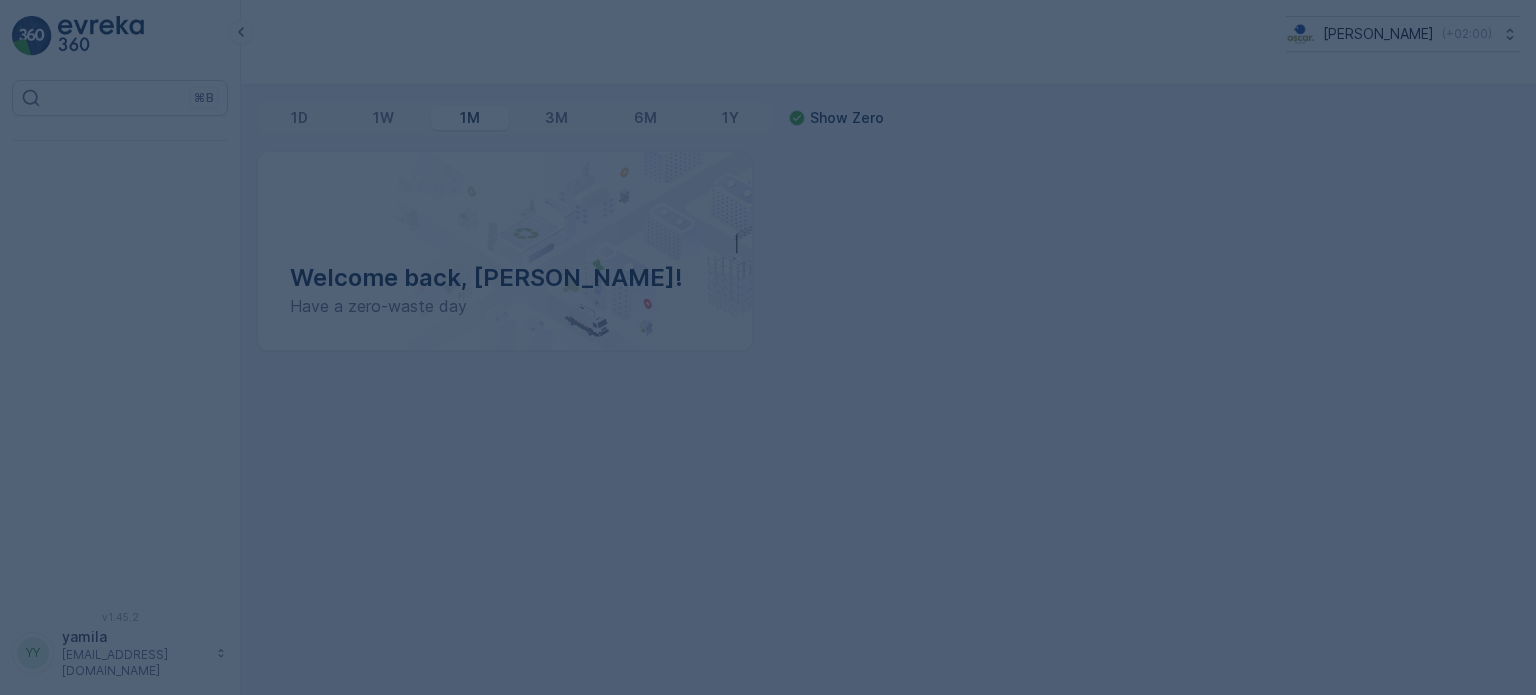 scroll, scrollTop: 0, scrollLeft: 0, axis: both 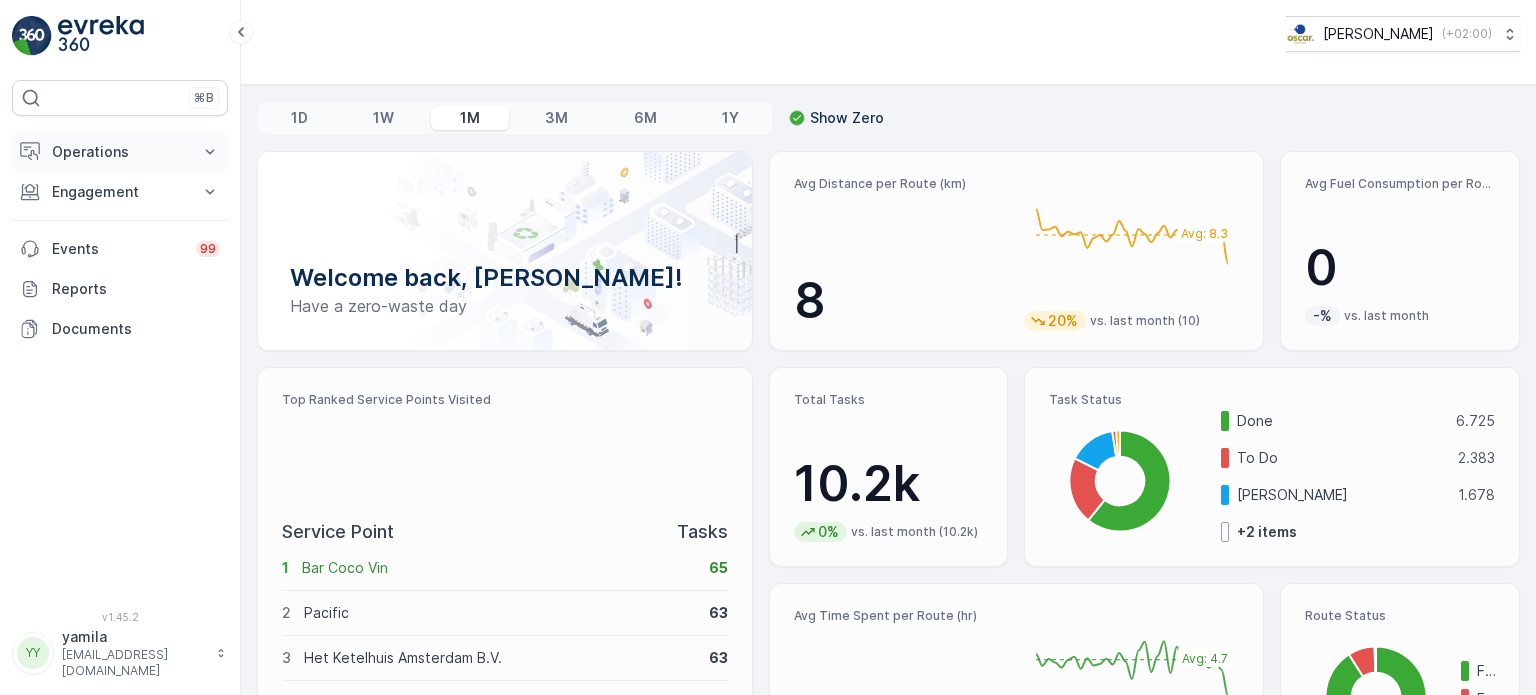 click on "Operations" at bounding box center [120, 152] 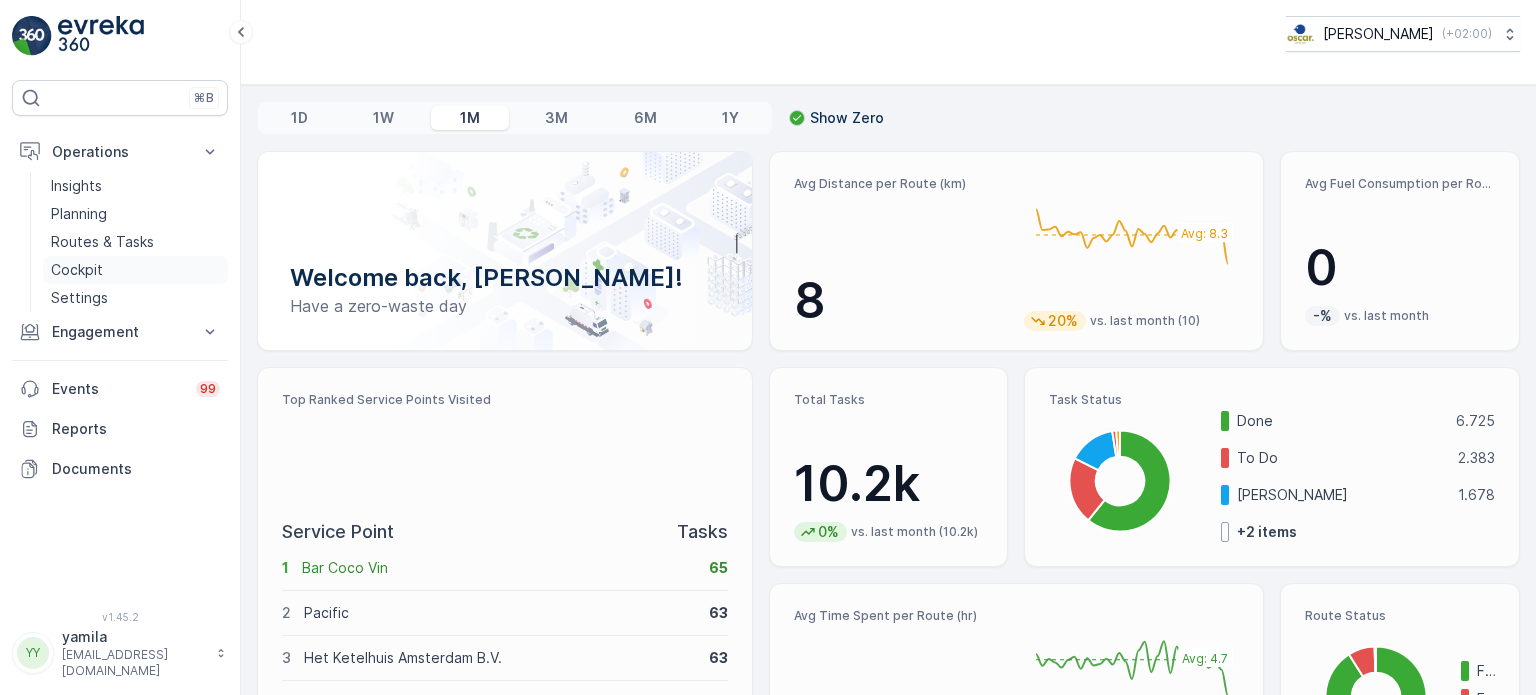click on "Cockpit" at bounding box center (77, 270) 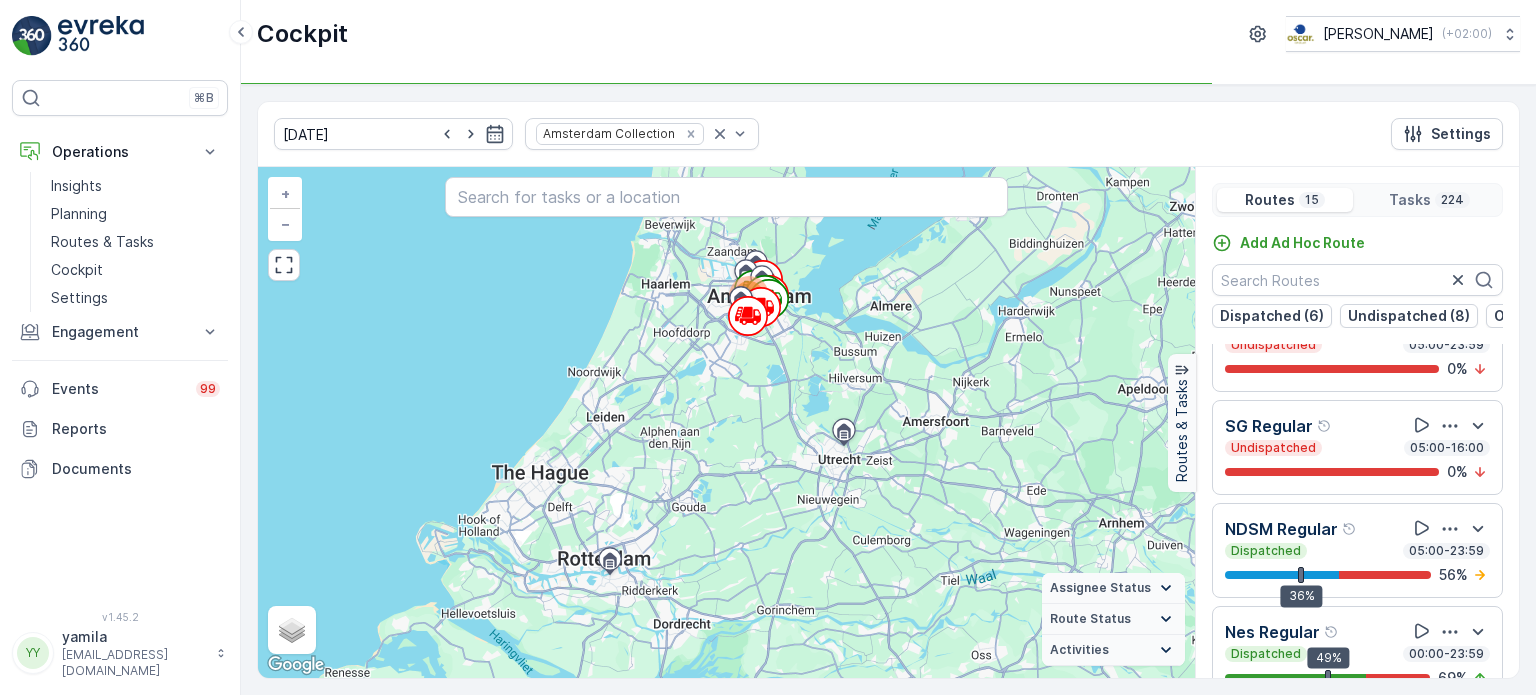 scroll, scrollTop: 1181, scrollLeft: 0, axis: vertical 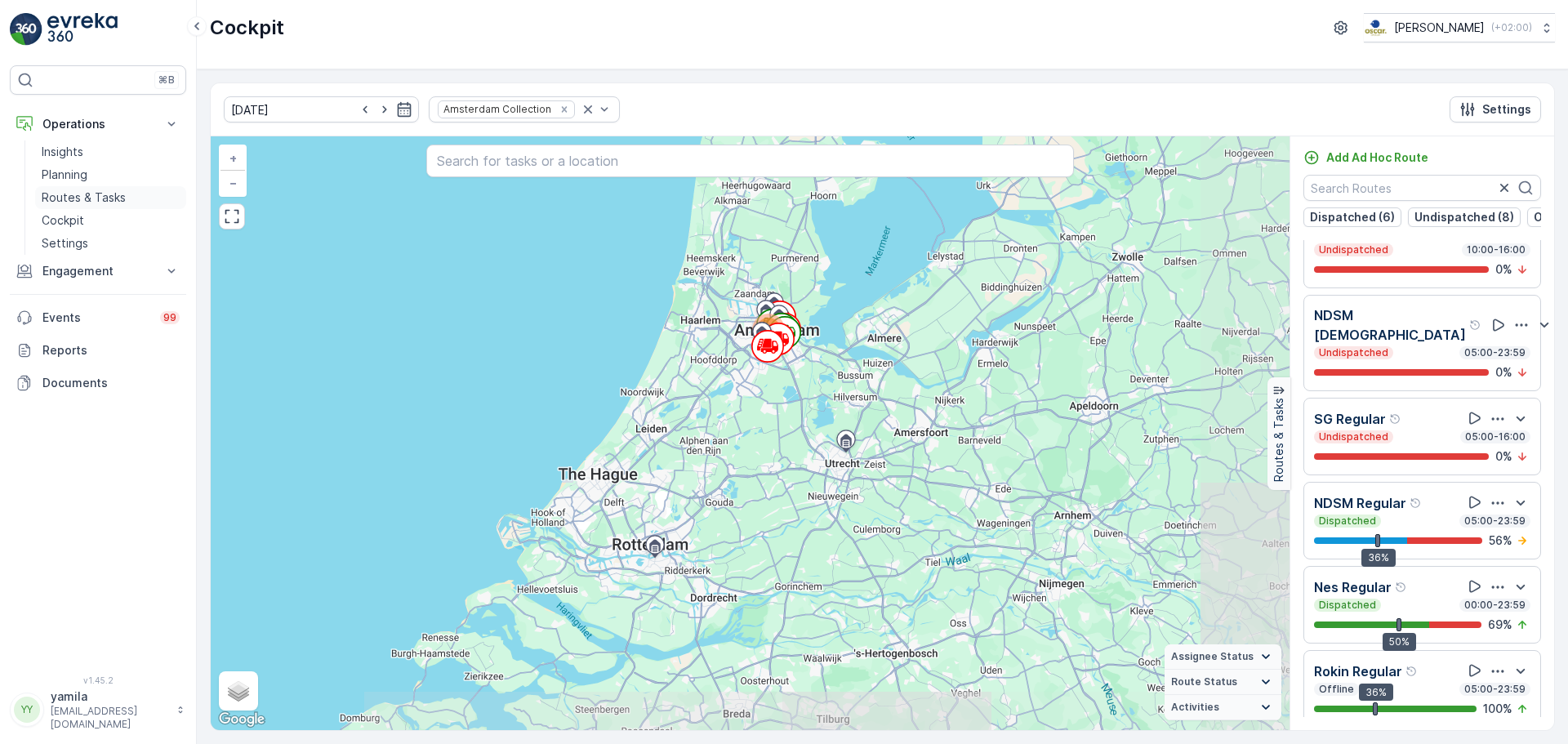 click on "Routes & Tasks" at bounding box center (83, 198) 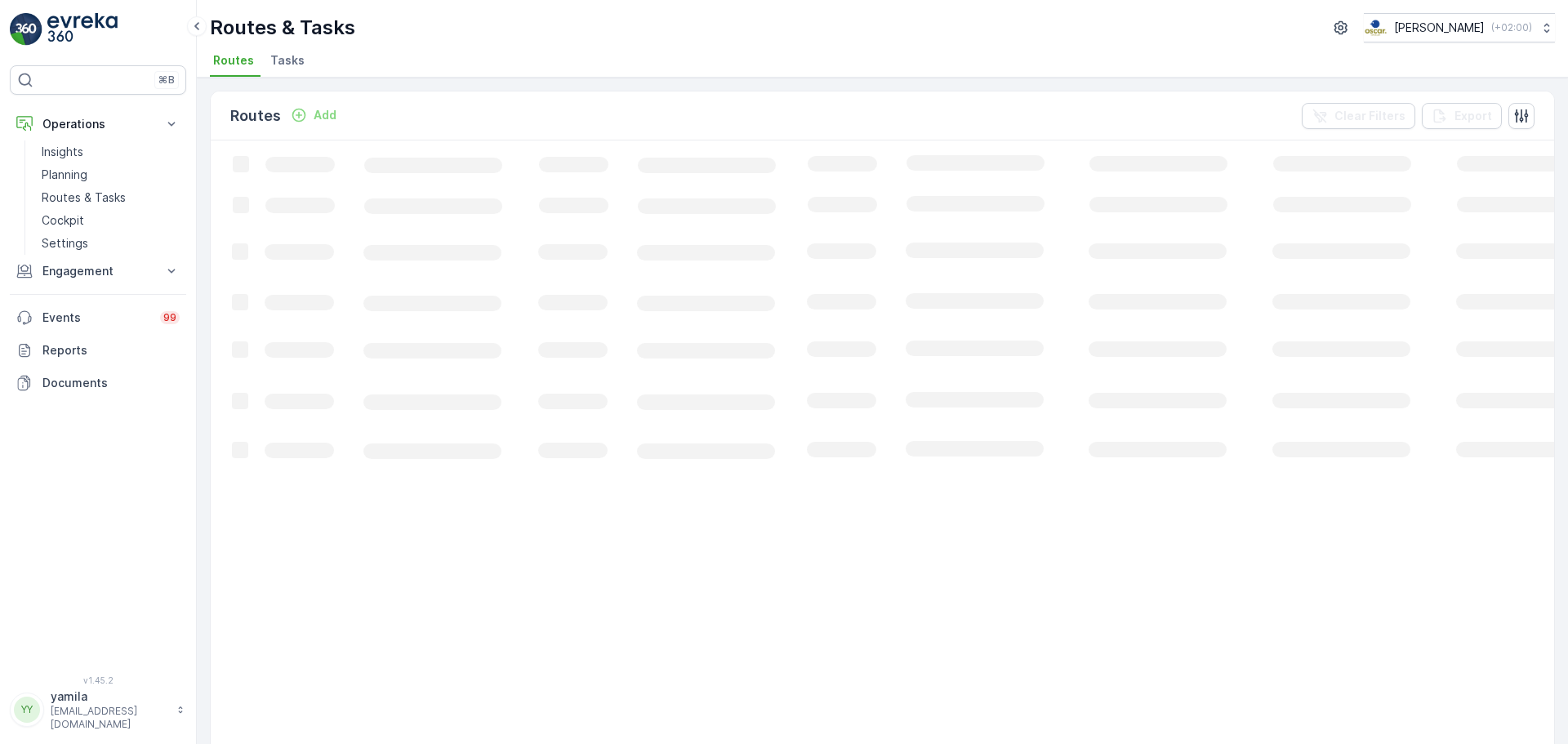click on "Tasks" at bounding box center [287, 60] 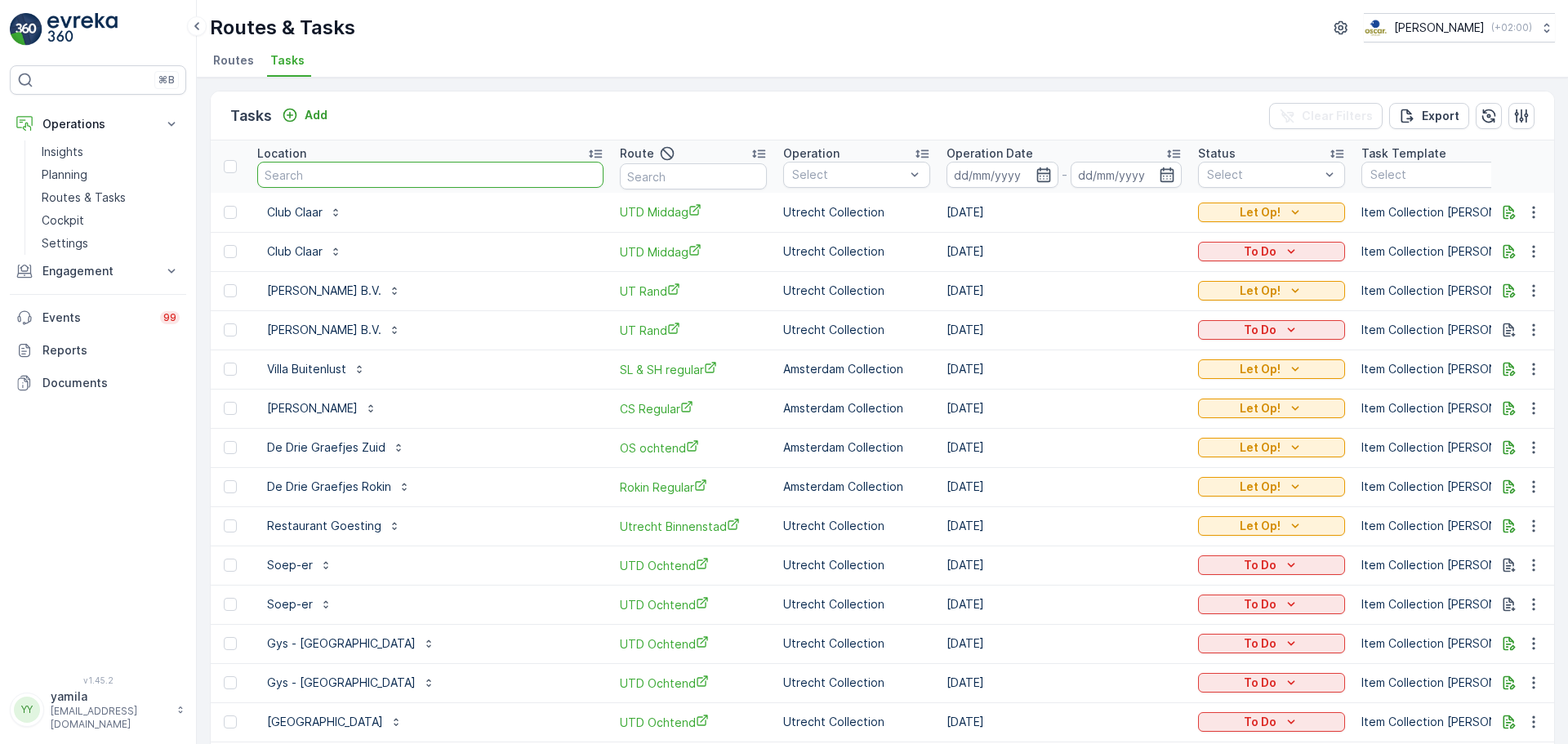click at bounding box center [430, 175] 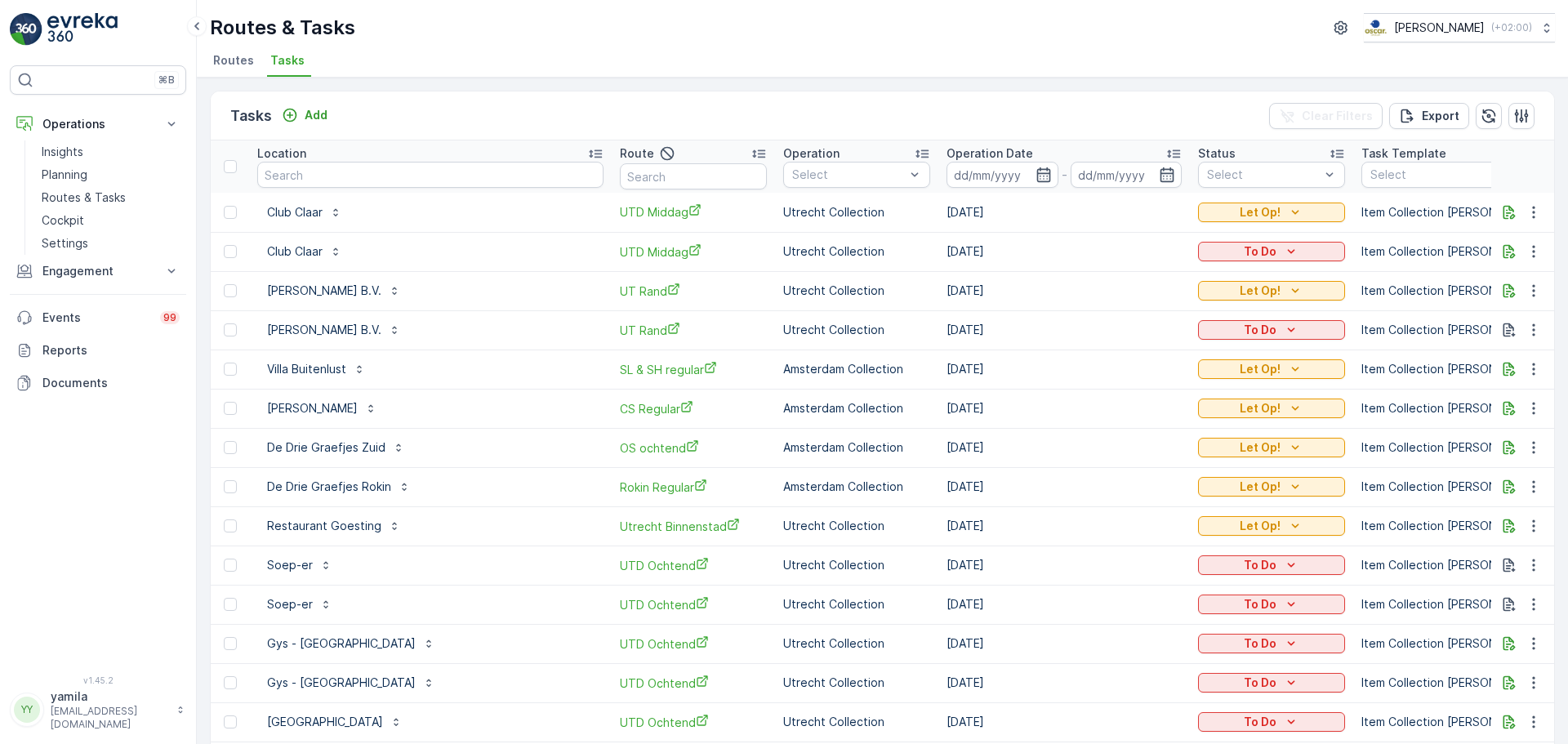 click at bounding box center [430, 175] 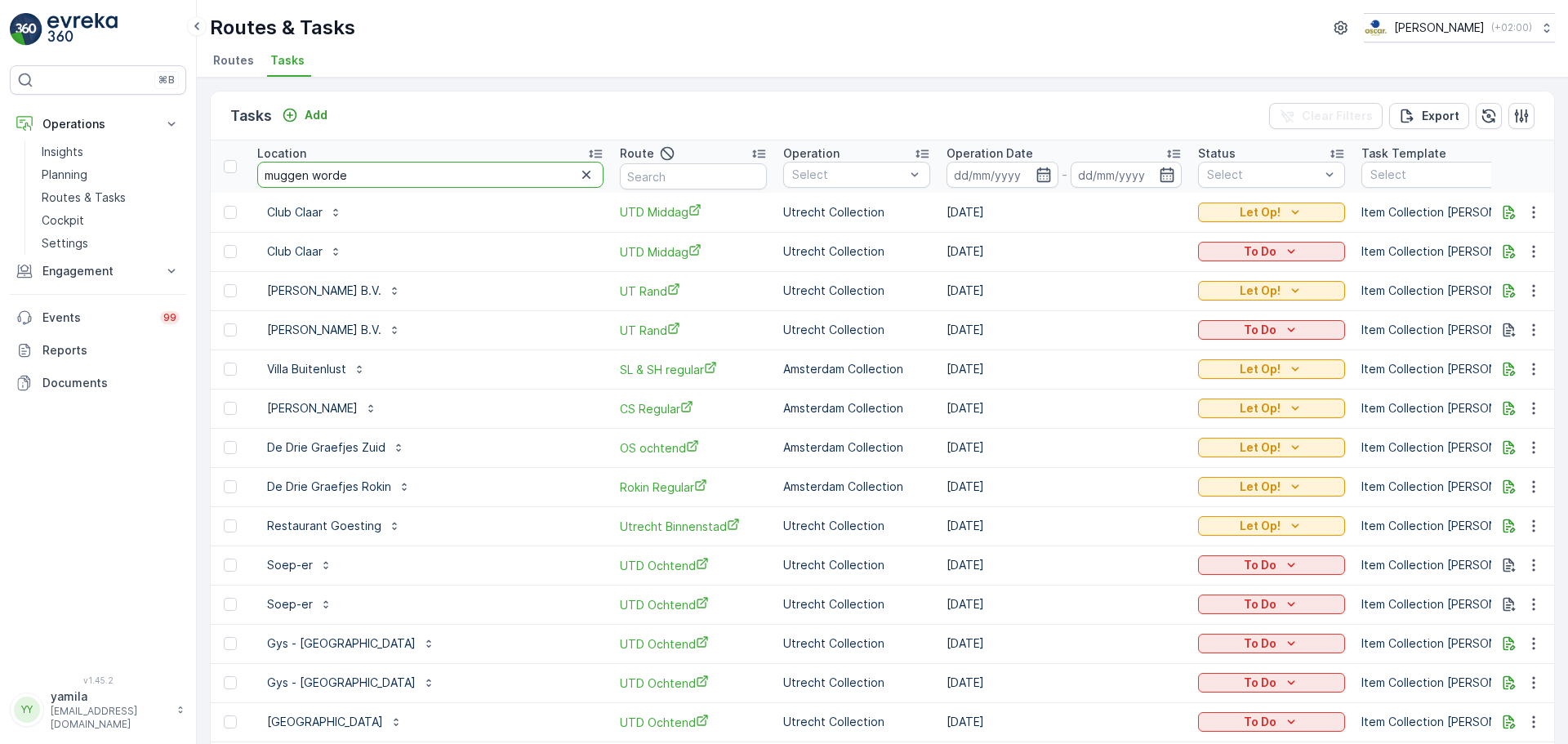 type on "muggen worden" 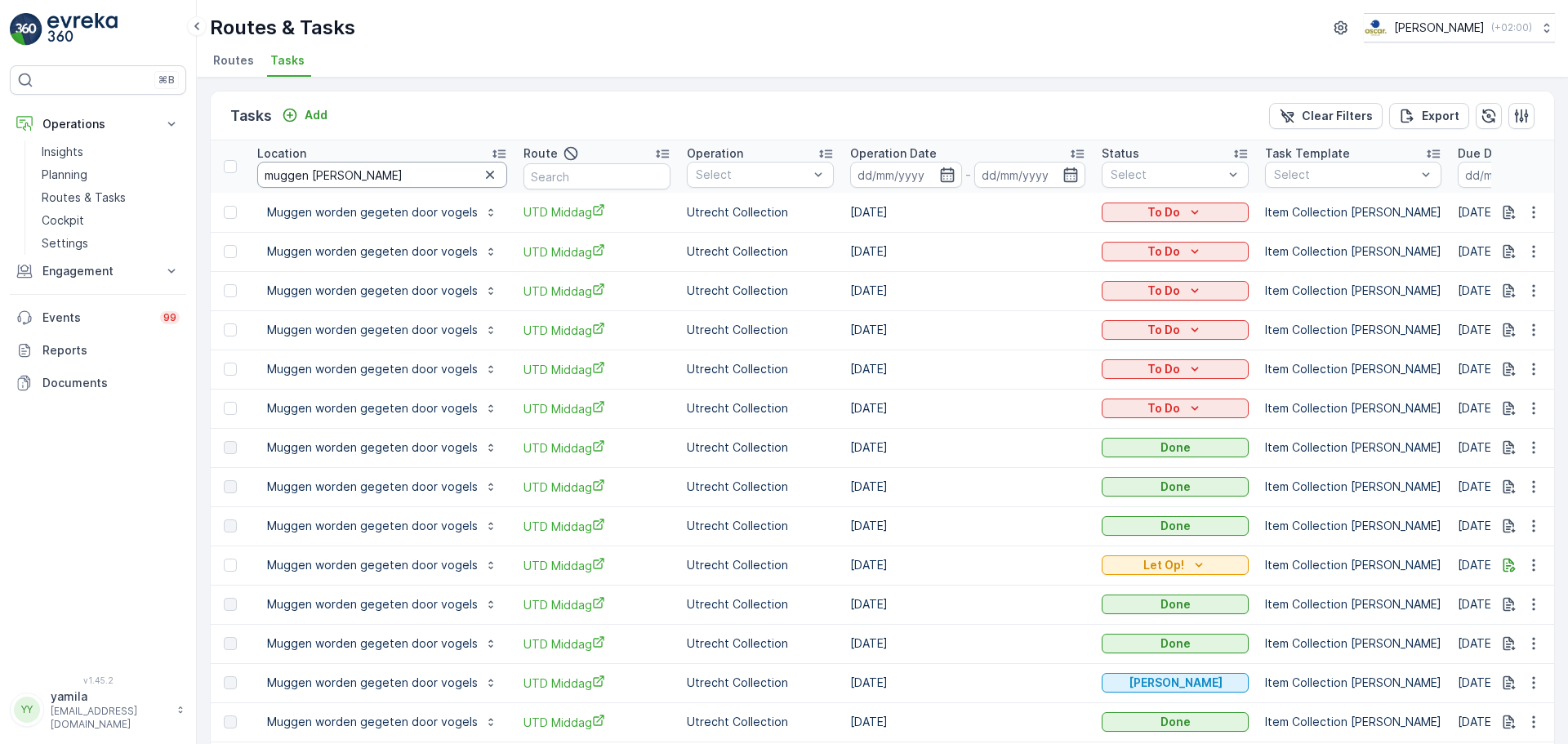 click on "muggen worden" at bounding box center [382, 175] 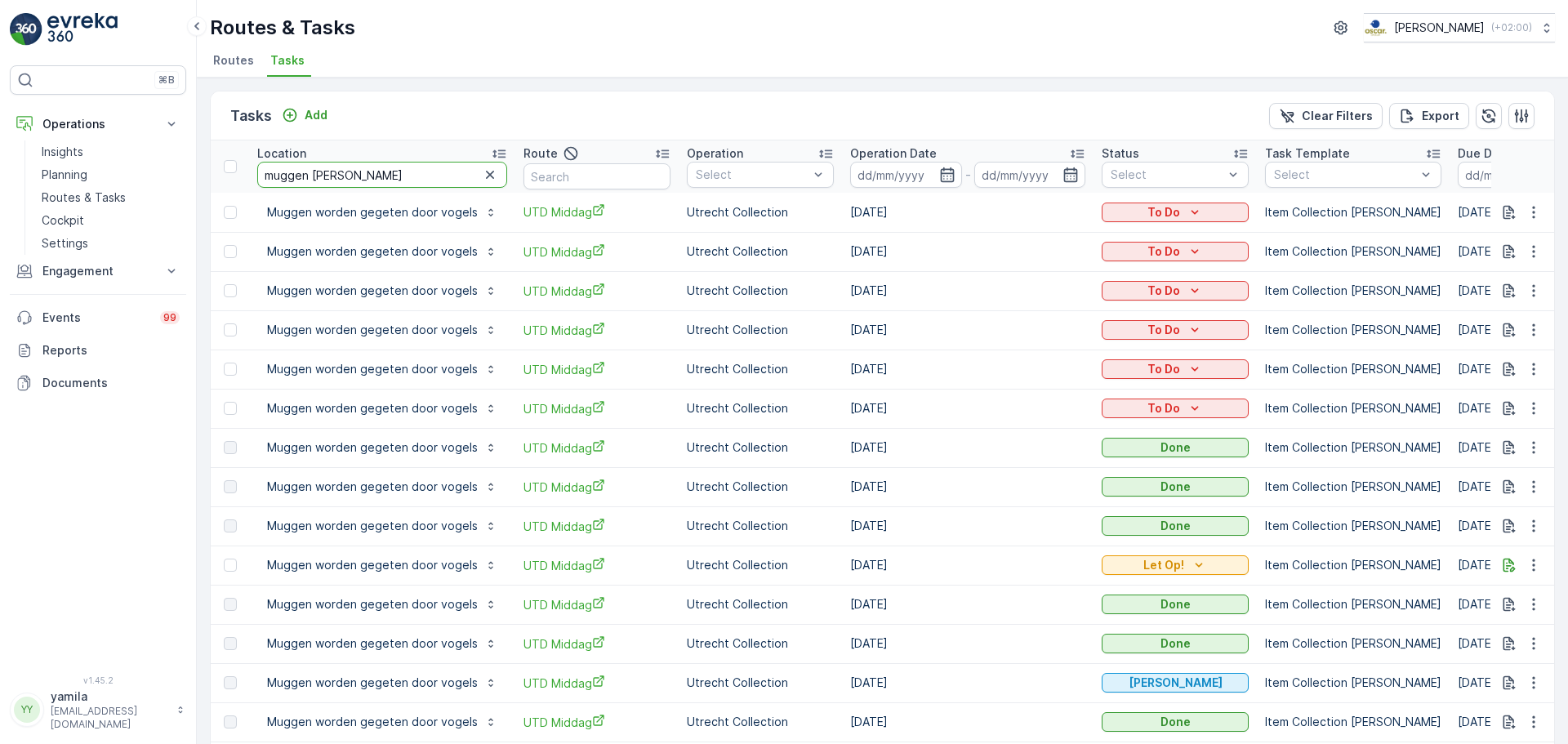 click on "muggen worden" at bounding box center (382, 175) 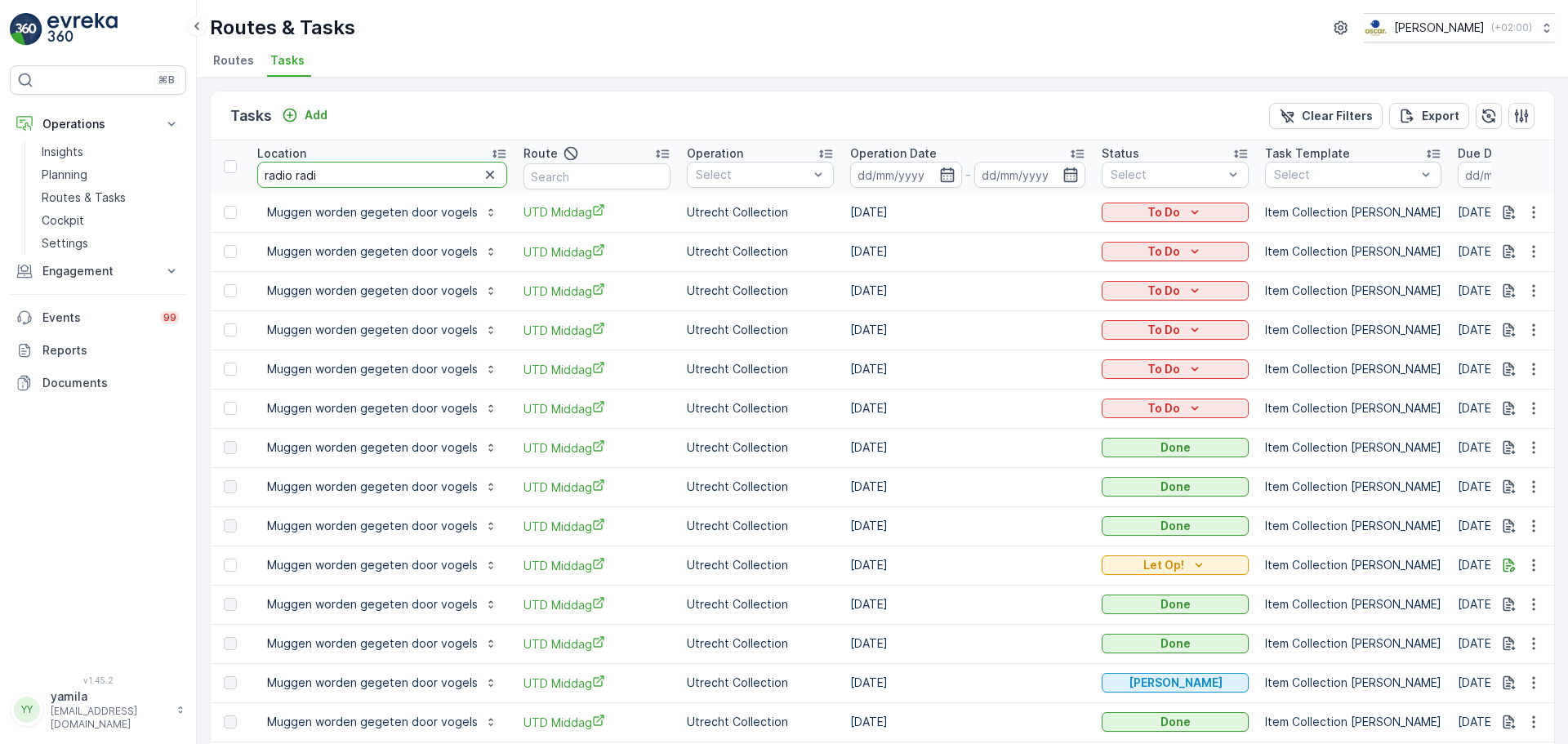 type on "radio radio" 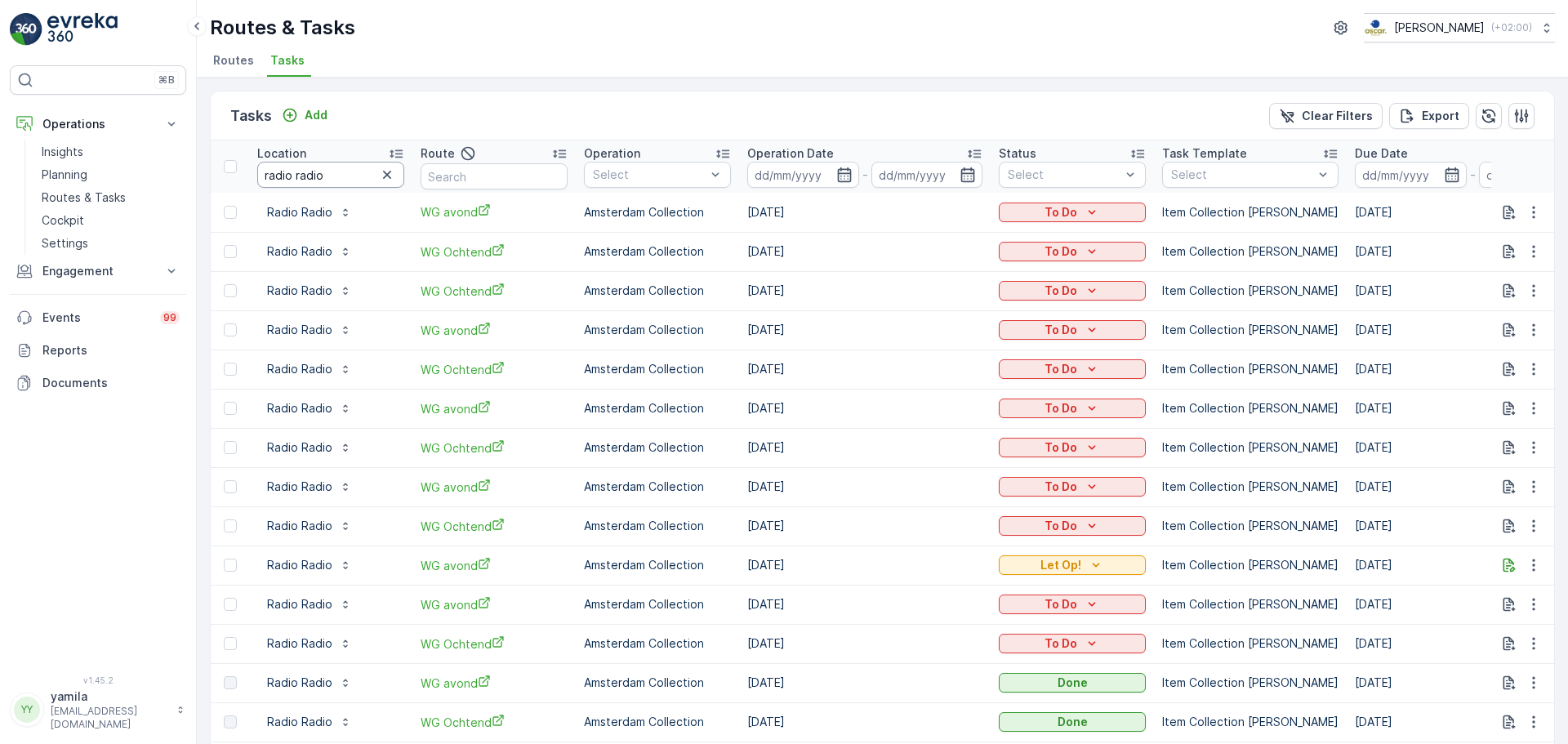 click on "radio radio" at bounding box center [331, 175] 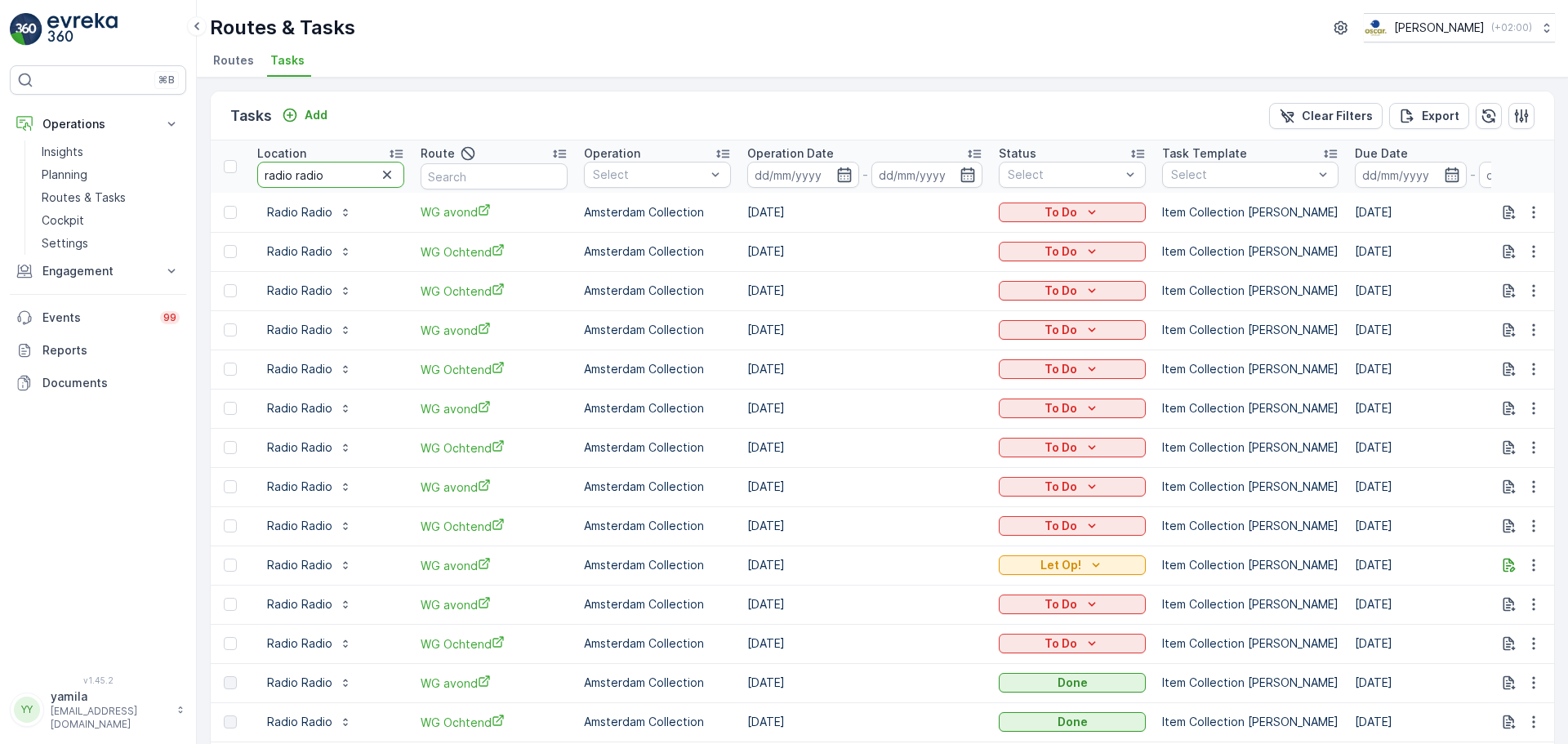 click on "radio radio" at bounding box center [331, 175] 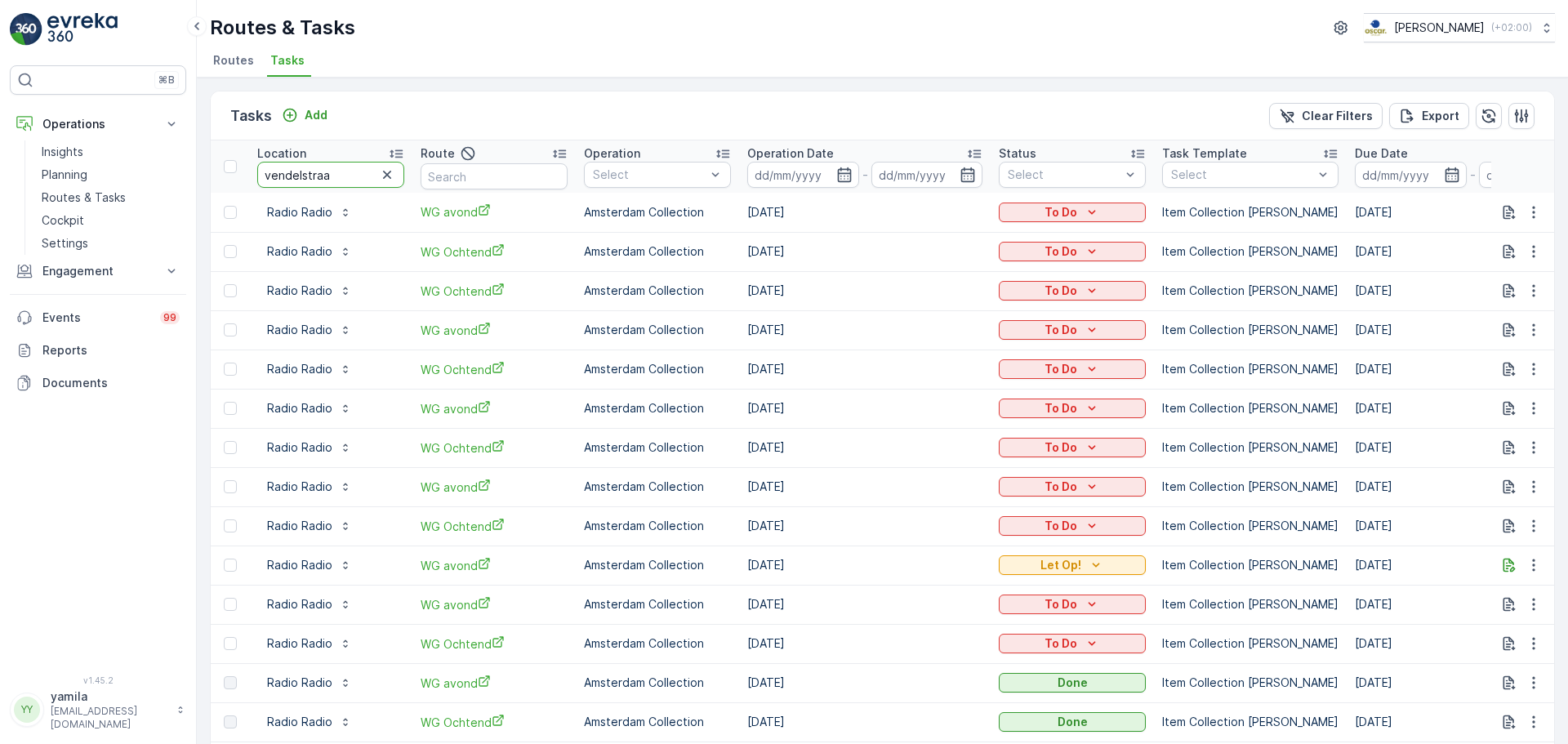 type on "vendelstraat" 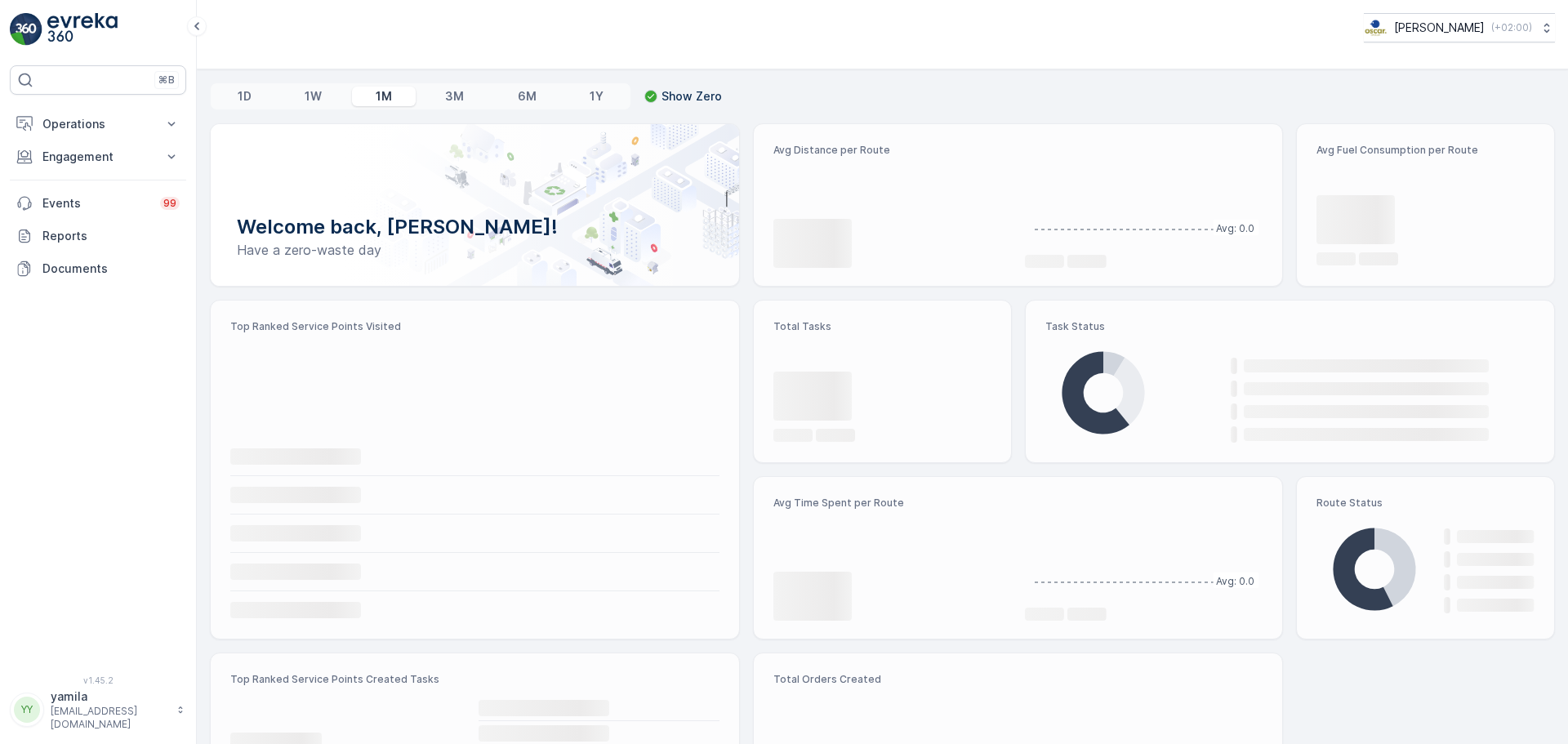 scroll, scrollTop: 0, scrollLeft: 0, axis: both 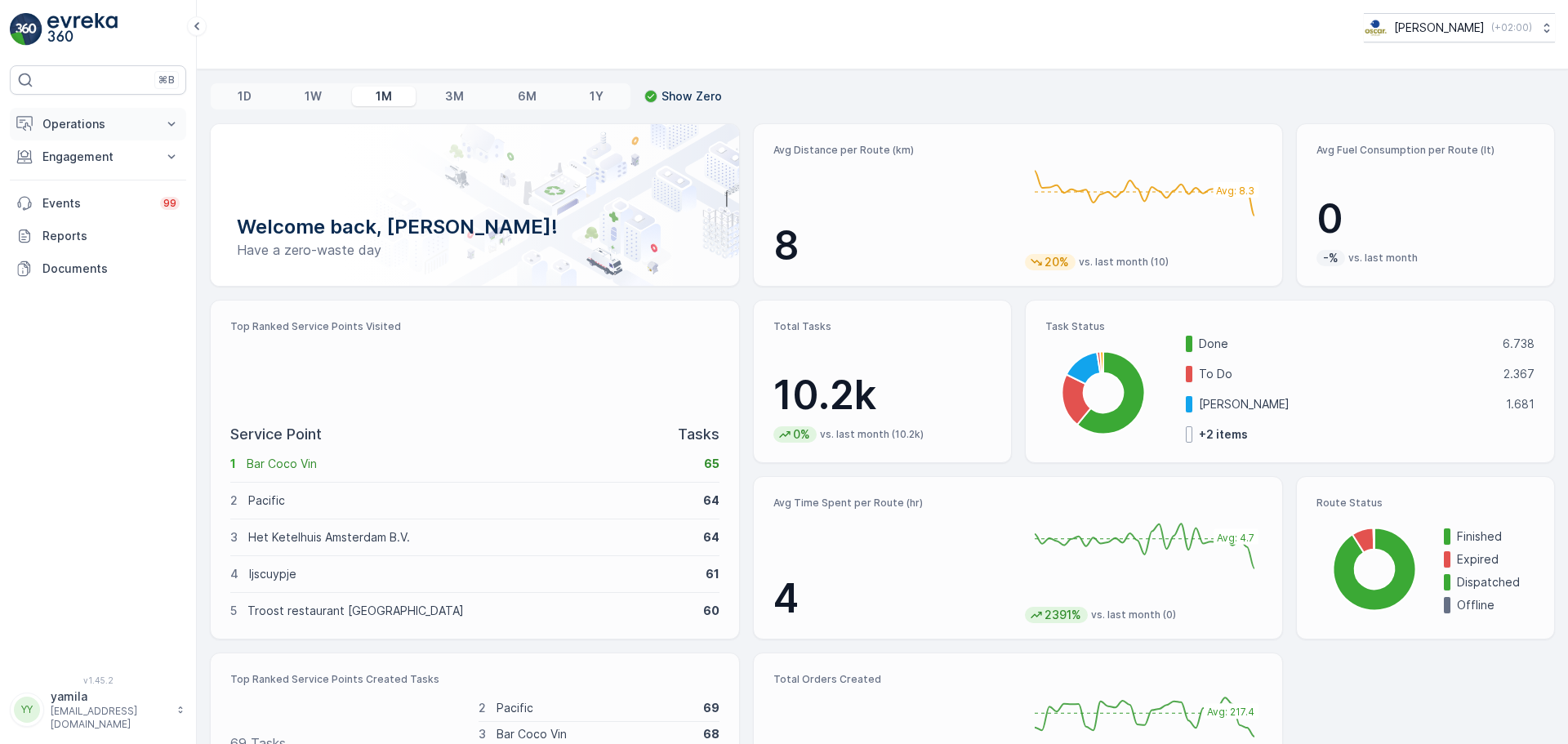 click on "Operations" at bounding box center (98, 124) 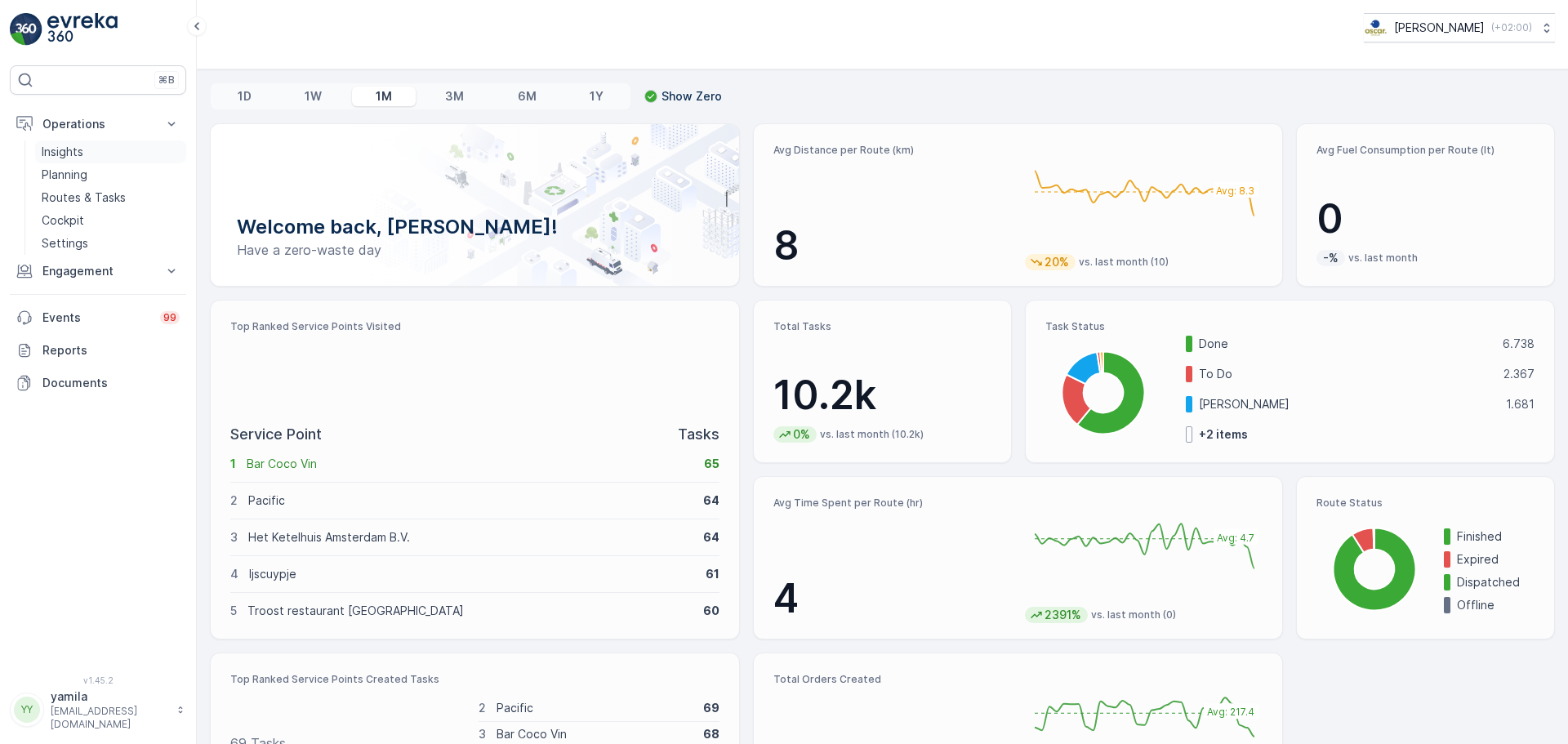 click on "Insights" at bounding box center (110, 152) 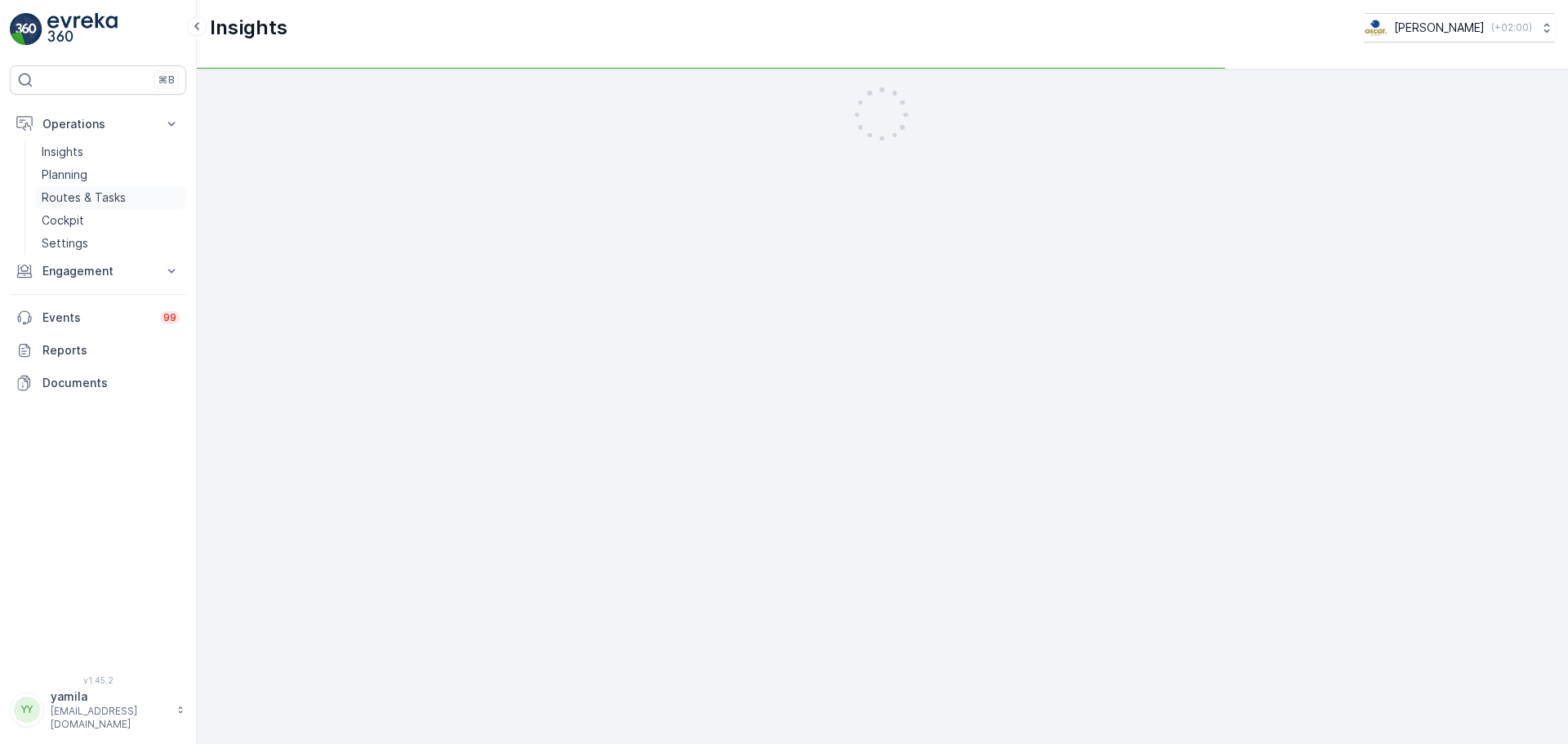 click on "Routes & Tasks" at bounding box center (83, 198) 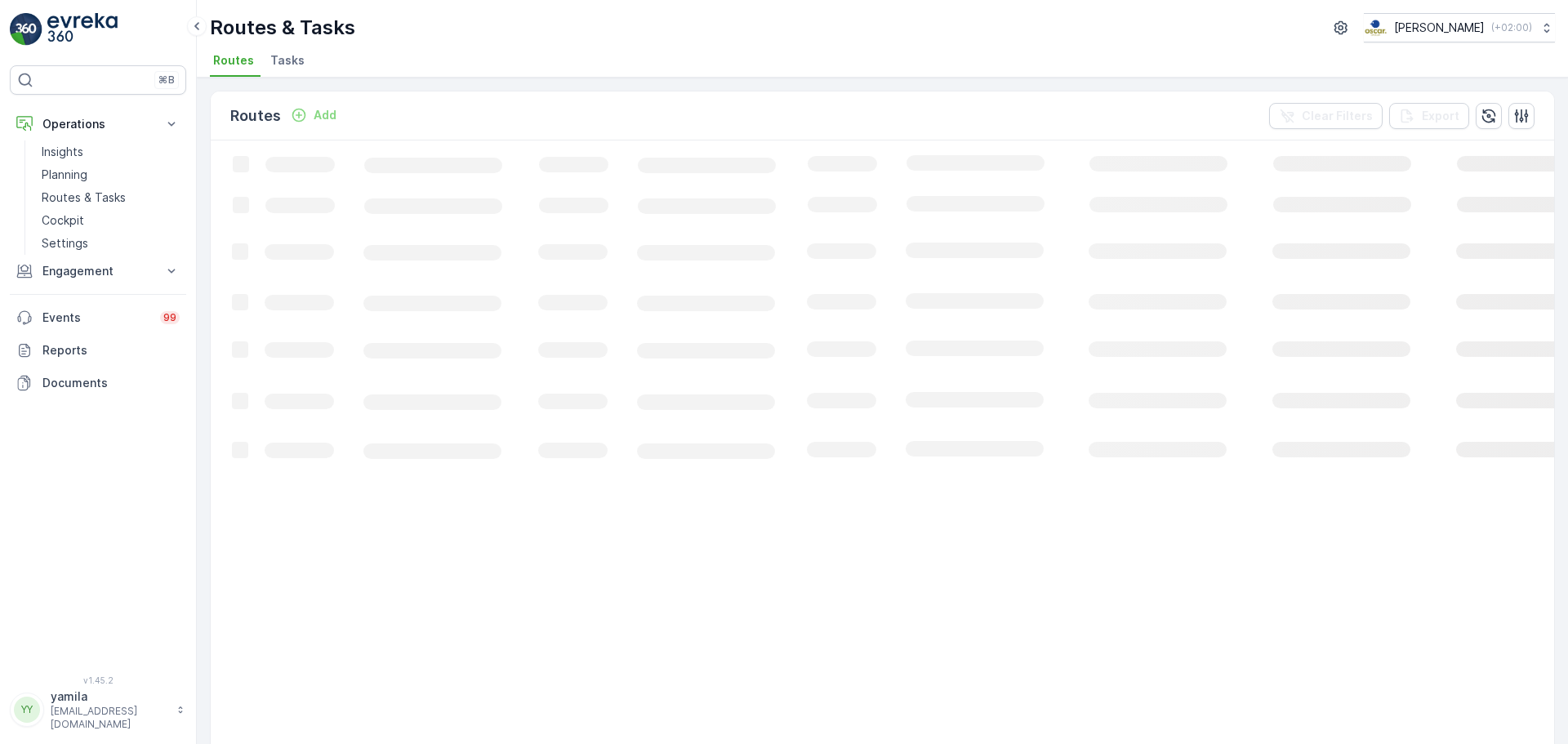 click on "Tasks" at bounding box center [287, 60] 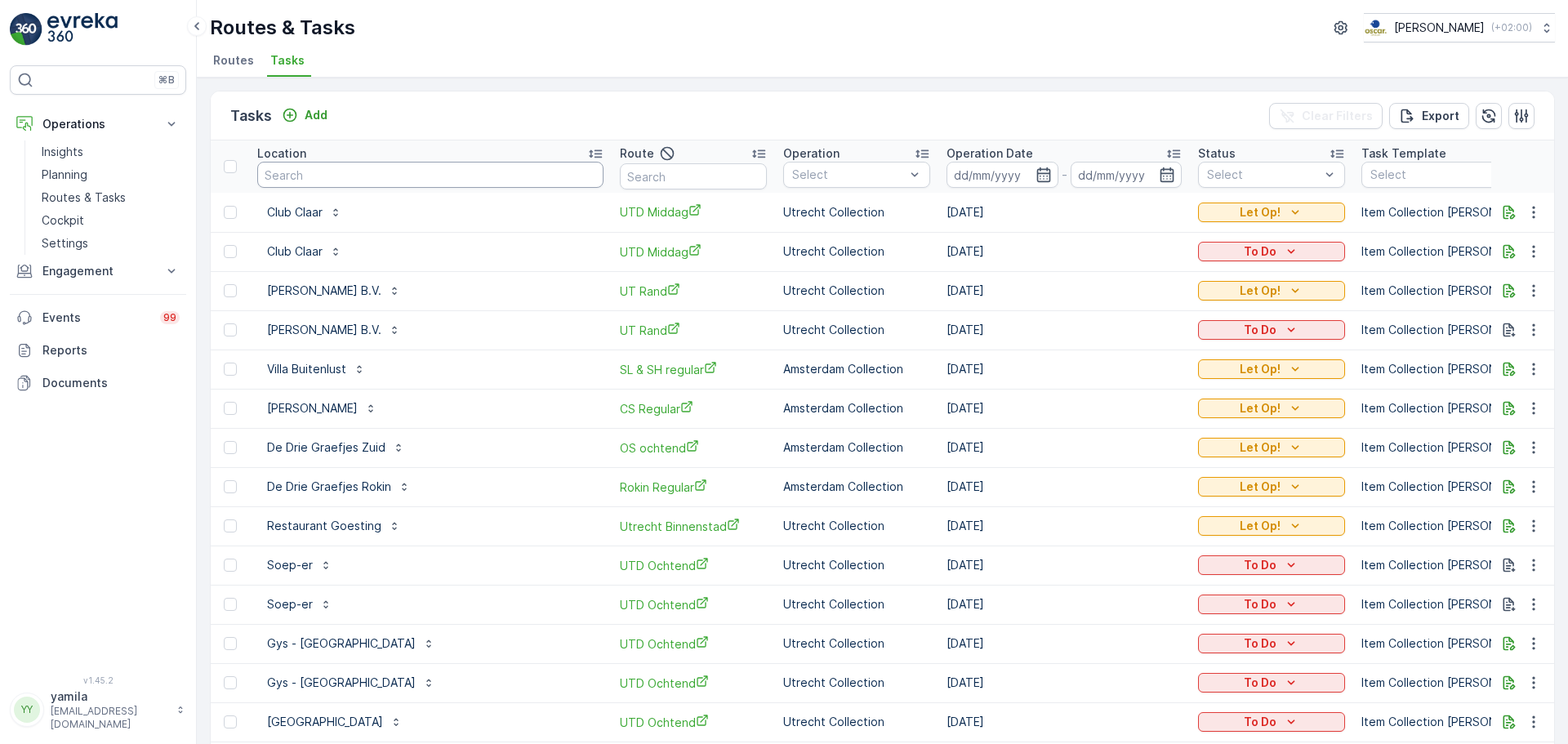 click at bounding box center [430, 175] 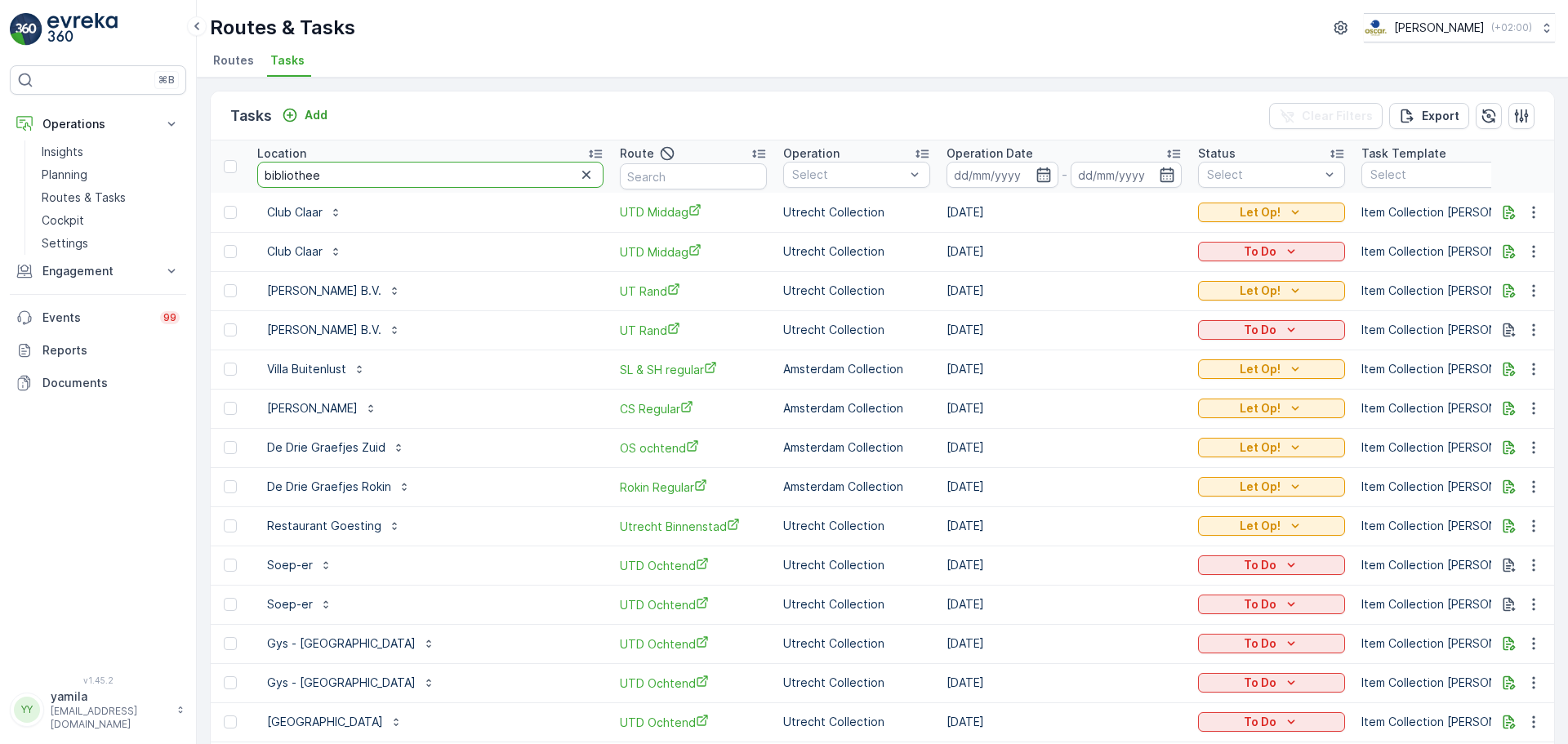 type on "bibliotheek" 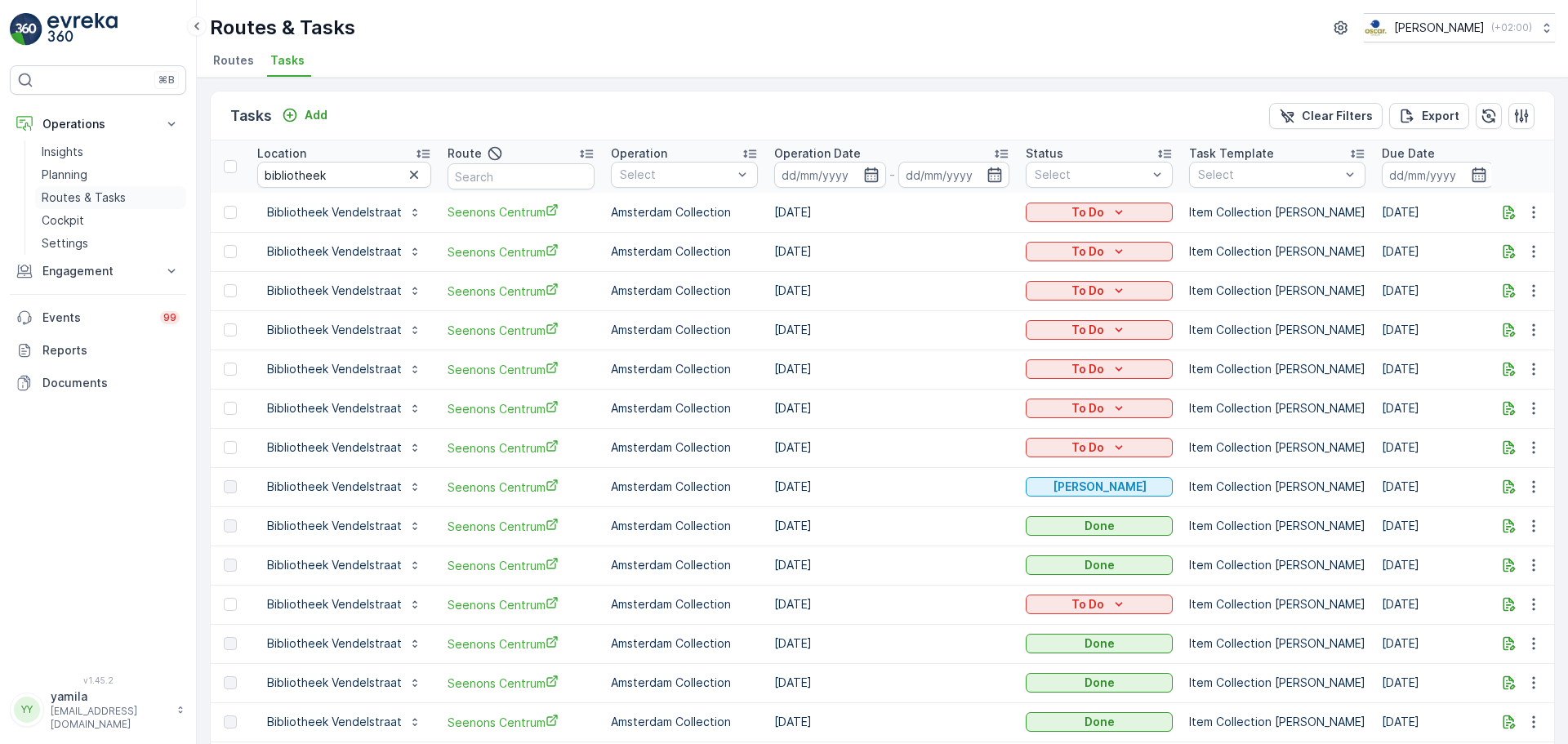 click on "Routes & Tasks" at bounding box center [83, 198] 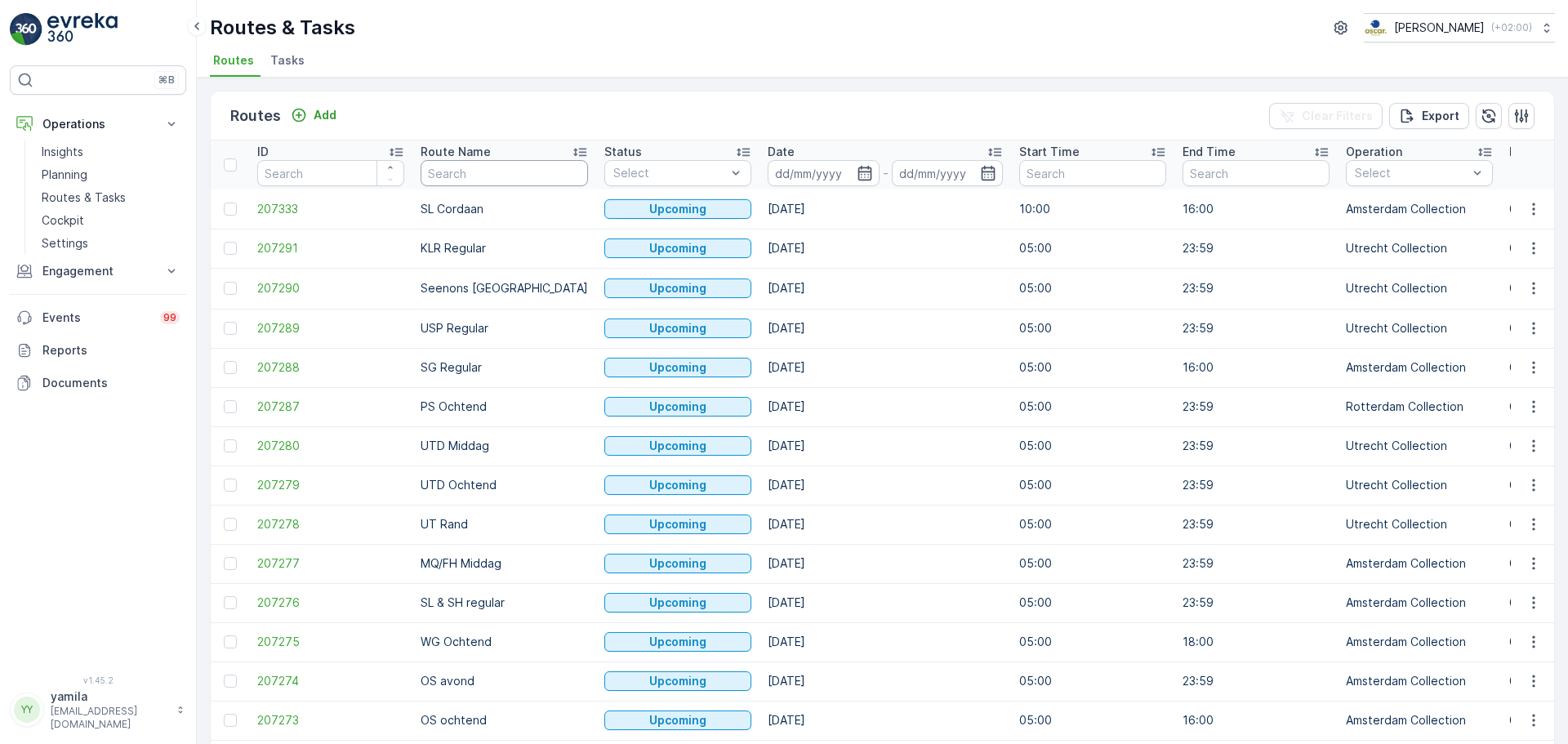 click at bounding box center (504, 173) 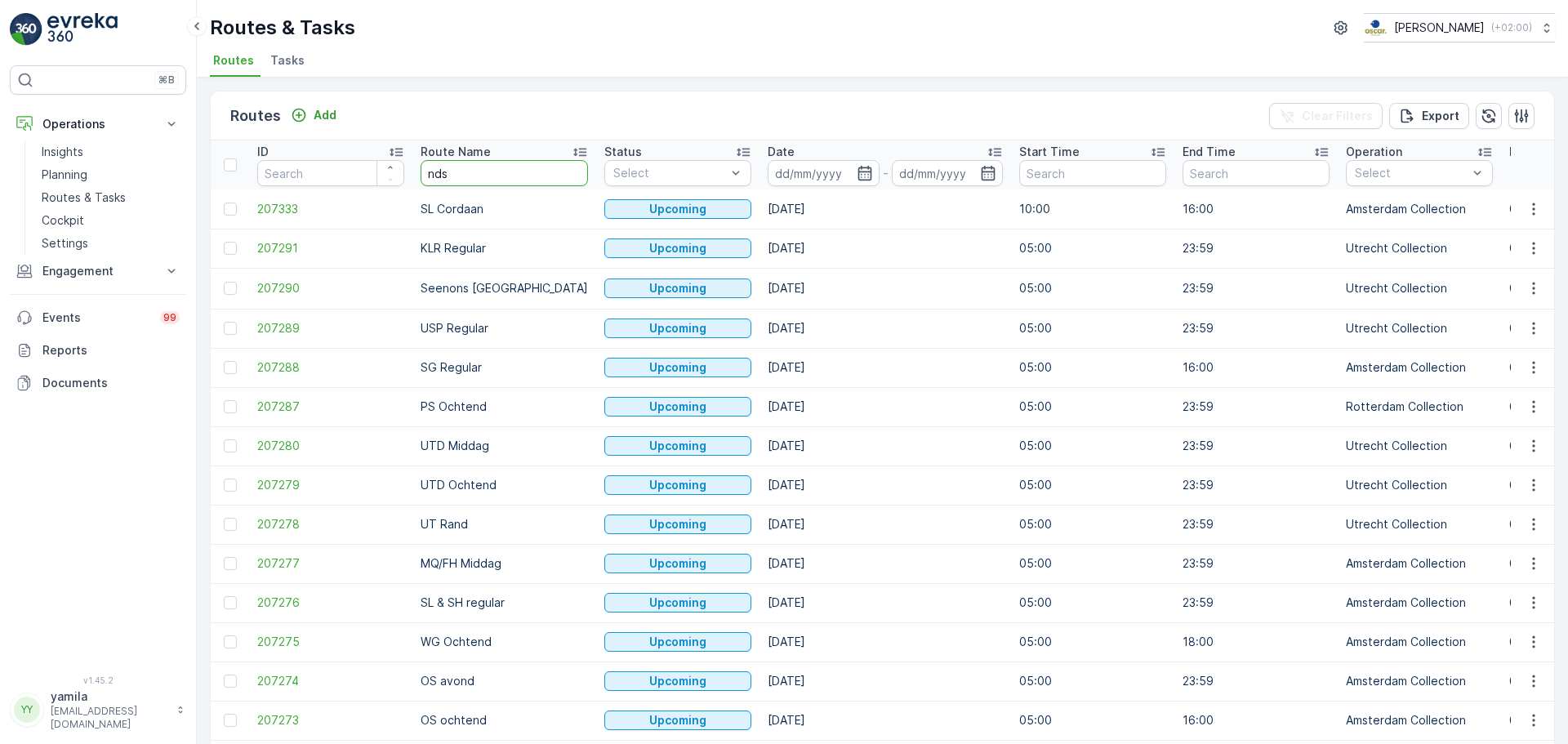 type on "ndsm" 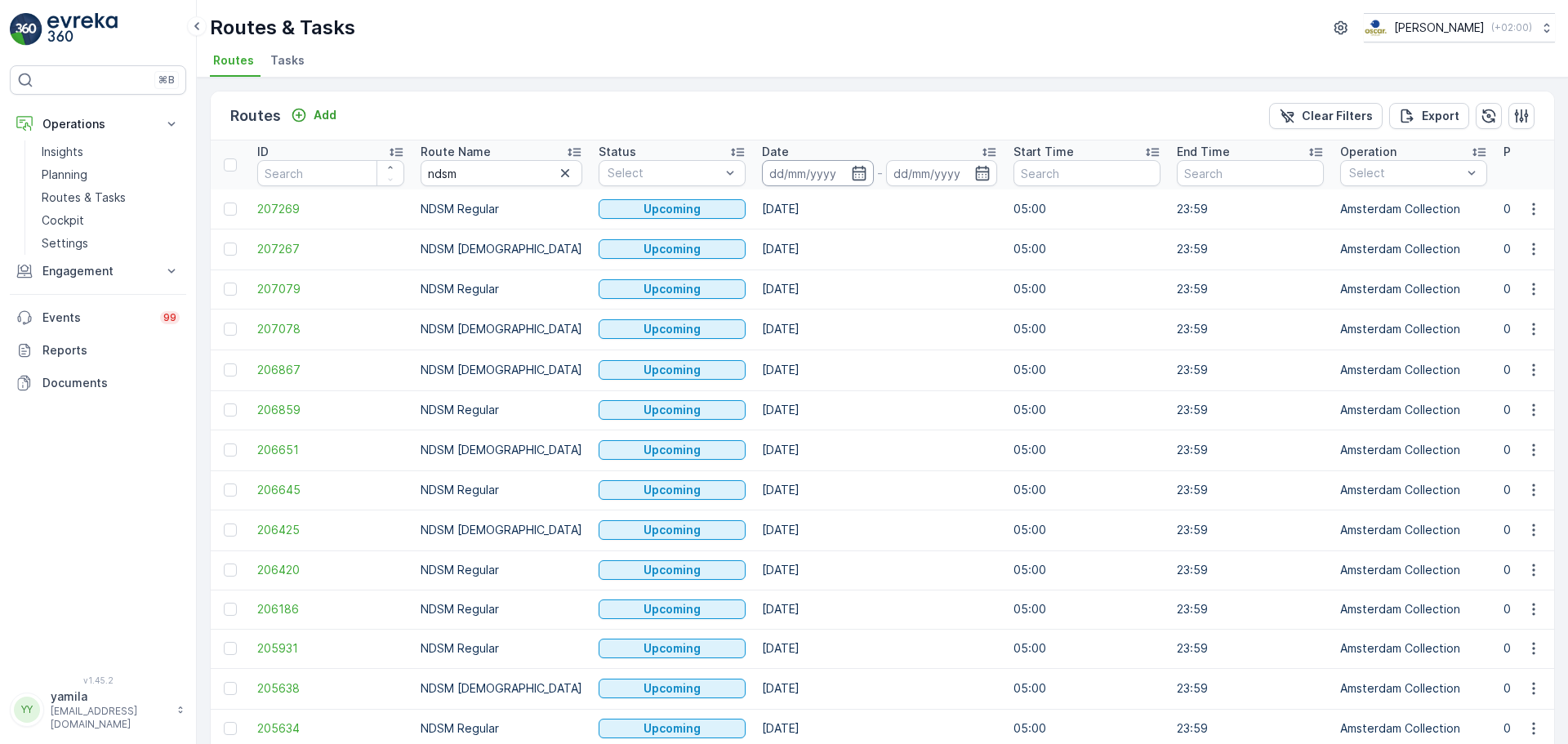click at bounding box center (817, 173) 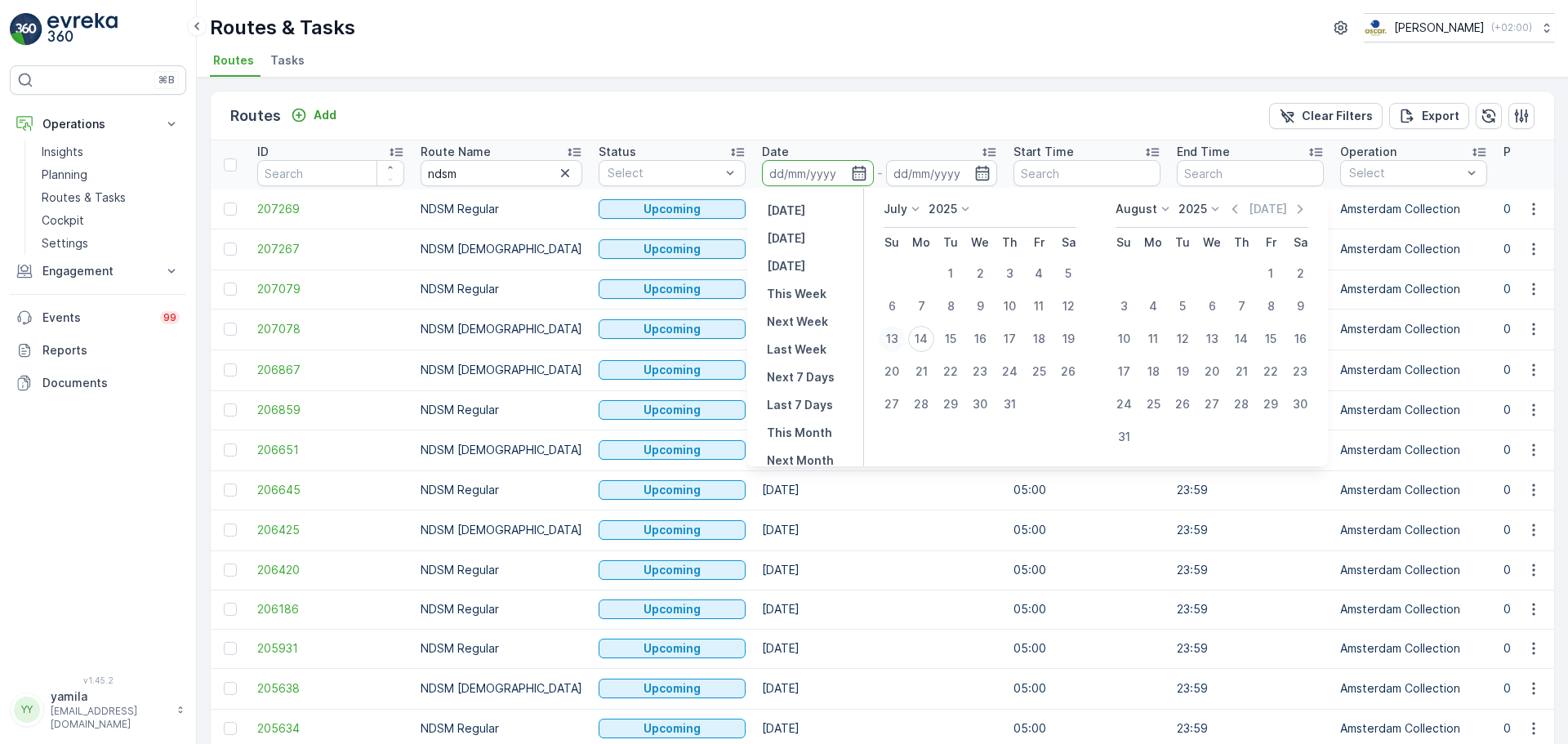 click on "13" at bounding box center (892, 339) 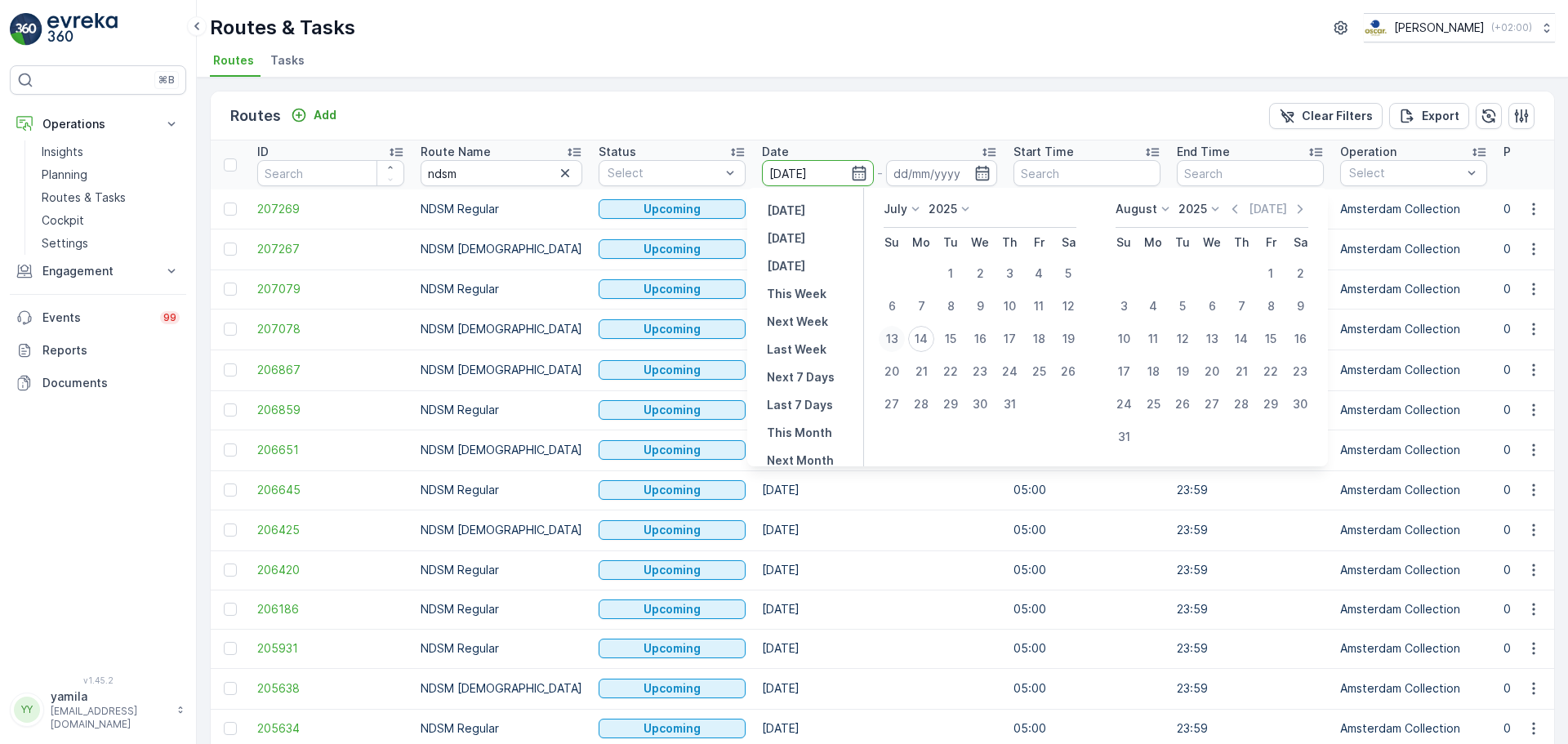 click on "13" at bounding box center (892, 339) 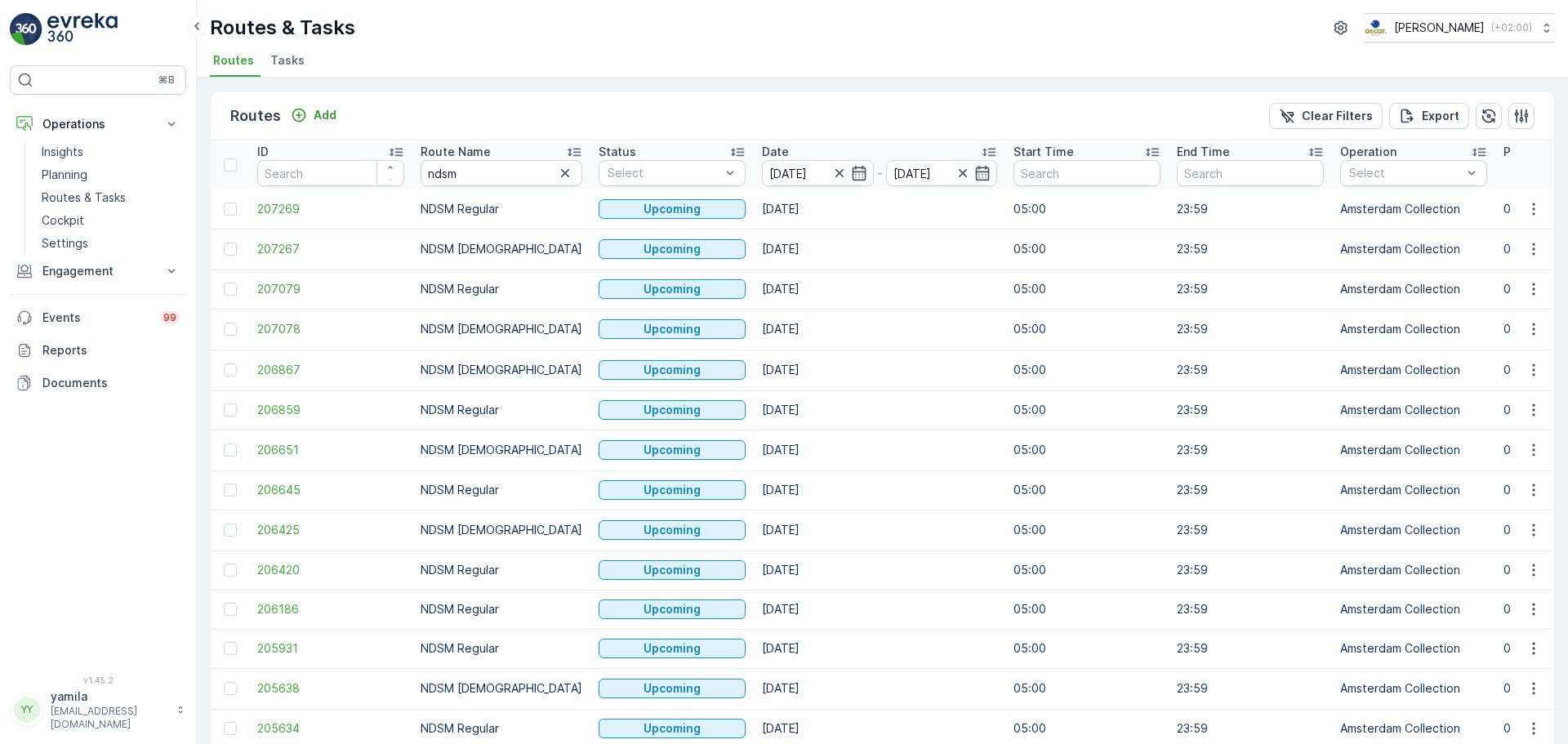 type on "[DATE]" 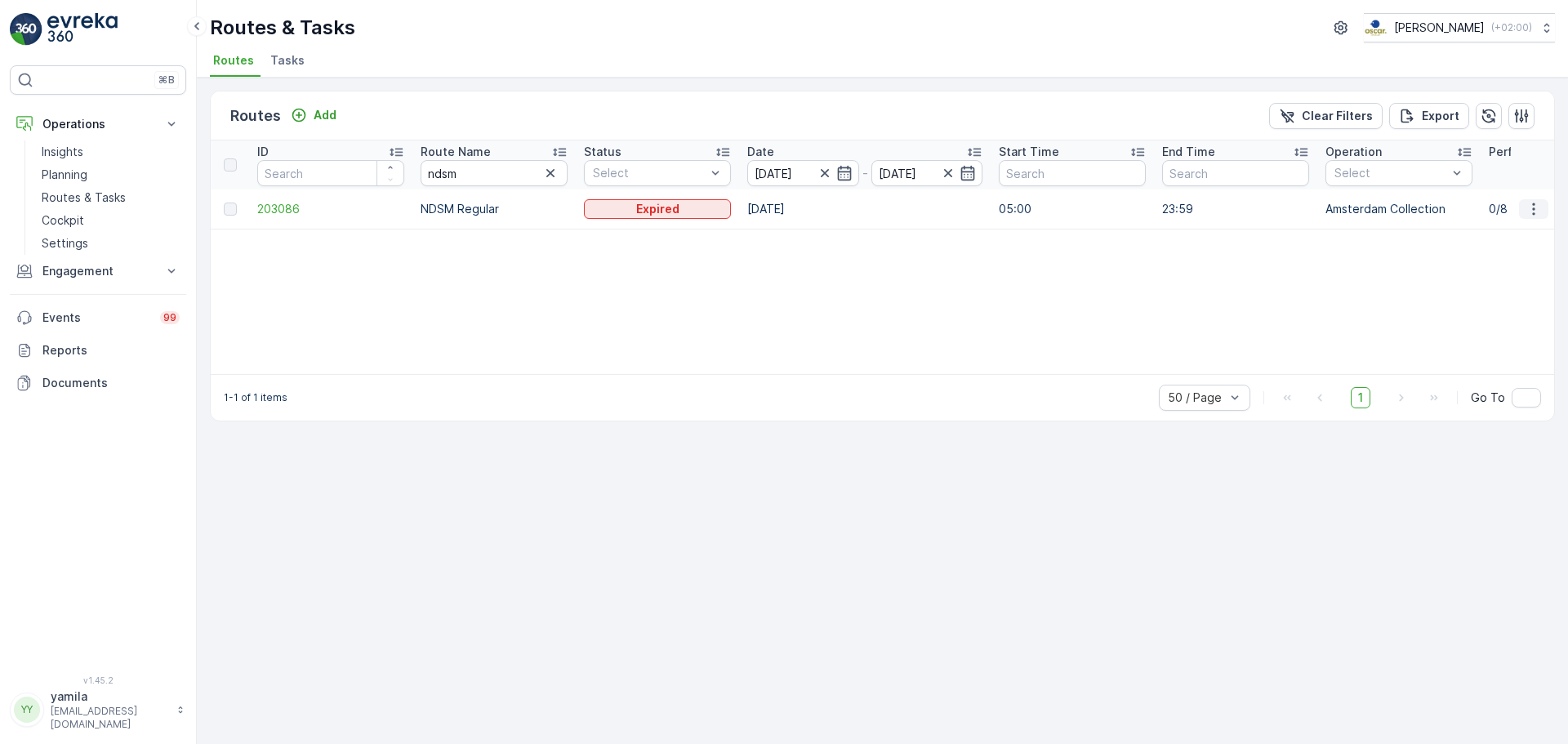 click 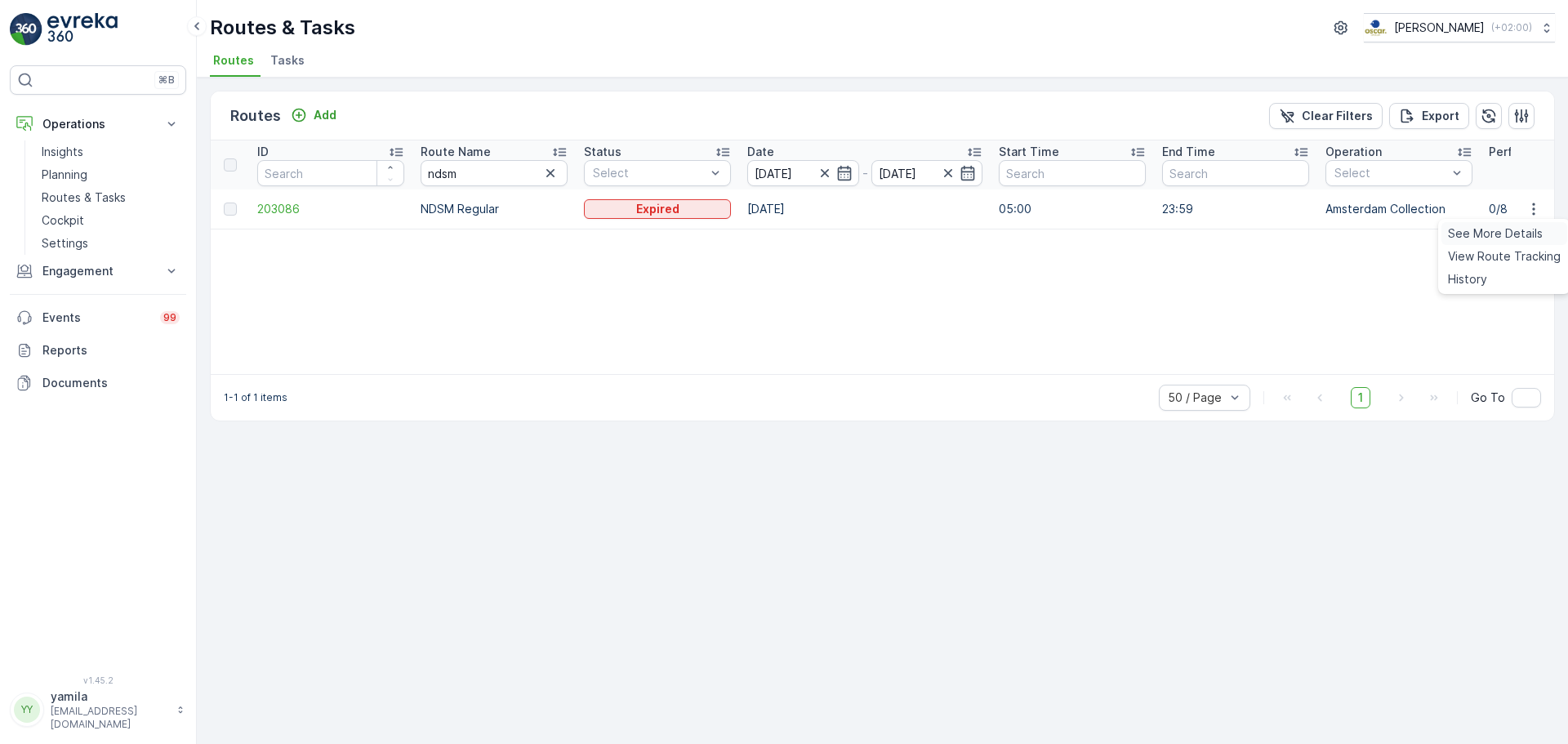 click on "See More Details" at bounding box center [1495, 234] 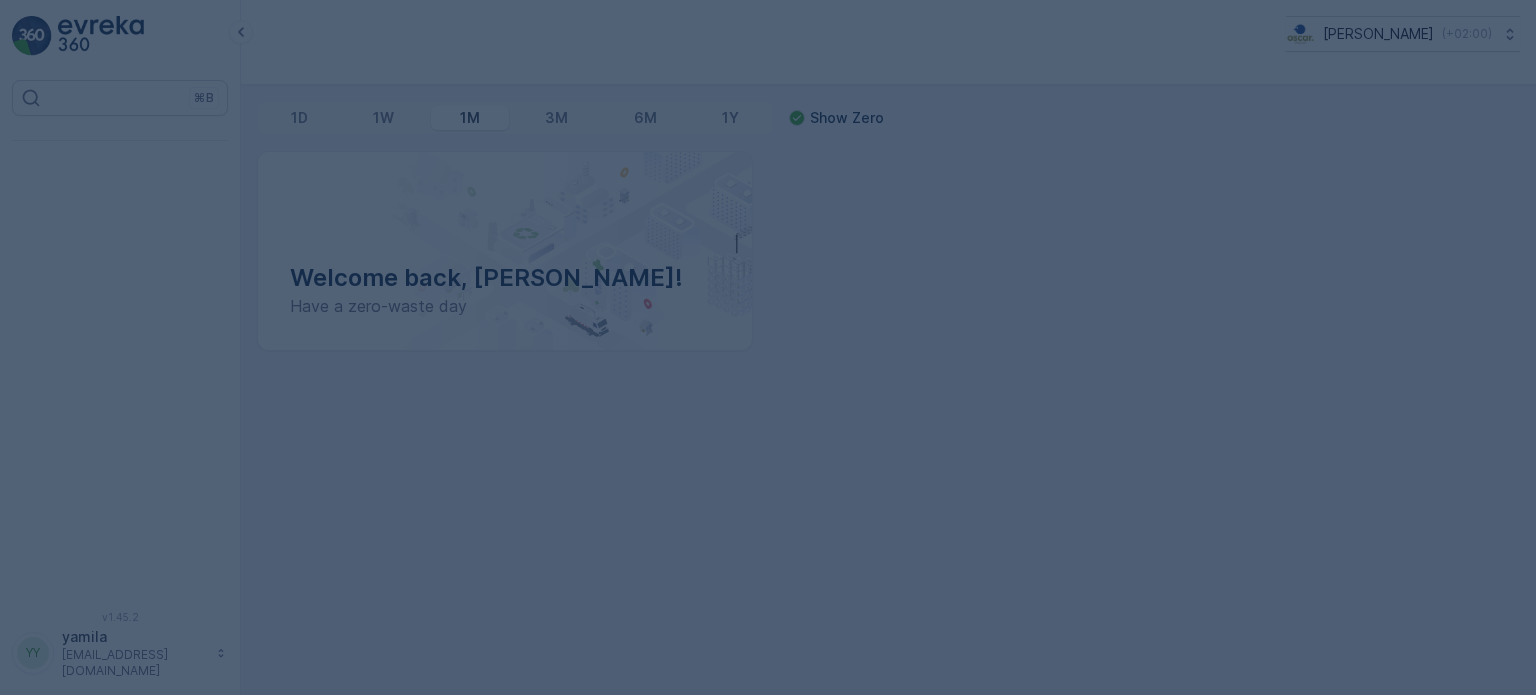 scroll, scrollTop: 0, scrollLeft: 0, axis: both 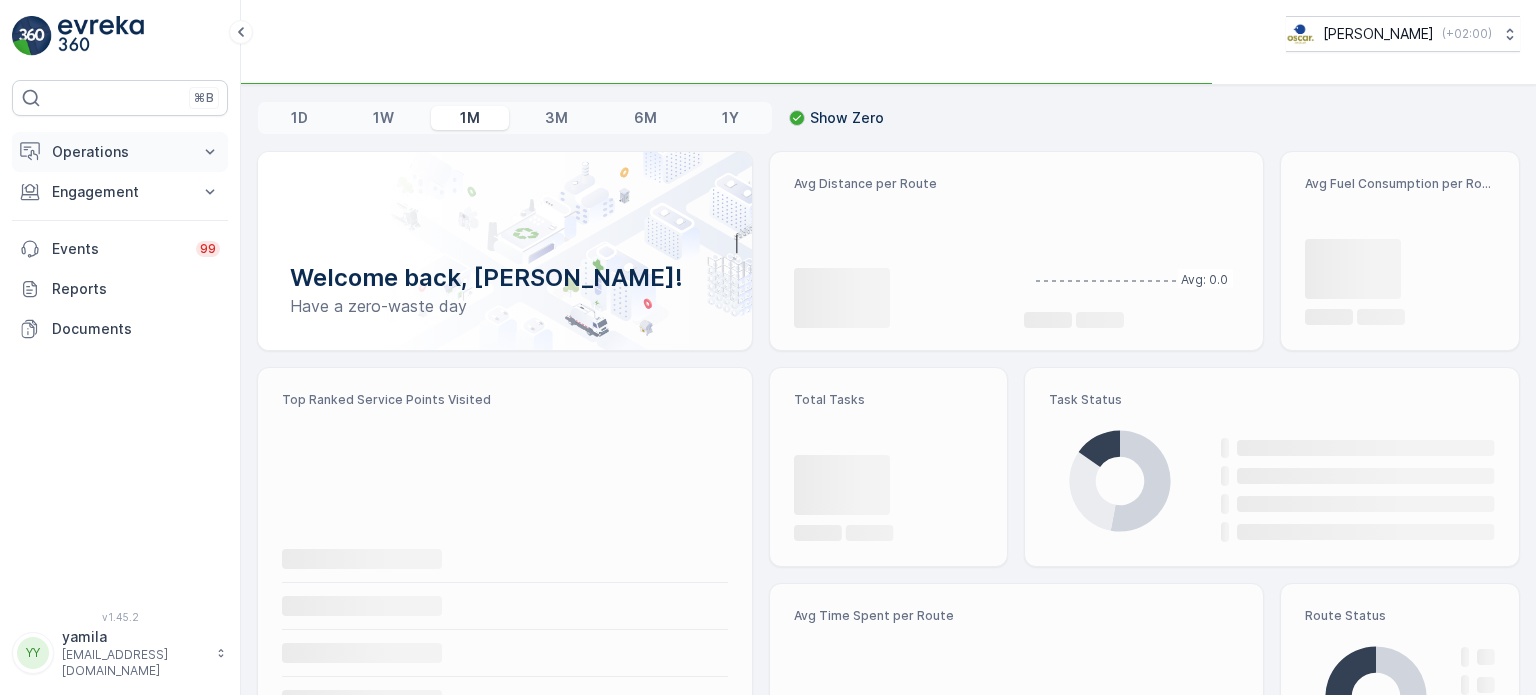 click on "Operations" at bounding box center (120, 152) 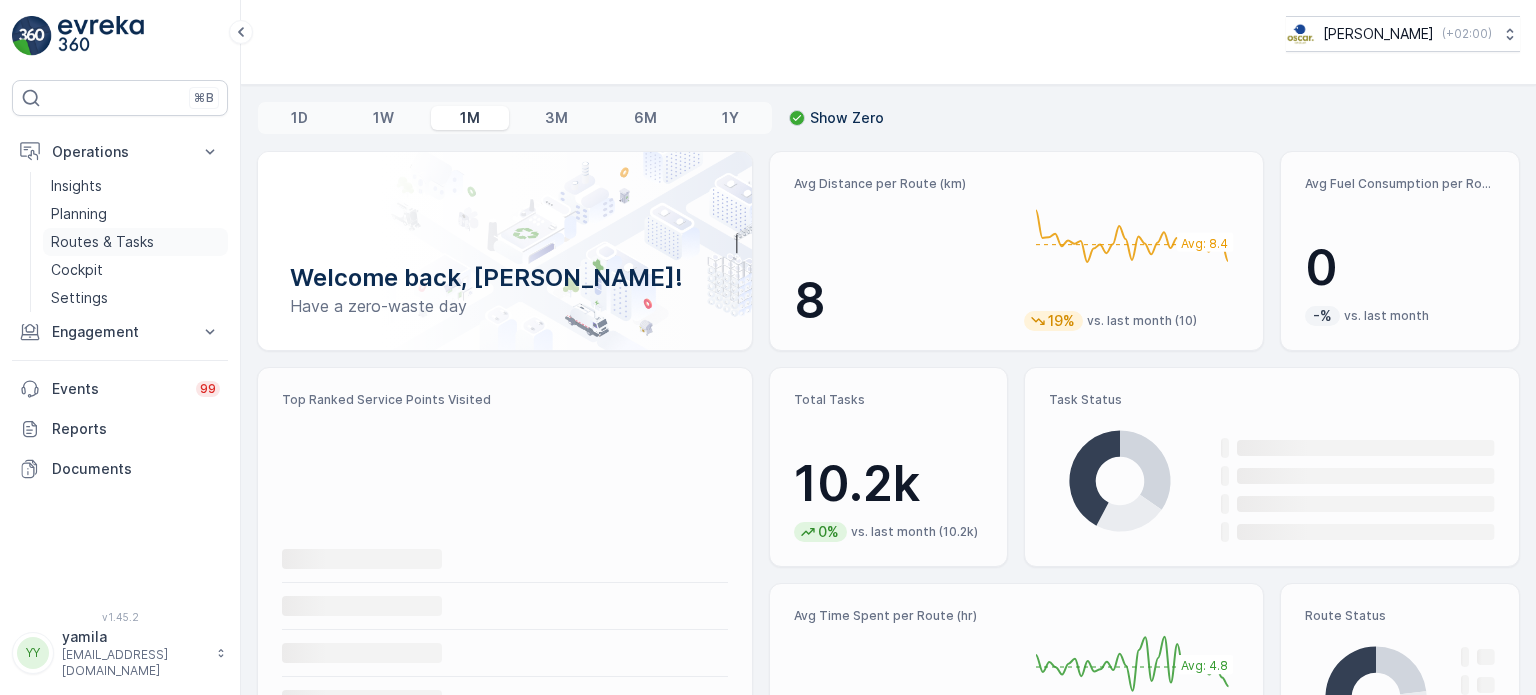 click on "Routes & Tasks" at bounding box center (102, 242) 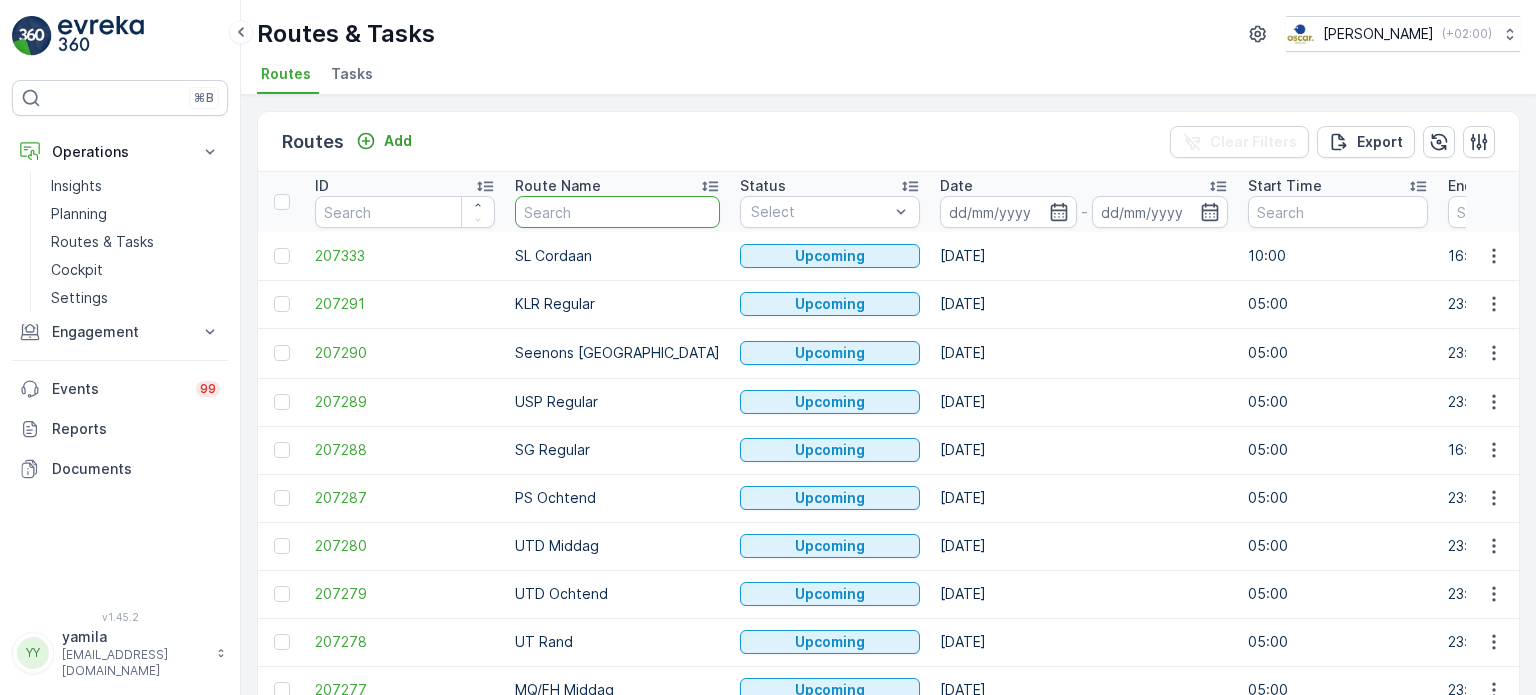 click at bounding box center (617, 212) 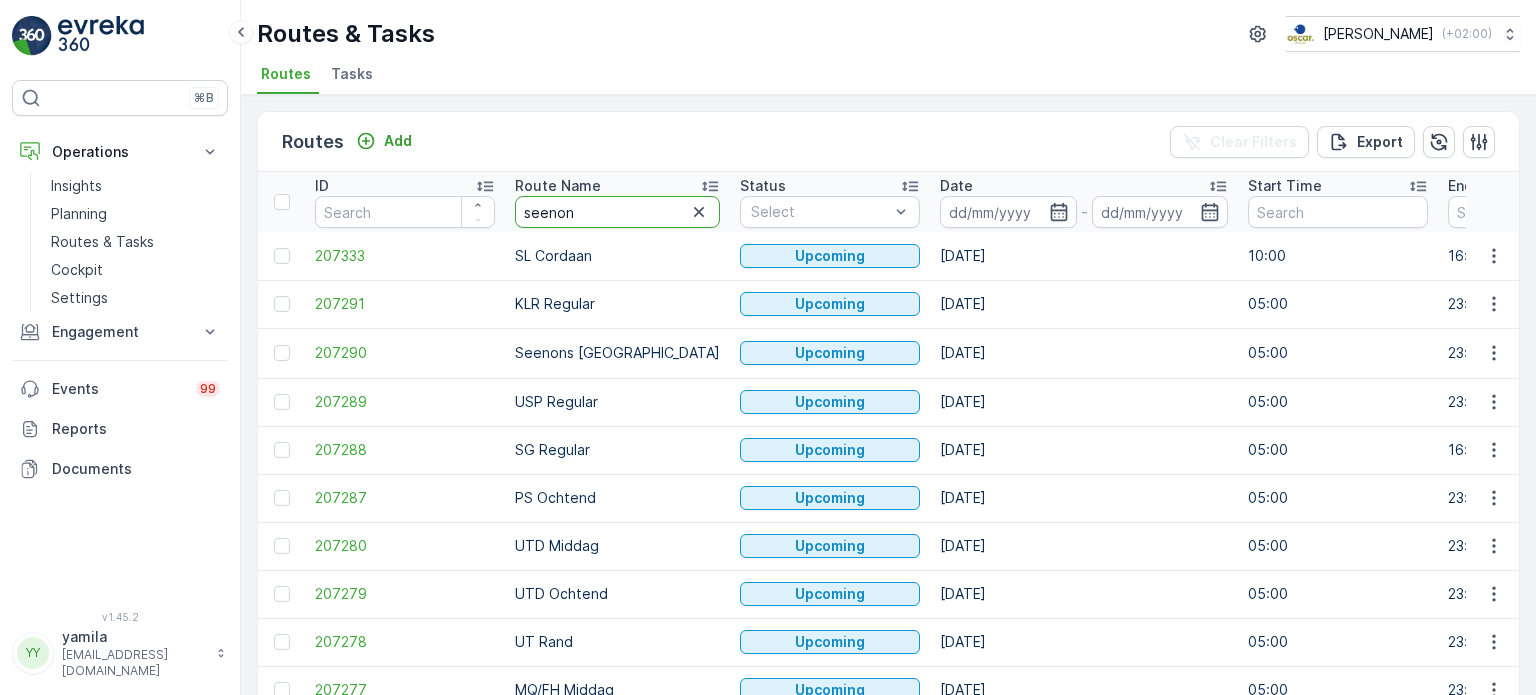 type on "seenons" 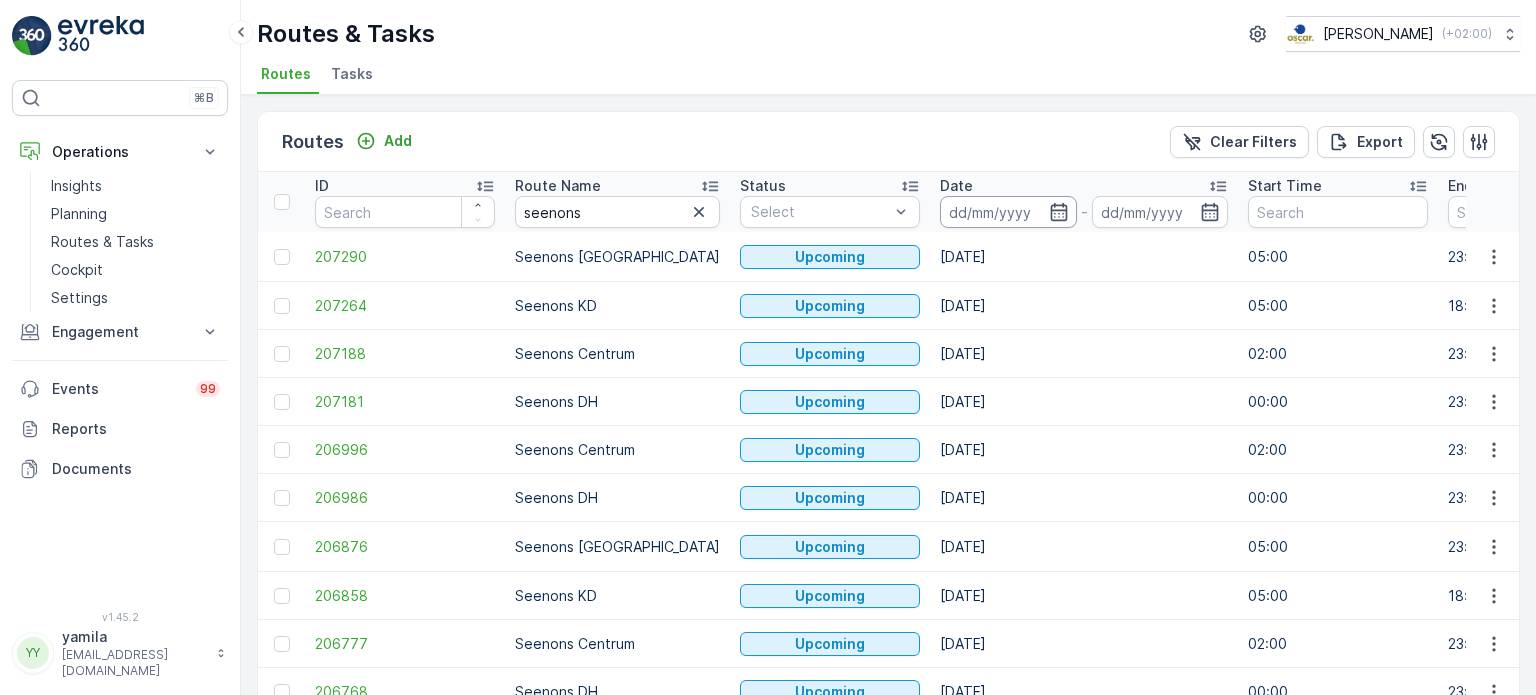 click at bounding box center (1008, 212) 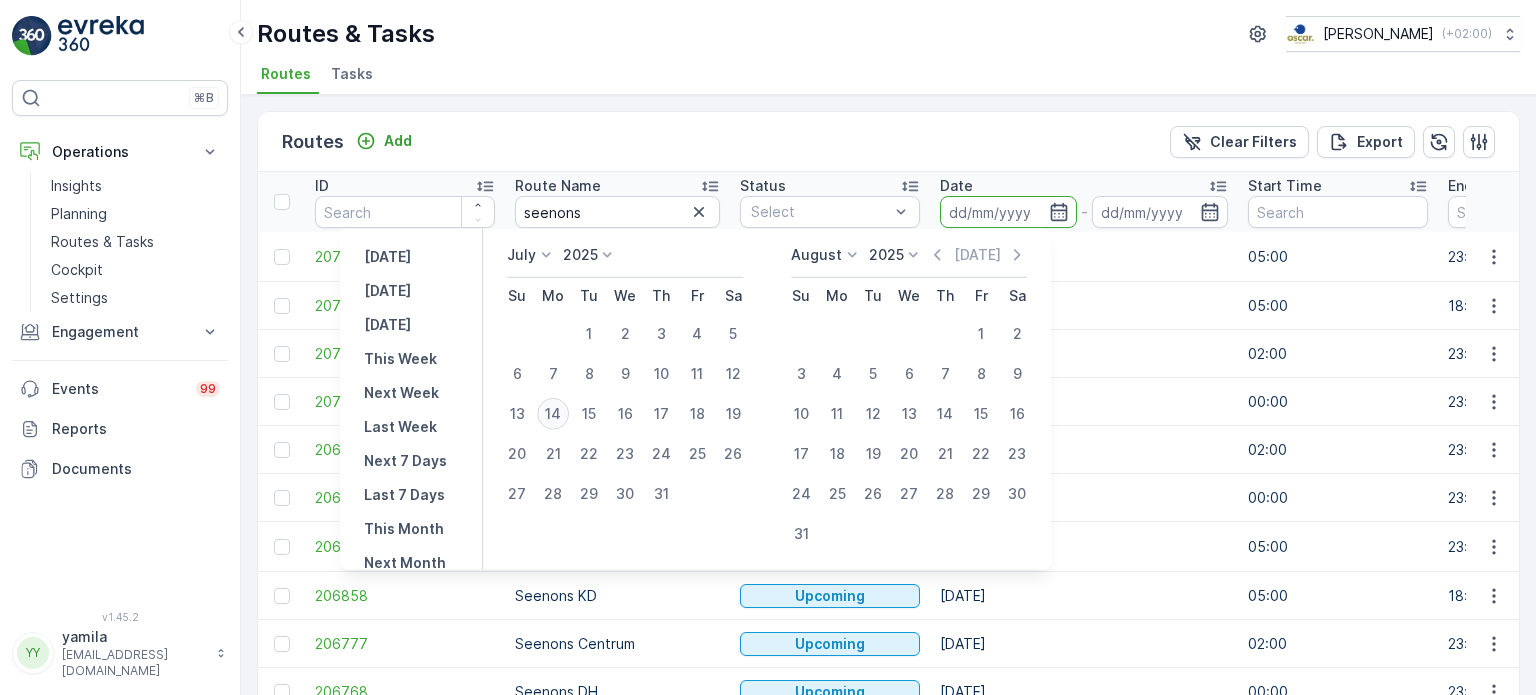 click on "14" at bounding box center (553, 414) 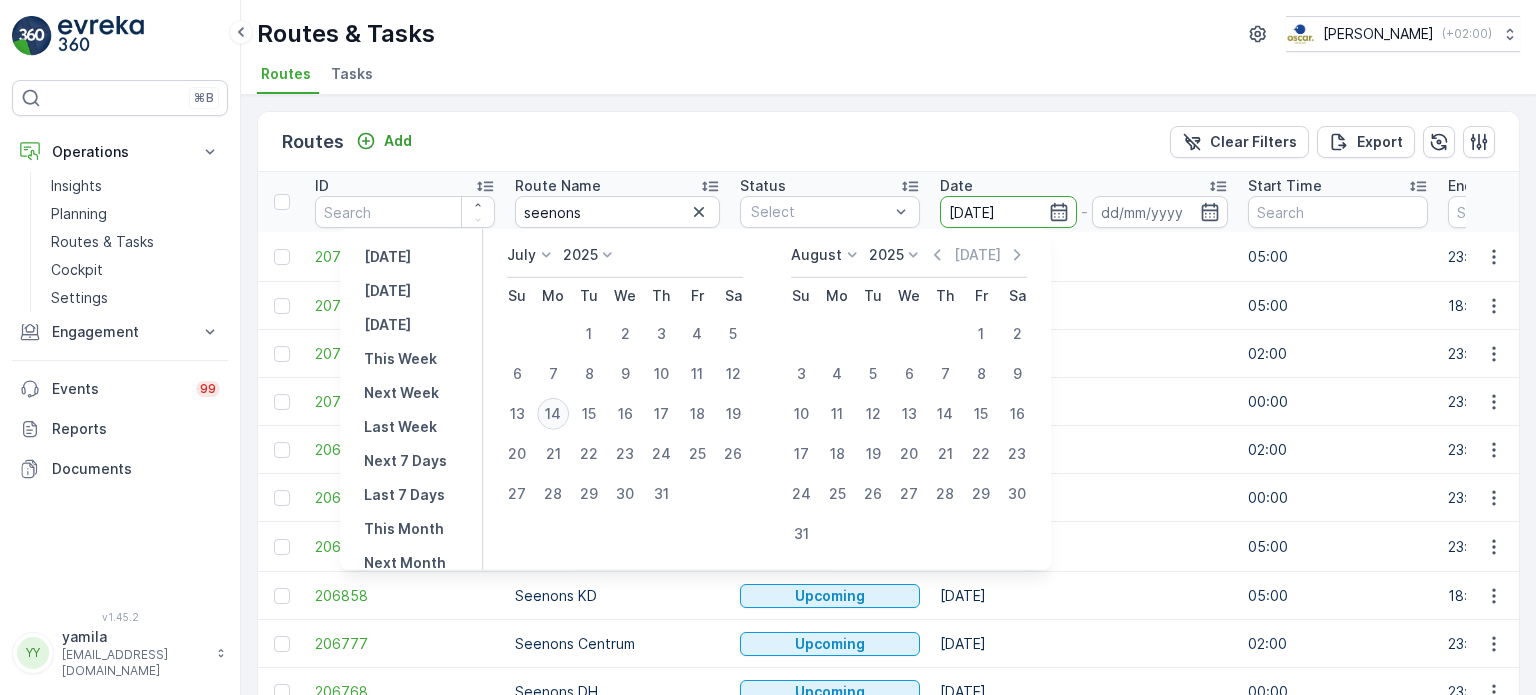click on "14" at bounding box center [553, 414] 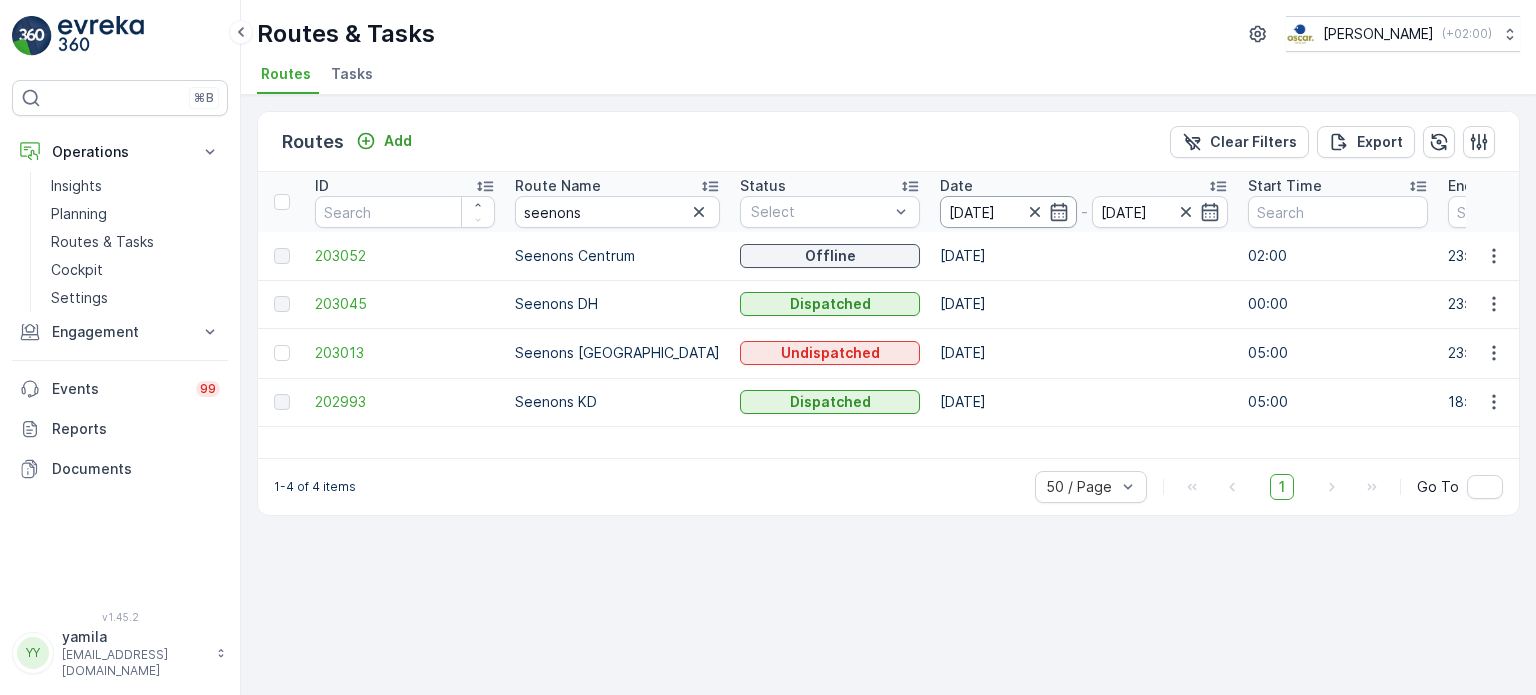 click on "[DATE]" at bounding box center [1008, 212] 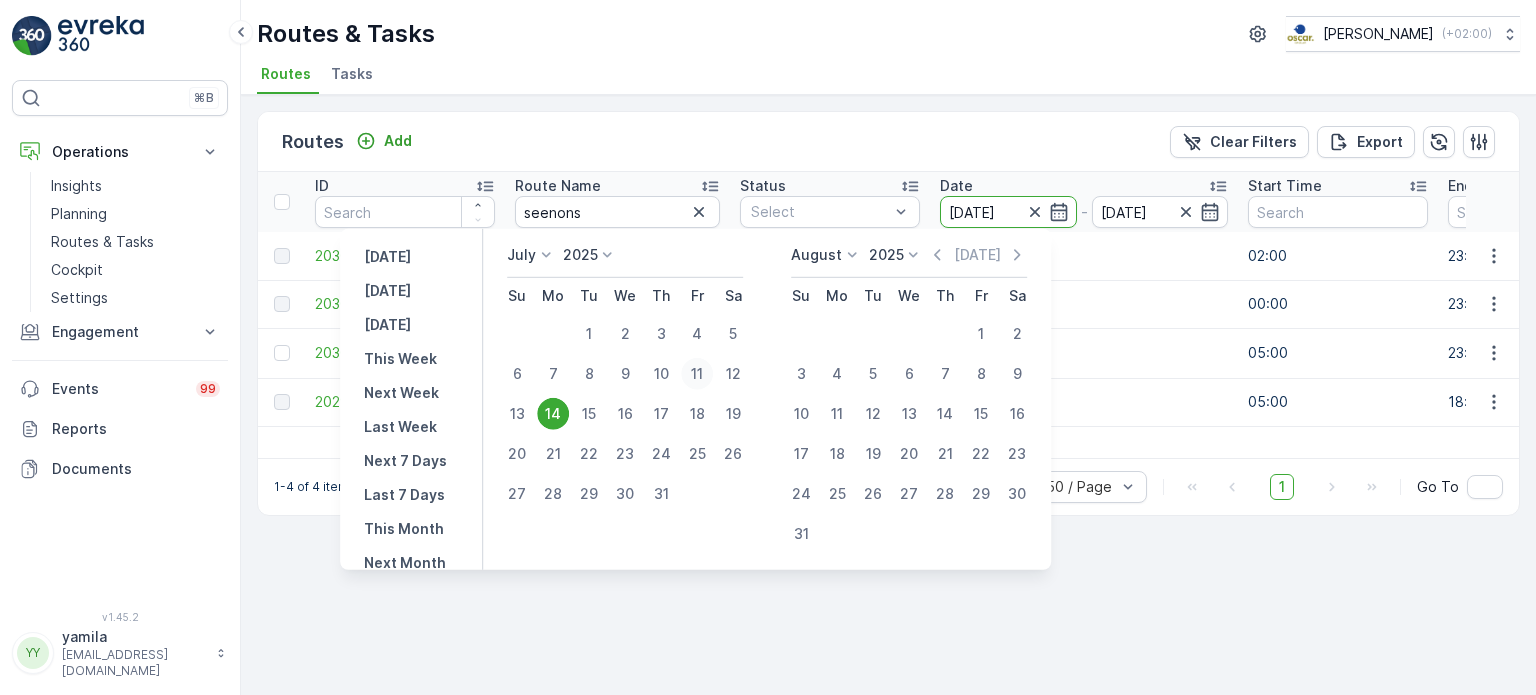 click on "11" at bounding box center [697, 374] 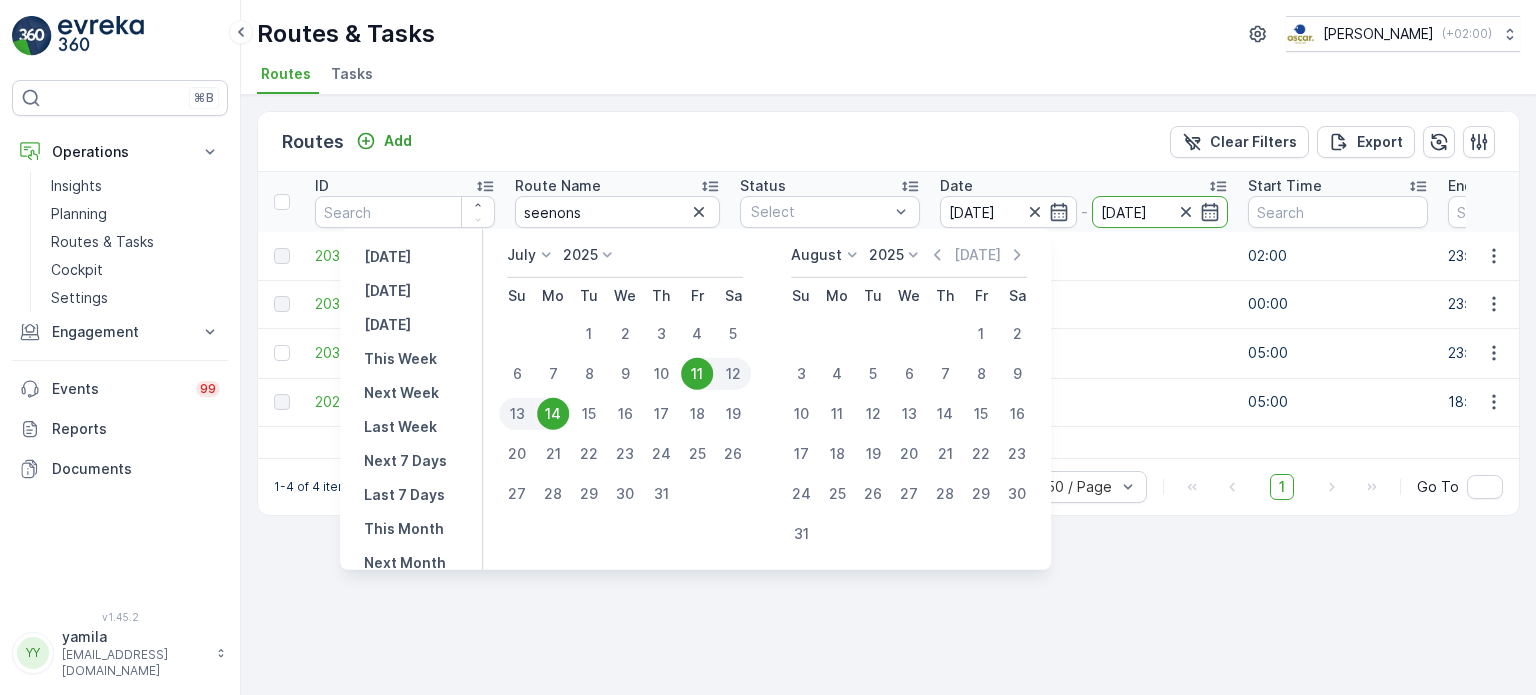 click on "11" at bounding box center [697, 374] 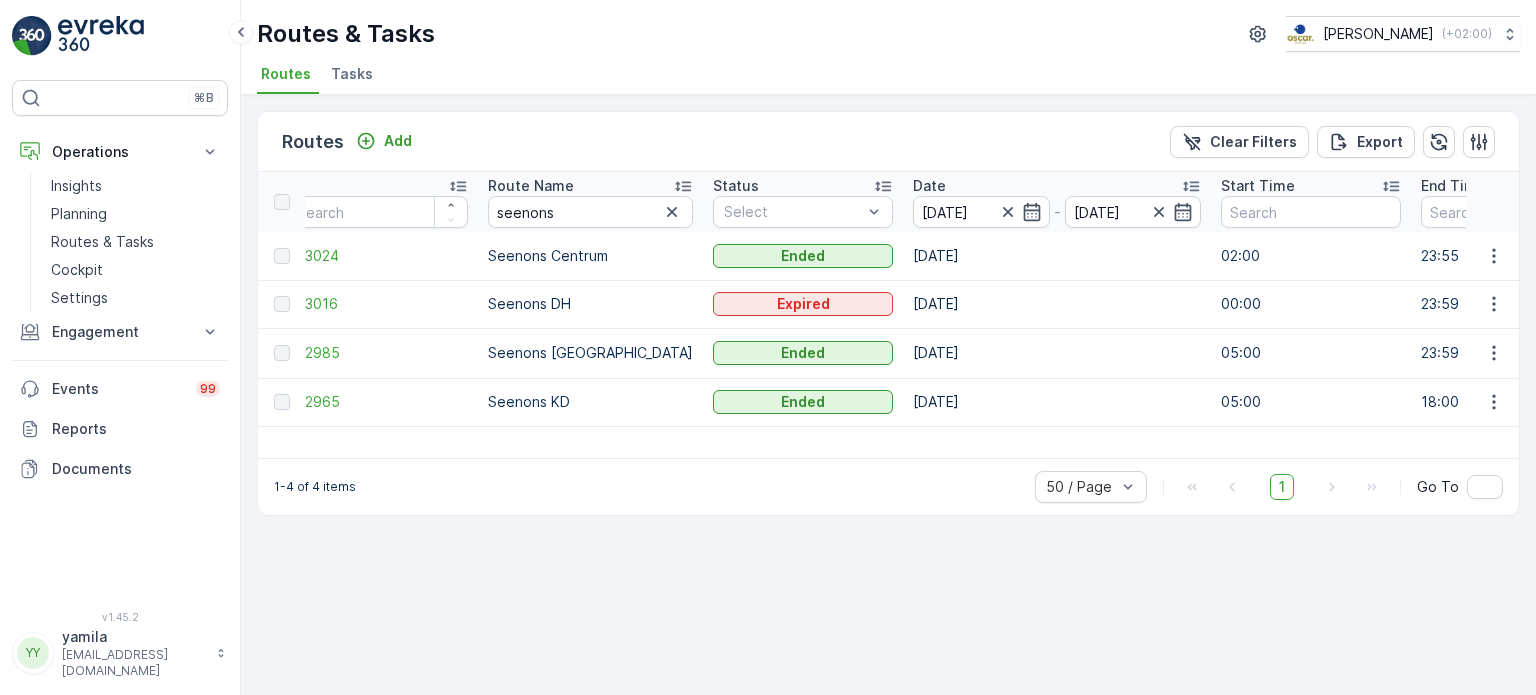 scroll, scrollTop: 0, scrollLeft: 0, axis: both 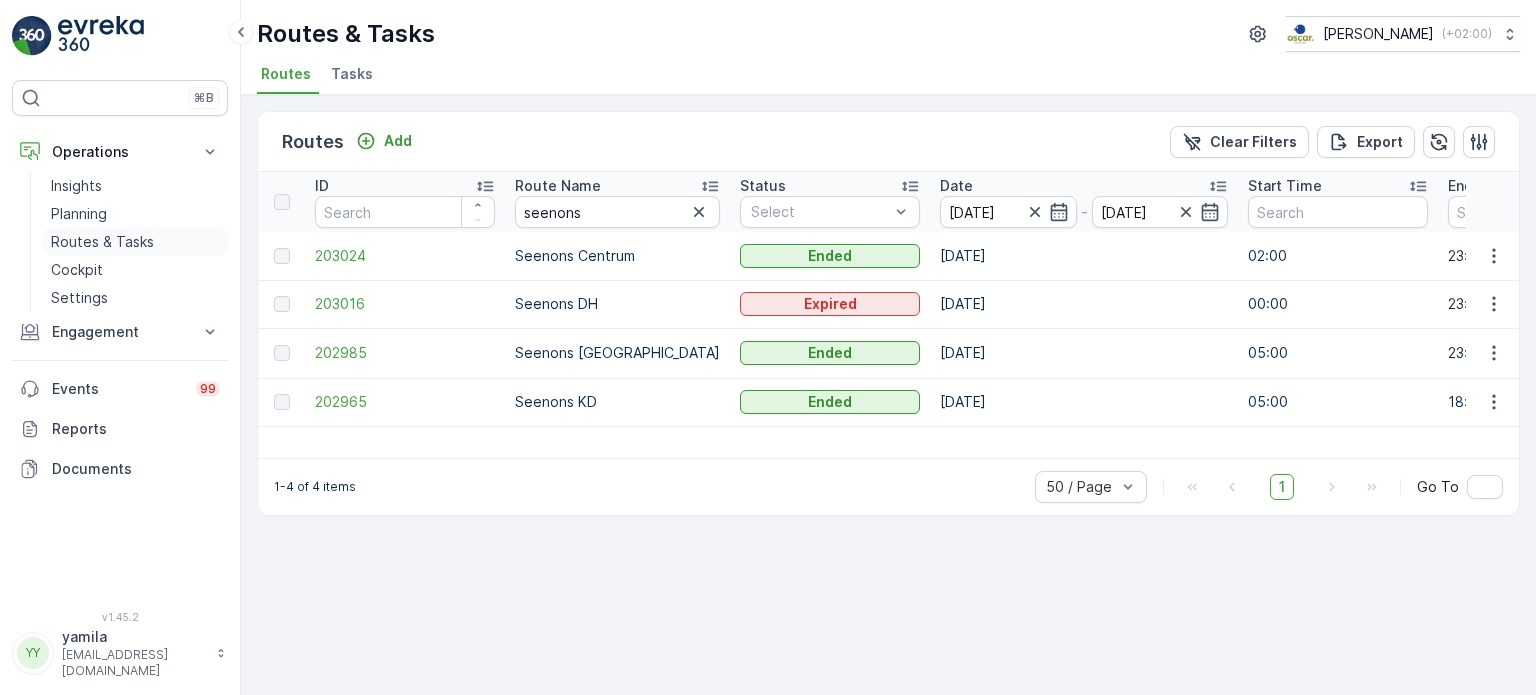 click on "Routes & Tasks" at bounding box center (102, 242) 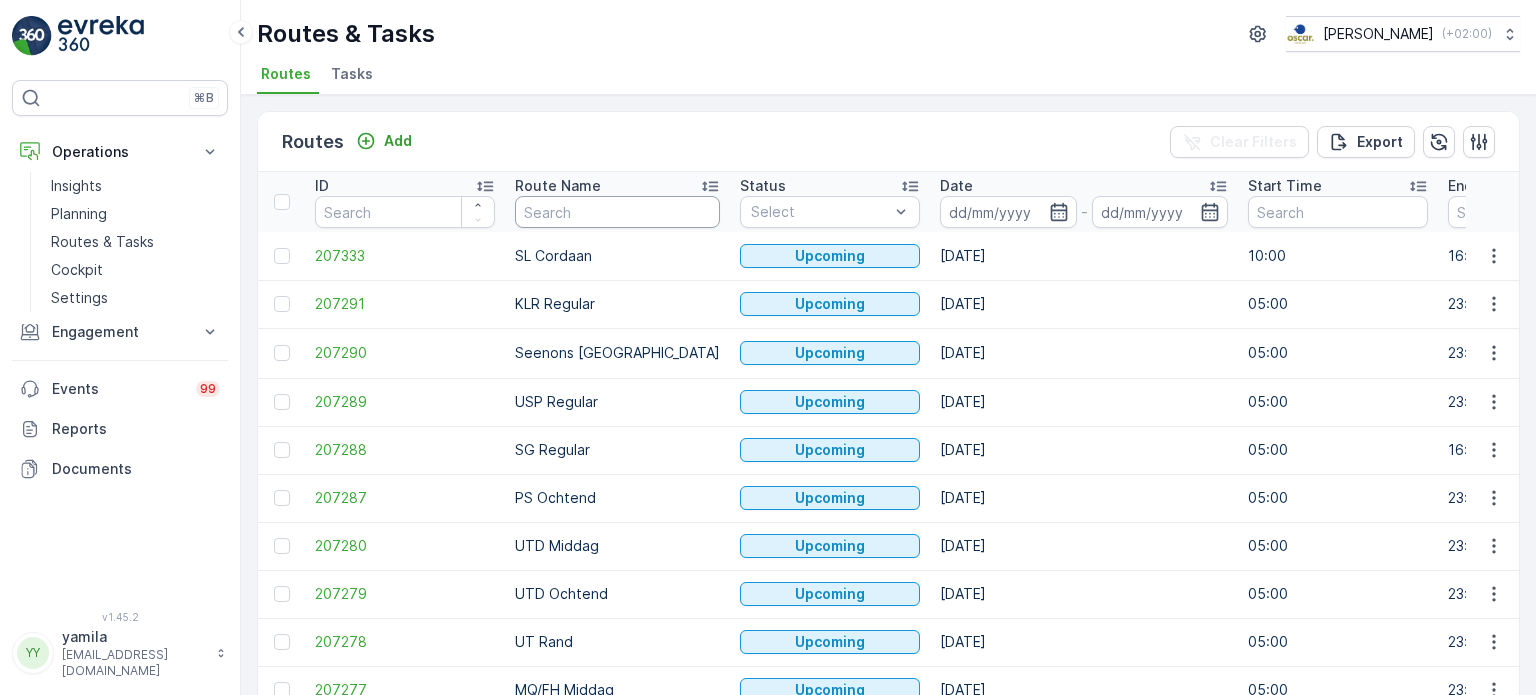 click at bounding box center (617, 212) 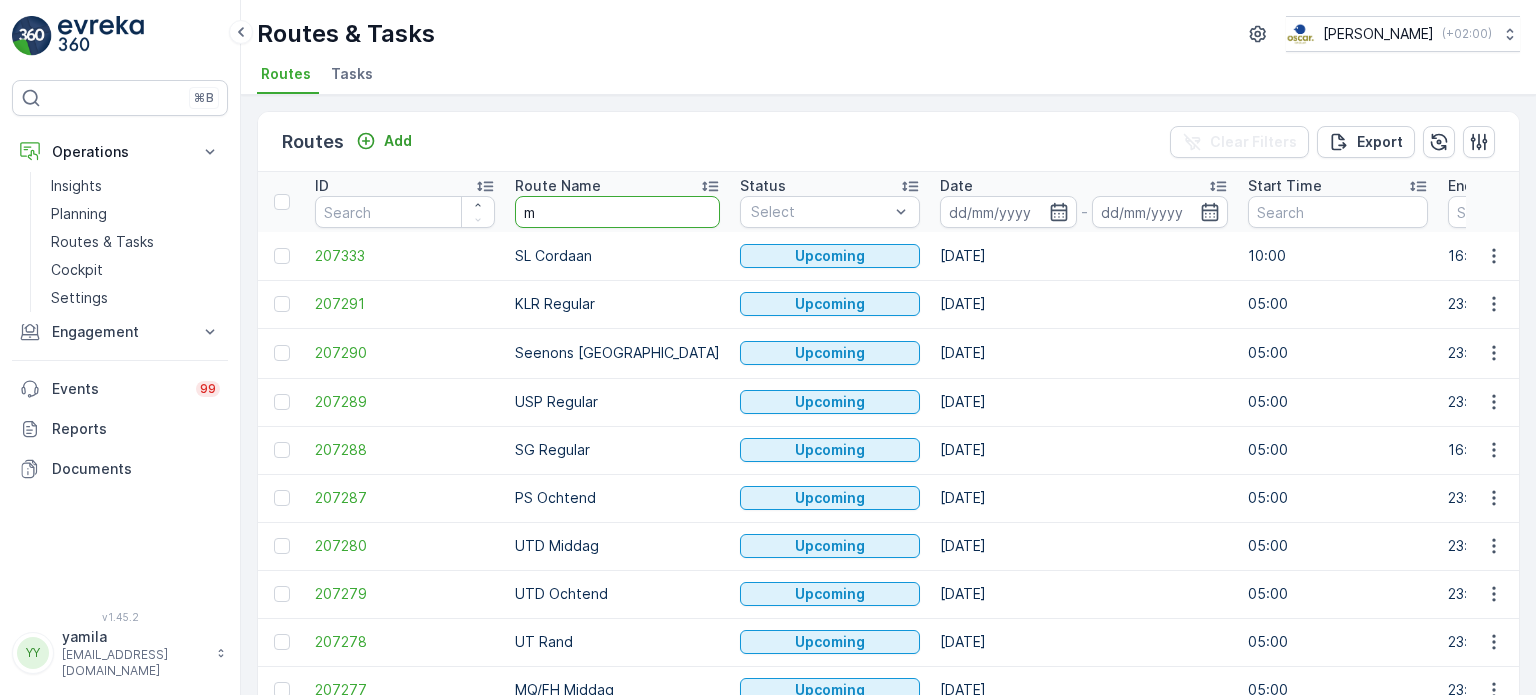 type on "mq" 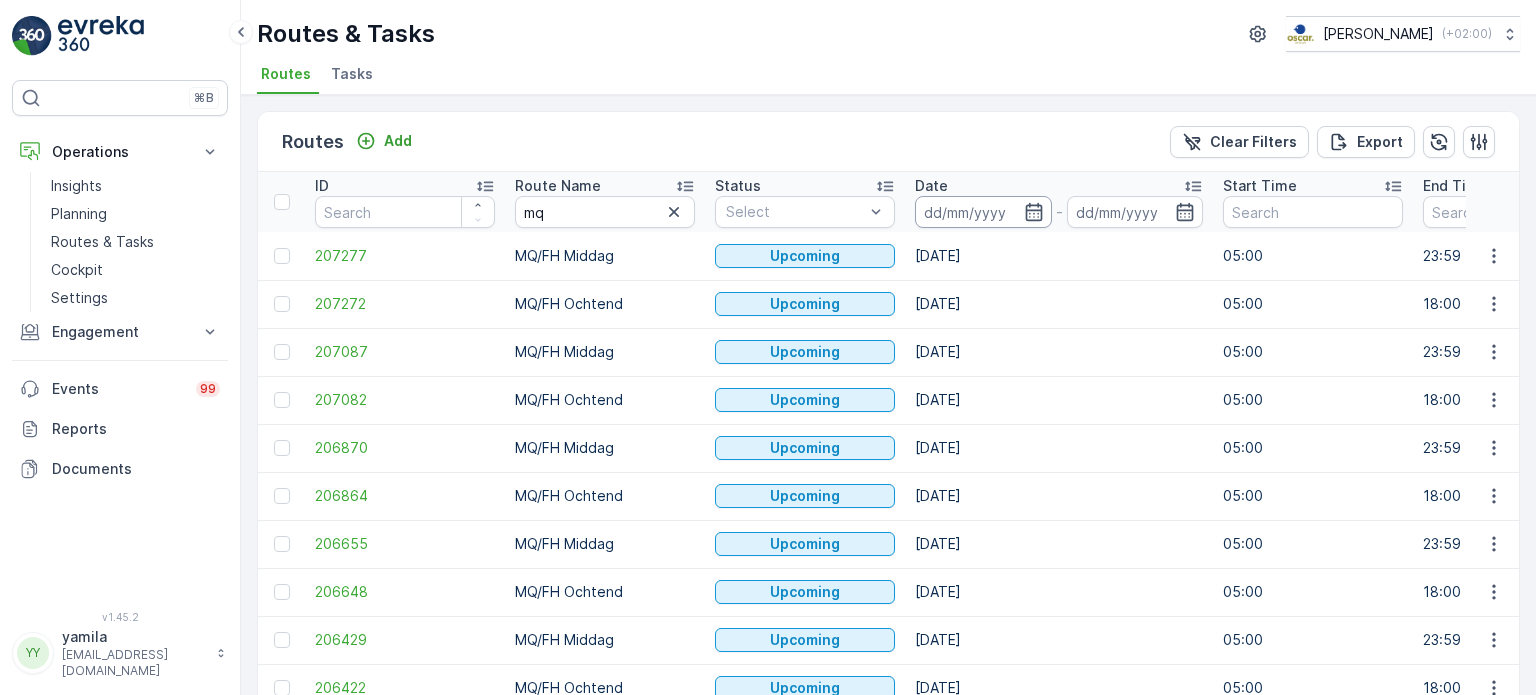 click at bounding box center (983, 212) 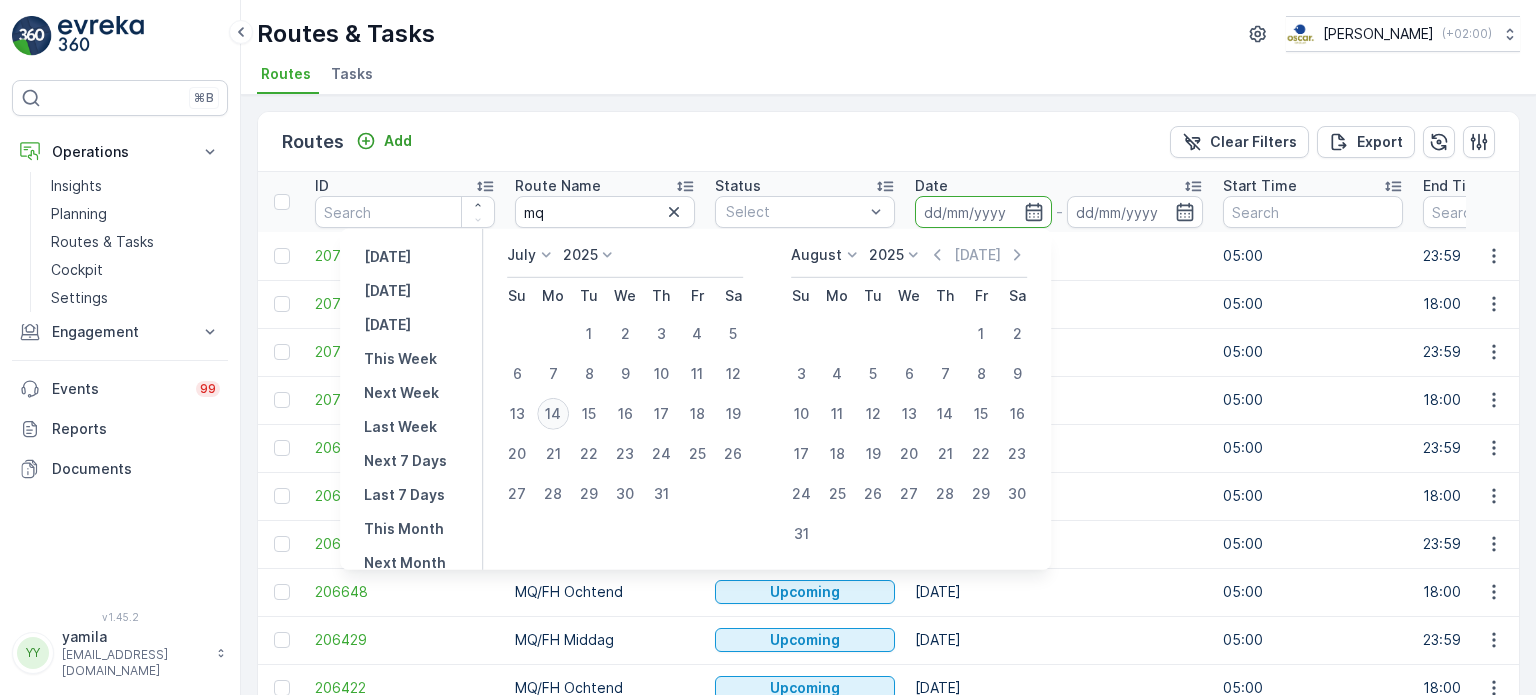click on "14" at bounding box center (553, 414) 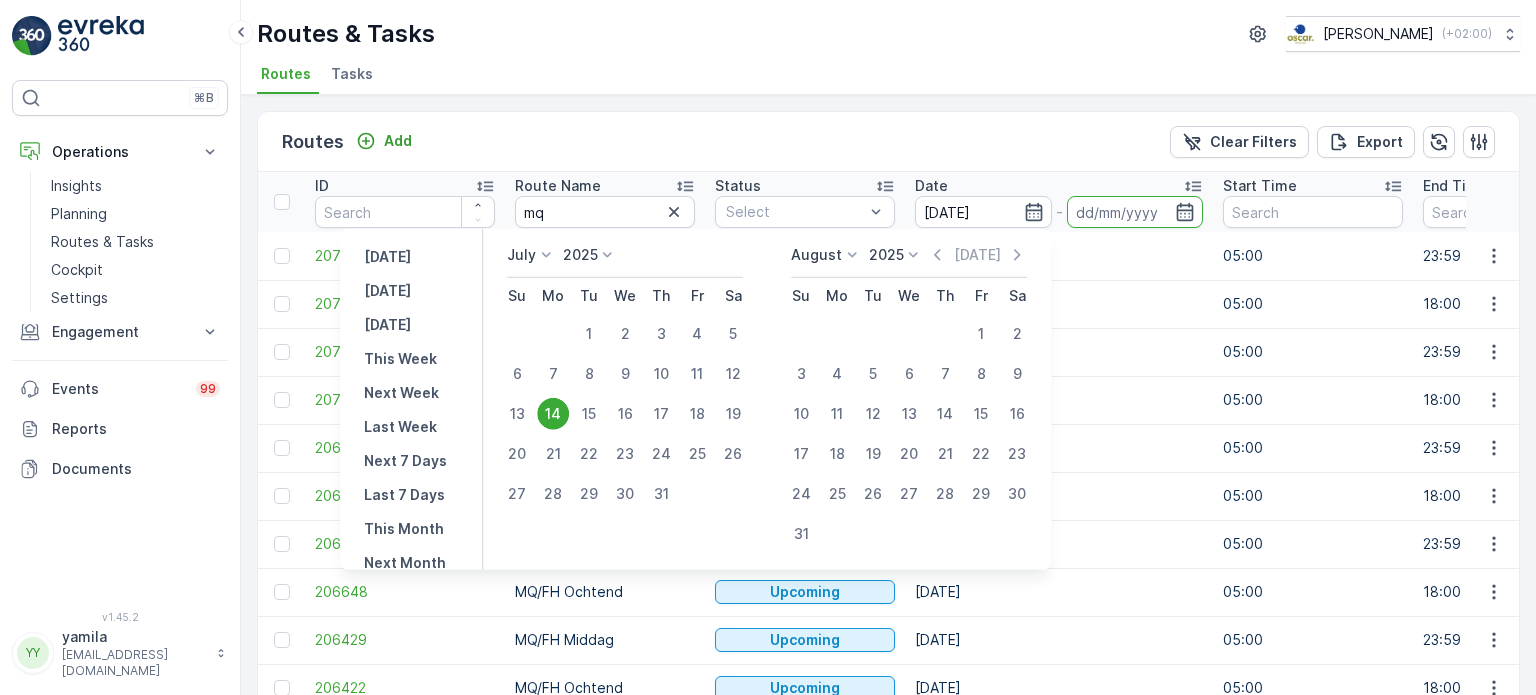 click on "14" at bounding box center [553, 414] 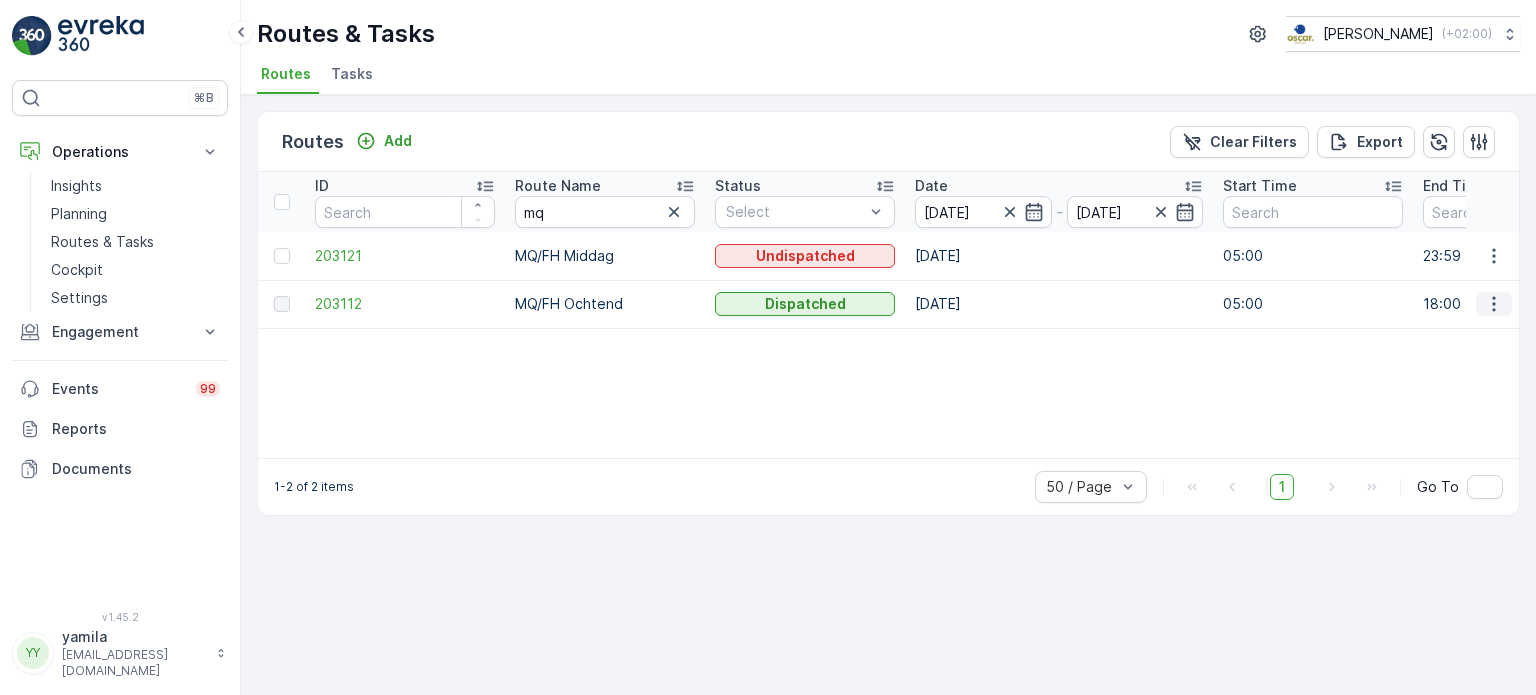 click 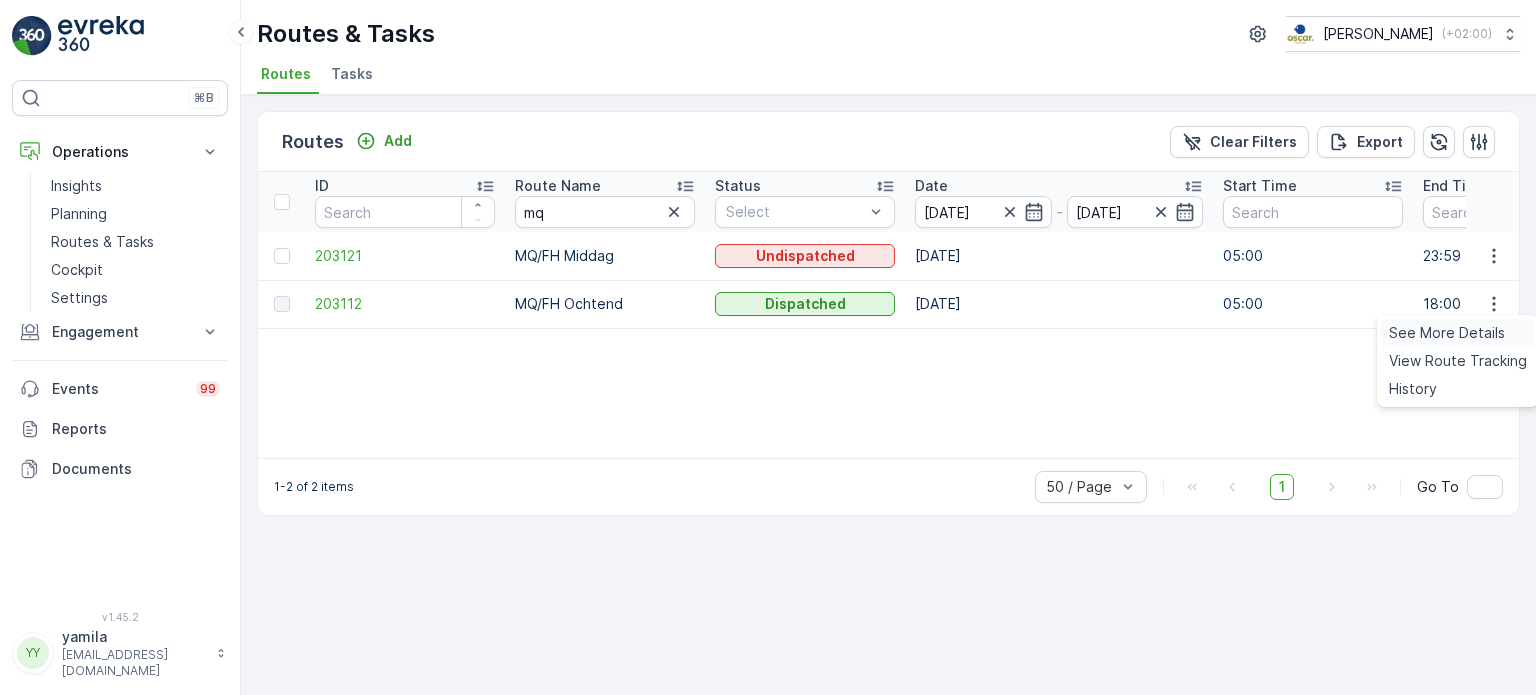 click on "See More Details" at bounding box center [1447, 333] 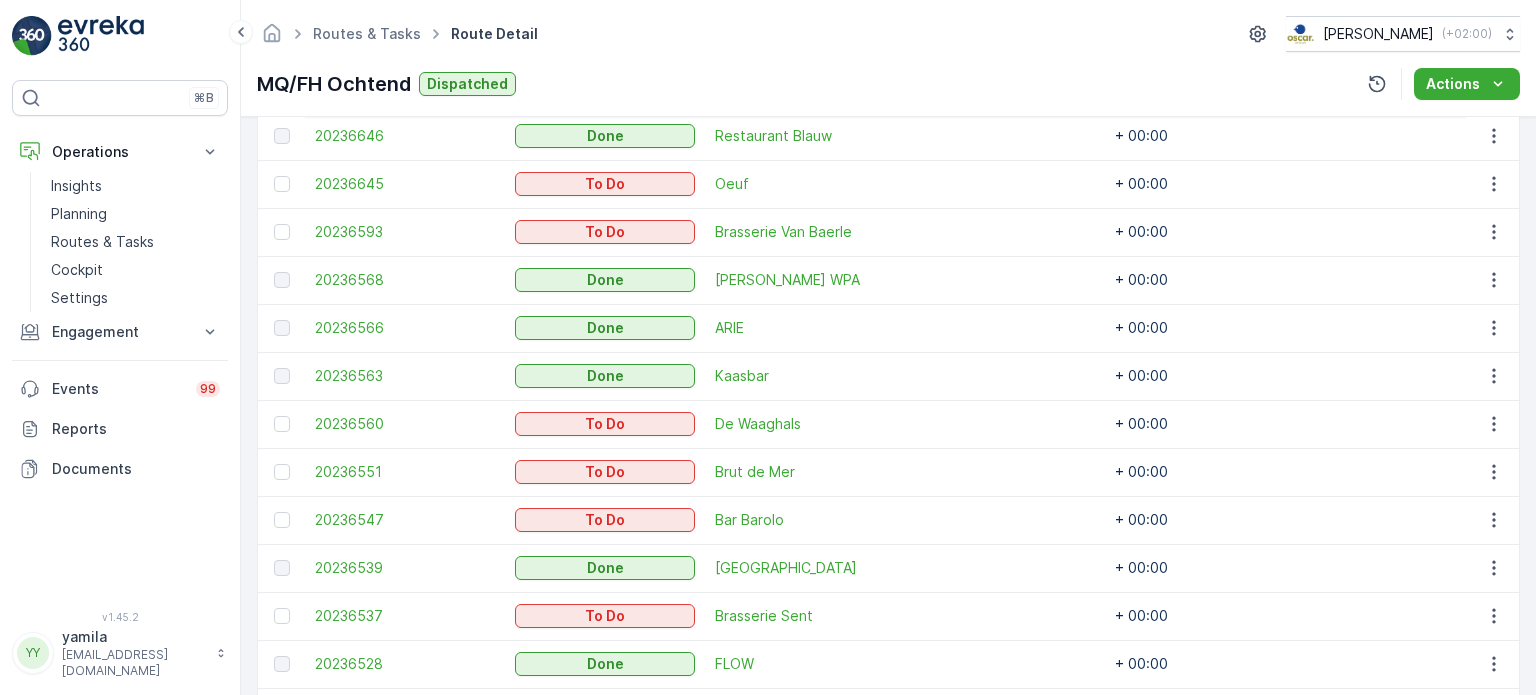 scroll, scrollTop: 736, scrollLeft: 0, axis: vertical 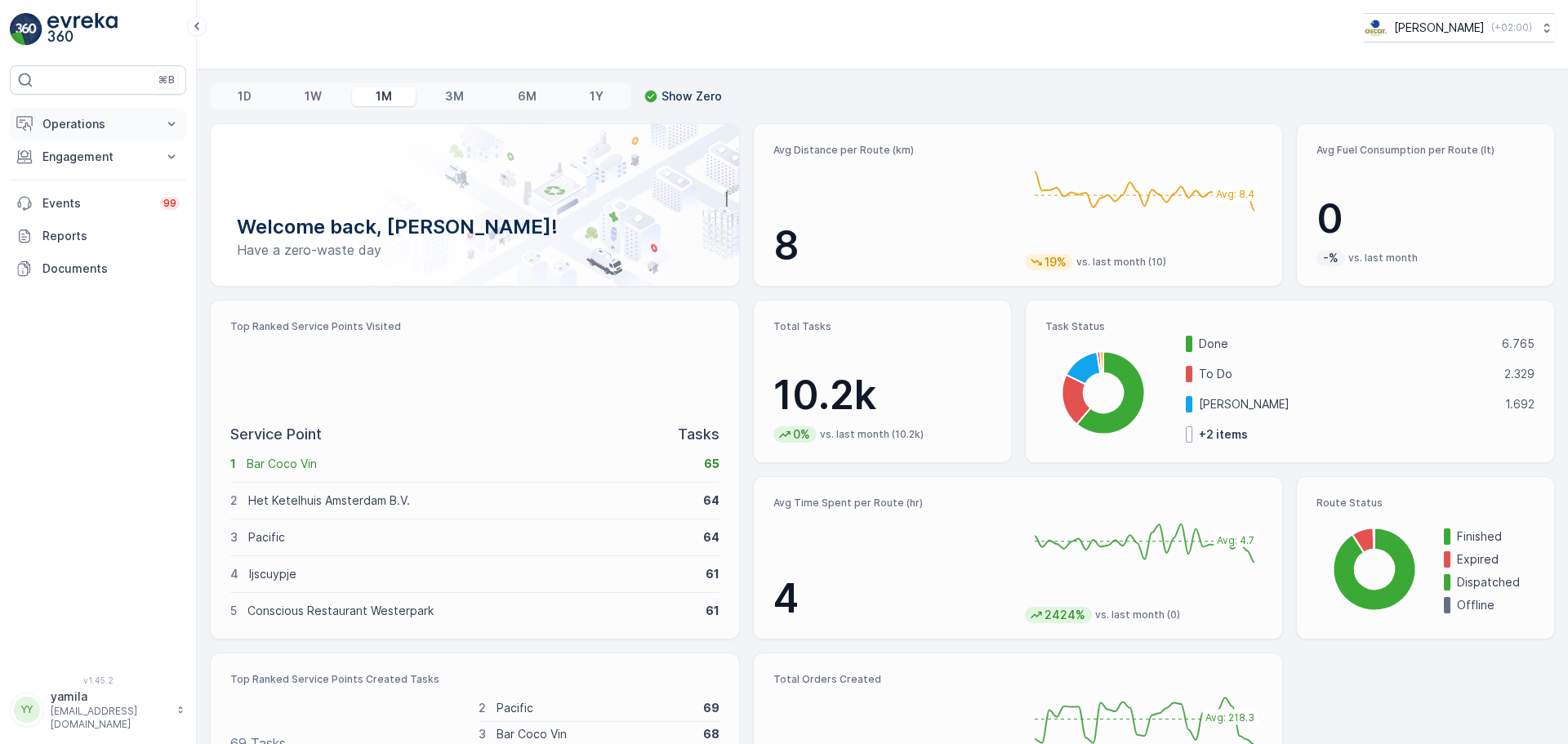 click on "Operations" at bounding box center [98, 124] 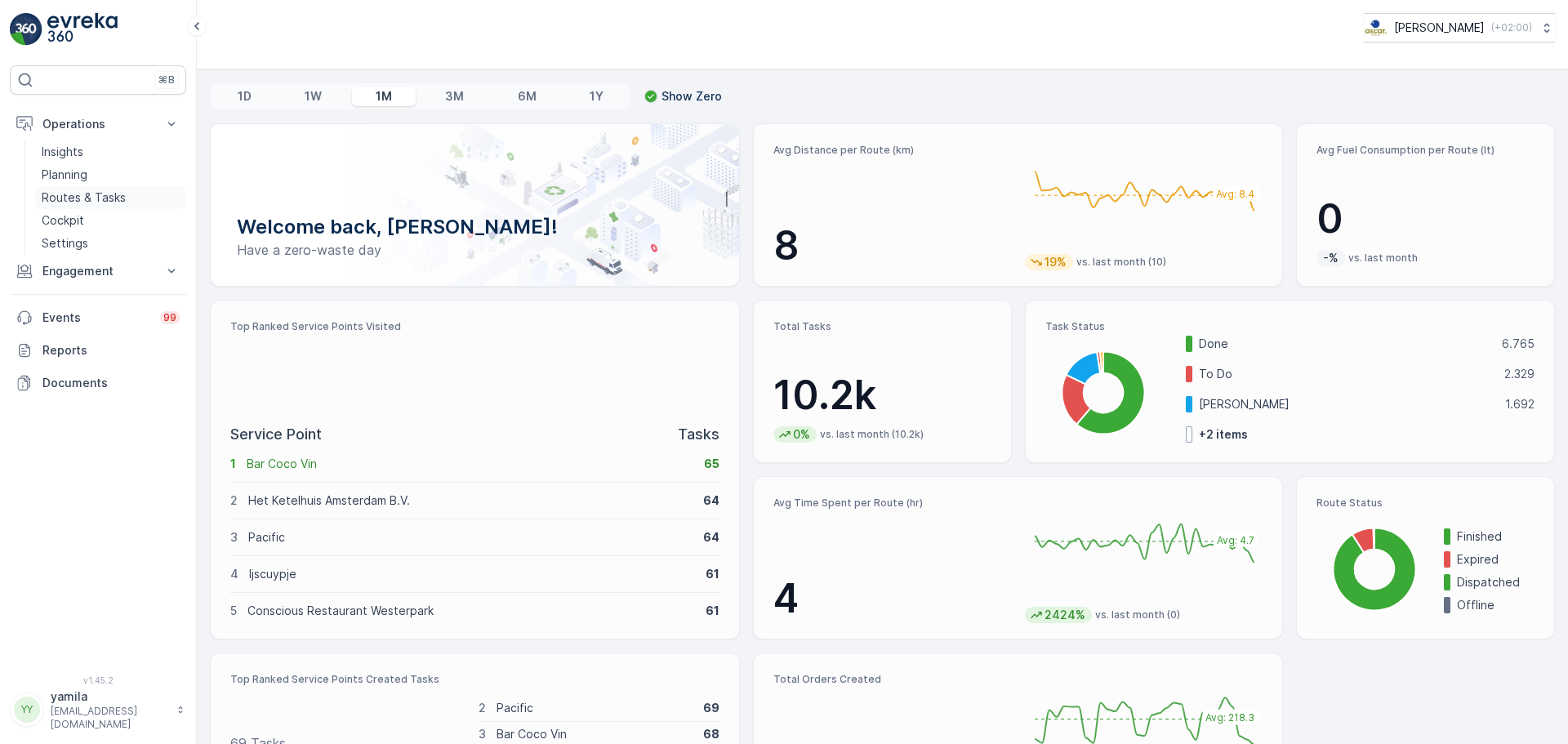 click on "Routes & Tasks" at bounding box center (83, 198) 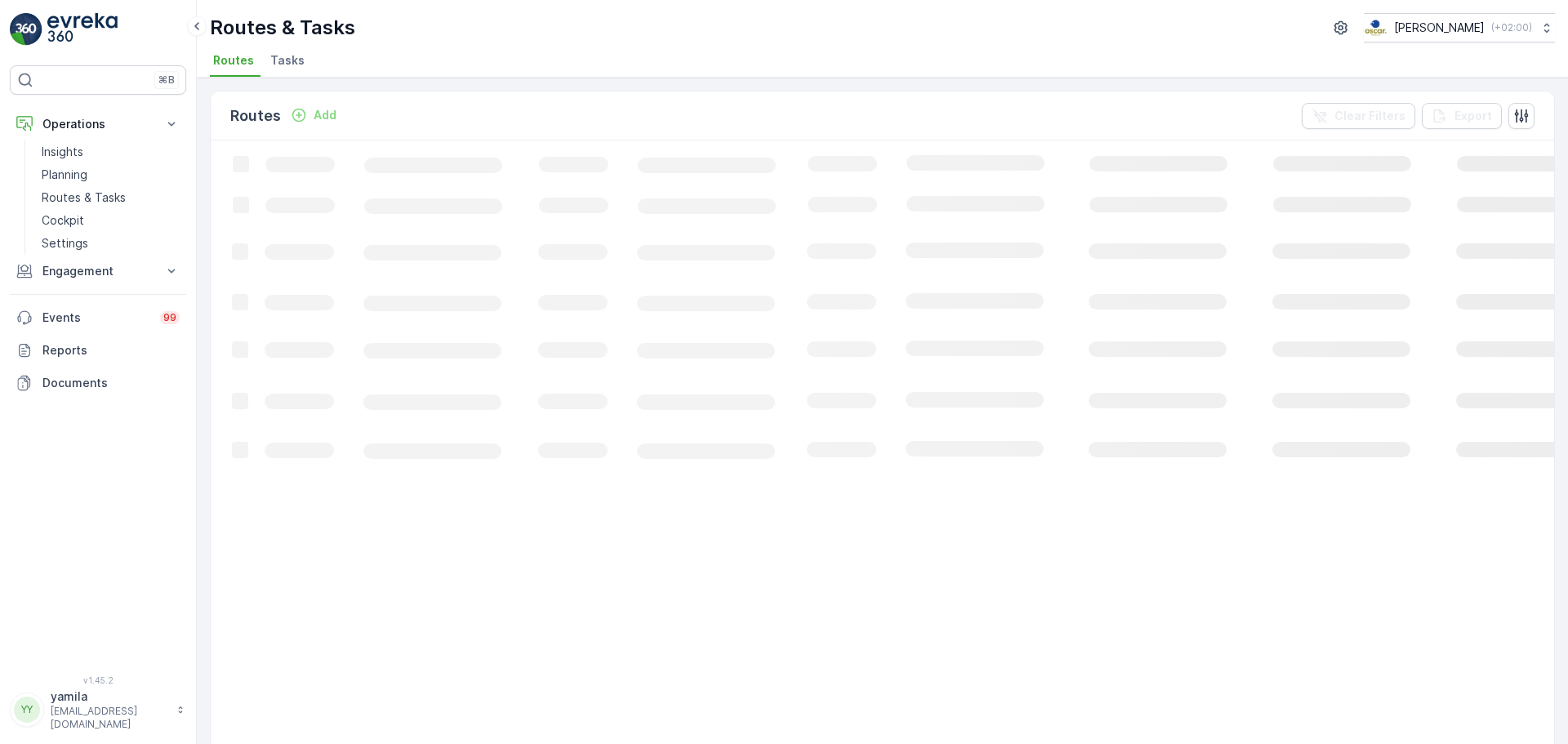 click on "Routes Tasks" at bounding box center (875, 63) 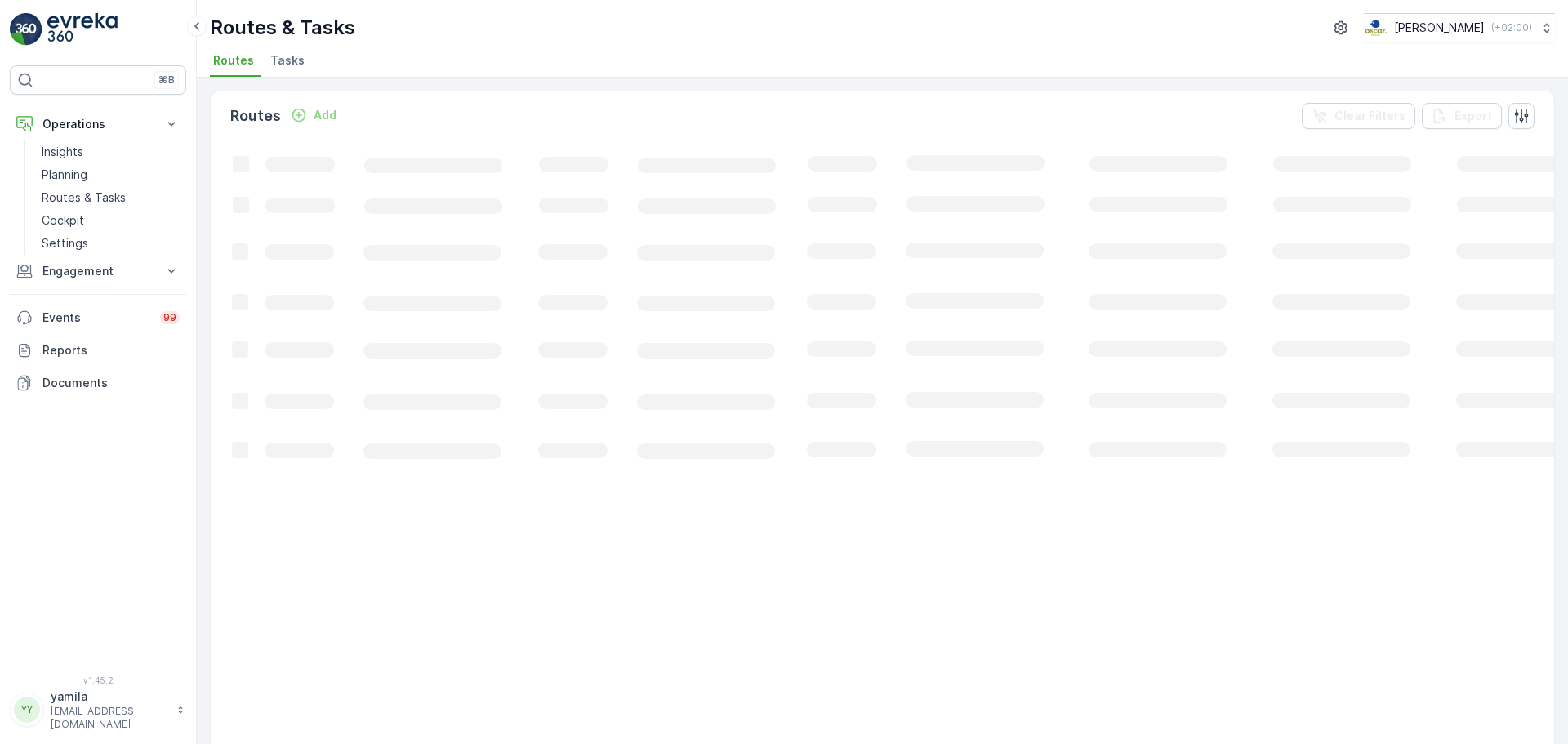 click on "Tasks" at bounding box center (289, 63) 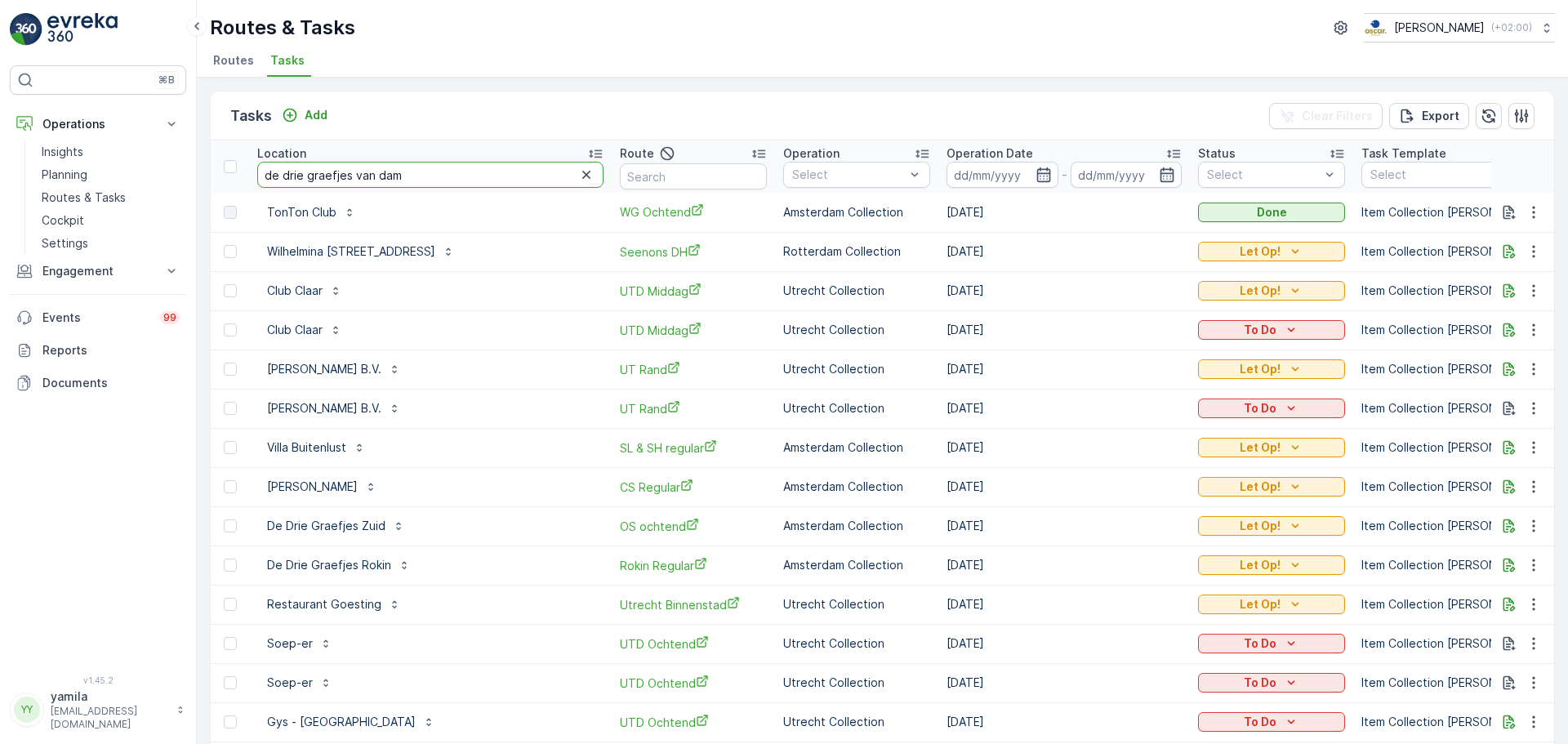 type on "de drie graefjes van dam" 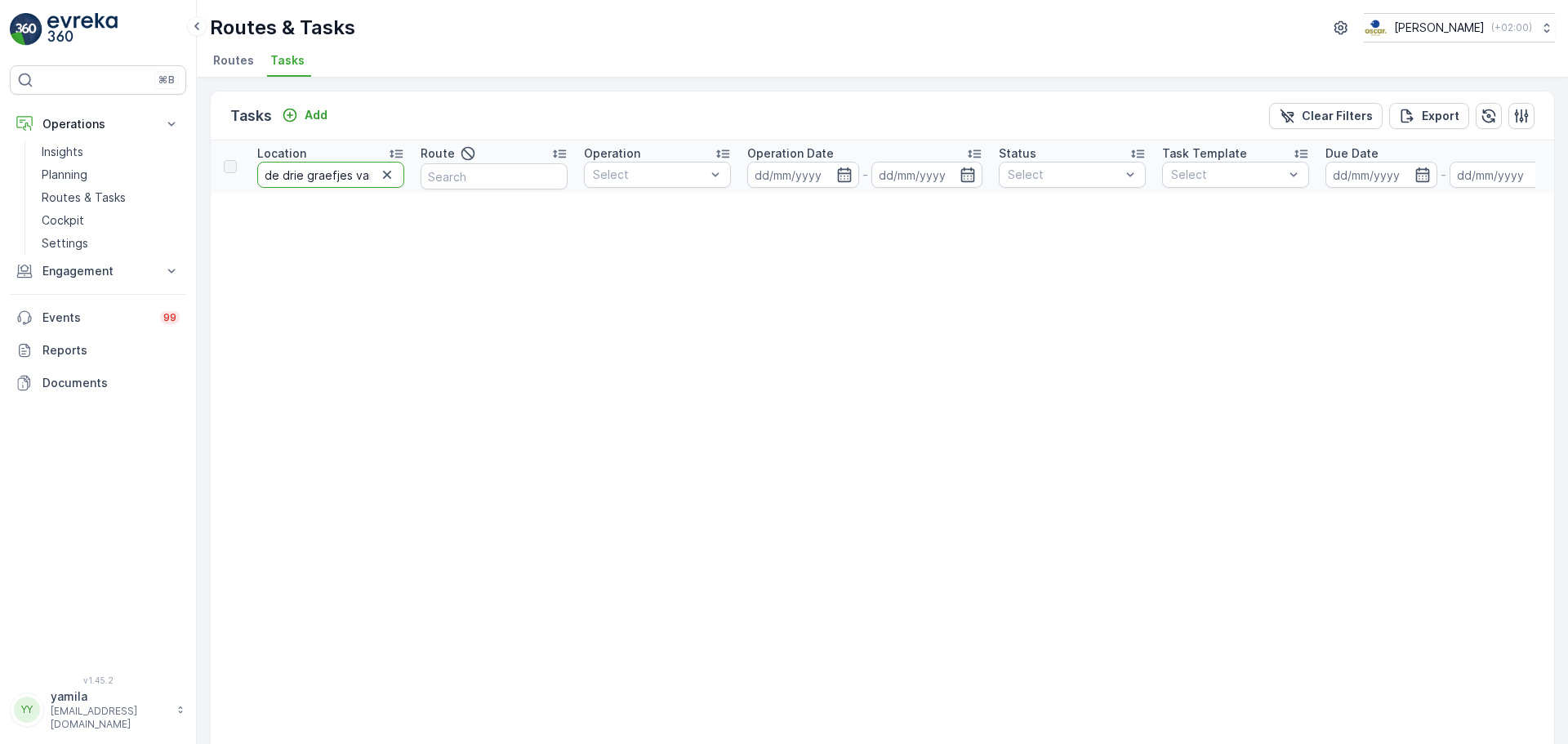 click on "de drie graefjes van dam" at bounding box center [331, 175] 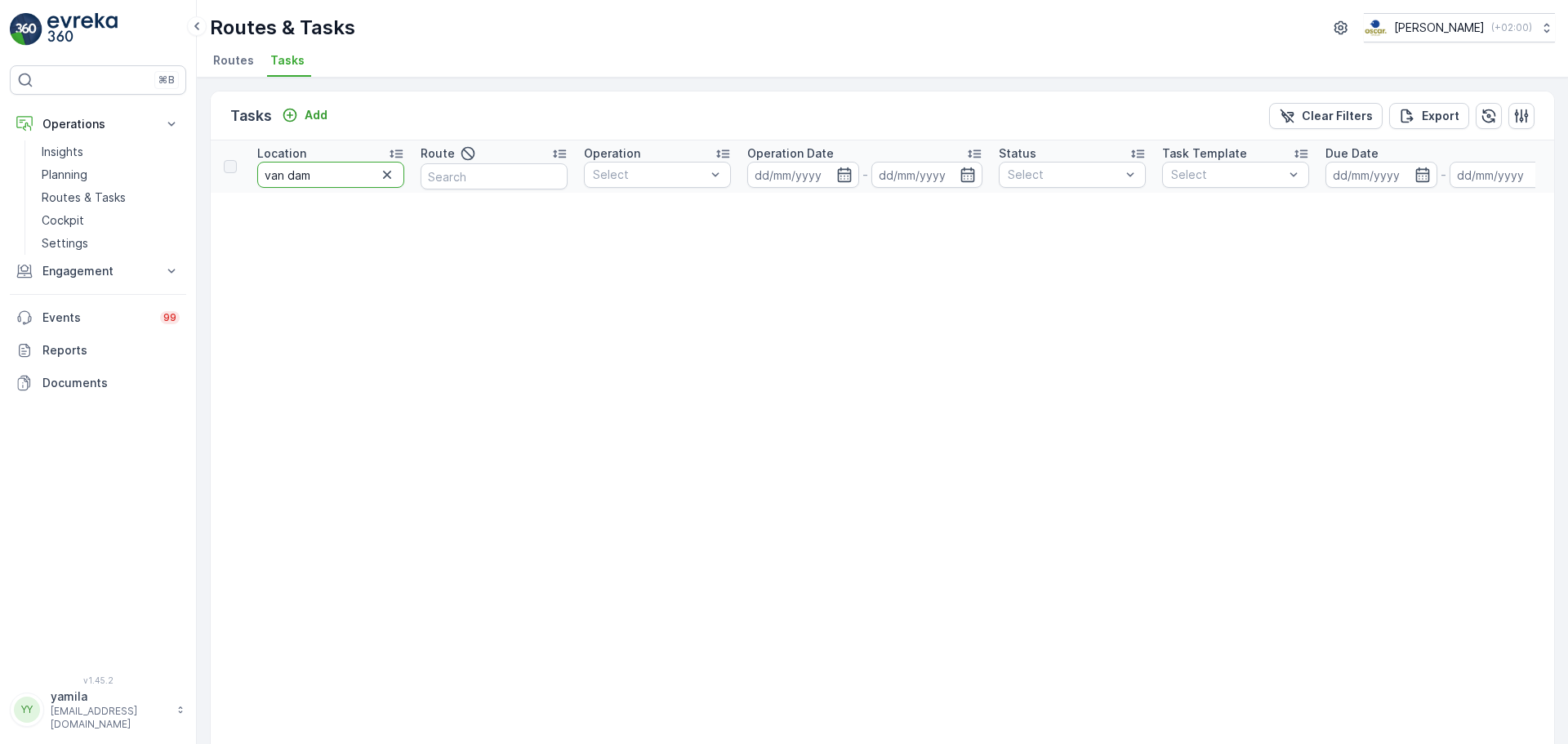 type on "van dam" 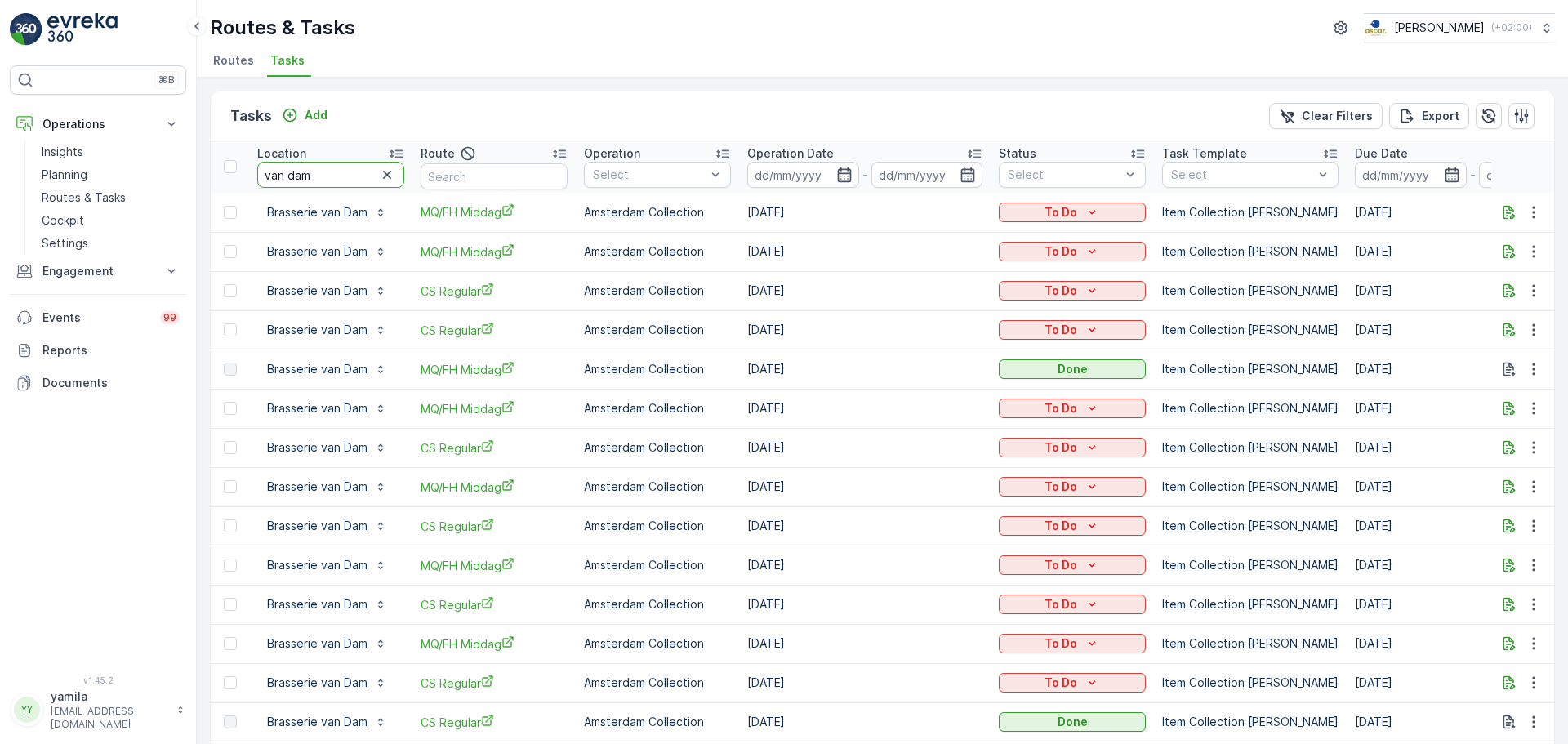 drag, startPoint x: 318, startPoint y: 173, endPoint x: 238, endPoint y: 163, distance: 80.62258 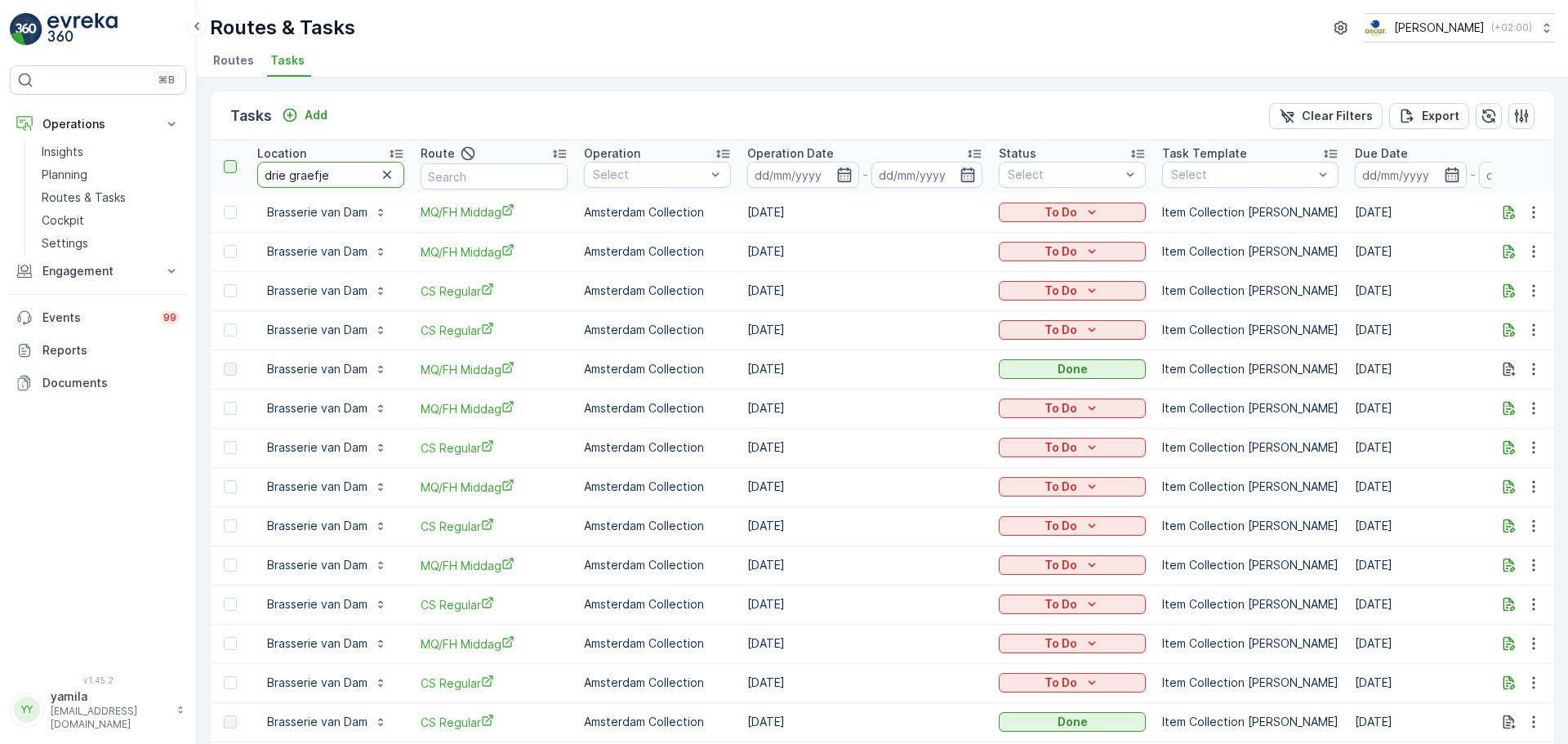 type on "drie graefjes" 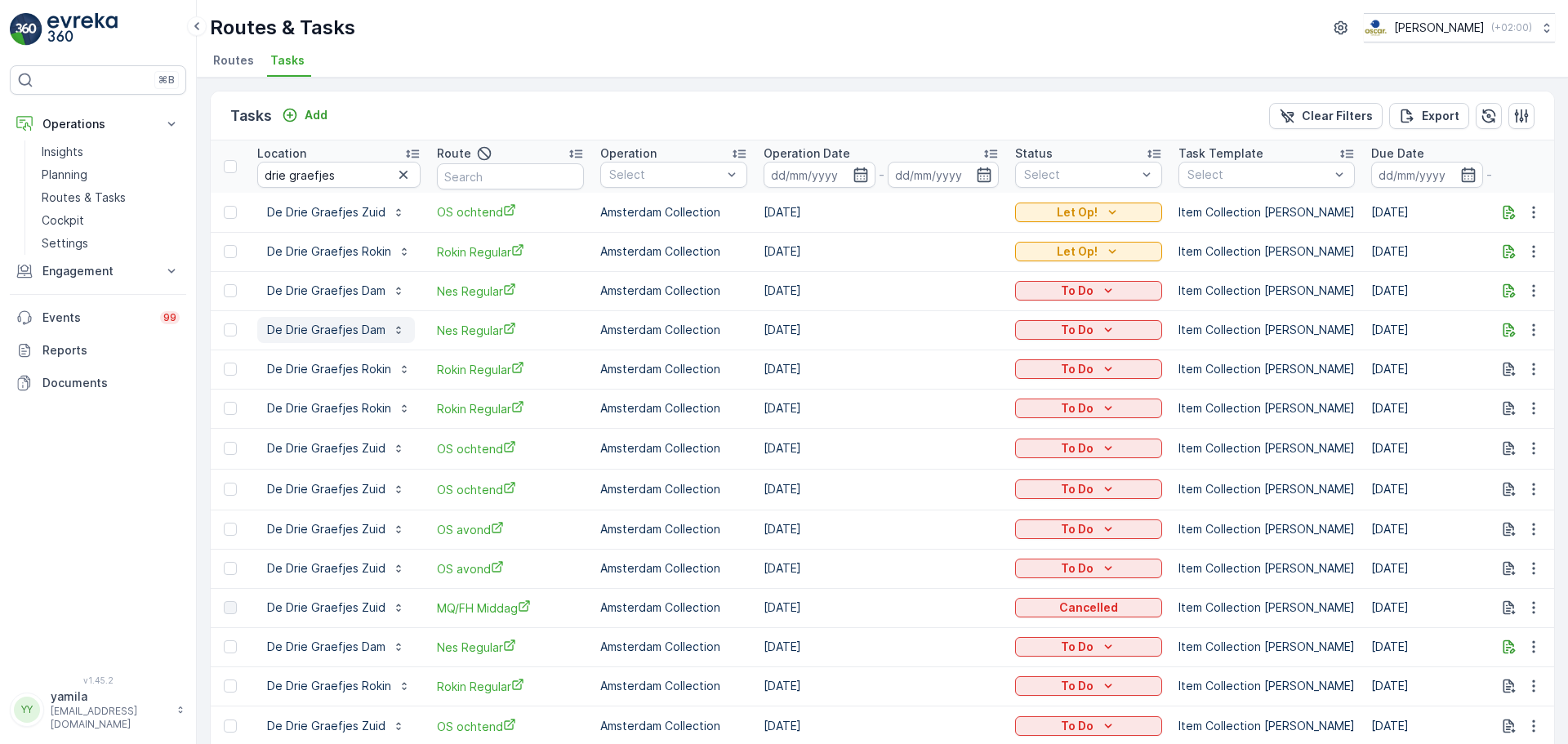 click on "De Drie Graefjes Dam" at bounding box center (326, 330) 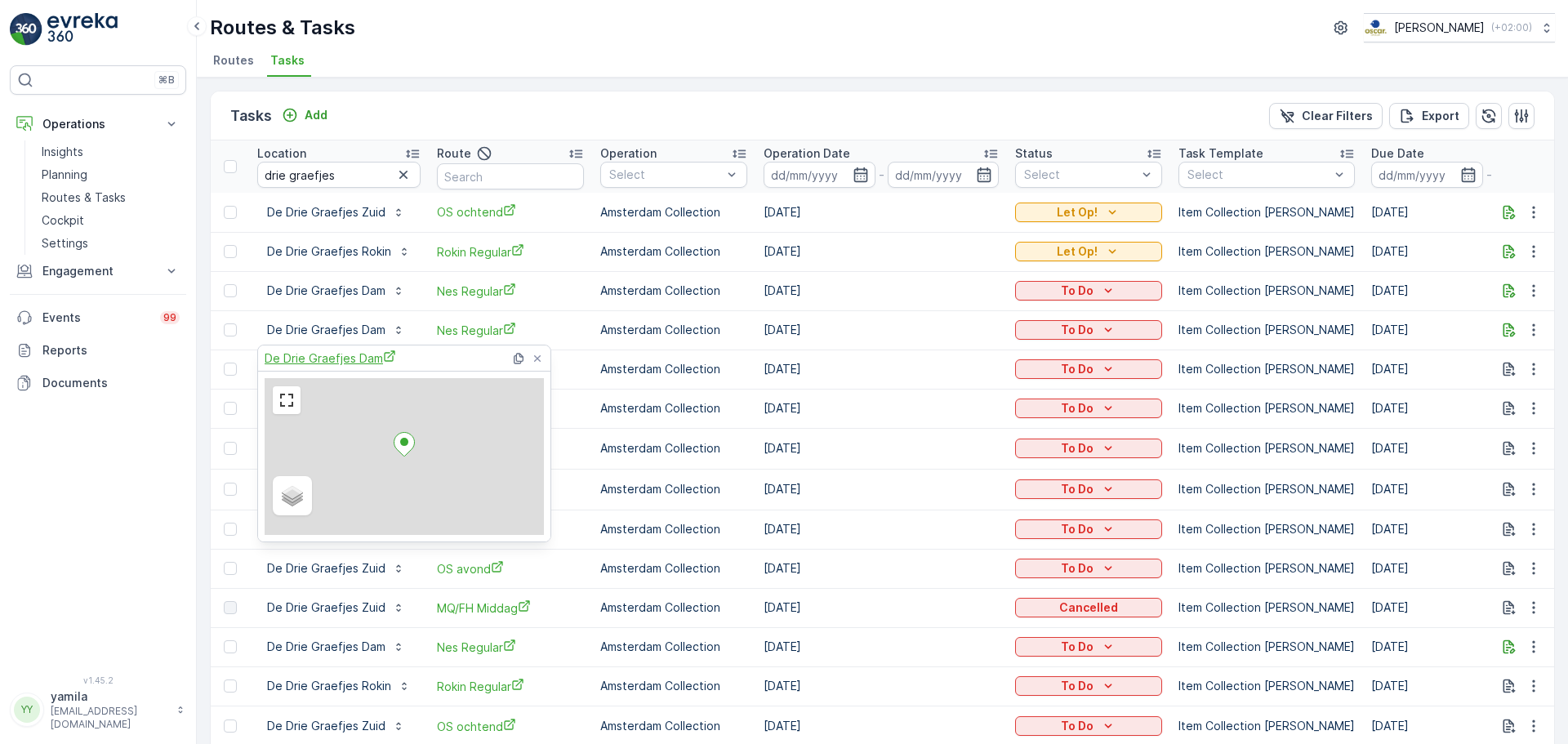 click on "De Drie Graefjes Dam" at bounding box center [330, 358] 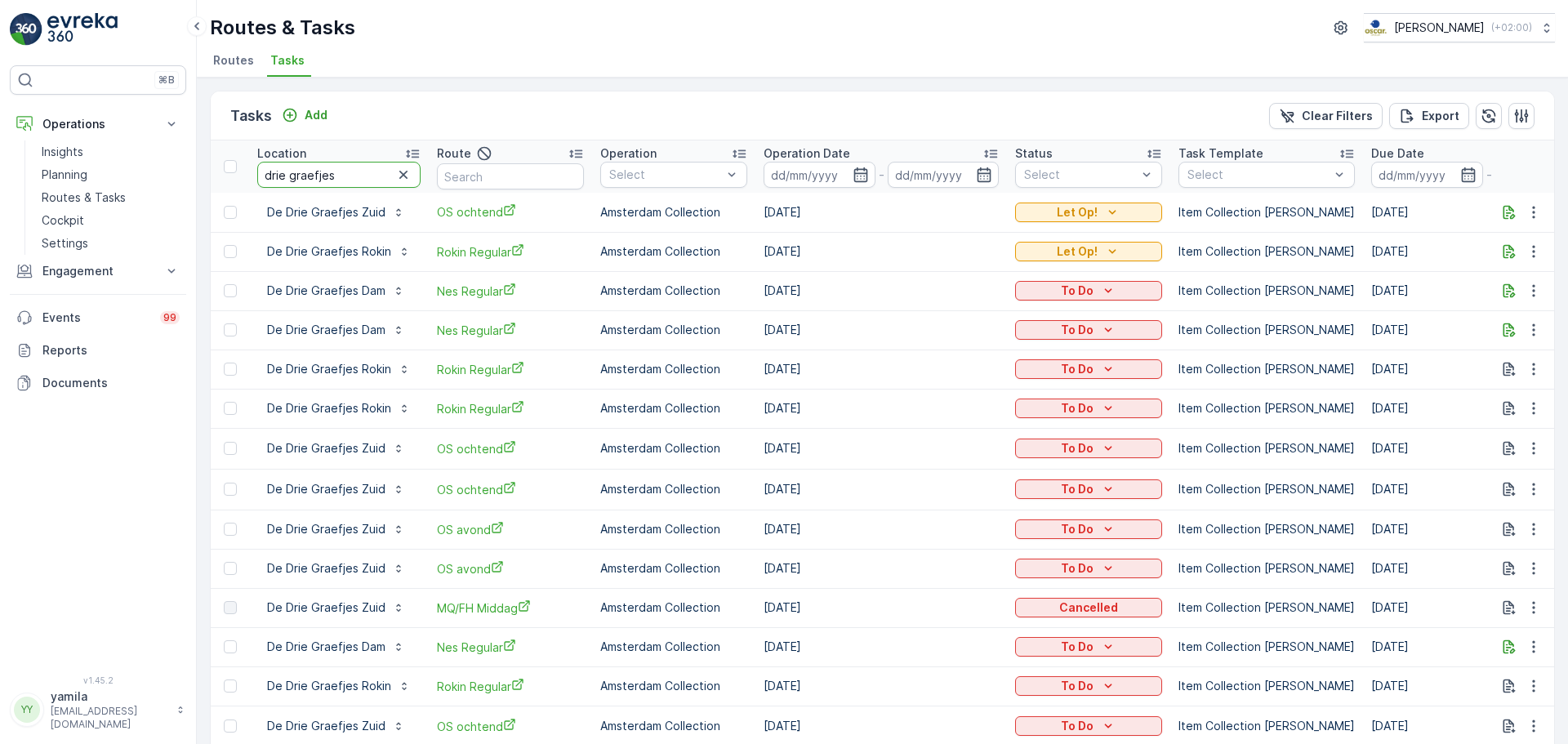 click on "drie graefjes" at bounding box center [339, 175] 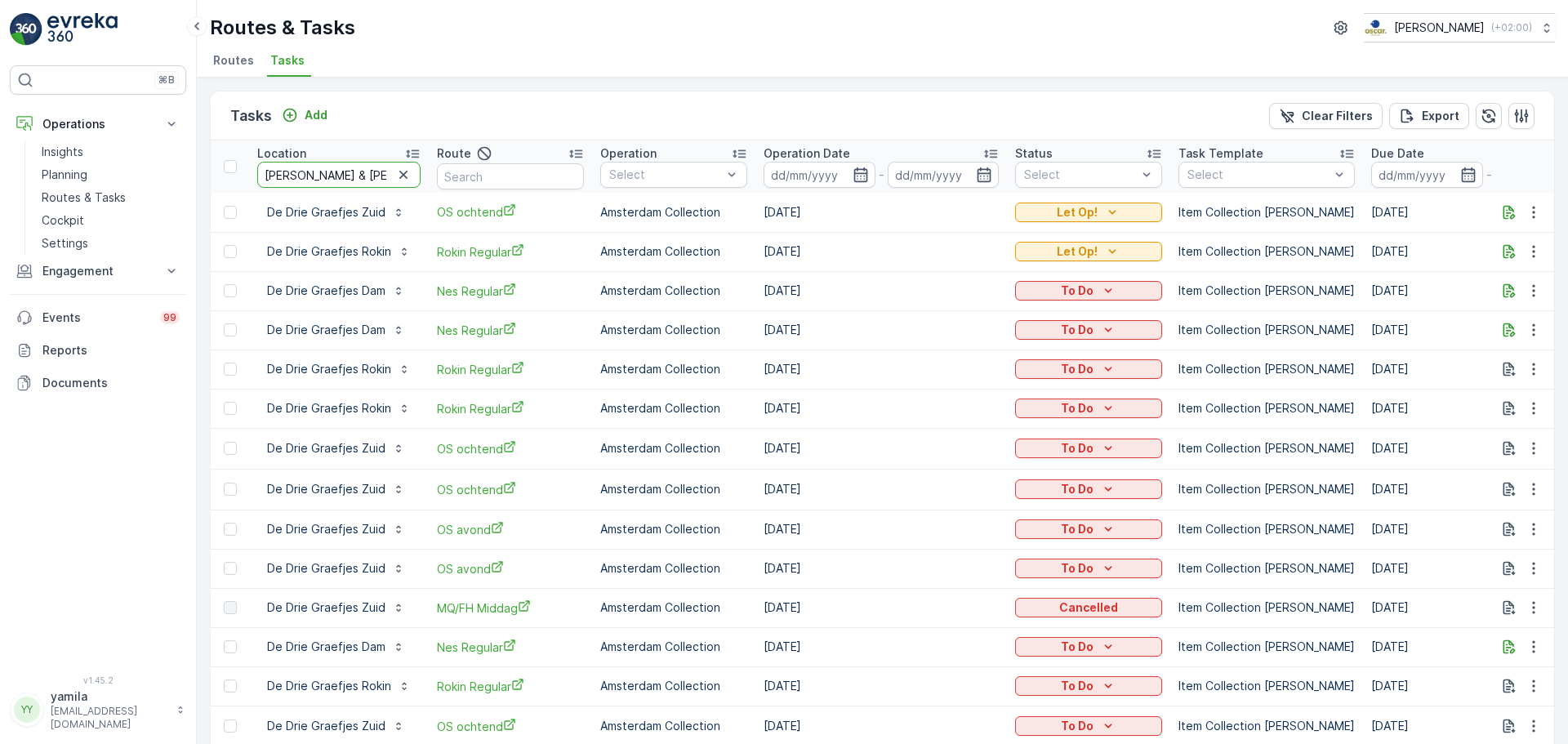 type on "nanninga & burger" 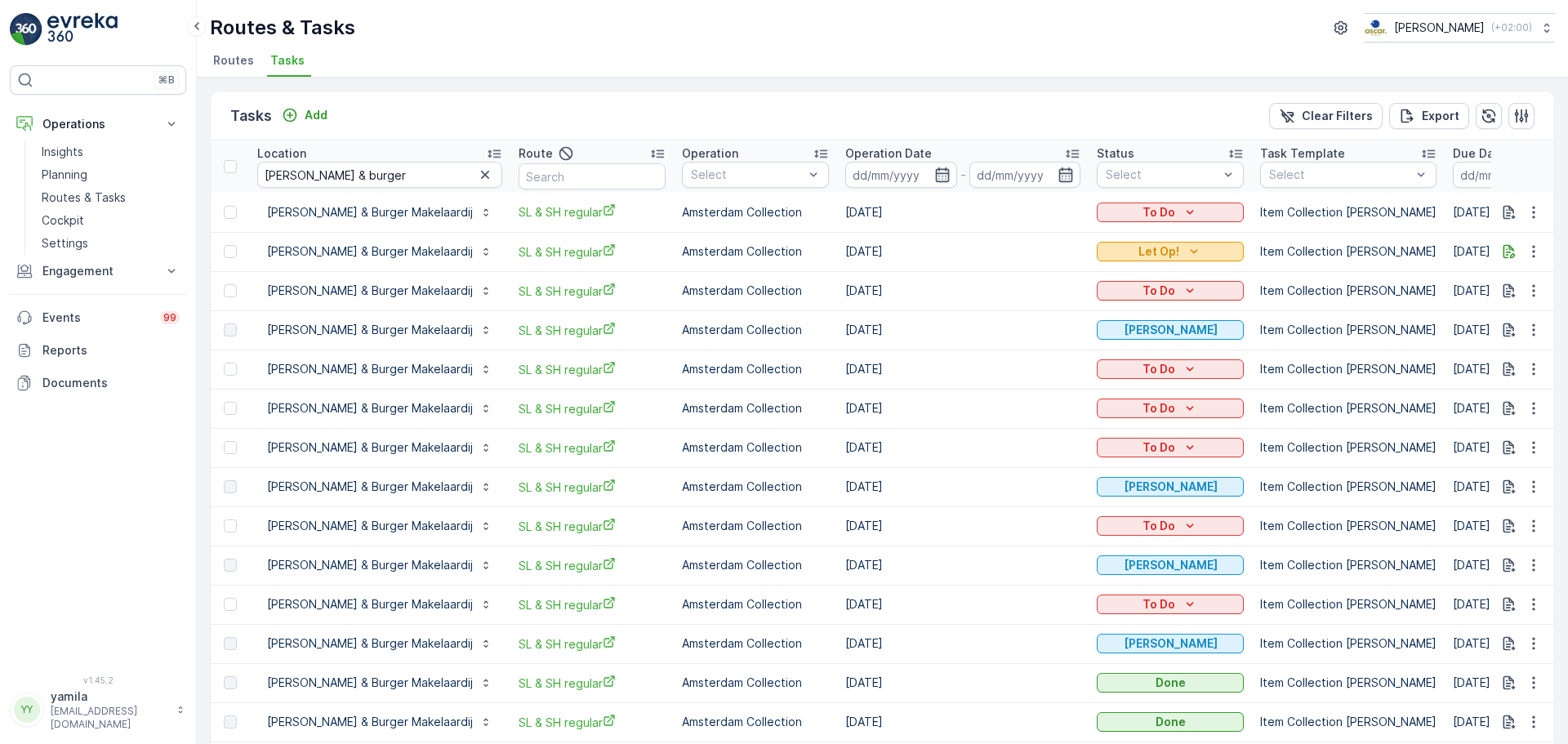 click on "Let Op!" at bounding box center [1159, 252] 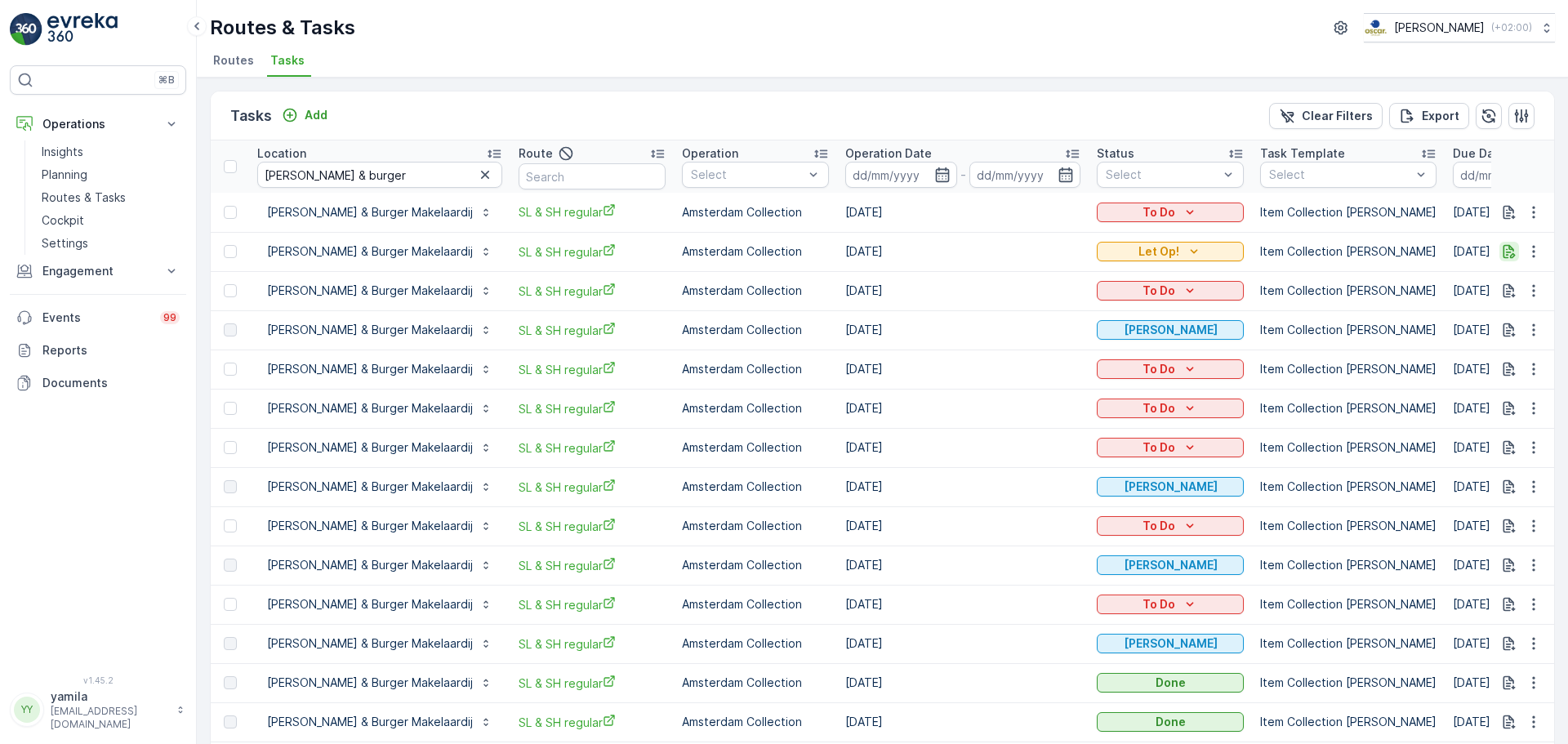 click 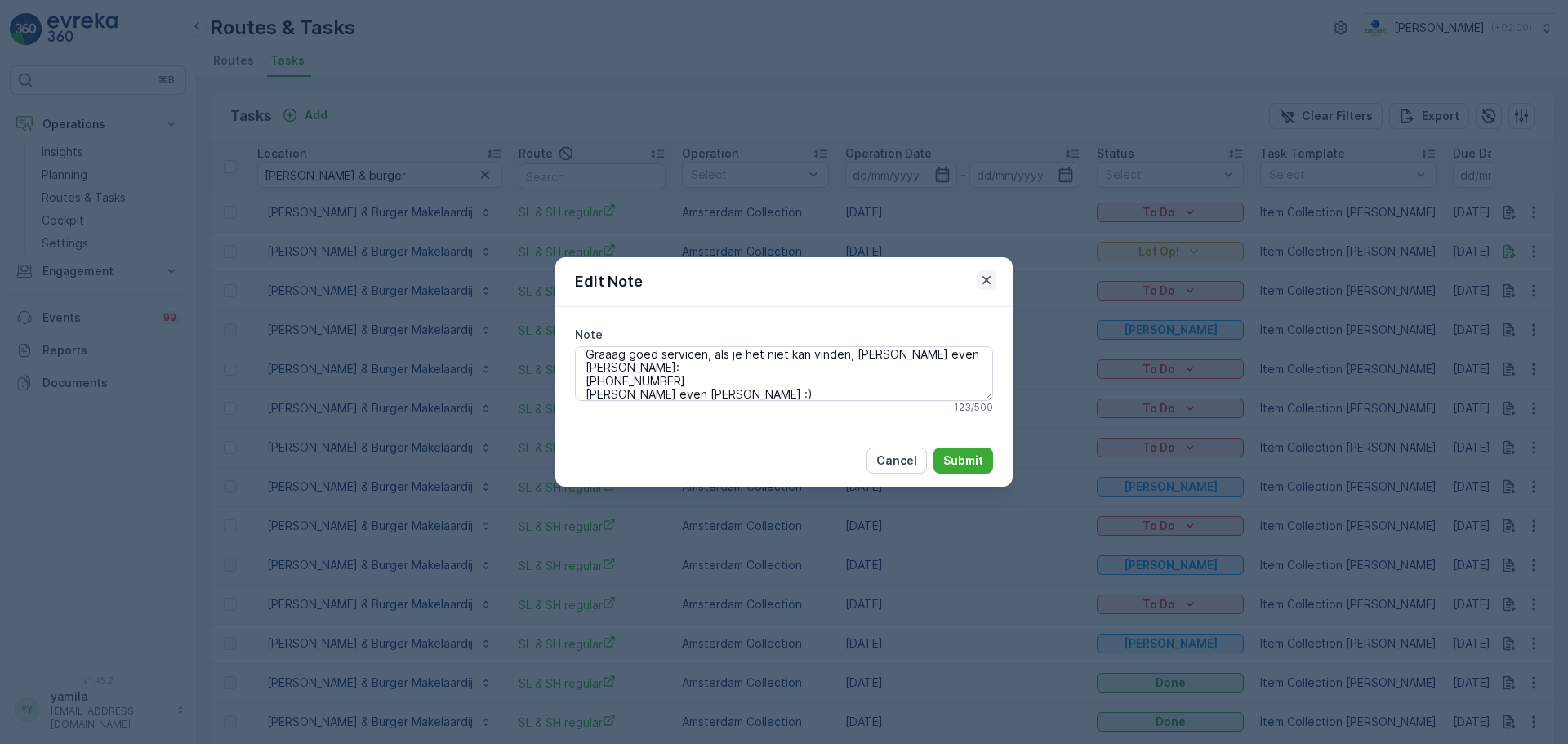 scroll, scrollTop: 0, scrollLeft: 0, axis: both 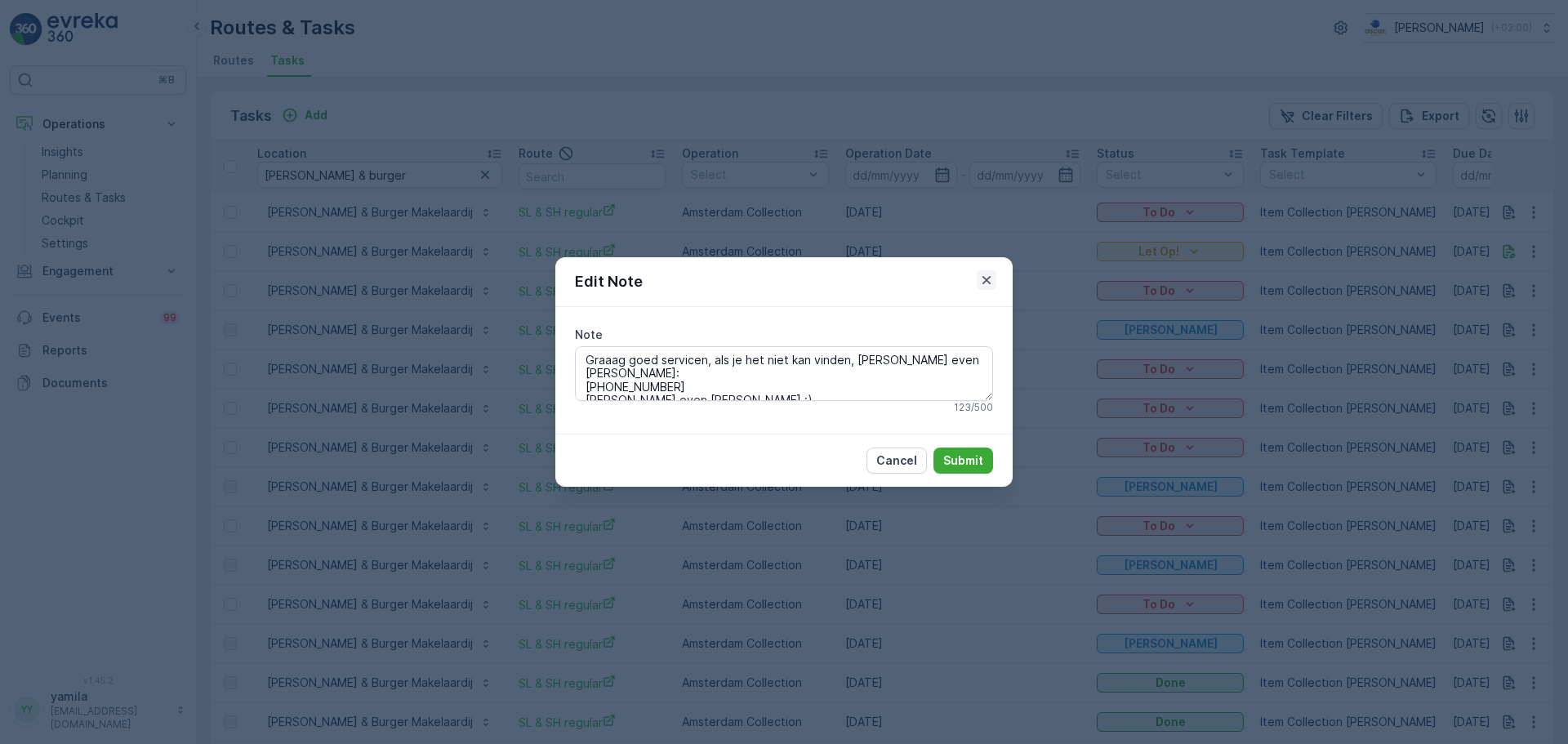 click 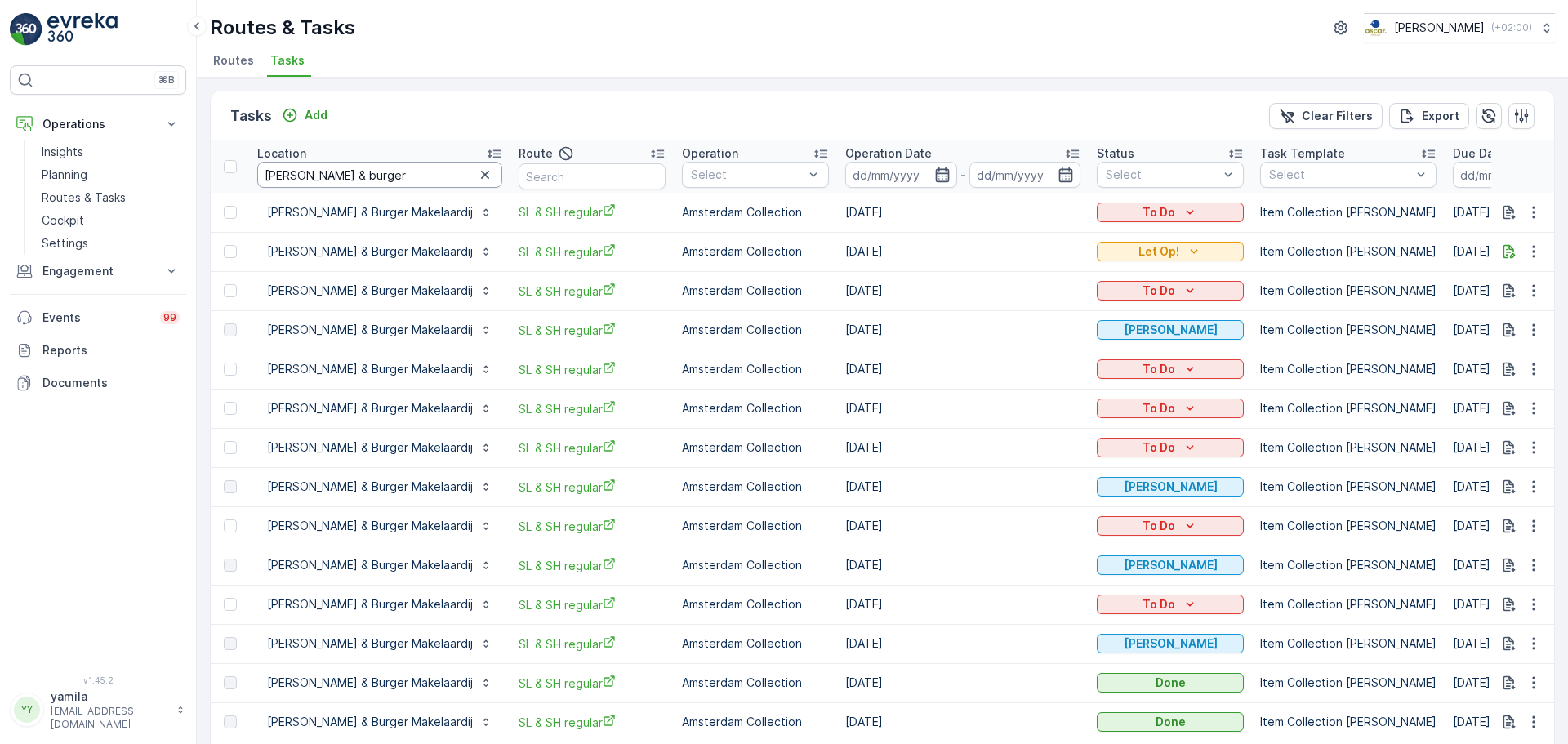click on "nanninga & burger" at bounding box center (380, 175) 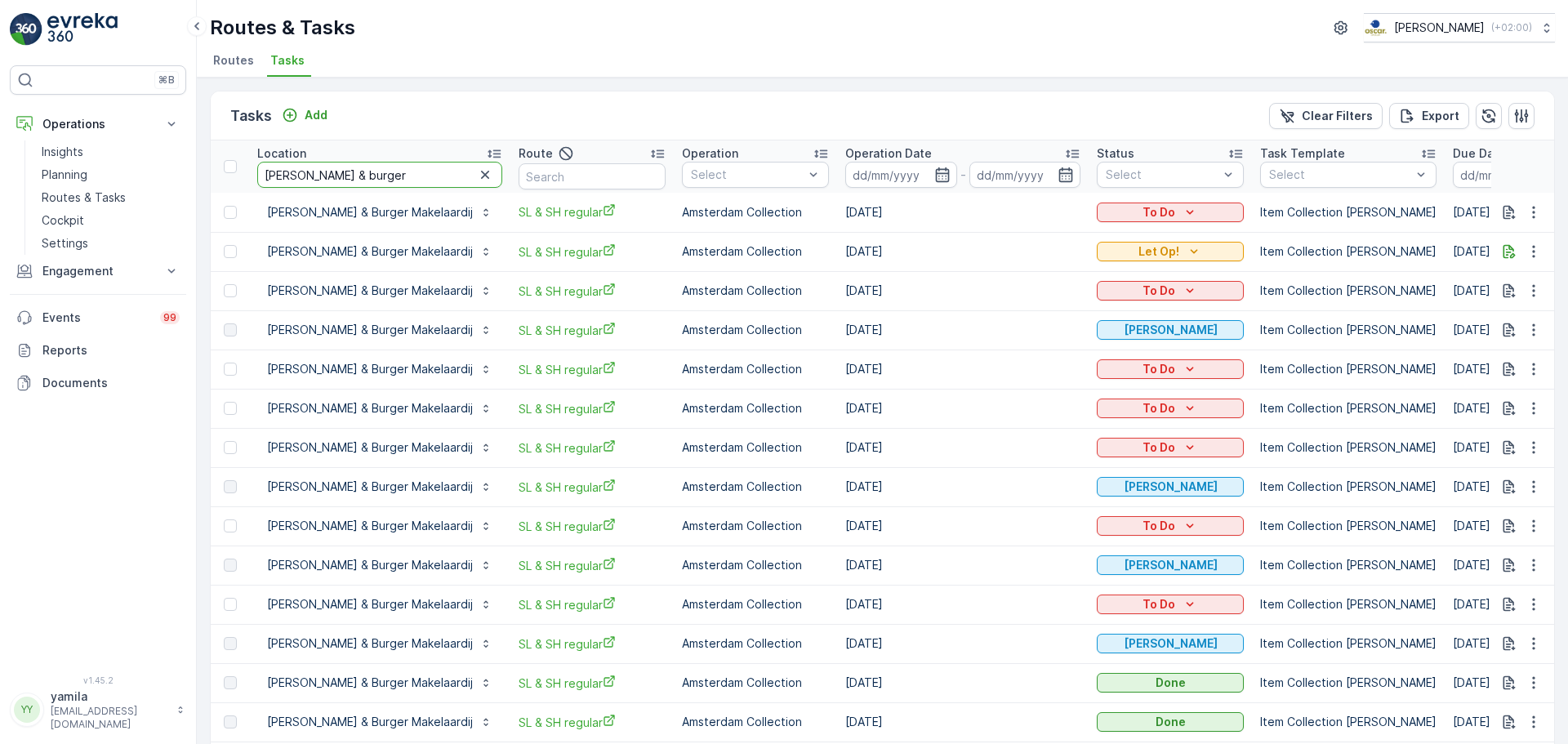 click on "nanninga & burger" at bounding box center (380, 175) 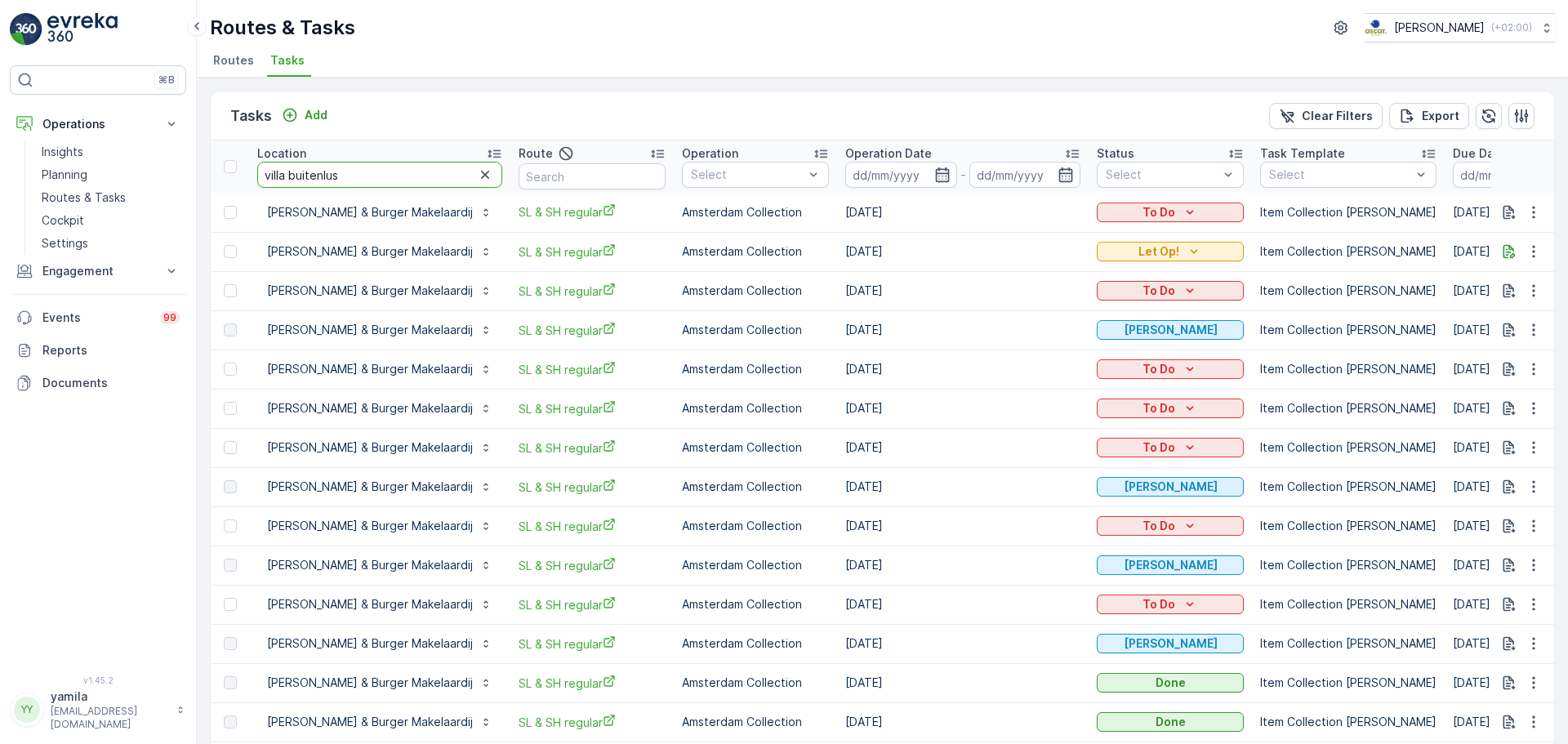 type on "villa buitenlust" 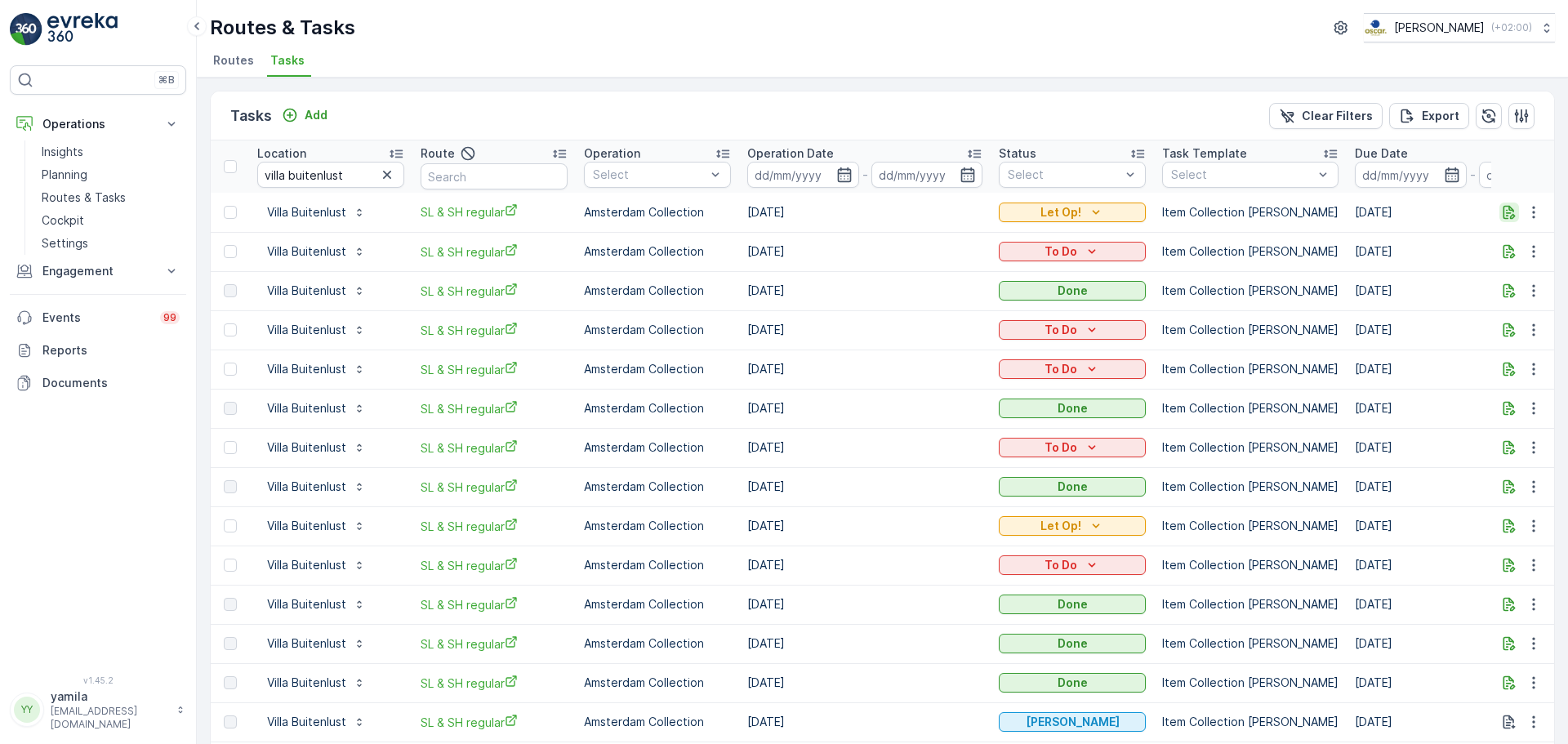 click 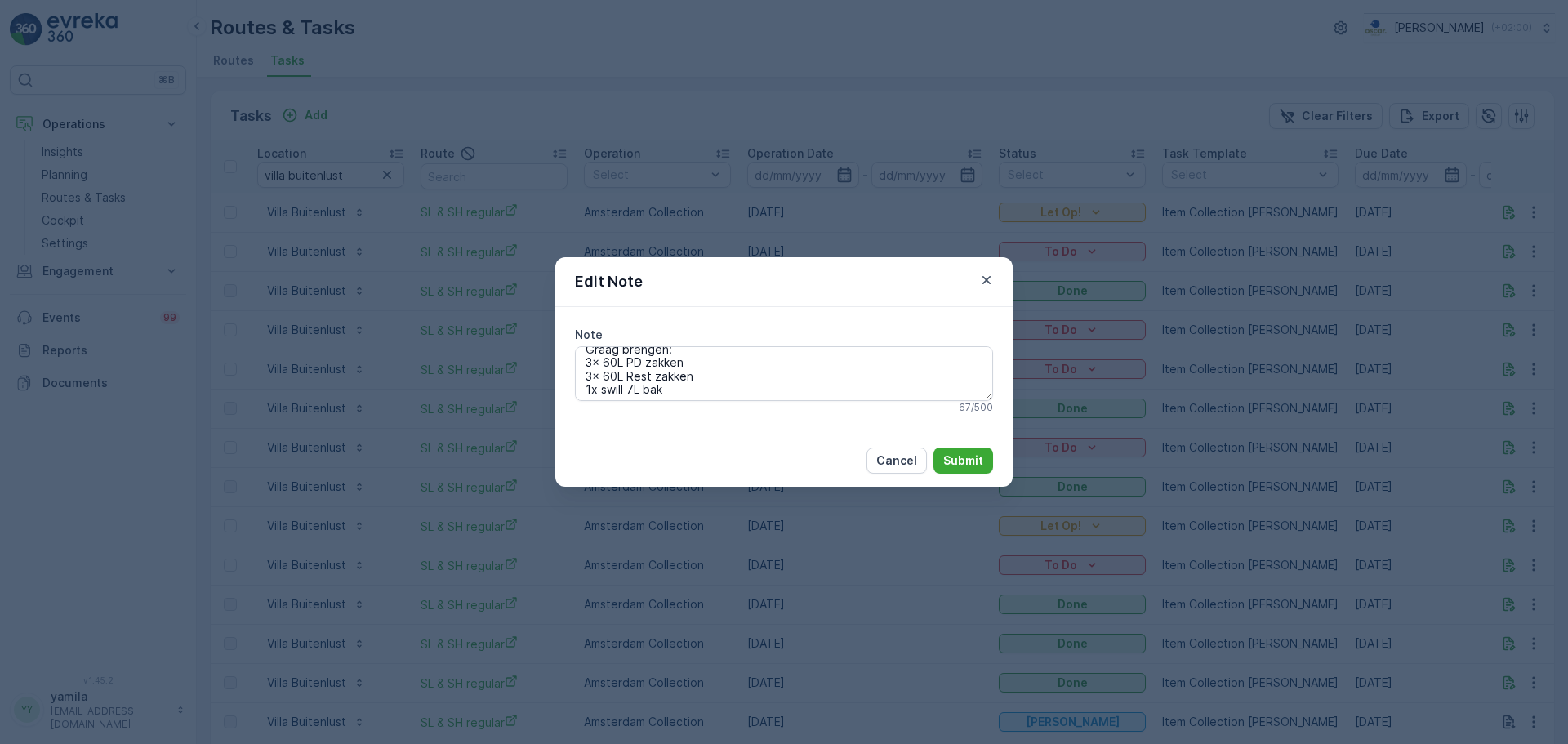 scroll, scrollTop: 13, scrollLeft: 0, axis: vertical 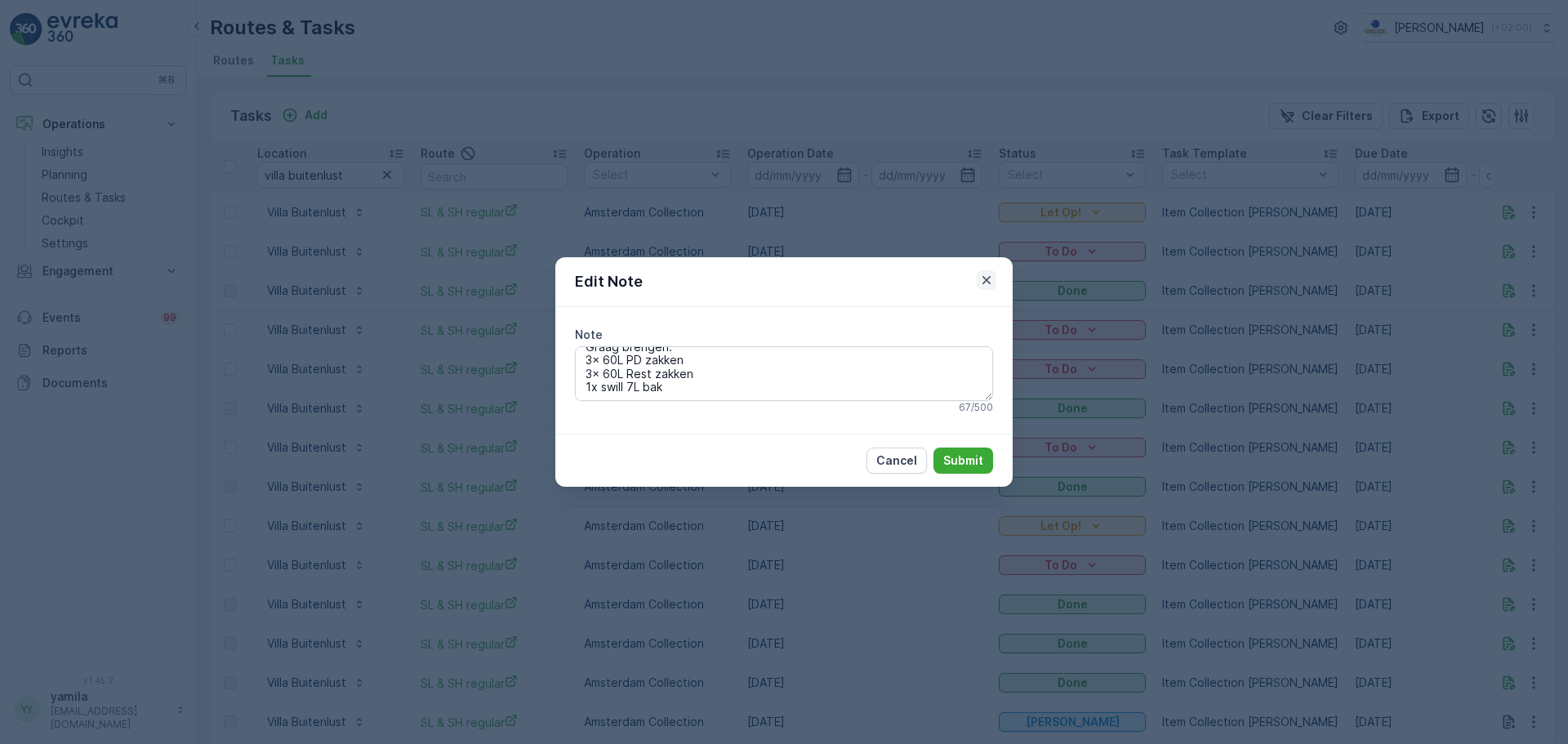 click 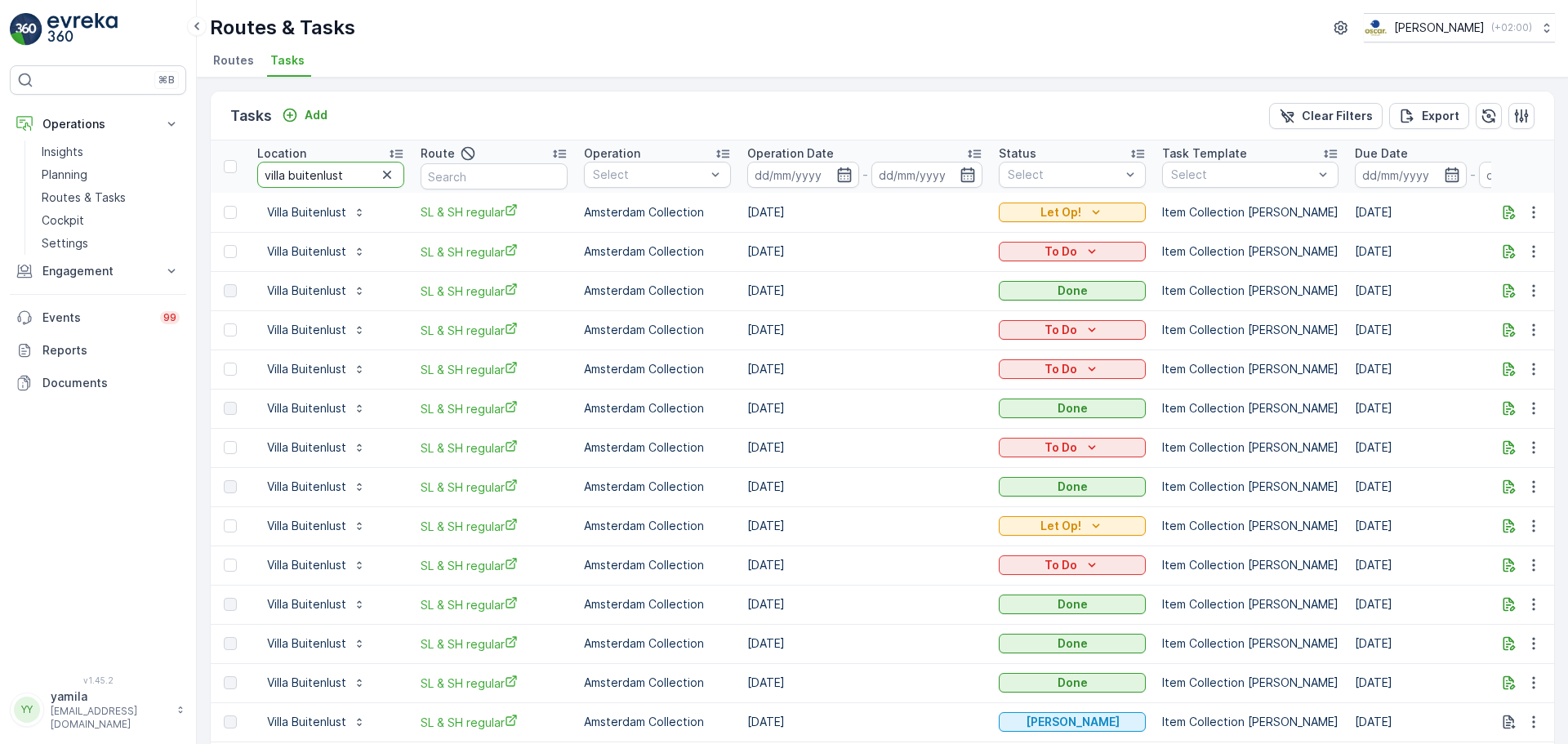 click on "villa buitenlust" at bounding box center (331, 175) 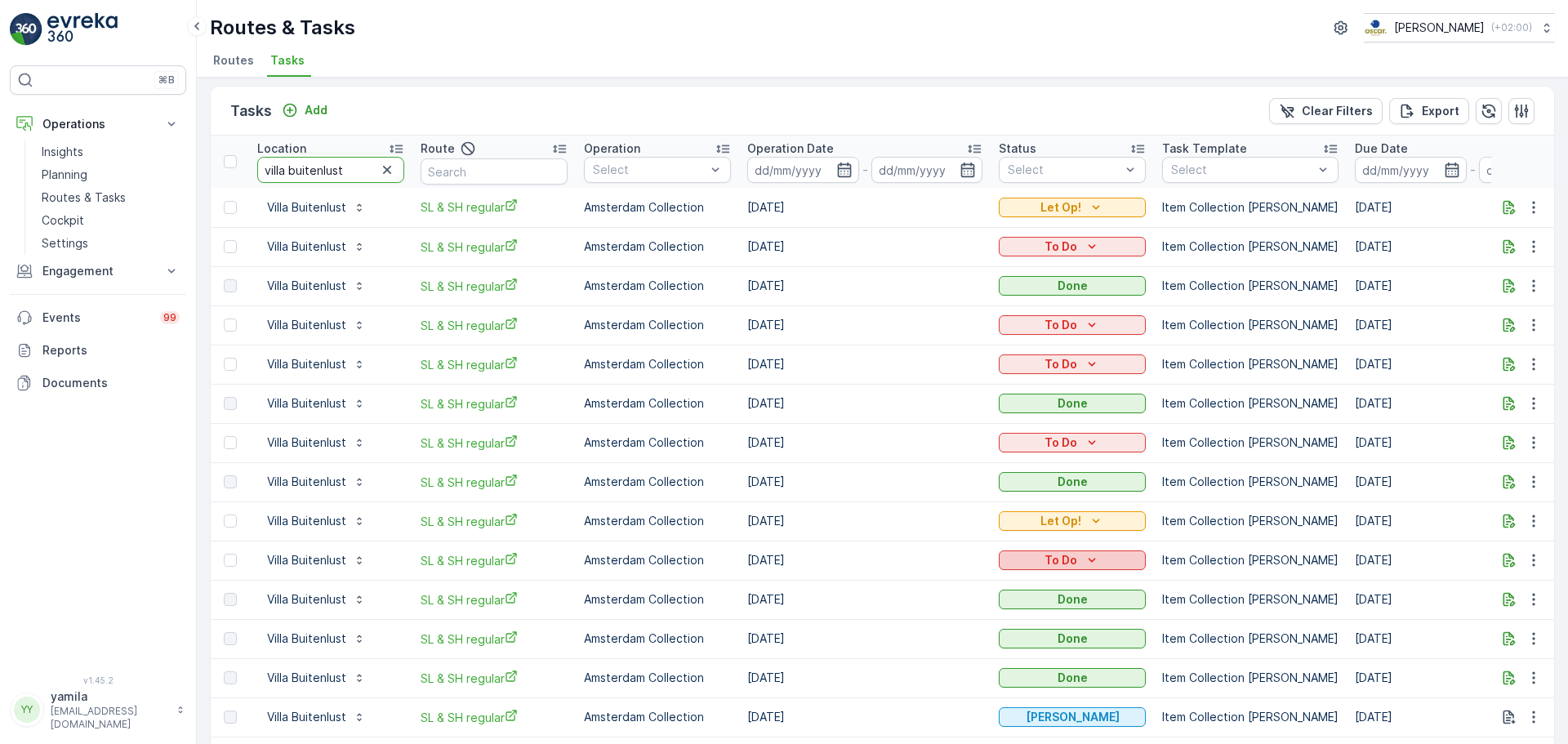 scroll, scrollTop: 0, scrollLeft: 0, axis: both 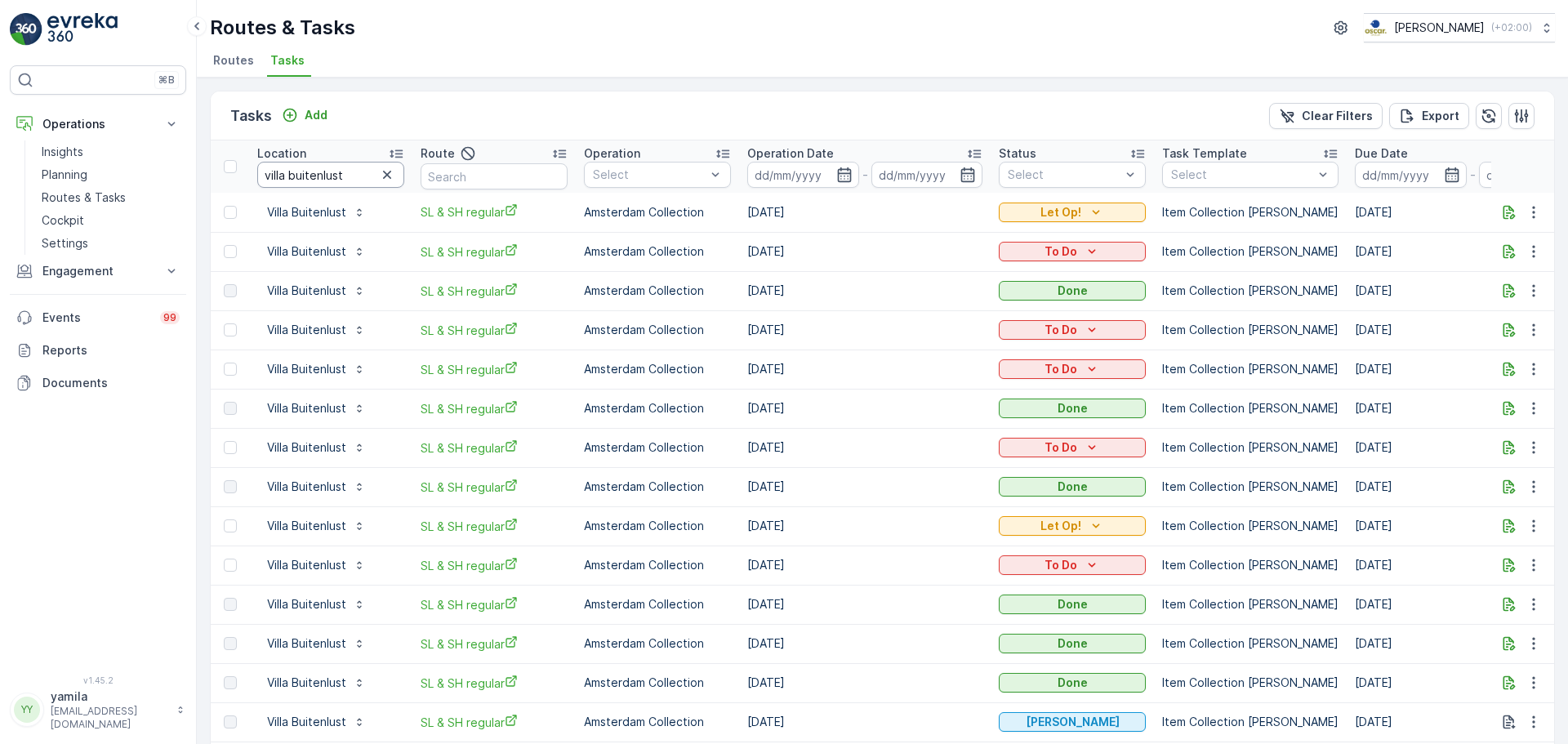 click on "villa buitenlust" at bounding box center [331, 175] 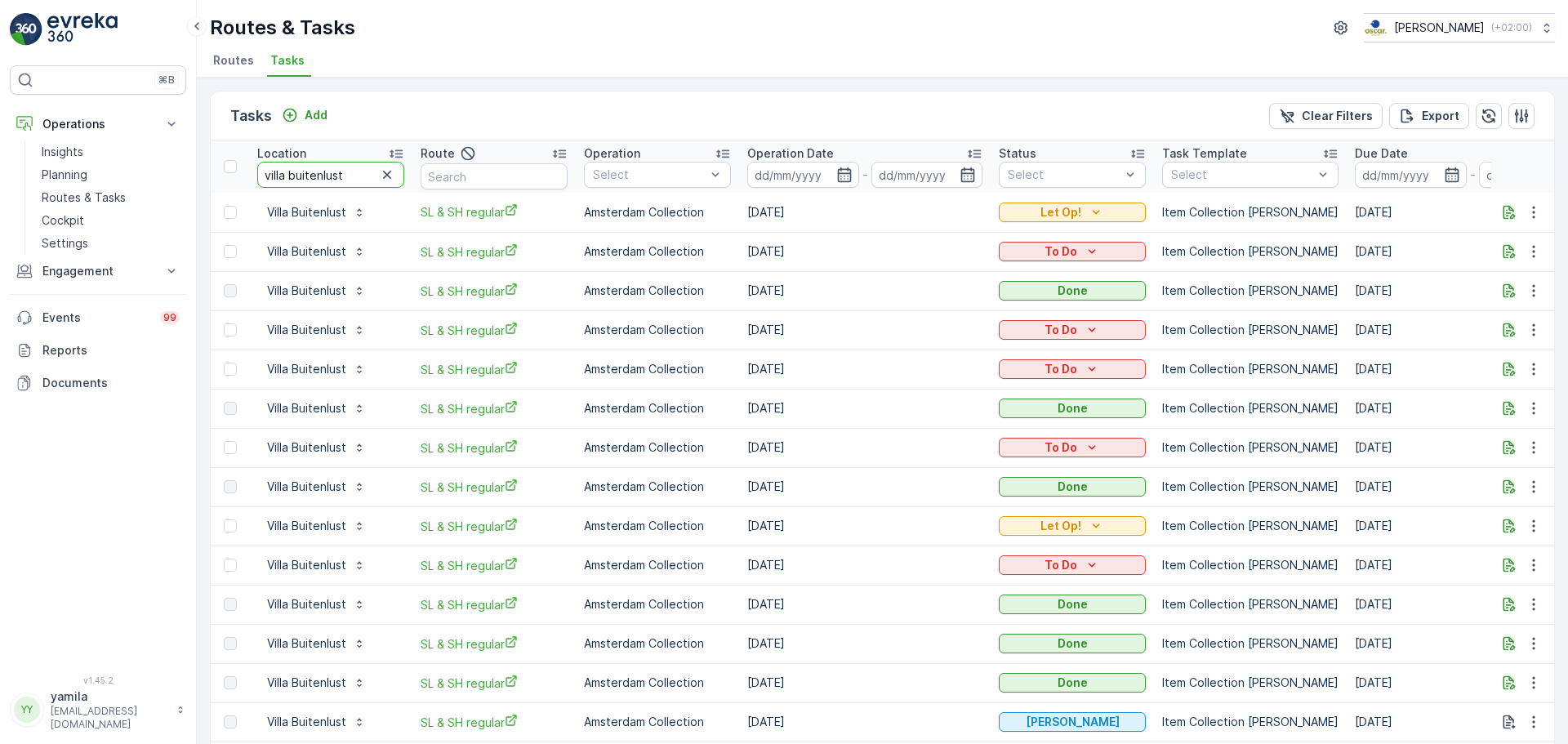 click on "villa buitenlust" at bounding box center (331, 175) 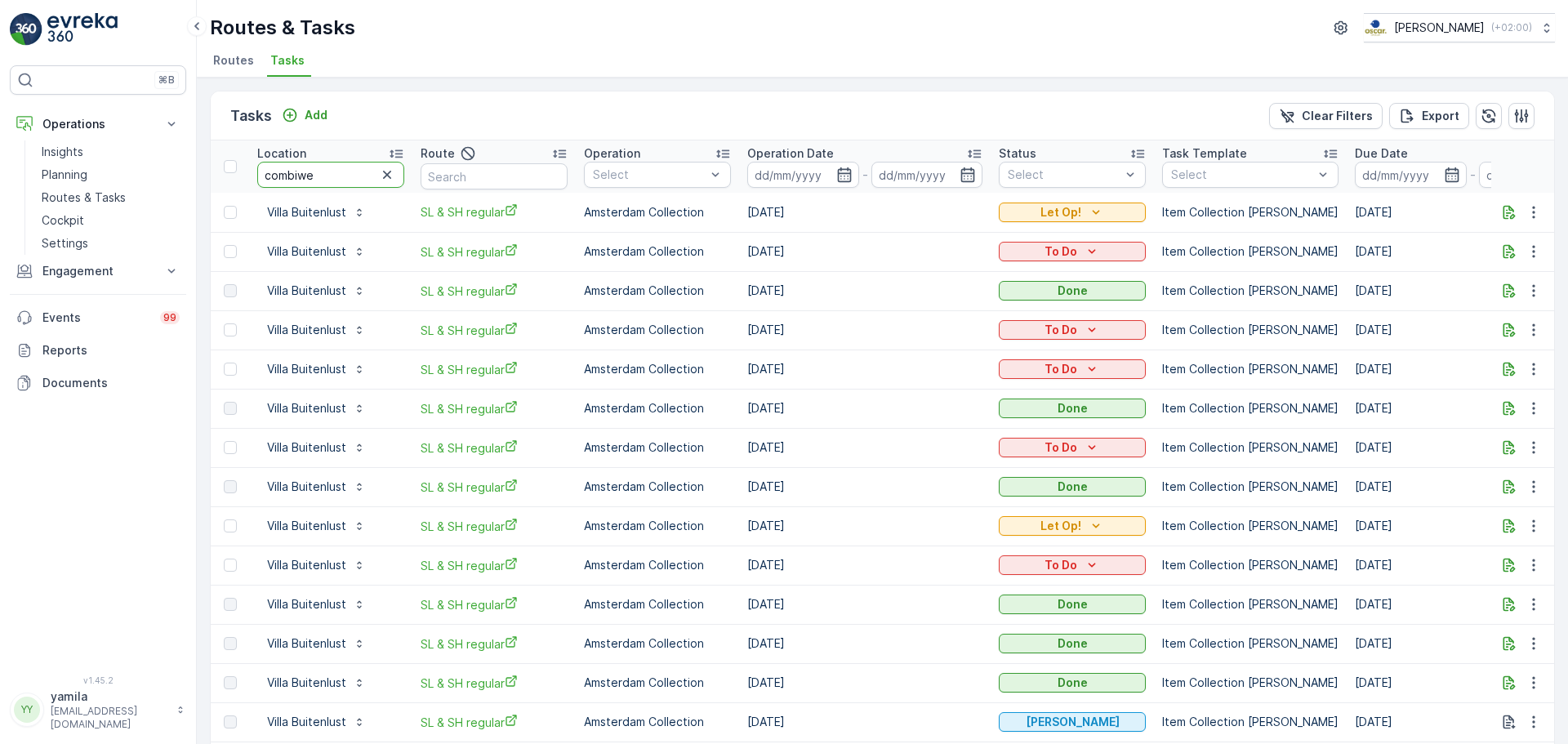 type on "combiwel" 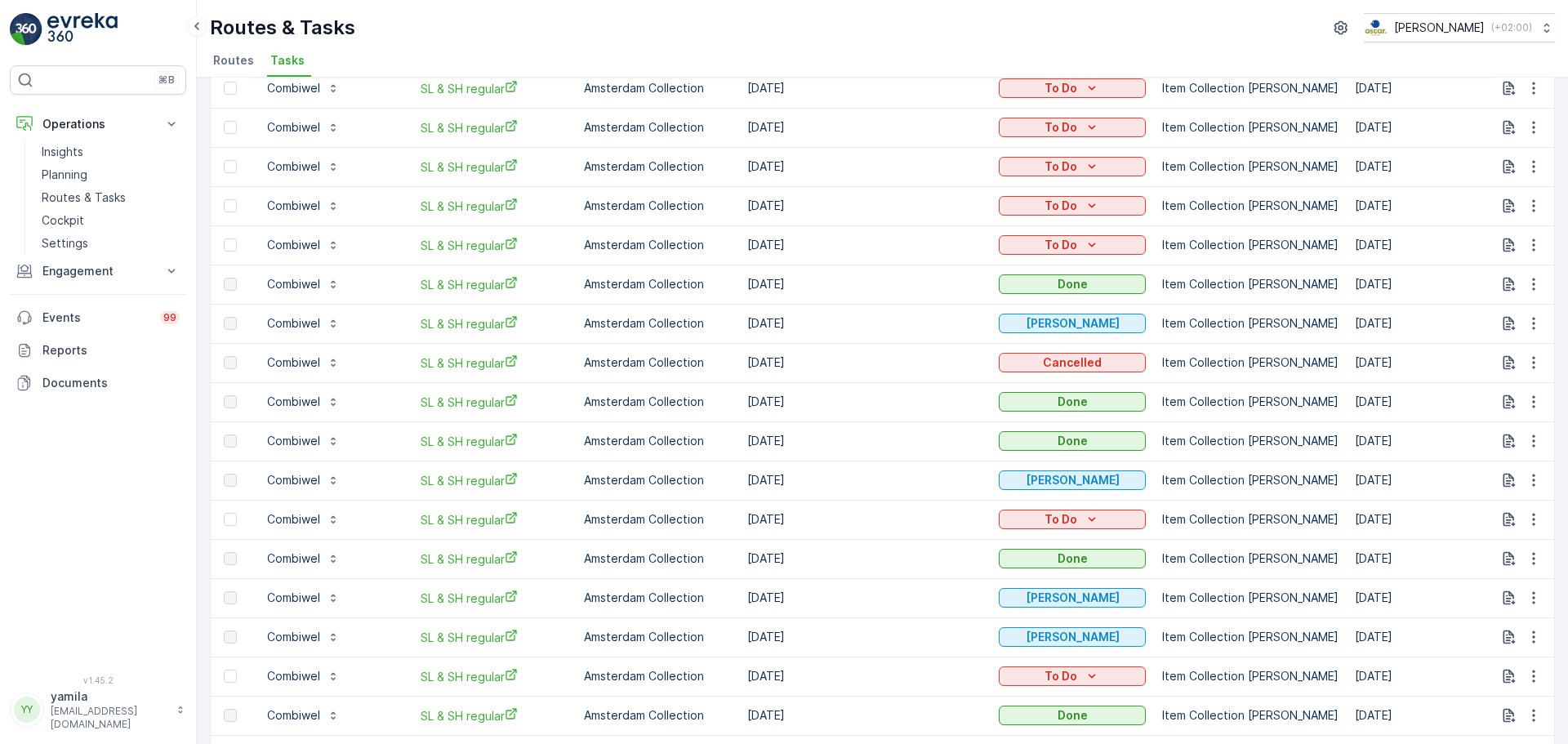 scroll, scrollTop: 0, scrollLeft: 0, axis: both 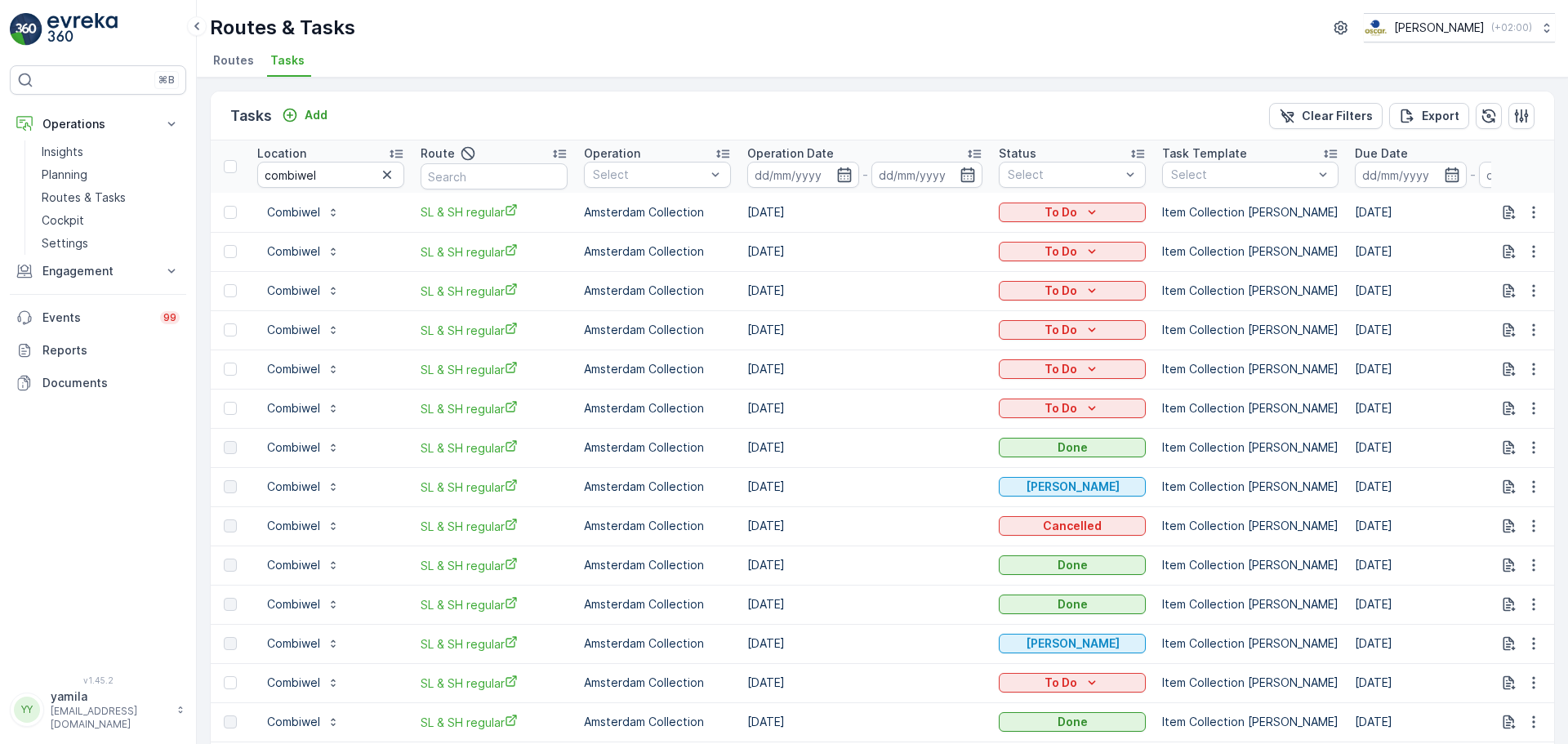 click on "combiwel" at bounding box center (331, 175) 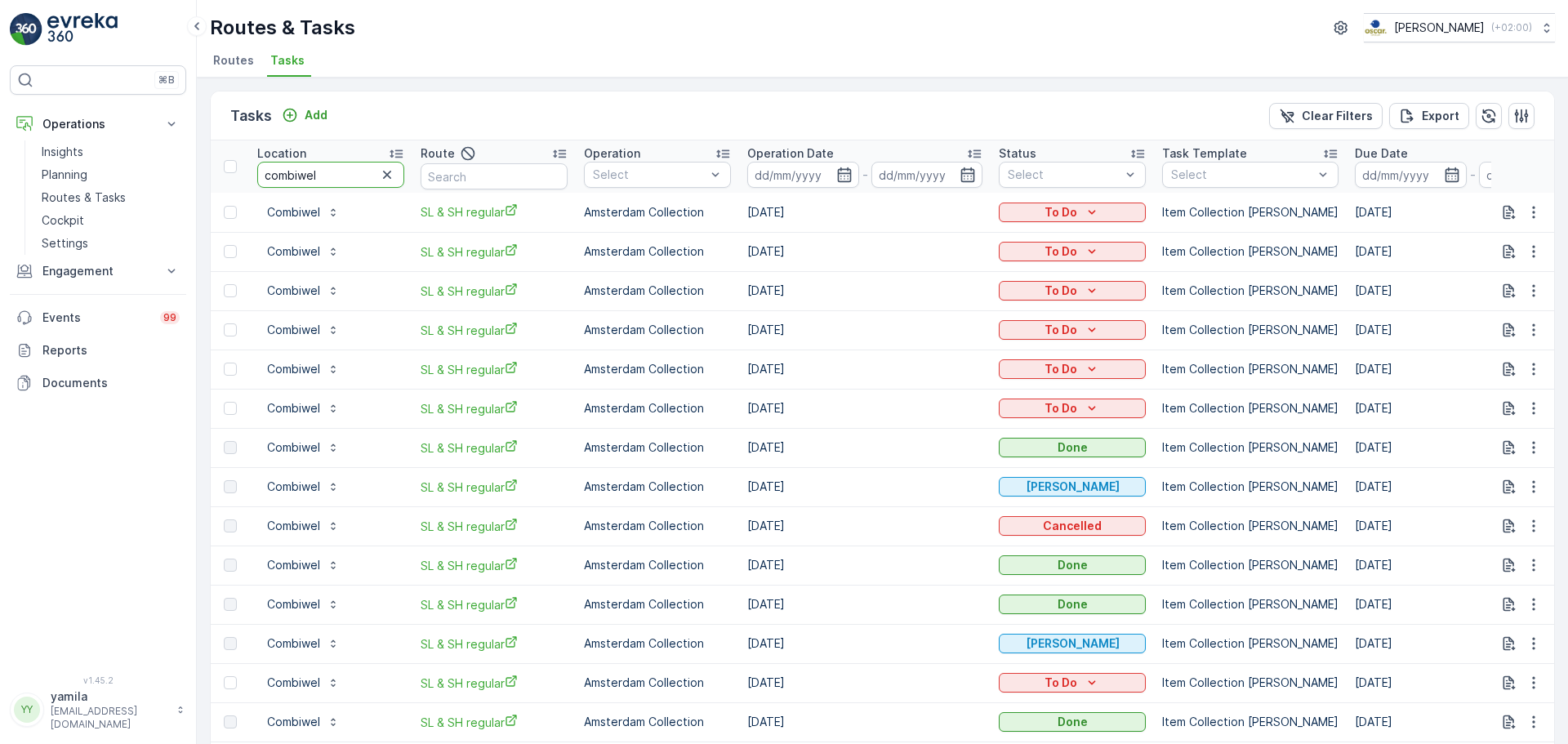 click on "combiwel" at bounding box center [331, 175] 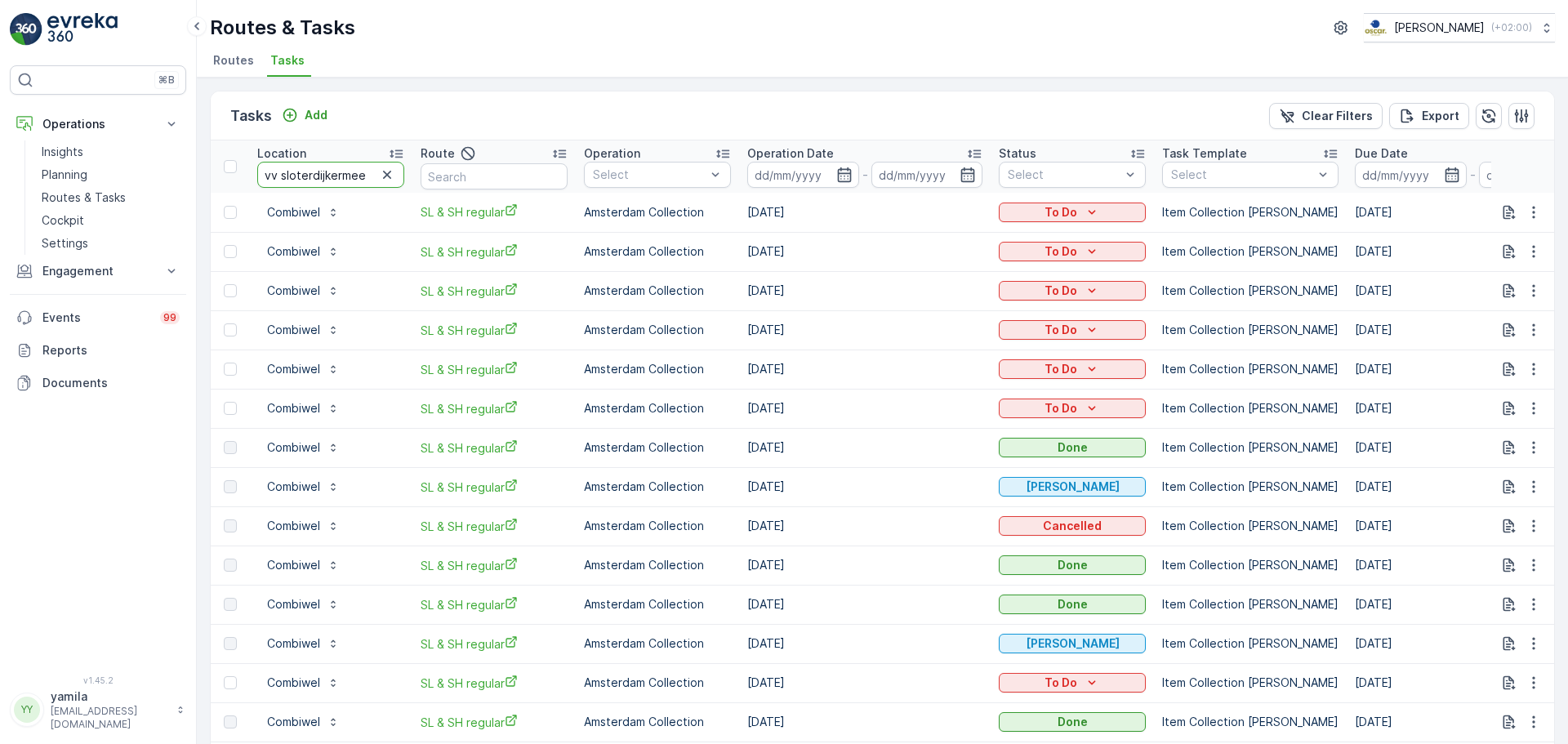 type on "vv sloterdijkermeer" 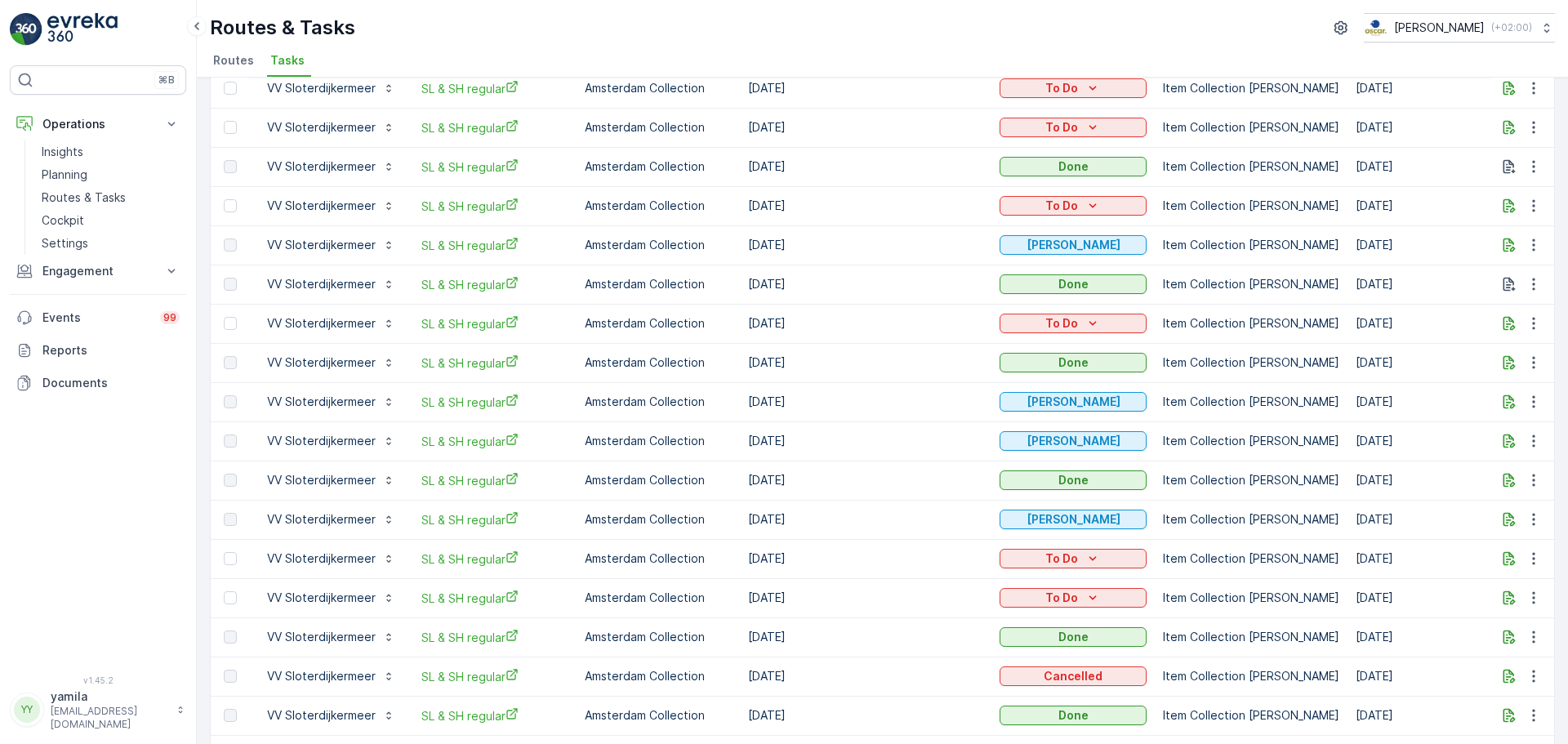 scroll, scrollTop: 0, scrollLeft: 0, axis: both 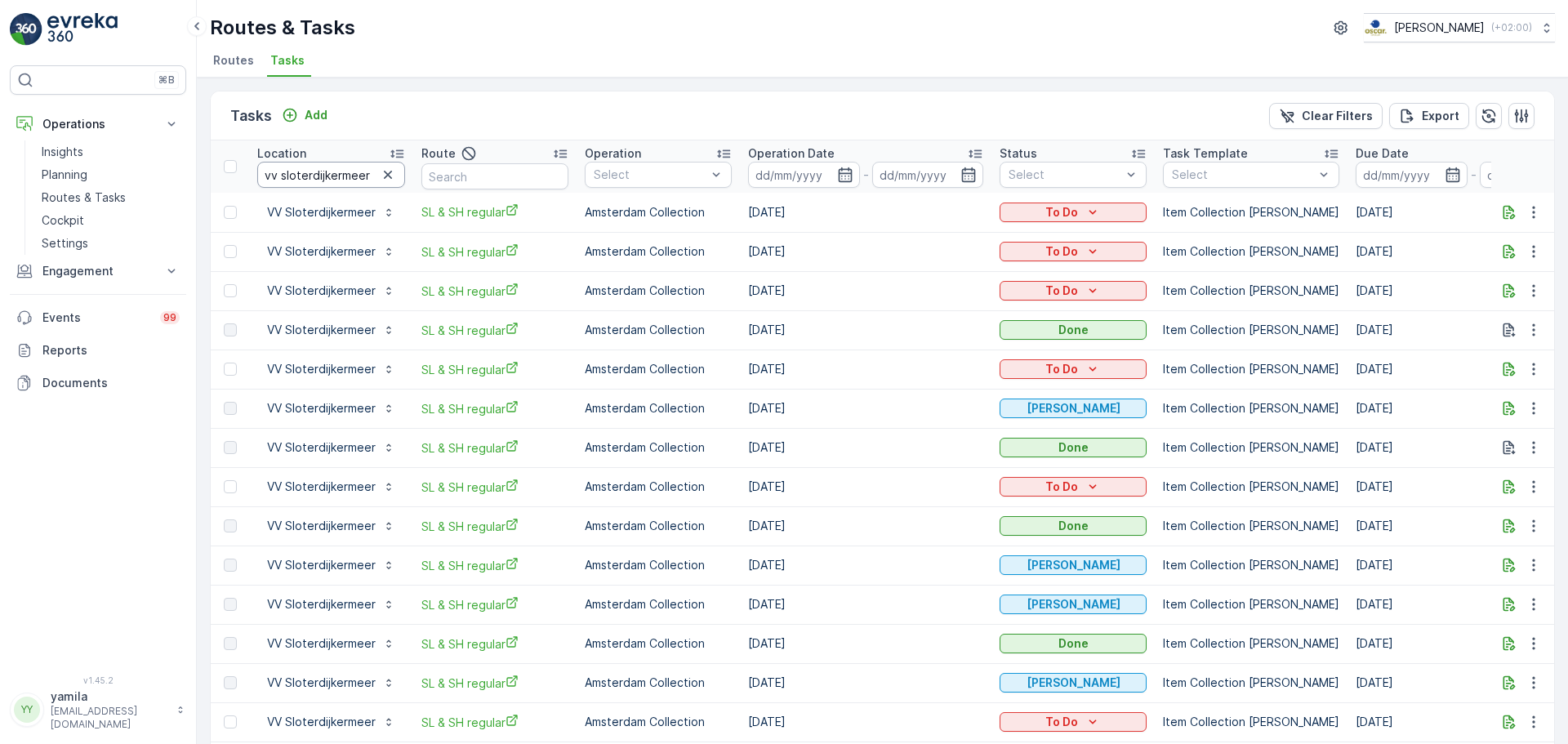 click on "vv sloterdijkermeer" at bounding box center (331, 175) 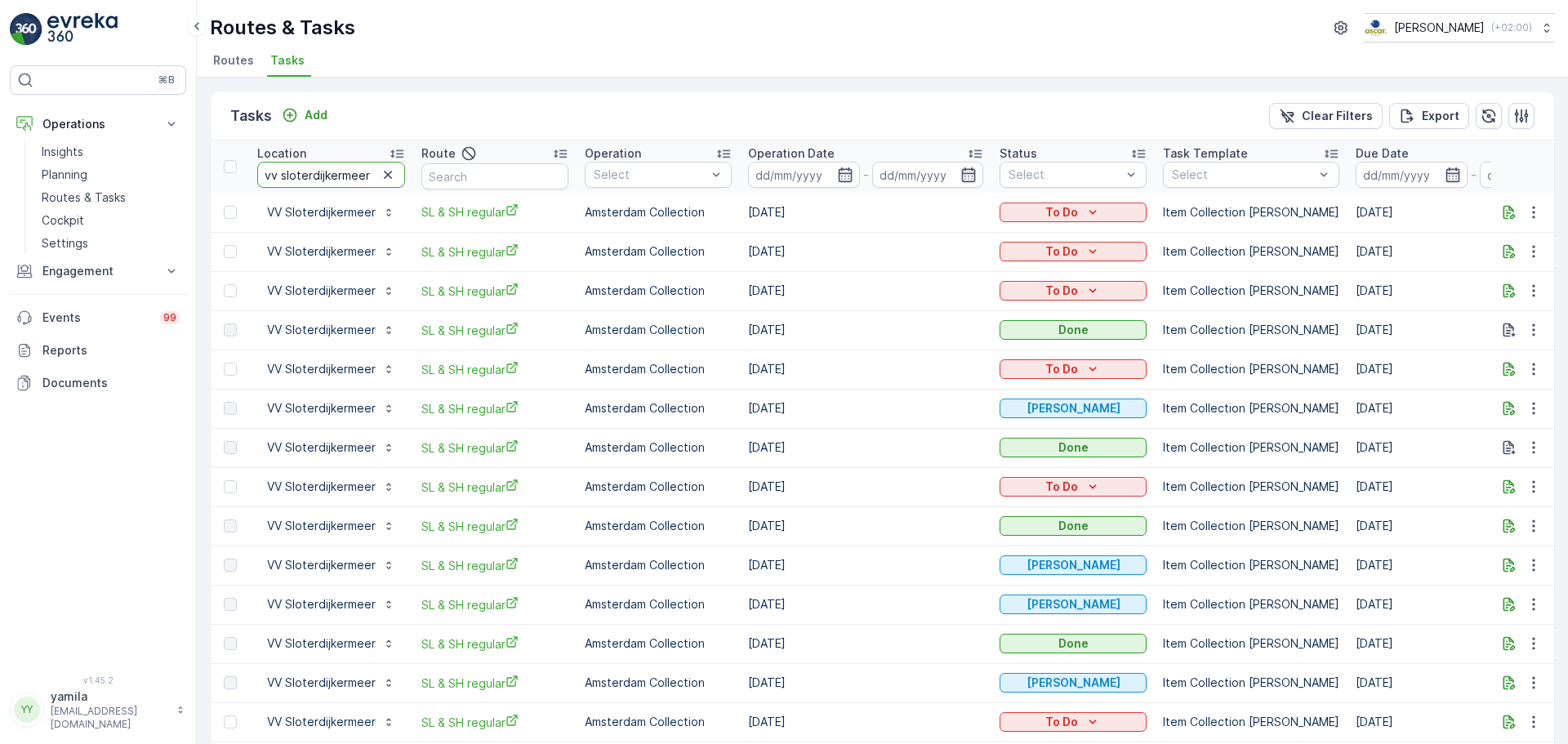 click on "vv sloterdijkermeer" at bounding box center (331, 175) 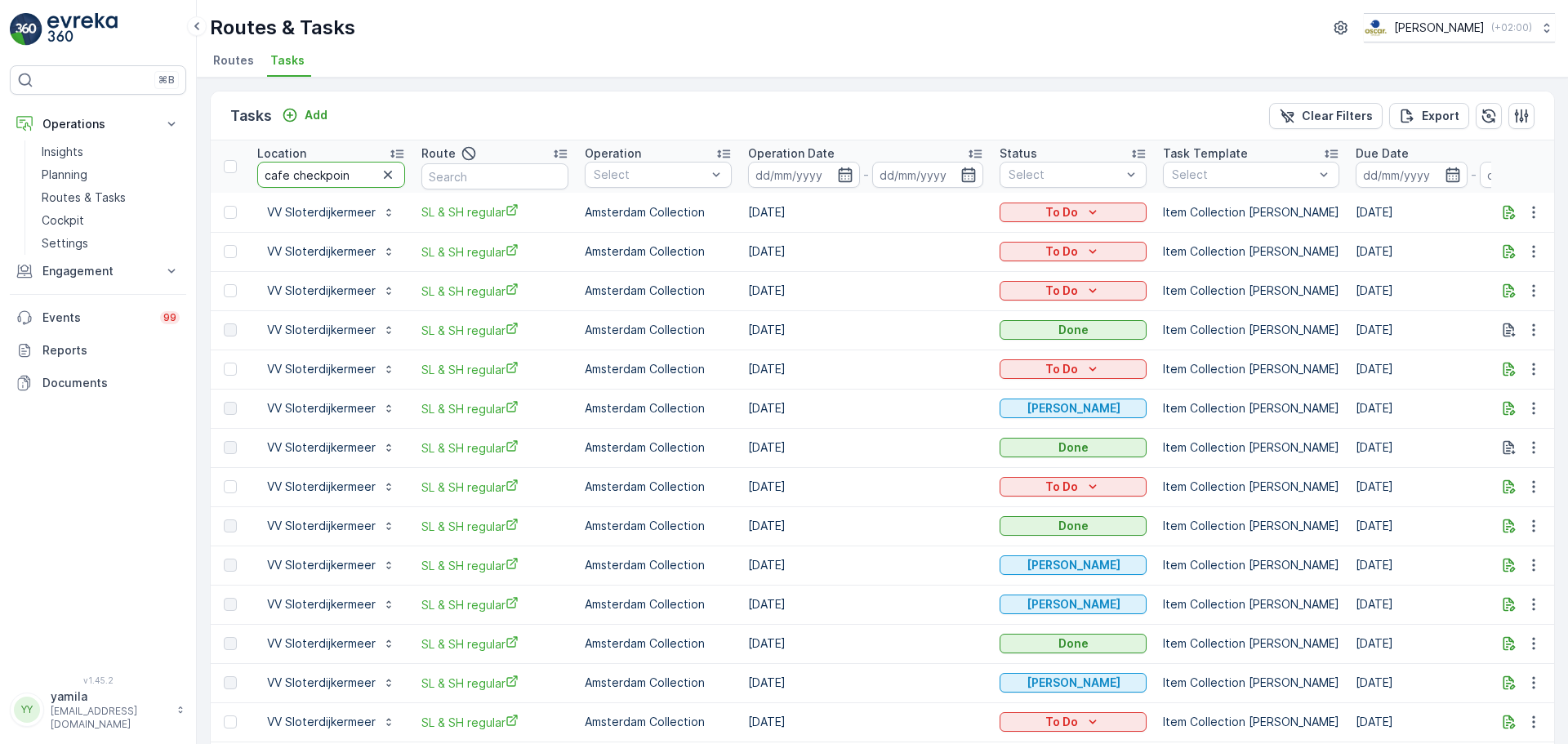 type on "cafe checkpoint" 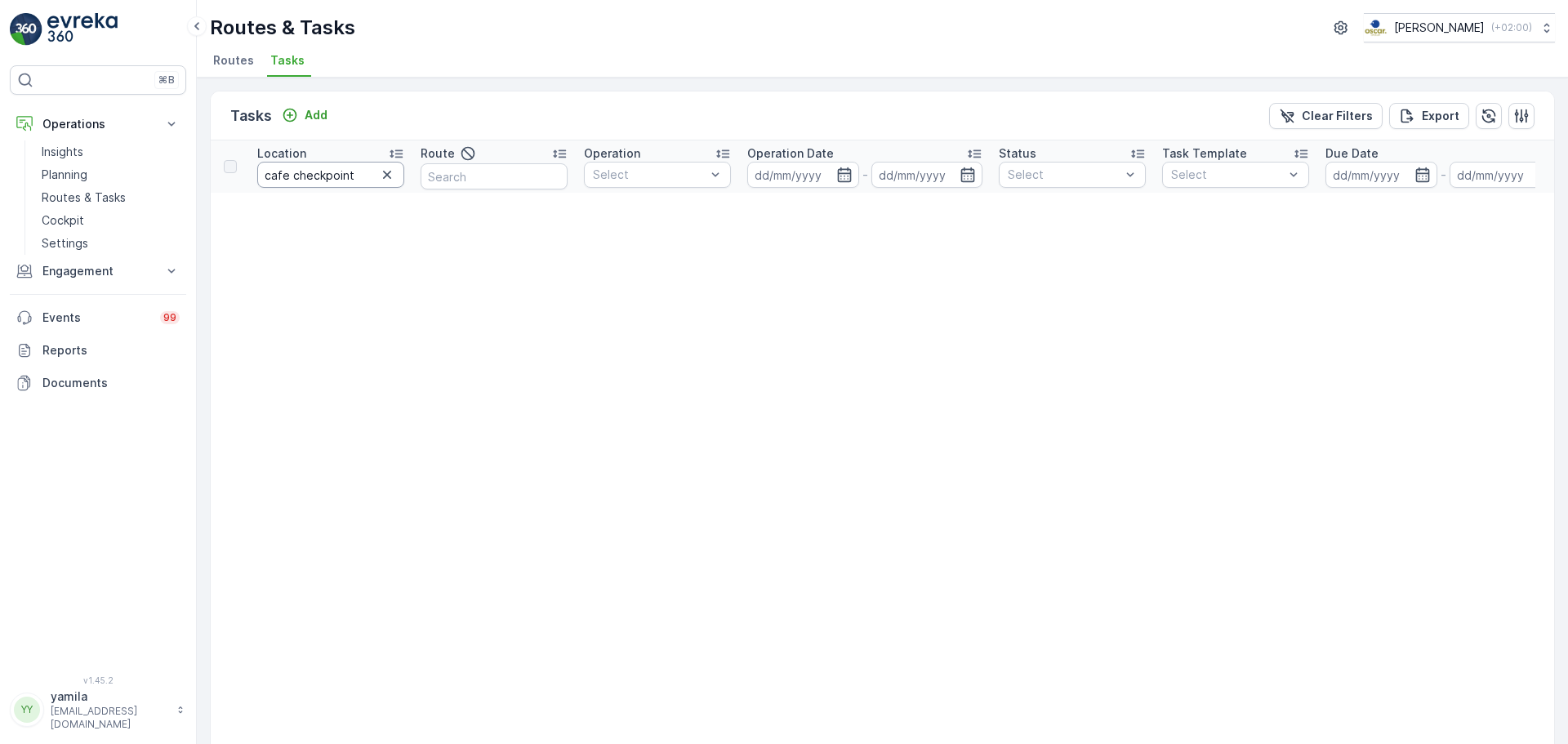 click on "Location cafe checkpoint" at bounding box center [331, 167] 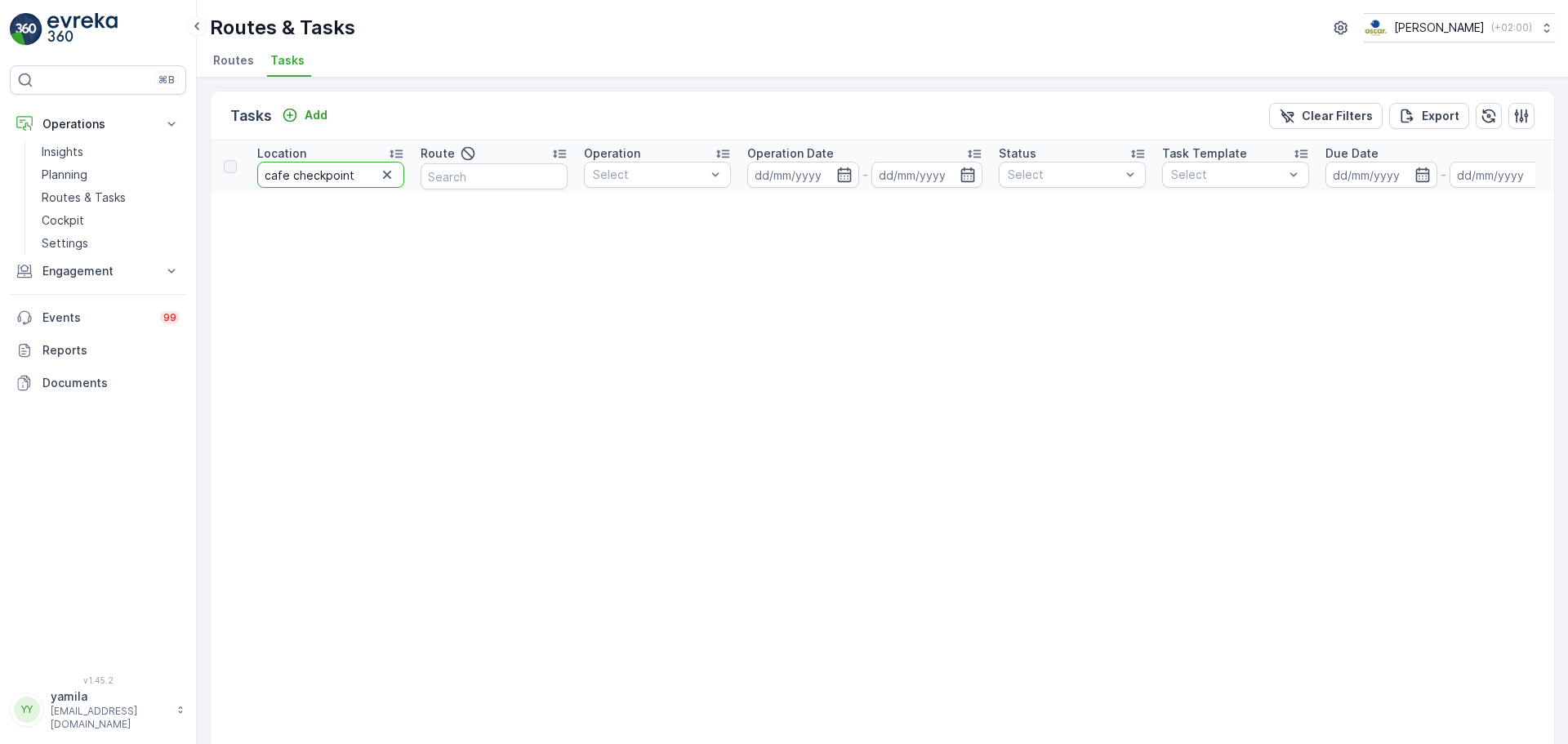 drag, startPoint x: 356, startPoint y: 172, endPoint x: 219, endPoint y: 172, distance: 137 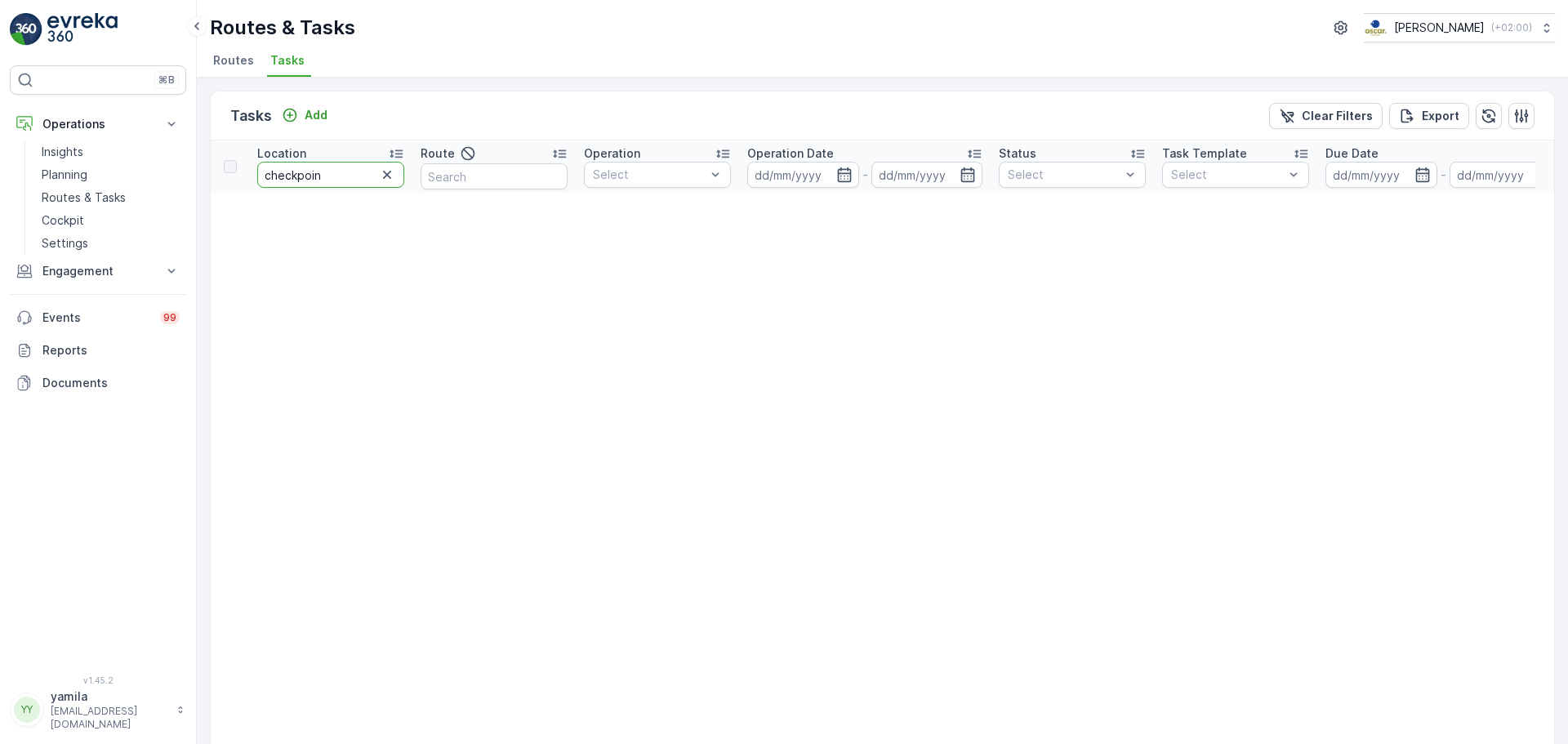 type on "checkpoint" 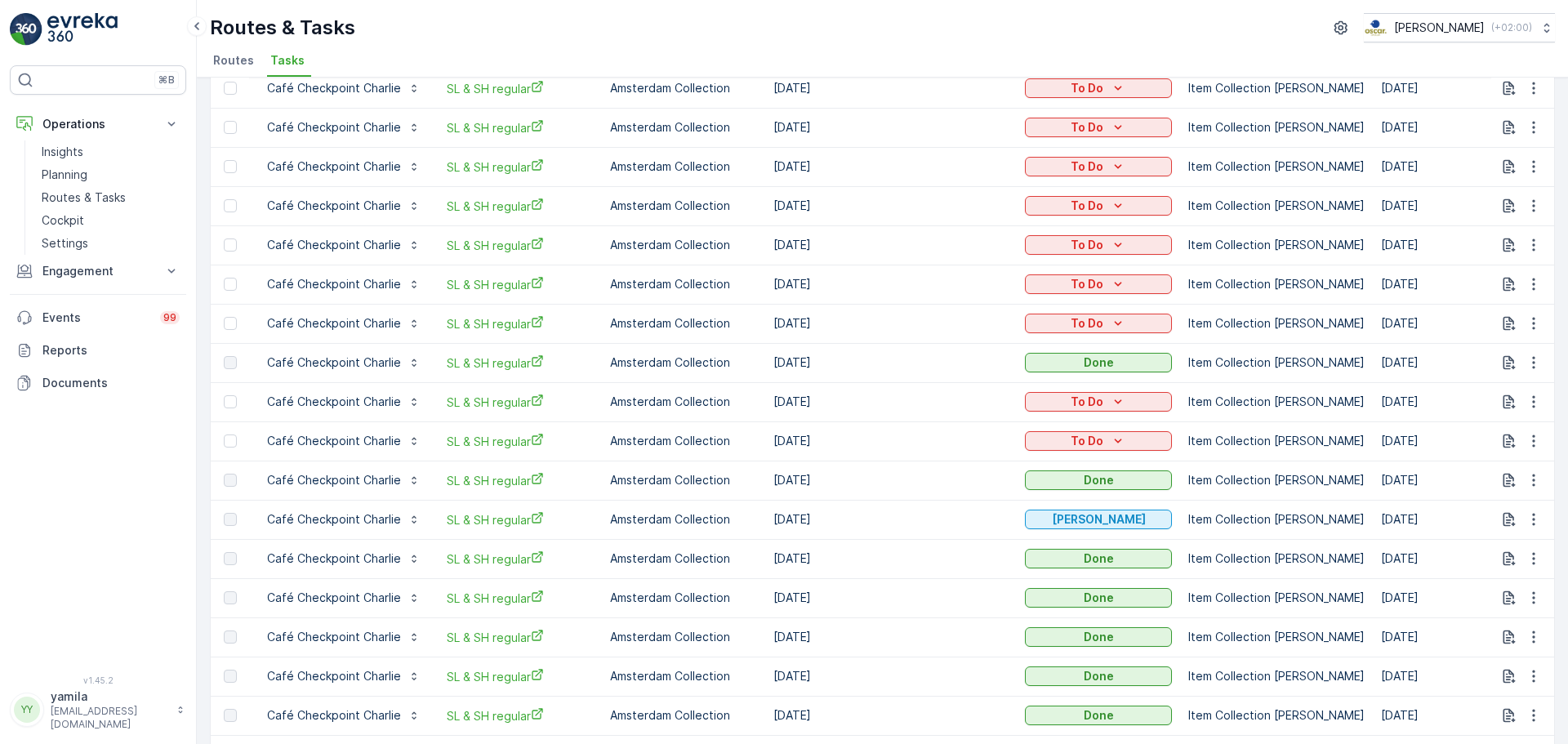 scroll, scrollTop: 0, scrollLeft: 0, axis: both 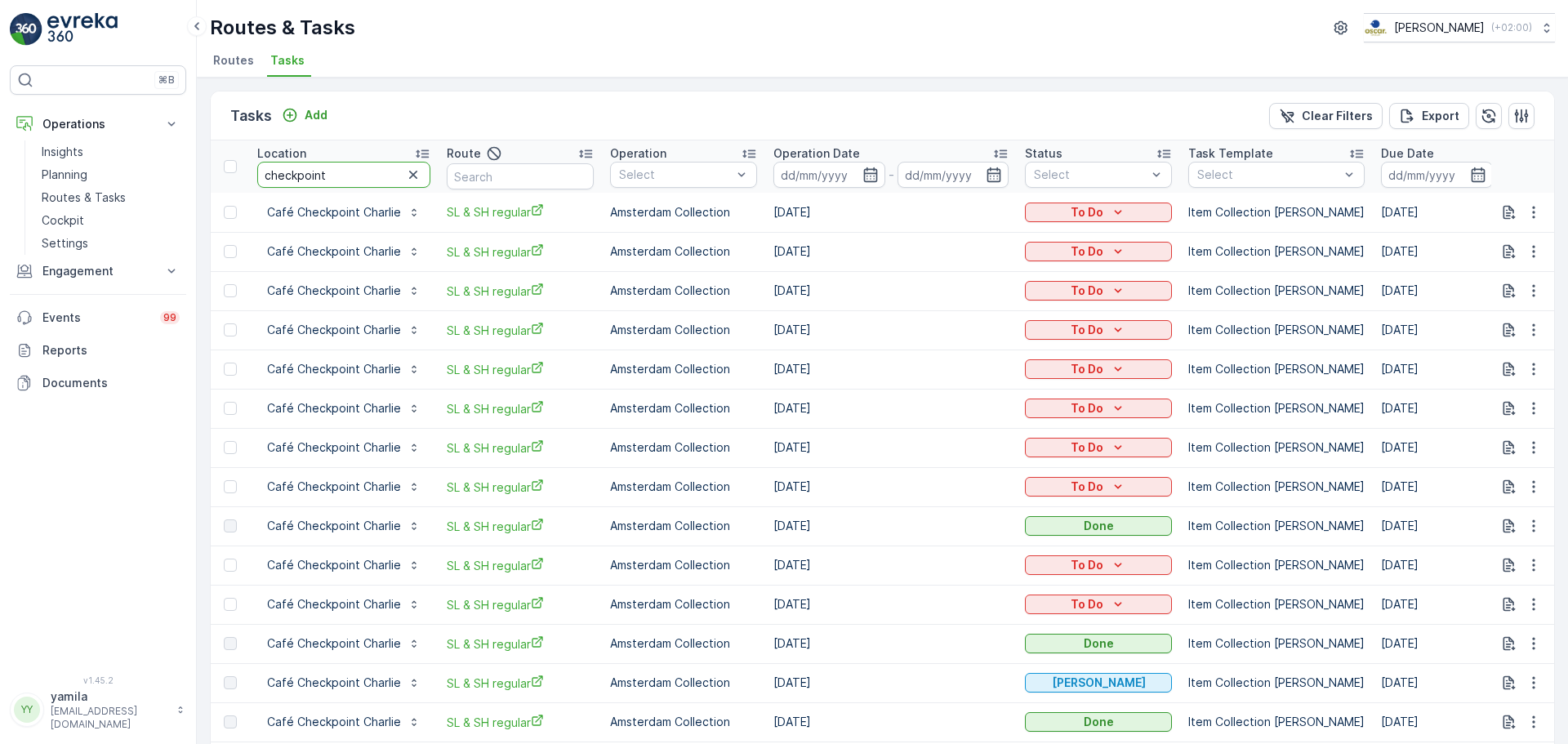 click on "checkpoint" at bounding box center (344, 175) 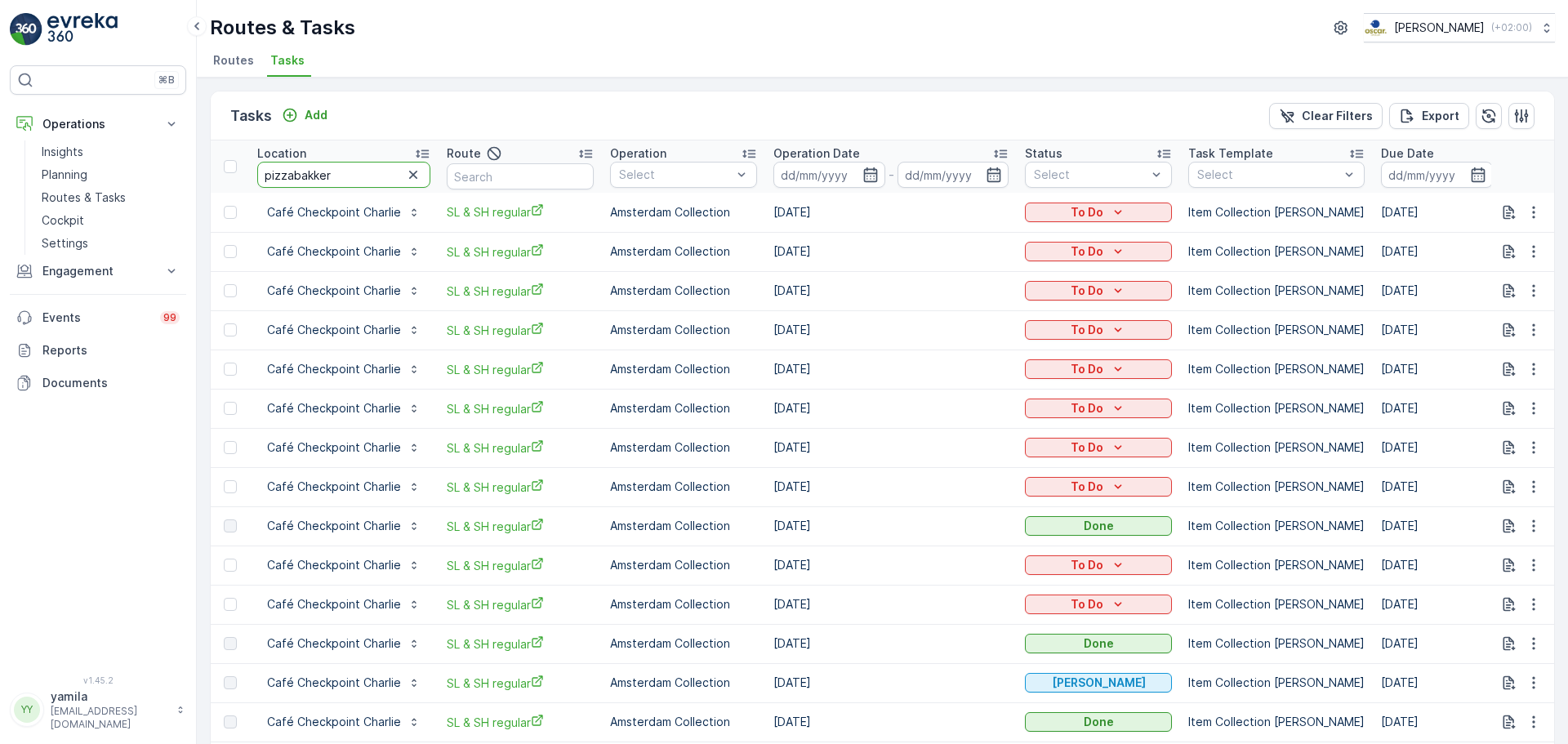 type on "pizzabakkers" 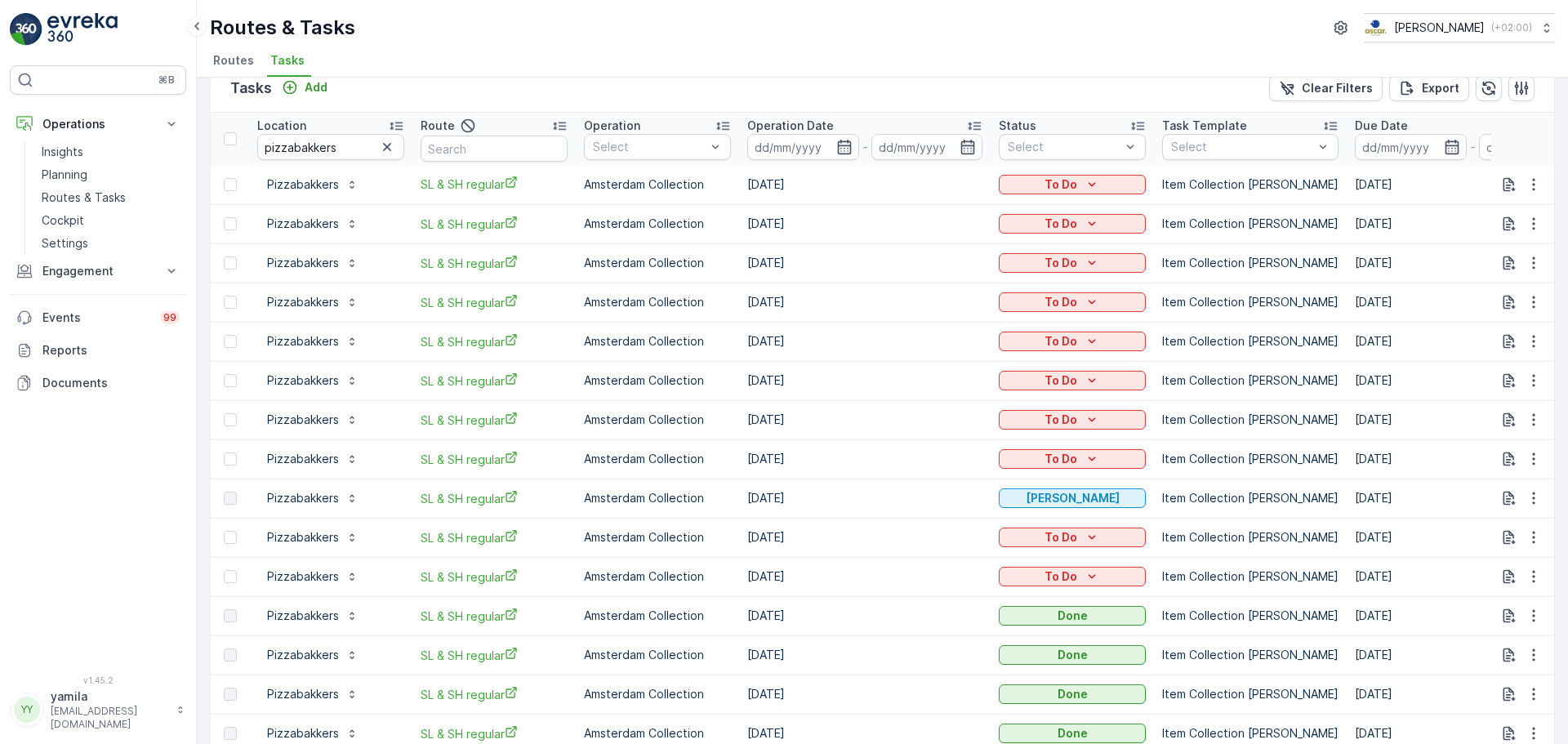 scroll, scrollTop: 0, scrollLeft: 0, axis: both 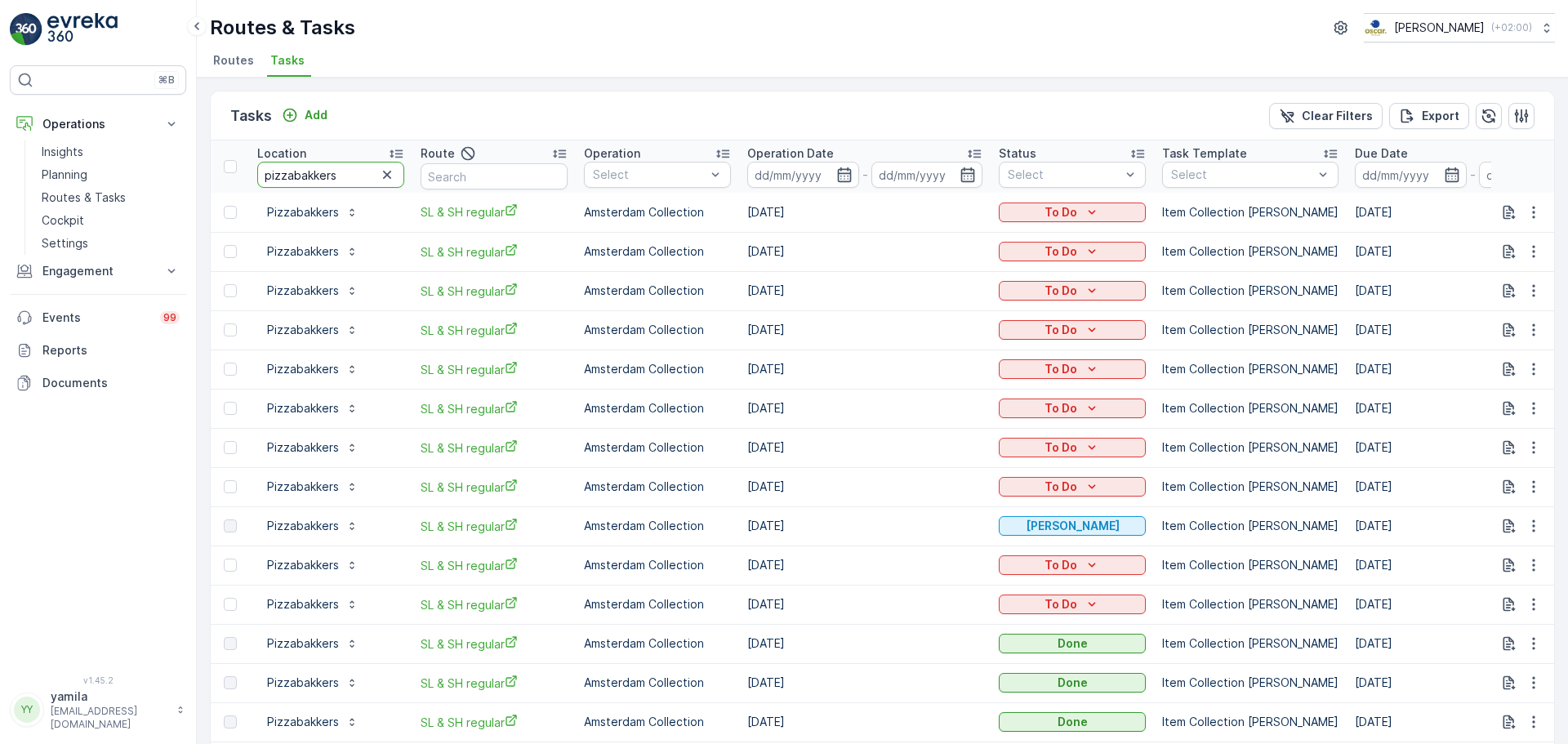 click on "pizzabakkers" at bounding box center [331, 175] 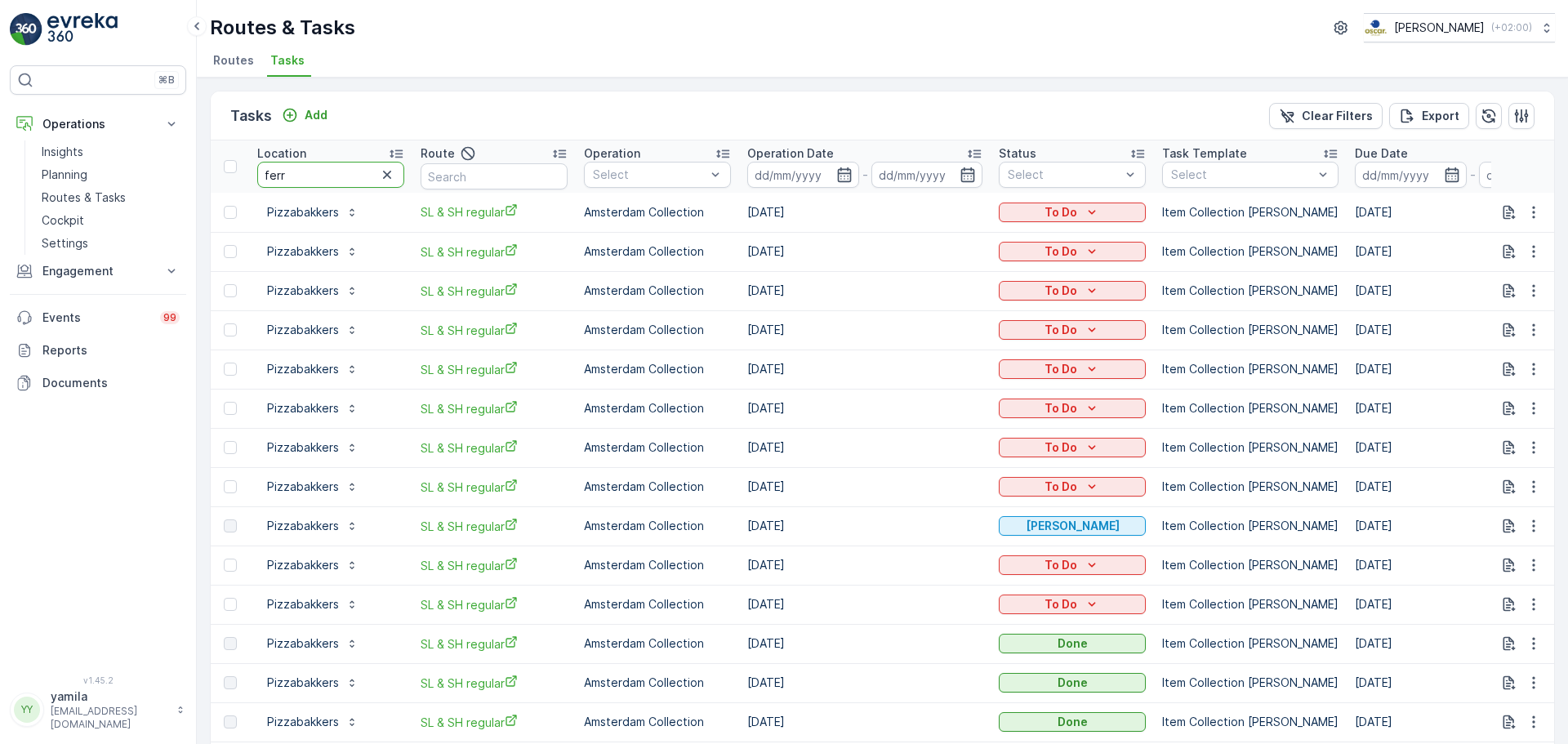 type on "ferry" 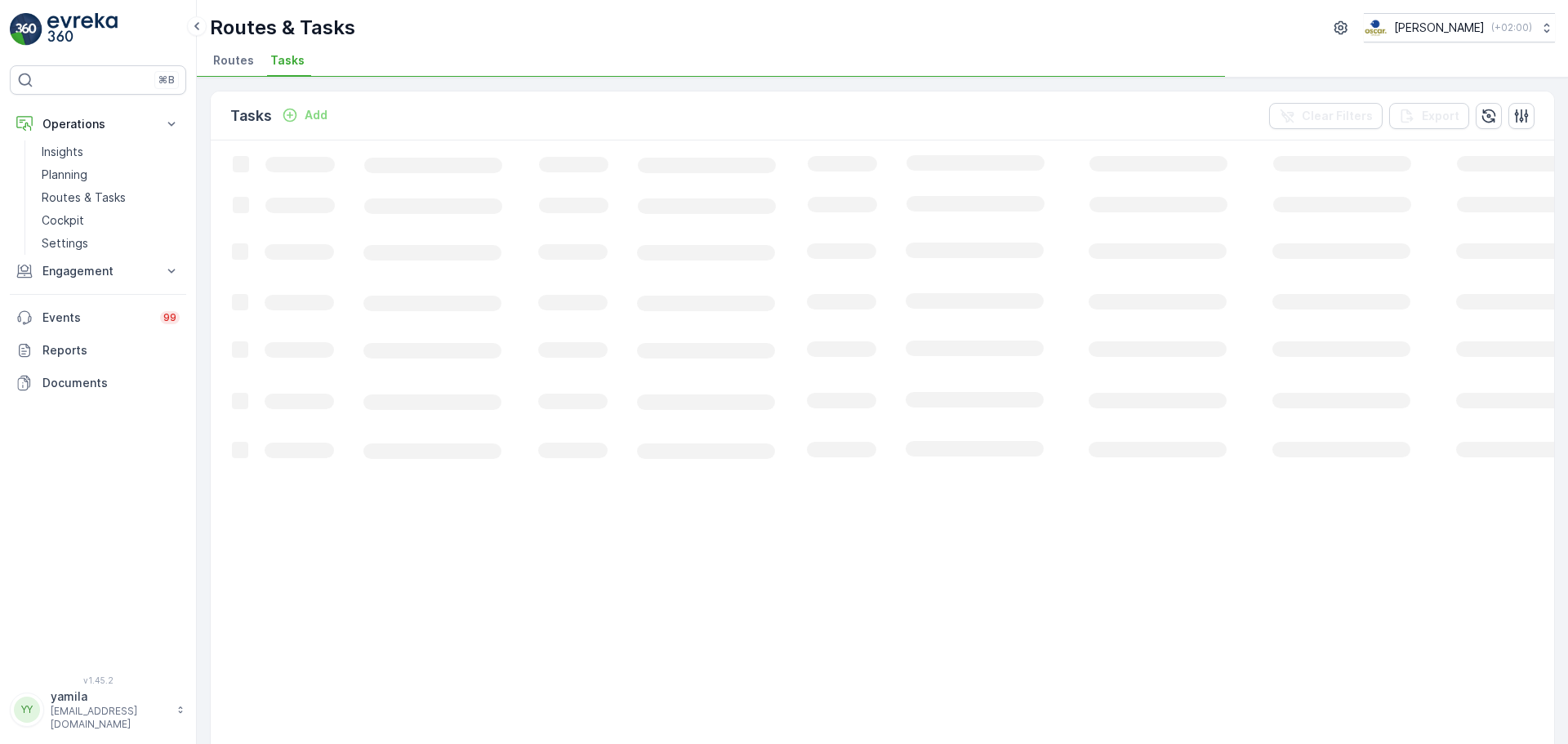 scroll, scrollTop: 82, scrollLeft: 0, axis: vertical 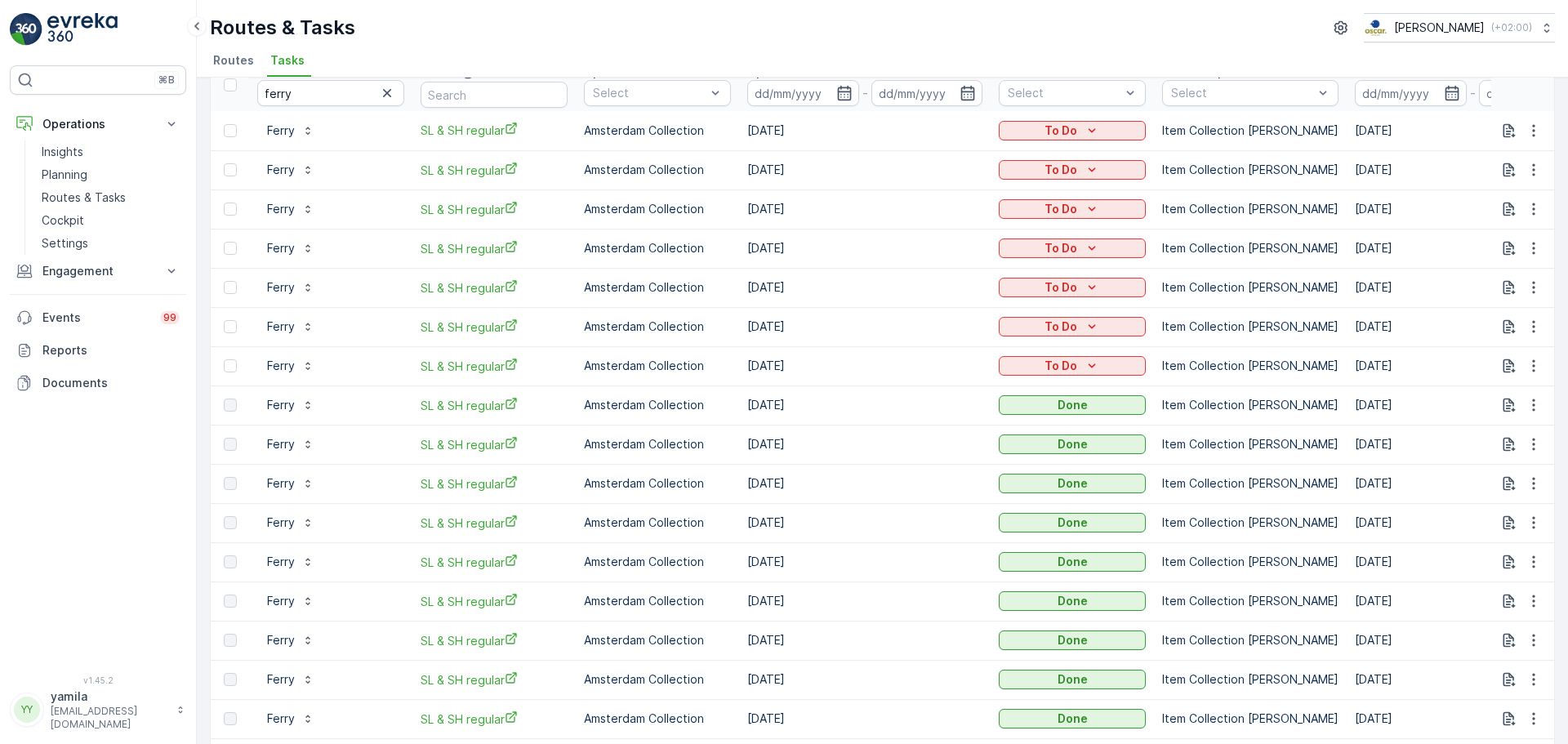 click on "ferry" at bounding box center [331, 93] 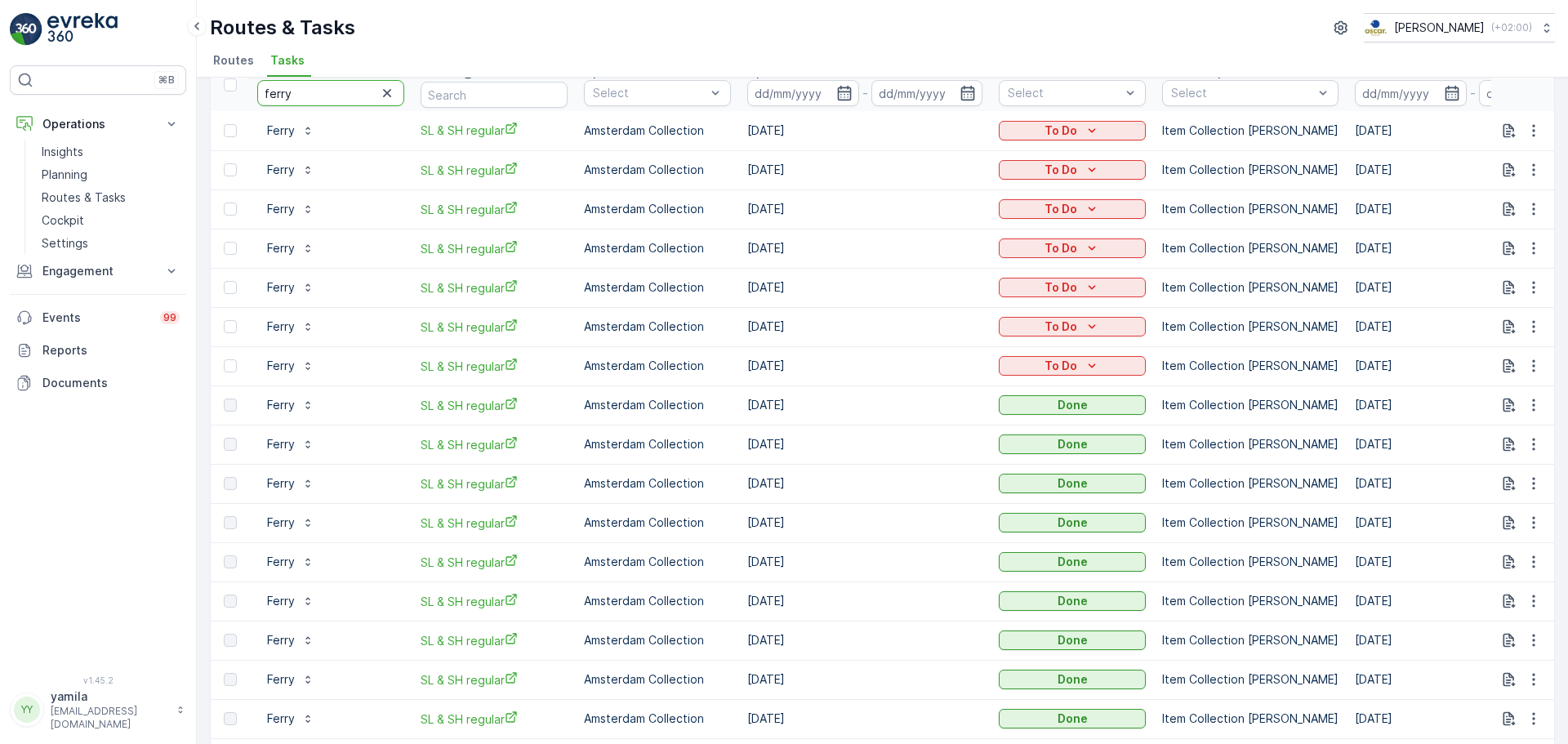 click on "ferry" at bounding box center (331, 93) 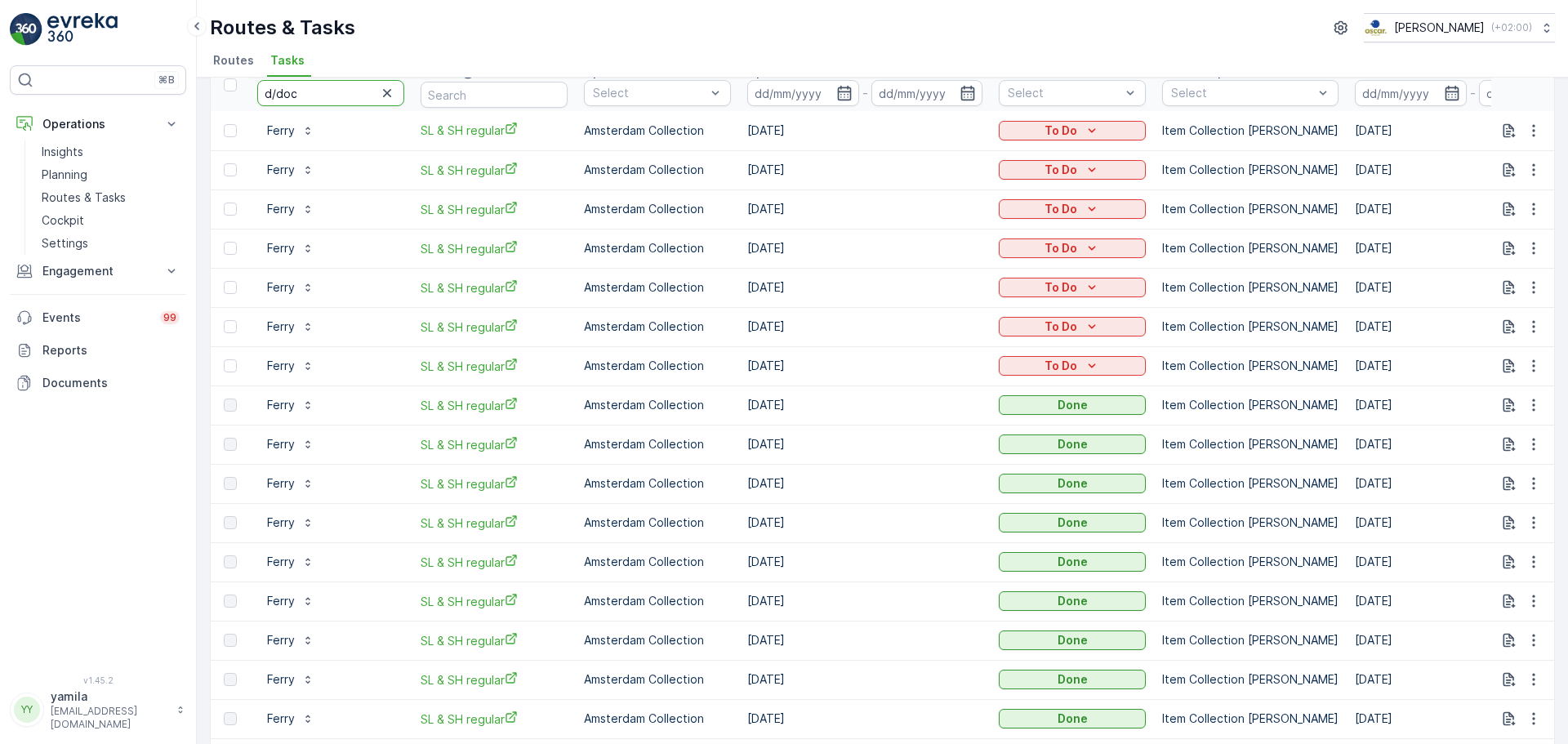 type on "d/dock" 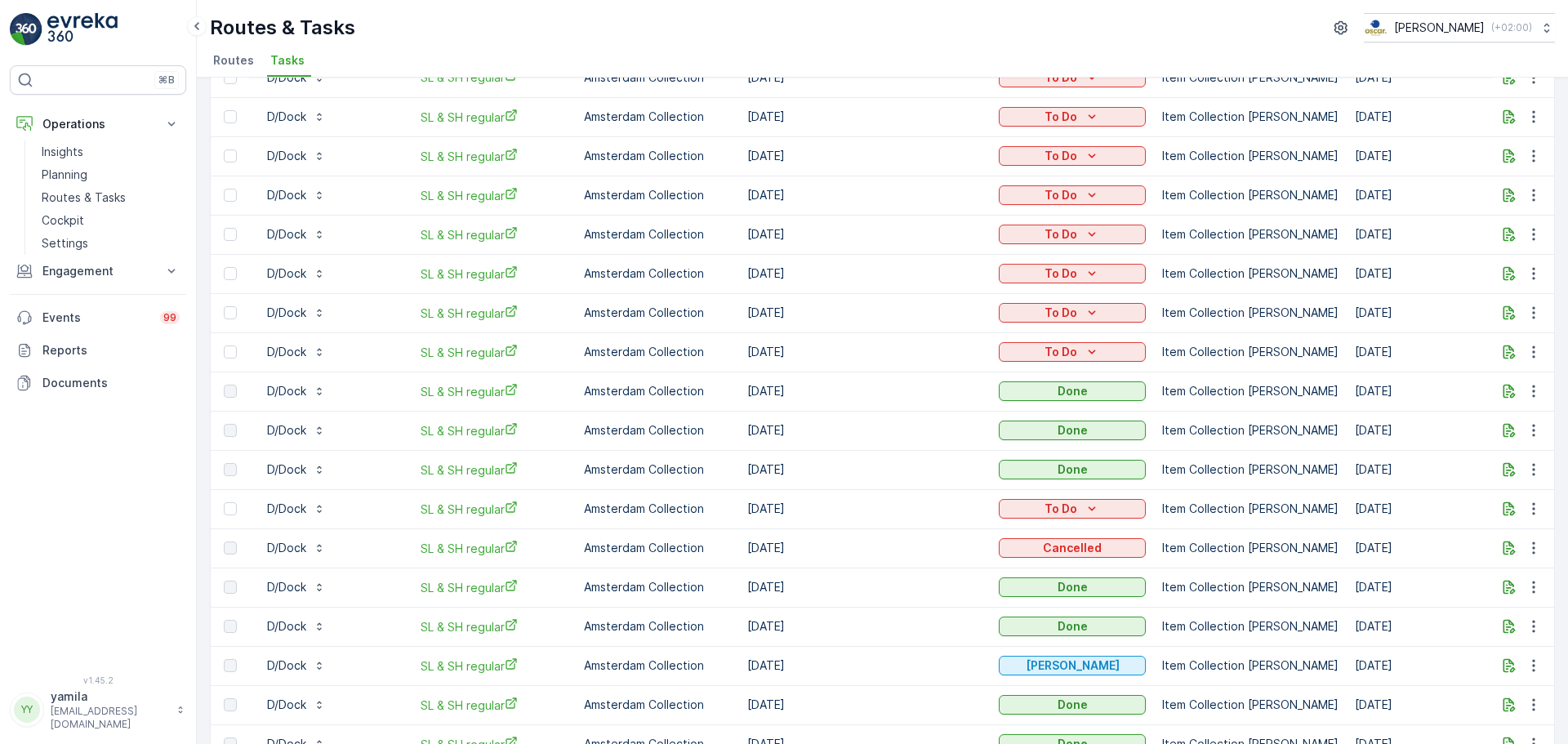 scroll, scrollTop: 0, scrollLeft: 0, axis: both 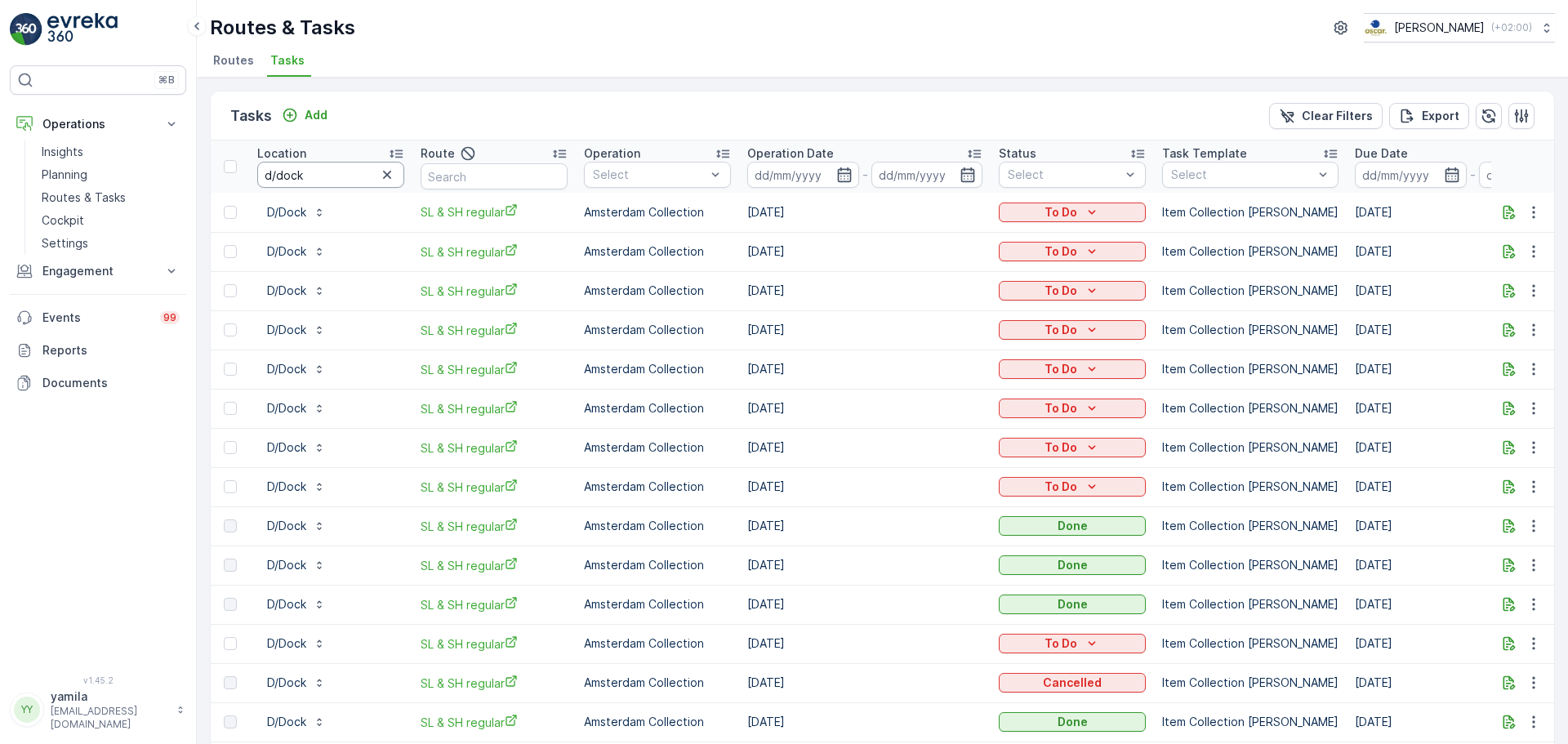 click on "d/dock" at bounding box center (331, 175) 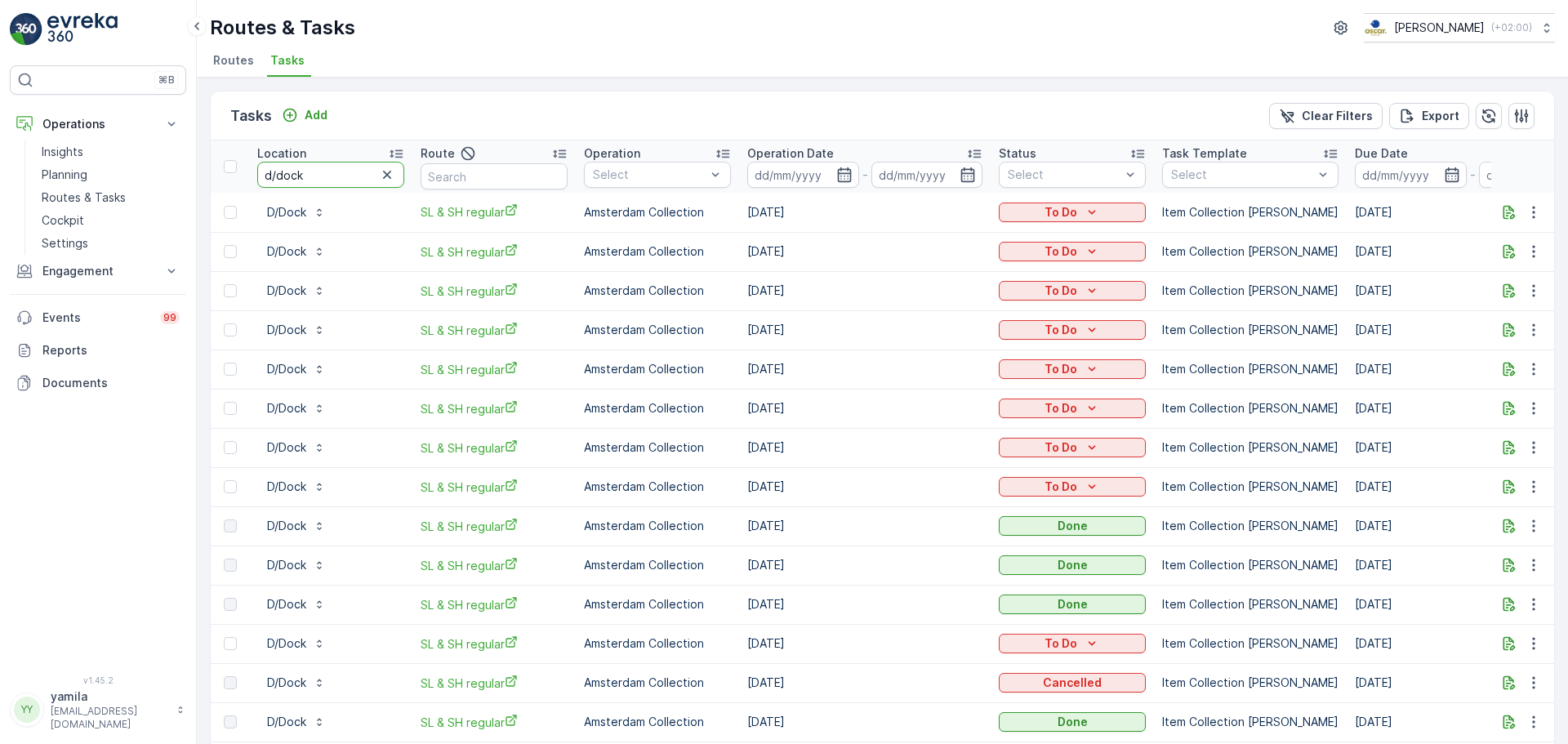 click on "d/dock" at bounding box center [331, 175] 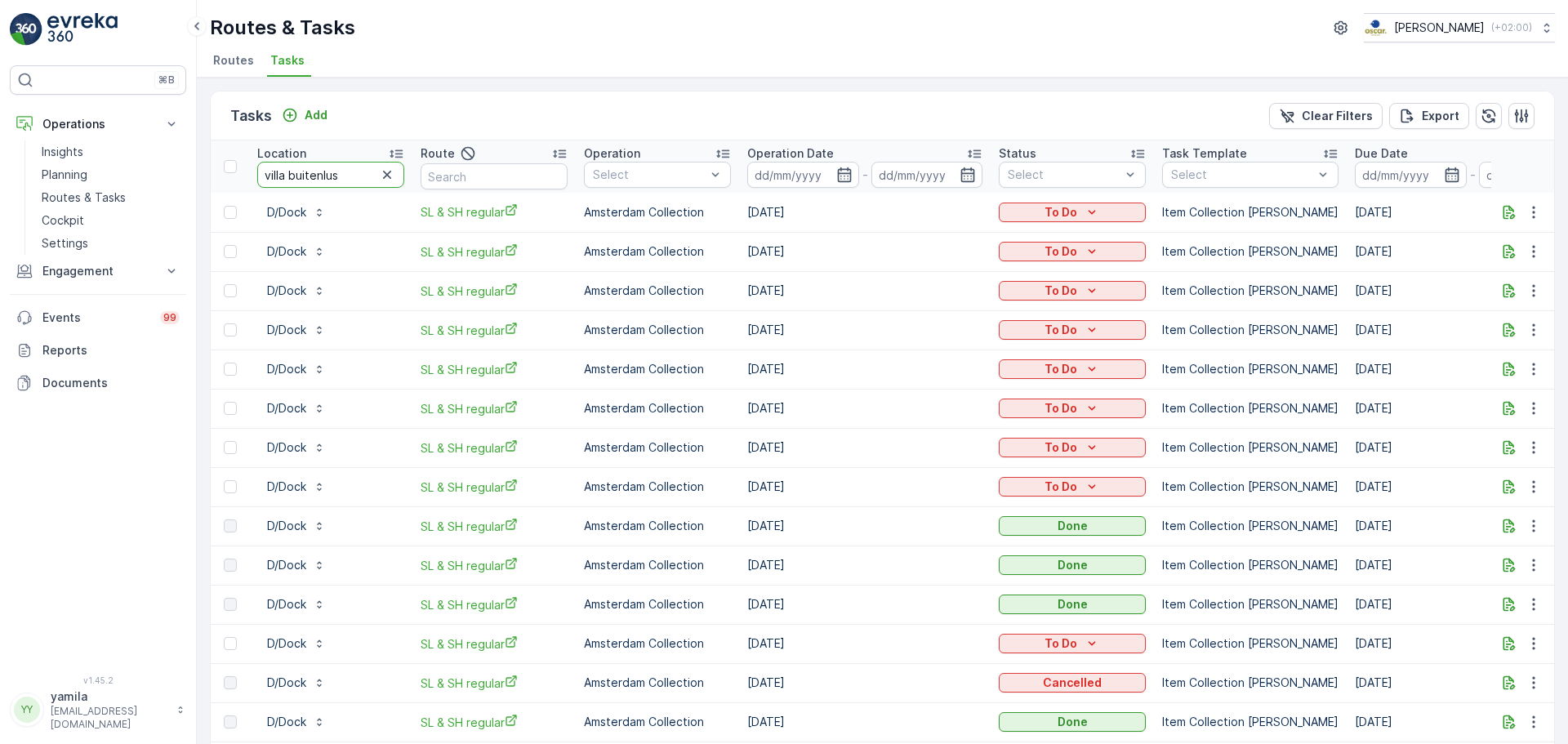 type on "villa buitenlust" 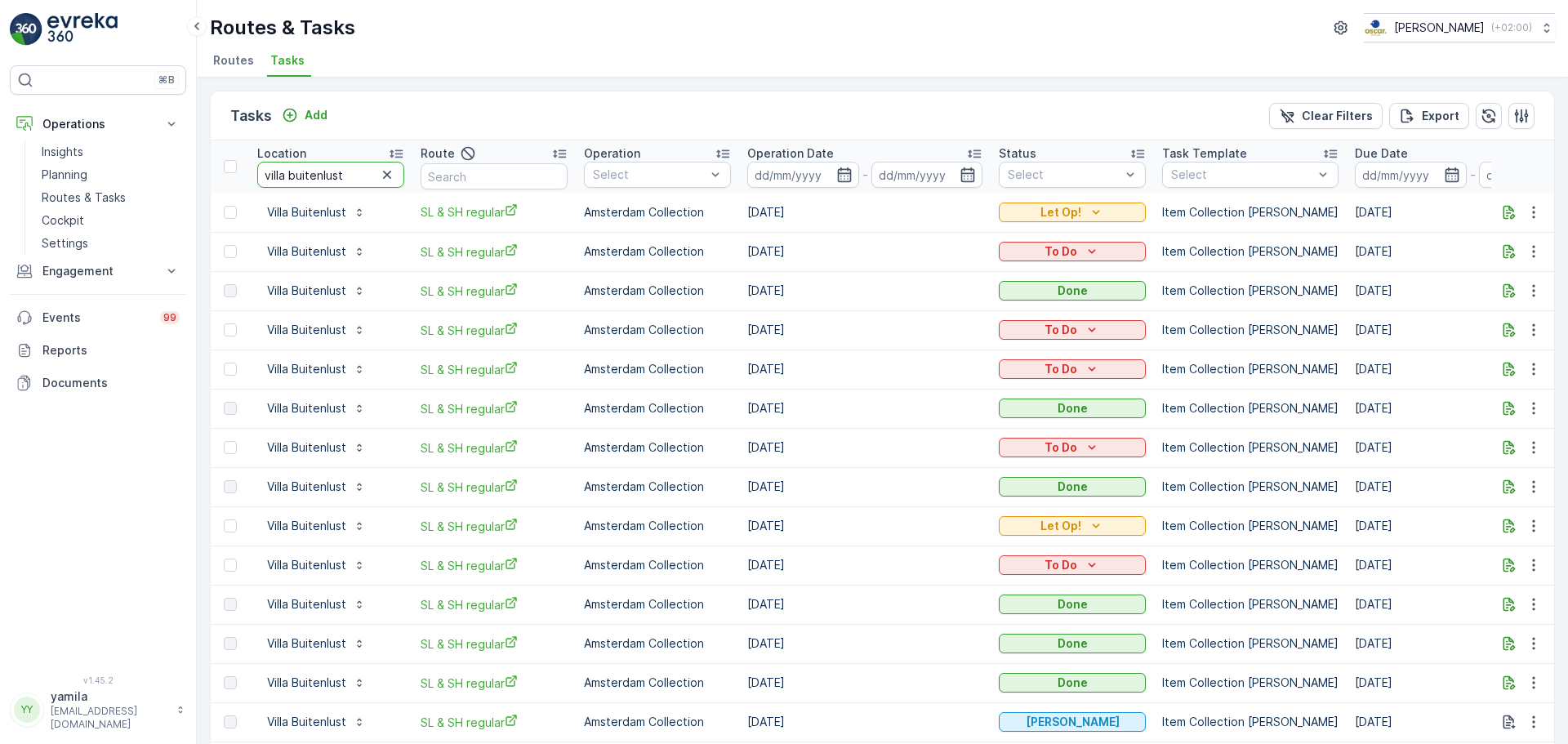 click on "villa buitenlust" at bounding box center [331, 175] 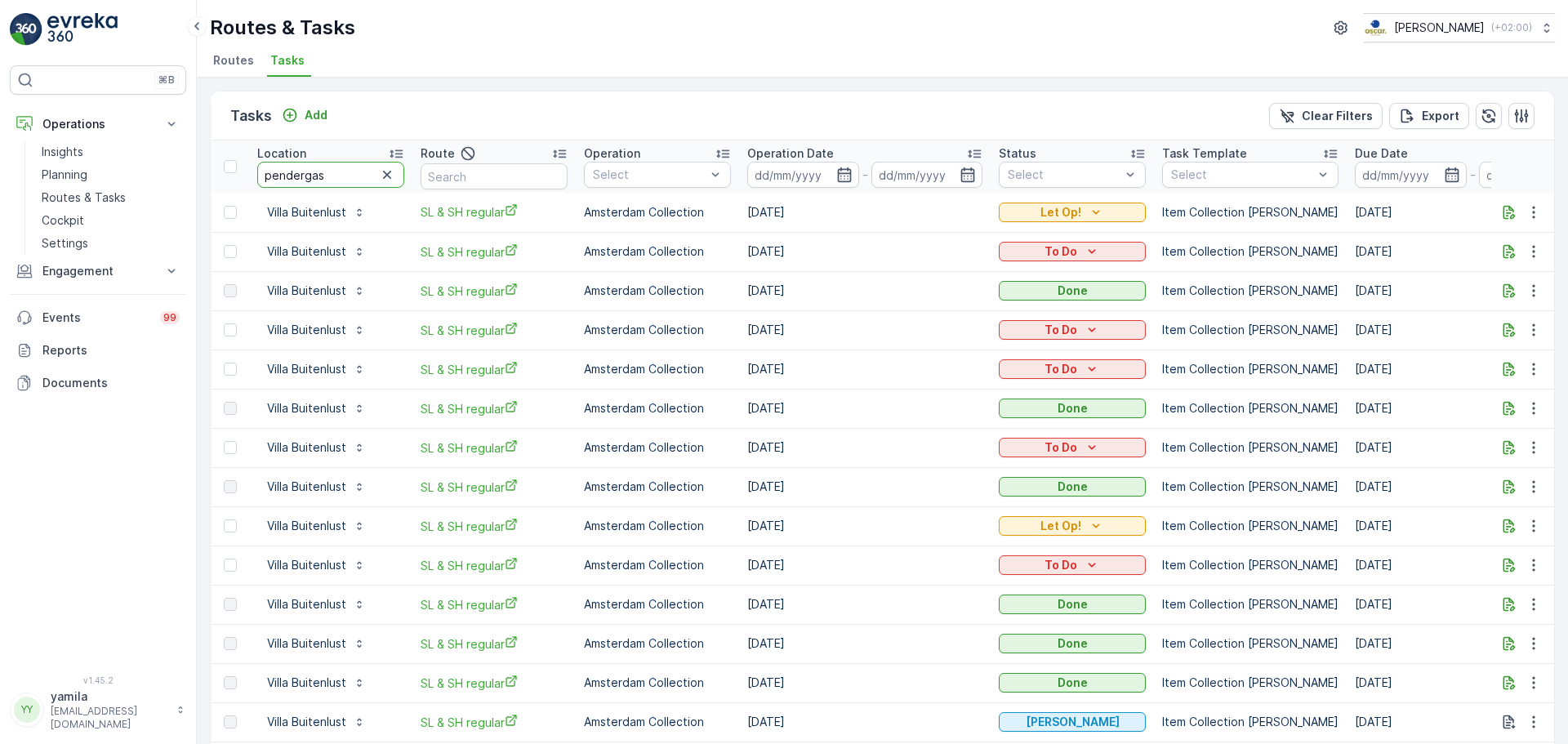 type on "pendergast" 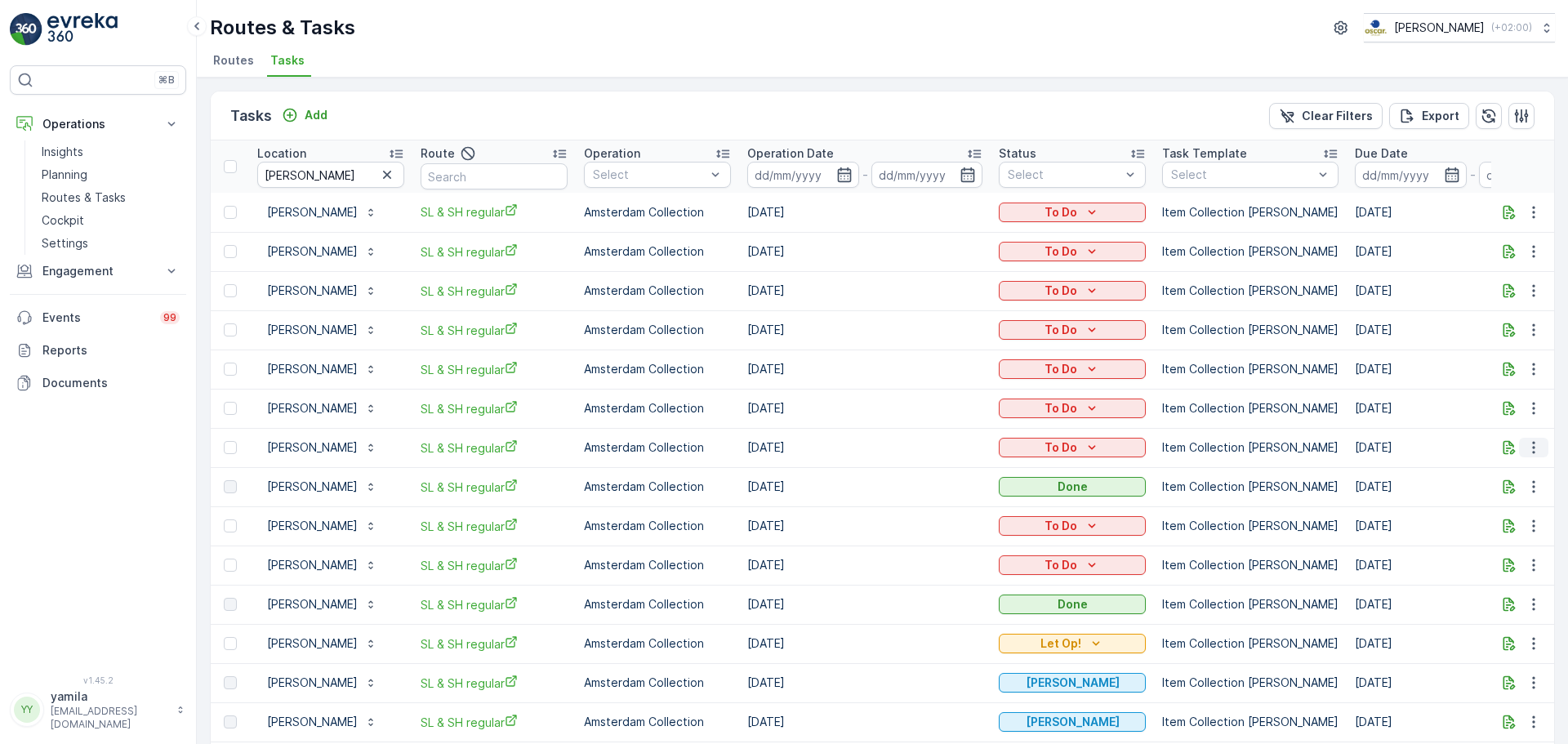click 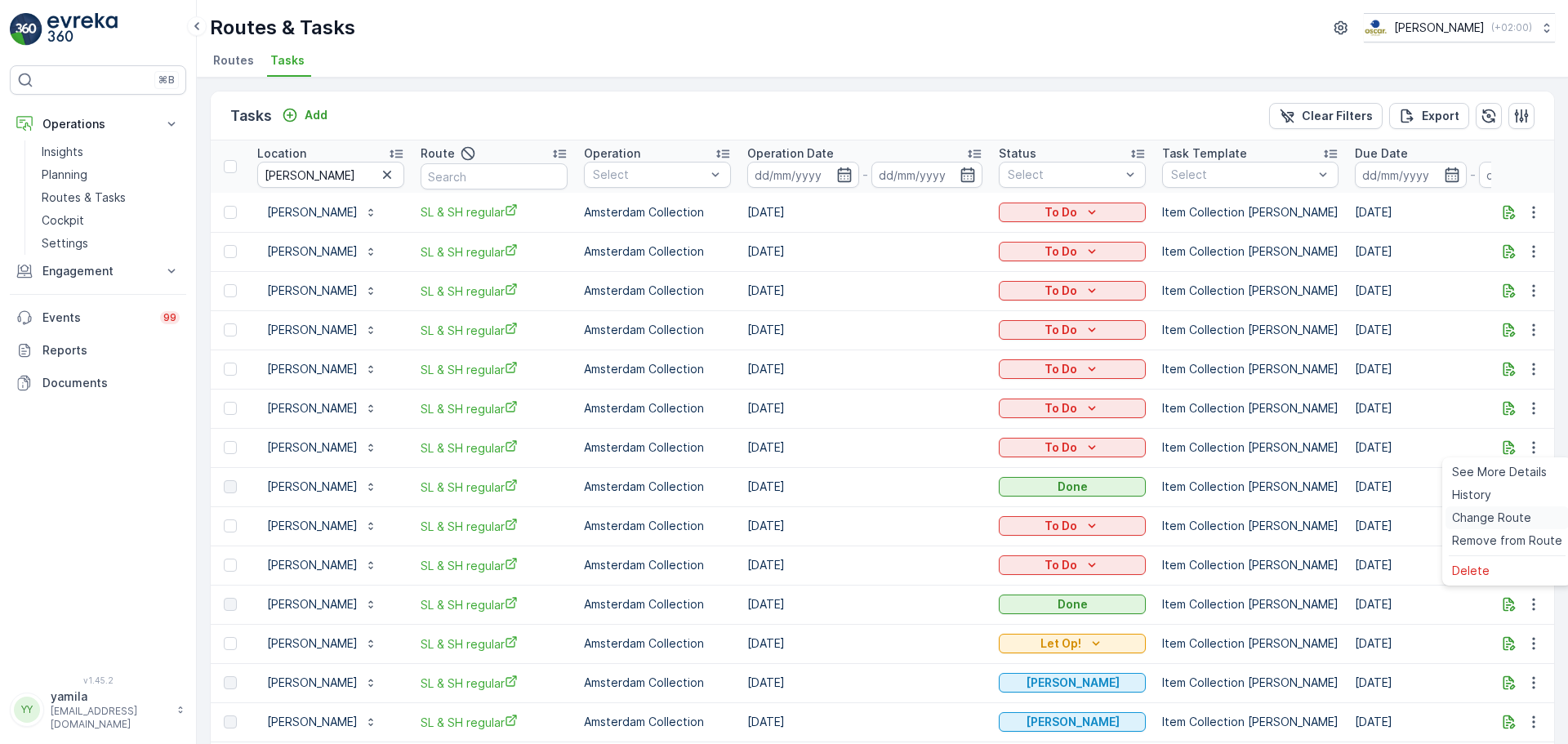 click on "Change Route" at bounding box center [1491, 518] 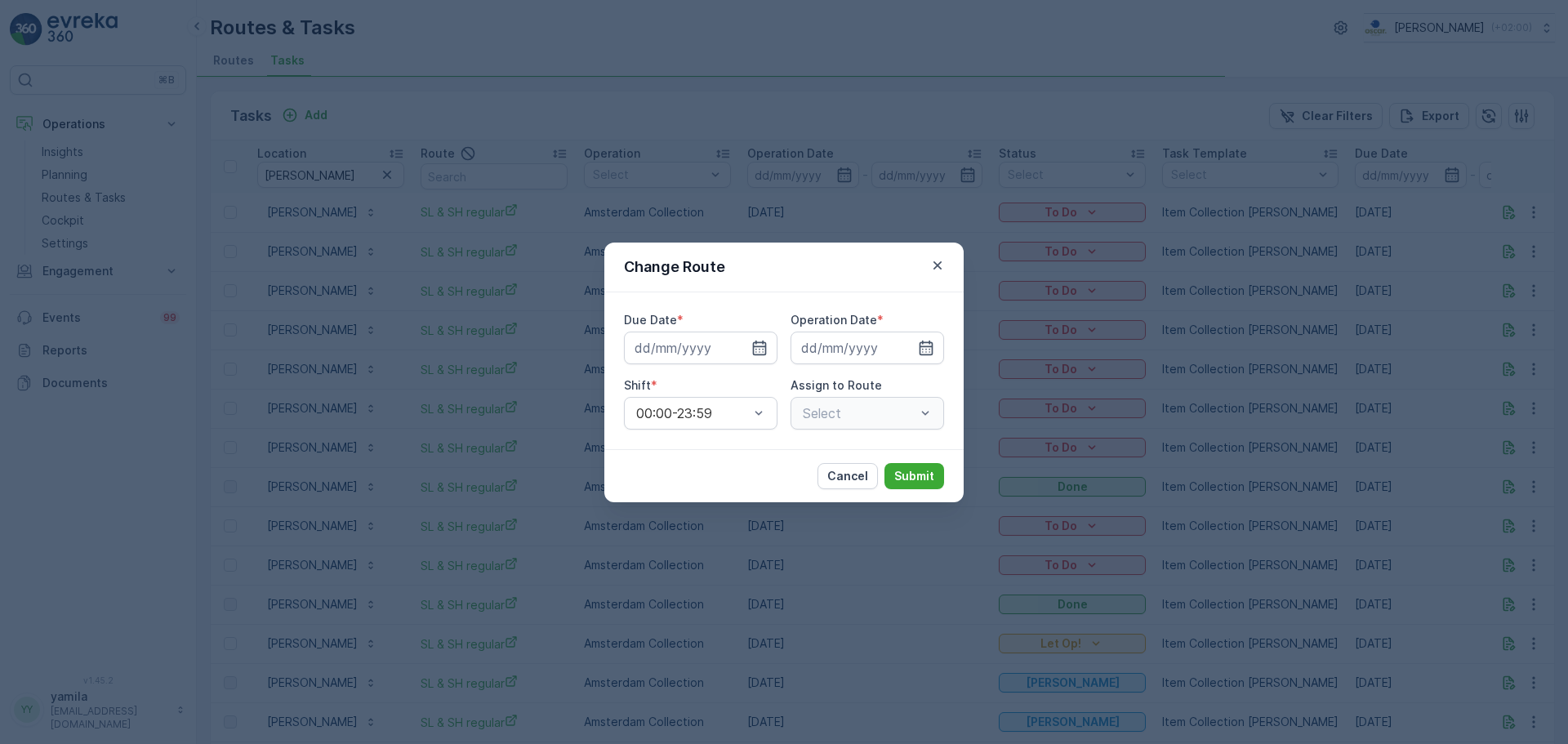 type on "[DATE]" 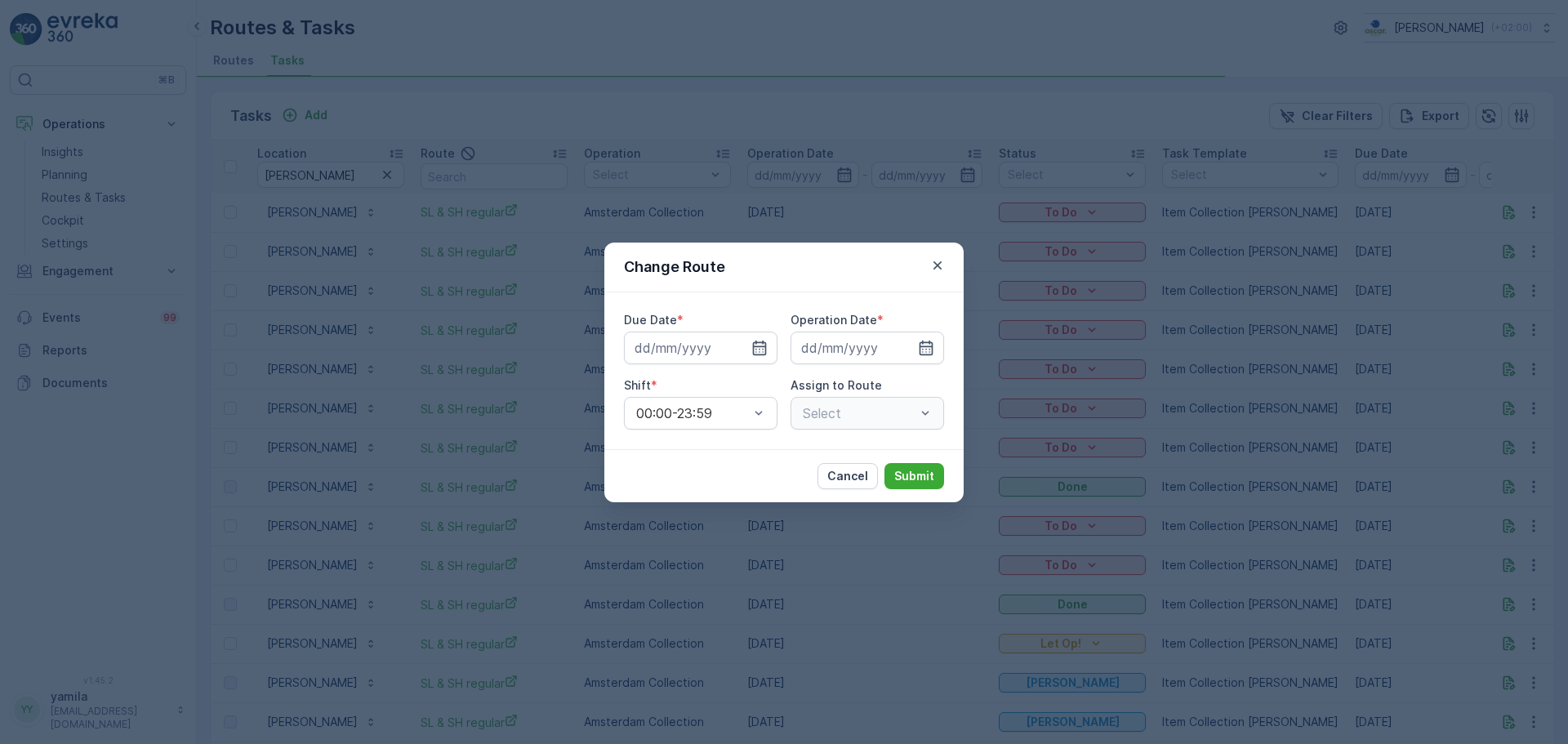 type on "[DATE]" 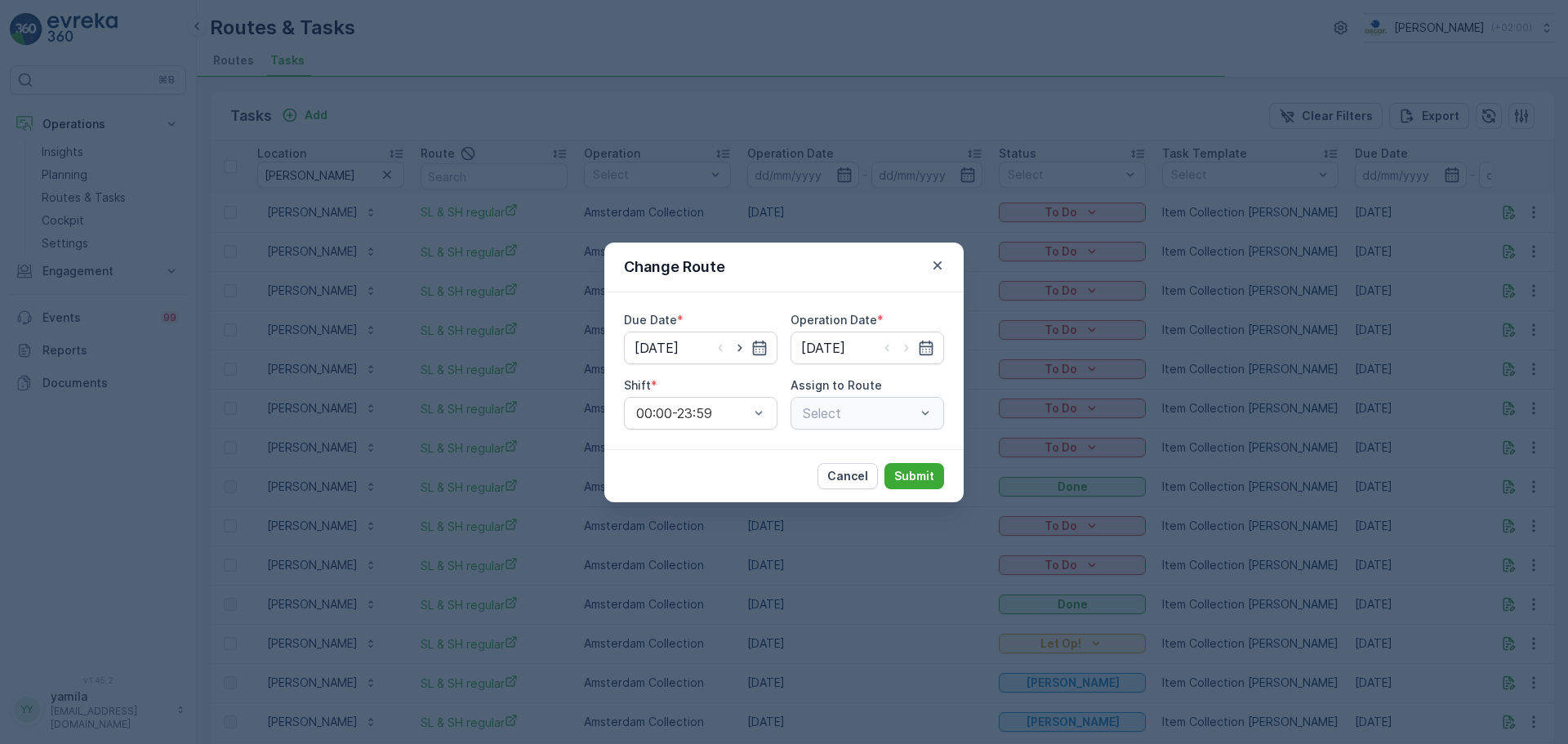 click on "Select" at bounding box center (867, 413) 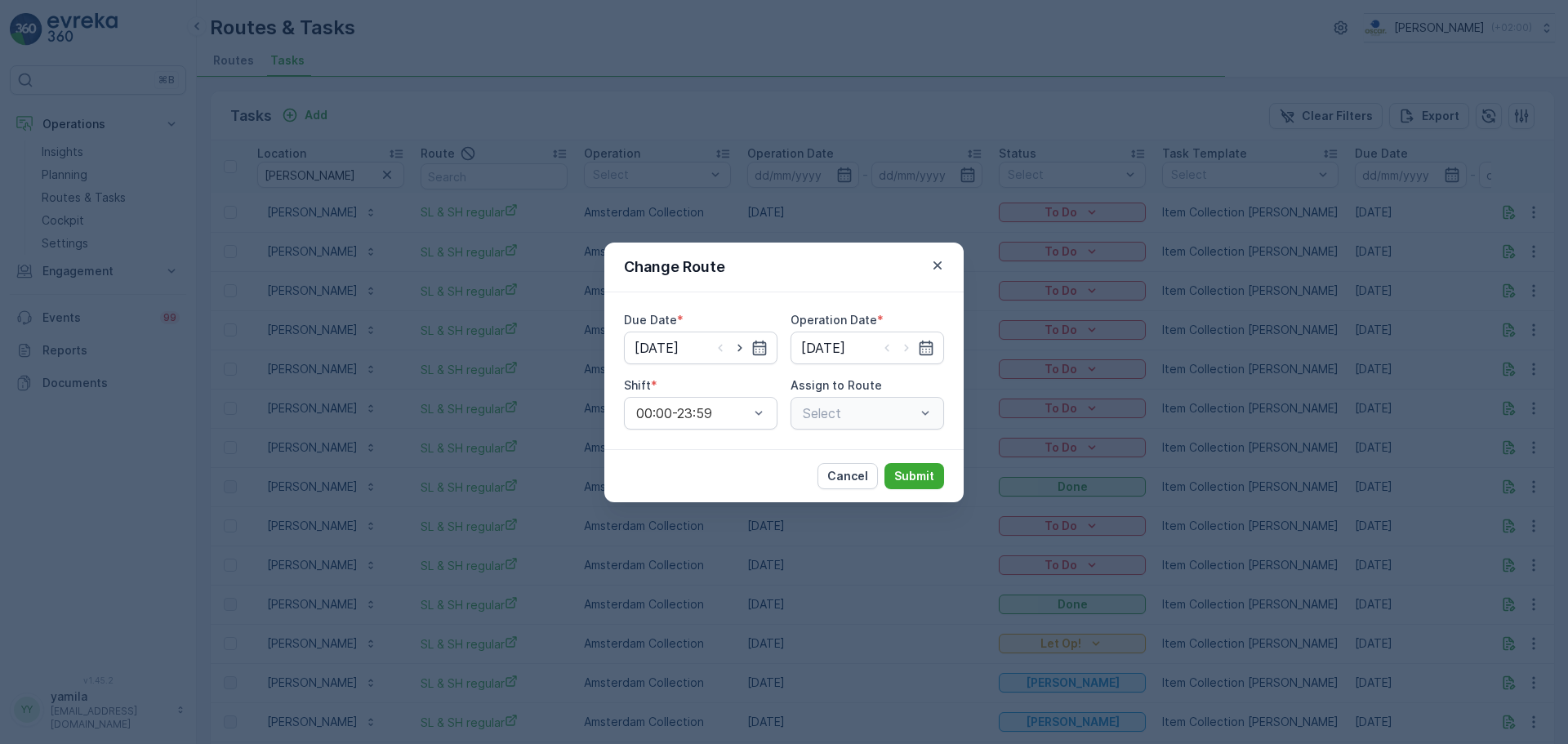 click on "Select" at bounding box center (867, 413) 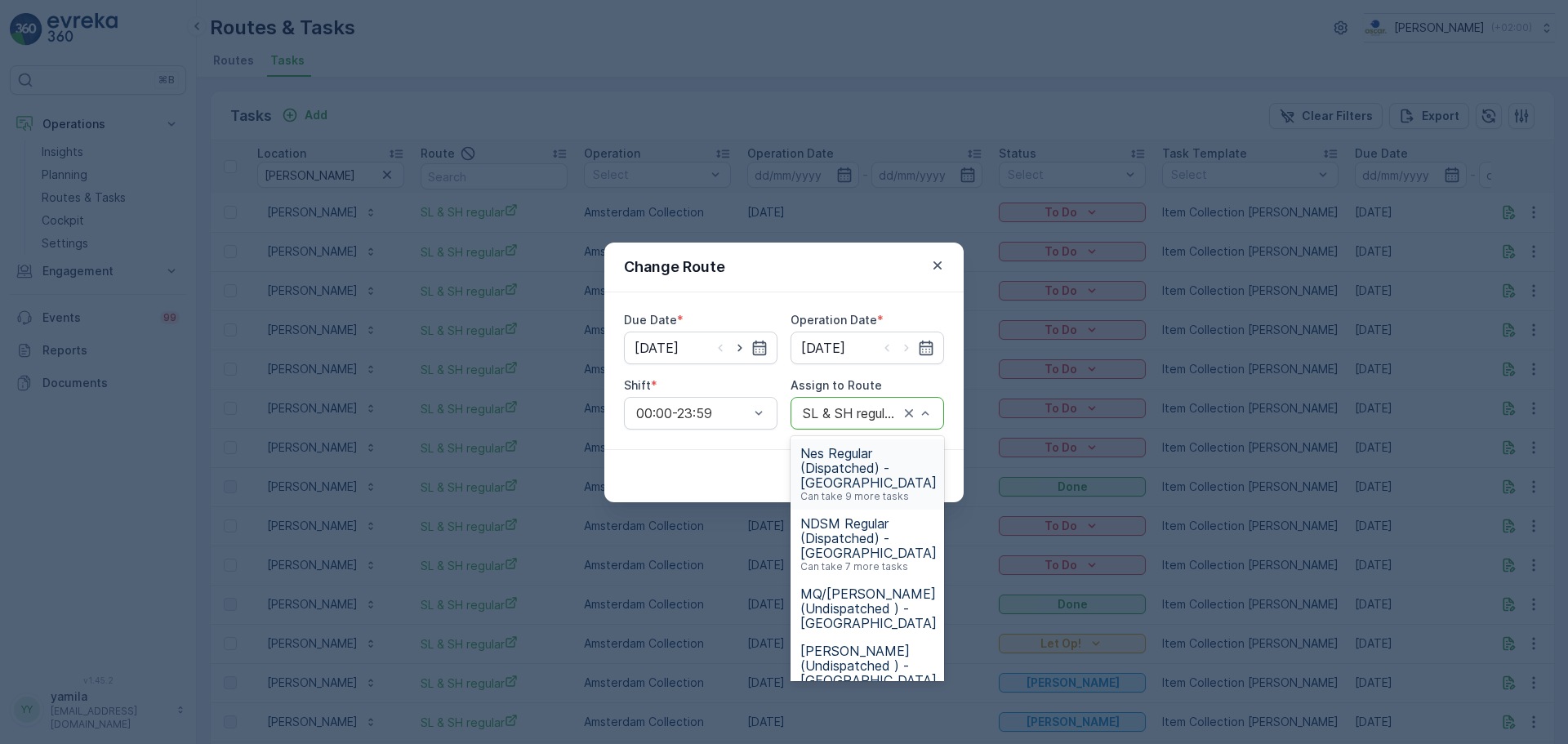 click at bounding box center (851, 413) 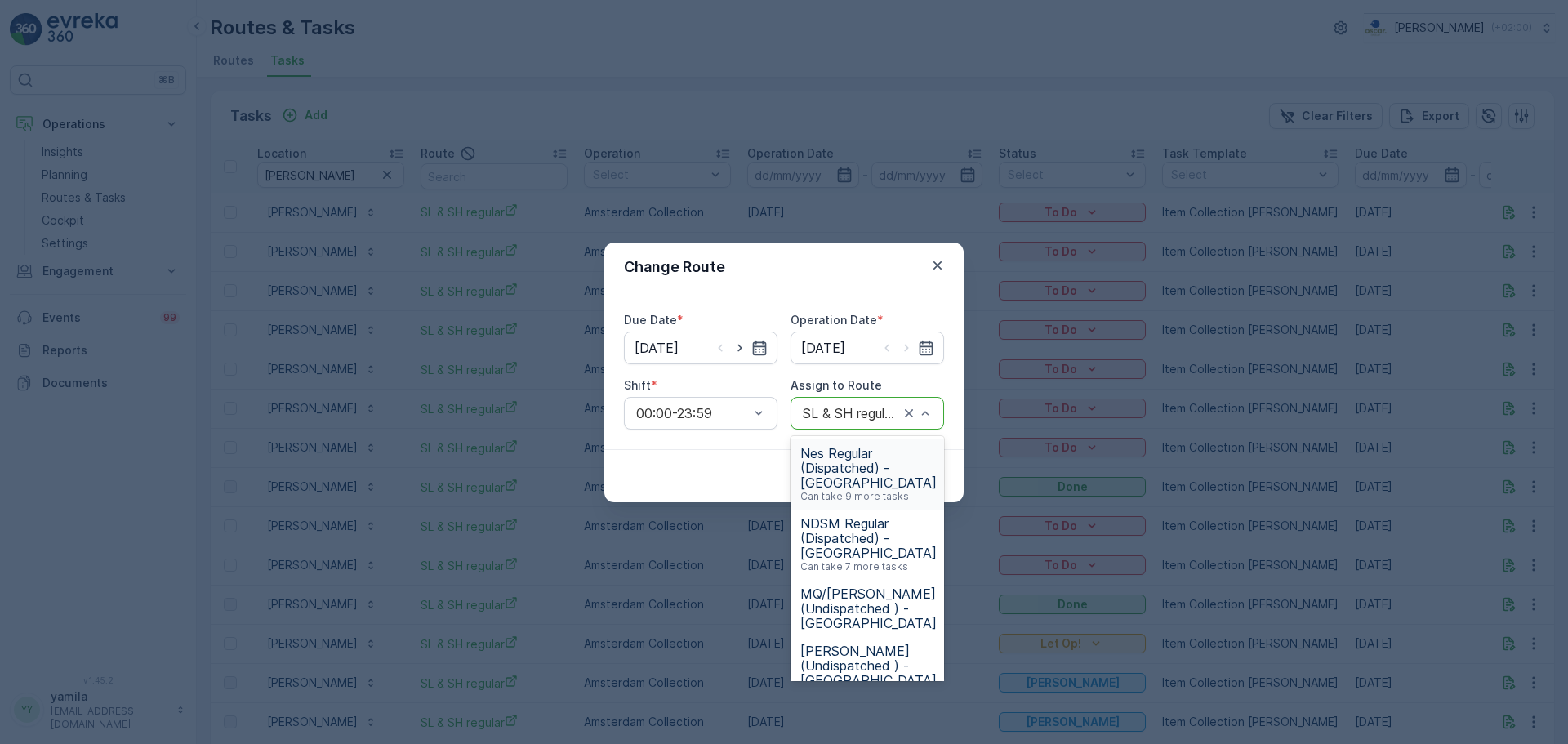 click at bounding box center [851, 413] 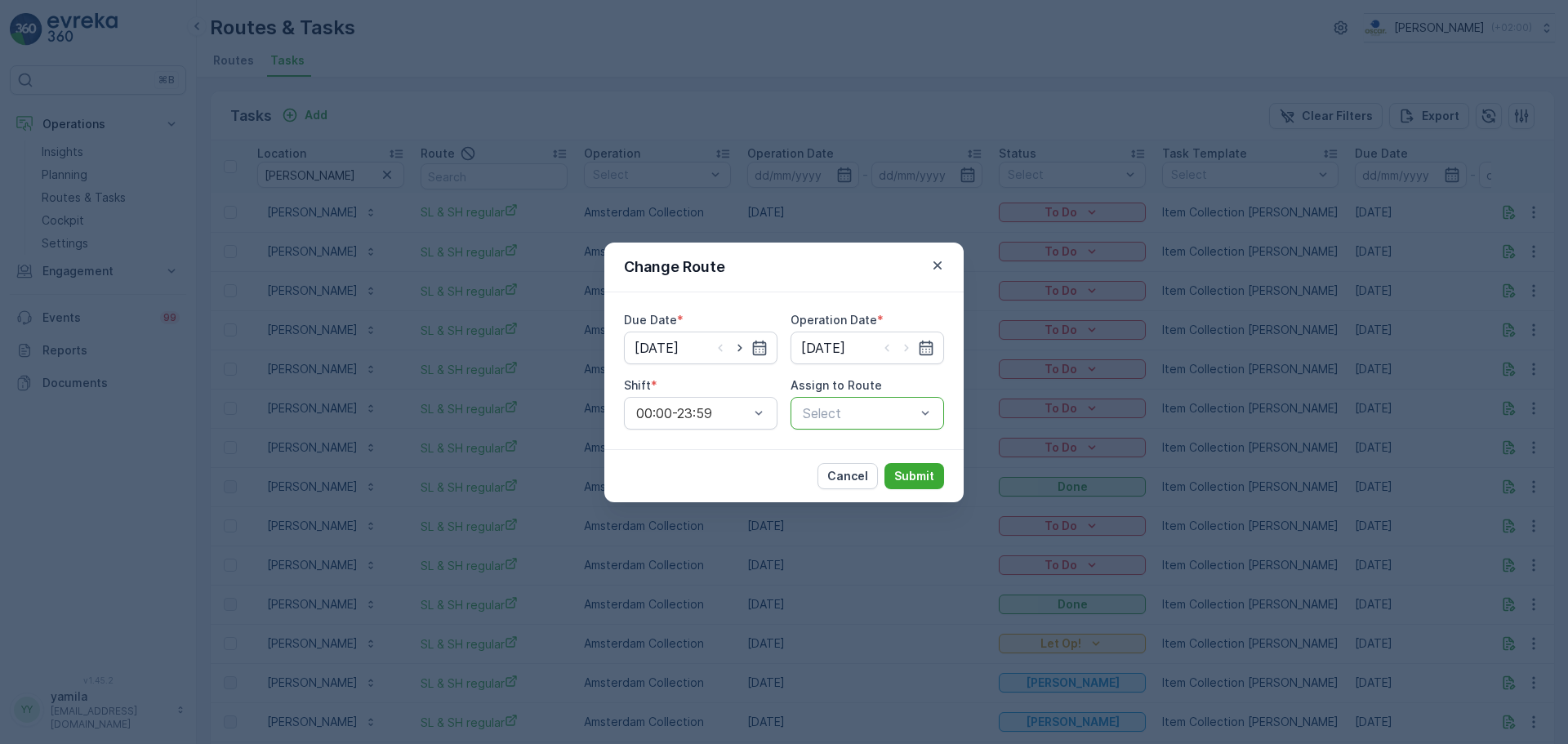 click at bounding box center (859, 413) 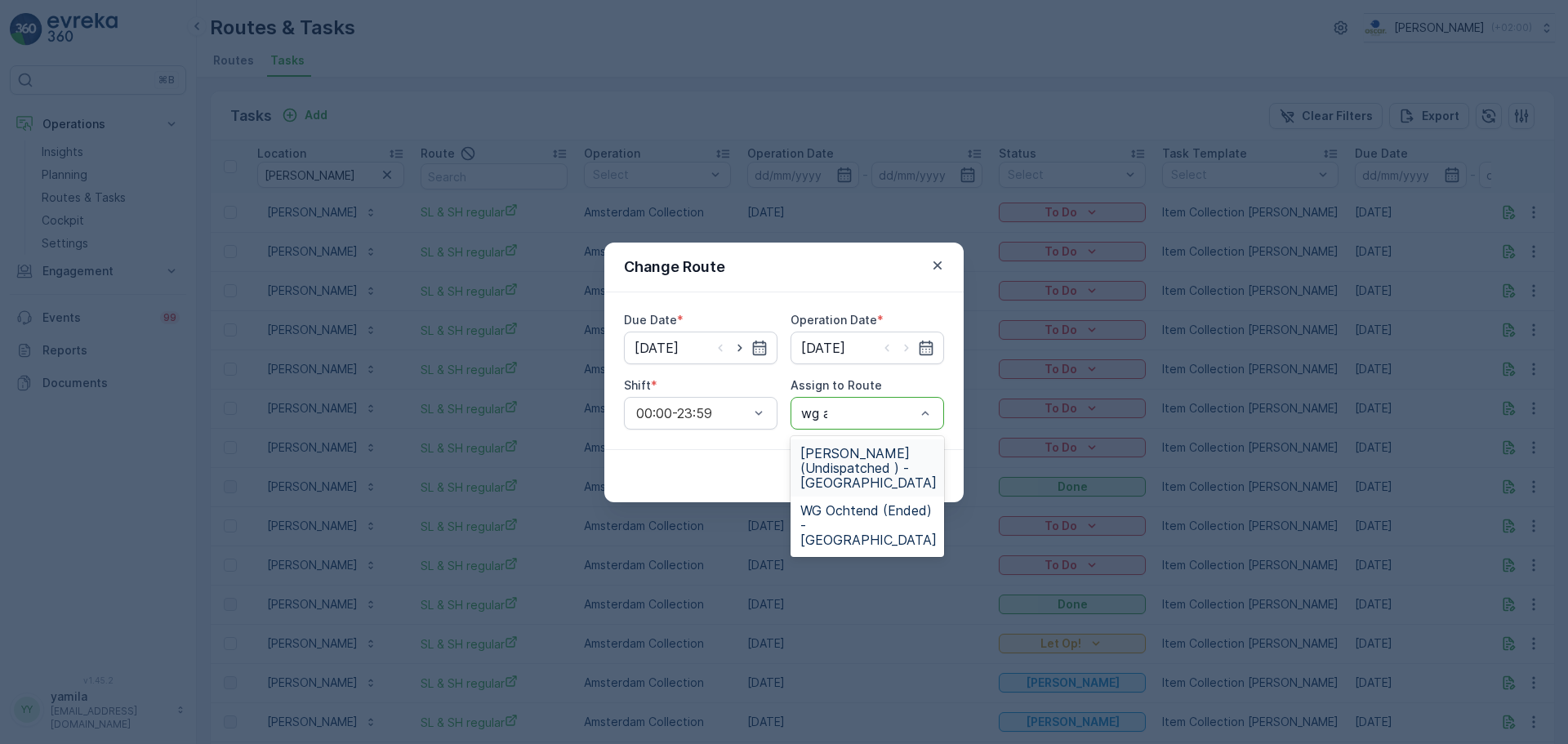 type on "wg av" 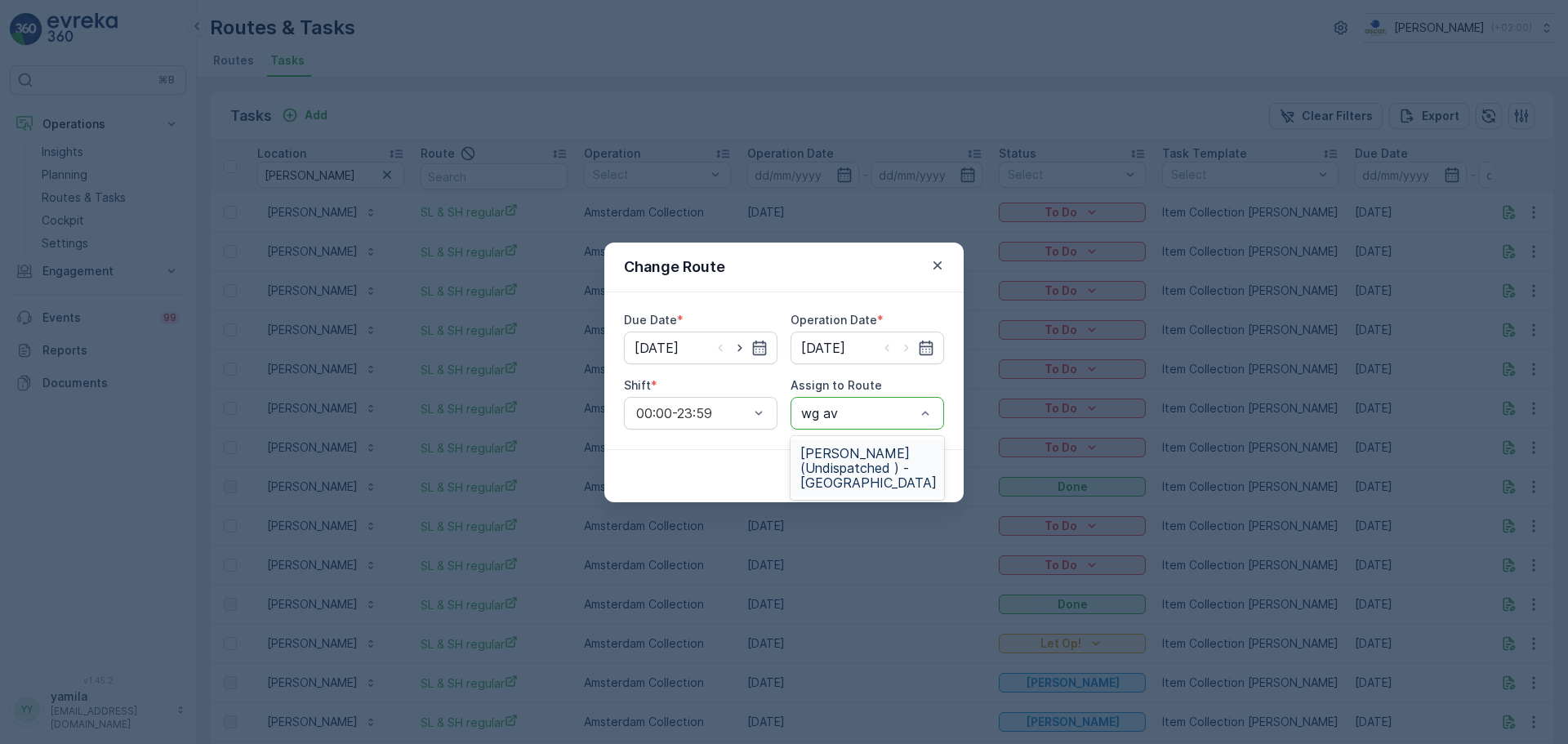 click on "WG avond (Undispatched ) - Amsterdam" at bounding box center (868, 468) 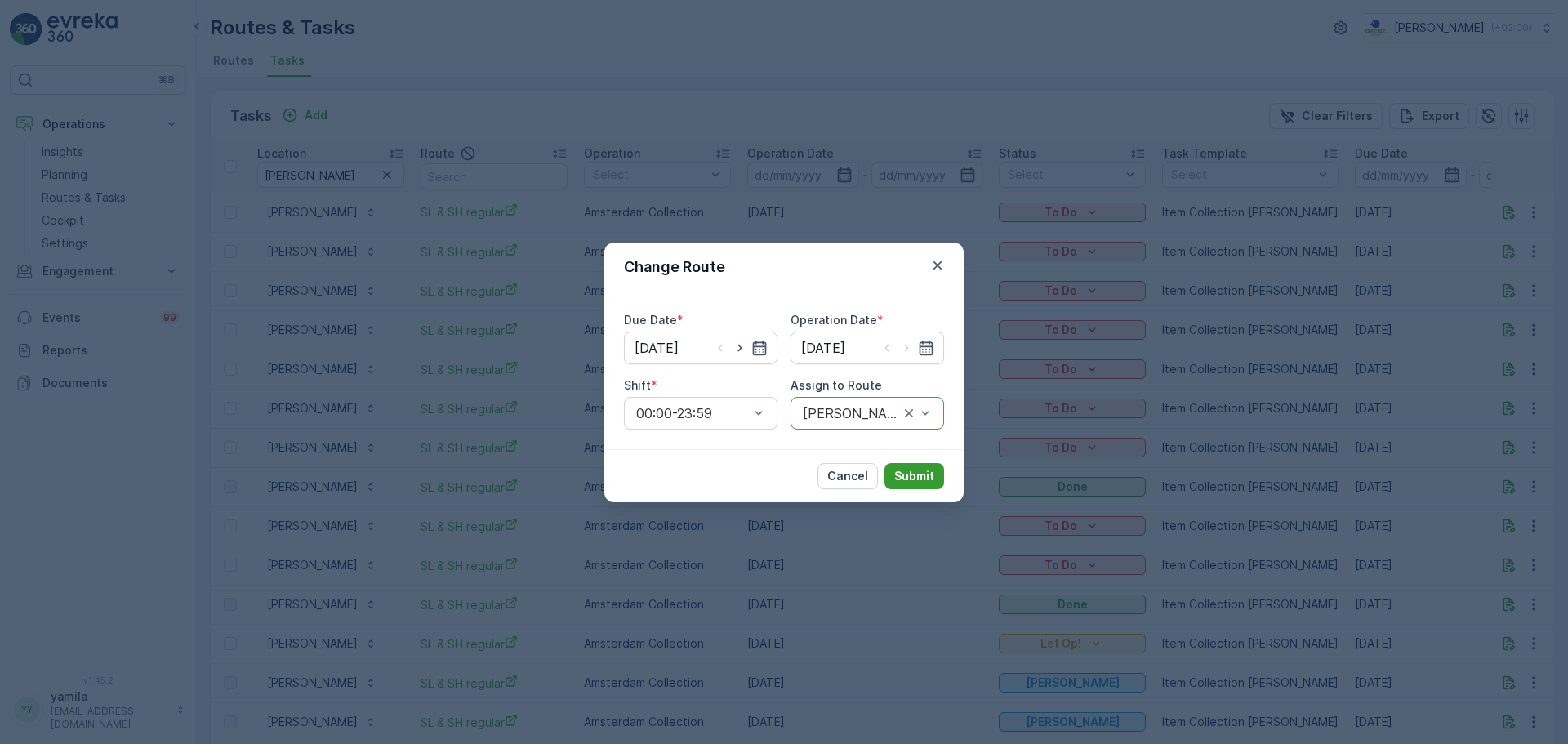 click on "Submit" at bounding box center [914, 476] 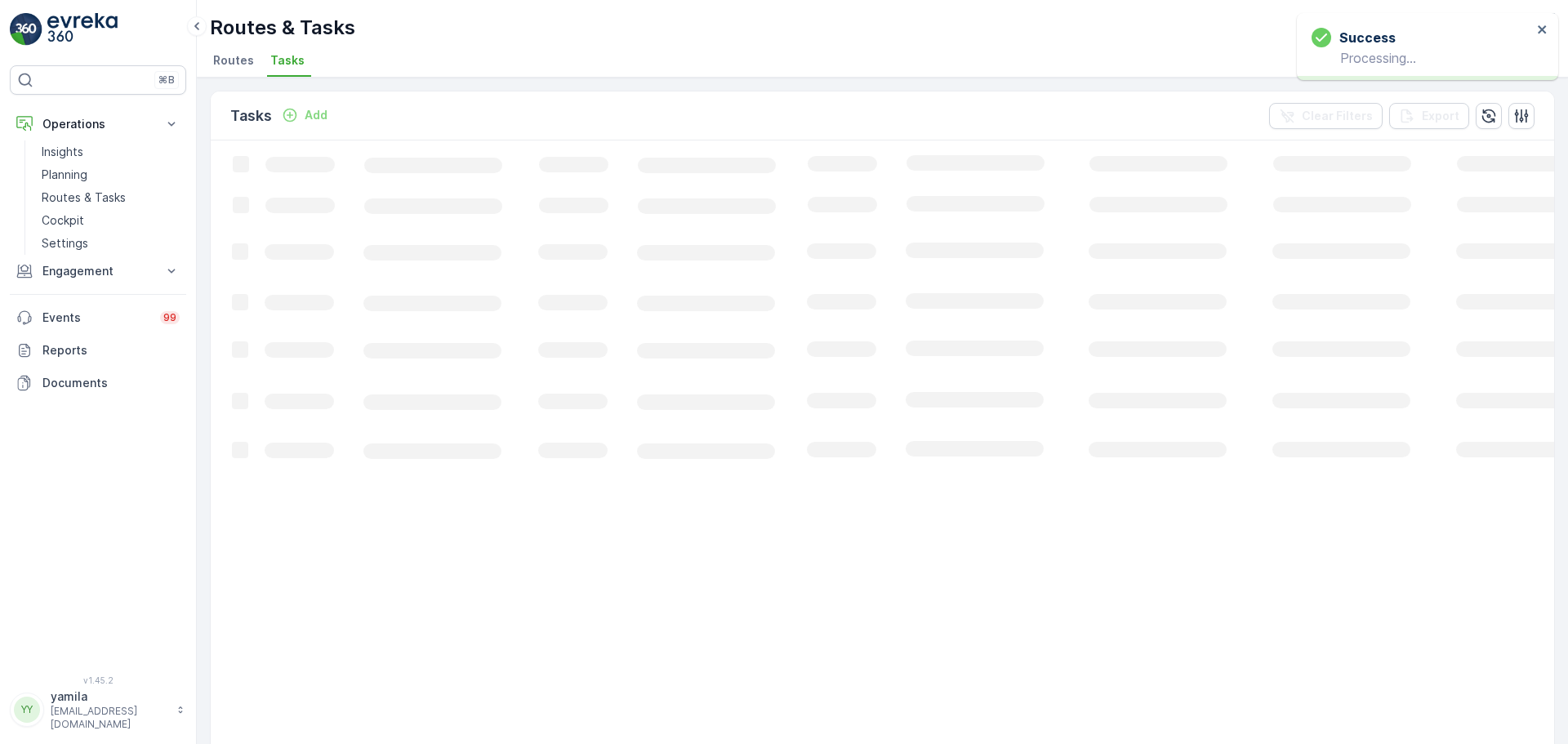 click on "Success Processing..." at bounding box center (1422, 47) 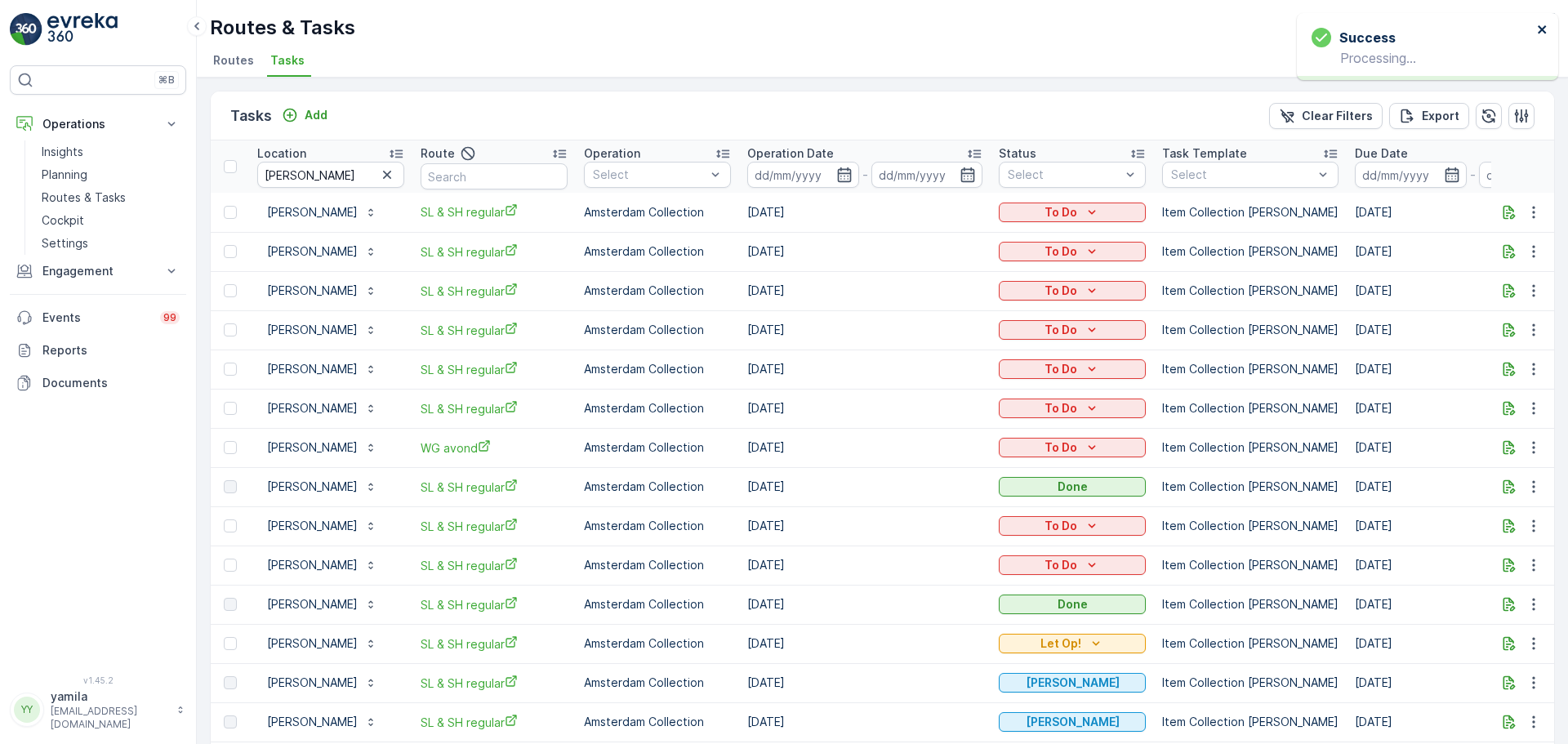 click 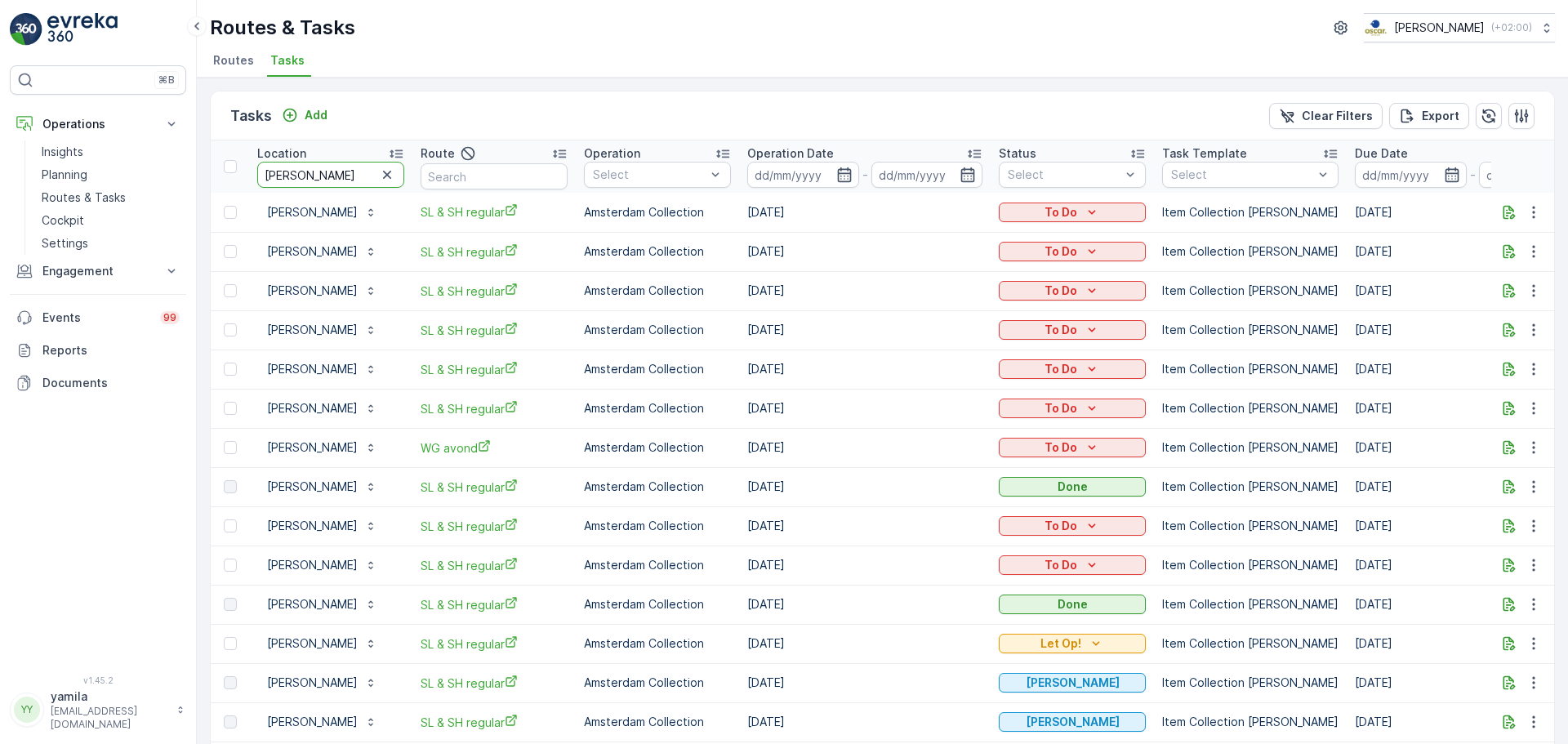 click on "pendergast" at bounding box center [331, 175] 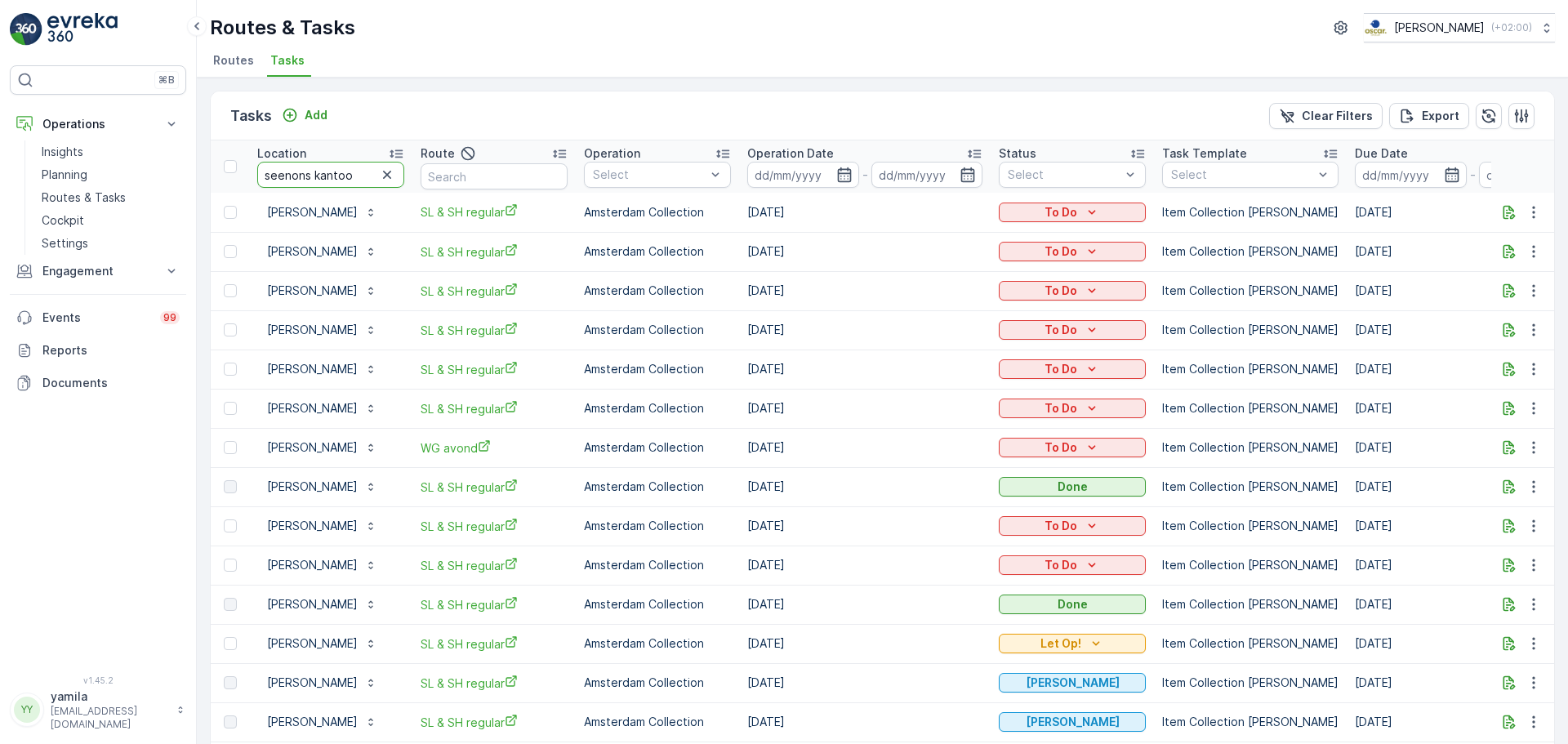 type on "seenons kantoor" 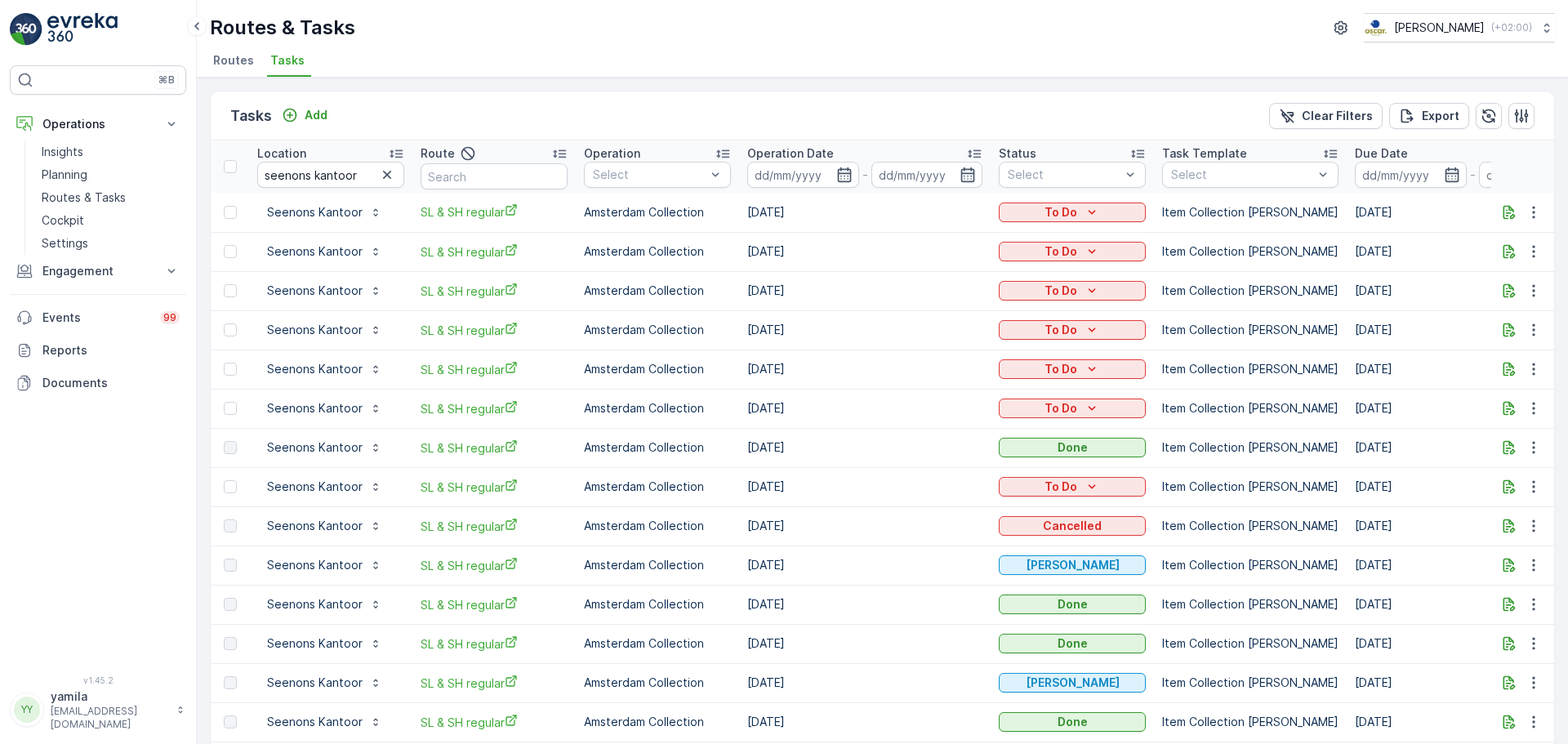 click on "seenons kantoor" at bounding box center (331, 175) 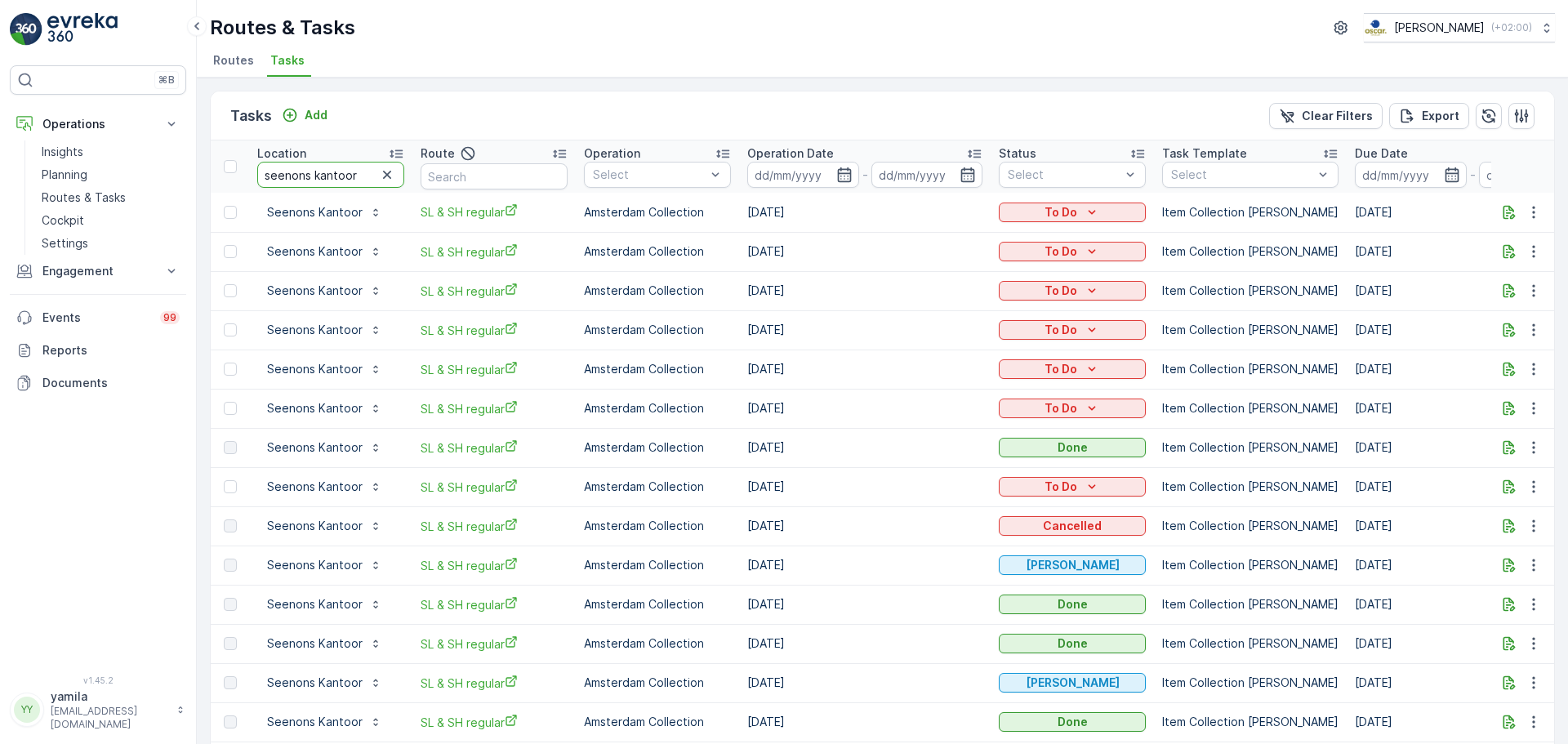 click on "seenons kantoor" at bounding box center [331, 175] 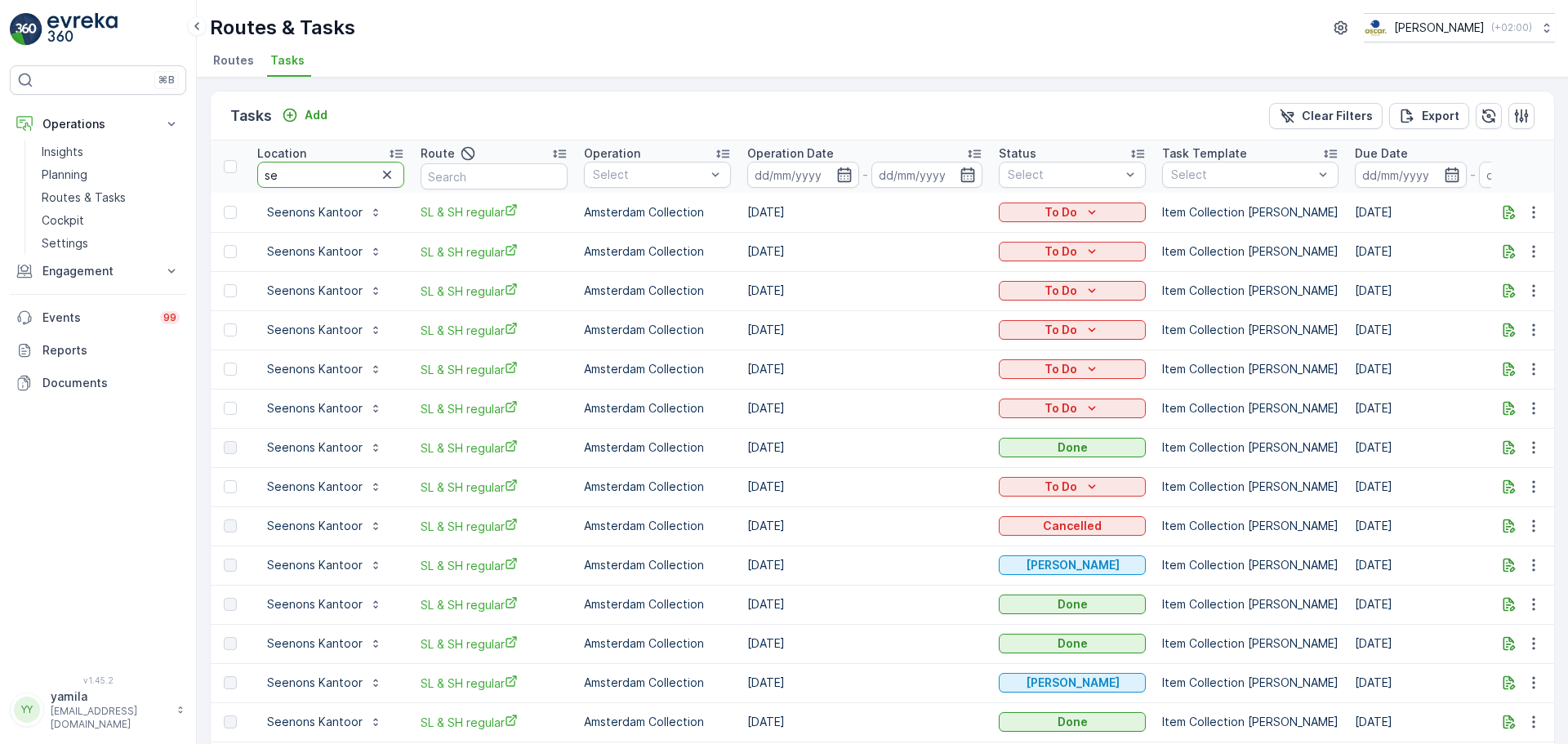 type on "s" 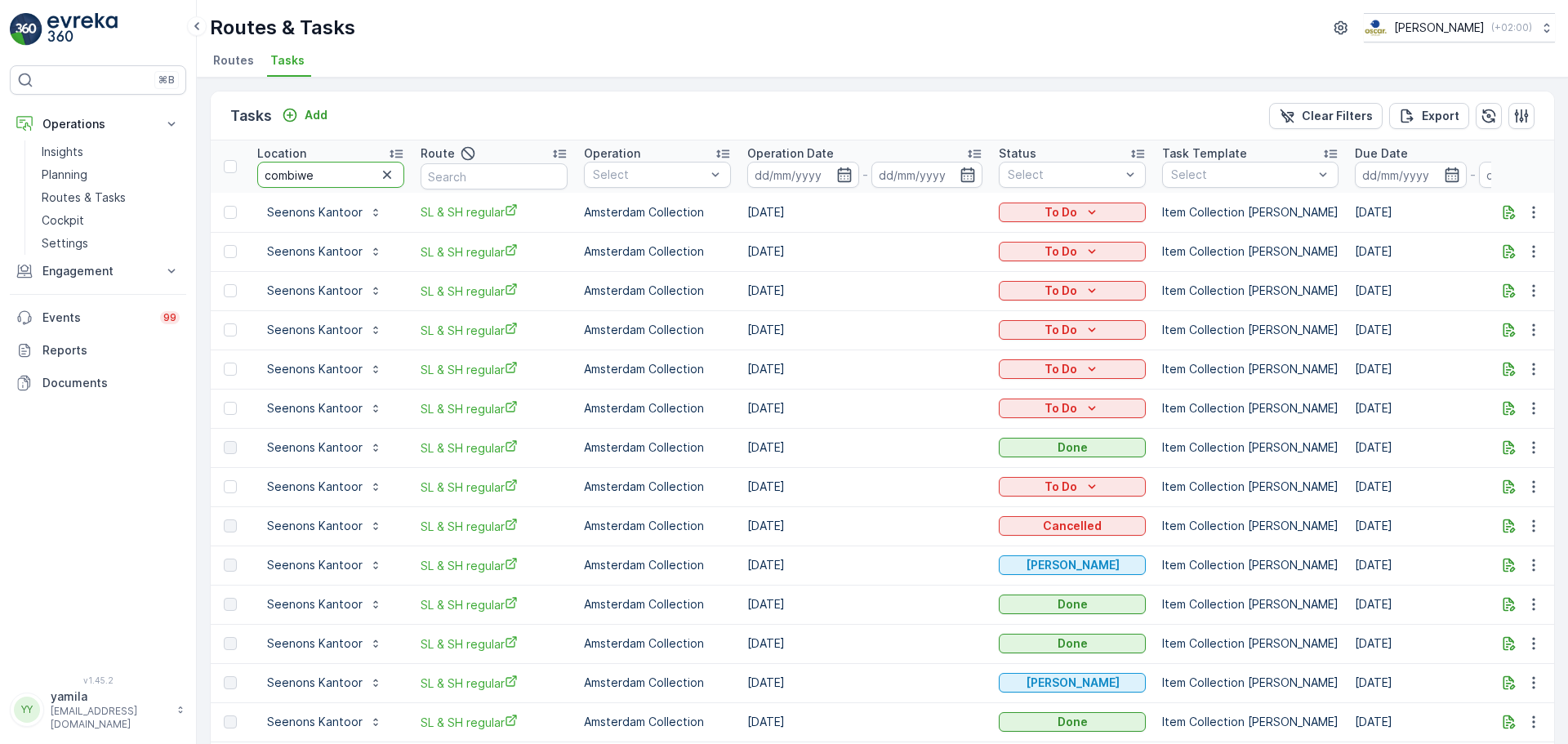 type on "combiwel" 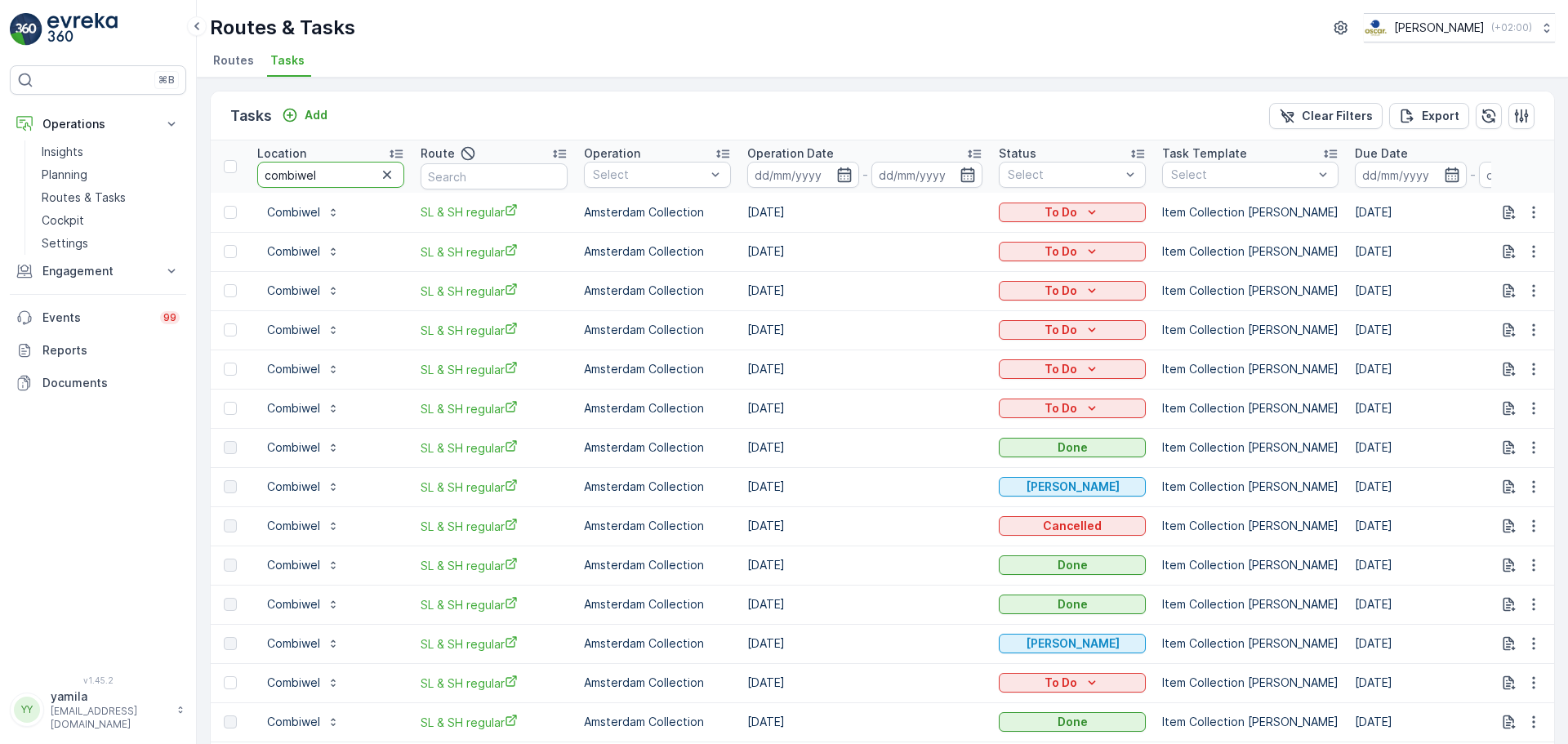 click on "combiwel" at bounding box center (331, 175) 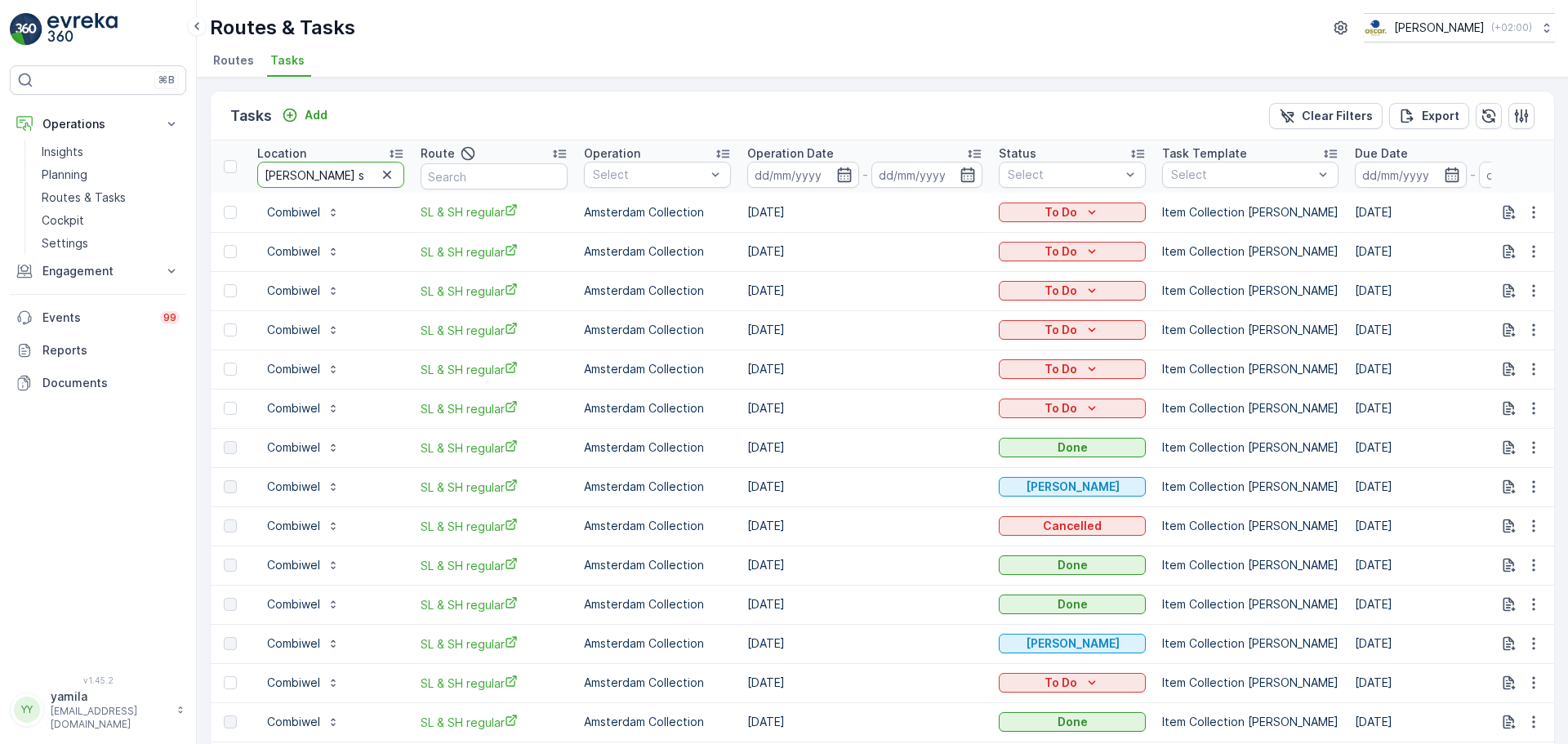 type on "george queen st" 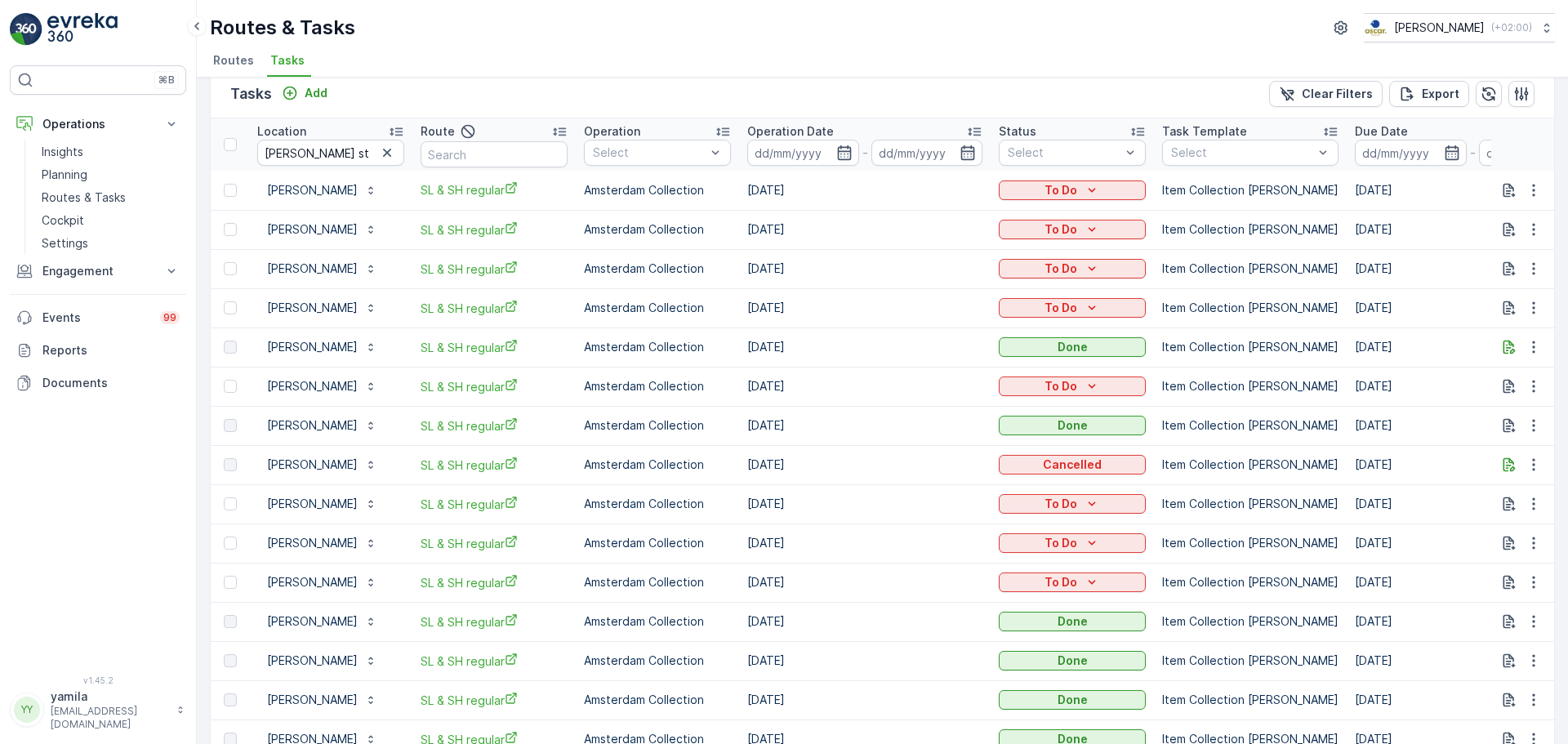 scroll, scrollTop: 0, scrollLeft: 0, axis: both 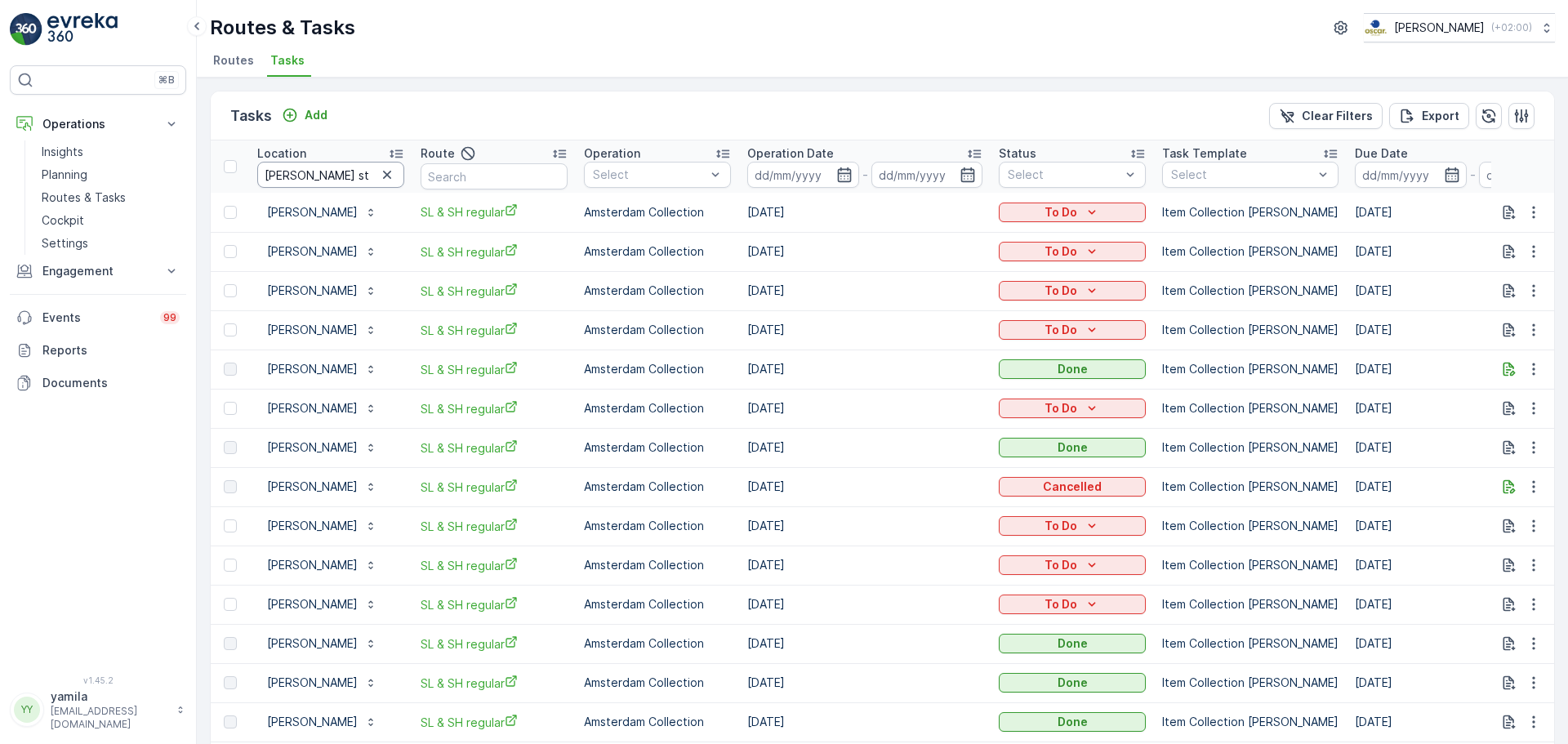 click on "george queen st" at bounding box center (331, 175) 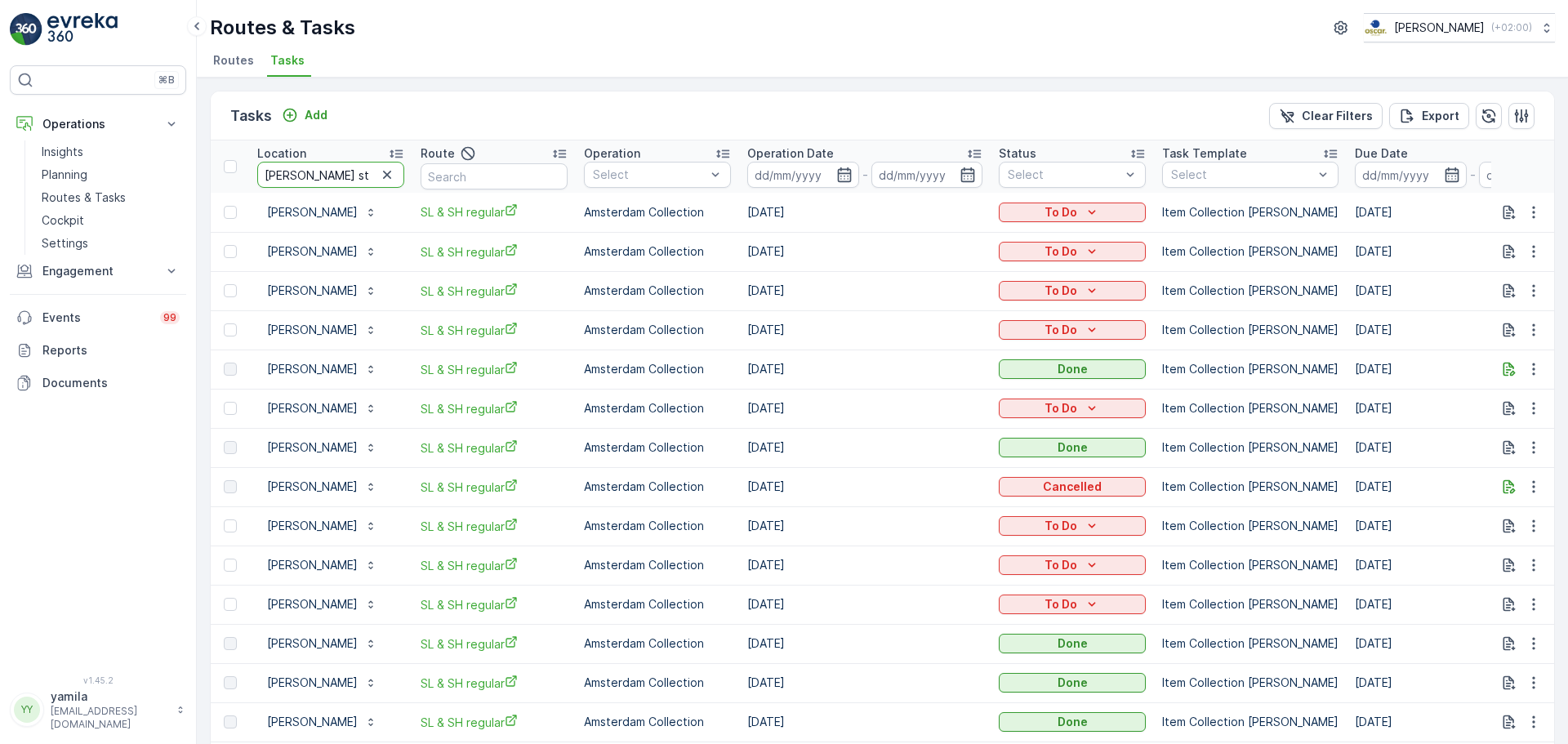click on "george queen st" at bounding box center (331, 175) 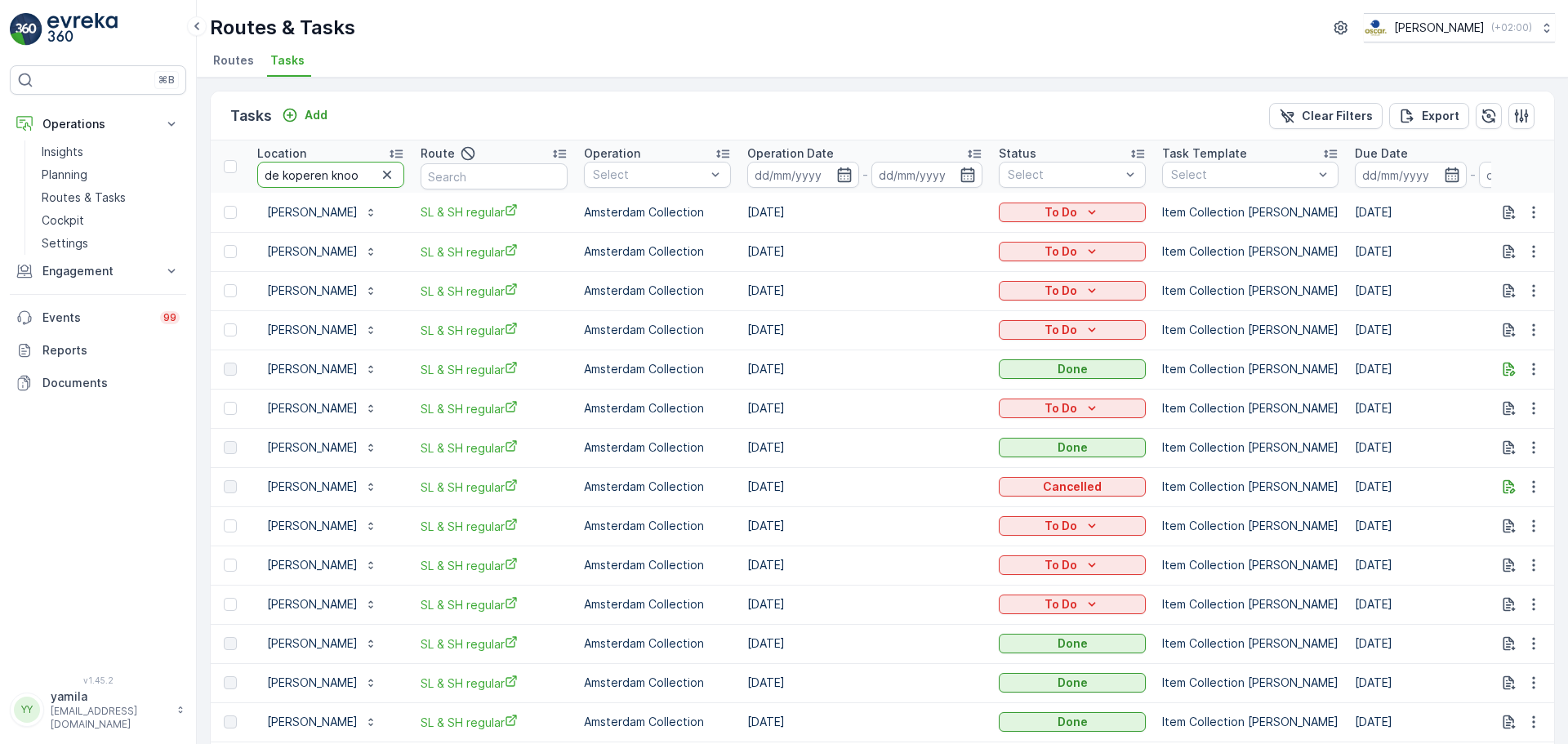 type on "de koperen knoop" 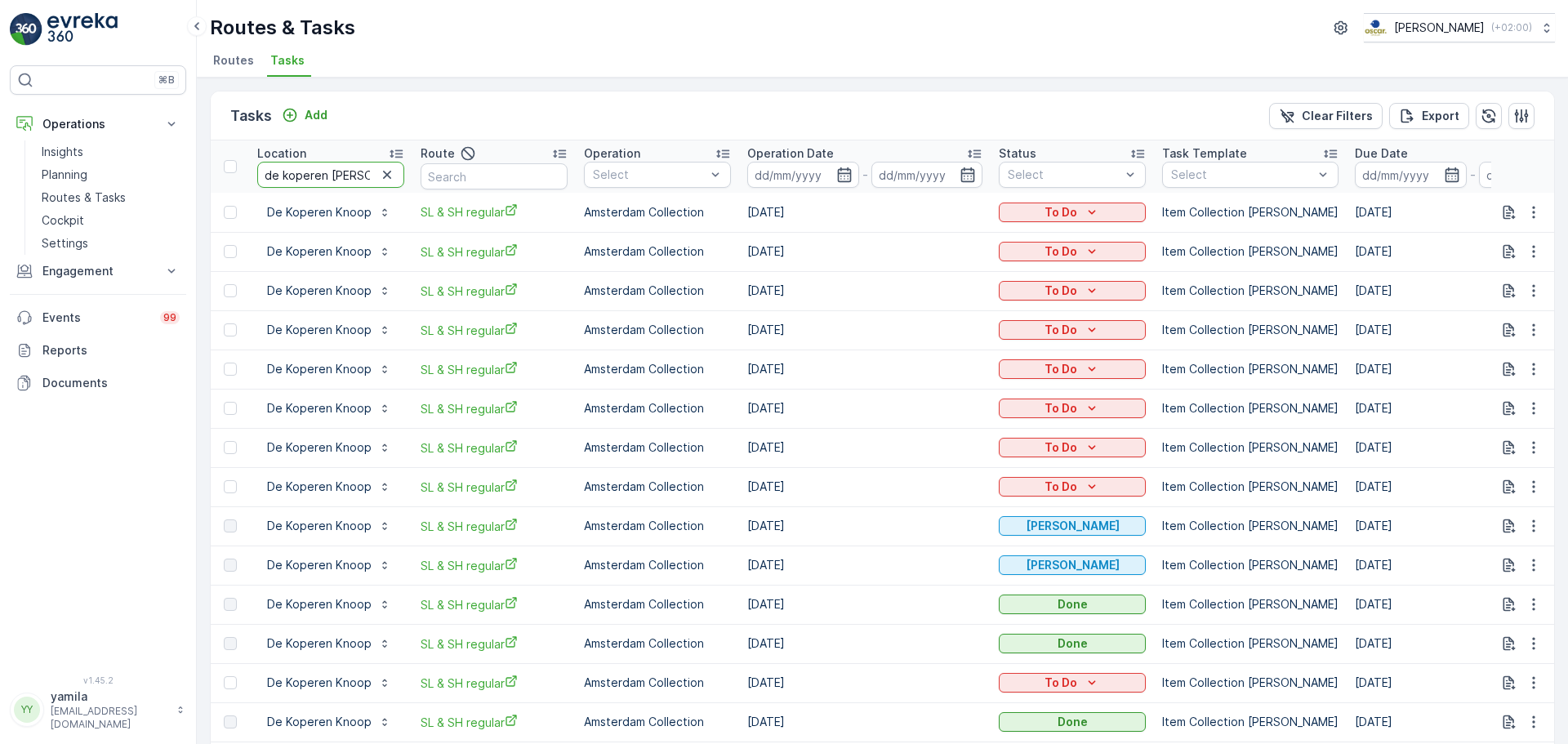 click on "de koperen knoop" at bounding box center (331, 175) 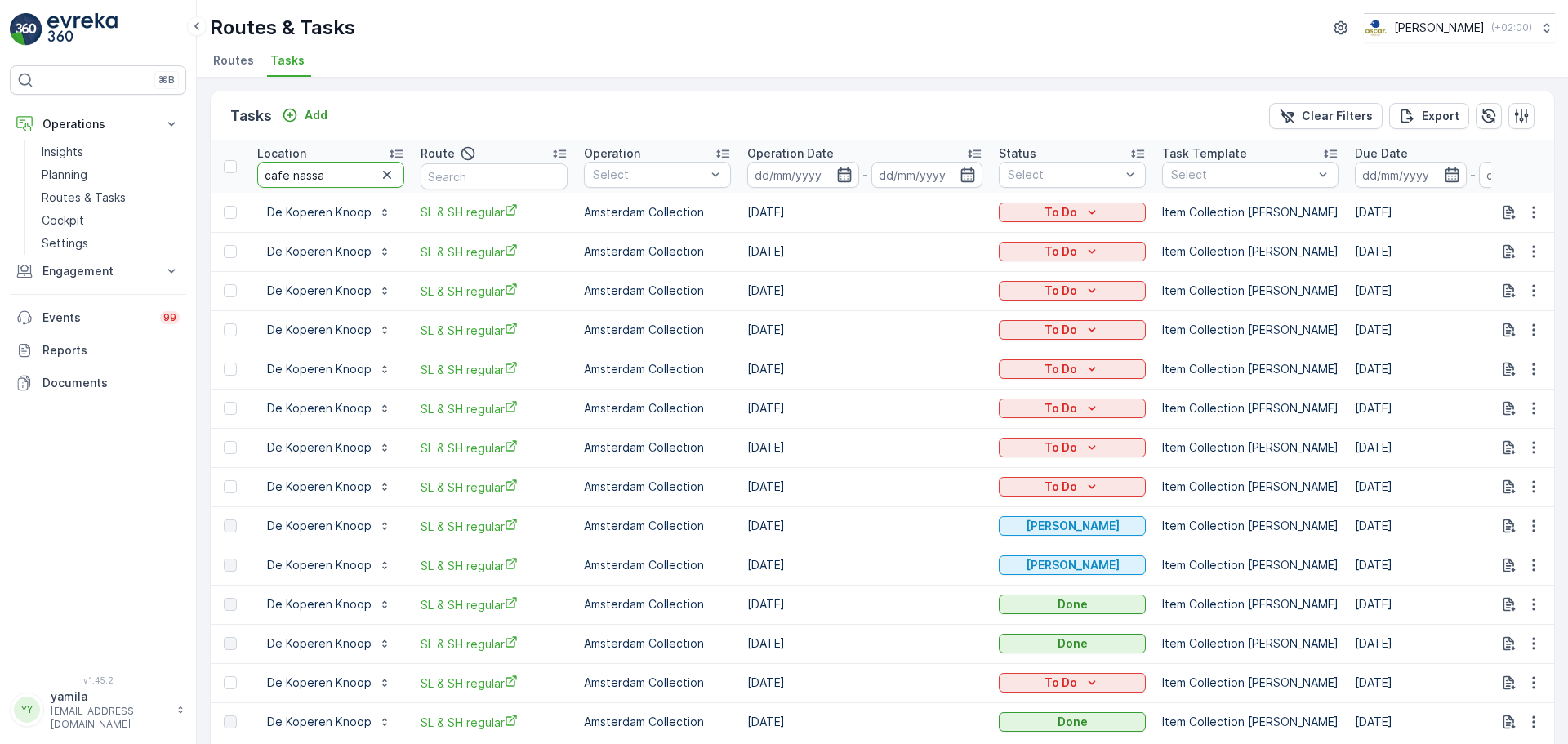 type on "cafe nassau" 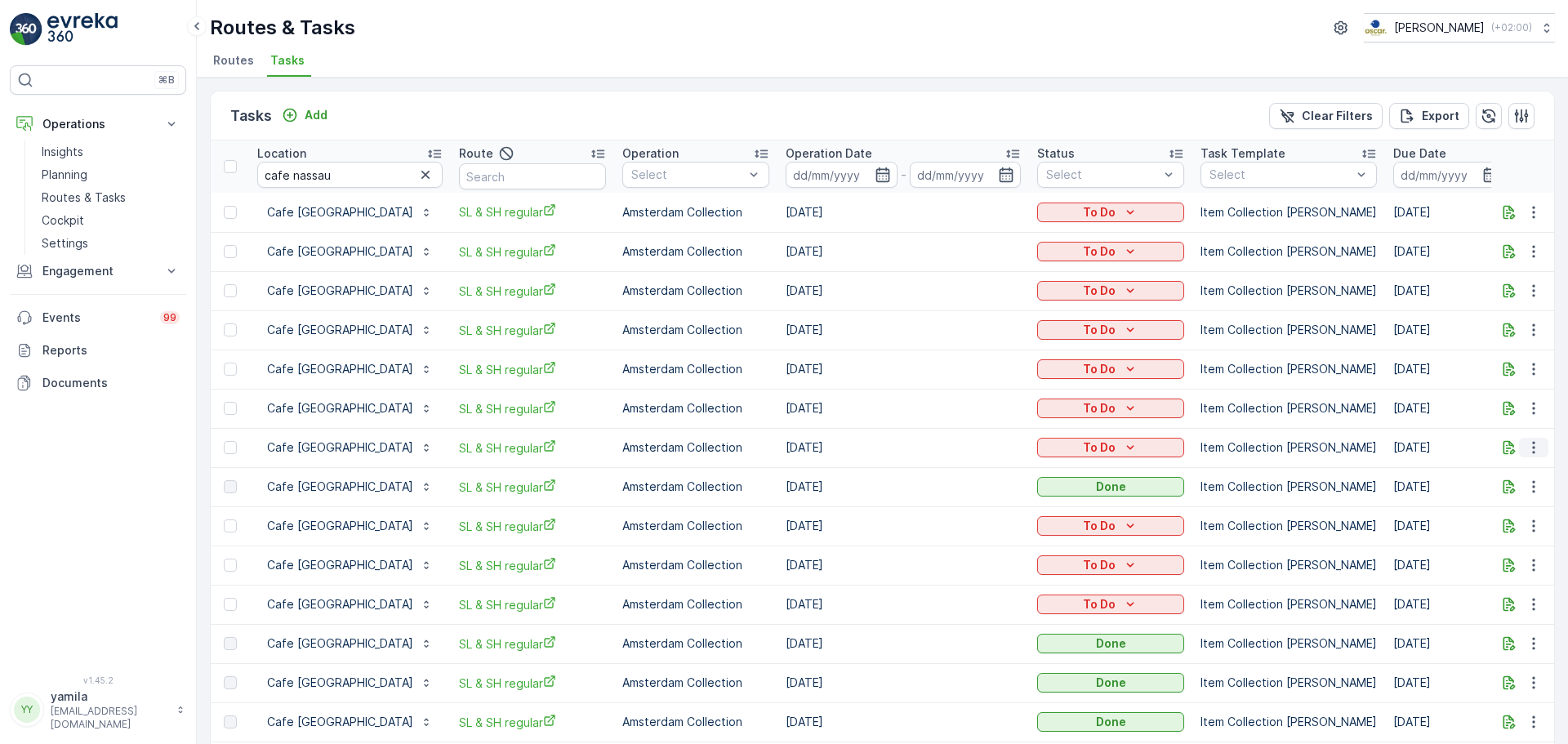 click 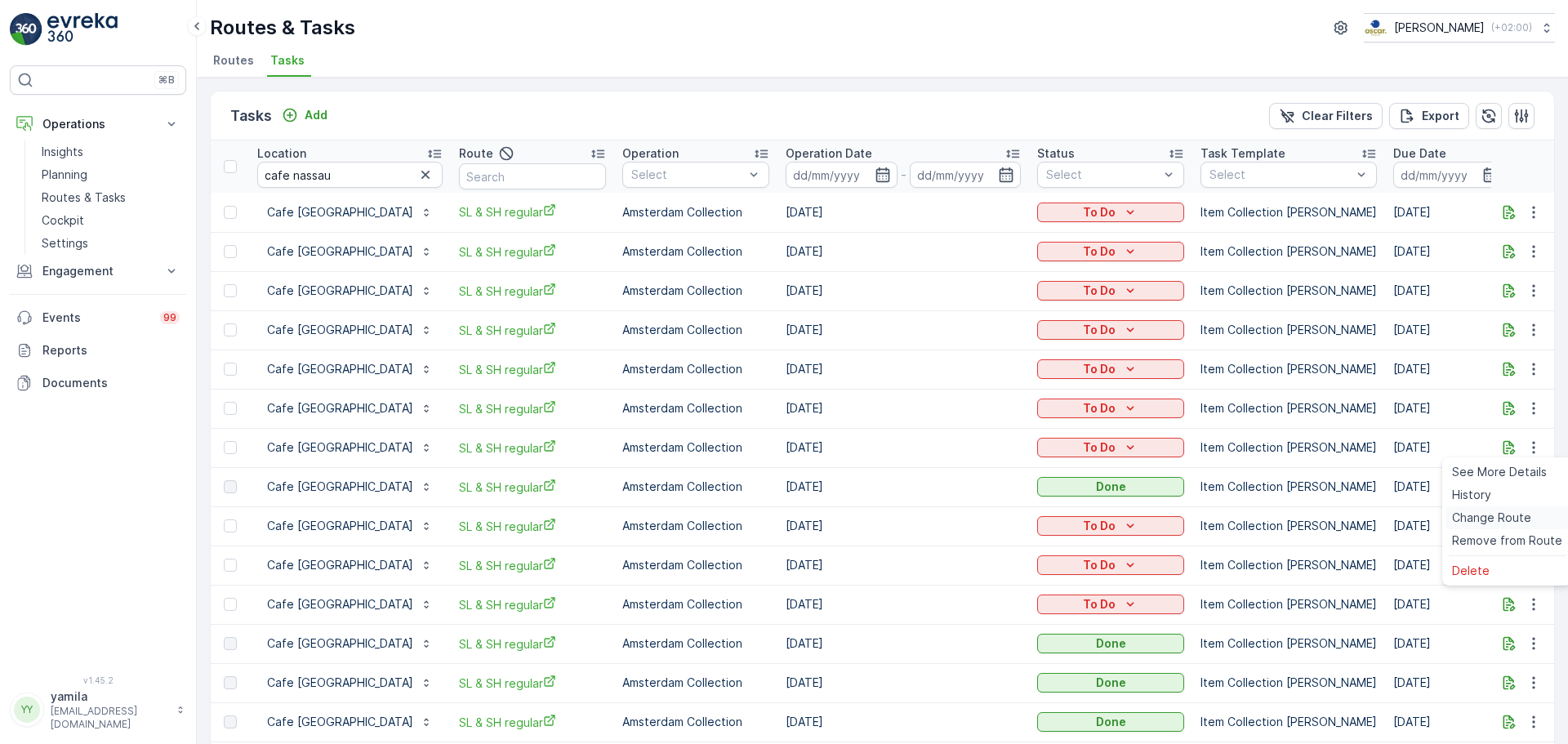 click on "Change Route" at bounding box center (1491, 518) 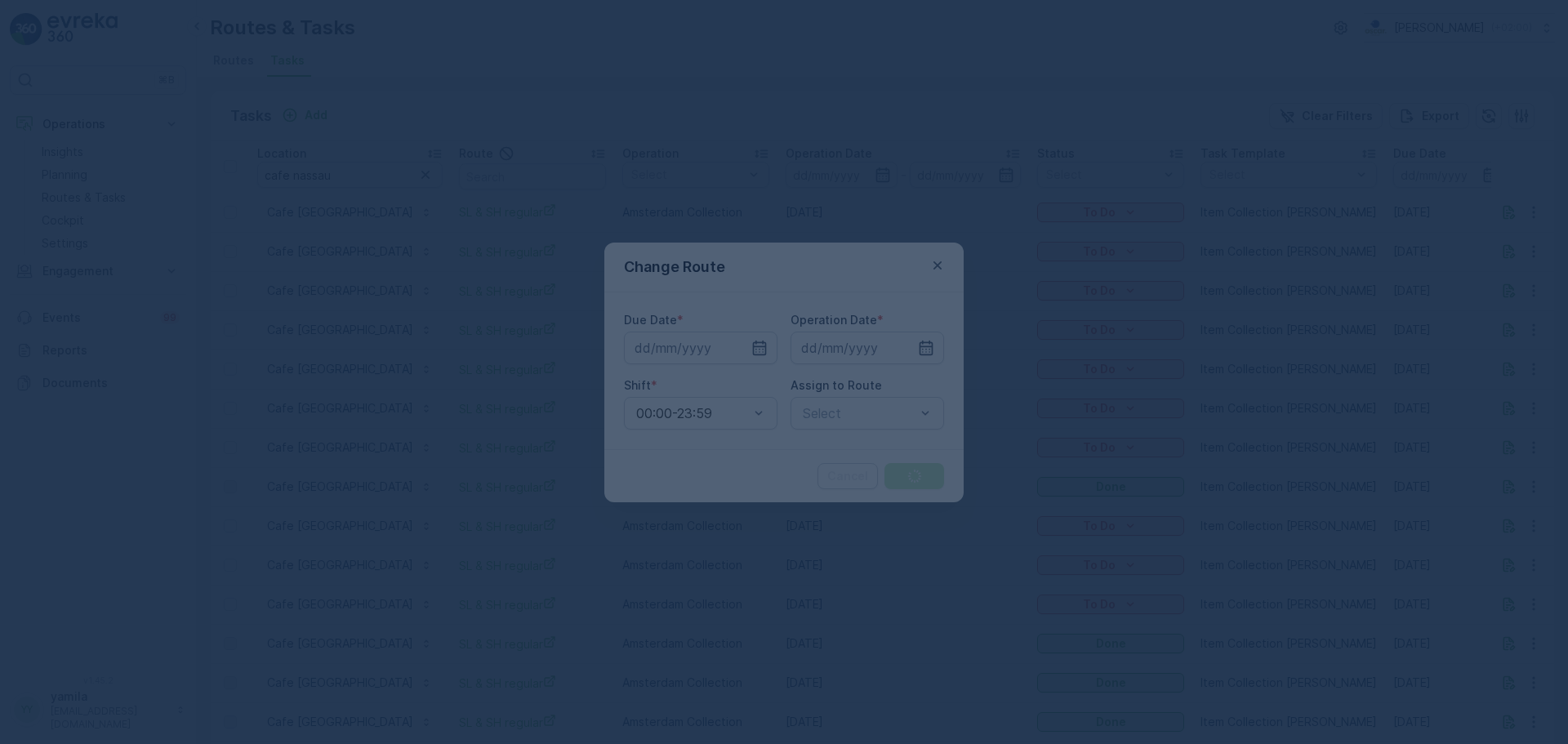 type on "[DATE]" 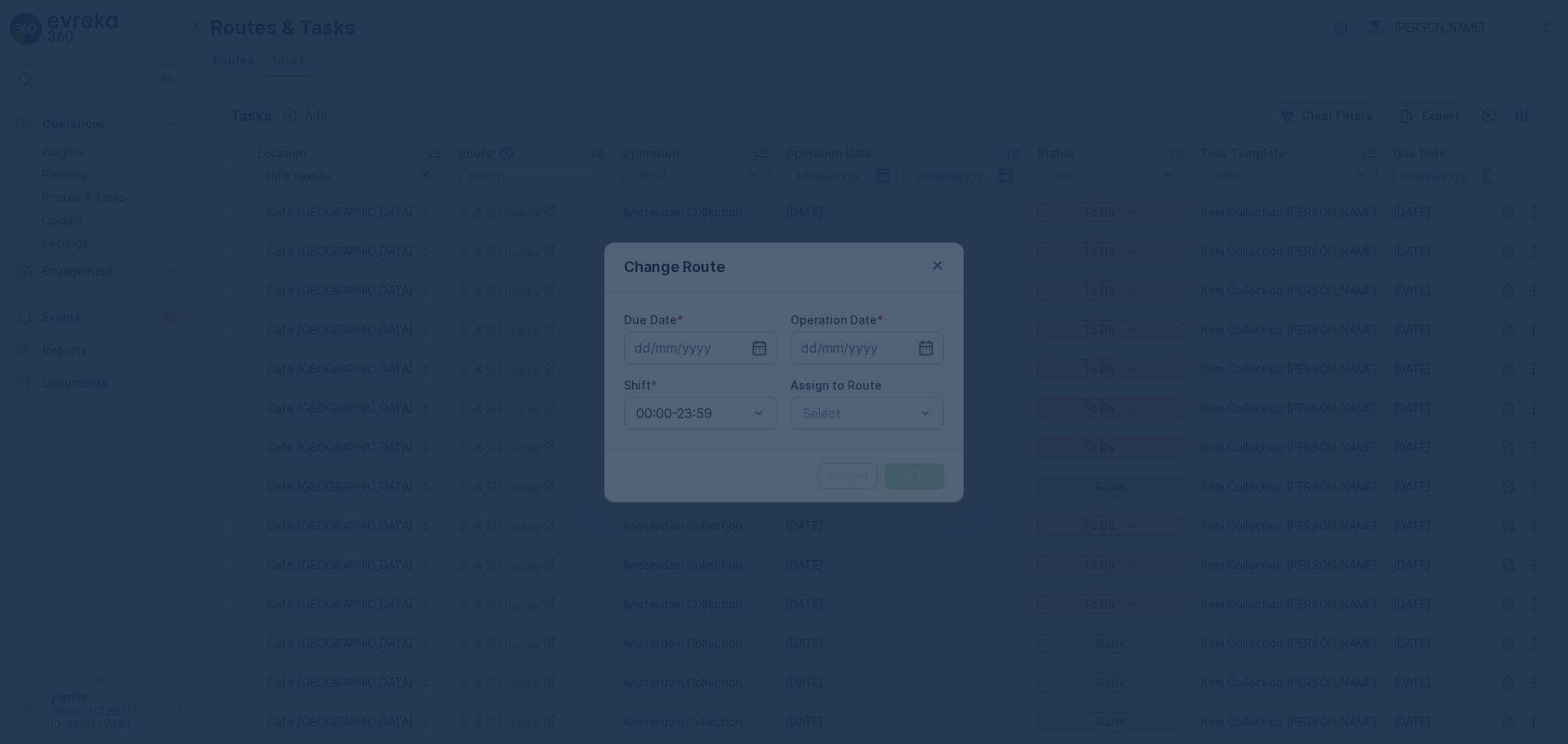 type on "[DATE]" 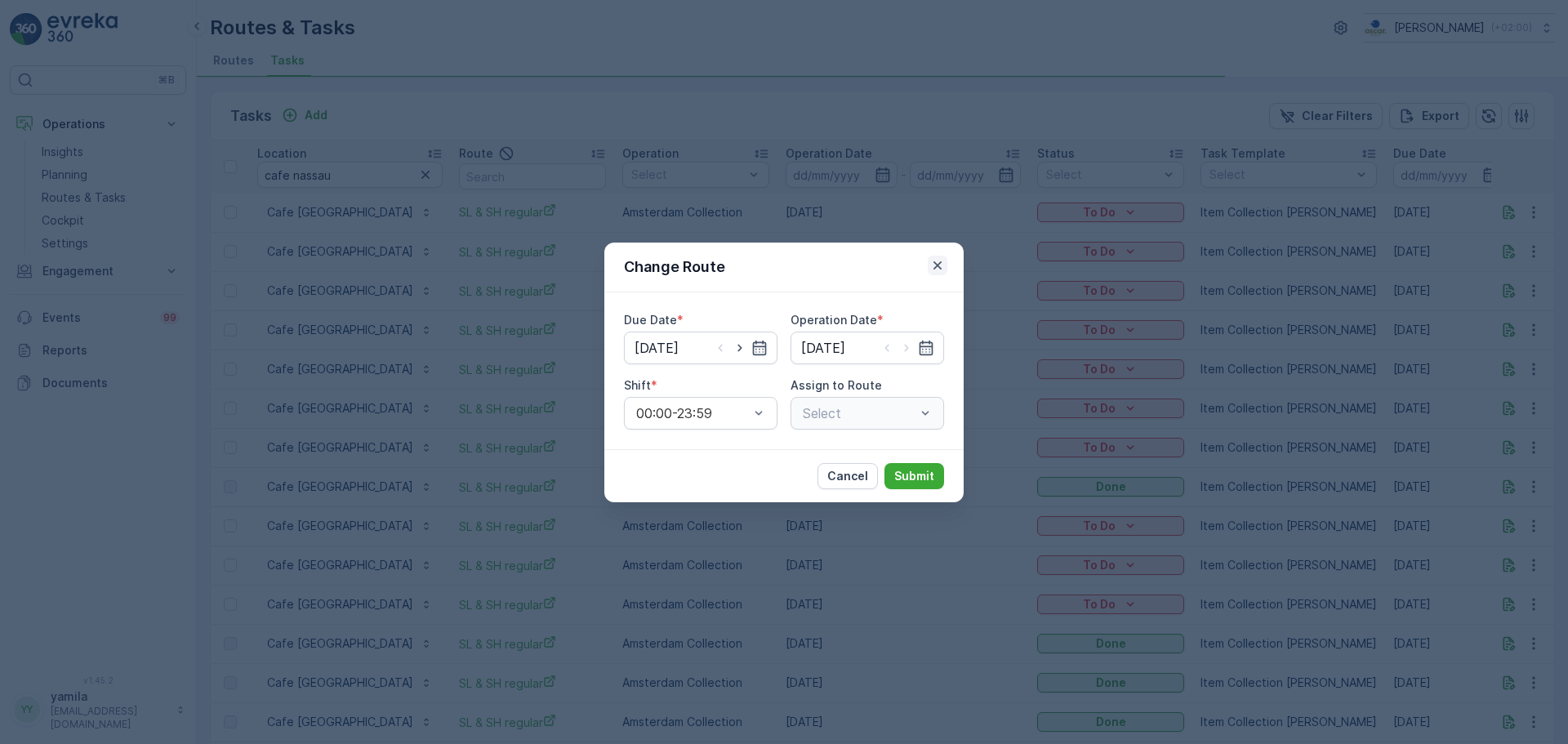click 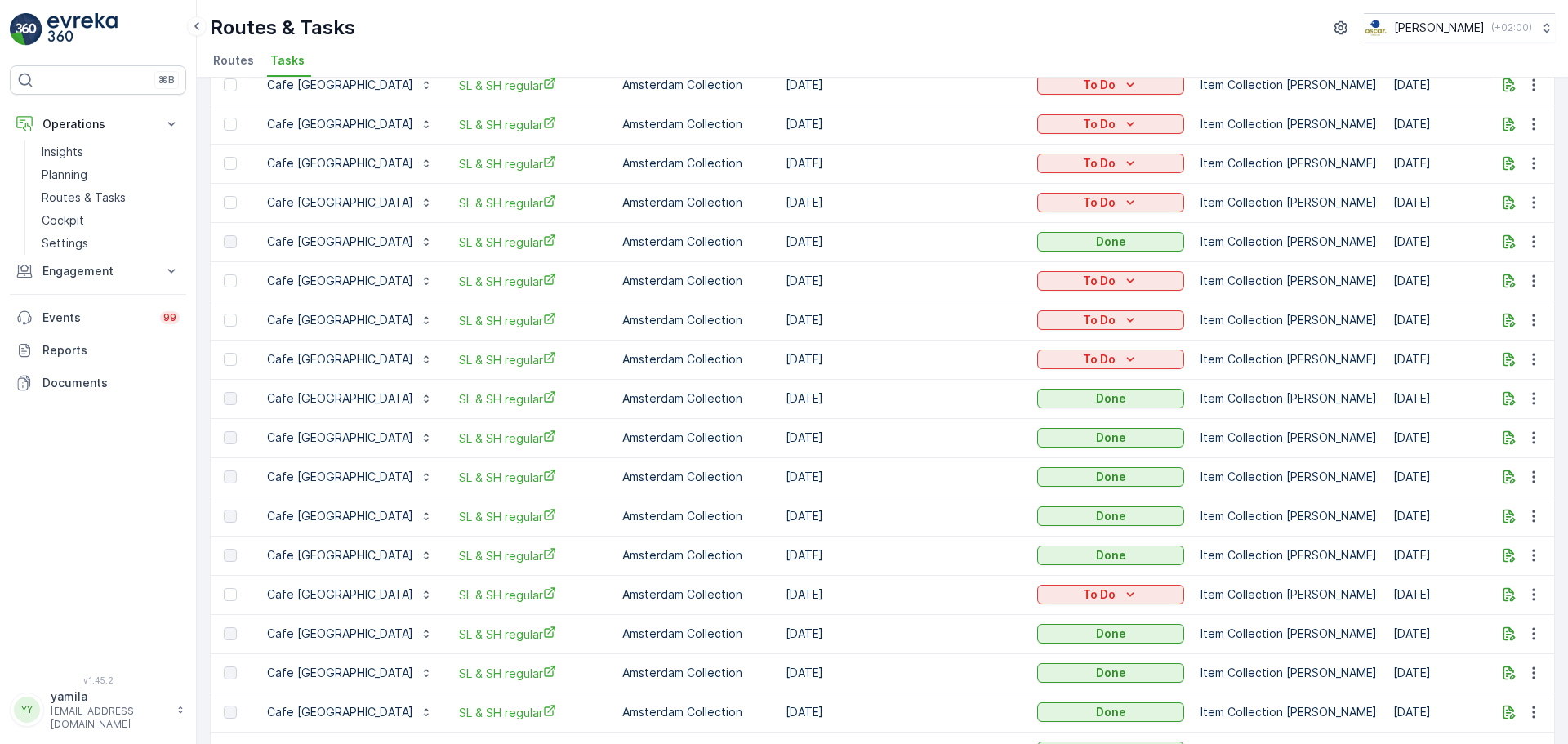 scroll, scrollTop: 0, scrollLeft: 0, axis: both 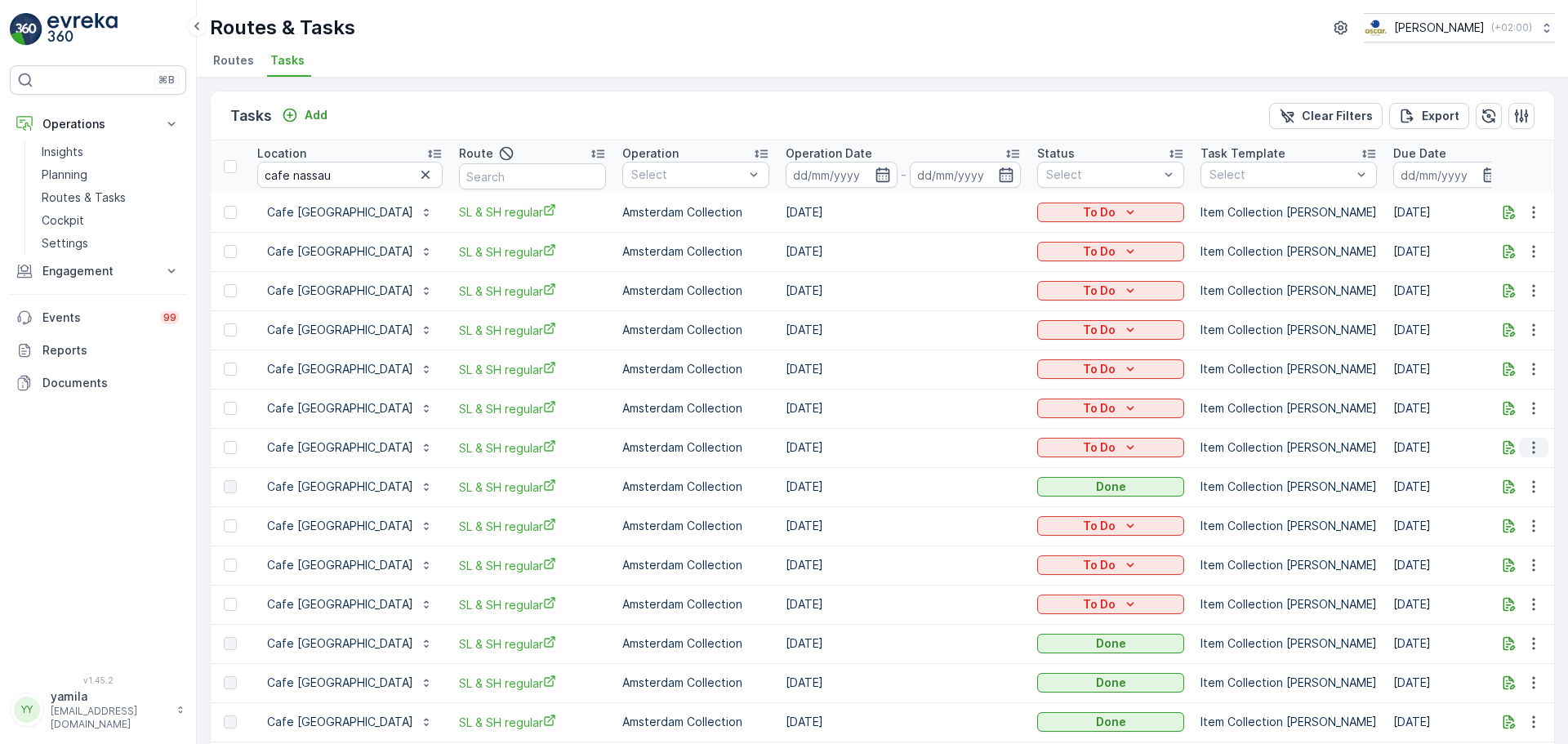 click 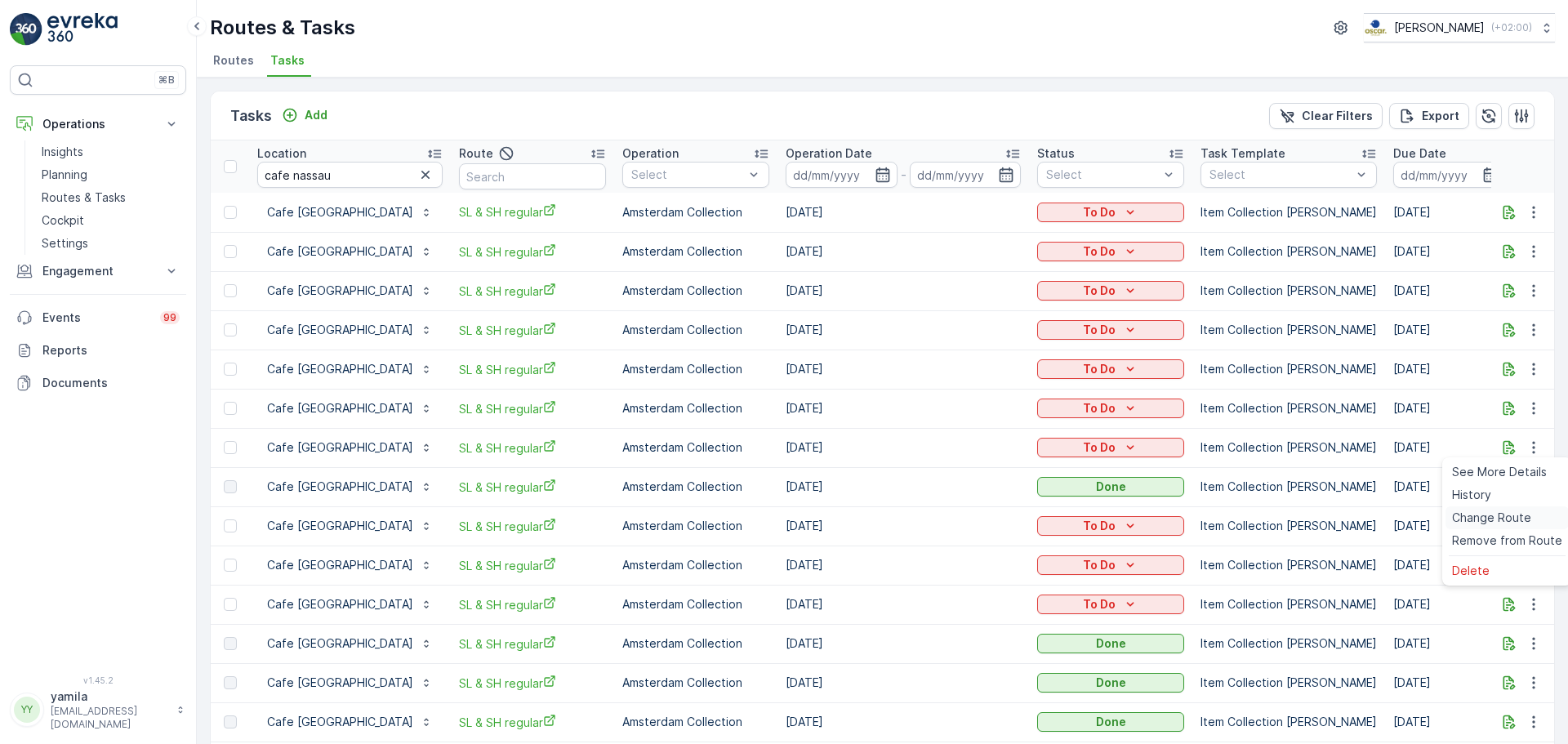 click on "Change Route" at bounding box center (1491, 518) 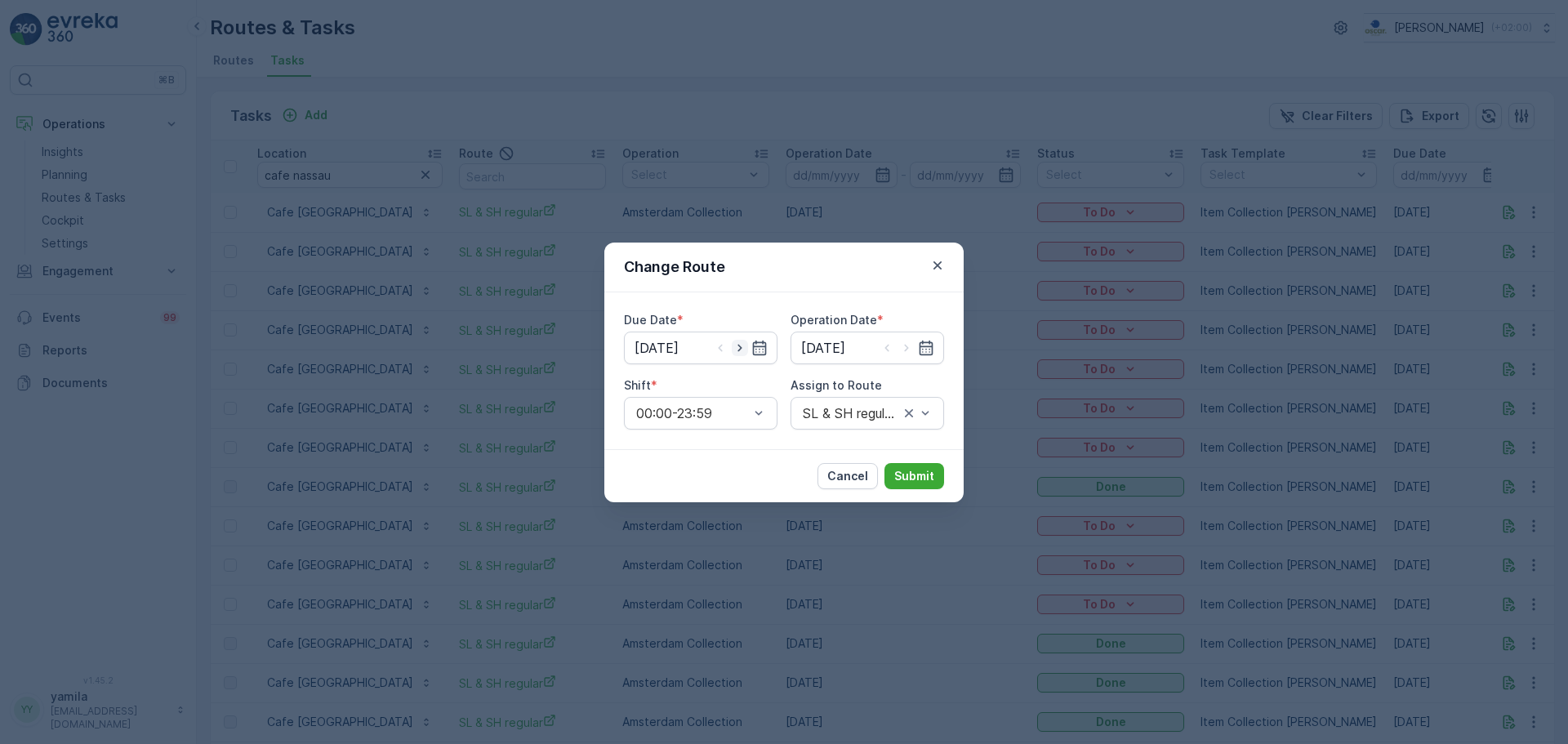 click 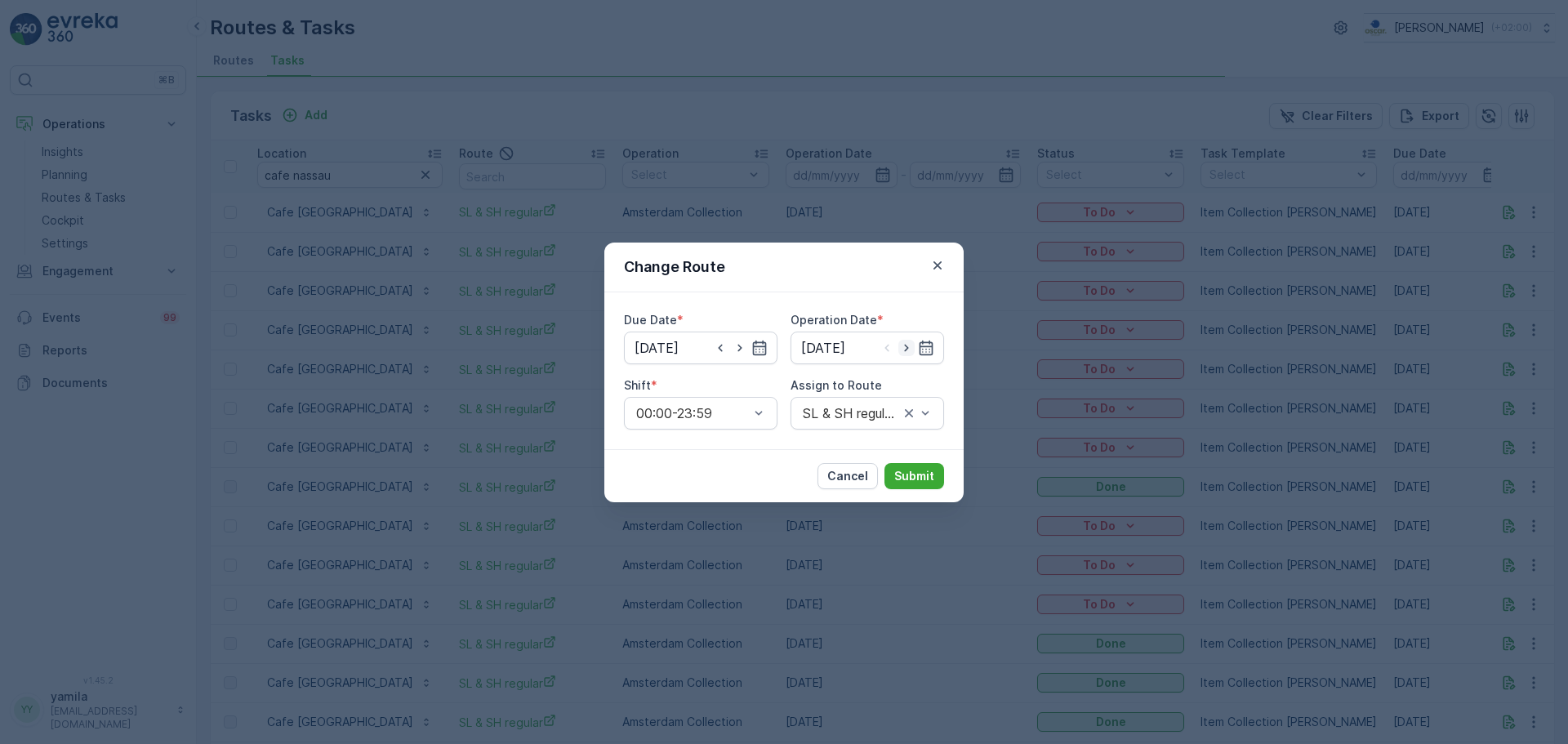 click 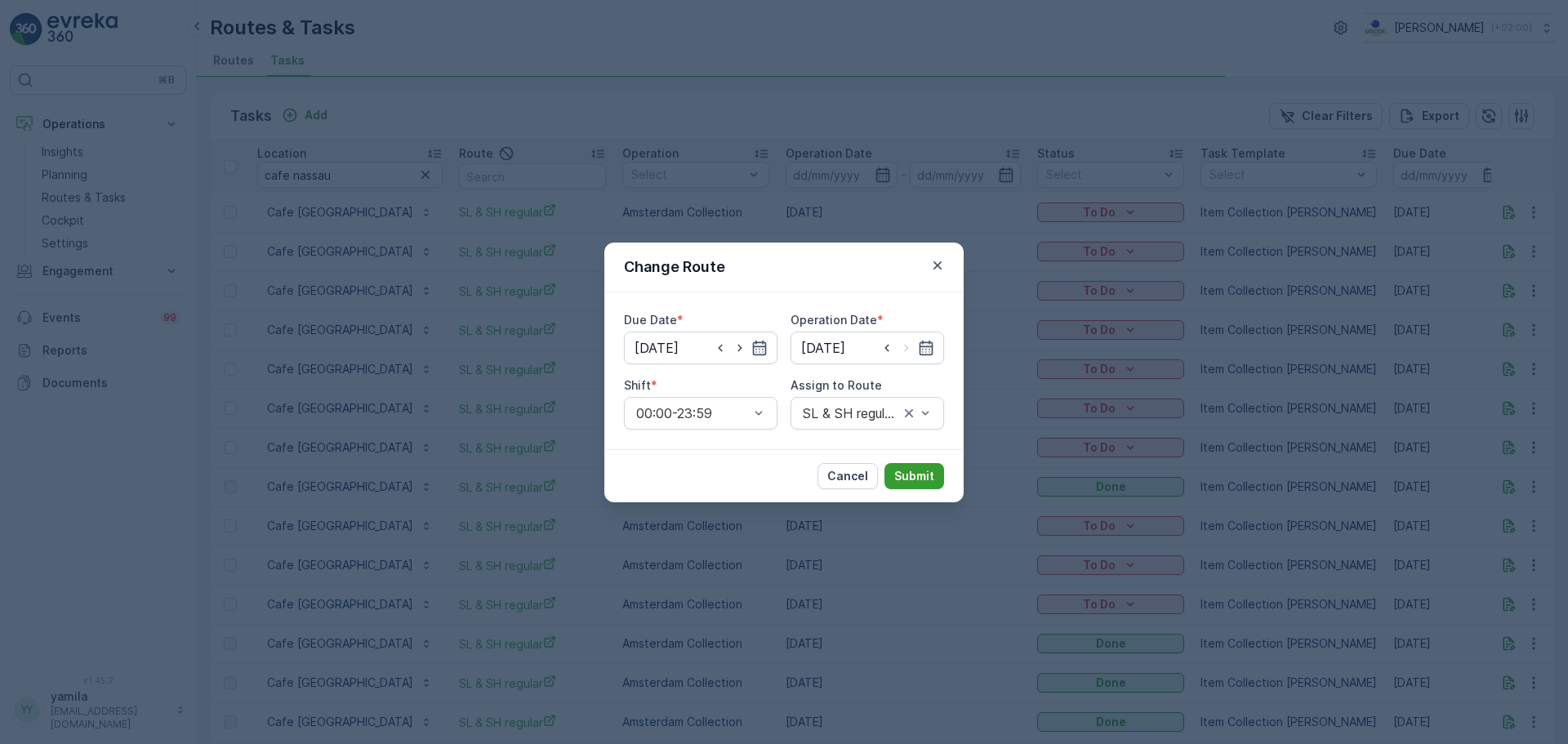 click on "Submit" at bounding box center [914, 476] 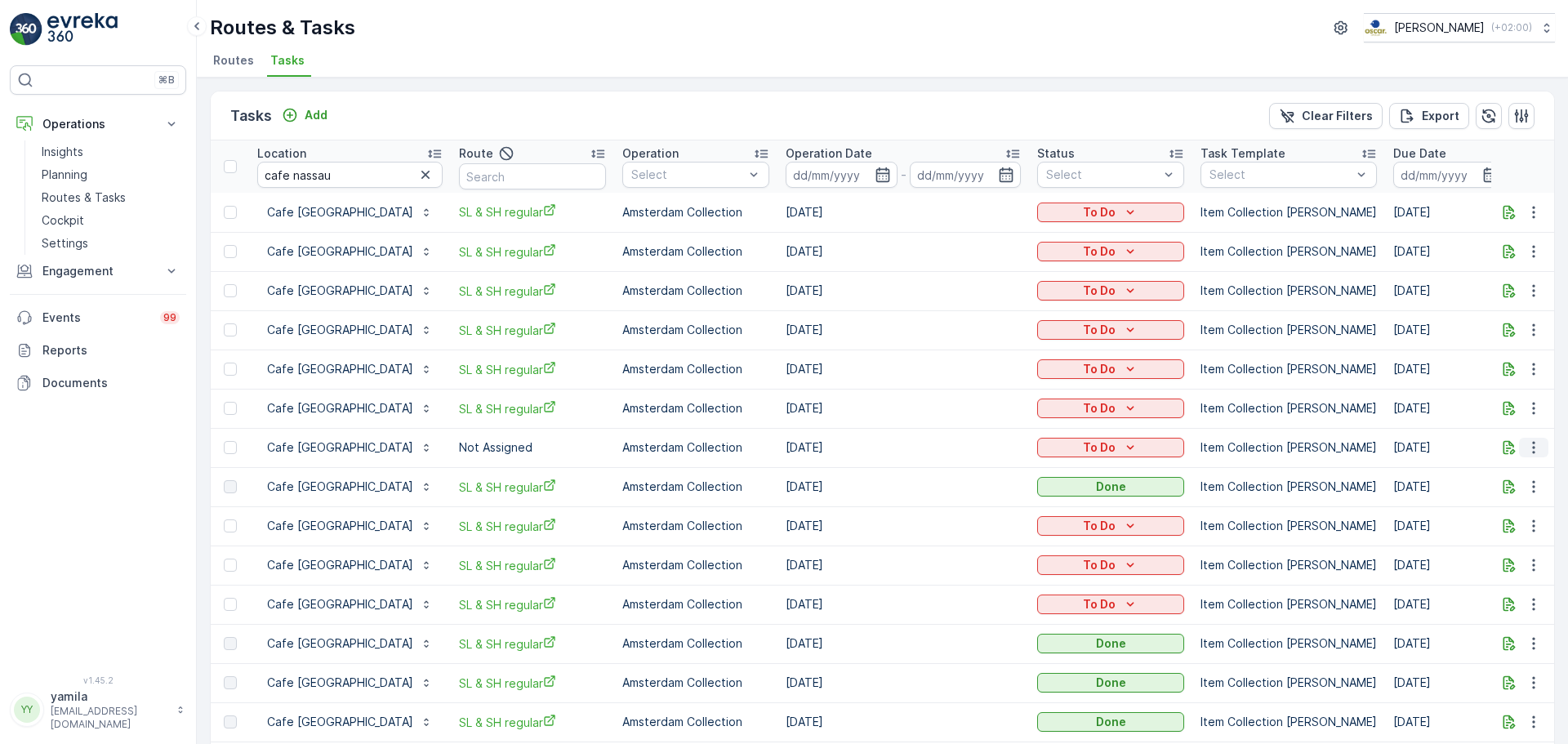 click 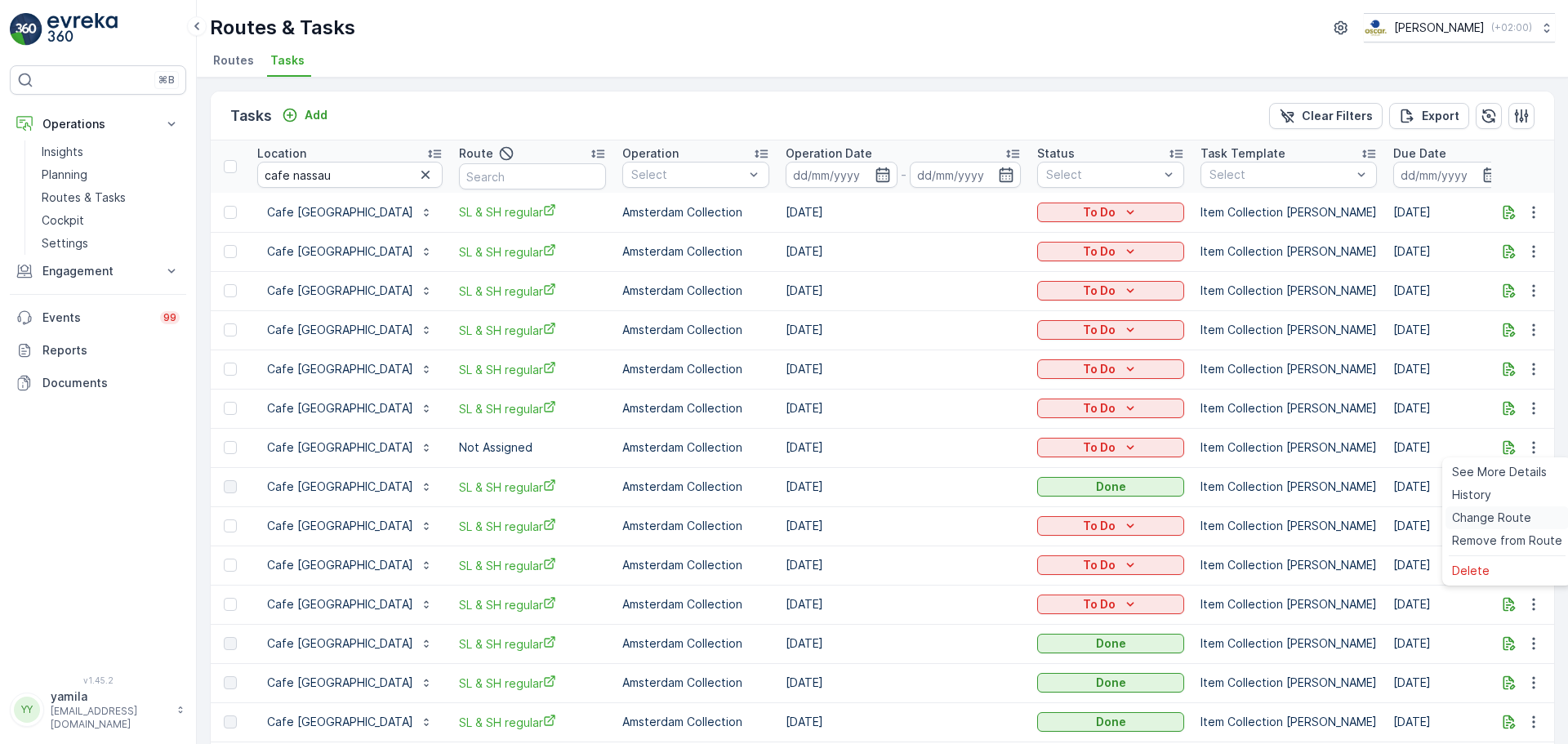 click on "Change Route" at bounding box center [1491, 518] 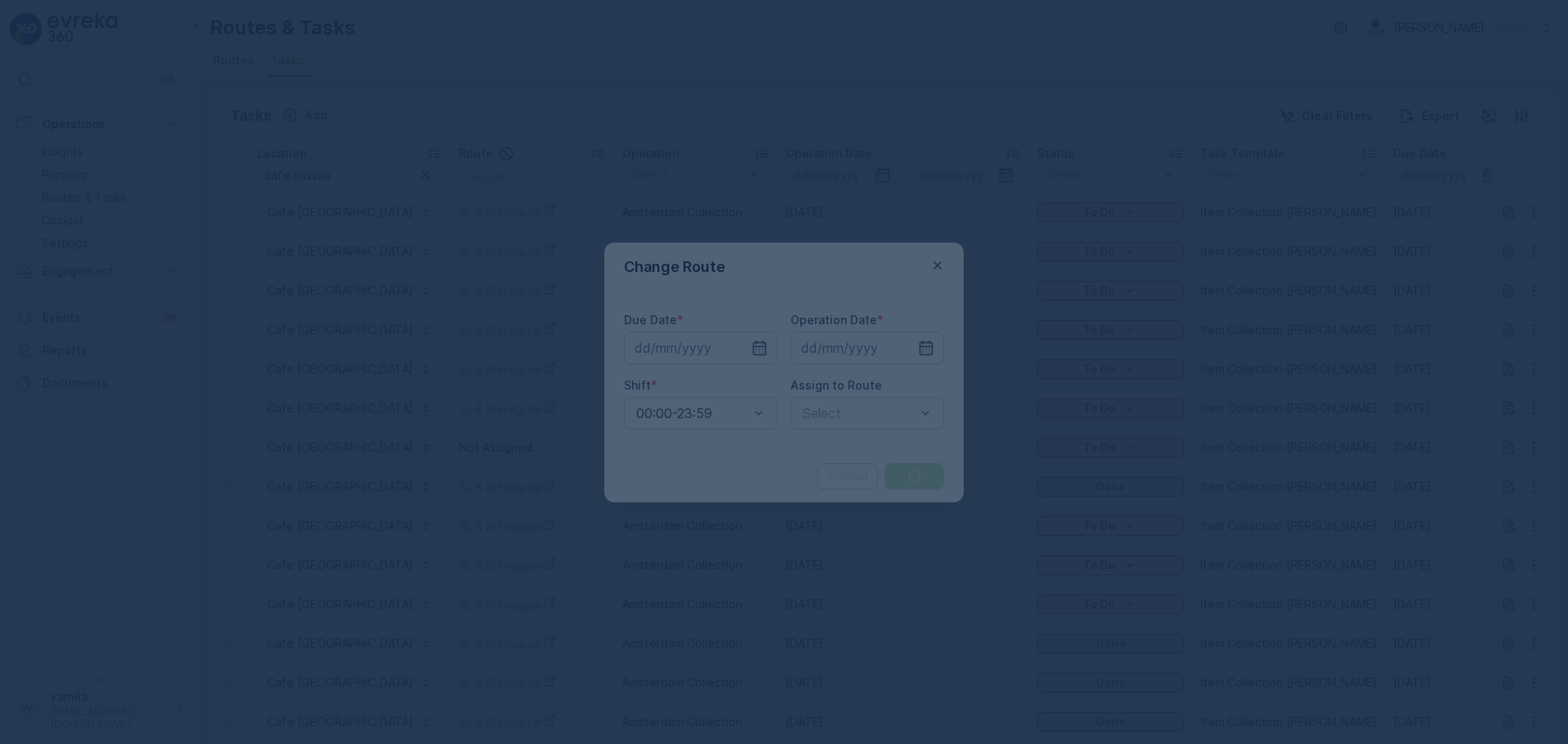 type on "[DATE]" 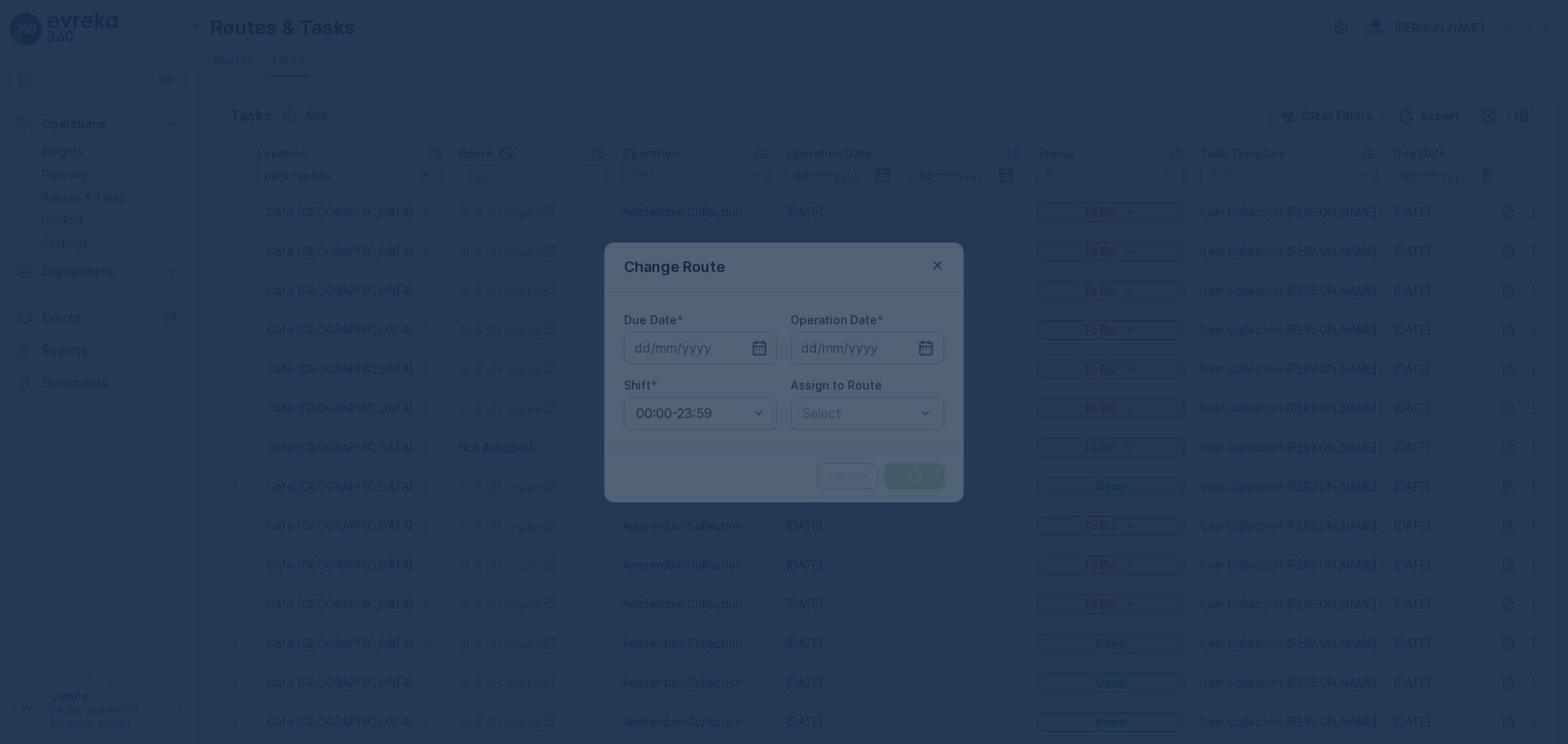 type on "[DATE]" 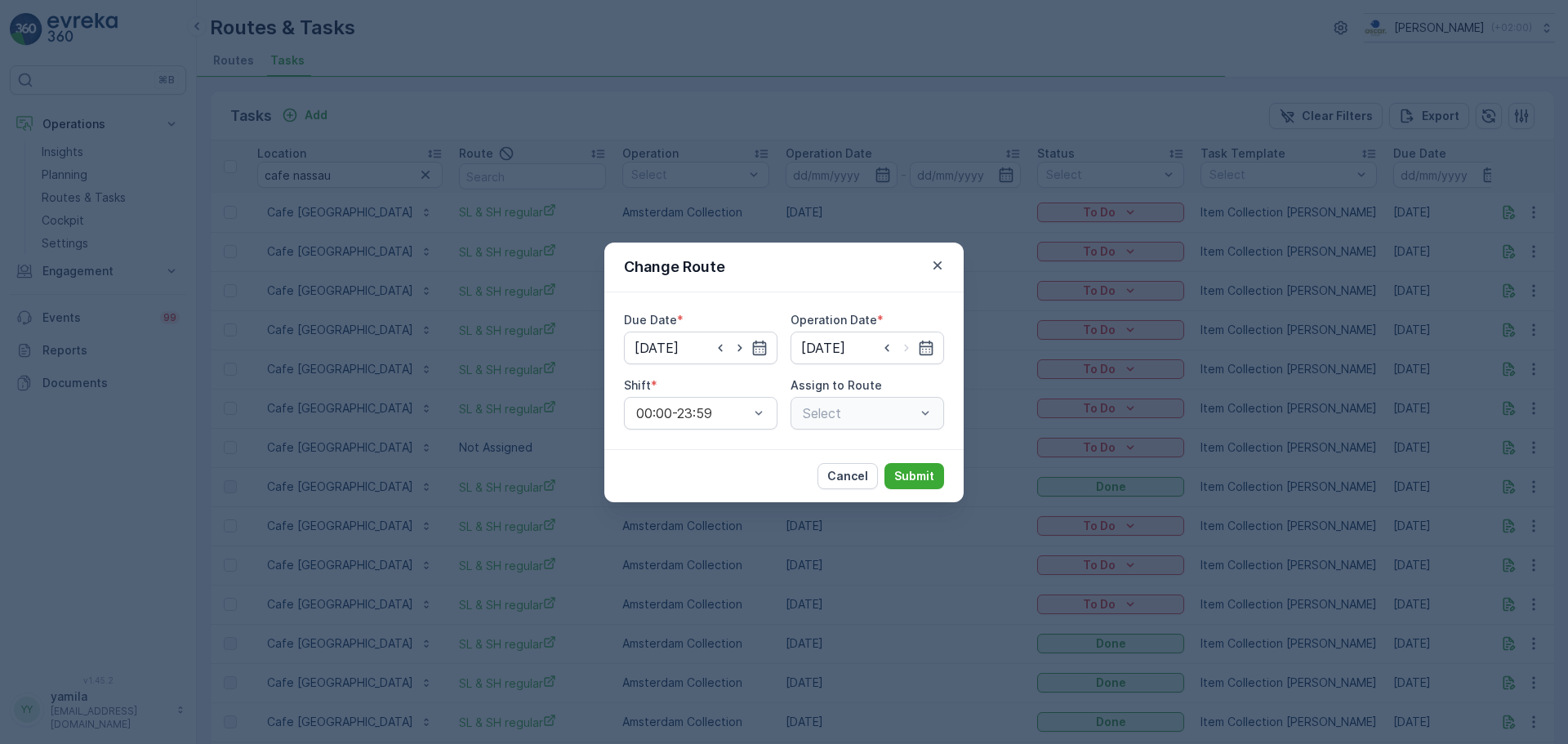 click on "Select" at bounding box center (867, 413) 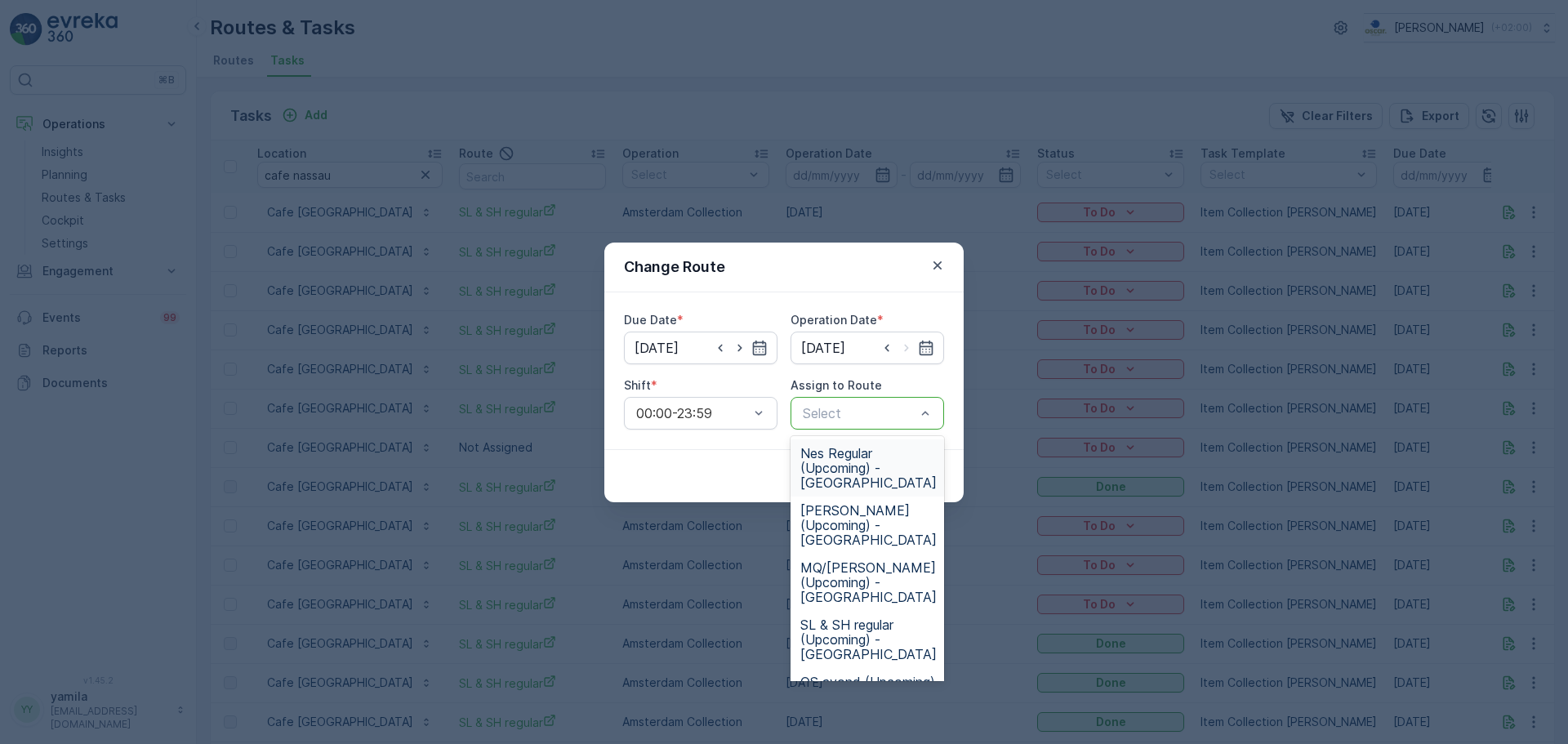 click at bounding box center [859, 413] 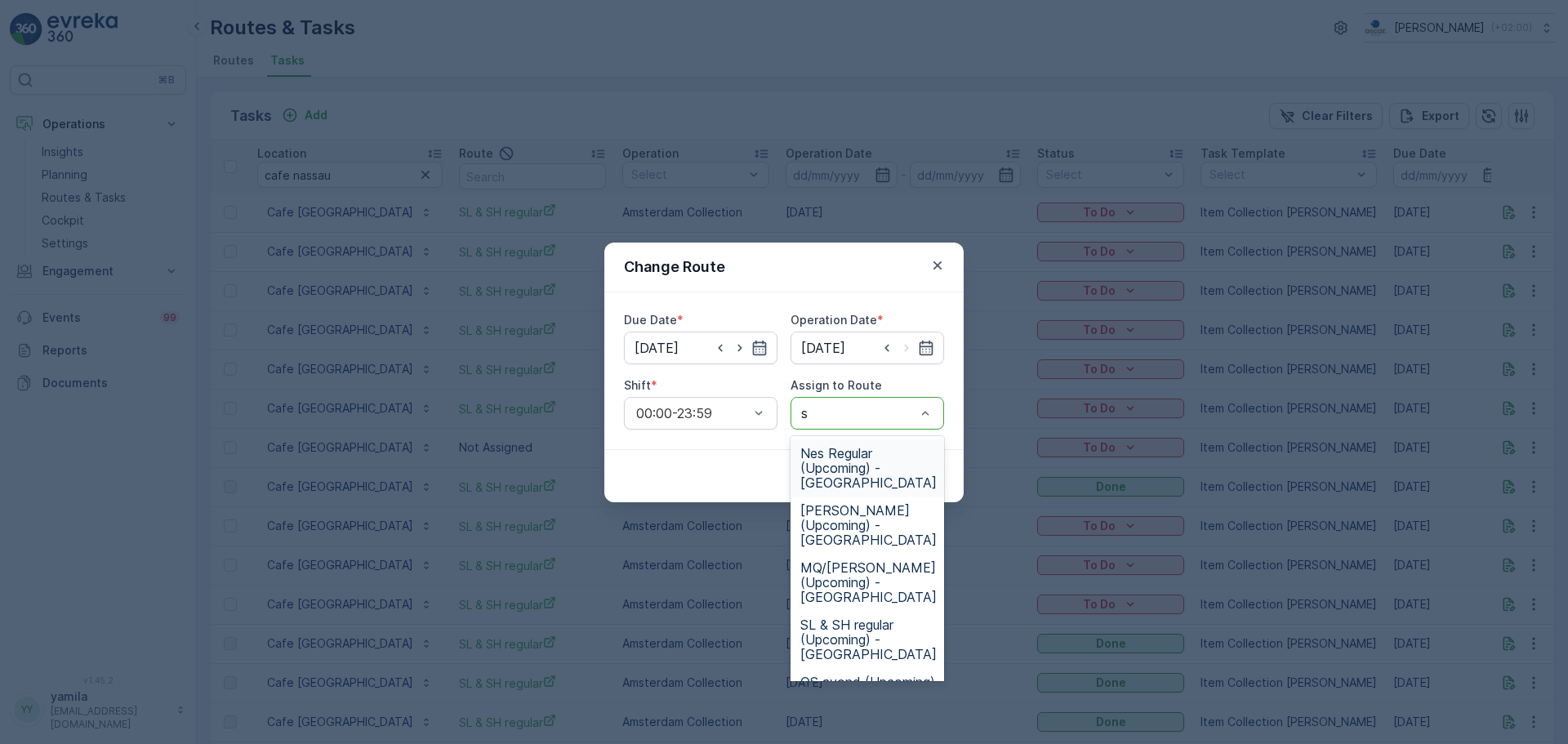 type on "sl" 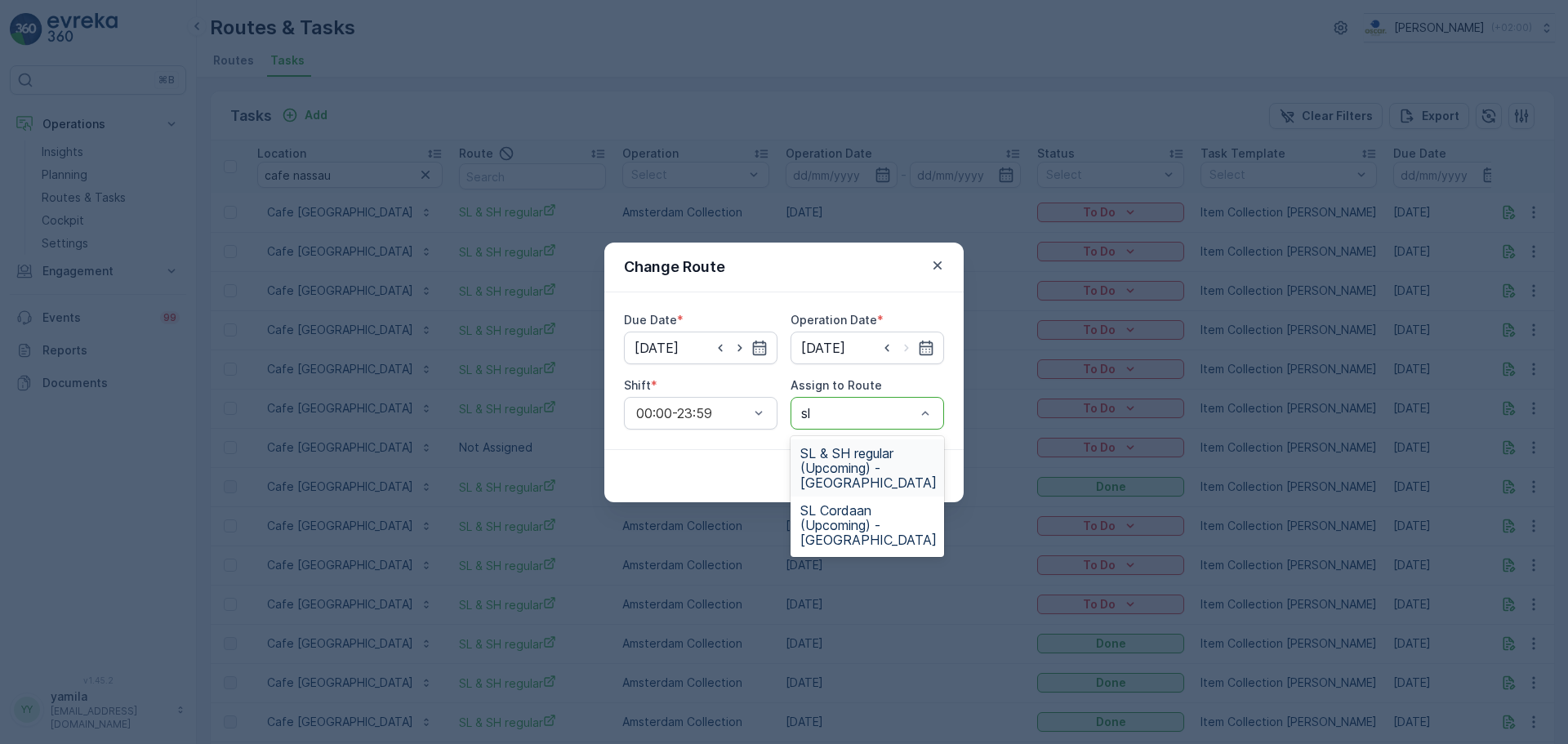 click on "SL & SH regular (Upcoming) - Amsterdam" at bounding box center [868, 468] 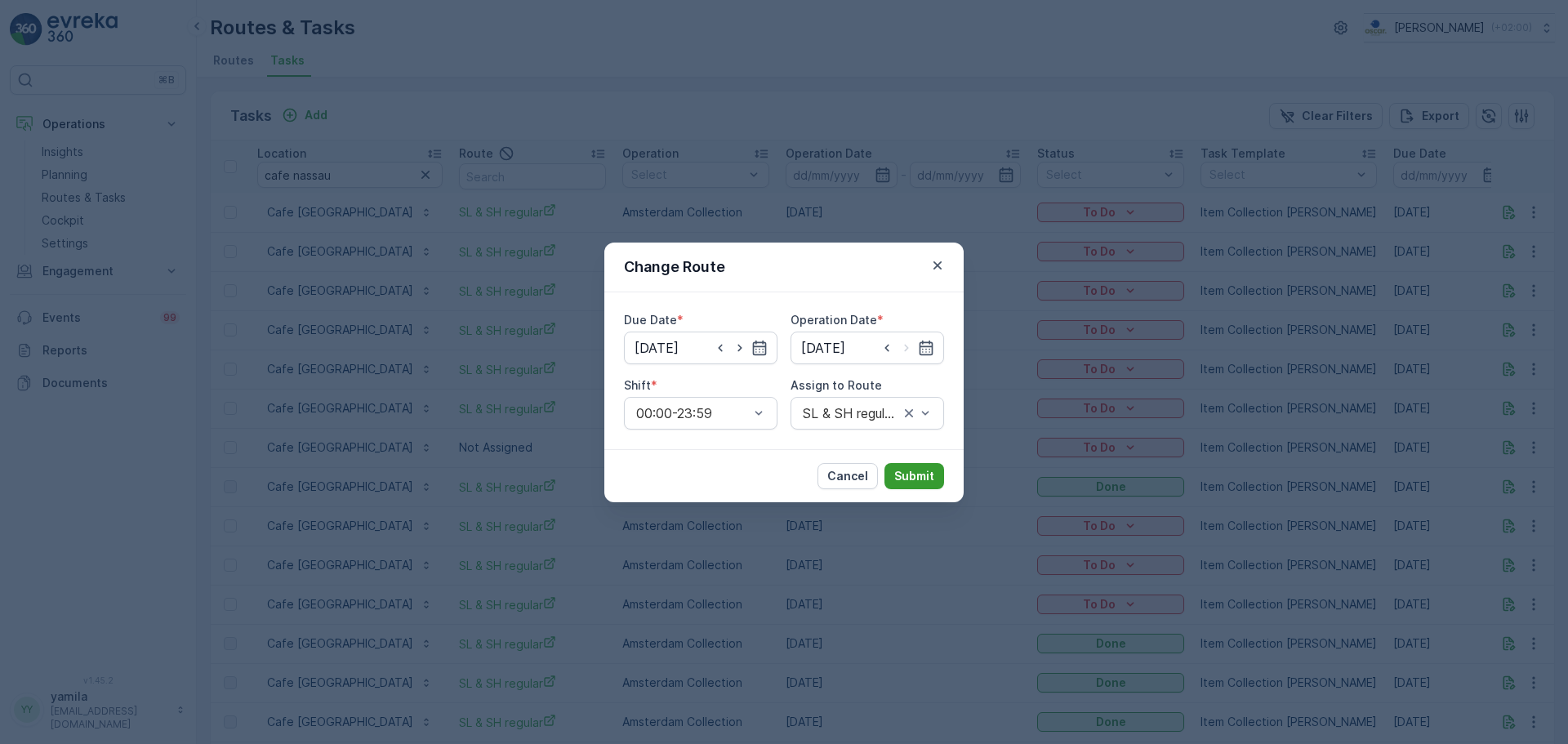 click on "Submit" at bounding box center (914, 476) 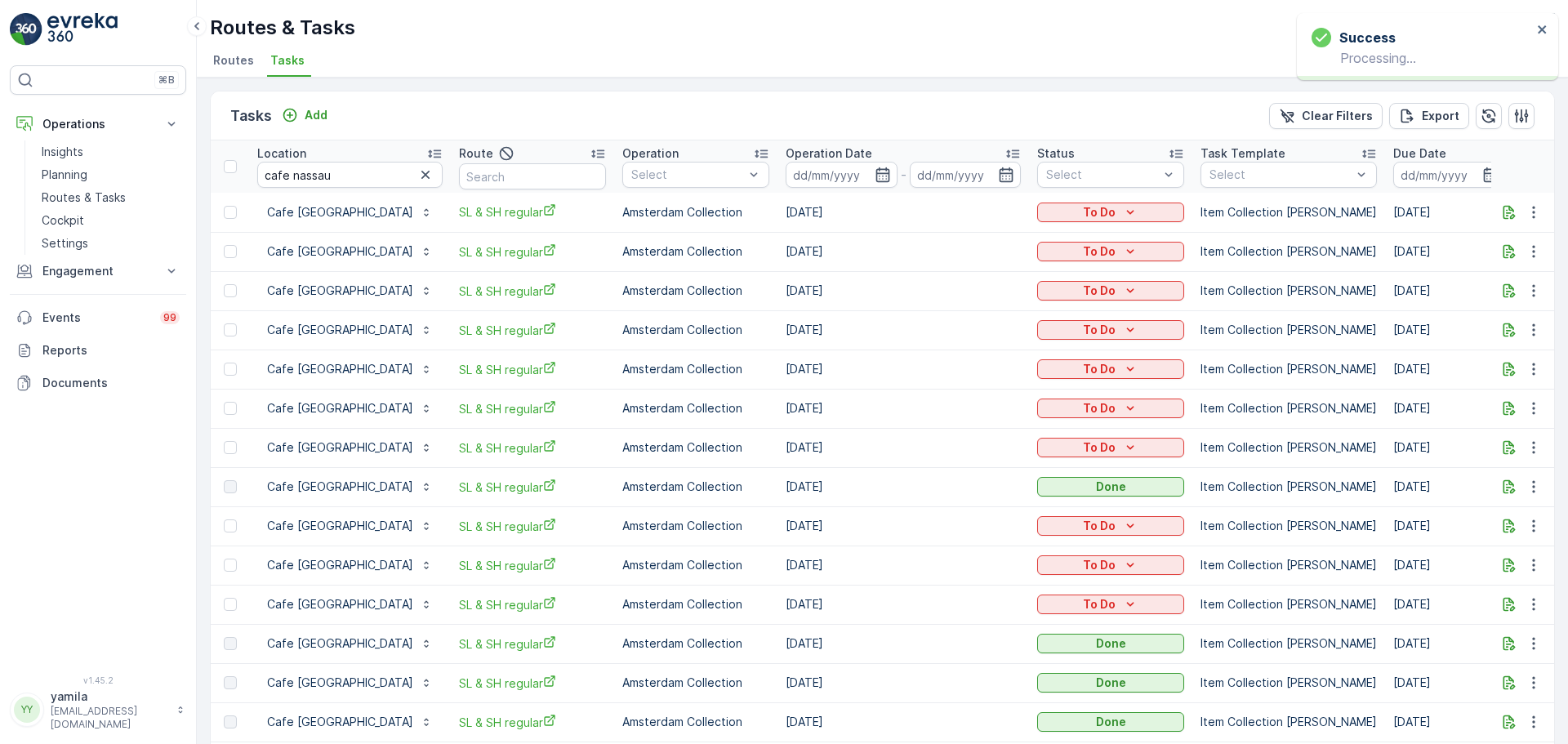 click on "cafe nassau" at bounding box center (350, 175) 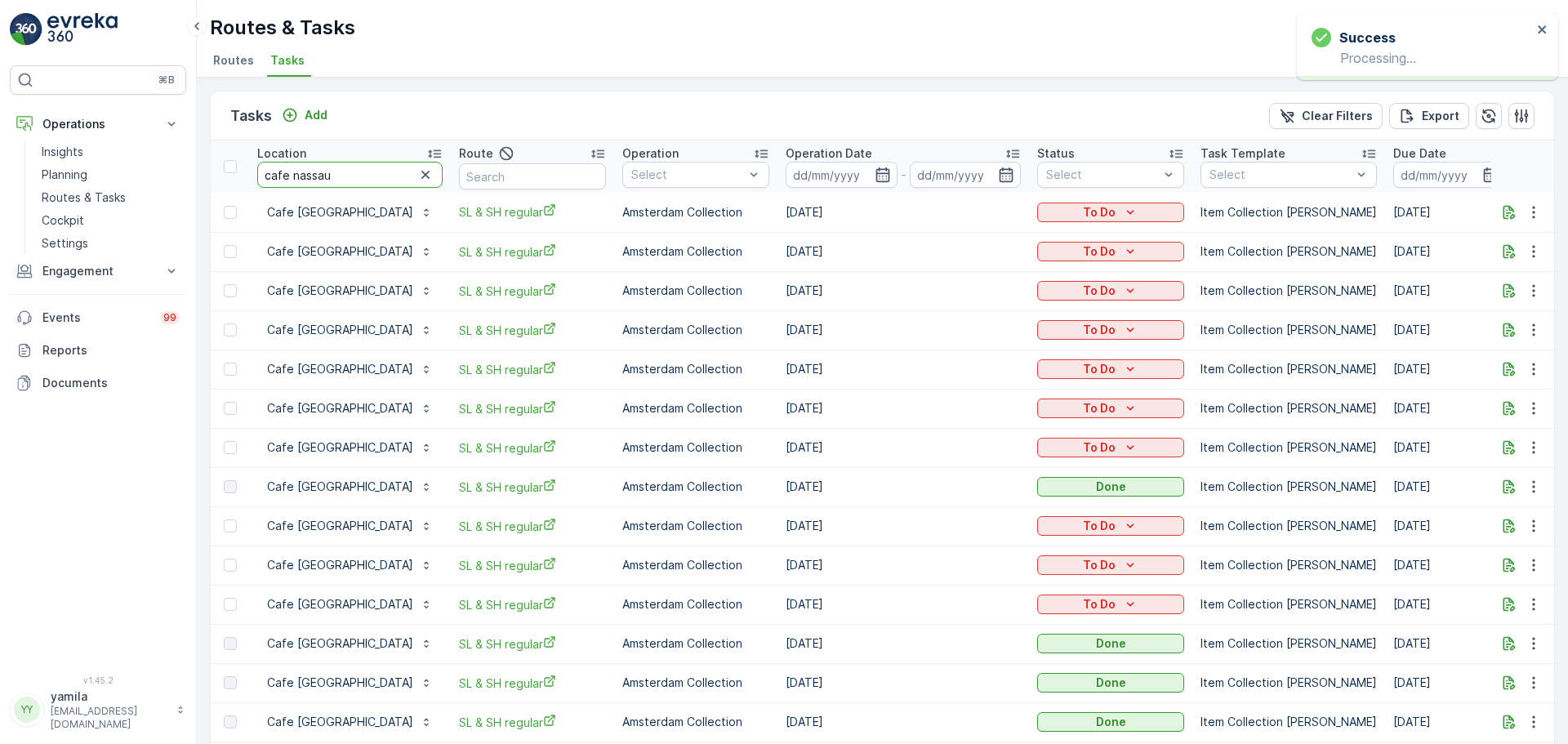 click on "cafe nassau" at bounding box center [350, 175] 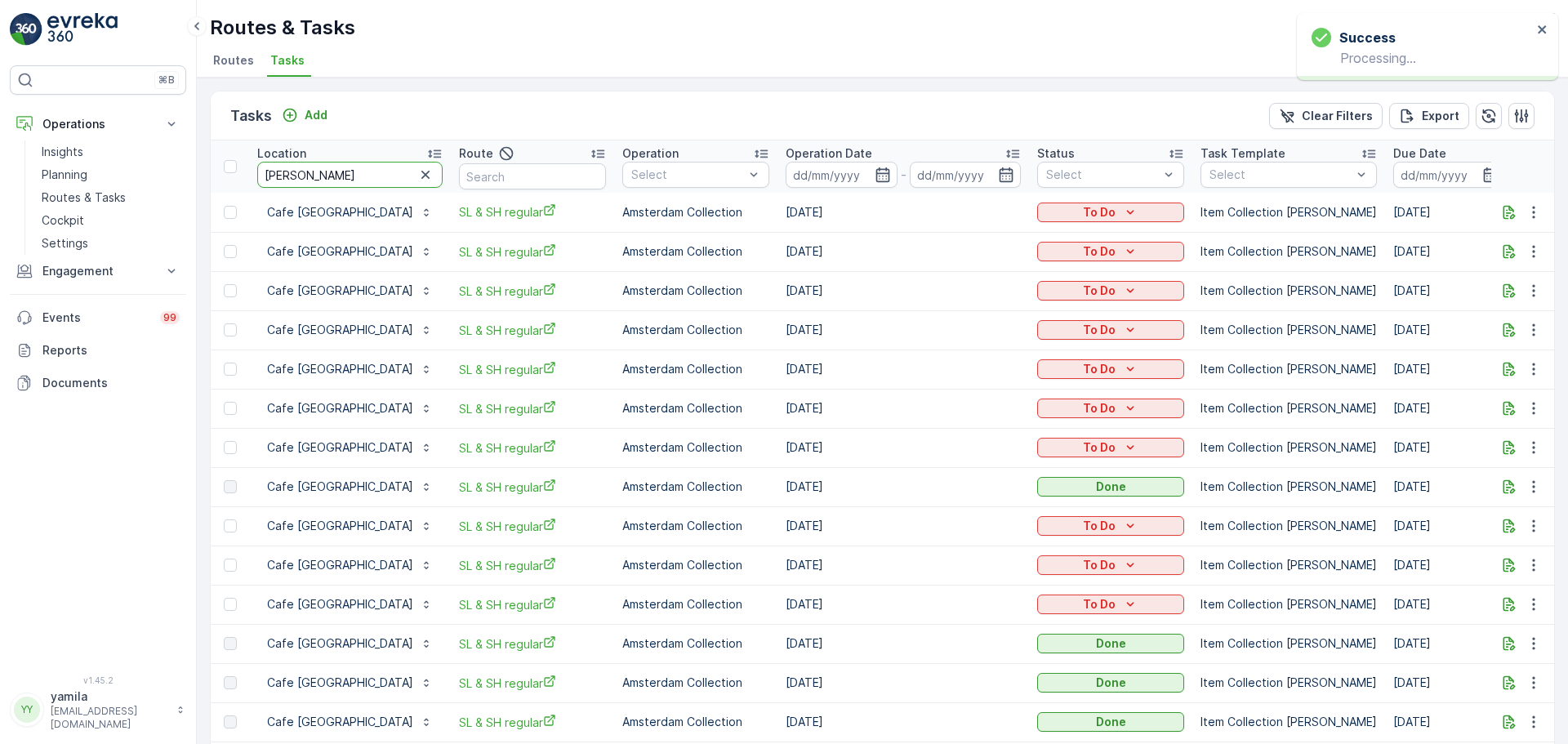 type on "bar barolo" 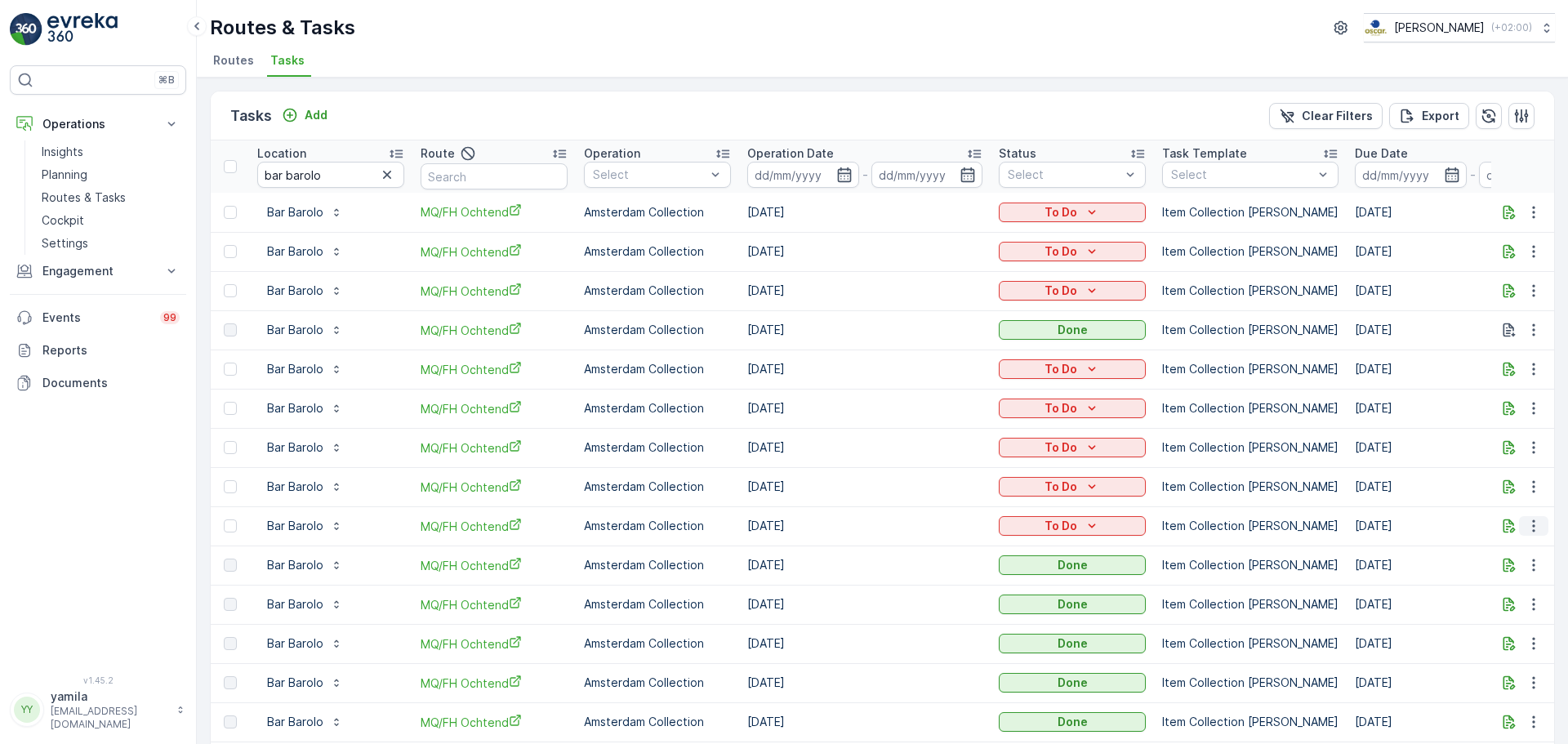 click 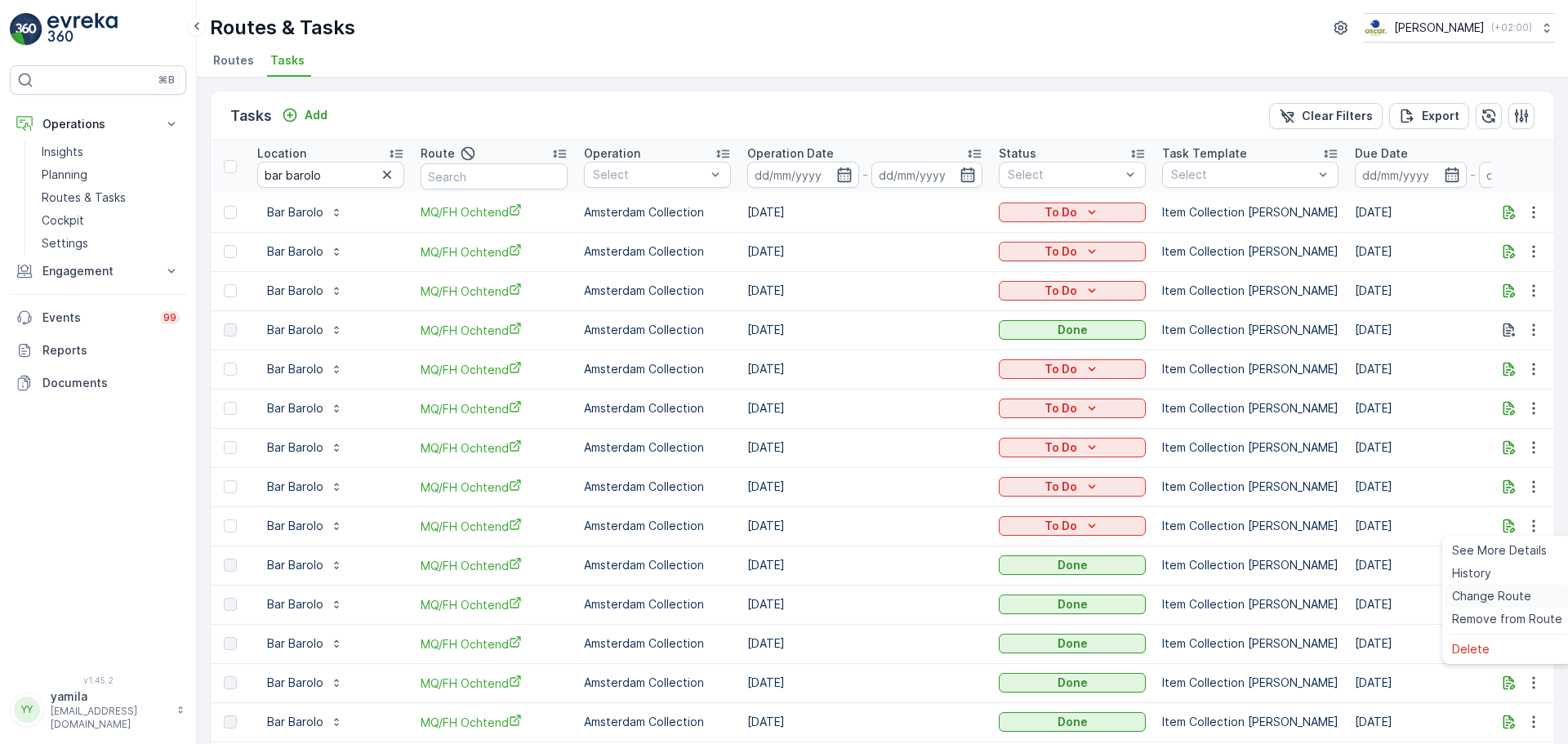click on "Change Route" at bounding box center (1491, 596) 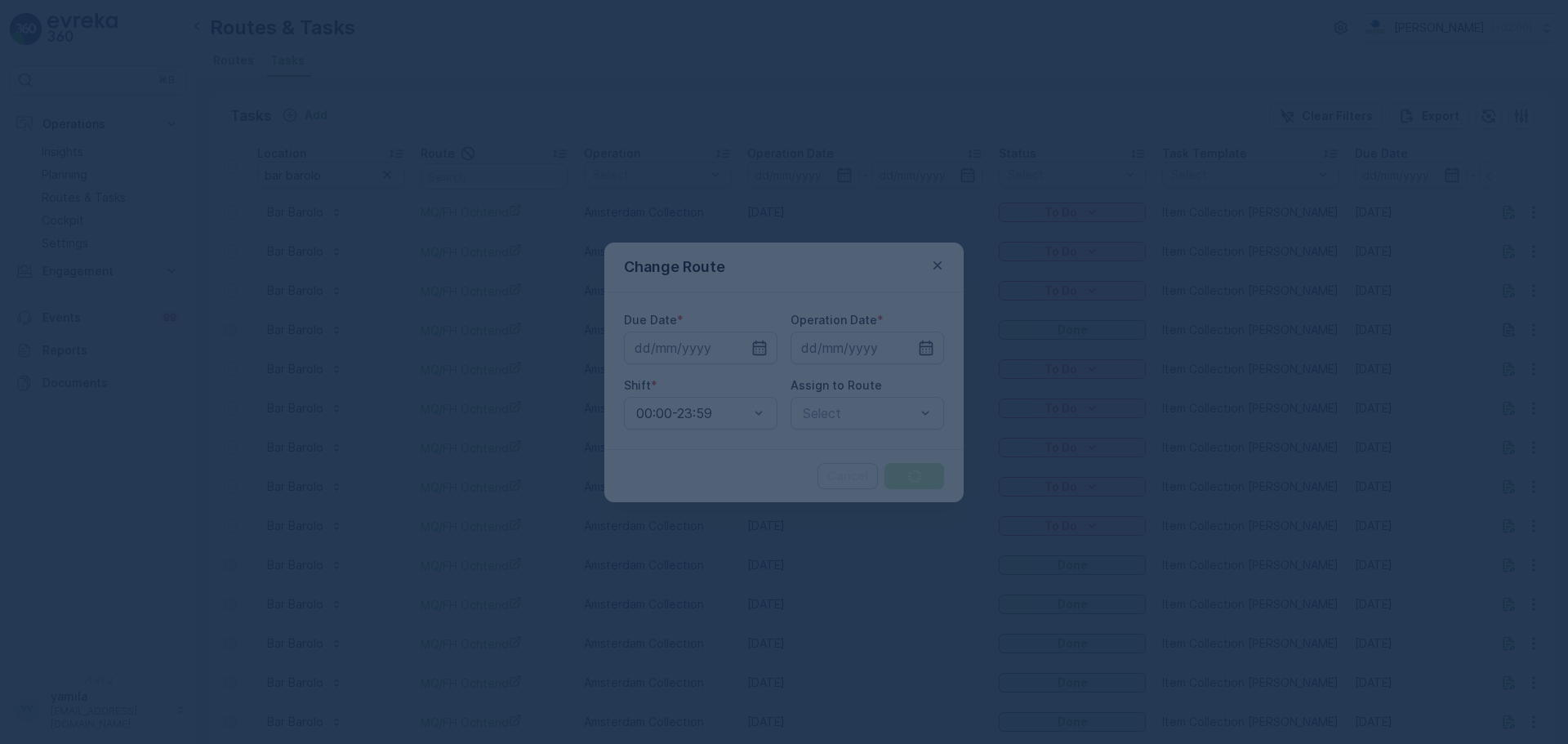 type on "[DATE]" 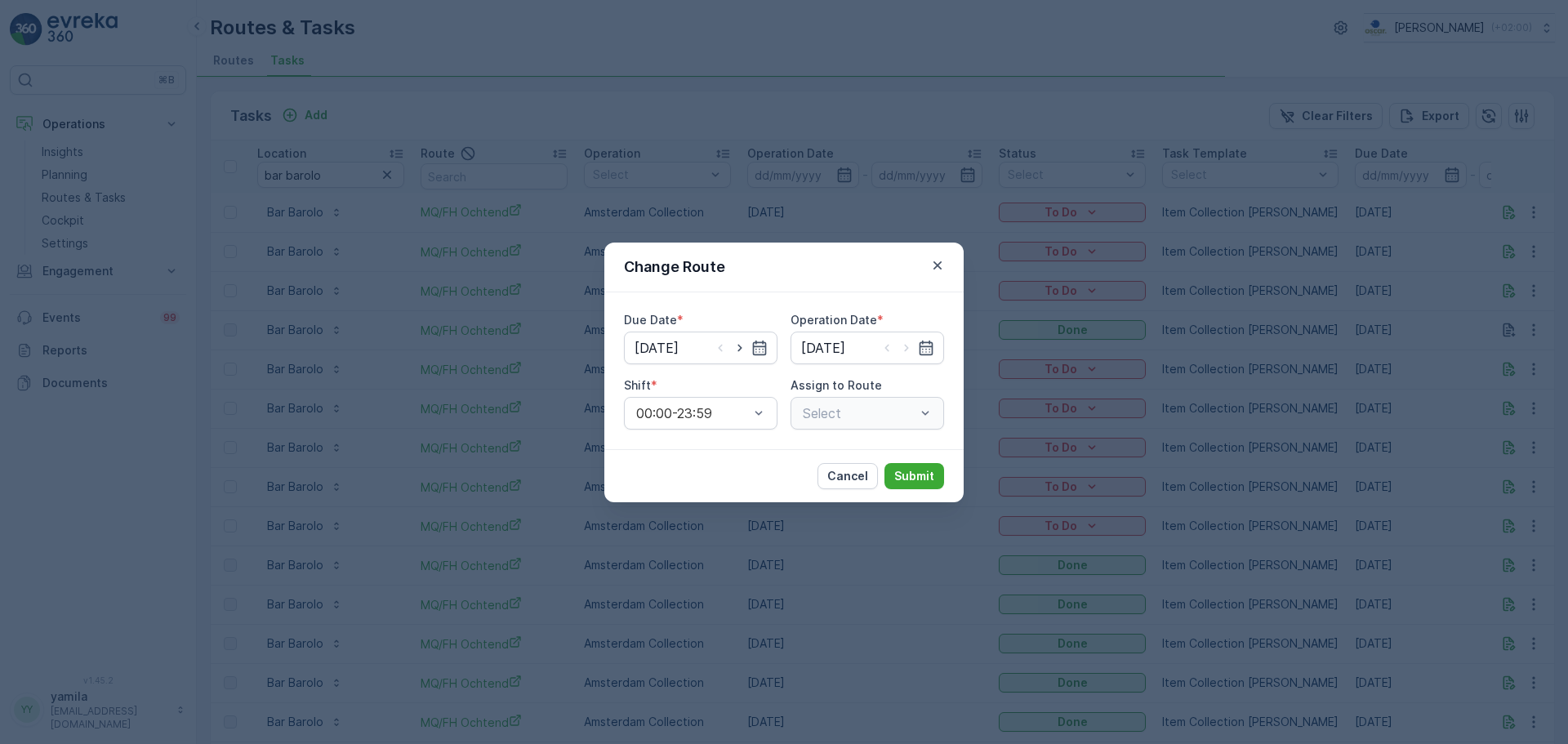 click on "Select" at bounding box center (867, 413) 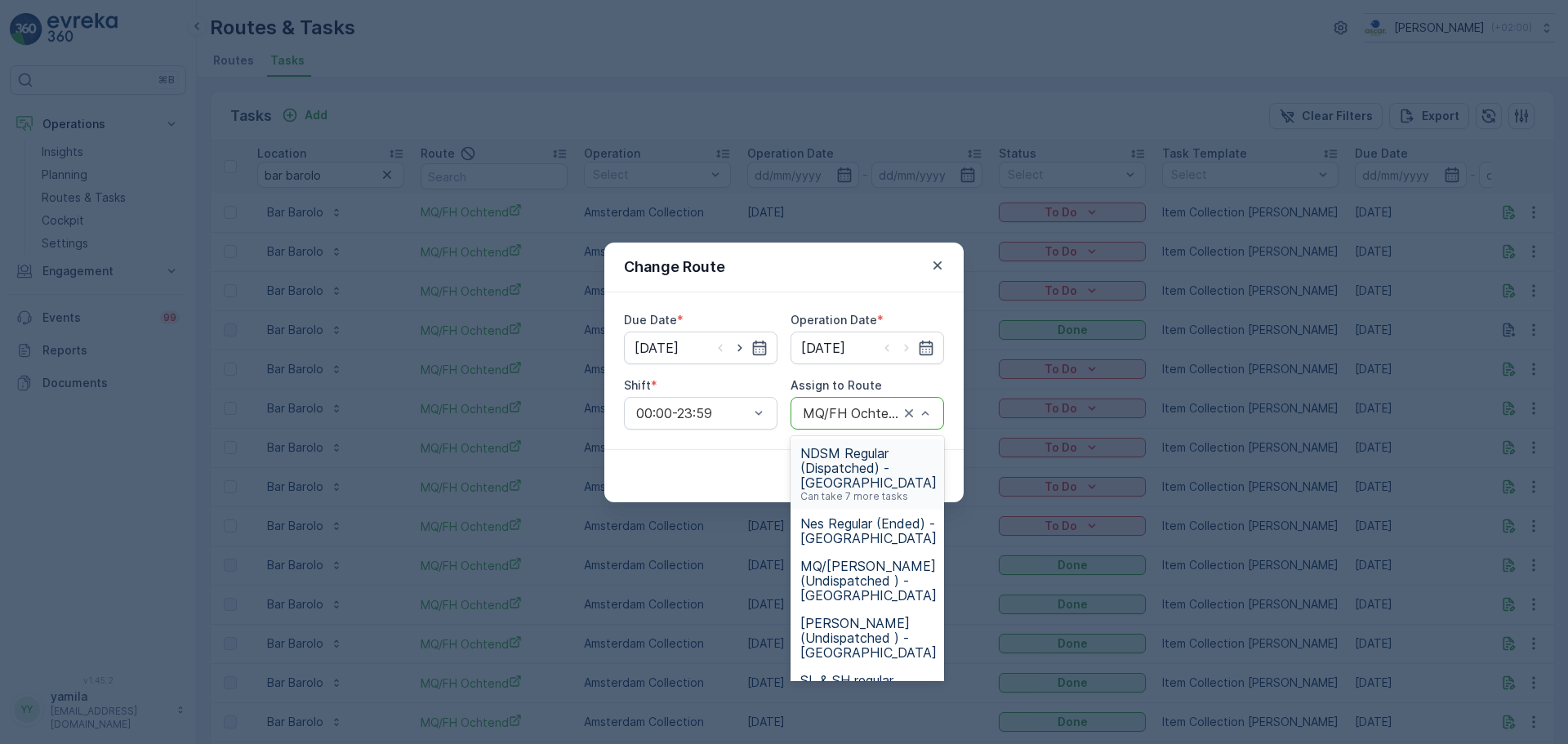 click at bounding box center (917, 413) 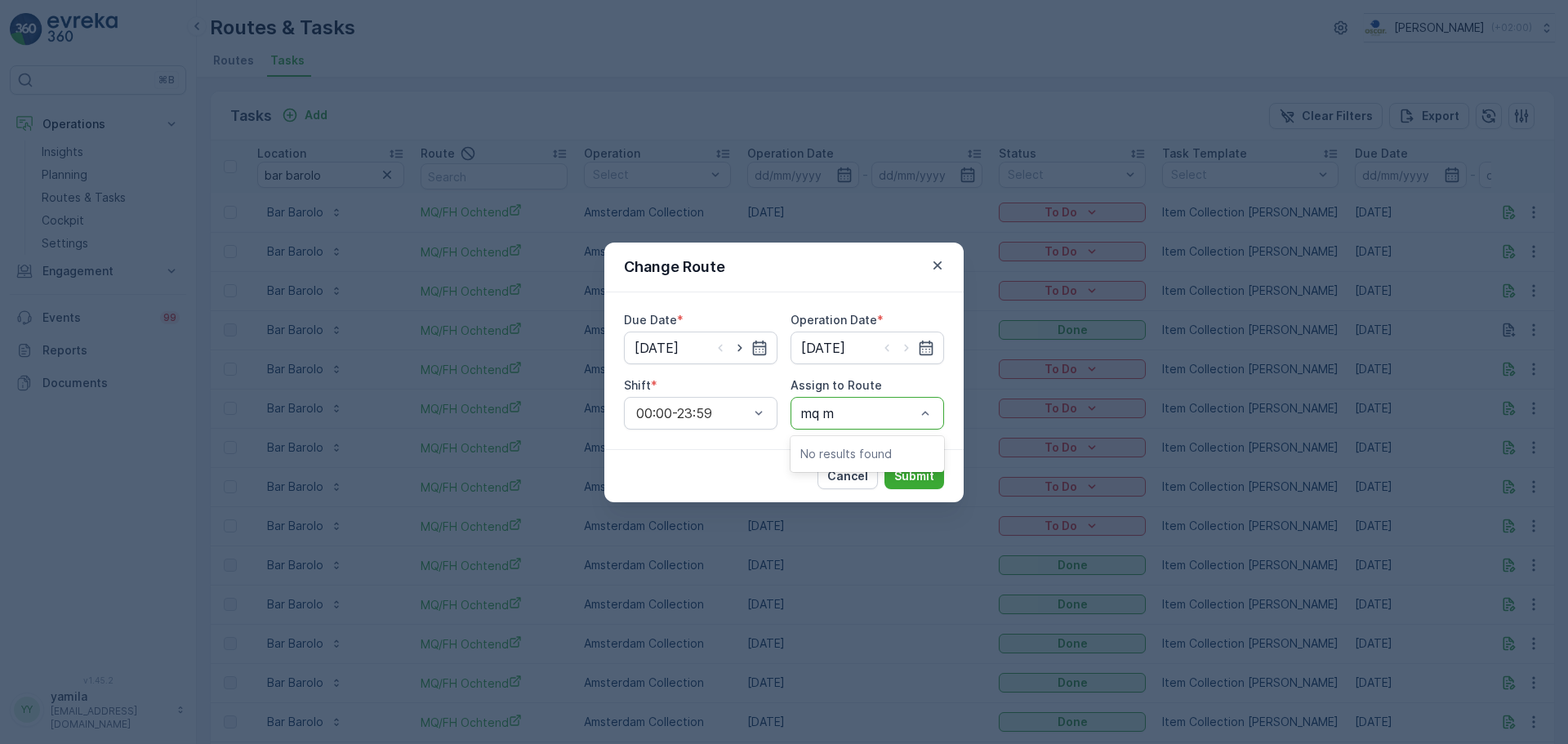 type on "mq" 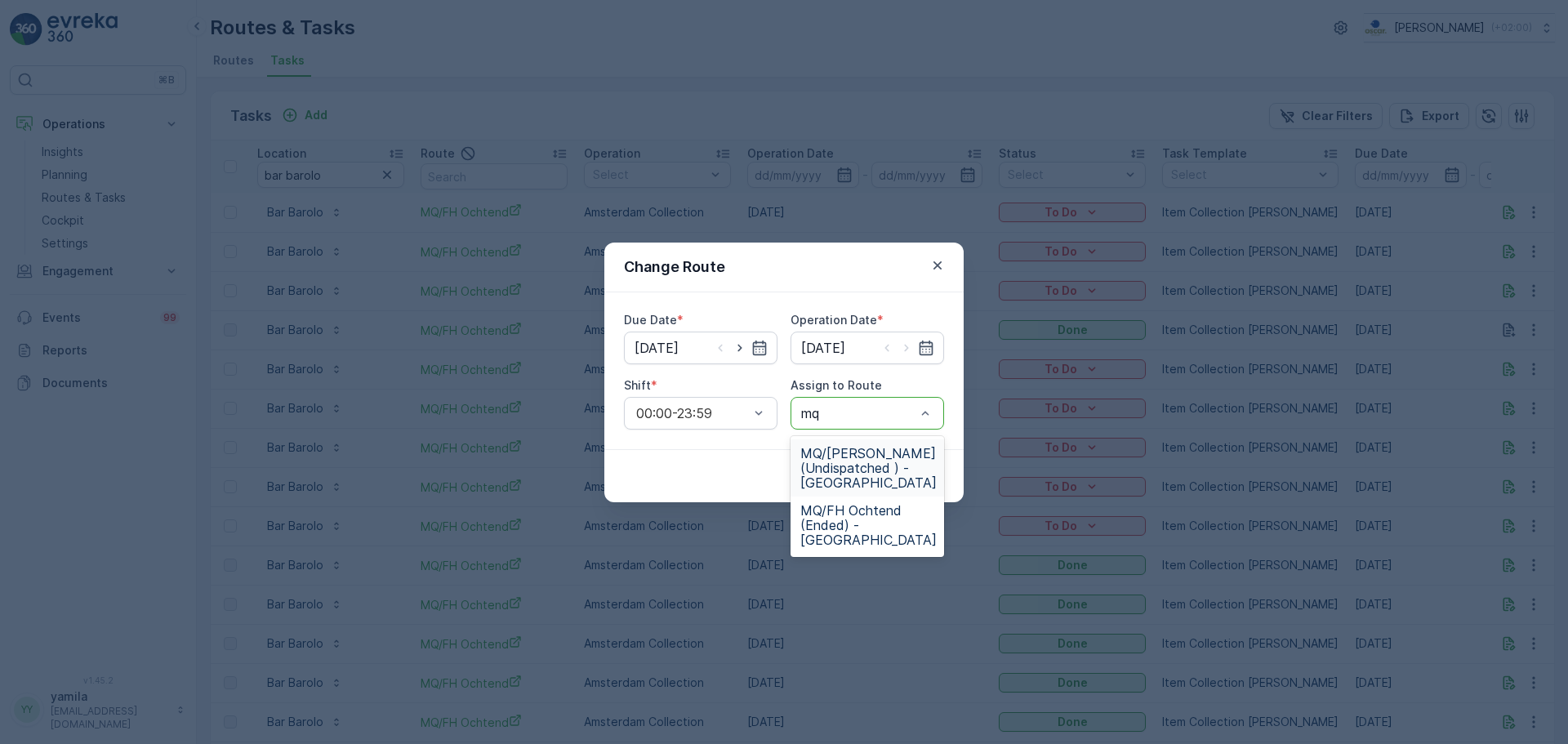 click on "MQ/[PERSON_NAME] (Undispatched ) - [GEOGRAPHIC_DATA]" at bounding box center (868, 468) 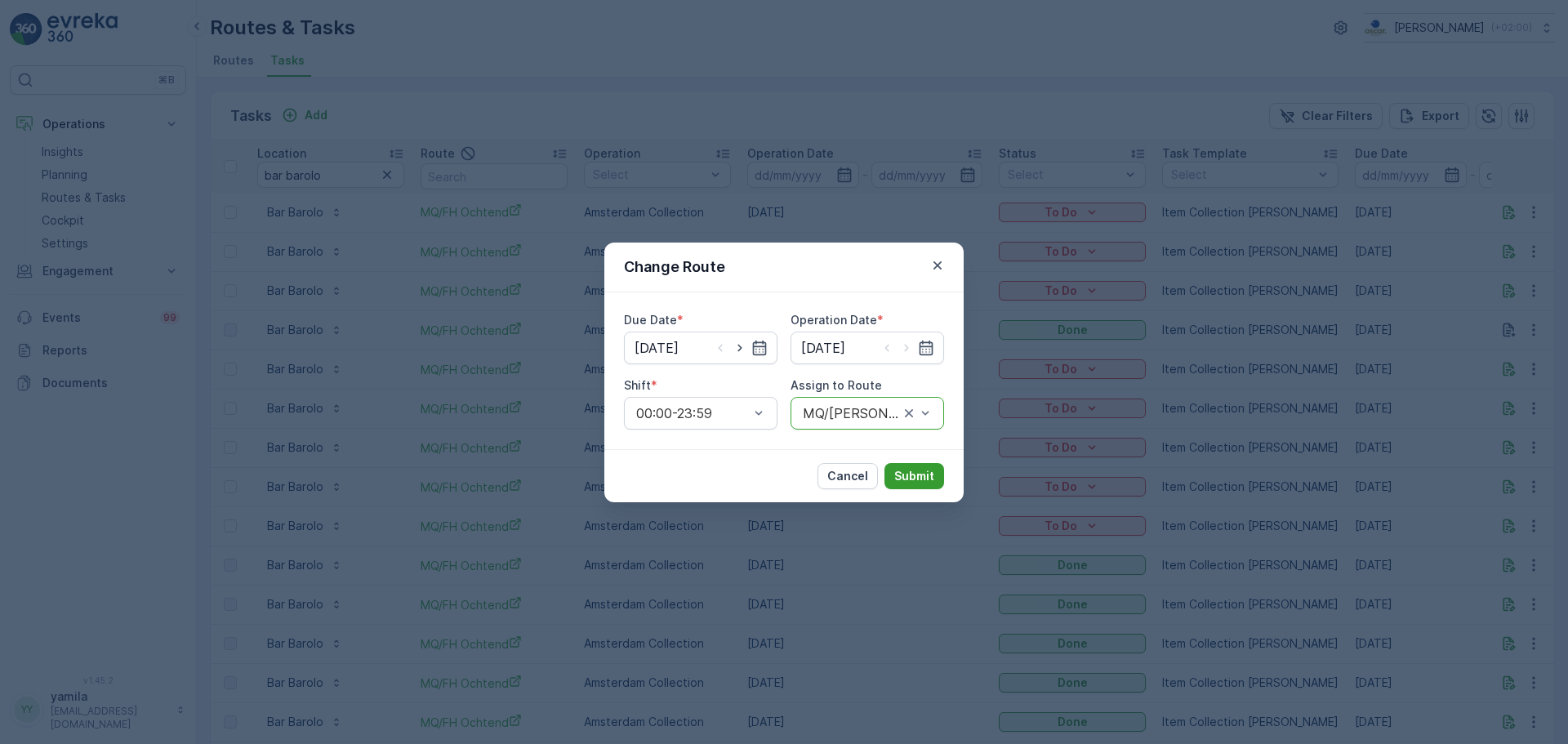 click on "Submit" at bounding box center [914, 476] 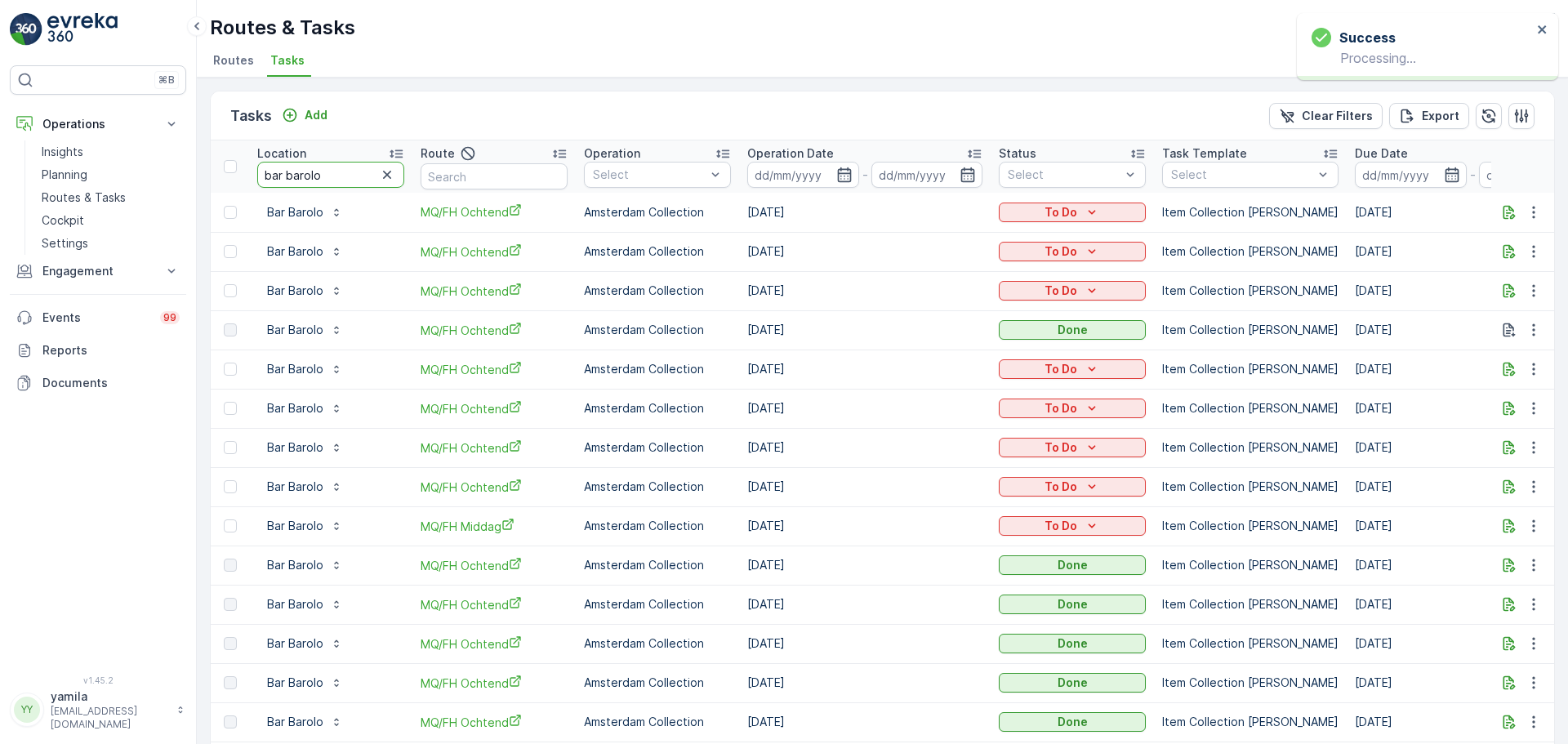 click on "bar barolo" at bounding box center [331, 175] 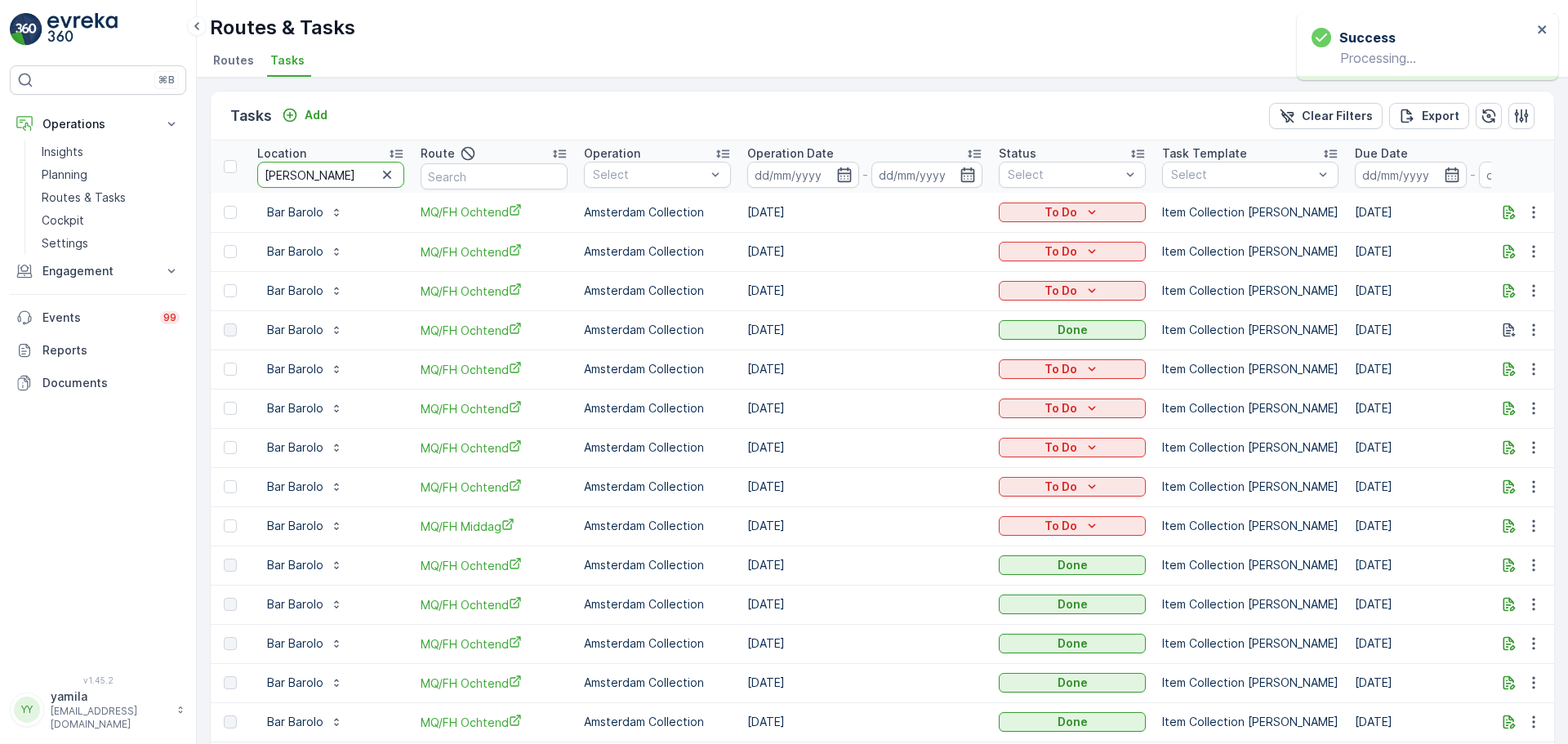 type on "van baerle" 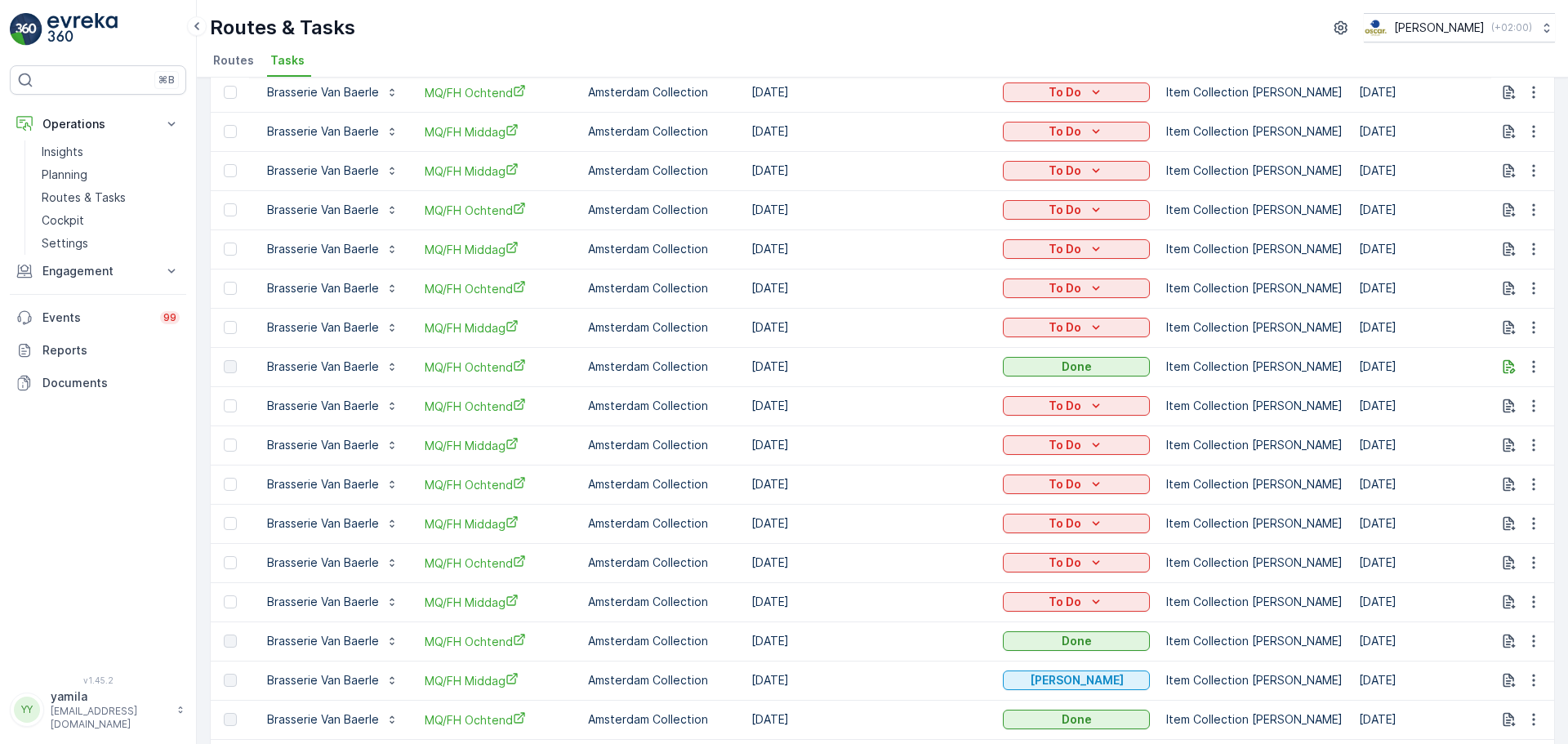 scroll, scrollTop: 0, scrollLeft: 0, axis: both 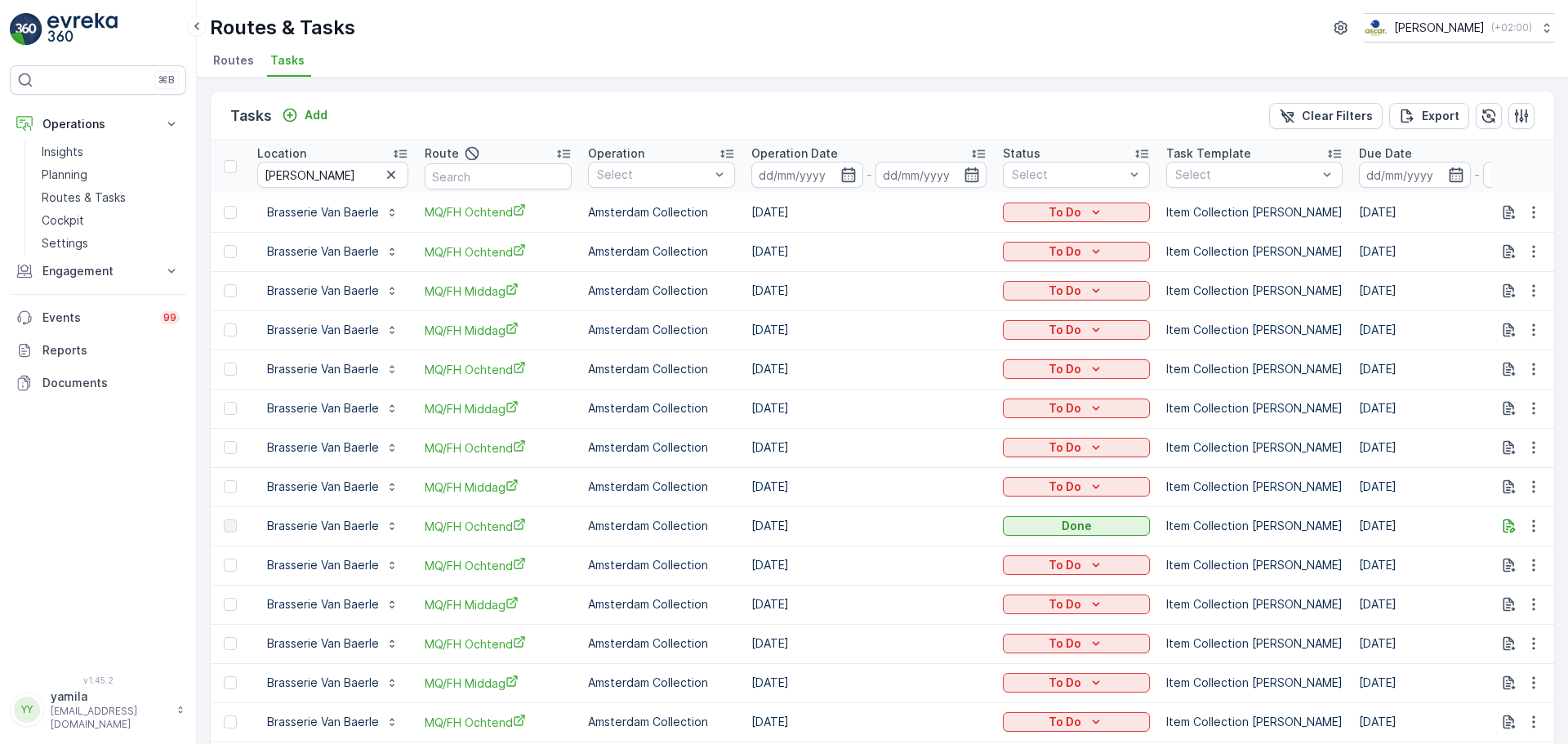 click on "van baerle" at bounding box center (332, 175) 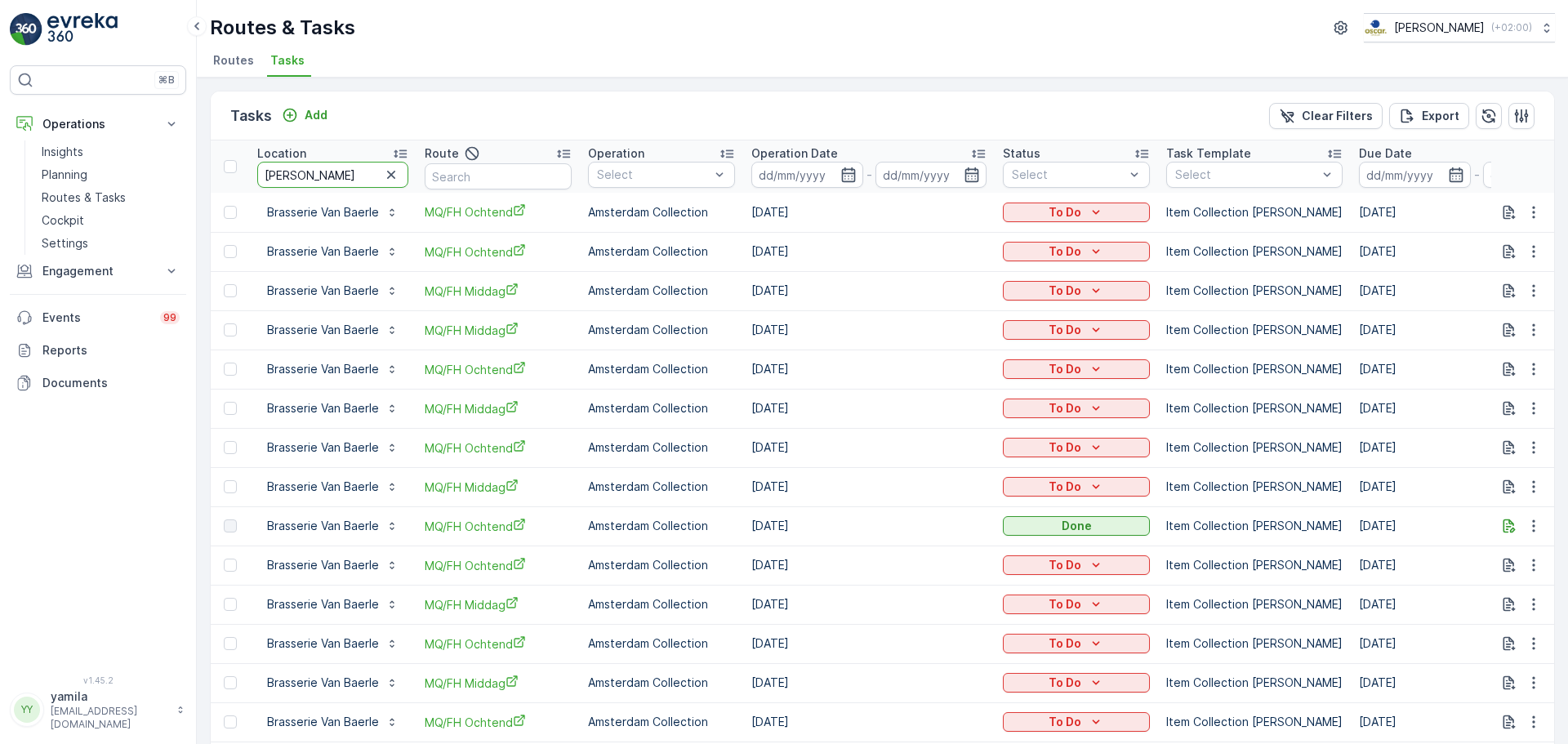 click on "van baerle" at bounding box center (332, 175) 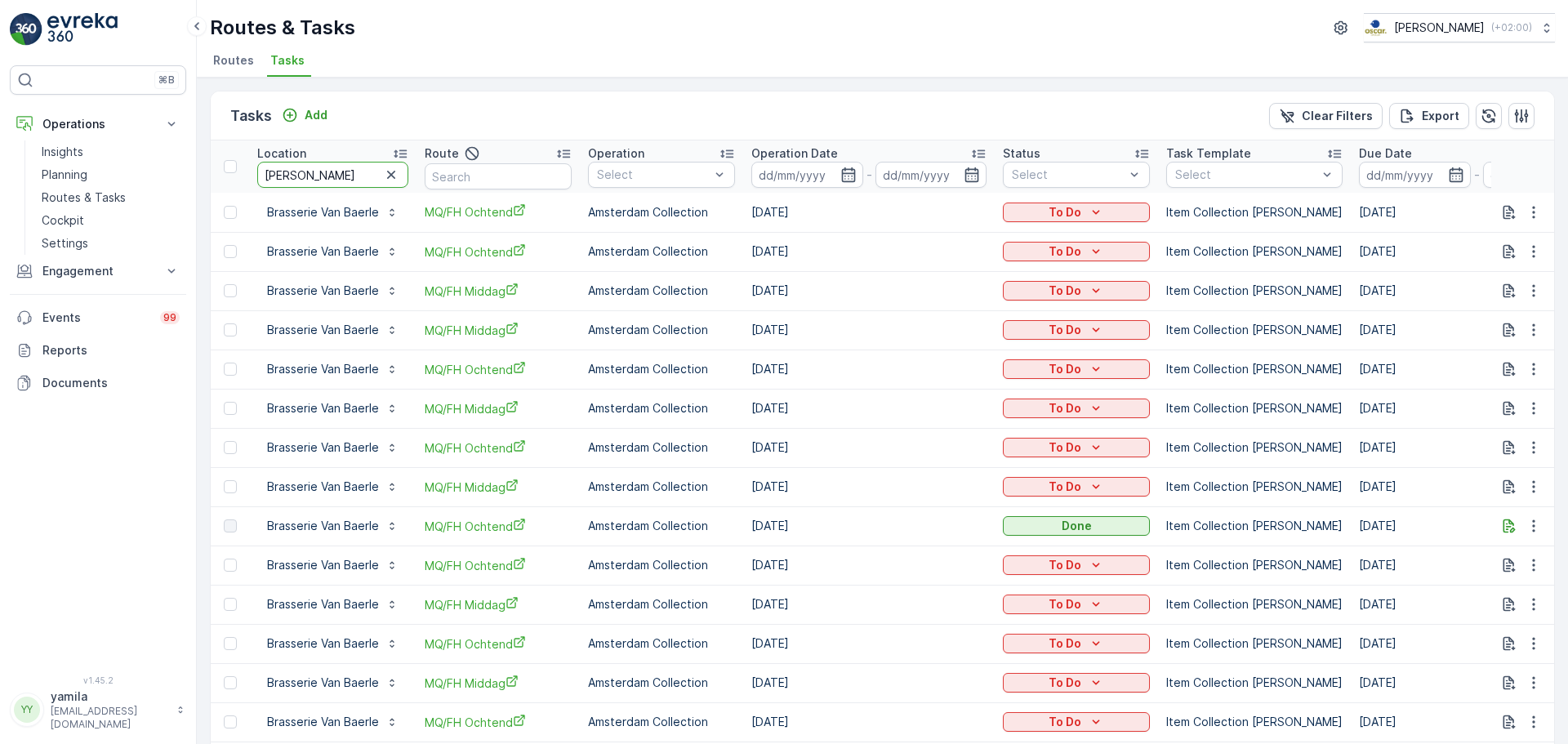 type on "la dille" 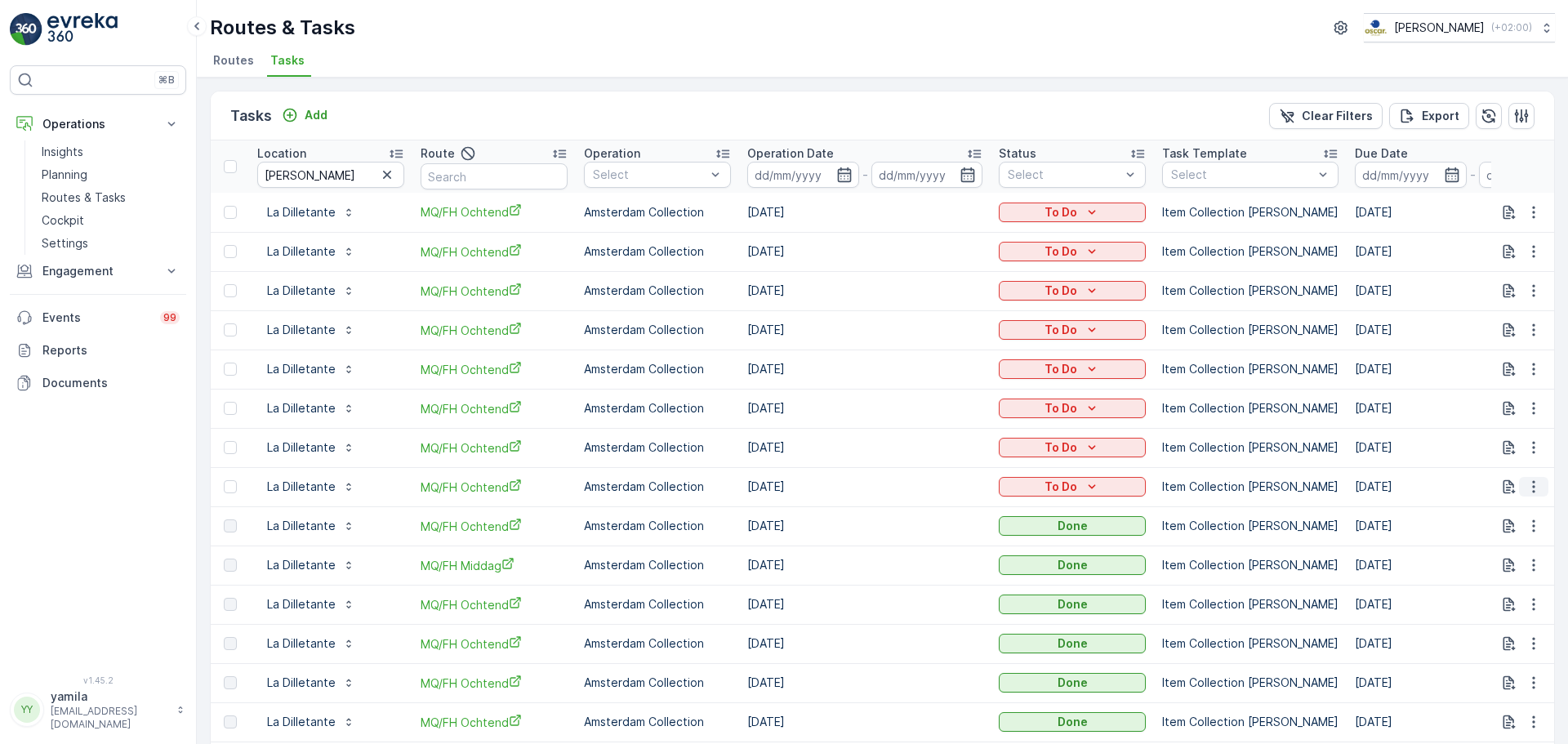 click 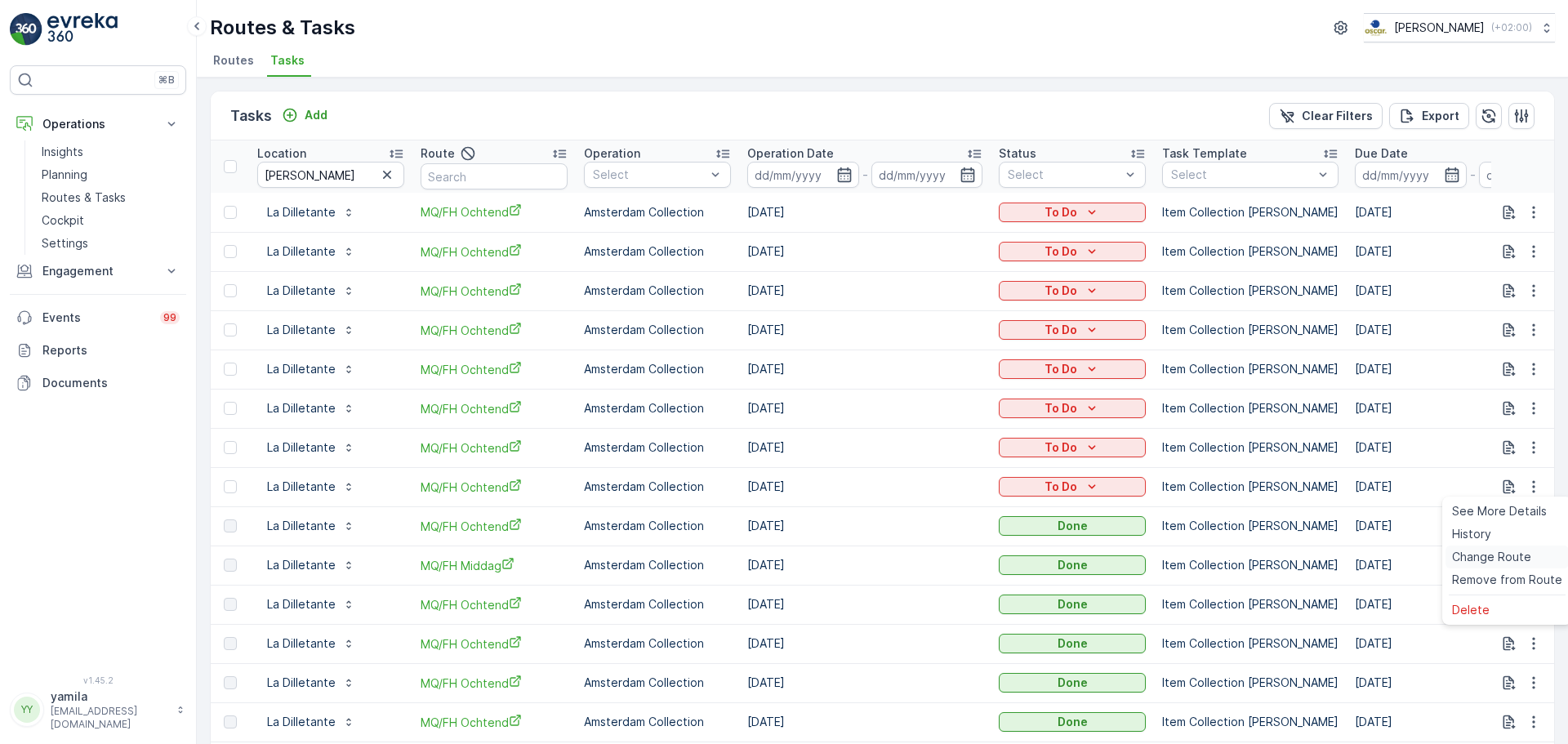 click on "Change Route" at bounding box center [1491, 557] 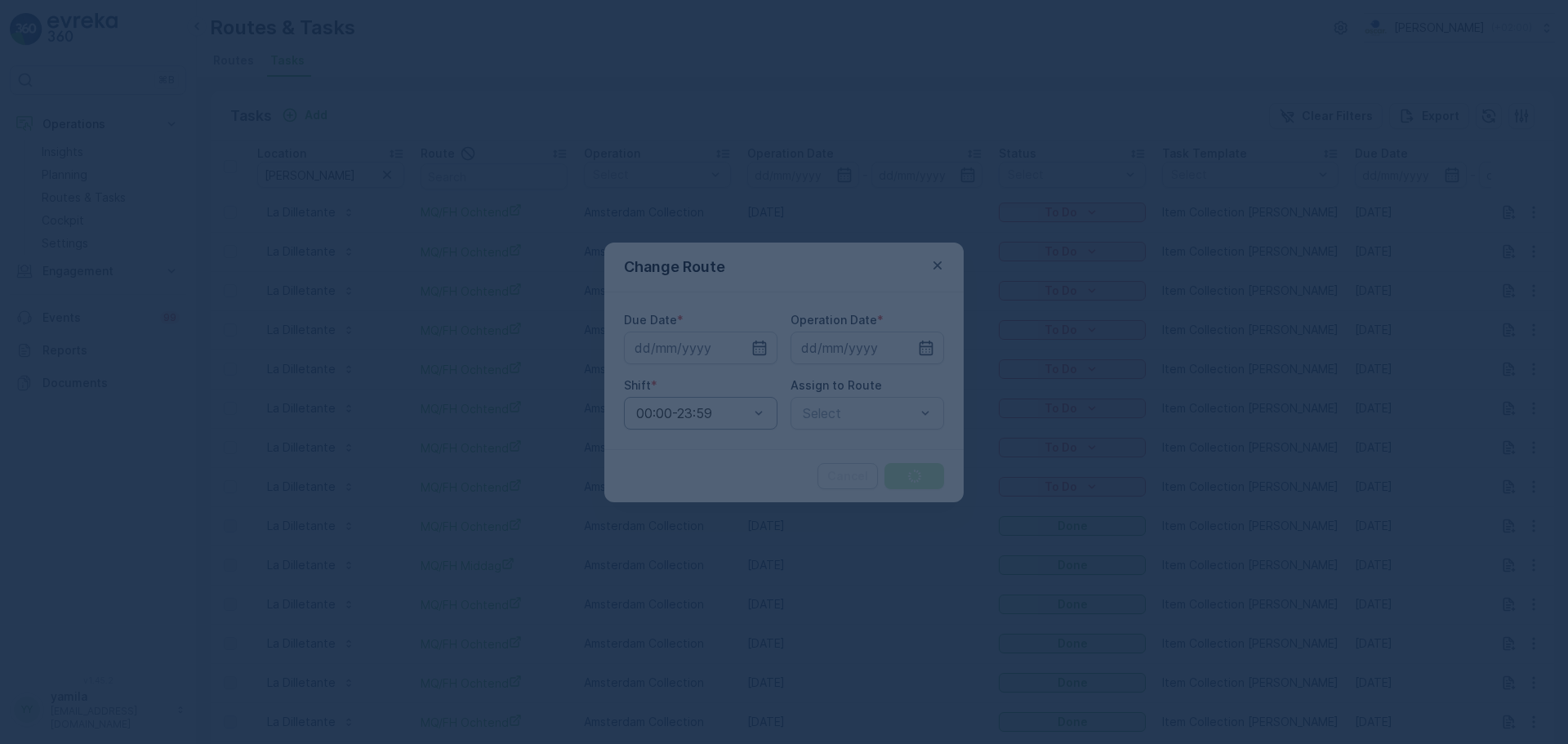 type on "[DATE]" 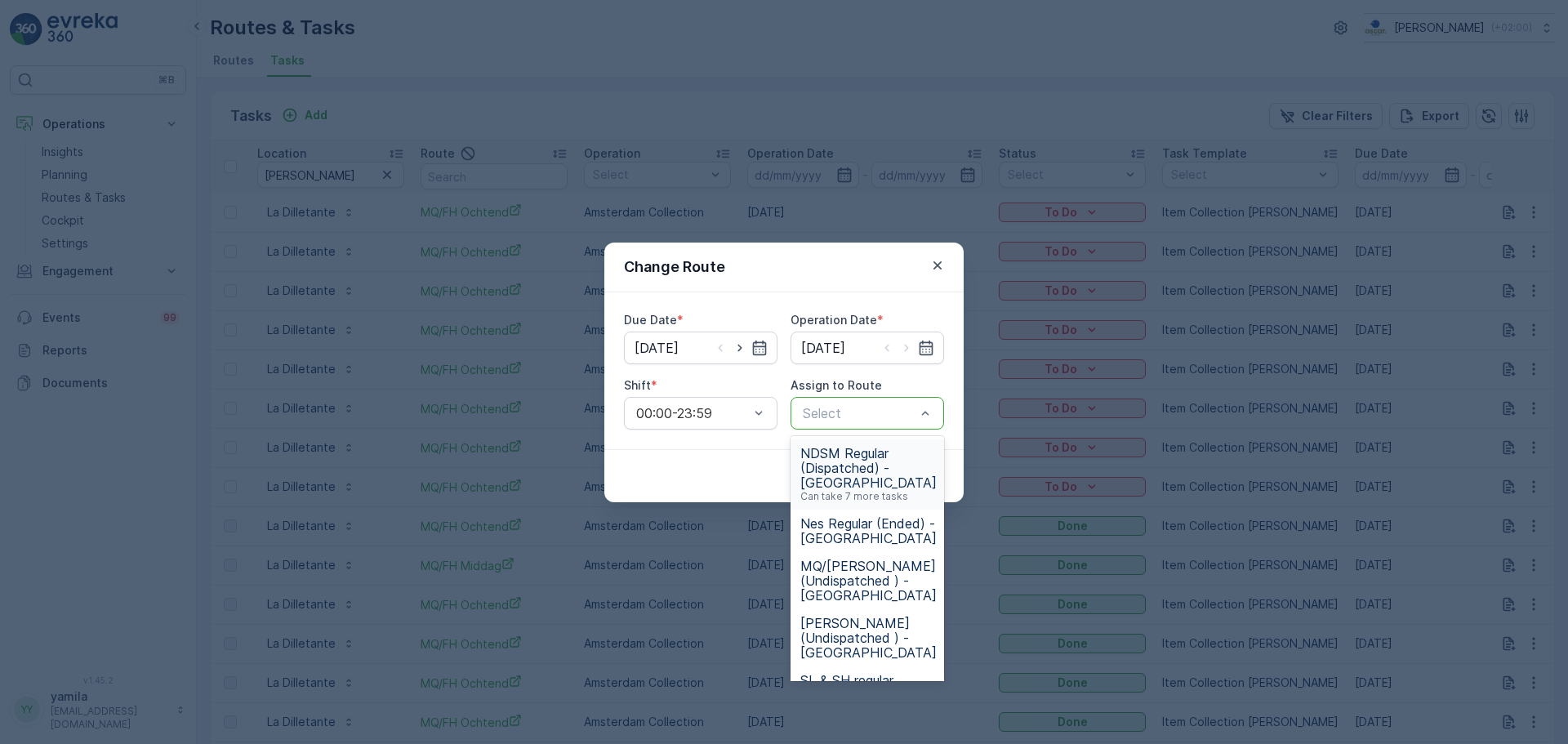 click at bounding box center [859, 413] 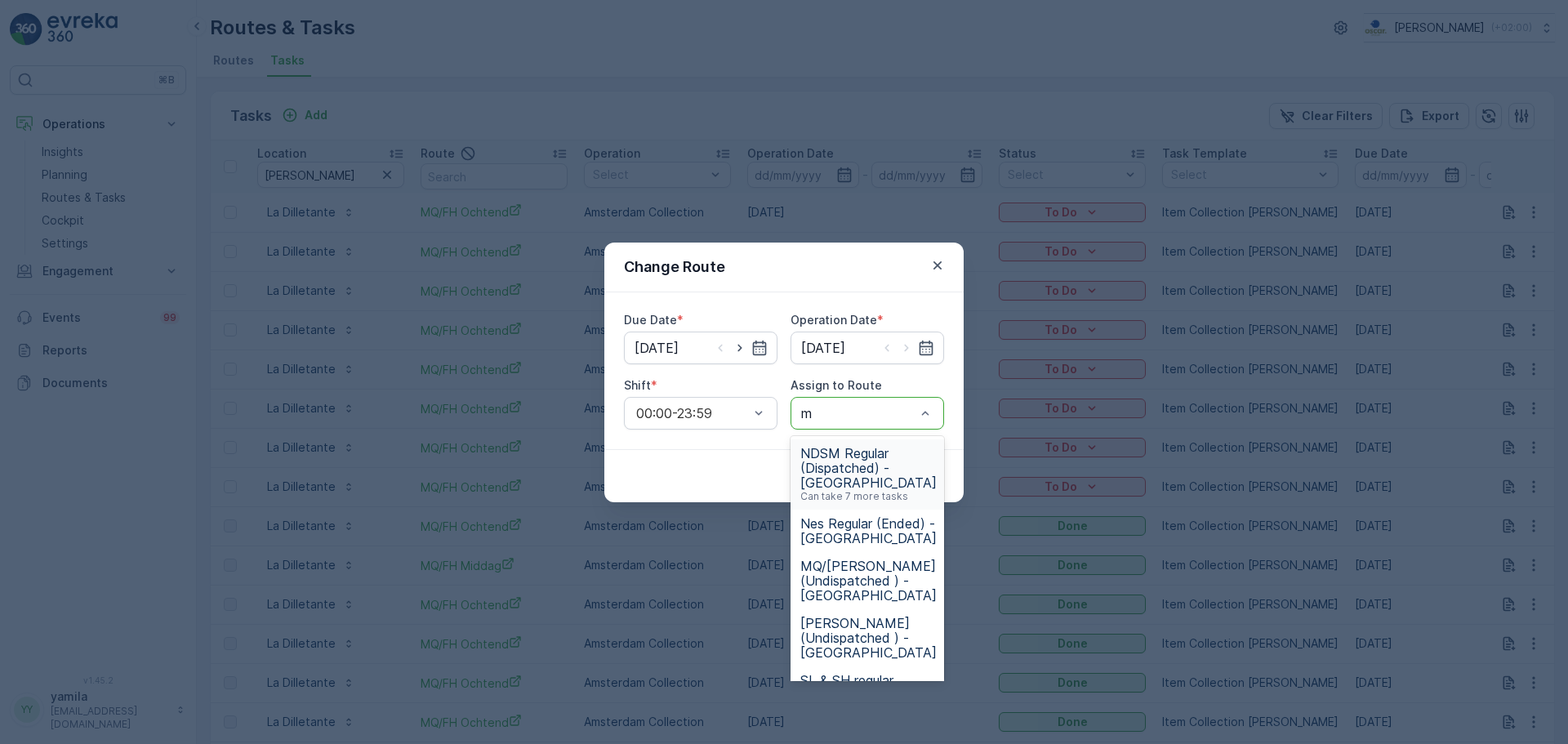 type on "mq" 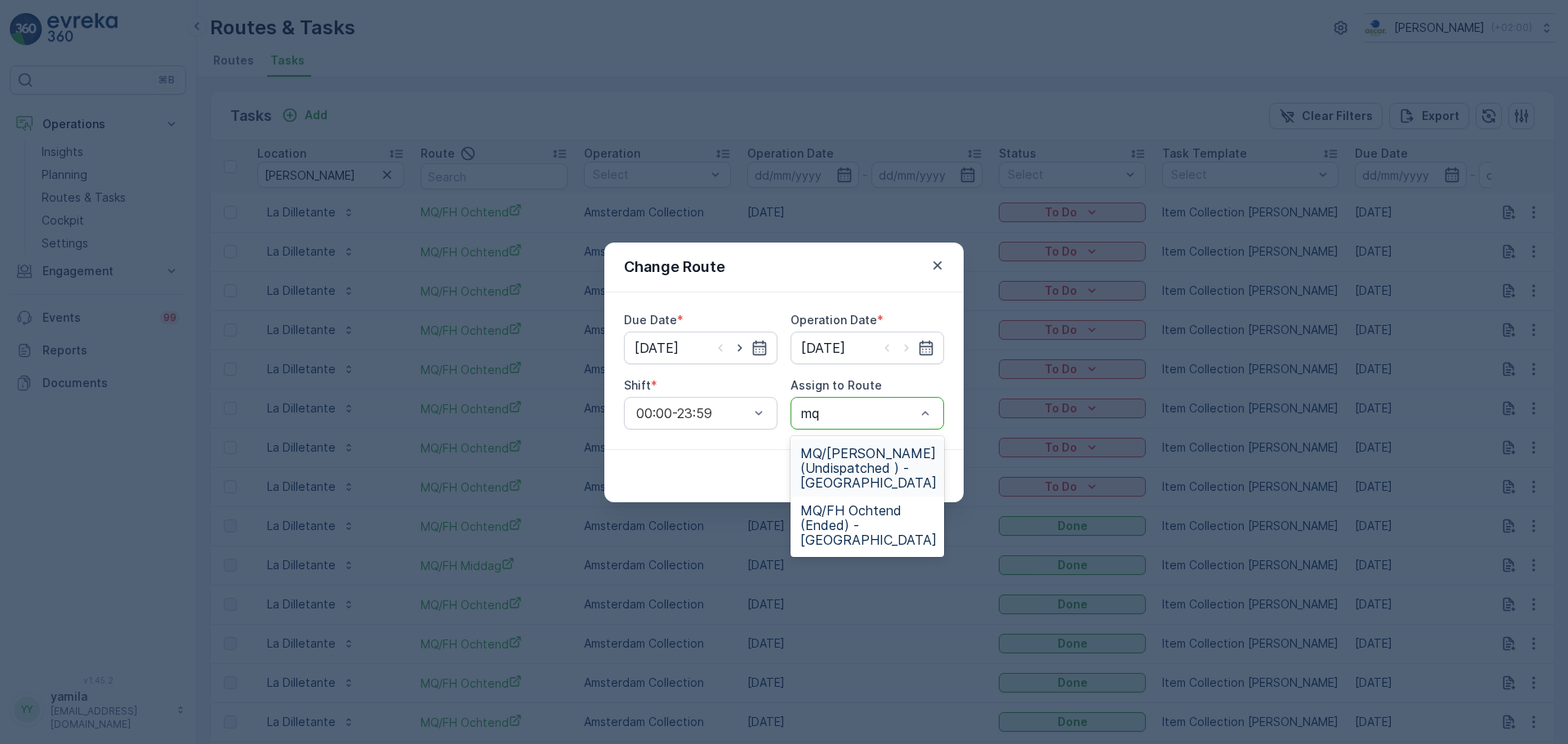 click on "MQ/[PERSON_NAME] (Undispatched ) - [GEOGRAPHIC_DATA]" at bounding box center (868, 468) 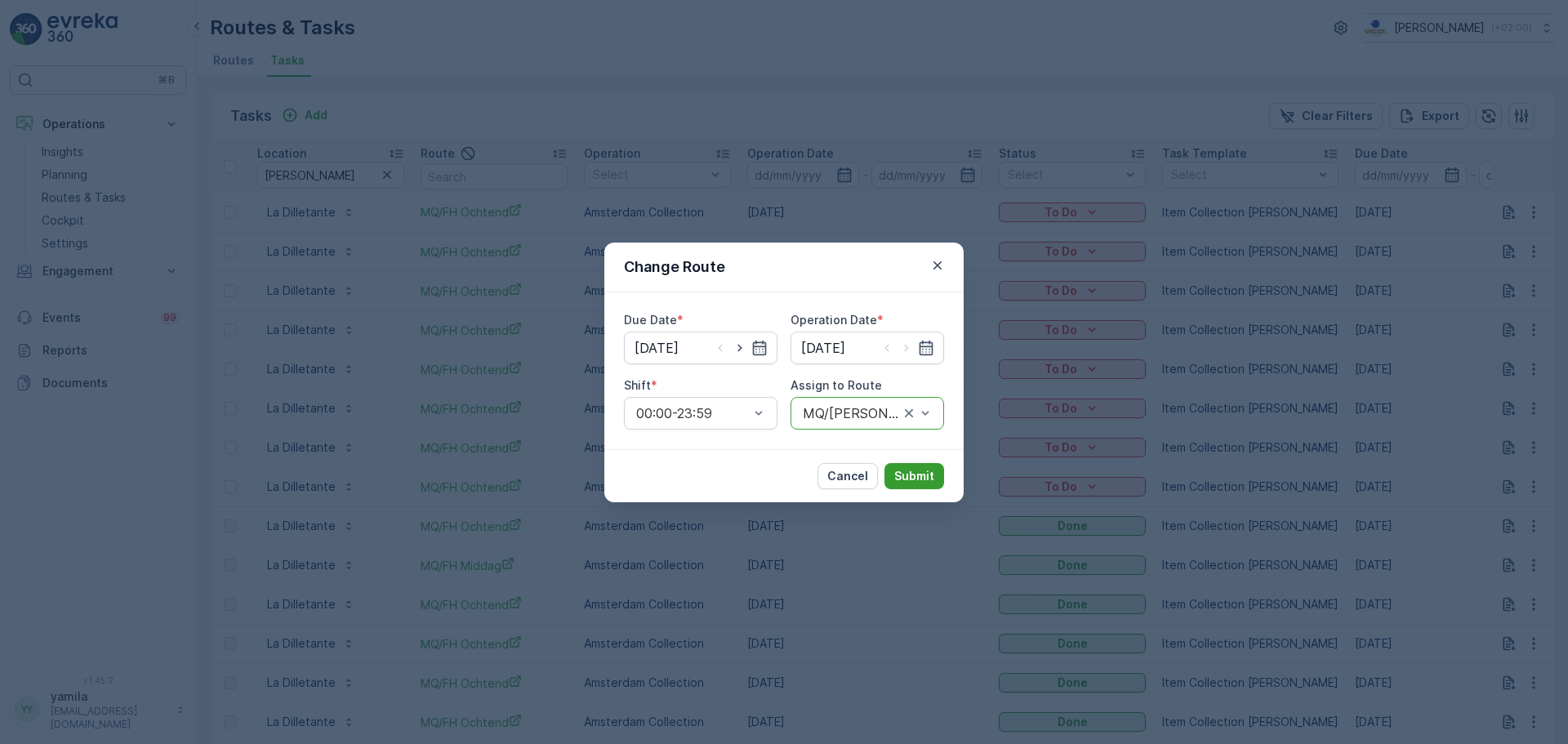 click on "Submit" at bounding box center [914, 476] 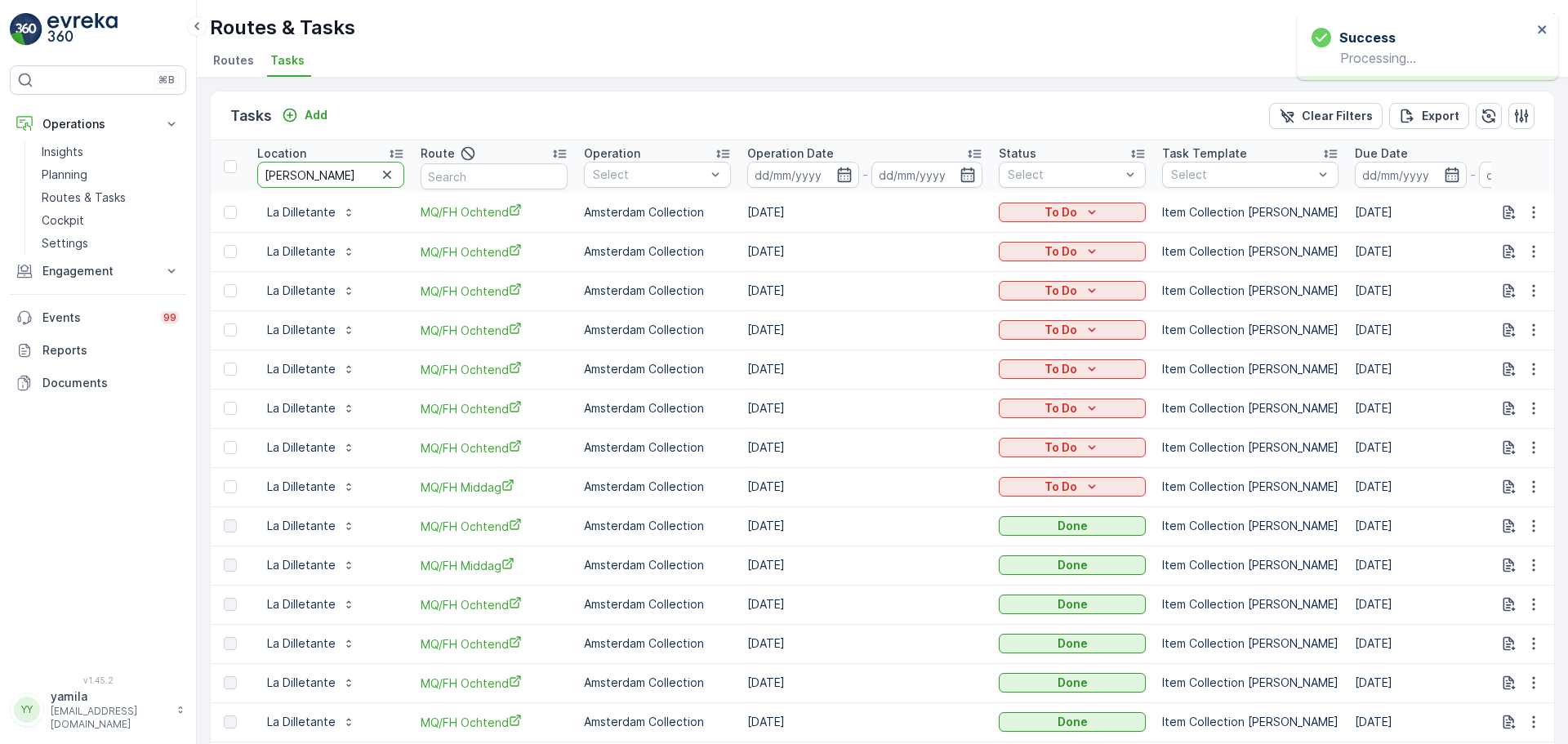 click on "la dille" at bounding box center [331, 175] 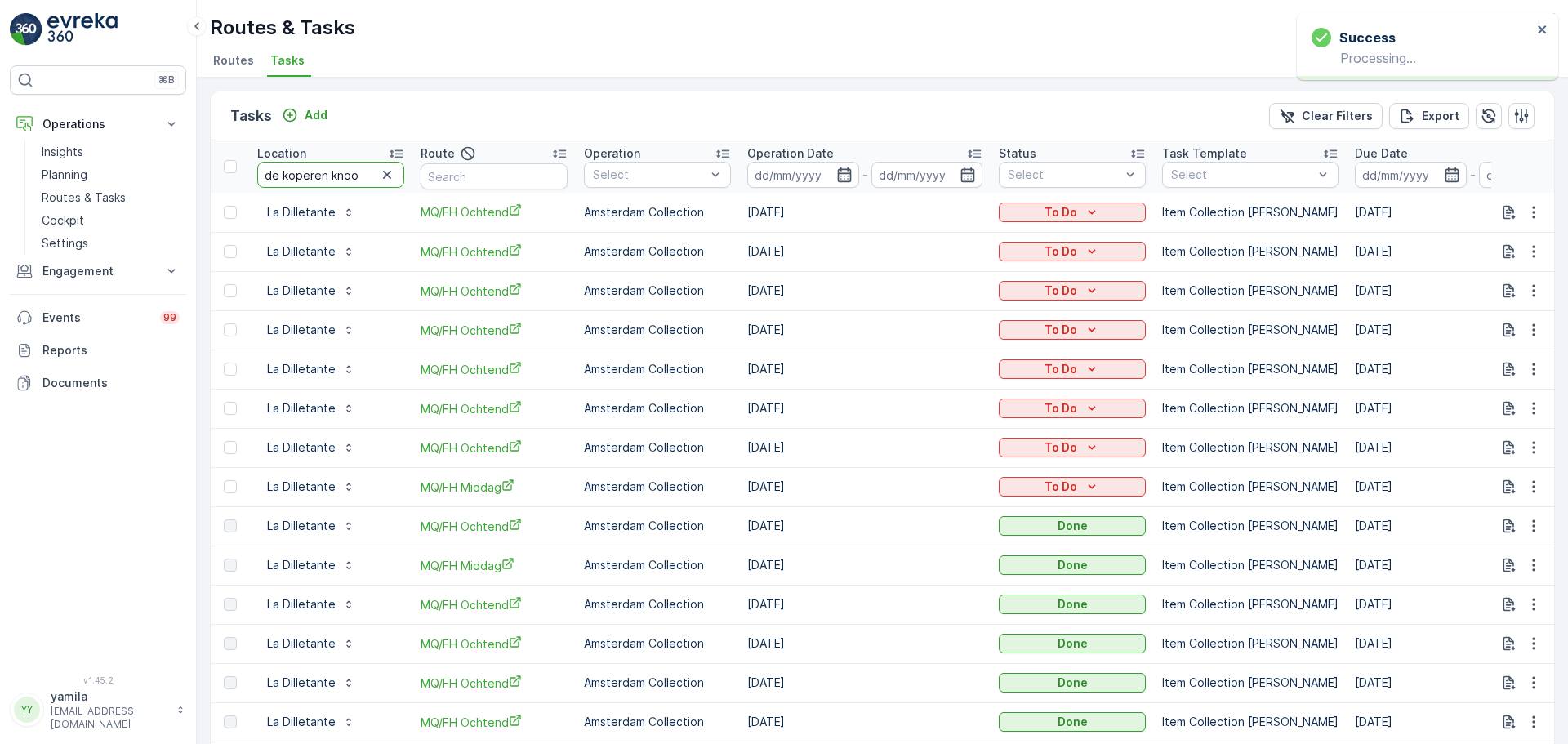 type on "de koperen knoop" 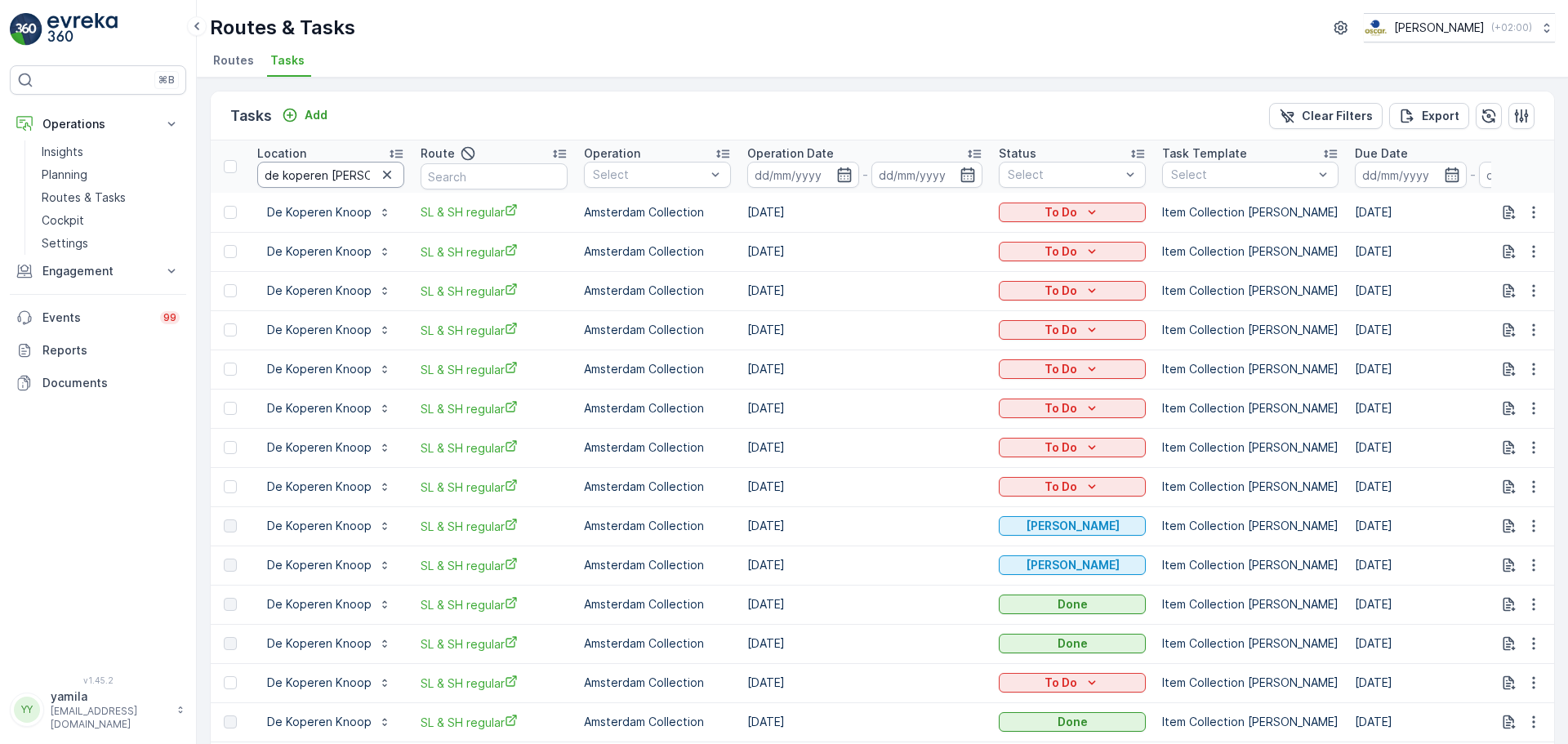 click on "de koperen knoop" at bounding box center [331, 175] 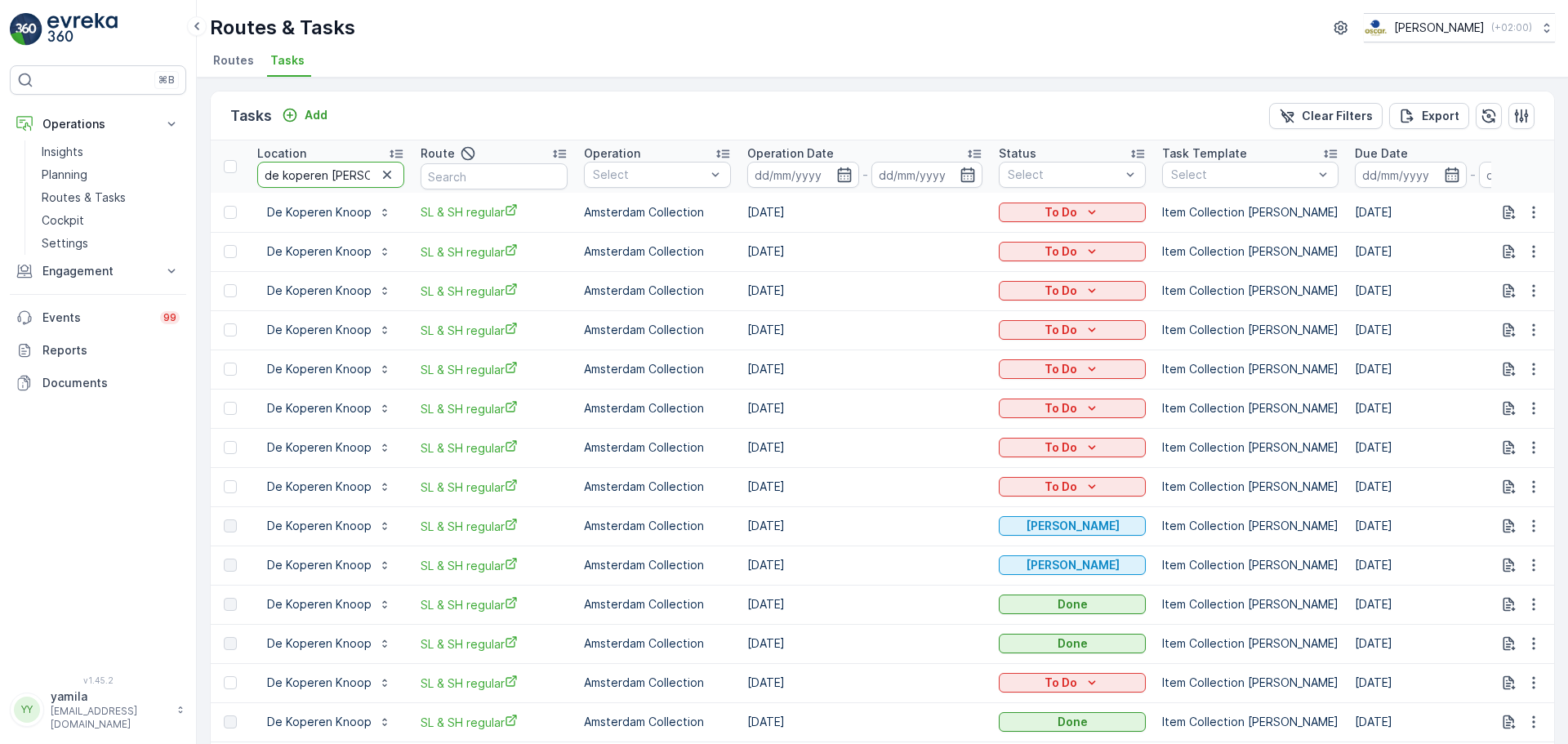 click on "de koperen knoop" at bounding box center [331, 175] 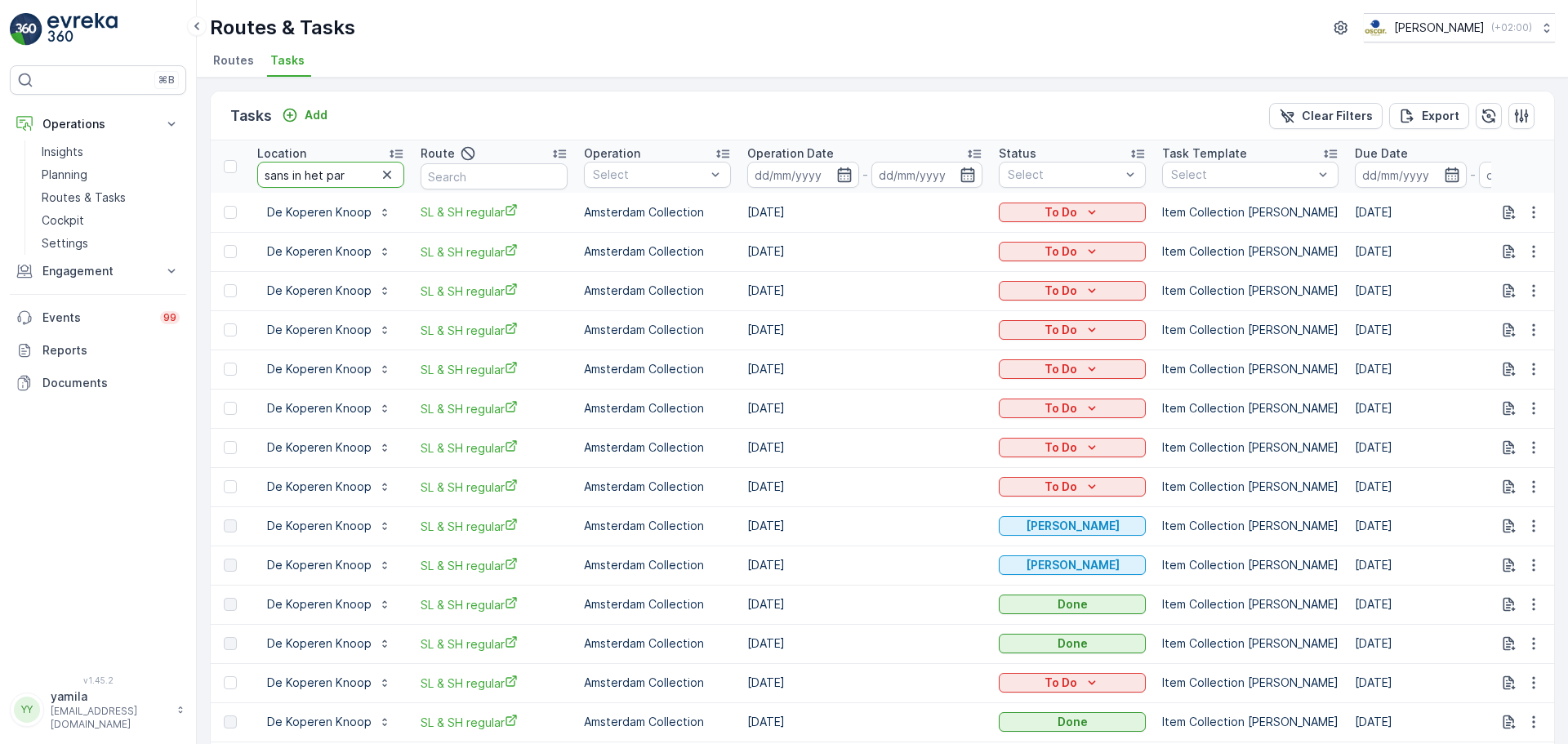 type on "sans in het park" 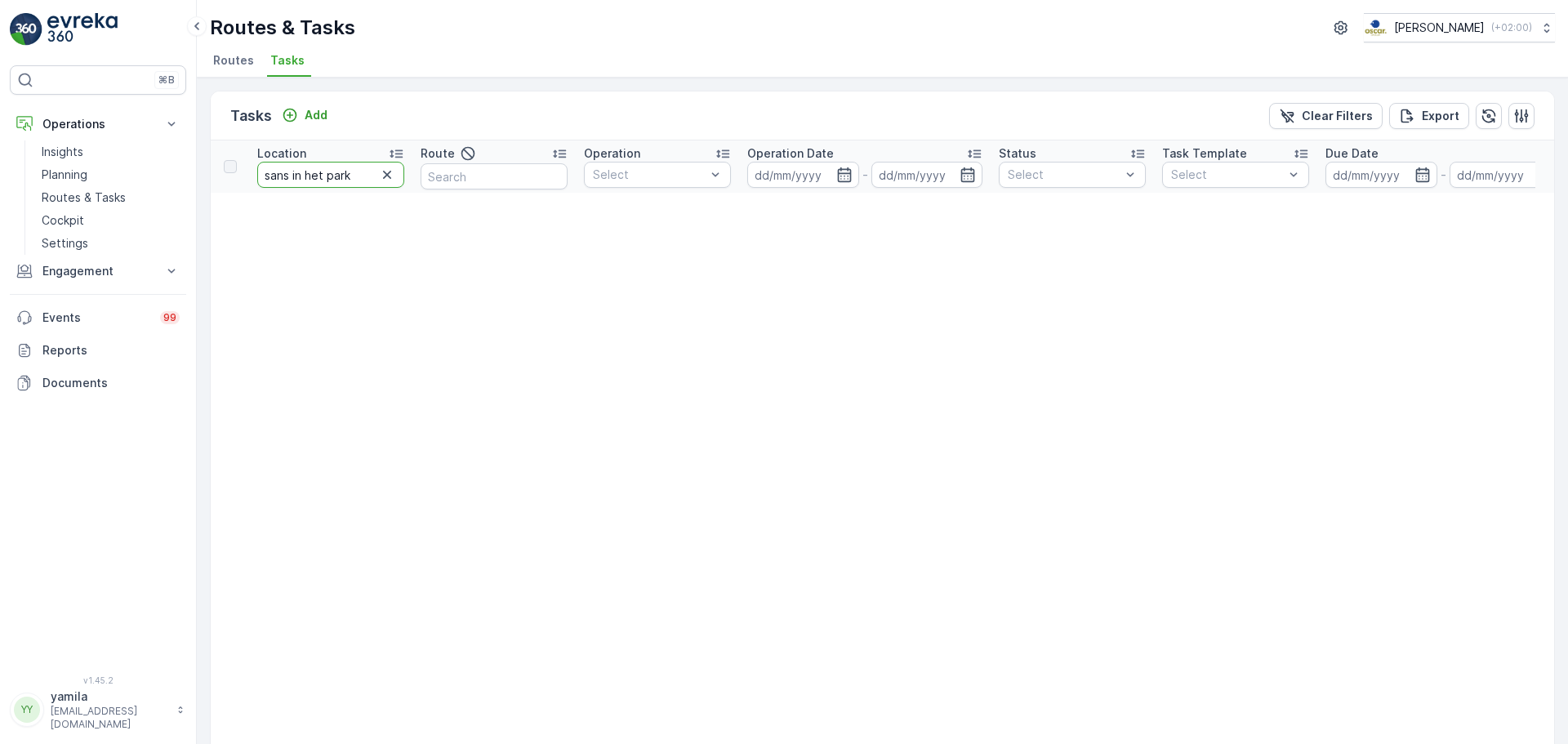 drag, startPoint x: 358, startPoint y: 168, endPoint x: 293, endPoint y: 167, distance: 65.007692 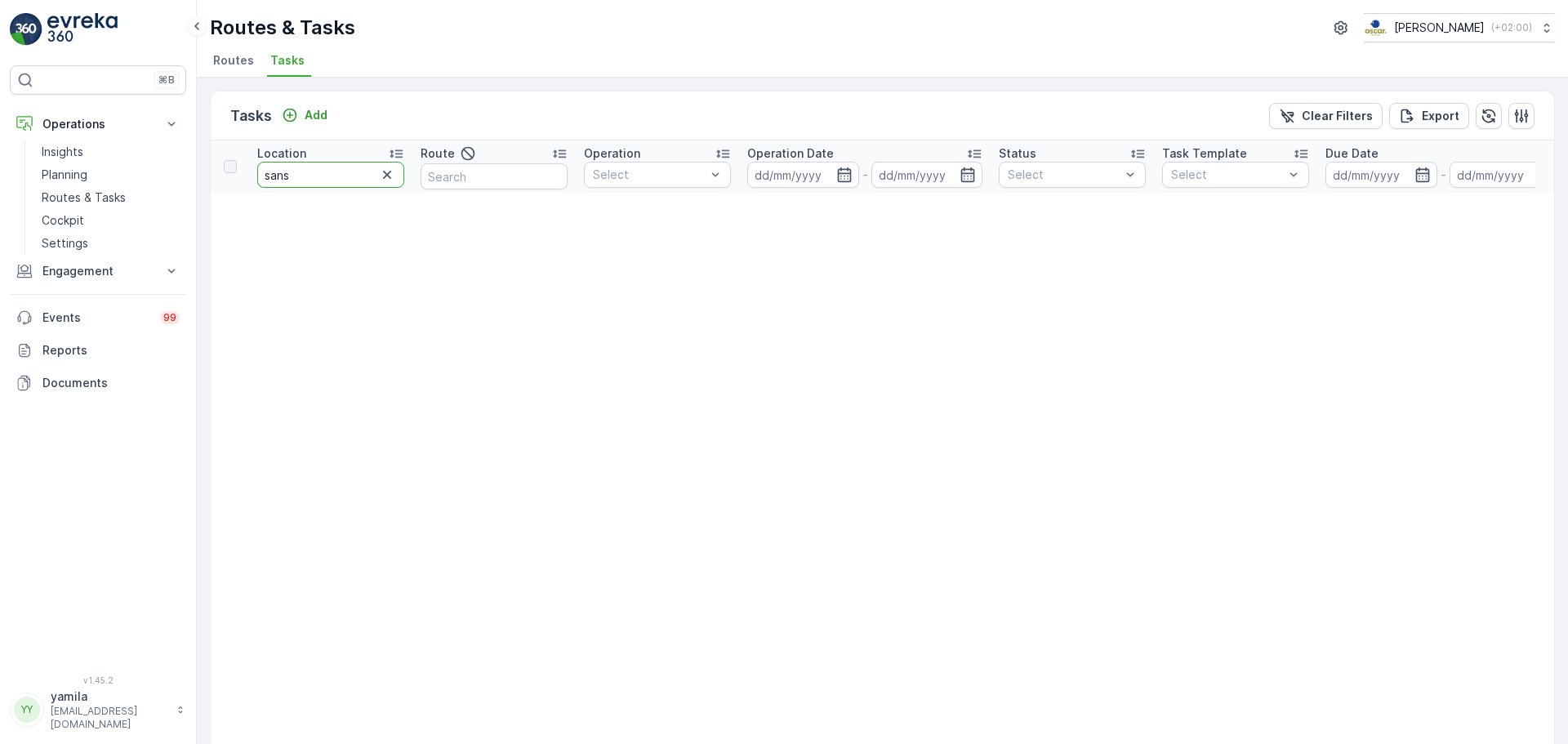 type on "sans" 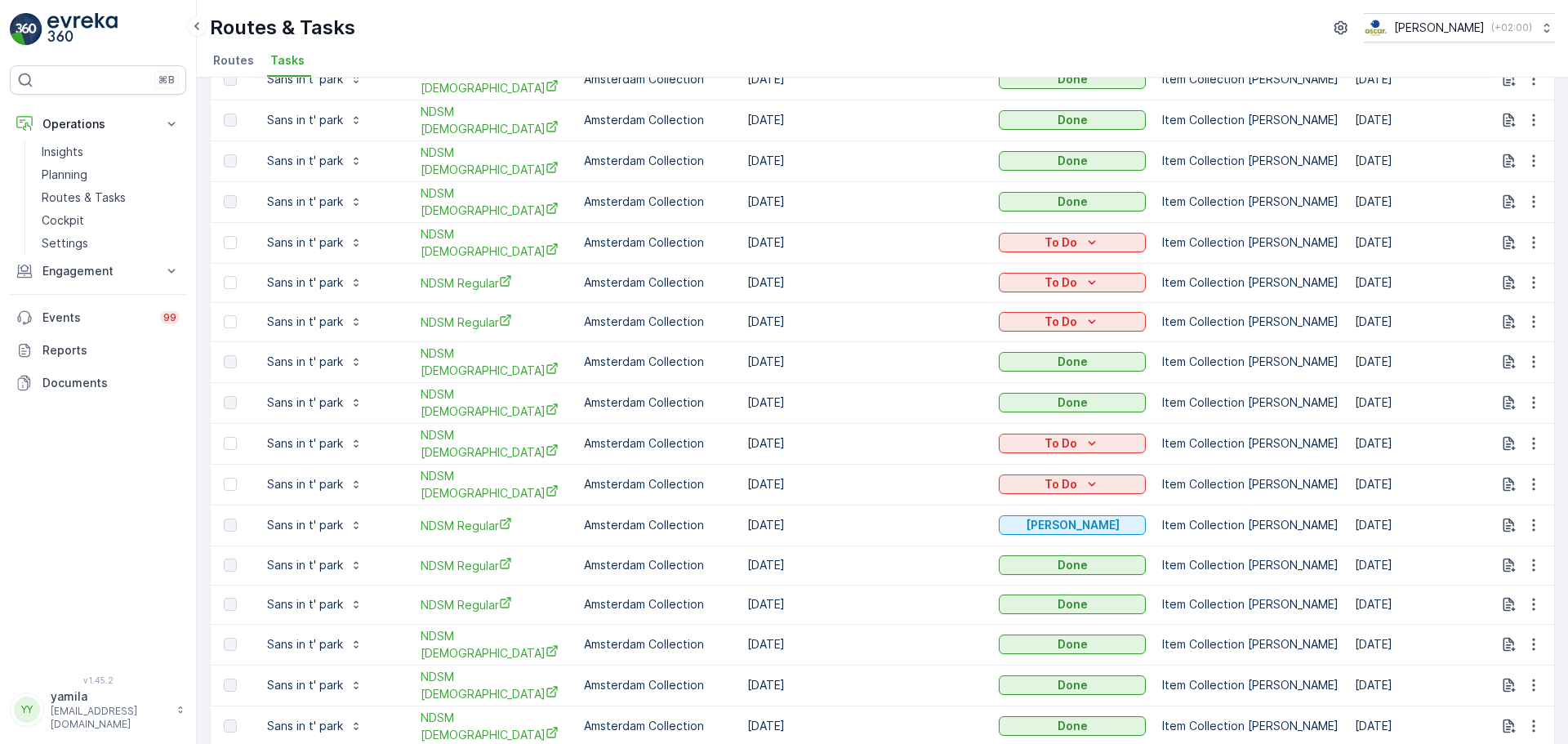 scroll, scrollTop: 1478, scrollLeft: 0, axis: vertical 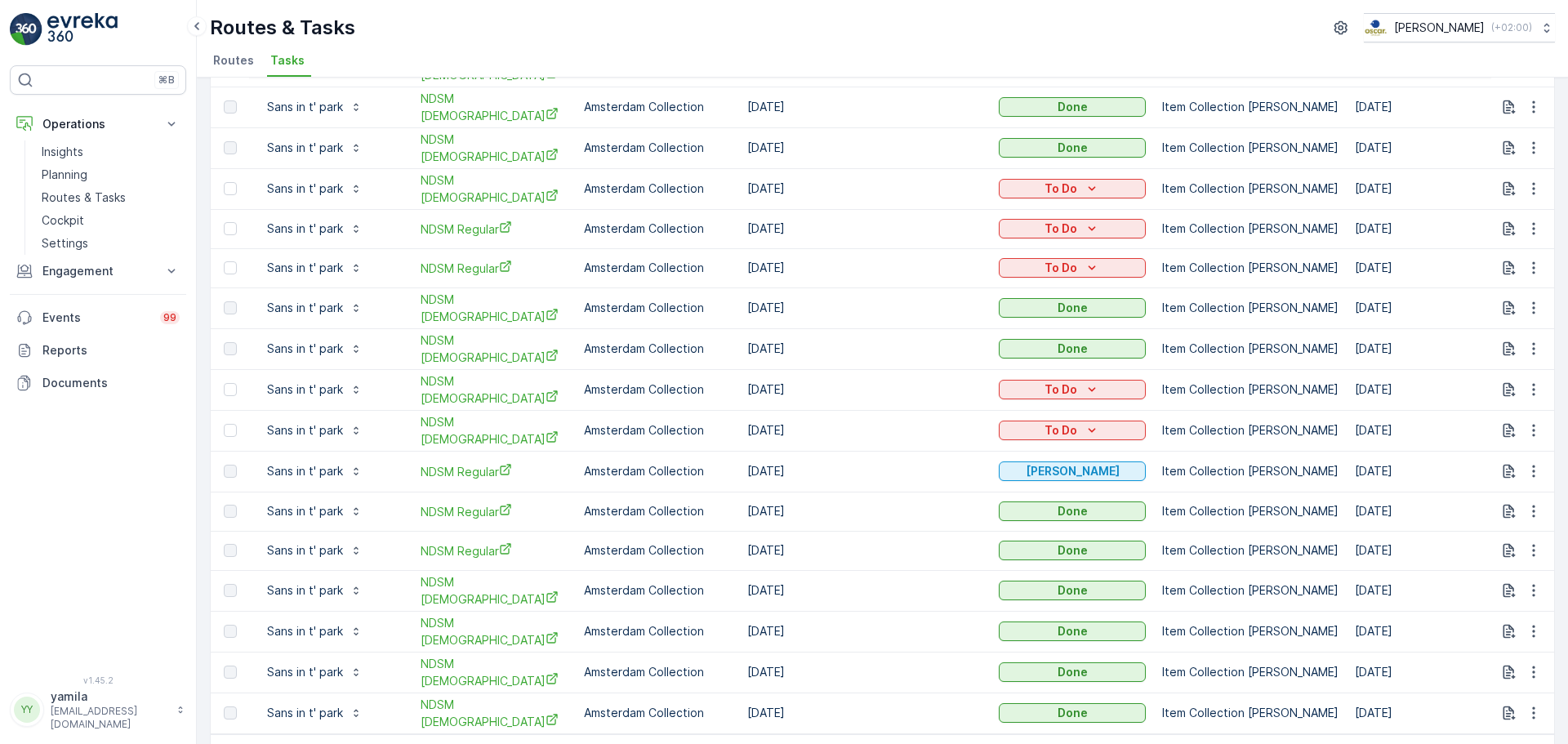 click on "2" at bounding box center [1359, 758] 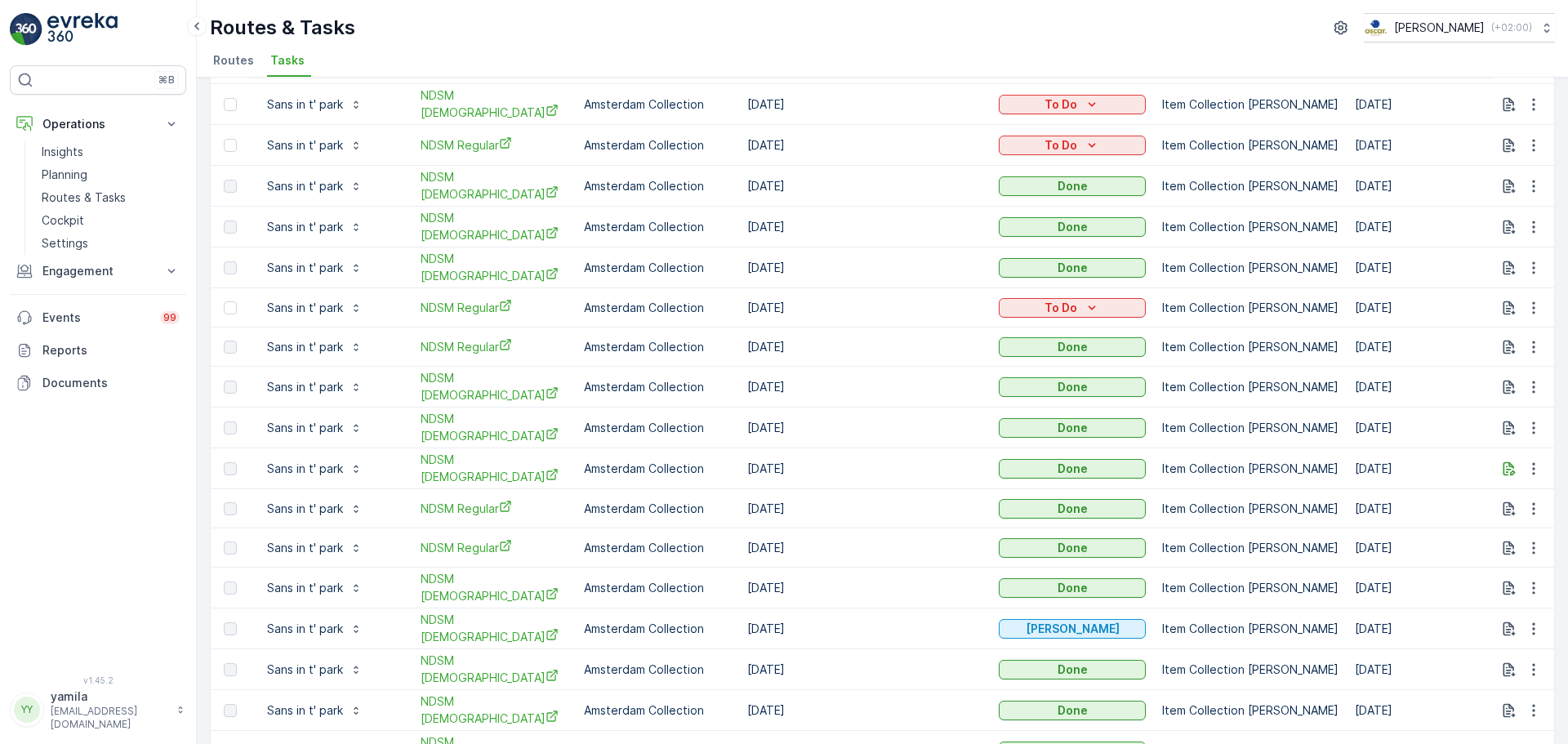 scroll, scrollTop: 377, scrollLeft: 0, axis: vertical 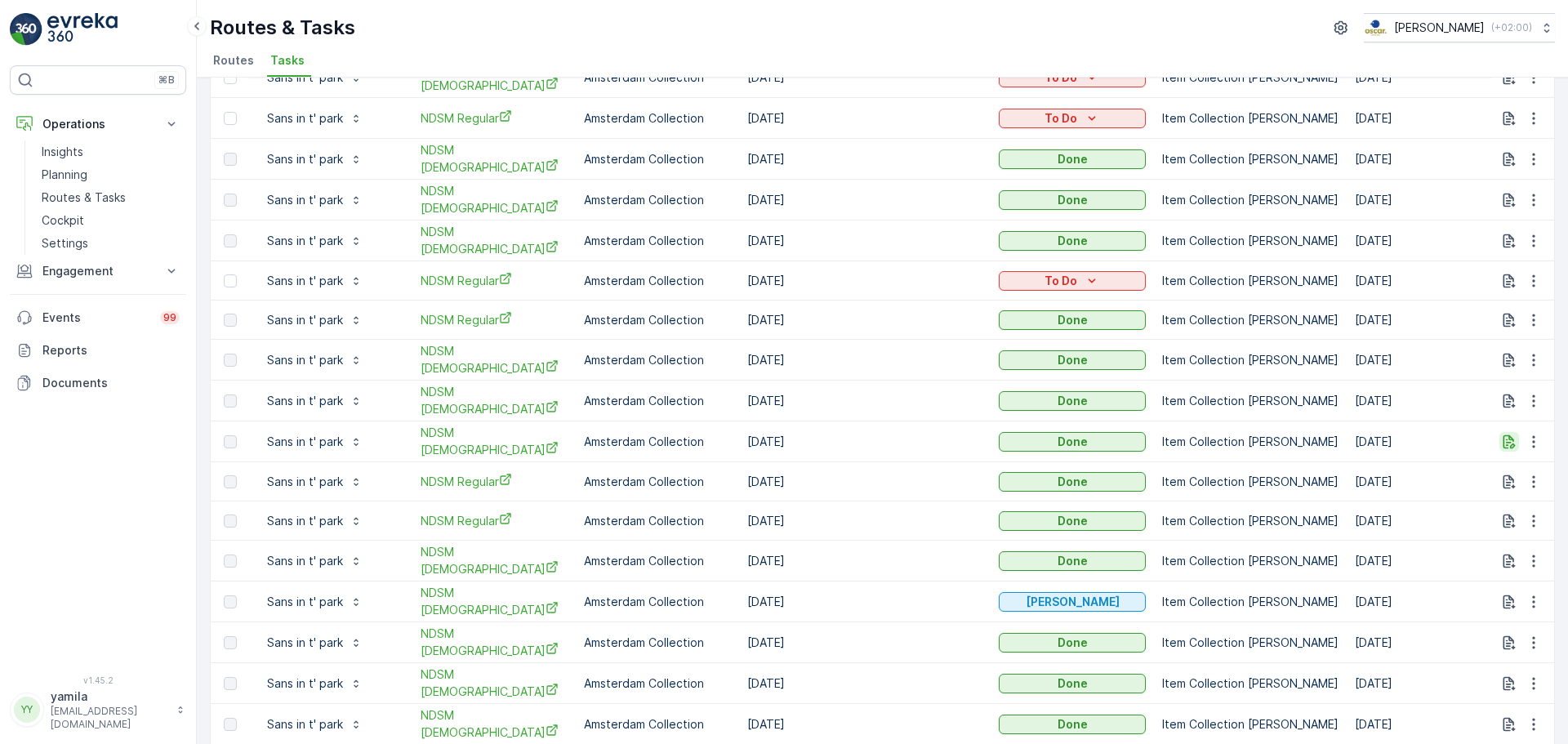 click 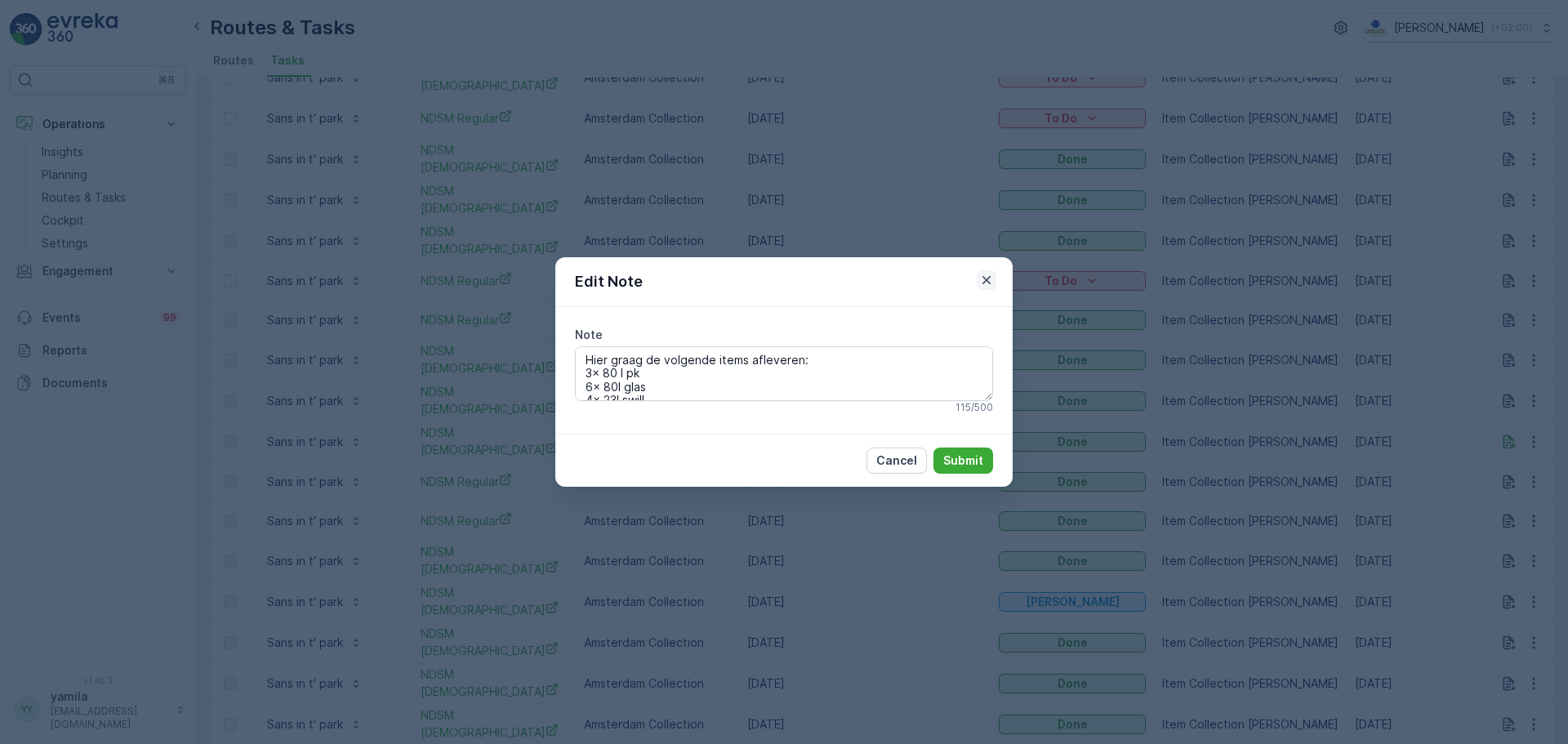 click 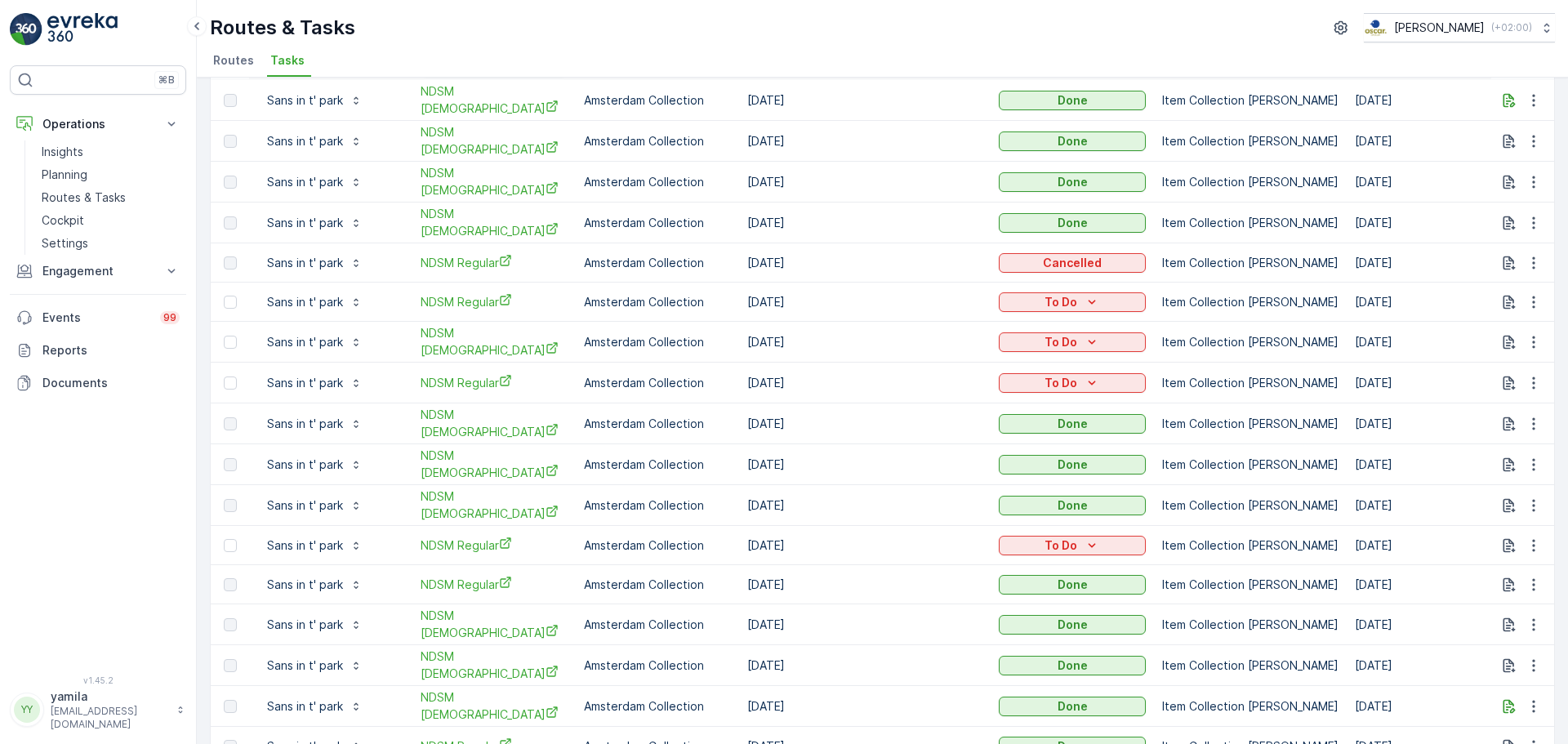 scroll, scrollTop: 0, scrollLeft: 0, axis: both 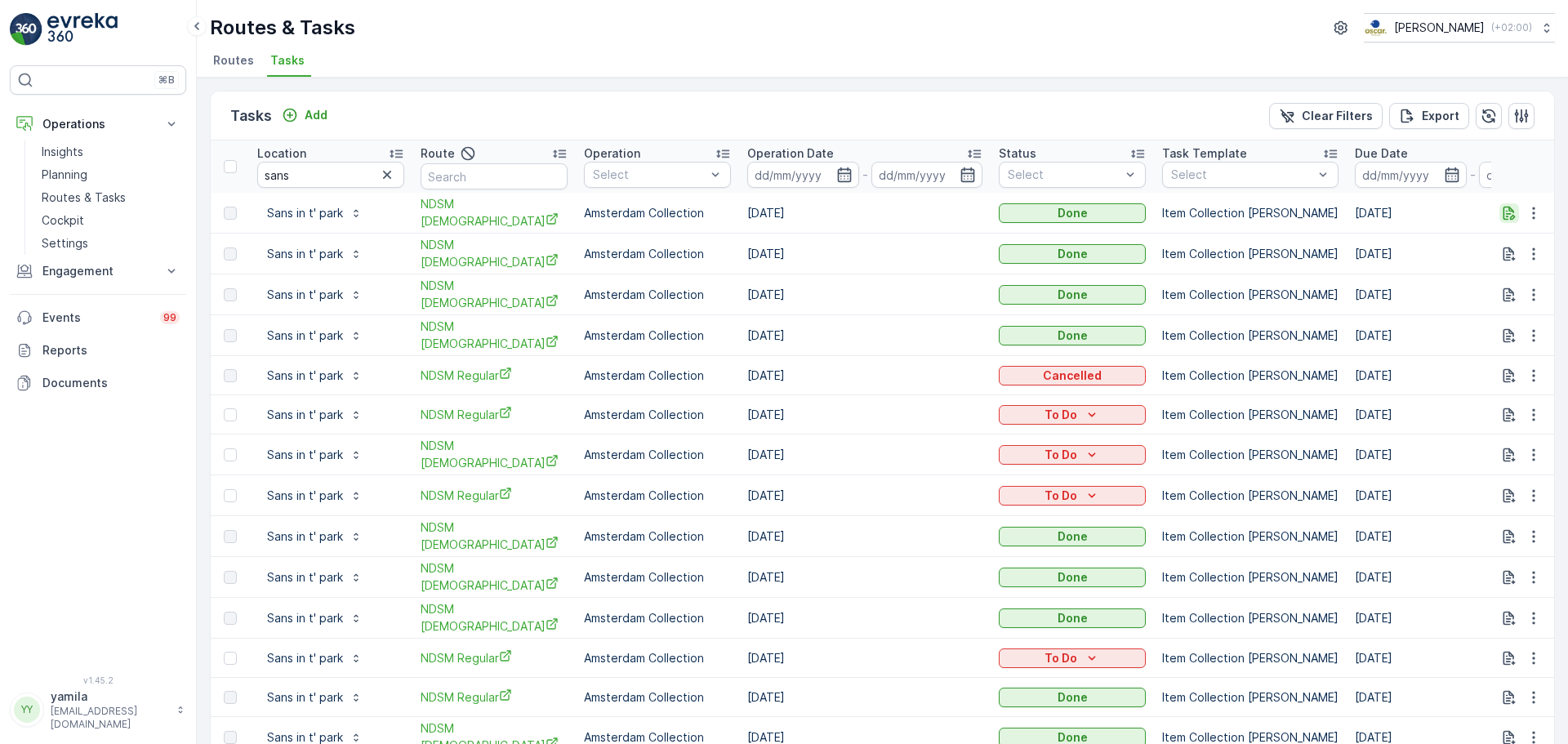 click 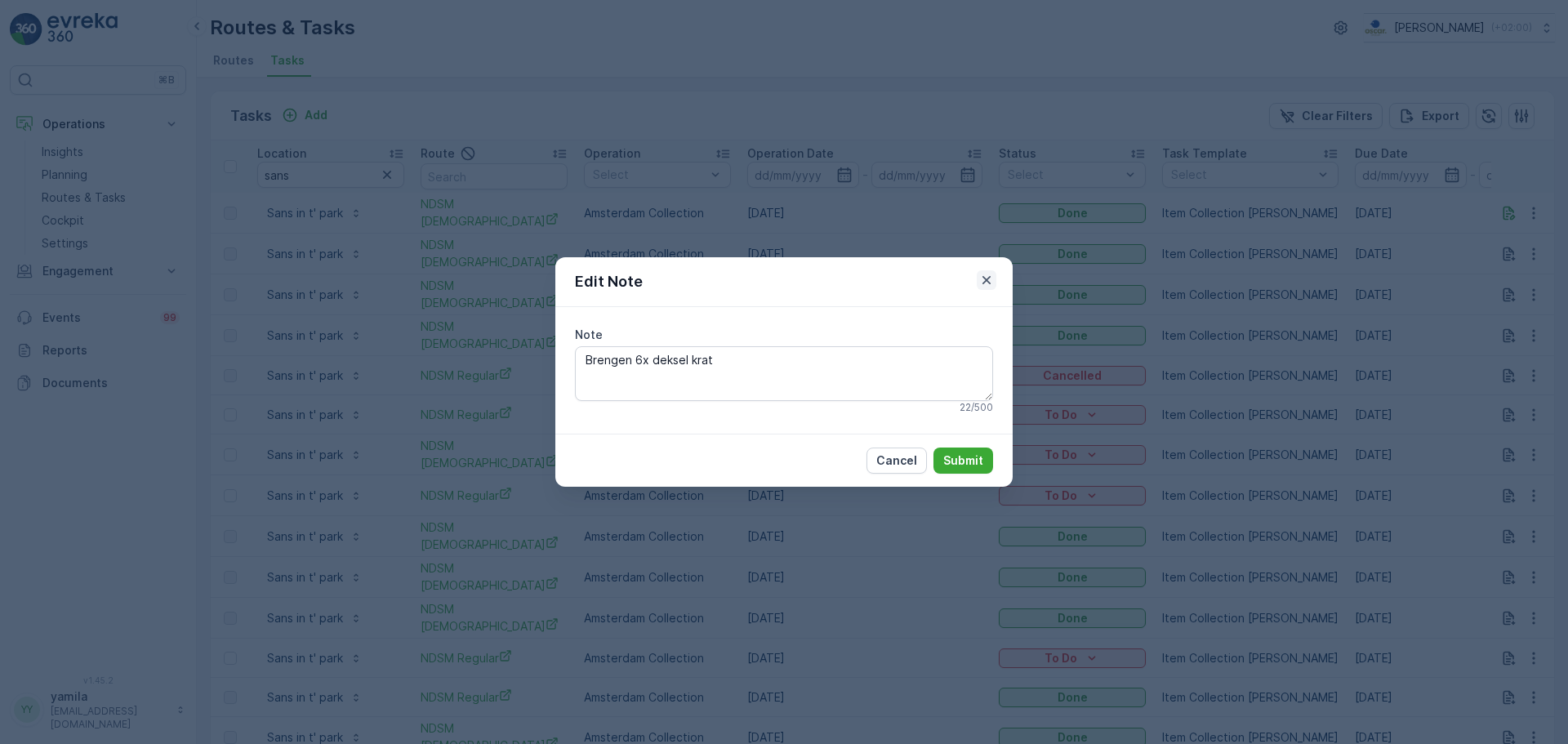 click 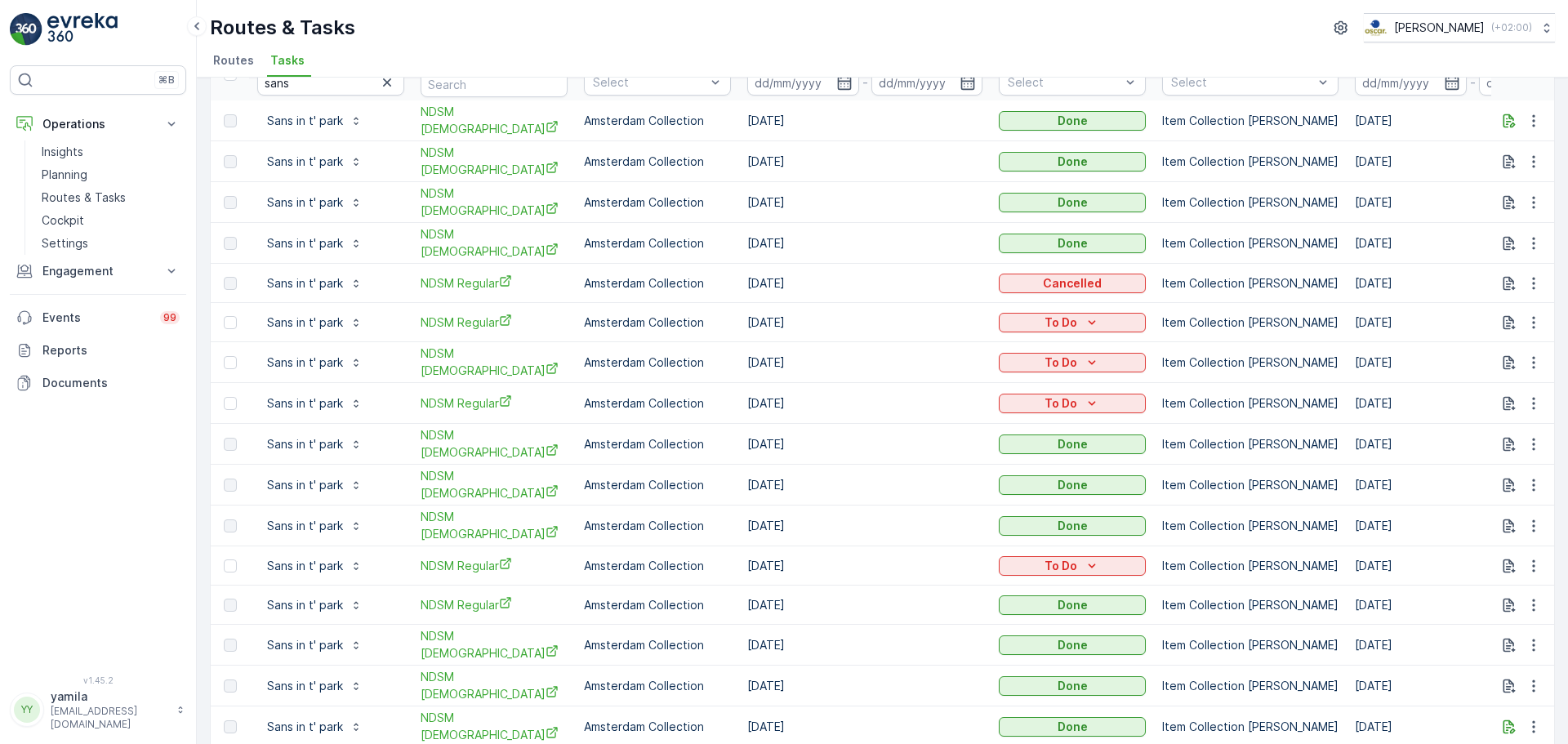 scroll, scrollTop: 459, scrollLeft: 0, axis: vertical 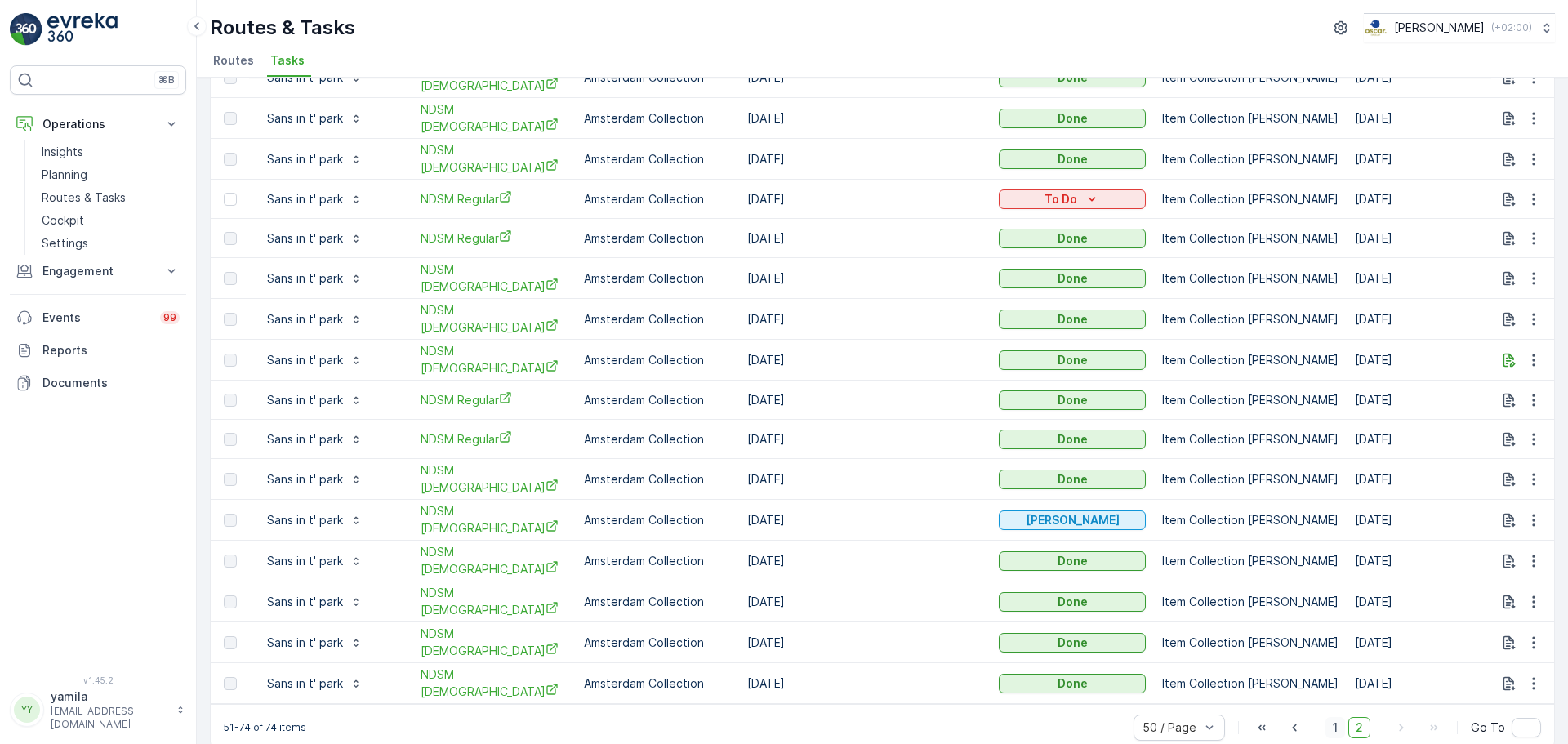 click on "1" at bounding box center (1335, 728) 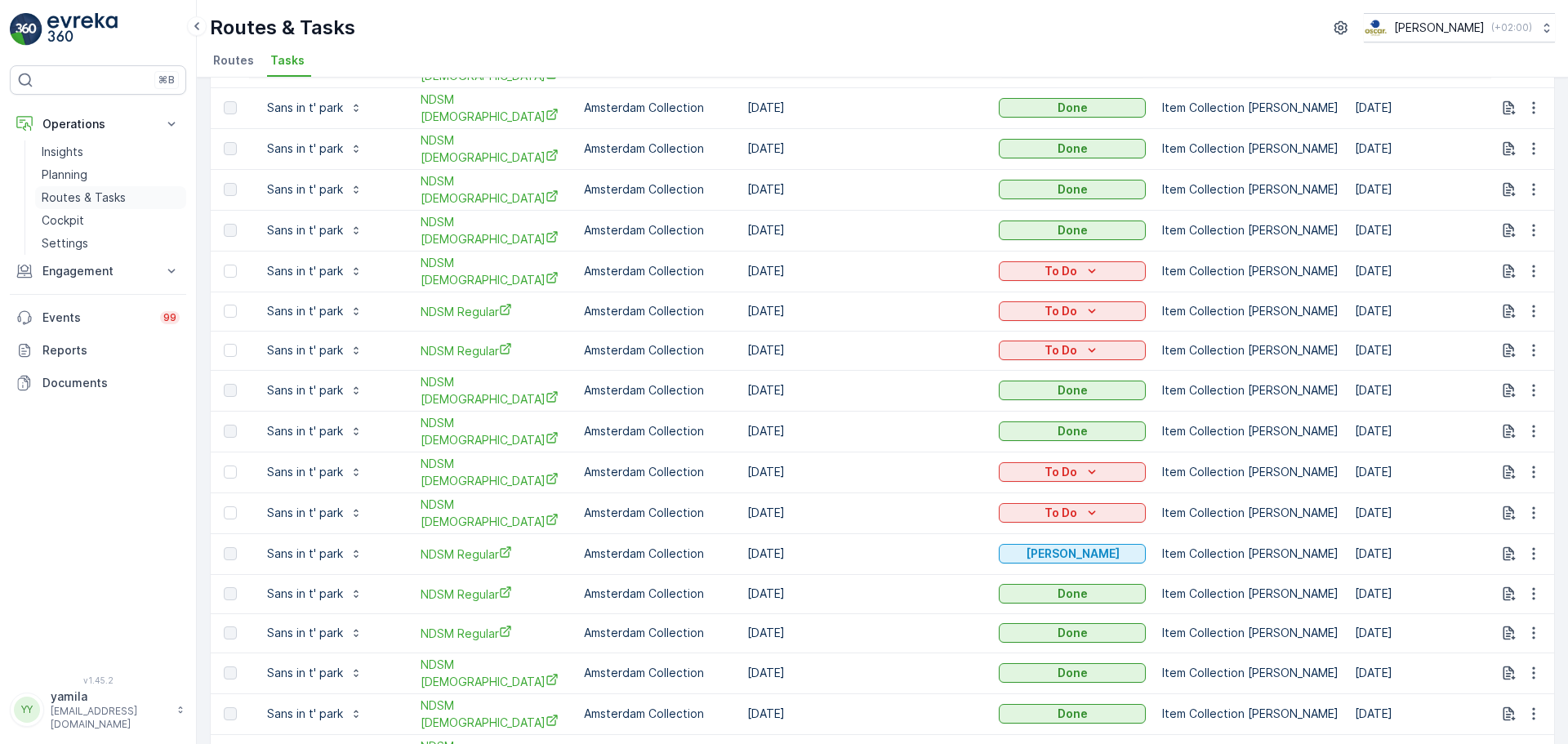 scroll, scrollTop: 1397, scrollLeft: 0, axis: vertical 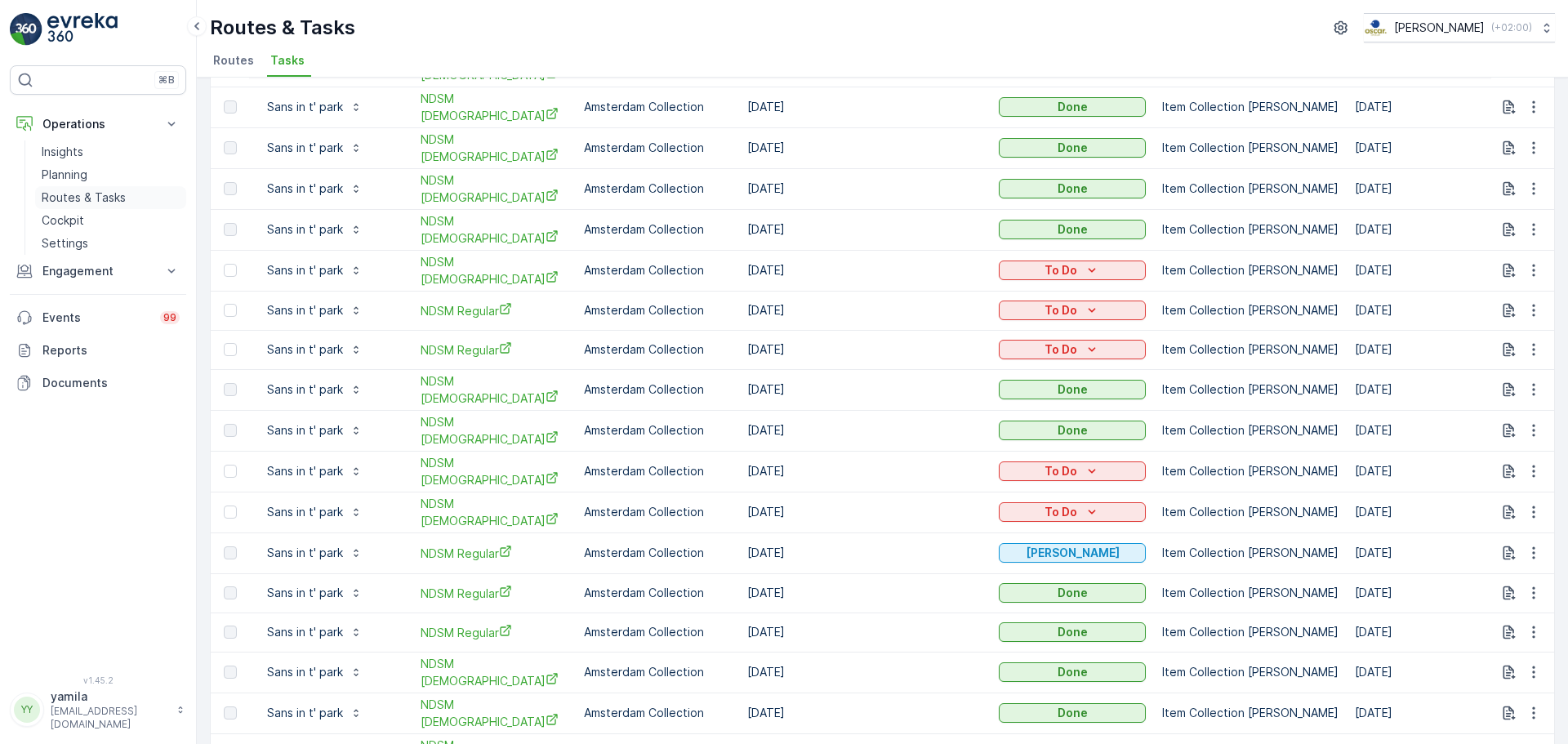 click on "Routes & Tasks" at bounding box center (83, 198) 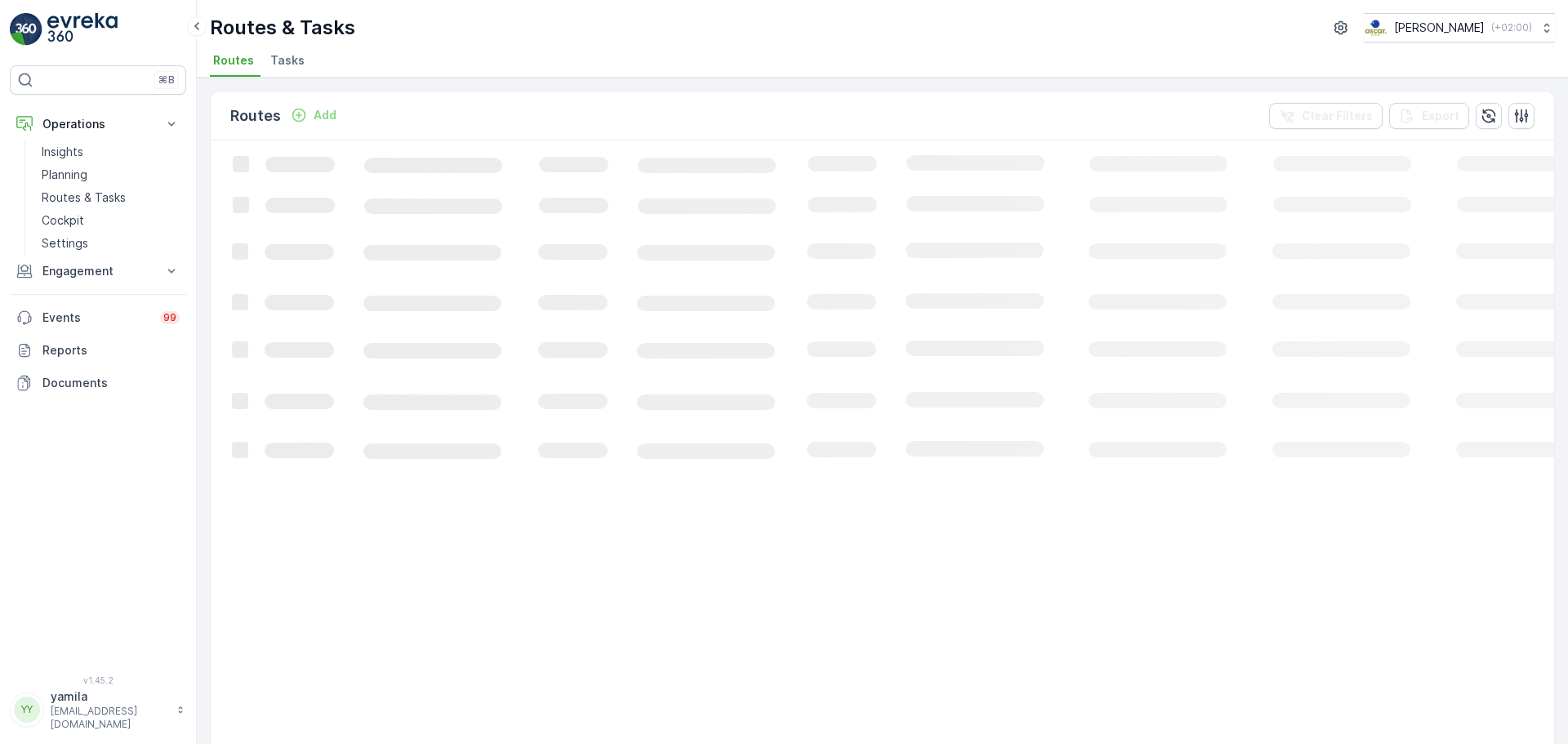 click on "Tasks" at bounding box center [287, 60] 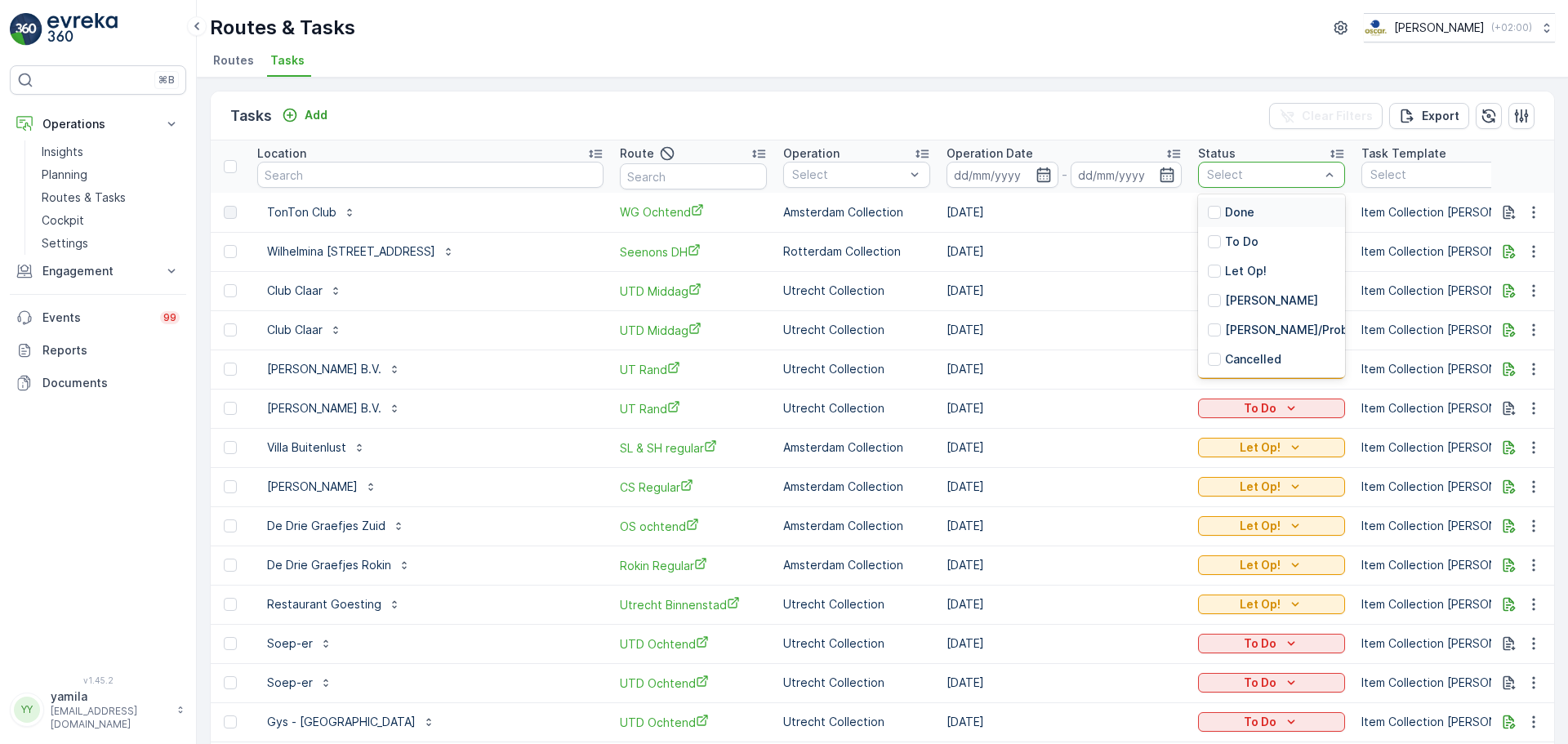 click at bounding box center (1263, 175) 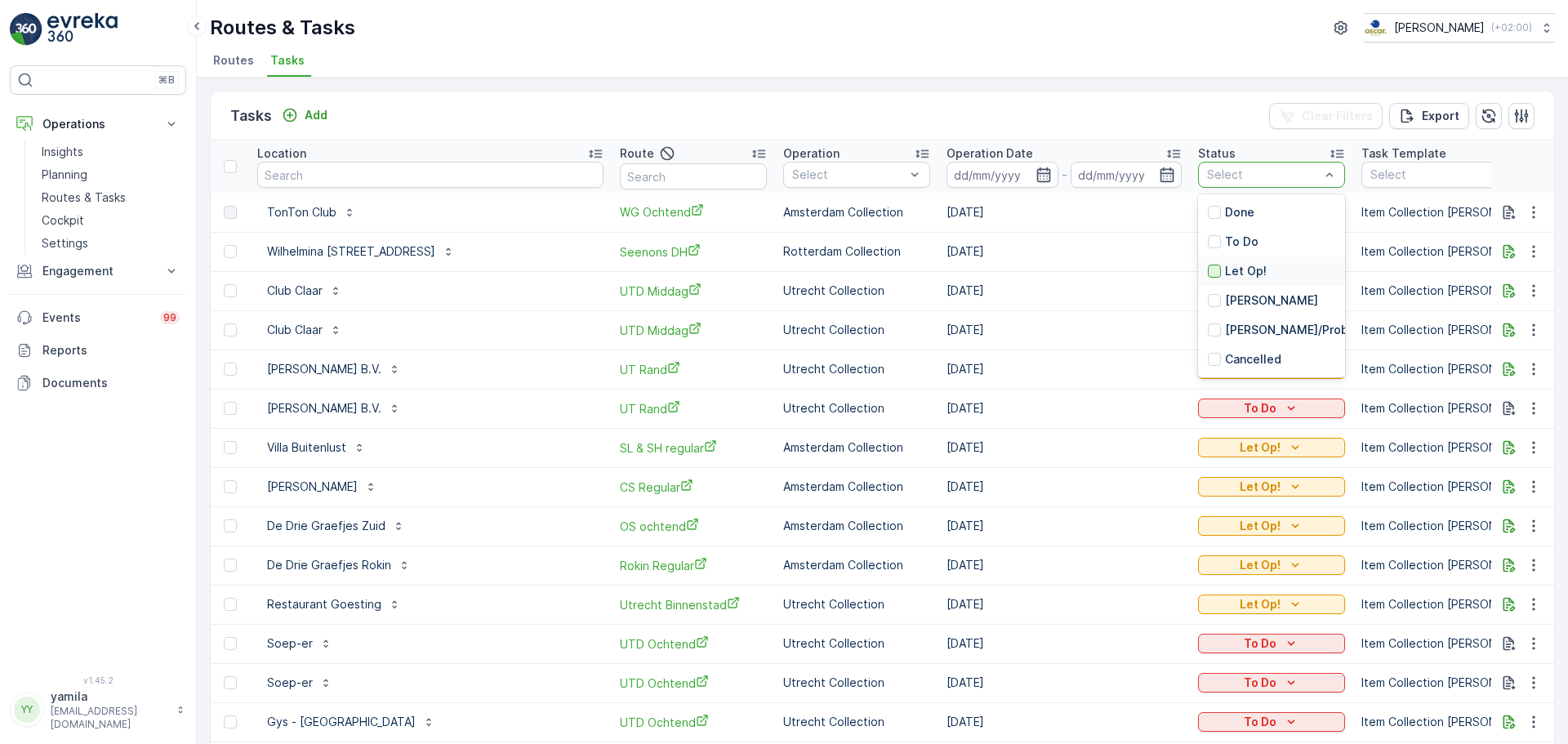 click at bounding box center (1214, 271) 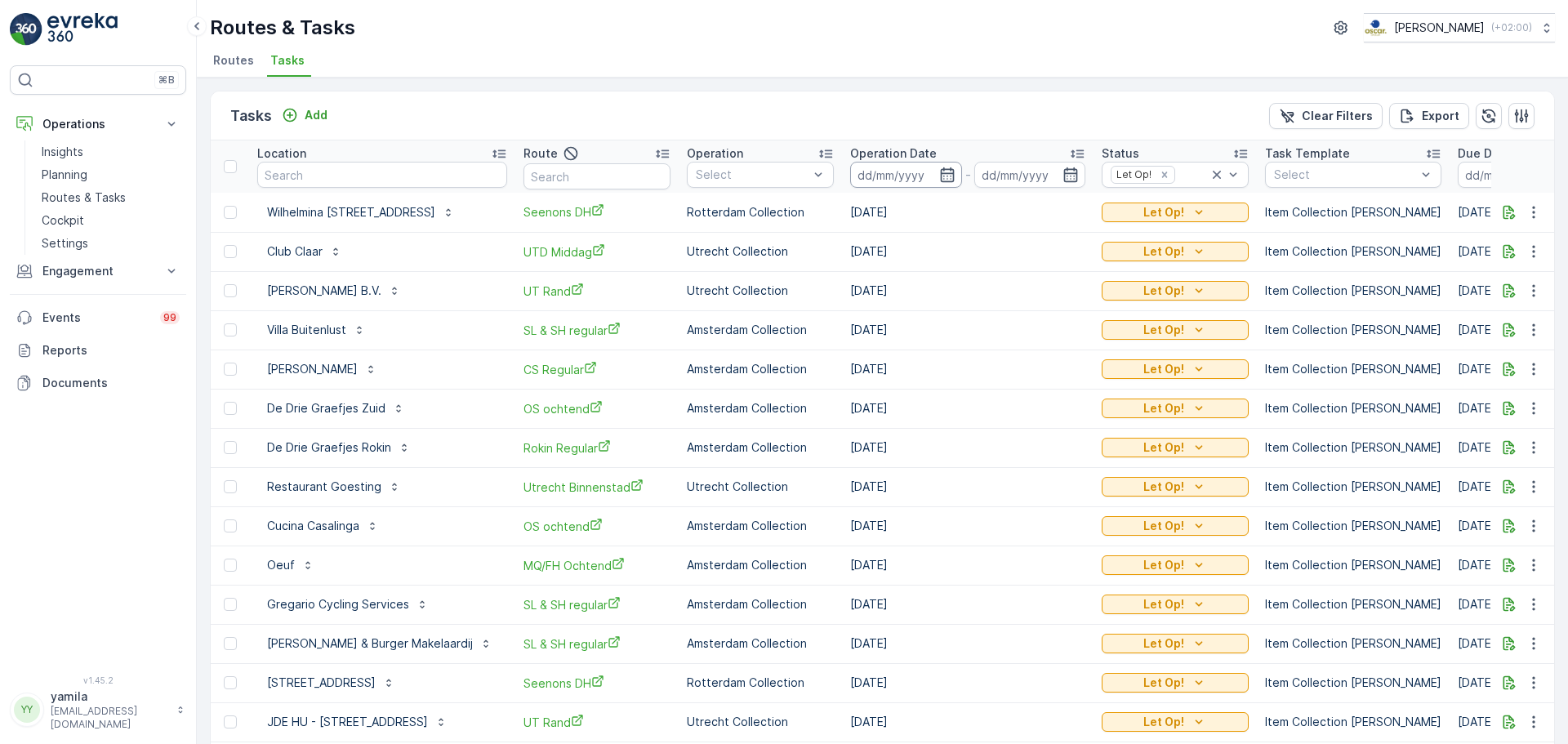 click at bounding box center [906, 175] 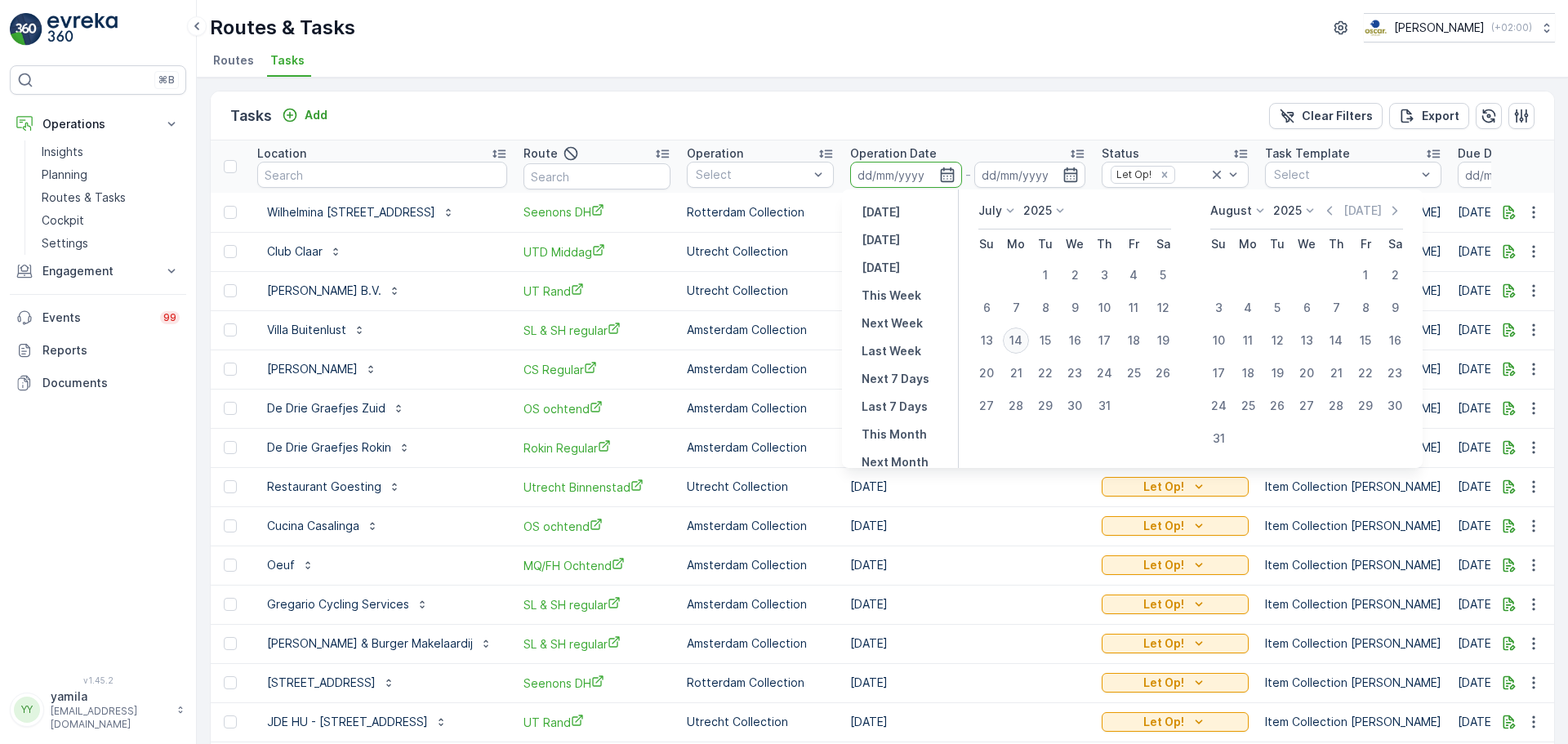 click on "14" at bounding box center (1016, 341) 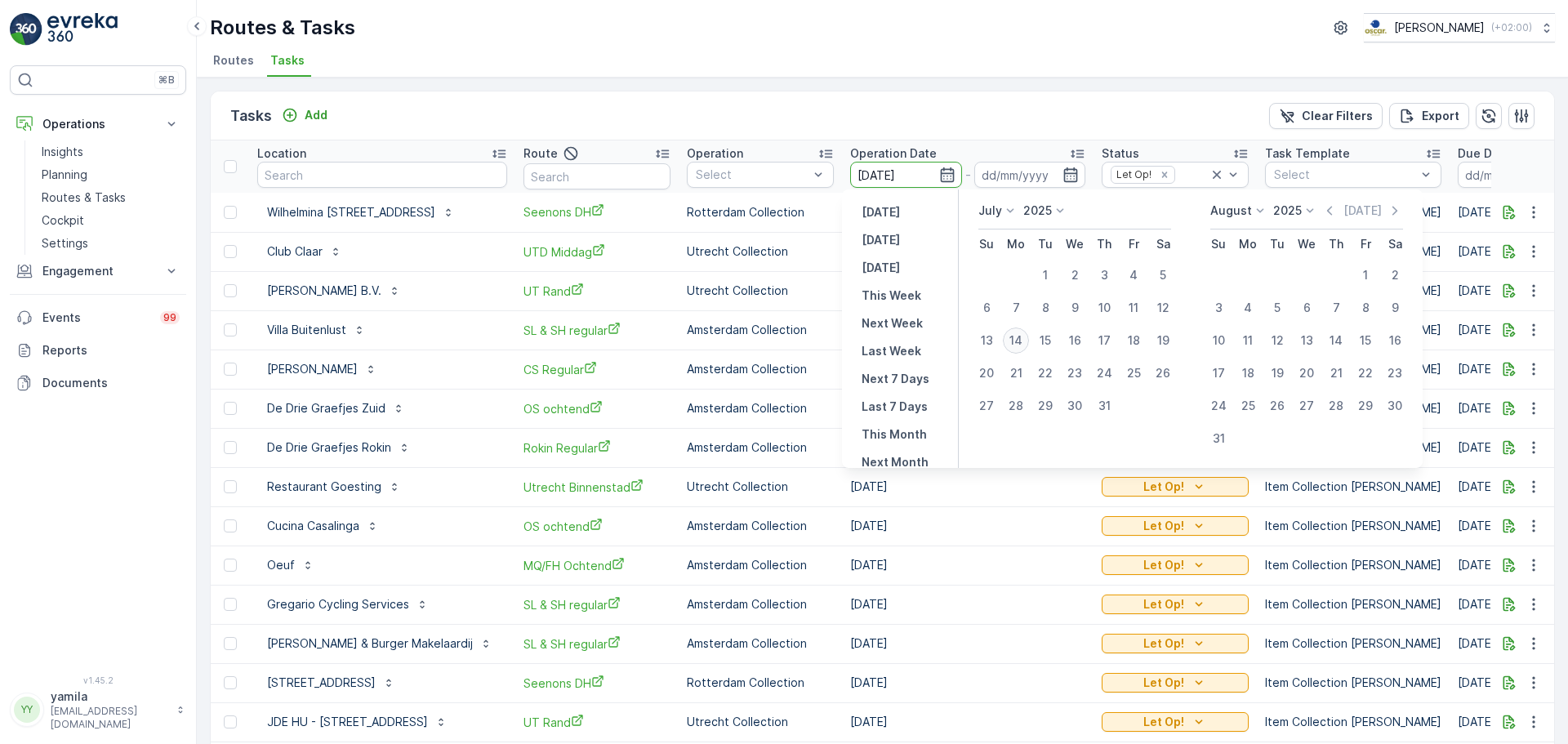 click on "14" at bounding box center (1016, 341) 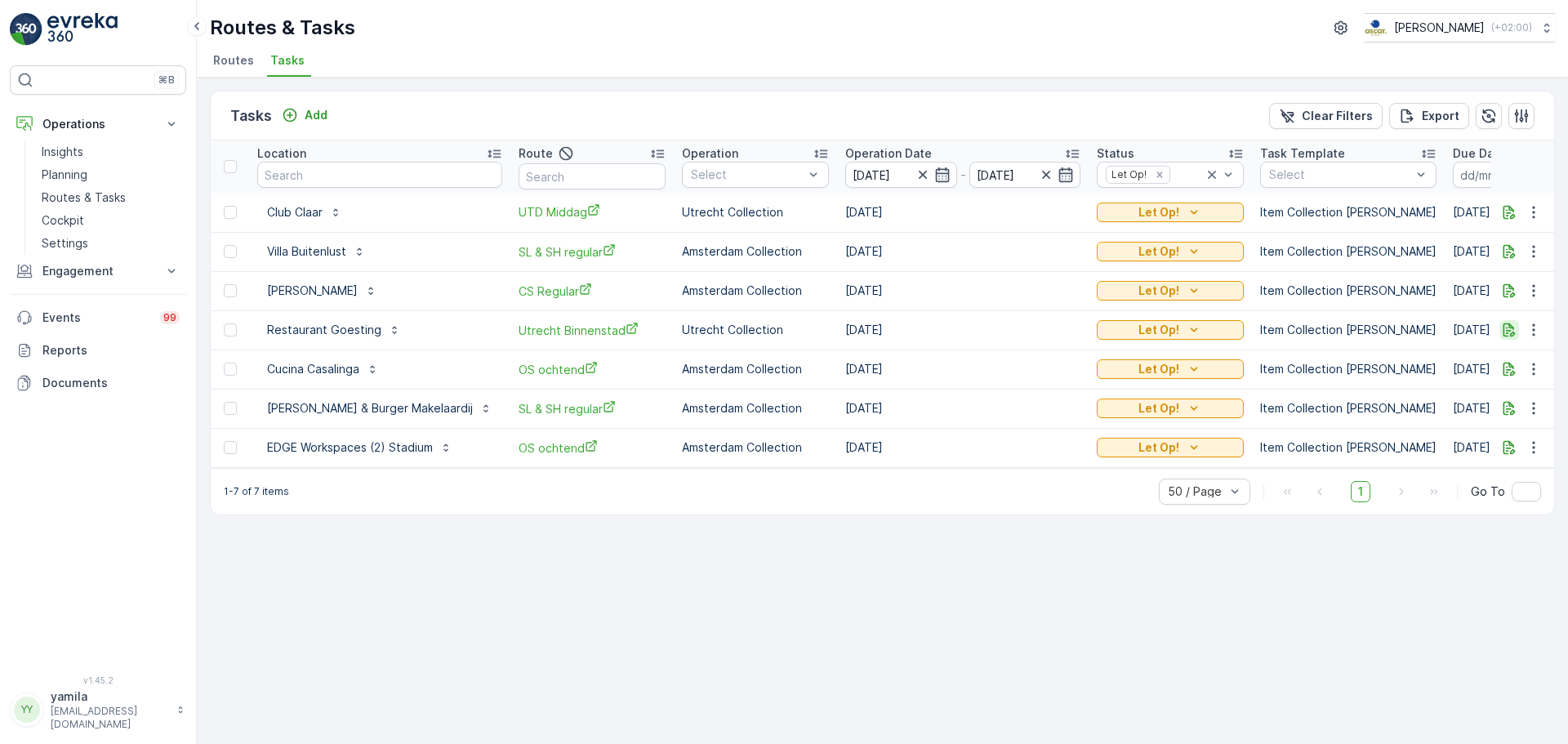 click 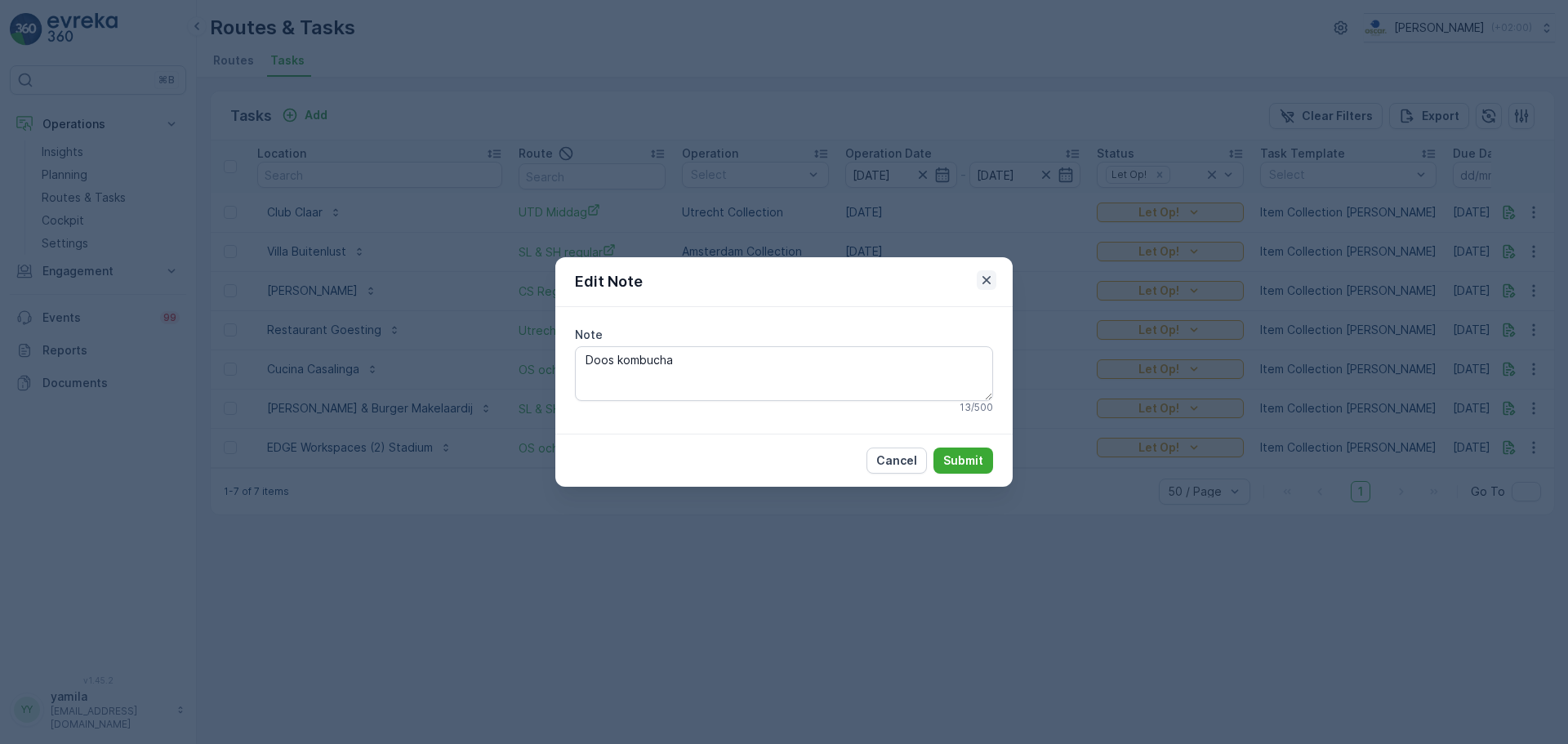 click 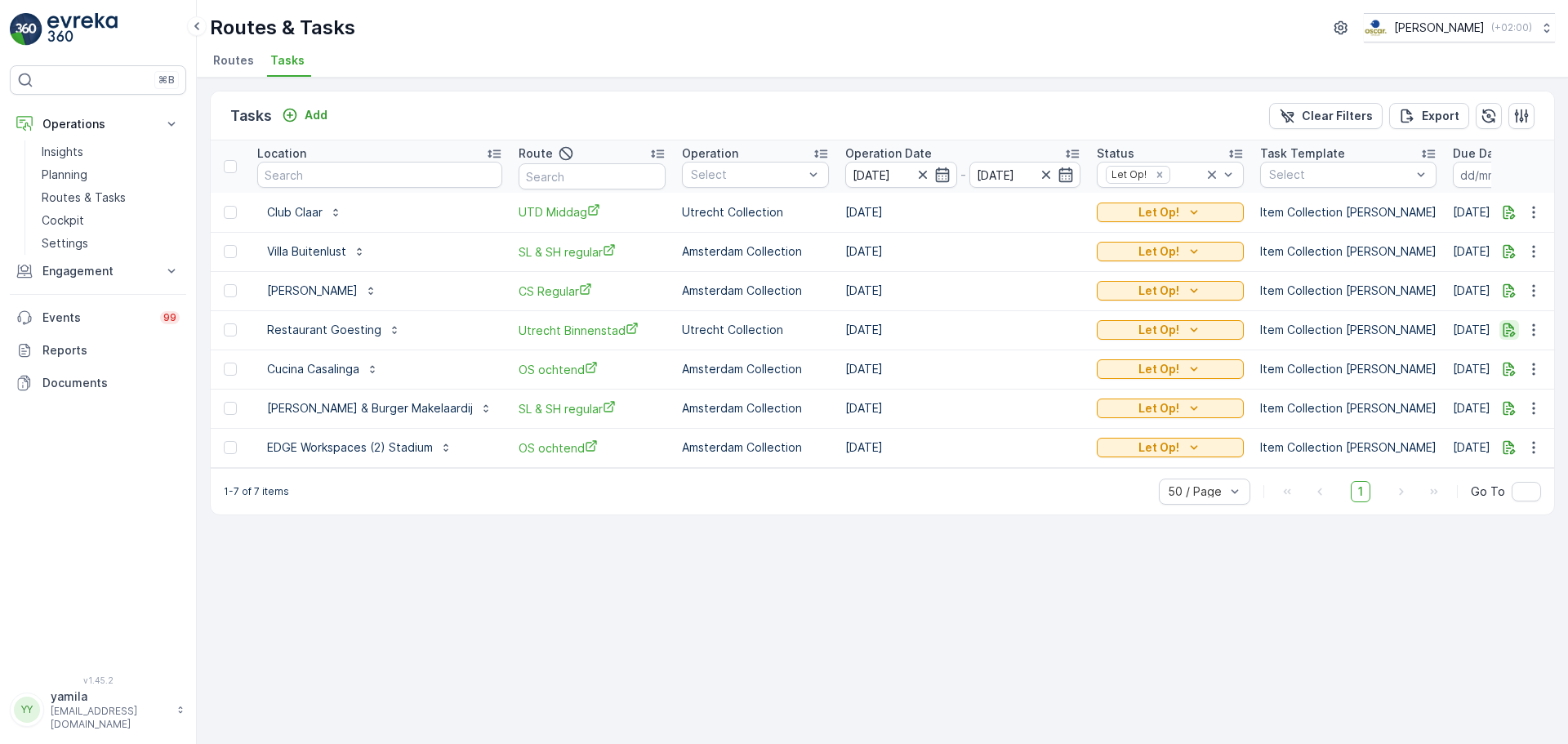 click at bounding box center (1509, 330) 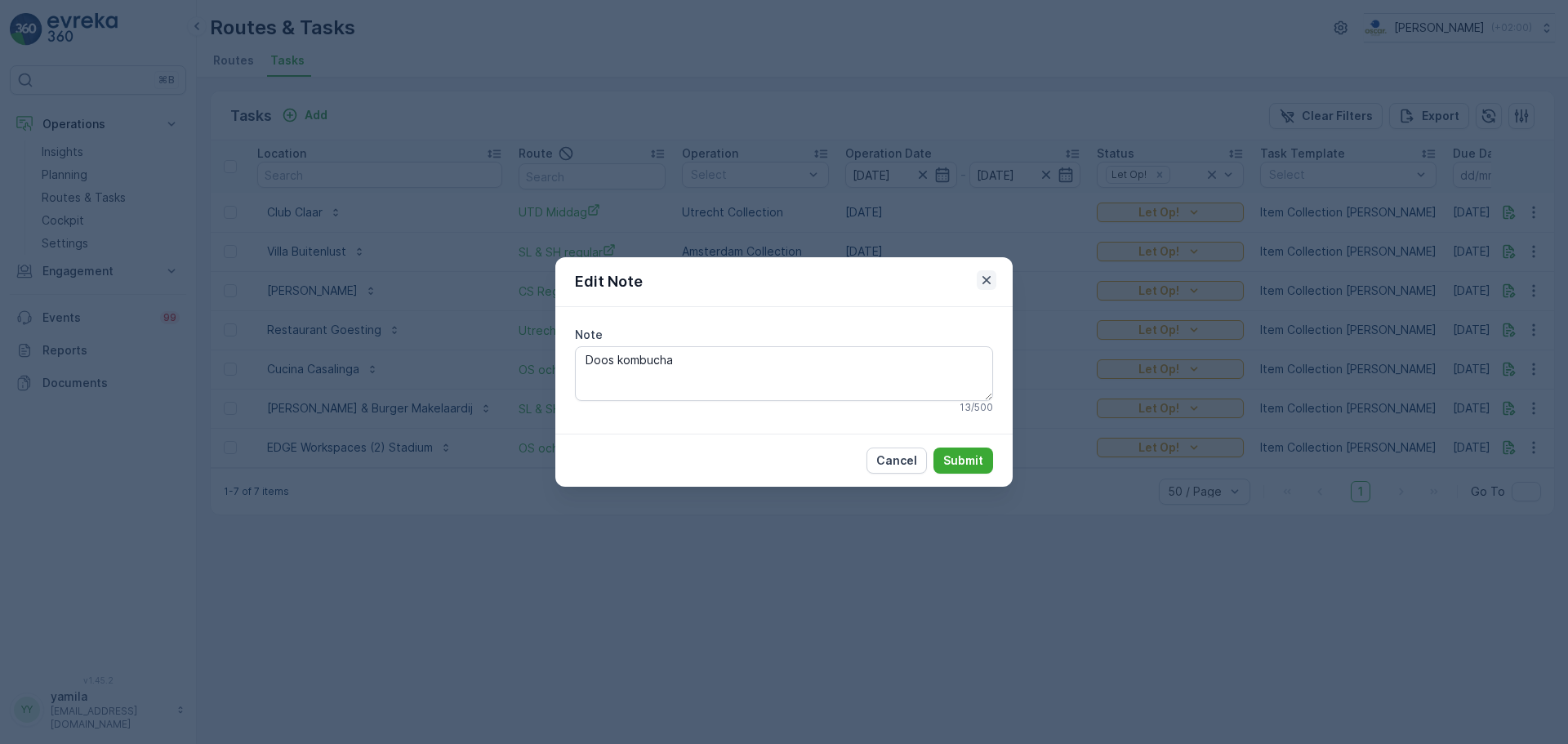 click 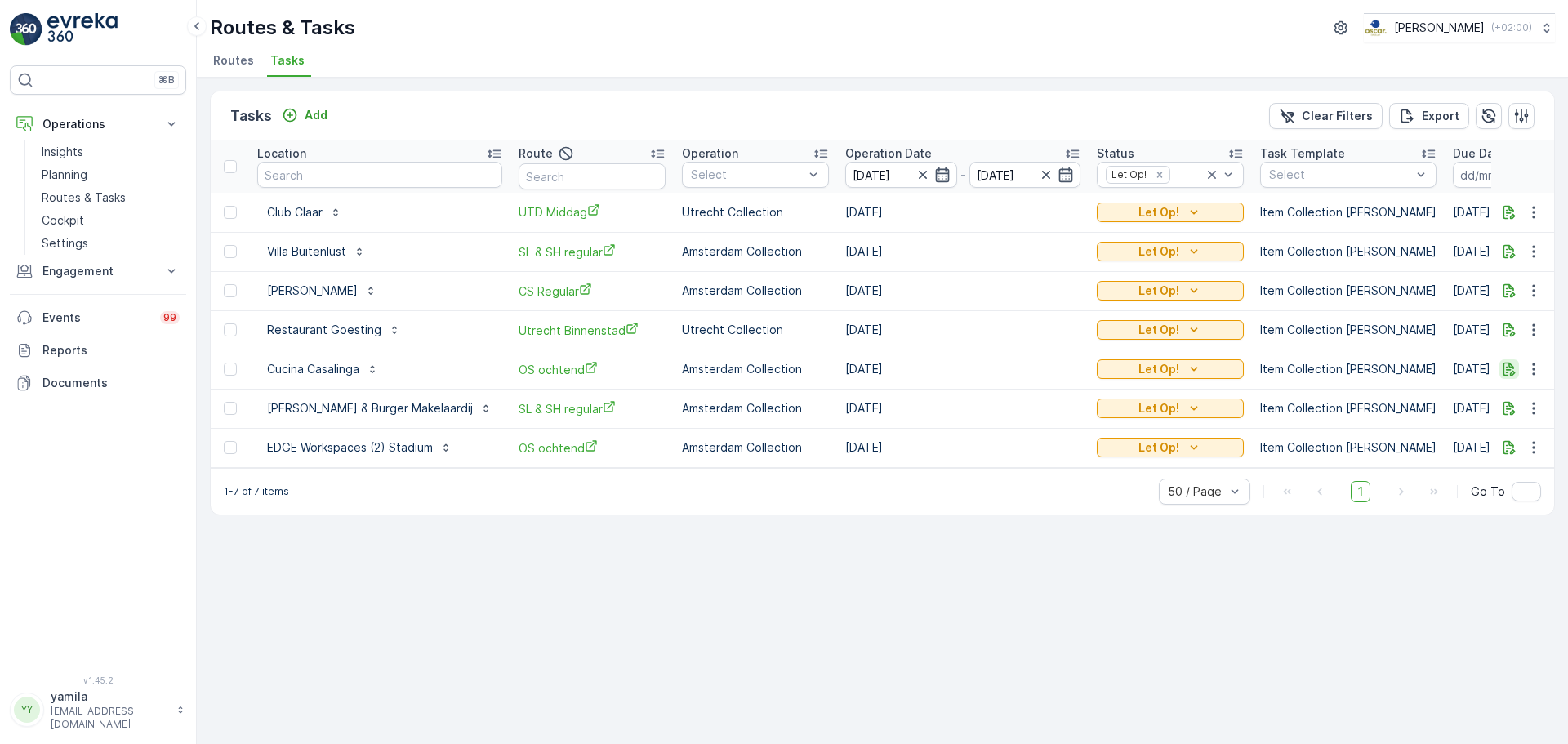 click 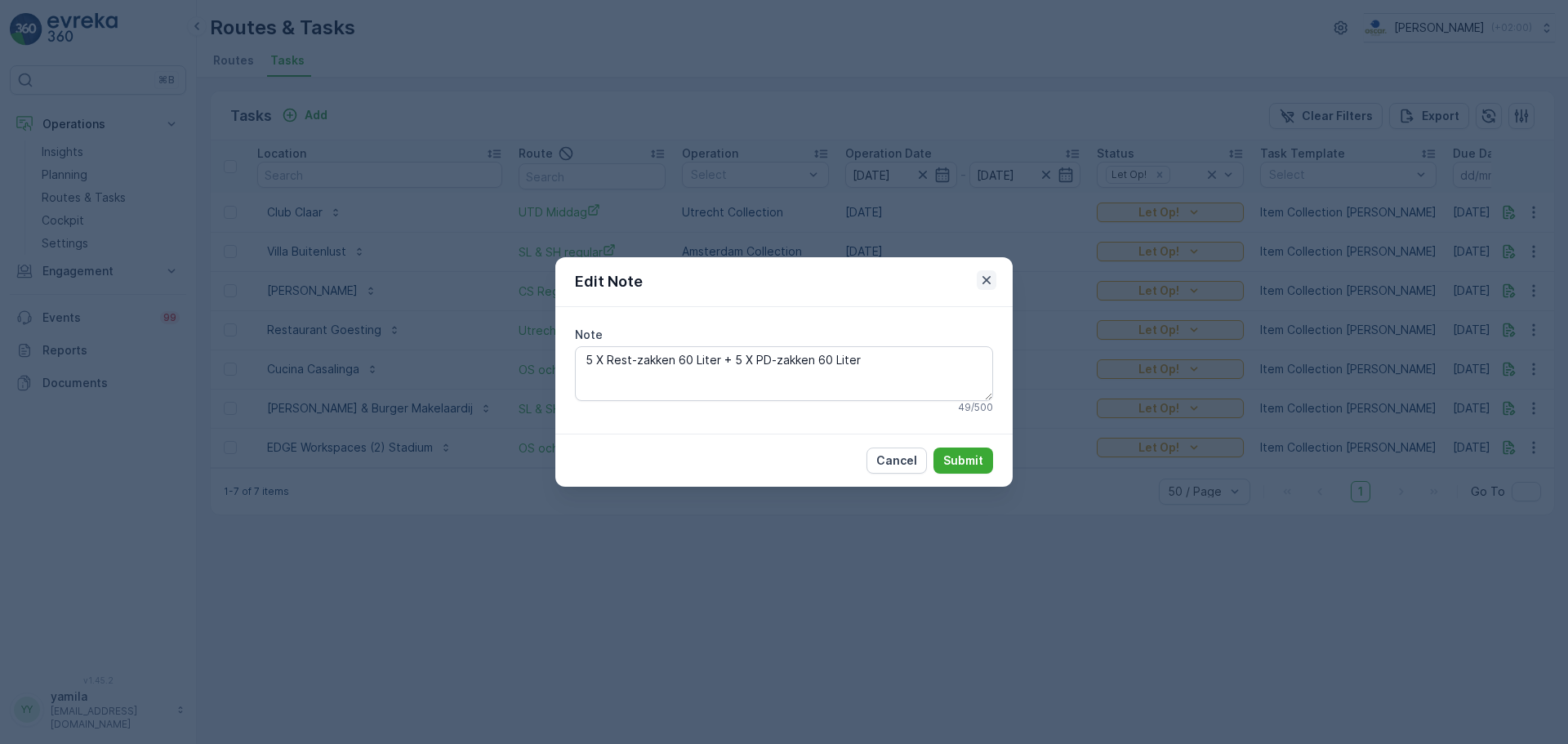 click 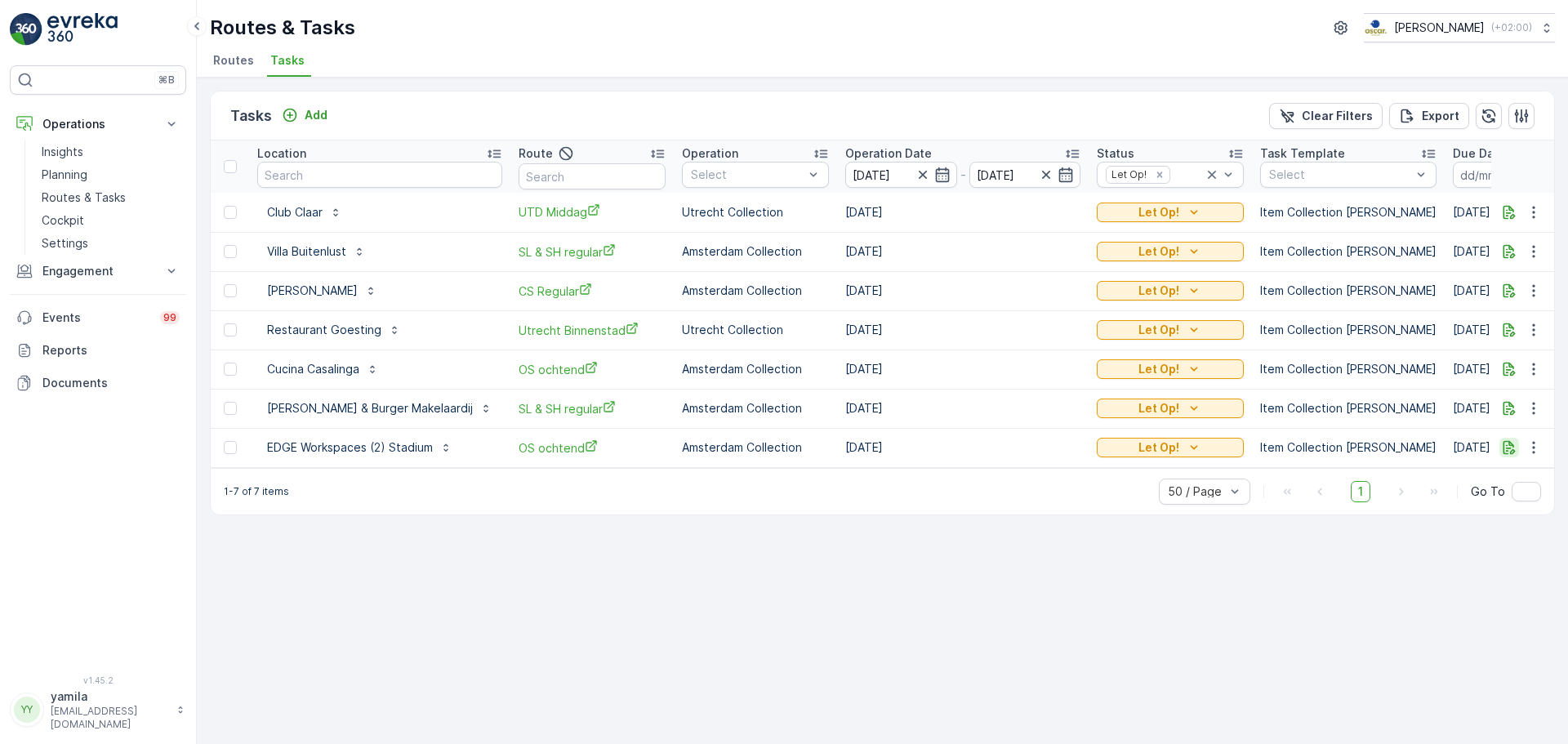 click 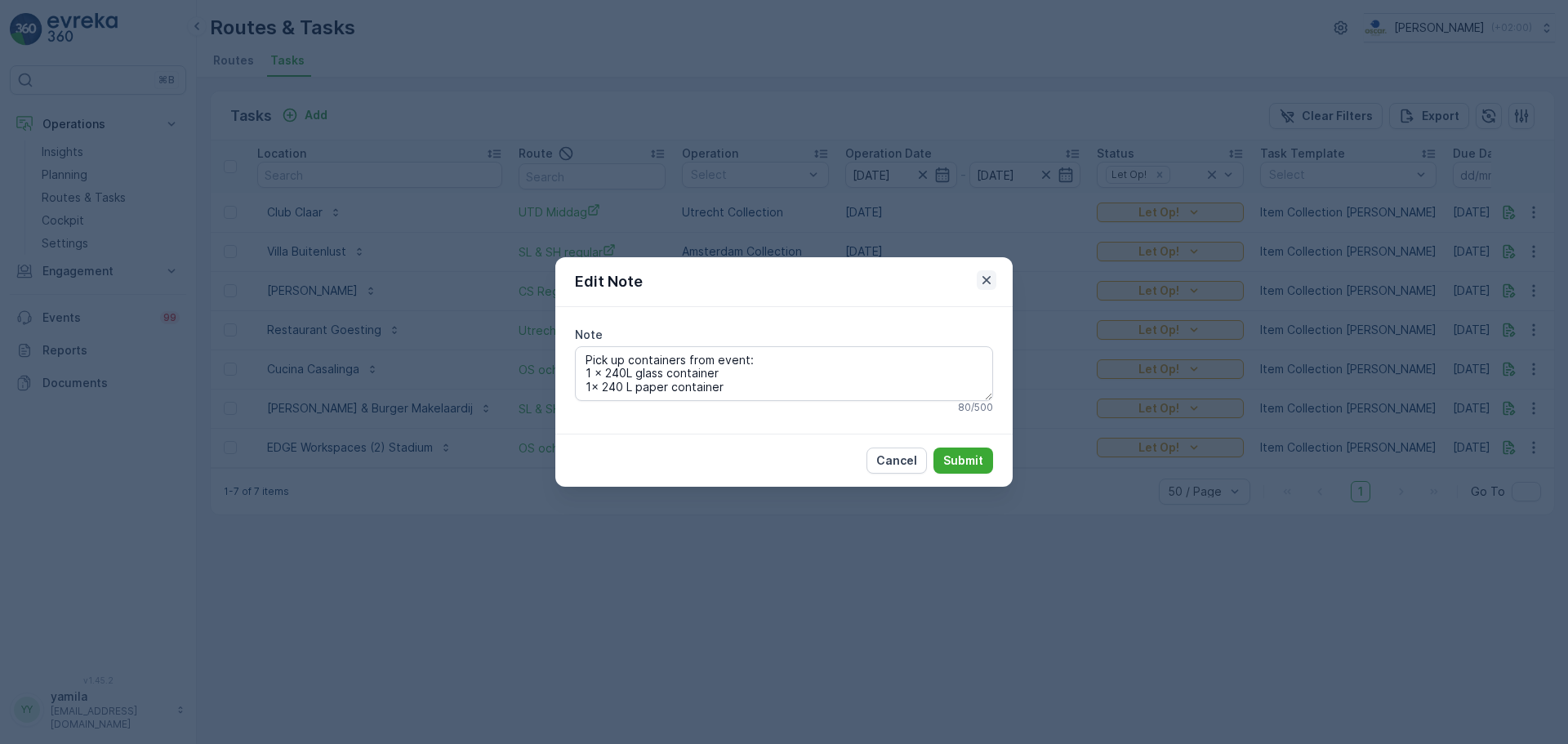 click 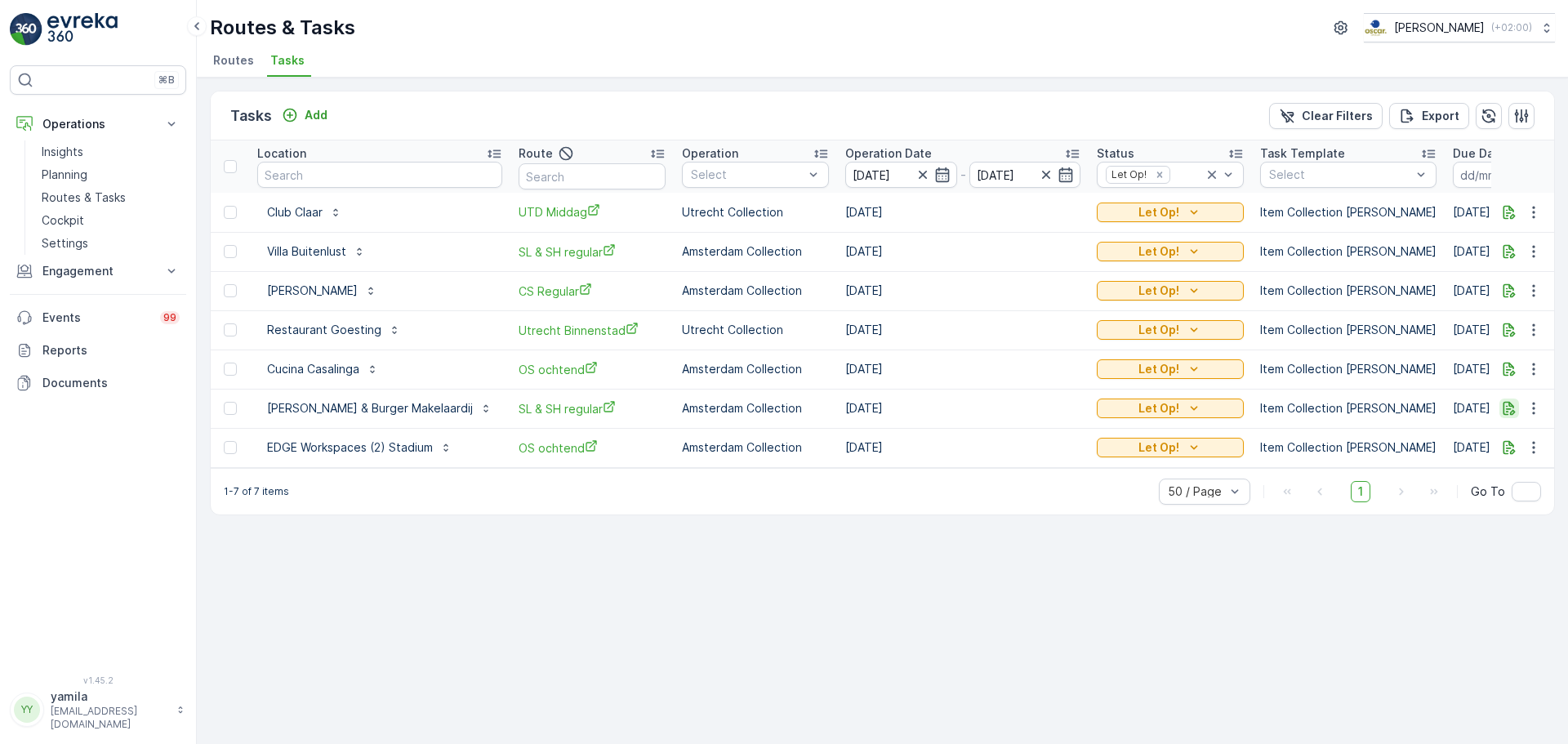 click 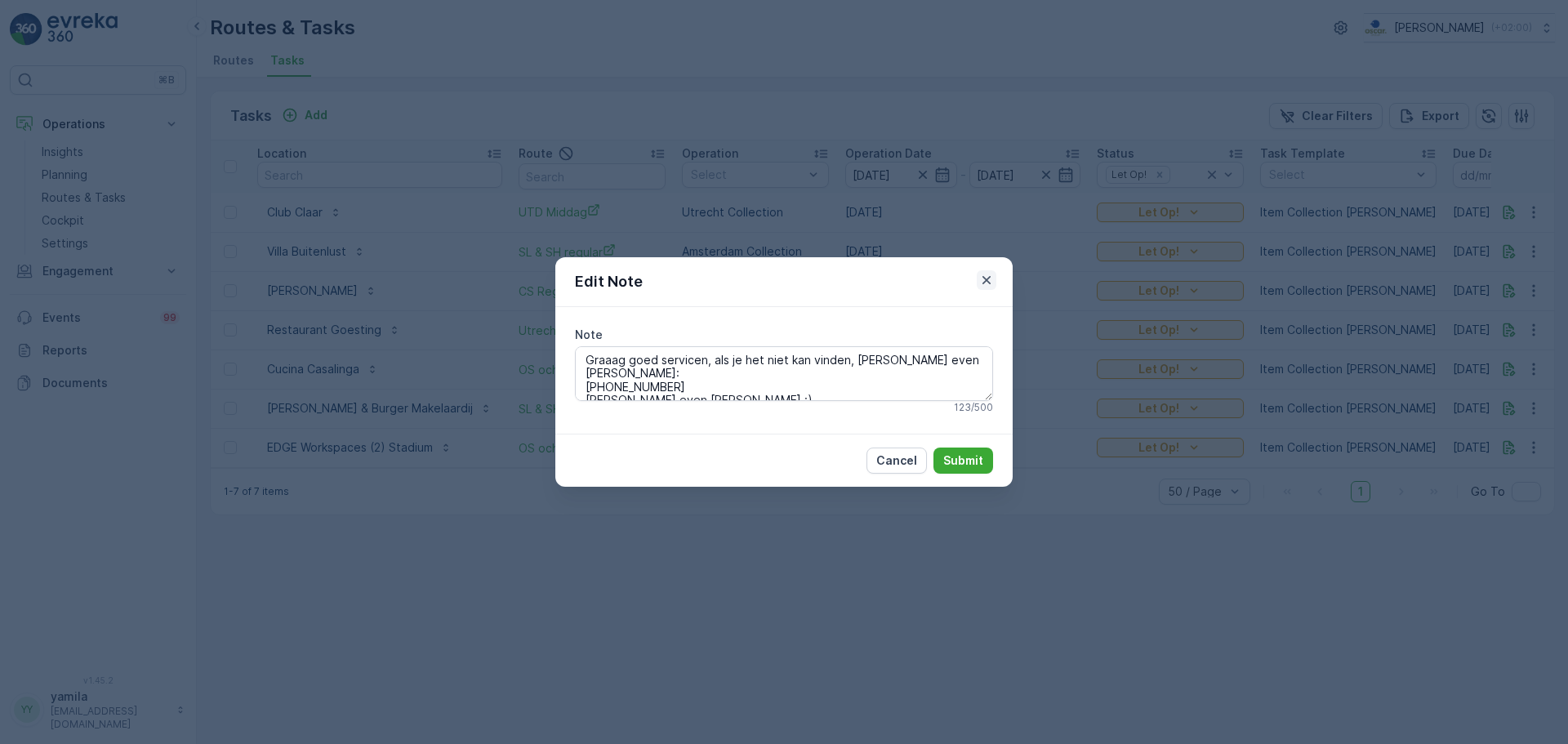 click 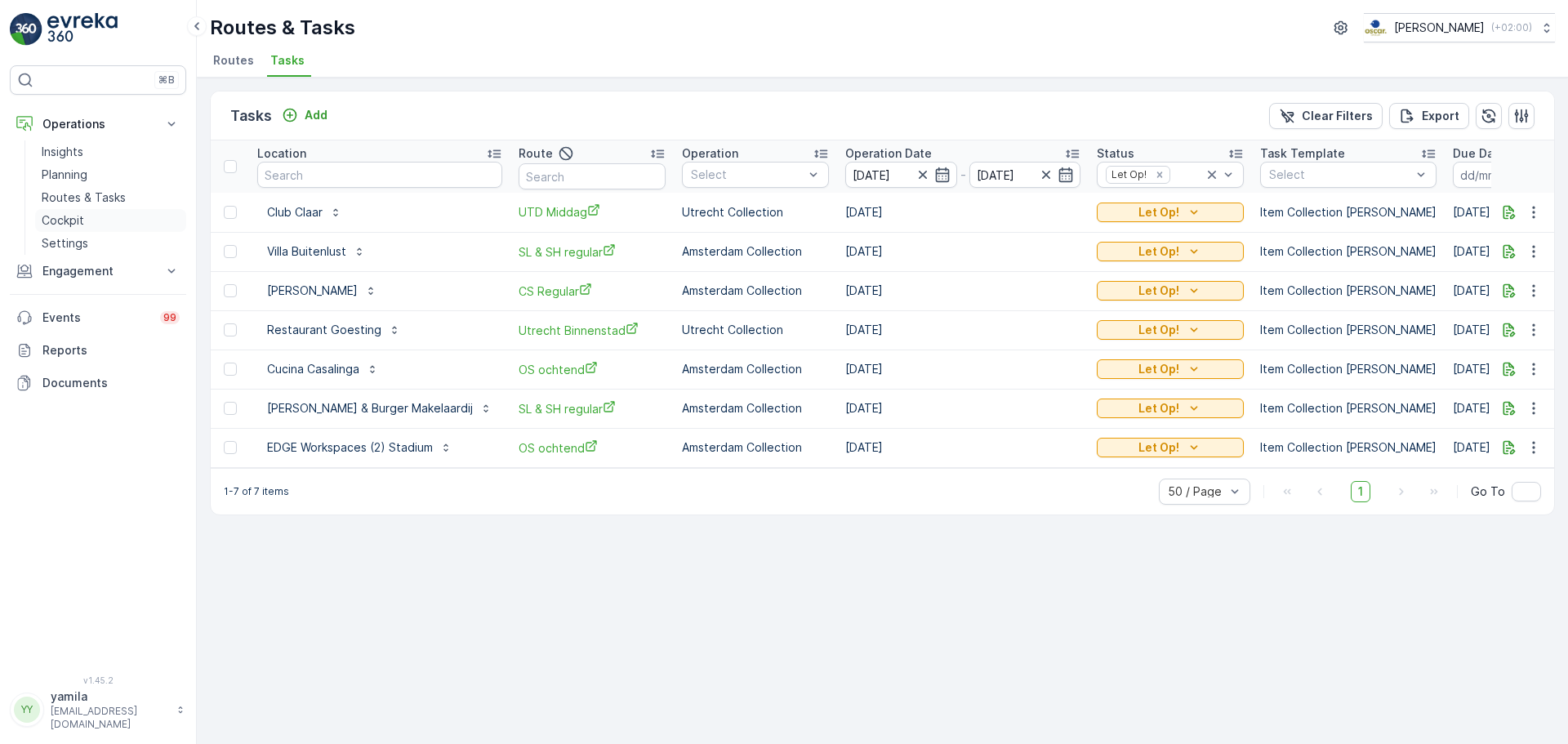 click on "Cockpit" at bounding box center [63, 221] 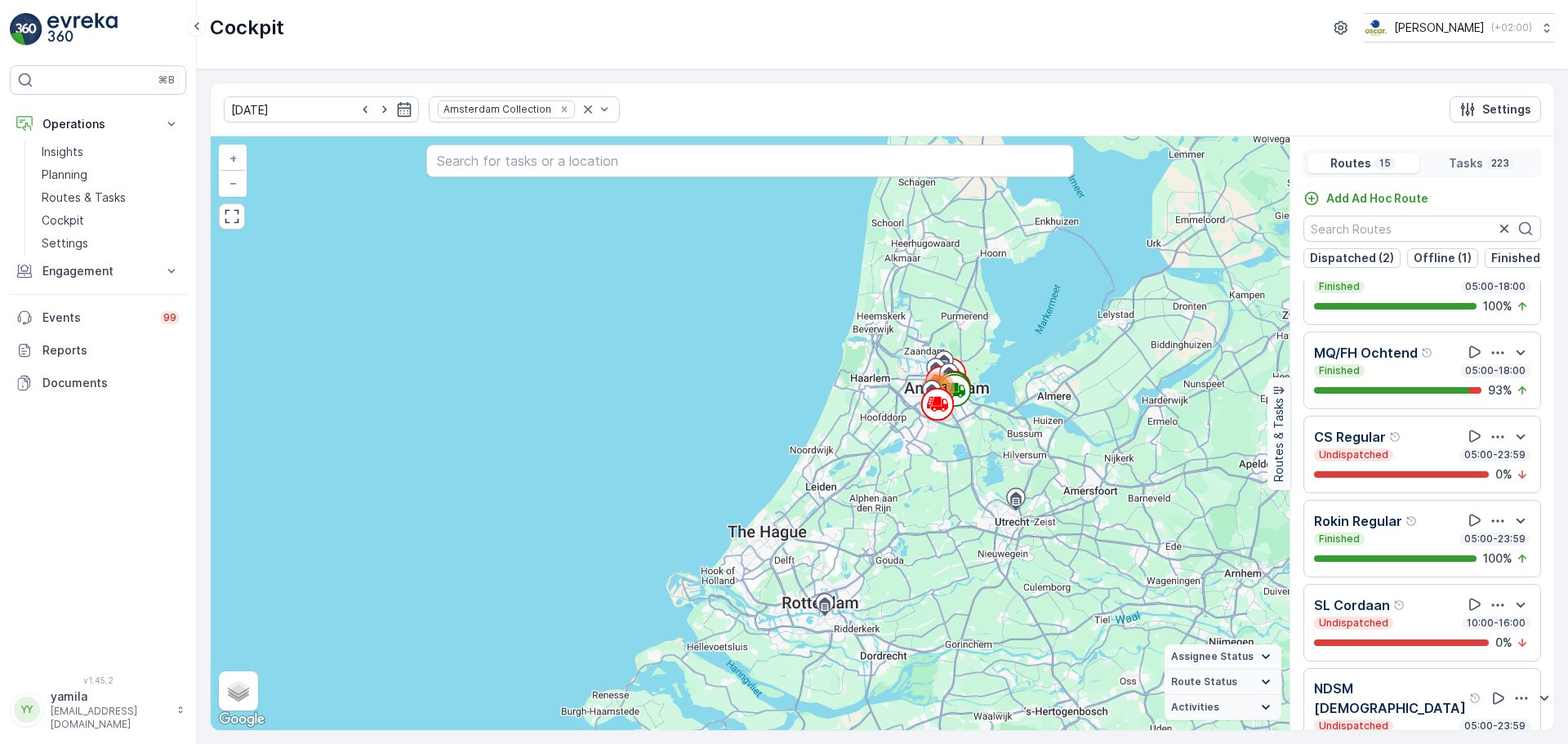 scroll, scrollTop: 786, scrollLeft: 0, axis: vertical 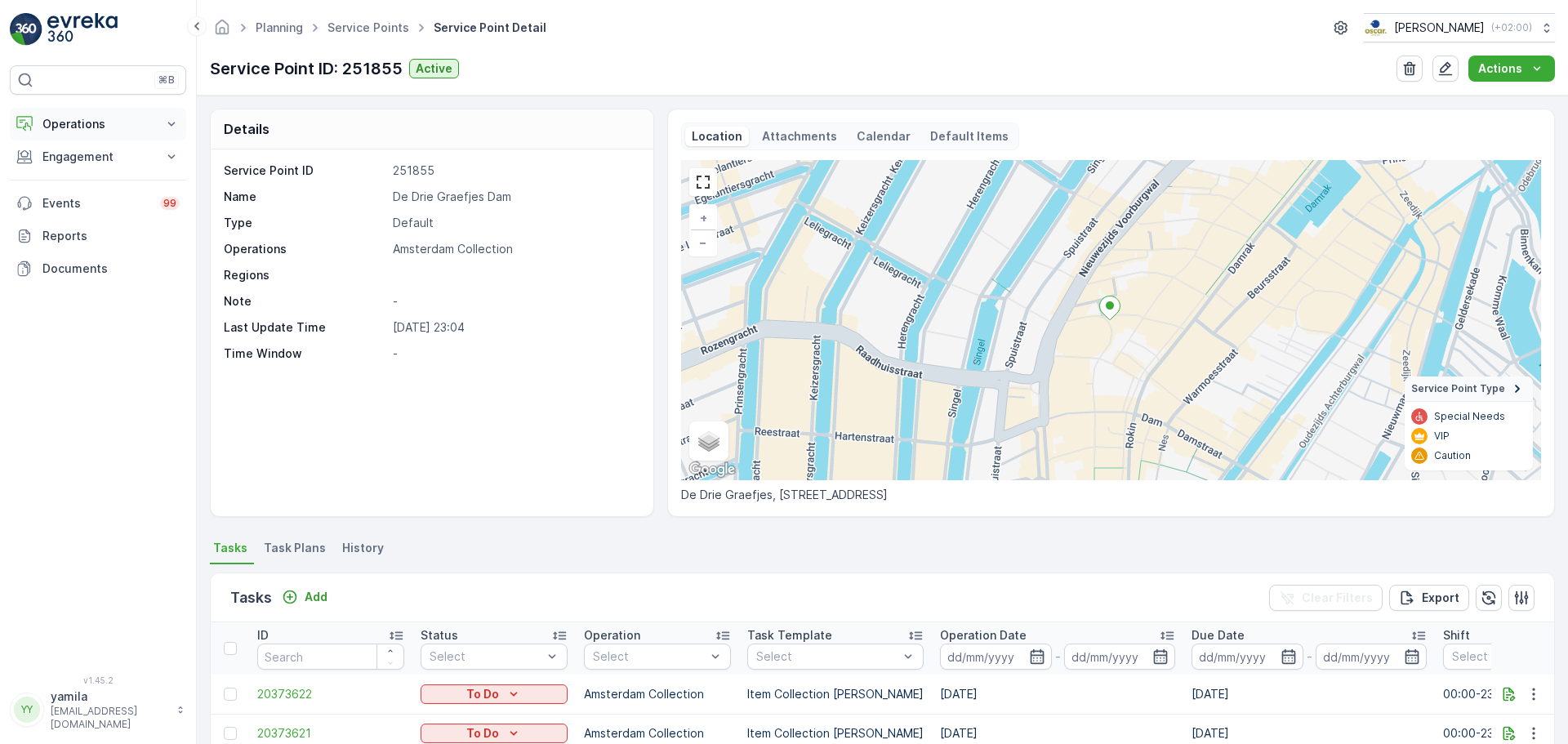 click on "Operations" at bounding box center (98, 124) 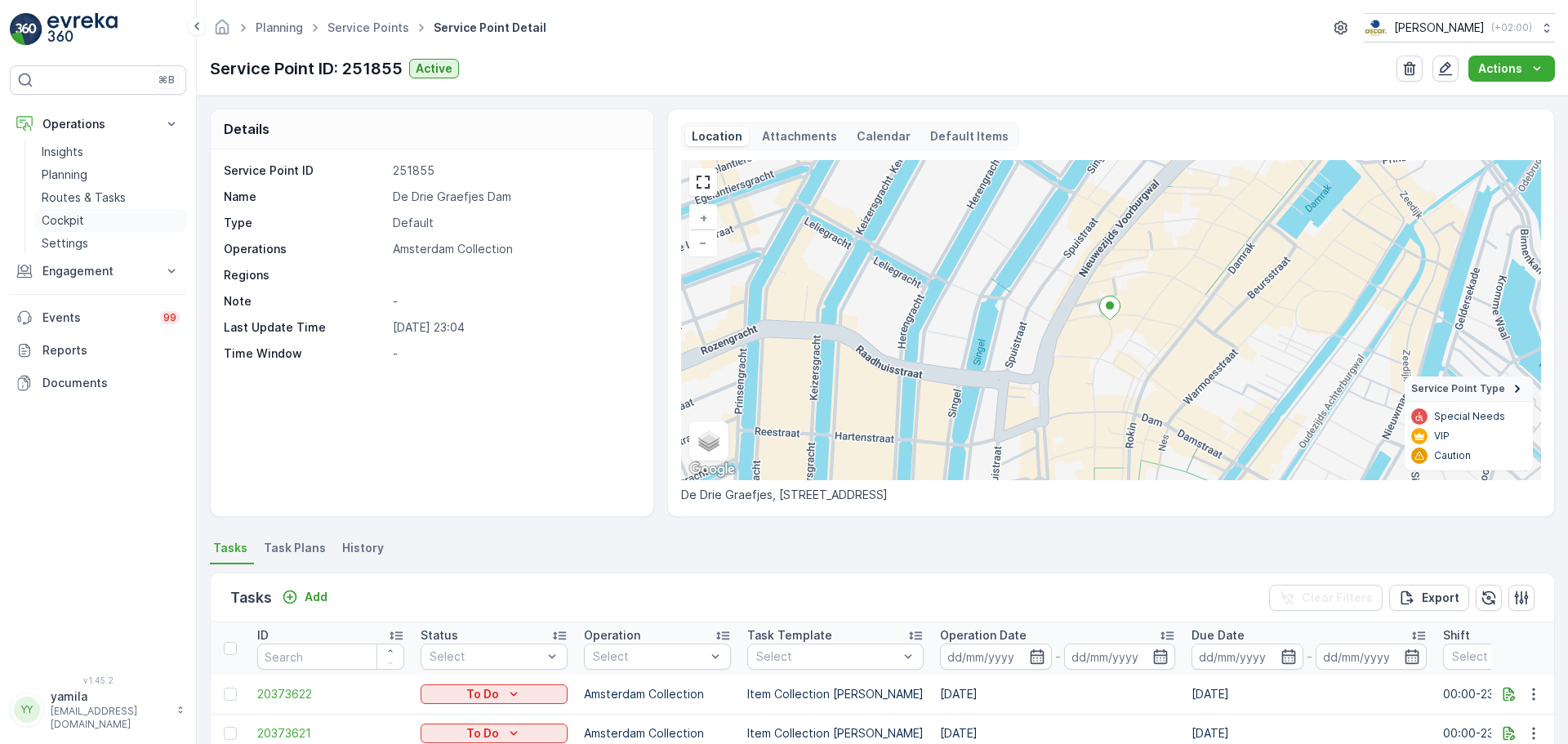 click on "Cockpit" at bounding box center [63, 221] 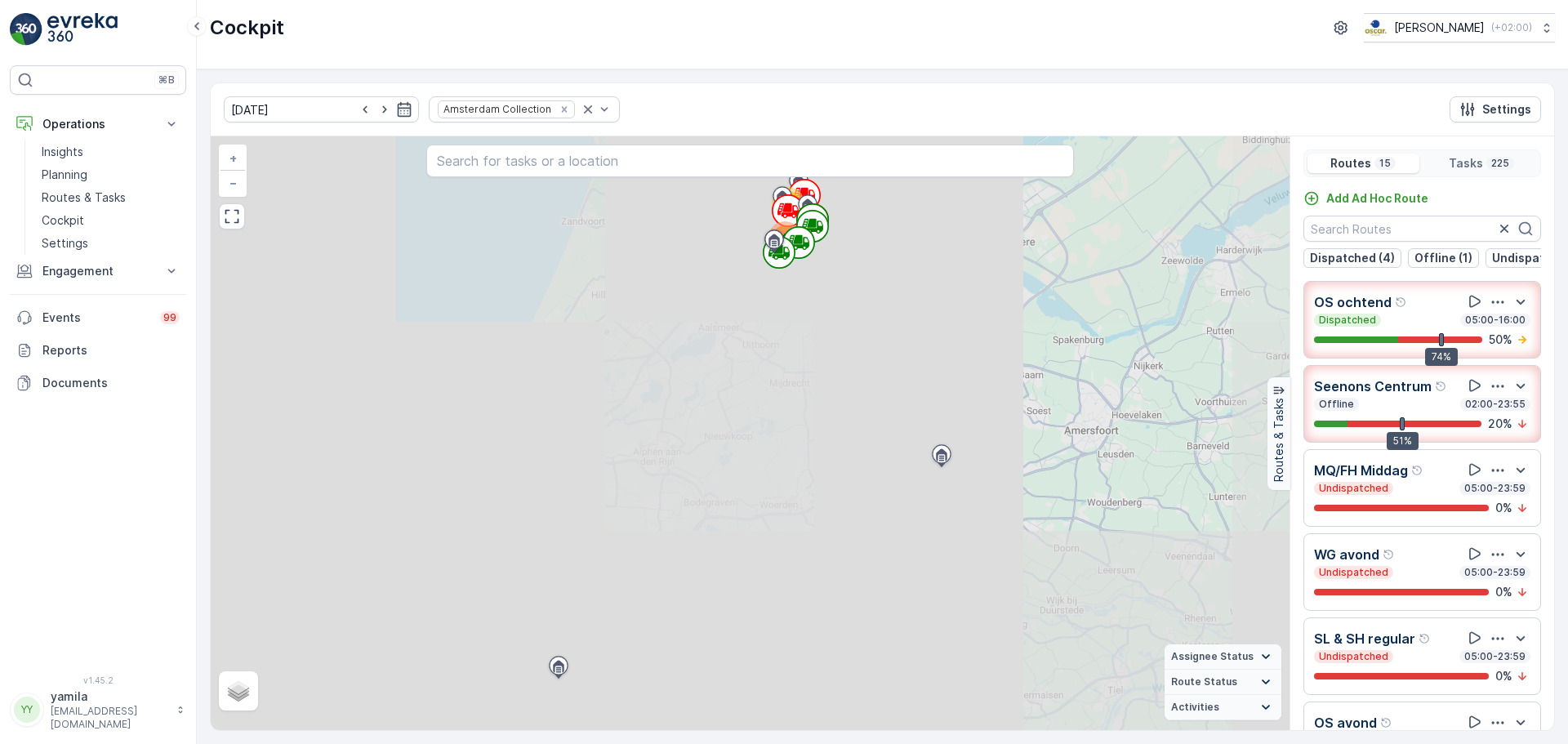 click on "Offline 02:00-23:55" at bounding box center [1422, 404] 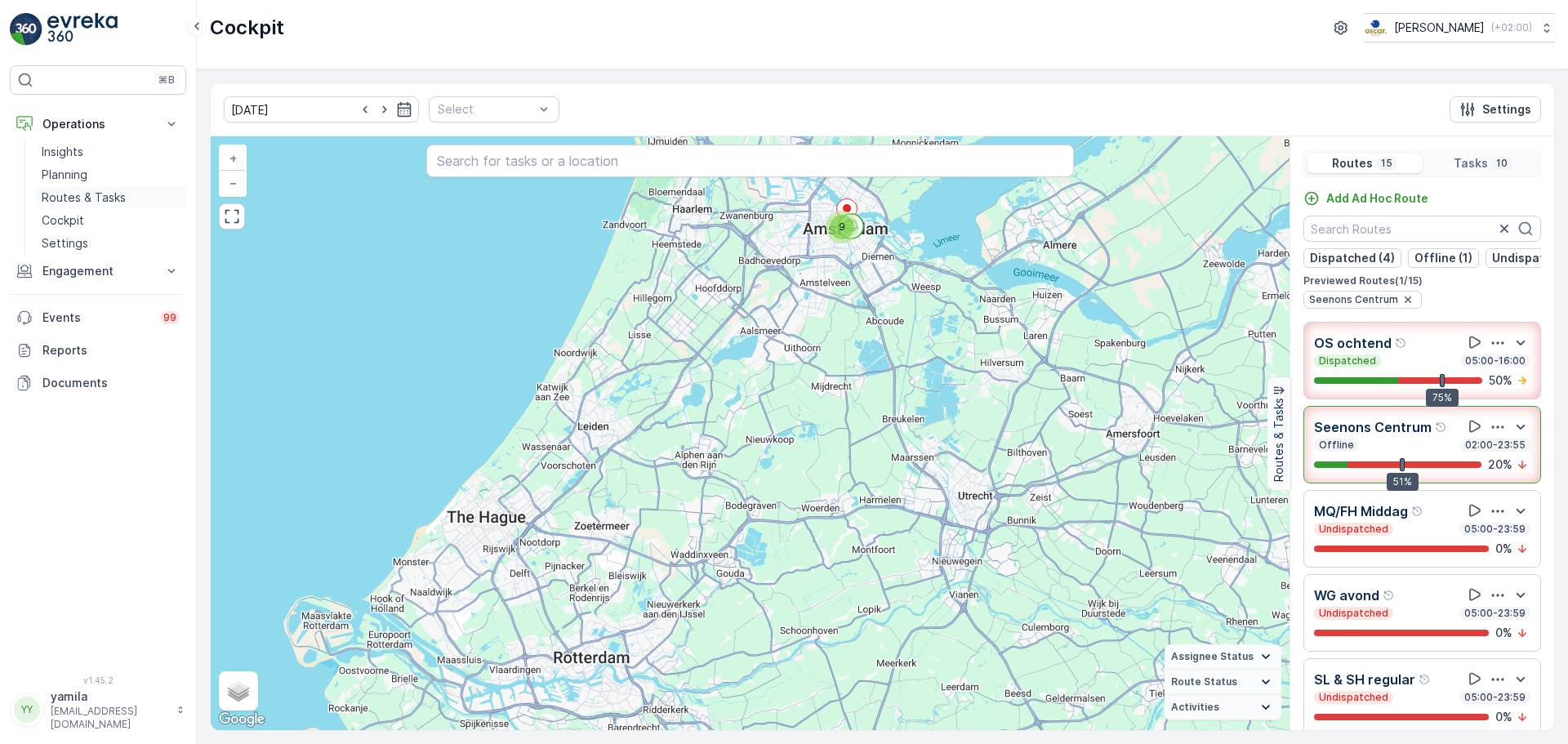 click on "Routes & Tasks" at bounding box center [110, 198] 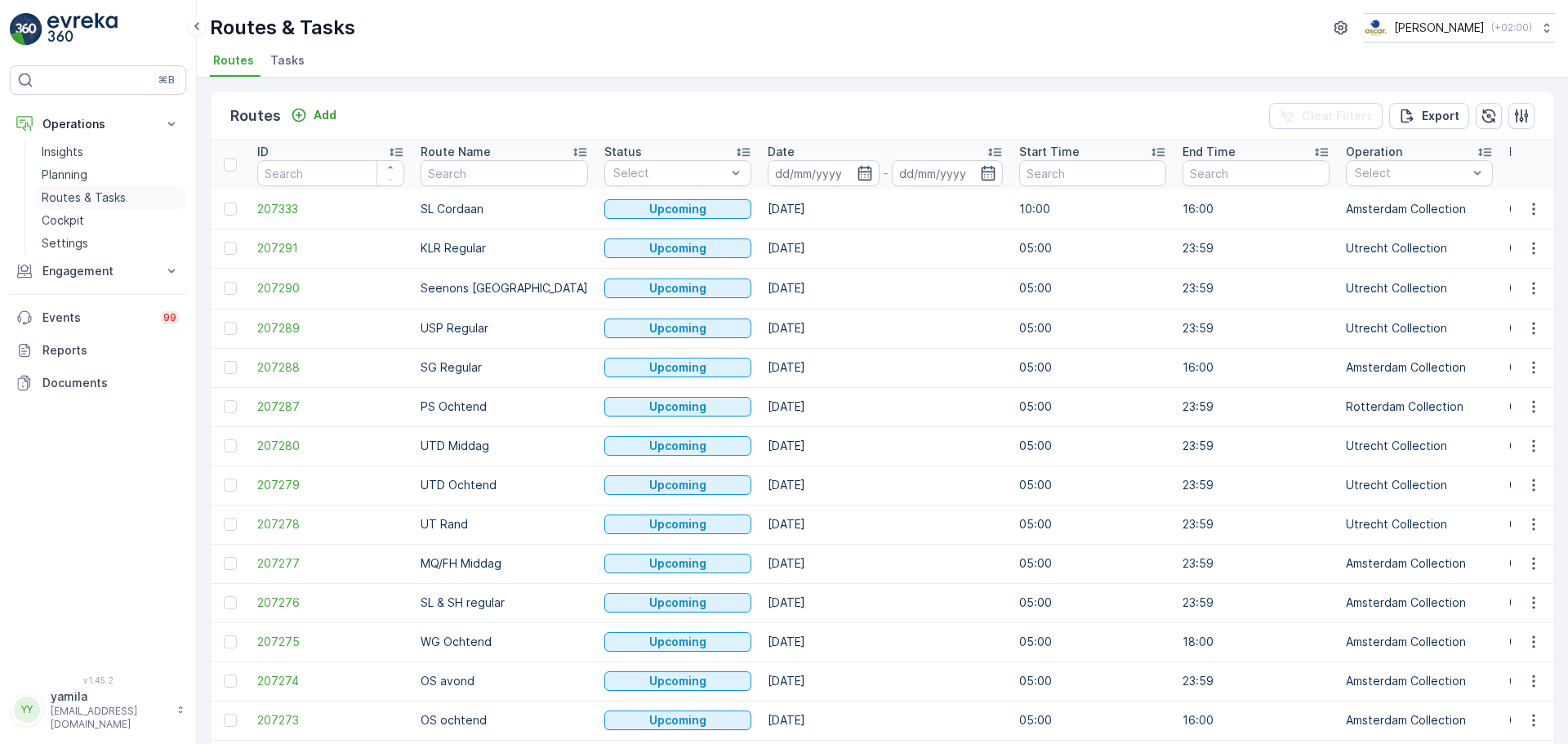 click on "Routes & Tasks" at bounding box center (83, 198) 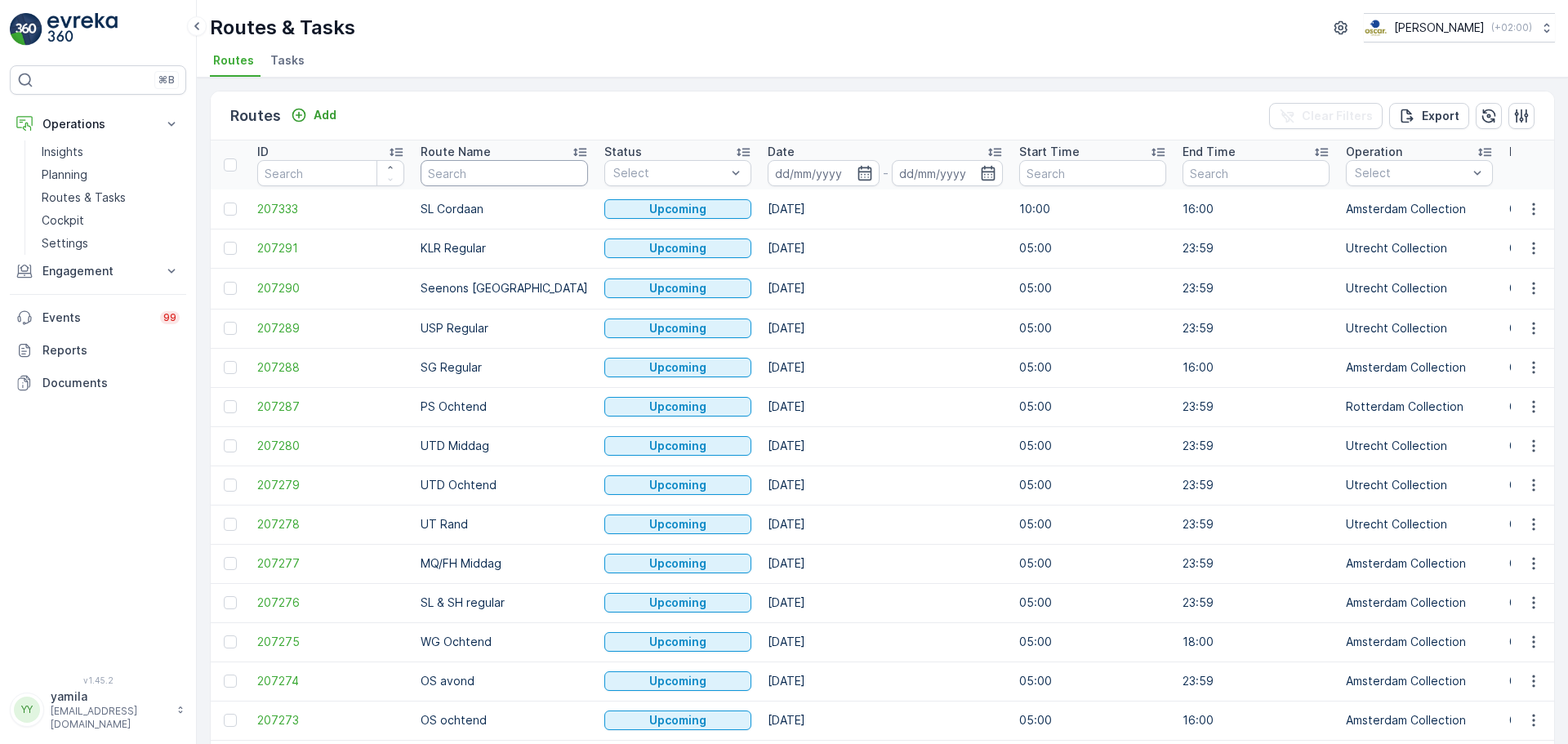 click at bounding box center [504, 173] 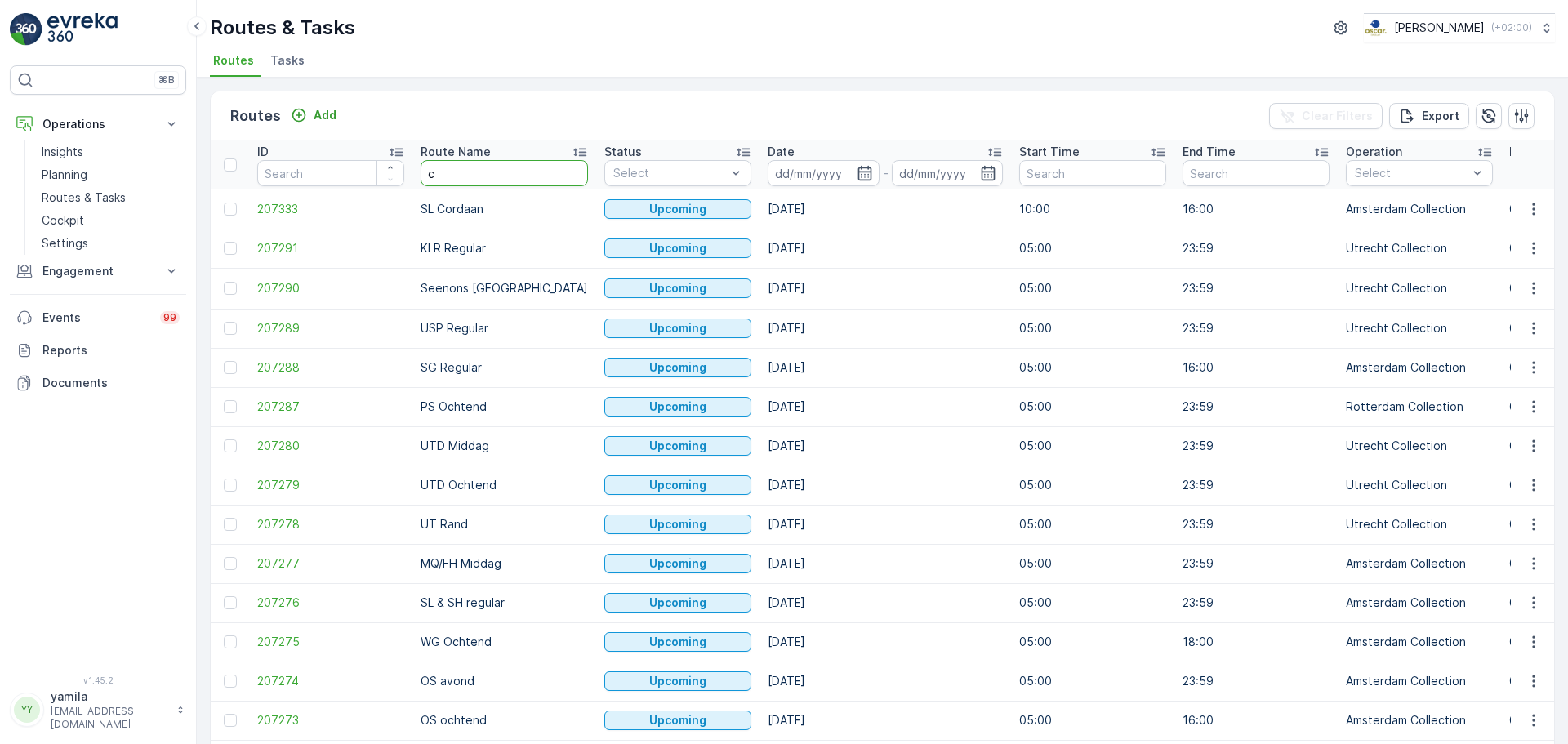 type on "cs" 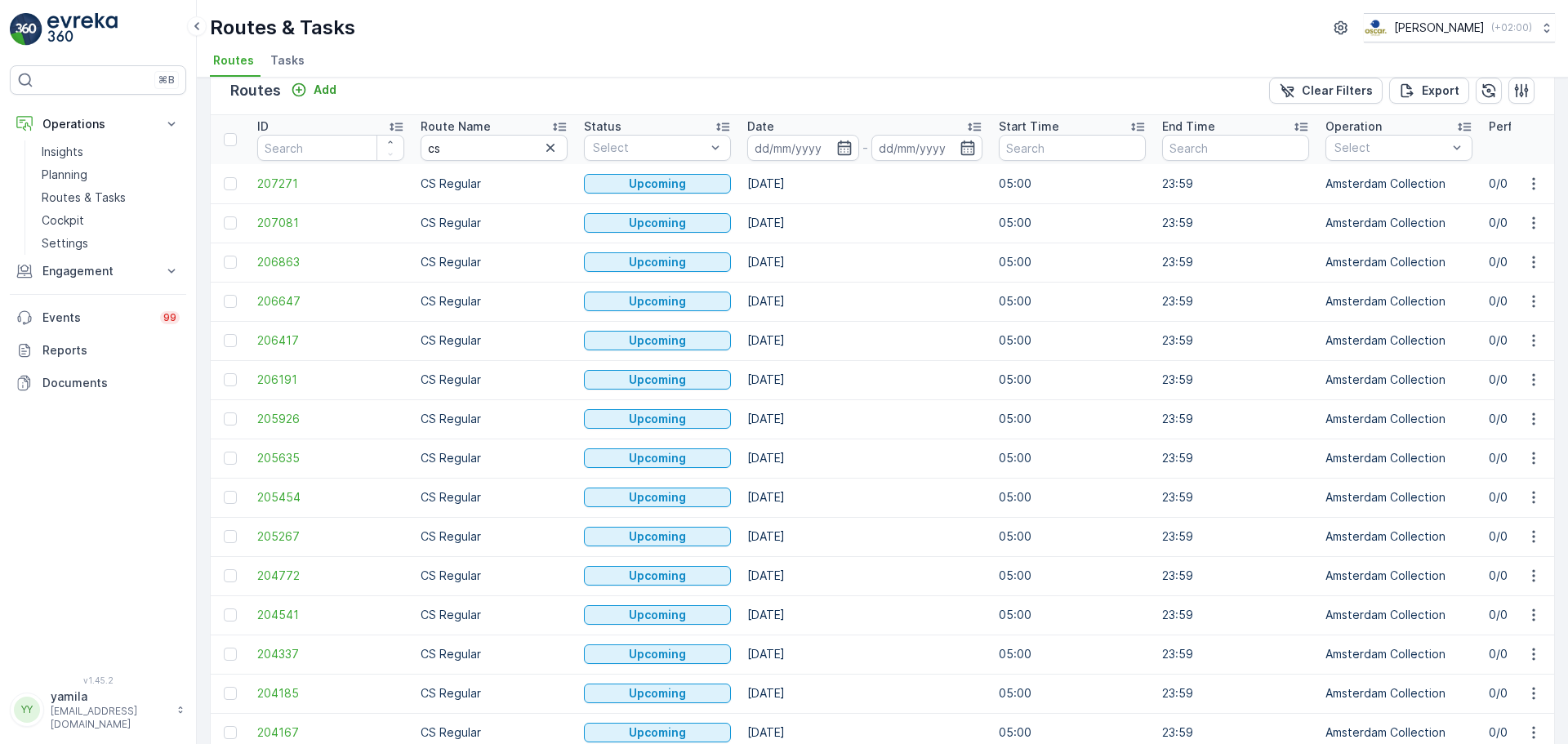 scroll, scrollTop: 0, scrollLeft: 0, axis: both 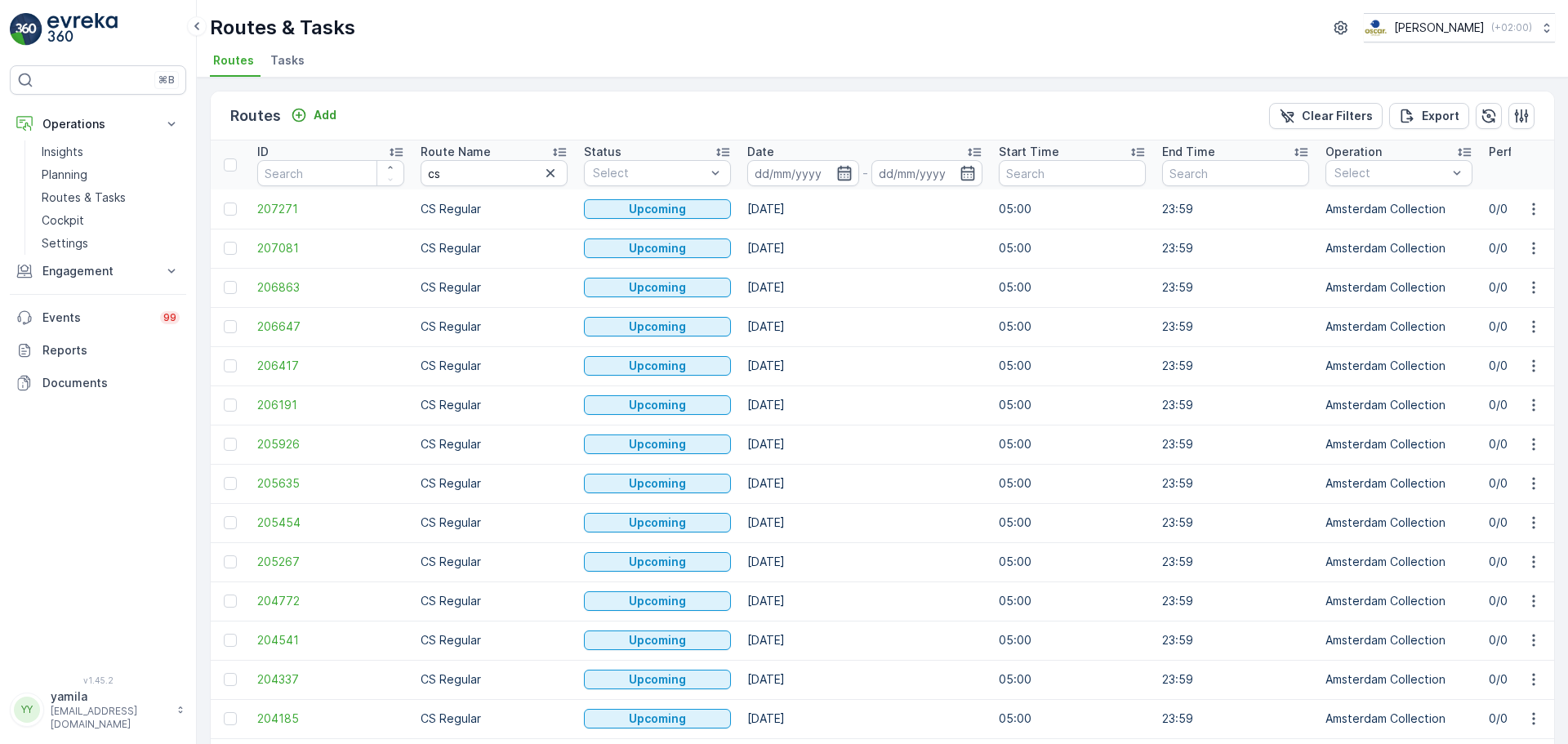 click 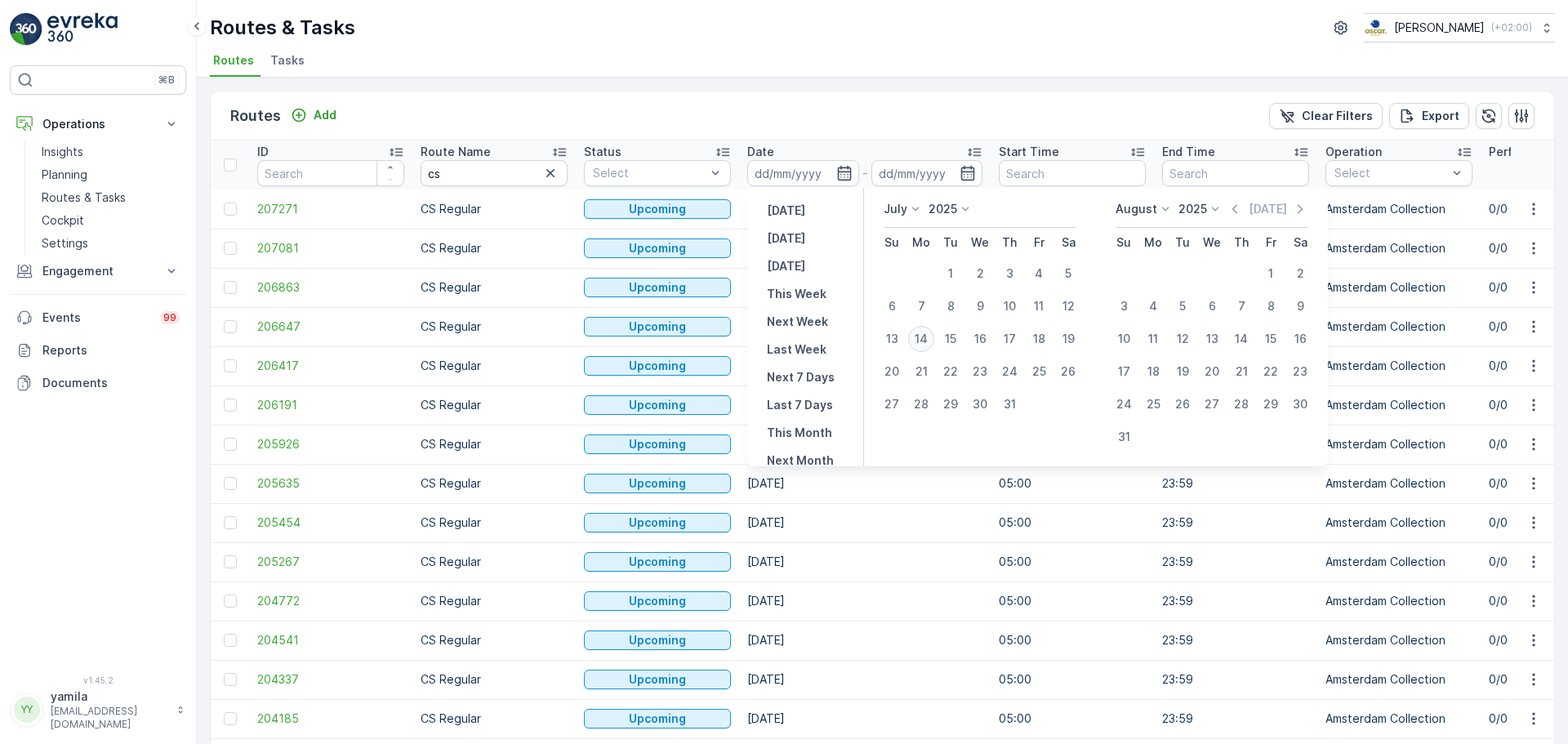 click on "14" at bounding box center [921, 339] 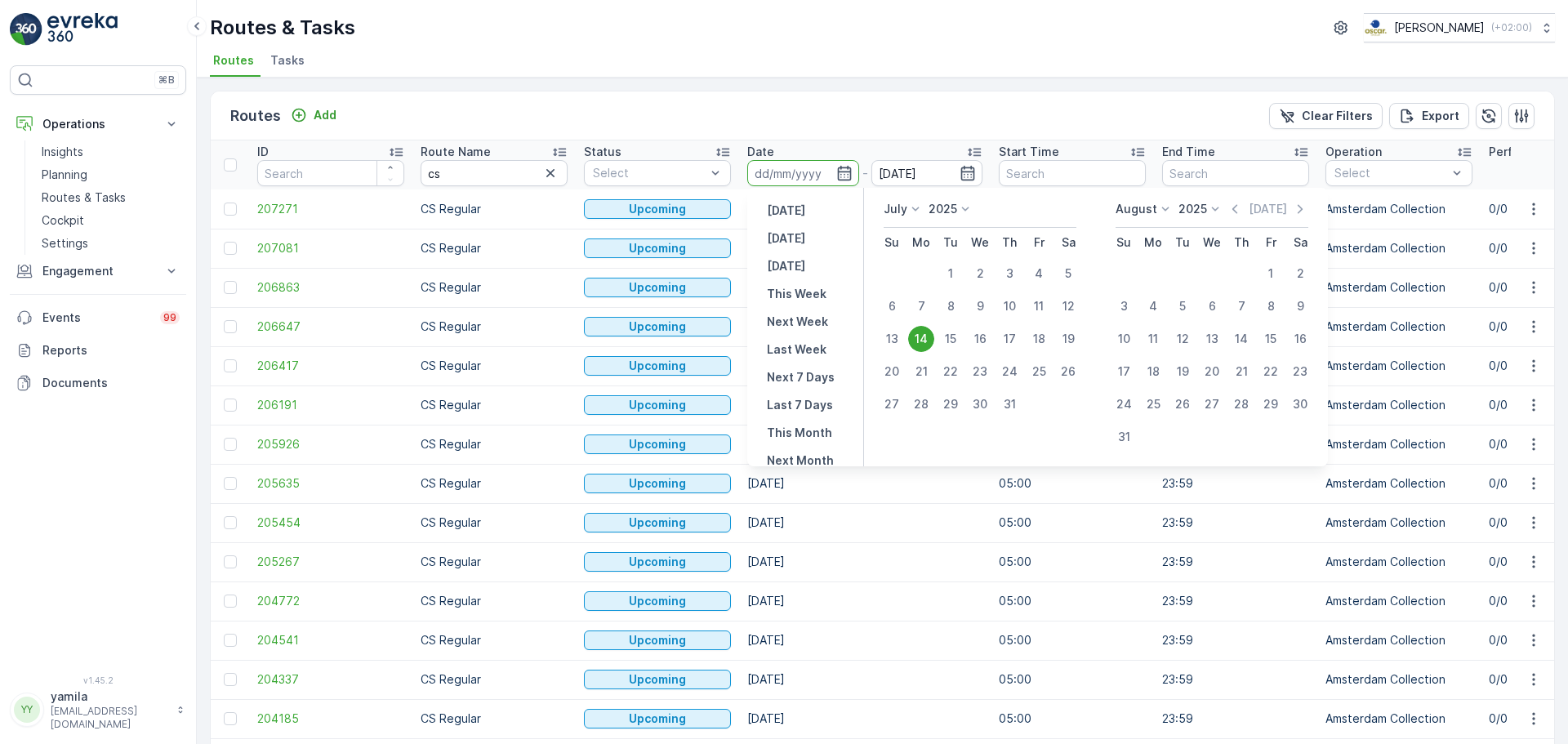 click on "14" at bounding box center (921, 339) 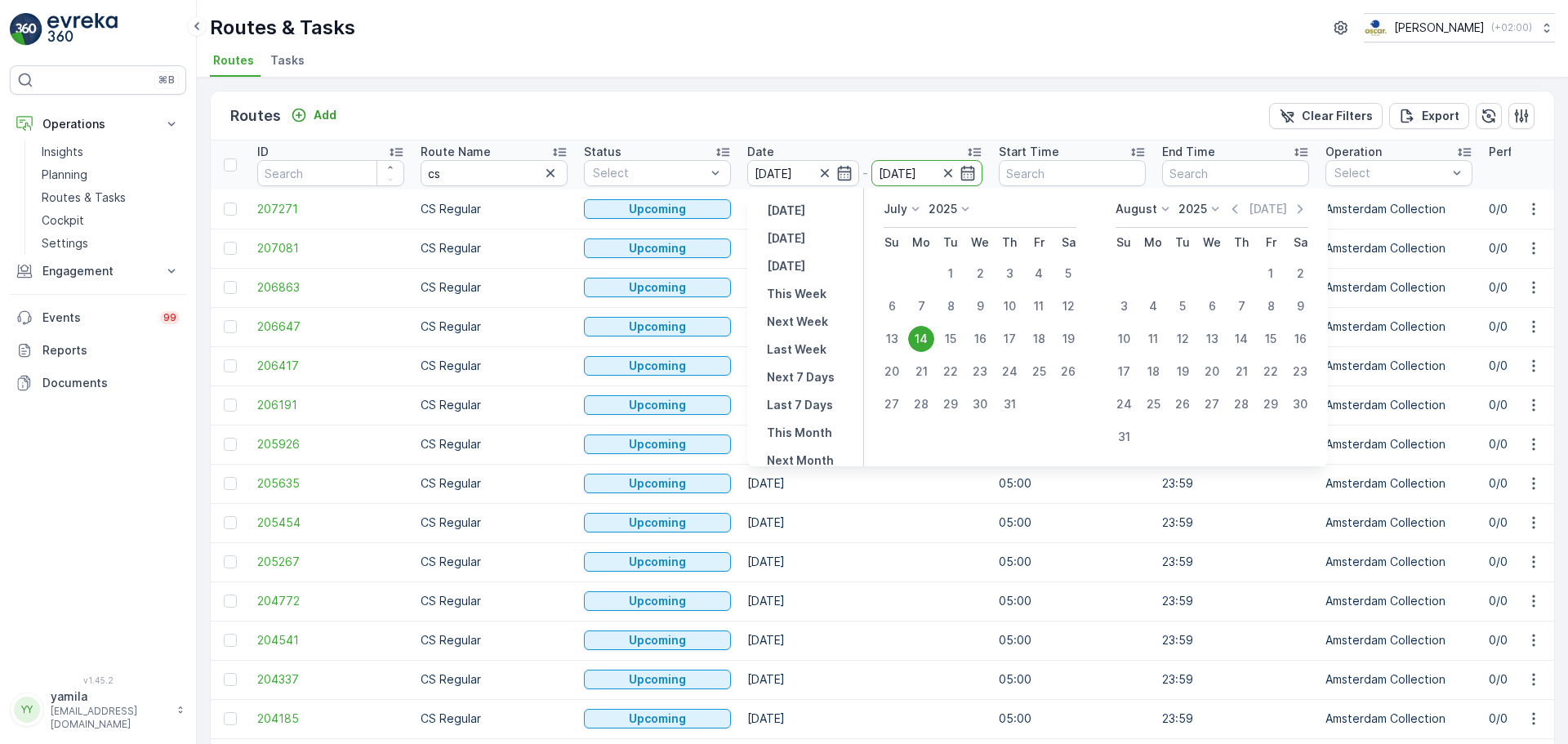 click on "14" at bounding box center [921, 339] 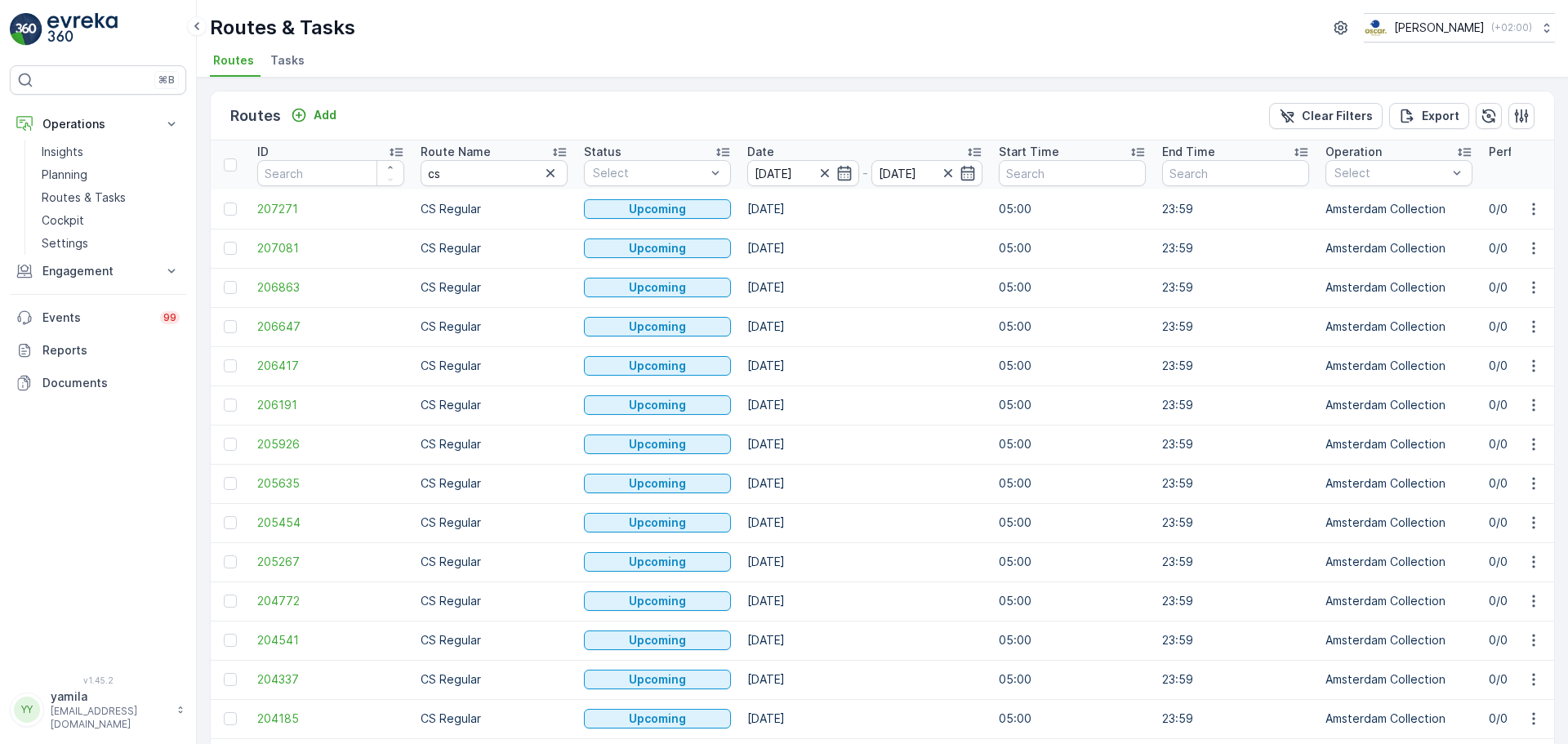 click on "09.09.2025" at bounding box center [865, 327] 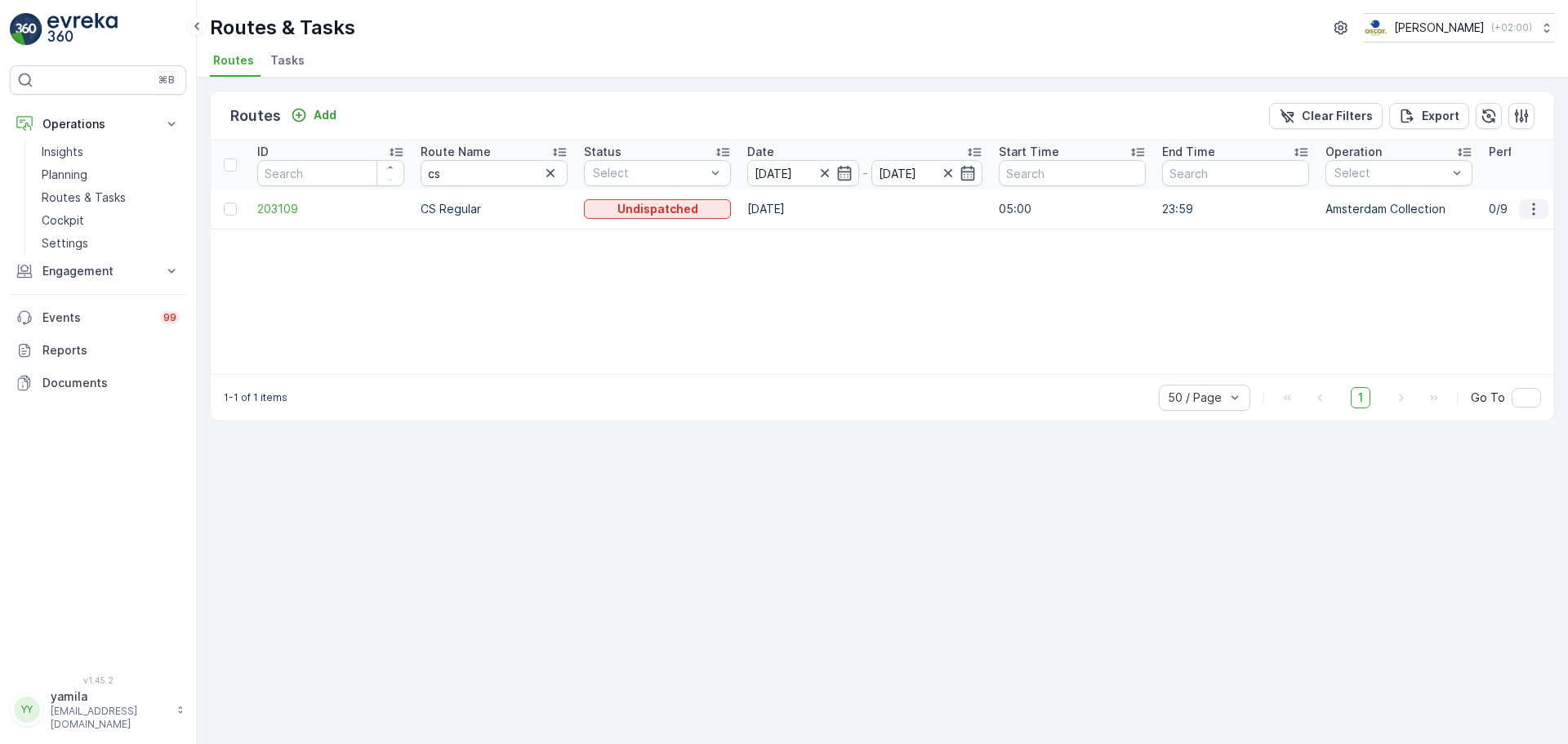 click at bounding box center (1534, 209) 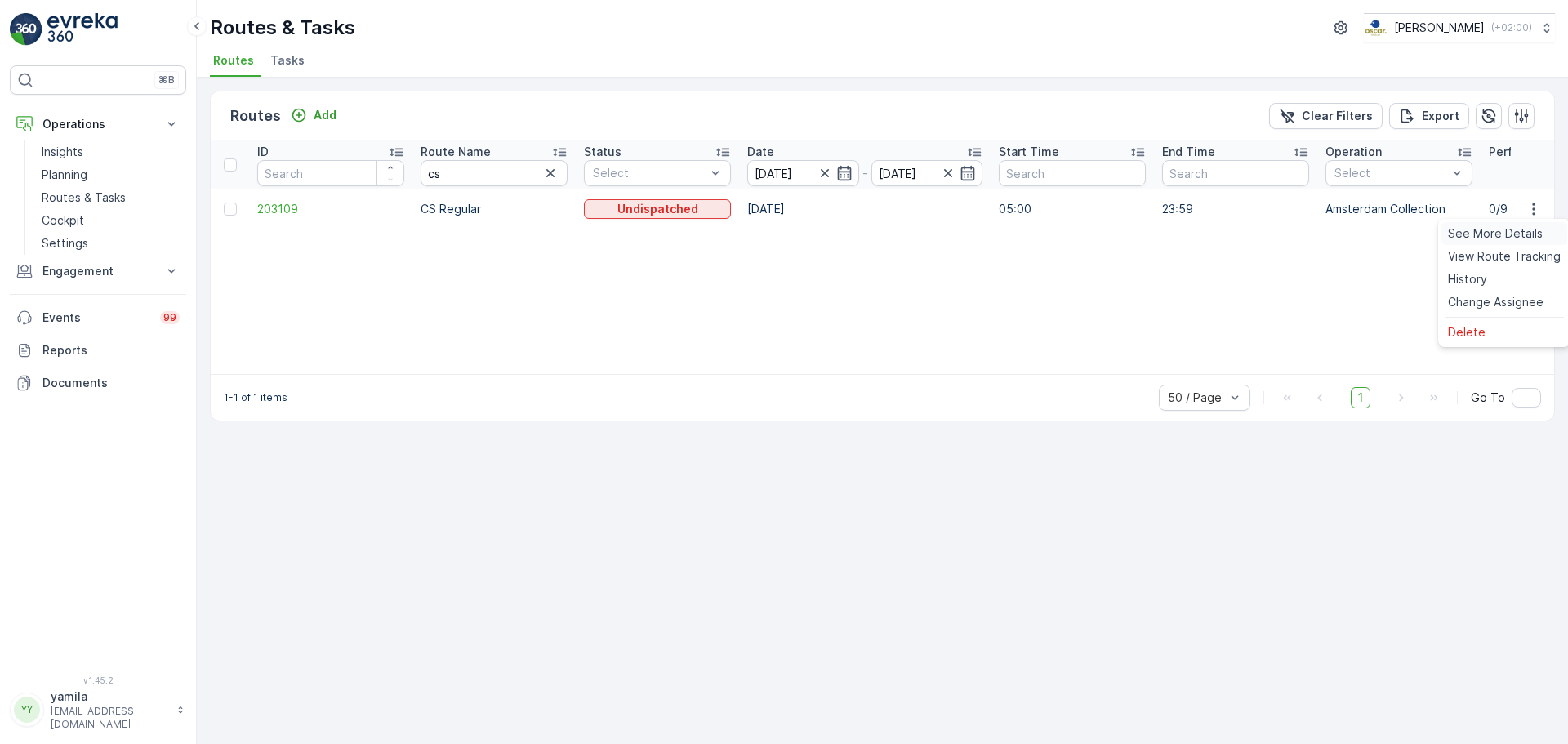 click on "See More Details" at bounding box center (1495, 234) 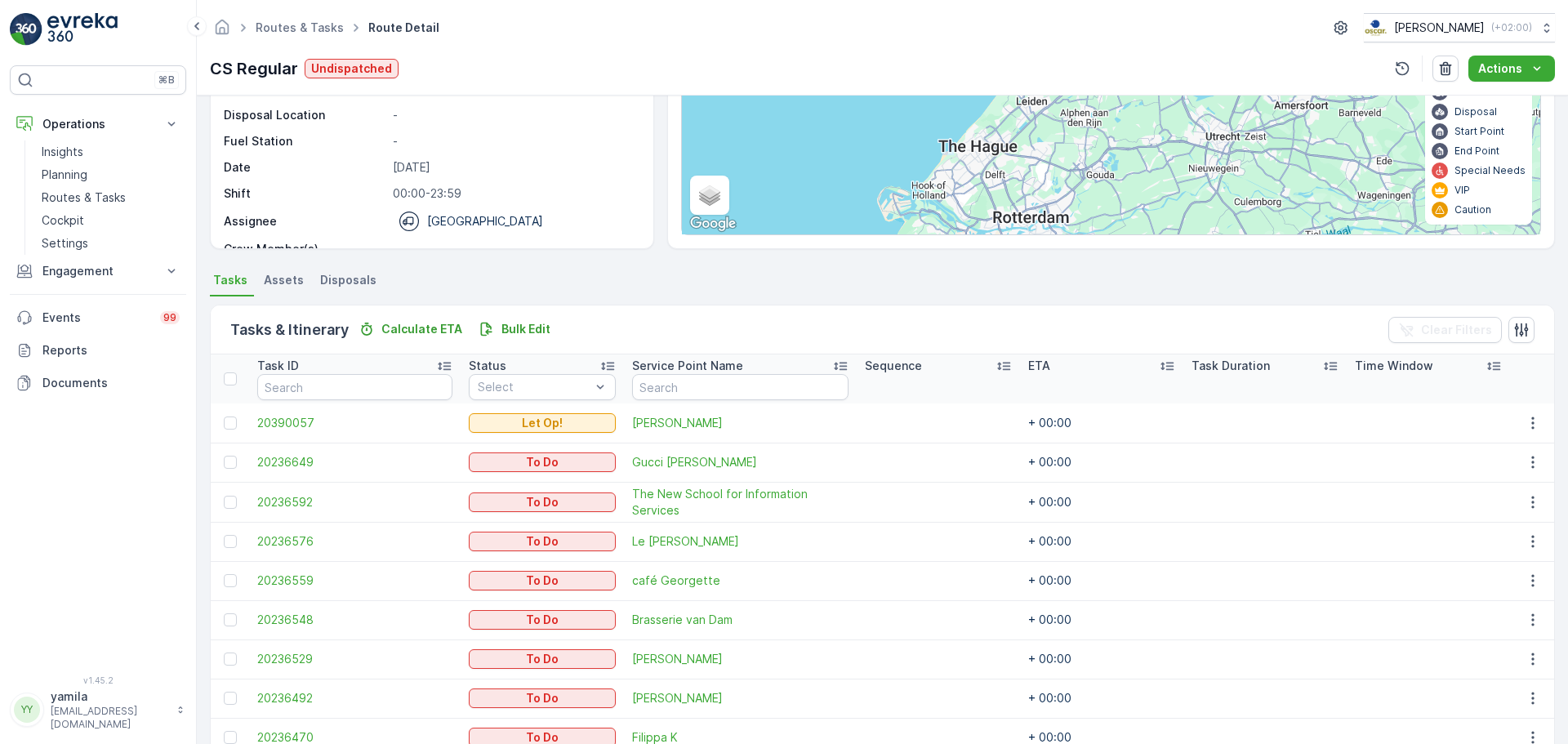 scroll, scrollTop: 268, scrollLeft: 0, axis: vertical 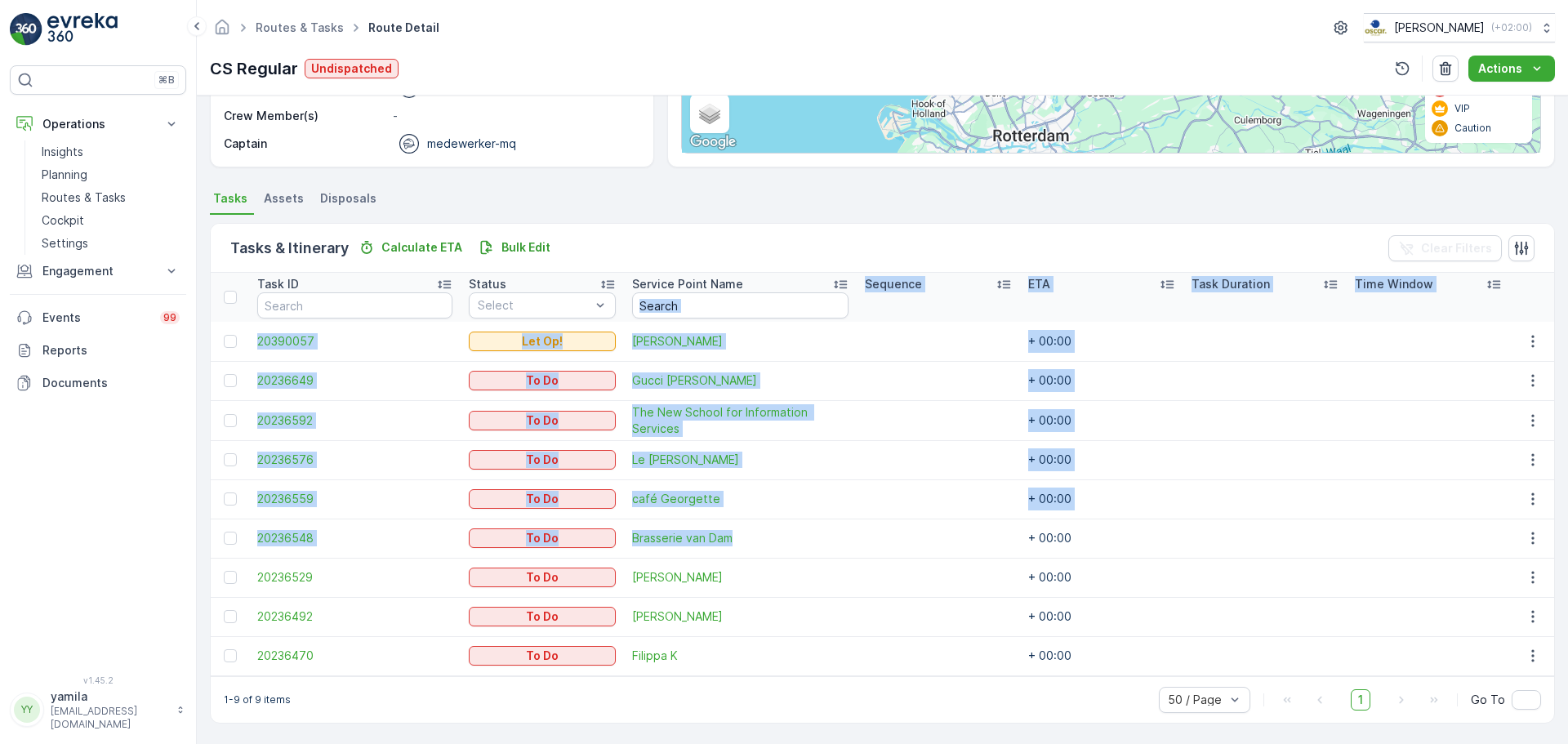 drag, startPoint x: 860, startPoint y: 505, endPoint x: 722, endPoint y: 250, distance: 289.94655 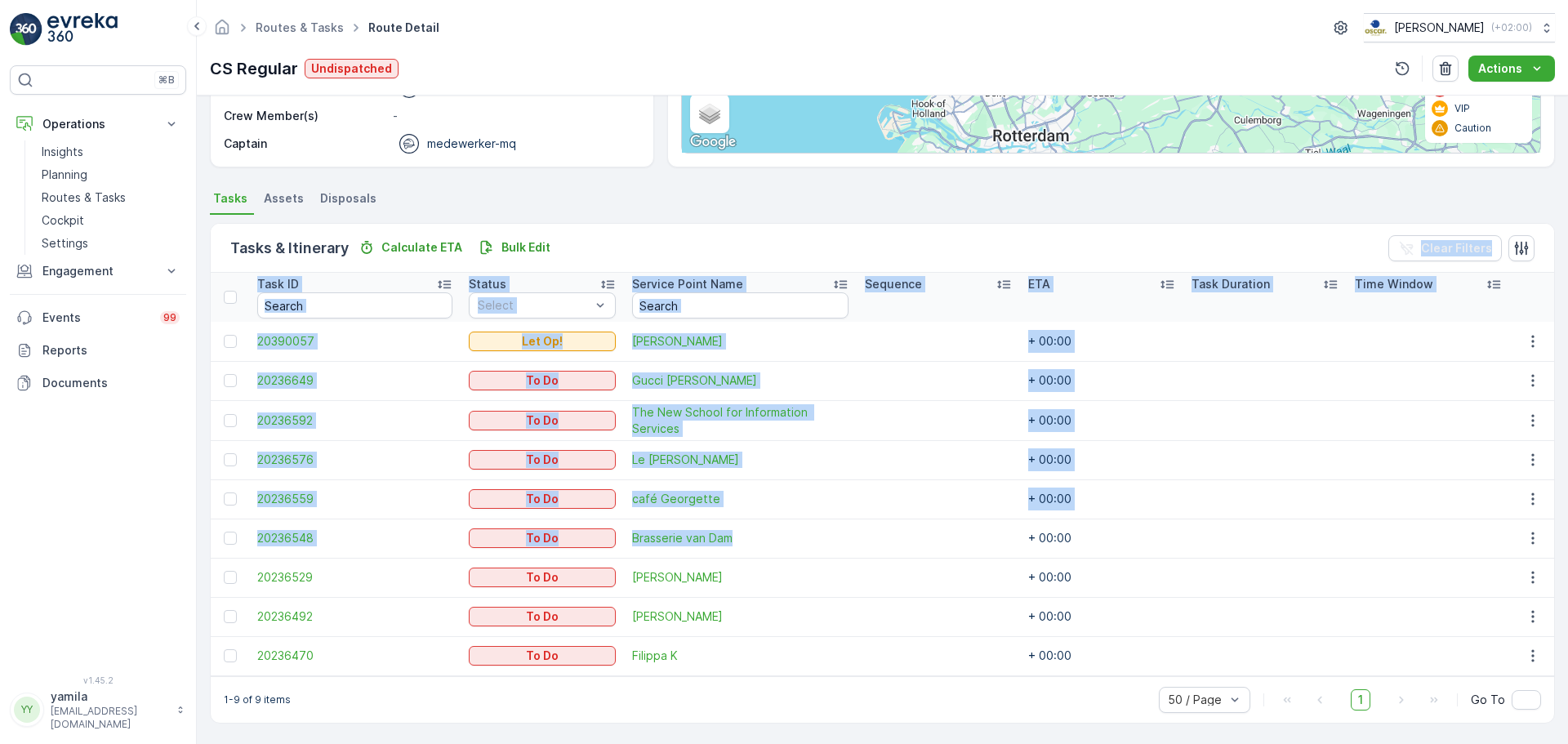 click on "Tasks & Itinerary Calculate ETA Bulk Edit Clear Filters" at bounding box center [882, 248] 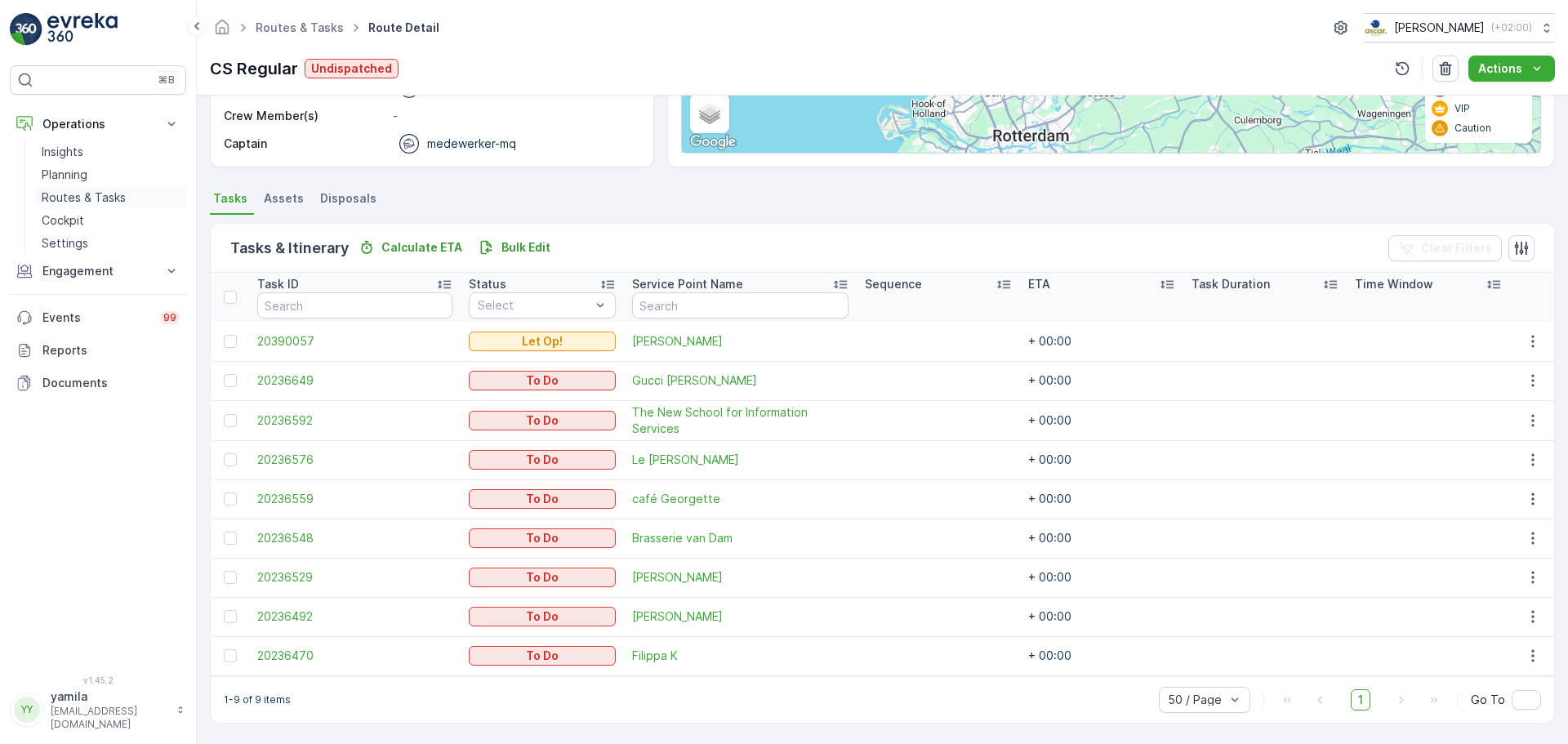 click on "Routes & Tasks" at bounding box center (83, 198) 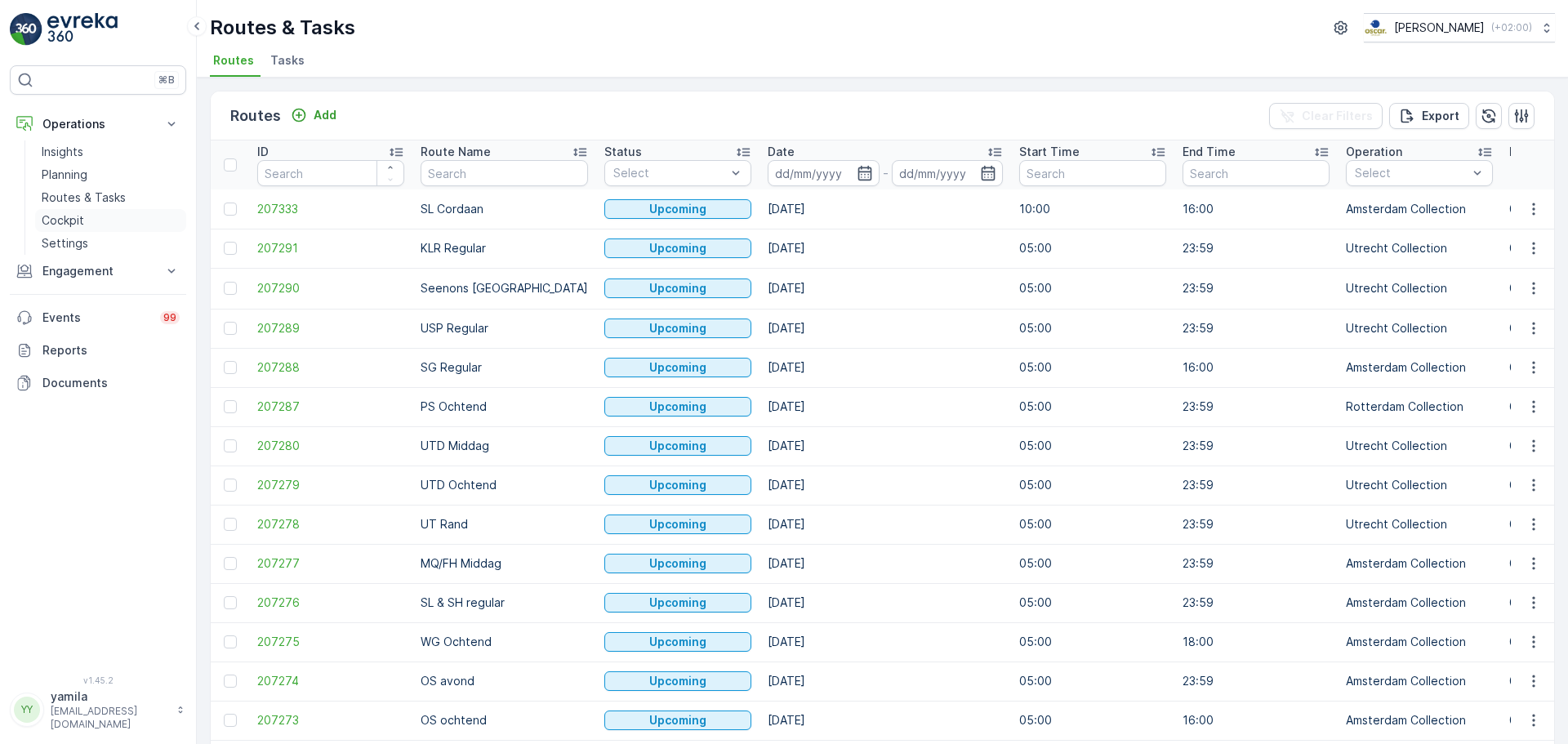 click on "Cockpit" at bounding box center (63, 221) 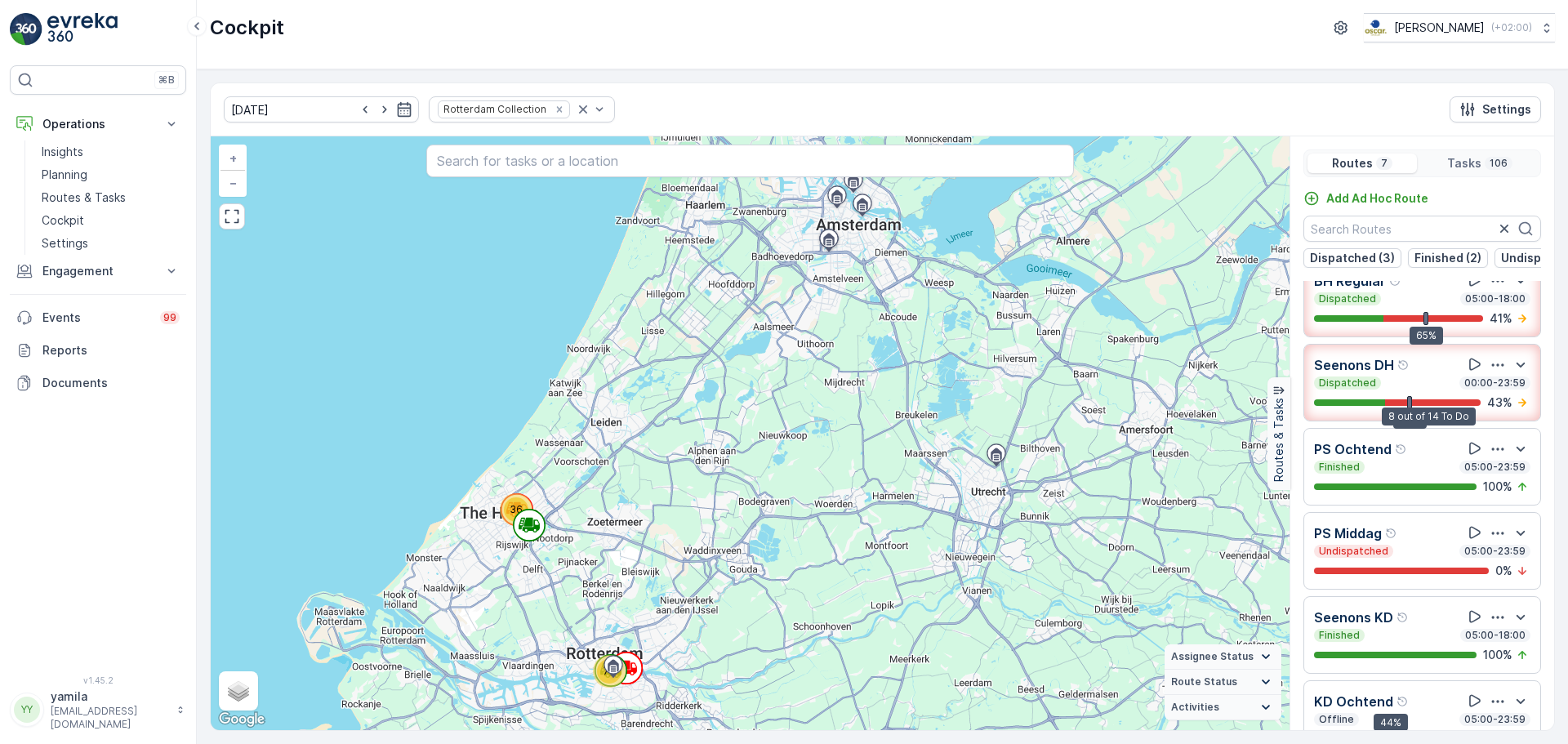 scroll, scrollTop: 114, scrollLeft: 0, axis: vertical 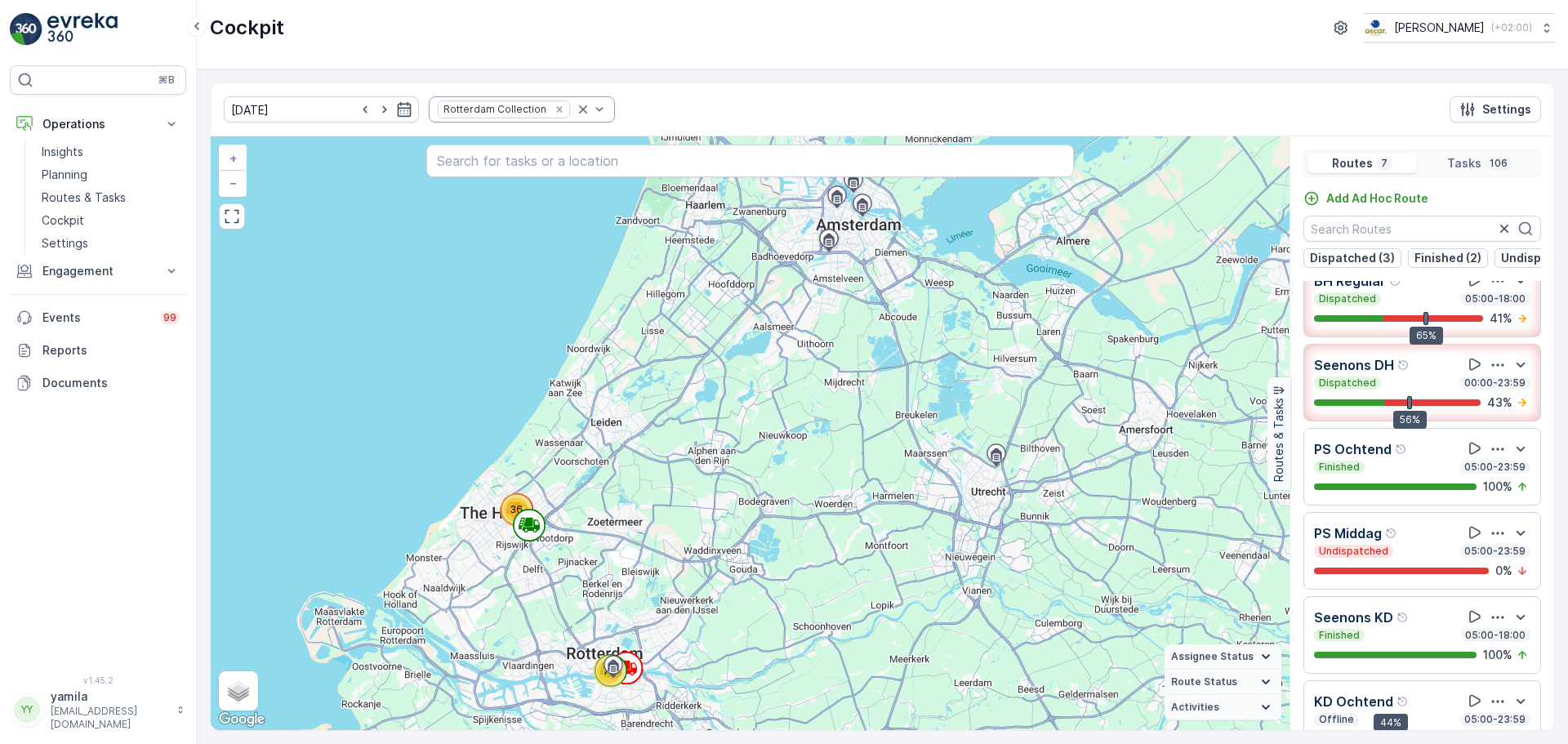 click at bounding box center (591, 109) 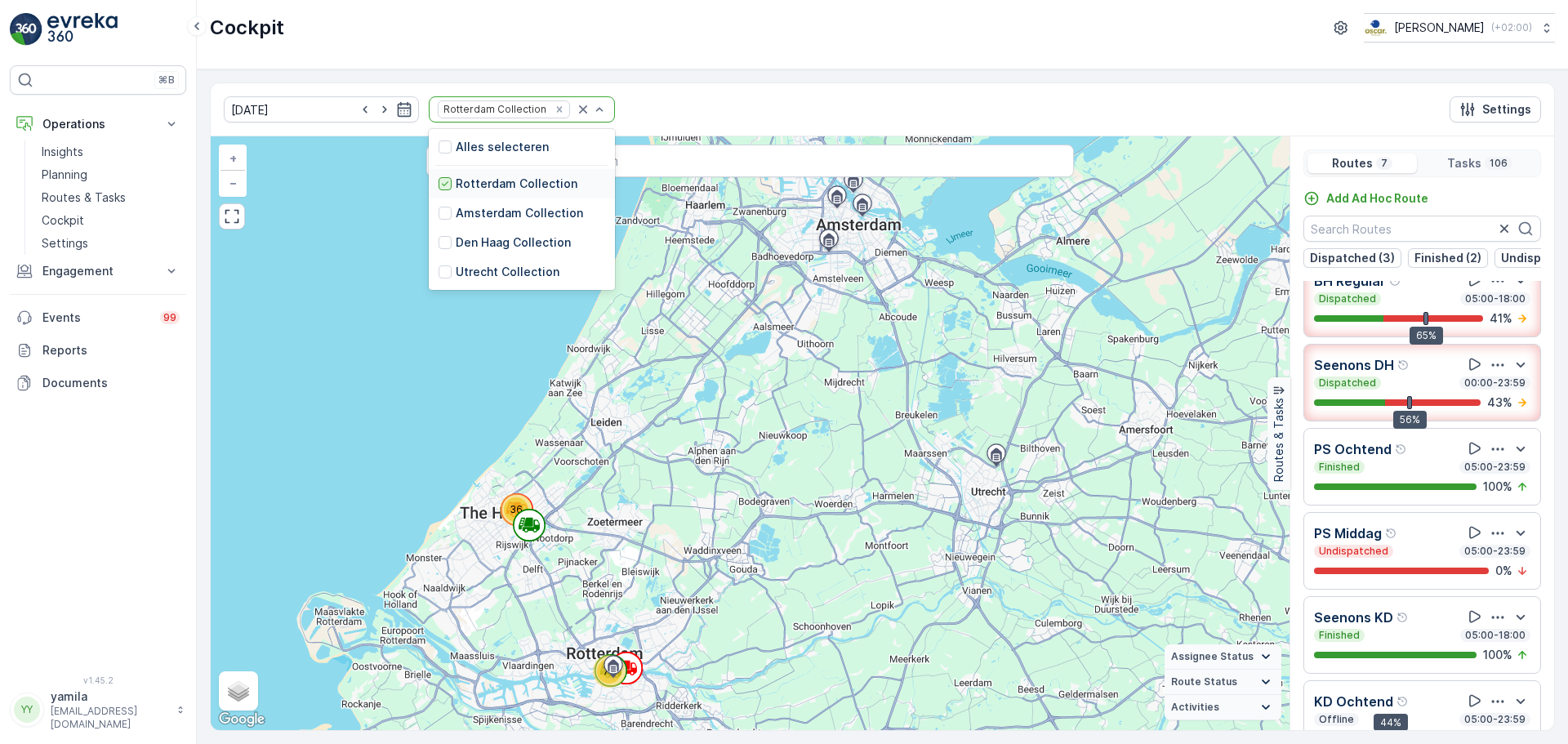 click 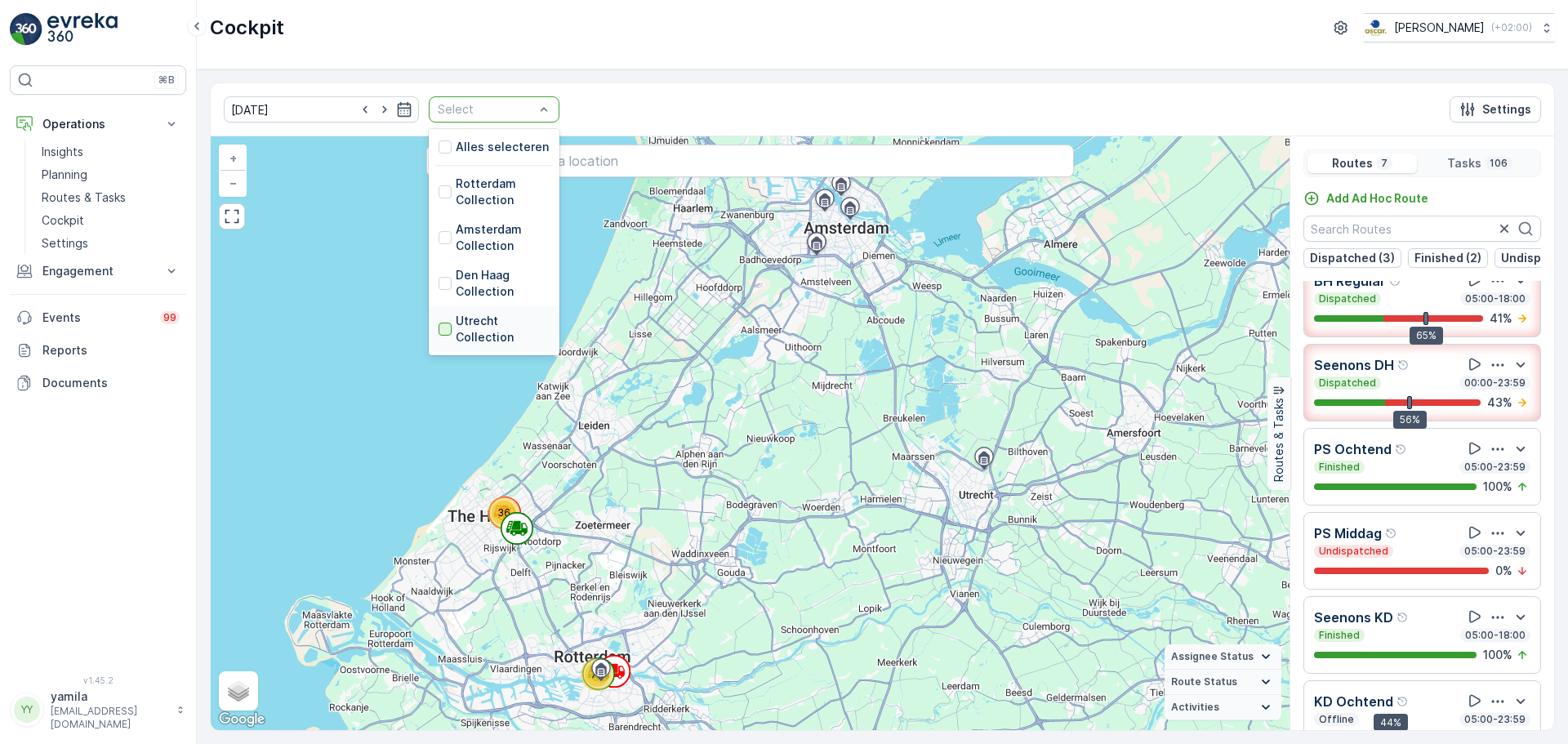 click at bounding box center (445, 329) 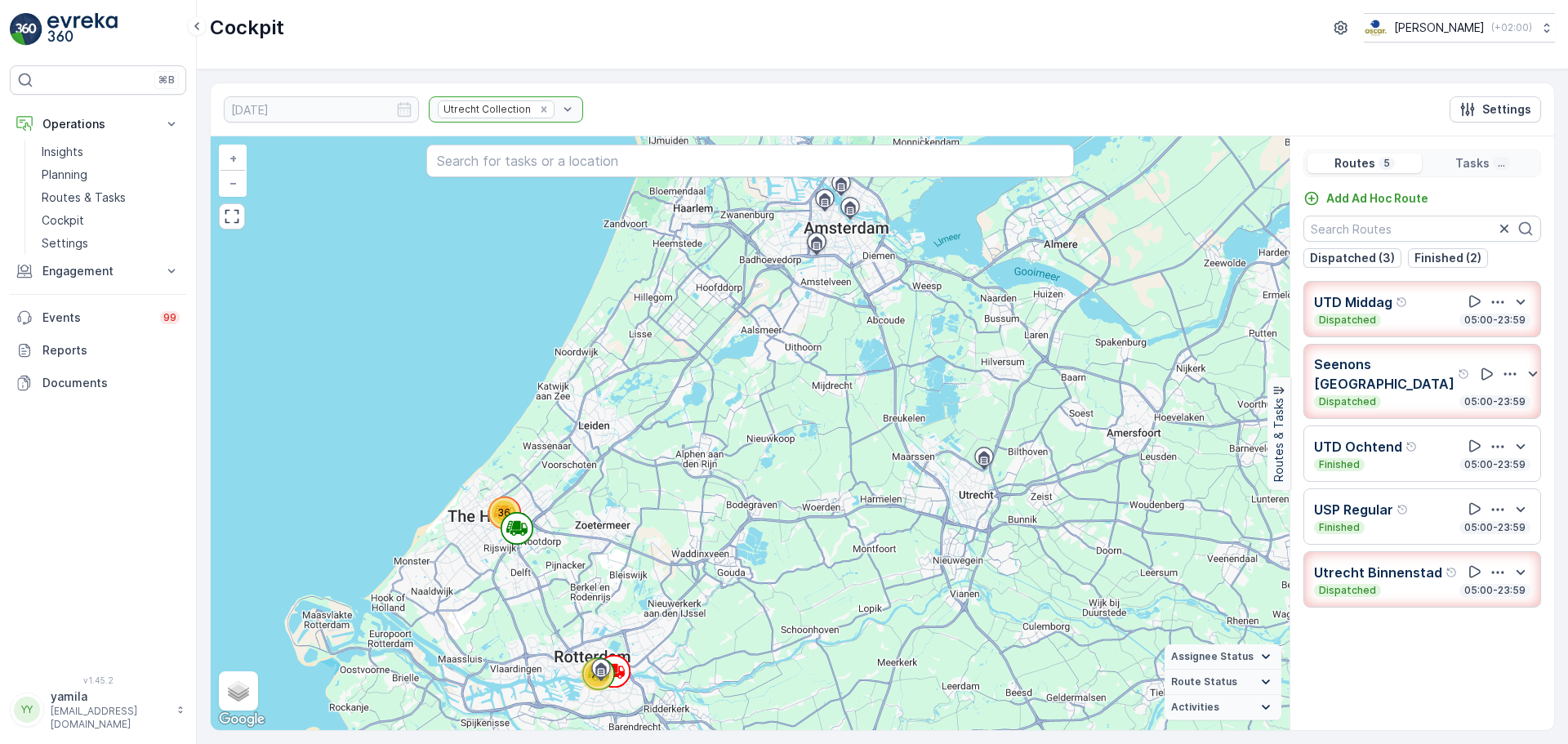 scroll, scrollTop: 0, scrollLeft: 0, axis: both 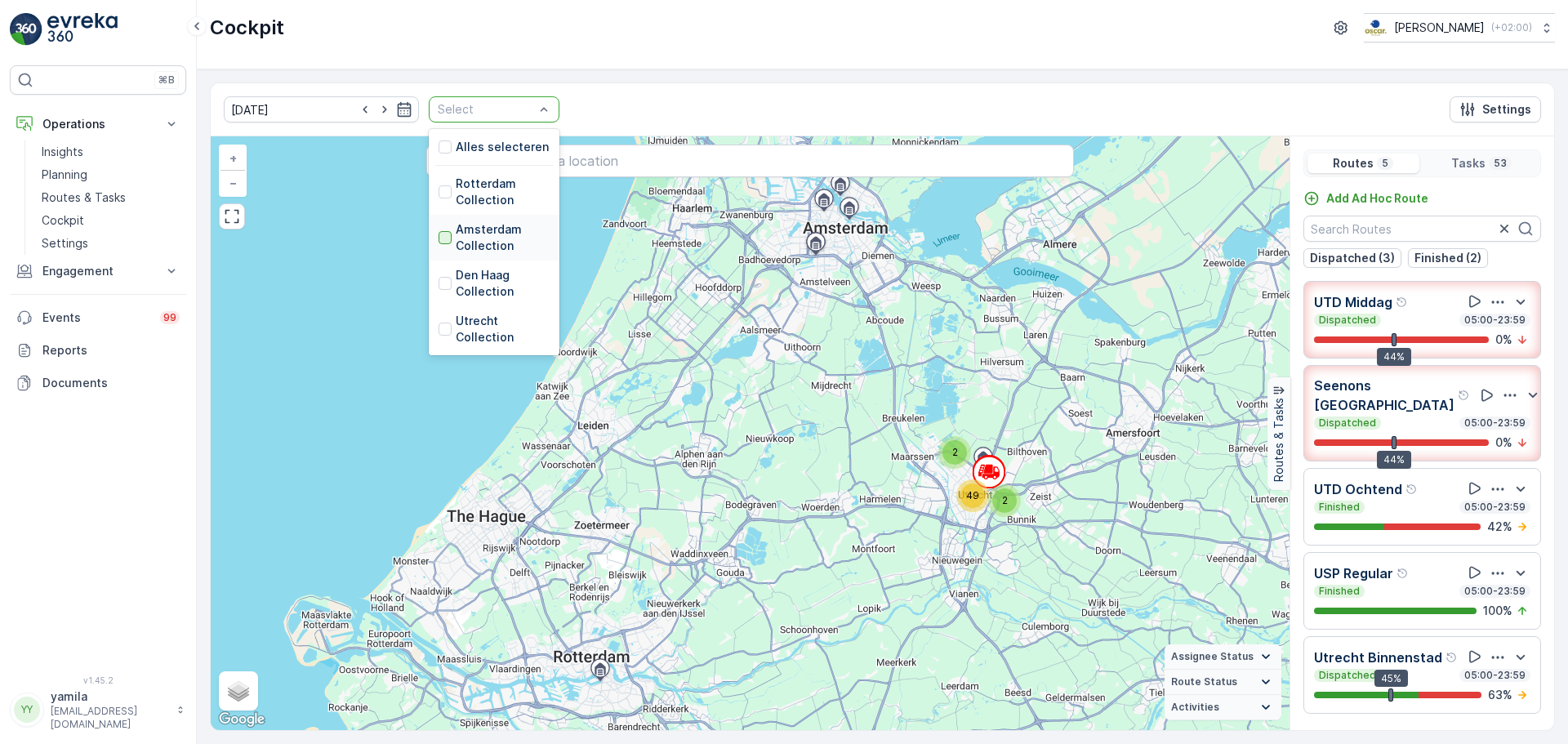 click at bounding box center (445, 238) 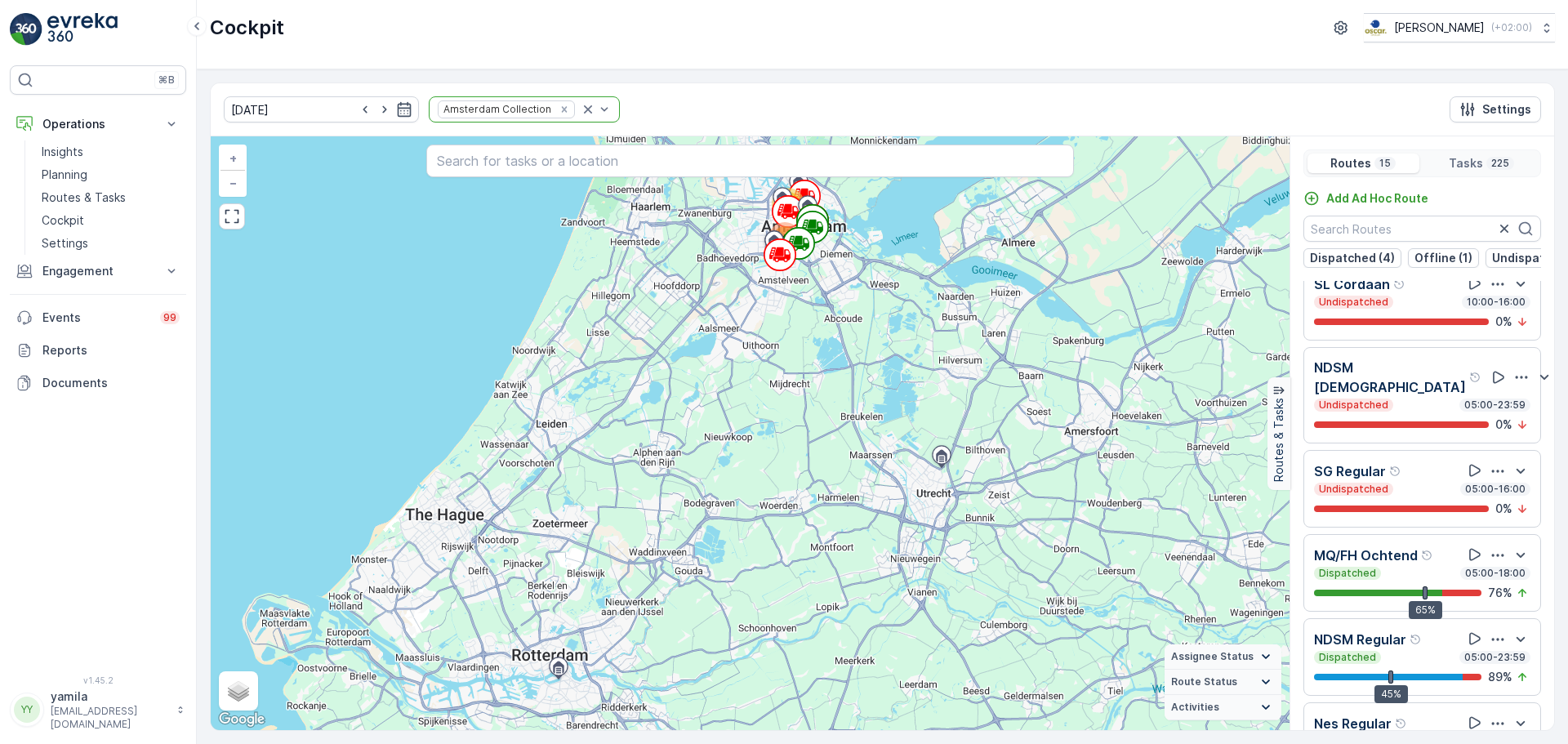 scroll, scrollTop: 786, scrollLeft: 0, axis: vertical 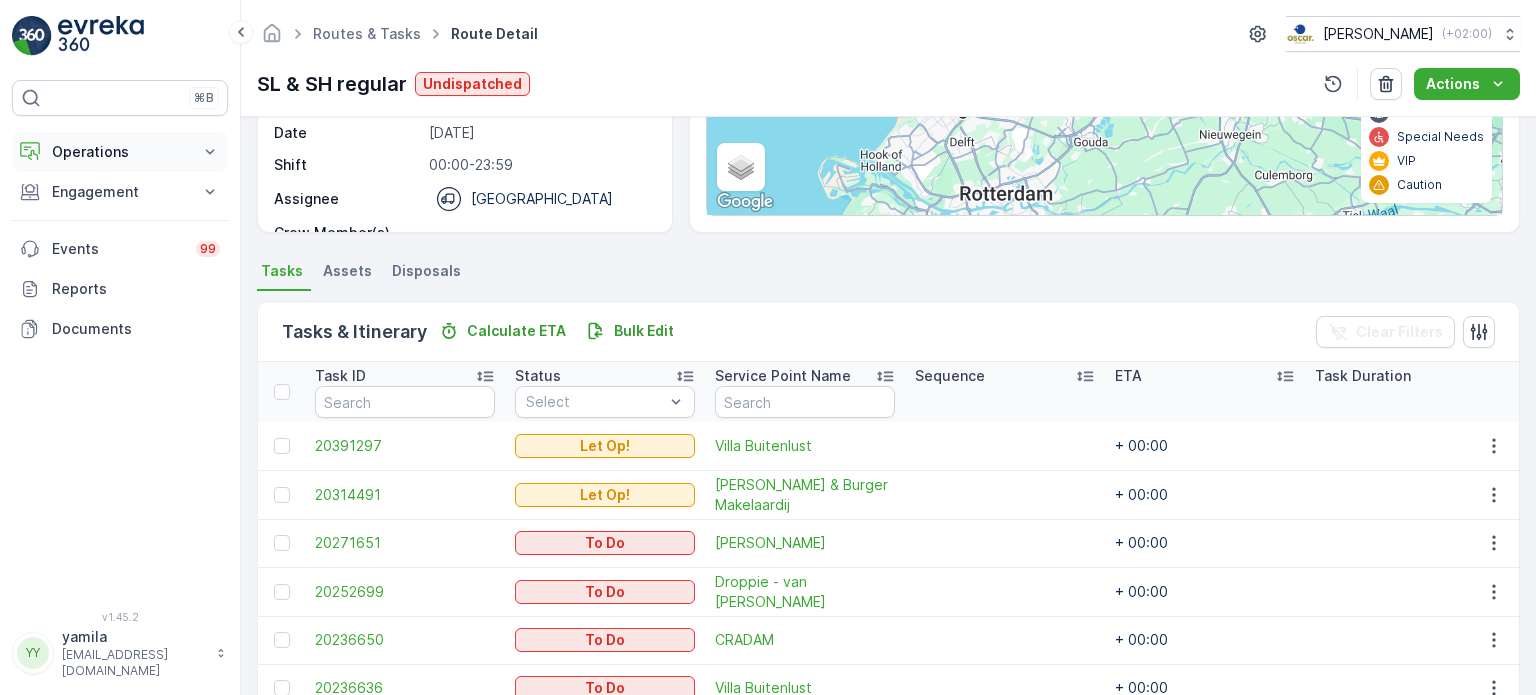 click on "Operations" at bounding box center [120, 152] 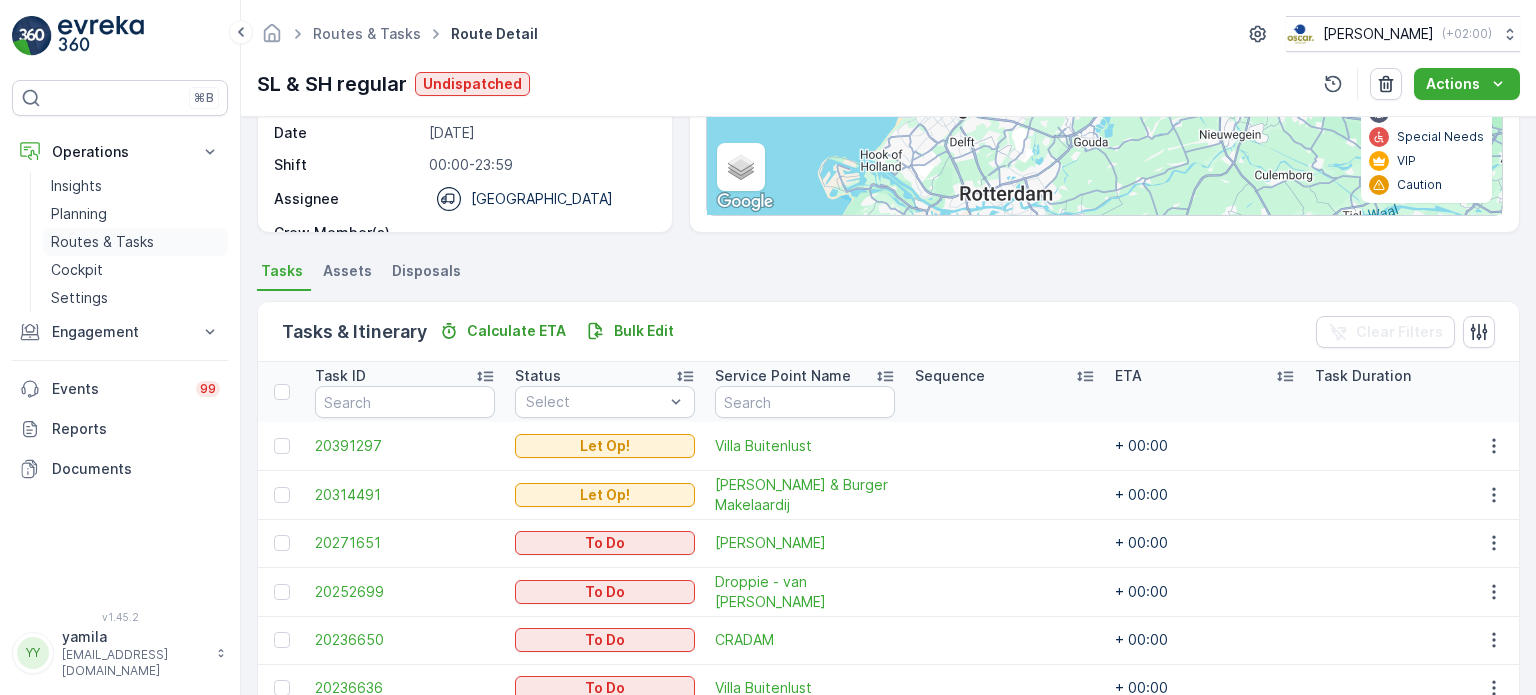 click on "Routes & Tasks" at bounding box center (102, 242) 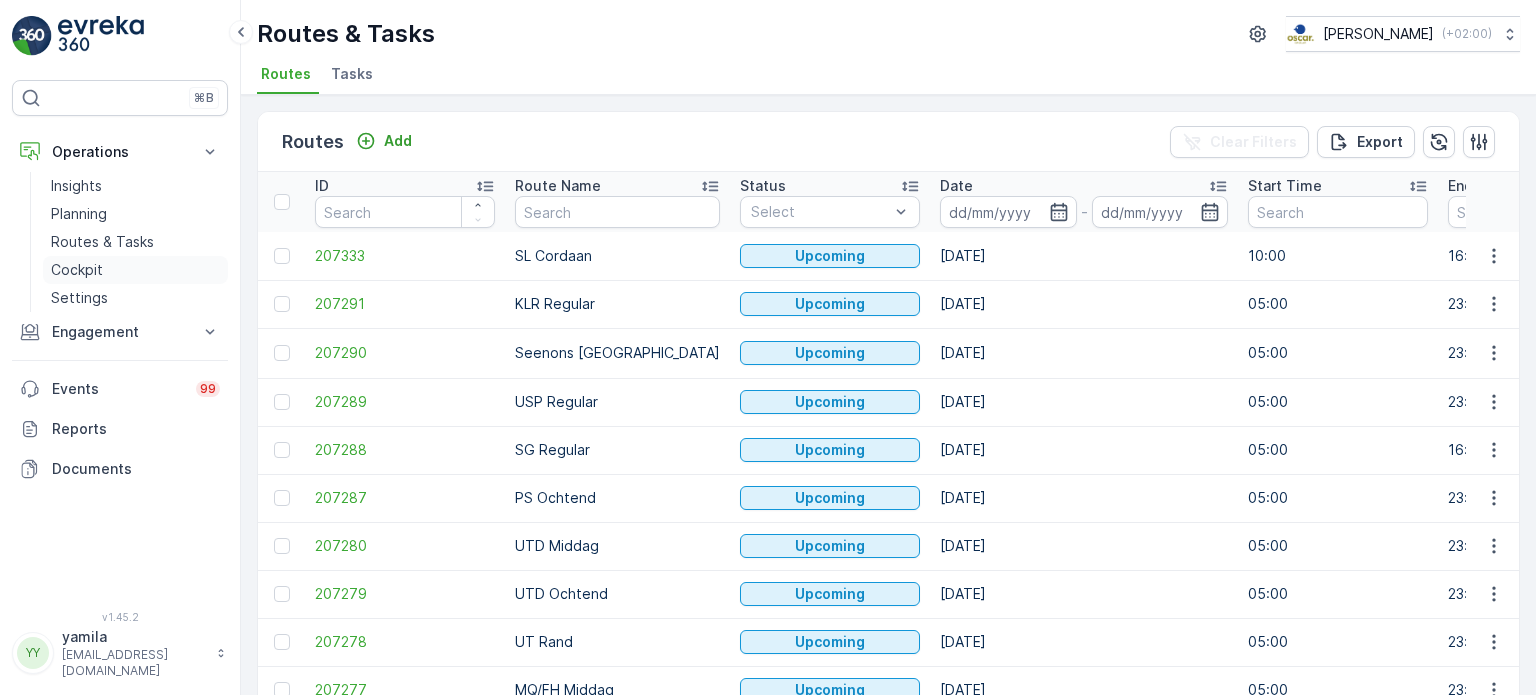 drag, startPoint x: 112, startPoint y: 266, endPoint x: 134, endPoint y: 266, distance: 22 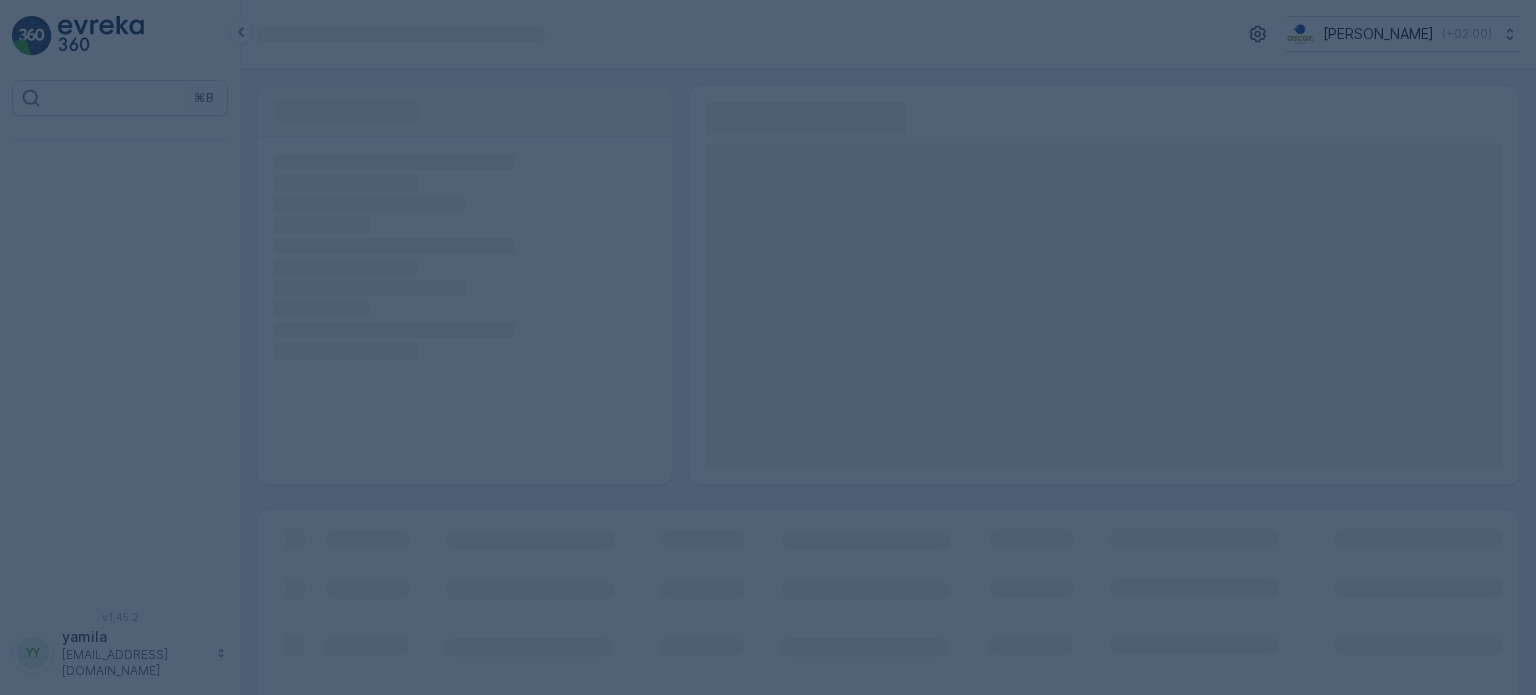 scroll, scrollTop: 0, scrollLeft: 0, axis: both 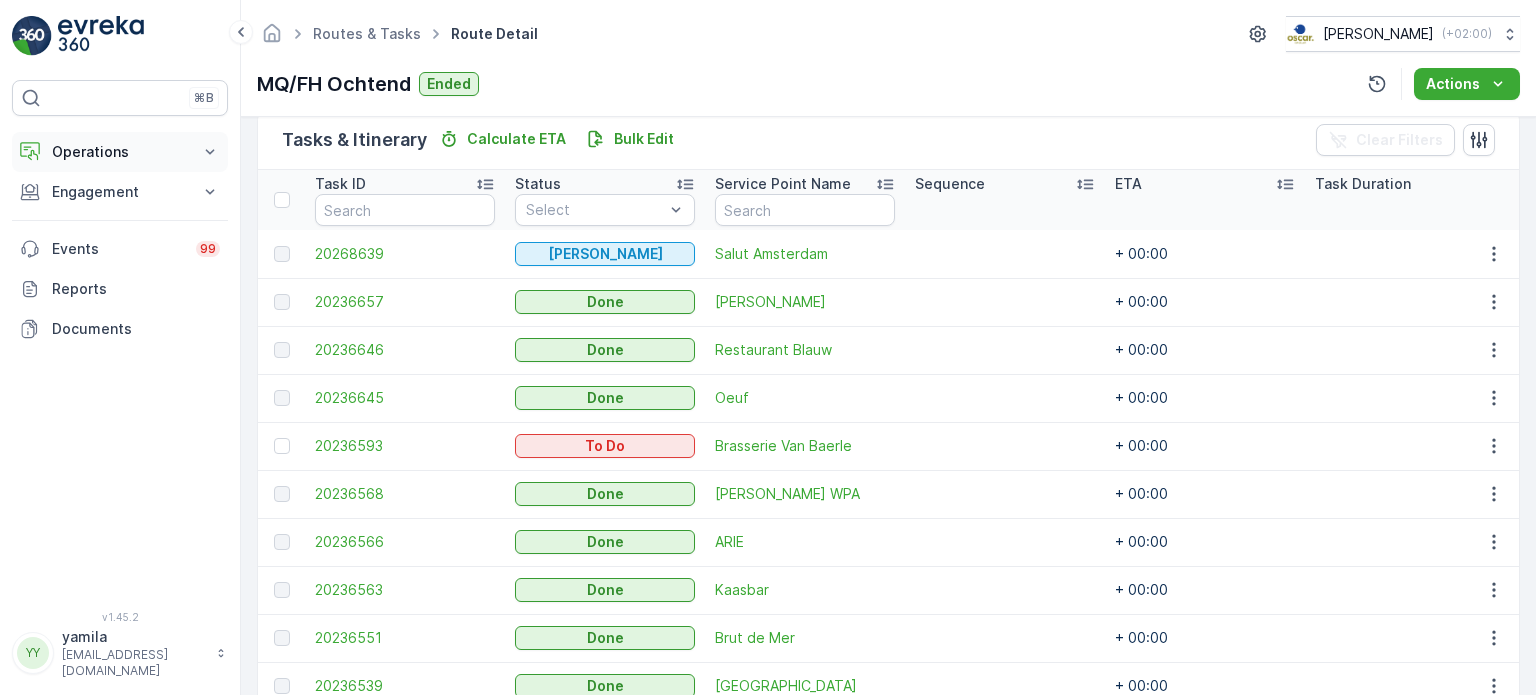 click on "Operations" at bounding box center (120, 152) 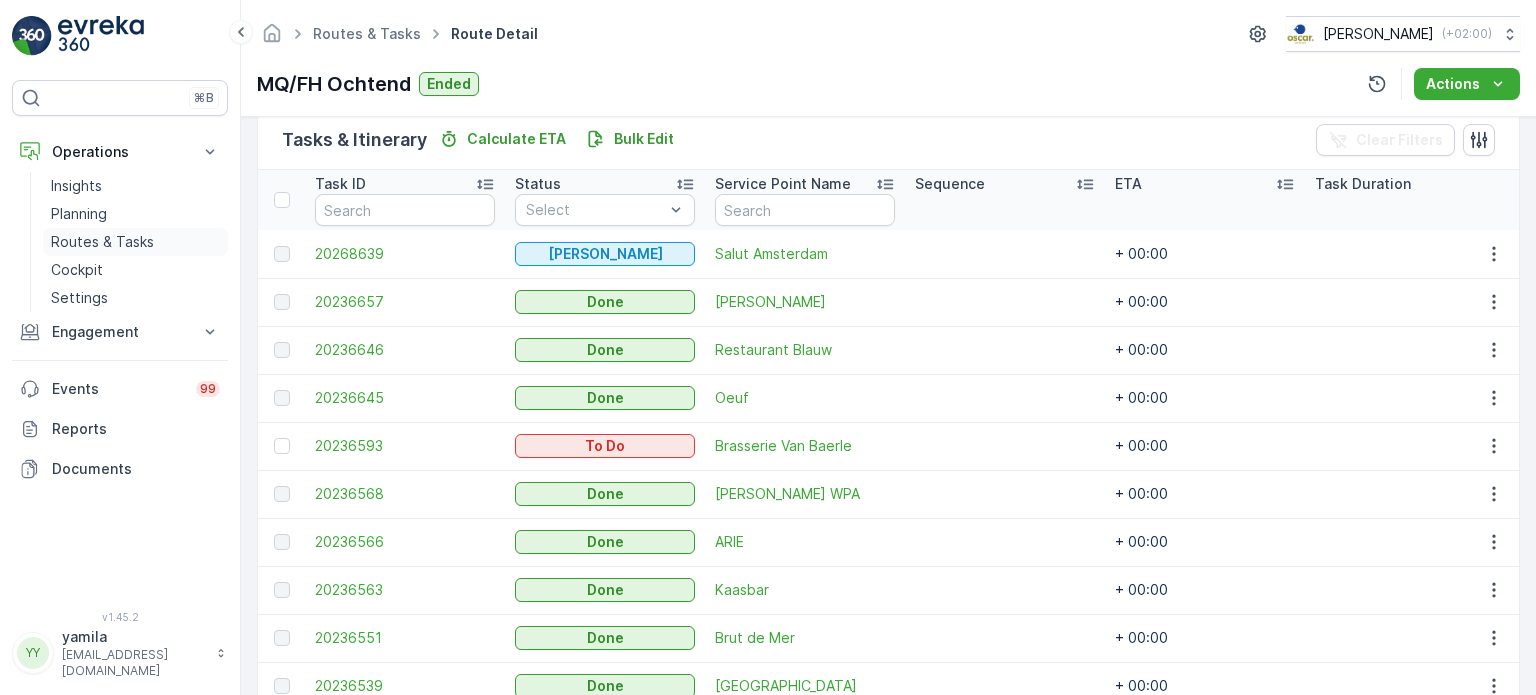 click on "Routes & Tasks" at bounding box center [102, 242] 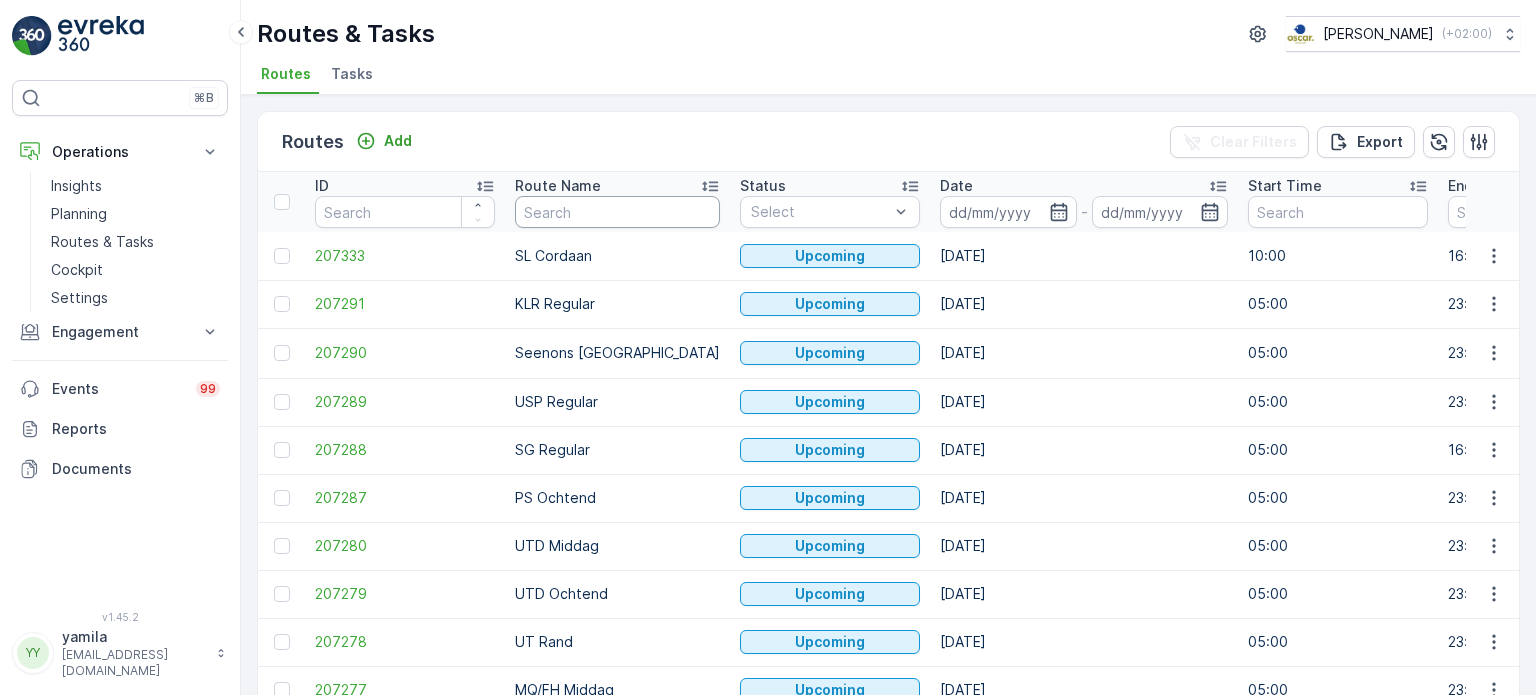 click at bounding box center (617, 212) 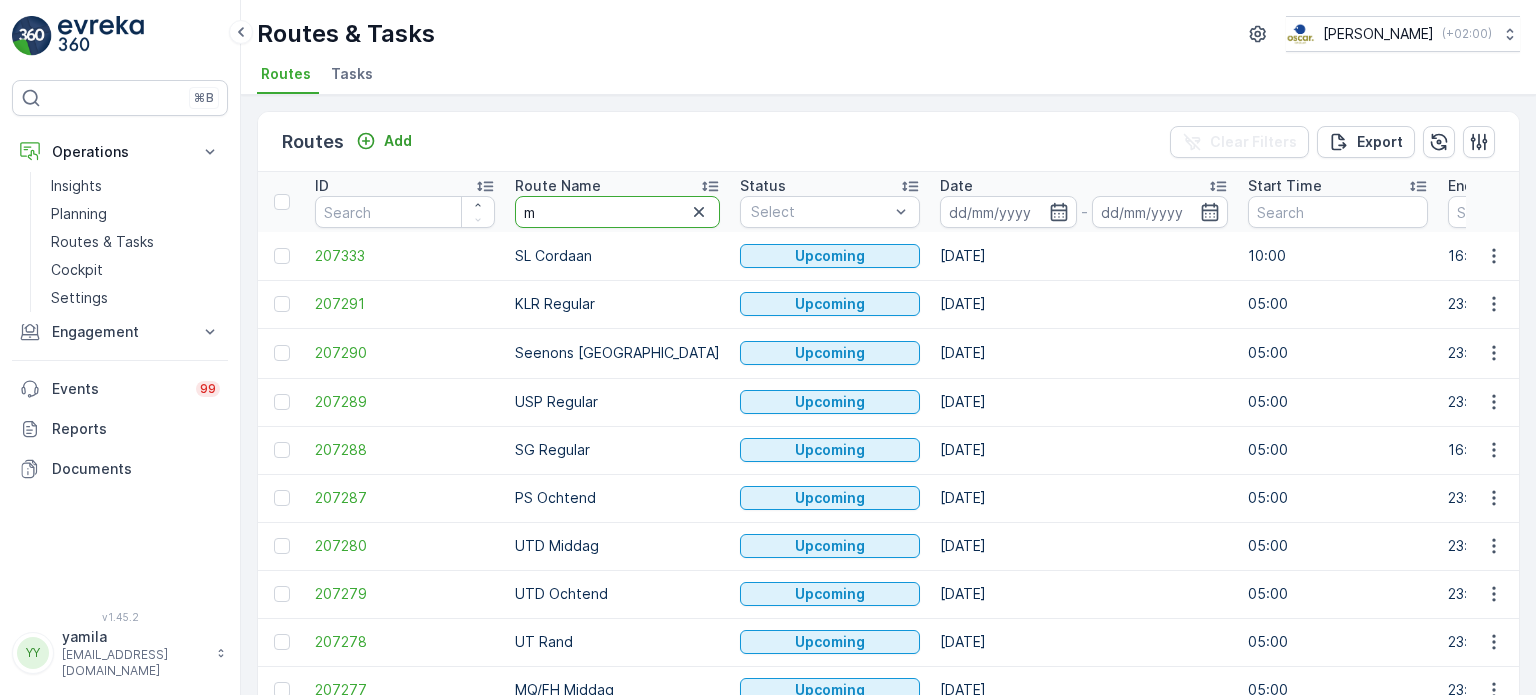 type on "mq" 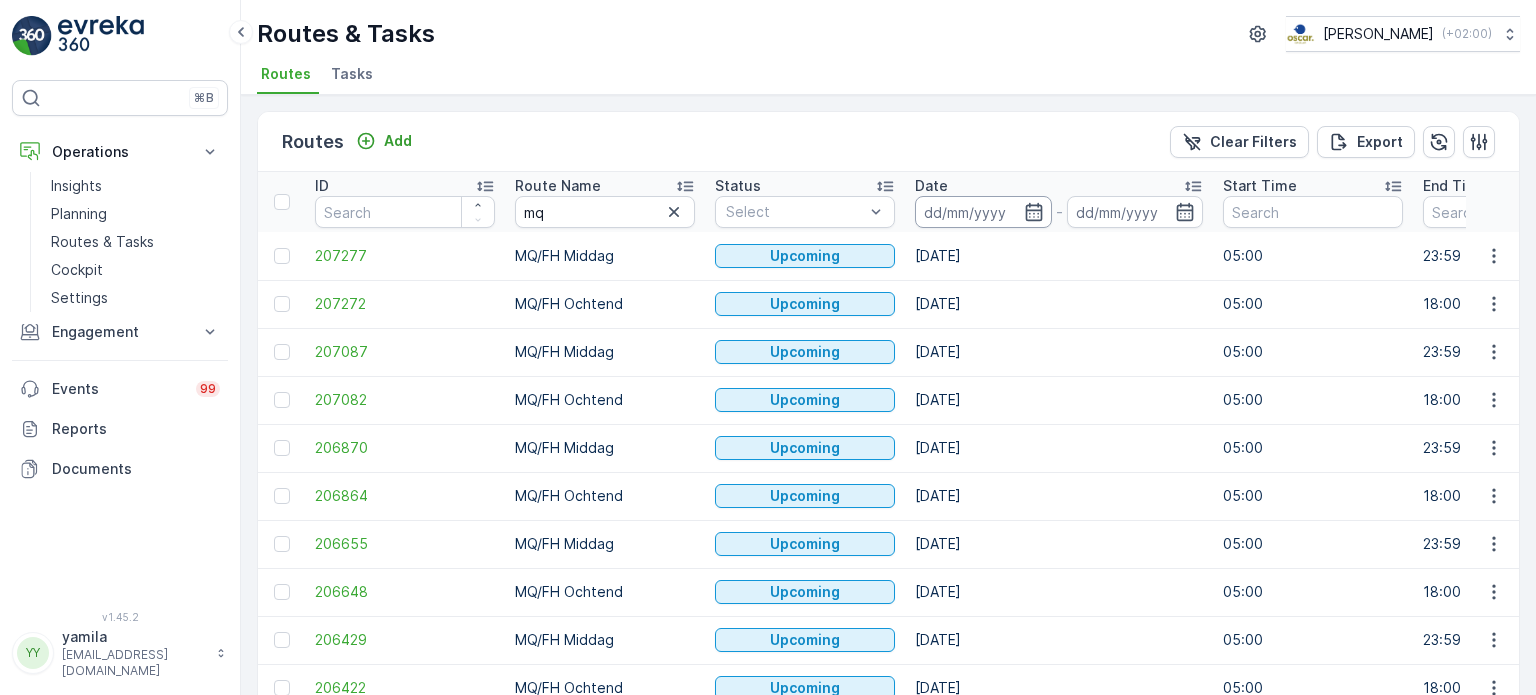 click at bounding box center [983, 212] 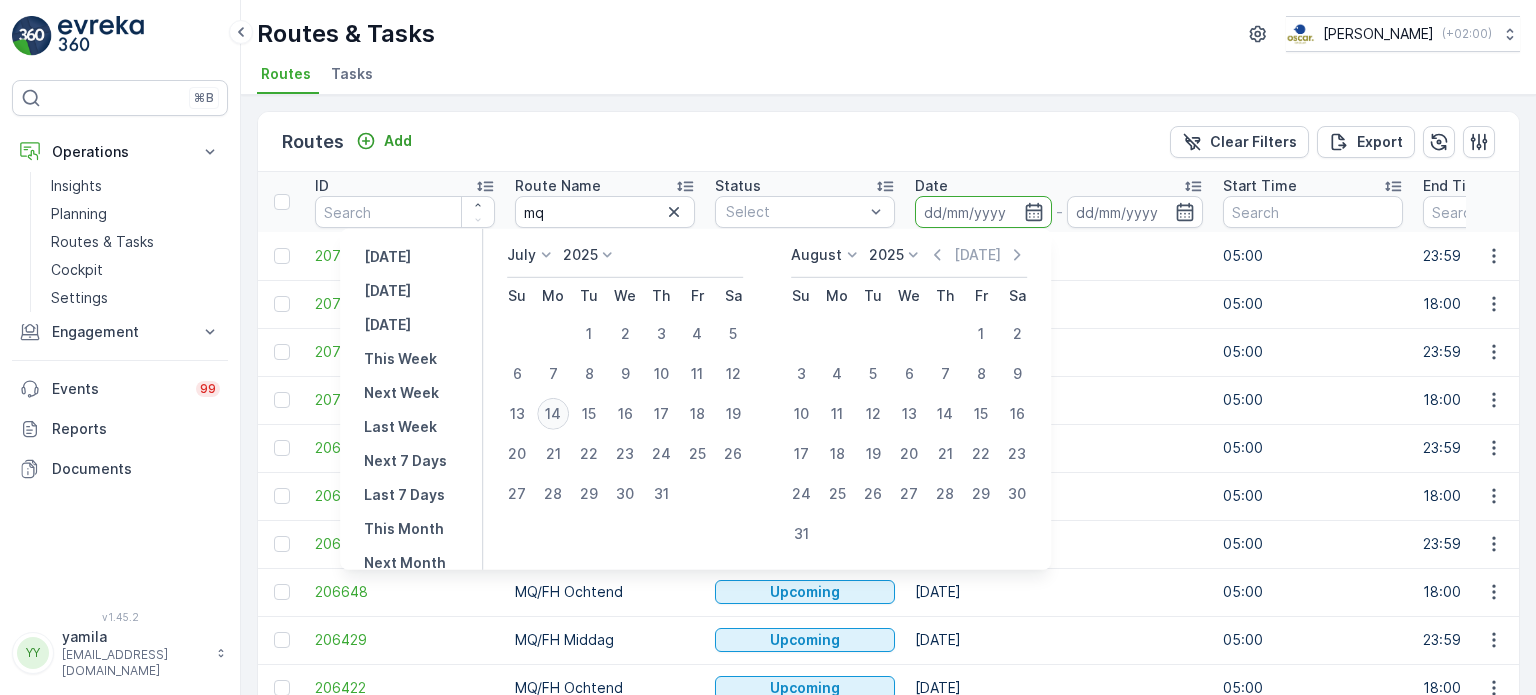 click on "14" at bounding box center (553, 414) 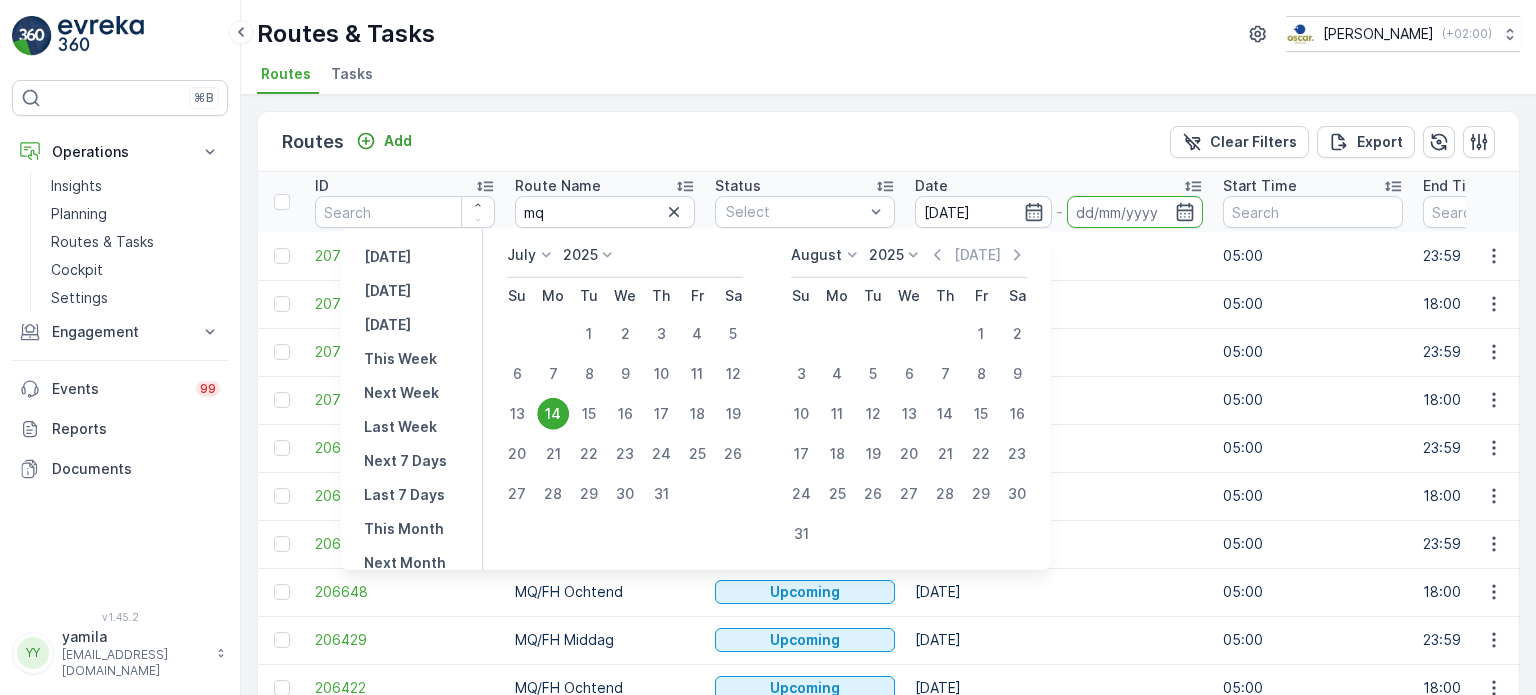 click on "14" at bounding box center [553, 414] 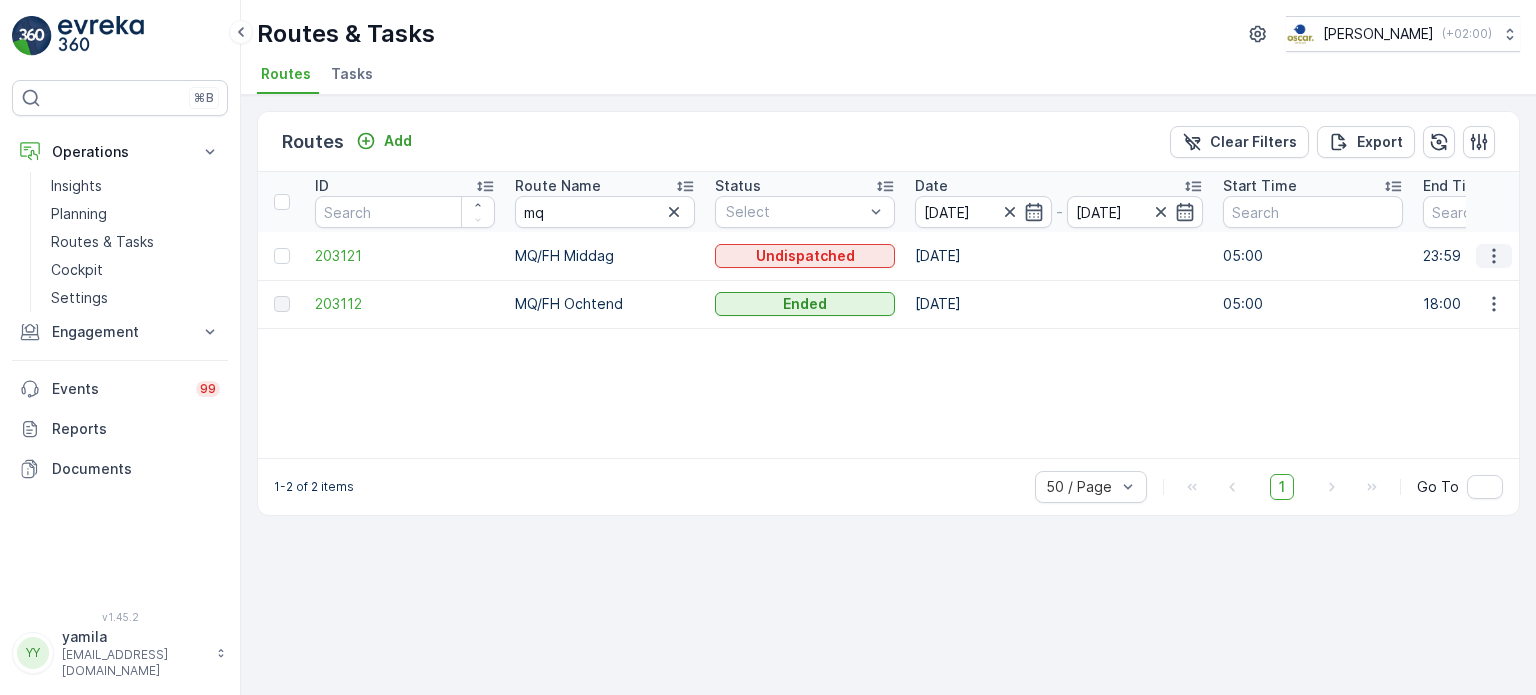 click 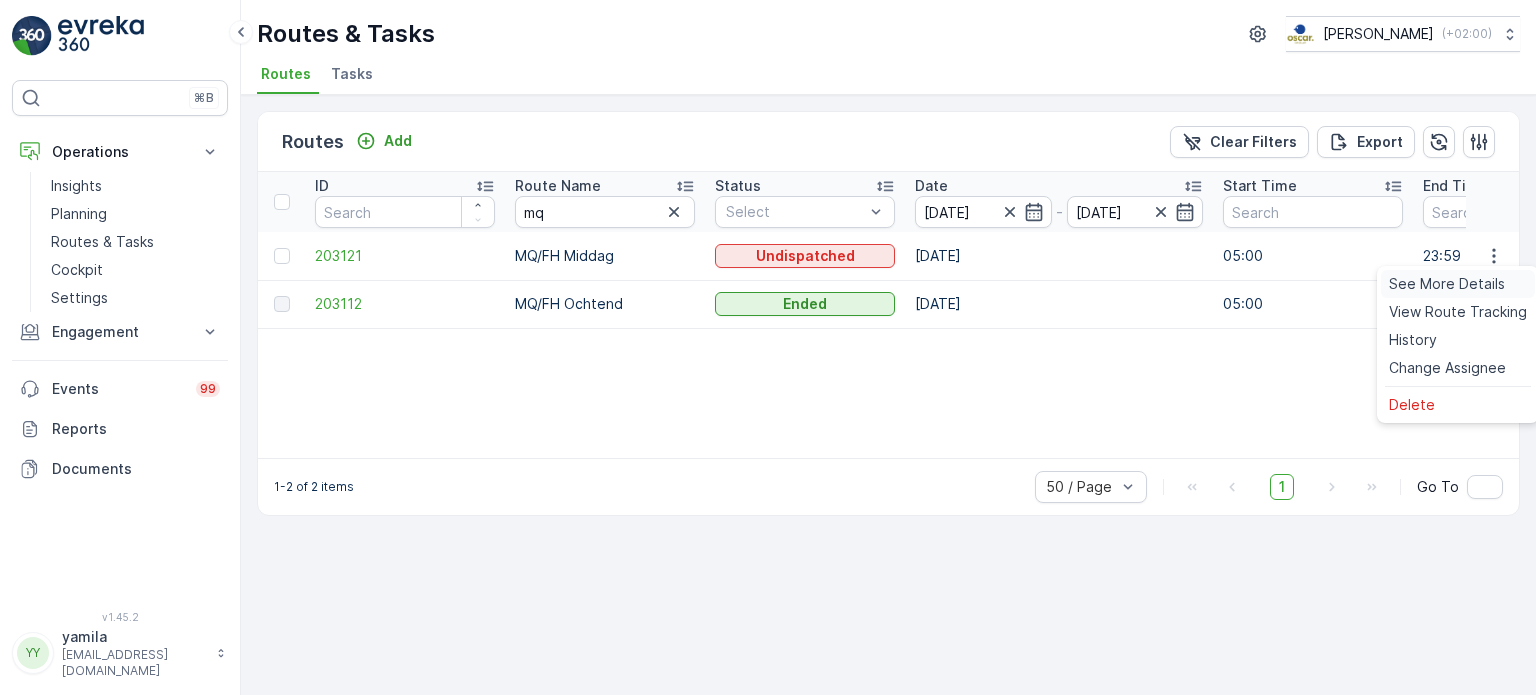 click on "See More Details" at bounding box center (1447, 284) 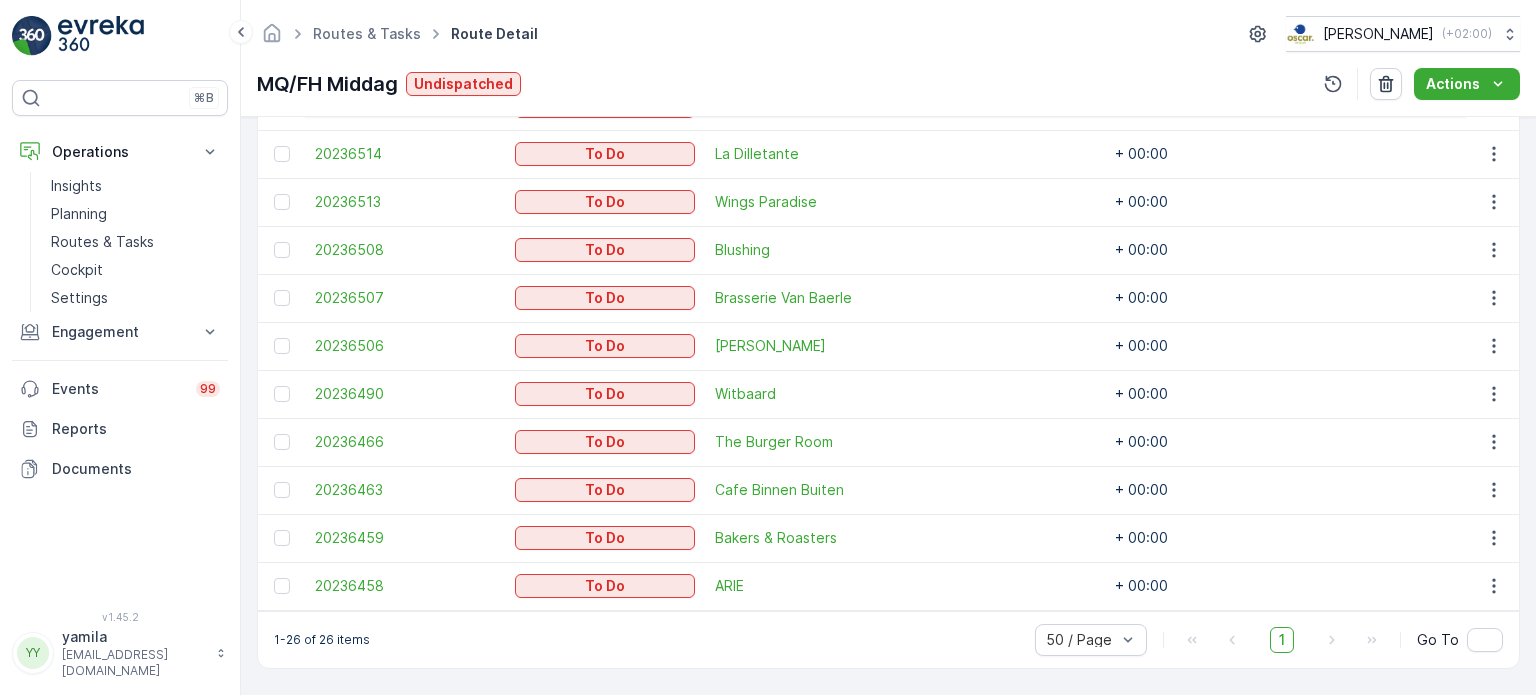 scroll, scrollTop: 1371, scrollLeft: 0, axis: vertical 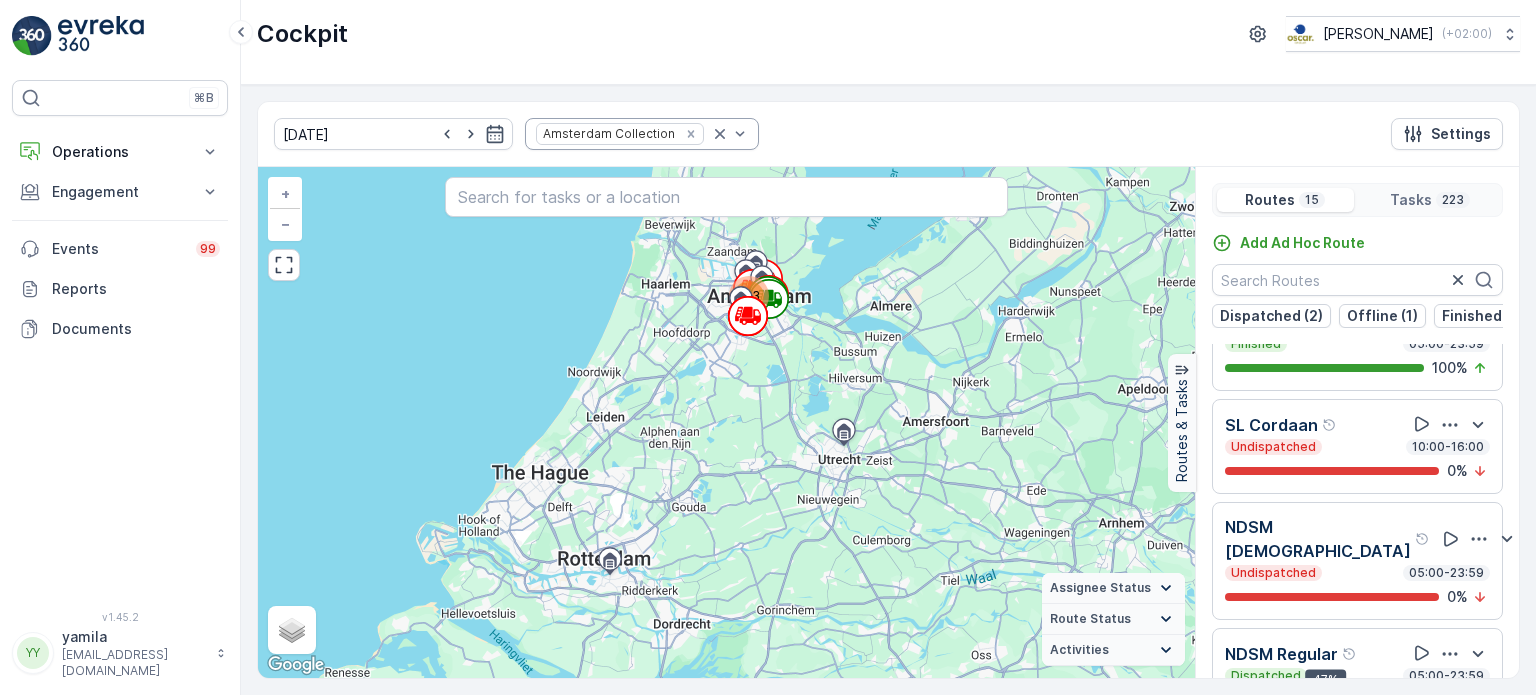 click on "Amsterdam Collection" at bounding box center (620, 133) 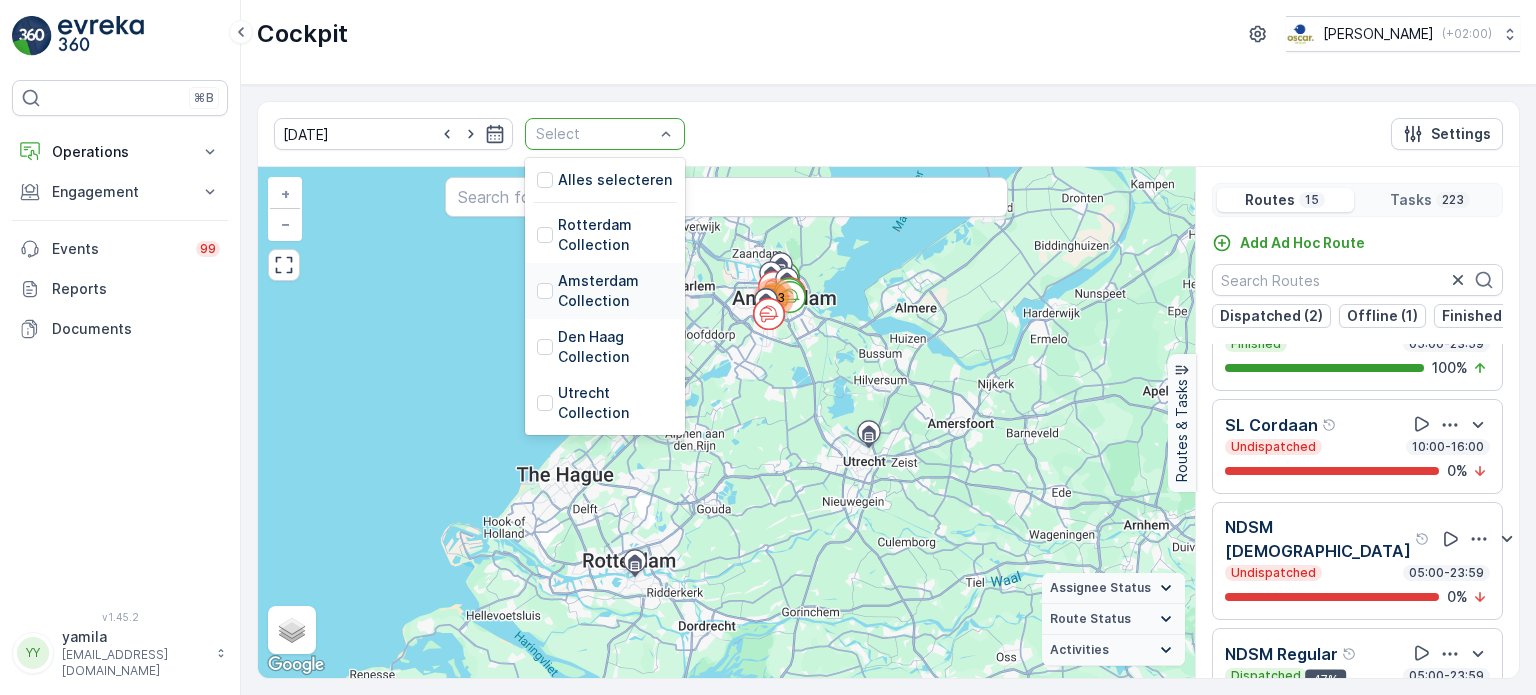 click on "Amsterdam Collection" at bounding box center [615, 291] 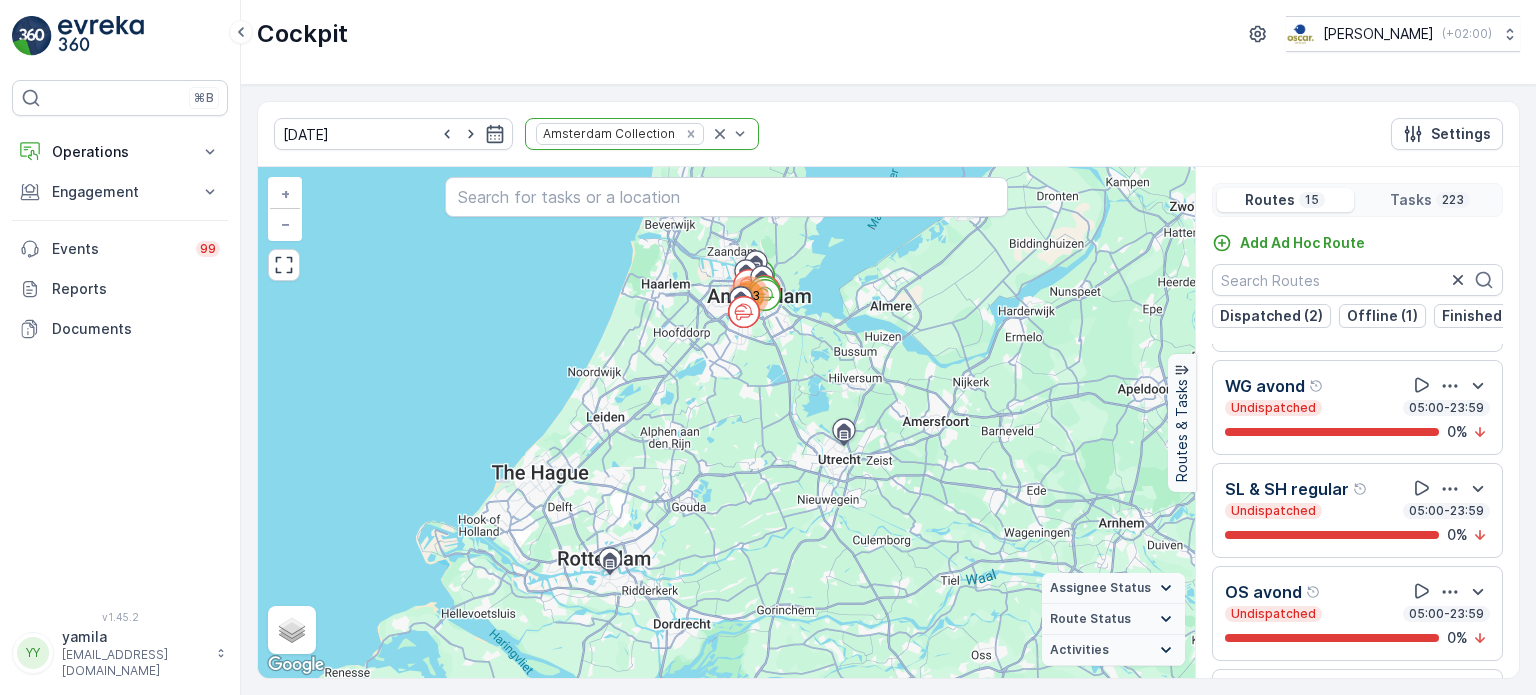 scroll, scrollTop: 400, scrollLeft: 0, axis: vertical 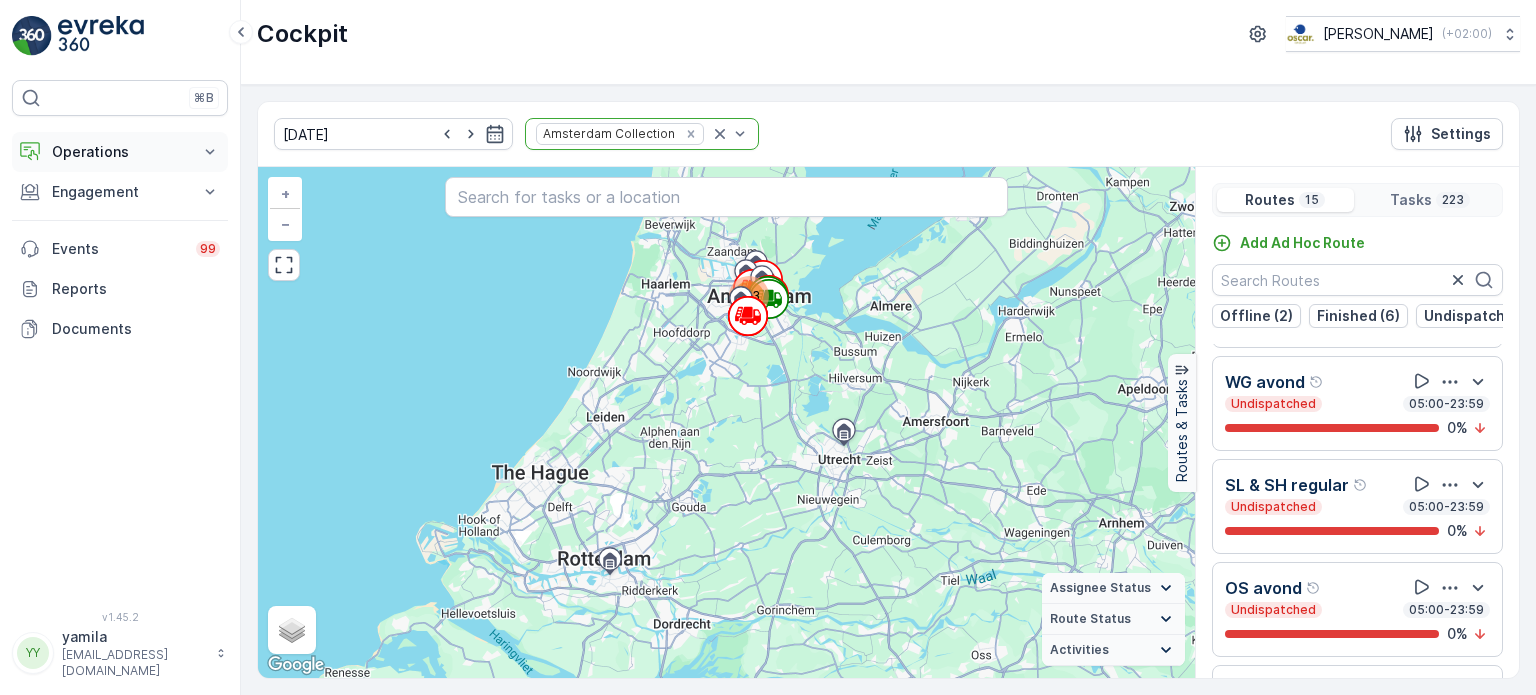 click on "Operations" at bounding box center [120, 152] 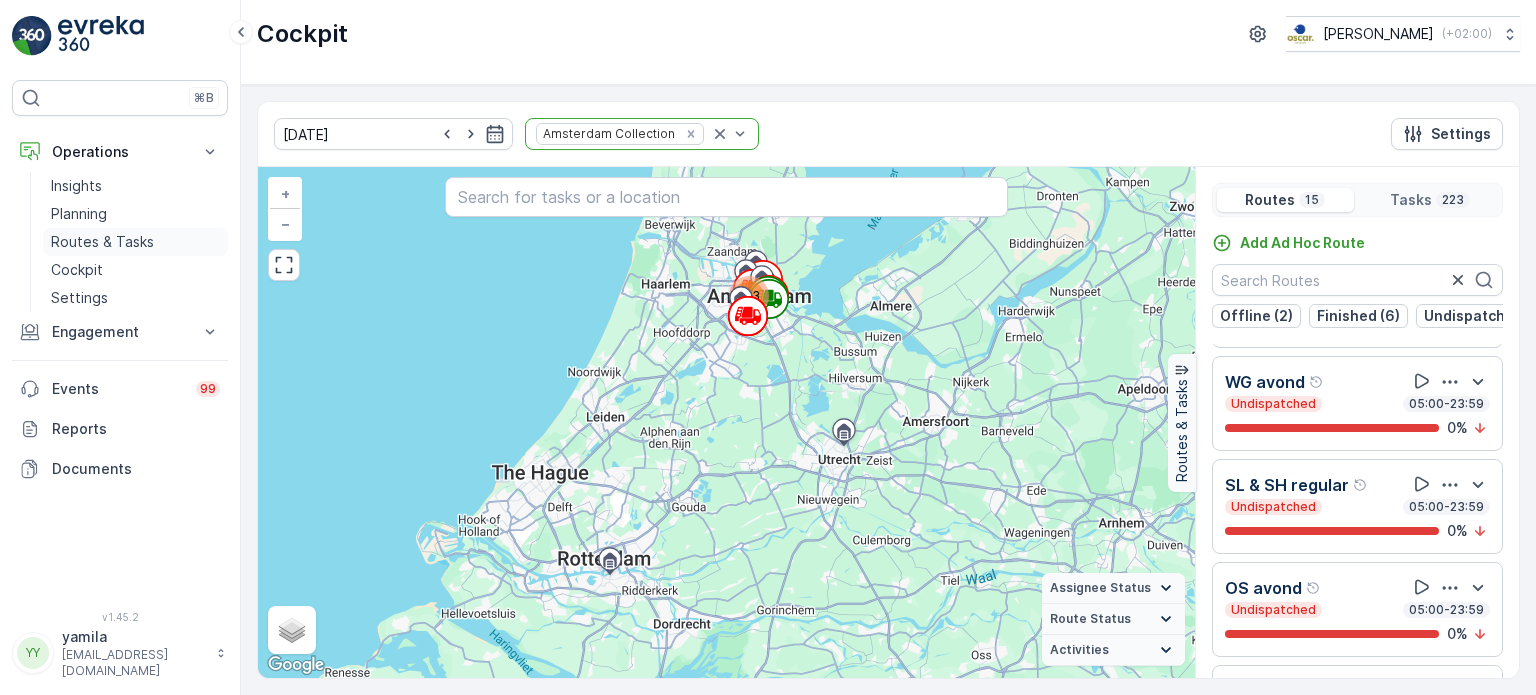 click on "Routes & Tasks" at bounding box center (102, 242) 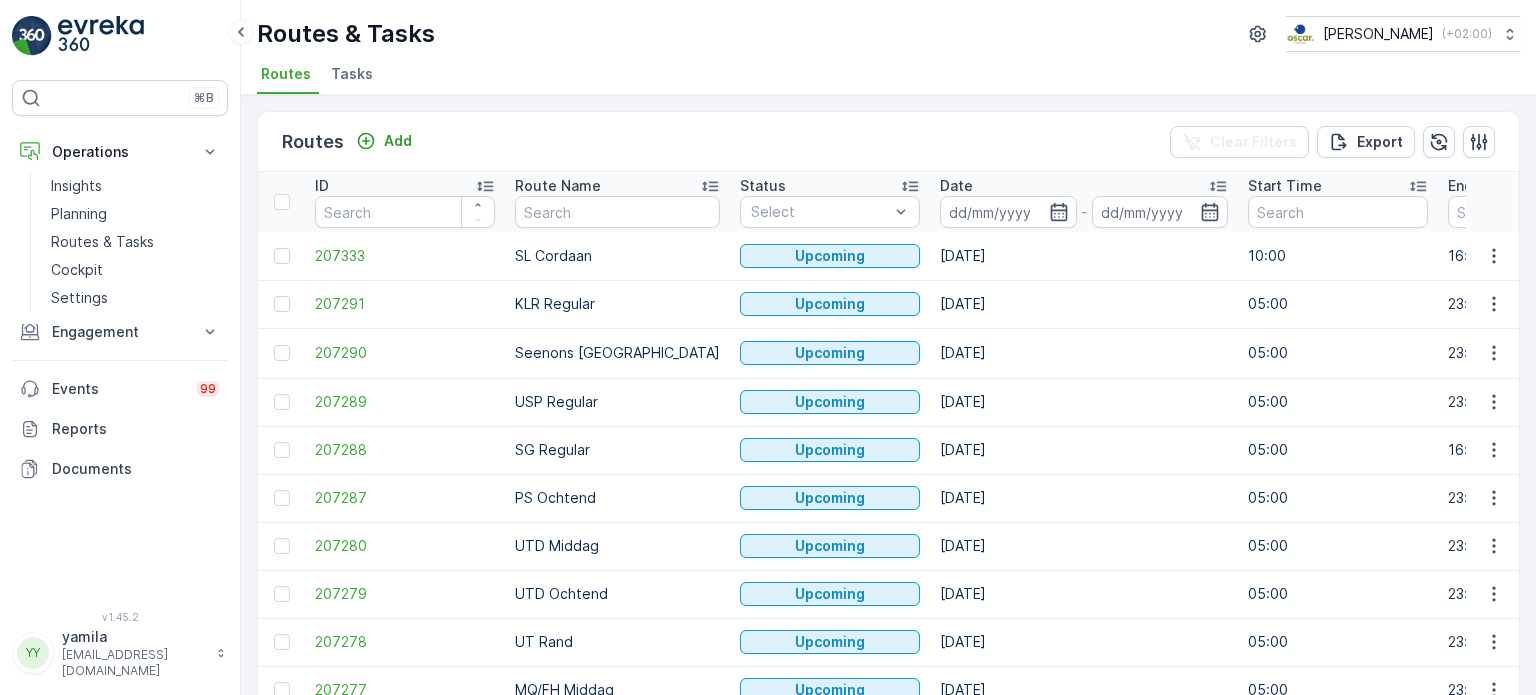 click on "Tasks" at bounding box center (352, 74) 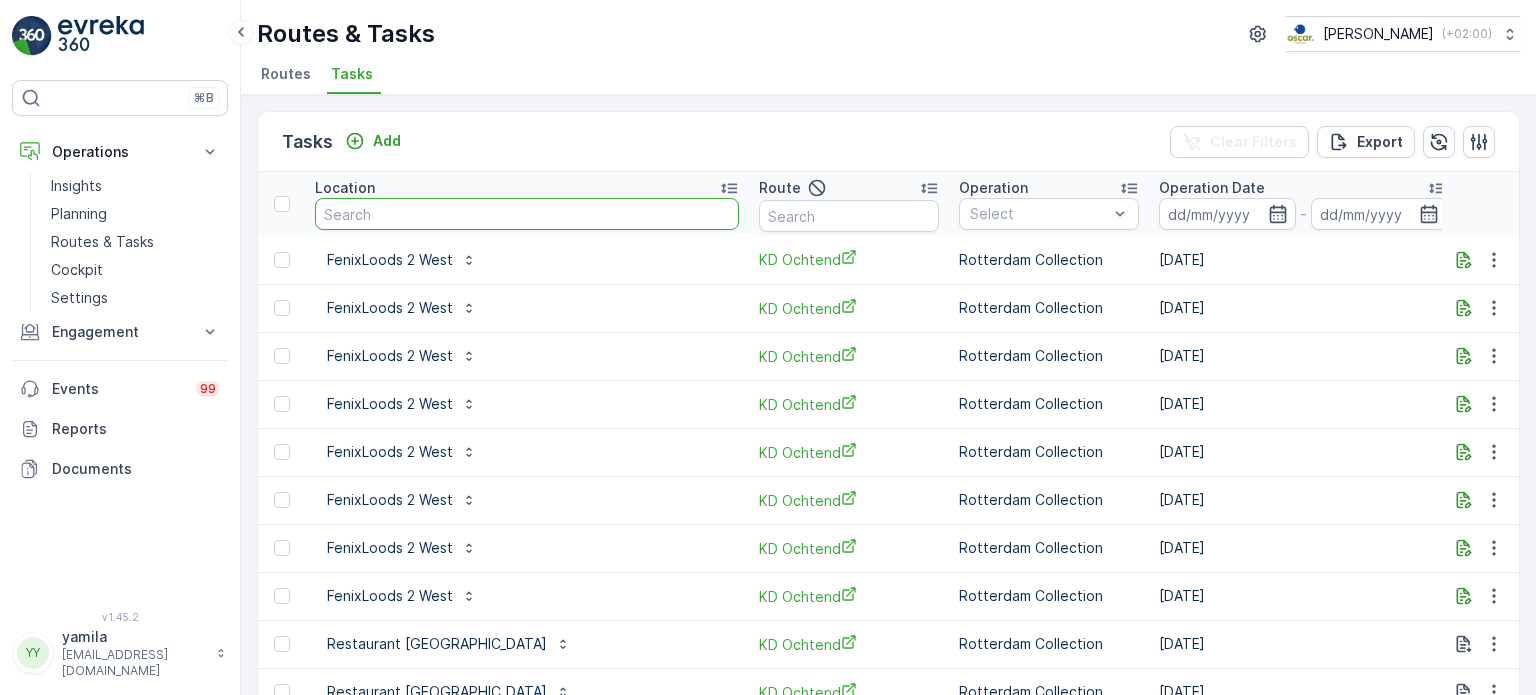 click at bounding box center [527, 214] 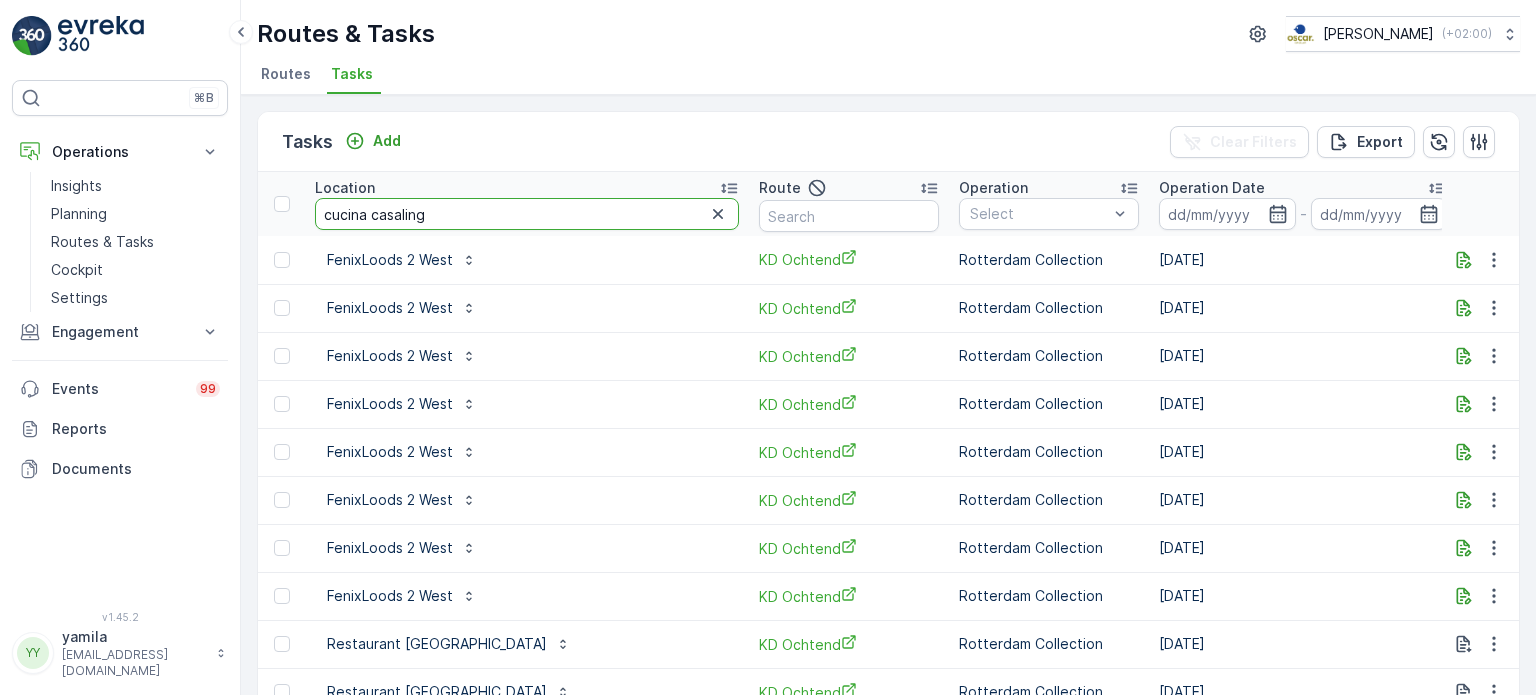 type on "cucina casalinga" 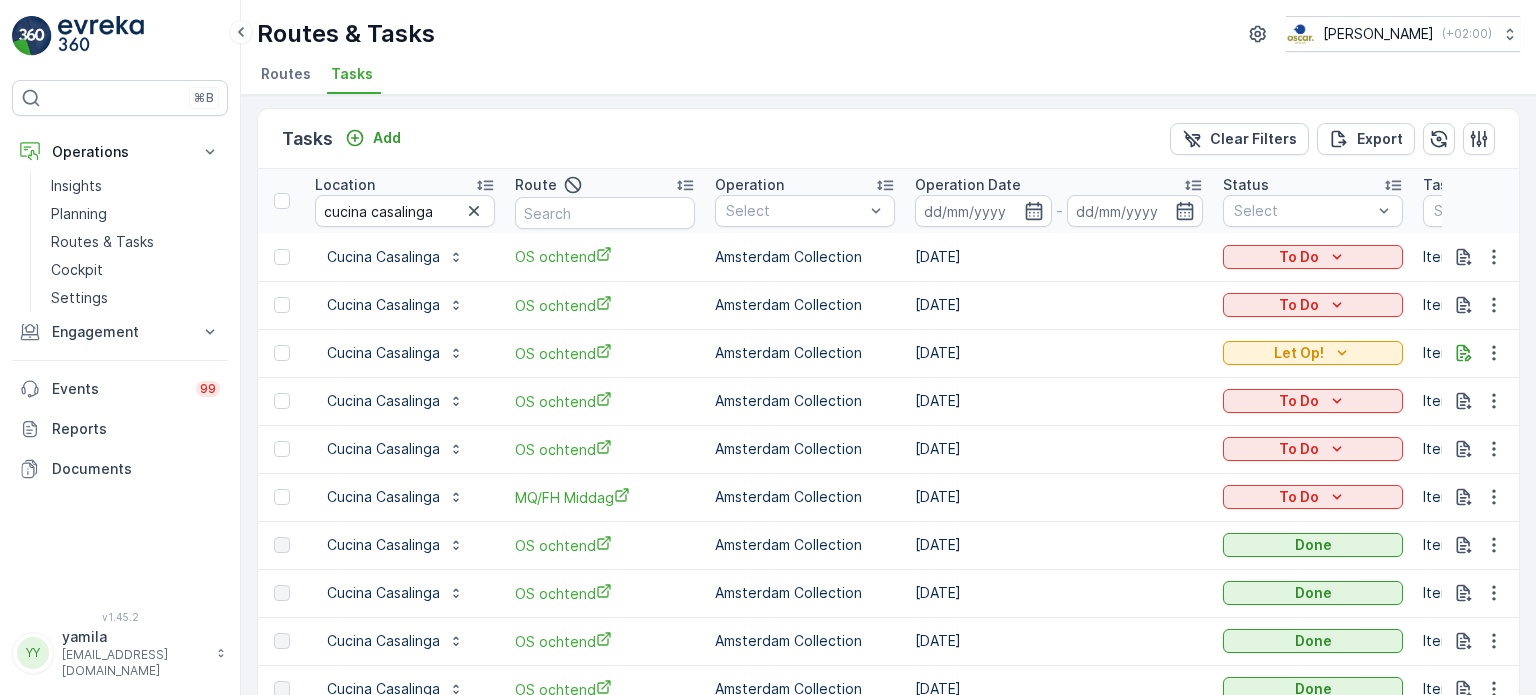 scroll, scrollTop: 0, scrollLeft: 0, axis: both 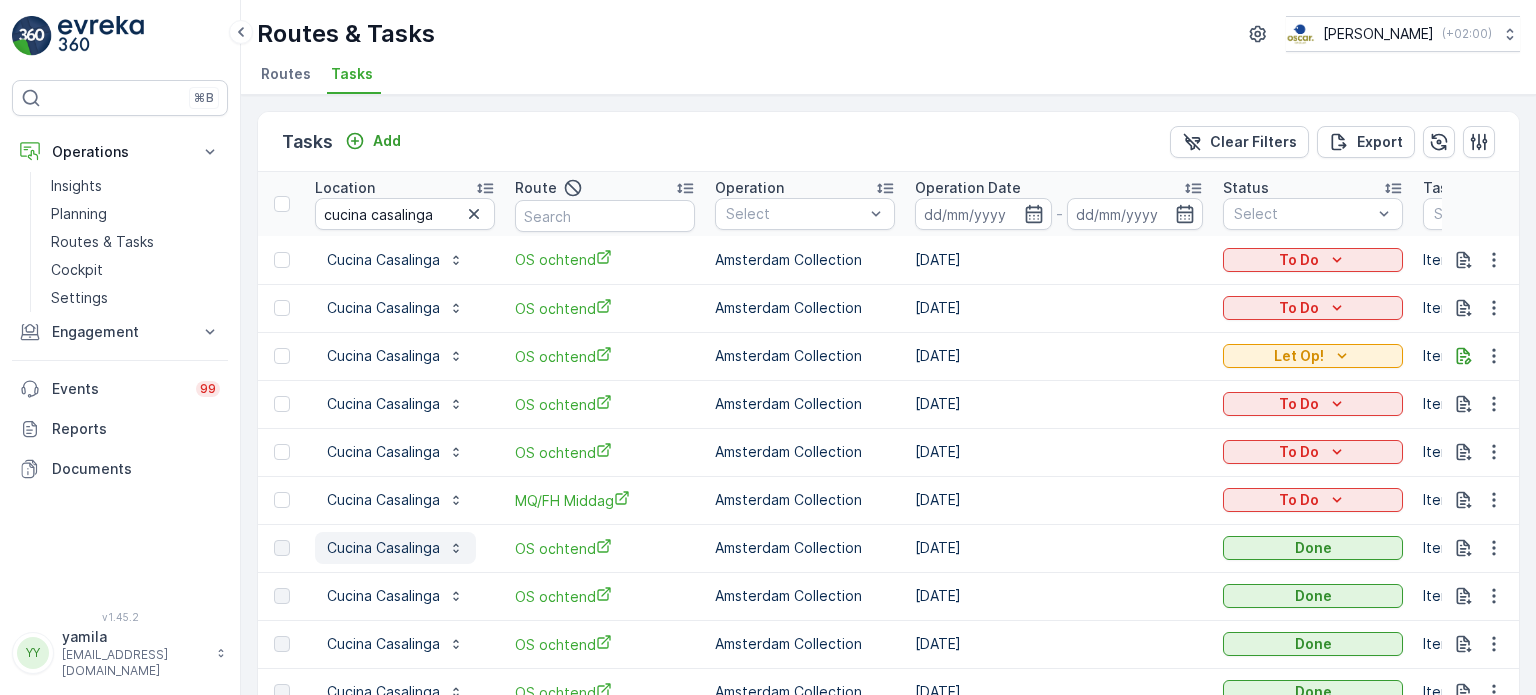click on "Cucina Casalinga" at bounding box center [383, 548] 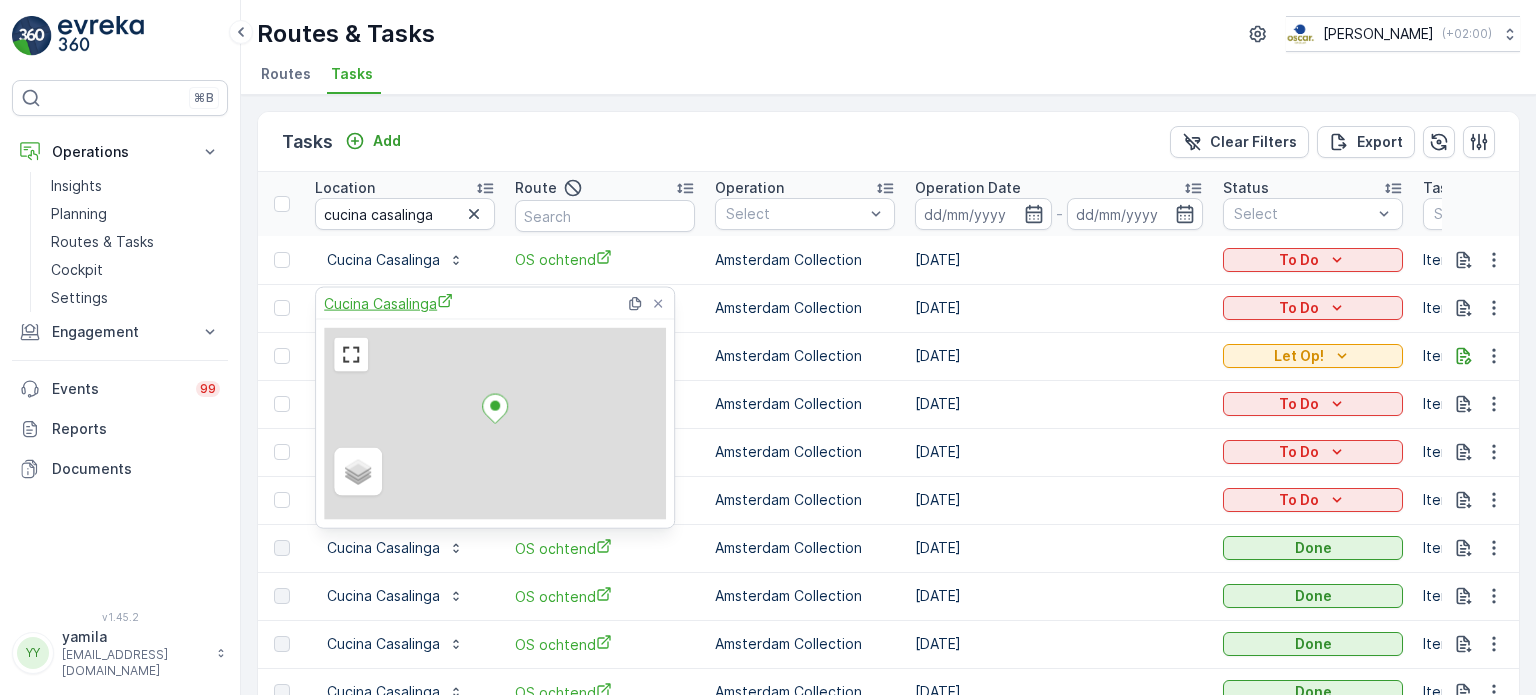 click on "Cucina Casalinga" at bounding box center [388, 303] 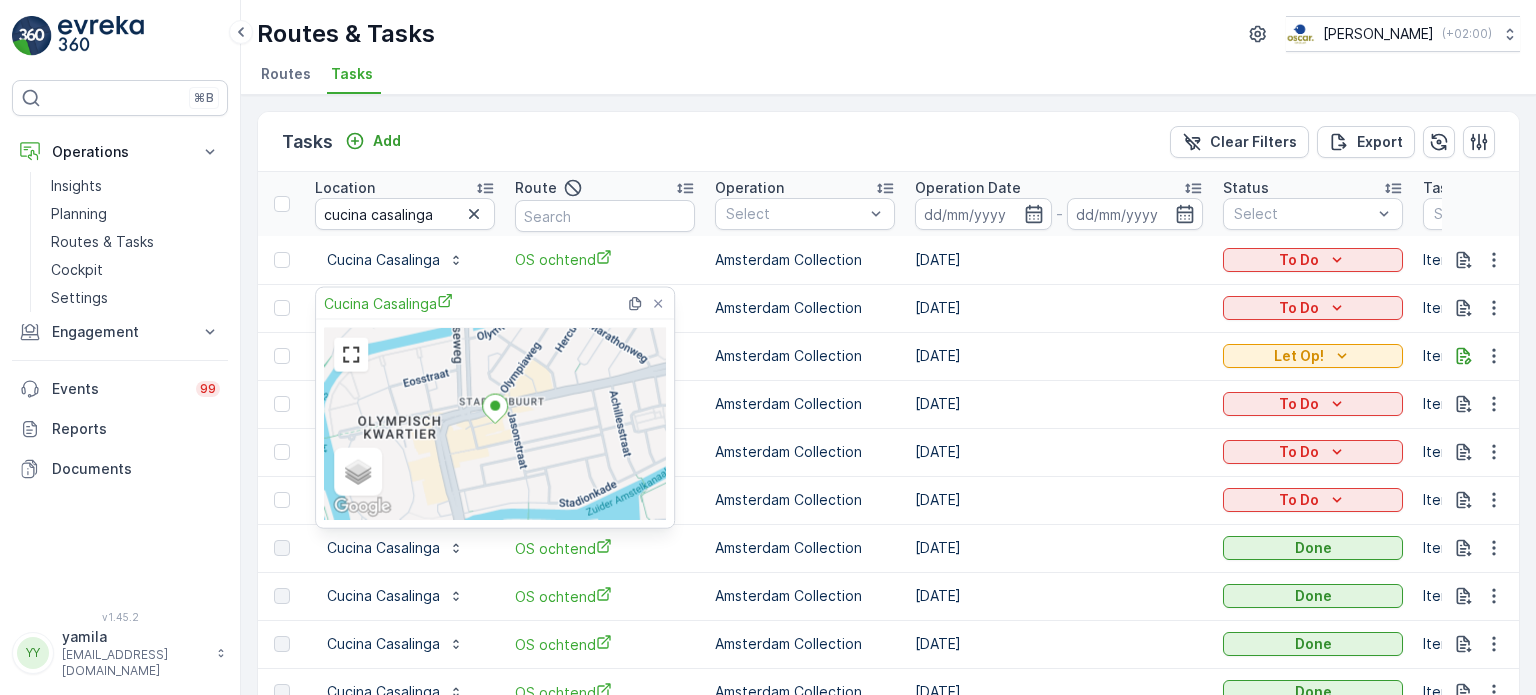 drag, startPoint x: 956, startPoint y: 129, endPoint x: 975, endPoint y: 133, distance: 19.416489 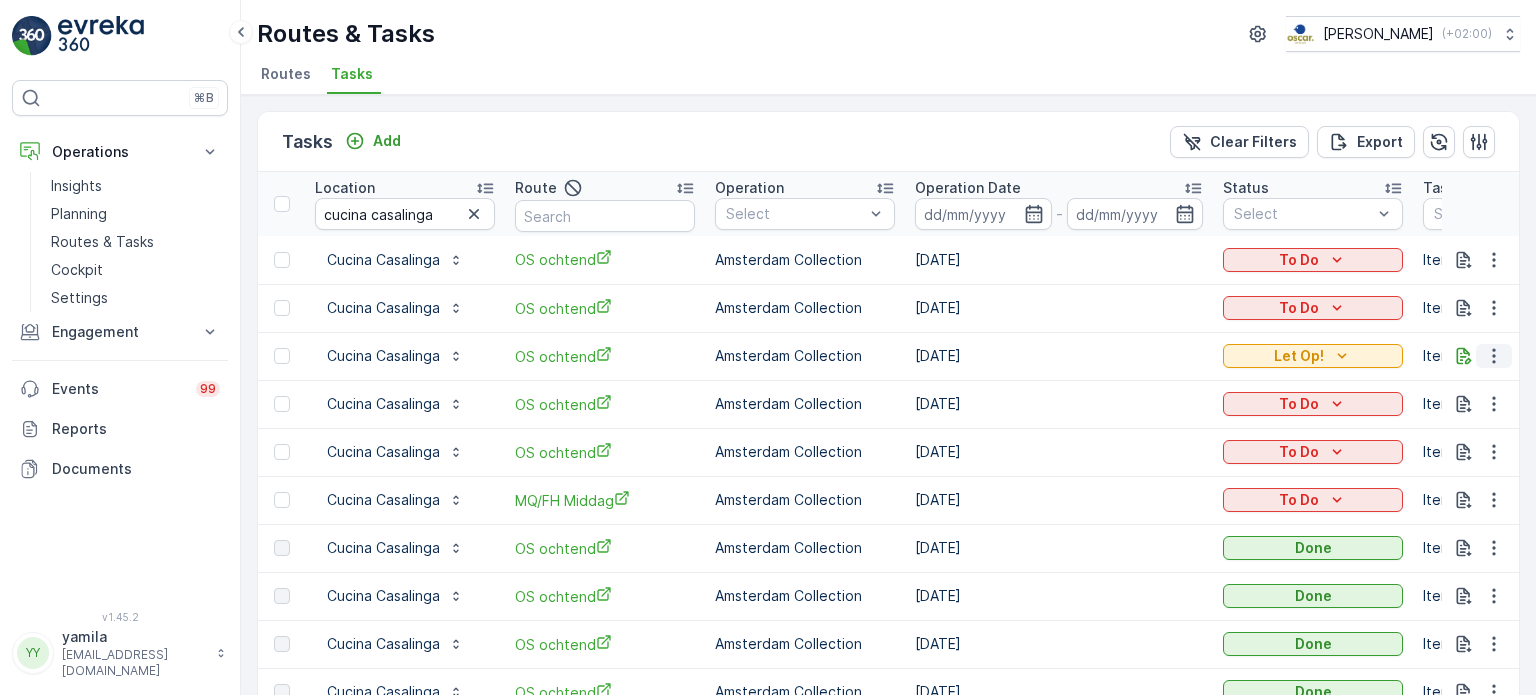click 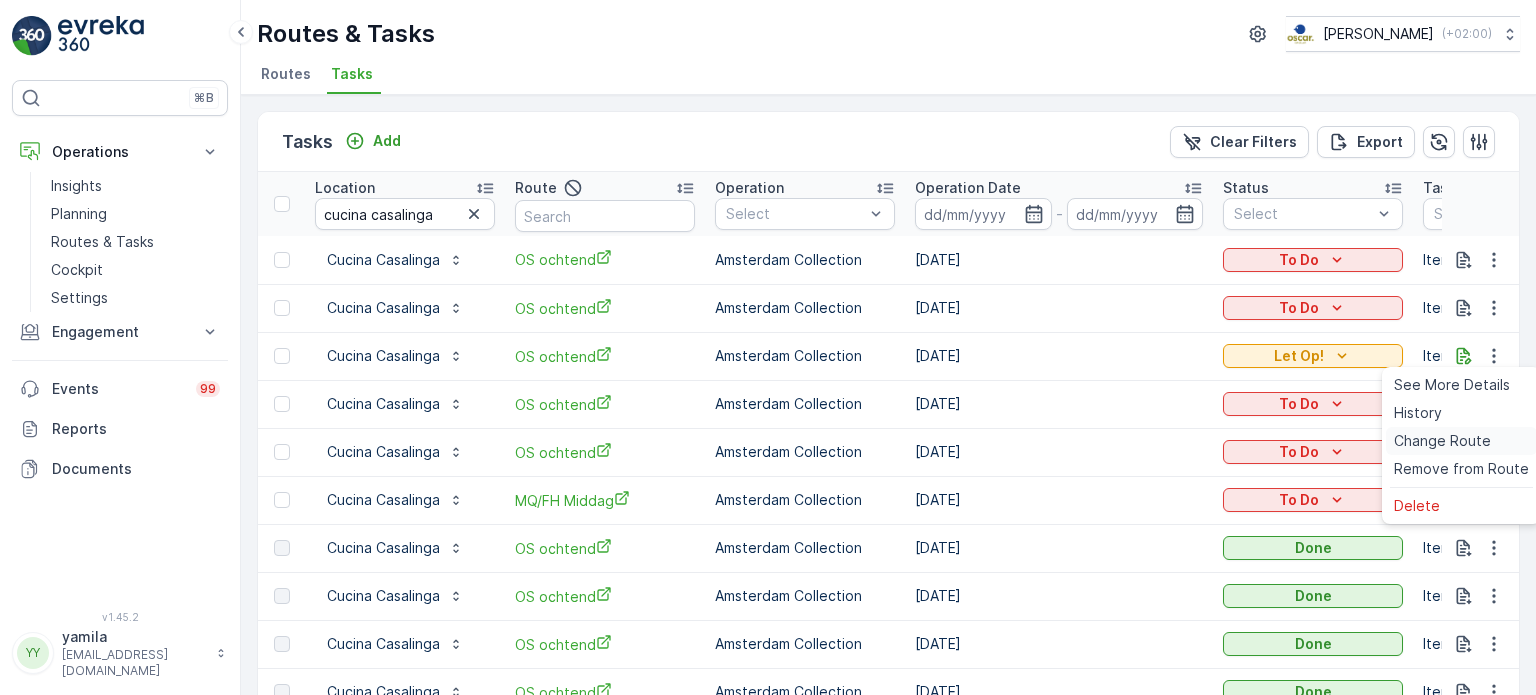 click on "Change Route" at bounding box center (1442, 441) 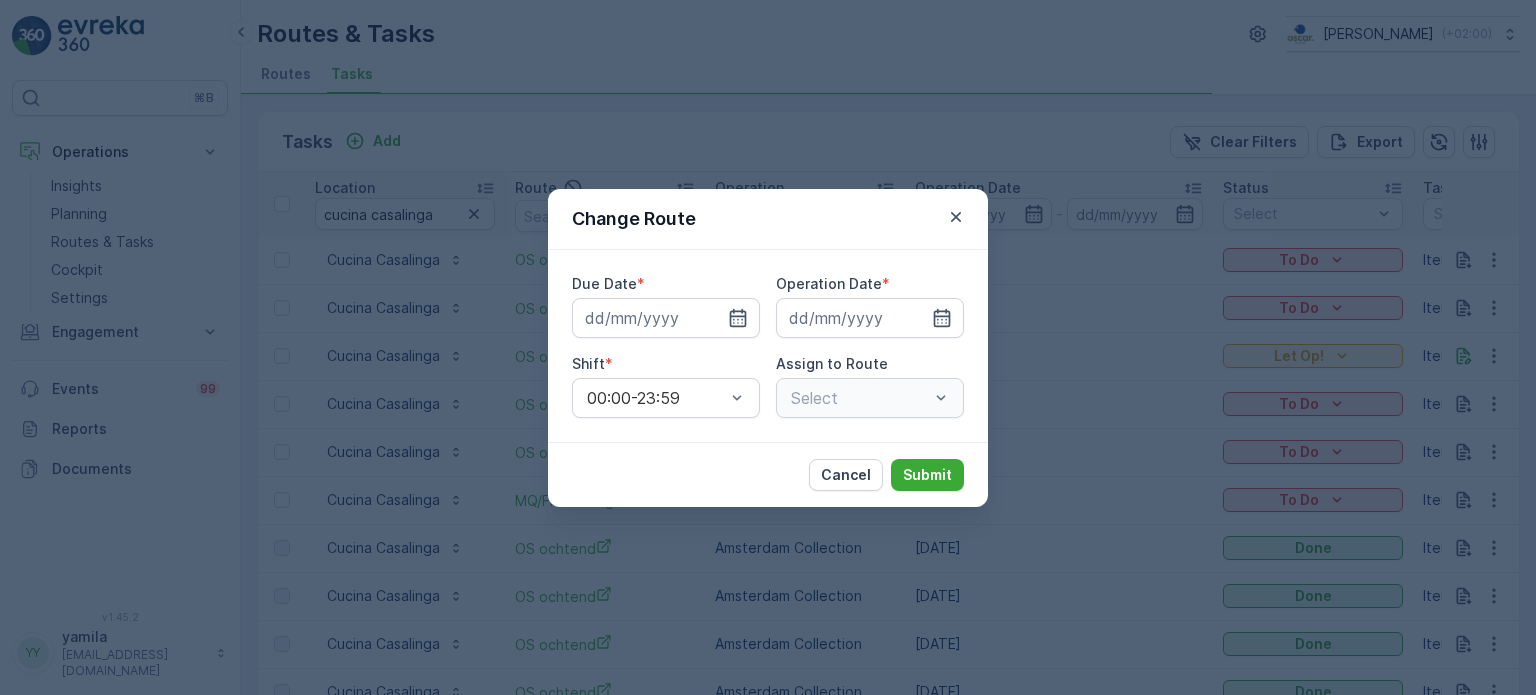 type on "[DATE]" 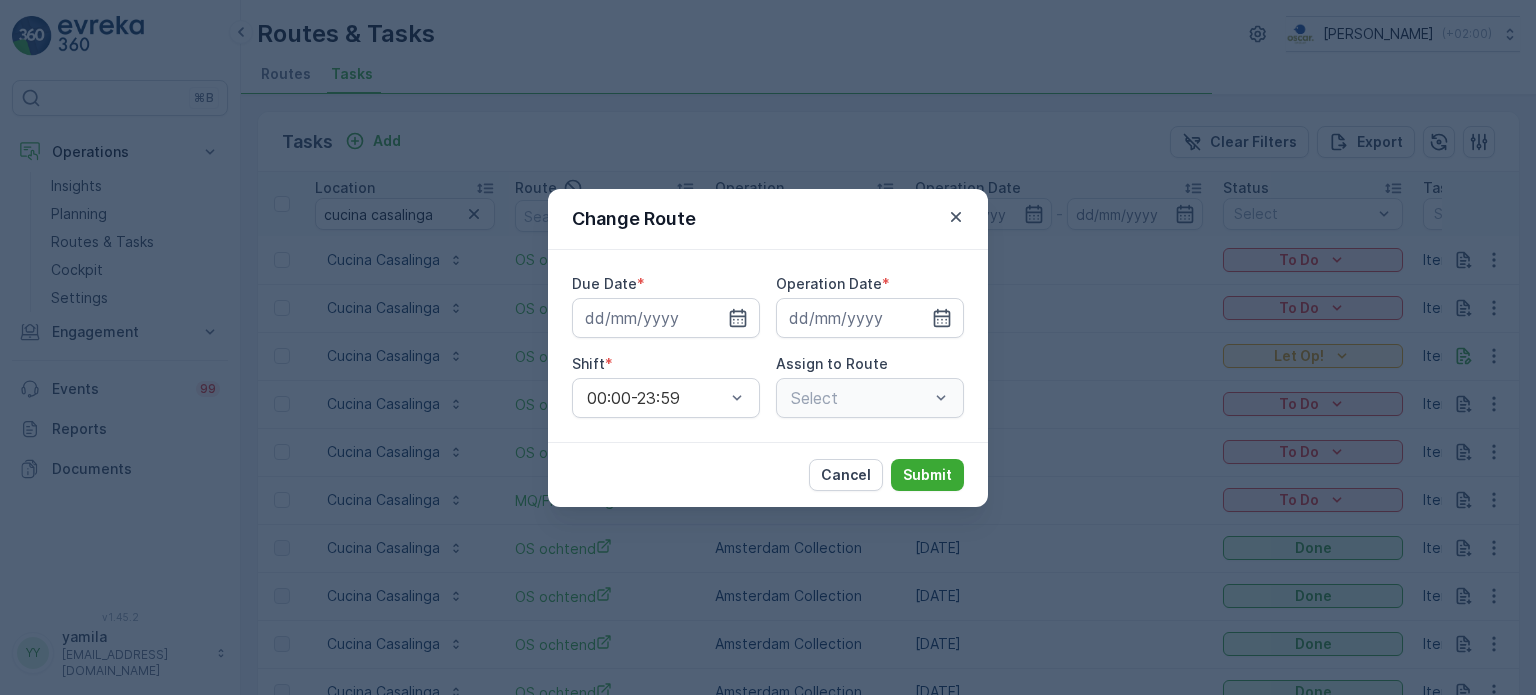 type on "[DATE]" 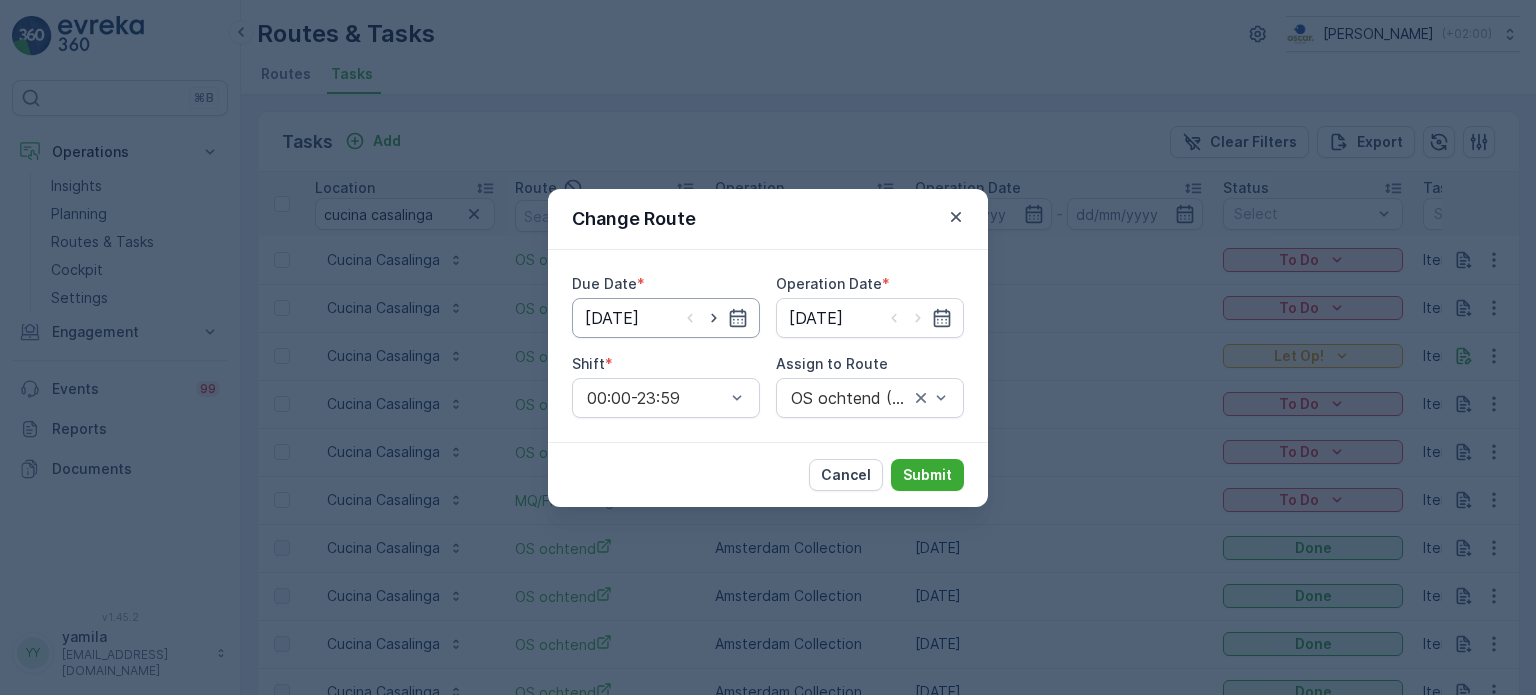 click on "[DATE]" at bounding box center (666, 318) 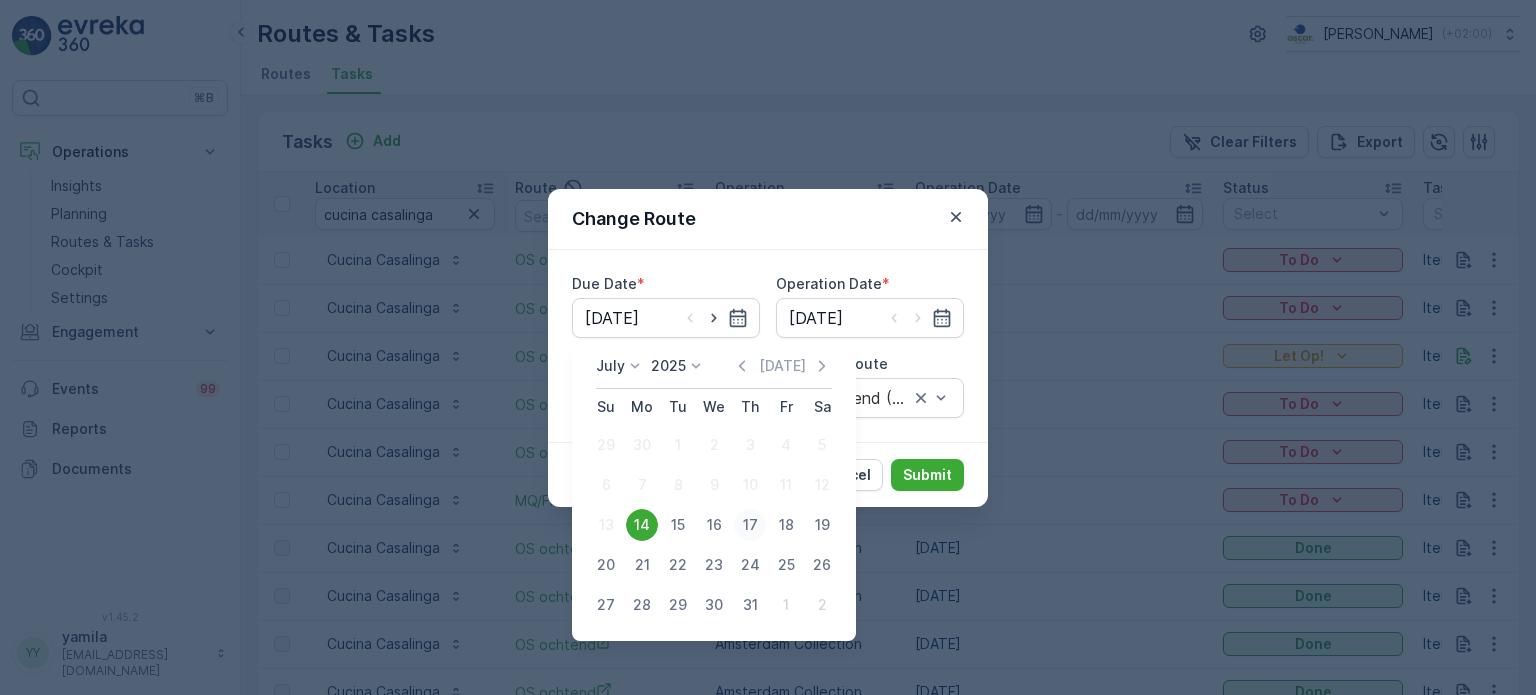 click on "17" at bounding box center [750, 525] 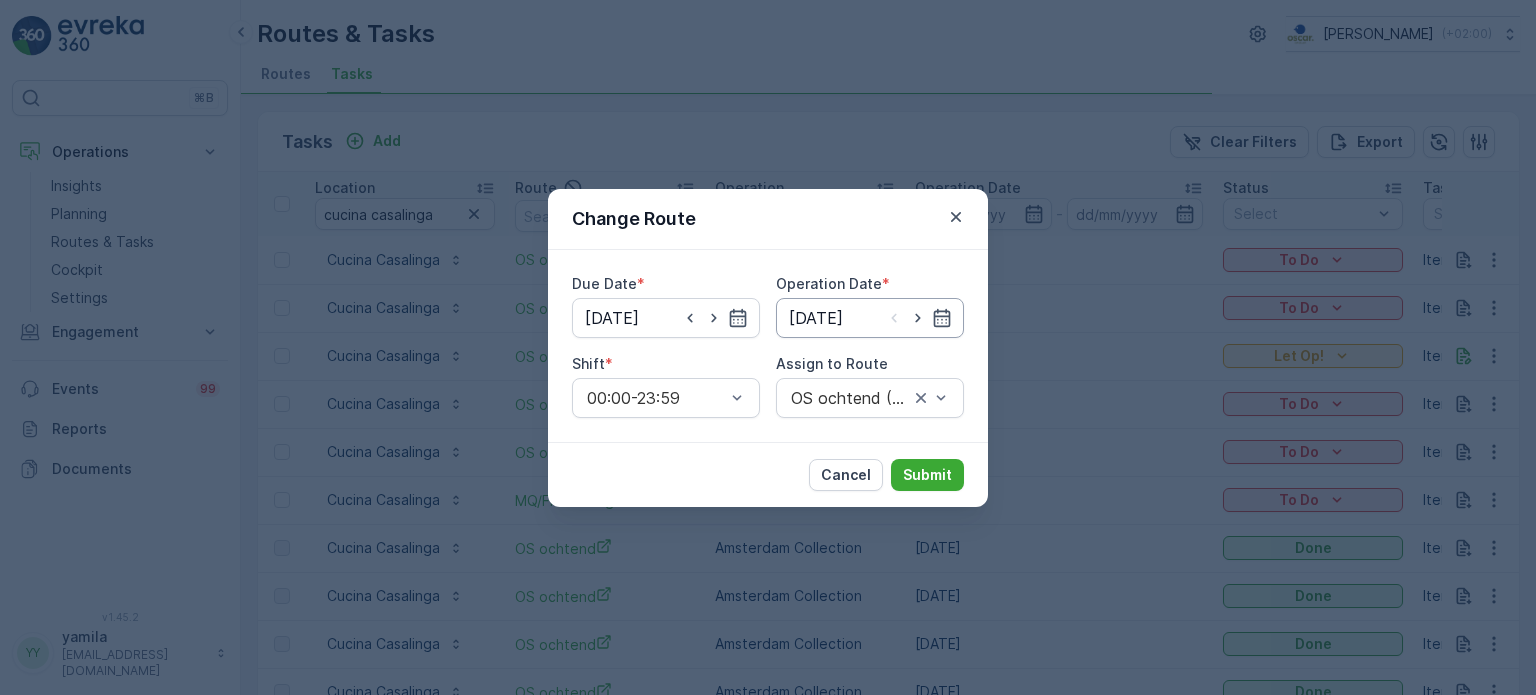 click on "[DATE]" at bounding box center [870, 318] 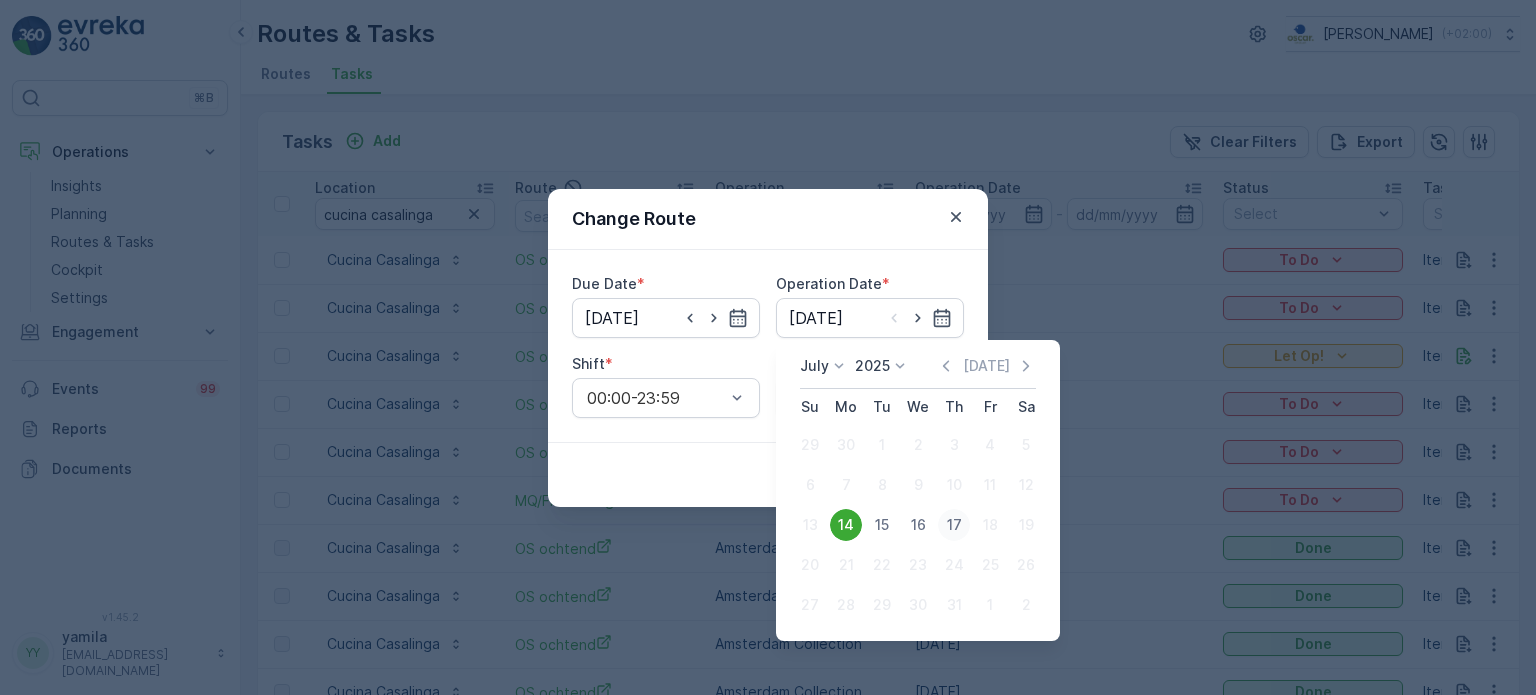 click on "17" at bounding box center (954, 525) 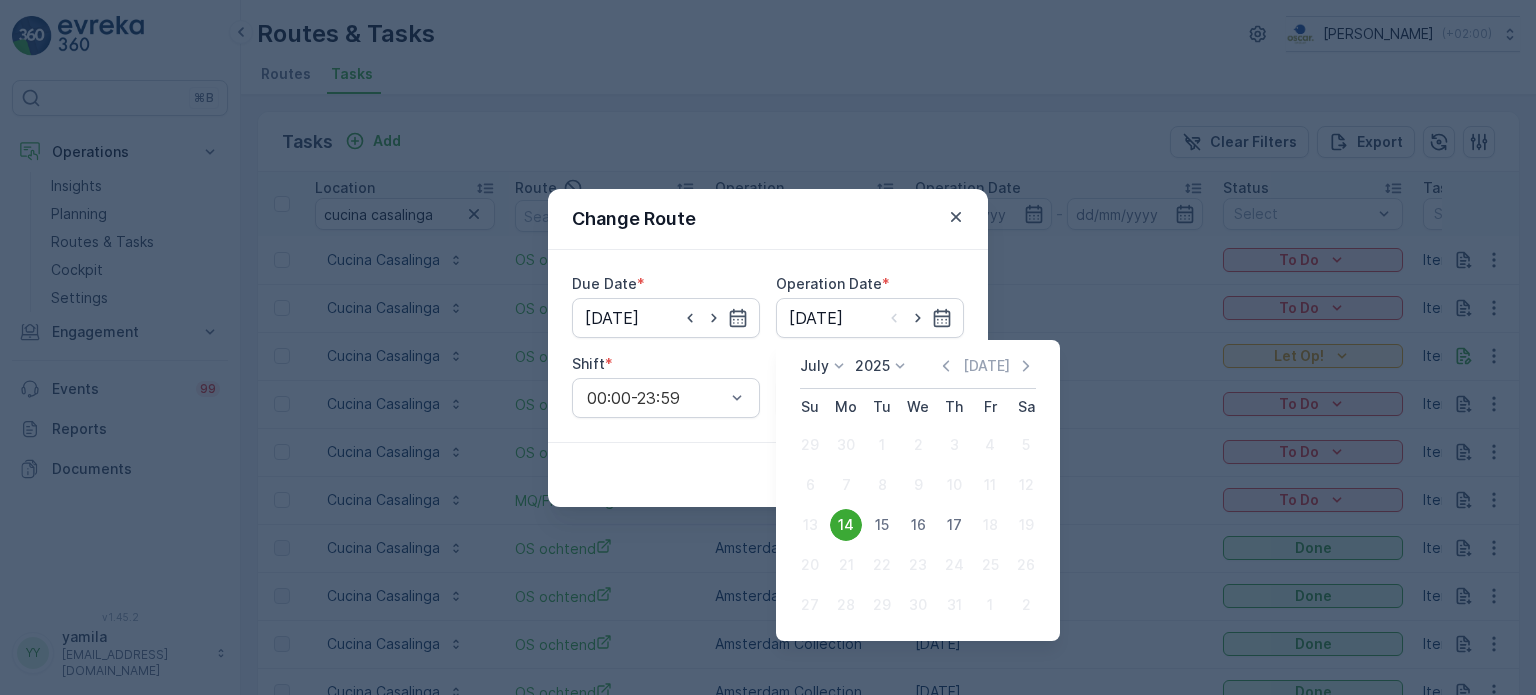 type on "[DATE]" 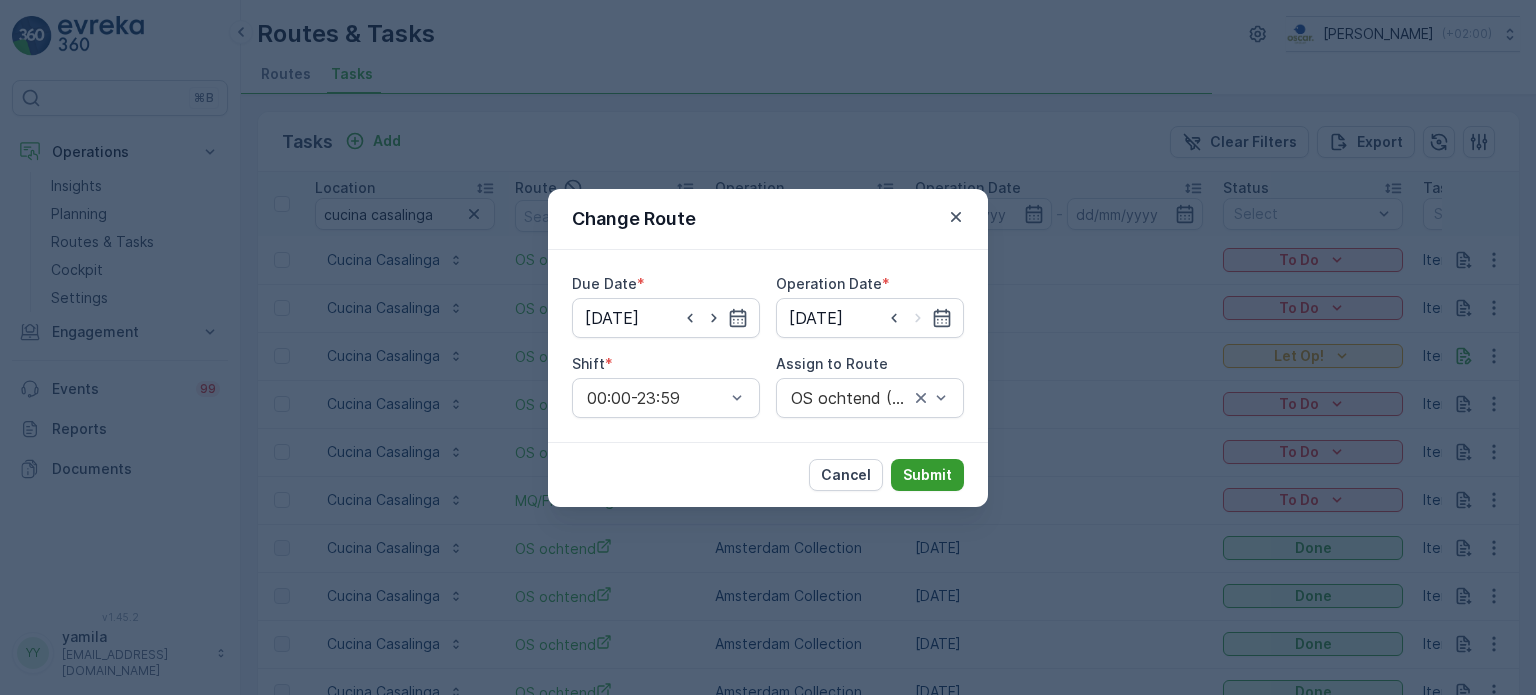 click on "Submit" at bounding box center [927, 475] 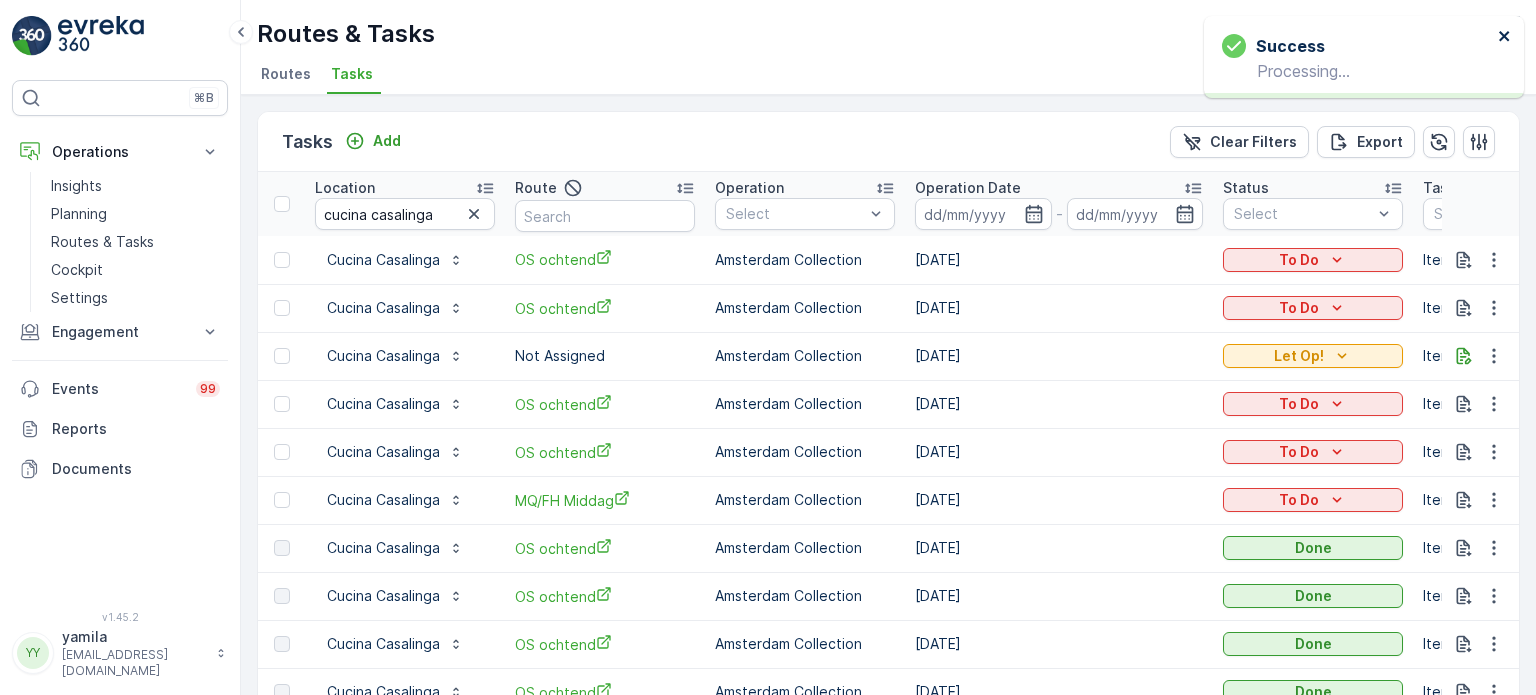 click 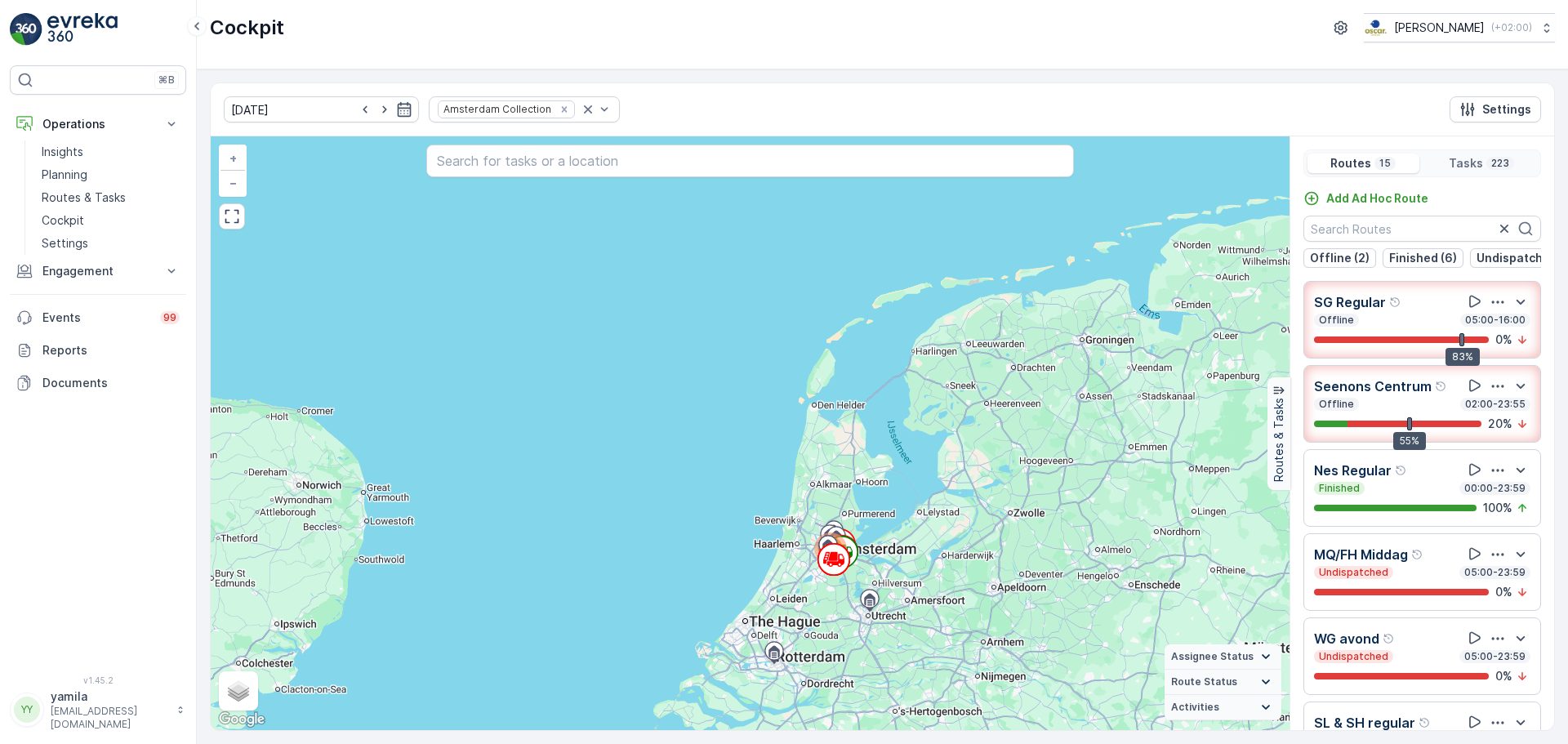 scroll, scrollTop: 0, scrollLeft: 0, axis: both 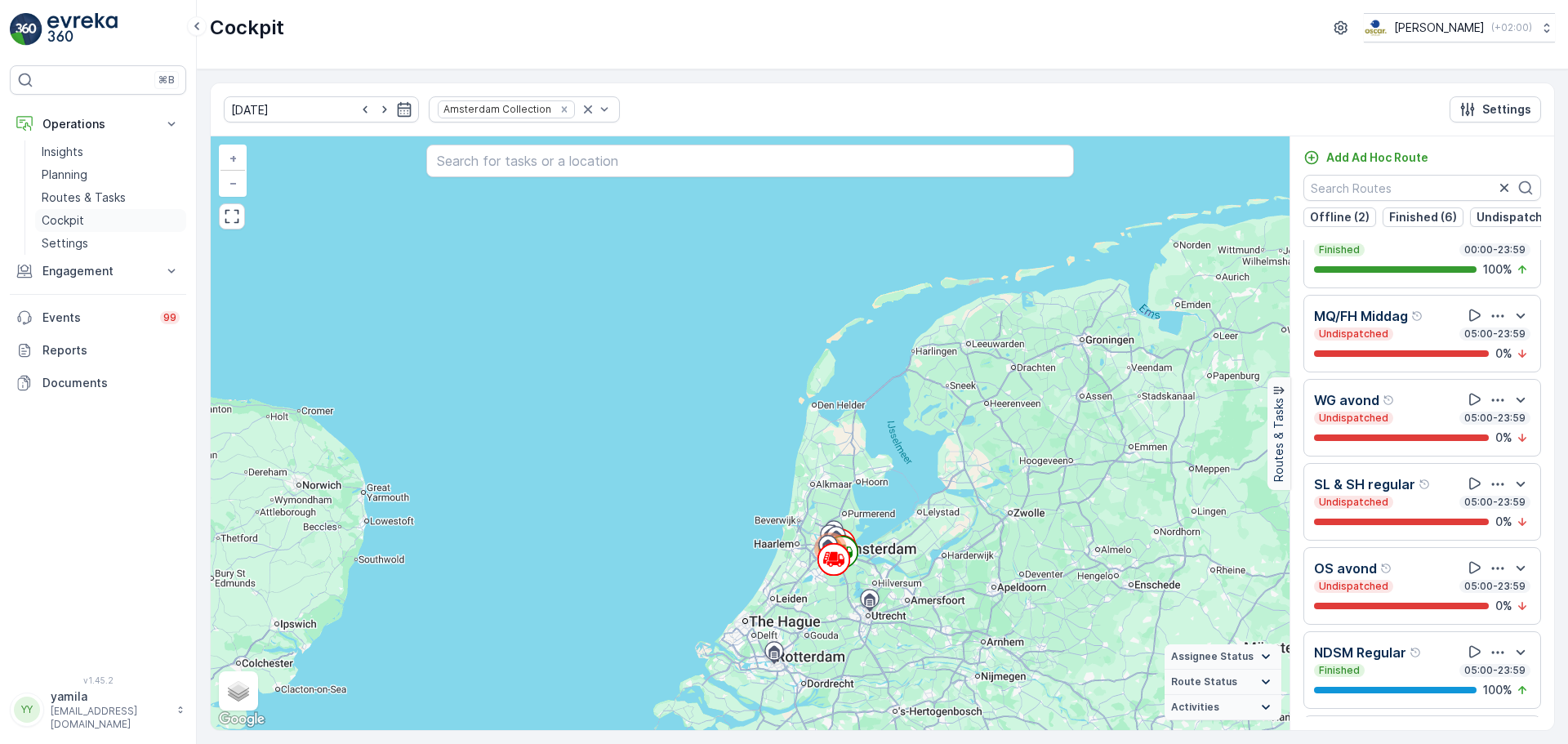 click on "Cockpit" at bounding box center [110, 221] 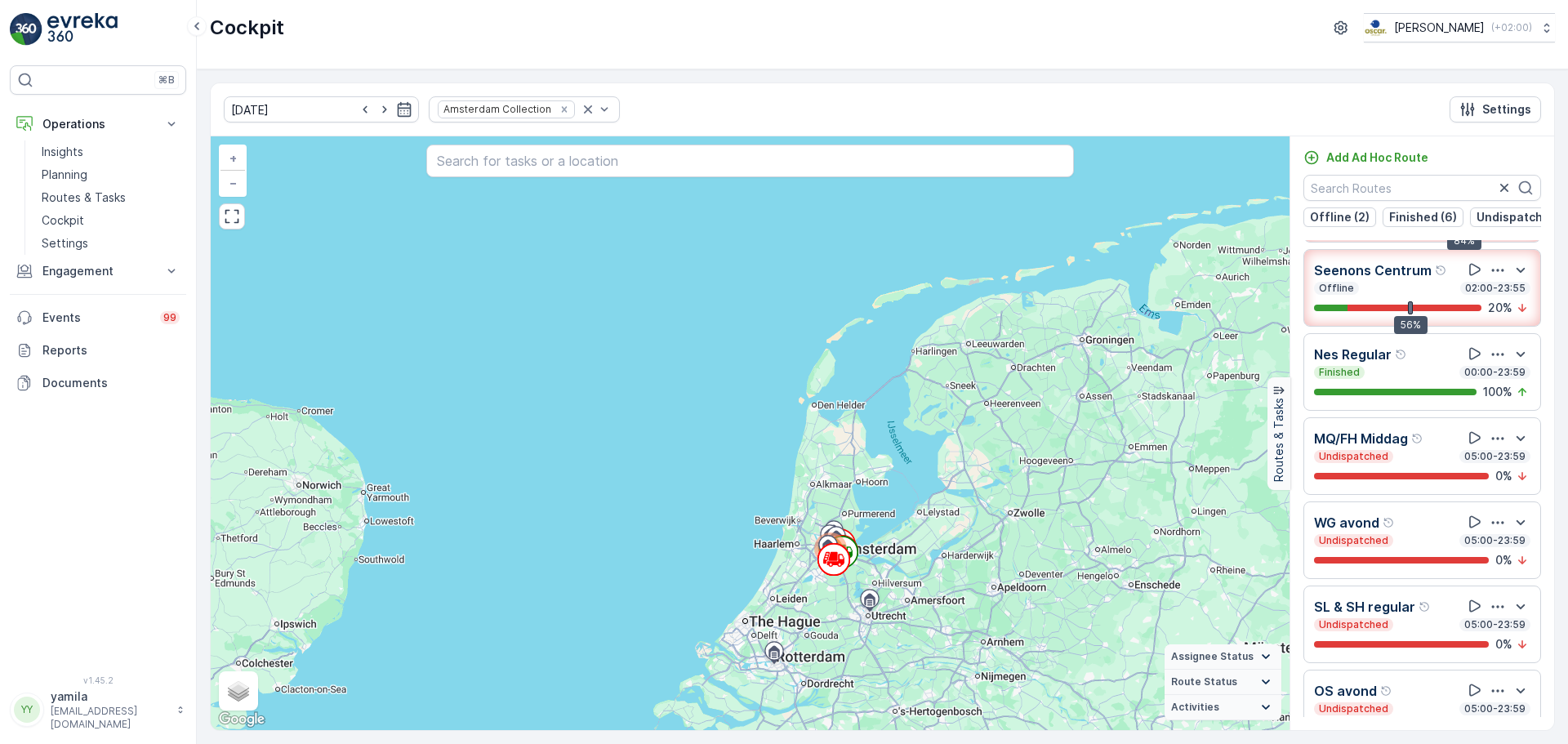 scroll, scrollTop: 0, scrollLeft: 0, axis: both 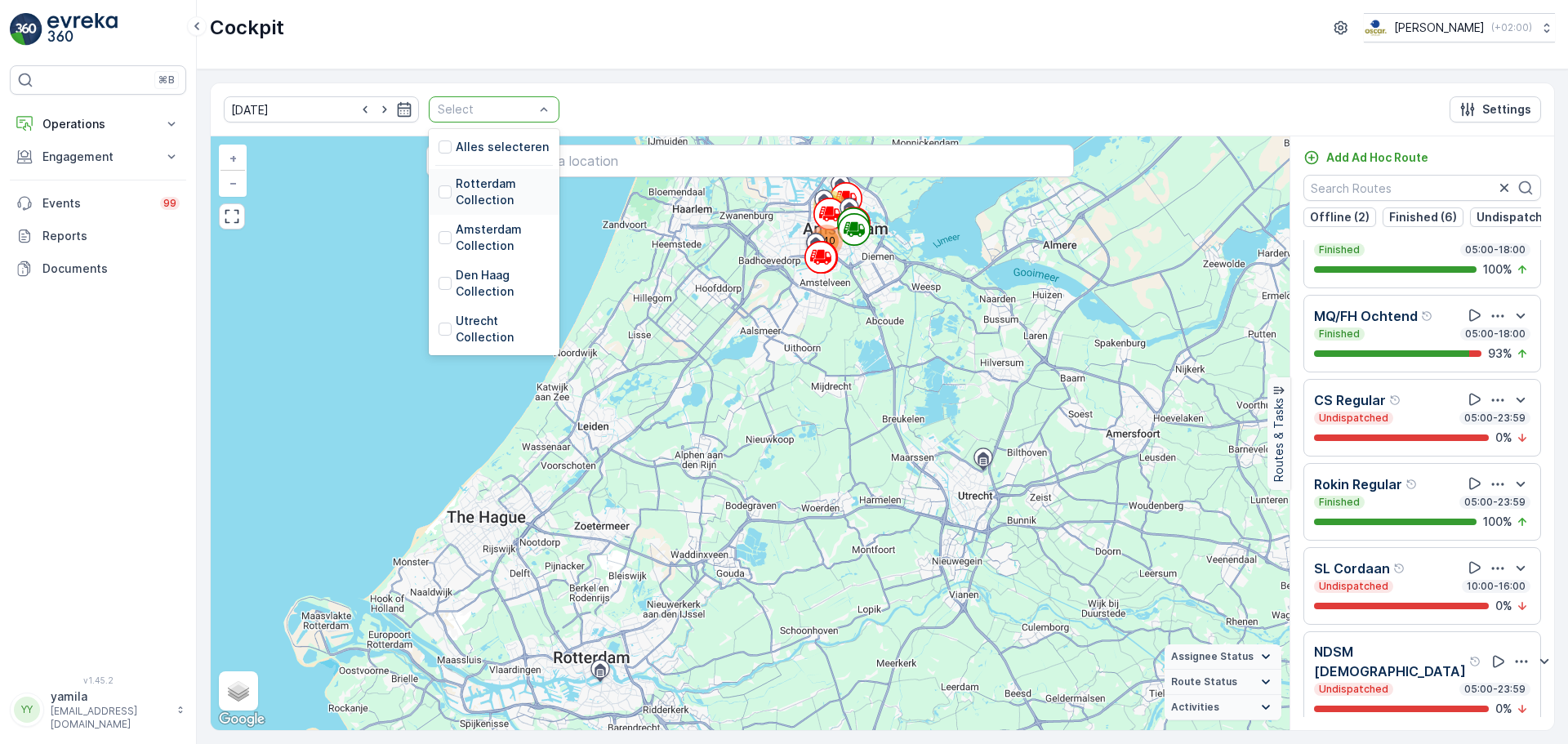 click on "Rotterdam Collection" at bounding box center (494, 192) 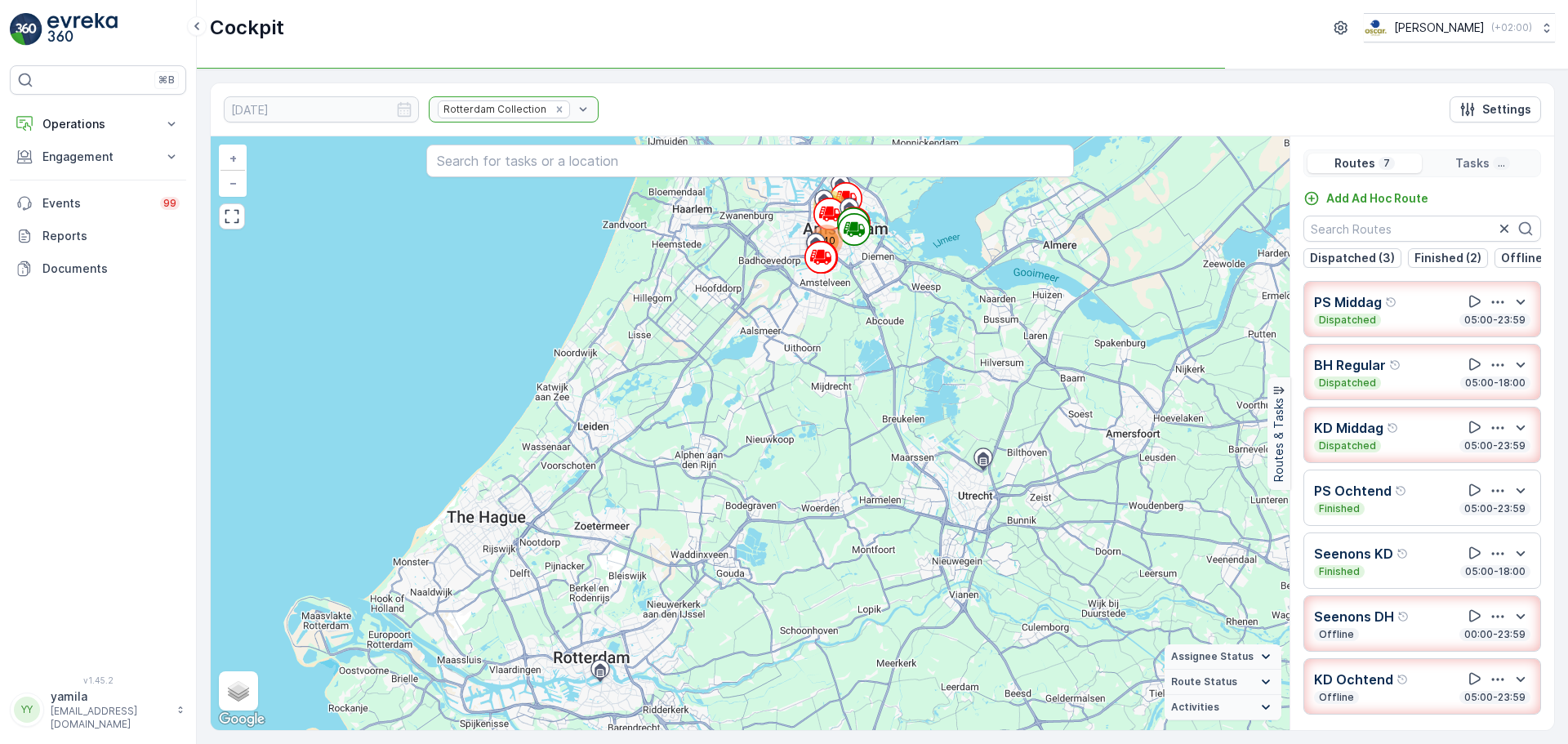 scroll, scrollTop: 0, scrollLeft: 0, axis: both 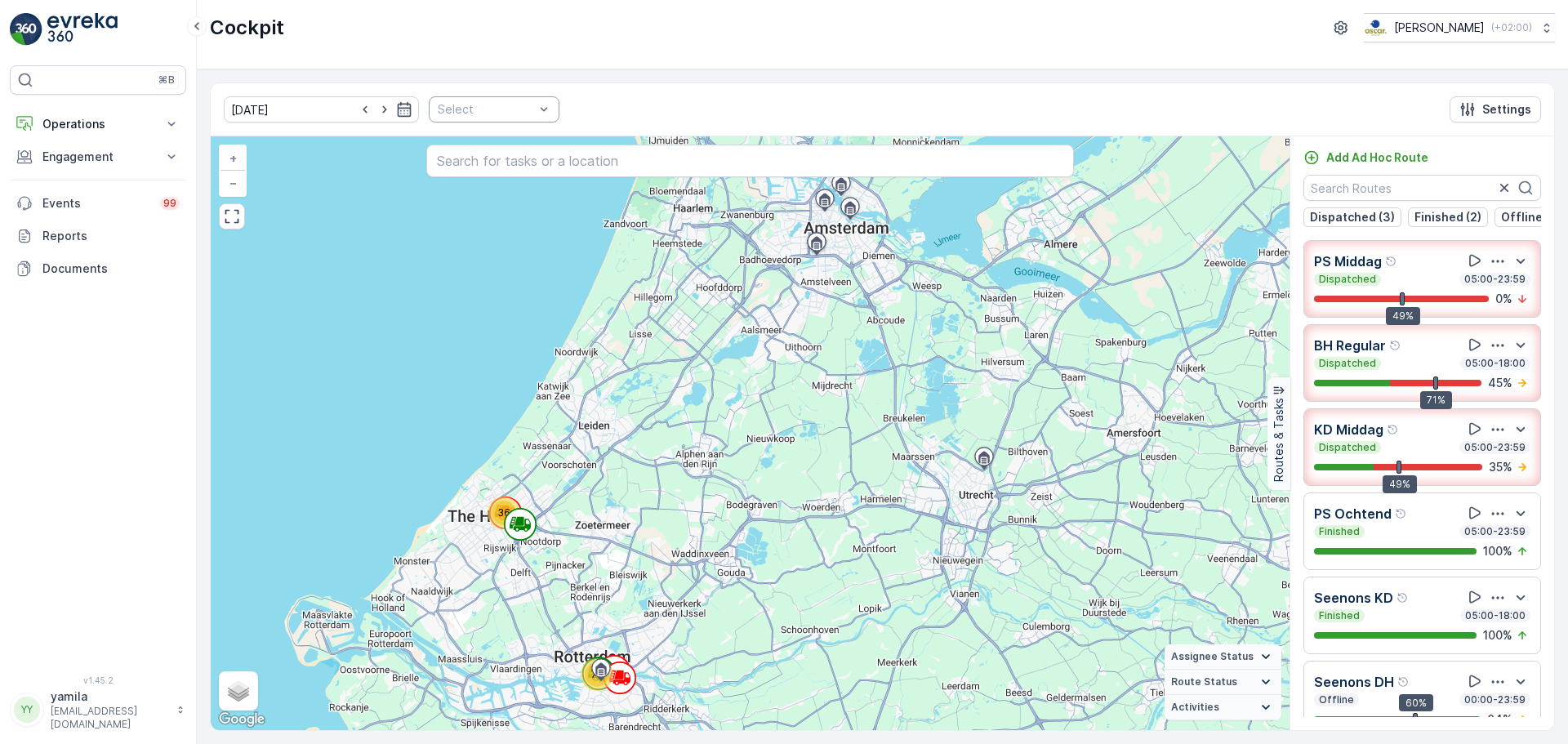 click on "[DATE] Select Settings" at bounding box center (882, 109) 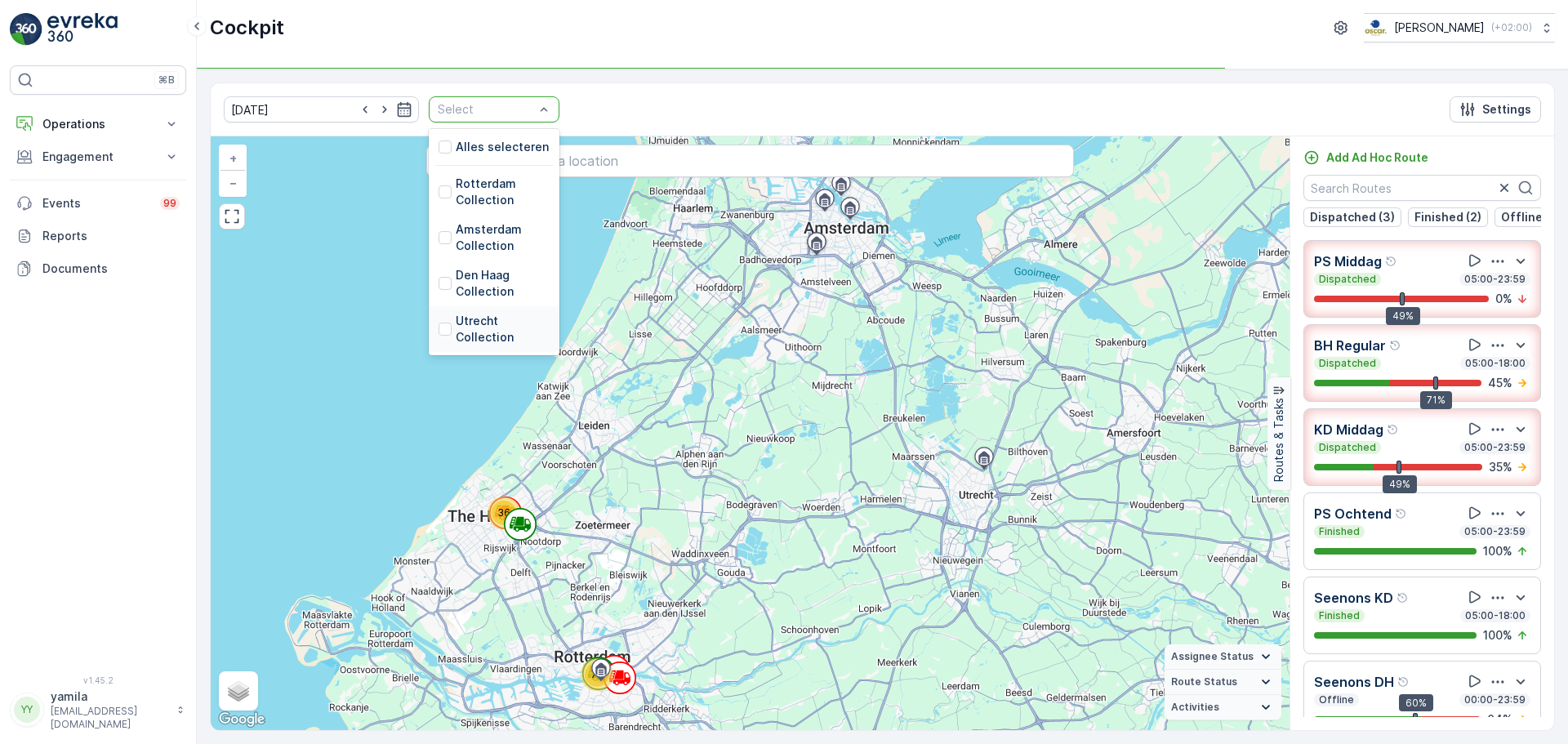 click at bounding box center (445, 329) 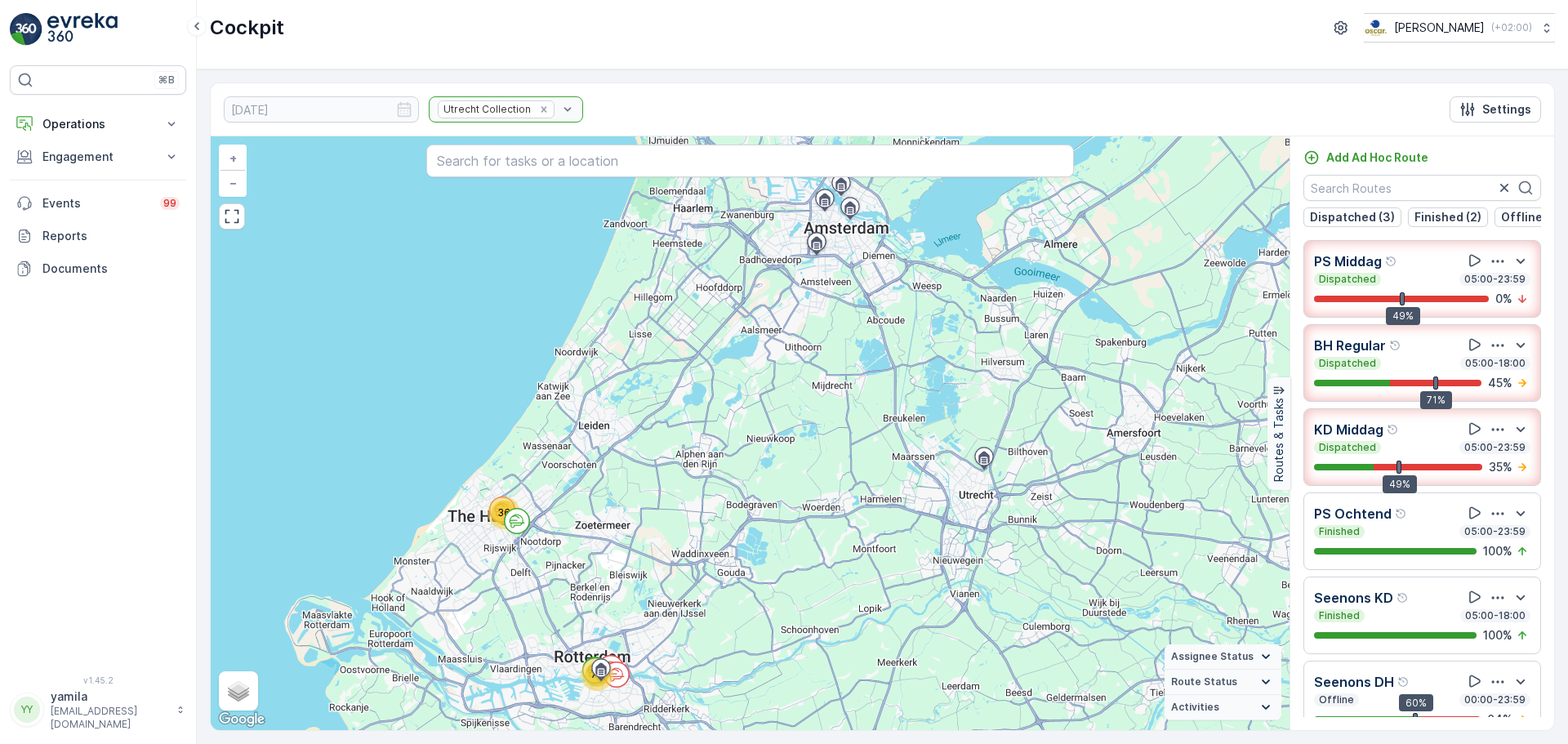 scroll, scrollTop: 0, scrollLeft: 0, axis: both 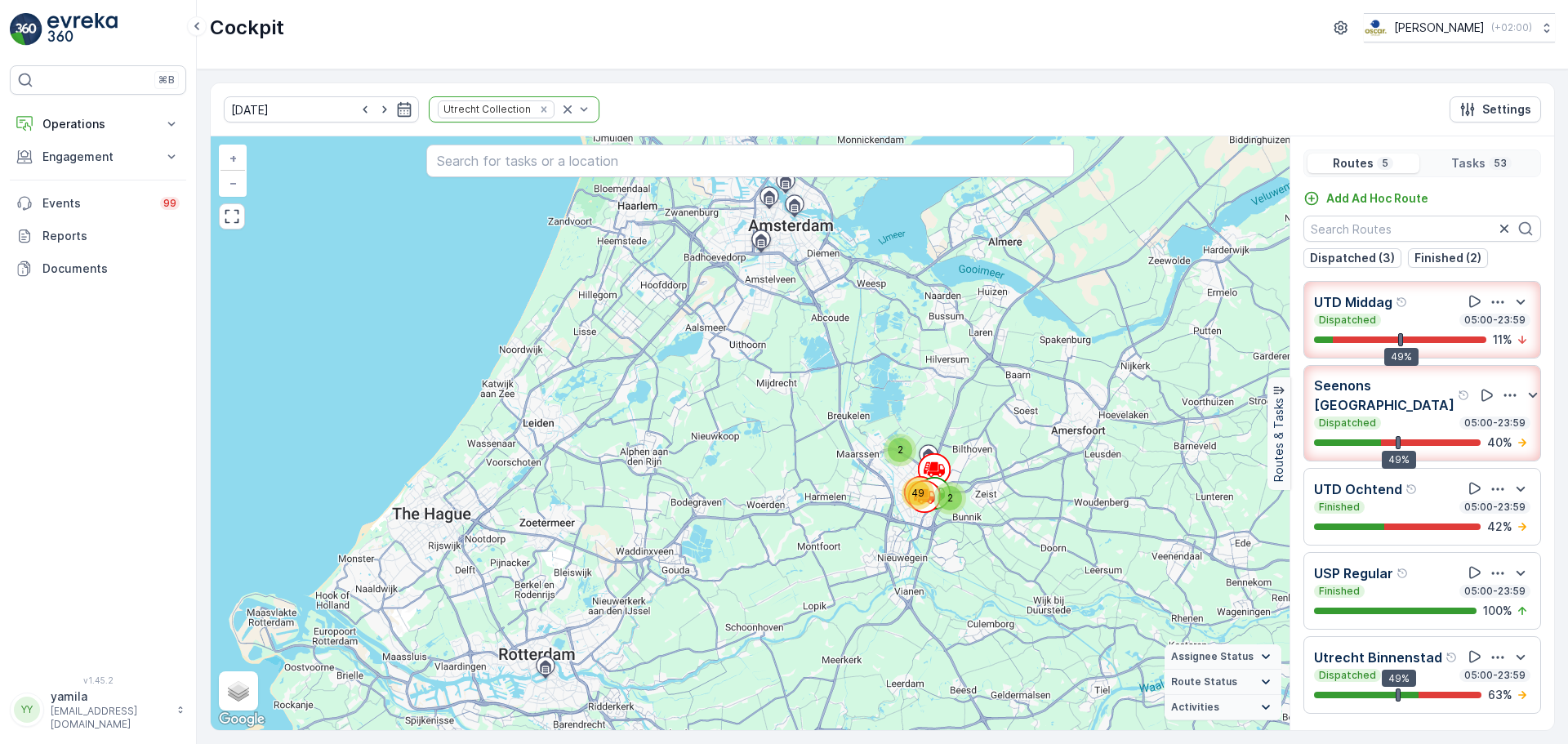 click on "UTD Ochtend" at bounding box center [1358, 489] 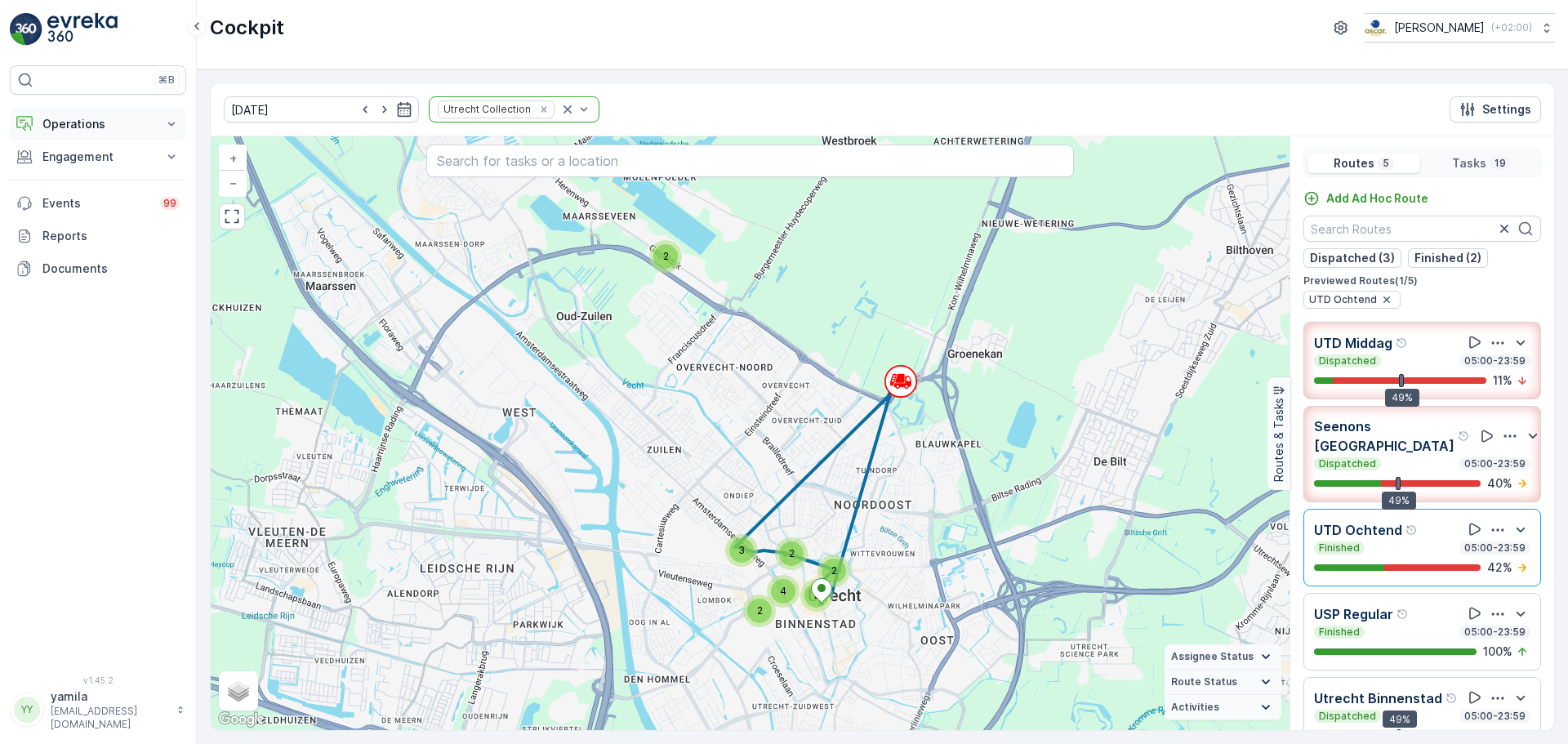 click on "Operations" at bounding box center [98, 124] 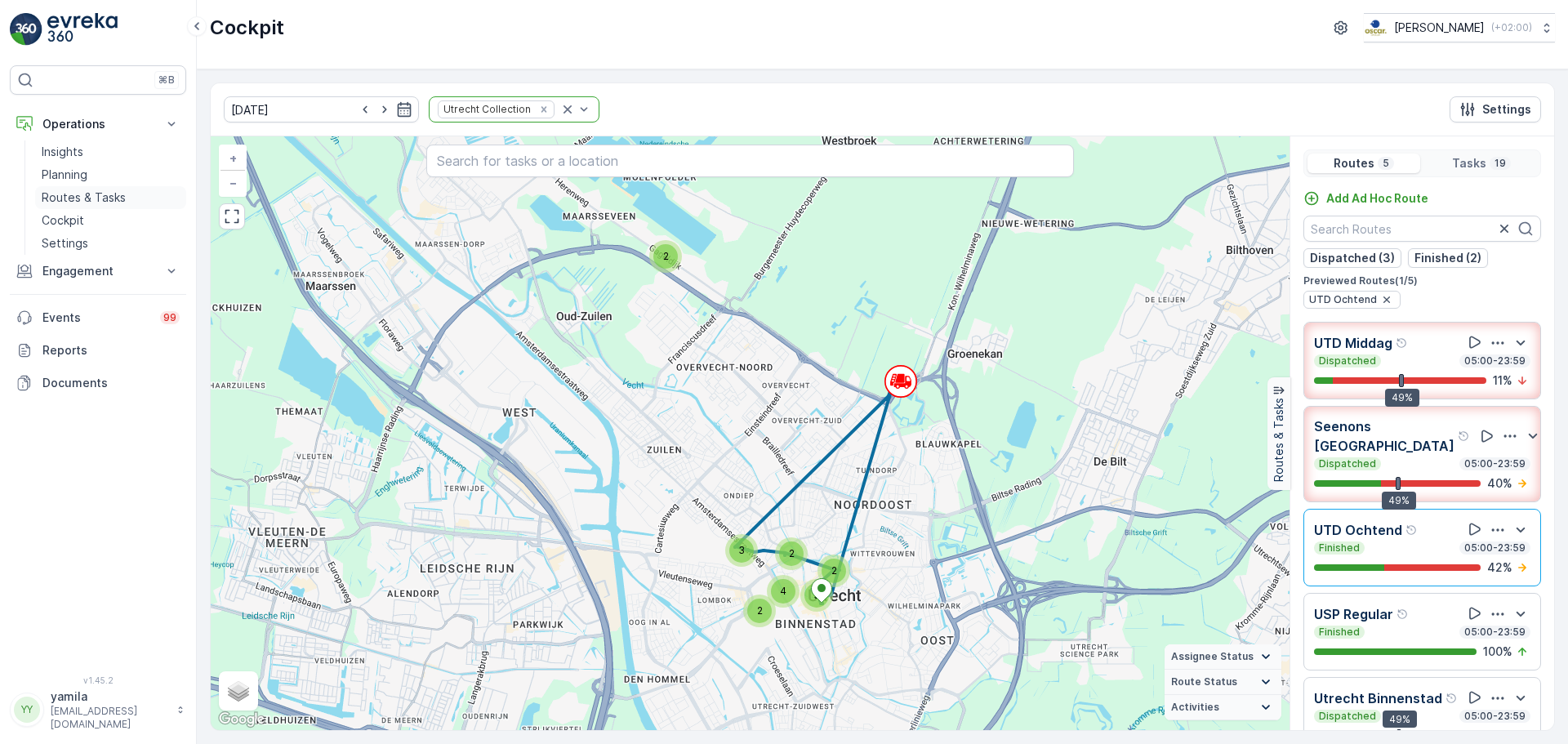 click on "Routes & Tasks" at bounding box center (83, 198) 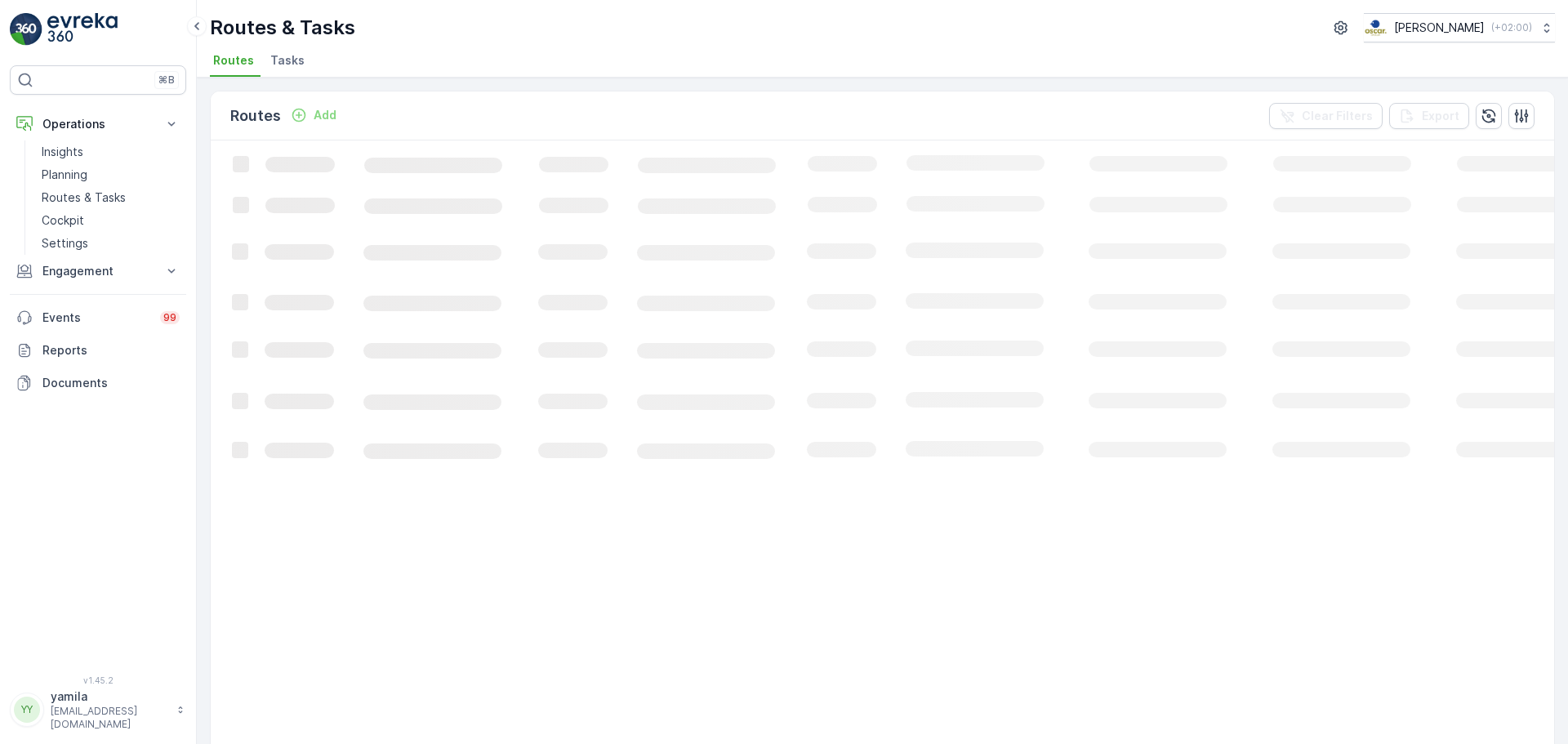 click on "Tasks" at bounding box center [287, 60] 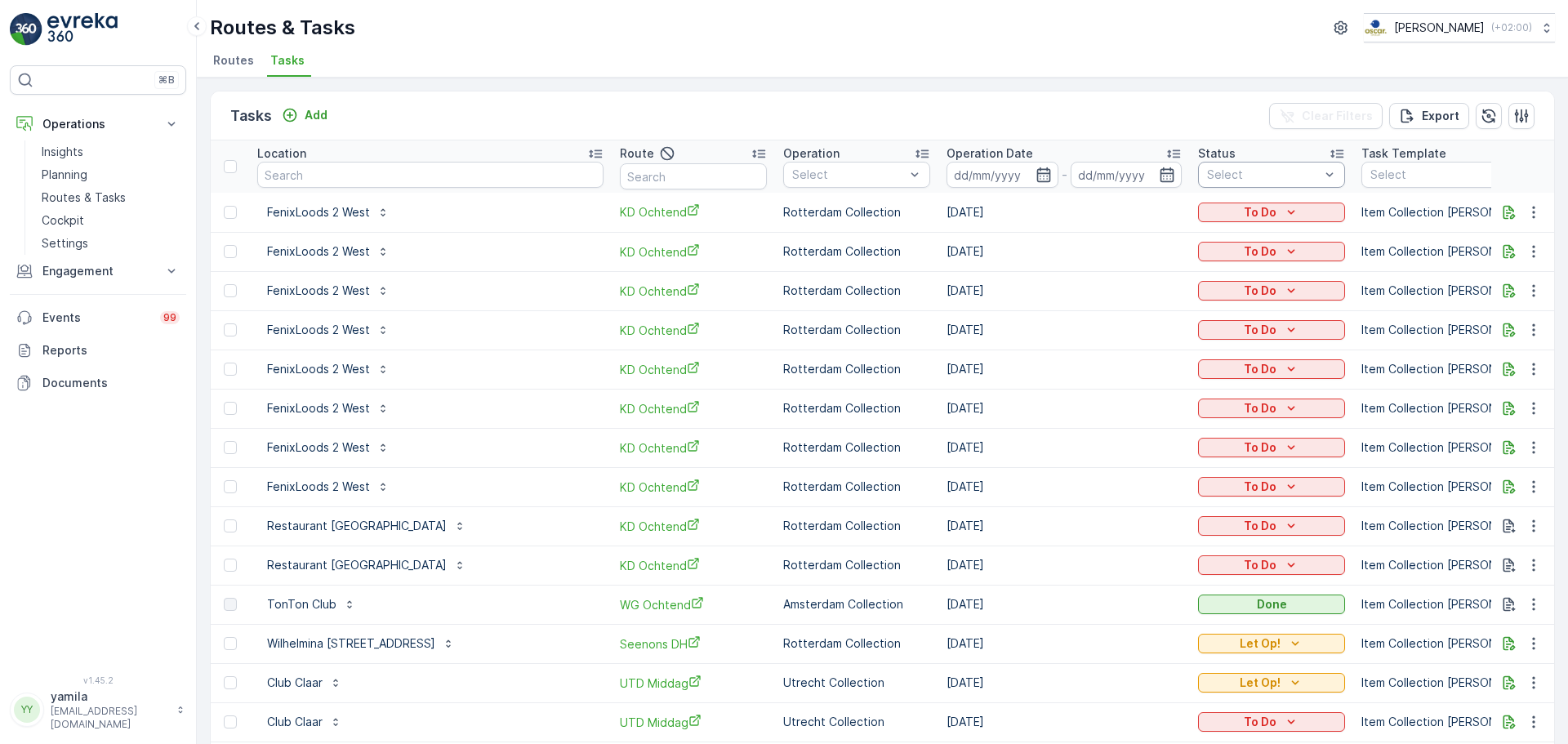 click at bounding box center (1263, 175) 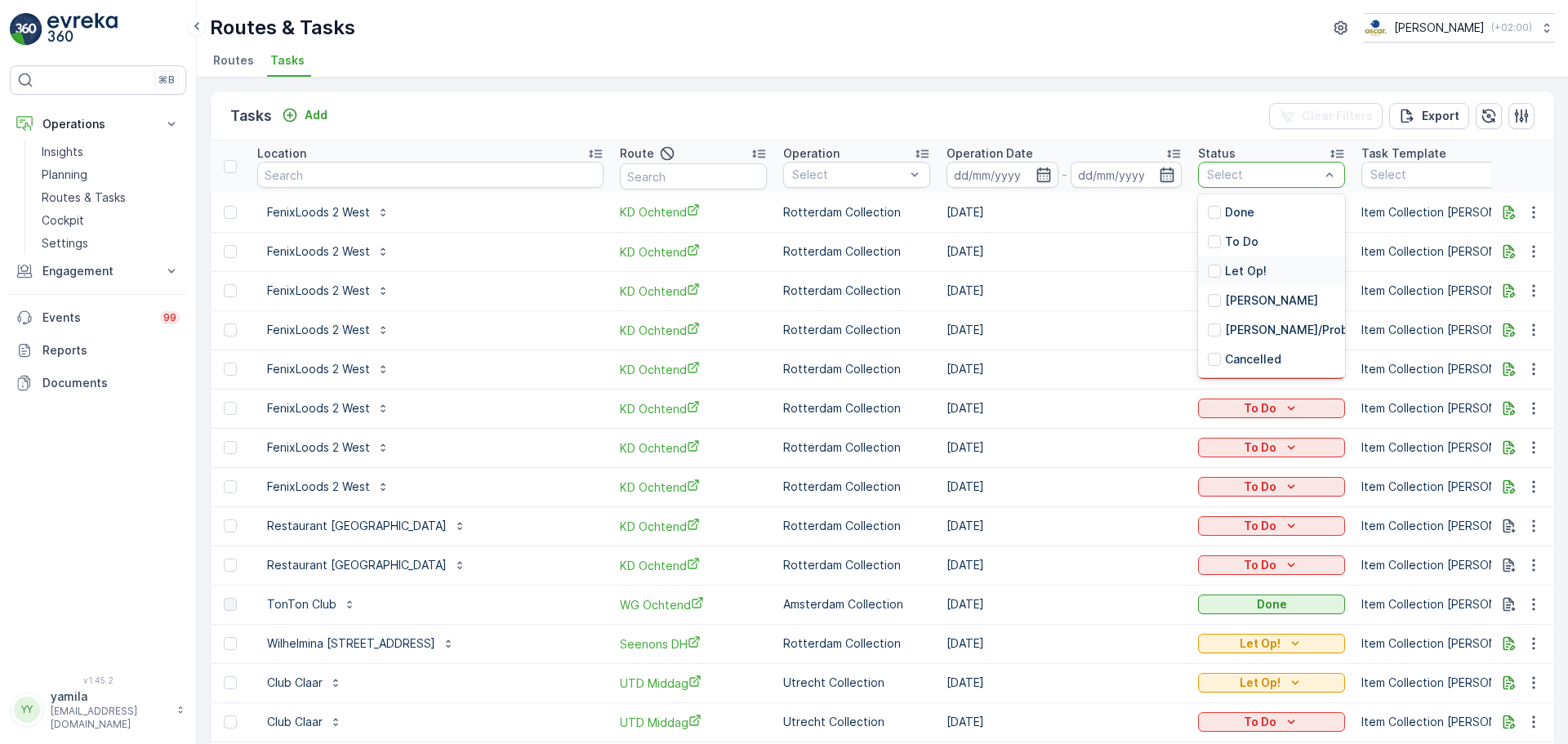 click on "Let Op!" at bounding box center (1272, 271) 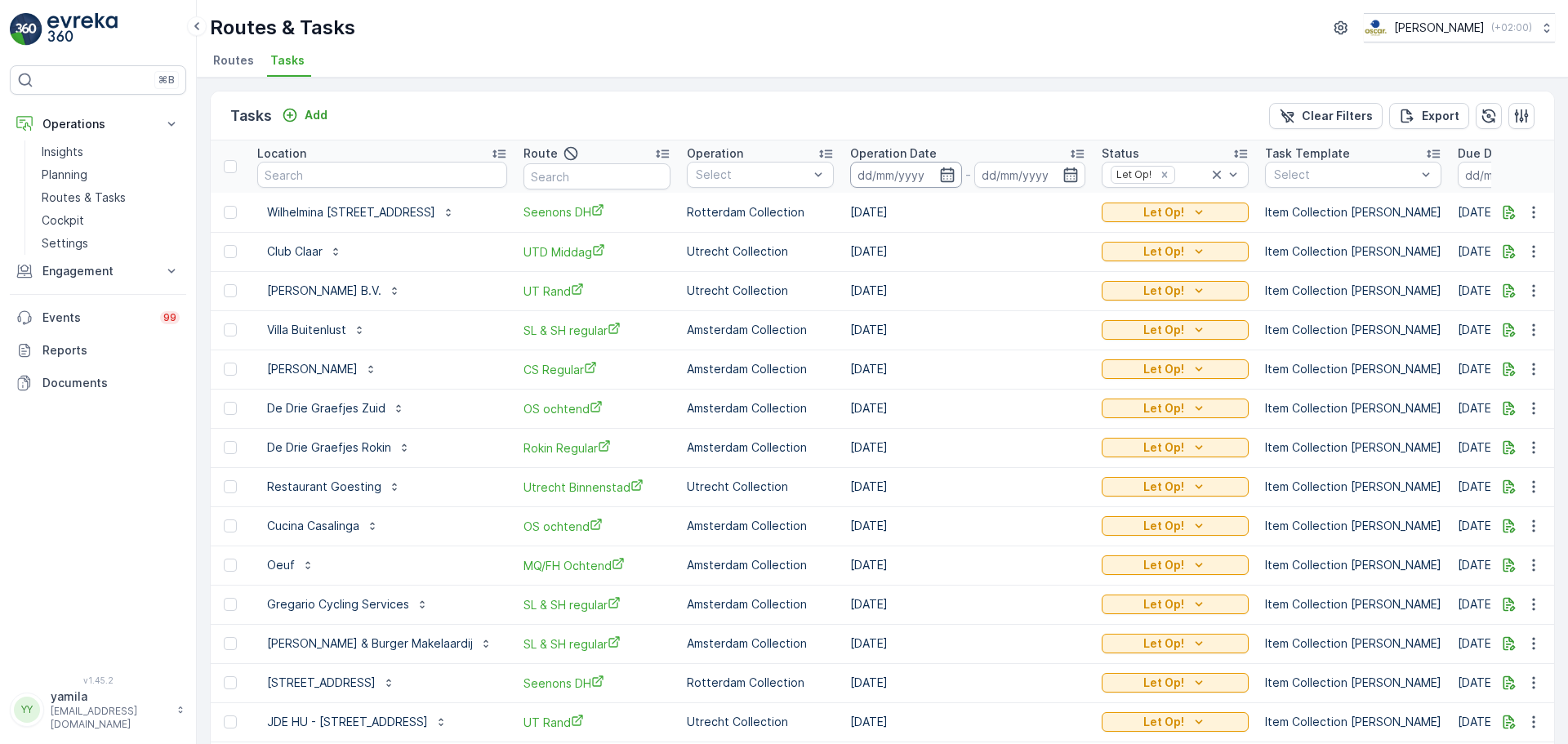 click at bounding box center [906, 175] 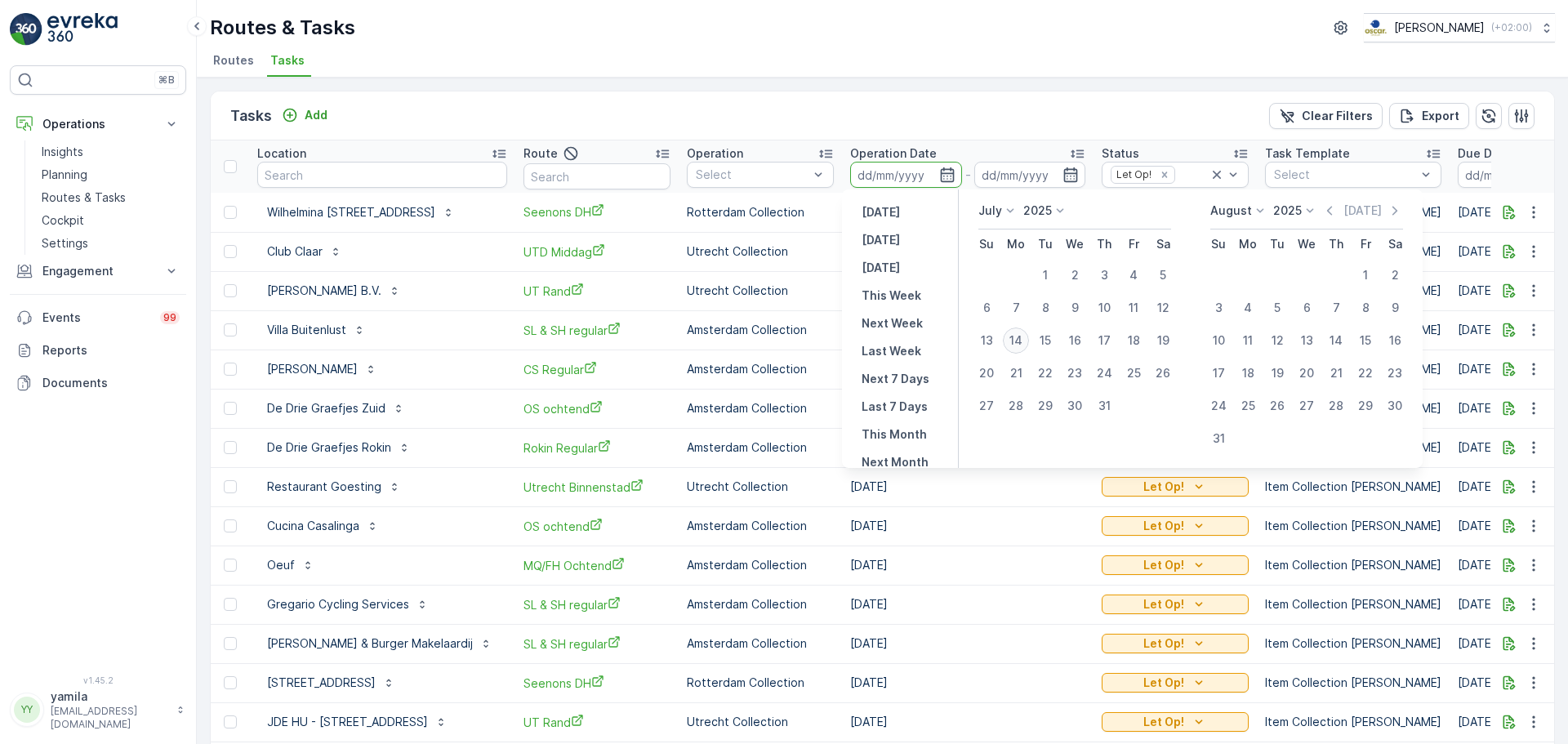 click on "14" at bounding box center [1016, 341] 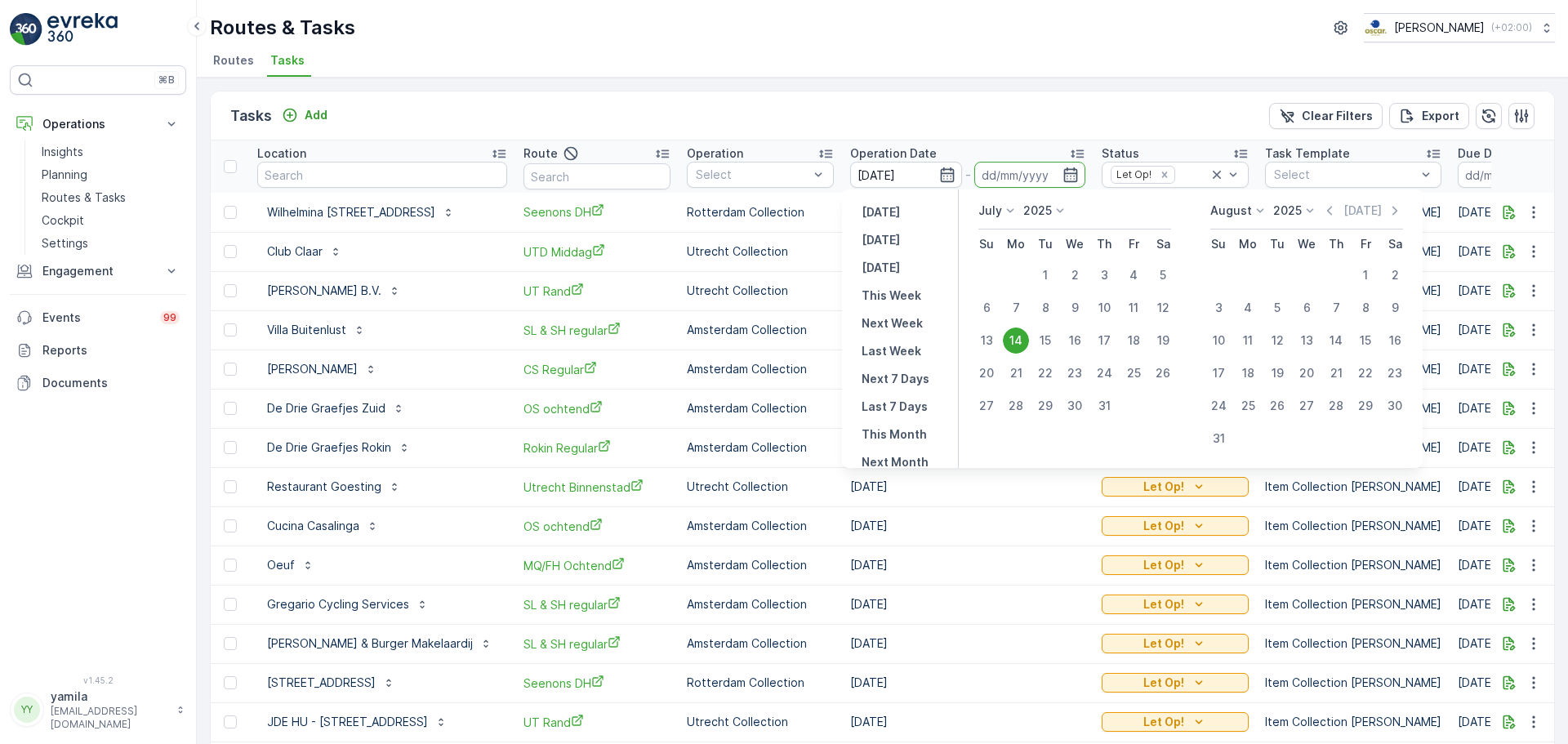 click on "14" at bounding box center [1016, 341] 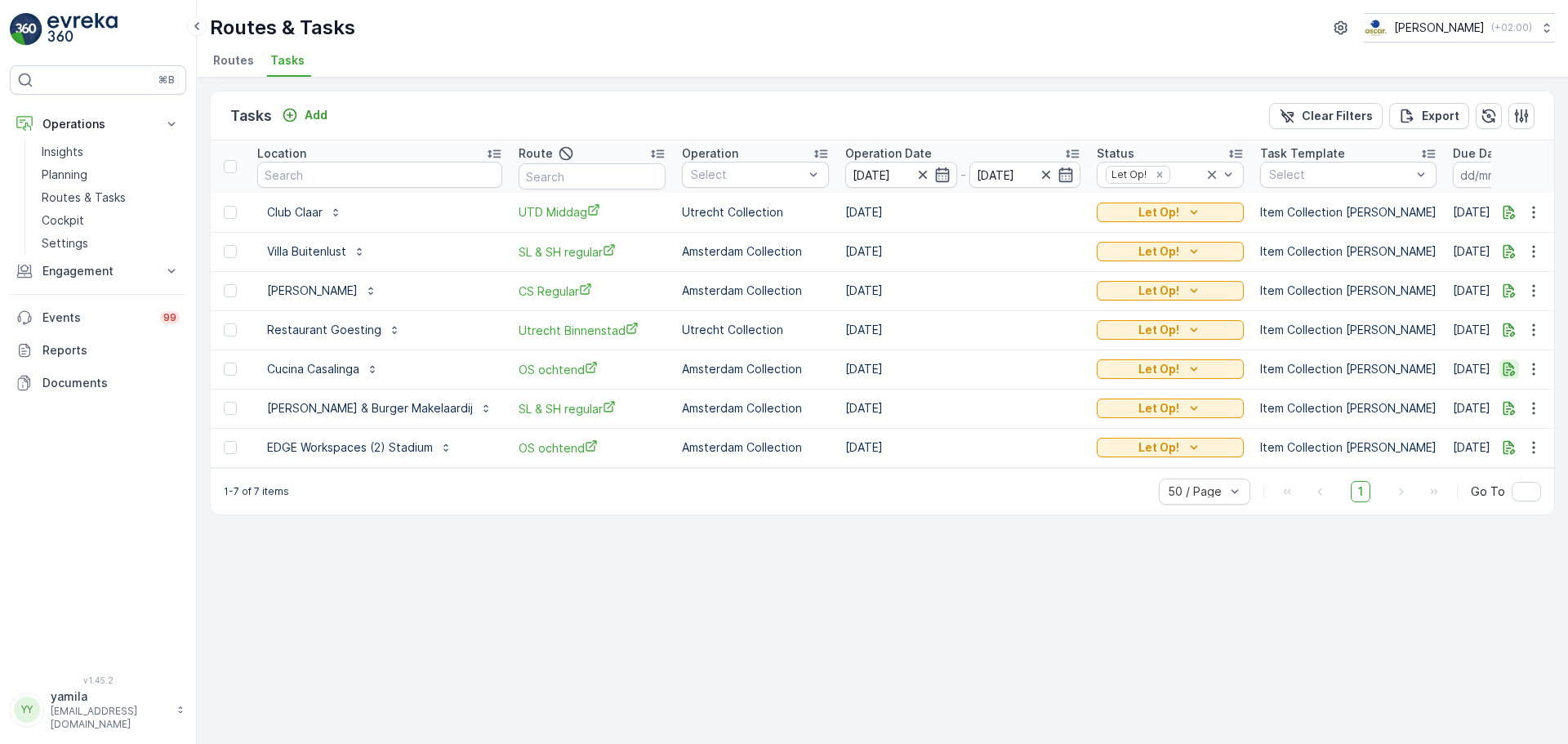 click 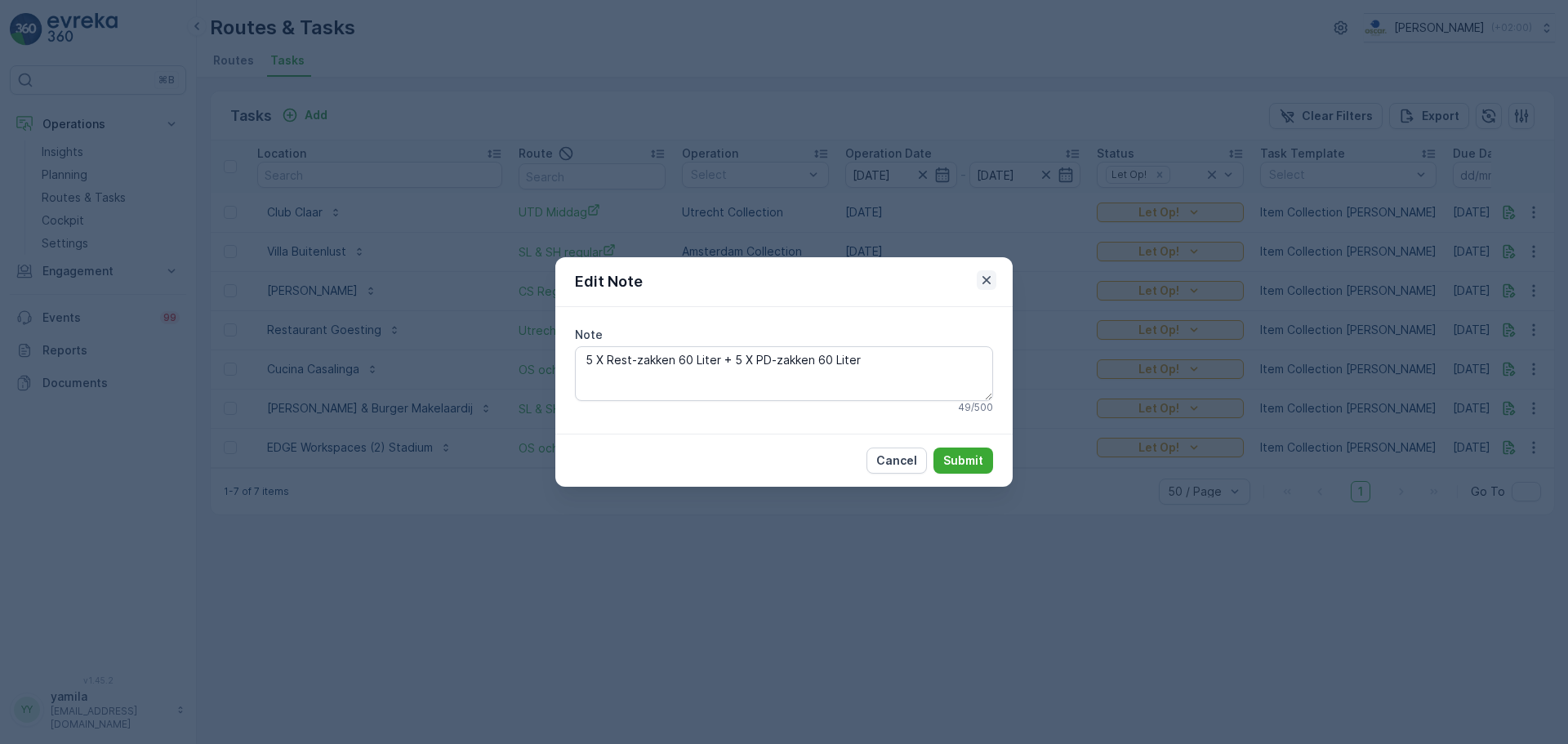 click 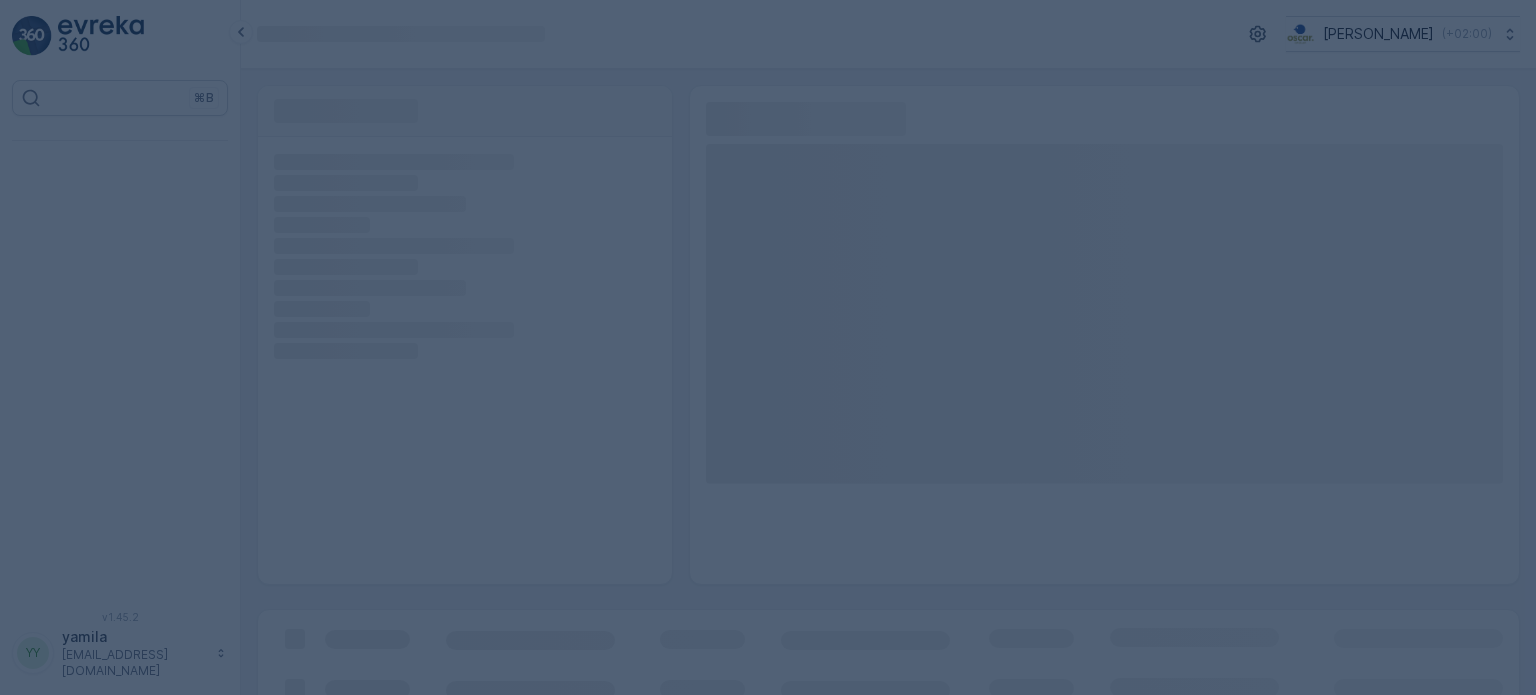 scroll, scrollTop: 0, scrollLeft: 0, axis: both 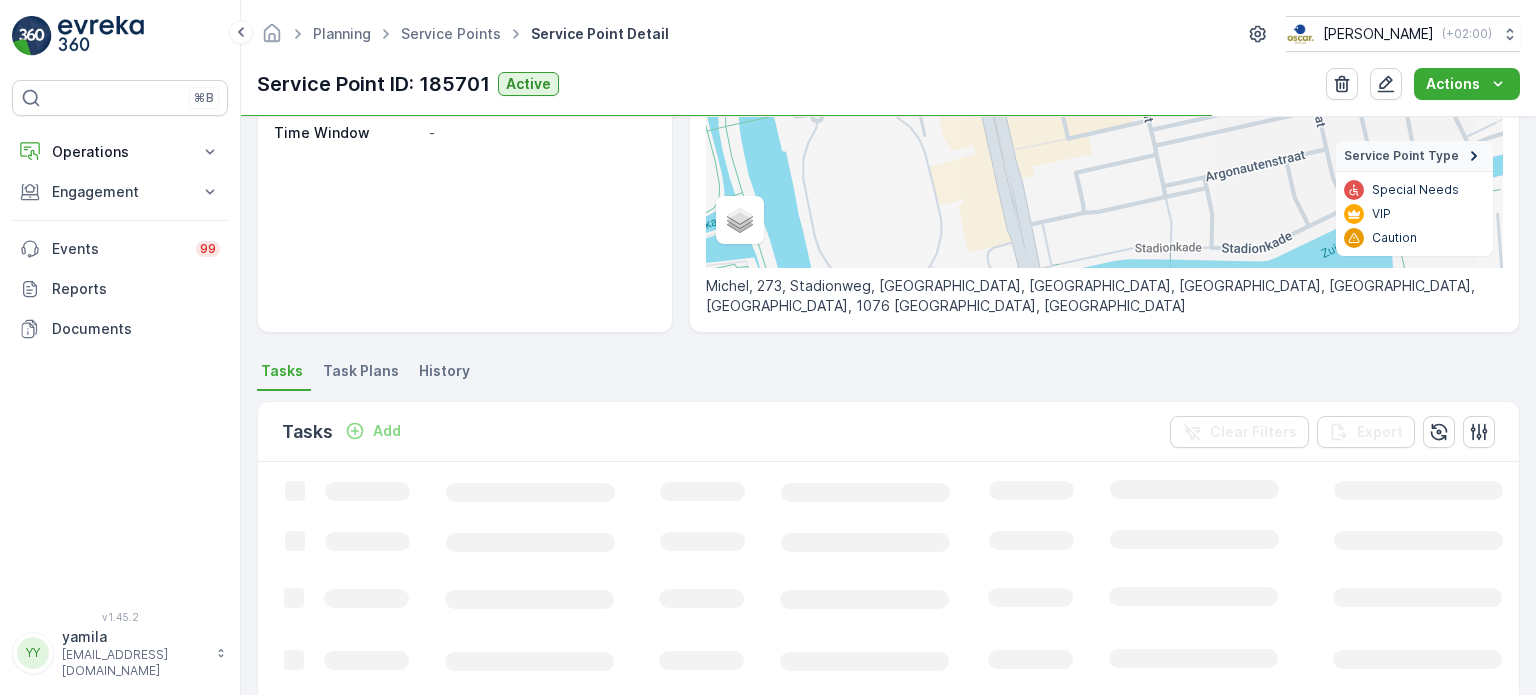 click on "Task Plans" at bounding box center (363, 374) 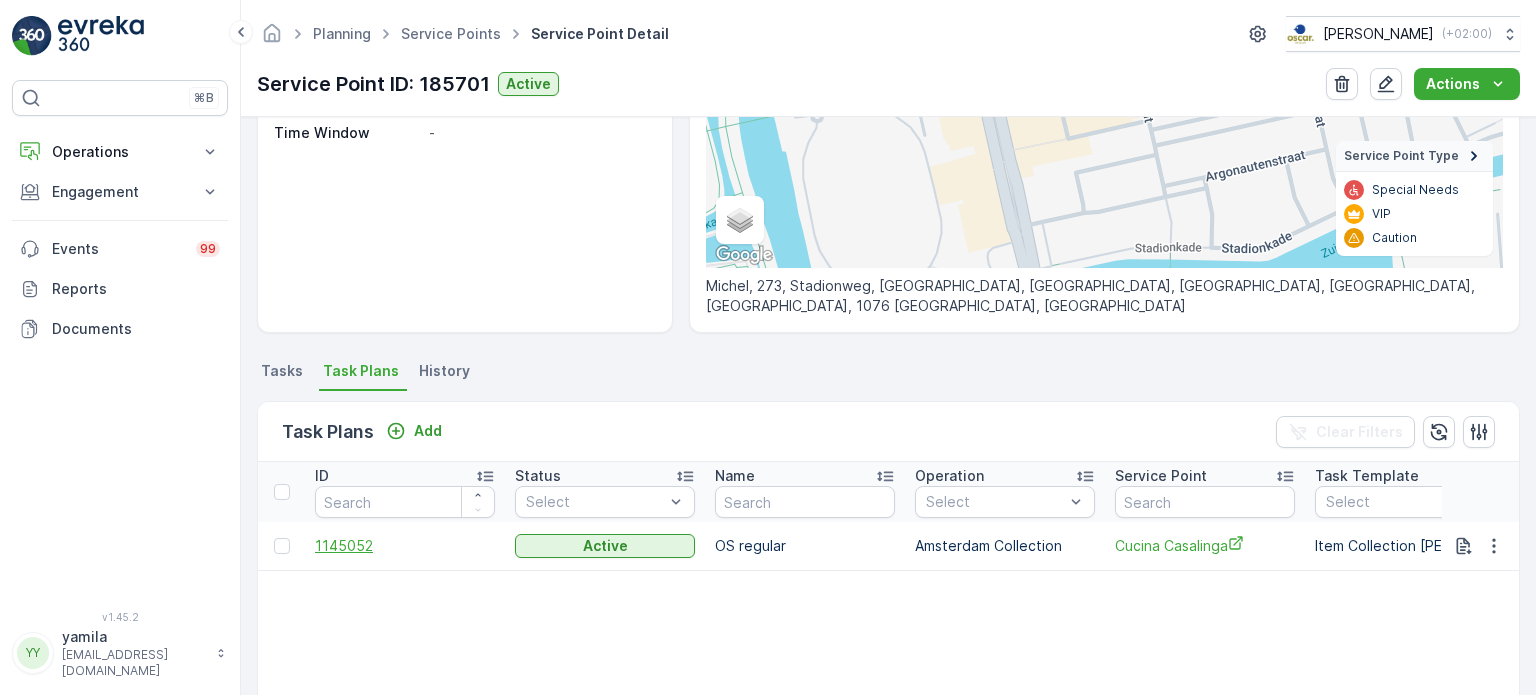 click on "1145052" at bounding box center (405, 546) 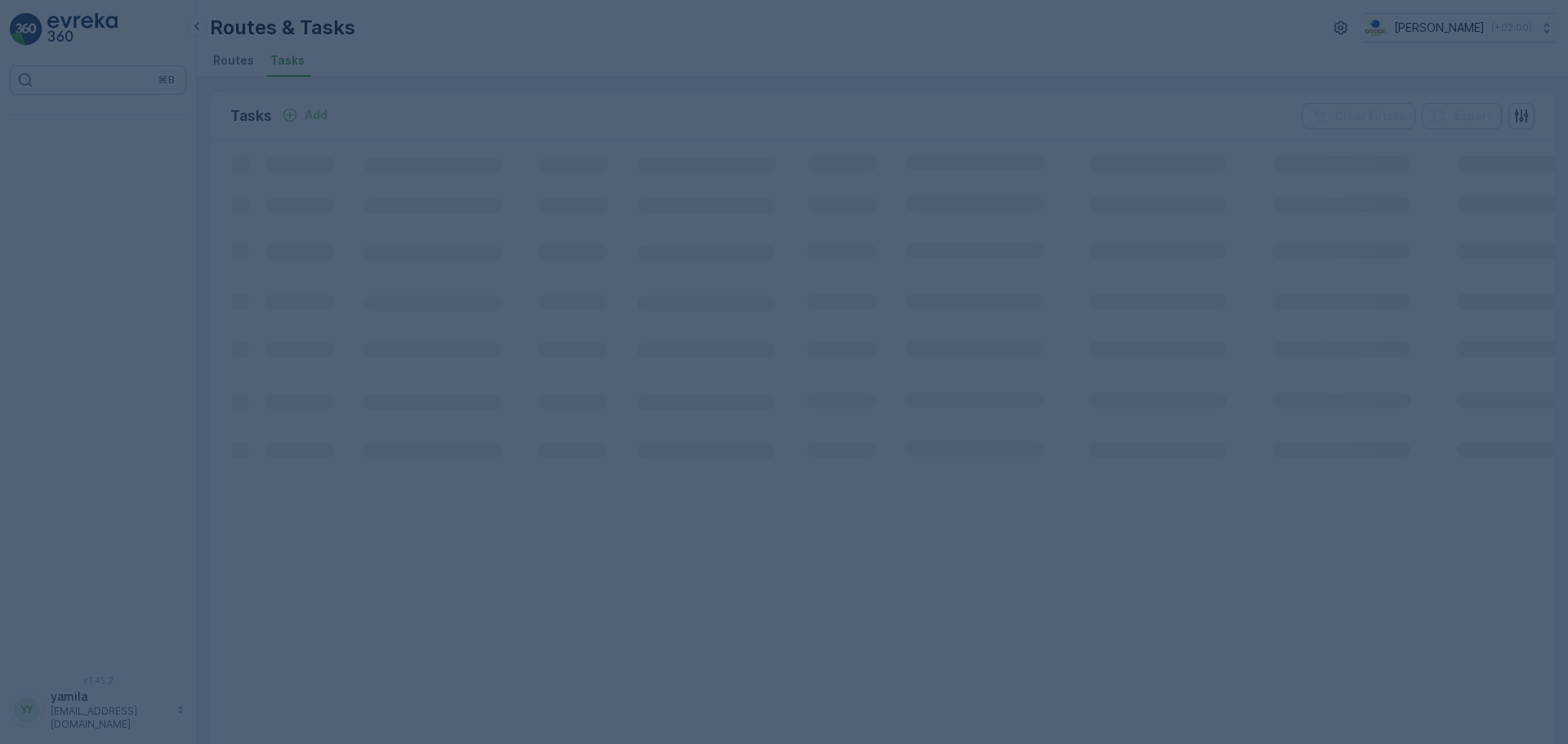 scroll, scrollTop: 0, scrollLeft: 0, axis: both 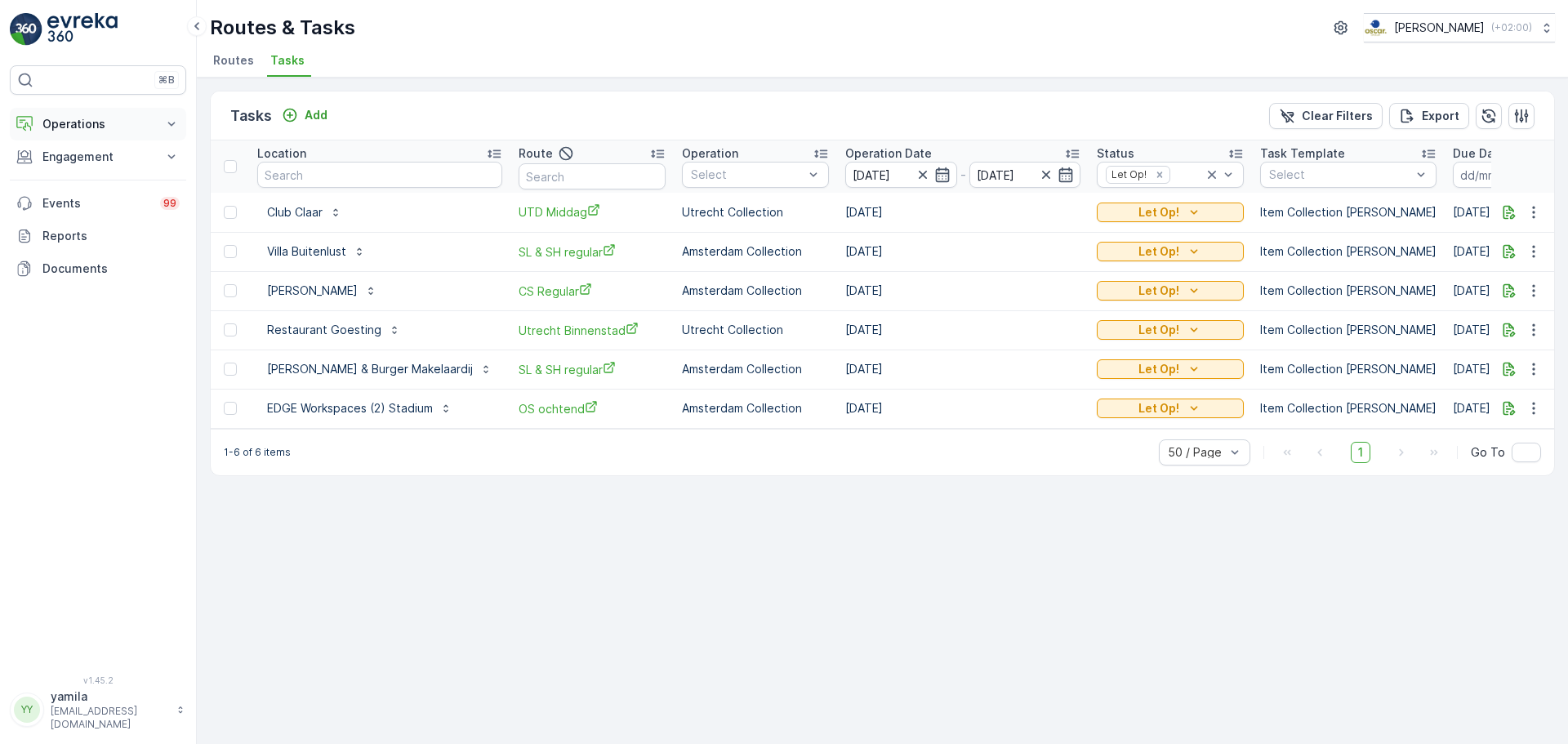 click on "Operations" at bounding box center (98, 124) 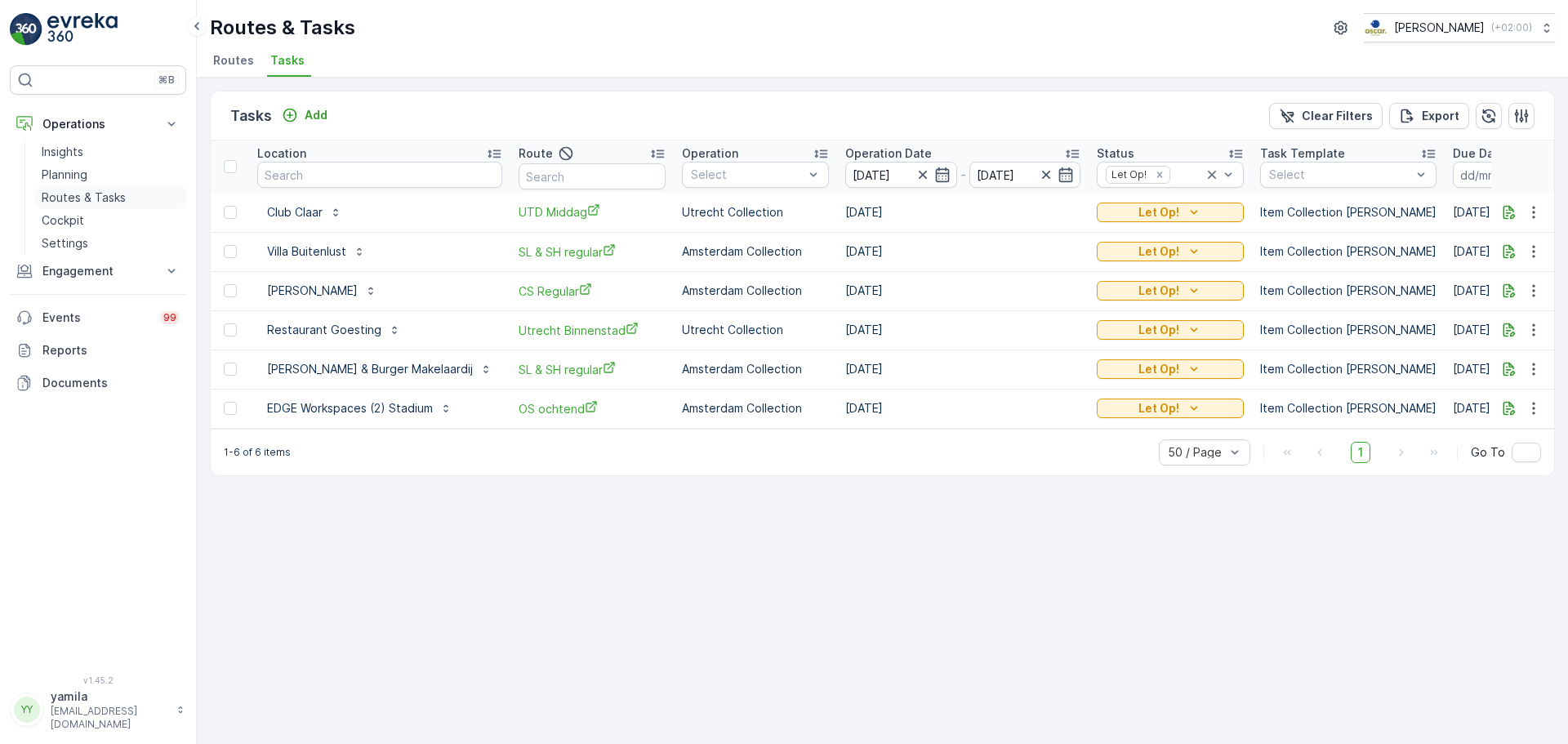 click on "Routes & Tasks" at bounding box center [110, 198] 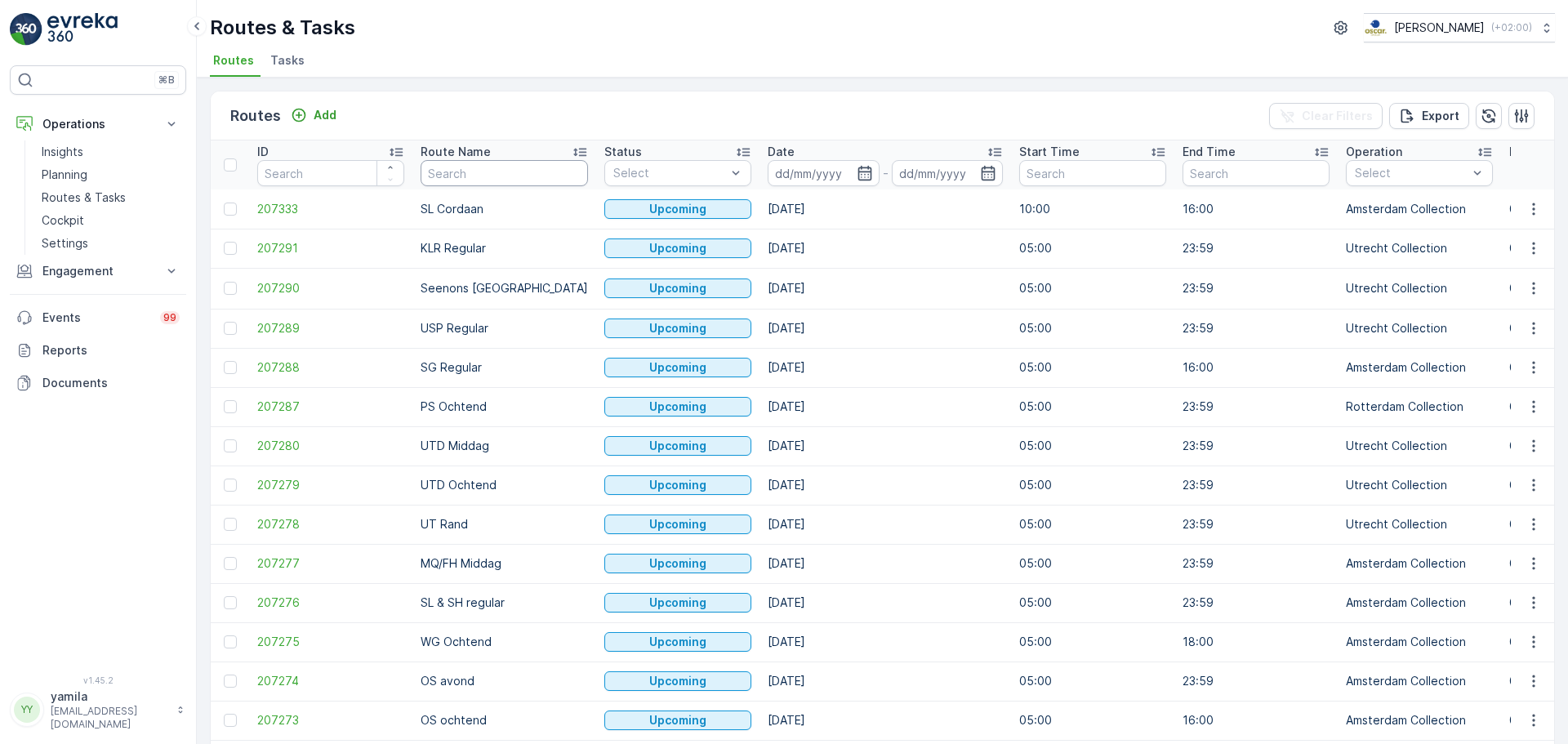 click at bounding box center [504, 173] 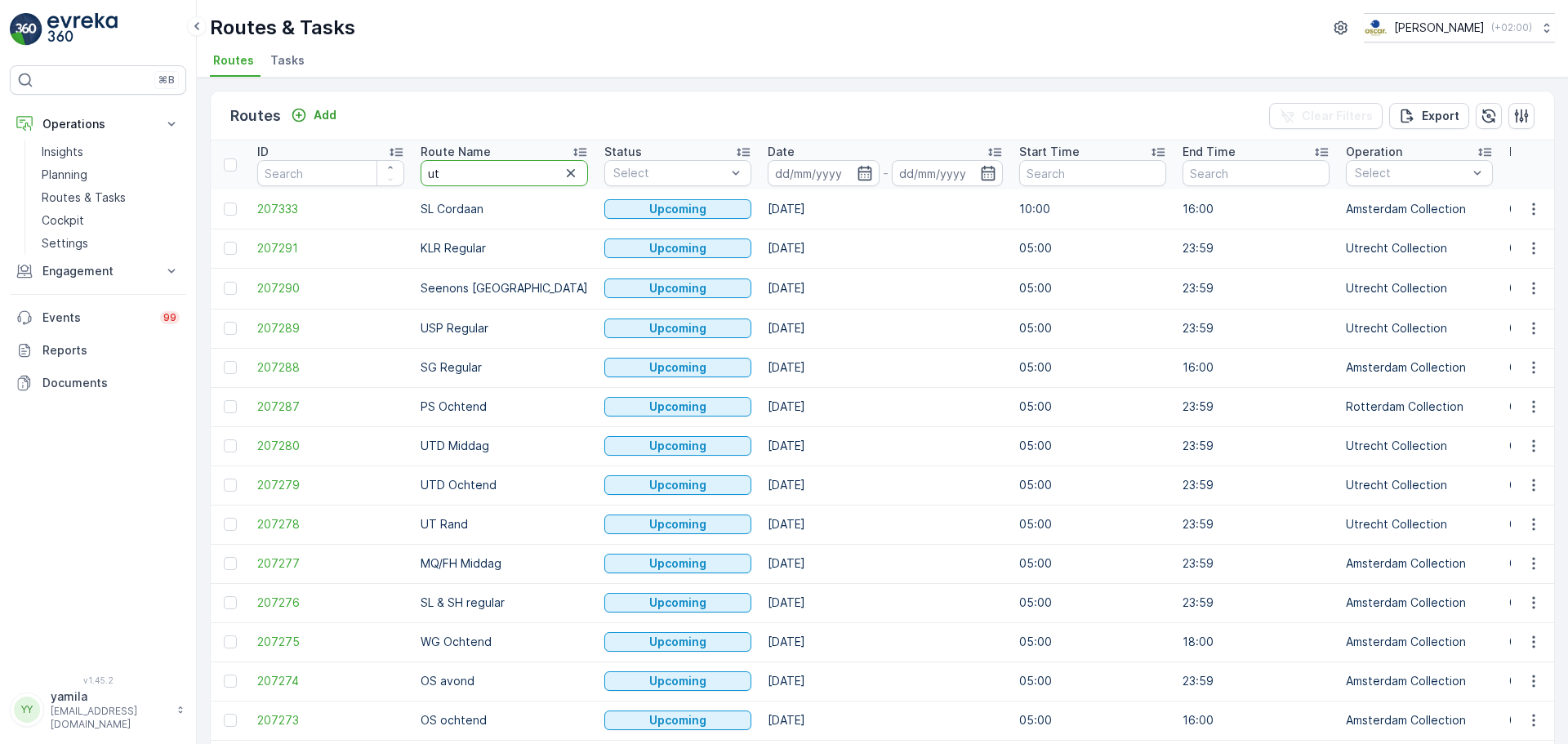 type on "utd" 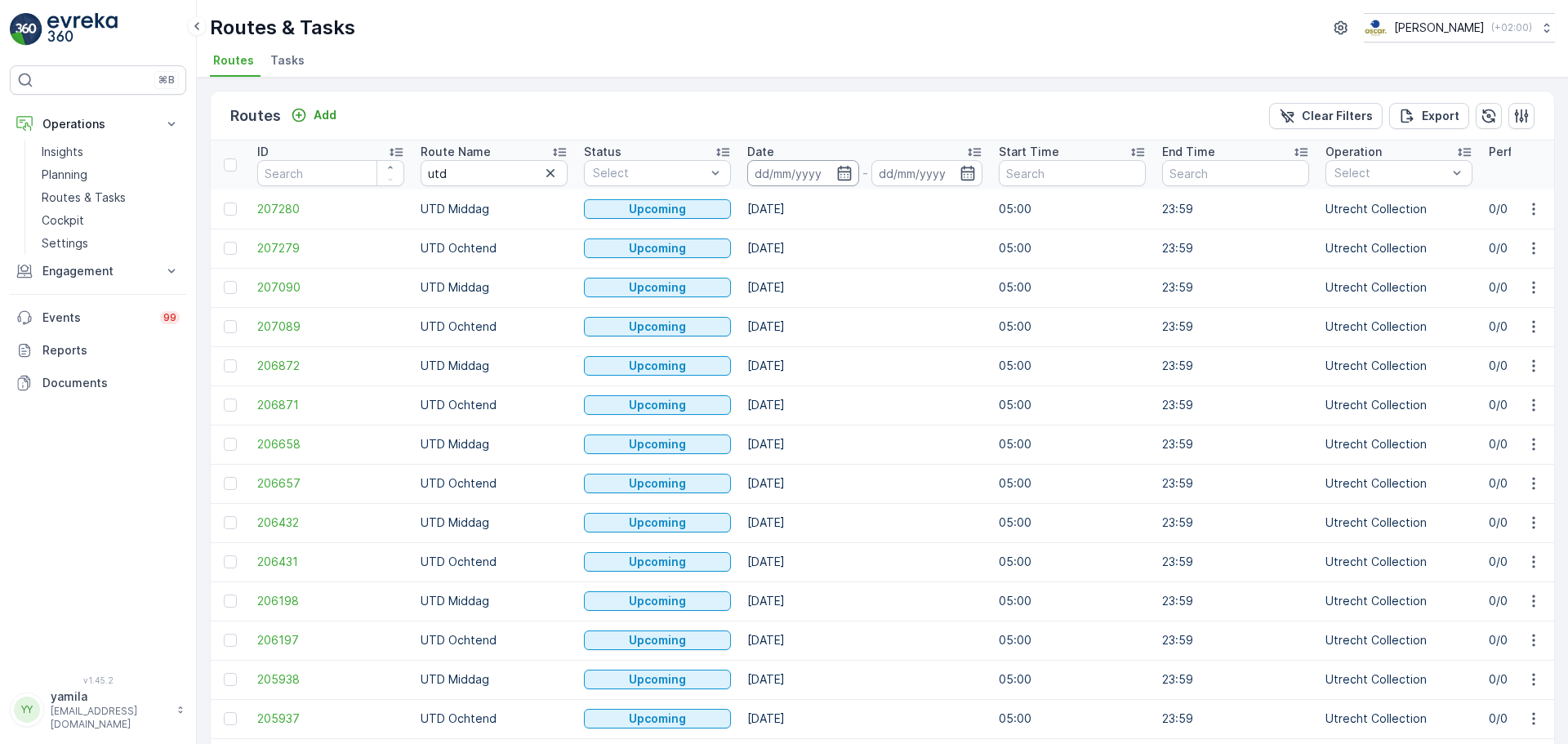 click at bounding box center (803, 173) 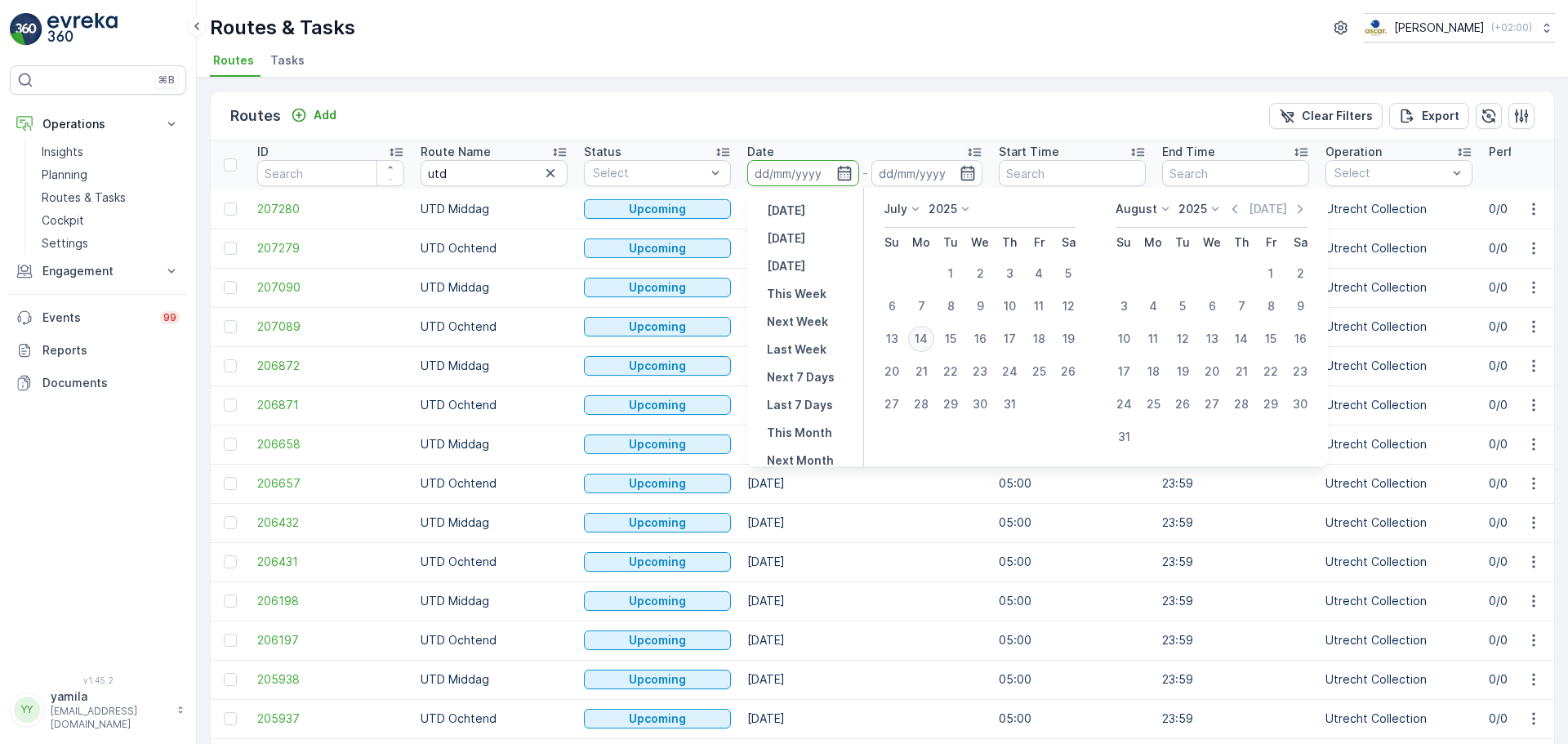 click on "14" at bounding box center [921, 339] 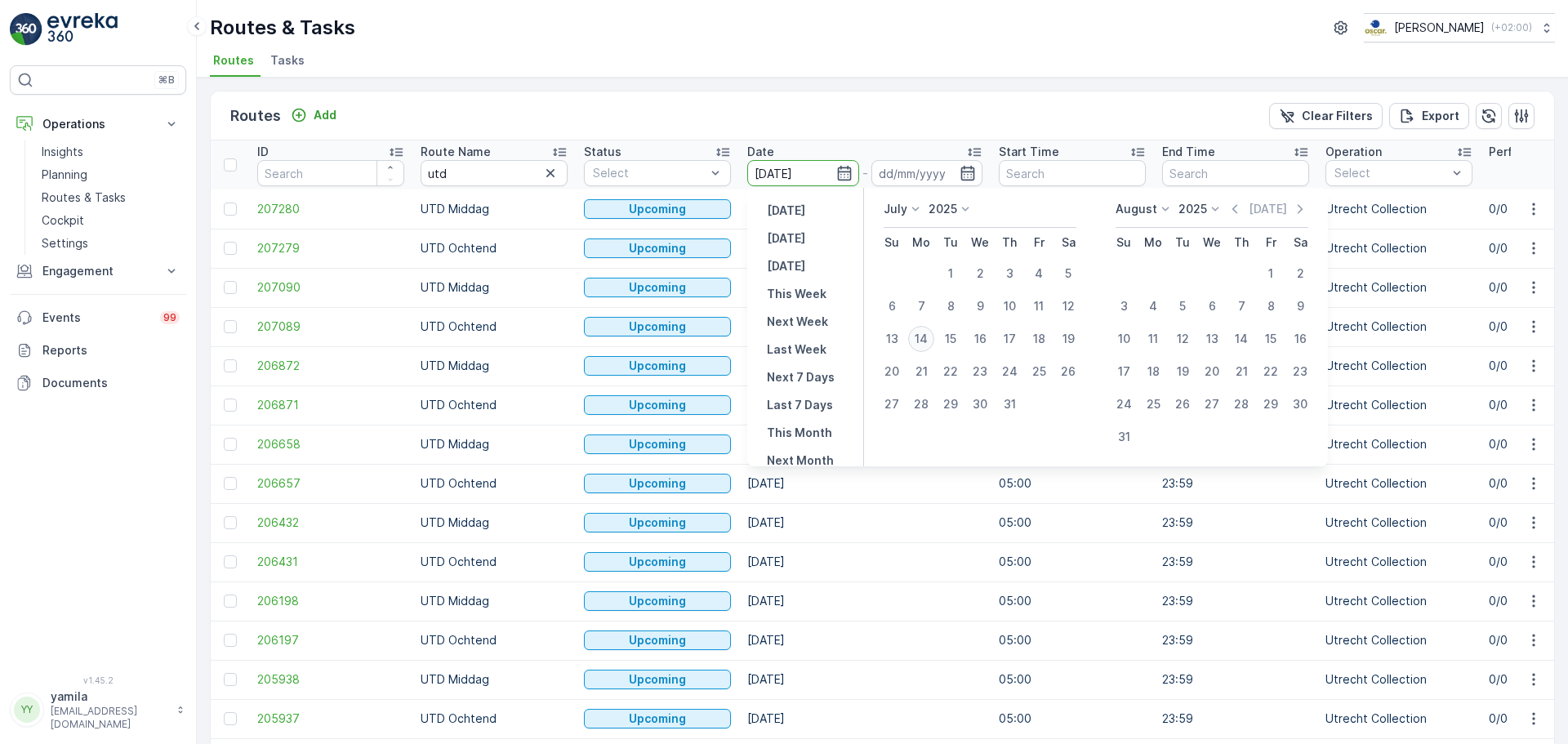 click on "14" at bounding box center (921, 339) 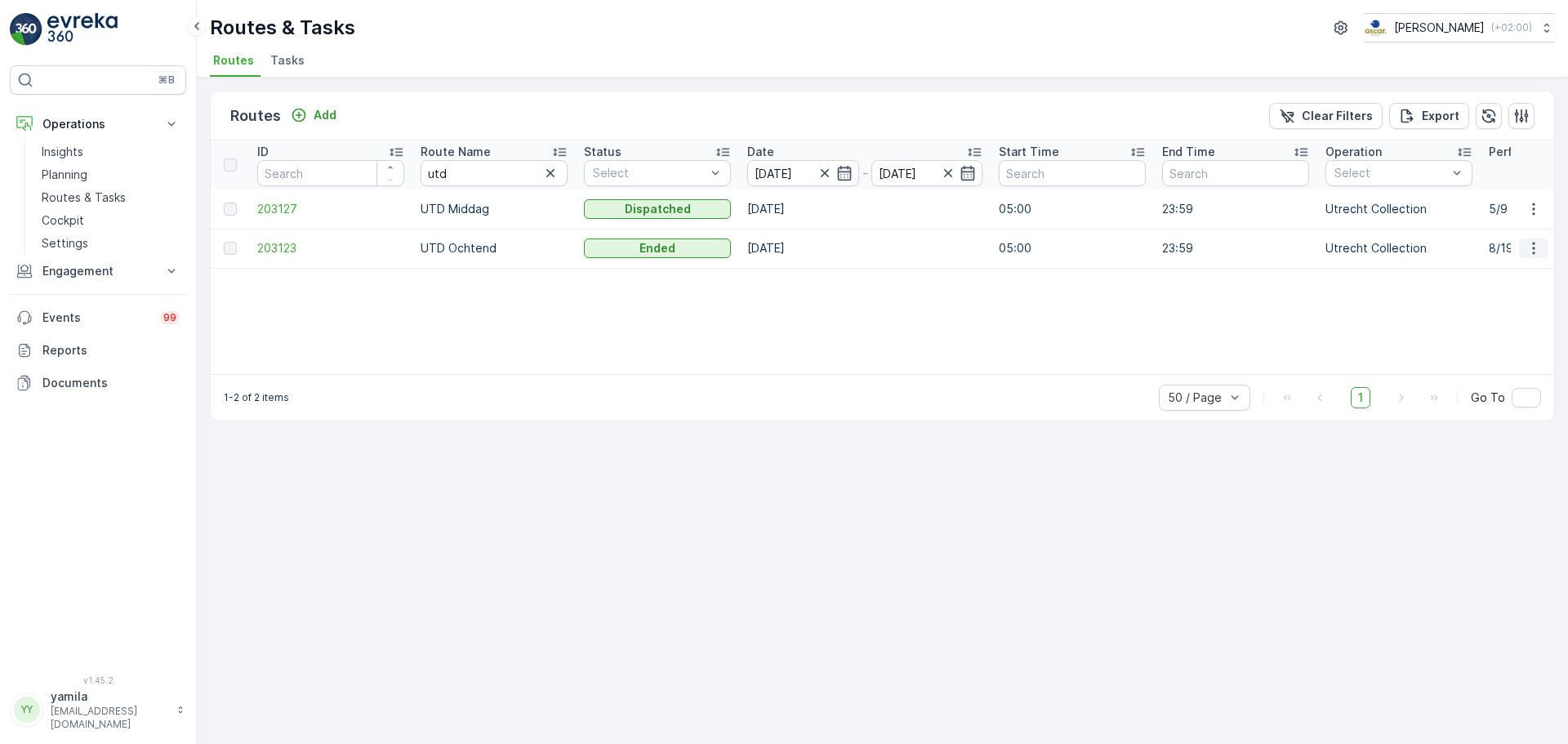 click at bounding box center [1534, 248] 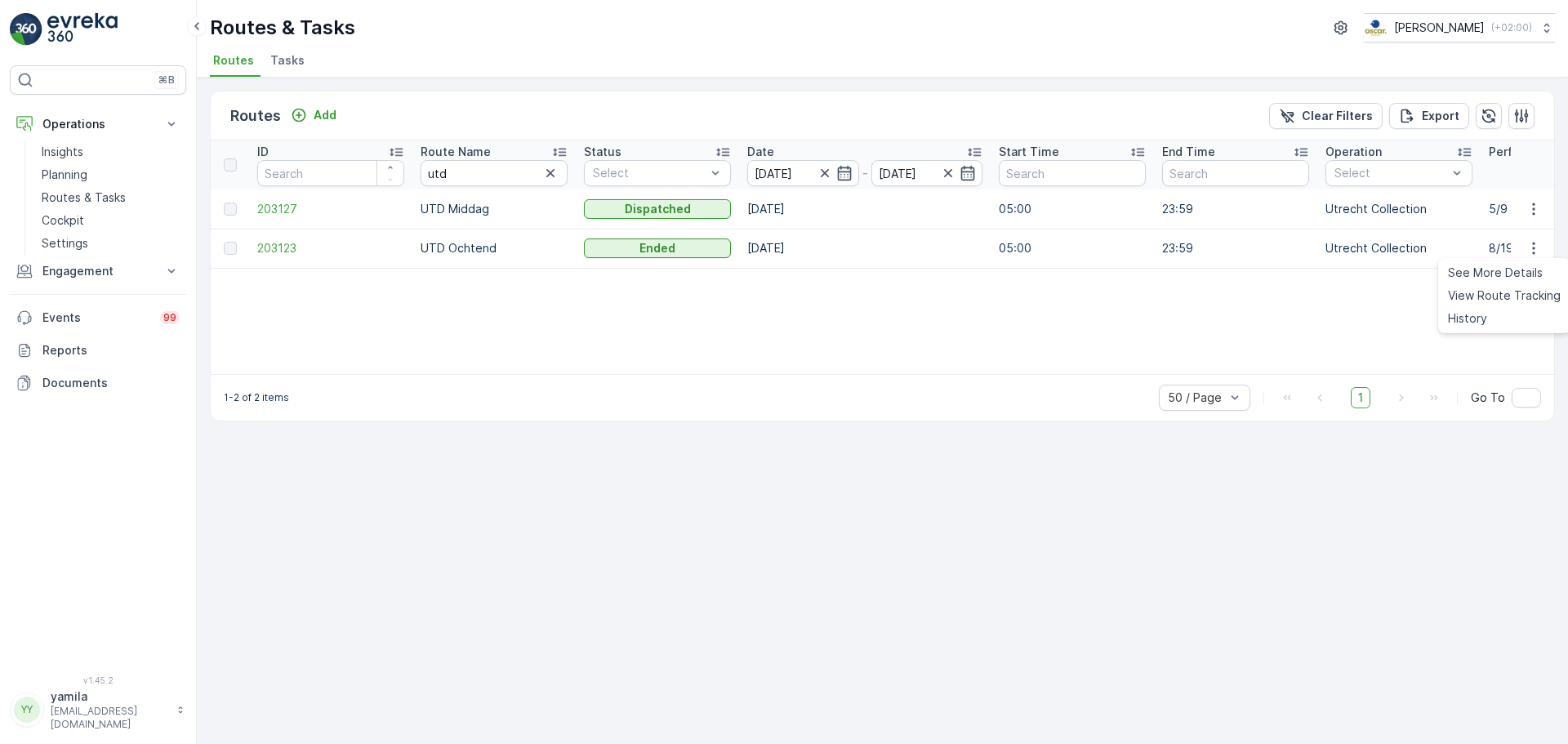 click on "See More Details View Route Tracking History" at bounding box center [1504, 296] 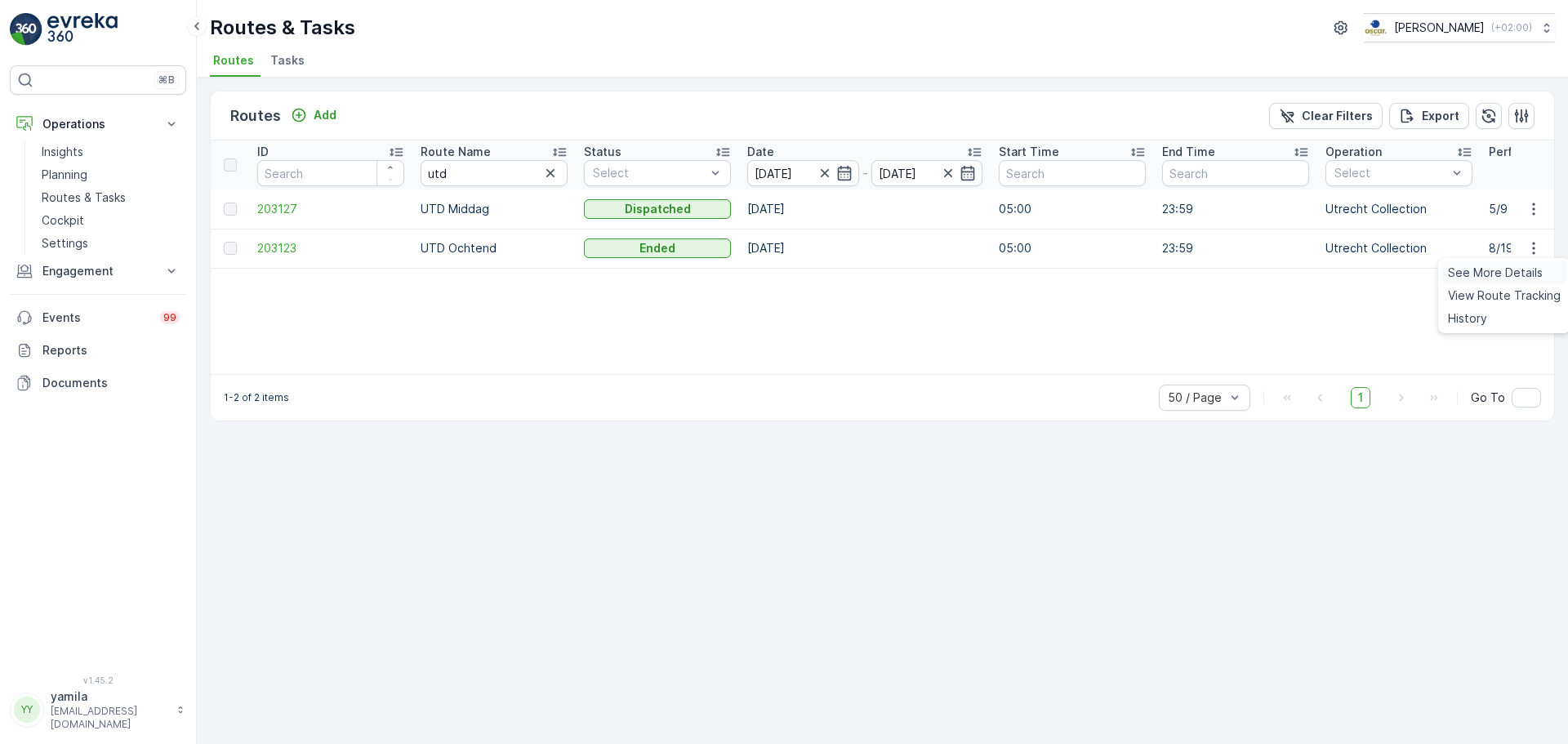 click on "See More Details" at bounding box center [1504, 273] 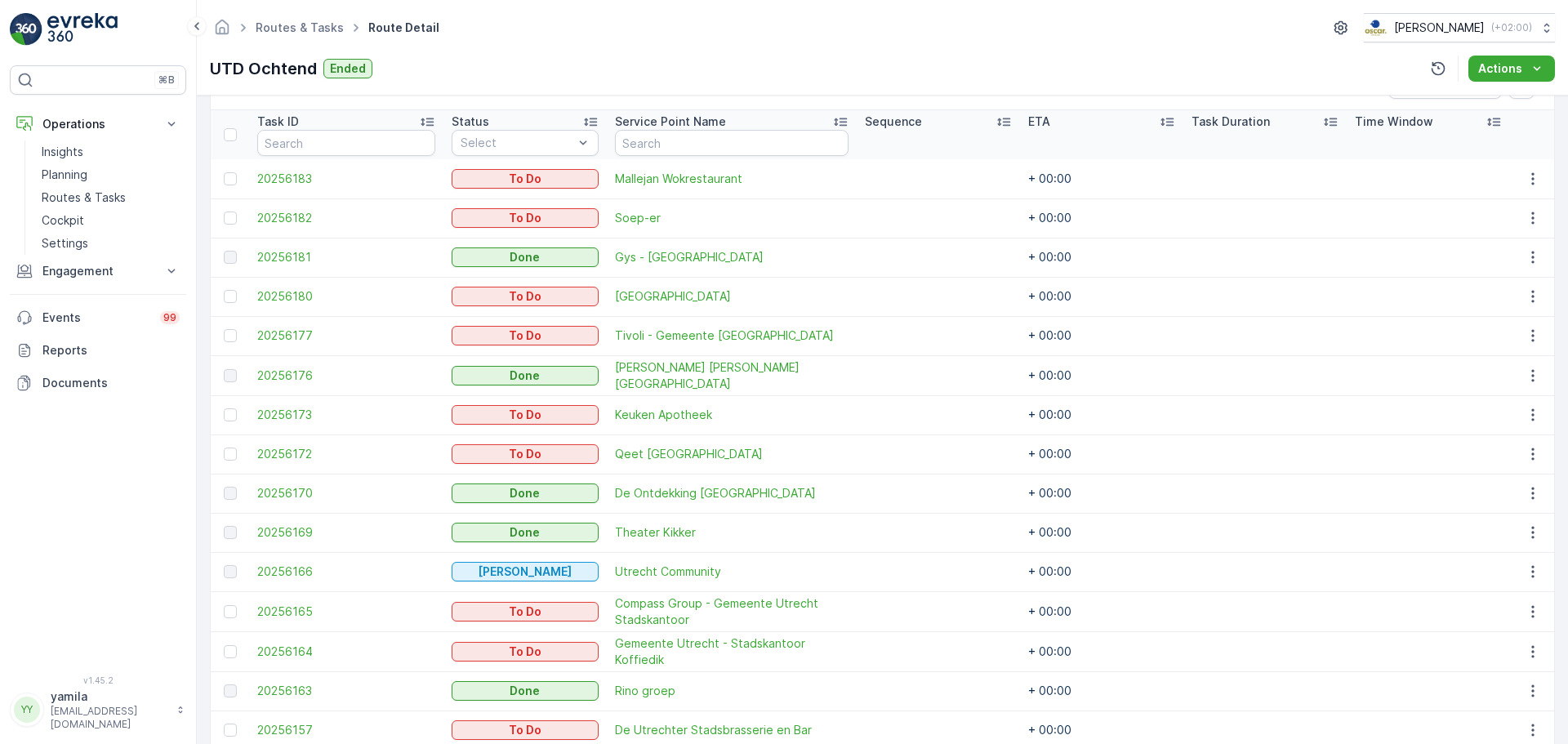 scroll, scrollTop: 490, scrollLeft: 0, axis: vertical 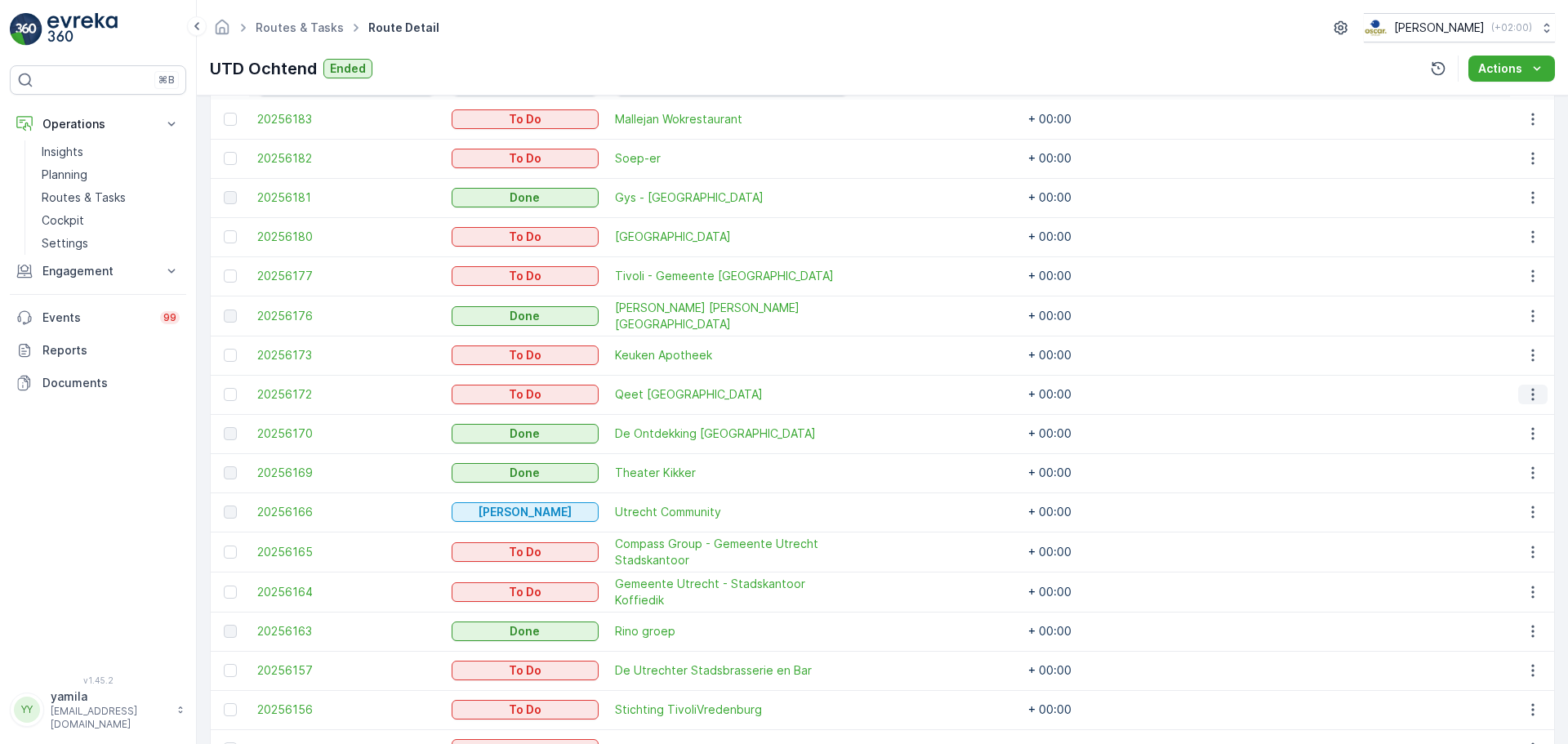 click at bounding box center [1533, 394] 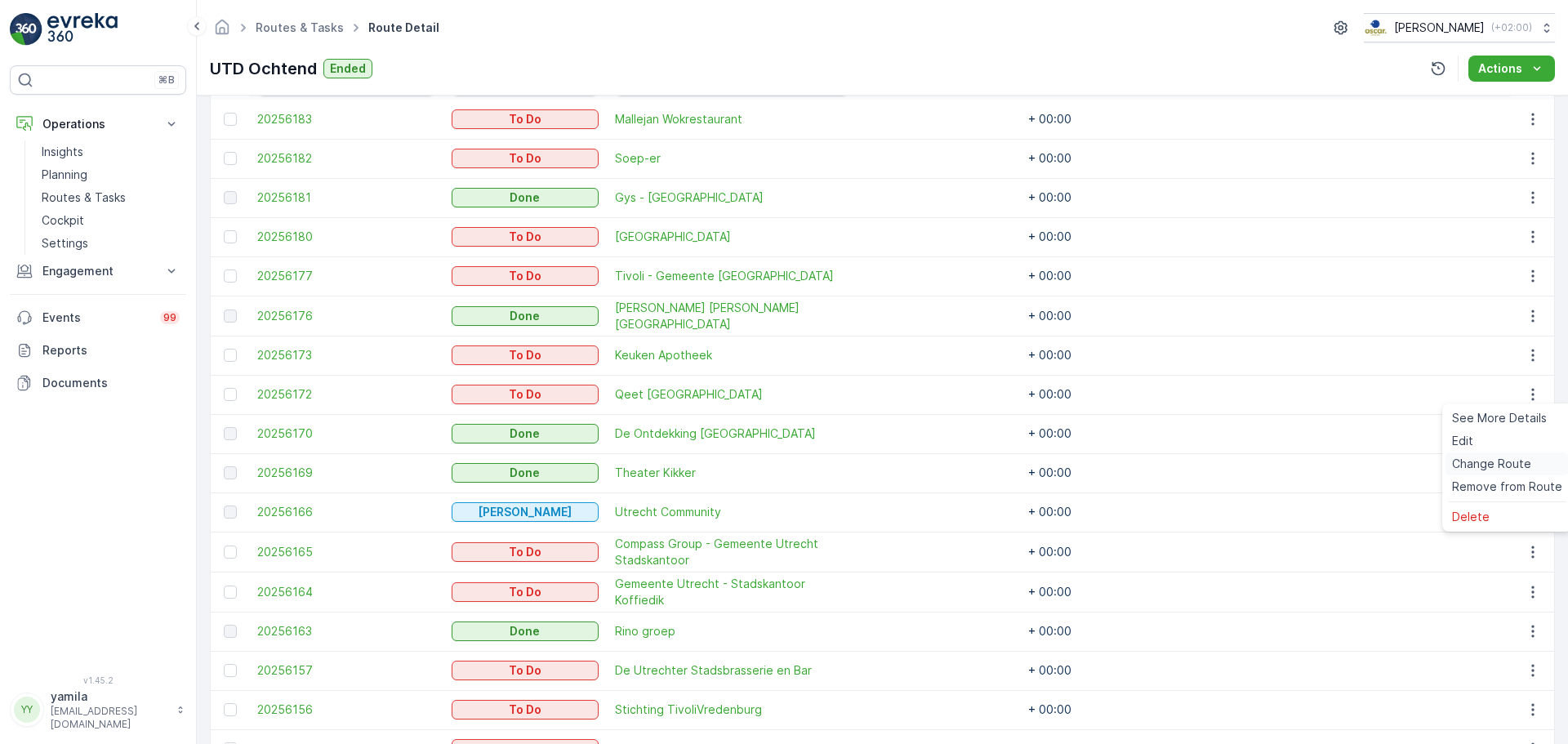 click on "Change Route" at bounding box center (1491, 464) 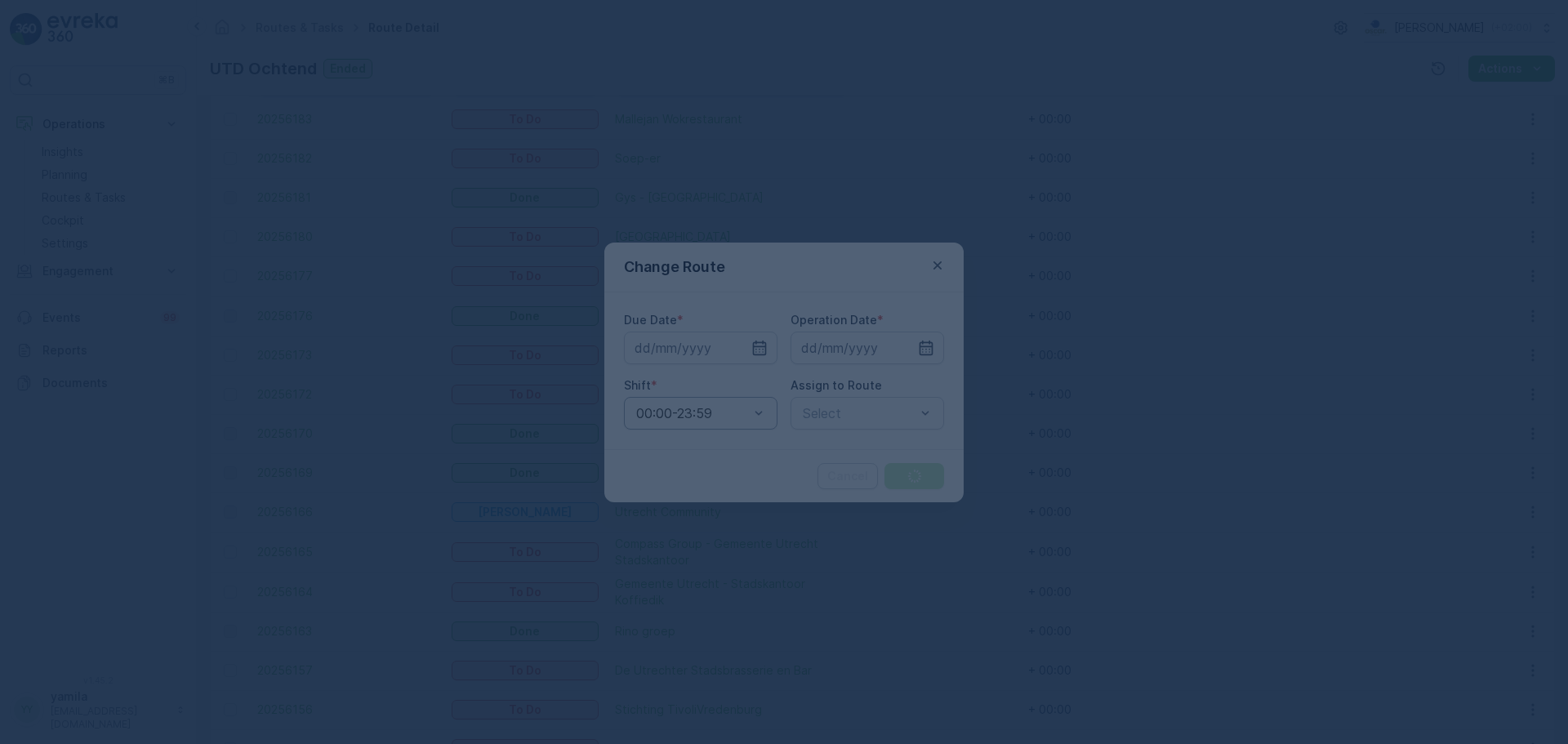 type on "[DATE]" 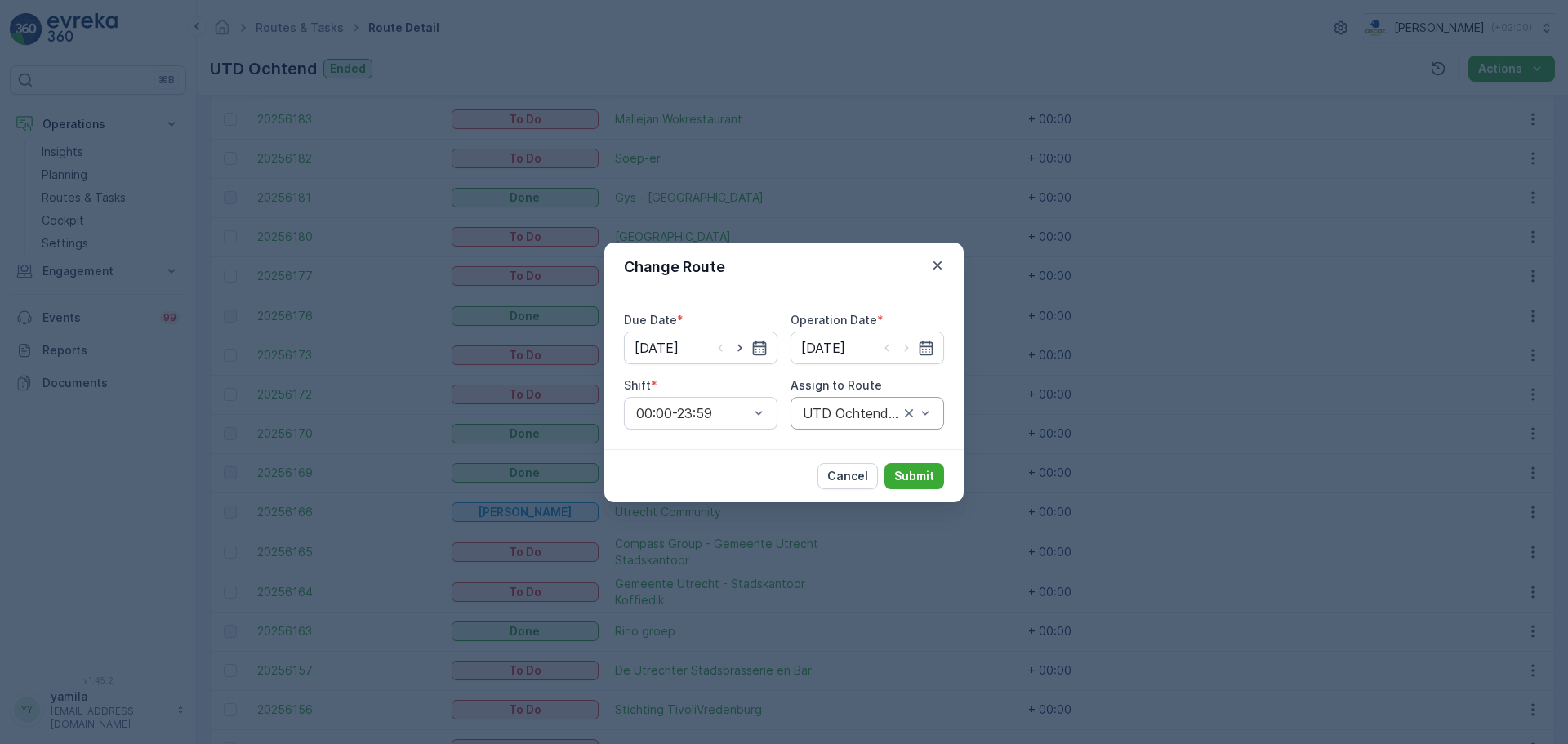 click at bounding box center (851, 413) 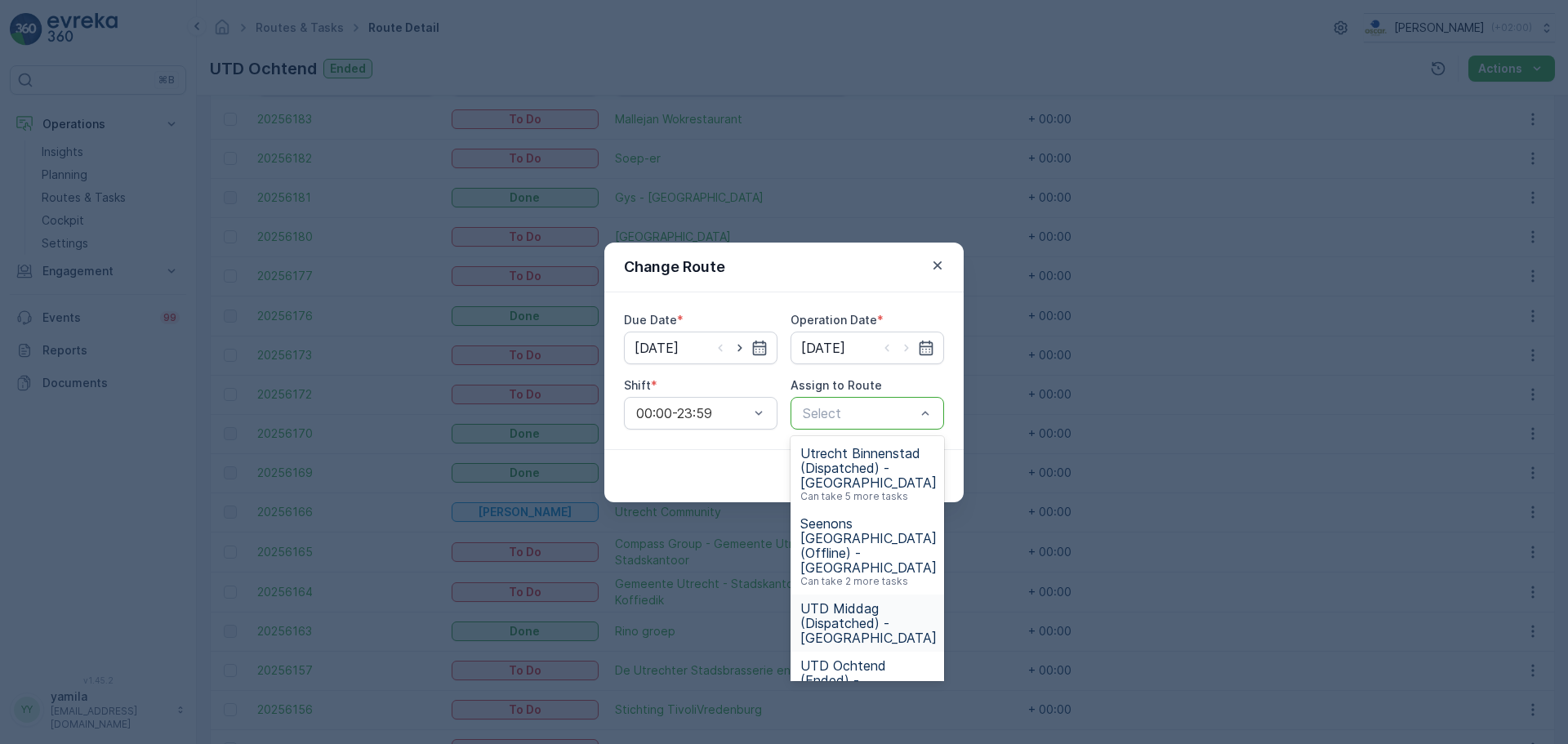click on "UTD Middag (Dispatched) - Utrecht" at bounding box center [868, 623] 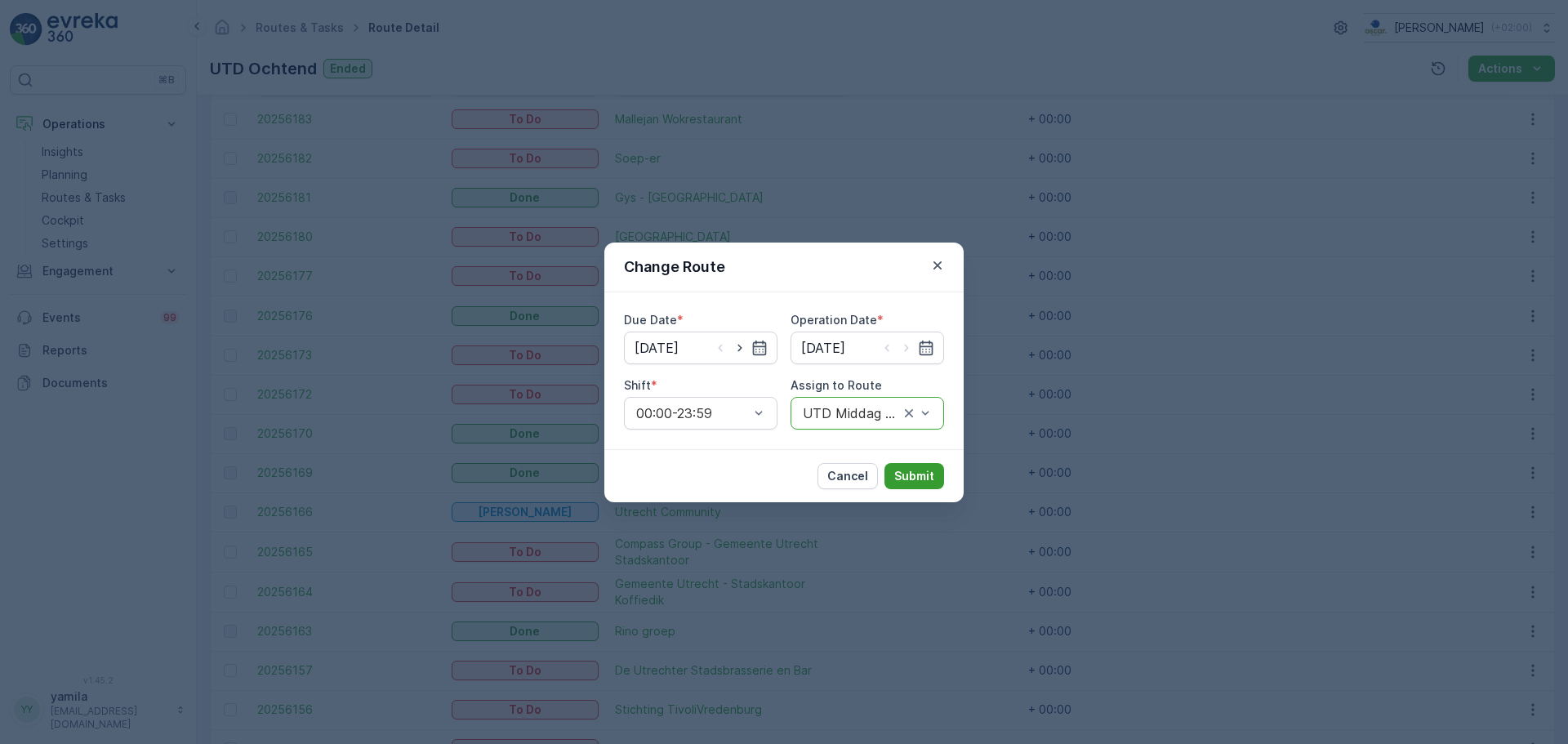 click on "Submit" at bounding box center (914, 476) 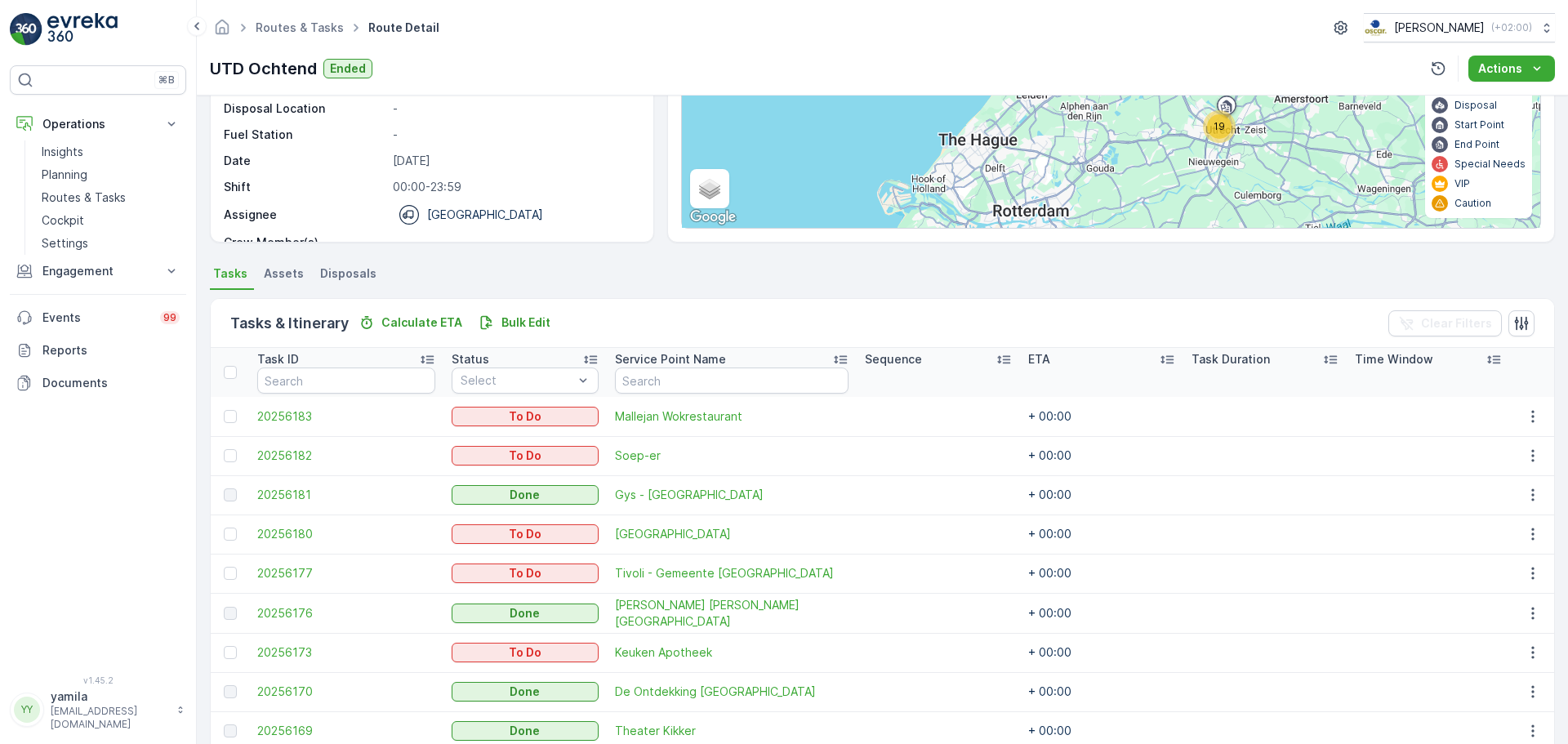 scroll, scrollTop: 131, scrollLeft: 0, axis: vertical 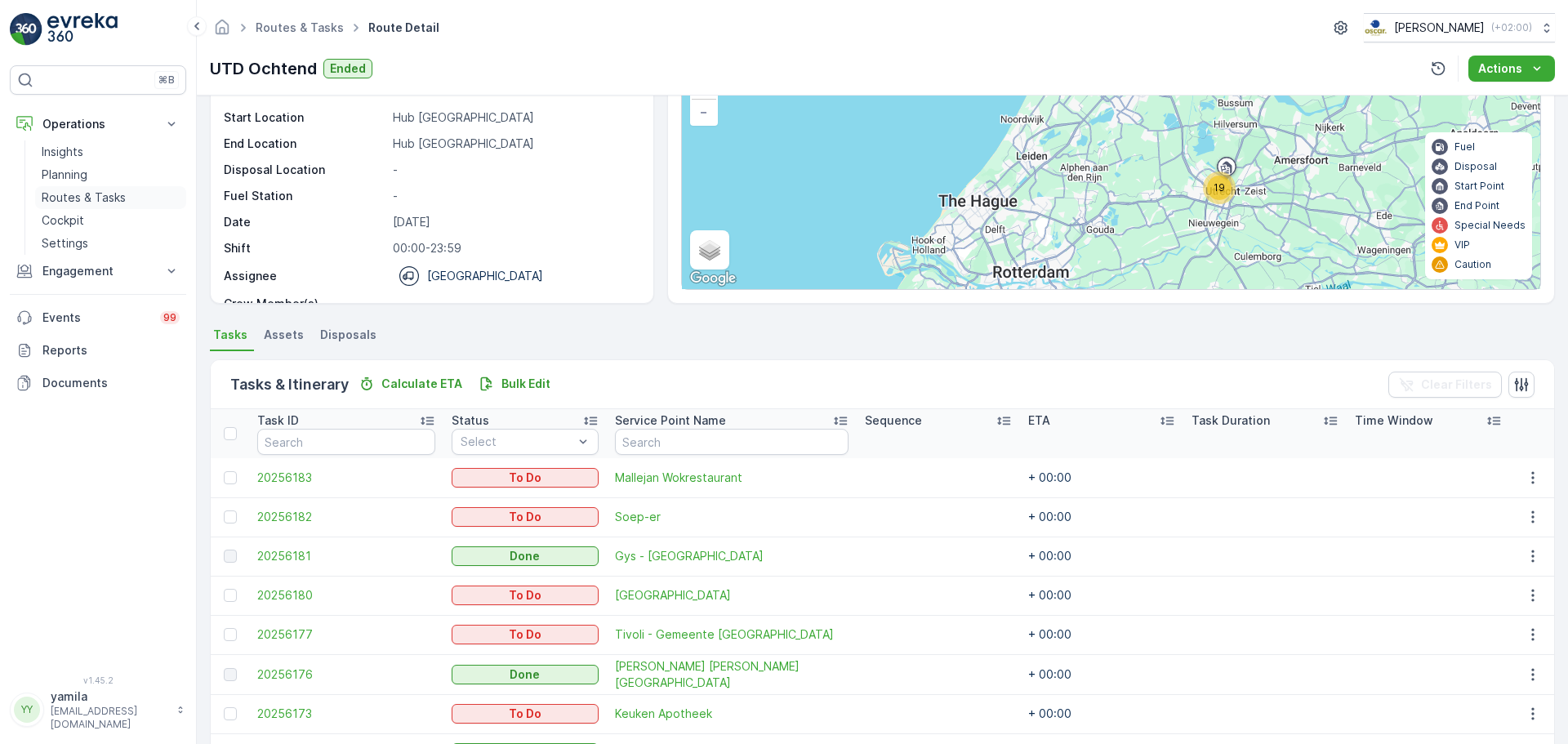 click on "Routes & Tasks" at bounding box center [83, 198] 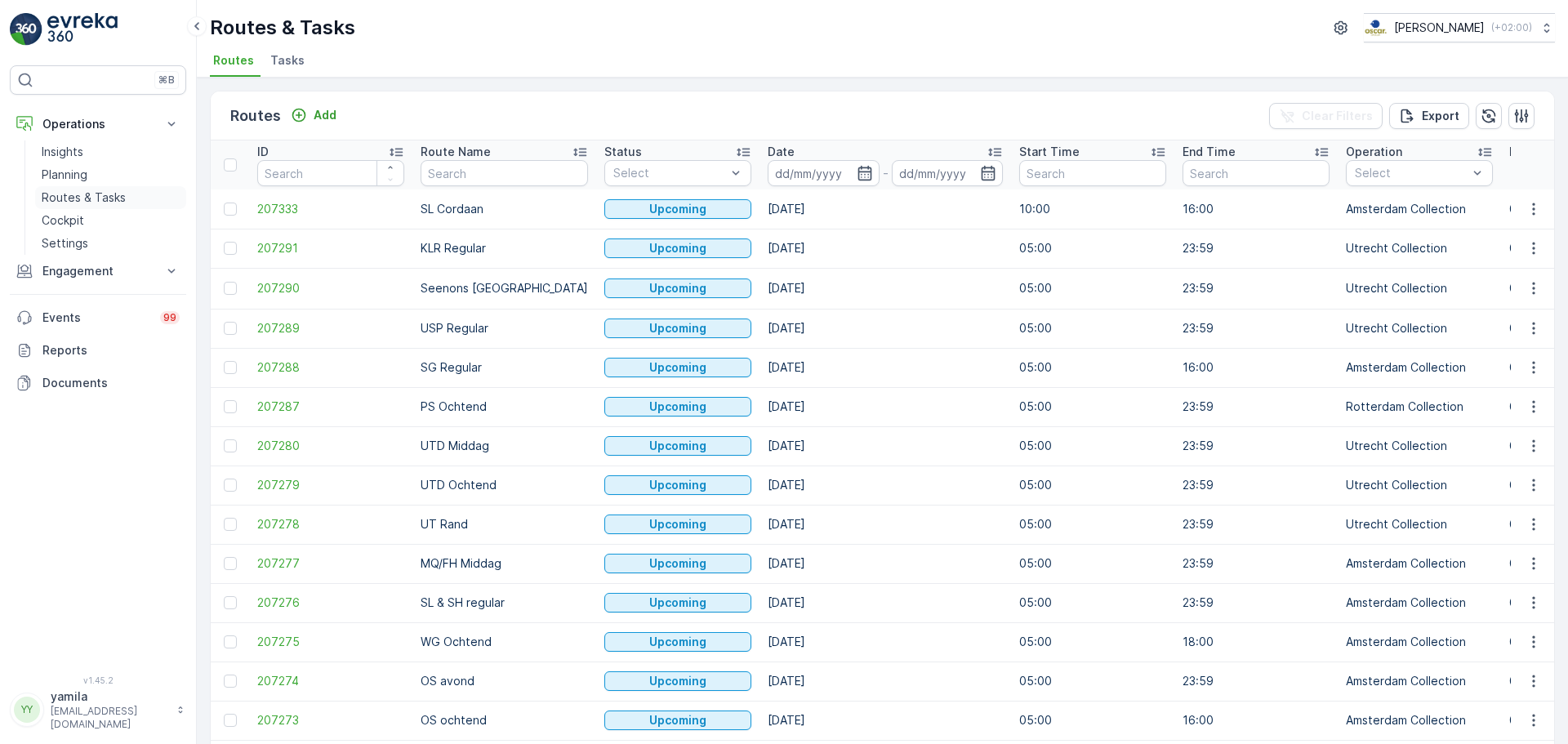 click on "Routes & Tasks" at bounding box center (110, 198) 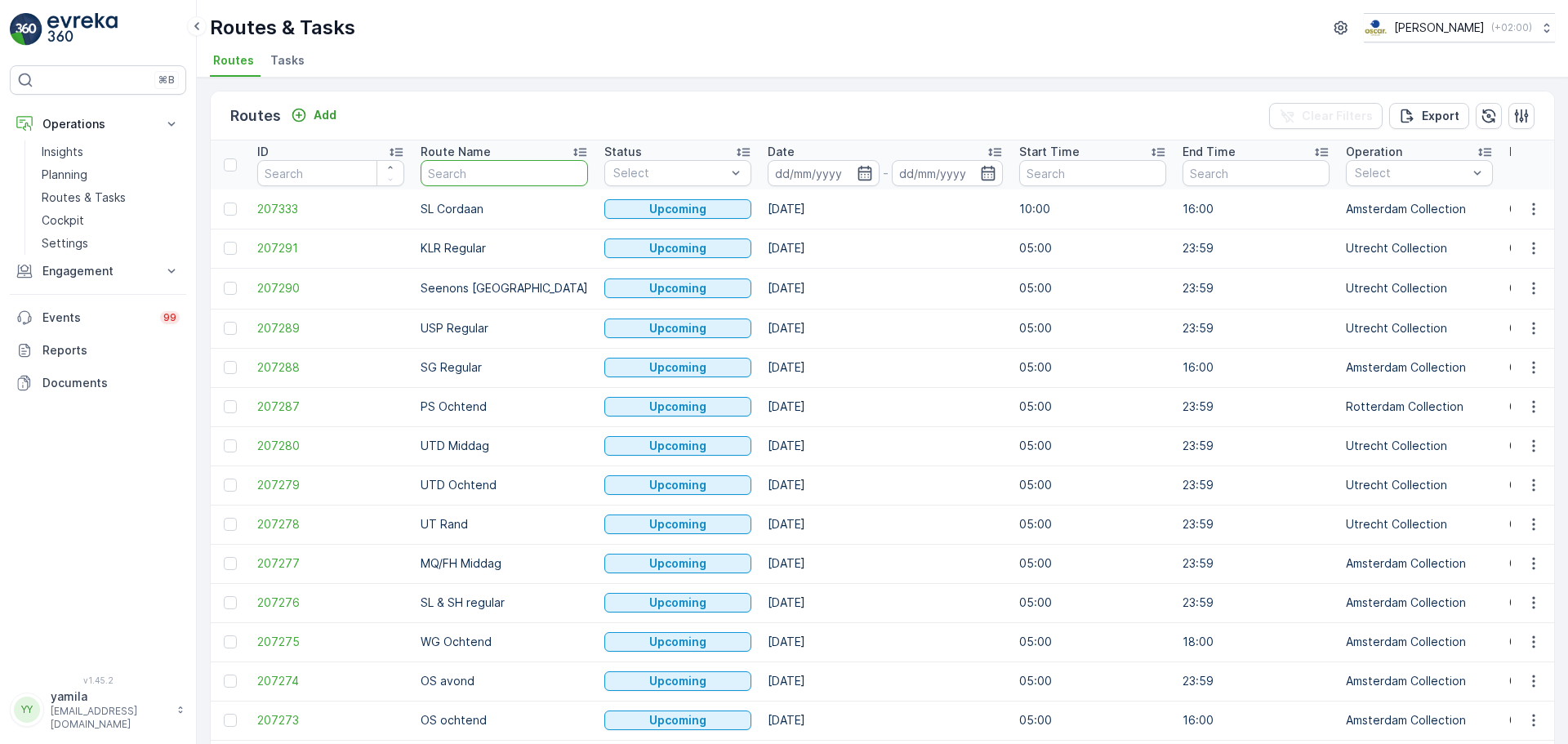 click at bounding box center [504, 173] 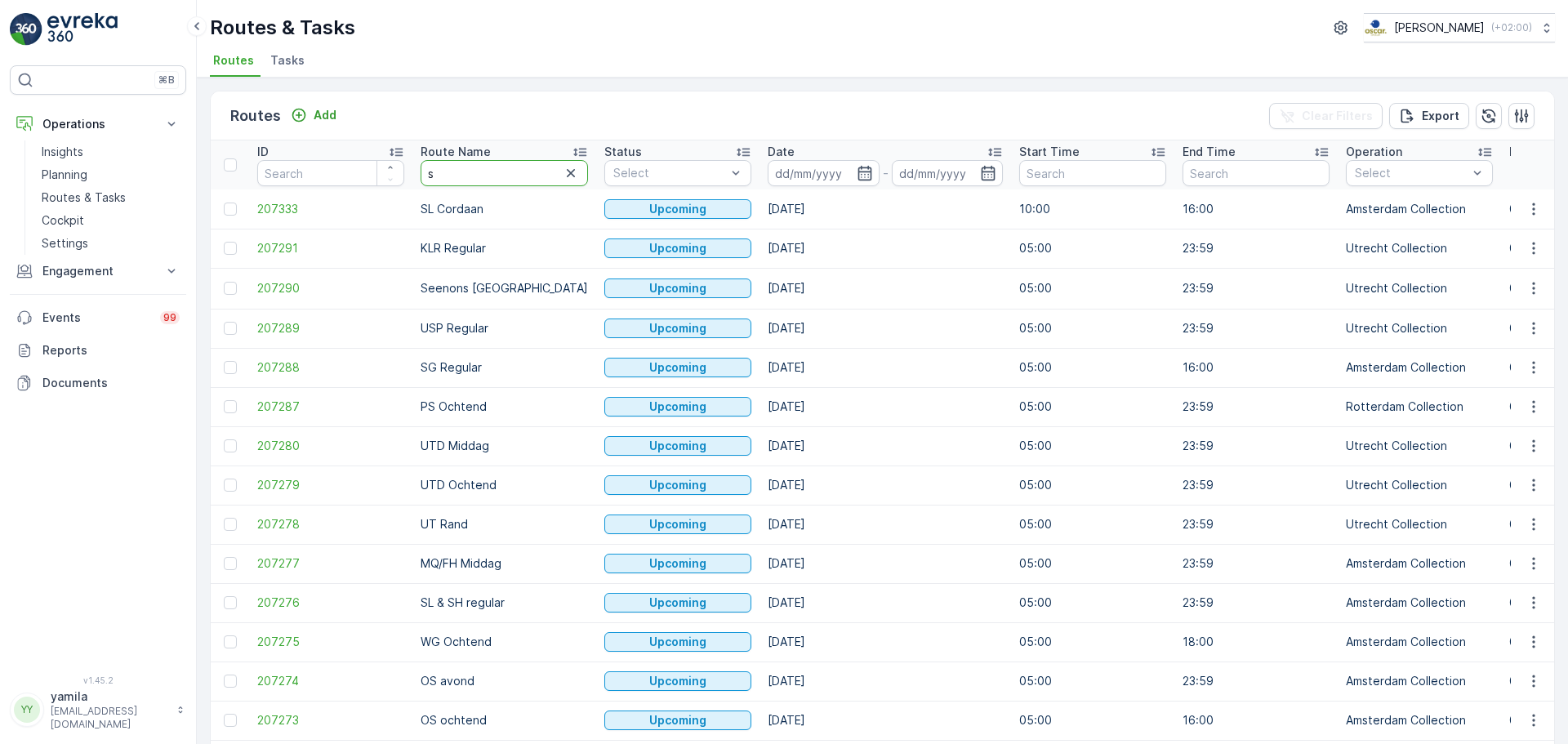 type on "sl" 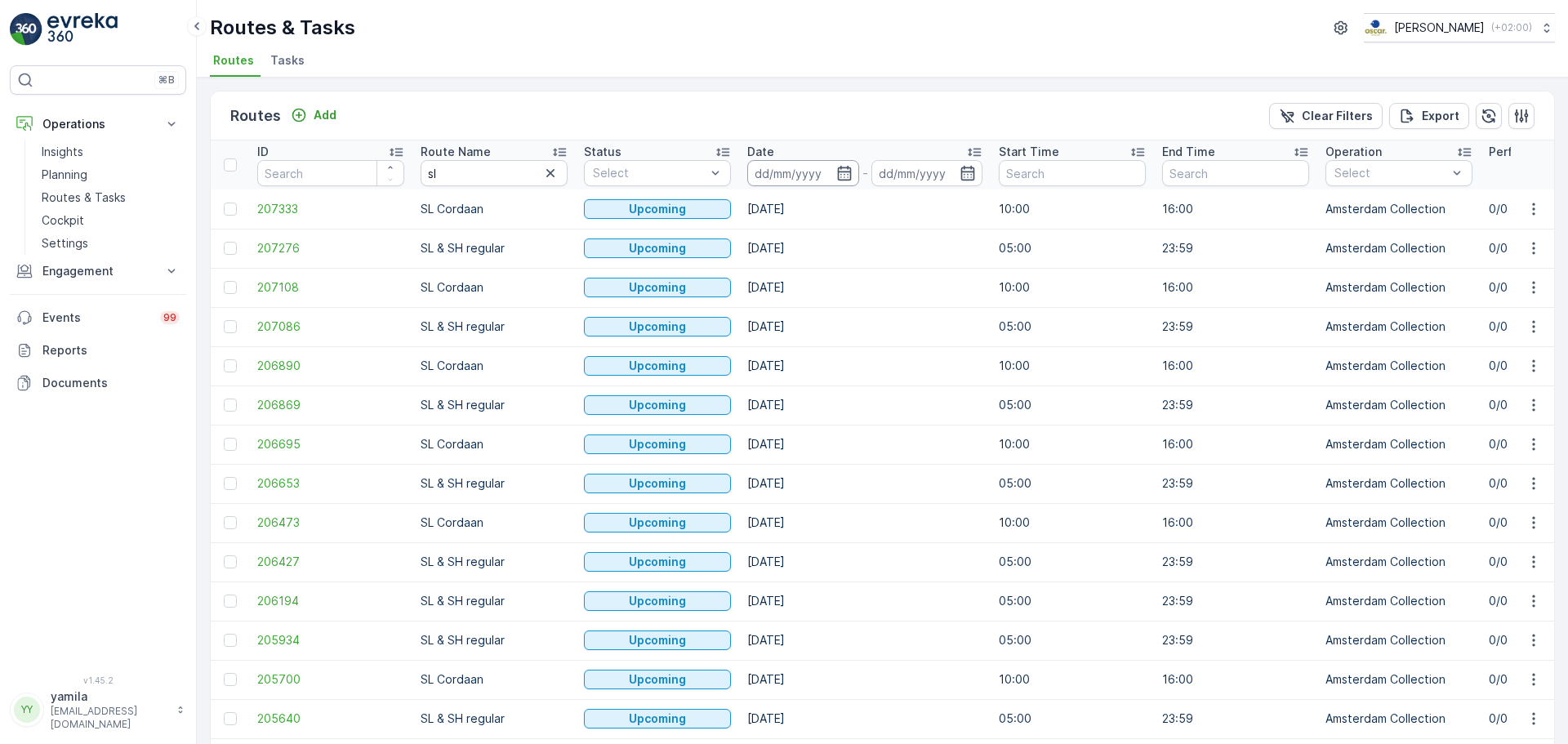 click at bounding box center (803, 173) 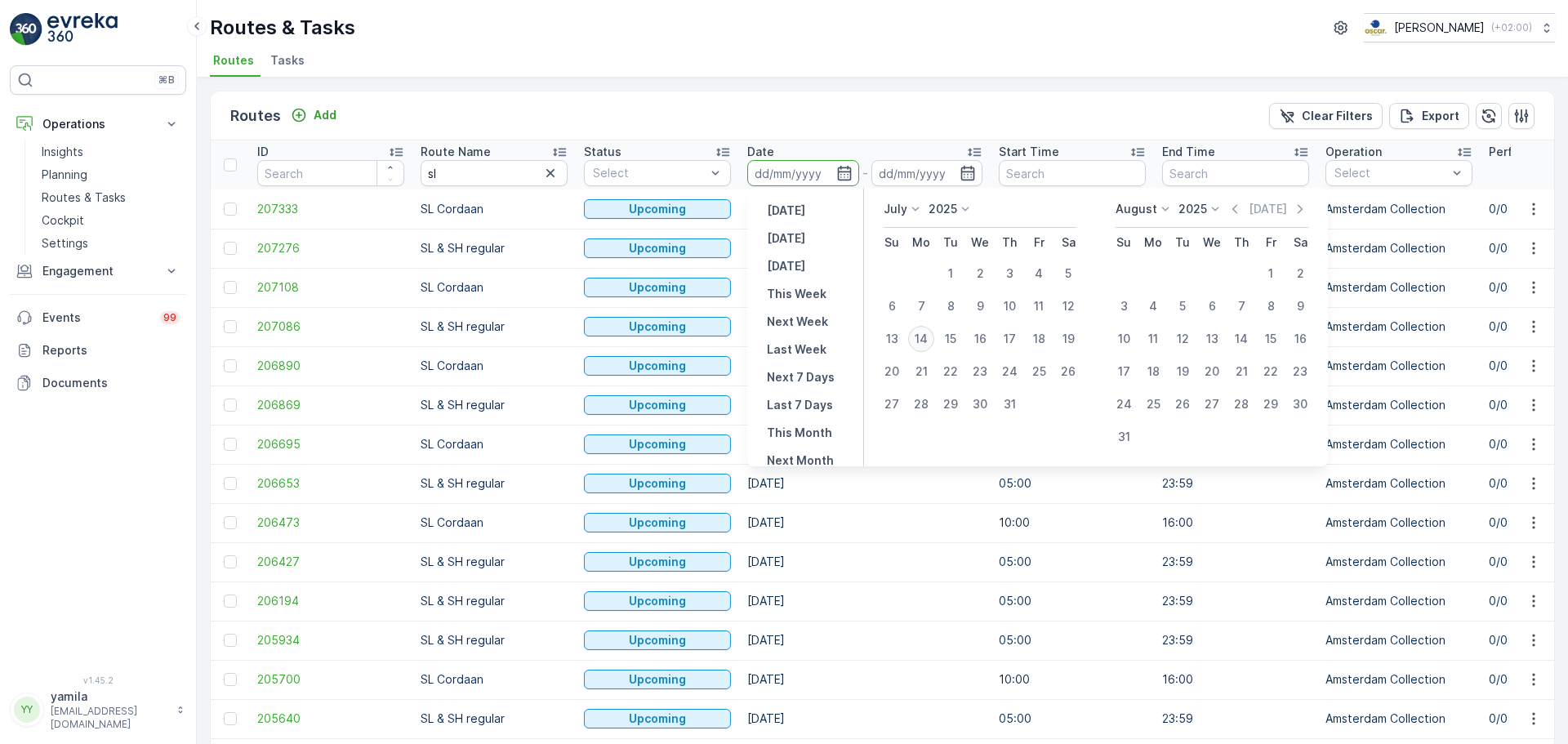 click on "14" at bounding box center [921, 339] 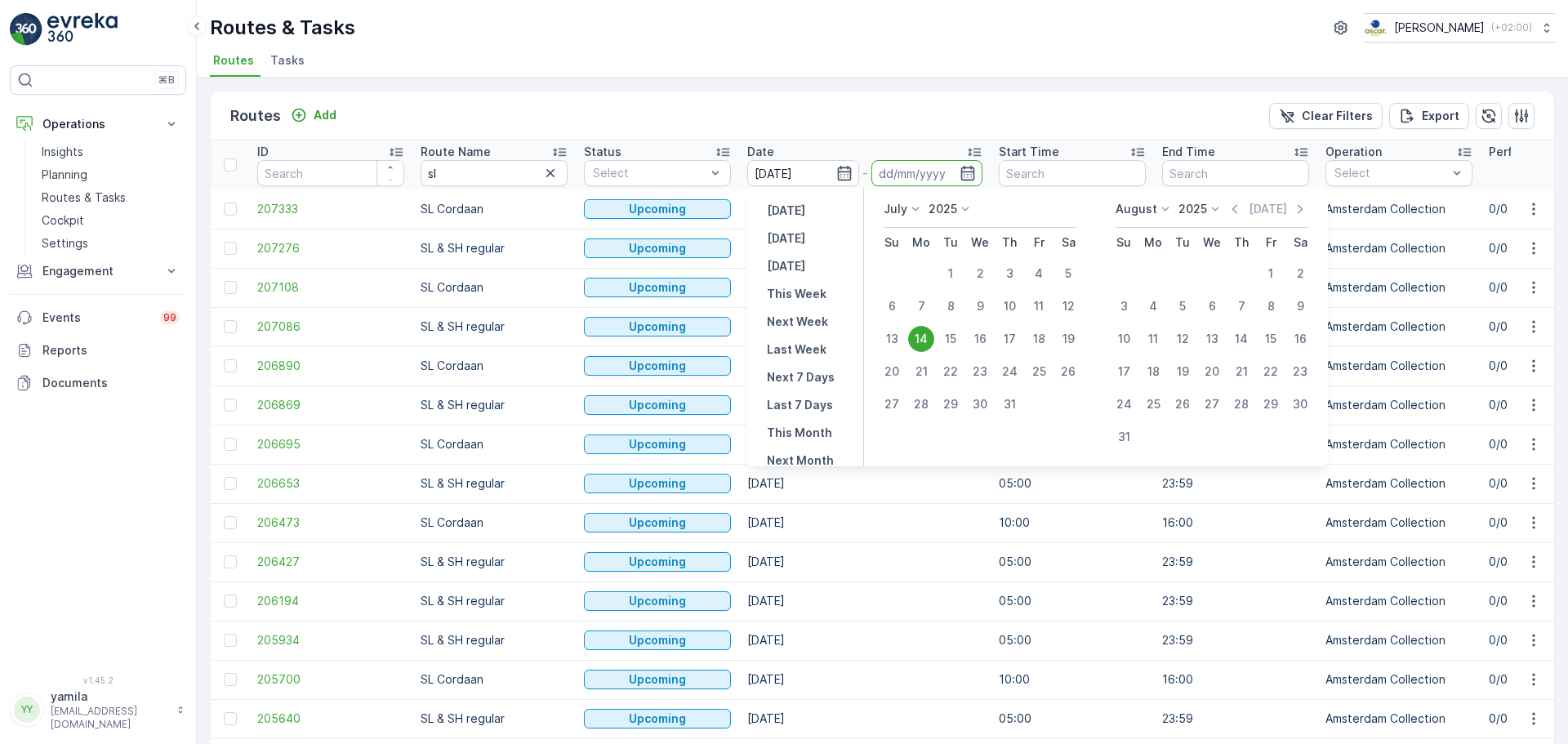 click on "14" at bounding box center [921, 339] 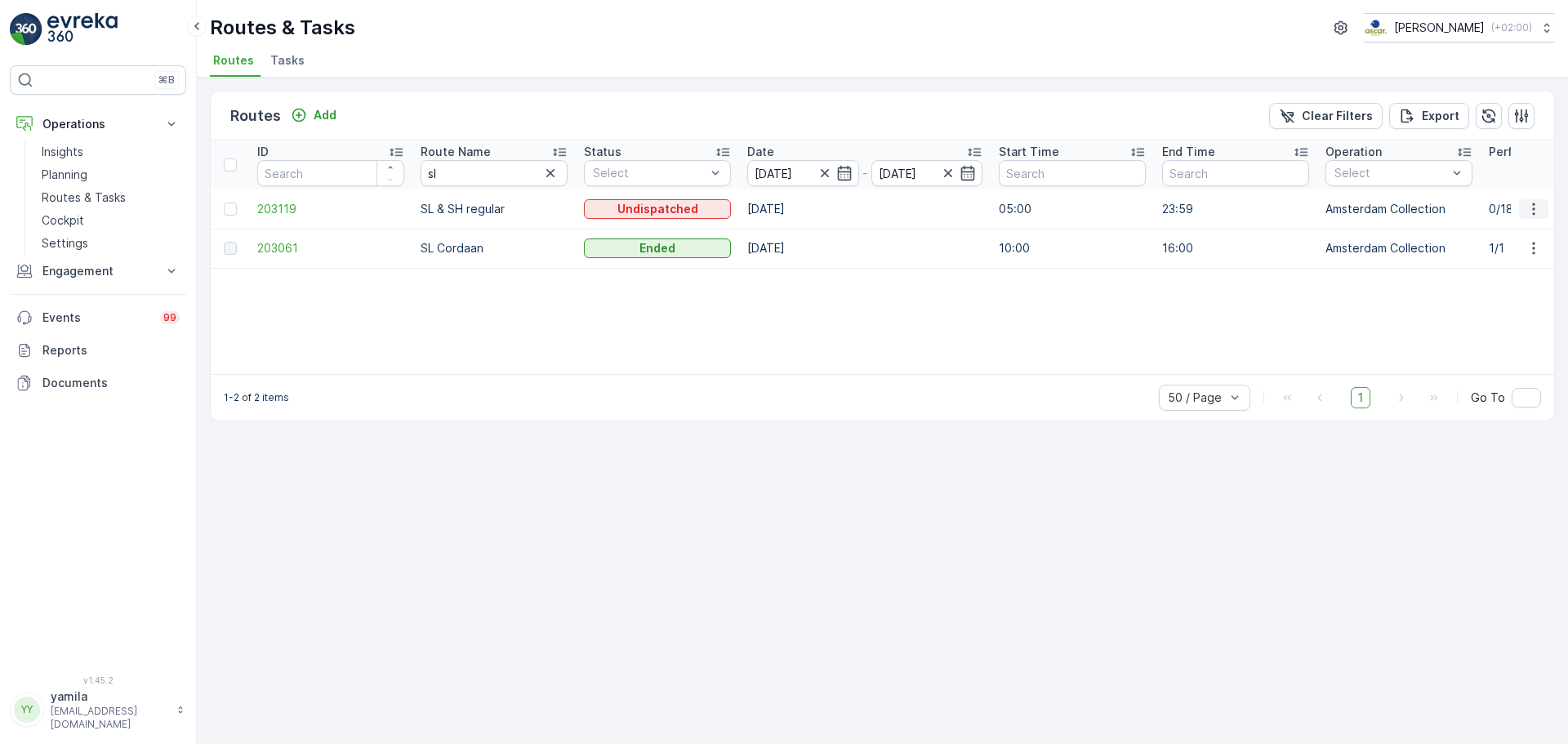 click 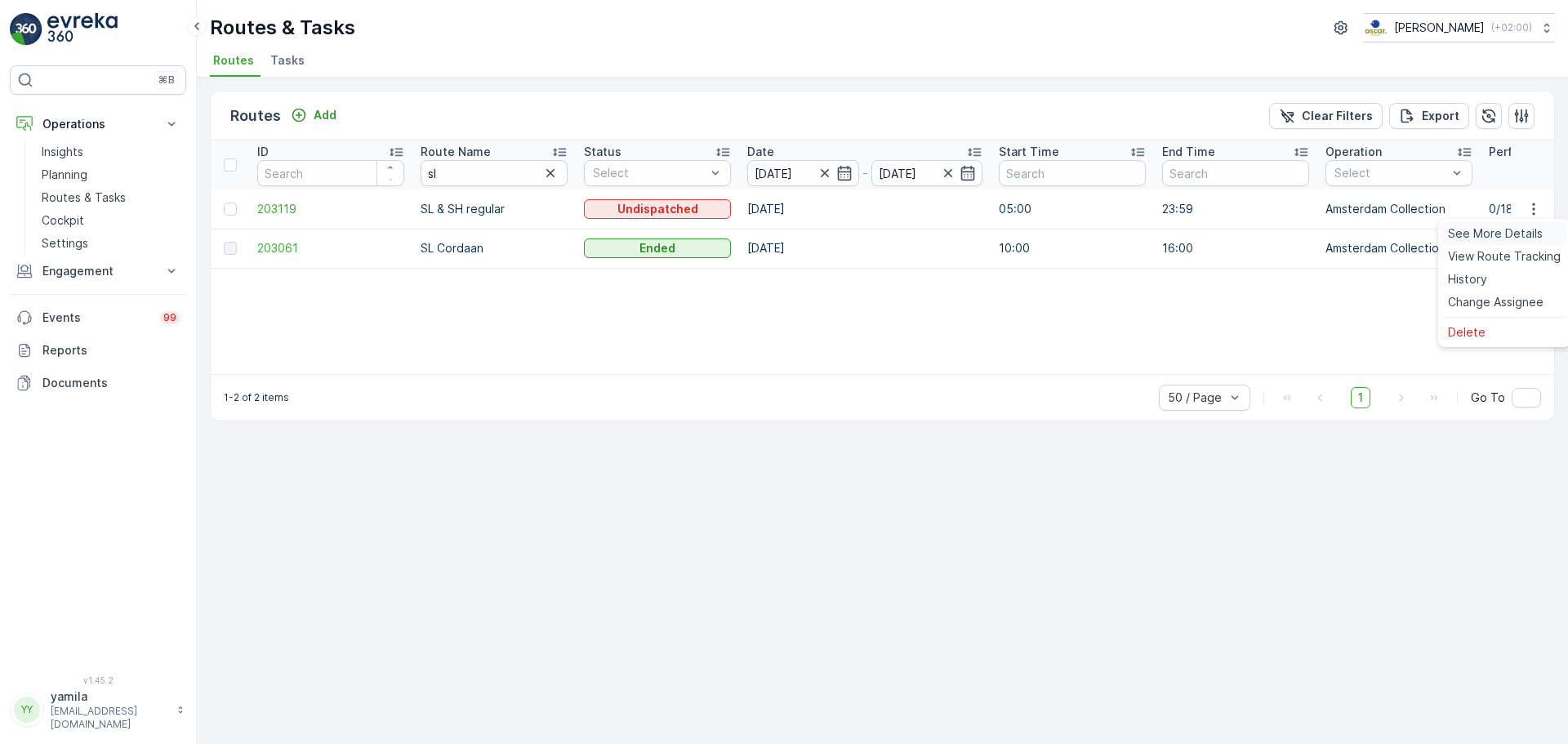 click on "See More Details" at bounding box center [1495, 234] 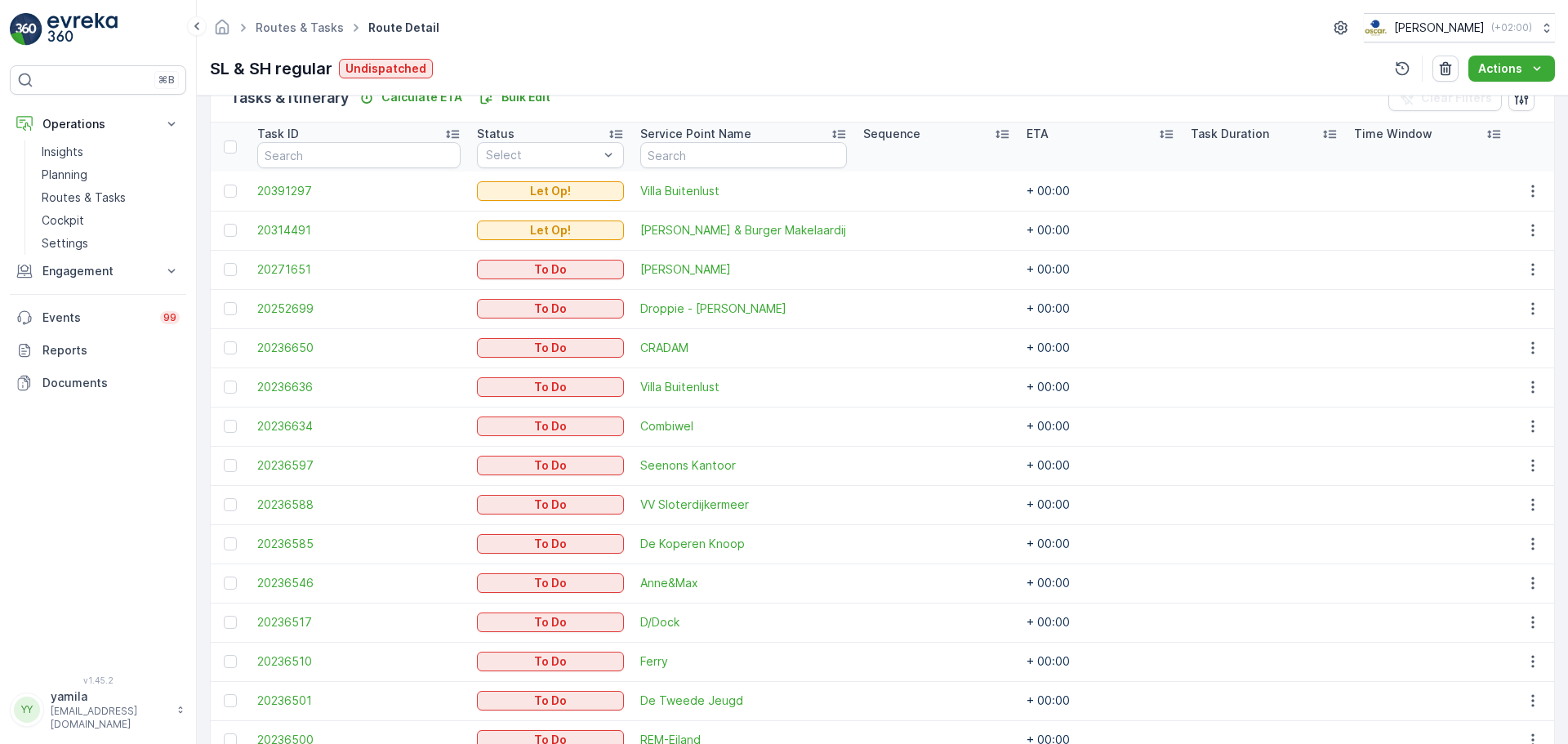 scroll, scrollTop: 425, scrollLeft: 0, axis: vertical 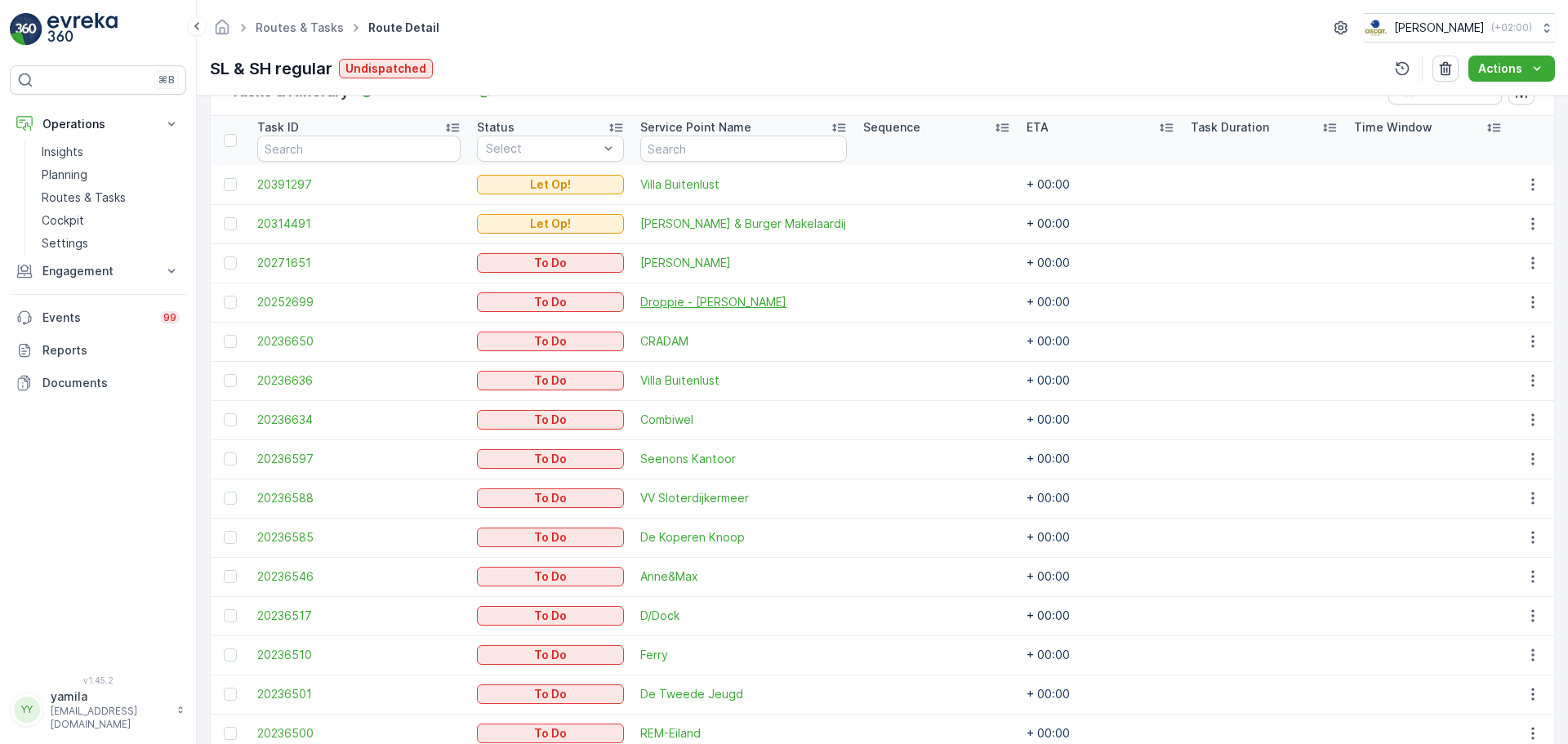 click on "Droppie - [PERSON_NAME]" at bounding box center (743, 302) 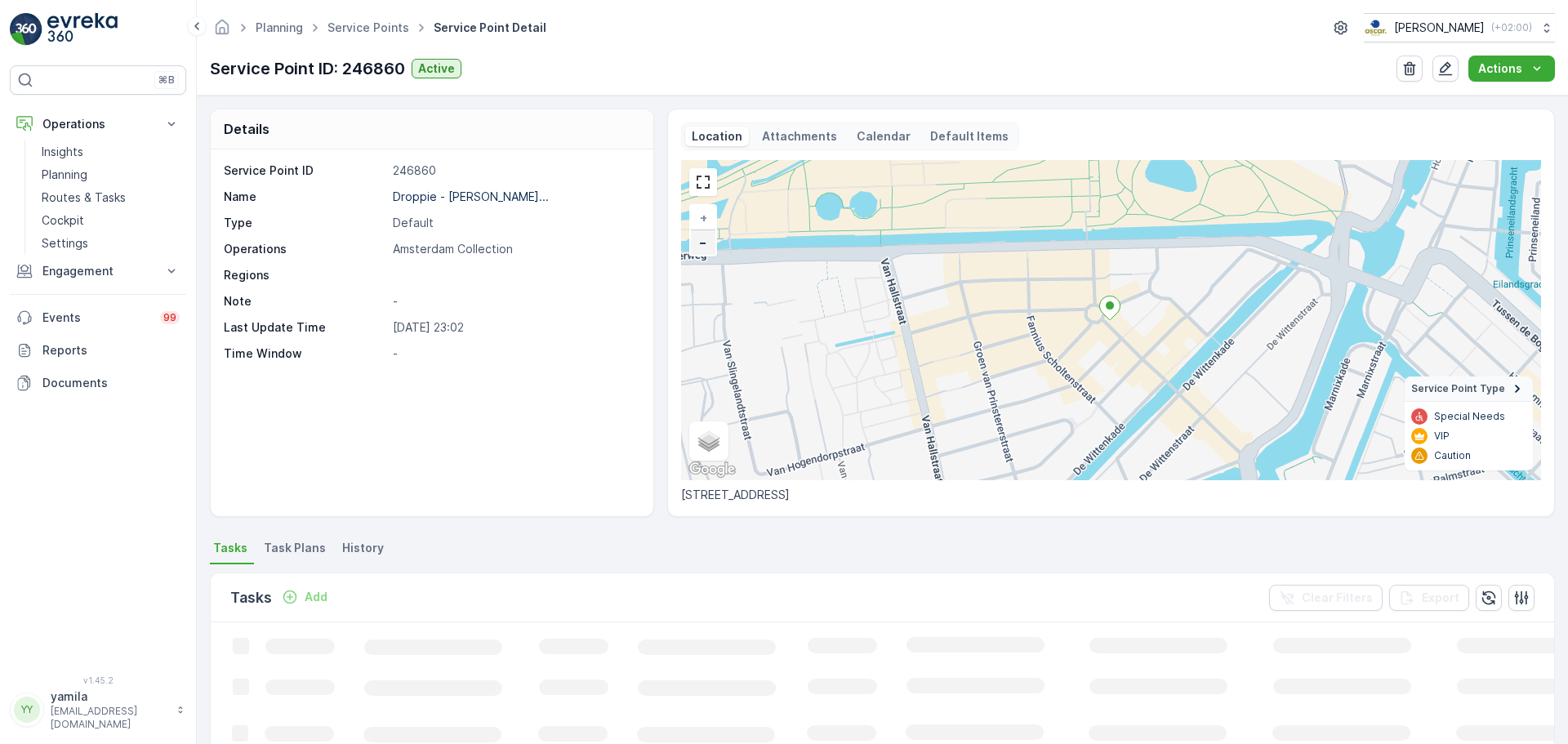 click on "−" at bounding box center (703, 243) 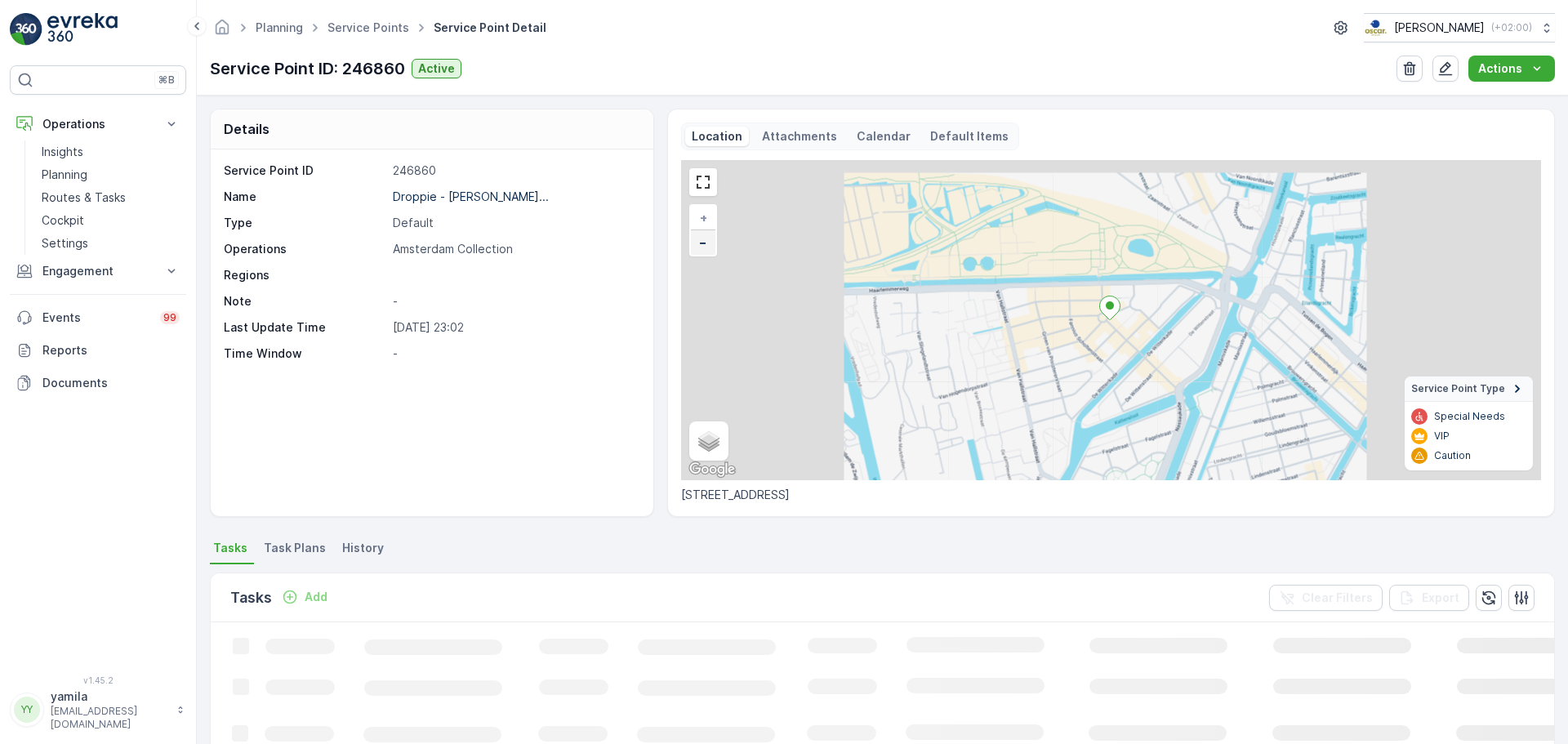 click on "−" at bounding box center (703, 243) 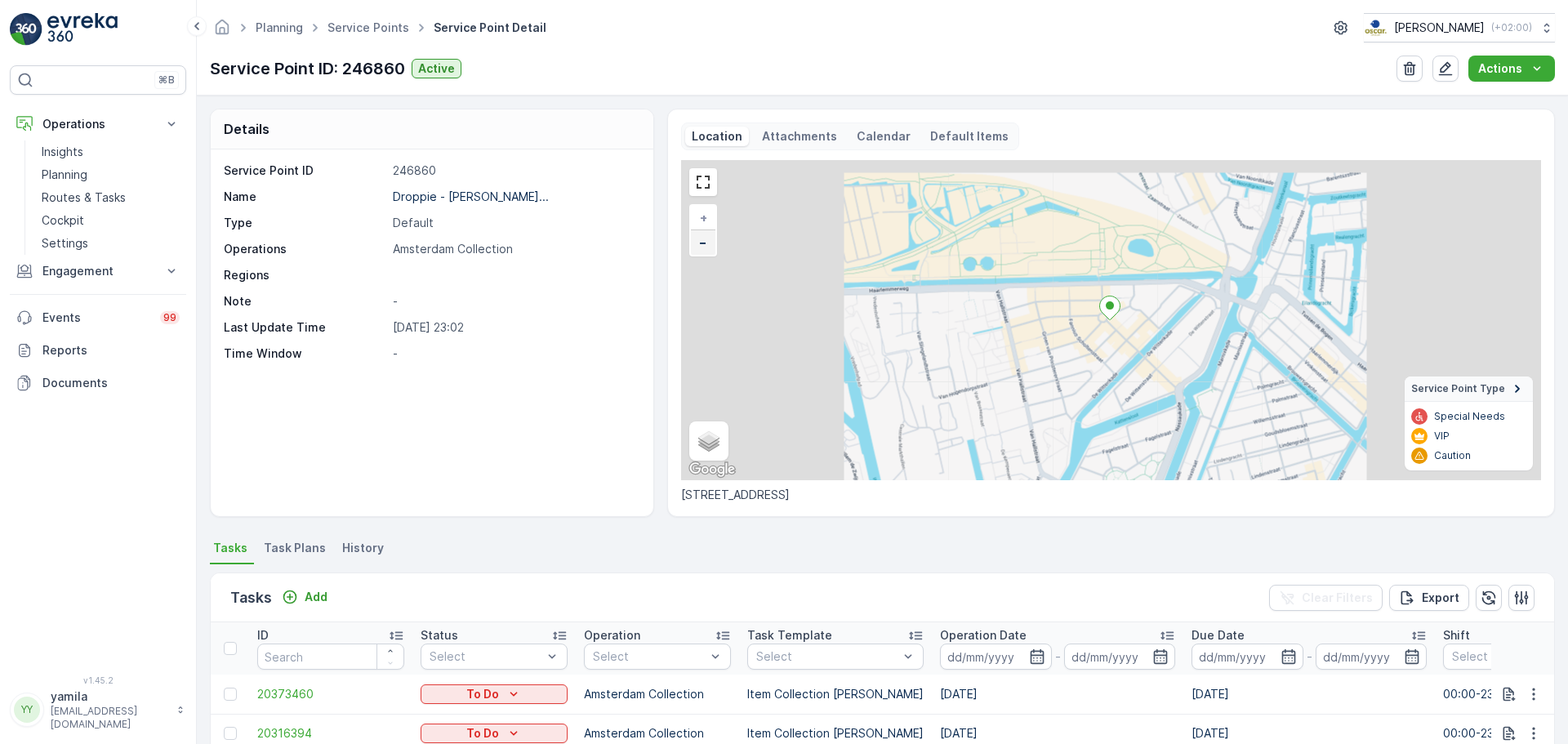 click on "−" at bounding box center [703, 243] 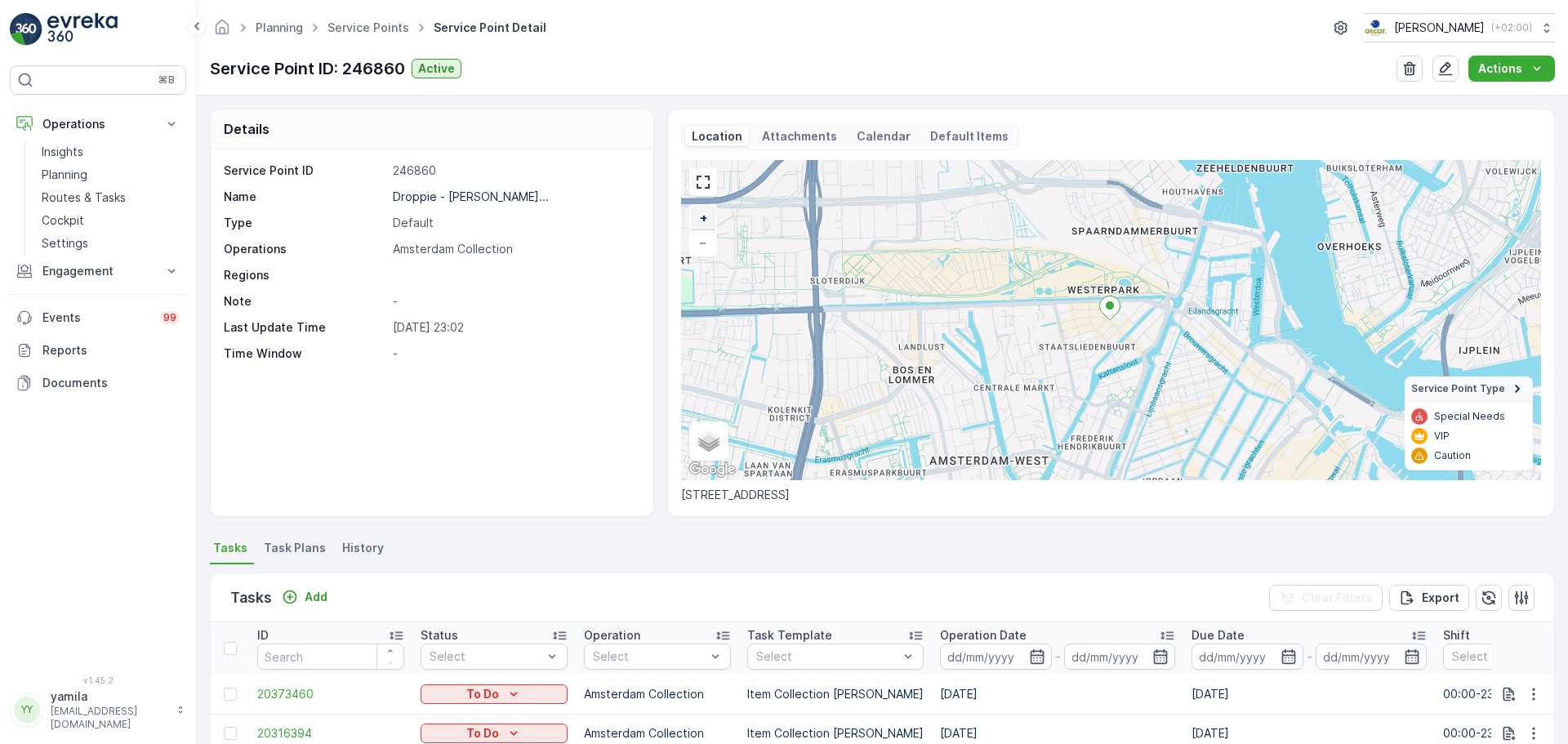 click on "+" at bounding box center (703, 217) 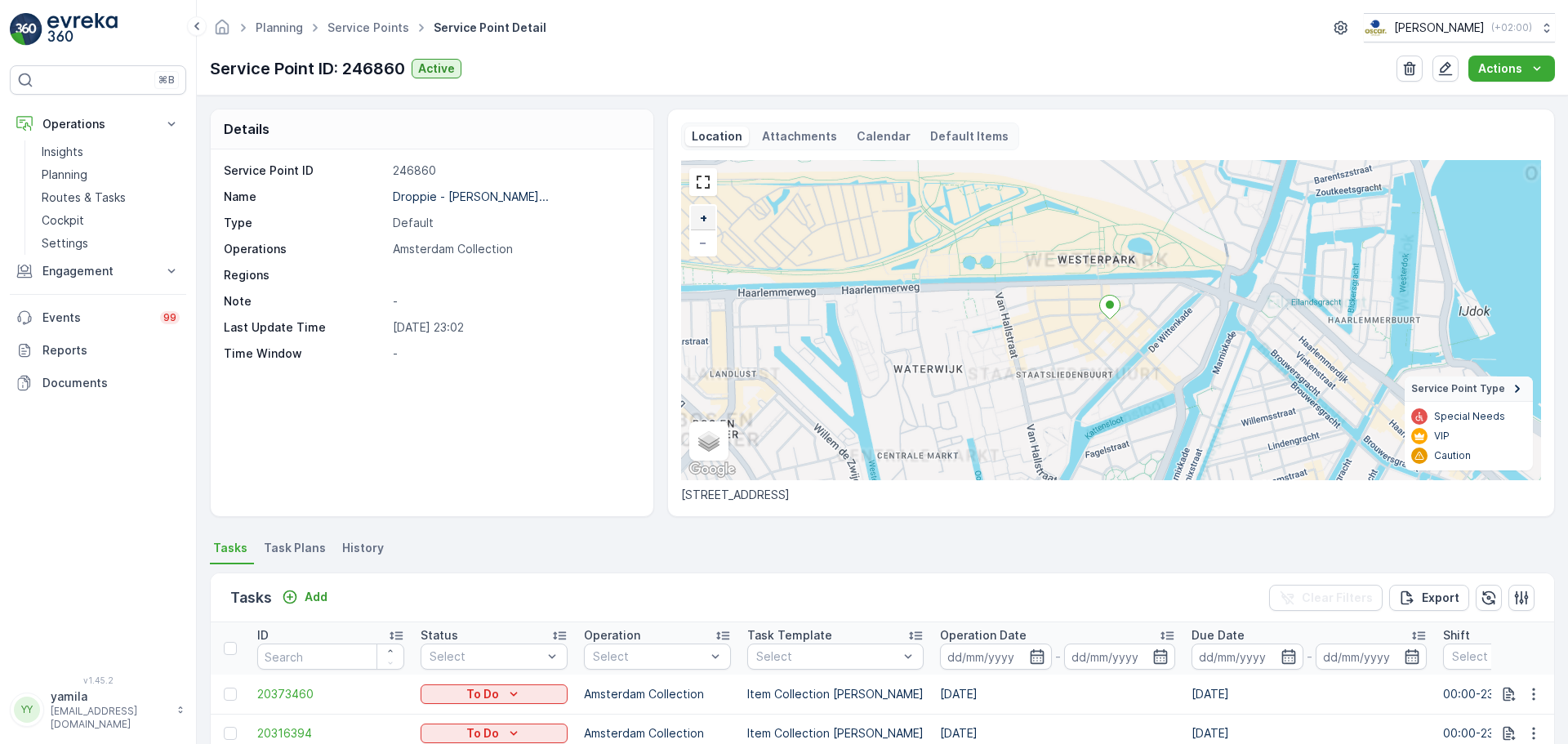 click on "+" at bounding box center (703, 217) 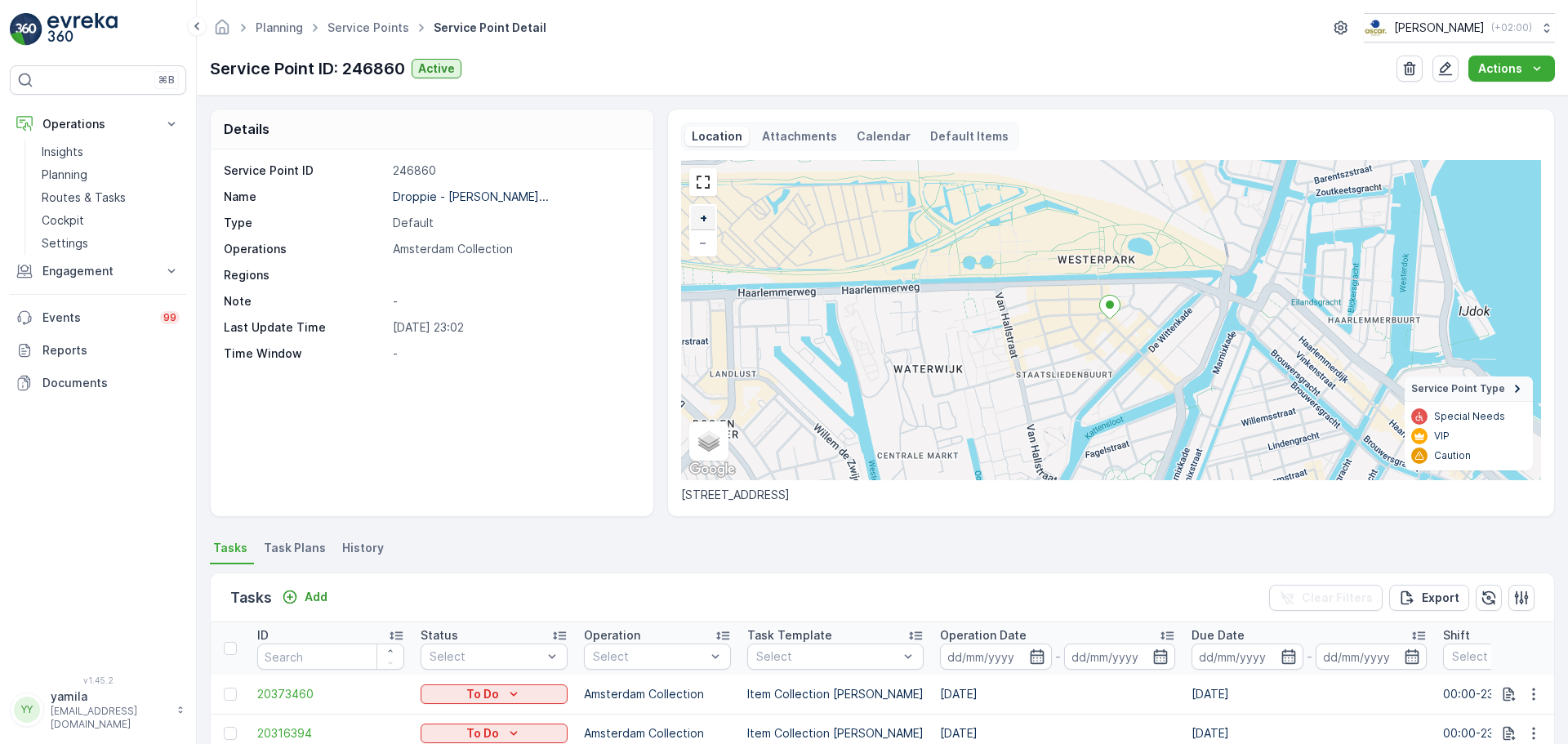 click on "+" at bounding box center (703, 217) 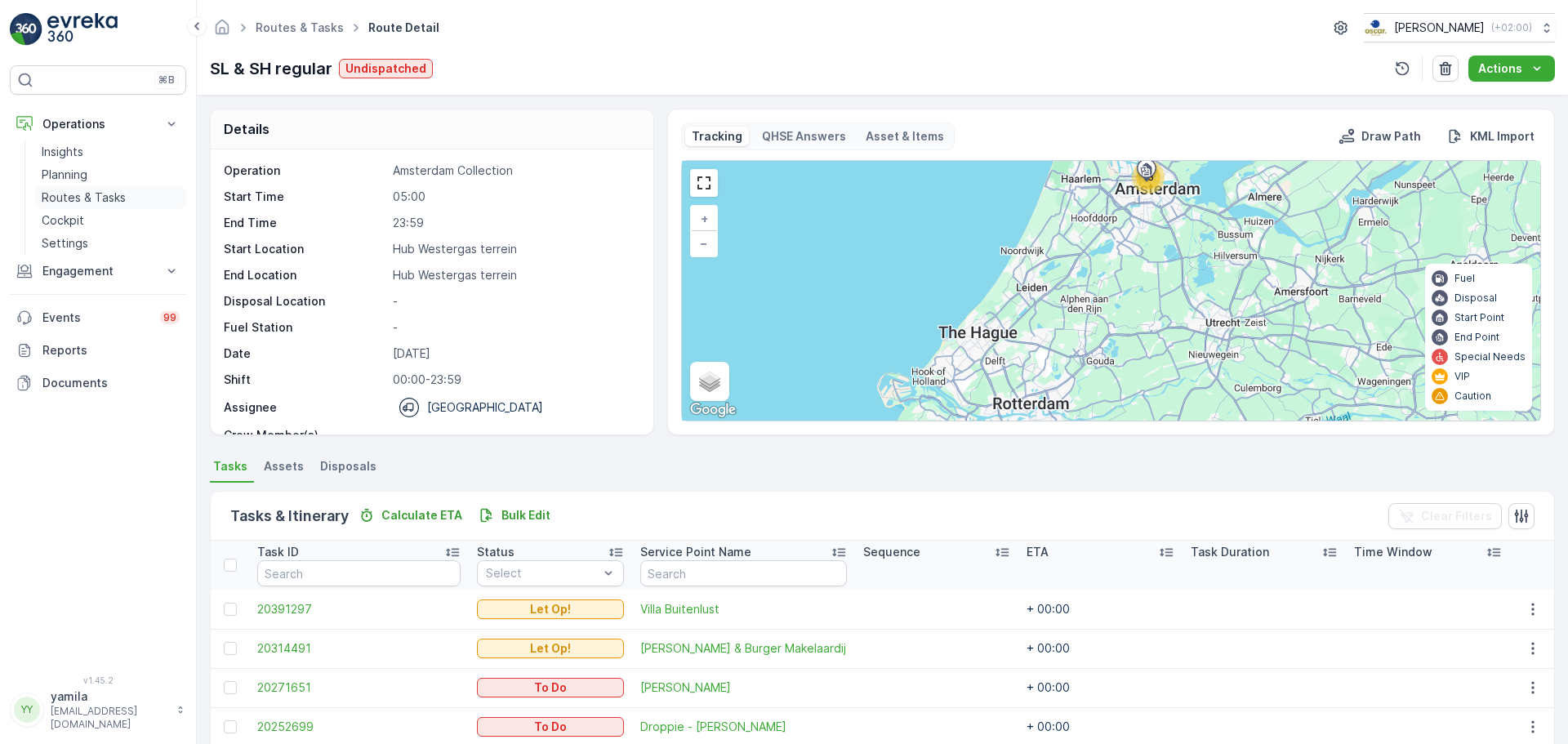 click on "Routes & Tasks" at bounding box center [110, 198] 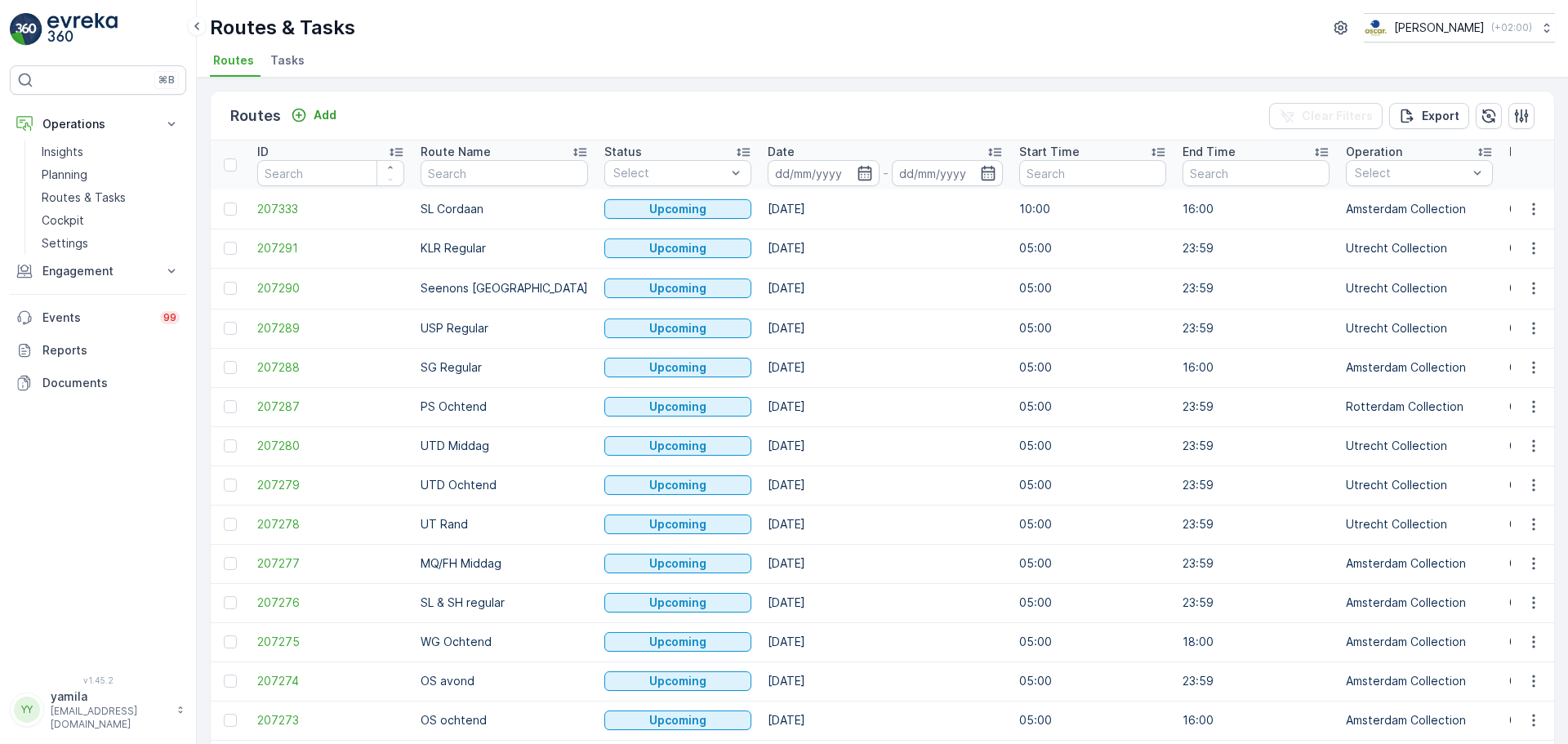 click on "Tasks" at bounding box center [287, 60] 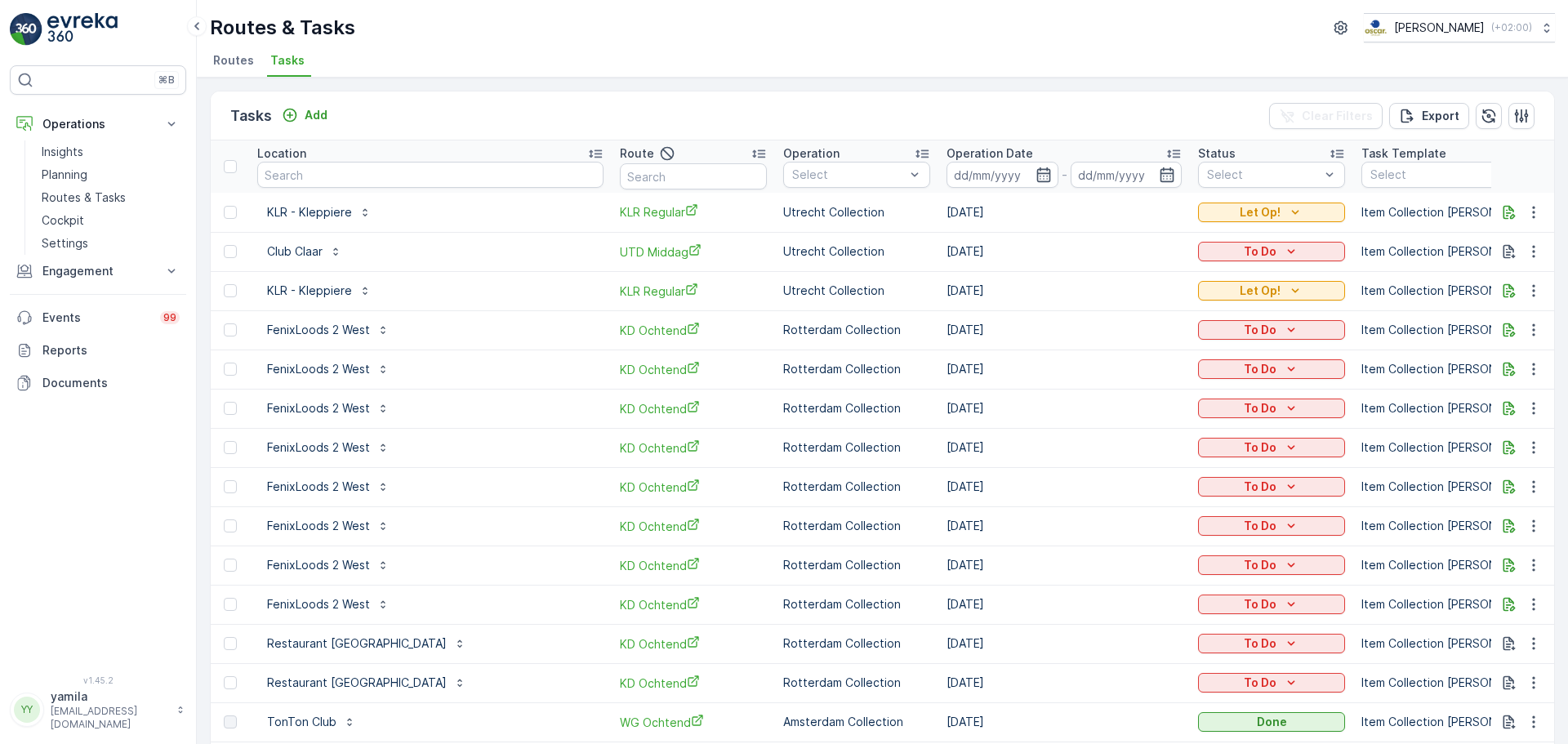 click on "Routes" at bounding box center [235, 63] 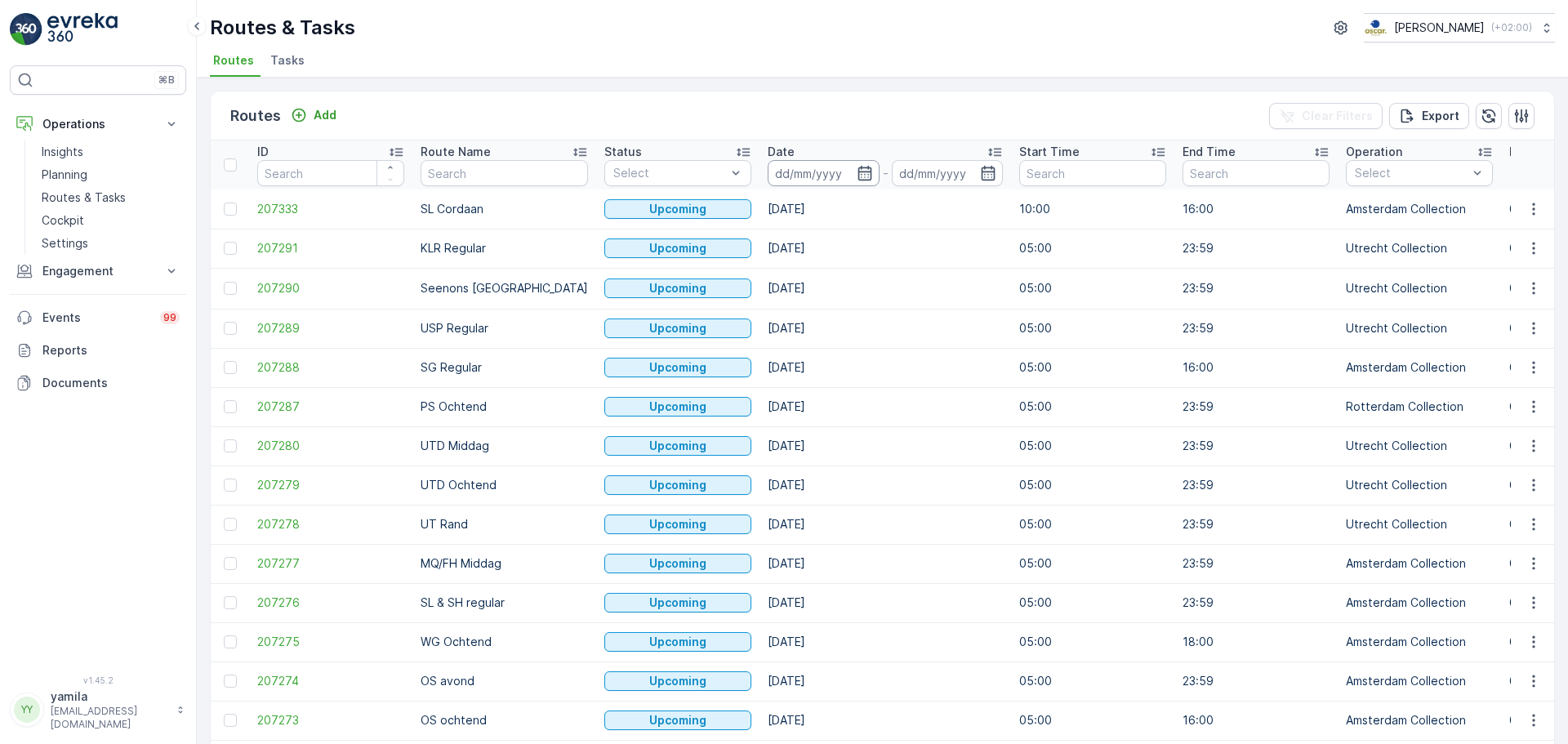 click at bounding box center (823, 173) 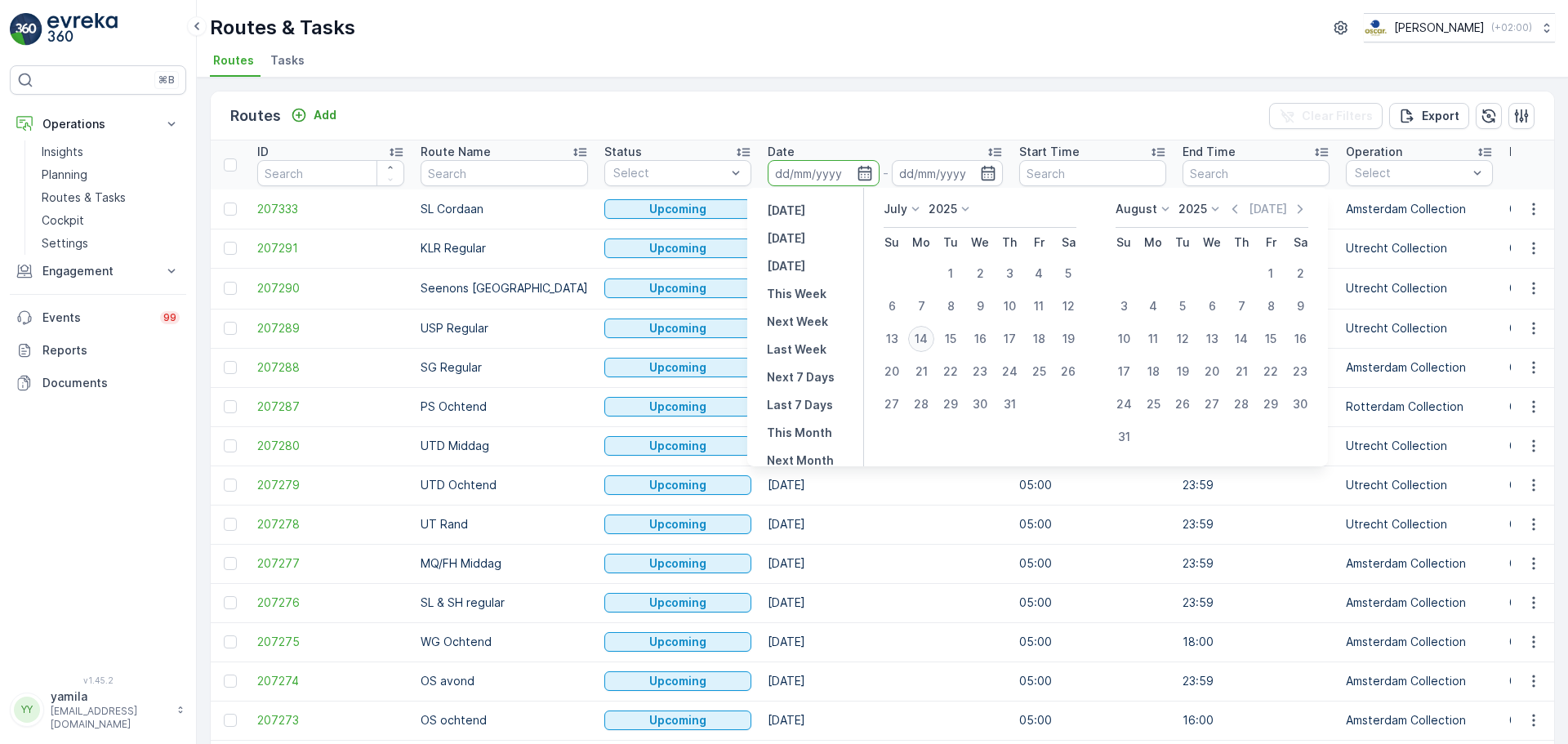 click on "14" at bounding box center (921, 339) 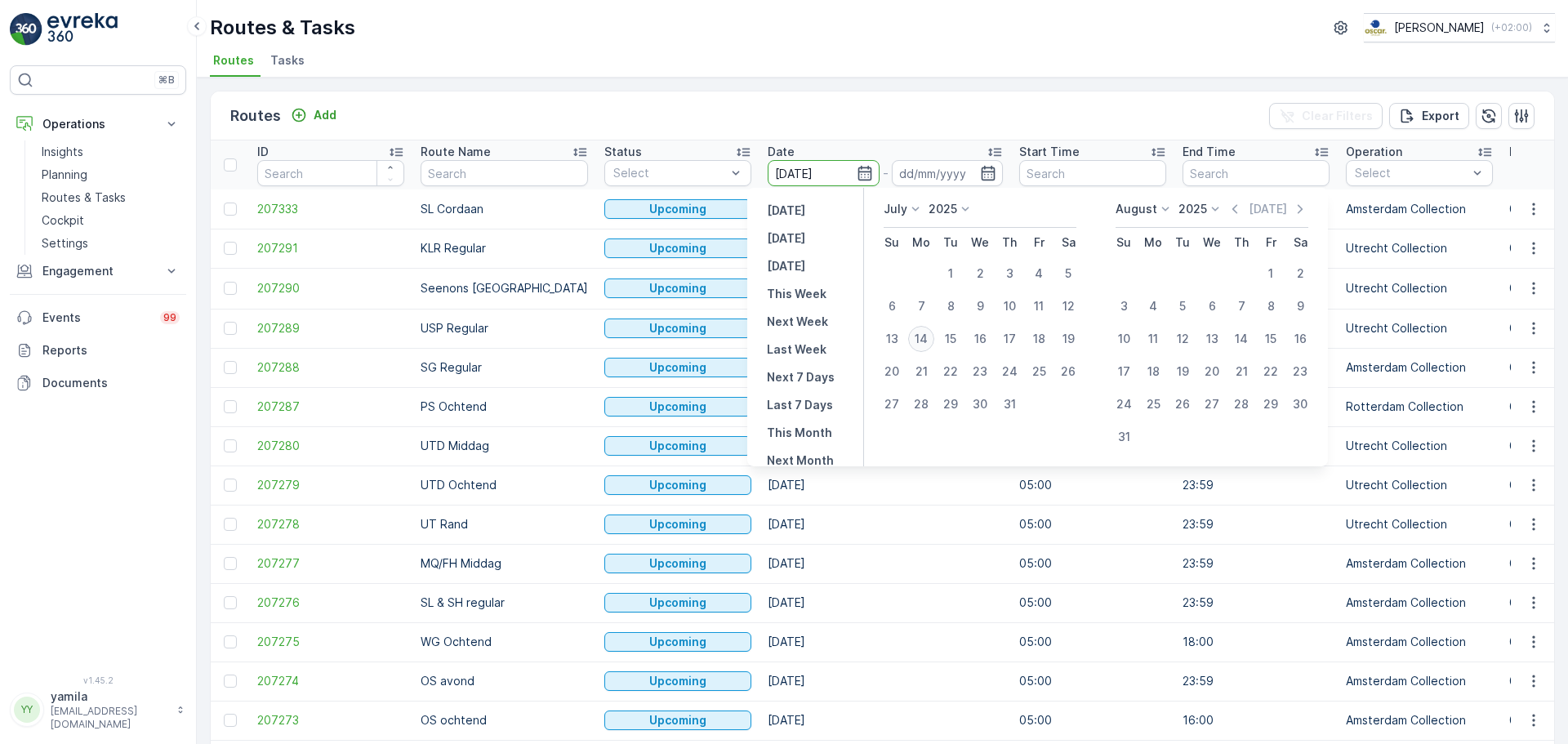click on "14" at bounding box center [921, 339] 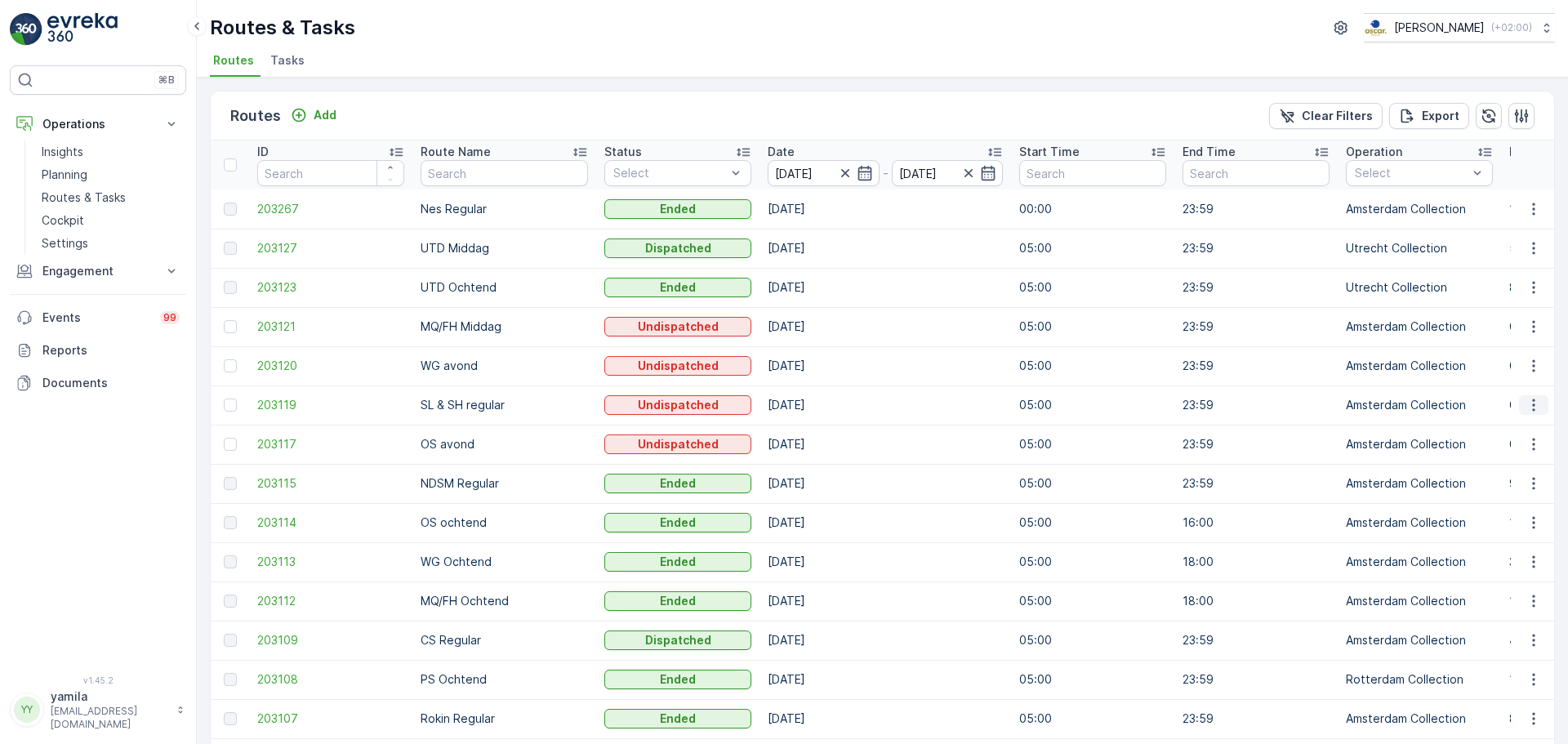 click 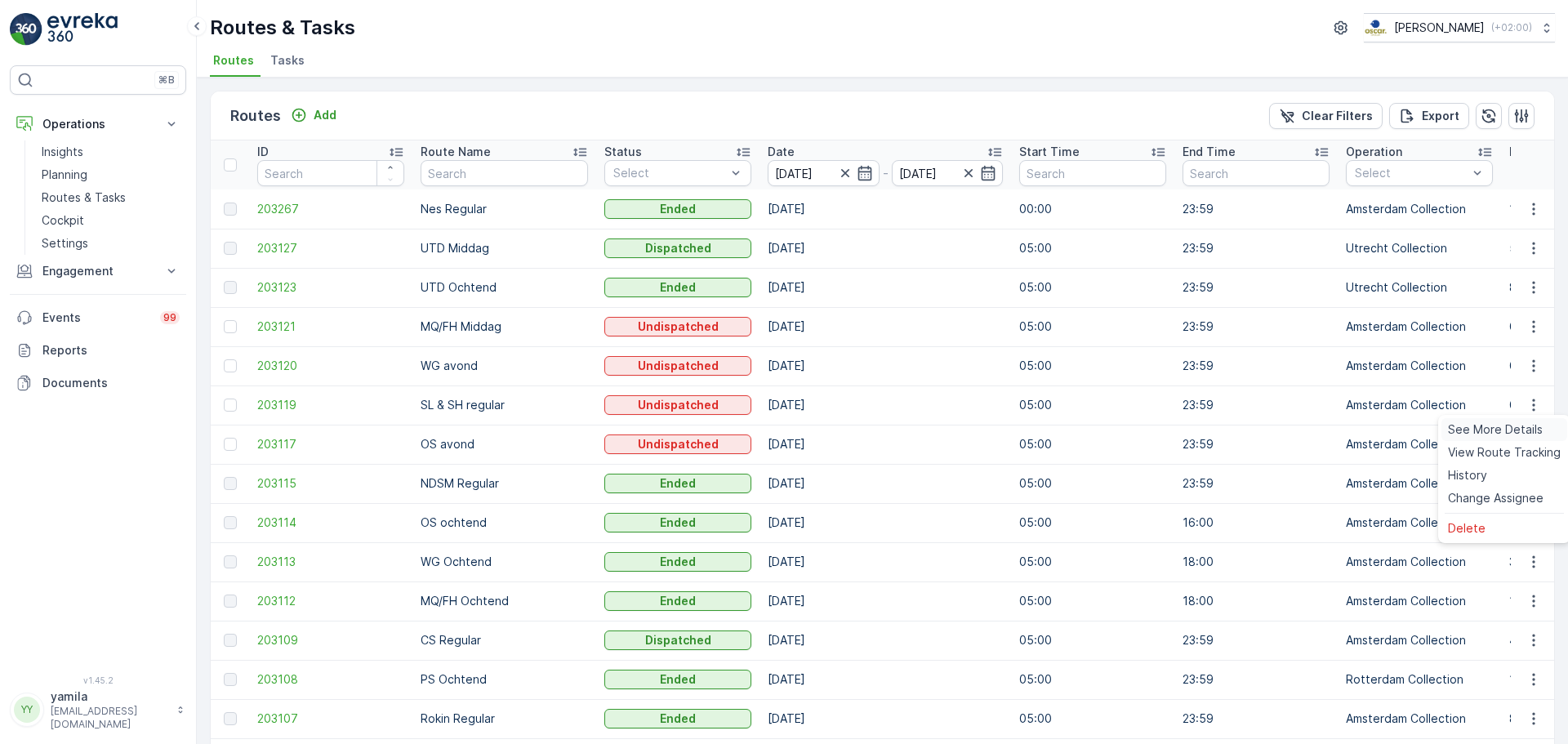 click on "See More Details" at bounding box center [1495, 430] 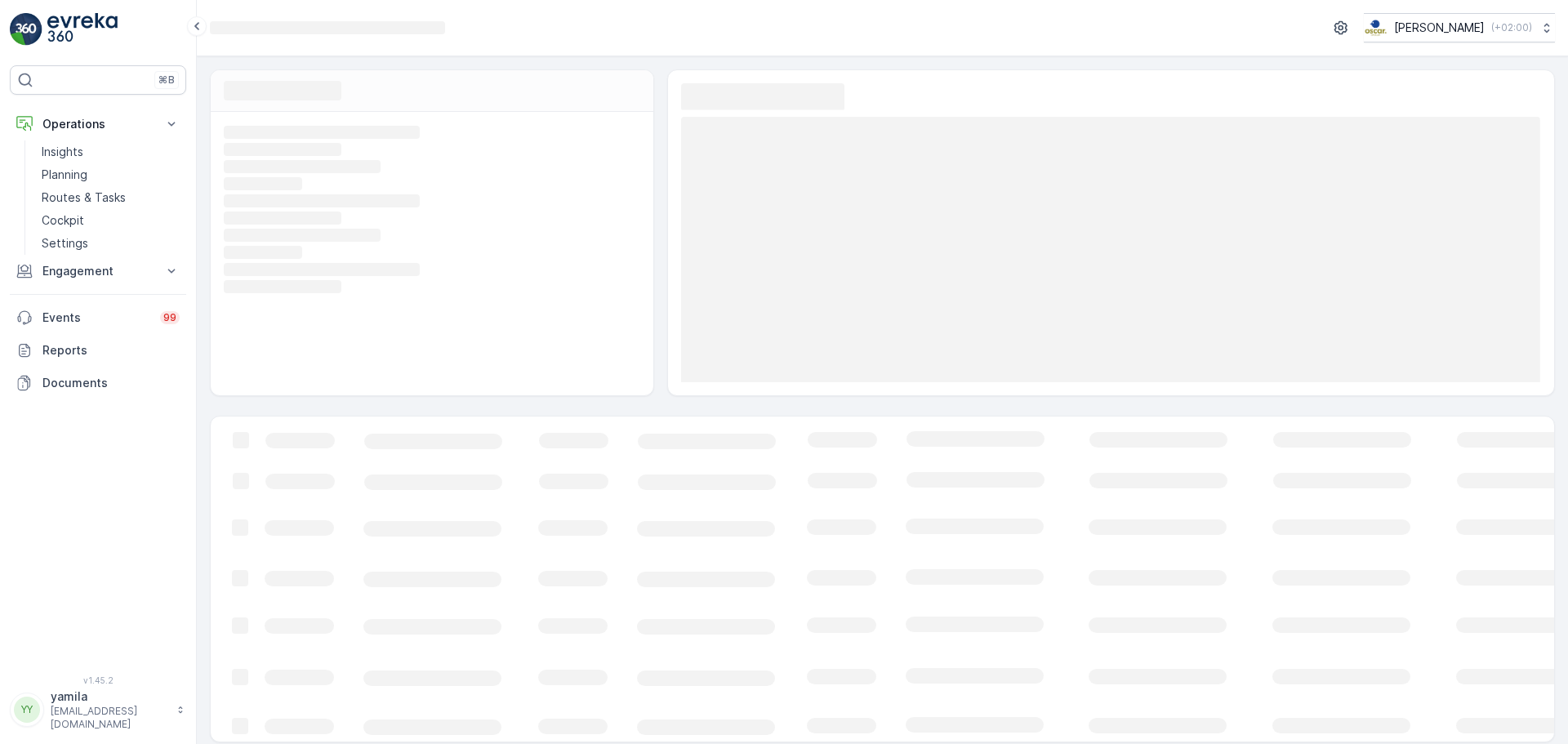 scroll, scrollTop: 11, scrollLeft: 0, axis: vertical 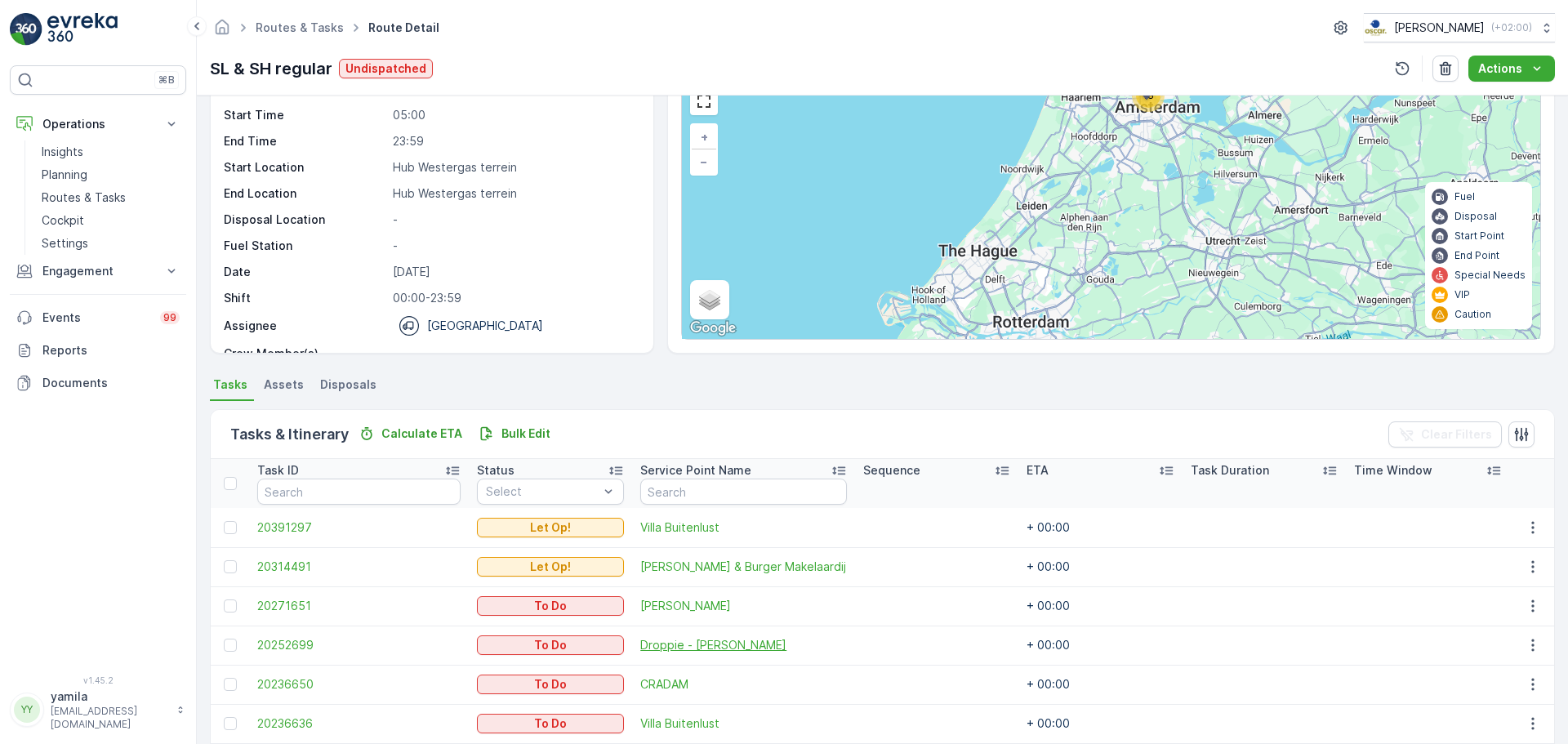 click on "Droppie - [PERSON_NAME]" at bounding box center (743, 645) 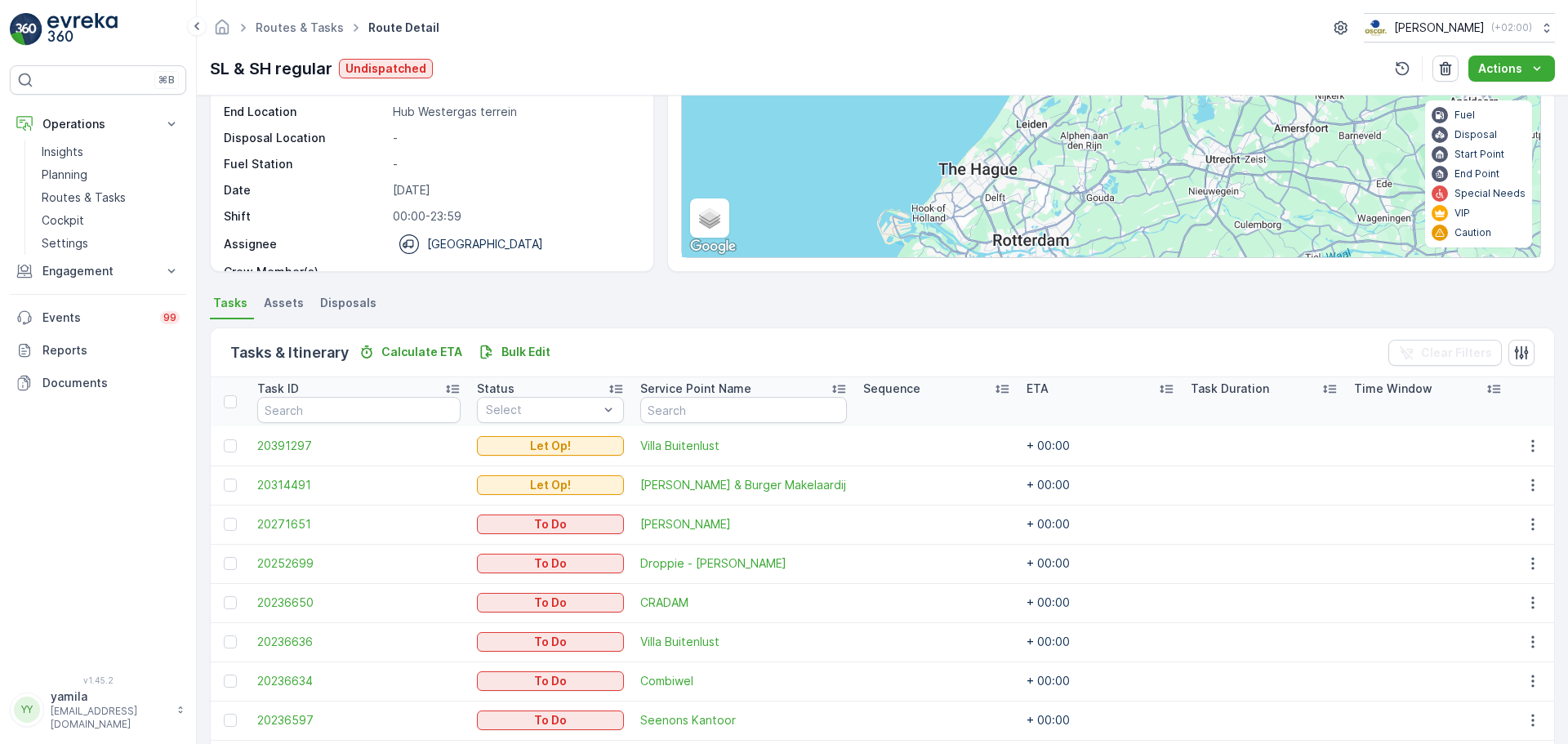 scroll, scrollTop: 245, scrollLeft: 0, axis: vertical 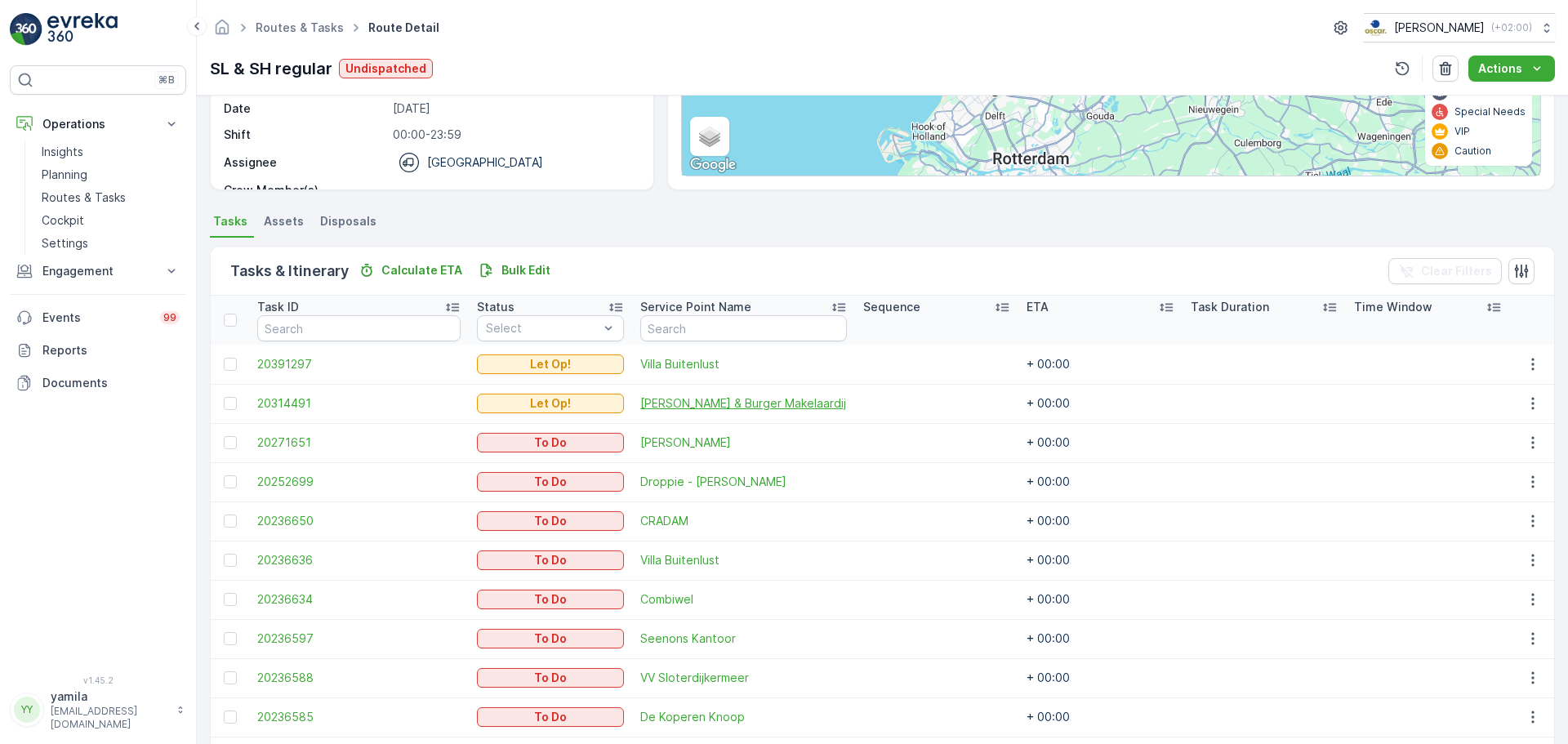click on "[PERSON_NAME] & Burger Makelaardij" at bounding box center [743, 403] 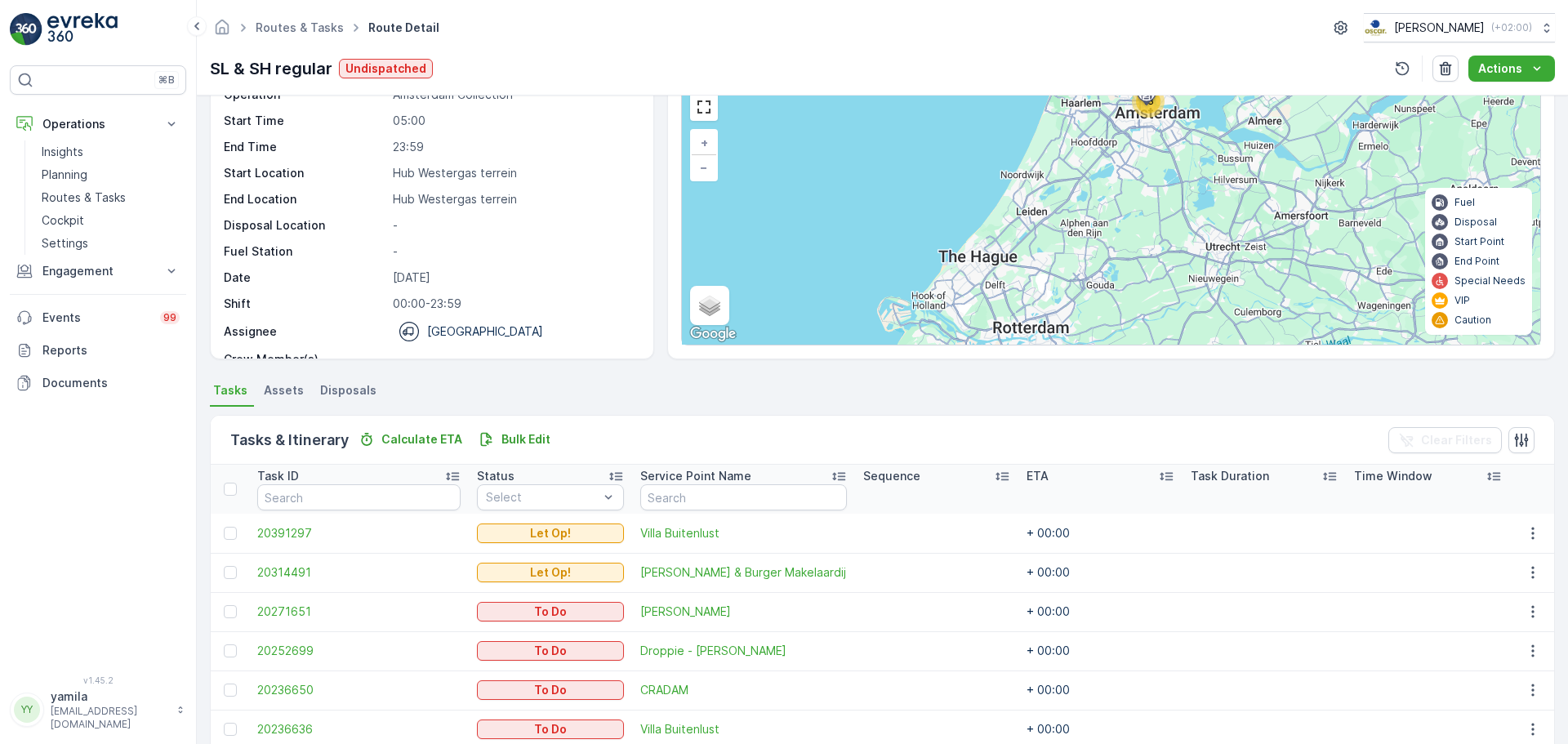 scroll, scrollTop: 163, scrollLeft: 0, axis: vertical 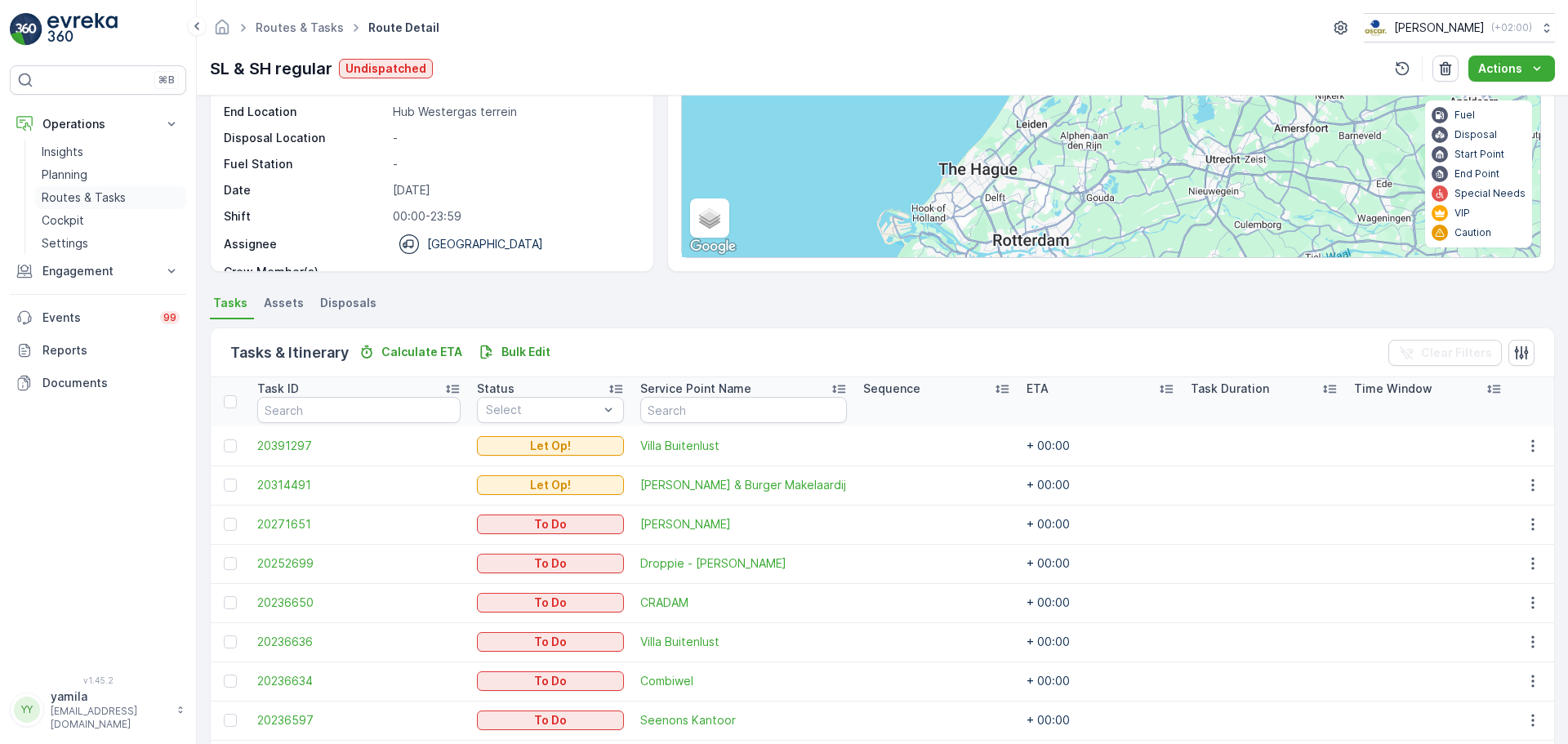 click on "Routes & Tasks" at bounding box center [83, 198] 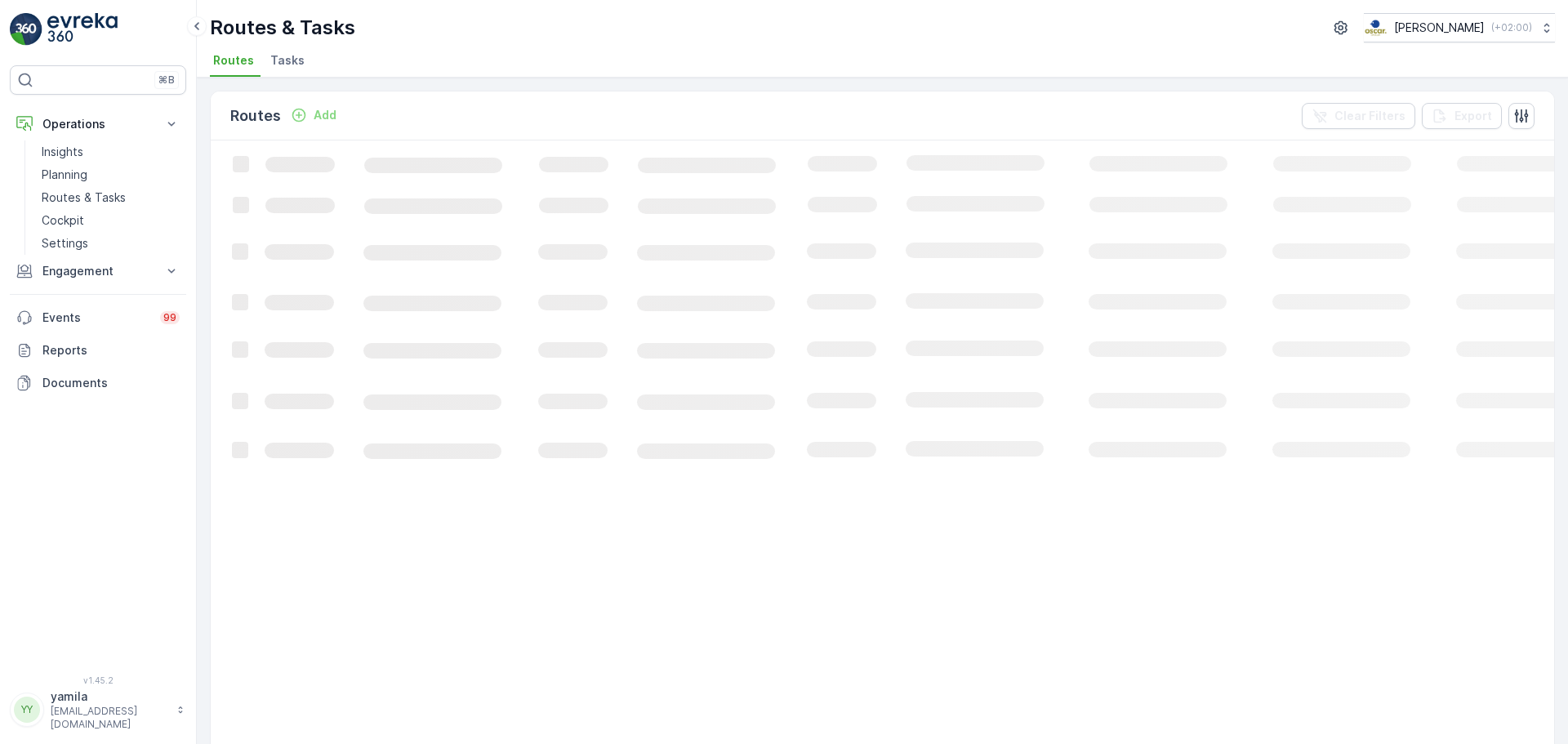 drag, startPoint x: 282, startPoint y: 38, endPoint x: 278, endPoint y: 55, distance: 17.464249 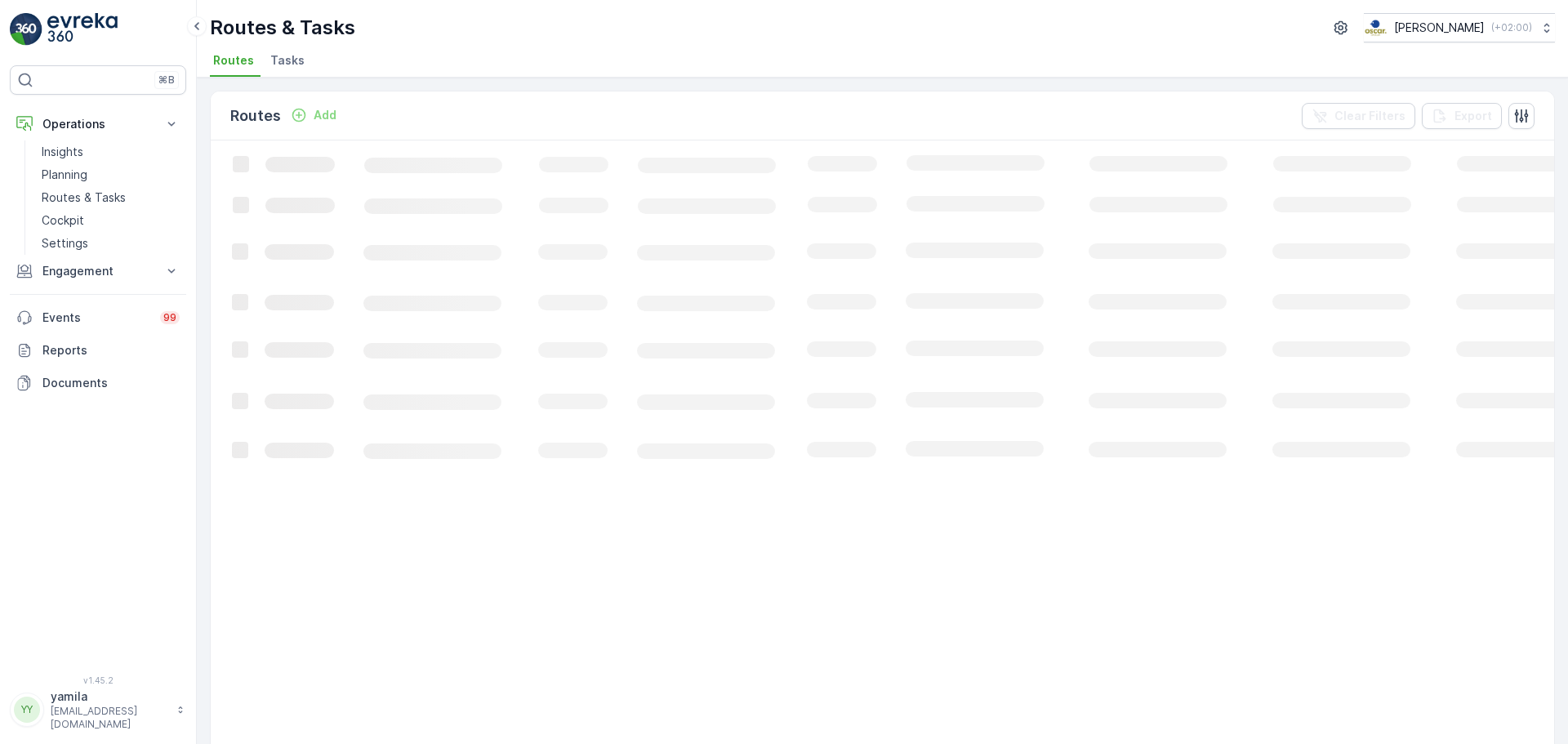 click on "Routes & Tasks Oscar Circulair ( +02:00 ) Routes Tasks" at bounding box center (882, 38) 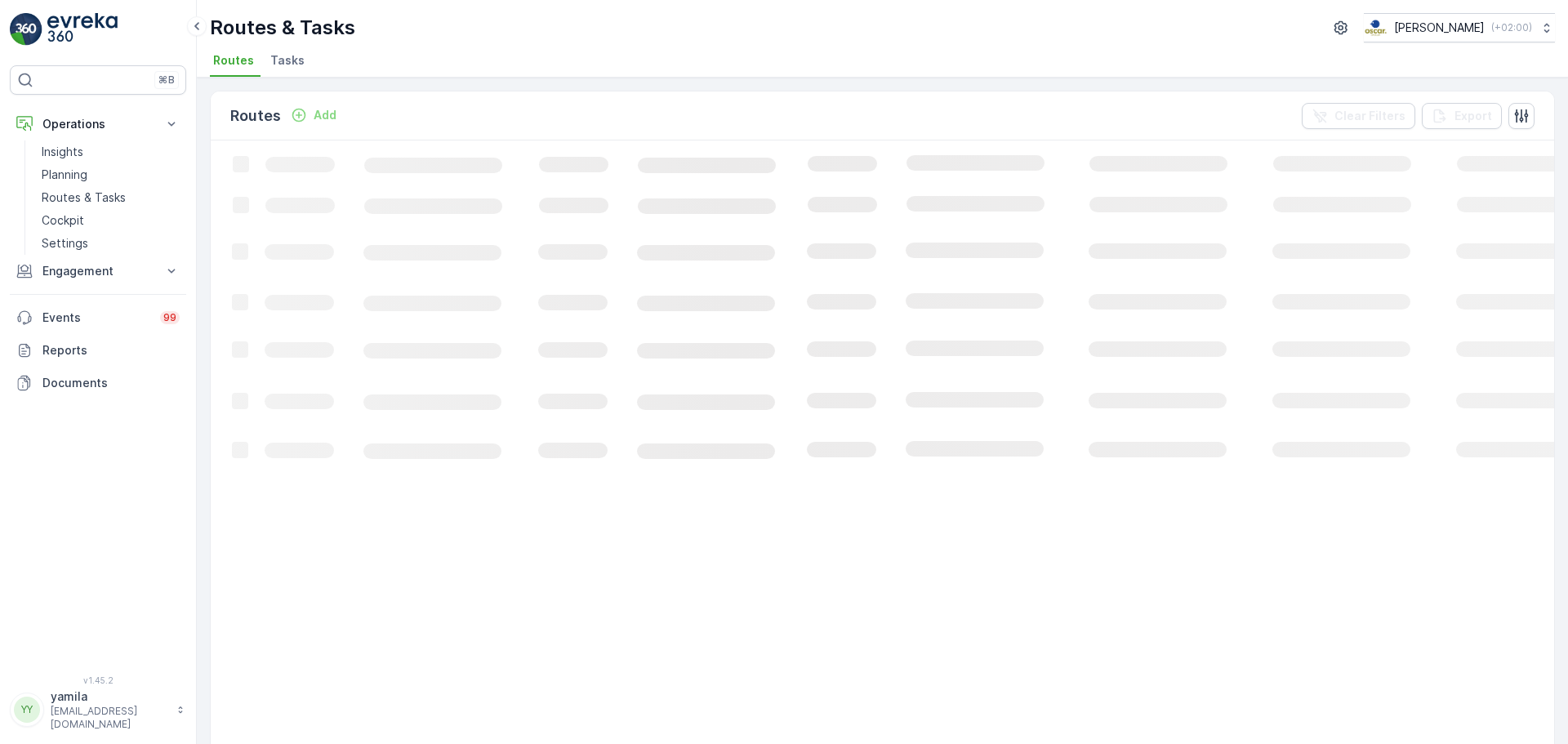 click on "Tasks" at bounding box center [287, 60] 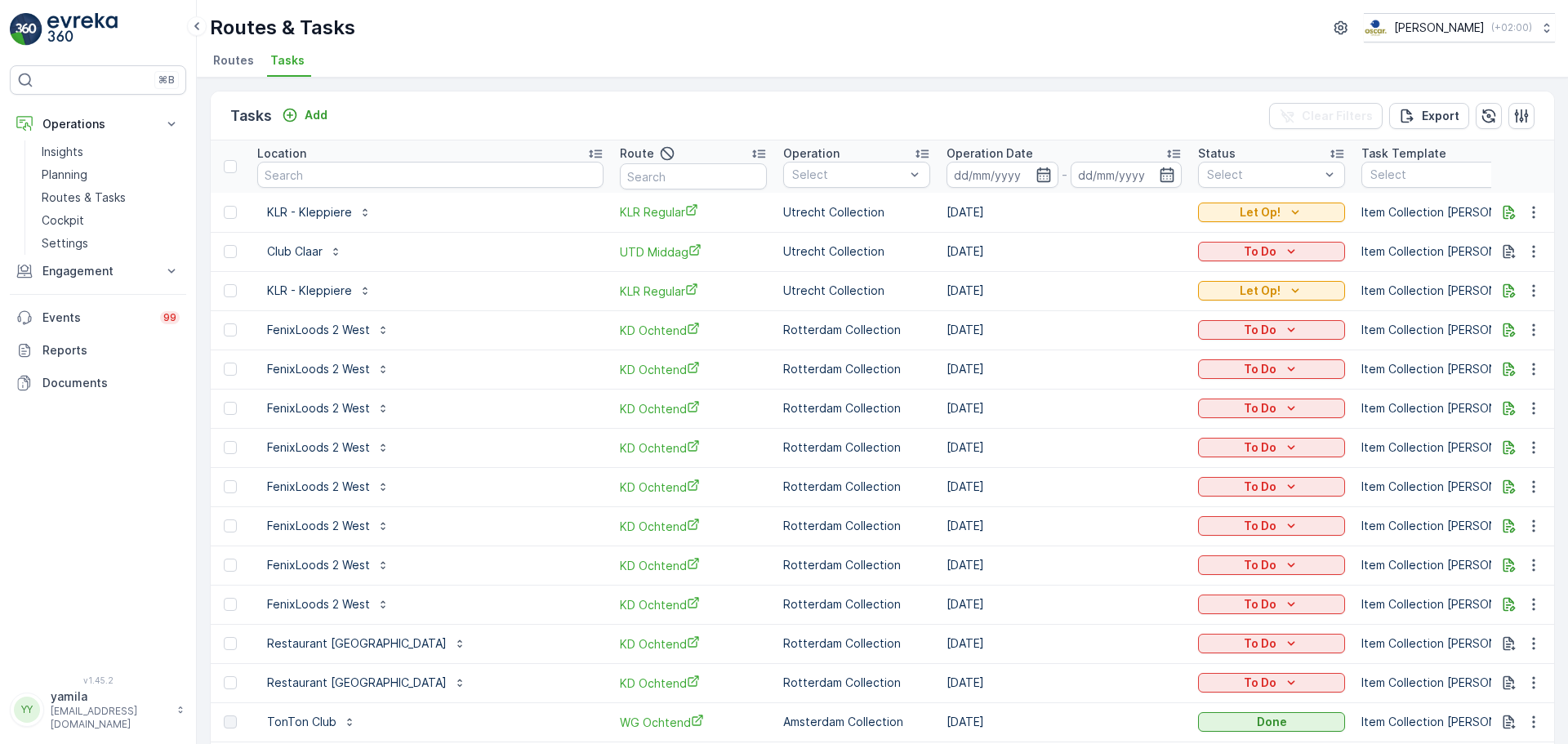 click at bounding box center (430, 175) 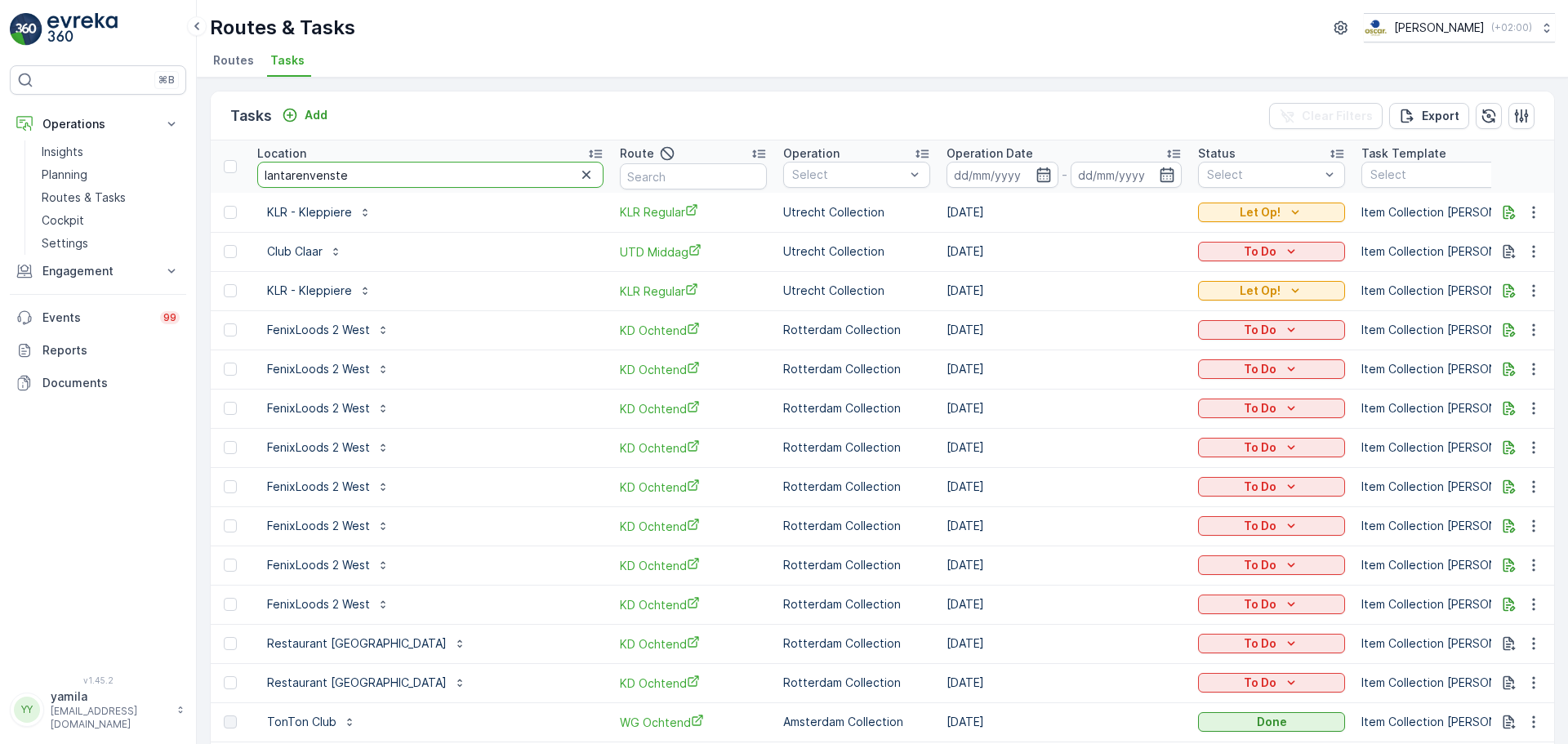 type on "lantarenvenster" 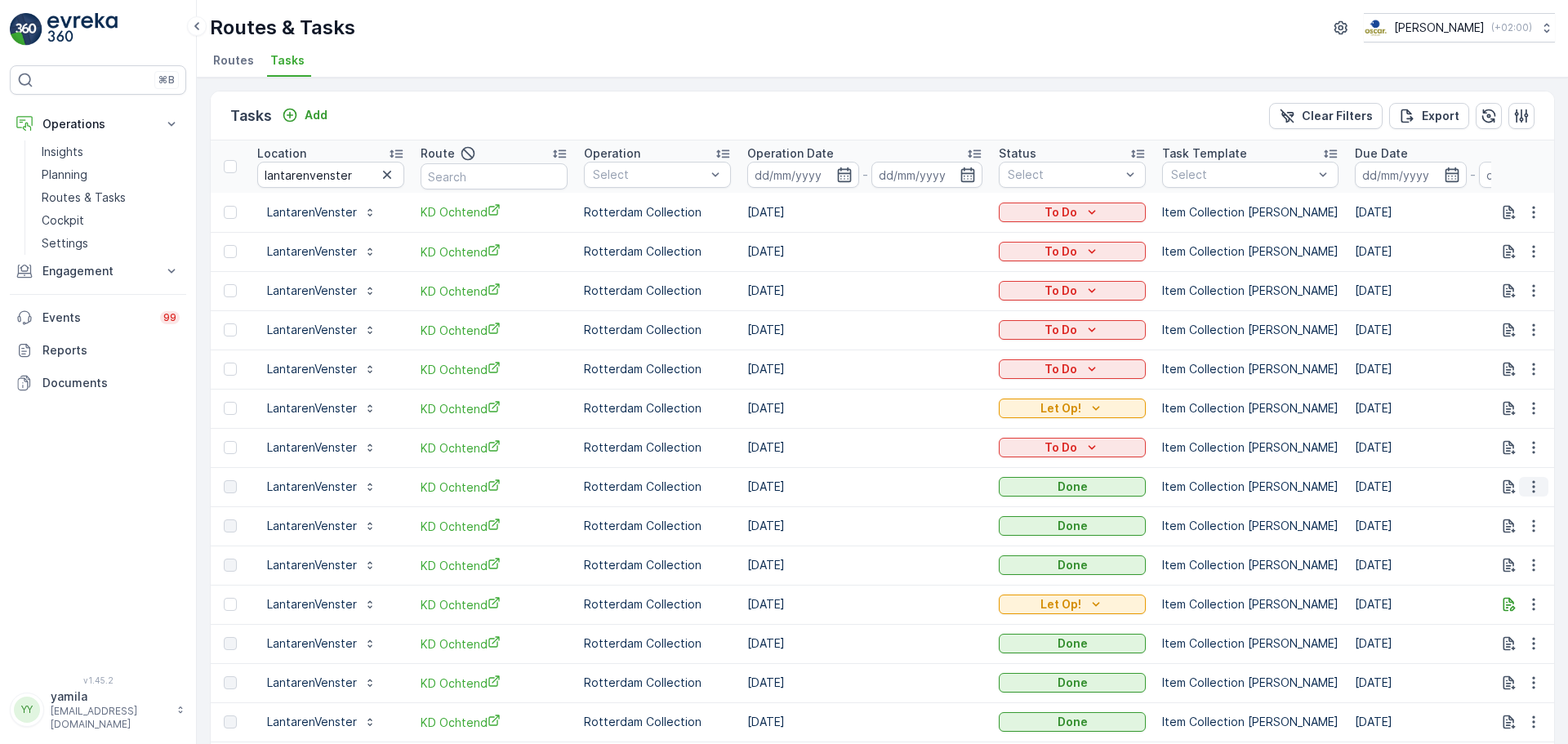click 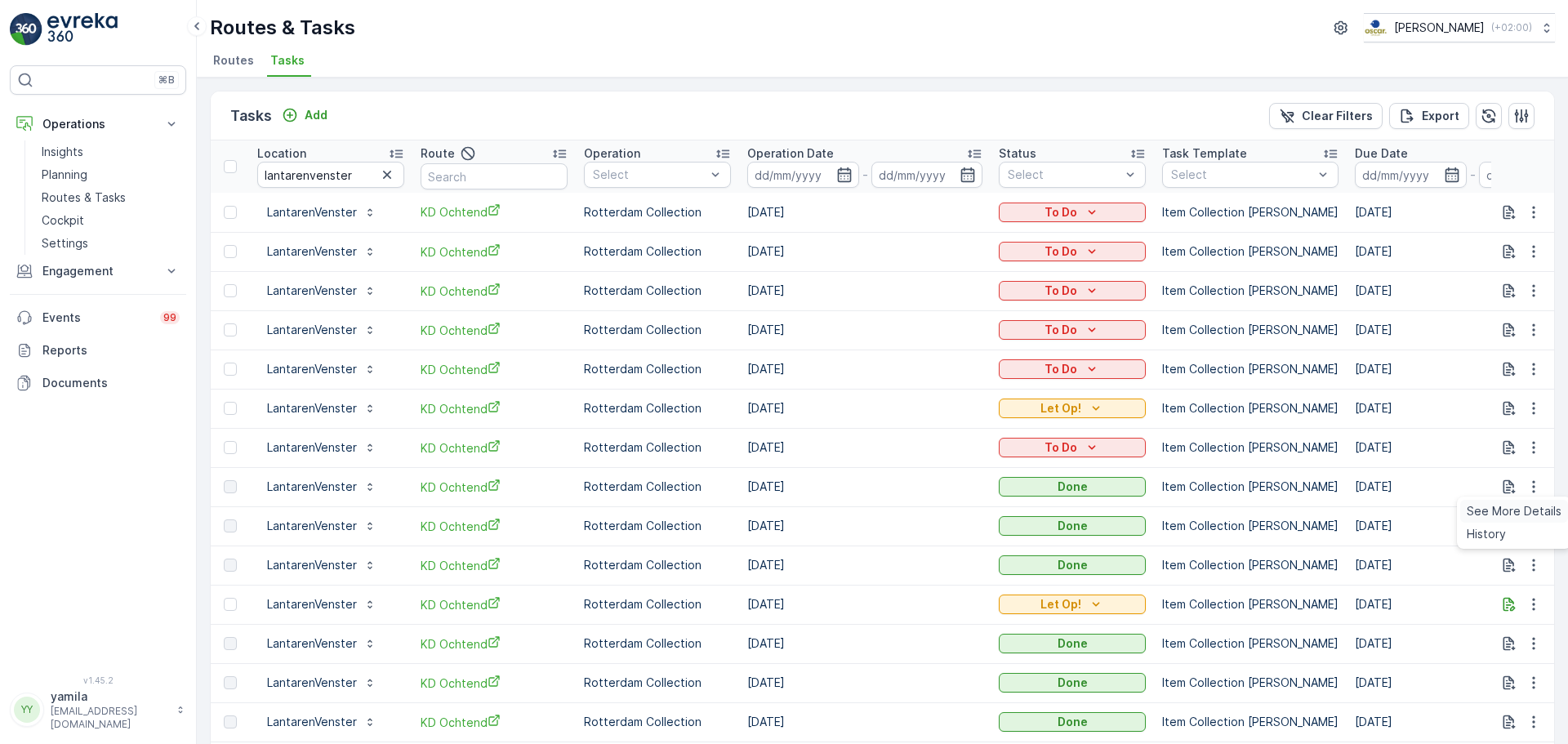 click on "See More Details" at bounding box center (1514, 511) 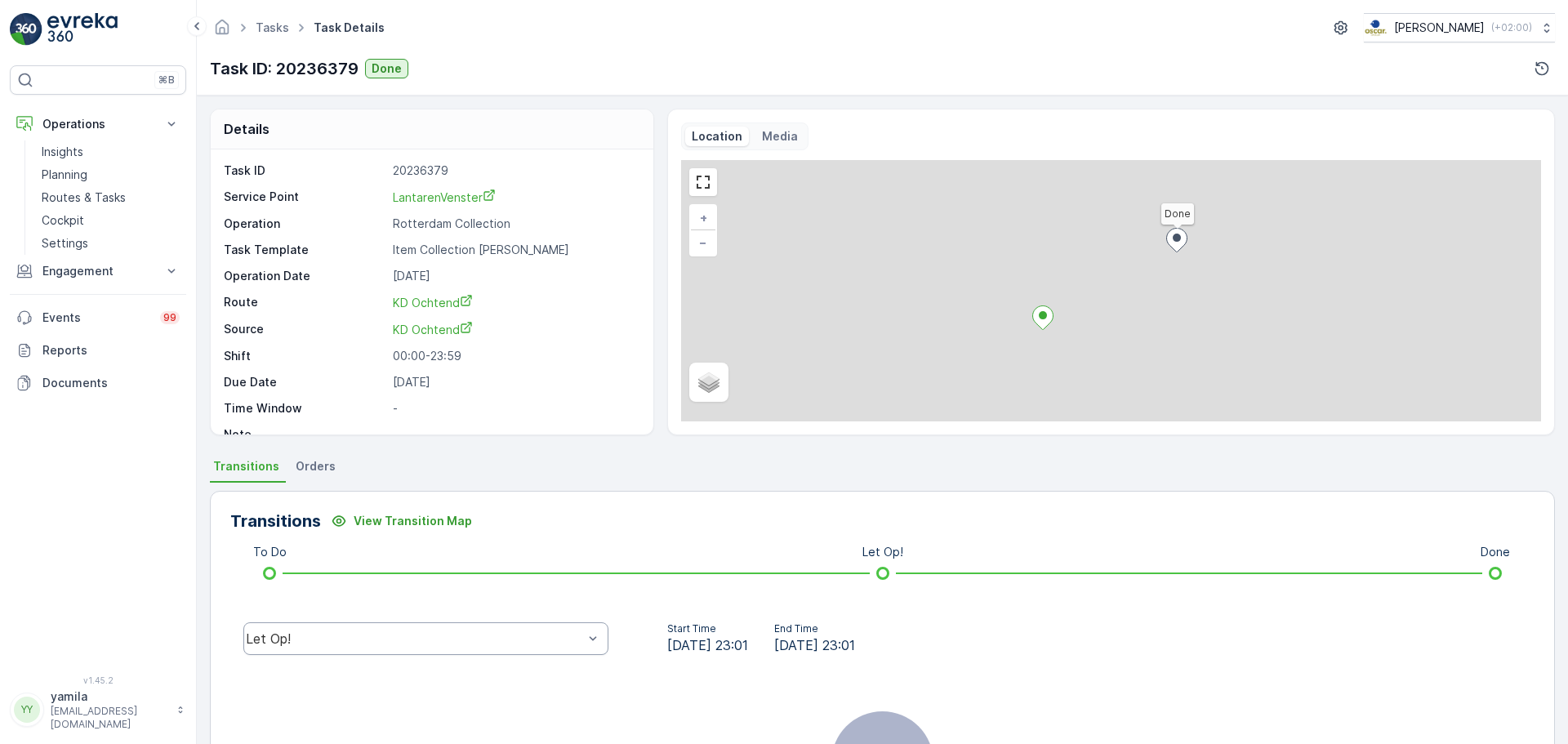click on "Let Op!" at bounding box center (414, 639) 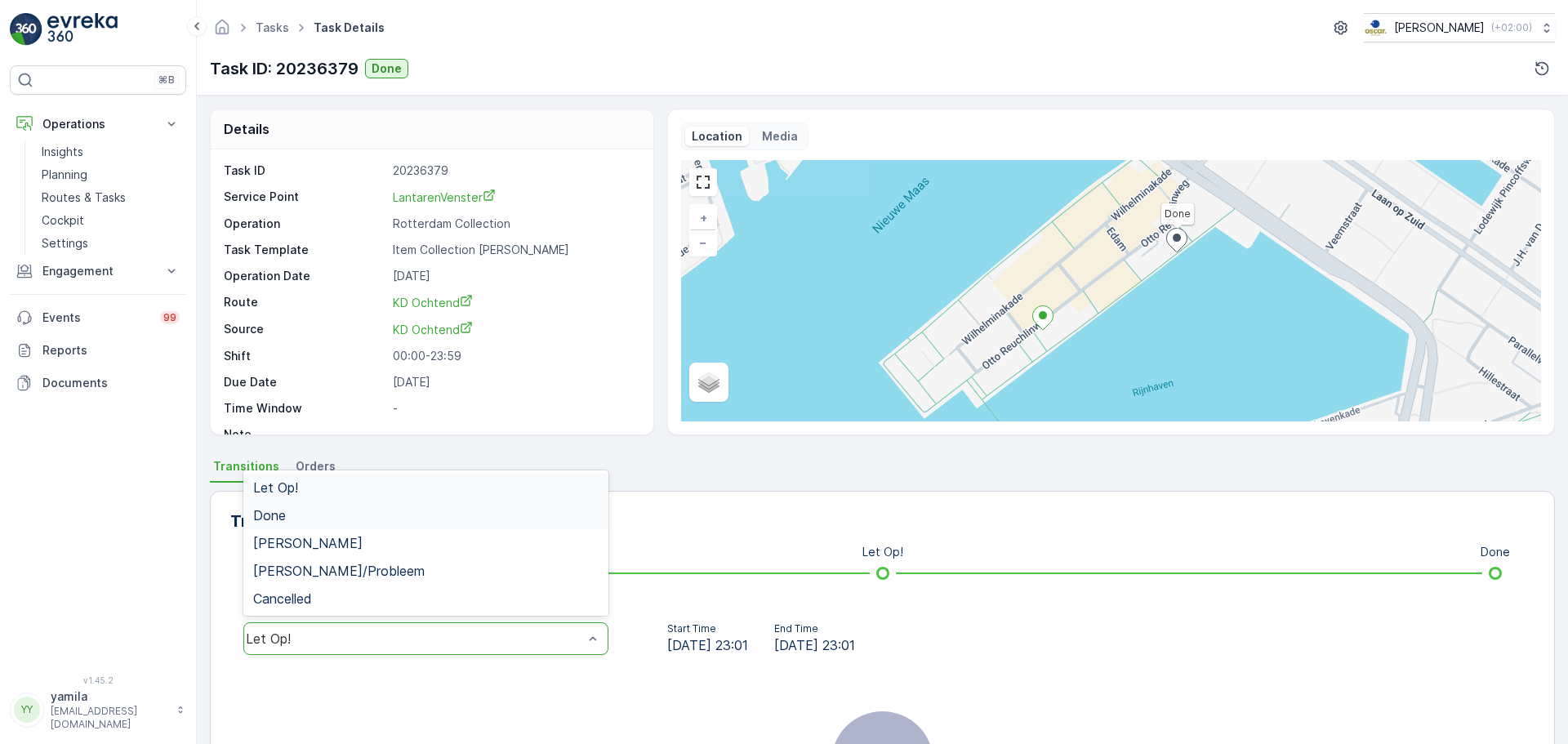 click on "Done" at bounding box center [270, 515] 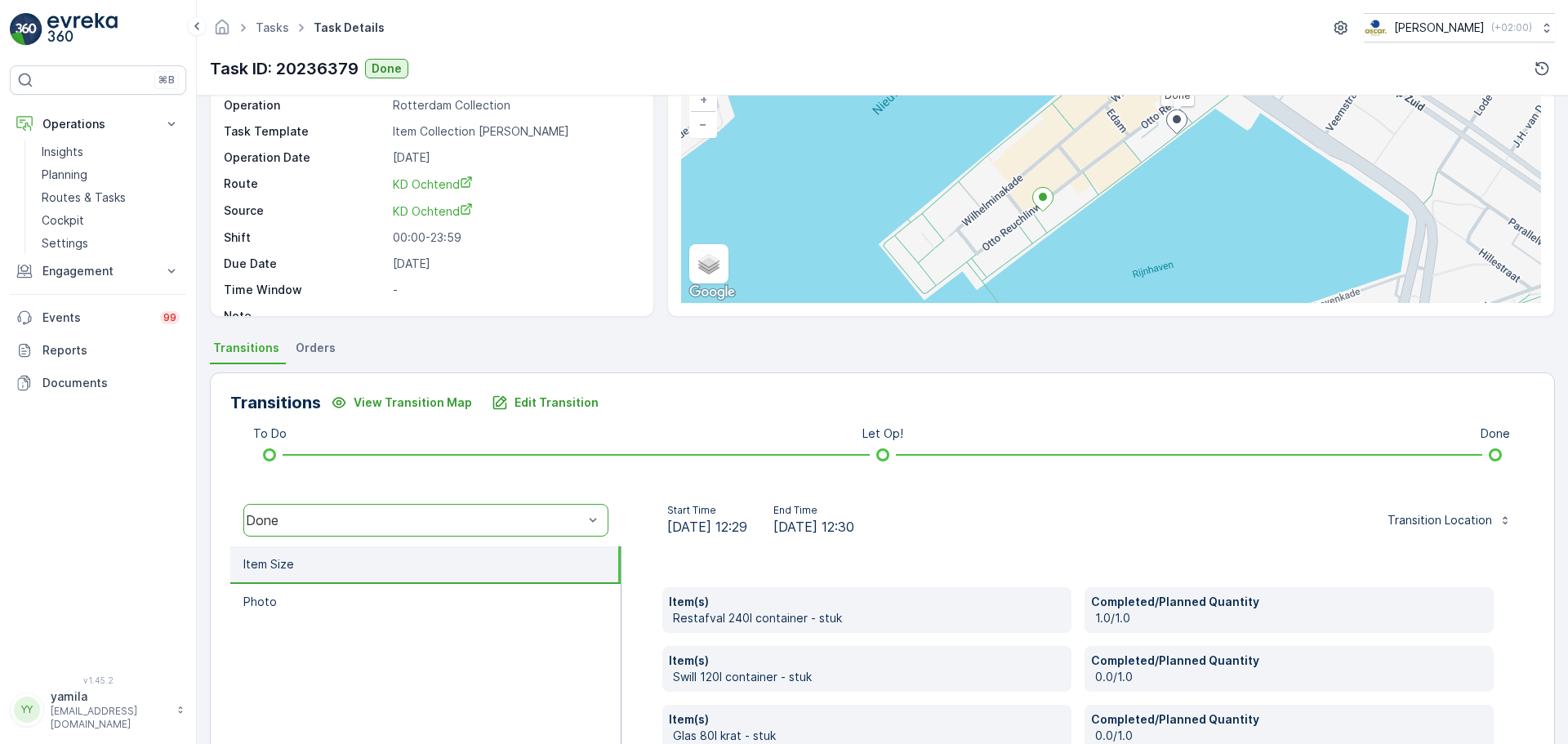 scroll, scrollTop: 0, scrollLeft: 0, axis: both 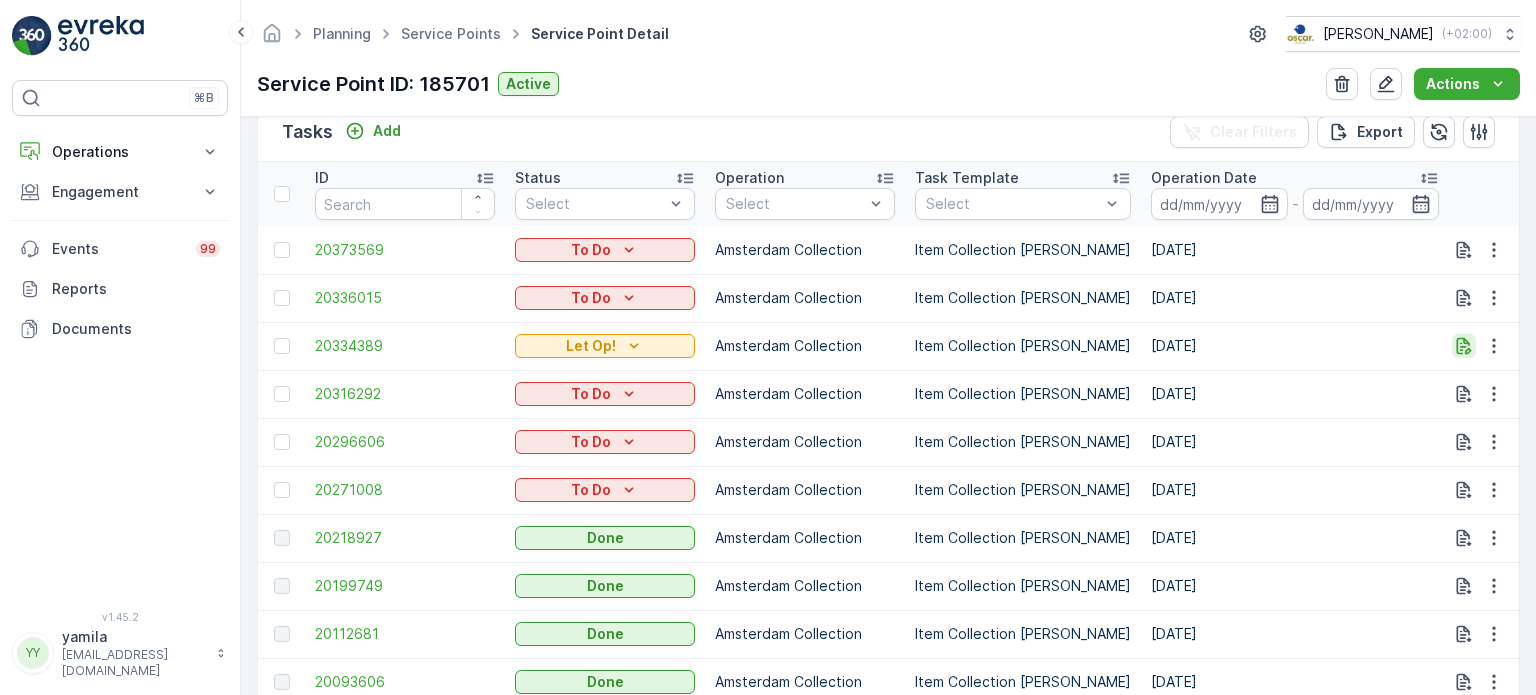 click 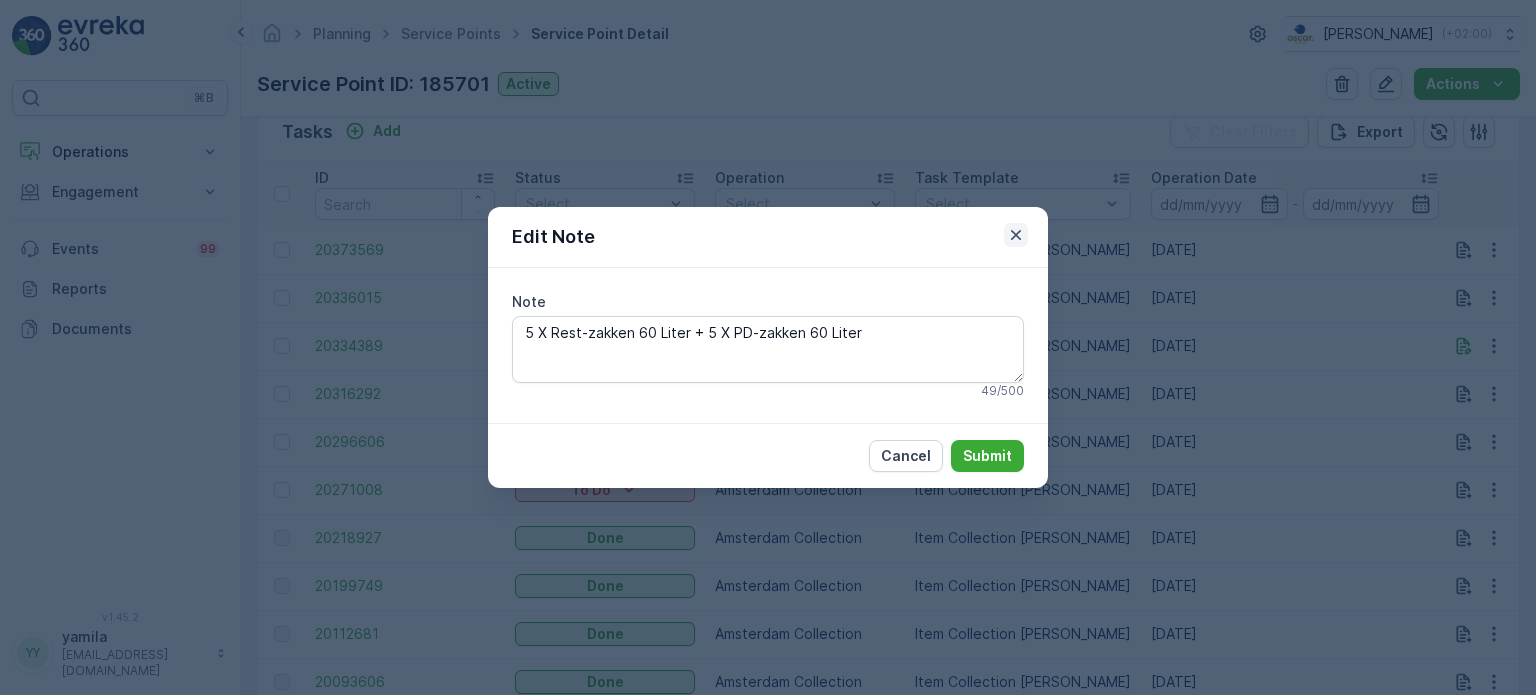 click 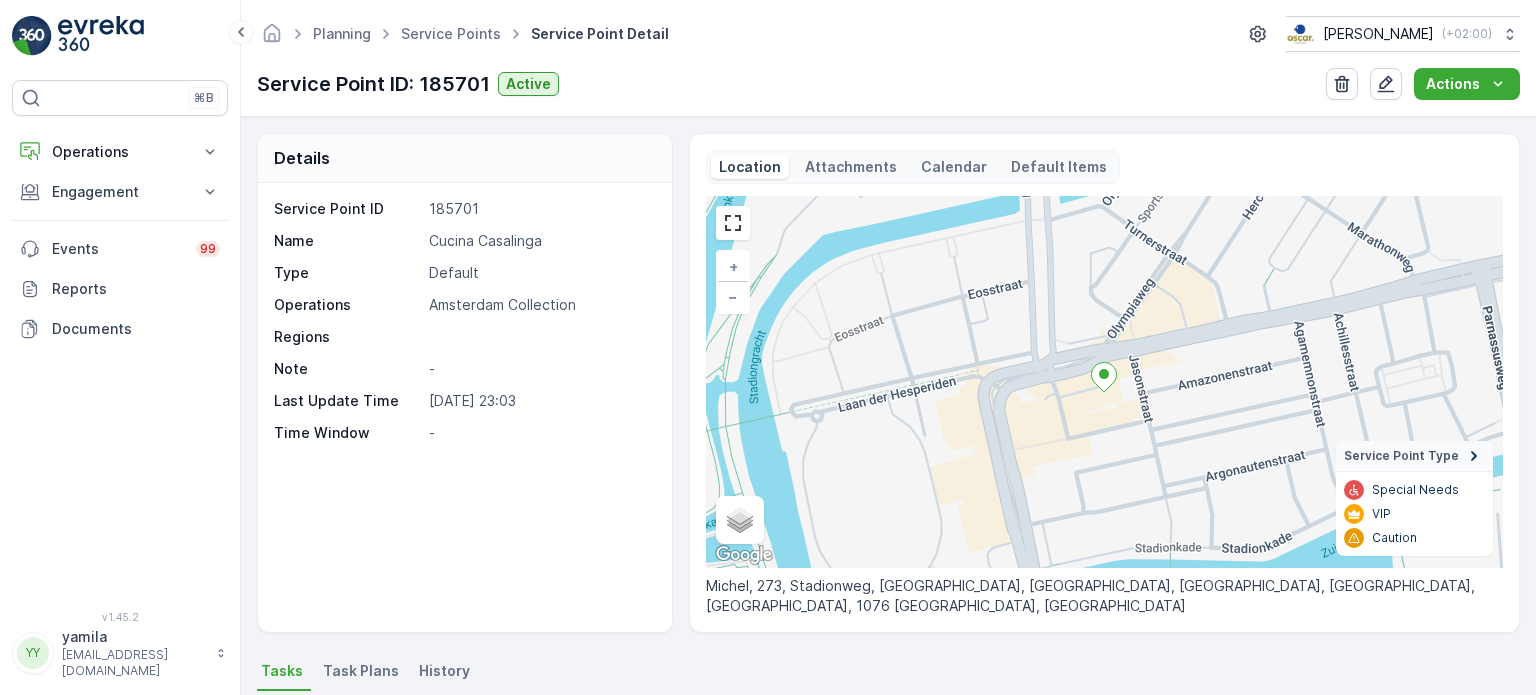 scroll, scrollTop: 0, scrollLeft: 0, axis: both 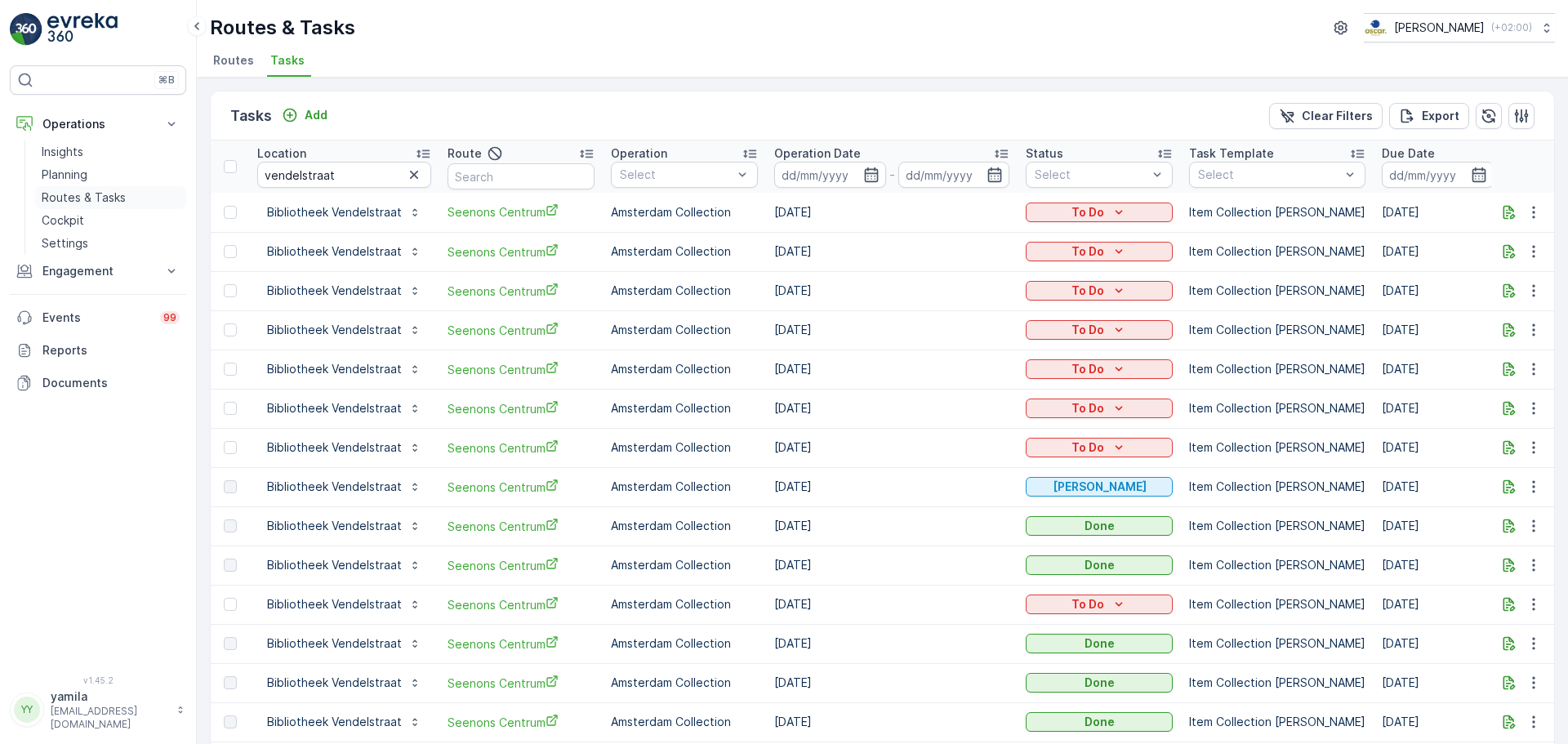 click on "Routes & Tasks" at bounding box center [83, 198] 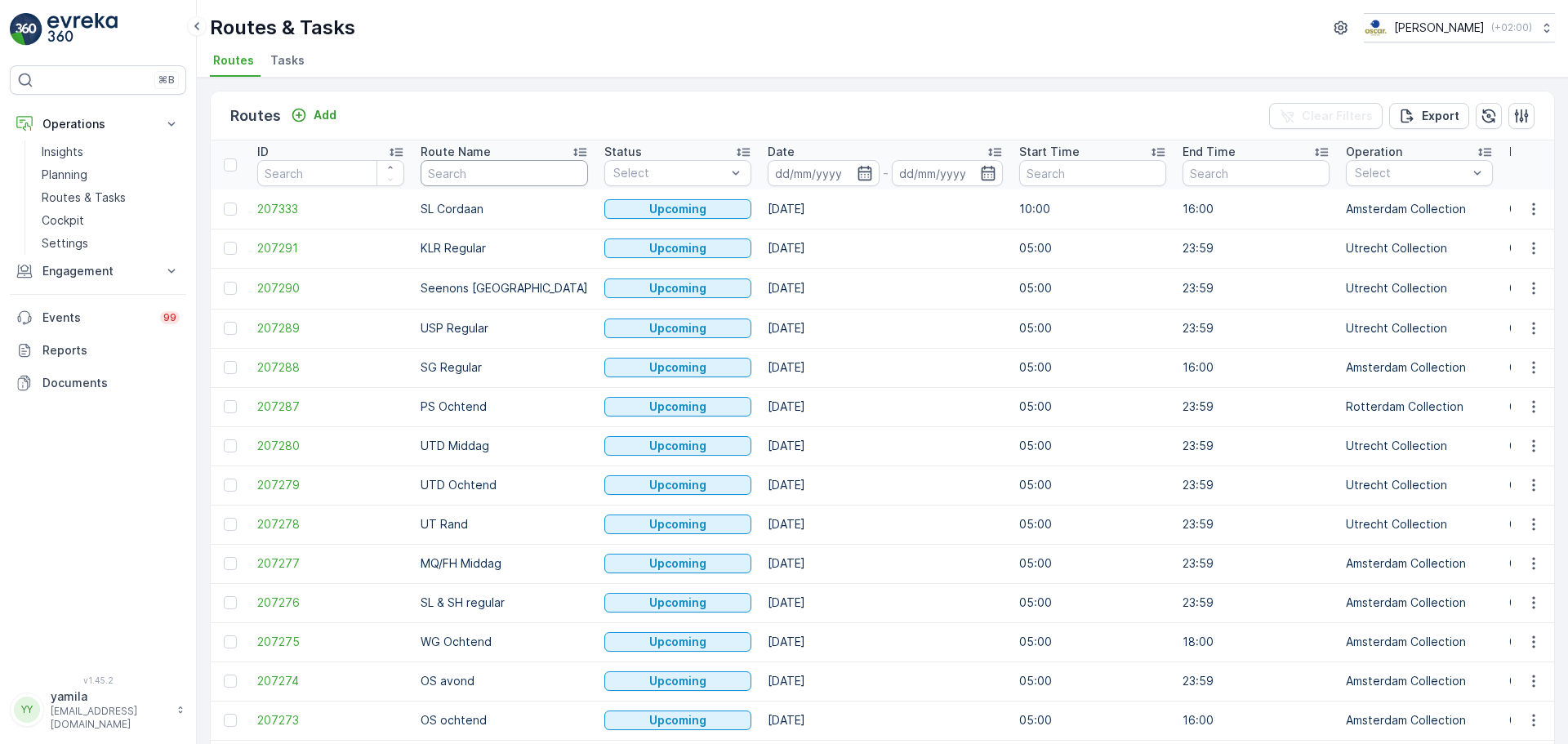 click at bounding box center (504, 173) 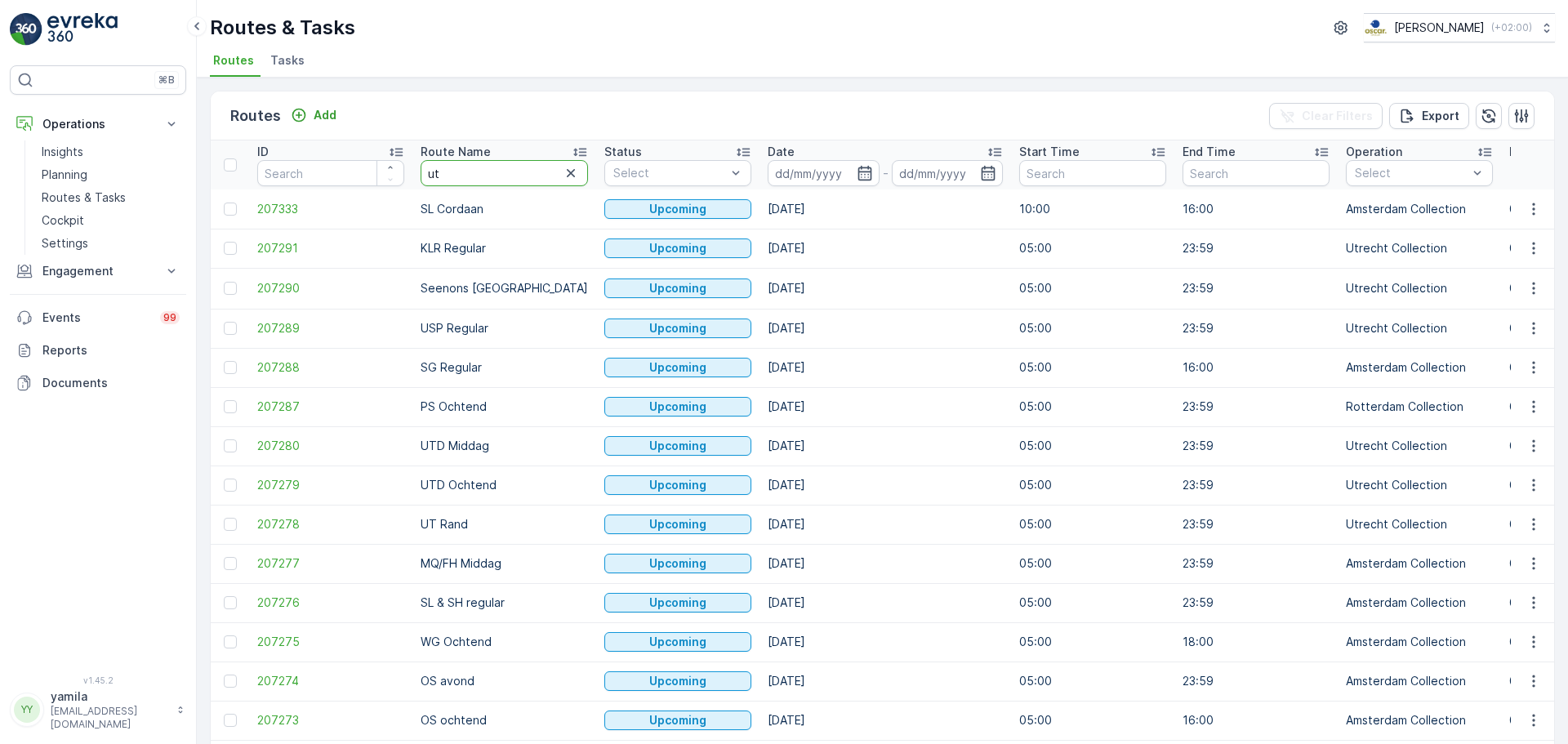 type on "utd" 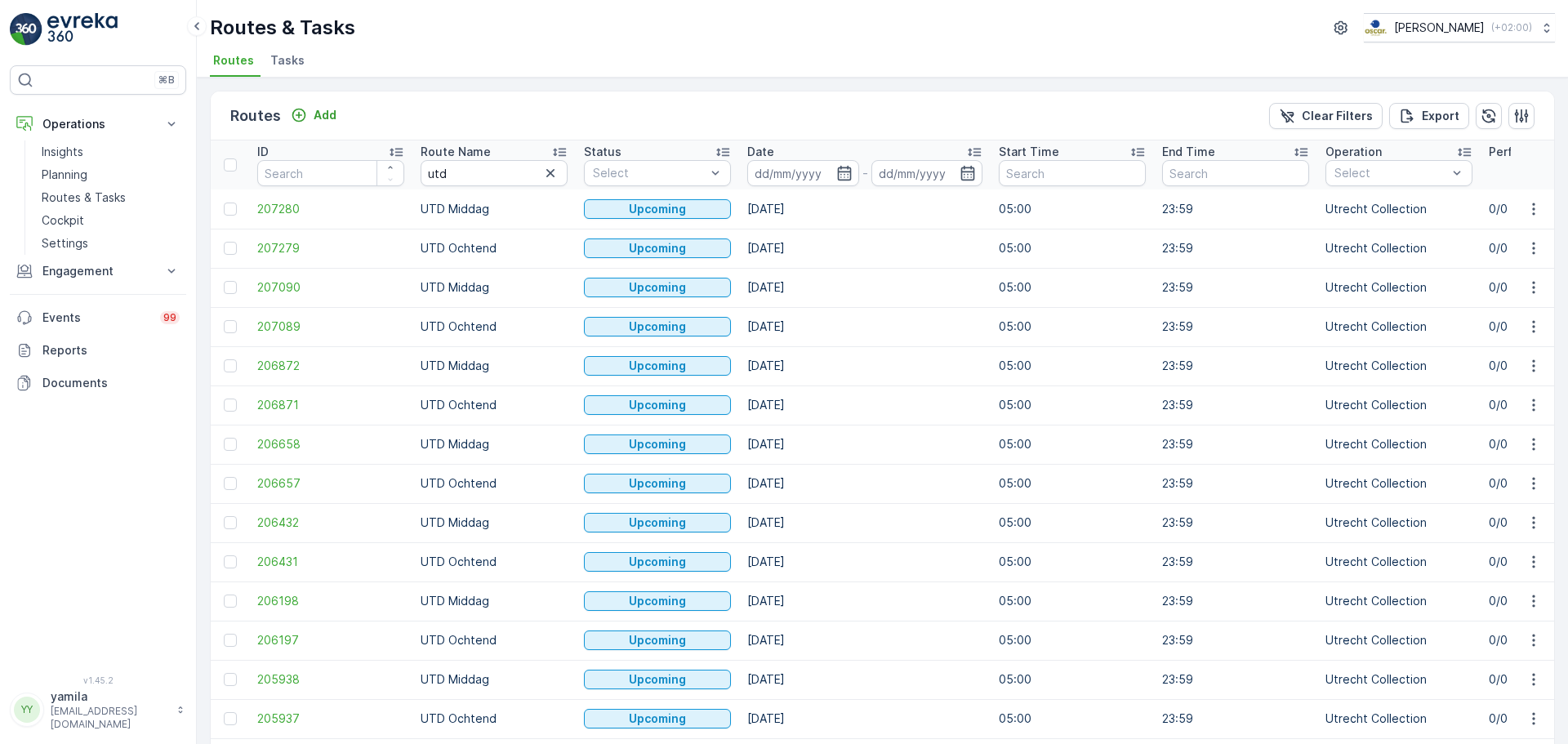 click on "Date" at bounding box center (865, 152) 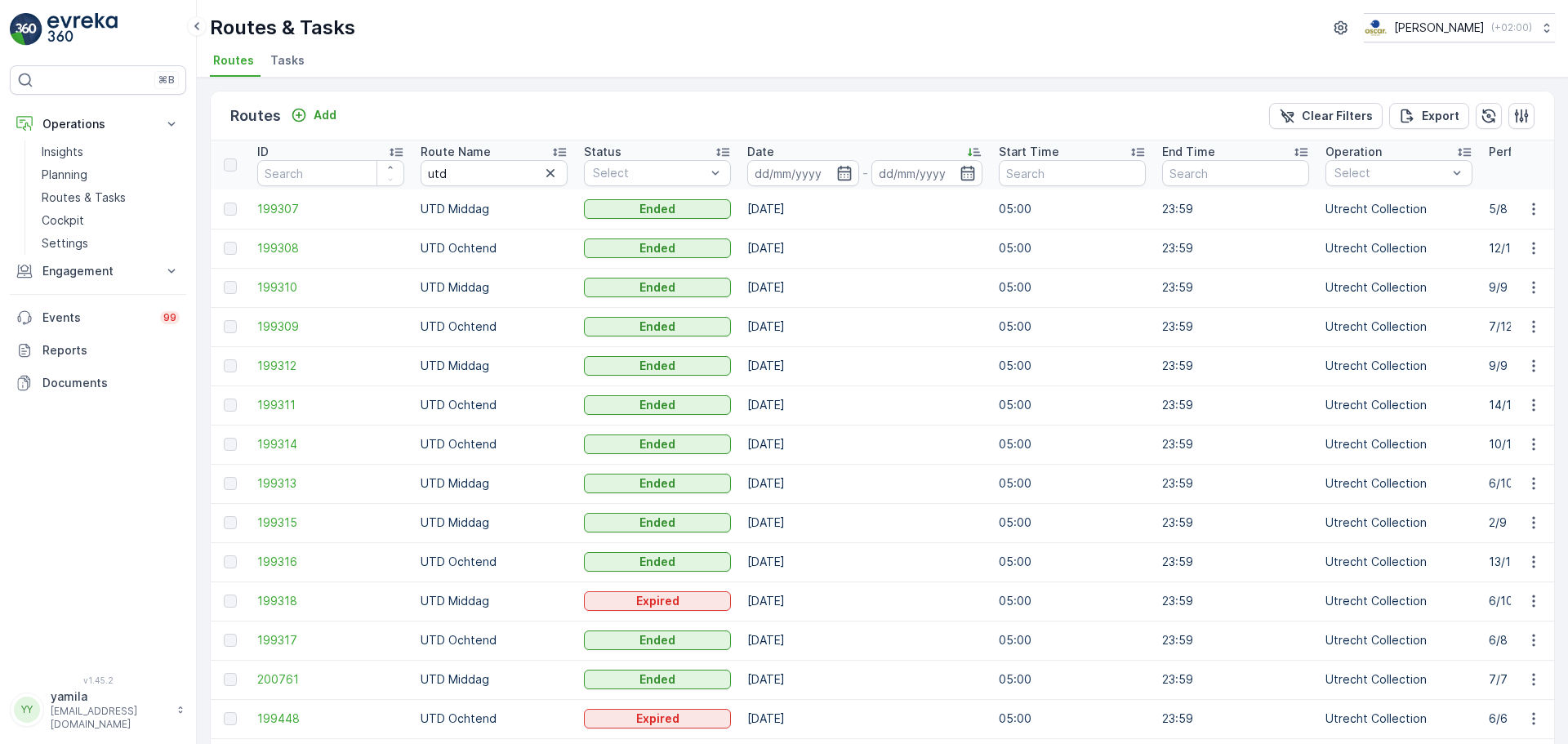 click on "Date" at bounding box center [760, 152] 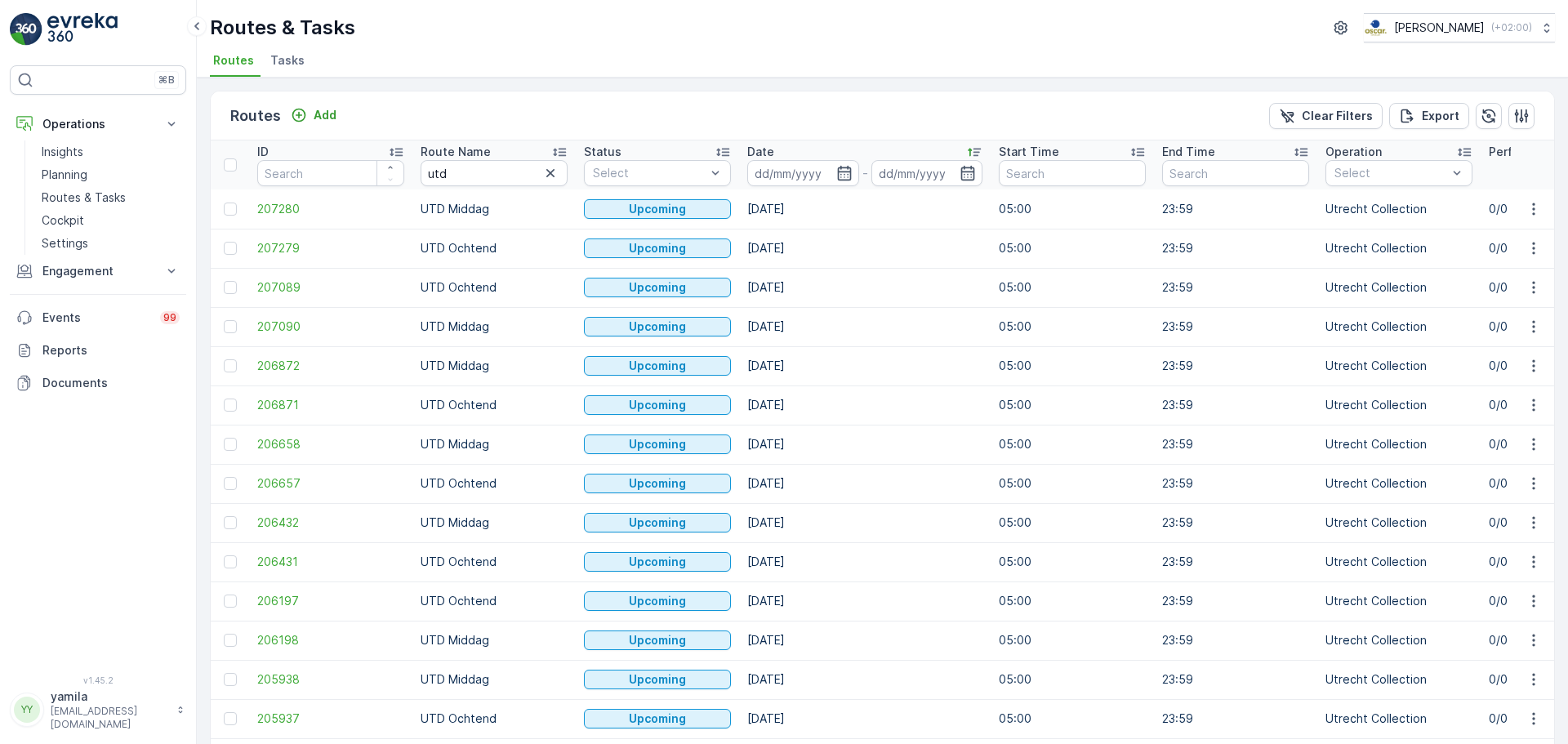 click on "Date" at bounding box center (760, 152) 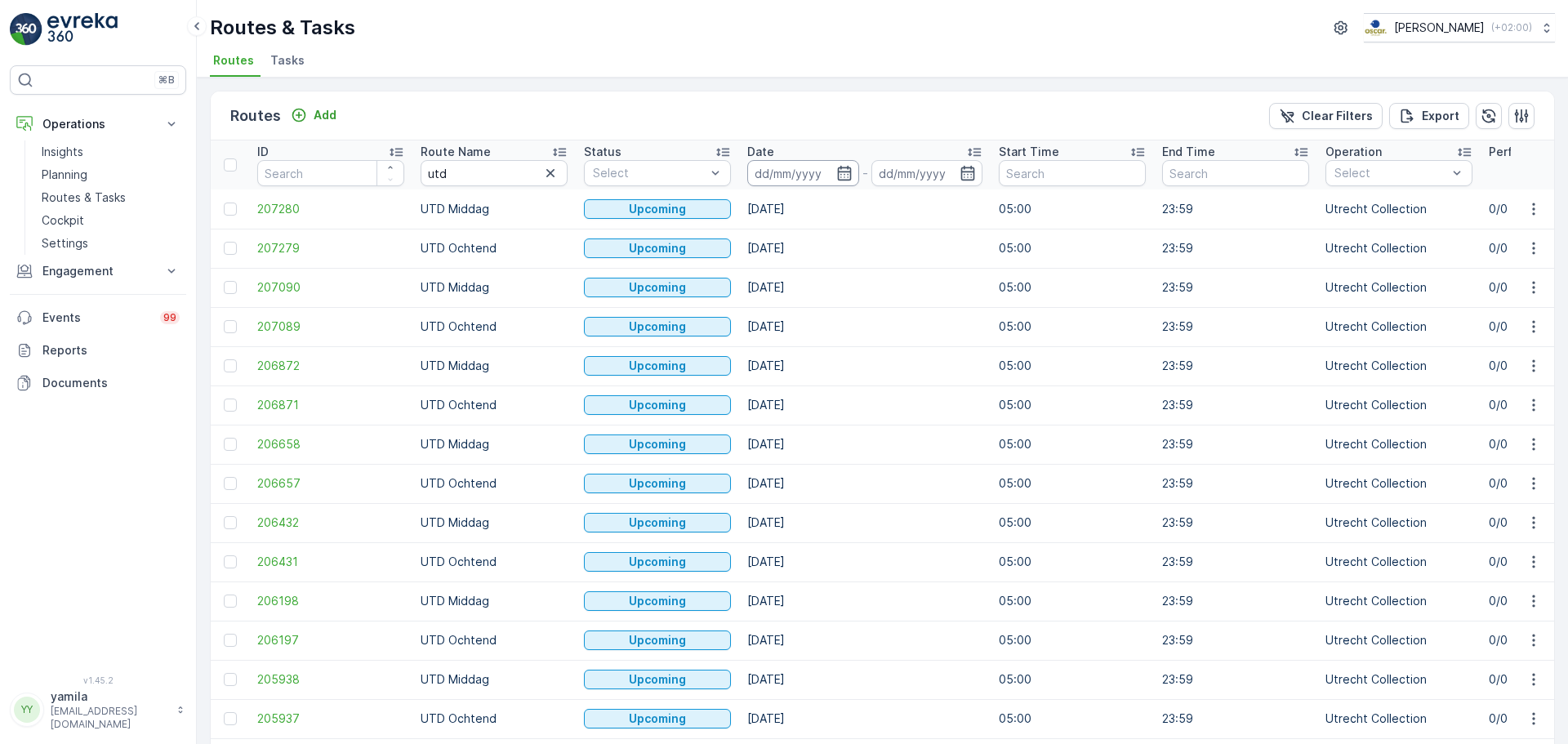 click at bounding box center (803, 173) 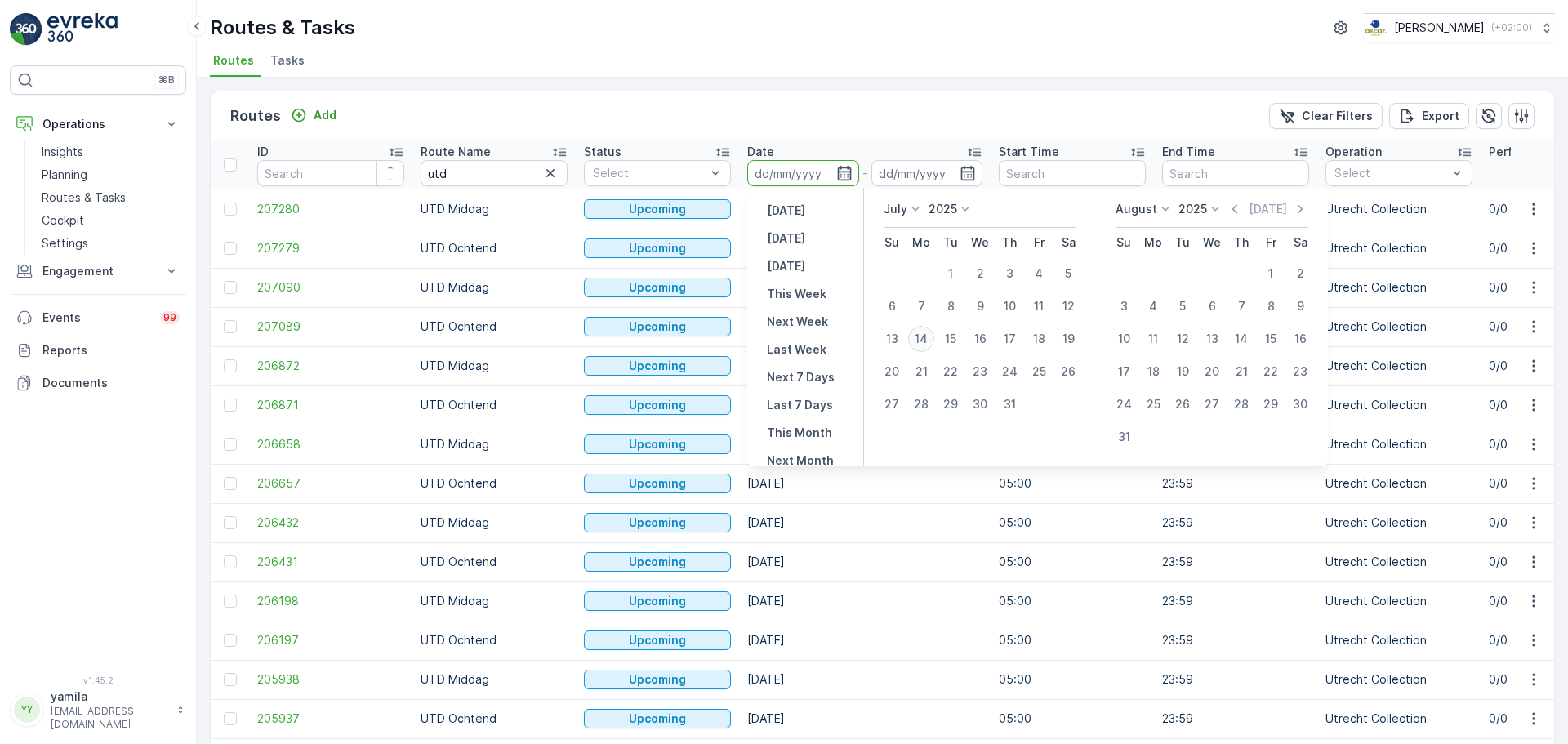 click on "14" at bounding box center (921, 339) 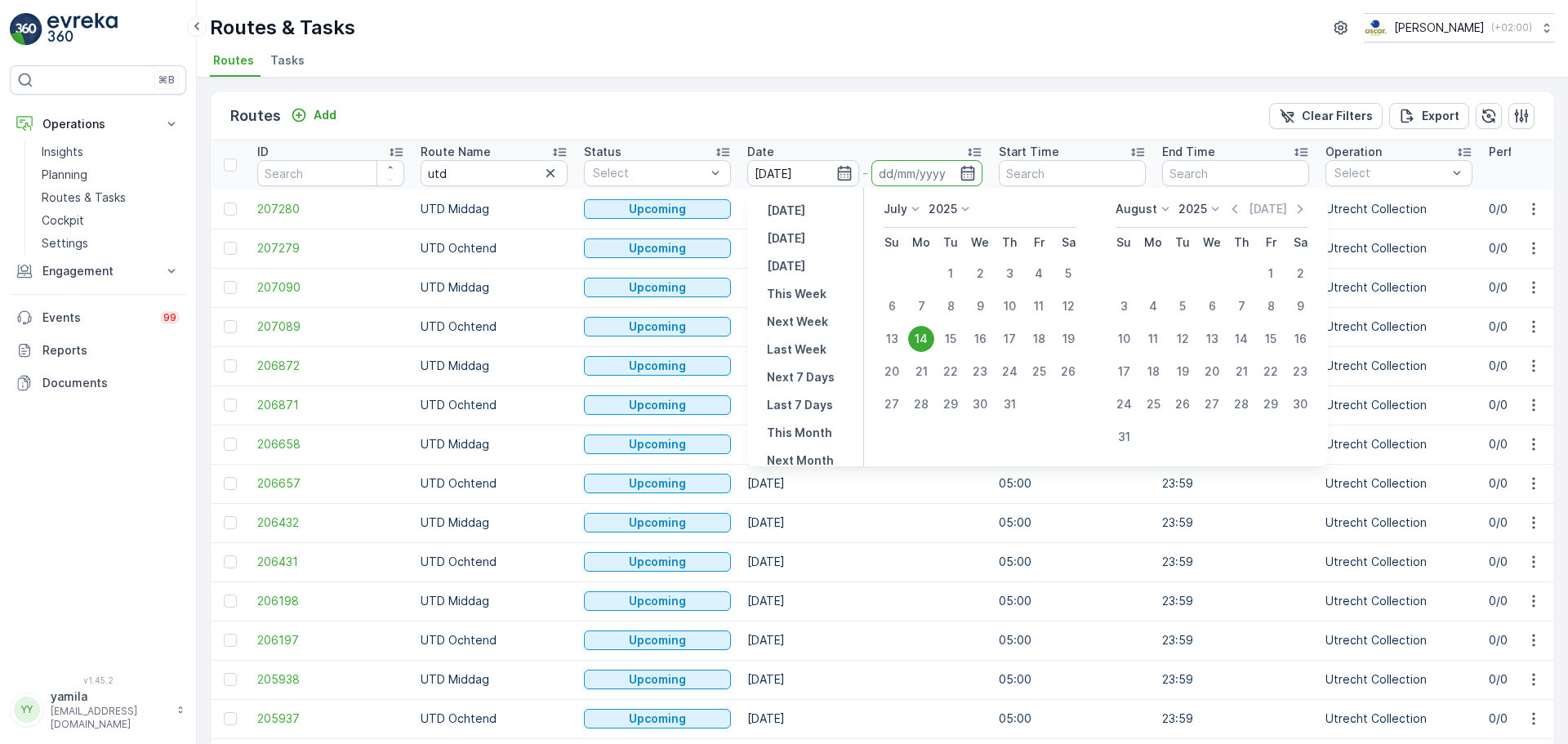 click on "14" at bounding box center (921, 339) 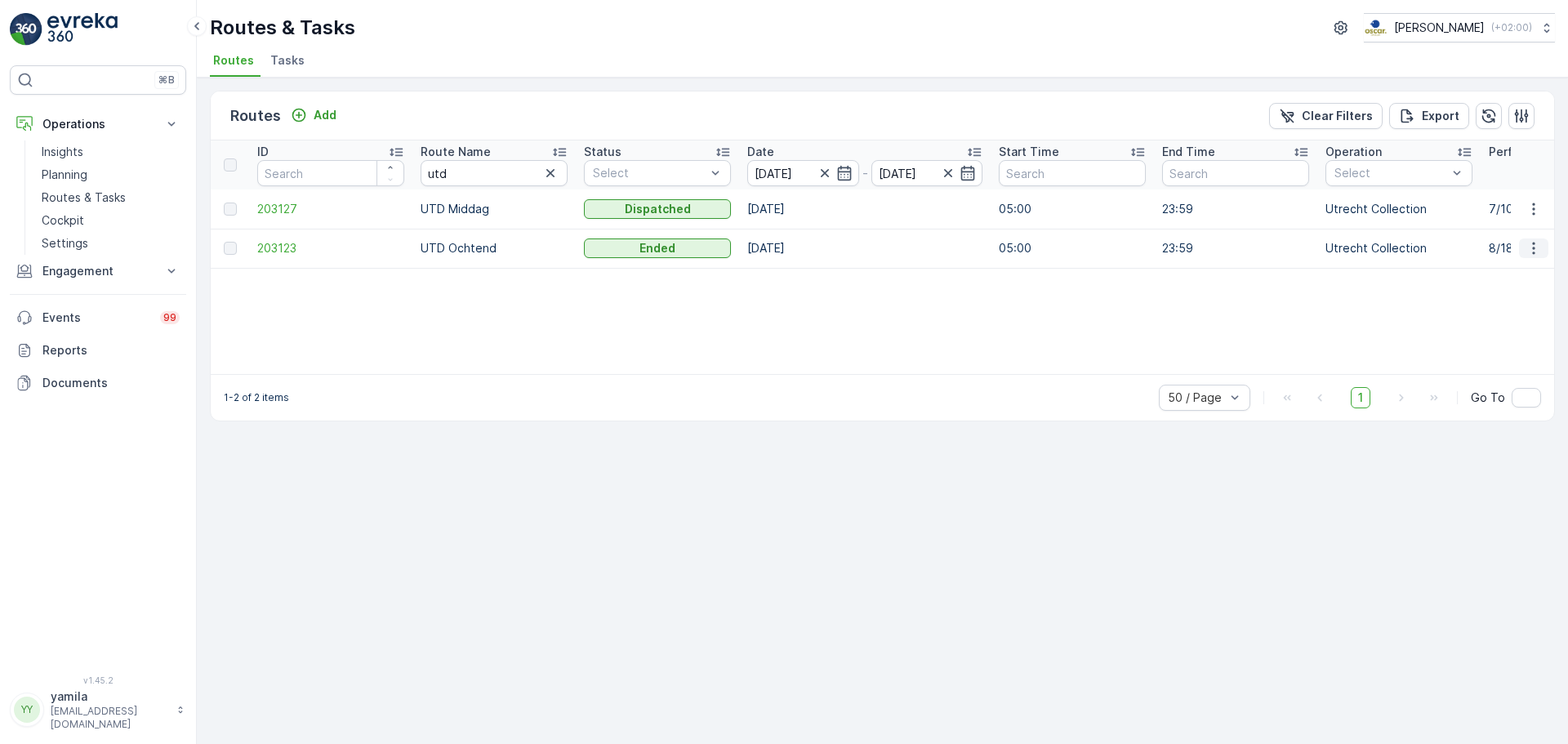click 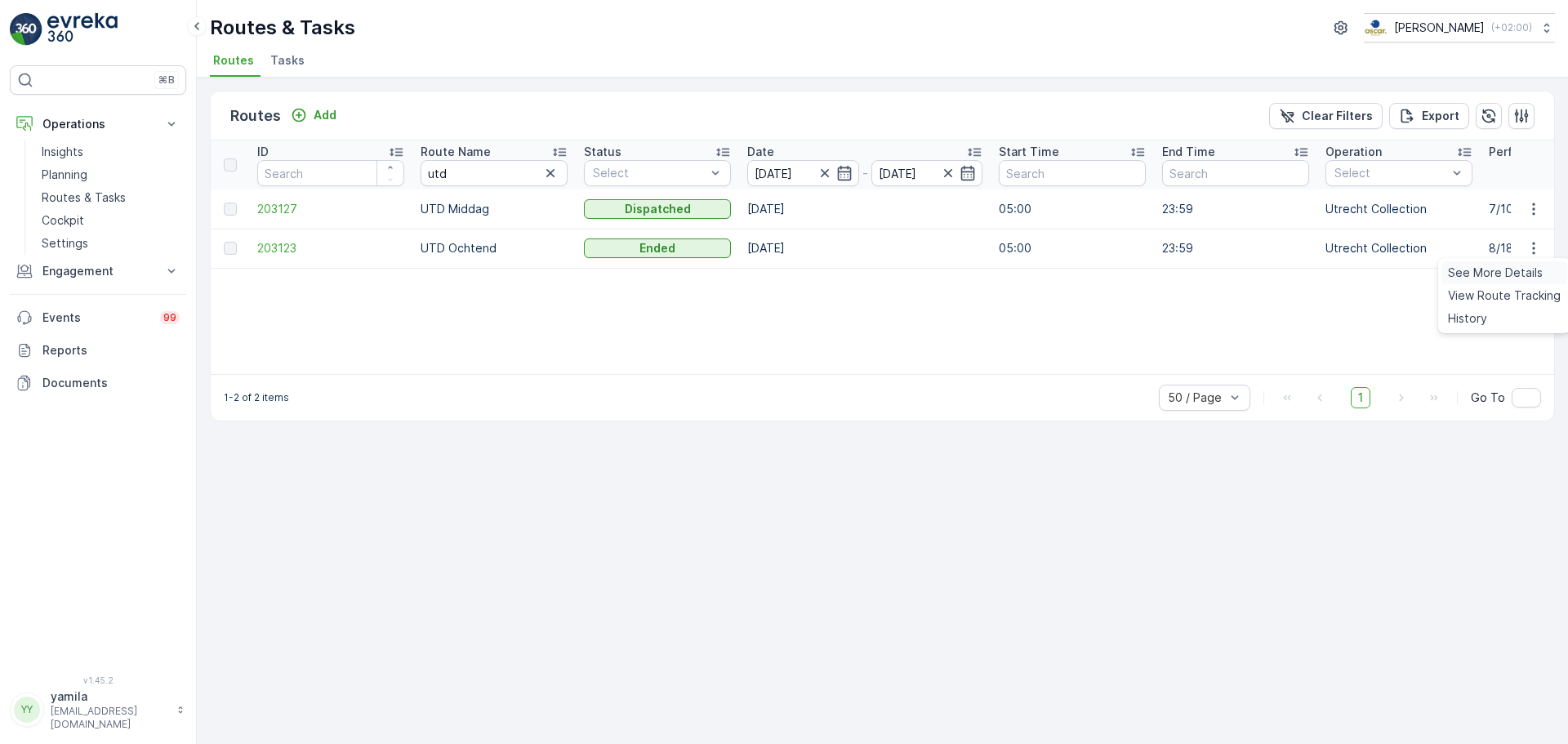 click on "See More Details" at bounding box center (1495, 273) 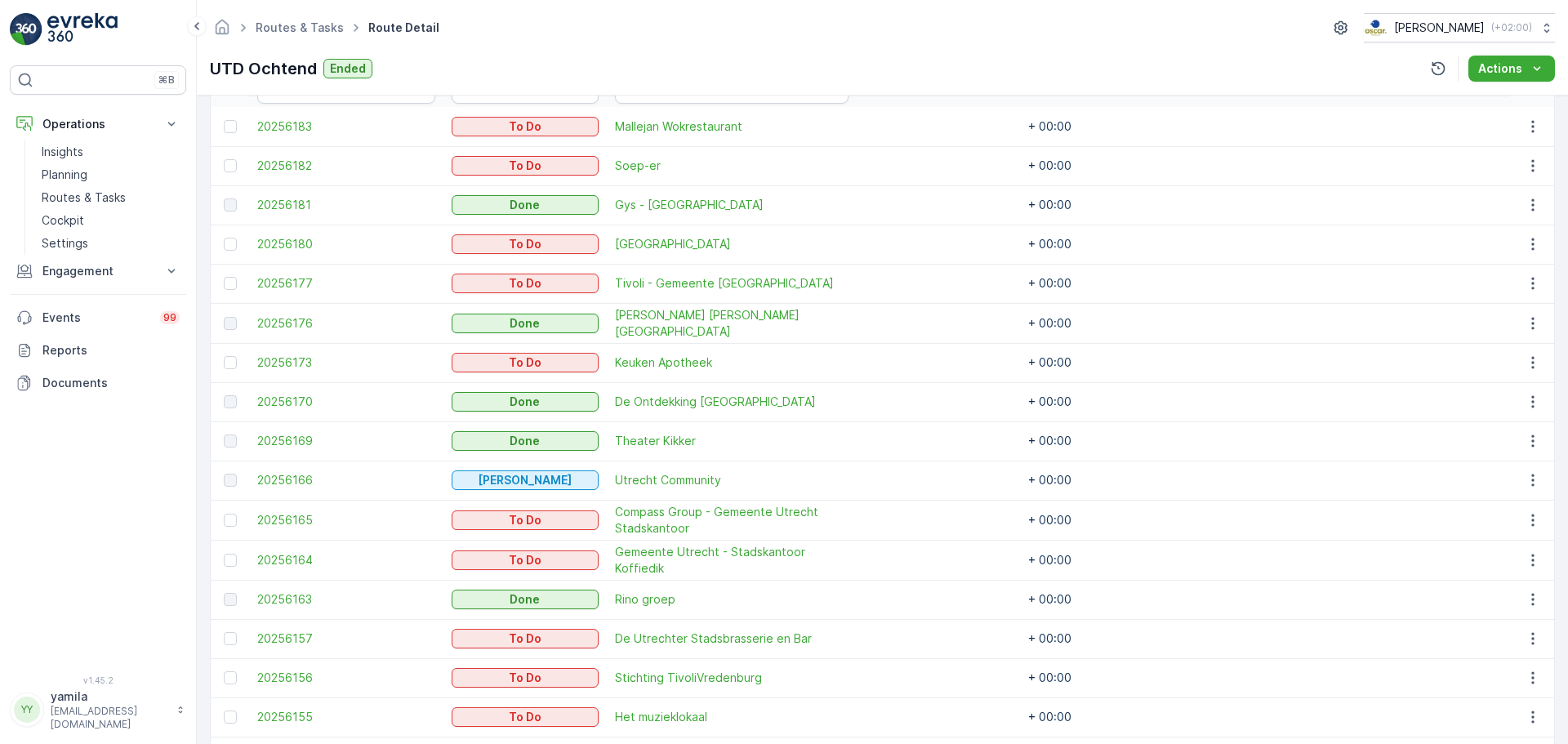 scroll, scrollTop: 507, scrollLeft: 0, axis: vertical 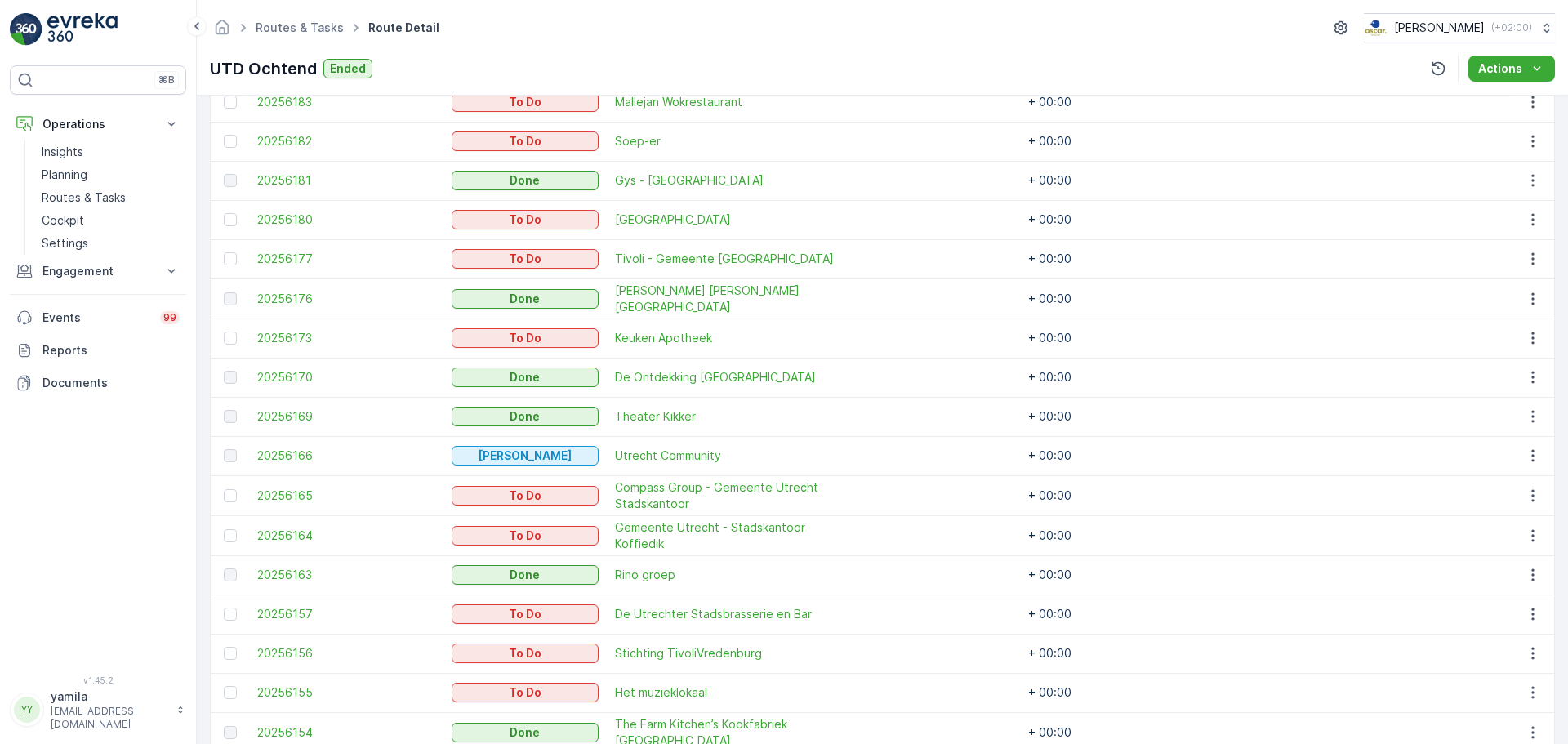 click on "To Do" at bounding box center [525, 220] 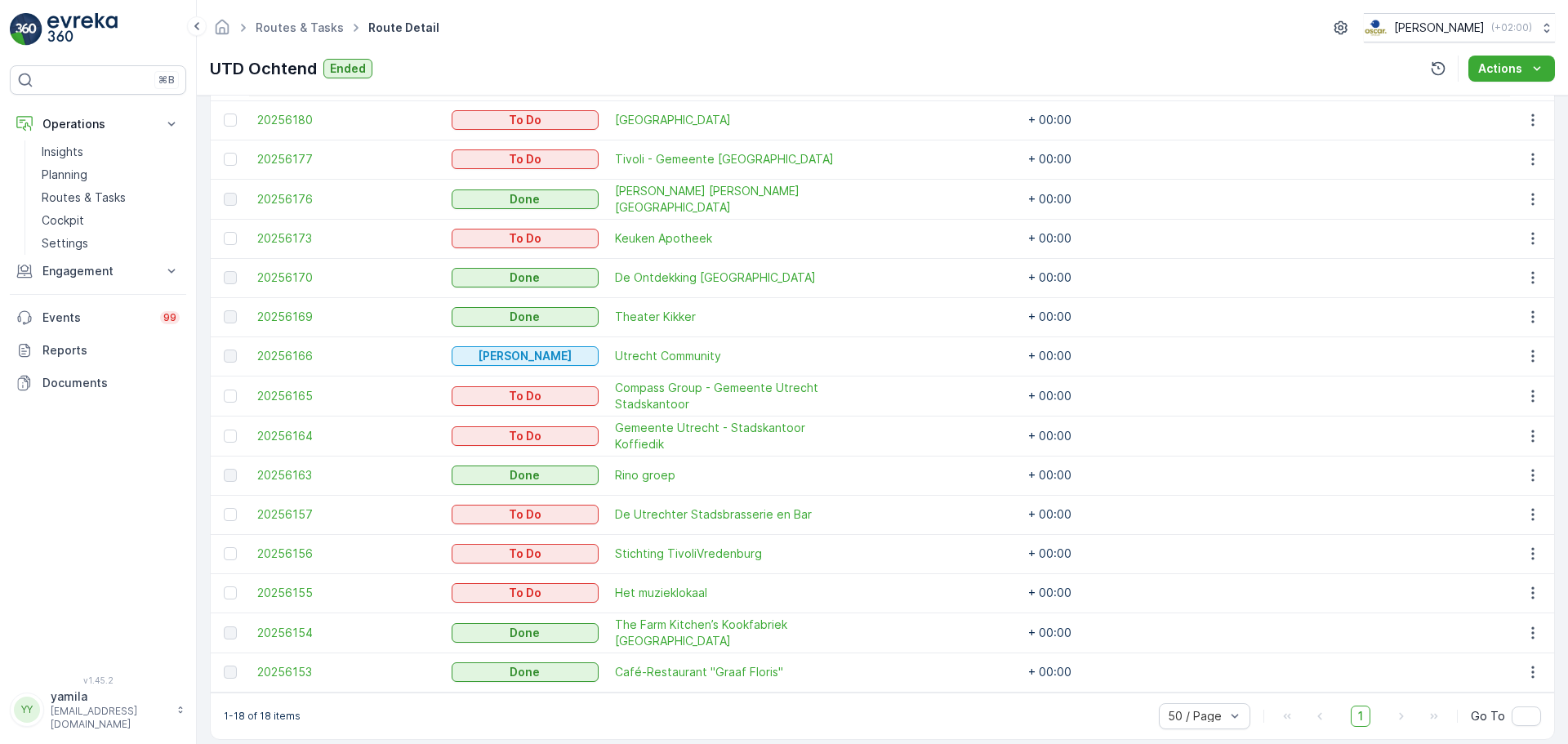 scroll, scrollTop: 621, scrollLeft: 0, axis: vertical 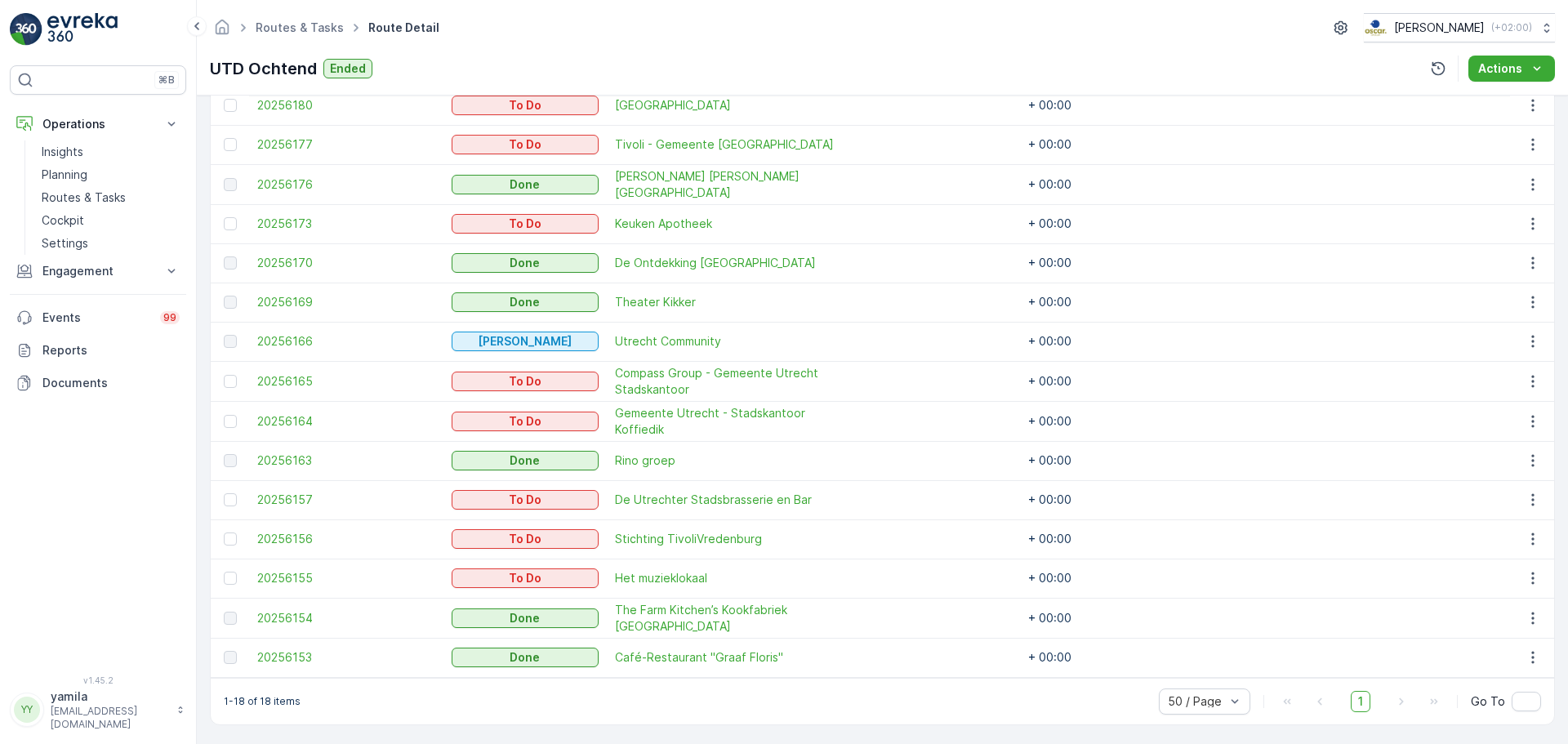 click at bounding box center (1265, 461) 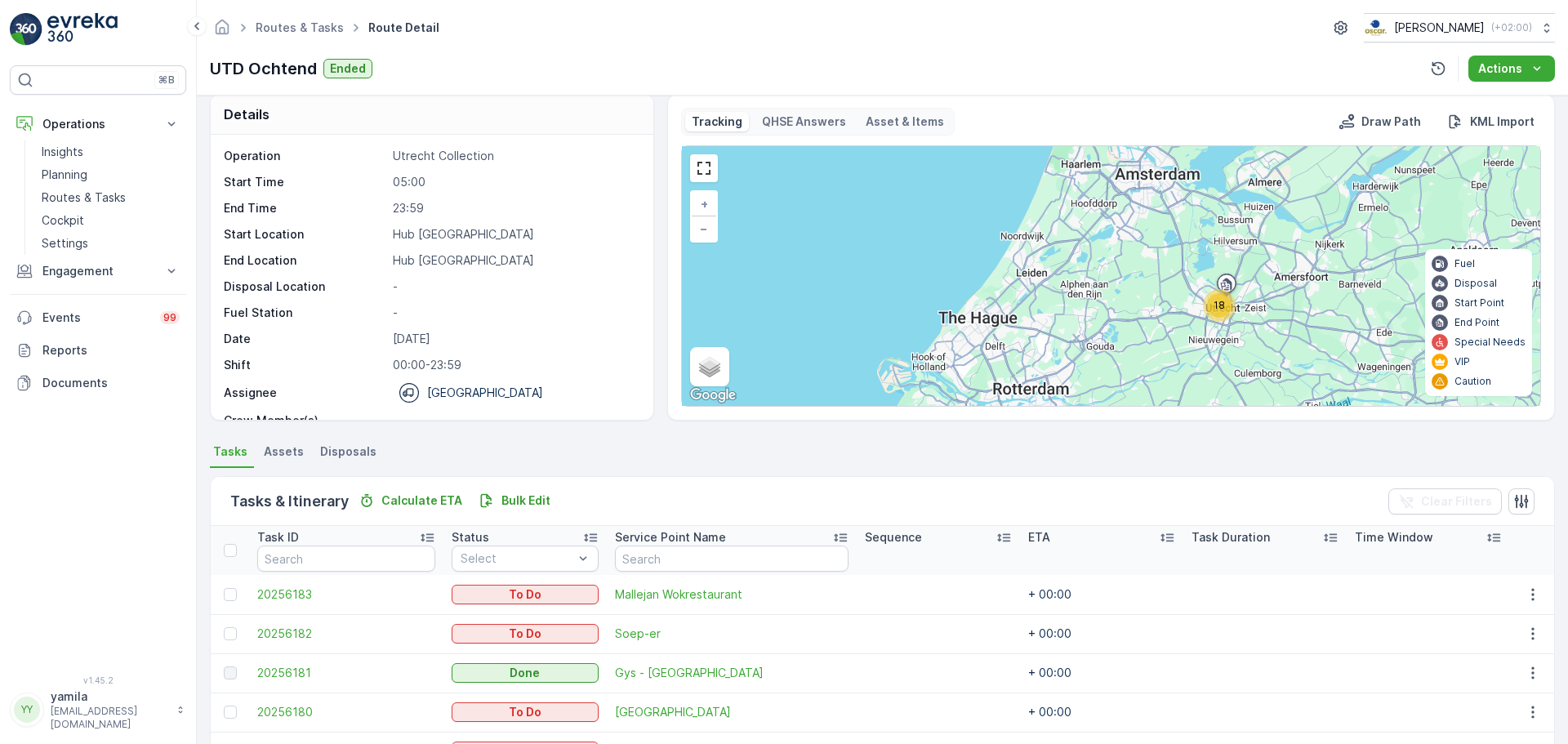 scroll, scrollTop: 0, scrollLeft: 0, axis: both 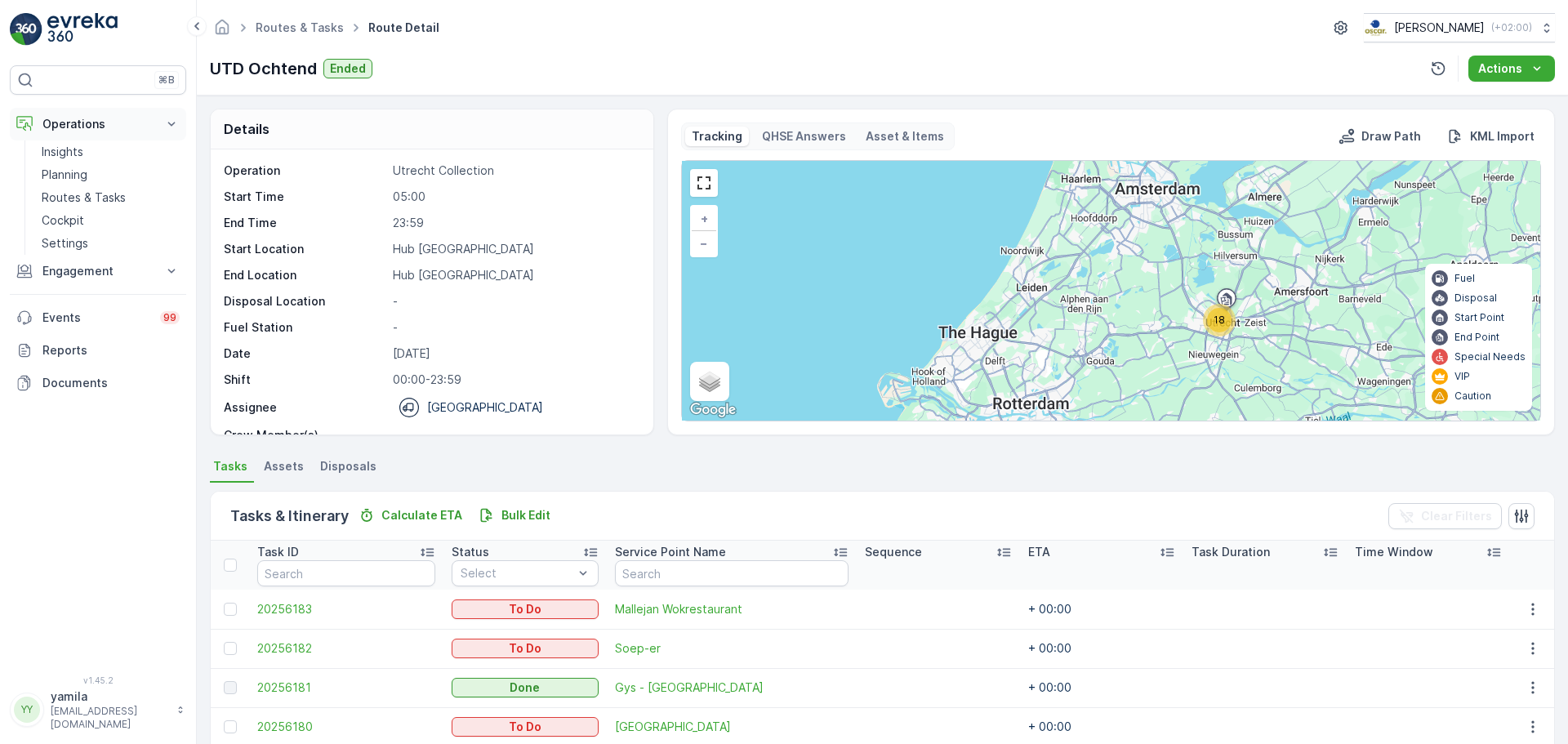 click on "Operations" at bounding box center [98, 124] 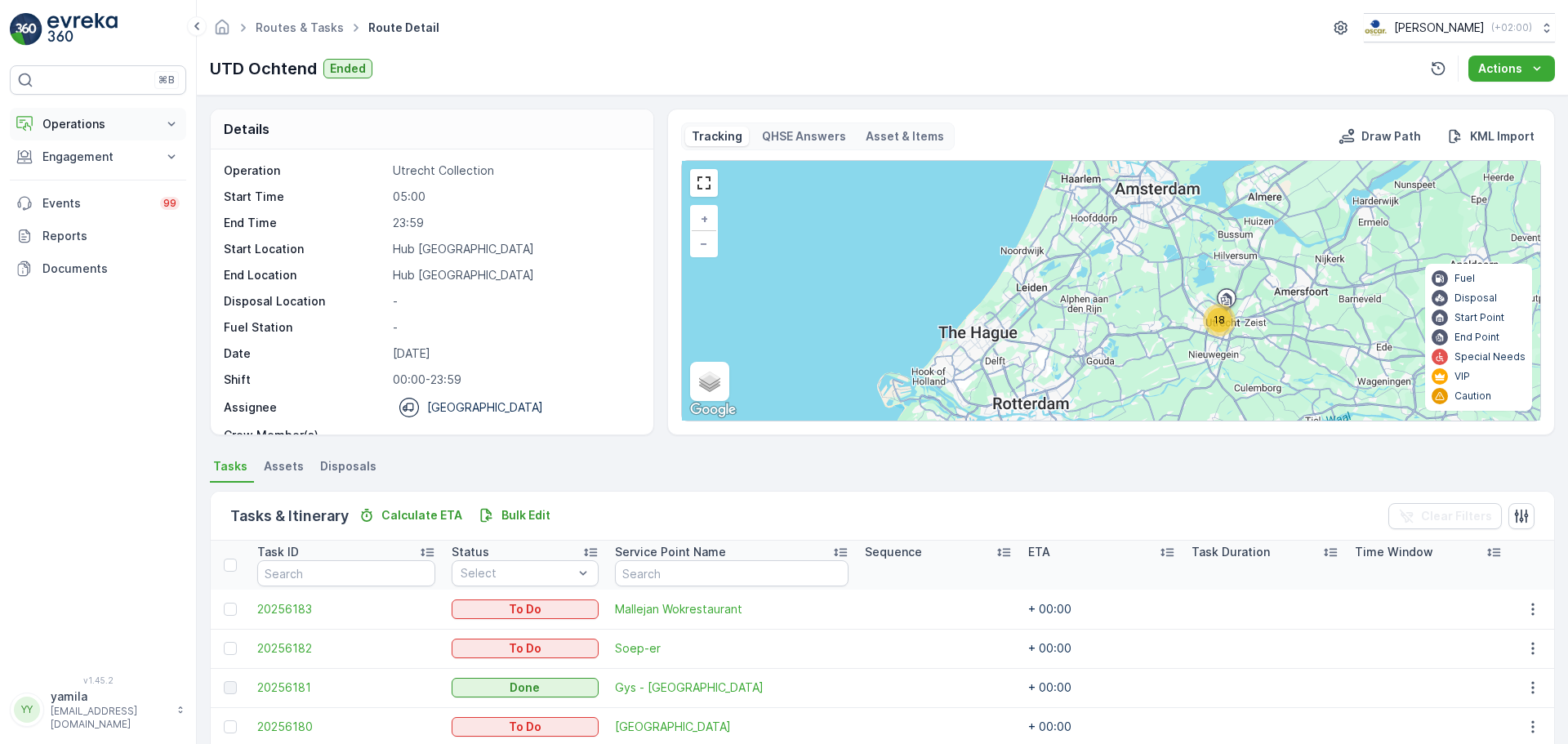 click on "Operations" at bounding box center (98, 124) 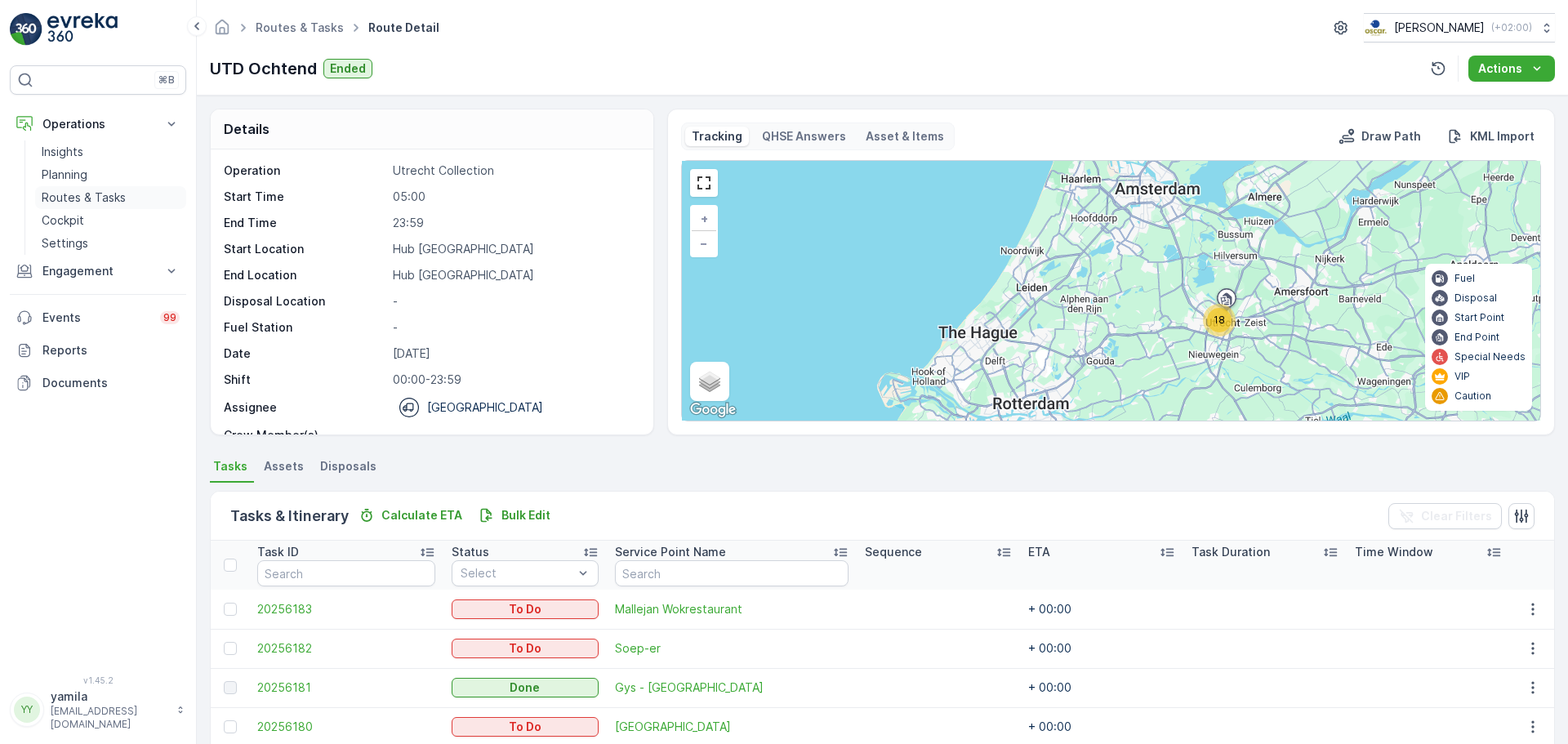 click on "Routes & Tasks" at bounding box center [110, 198] 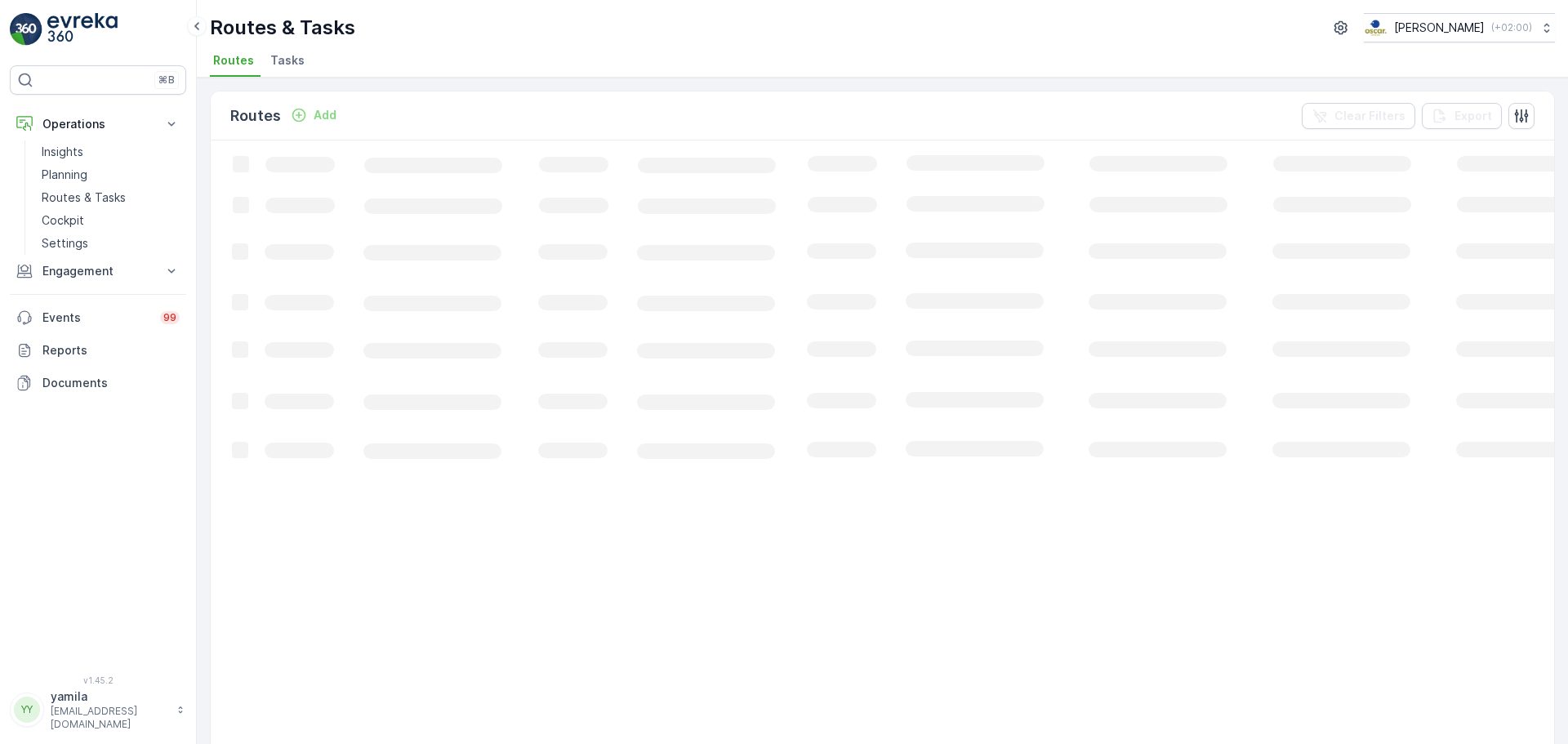 click on "Tasks" at bounding box center [289, 63] 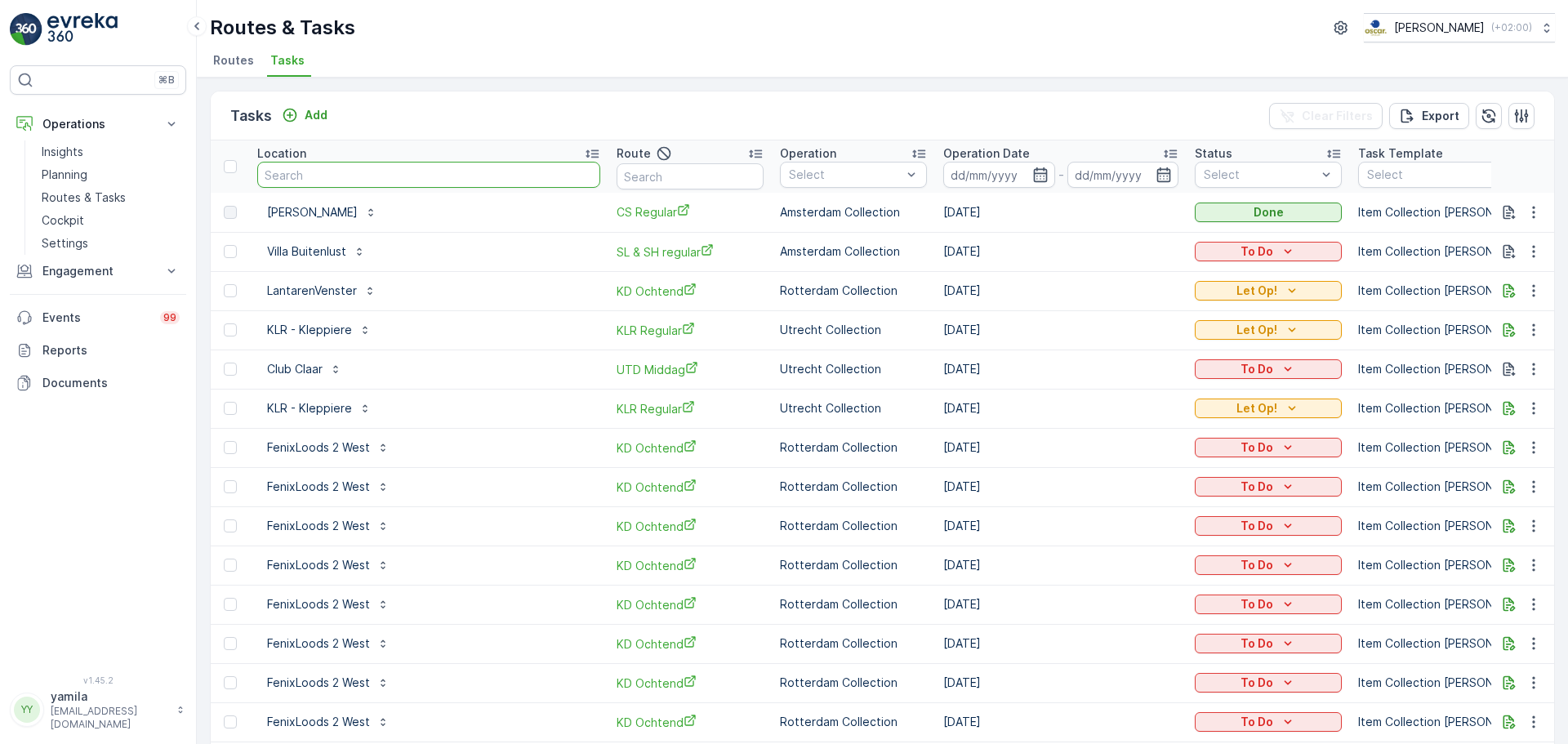 click at bounding box center [429, 175] 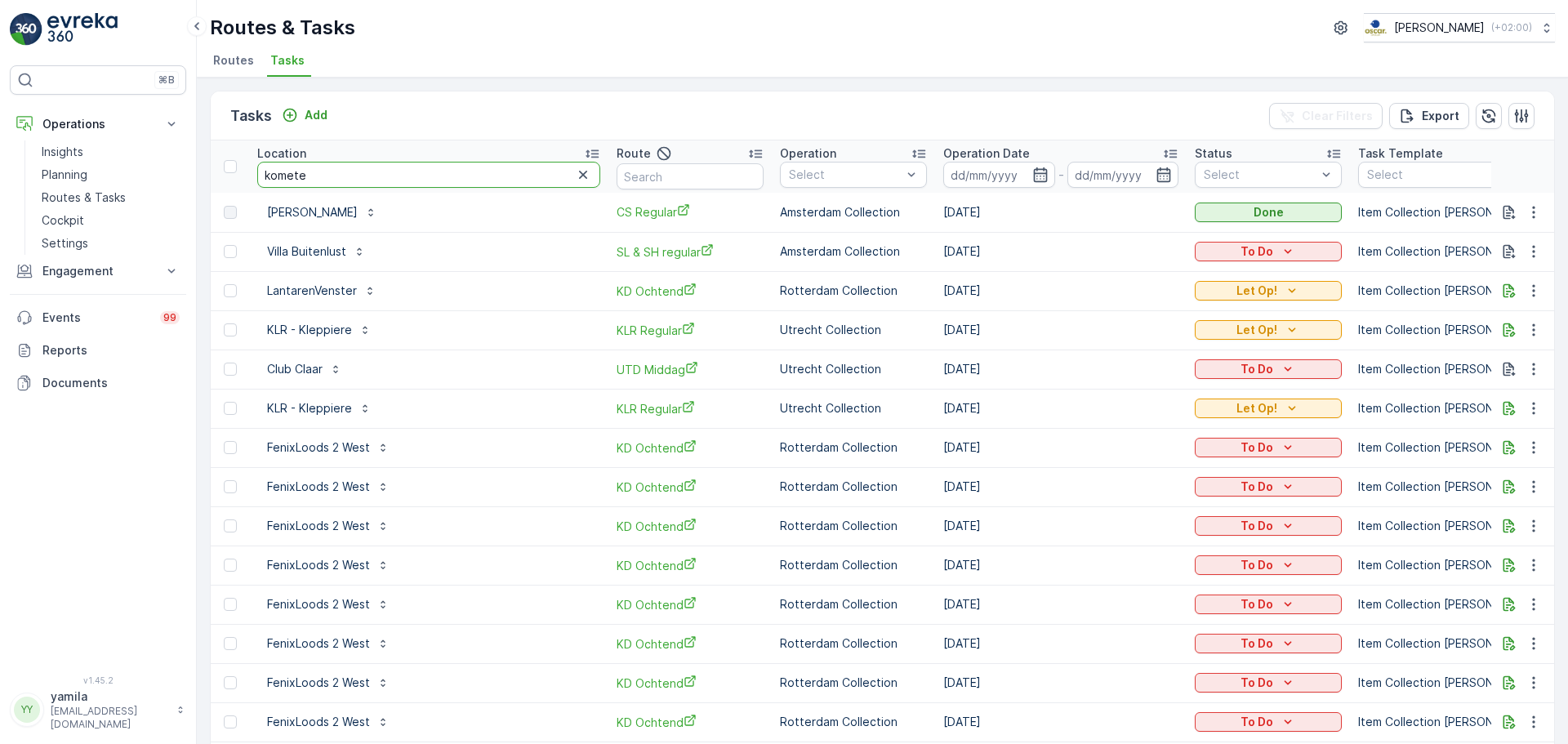 type on "kometen" 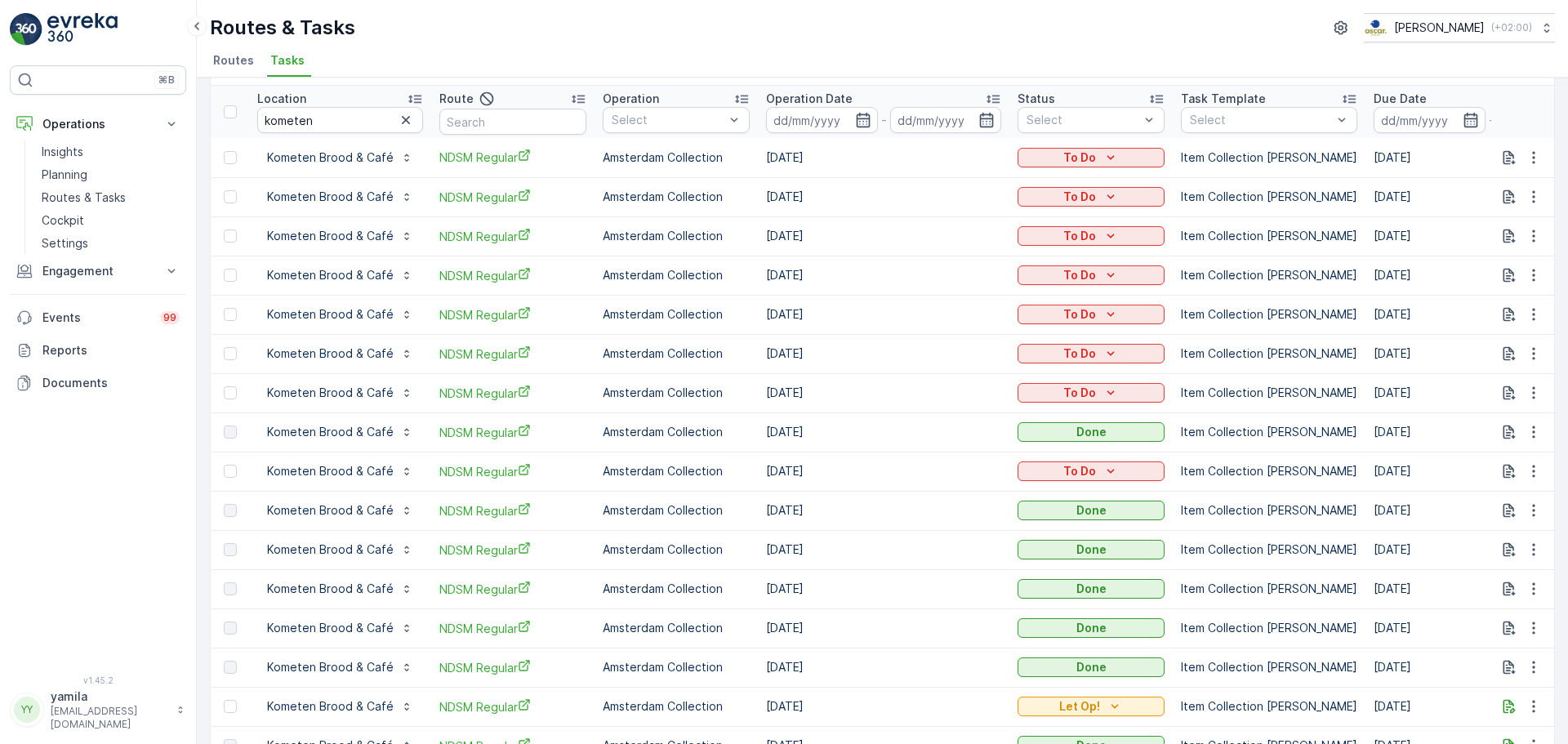 scroll, scrollTop: 82, scrollLeft: 0, axis: vertical 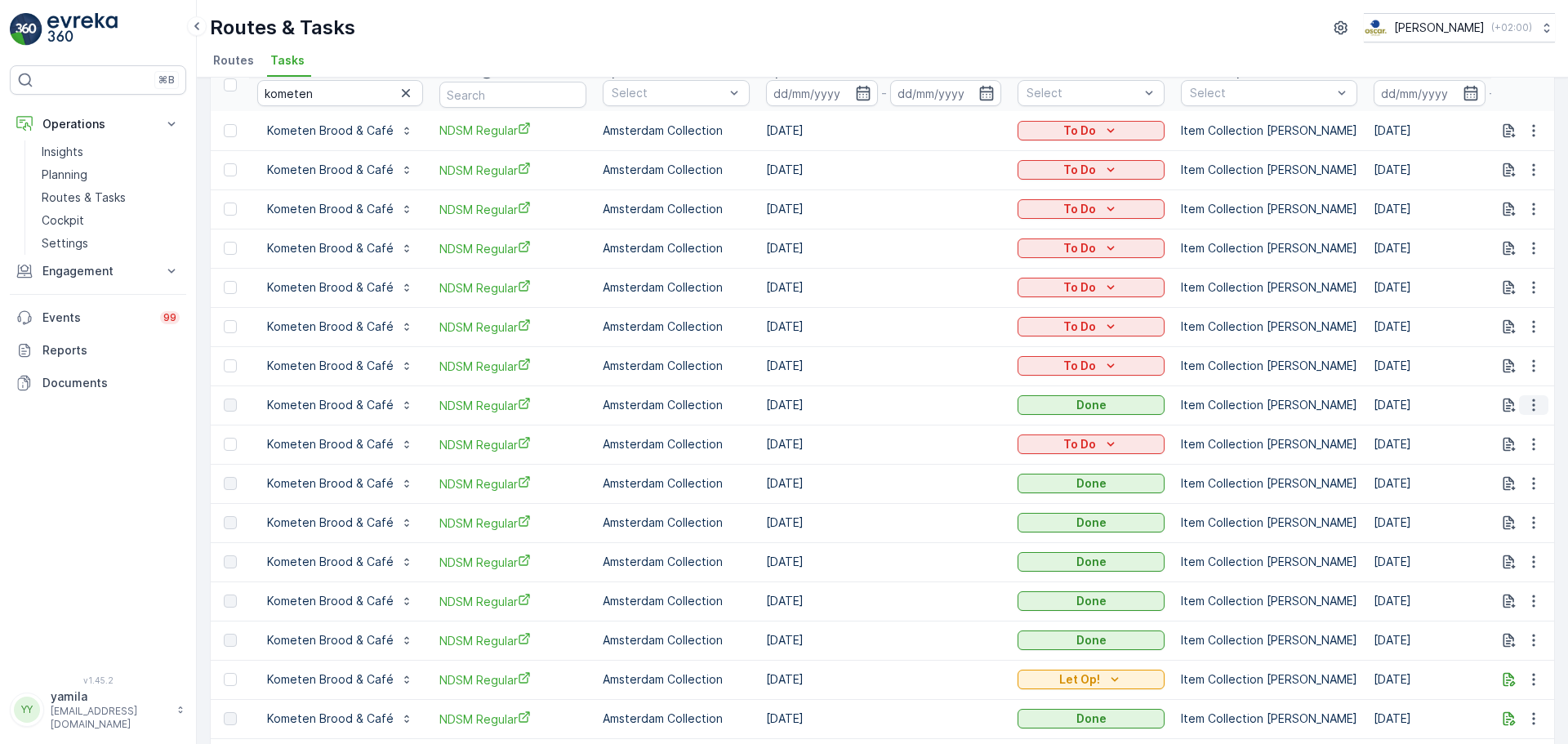 click 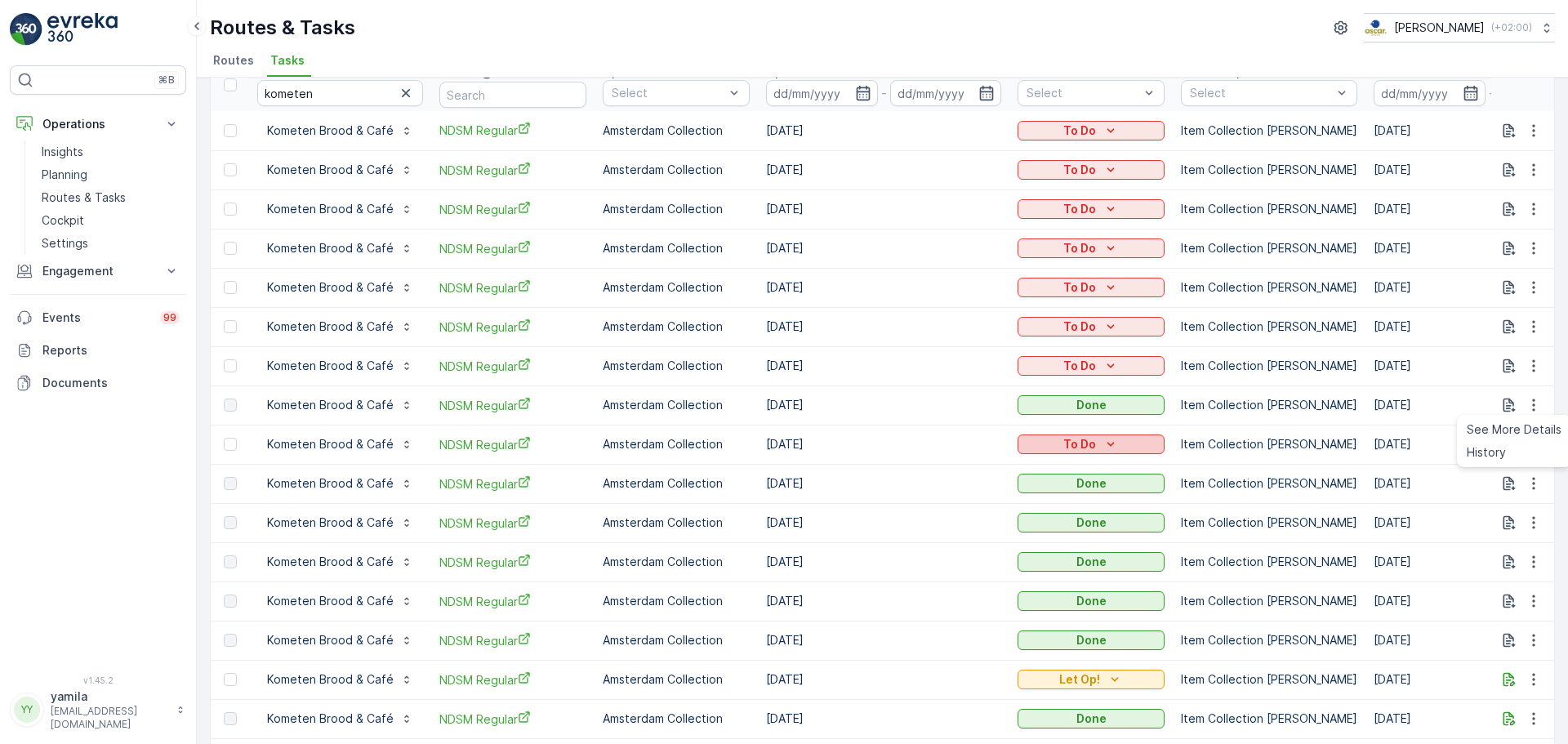 click 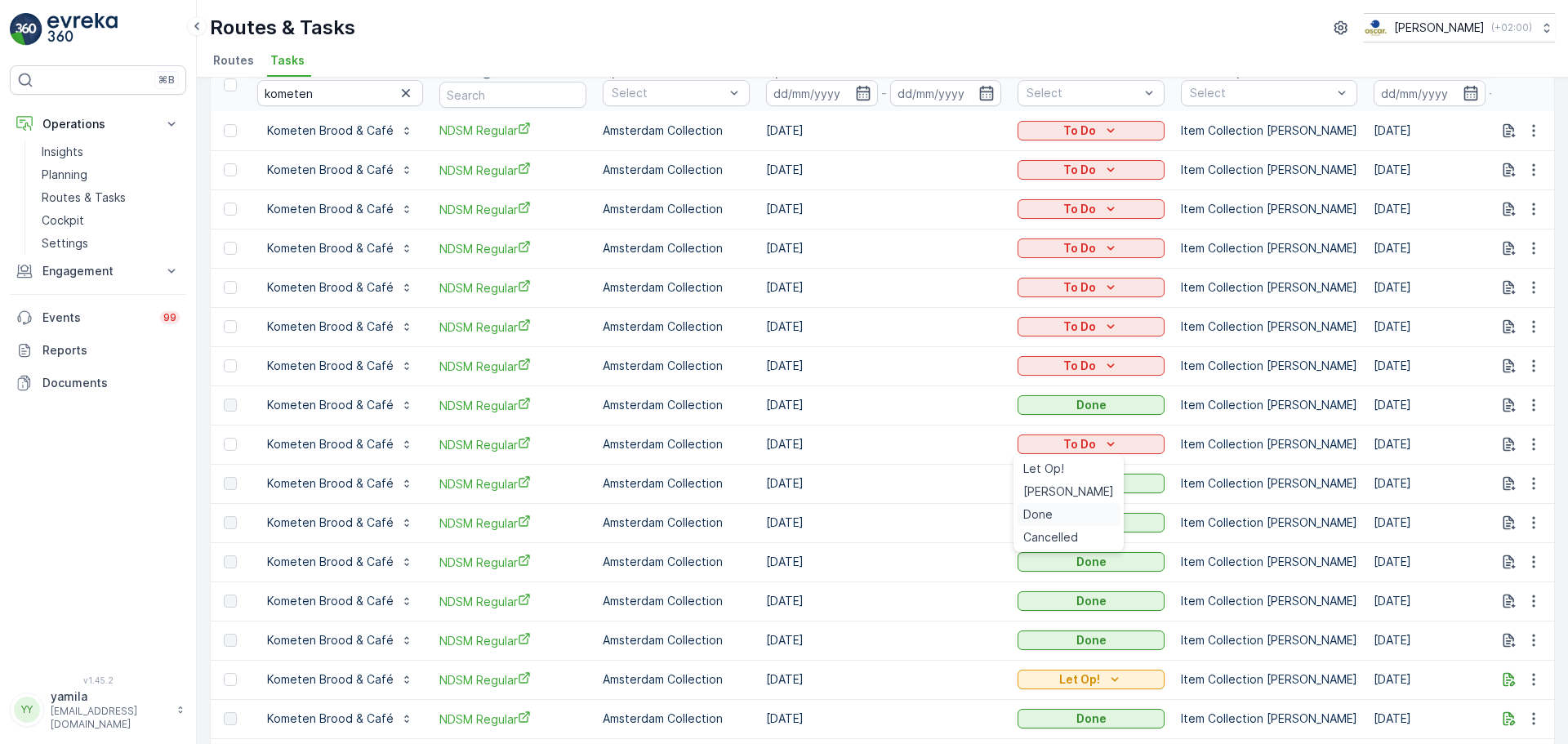 click on "Done" at bounding box center (1038, 515) 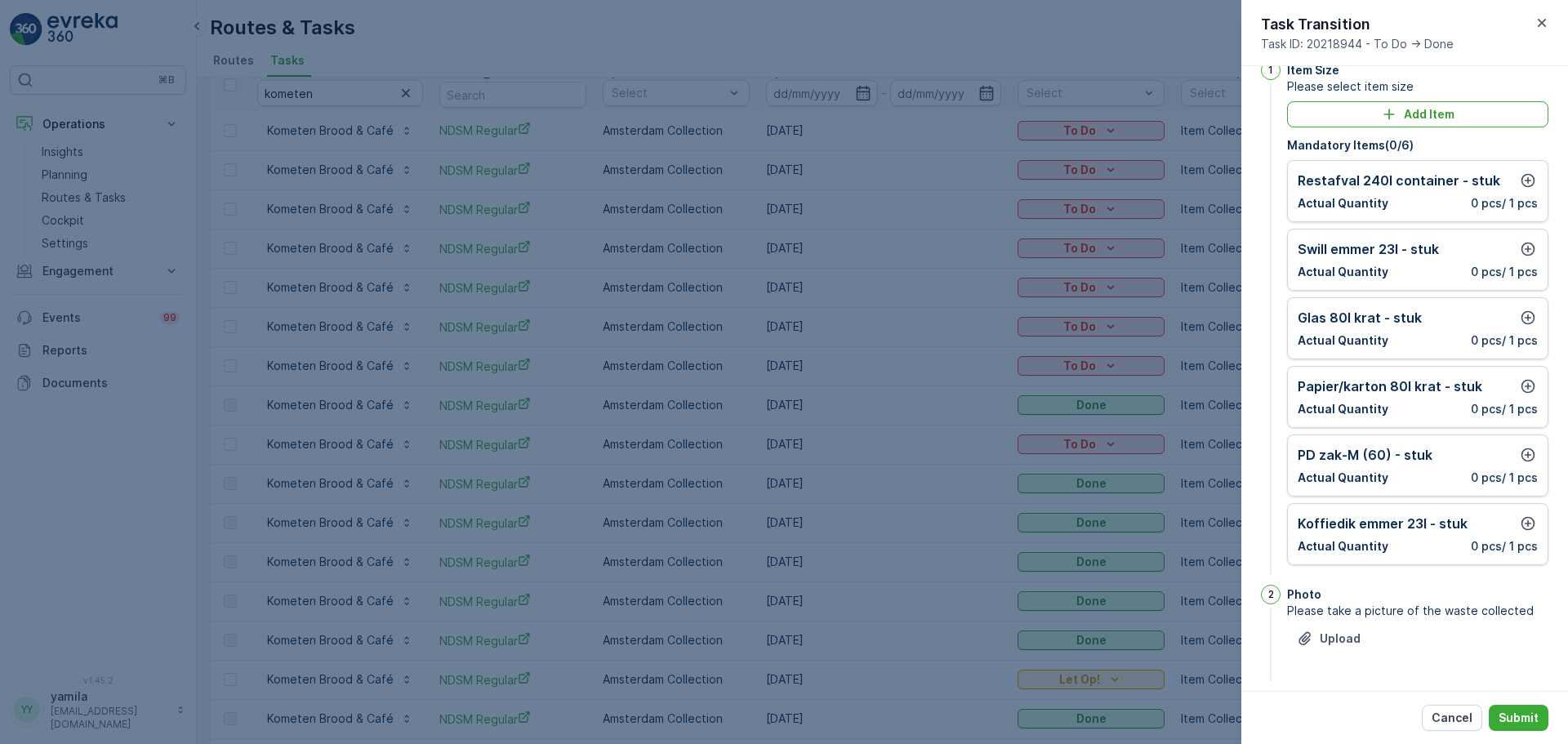 scroll, scrollTop: 38, scrollLeft: 0, axis: vertical 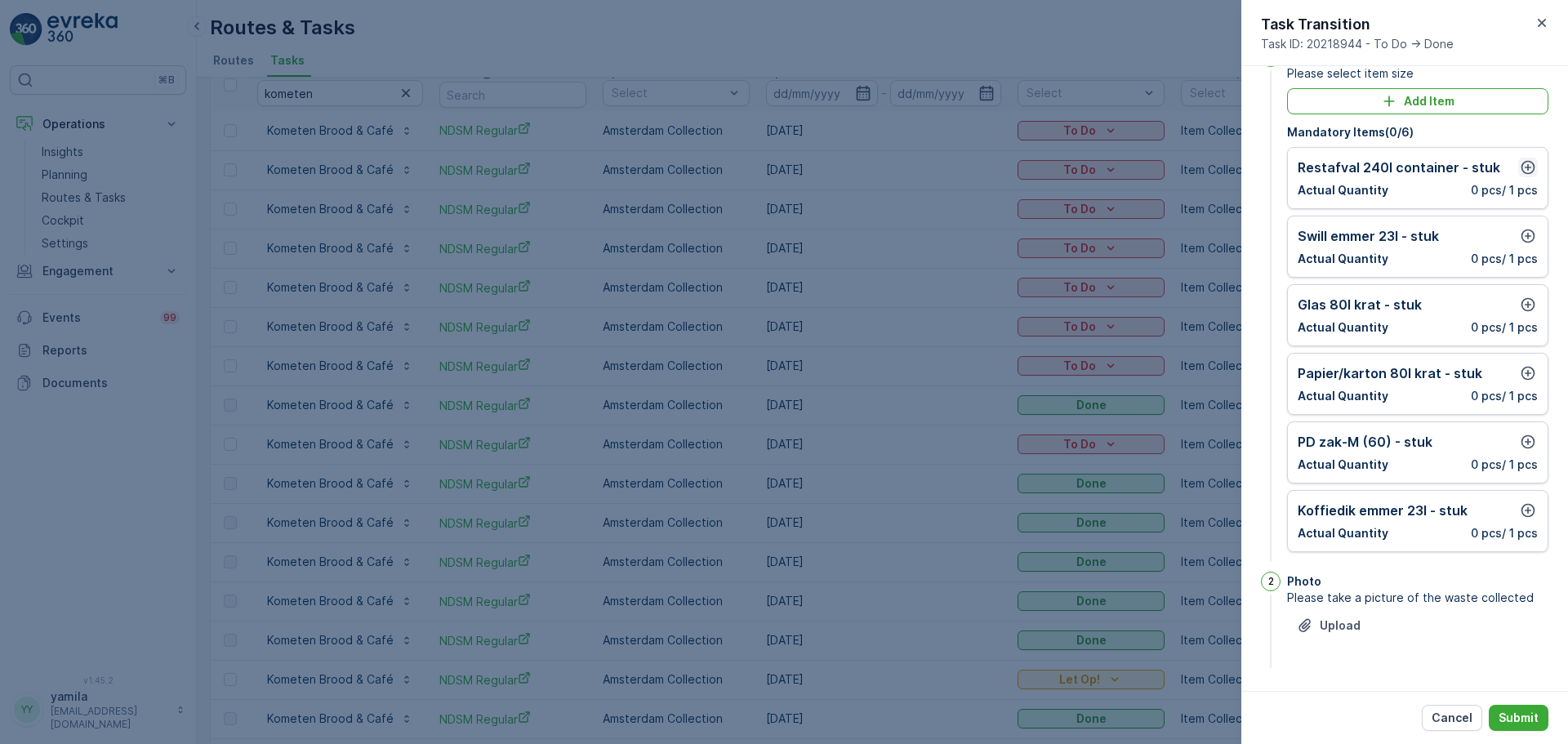 click 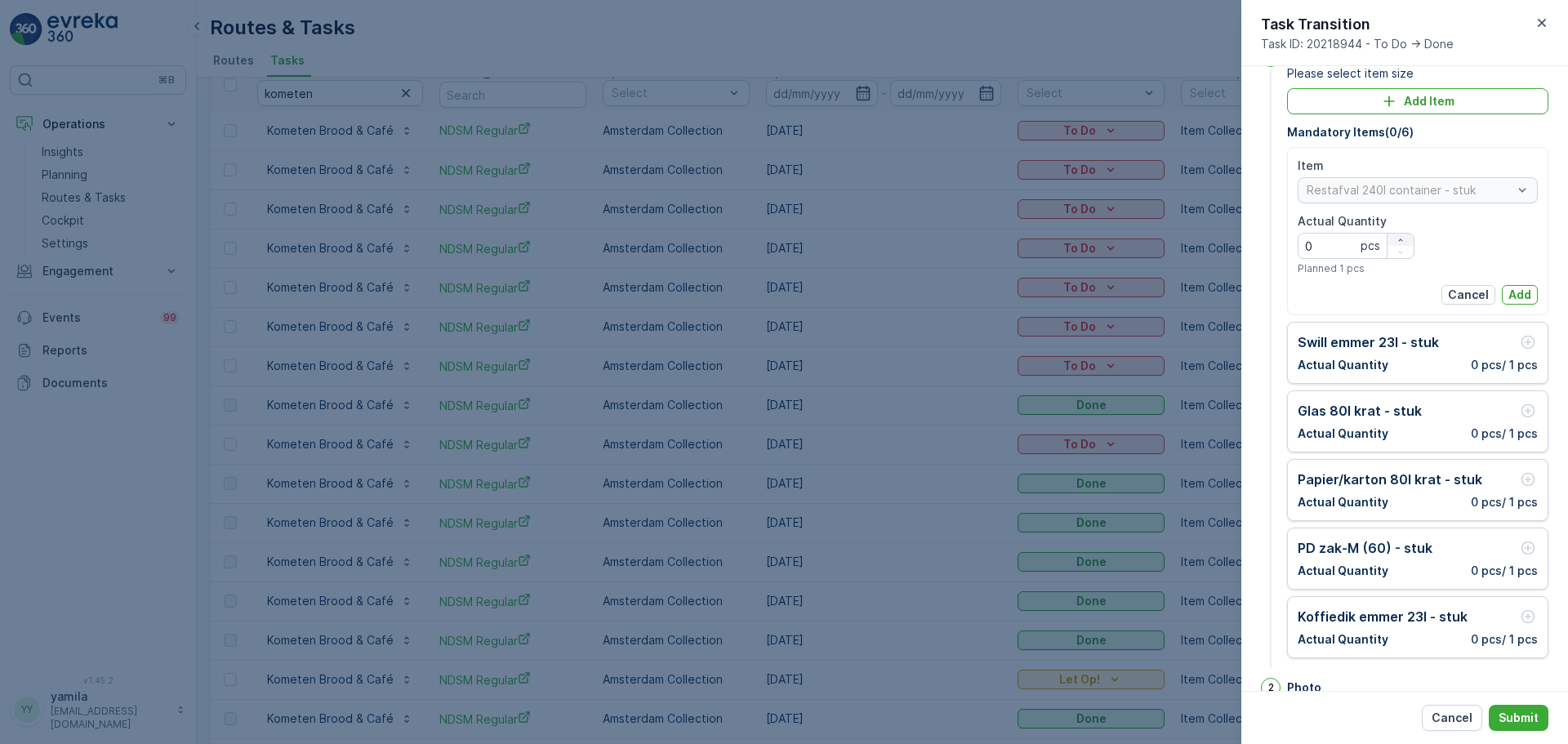 click at bounding box center (1401, 239) 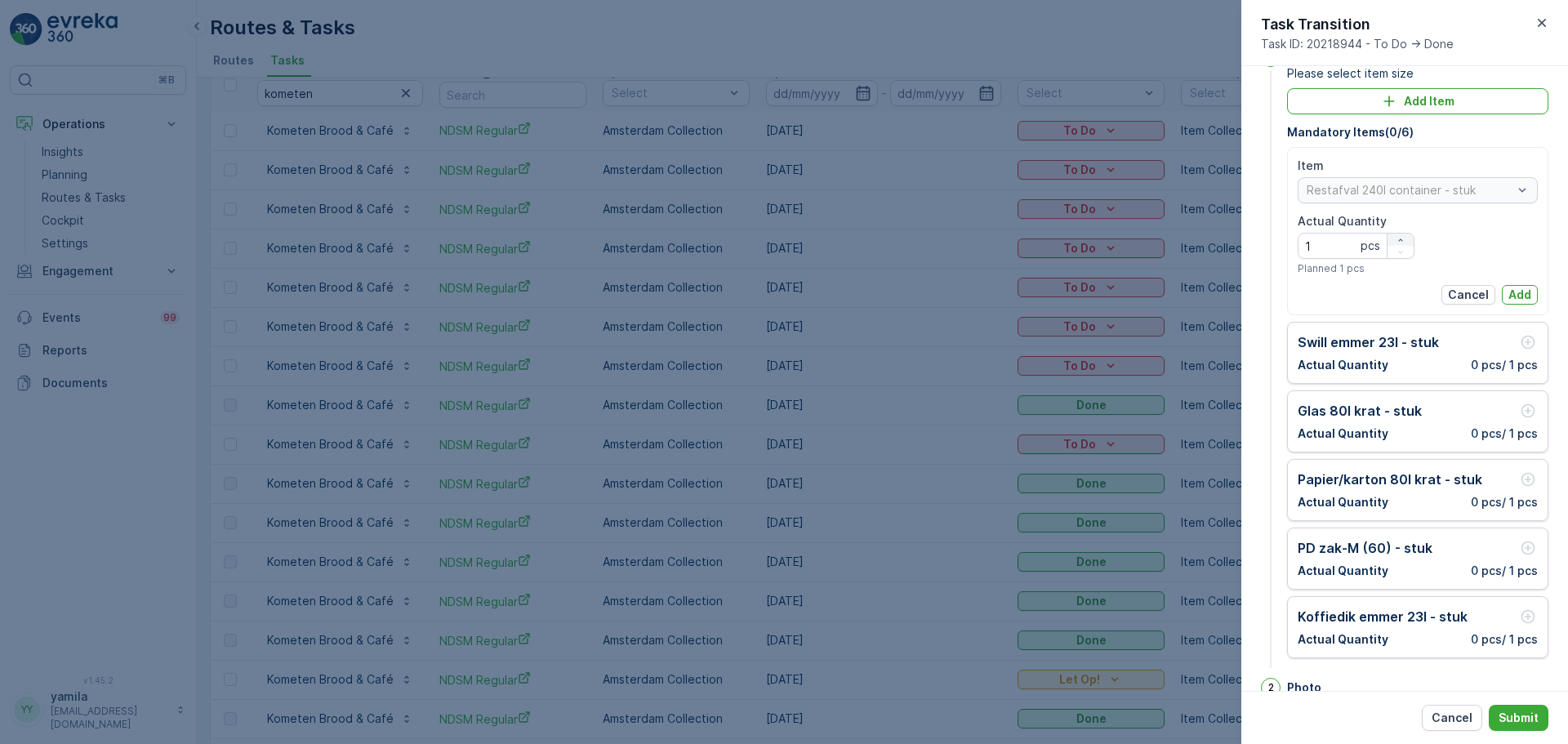 click at bounding box center (1401, 240) 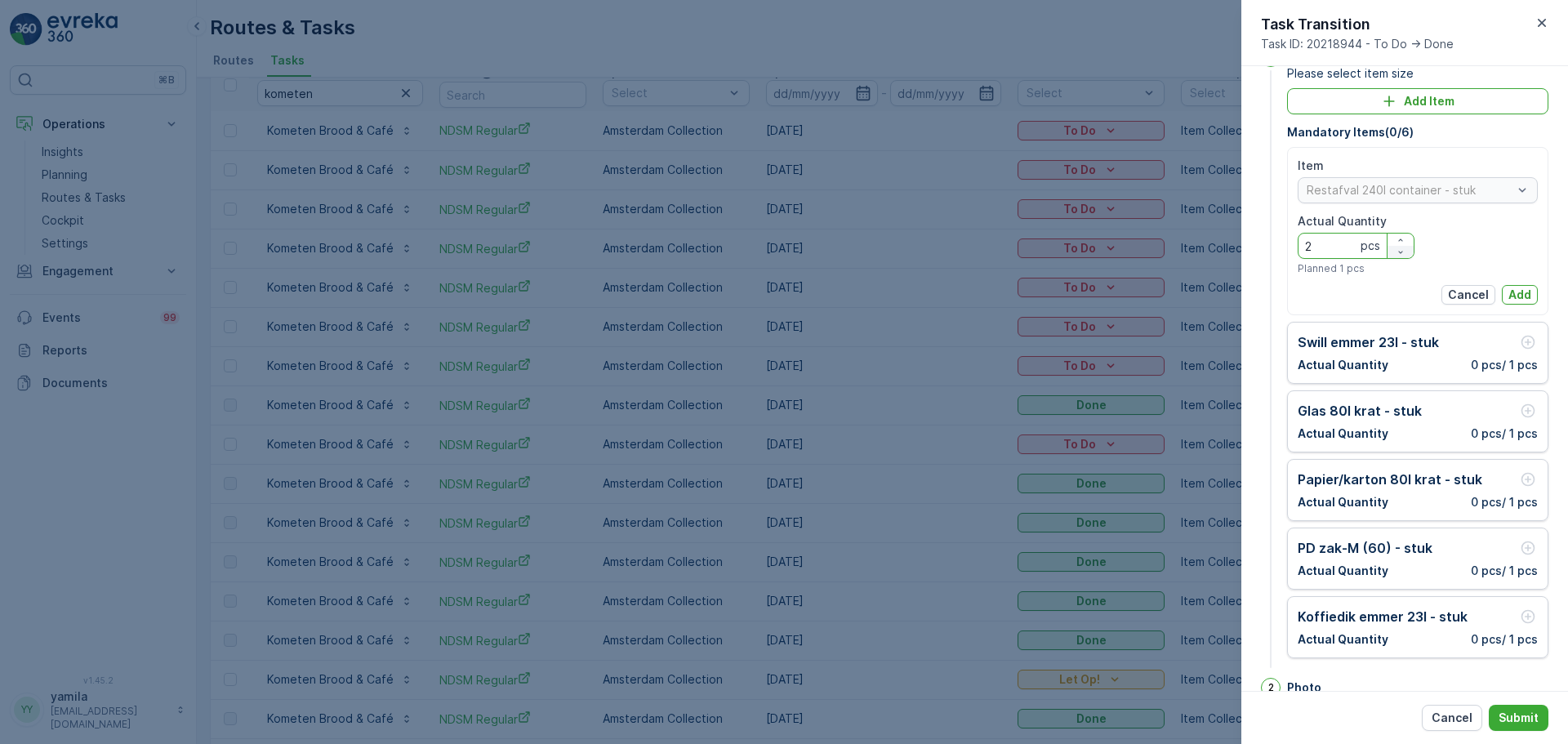 click 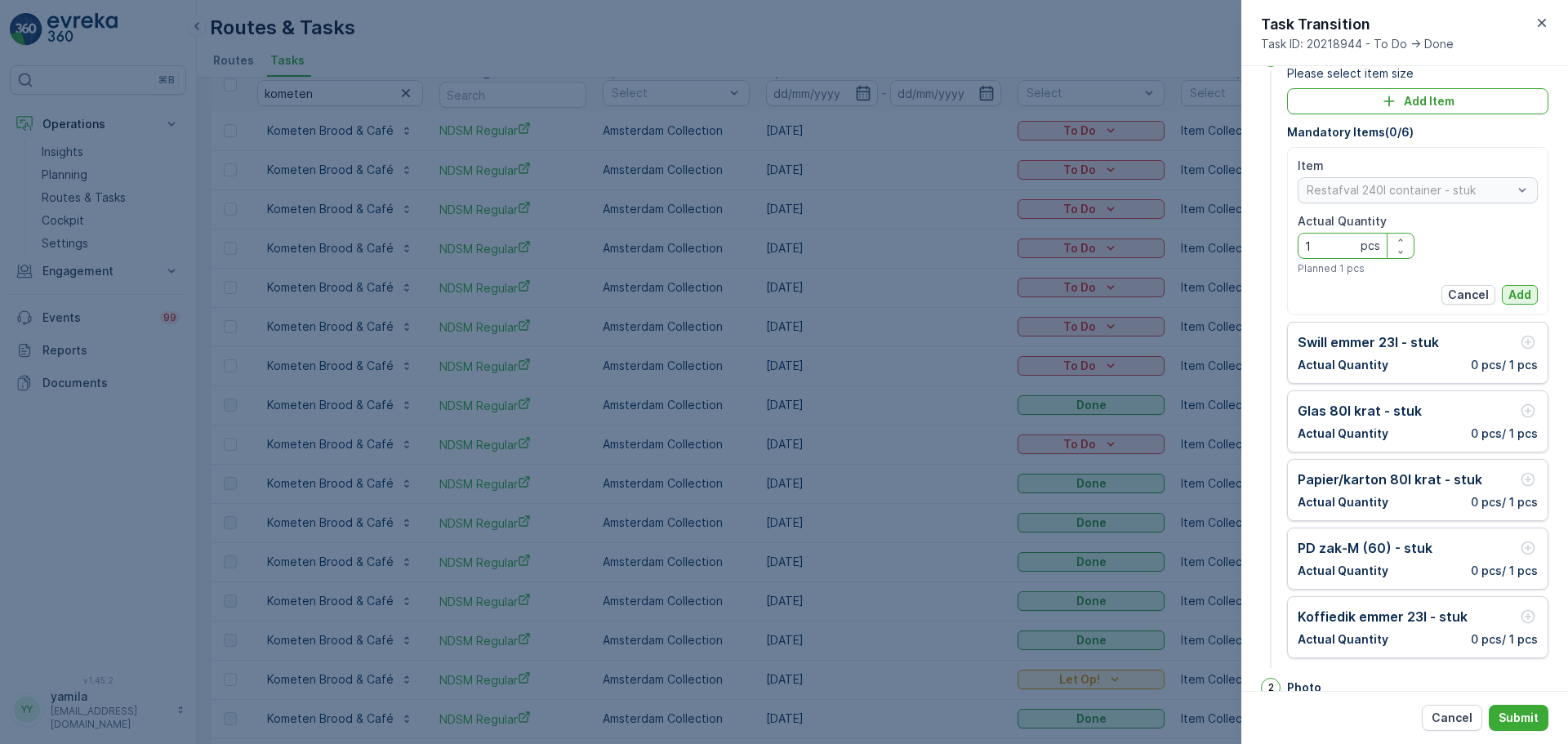 click on "Add" at bounding box center (1520, 295) 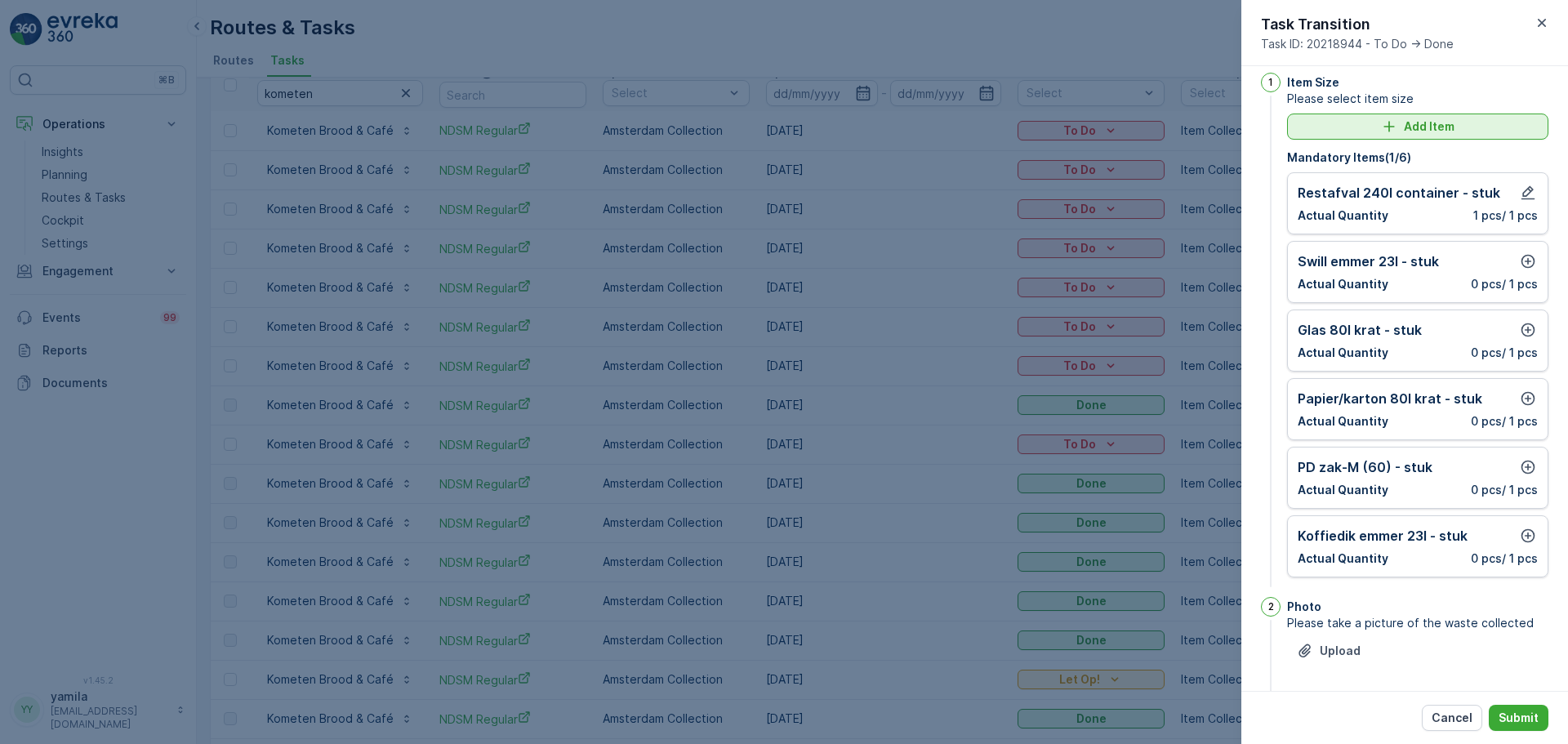 scroll, scrollTop: 0, scrollLeft: 0, axis: both 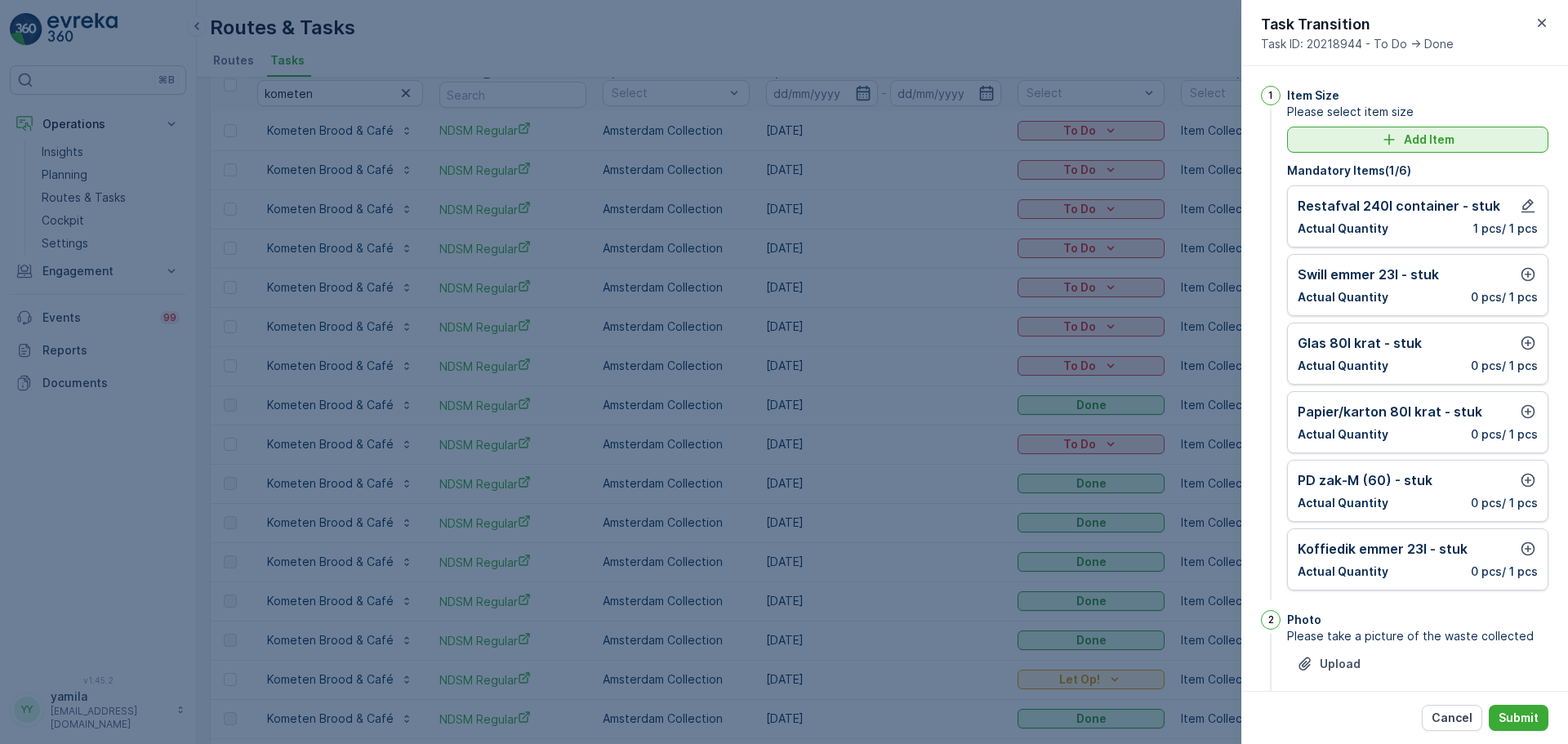 click 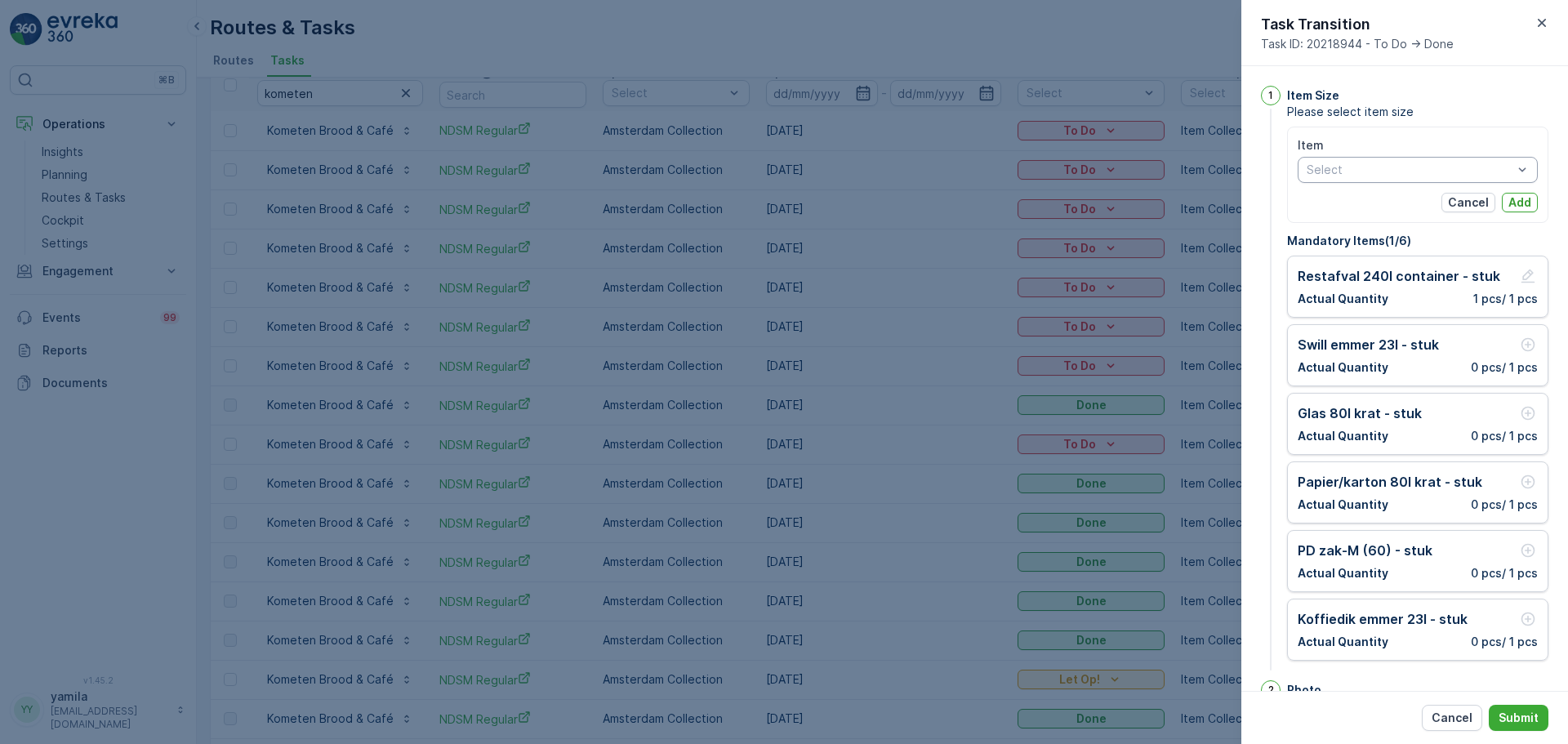 click at bounding box center [1410, 170] 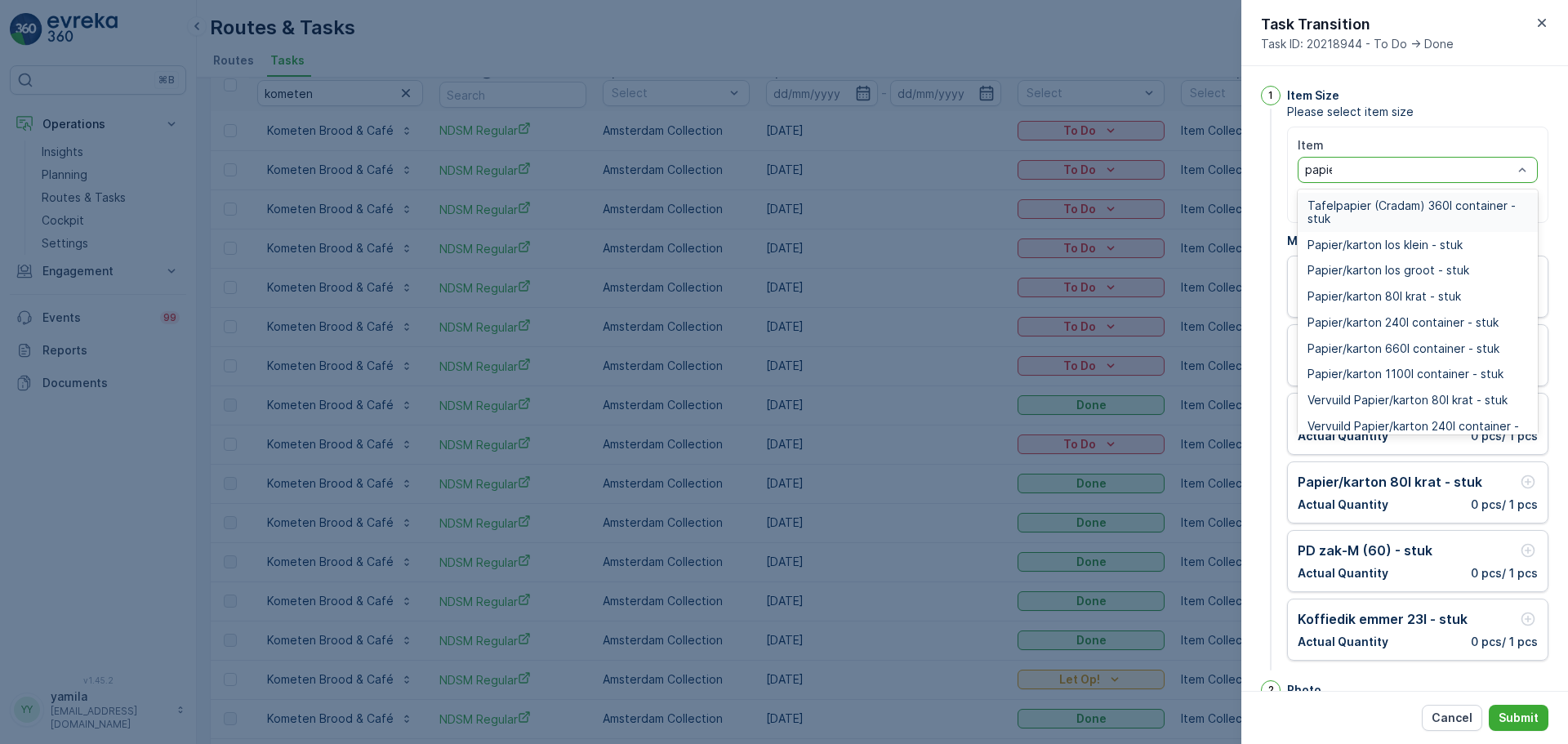 type on "papier" 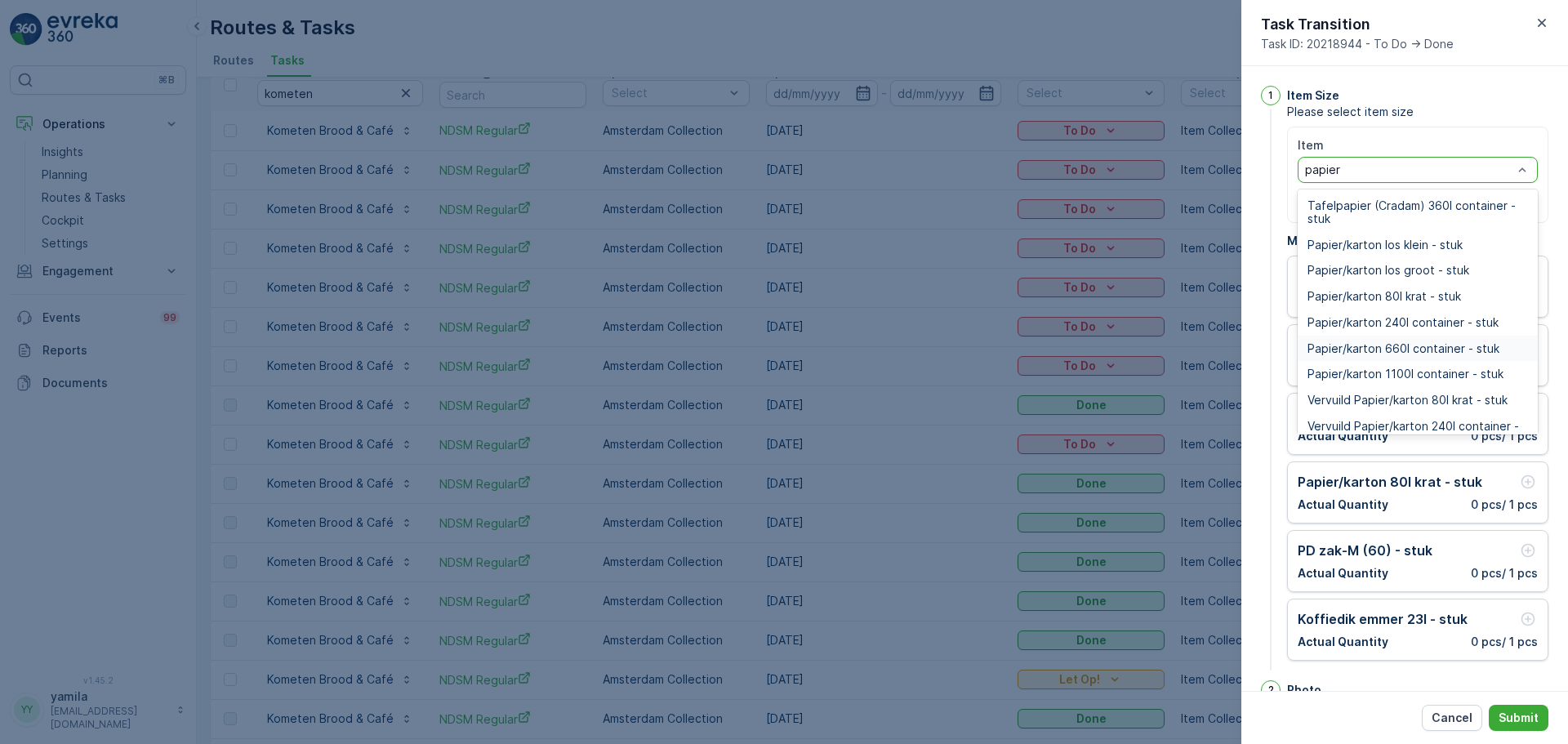 drag, startPoint x: 1422, startPoint y: 345, endPoint x: 1437, endPoint y: 285, distance: 61.84658 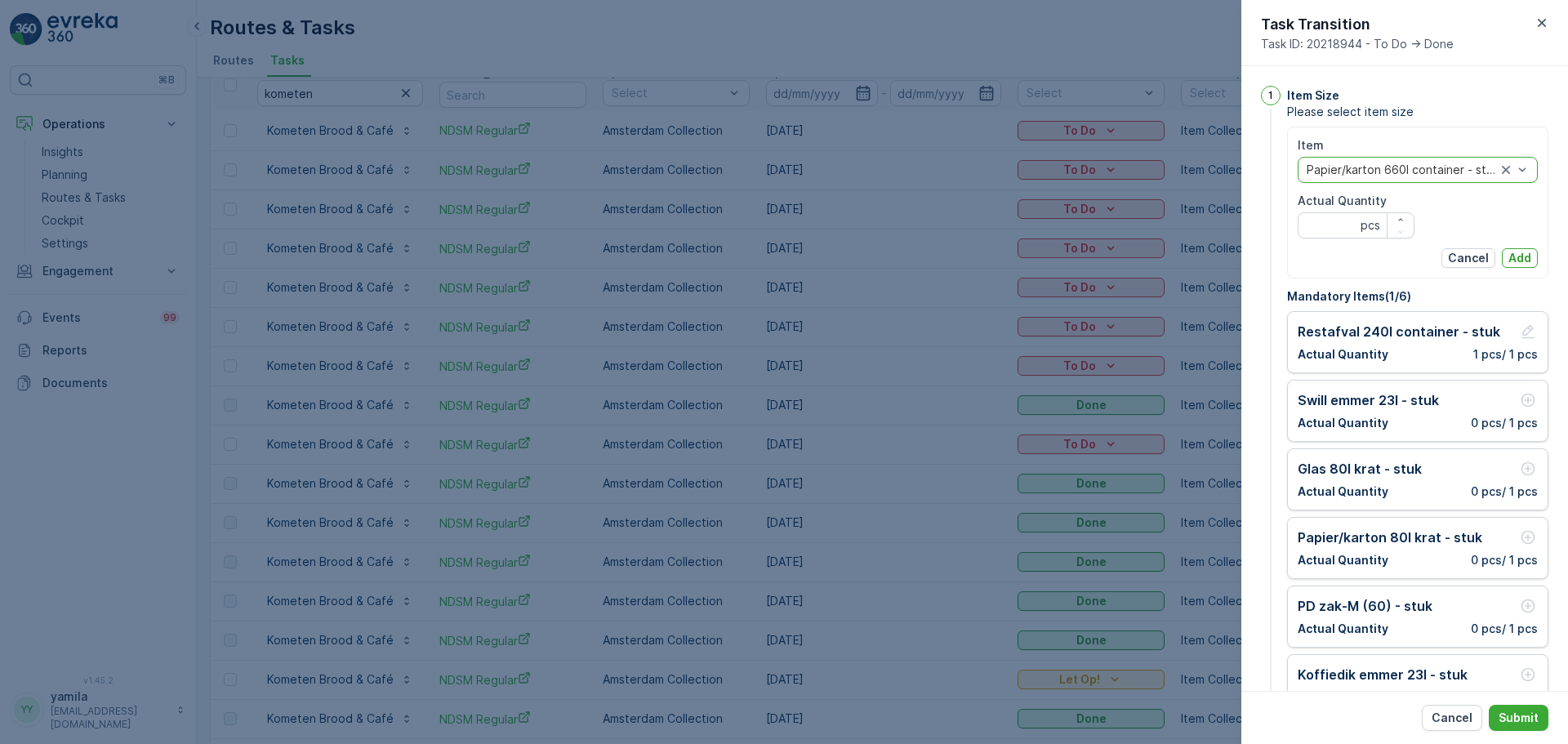 click on "Actual Quantity pcs" at bounding box center (1356, 216) 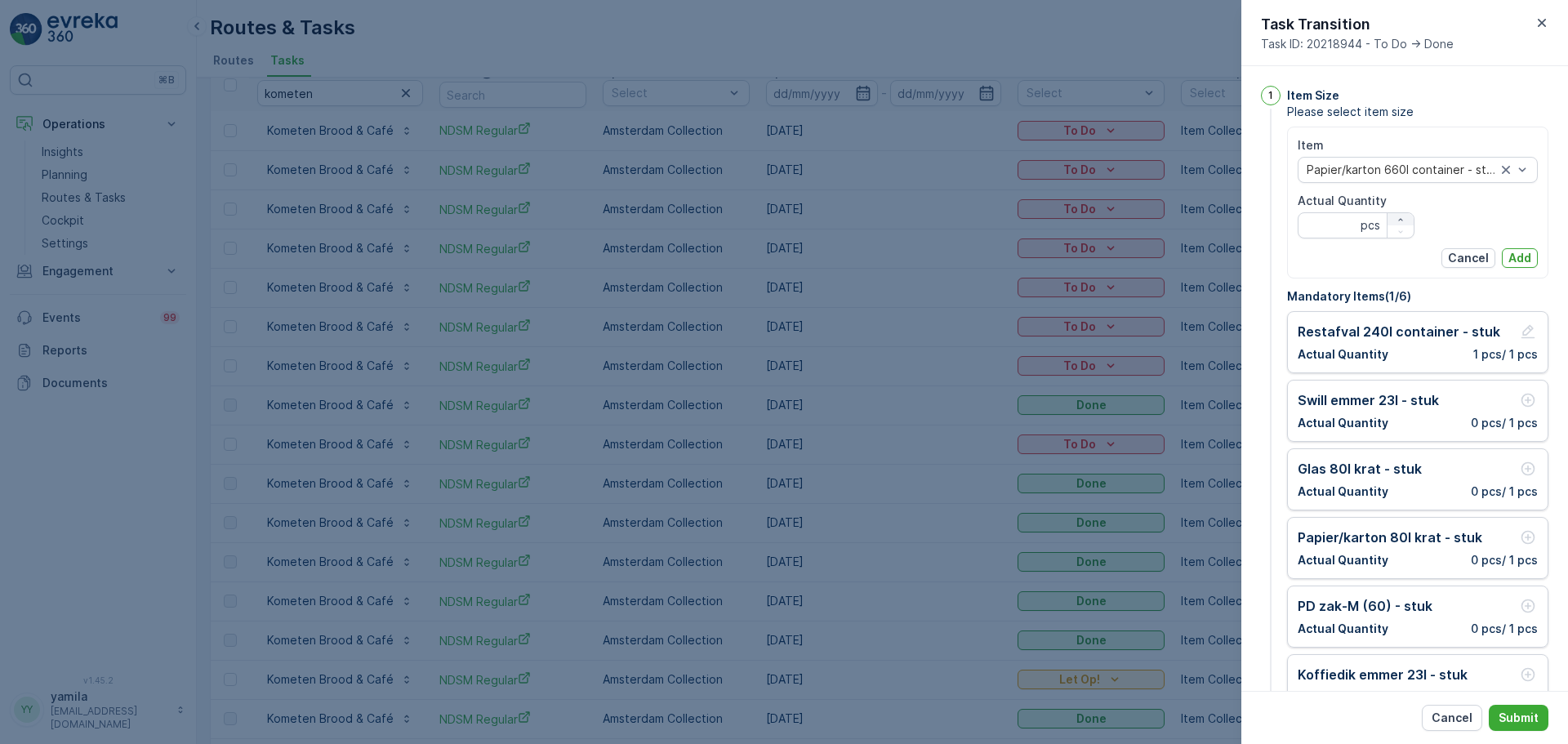 click at bounding box center (1401, 220) 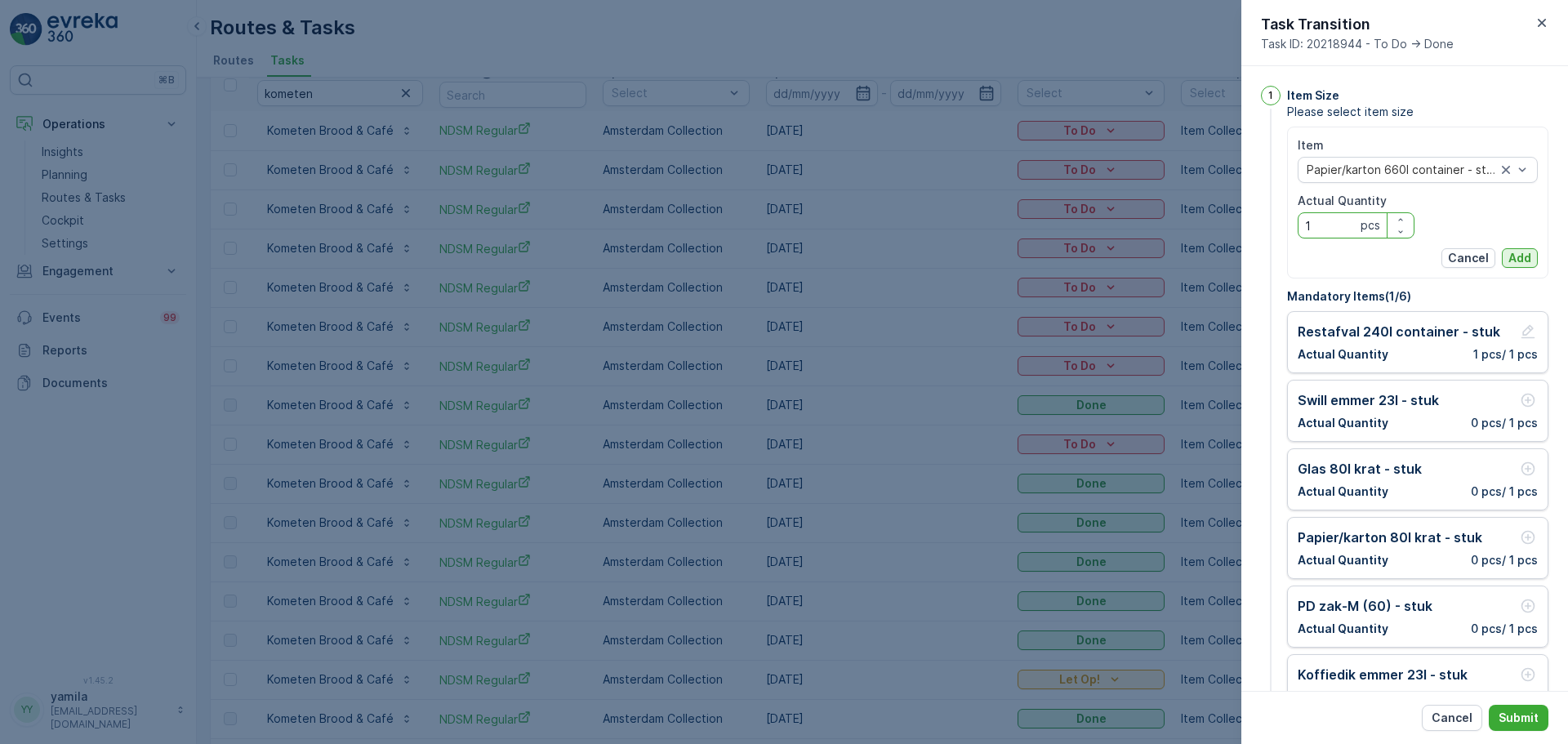 click on "Add" at bounding box center [1520, 258] 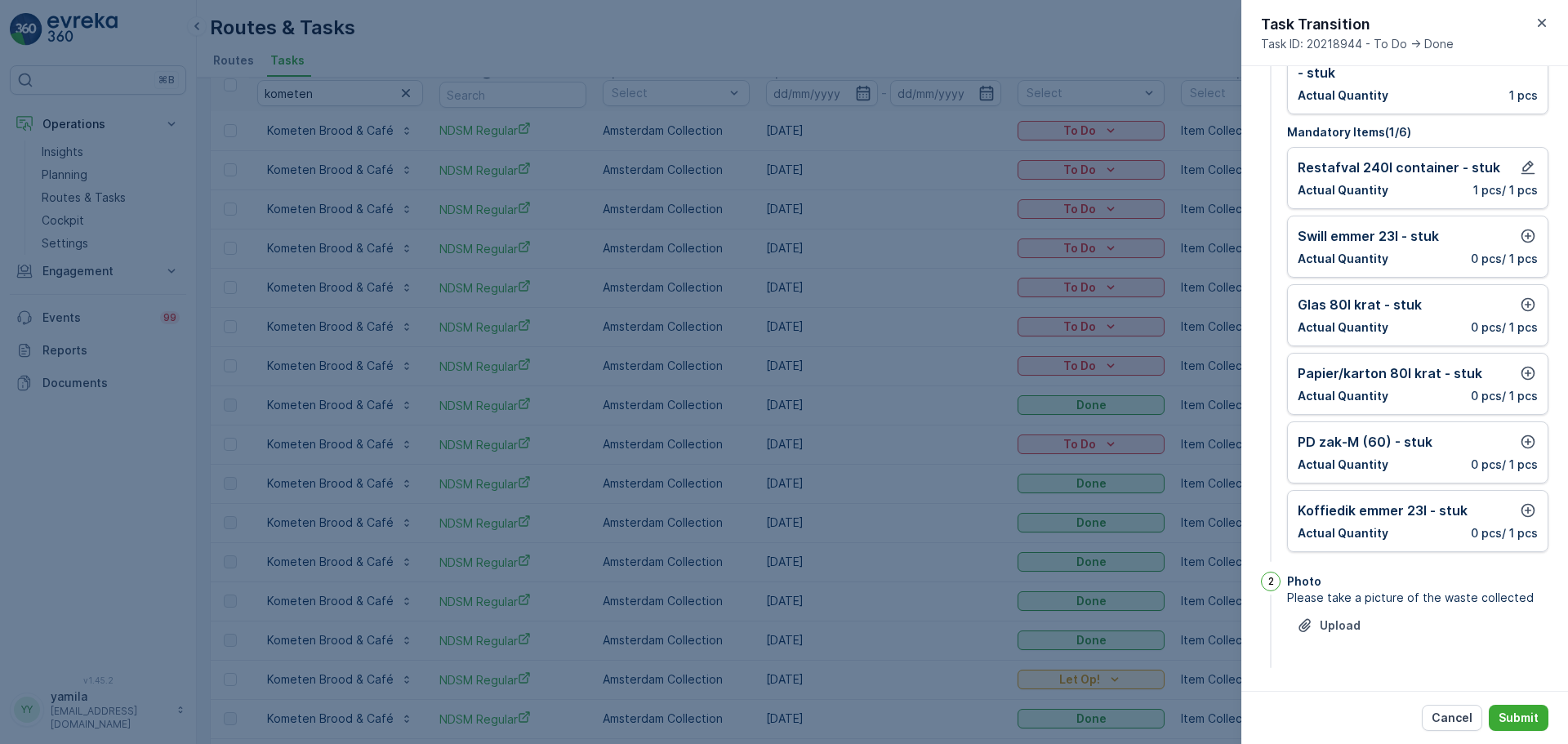 scroll, scrollTop: 45, scrollLeft: 0, axis: vertical 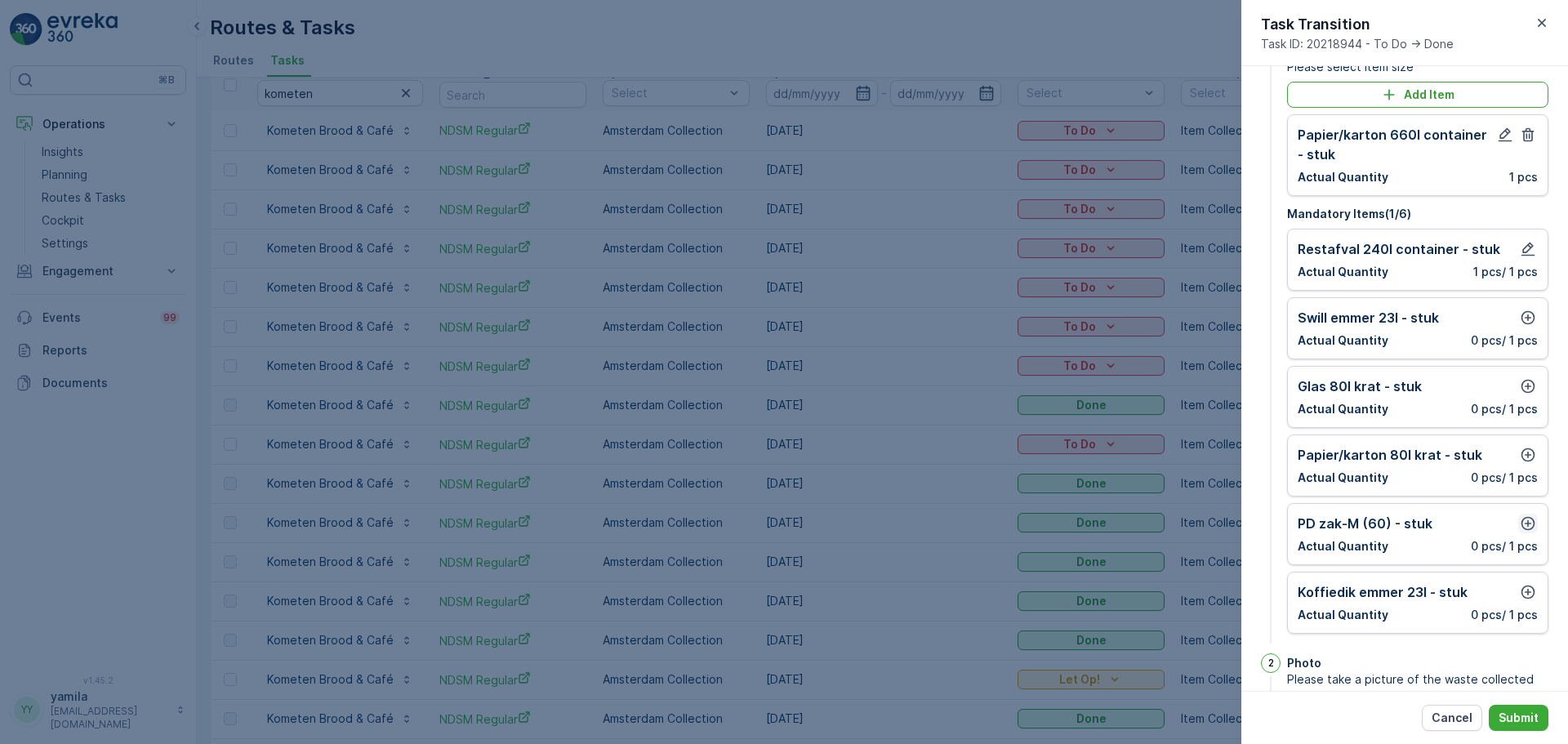 click 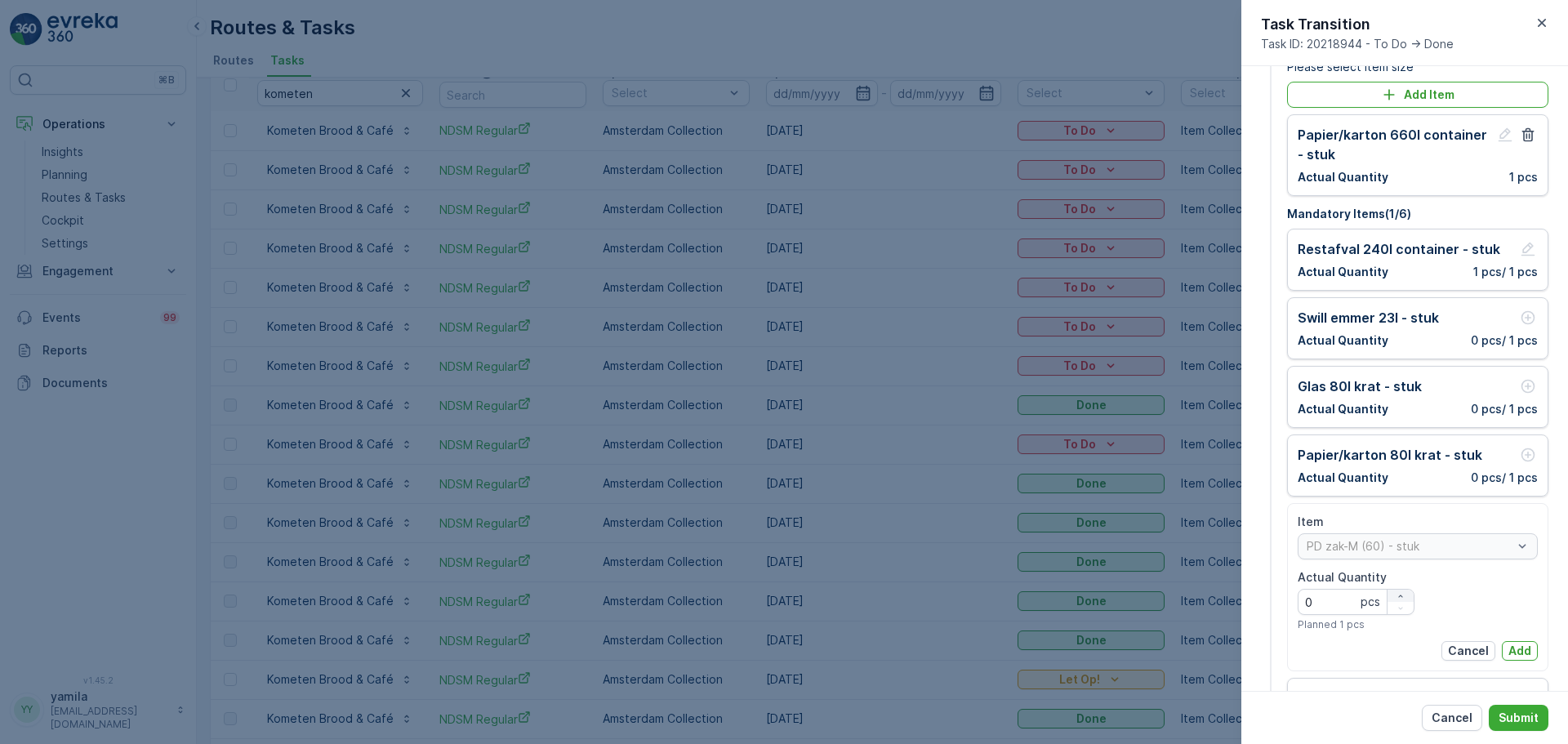 click 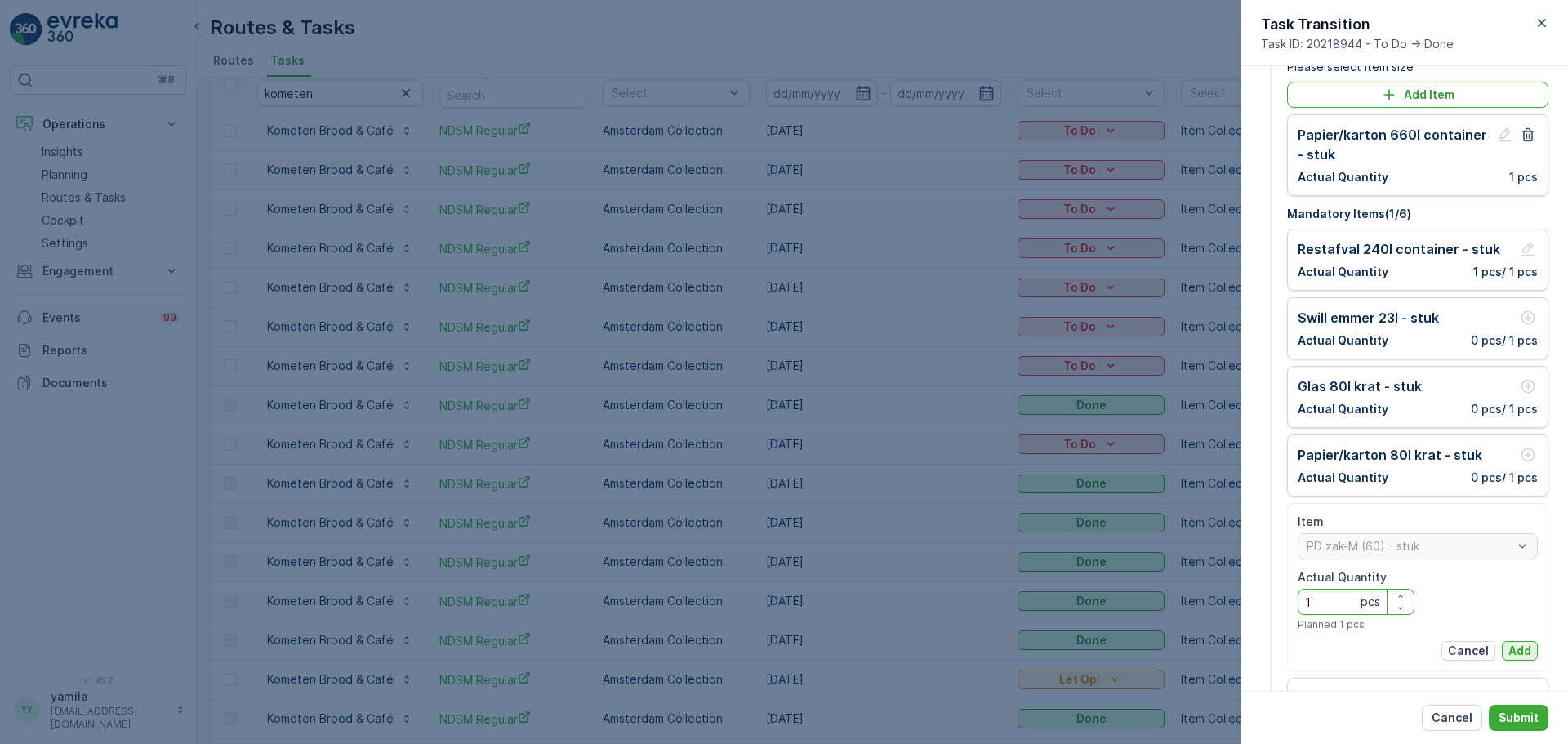 click on "Add" at bounding box center [1520, 651] 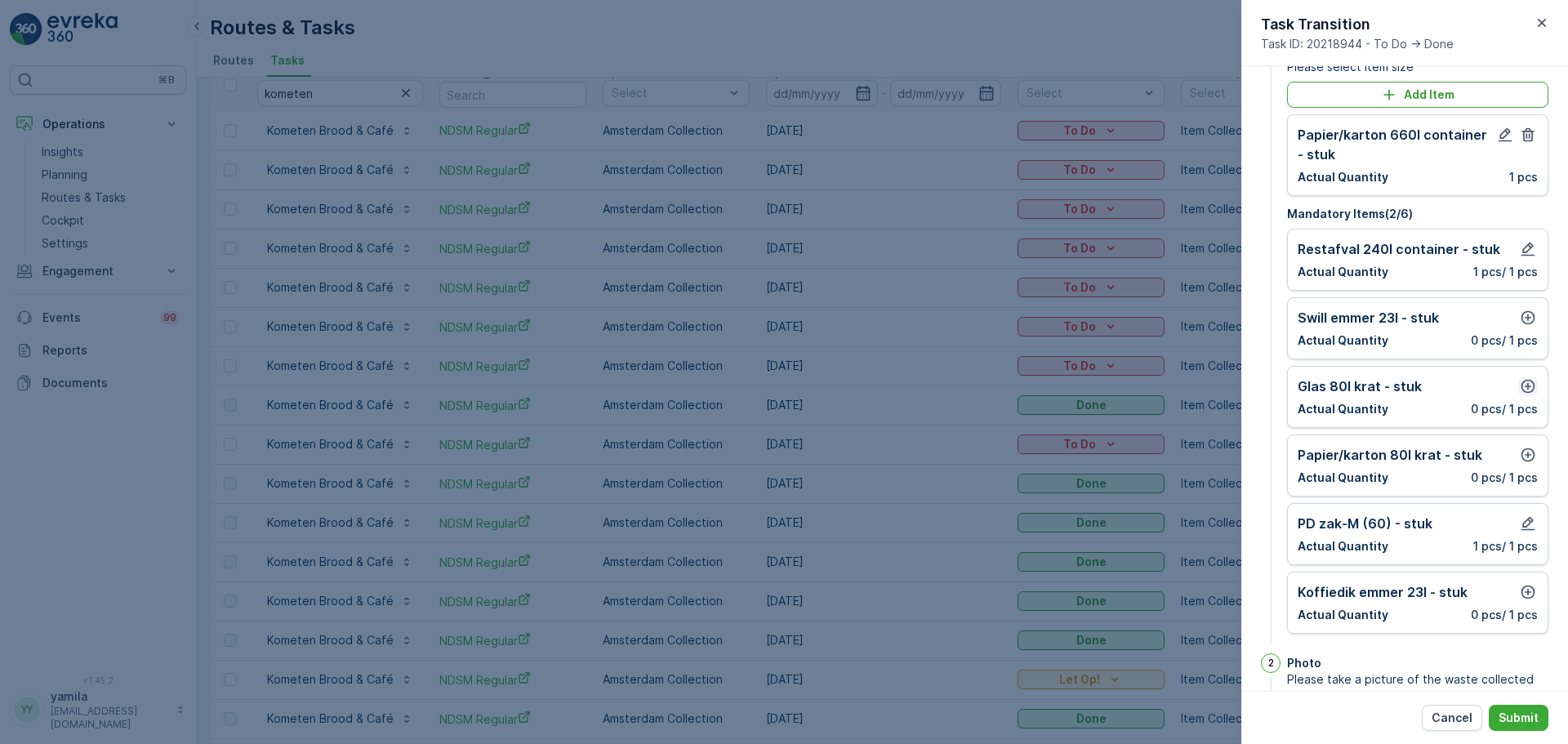 click 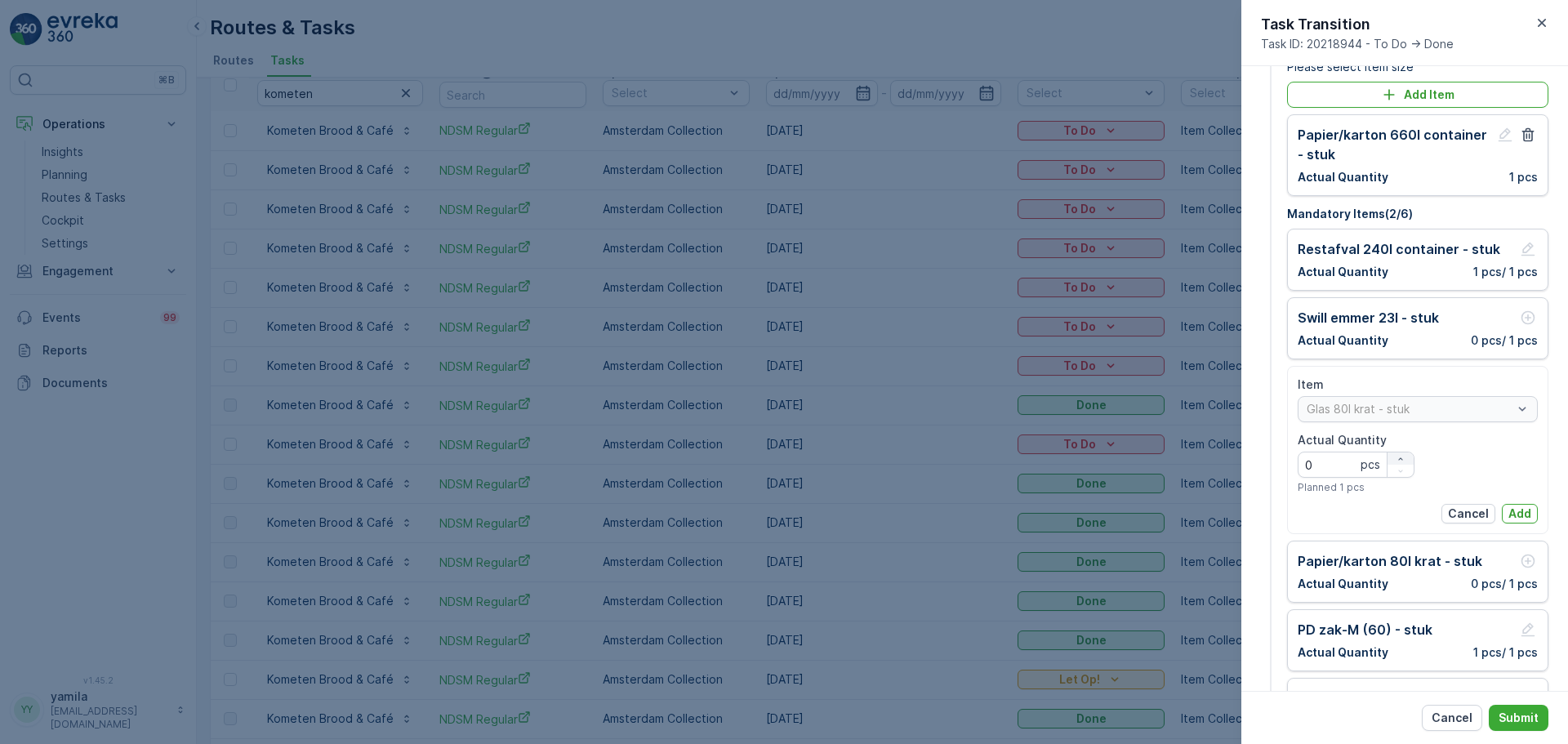 click 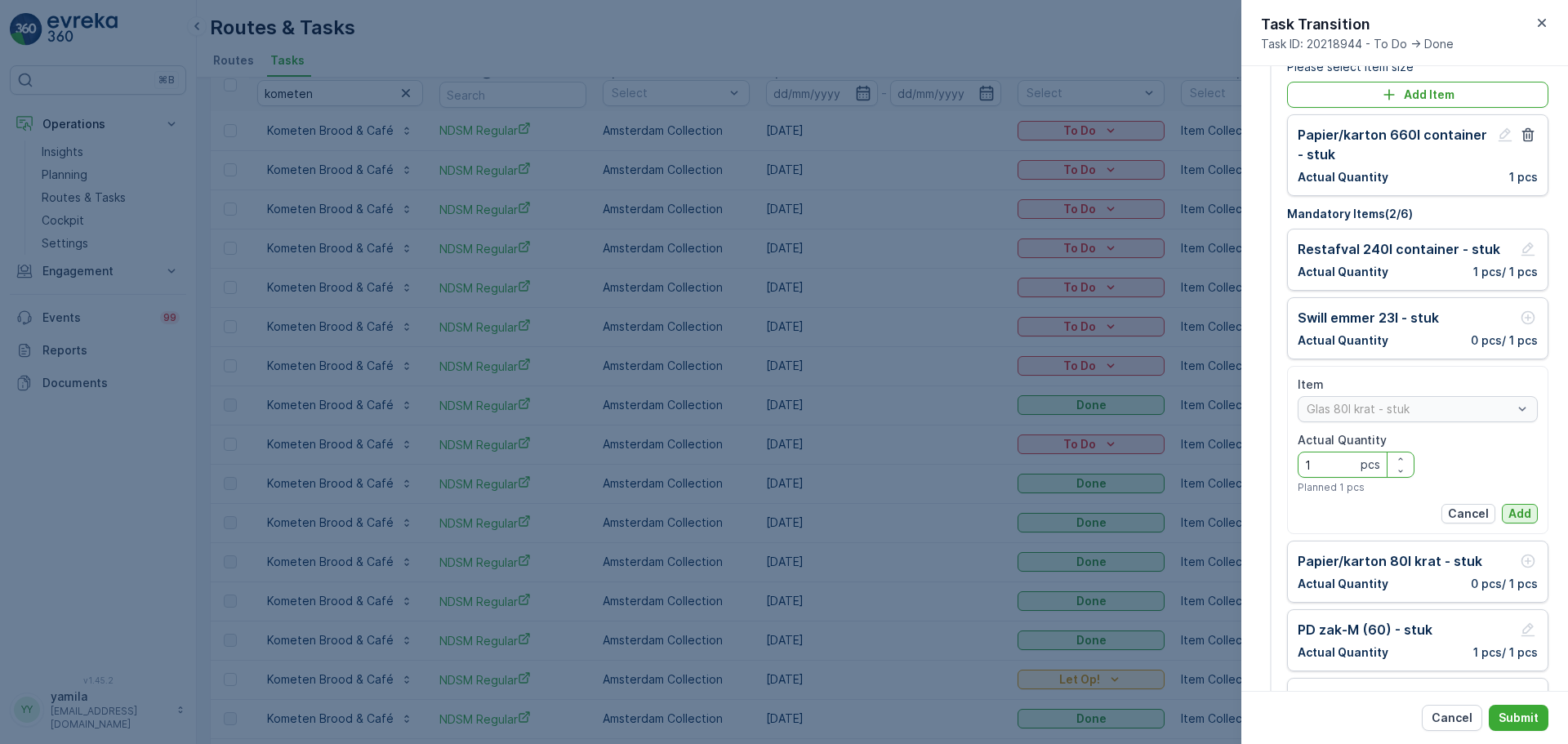 click on "Add" at bounding box center (1520, 514) 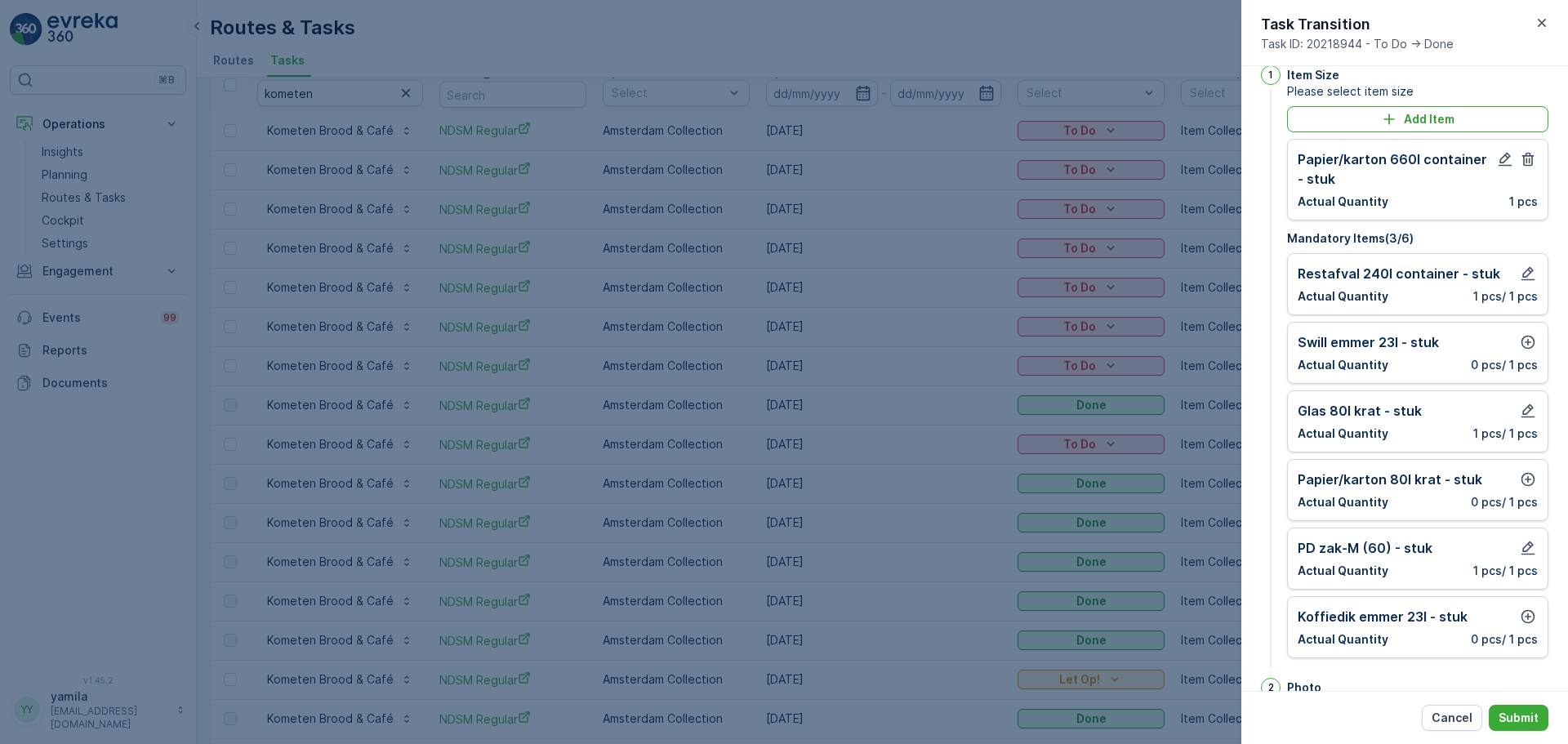 scroll, scrollTop: 0, scrollLeft: 0, axis: both 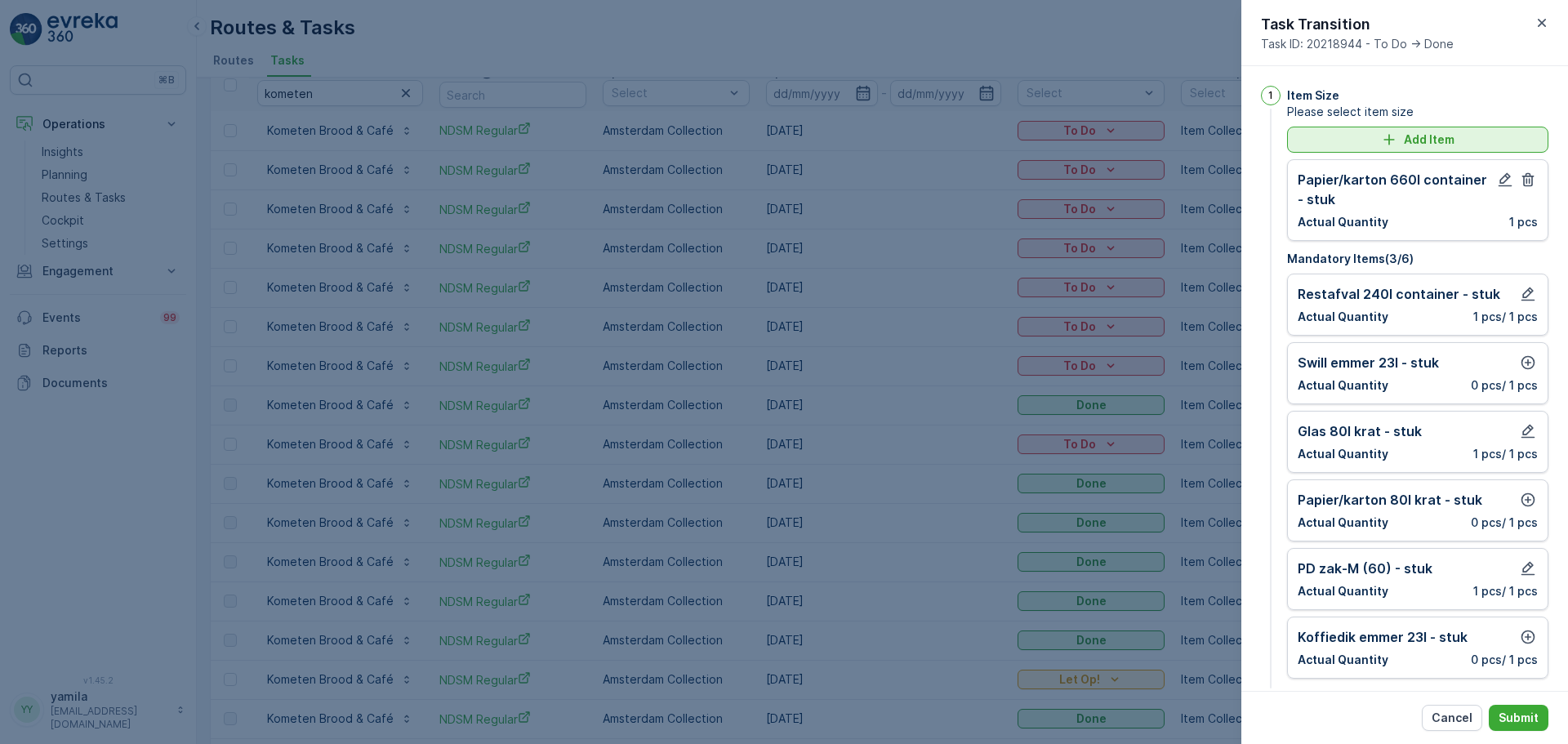 click on "Add Item" at bounding box center [1429, 140] 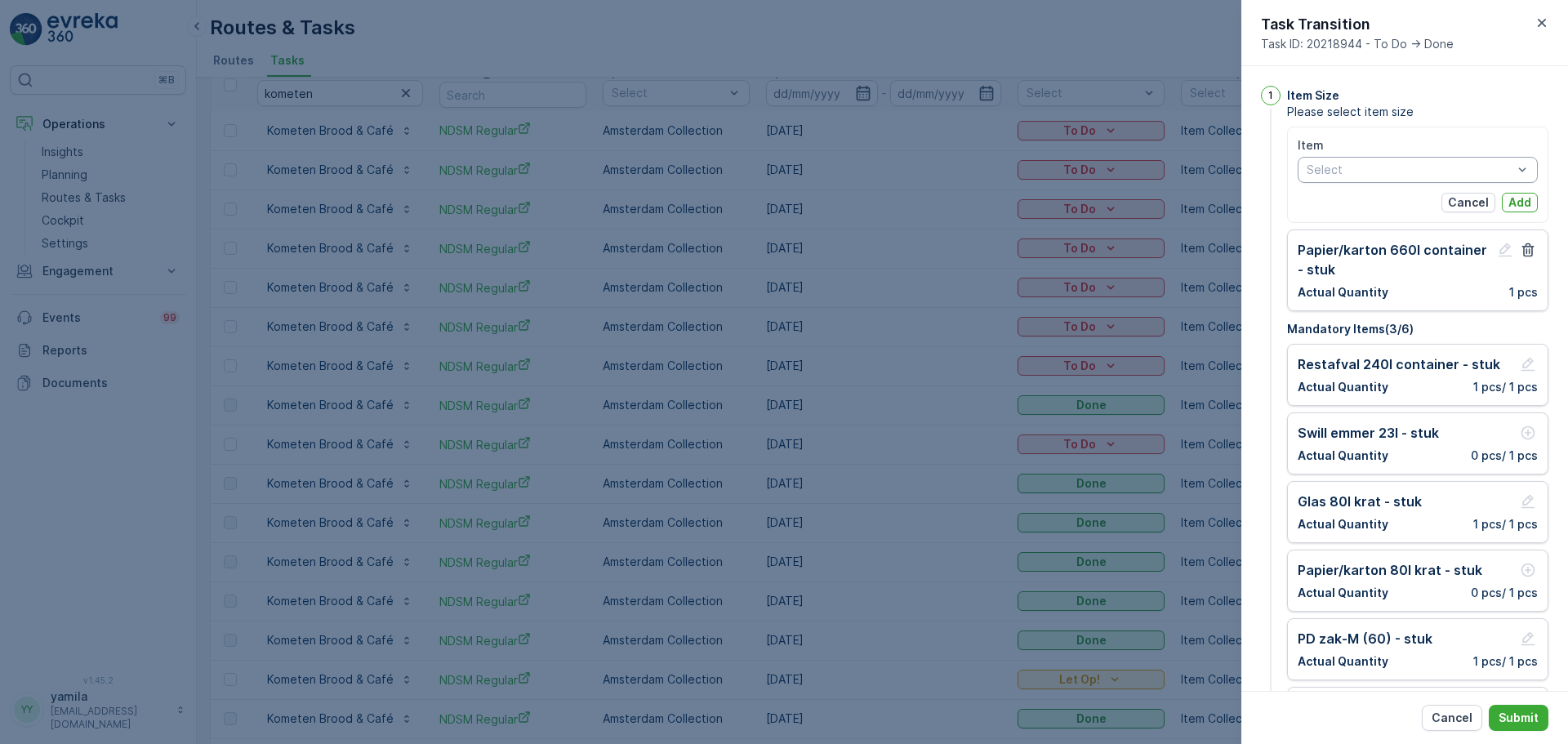 click at bounding box center [1410, 170] 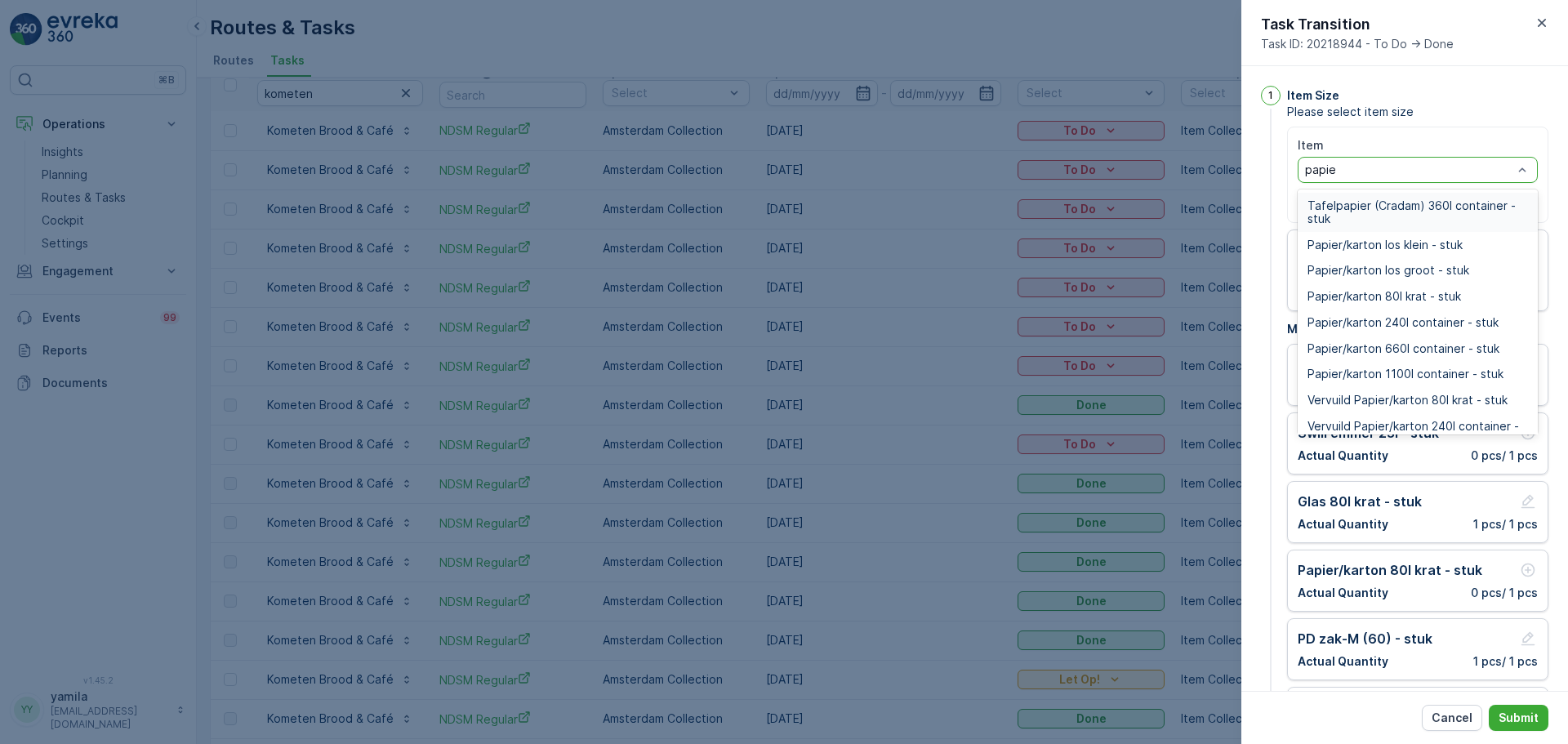 type on "papier" 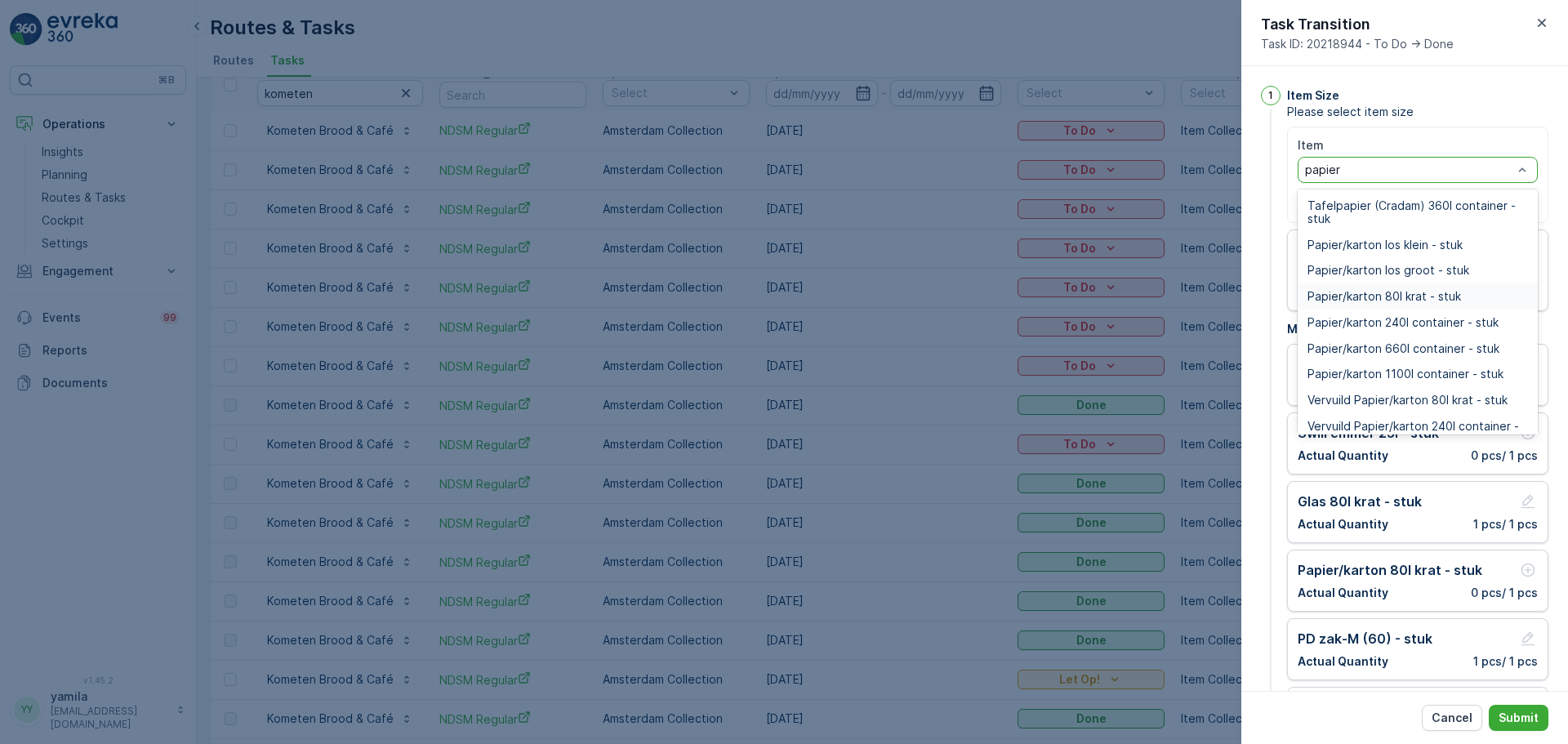 click on "Papier/karton 80l krat - stuk" at bounding box center [1384, 296] 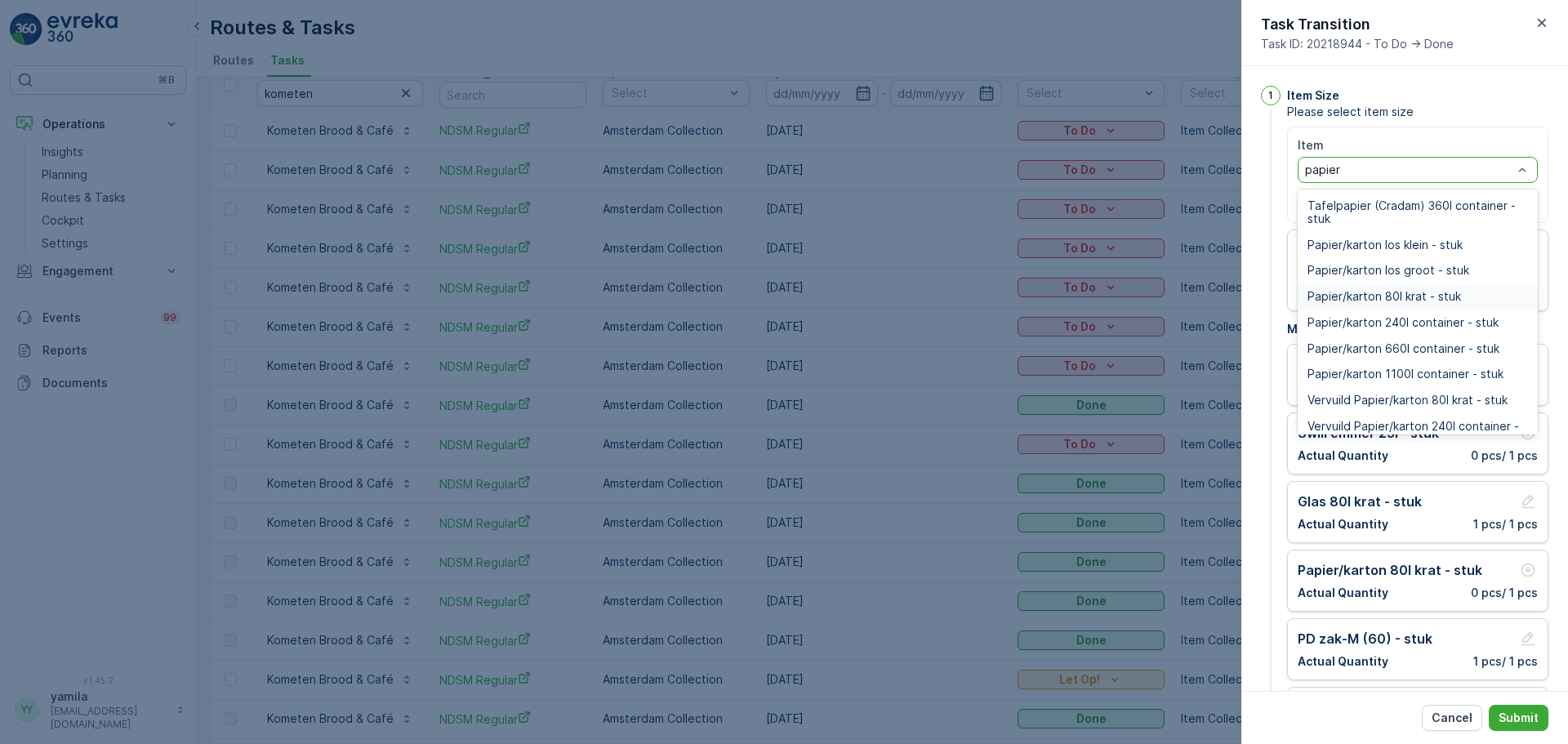 type 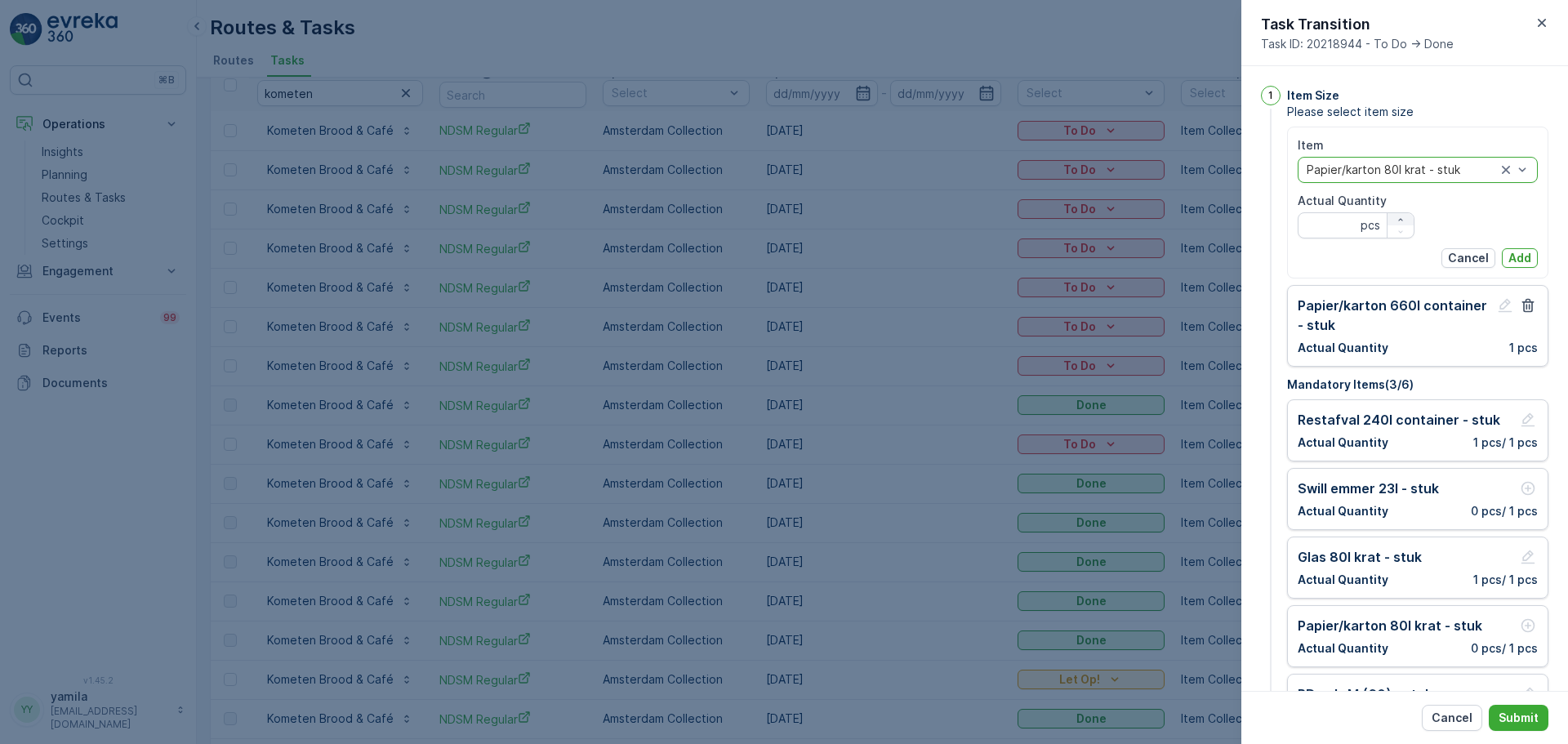 click at bounding box center (1401, 220) 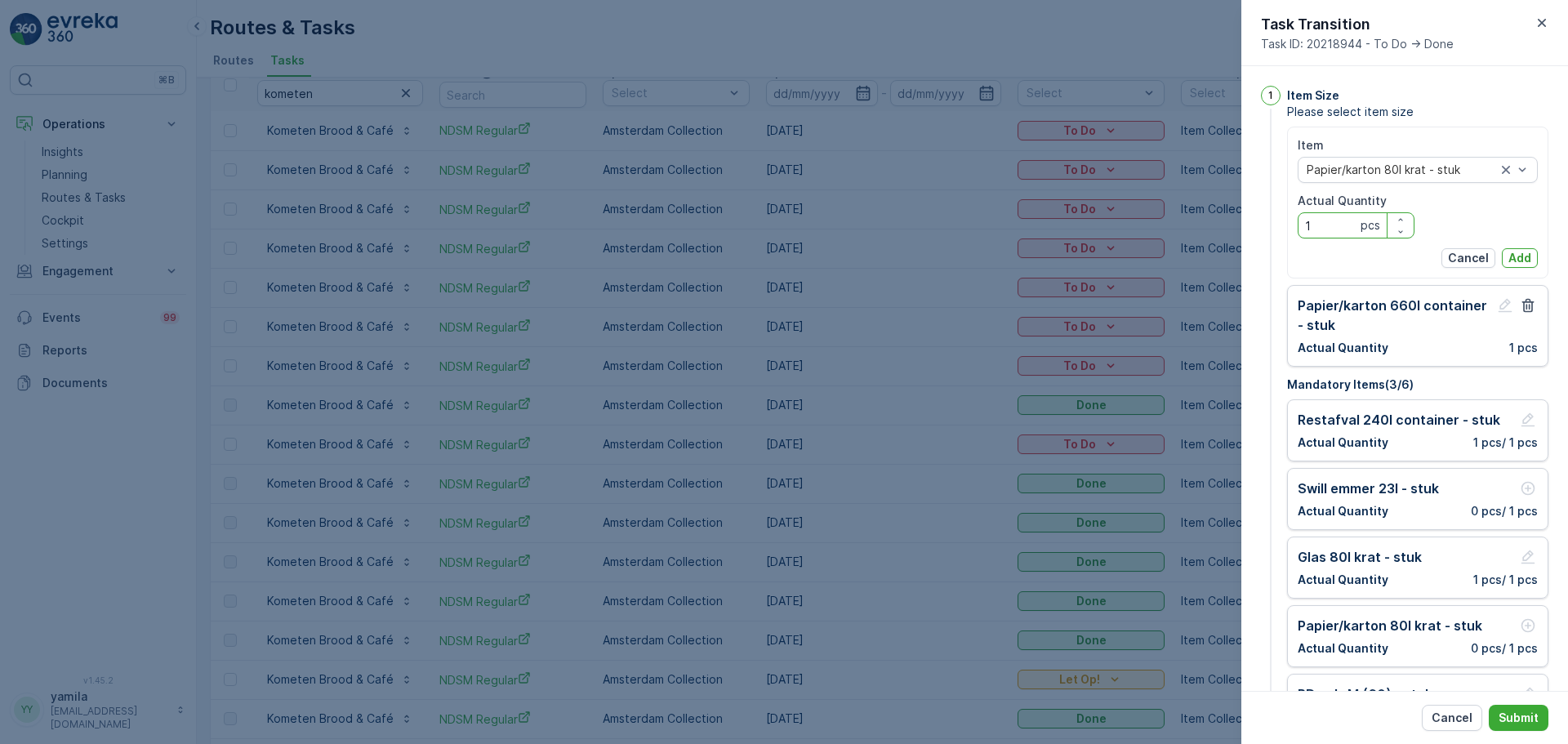 click on "Add" at bounding box center (1520, 258) 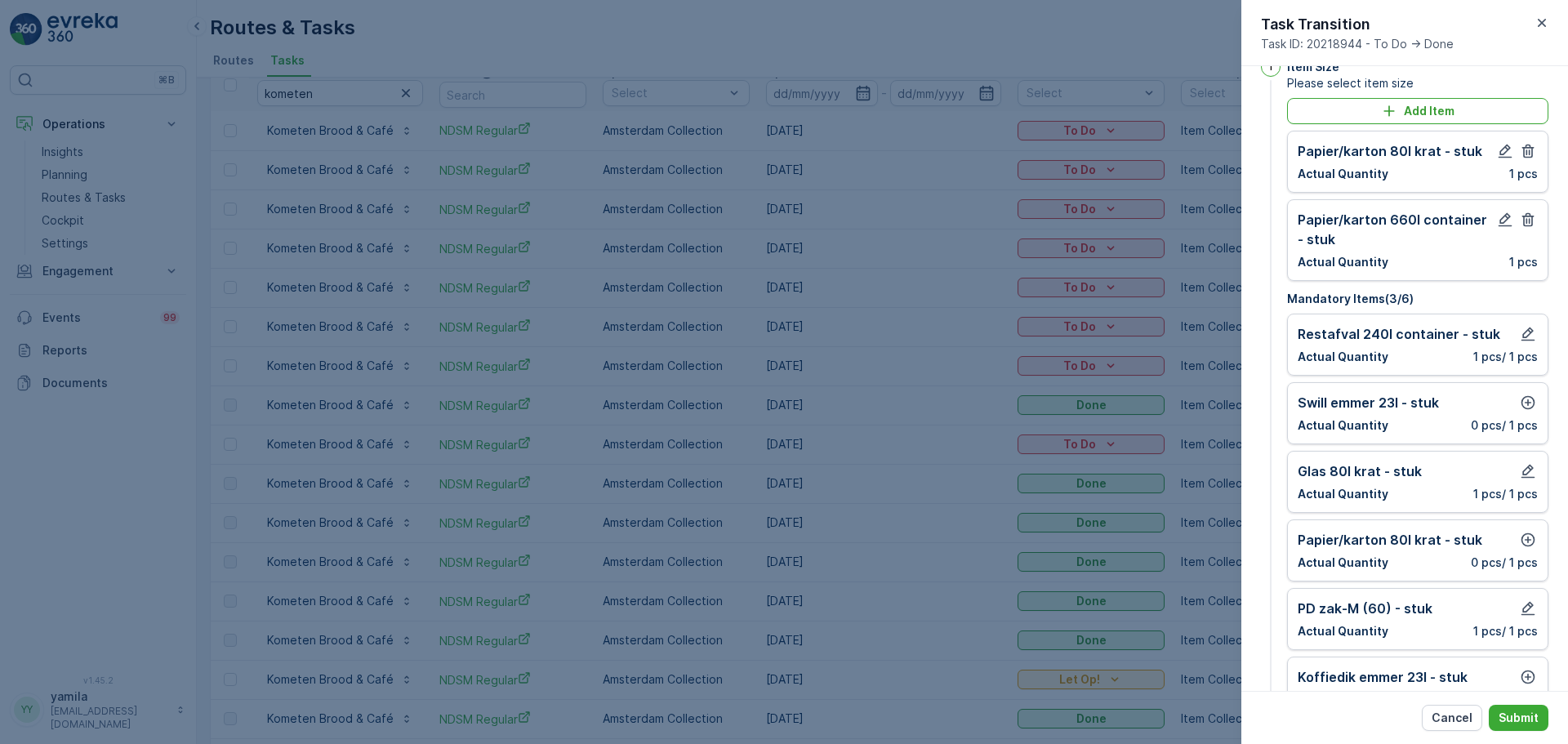 scroll, scrollTop: 0, scrollLeft: 0, axis: both 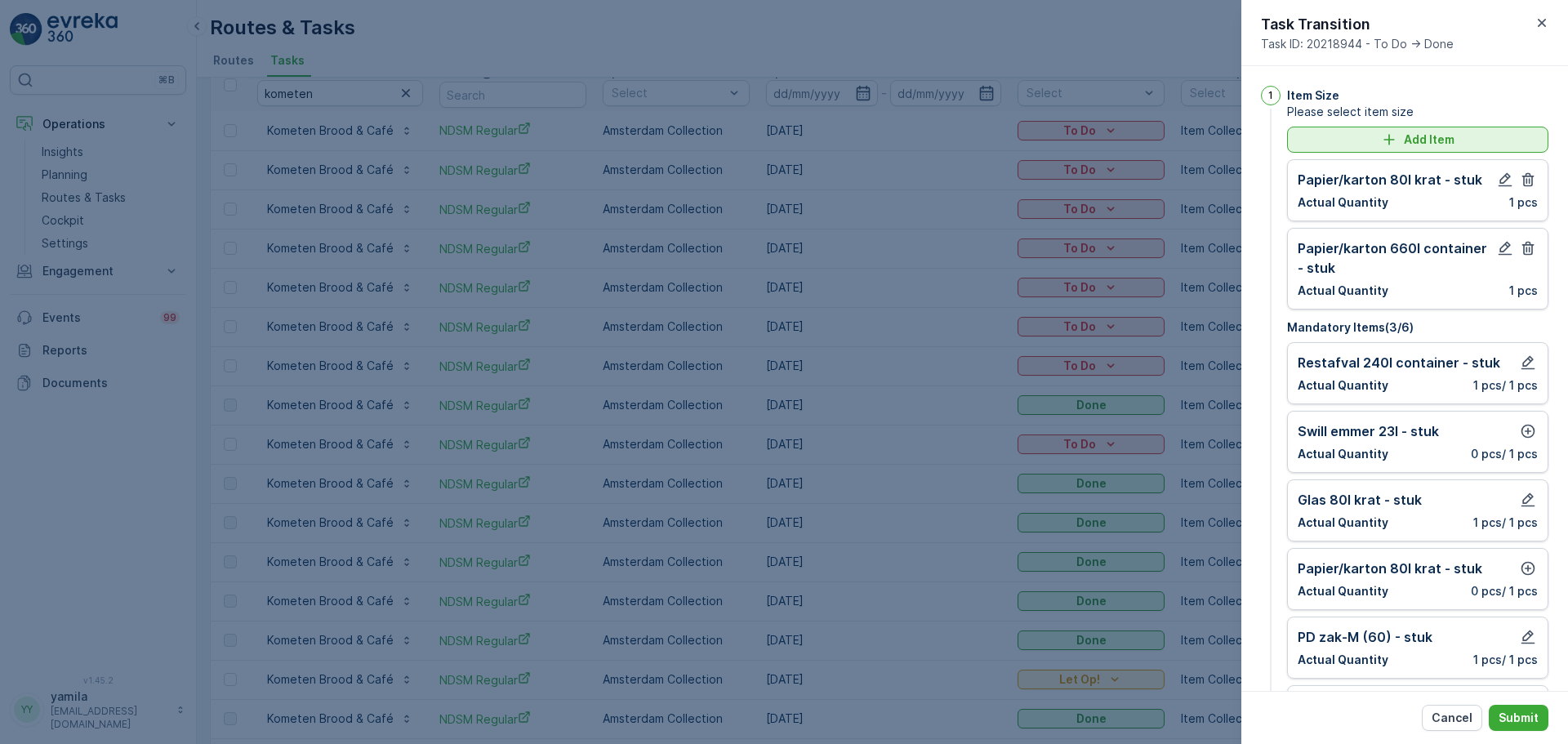 click on "Add Item" at bounding box center [1429, 140] 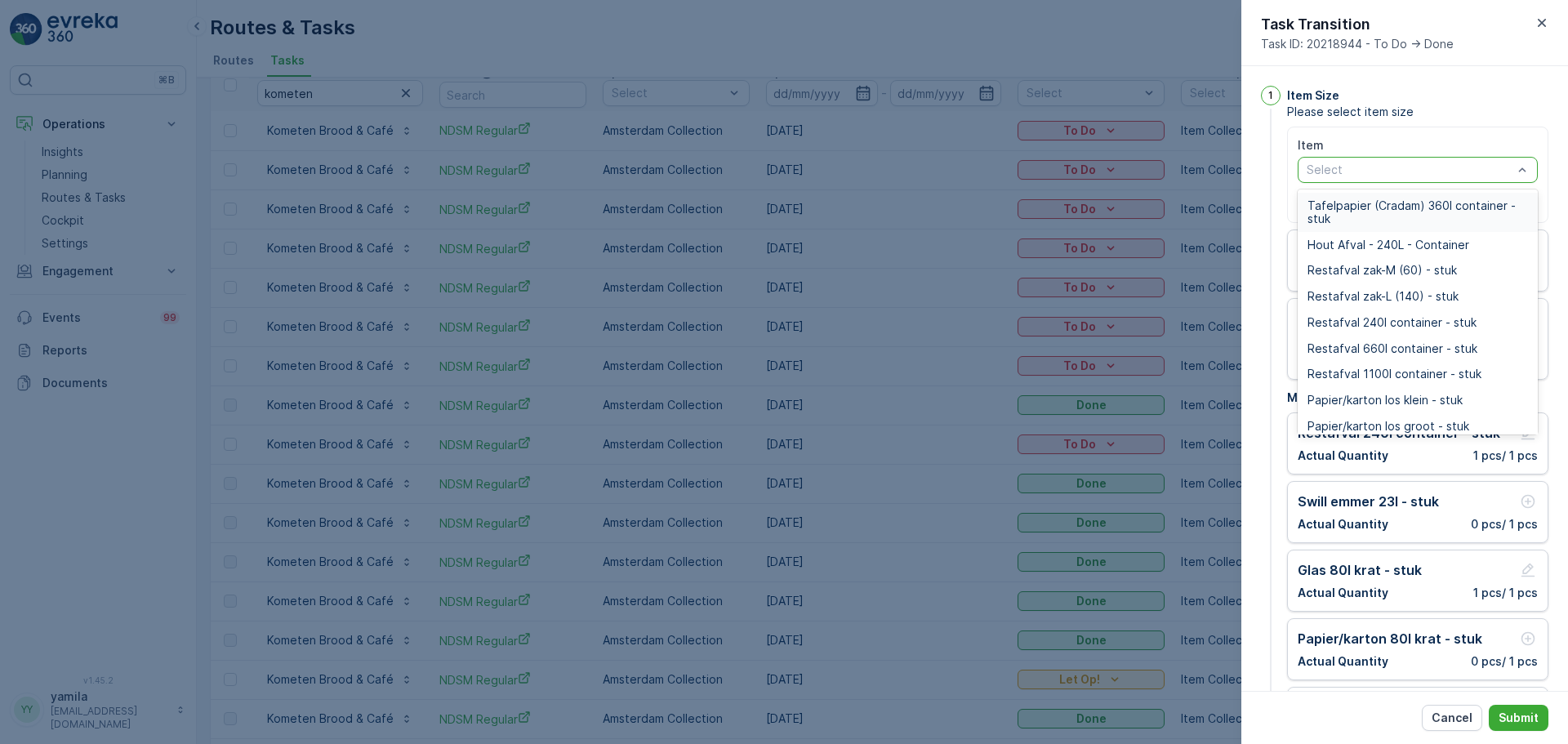 click at bounding box center (1410, 170) 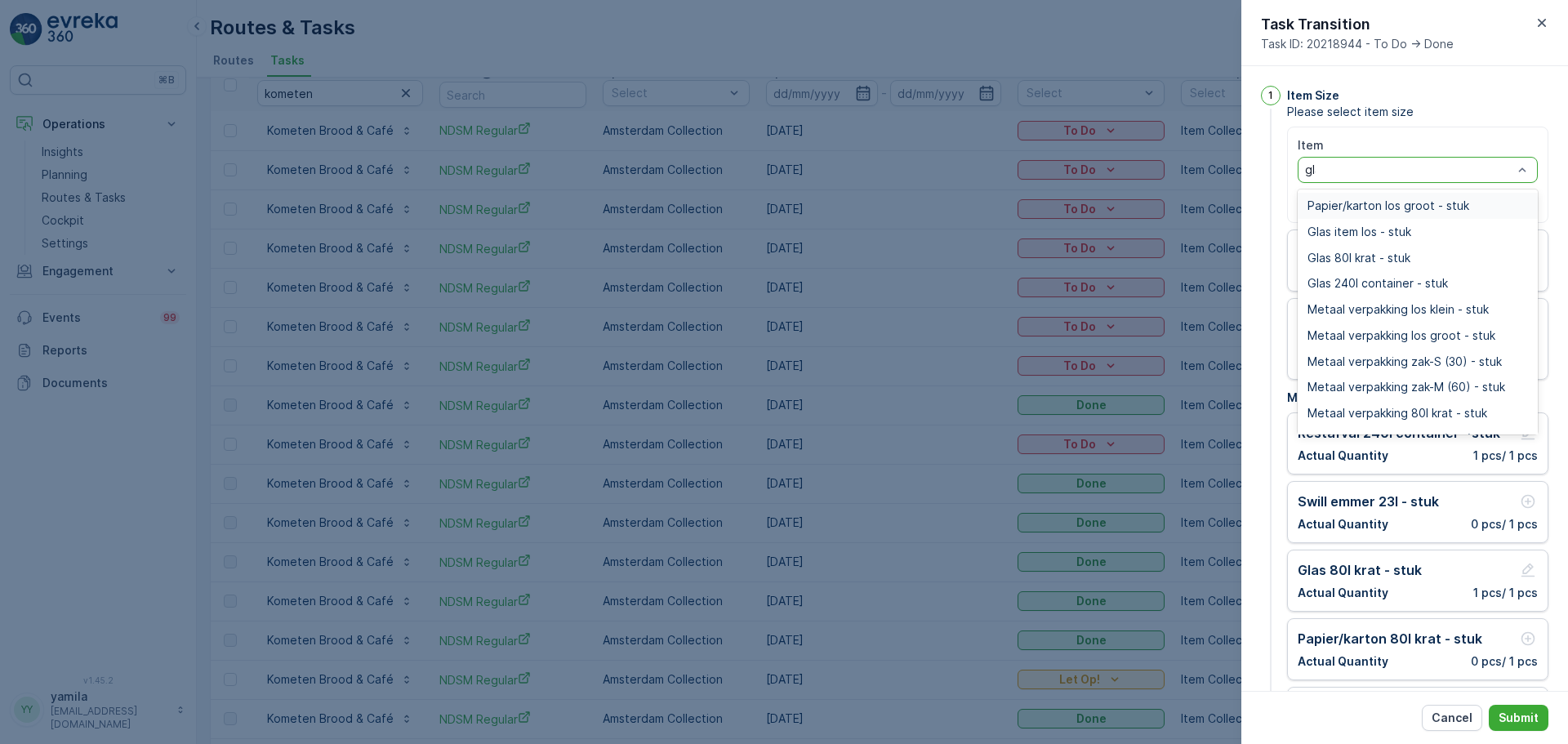 type on "glas" 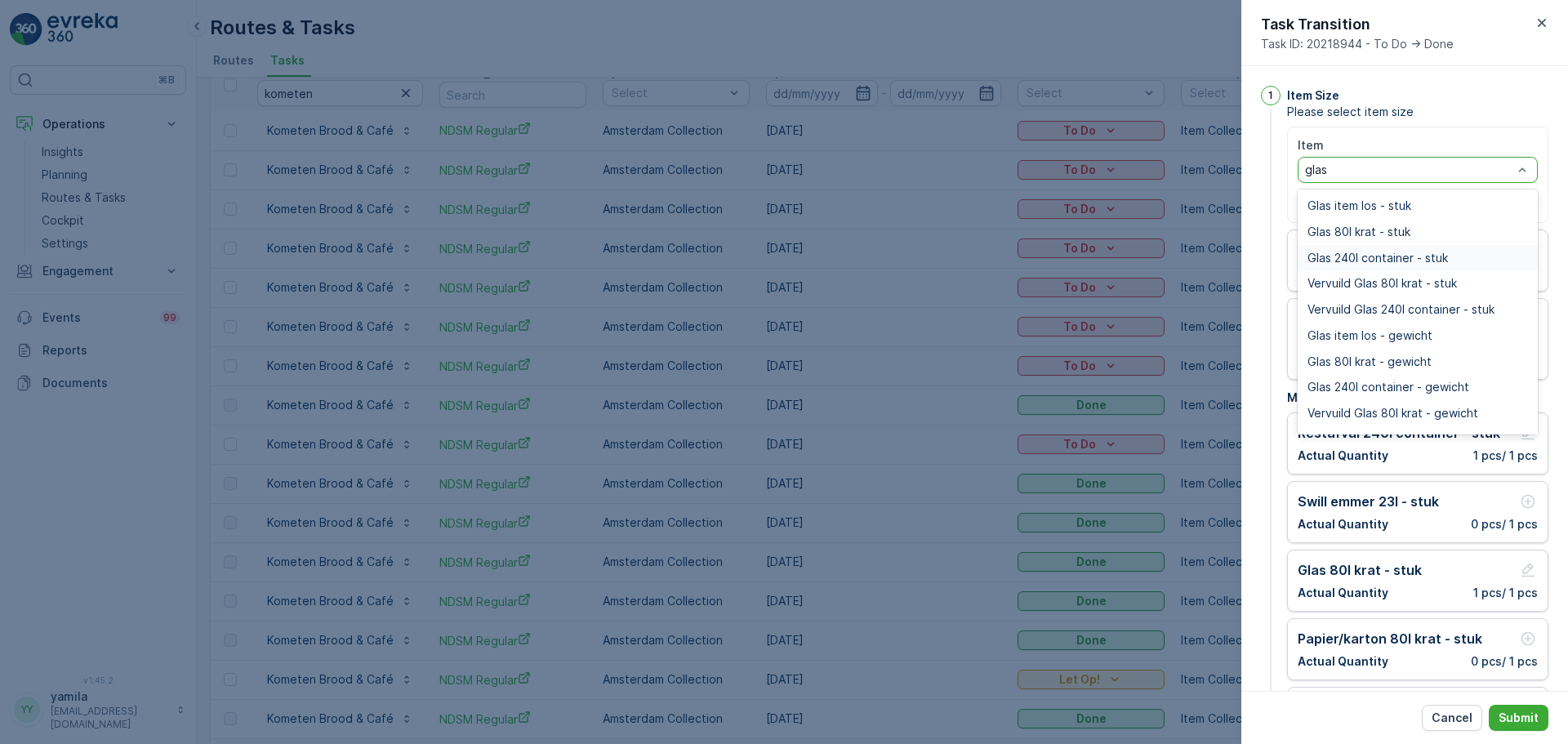 click on "Glas 240l container - stuk" at bounding box center (1378, 258) 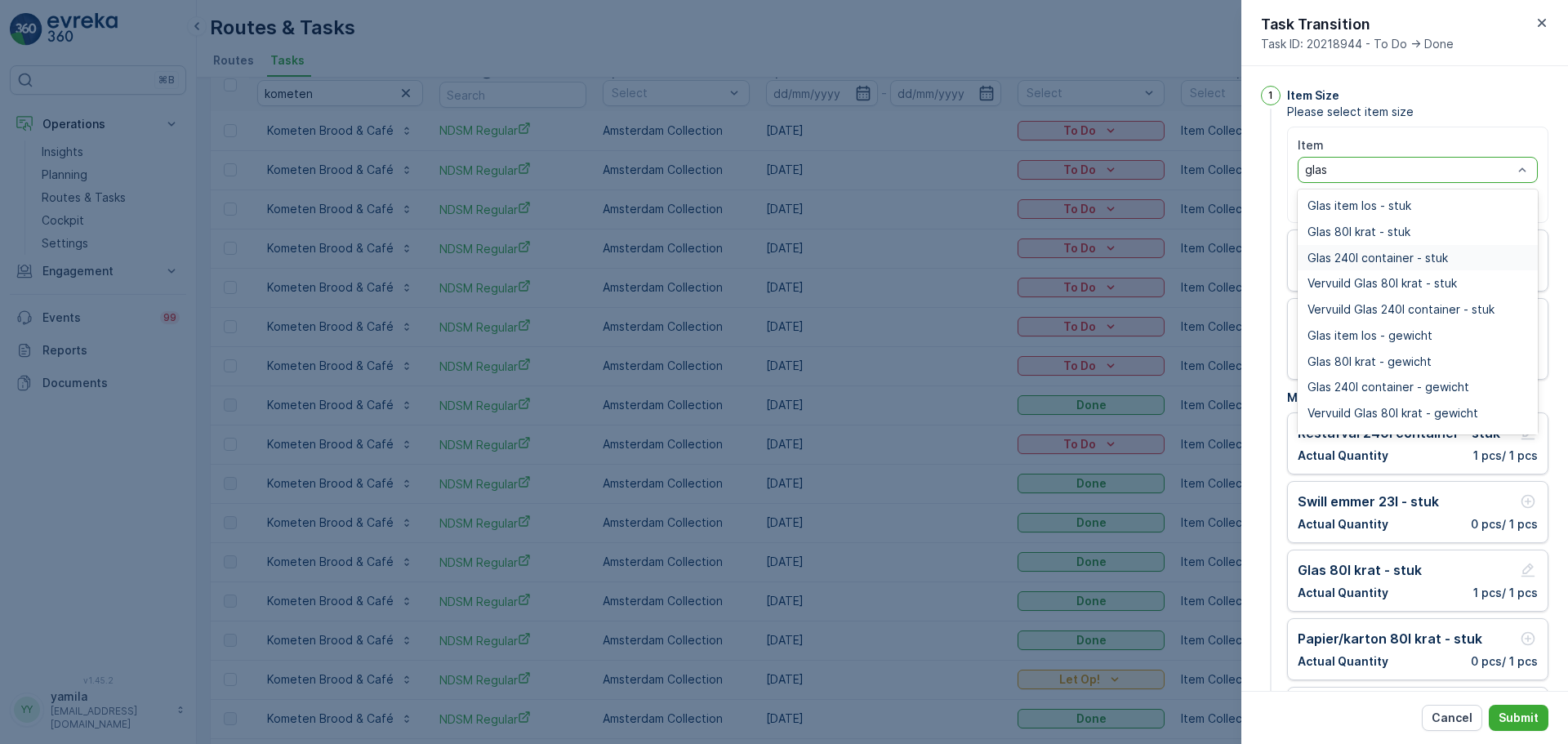 type 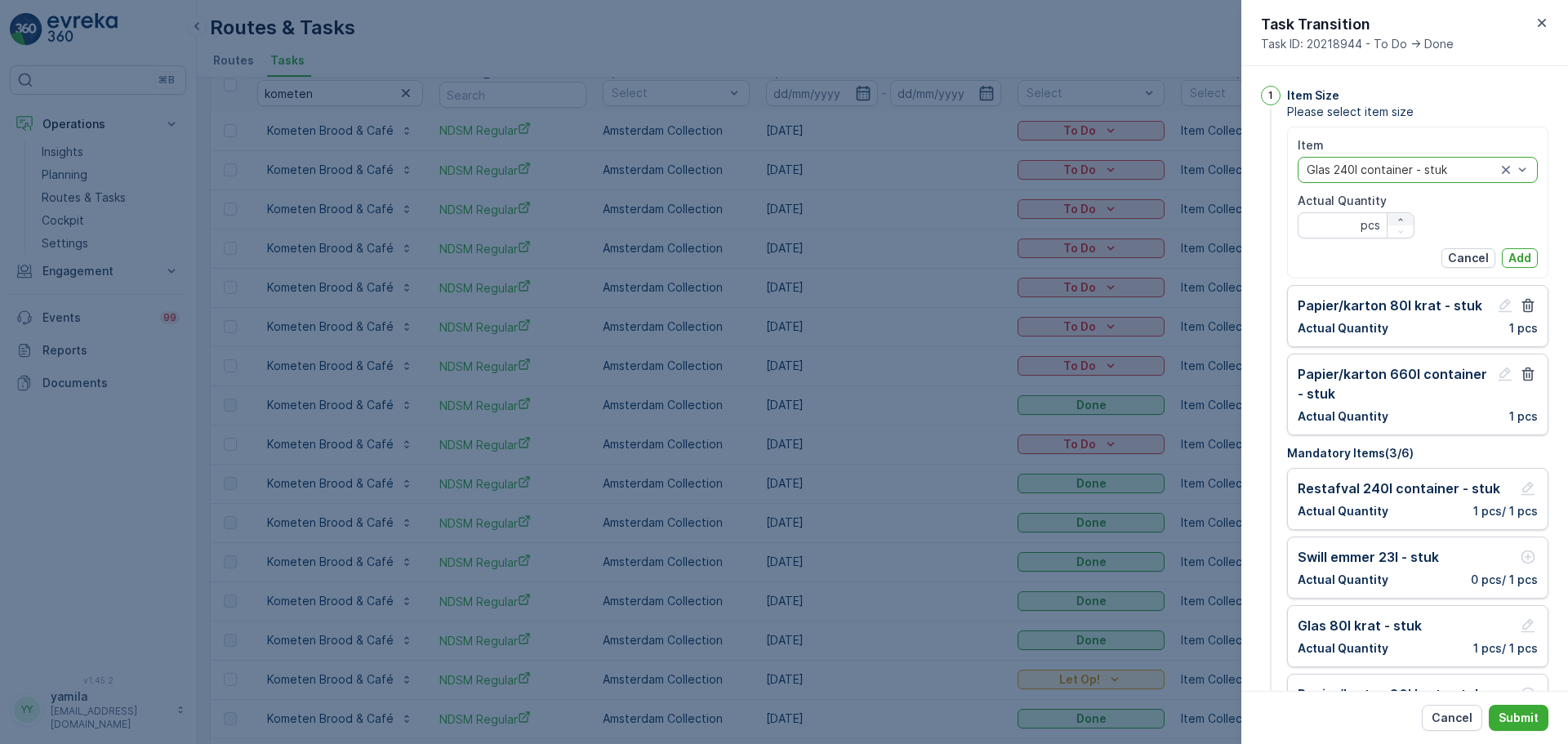 click 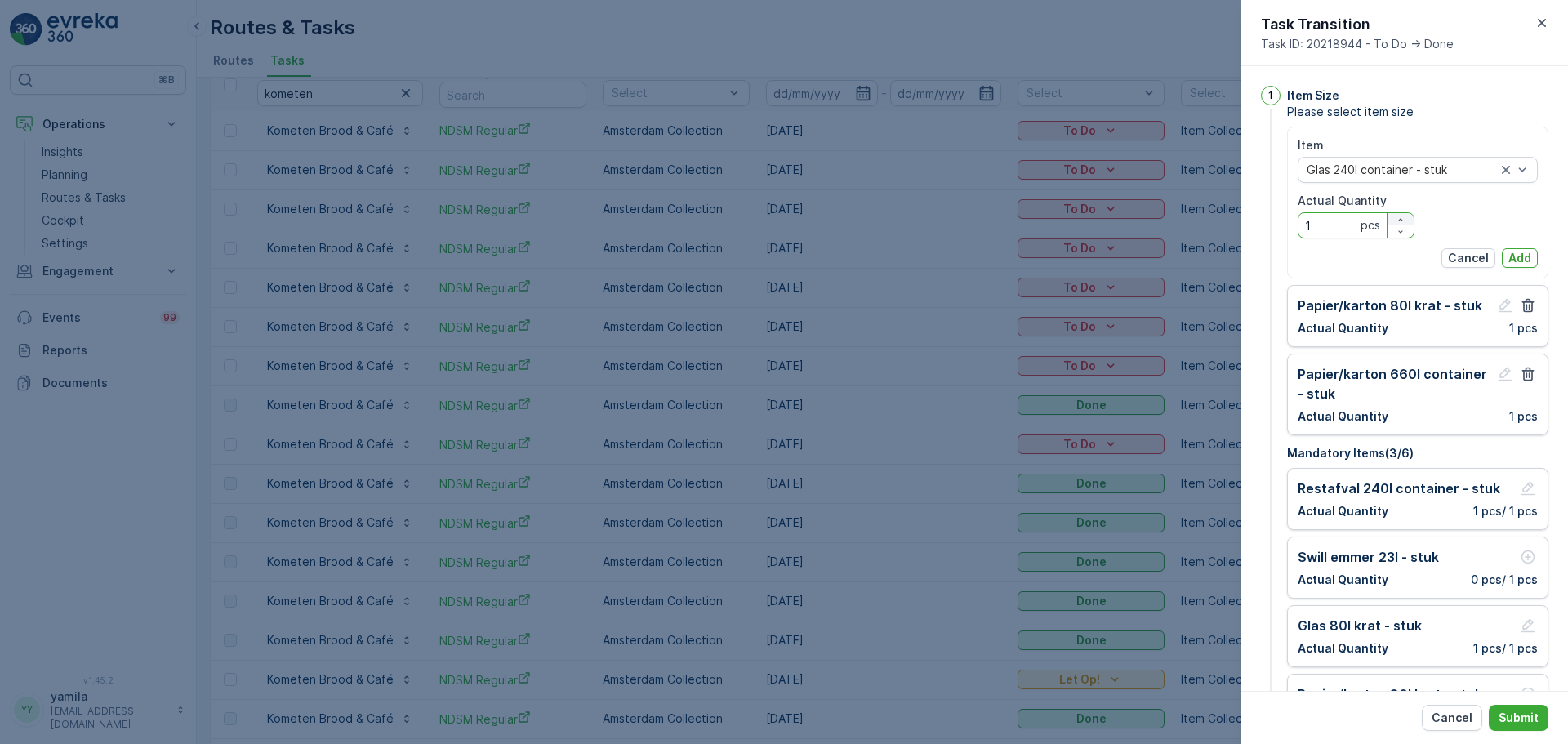 type on "1" 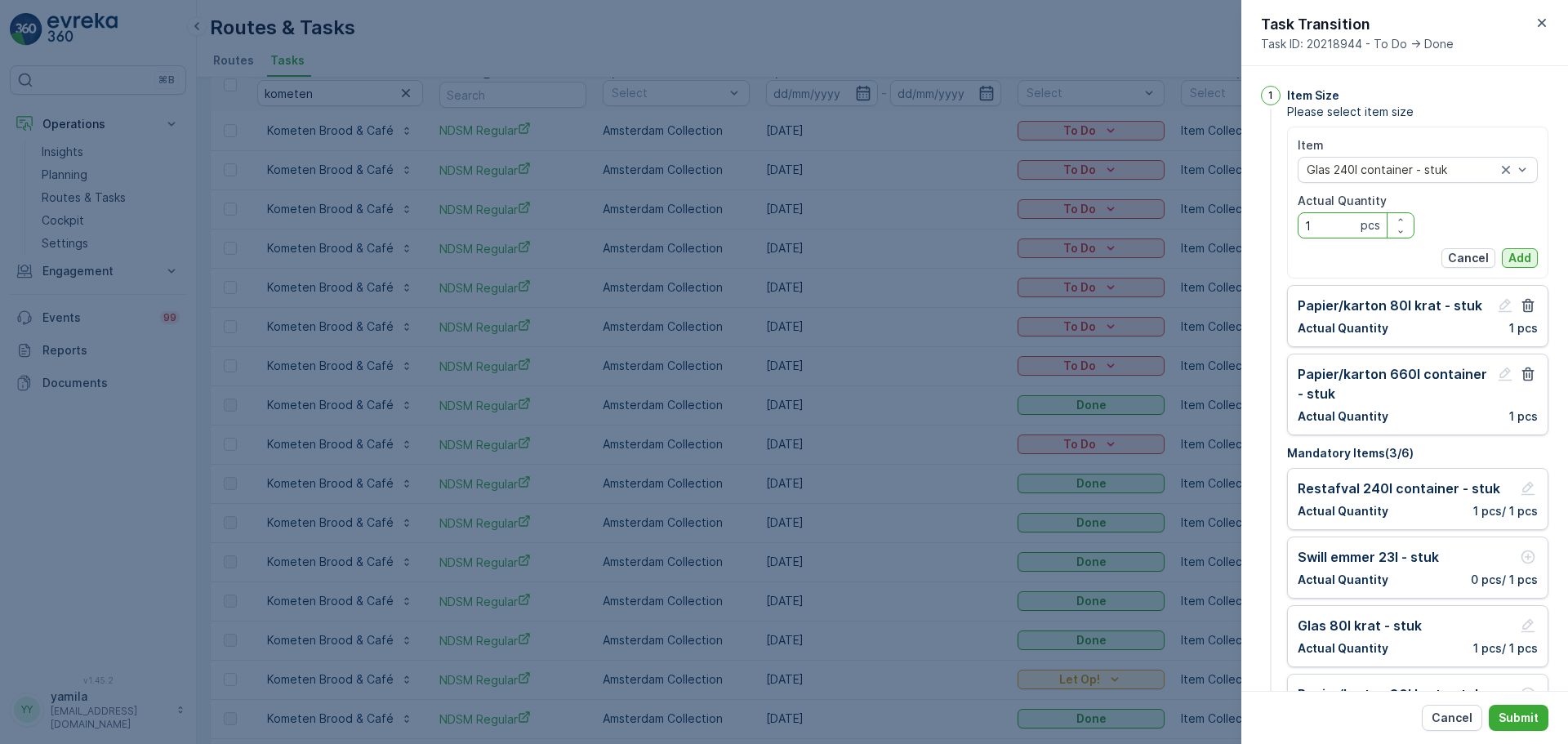 click on "Add" at bounding box center [1520, 258] 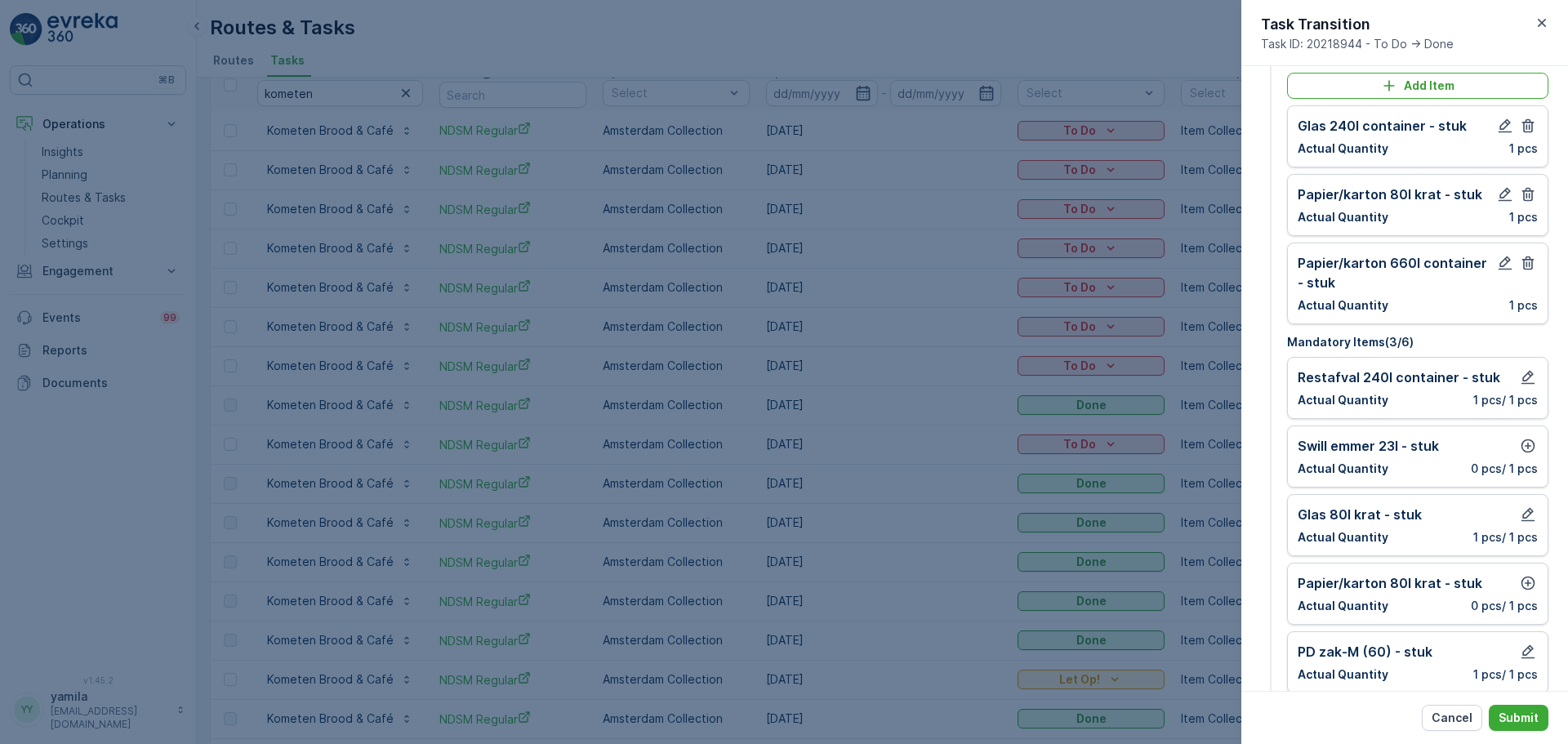 scroll, scrollTop: 82, scrollLeft: 0, axis: vertical 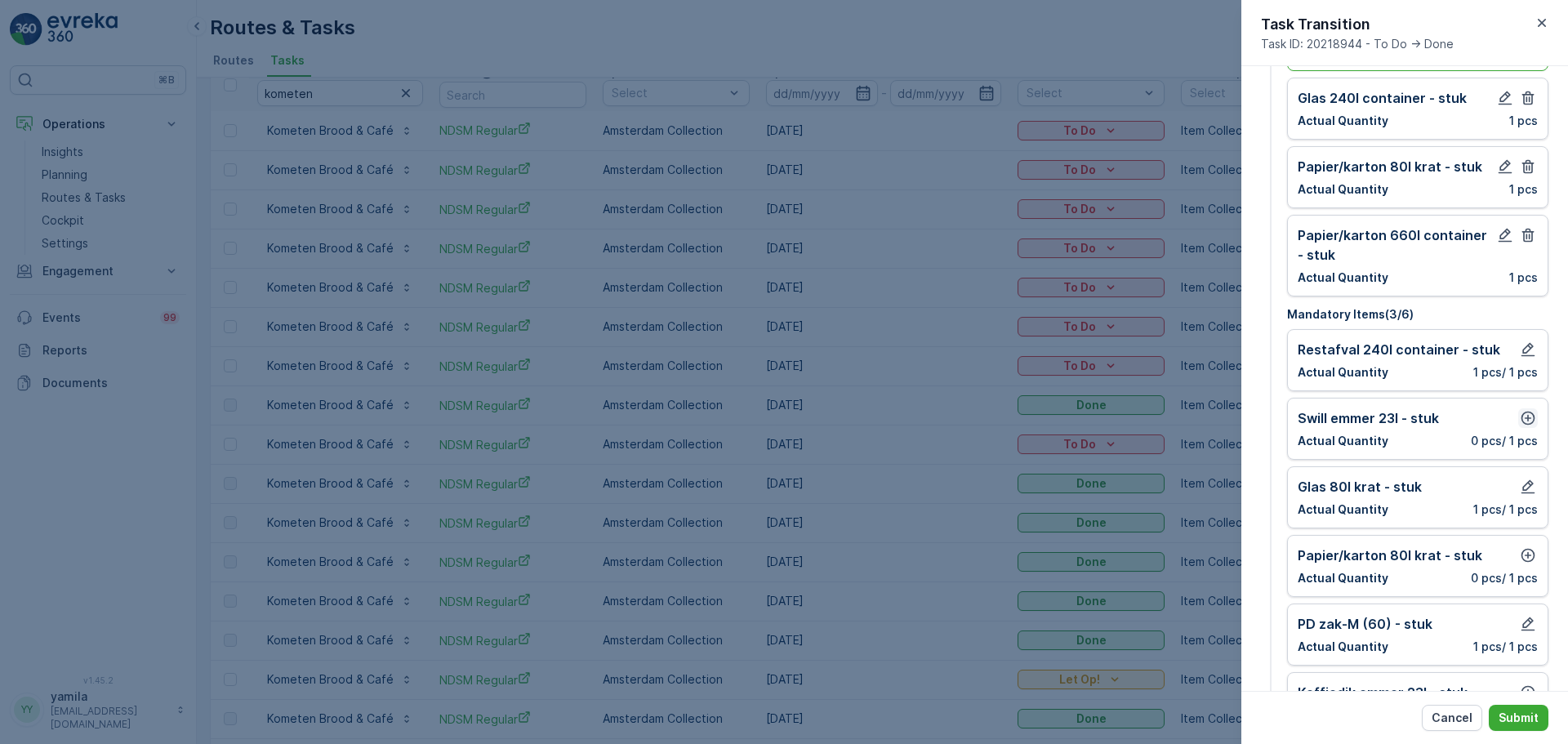 click 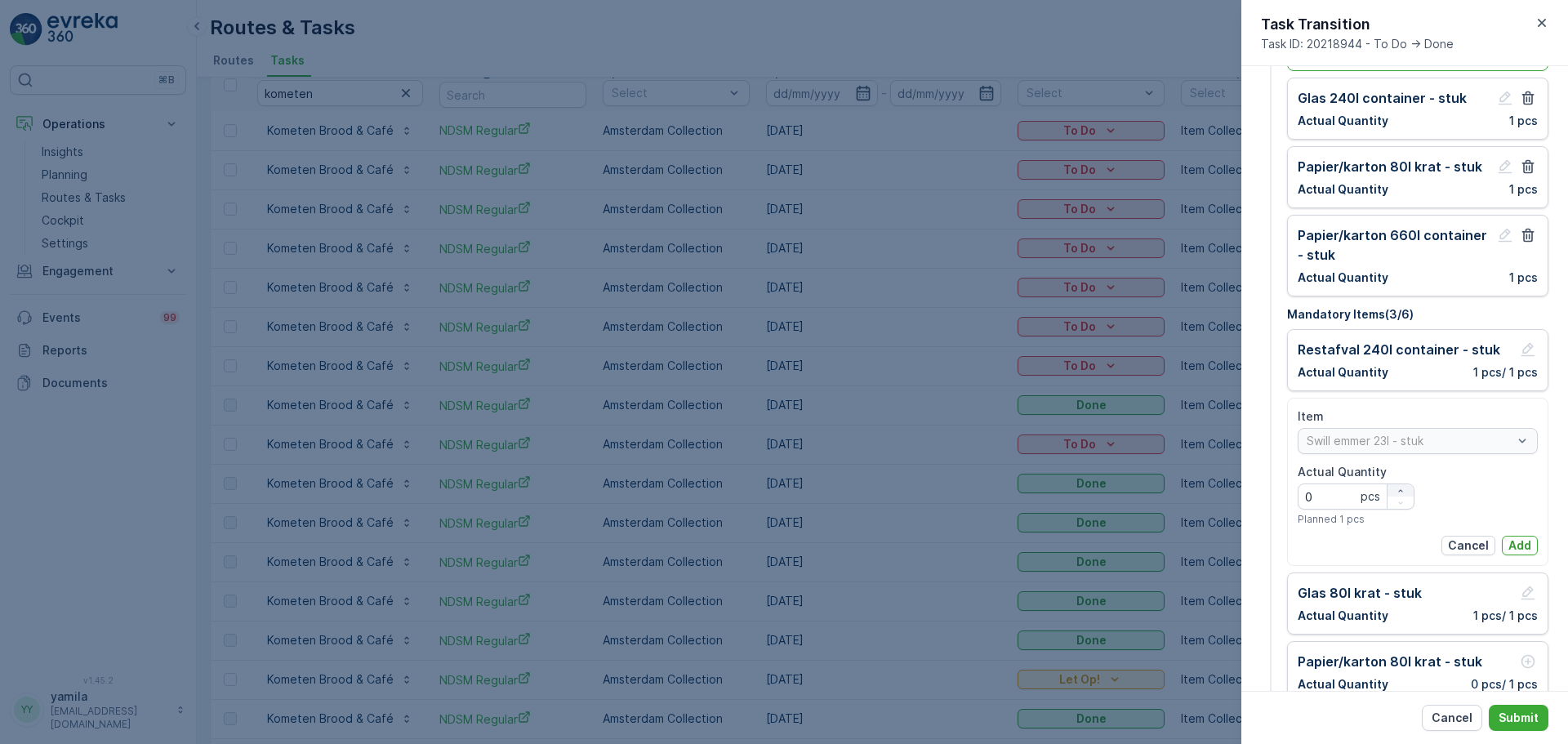 click at bounding box center (1401, 490) 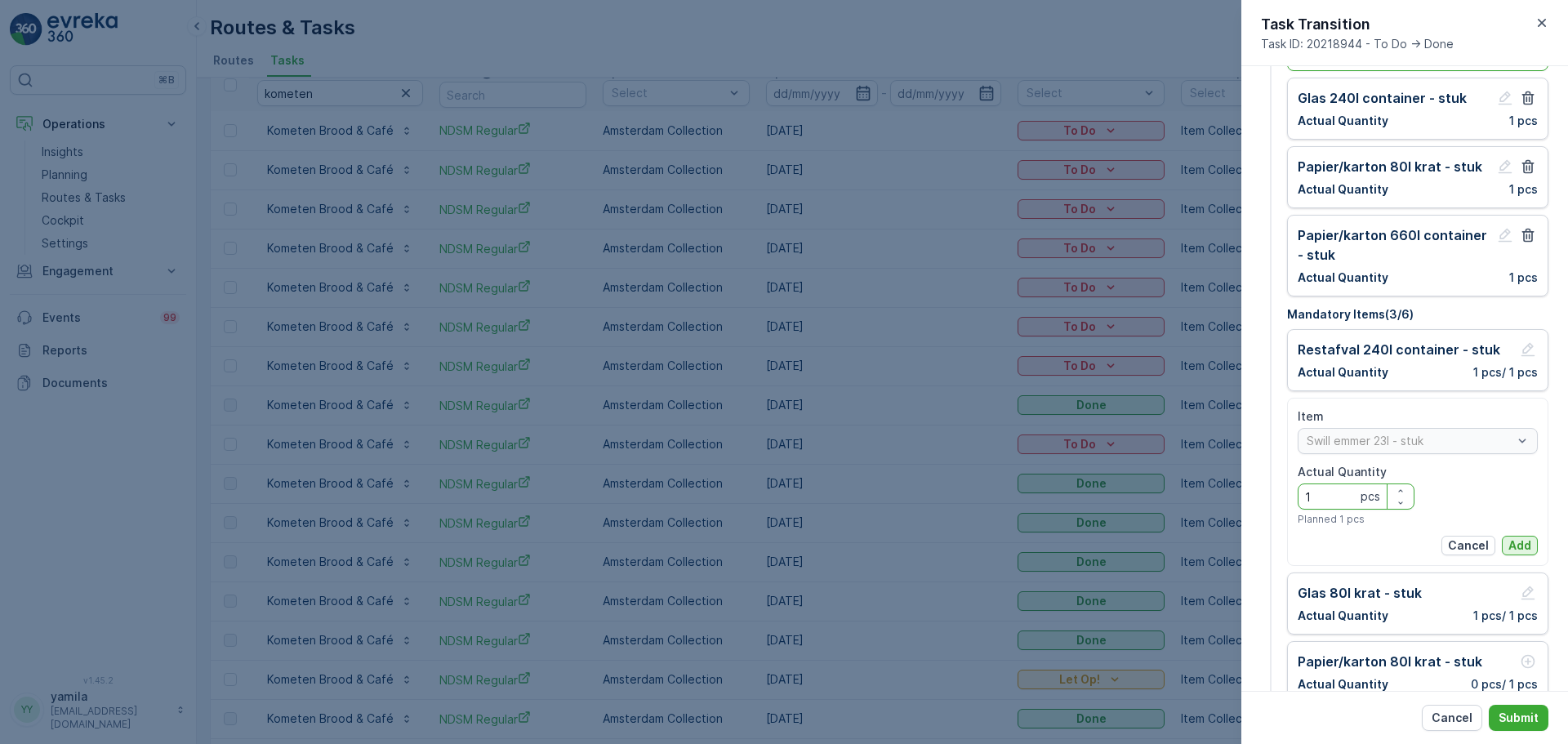 drag, startPoint x: 1494, startPoint y: 533, endPoint x: 1503, endPoint y: 537, distance: 9.84886 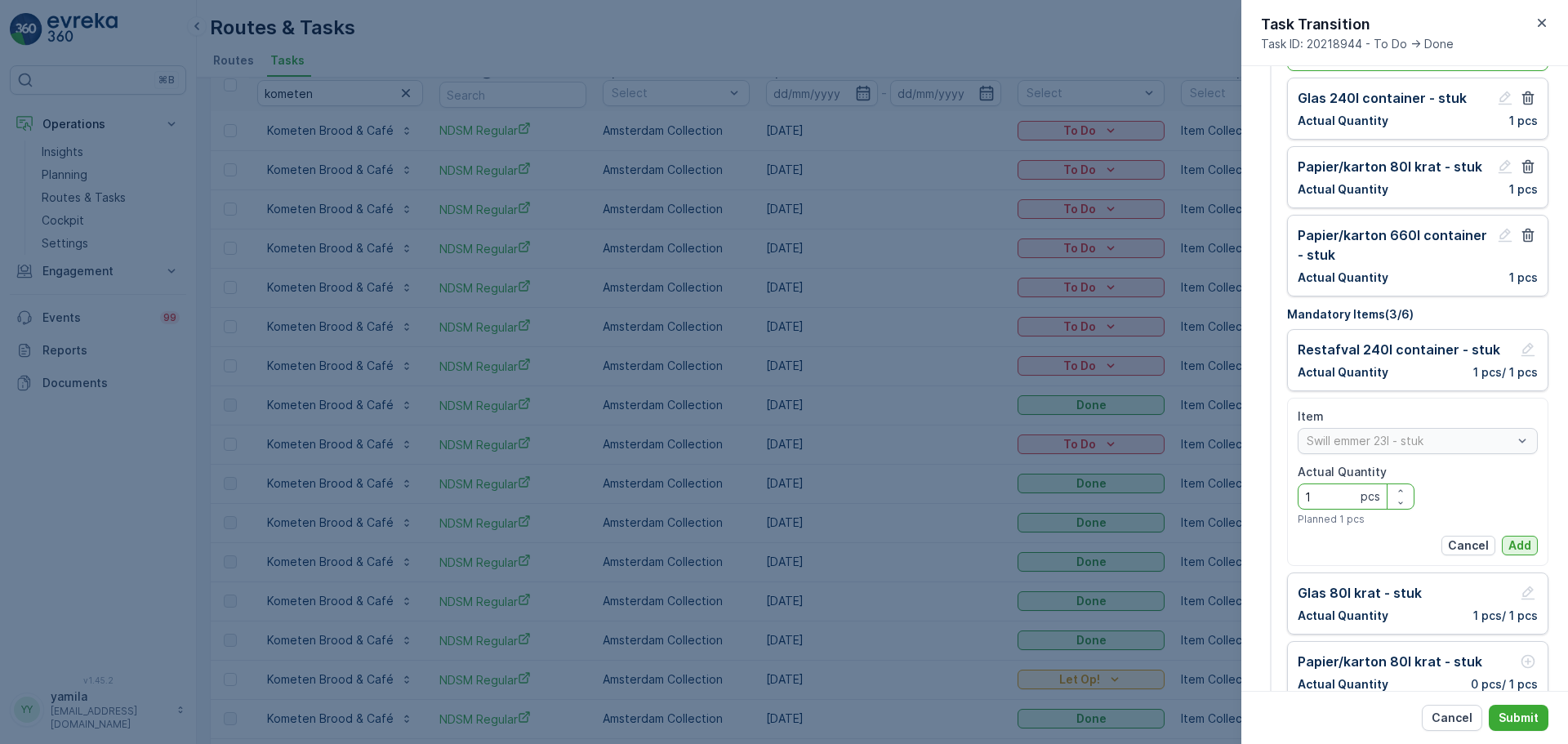 click on "Item Swill emmer 23l - stuk Actual Quantity 1 pcs Planned 1 pcs Cancel Add" at bounding box center [1418, 482] 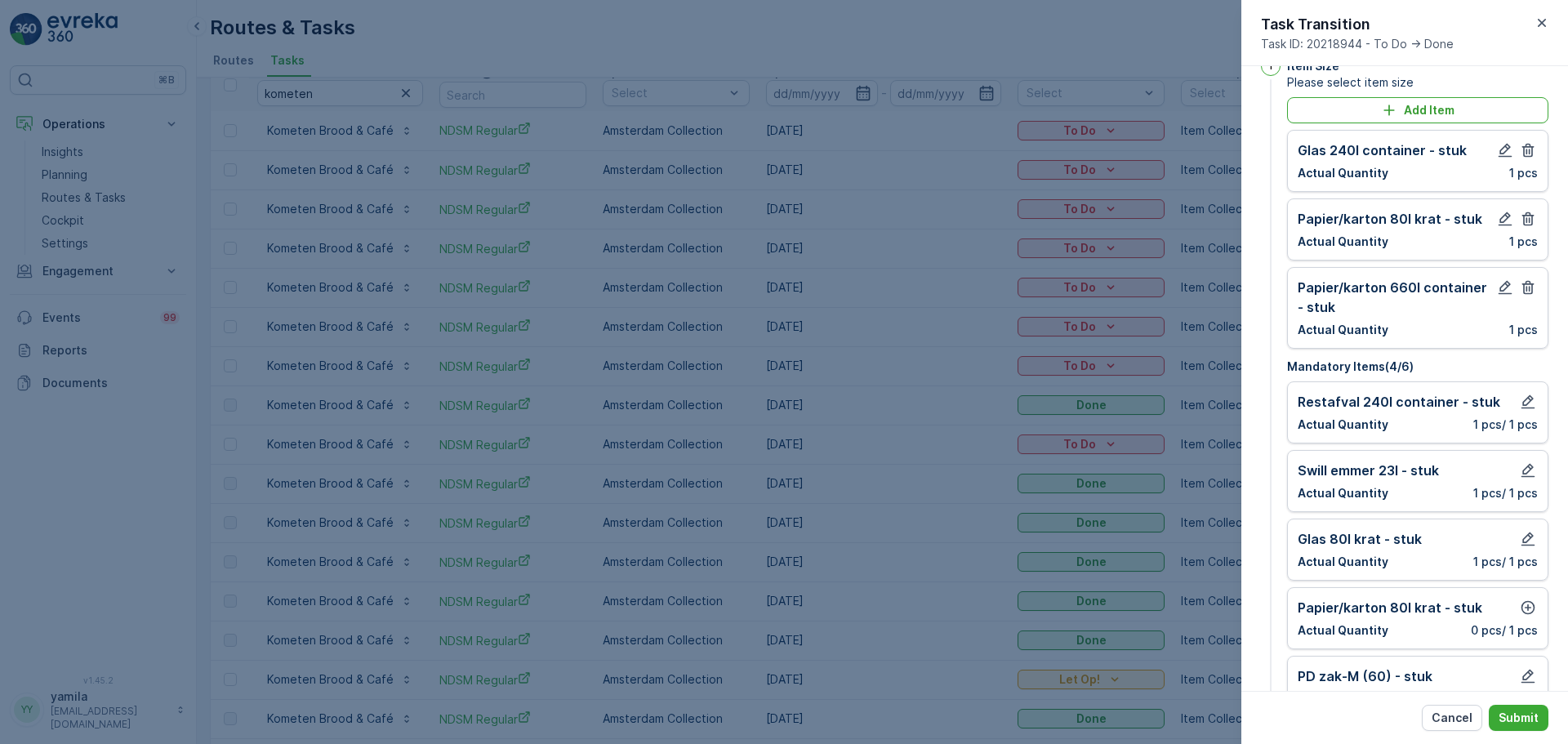 scroll, scrollTop: 0, scrollLeft: 0, axis: both 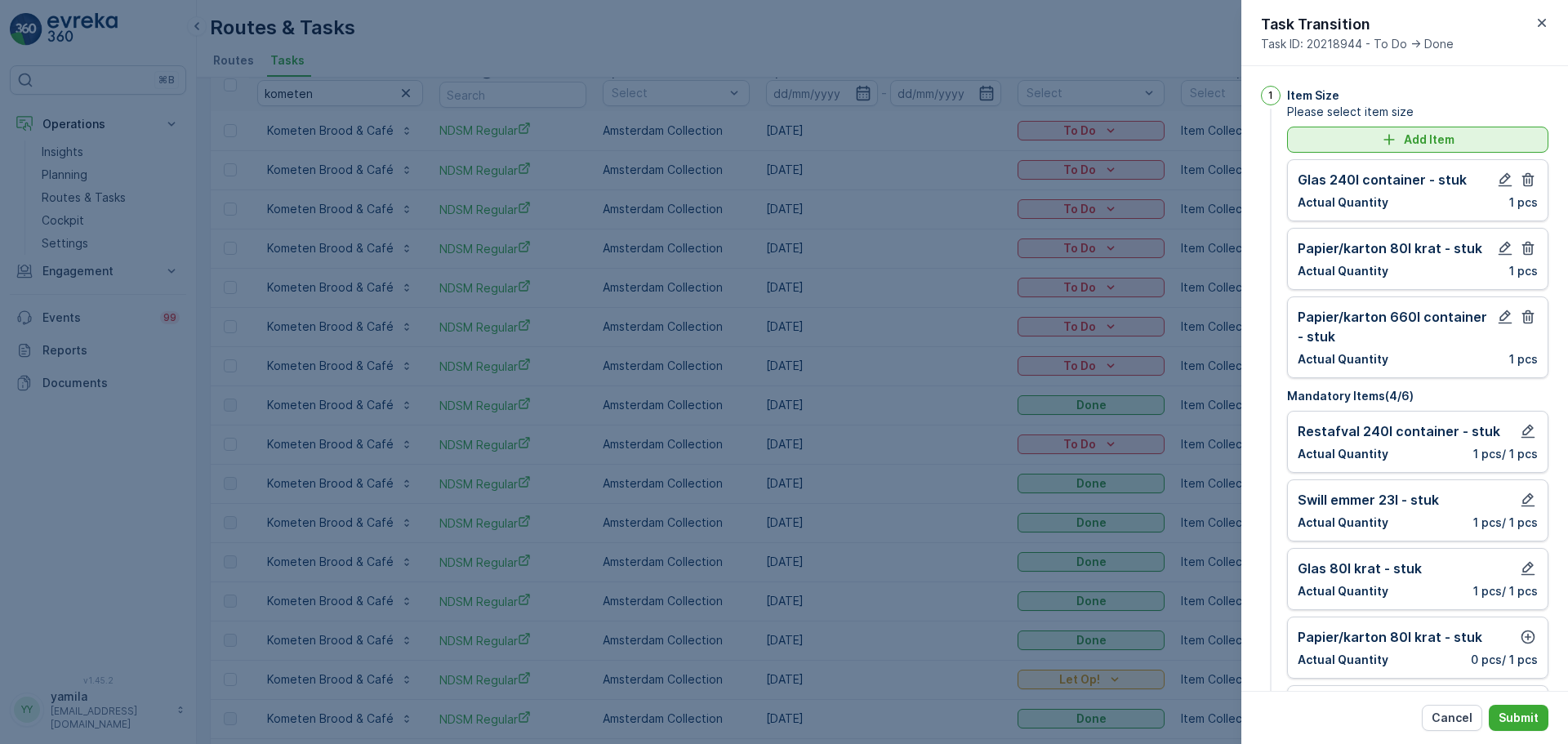 click on "Add Item" at bounding box center (1418, 140) 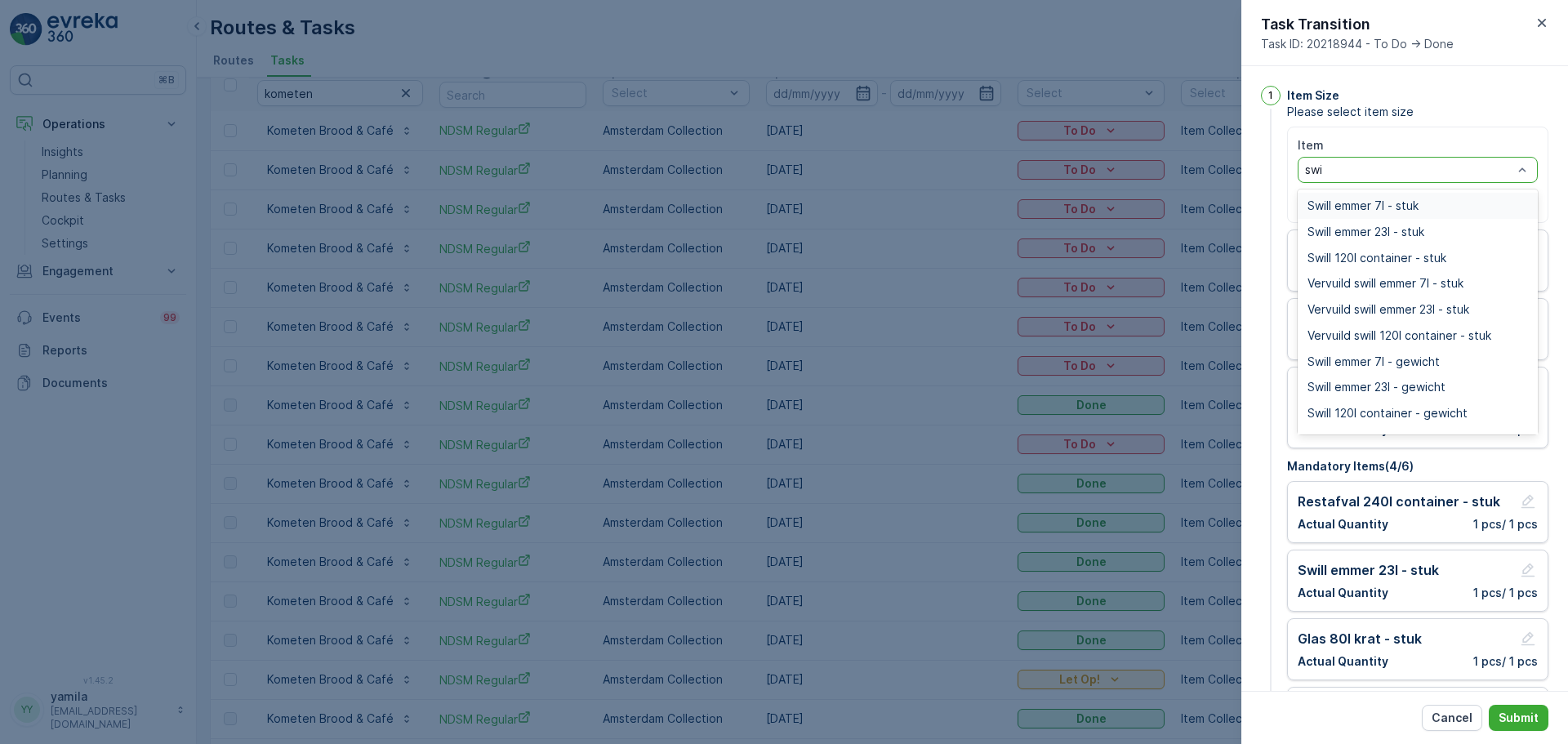 type on "swil" 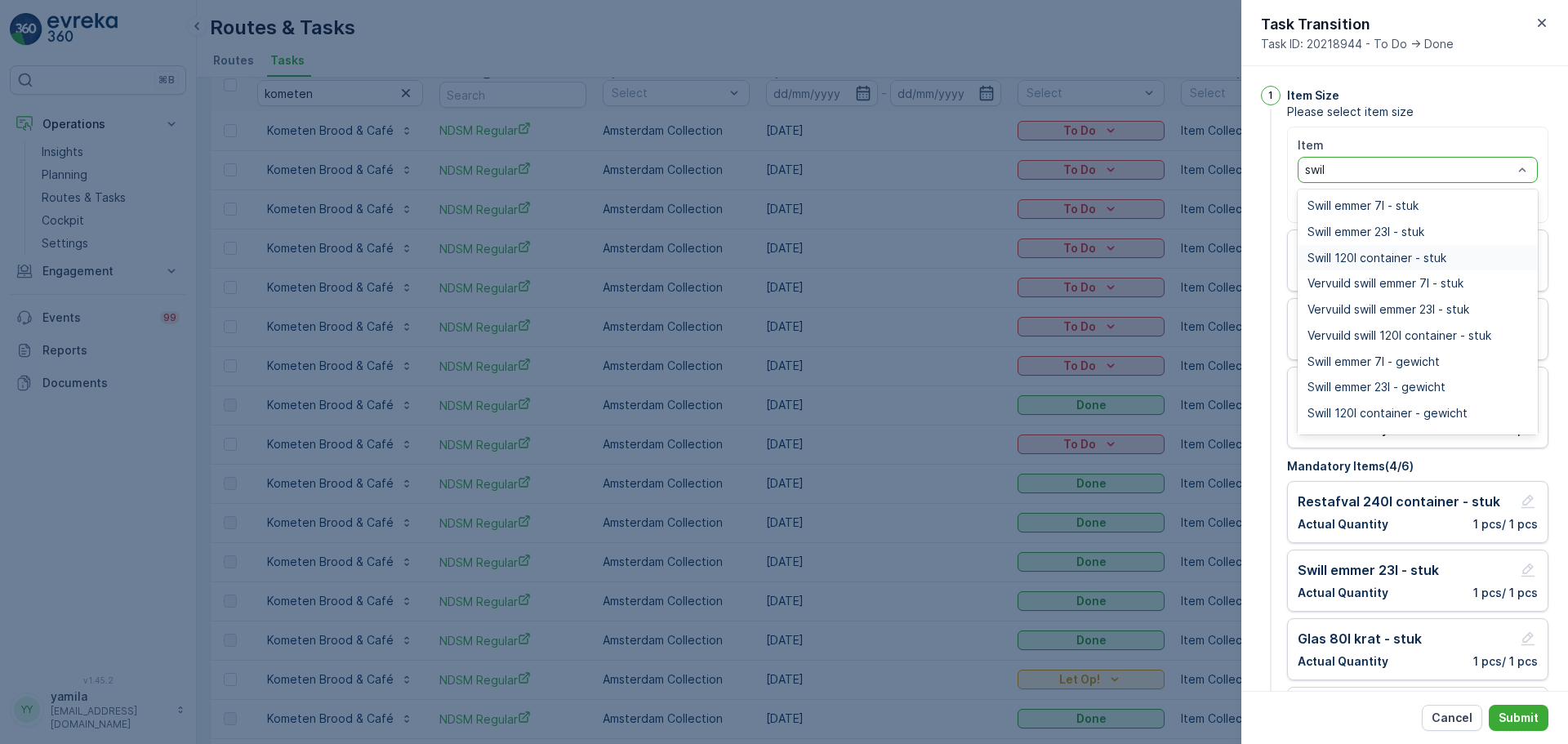 drag, startPoint x: 1366, startPoint y: 261, endPoint x: 1399, endPoint y: 255, distance: 33.54102 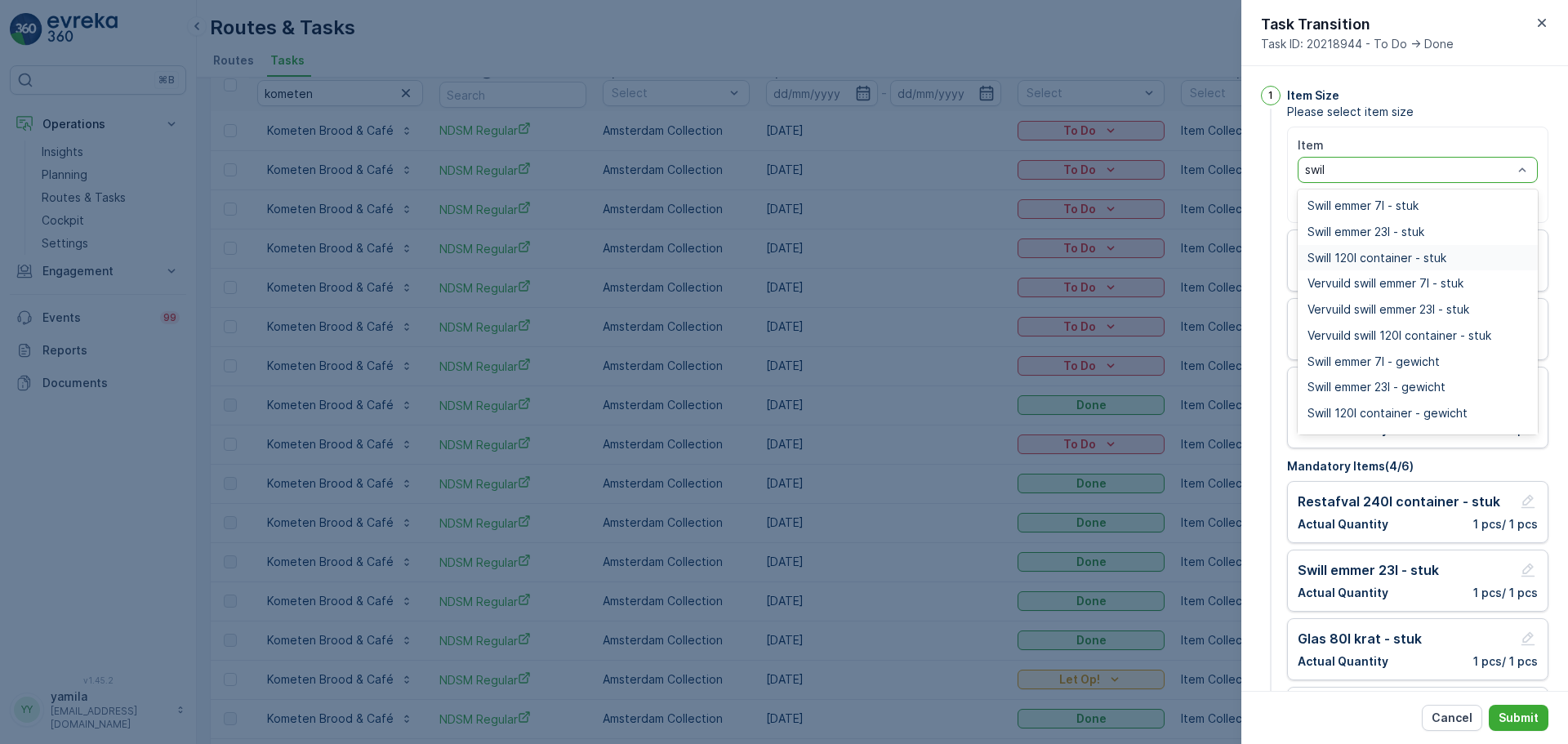 click on "Swill 120l container - stuk" at bounding box center (1377, 258) 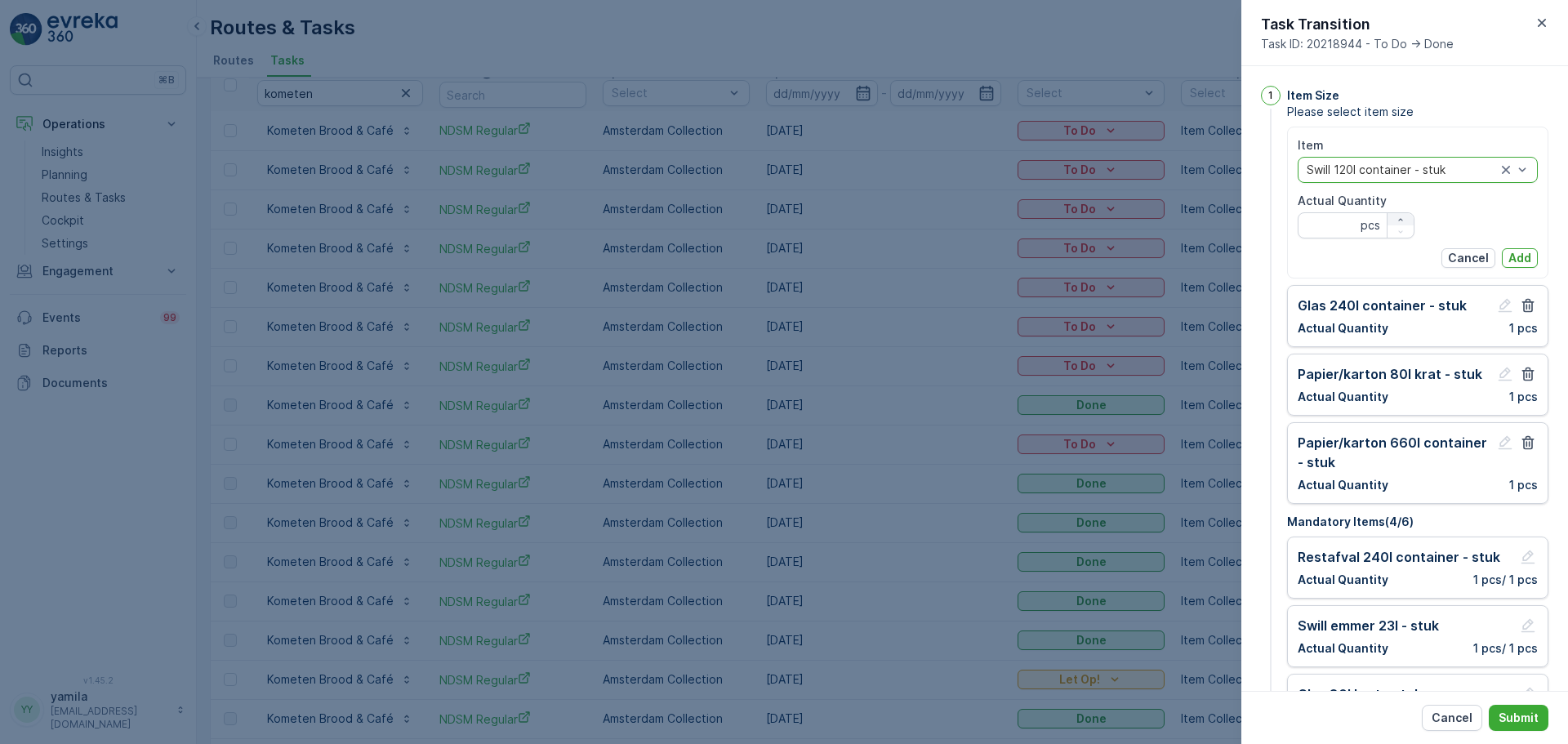 click 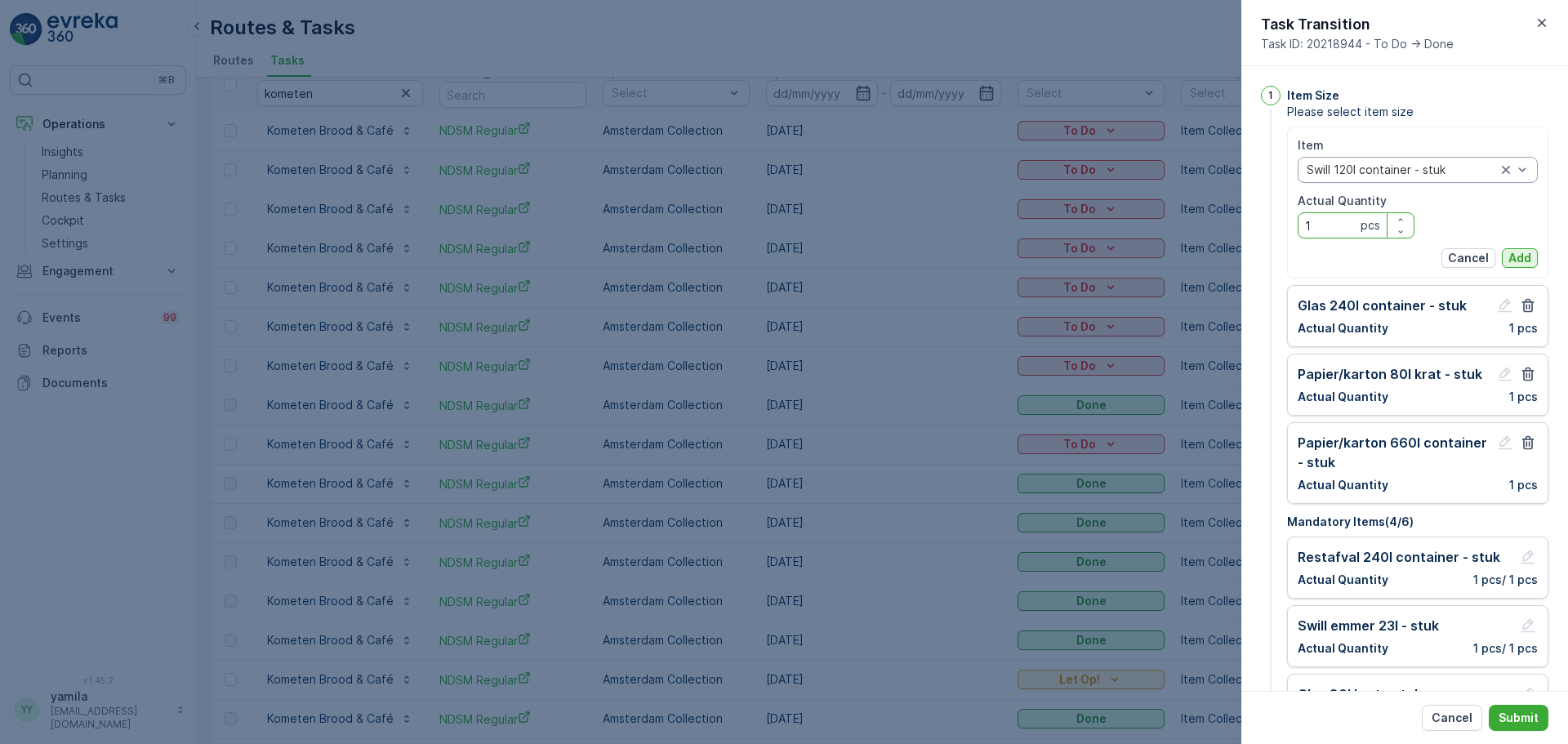 click on "Add" at bounding box center [1520, 258] 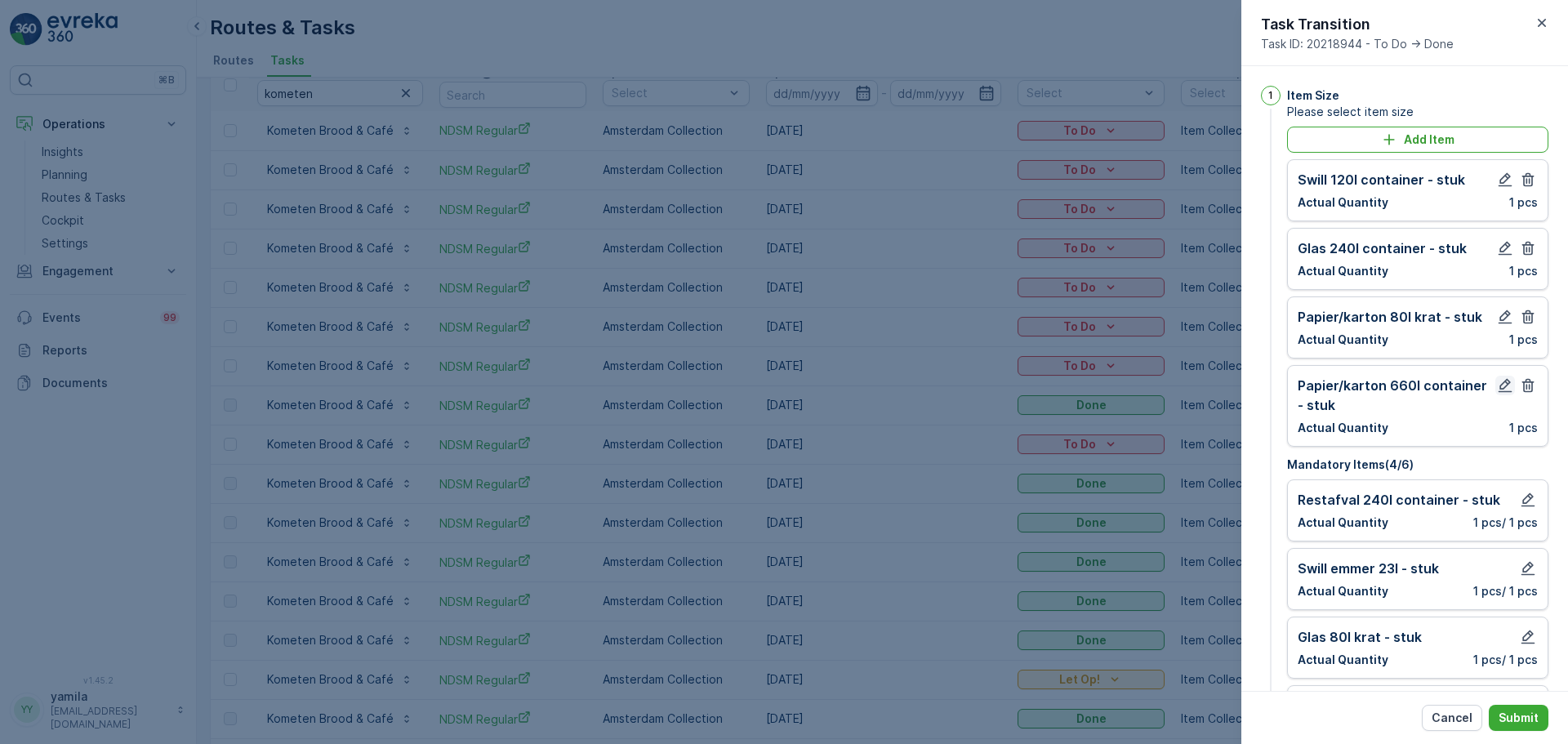 click 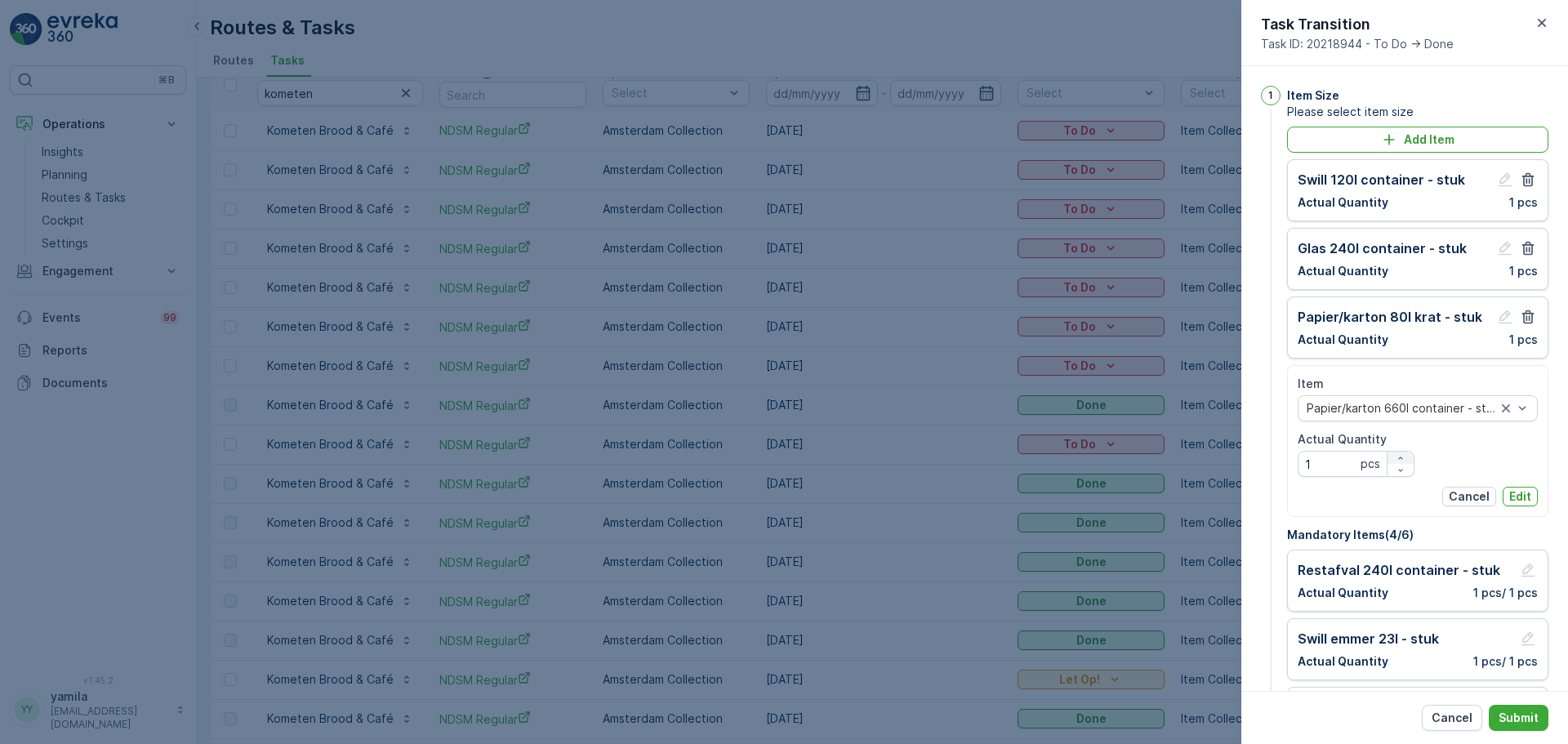 click 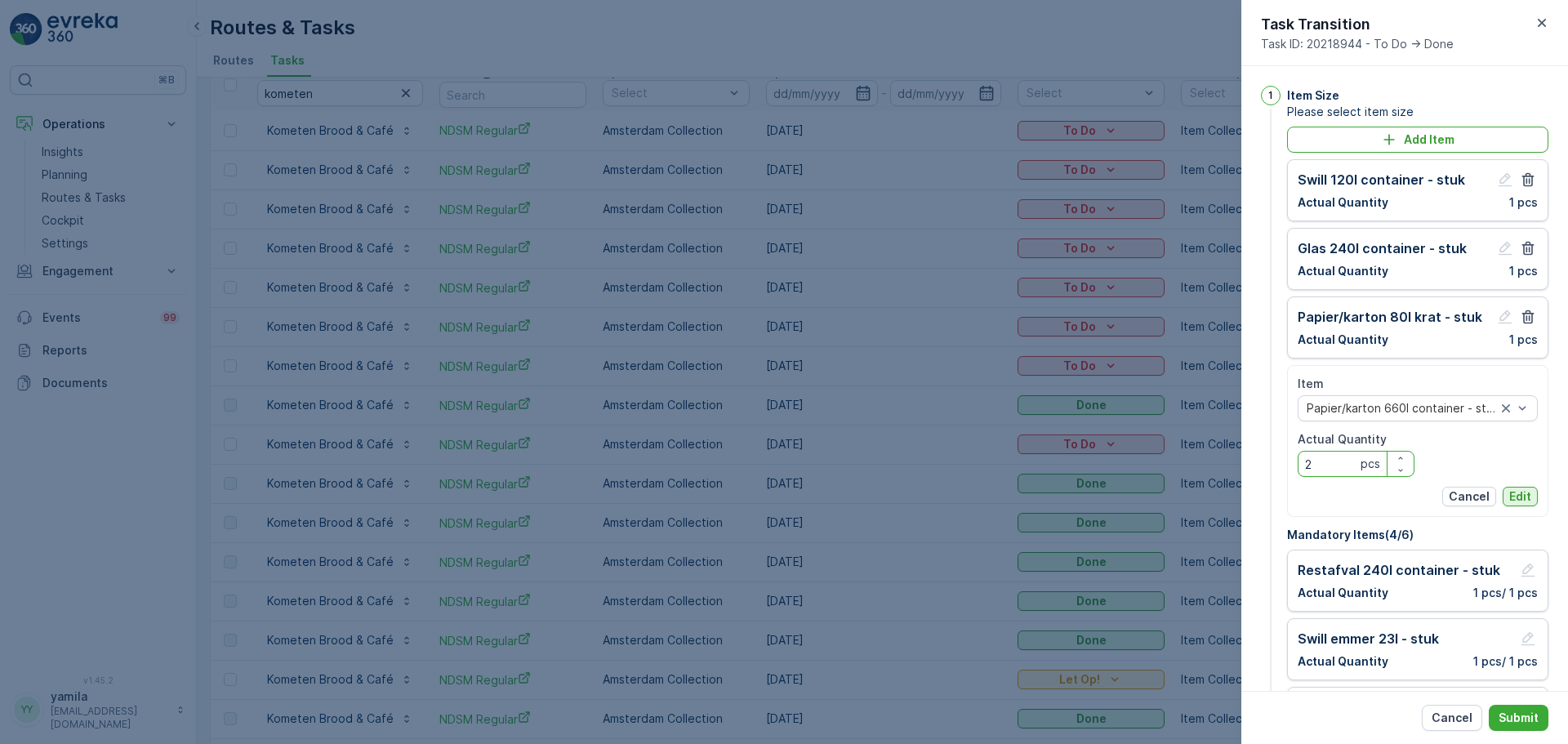 click on "Edit" at bounding box center [1520, 497] 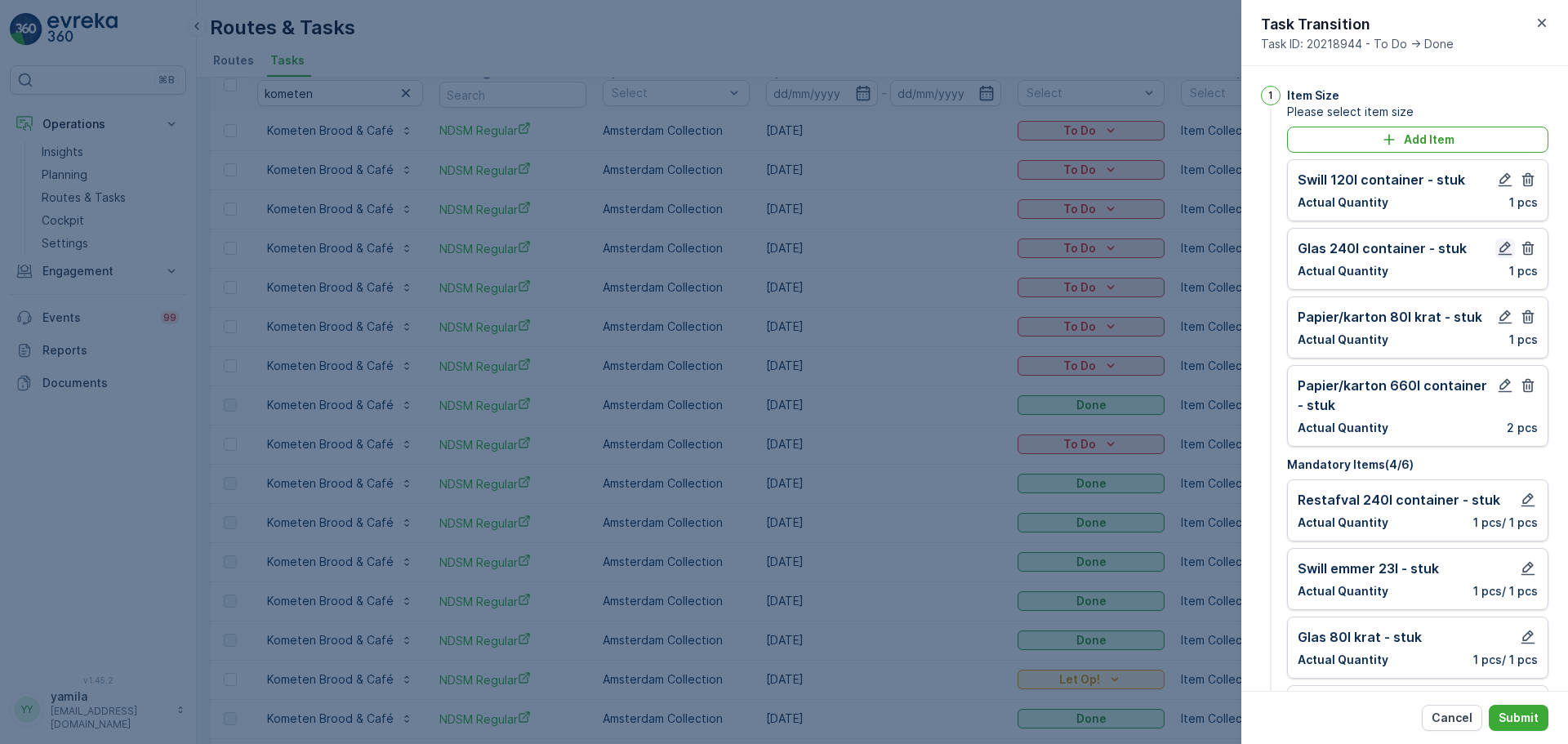 click 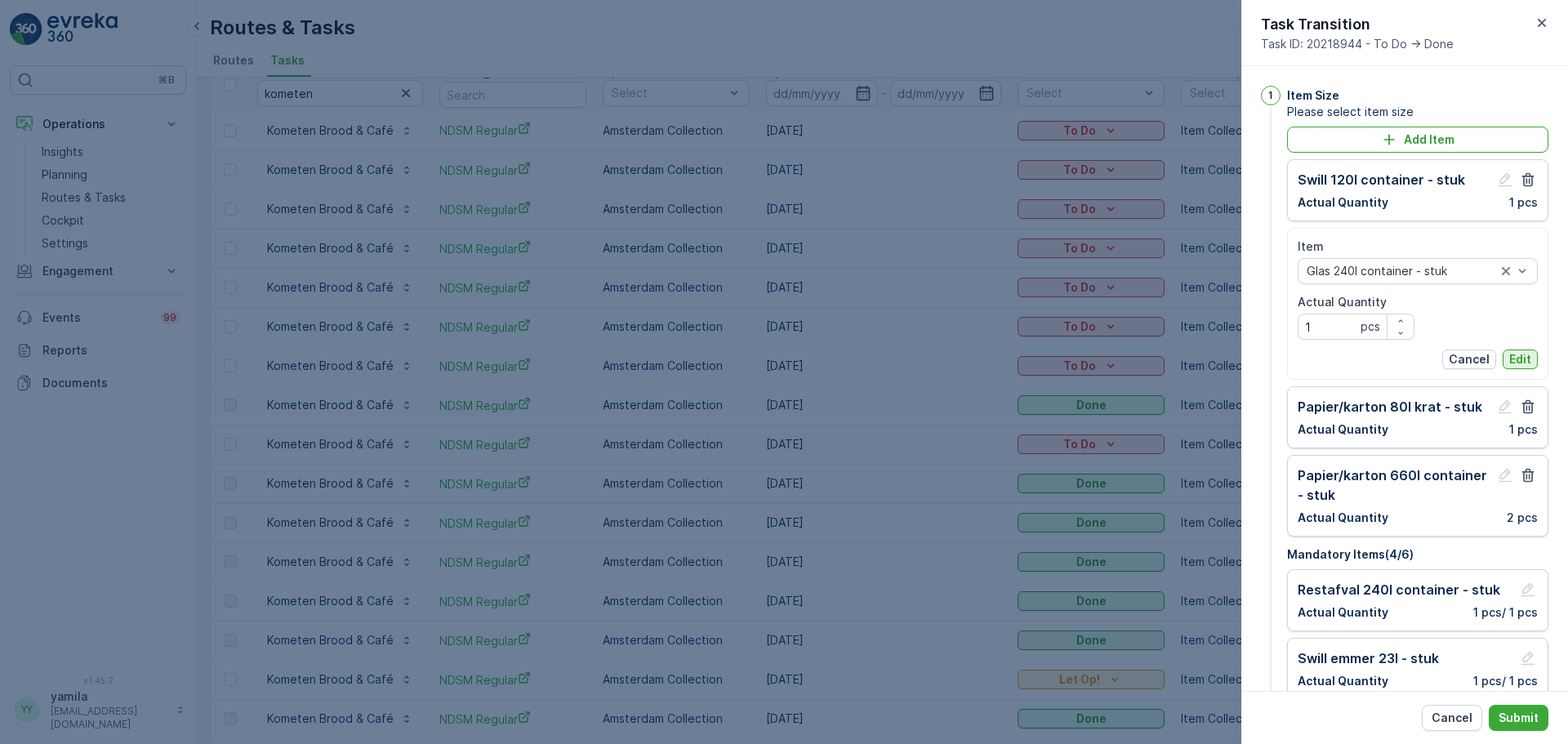 click on "Edit" at bounding box center (1520, 359) 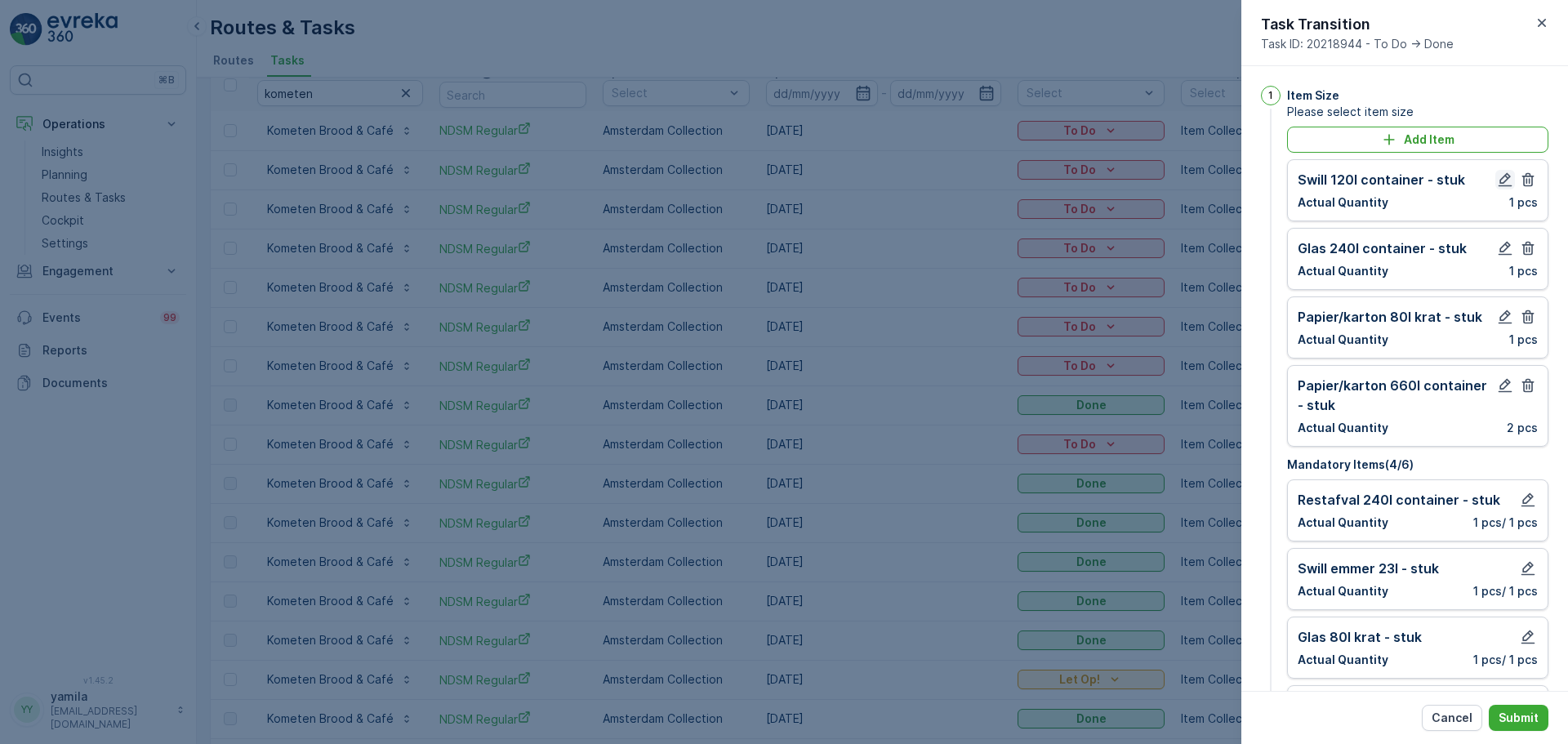 click at bounding box center [1505, 180] 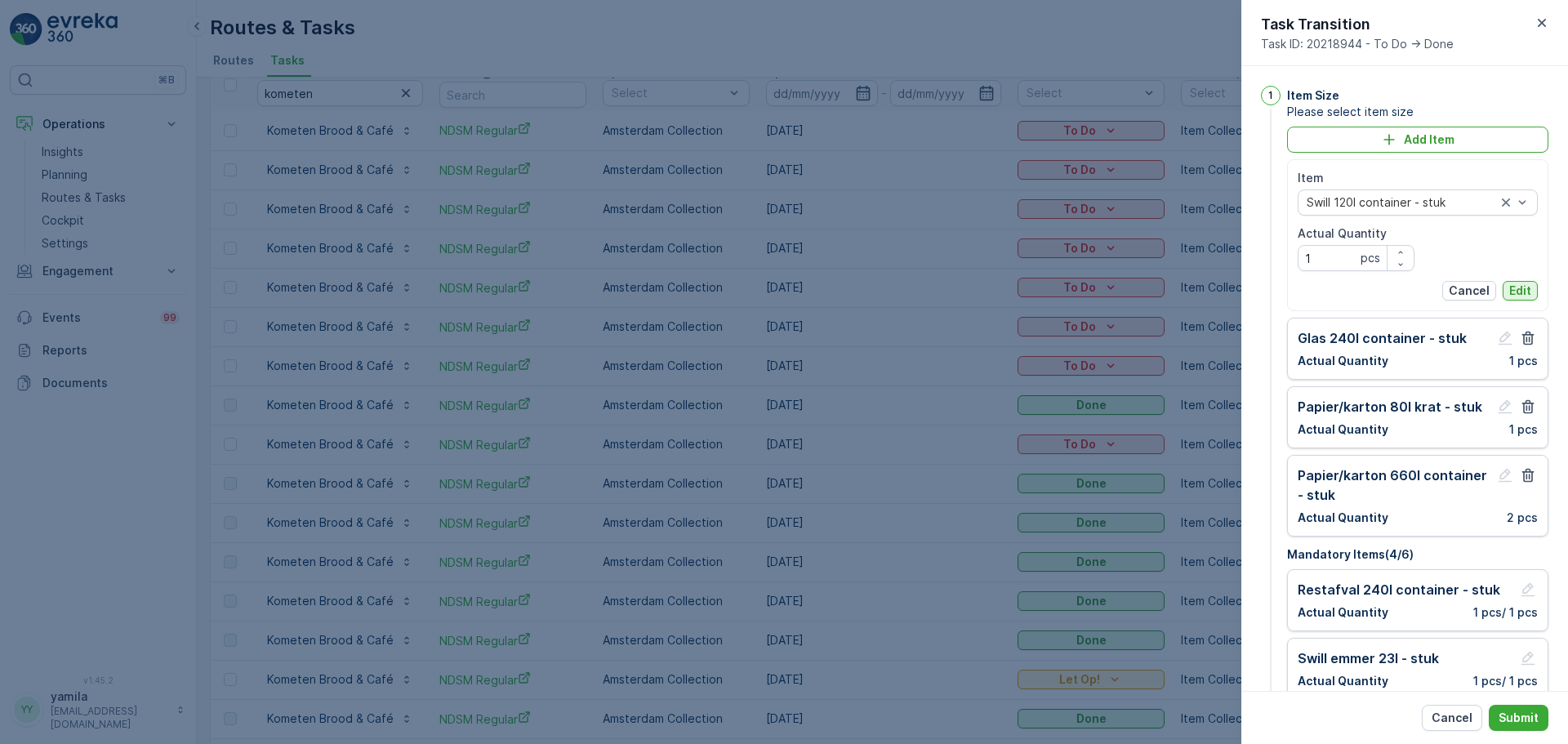 click on "Edit" at bounding box center (1520, 291) 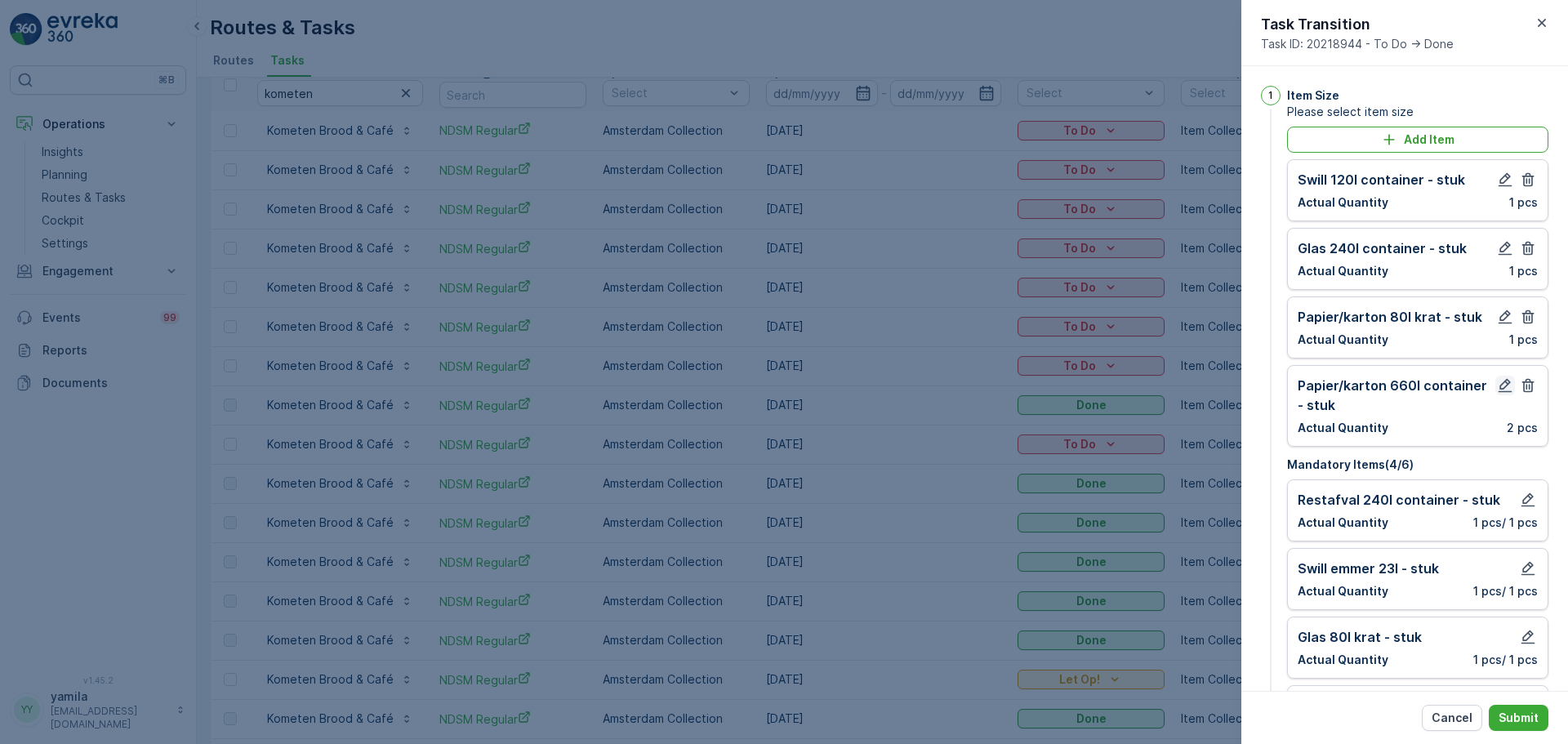 click 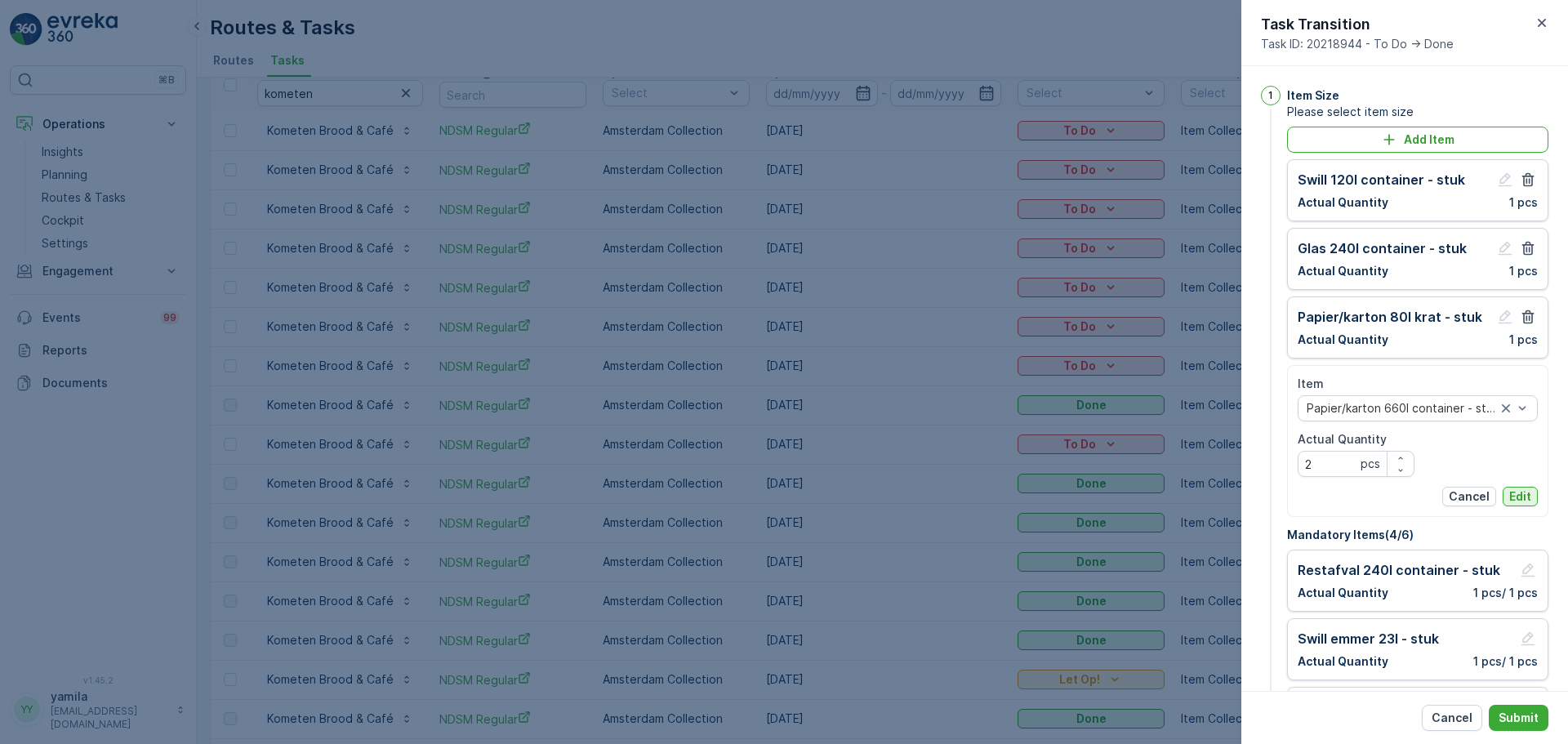 click on "Edit" at bounding box center (1520, 497) 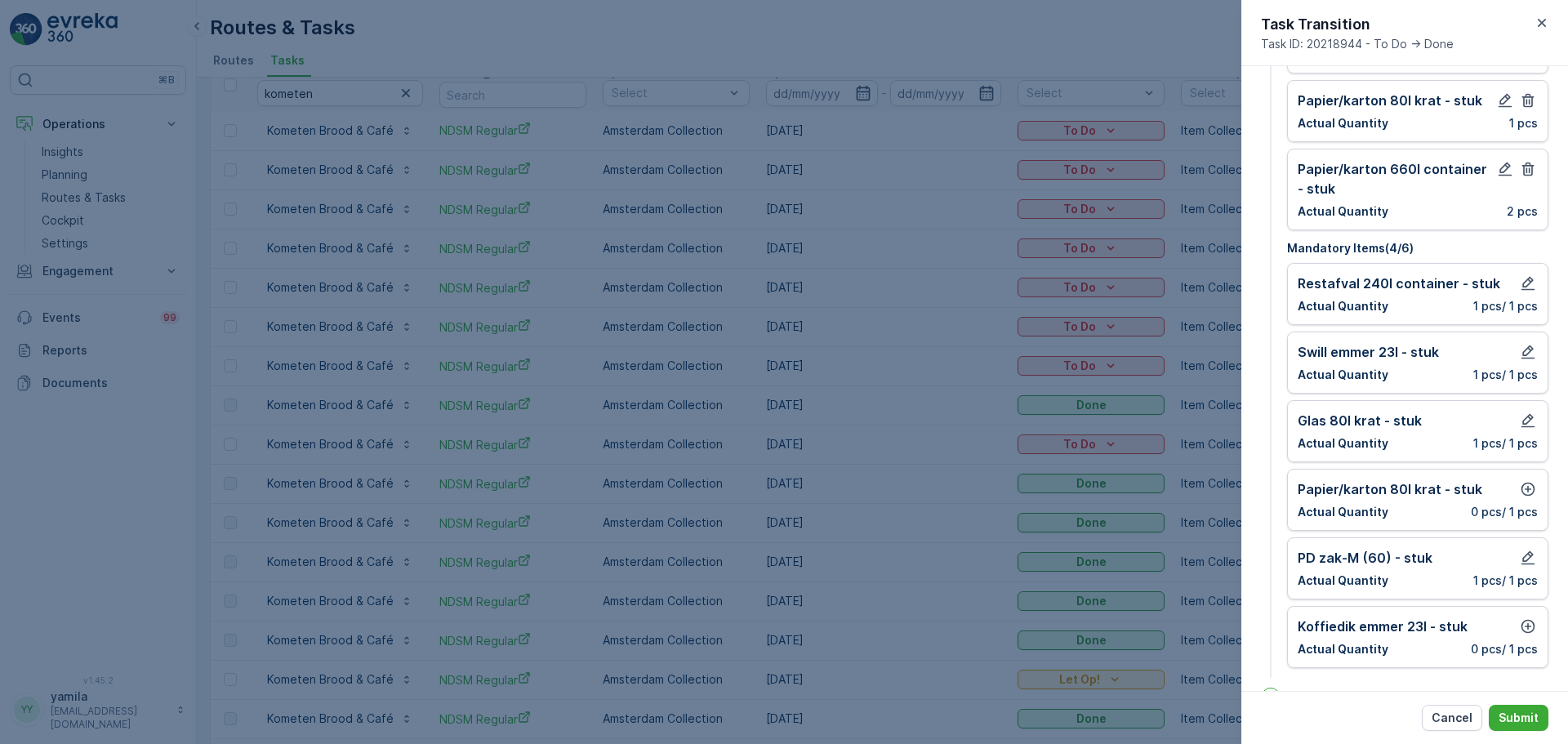 scroll, scrollTop: 245, scrollLeft: 0, axis: vertical 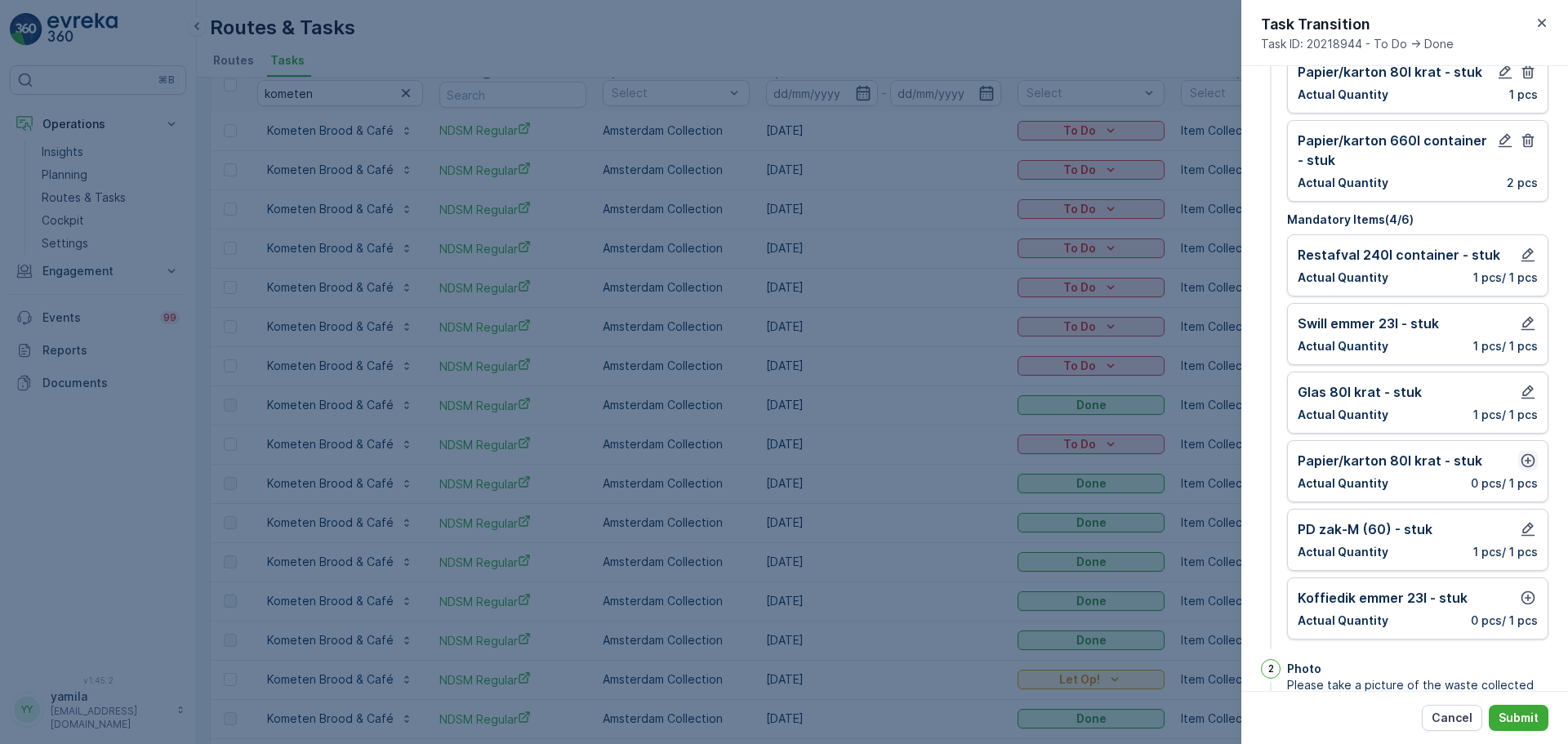click 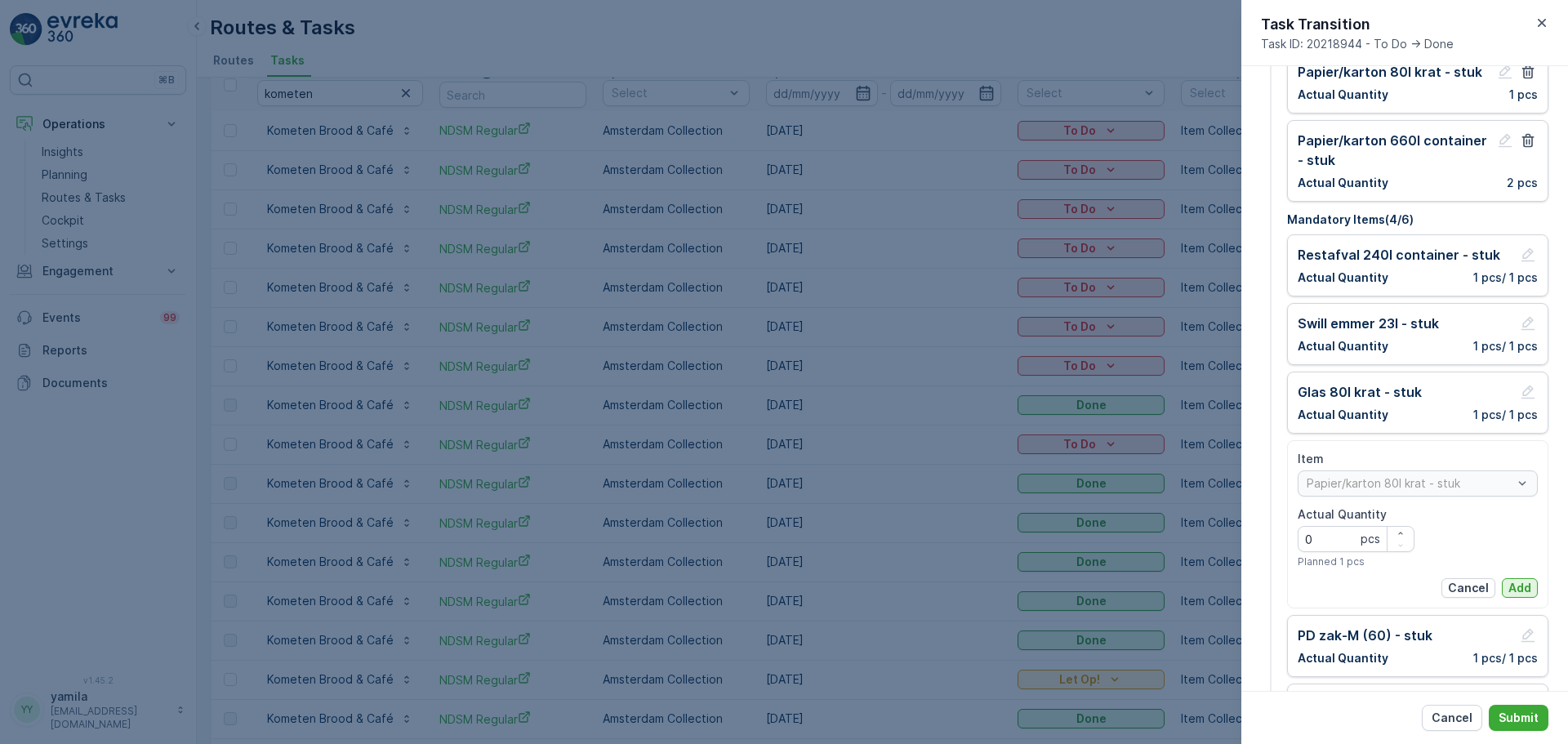 click on "Add" at bounding box center [1520, 588] 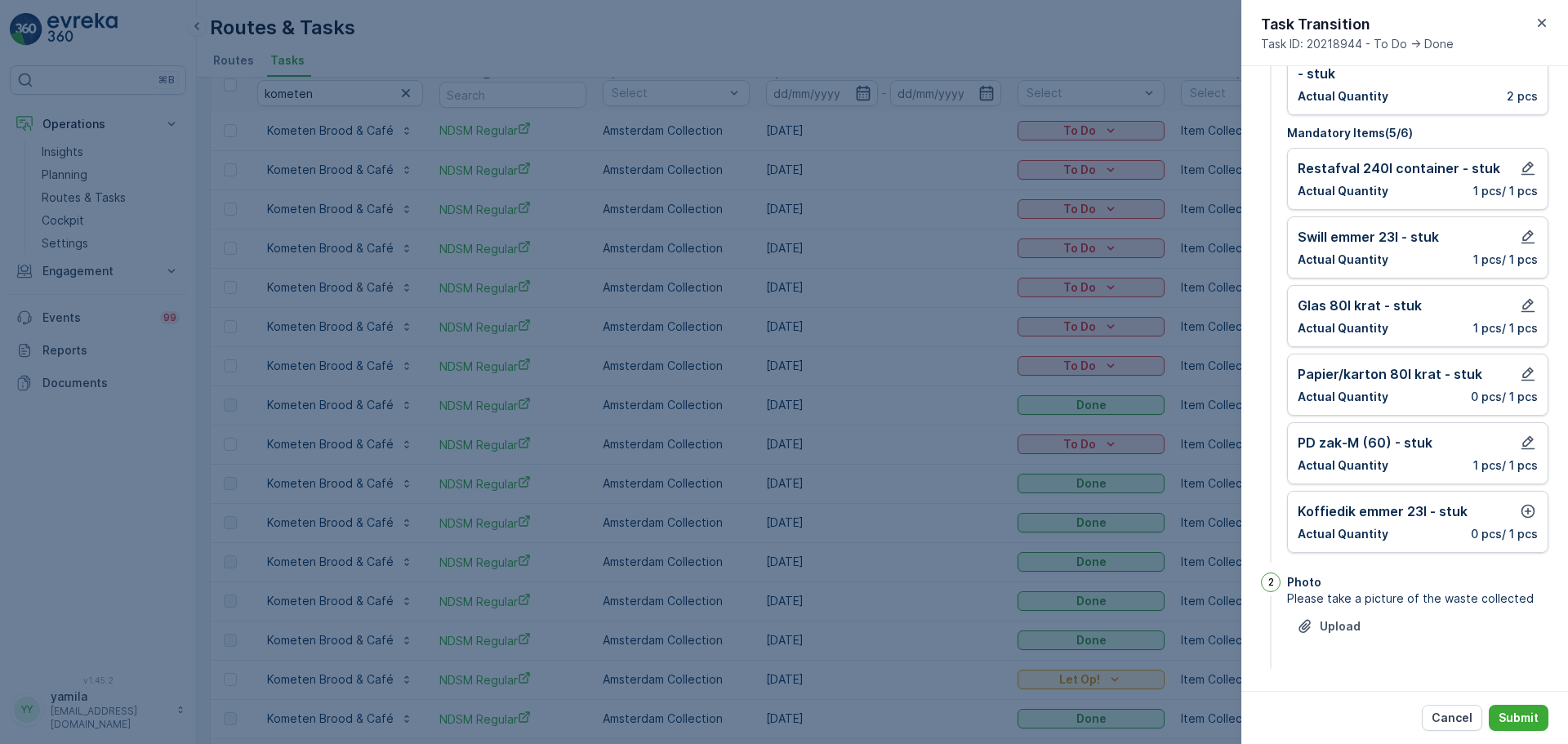 scroll, scrollTop: 332, scrollLeft: 0, axis: vertical 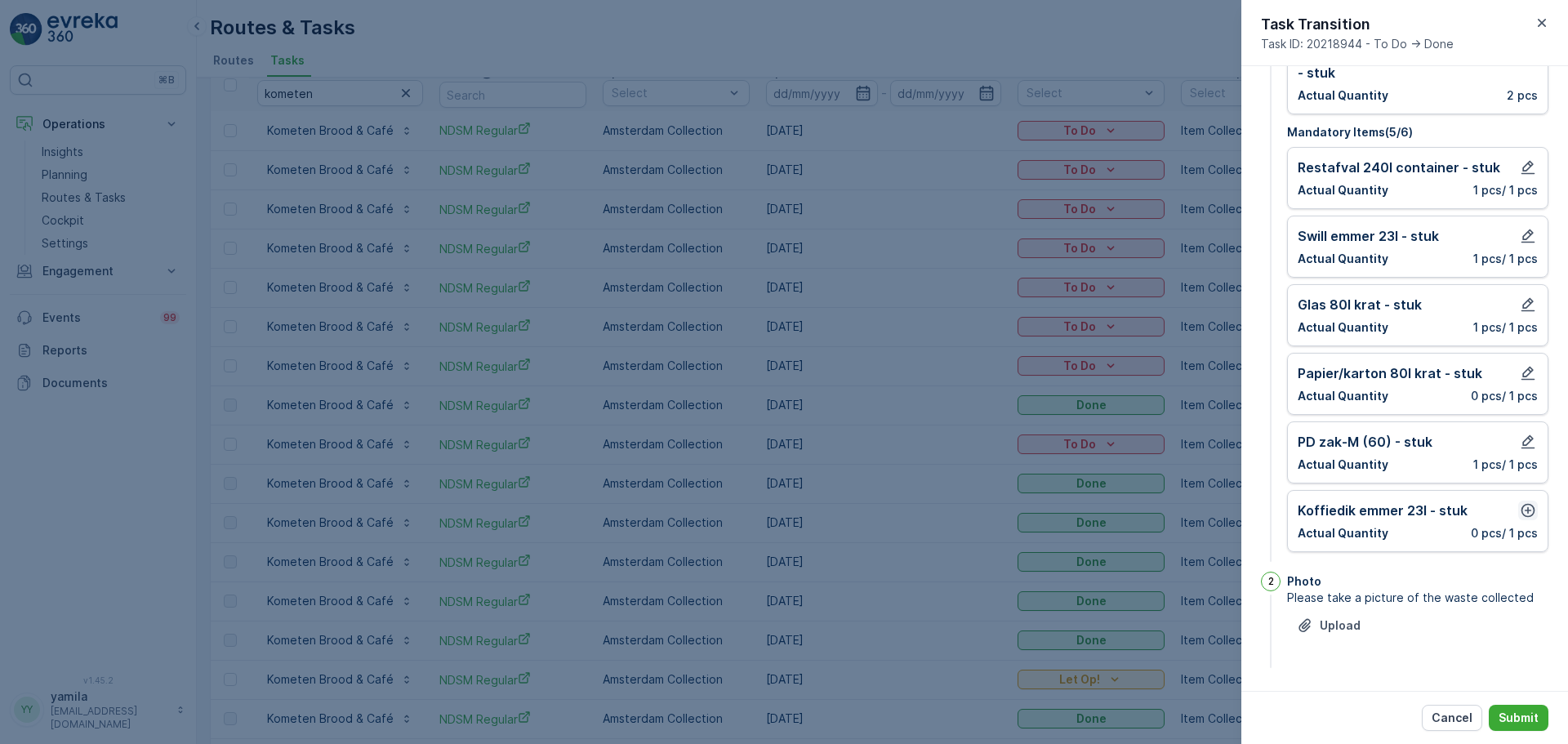 click 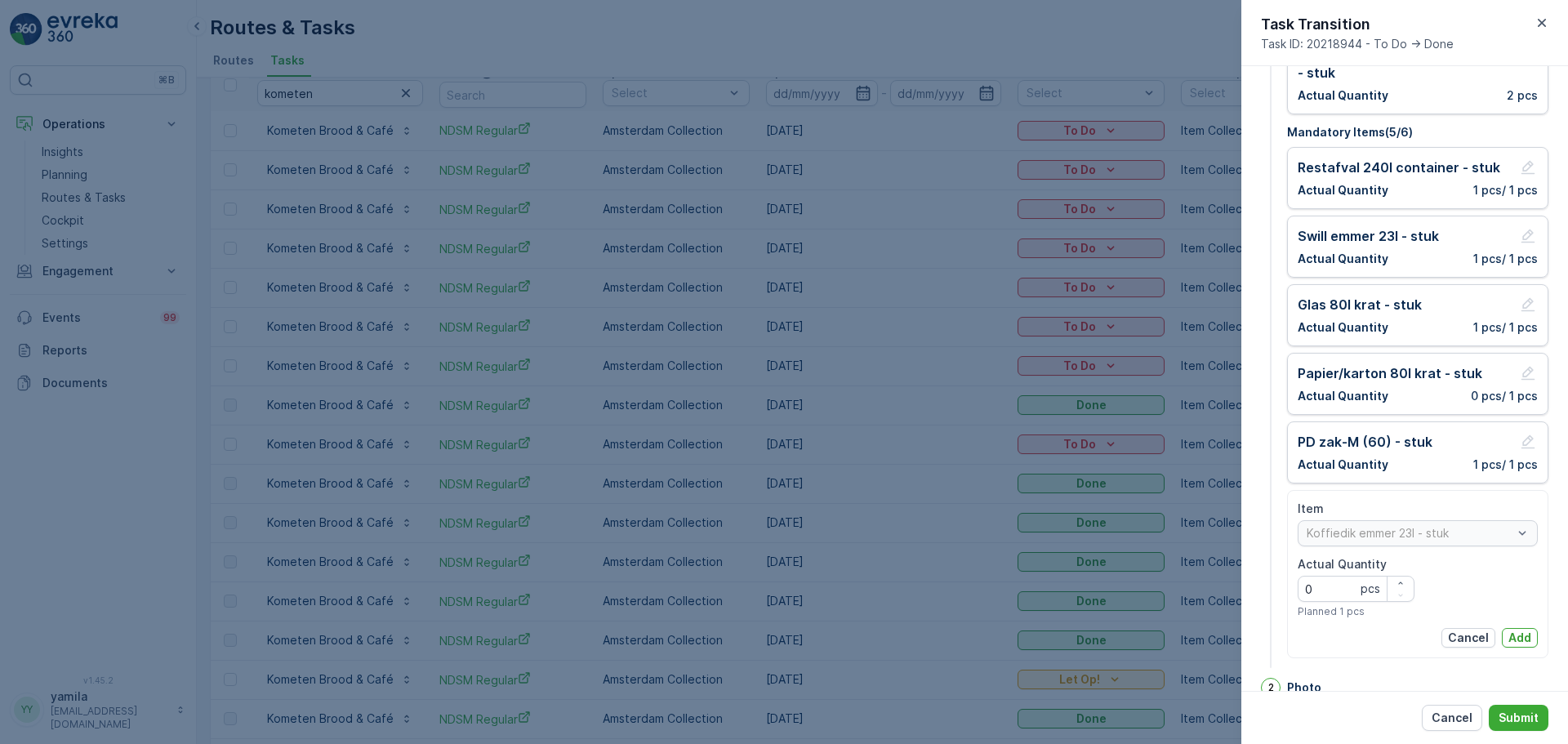 click on "Item Koffiedik emmer 23l - stuk Actual Quantity 0 pcs Planned 1 pcs Cancel Add" at bounding box center [1418, 574] 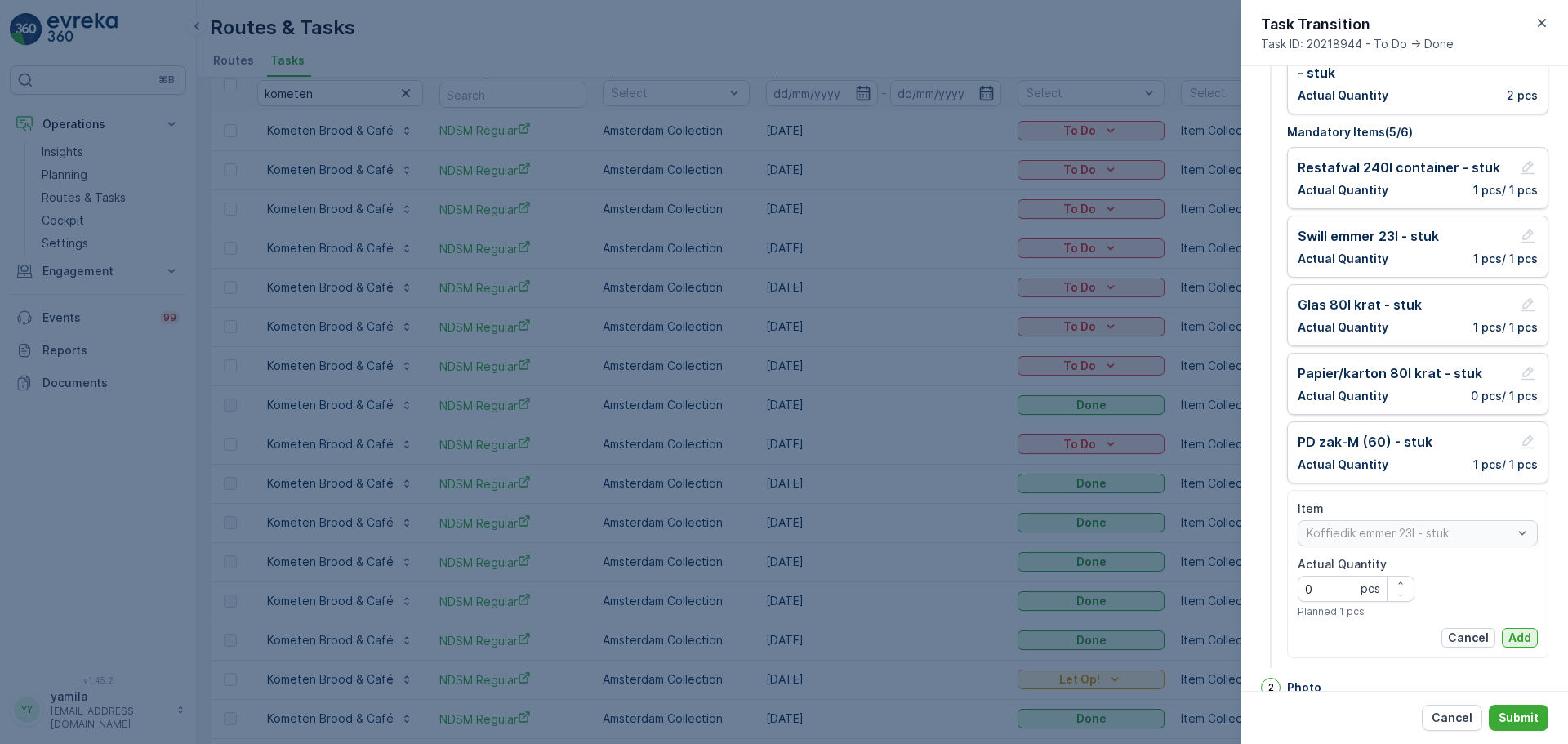 click on "Add" at bounding box center (1520, 638) 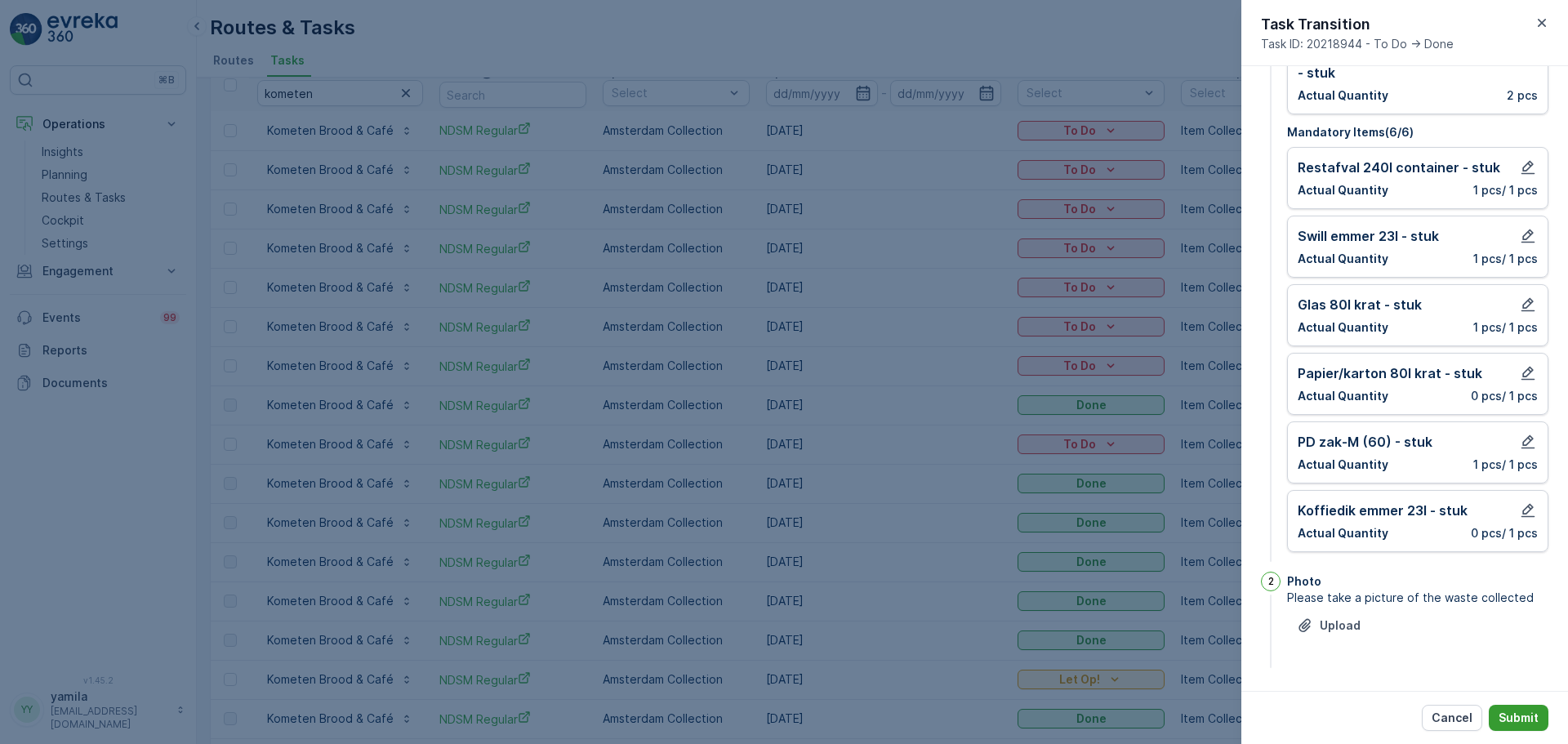 click on "Submit" at bounding box center (1518, 718) 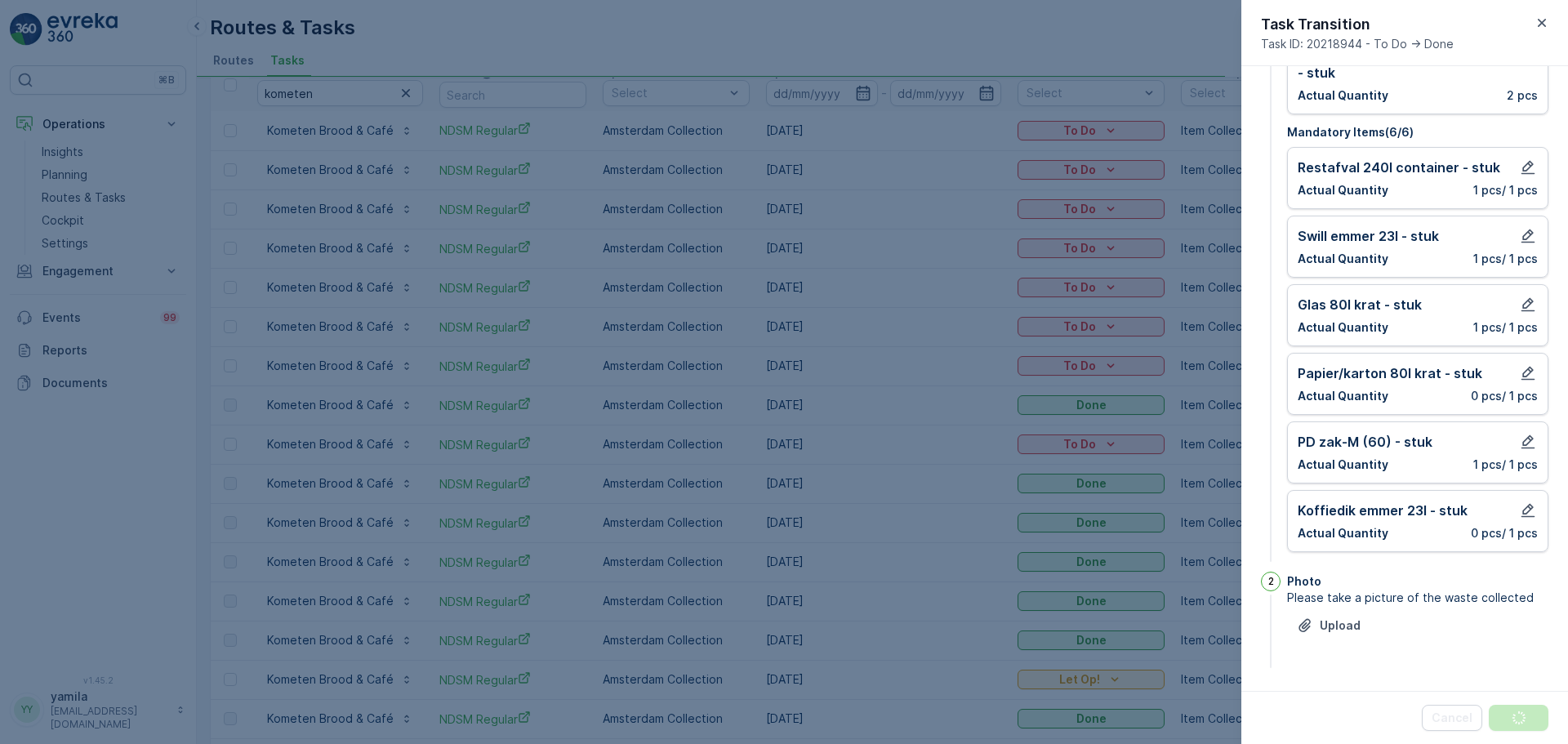 scroll, scrollTop: 0, scrollLeft: 0, axis: both 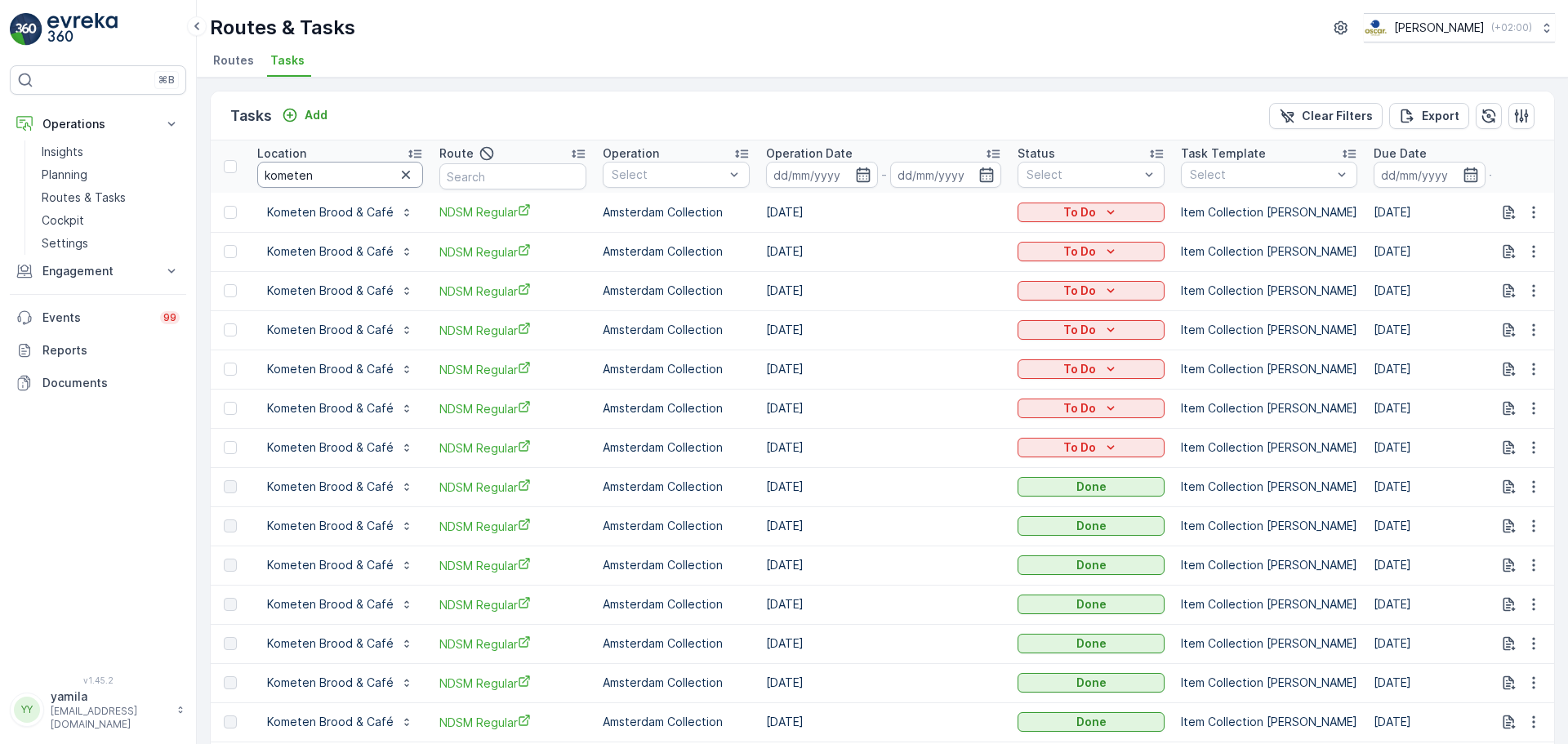 click on "Location kometen" at bounding box center (340, 167) 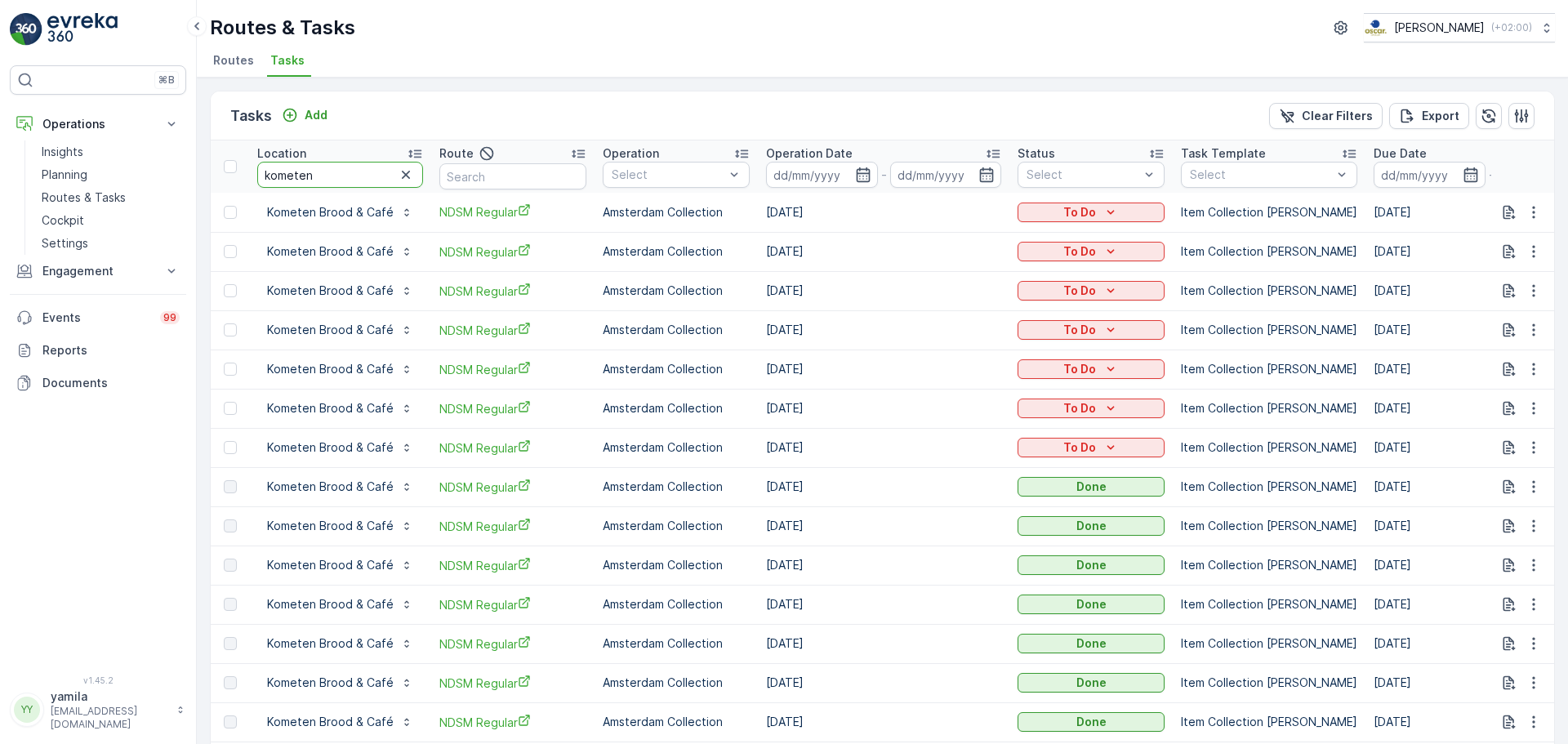 click on "kometen" at bounding box center [340, 175] 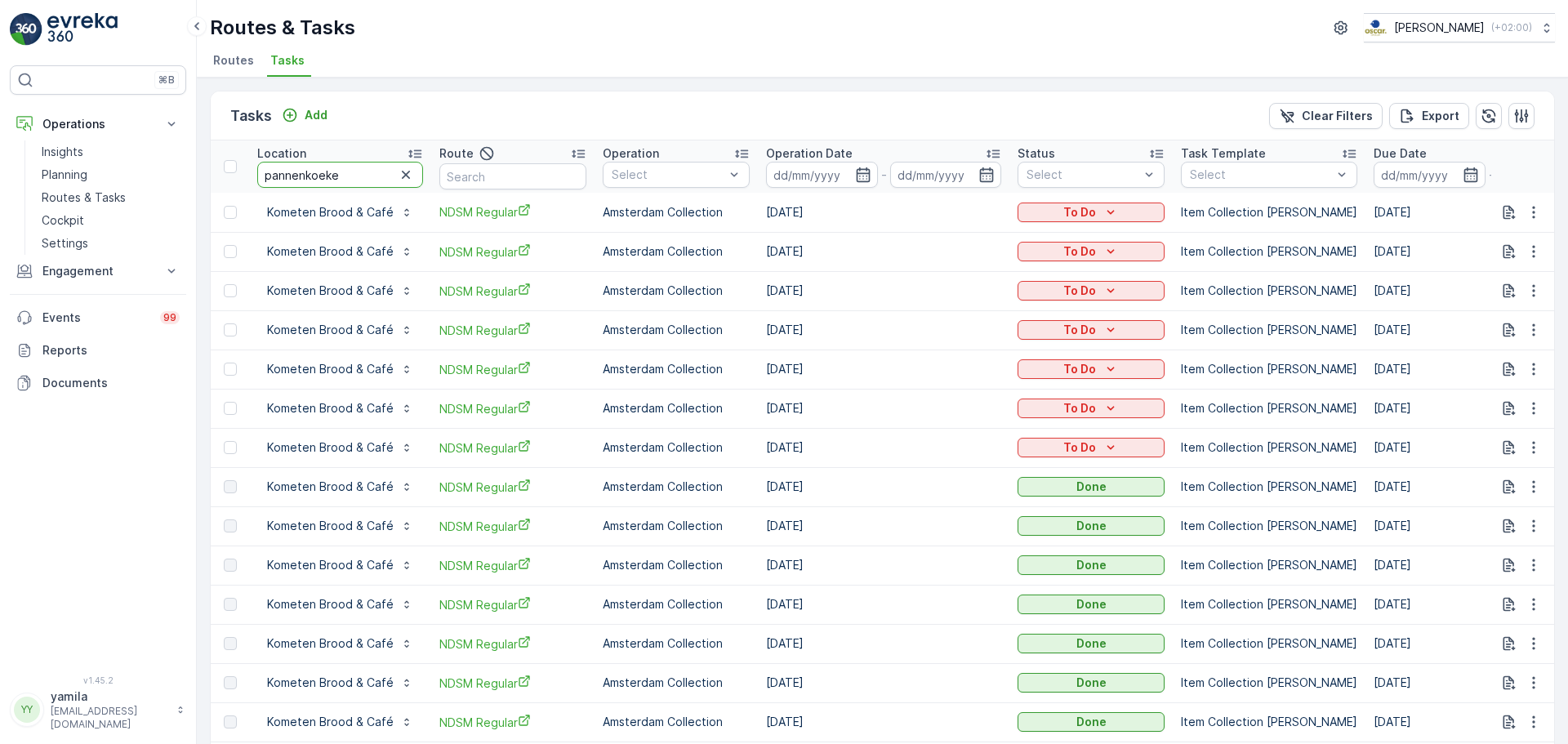 type on "pannenkoeken" 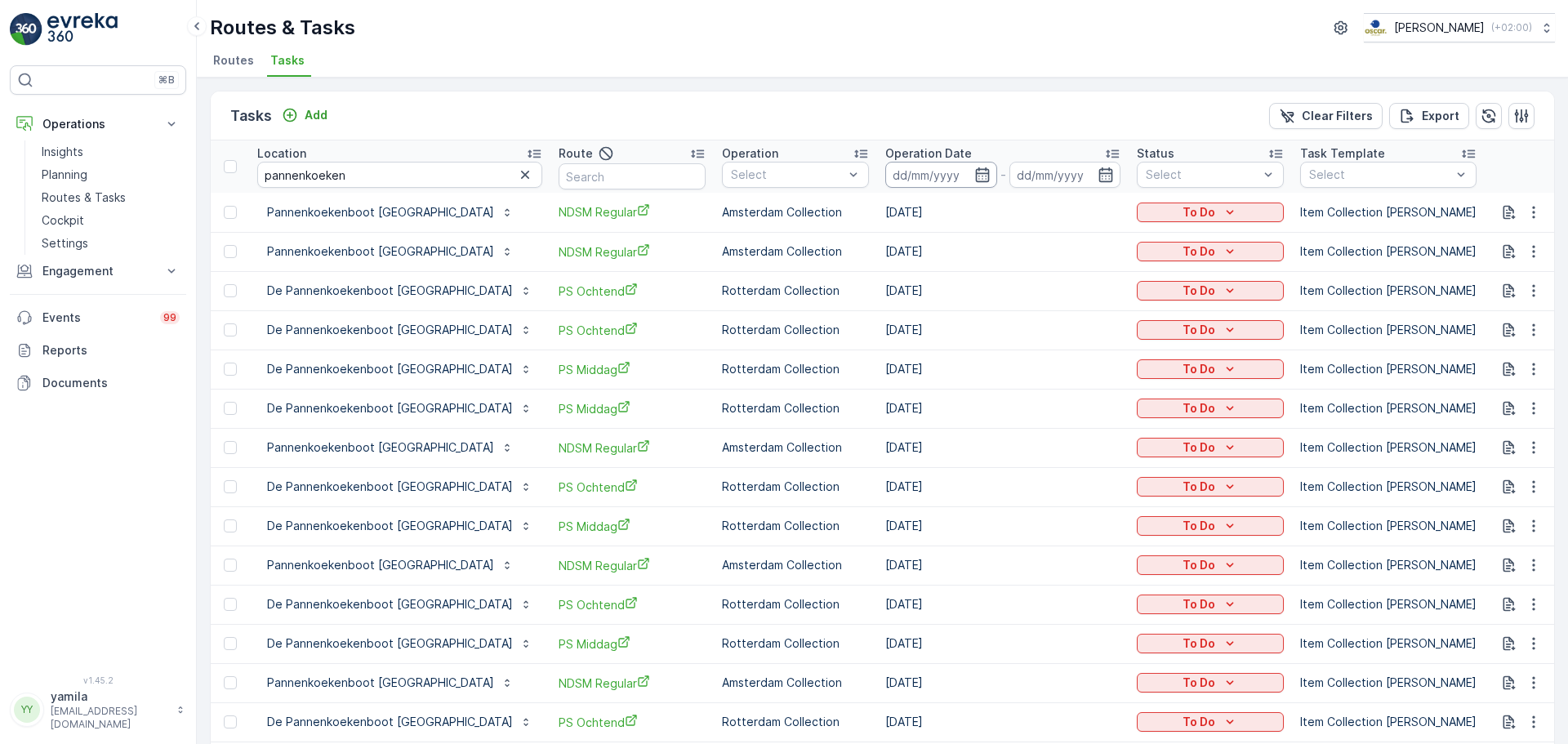 click at bounding box center [941, 175] 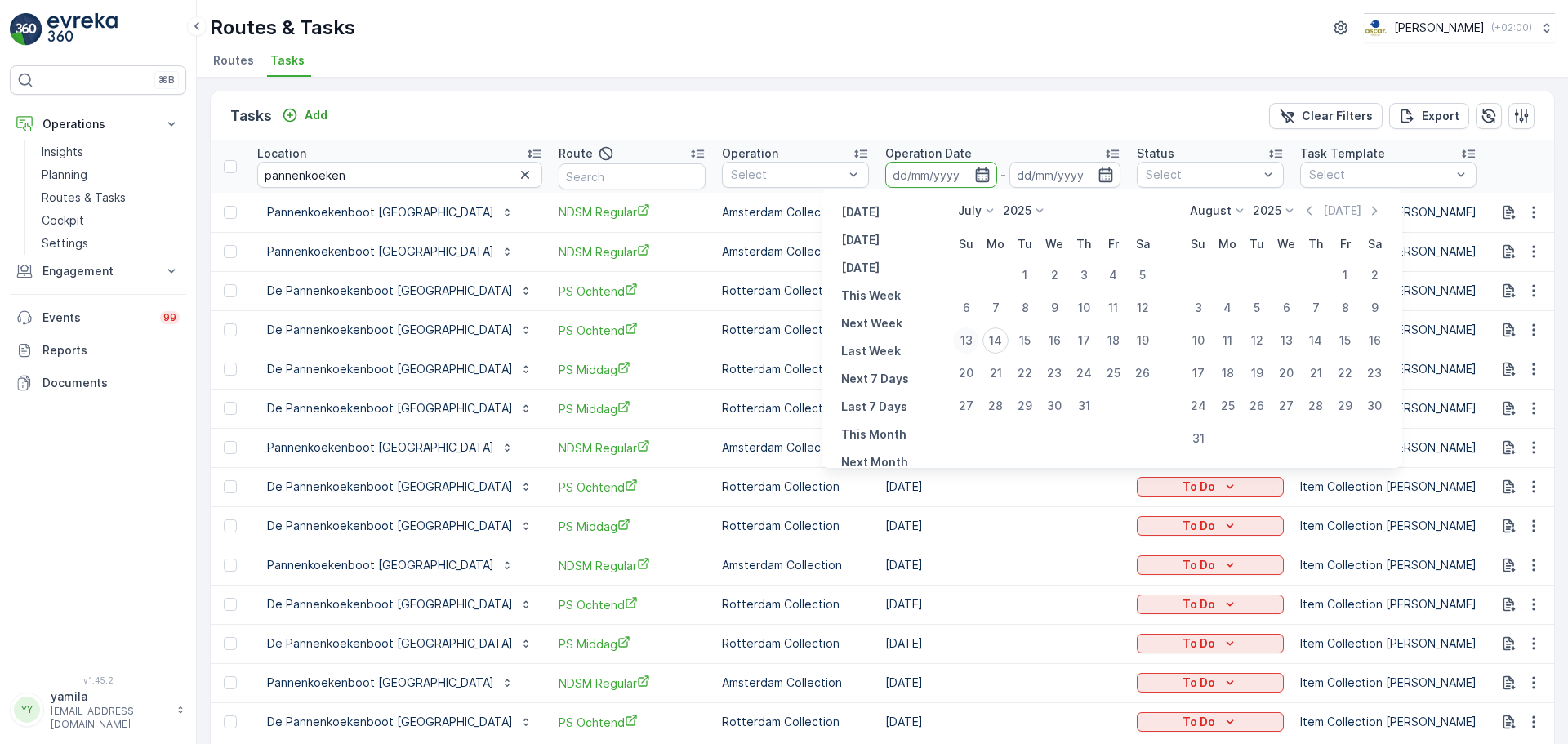 click on "13" at bounding box center (966, 341) 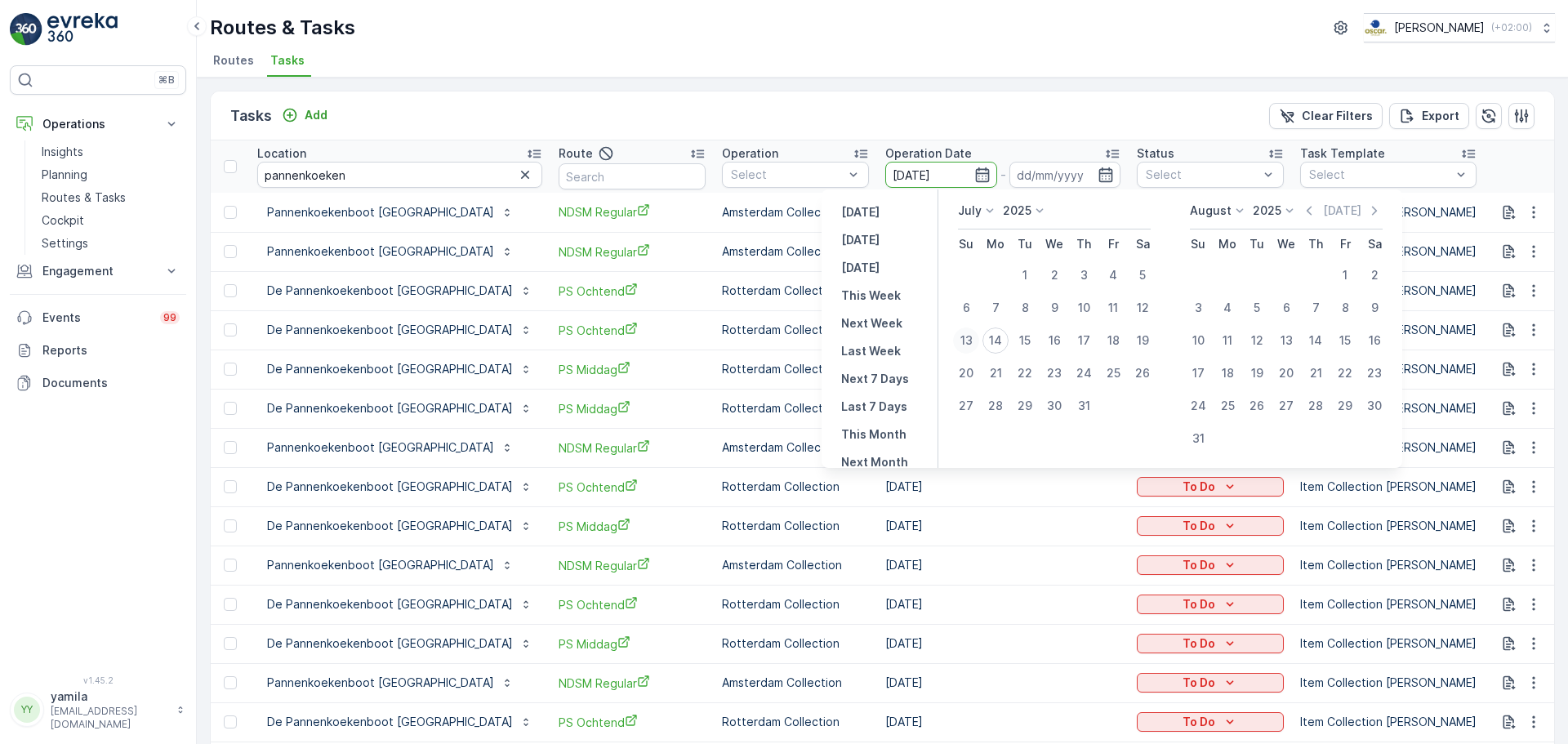 click on "13" at bounding box center [966, 341] 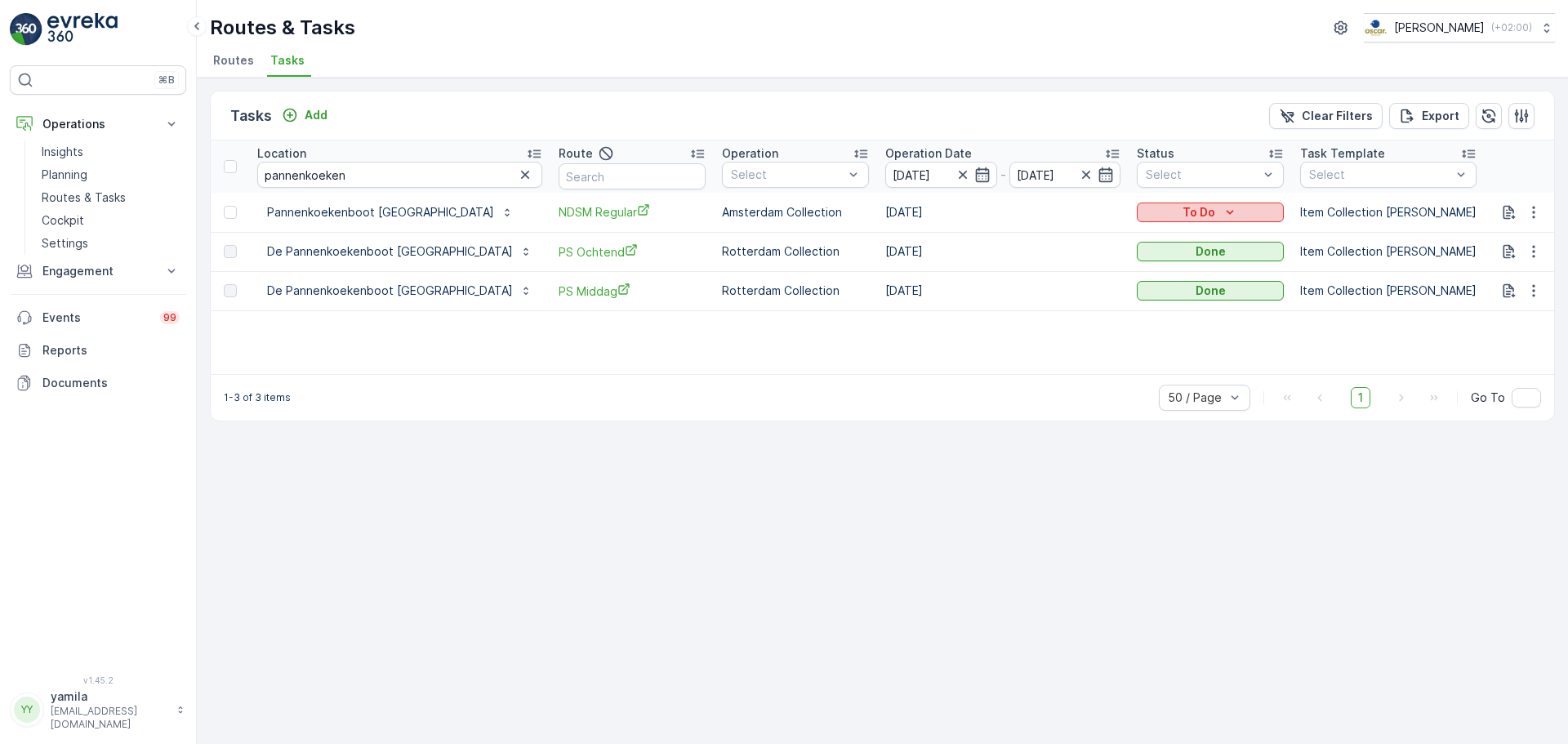 click on "To Do" at bounding box center [1210, 212] 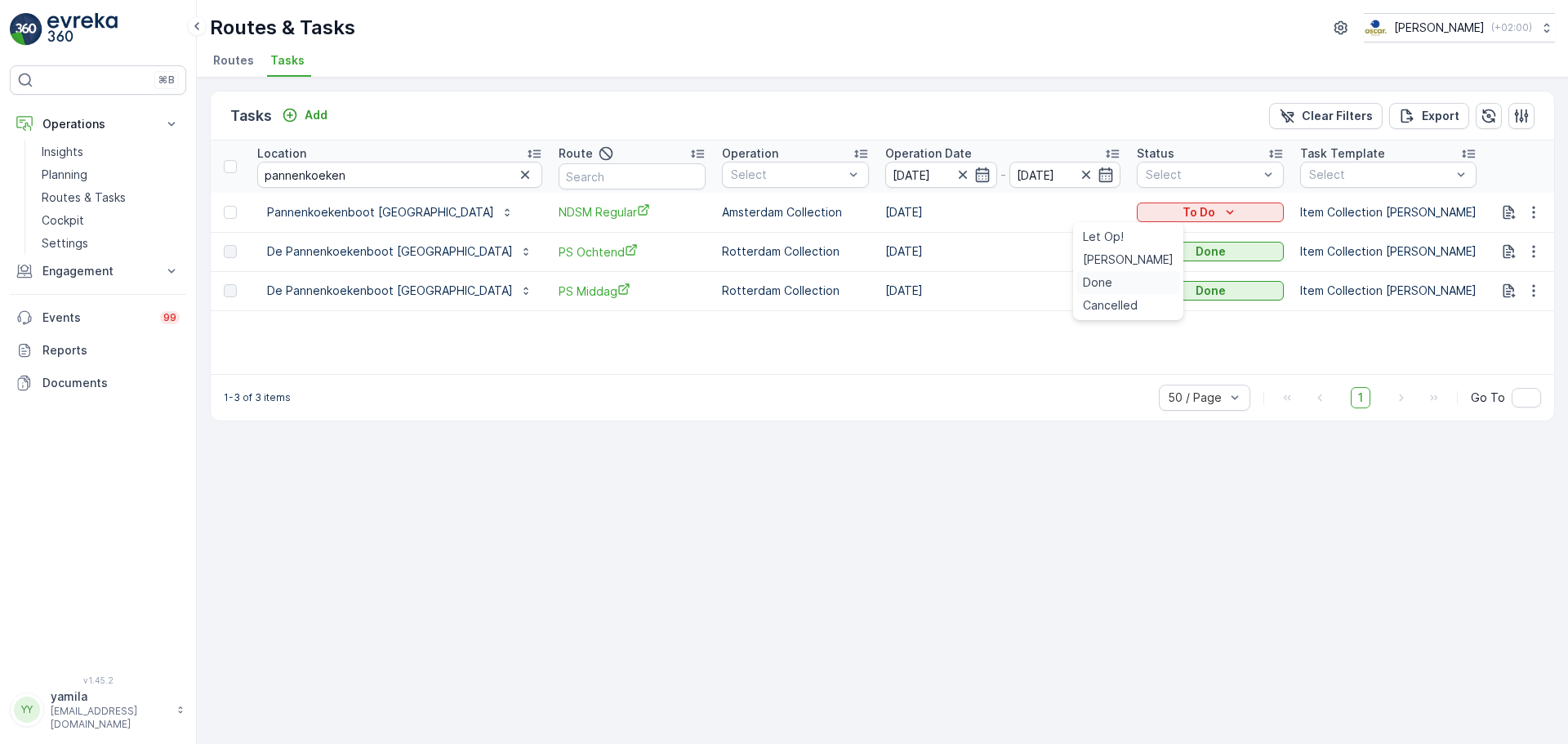 click on "Done" at bounding box center [1098, 283] 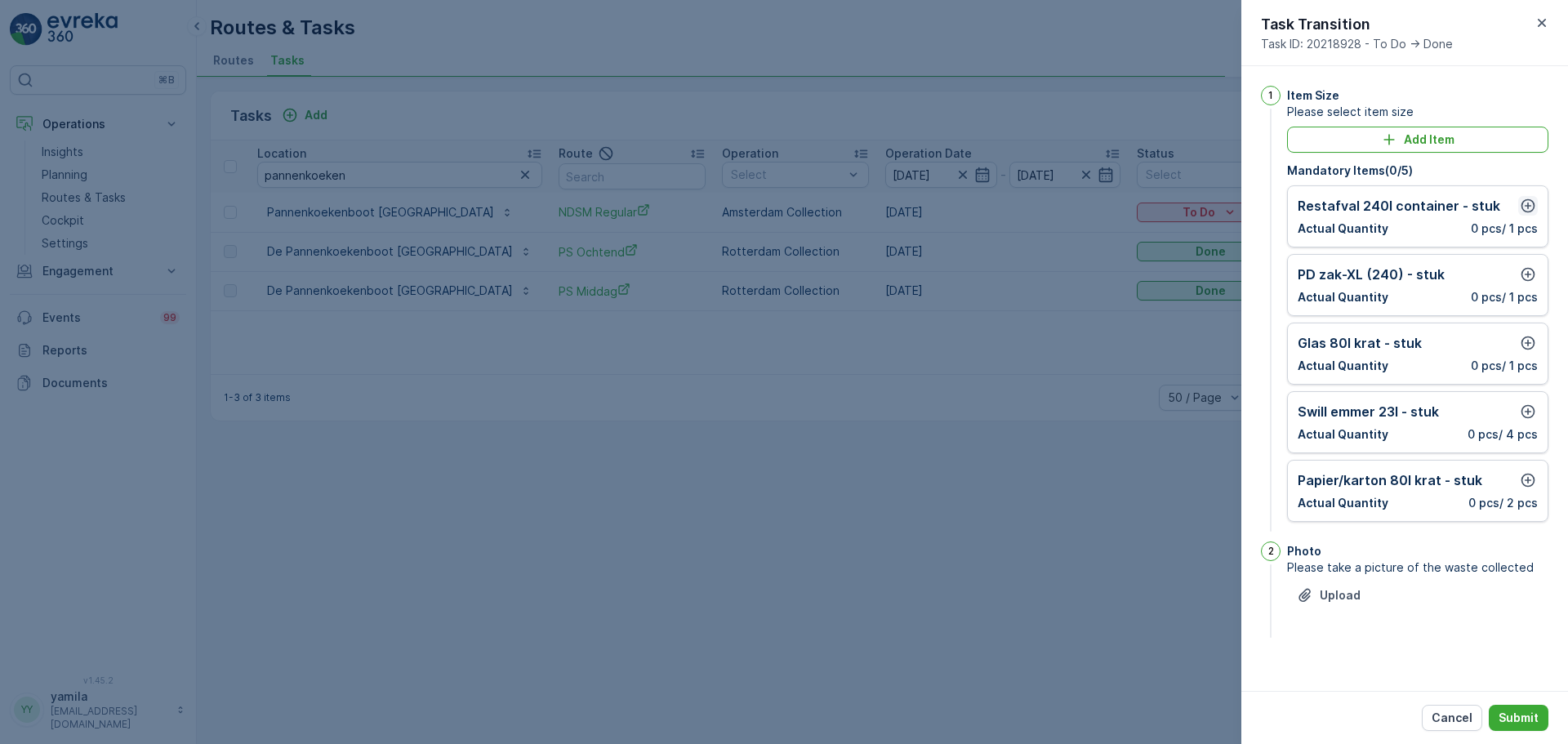 click 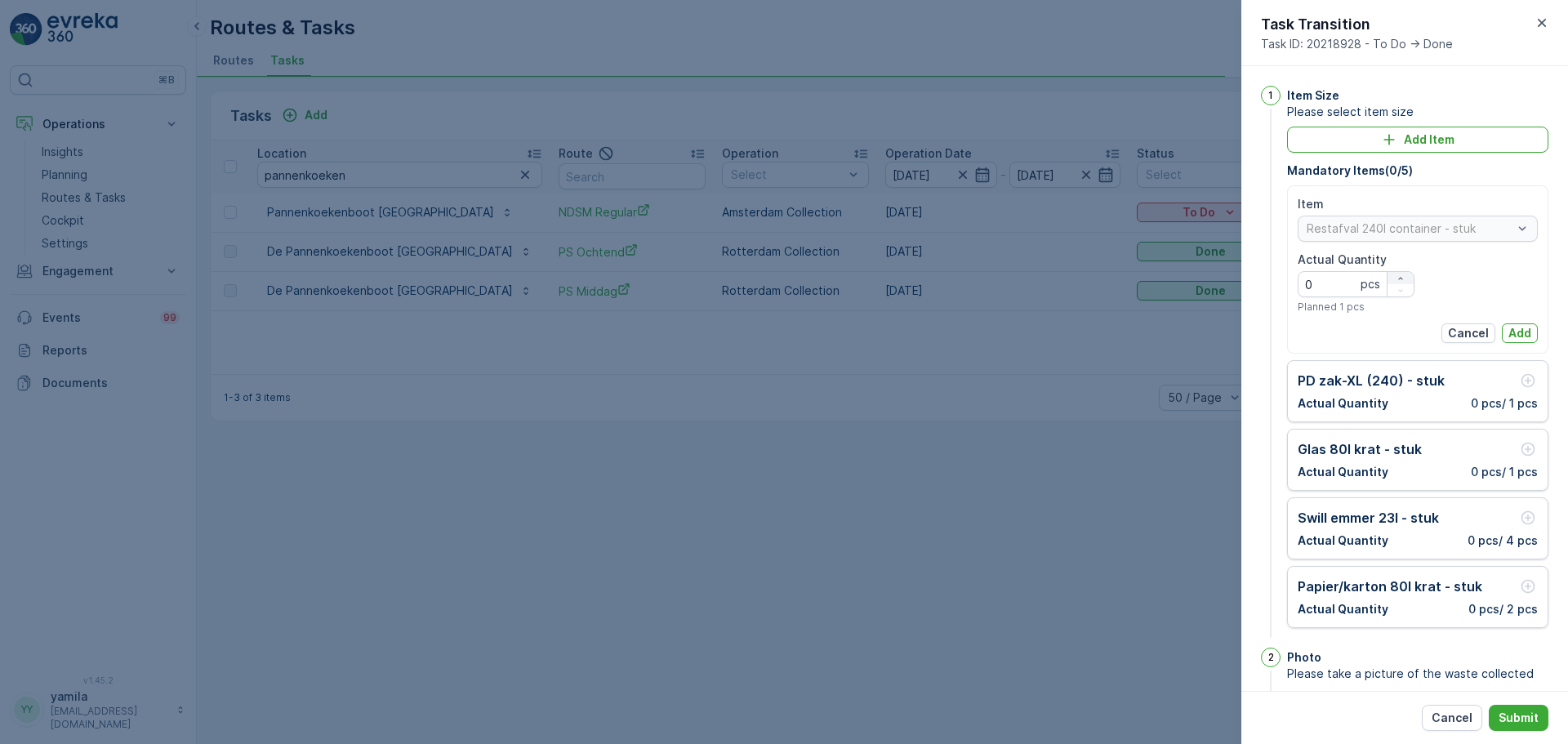 click 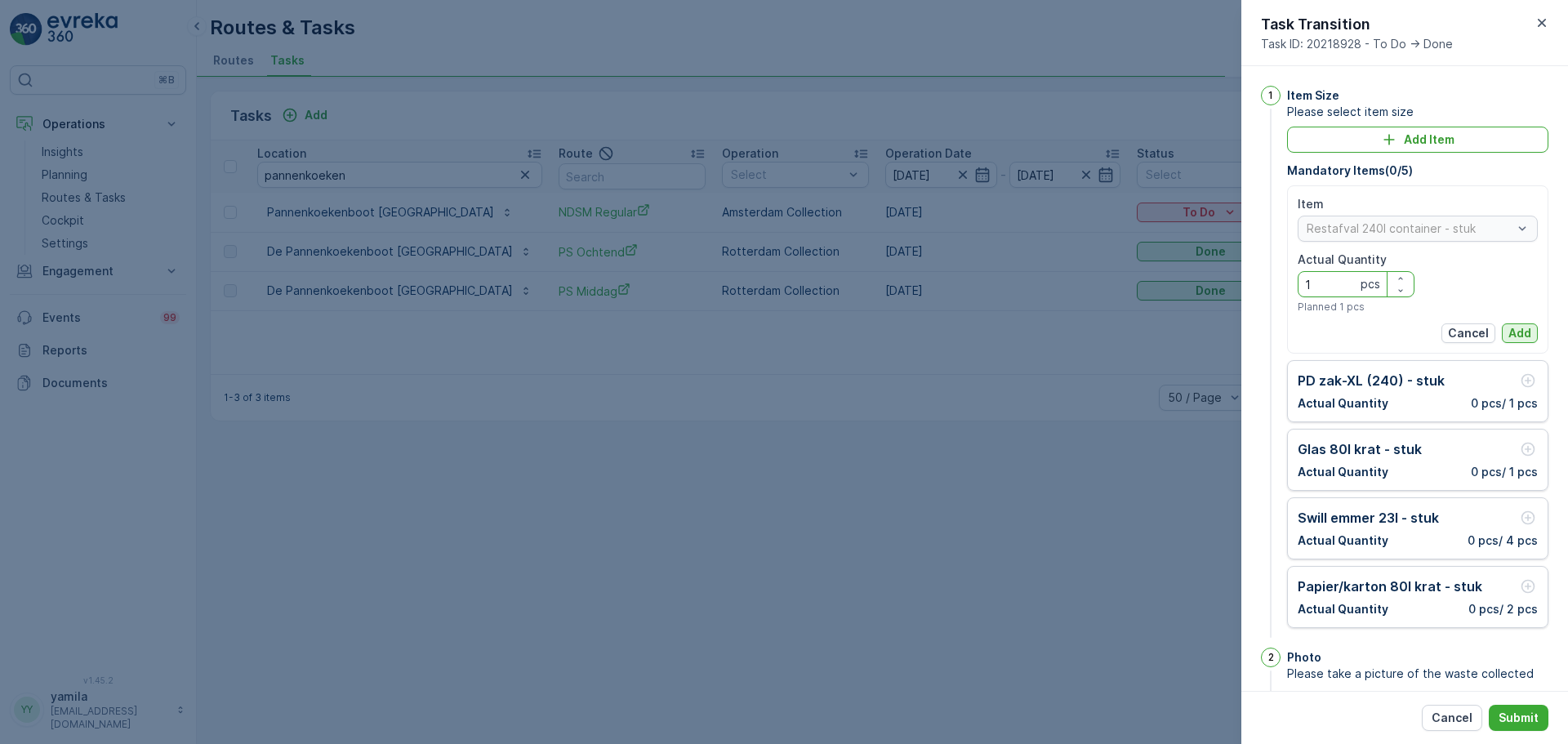 click on "Add" at bounding box center (1520, 333) 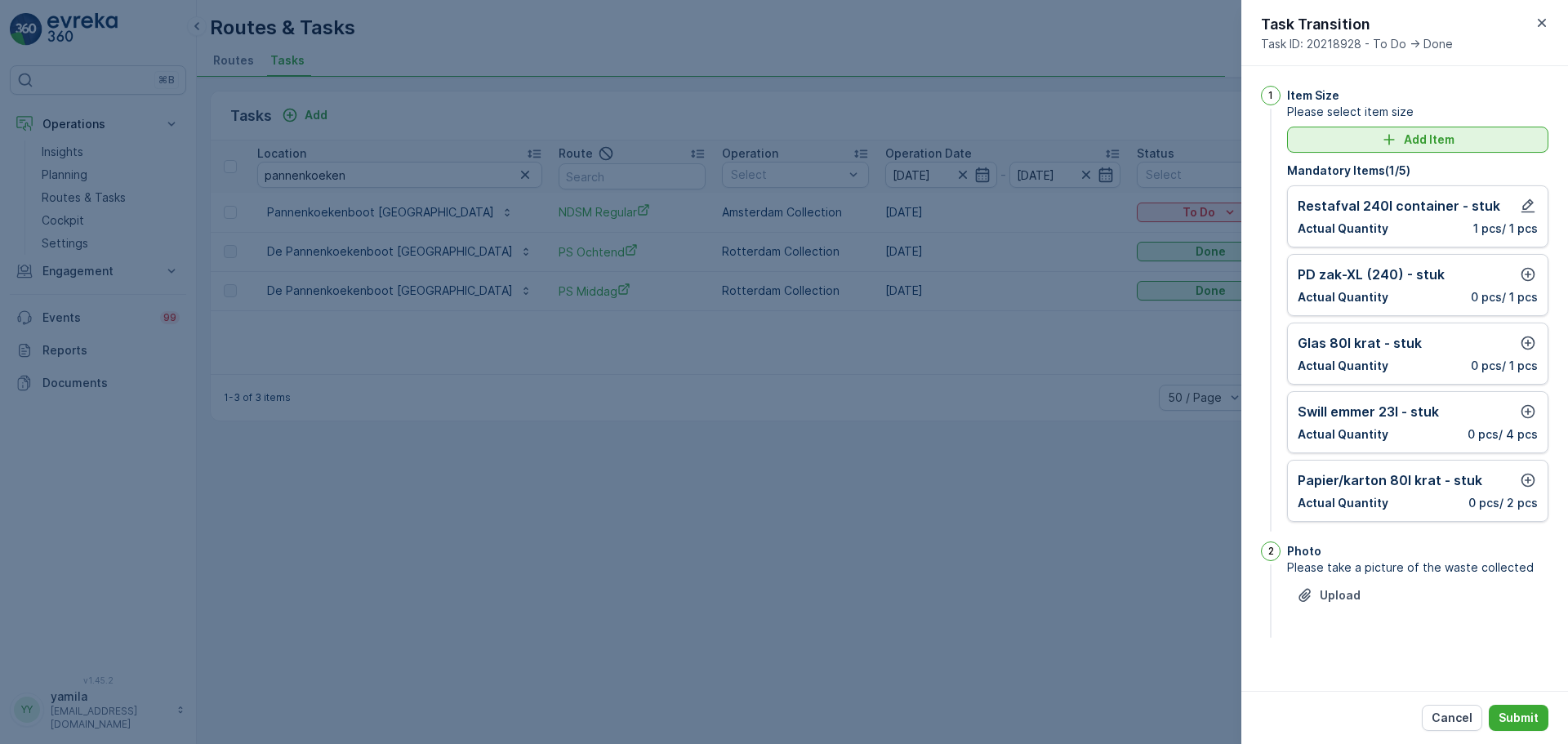 click 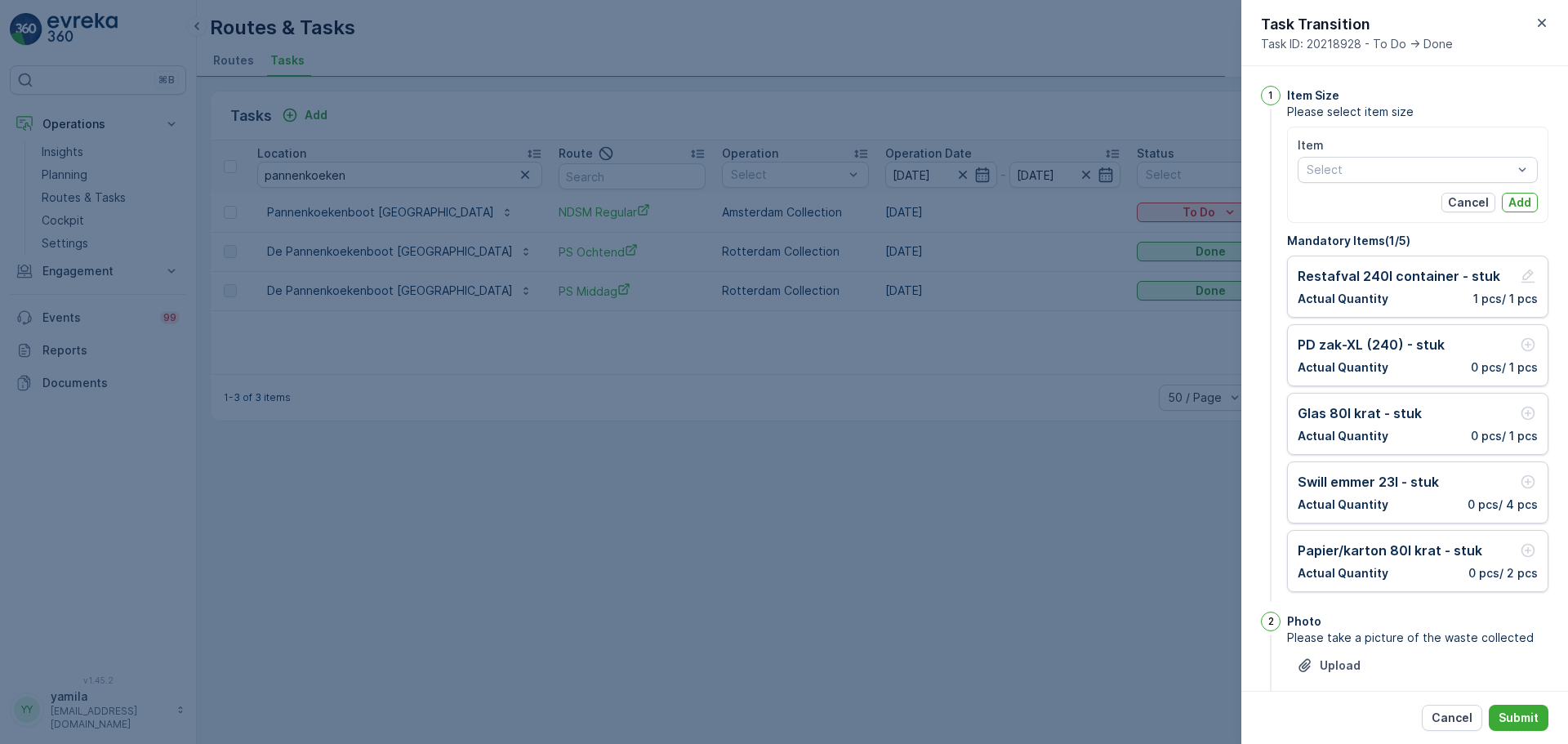 click on "Item Select Cancel Add" at bounding box center [1418, 175] 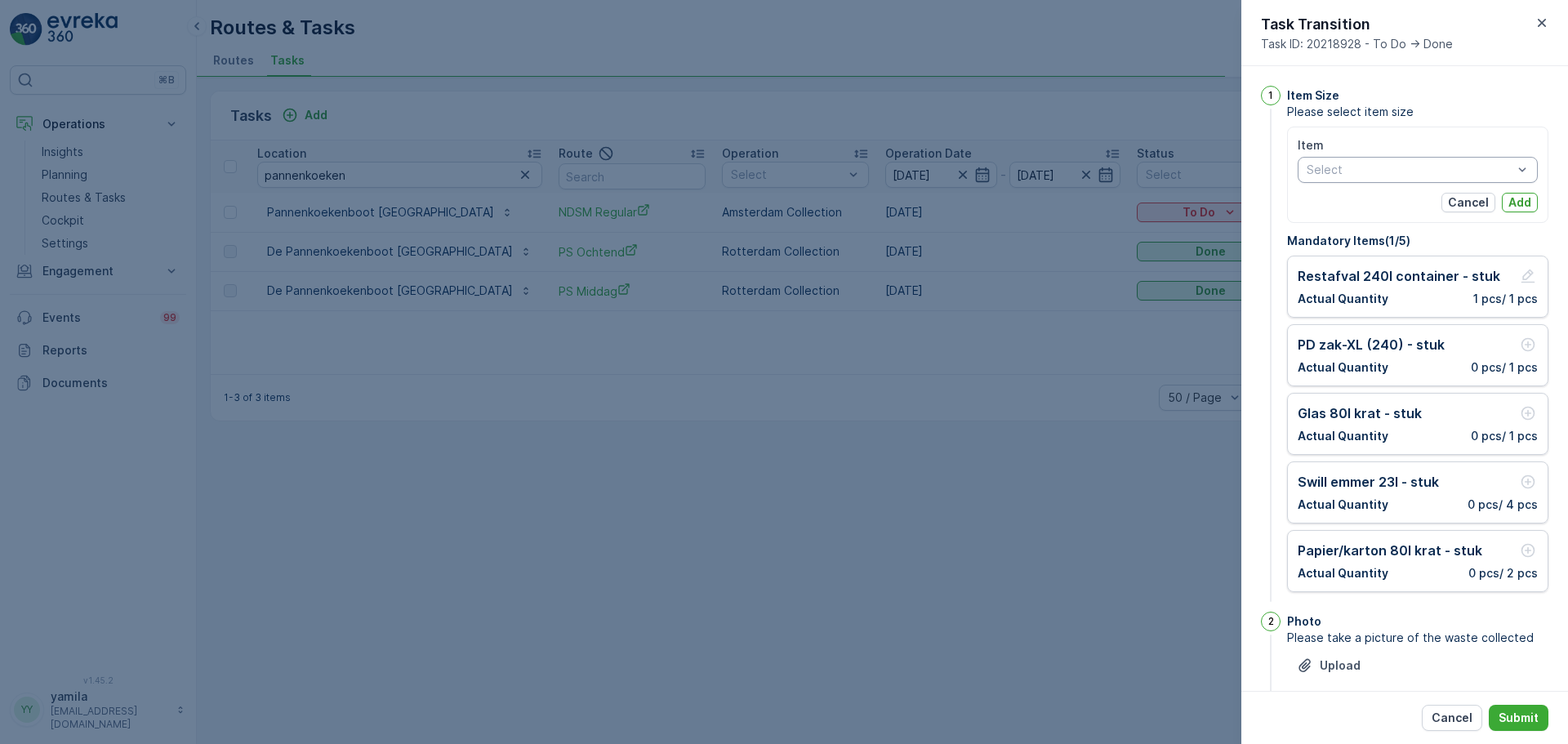 click at bounding box center [1410, 170] 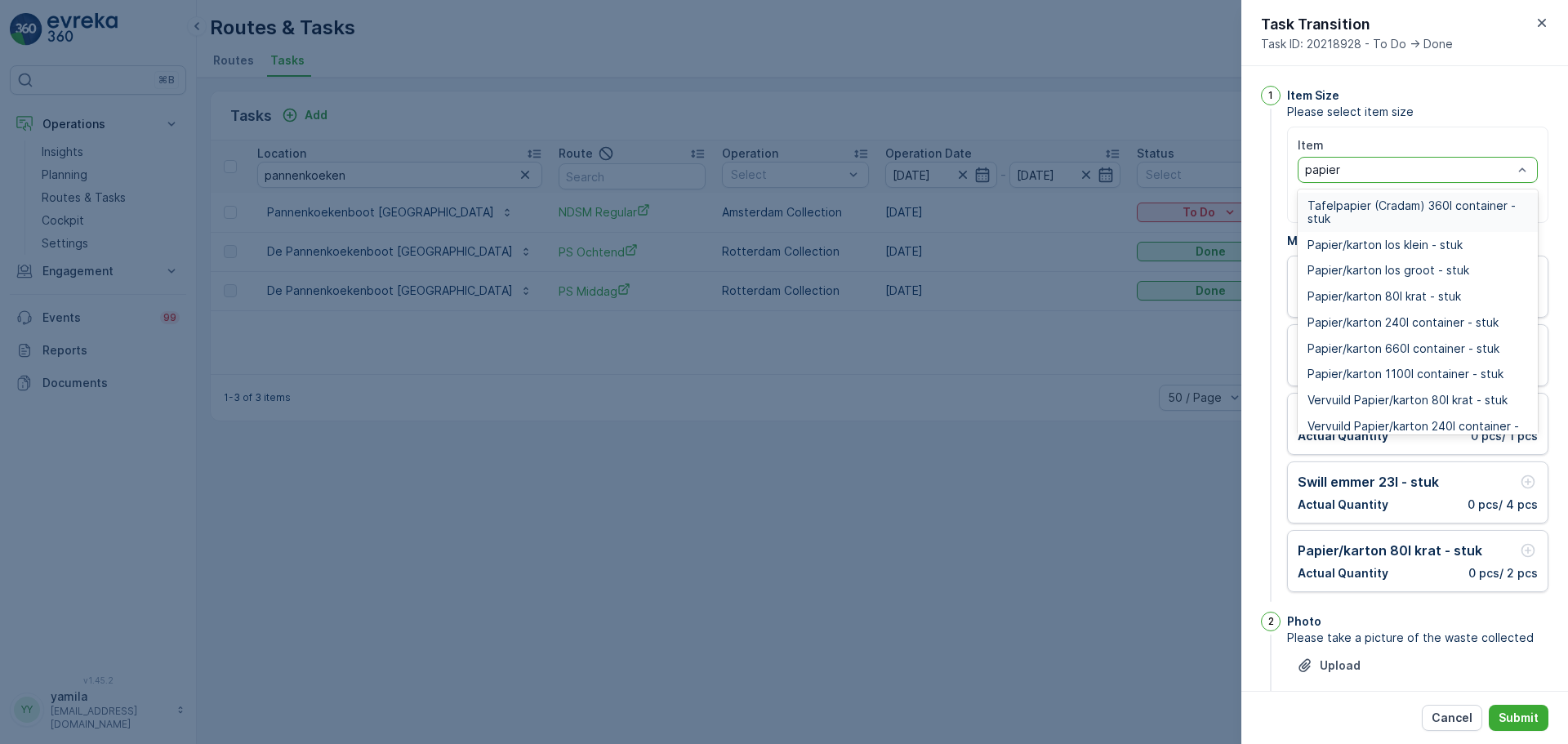 type on "papier" 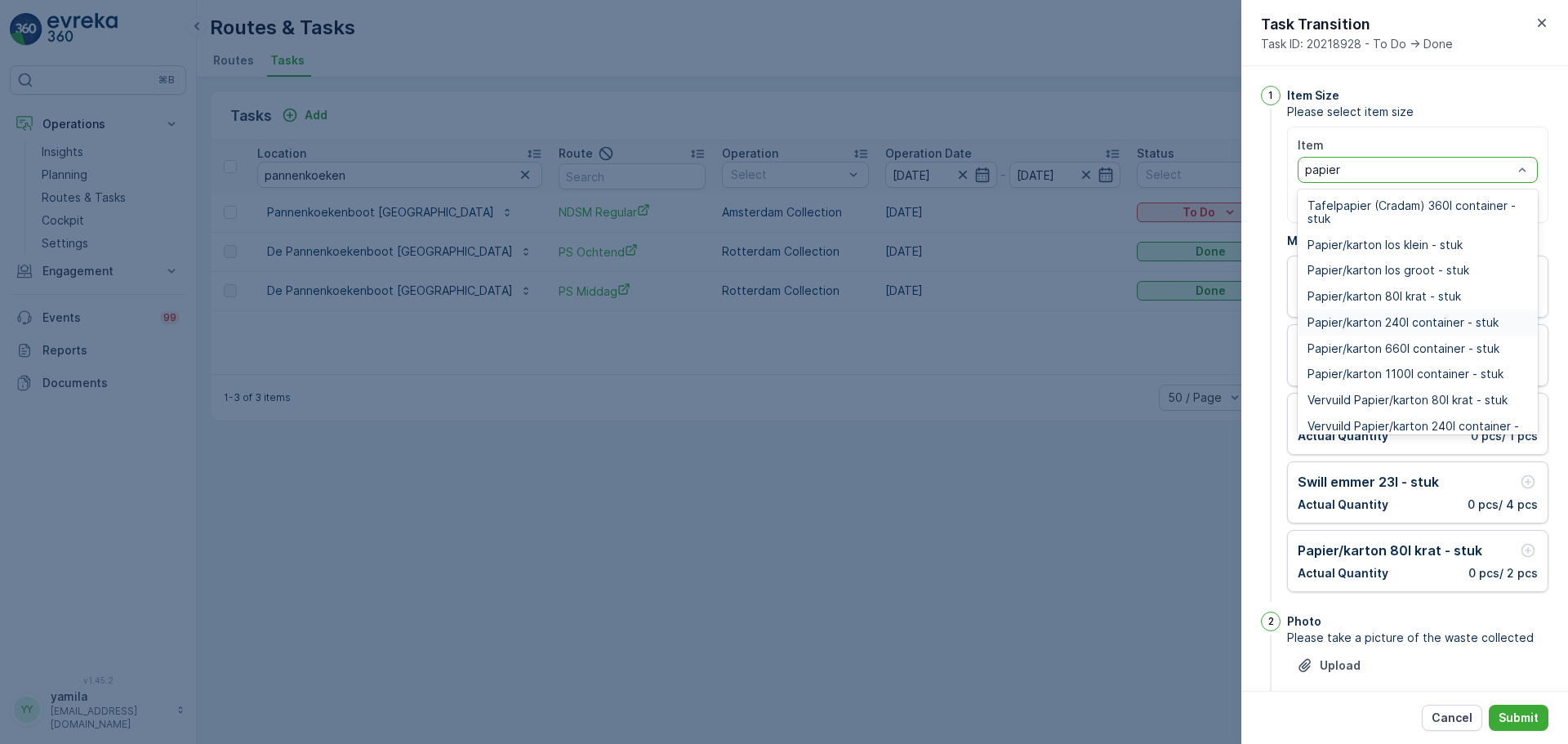 click on "Papier/karton 240l container - stuk" at bounding box center (1403, 323) 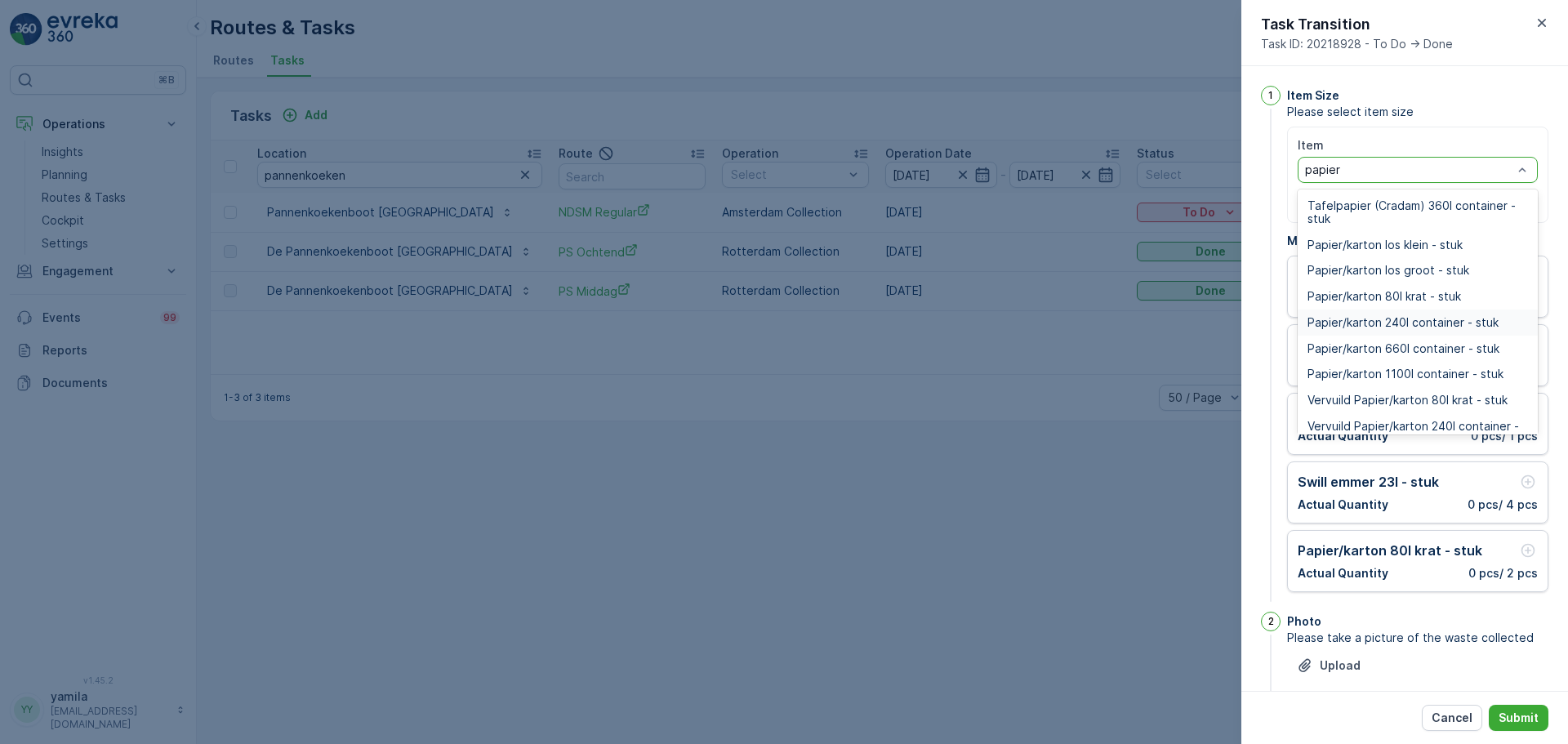 type 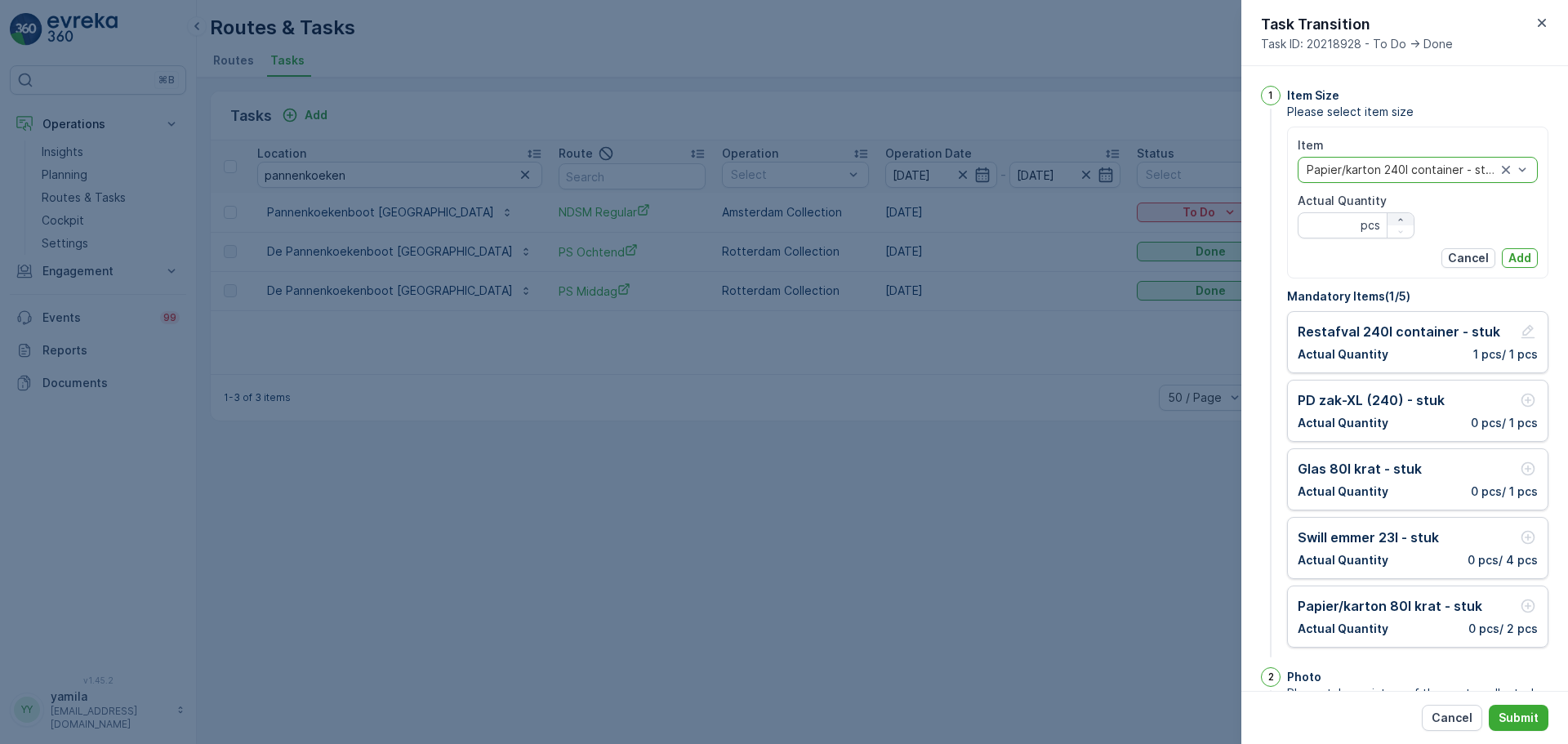 click 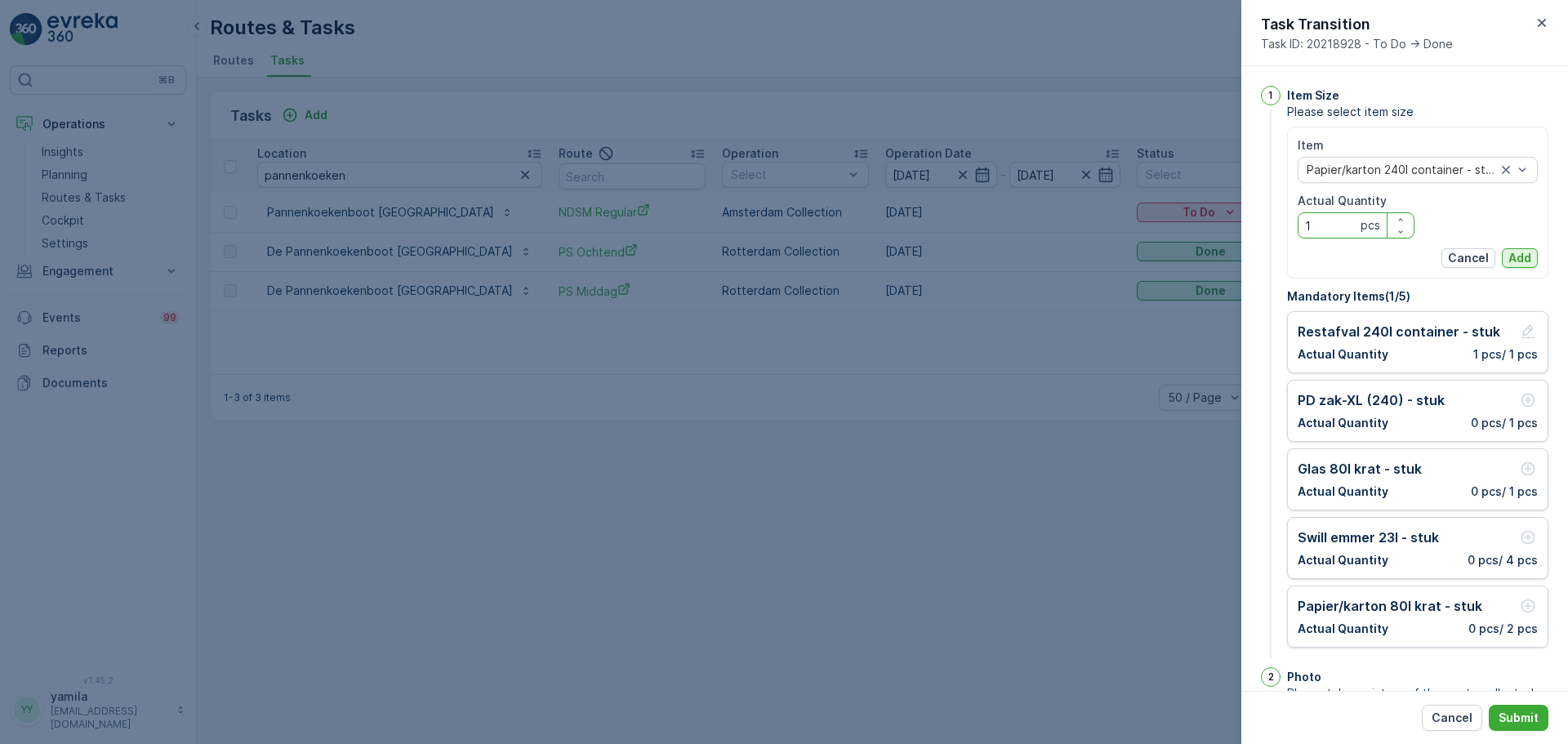 click on "Add" at bounding box center [1520, 258] 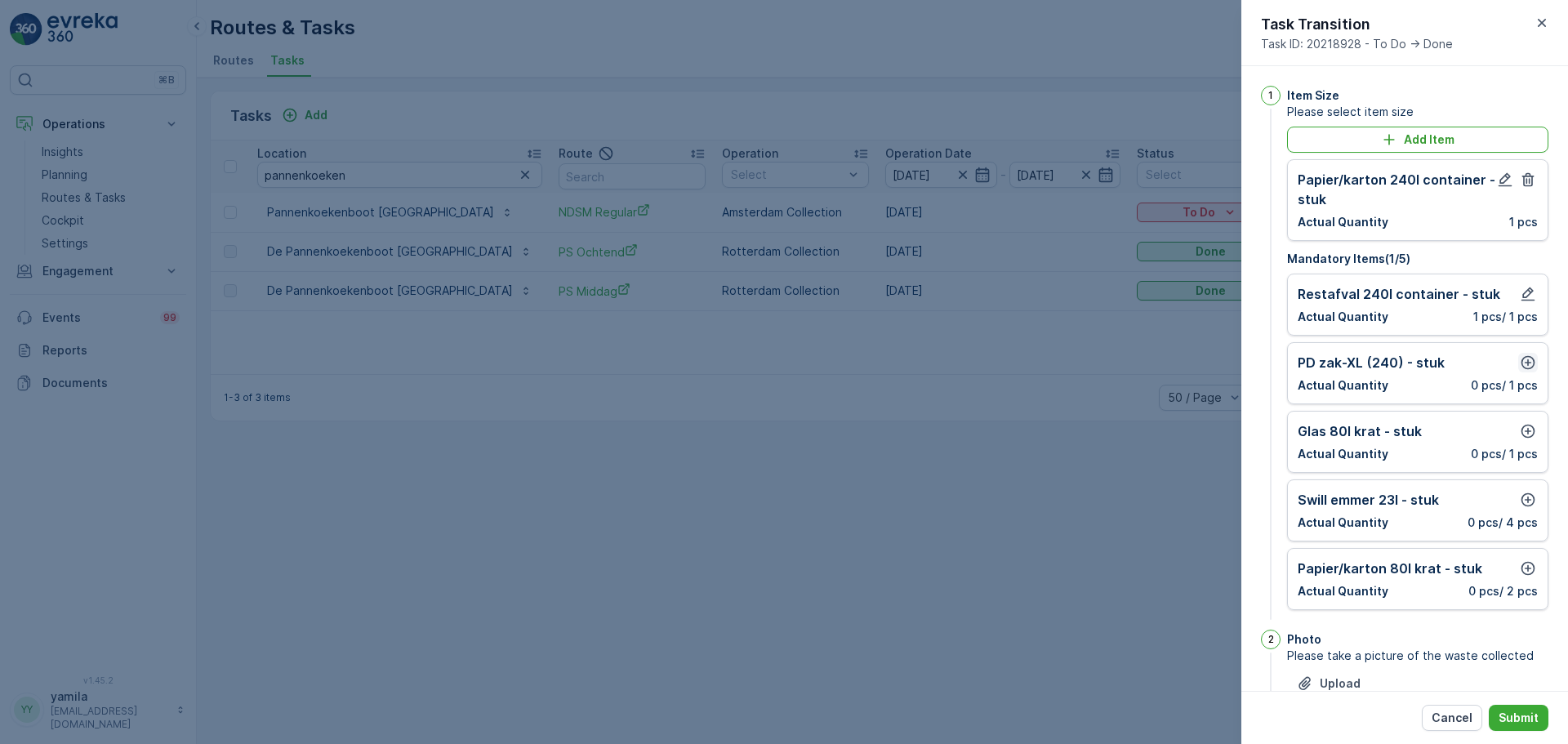 click 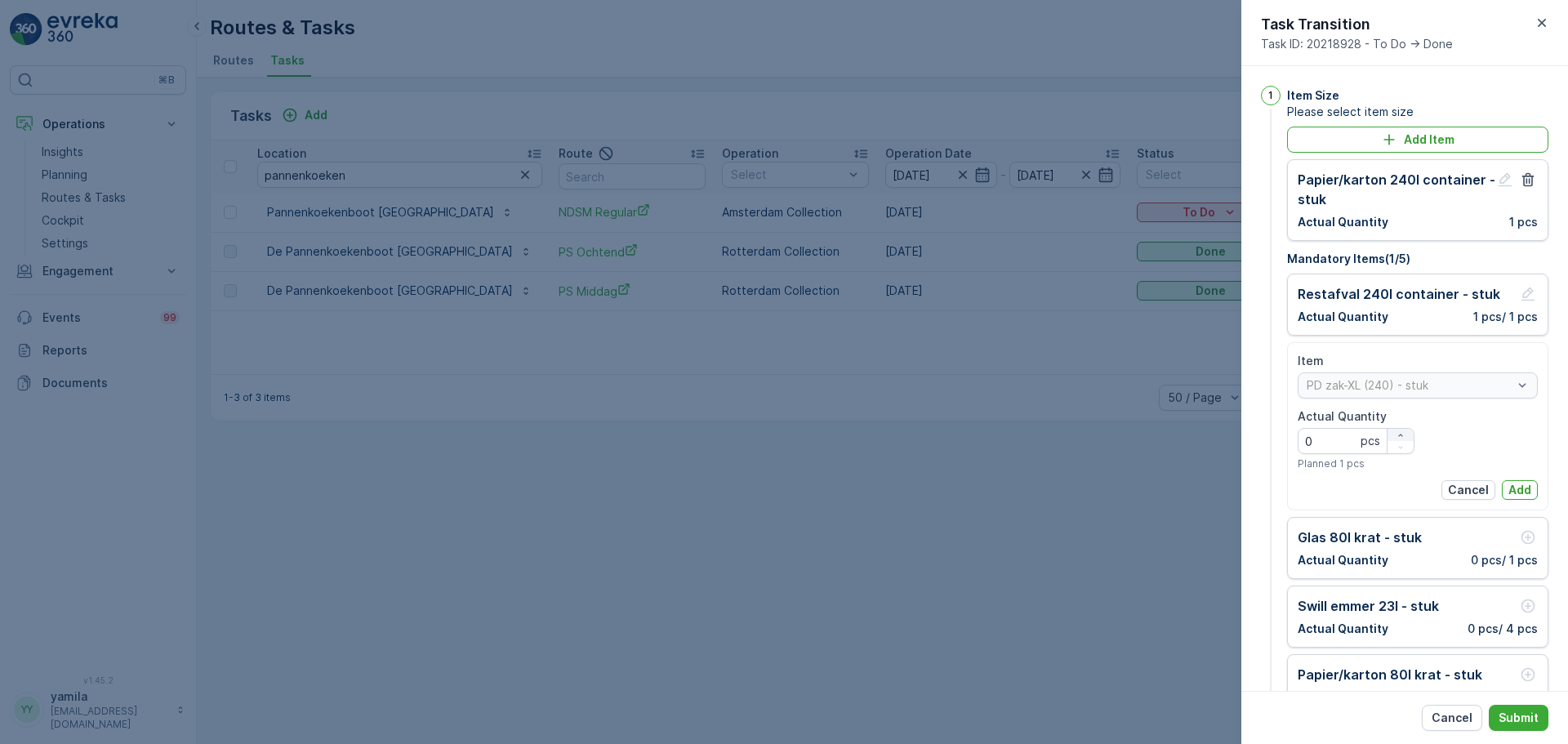 click 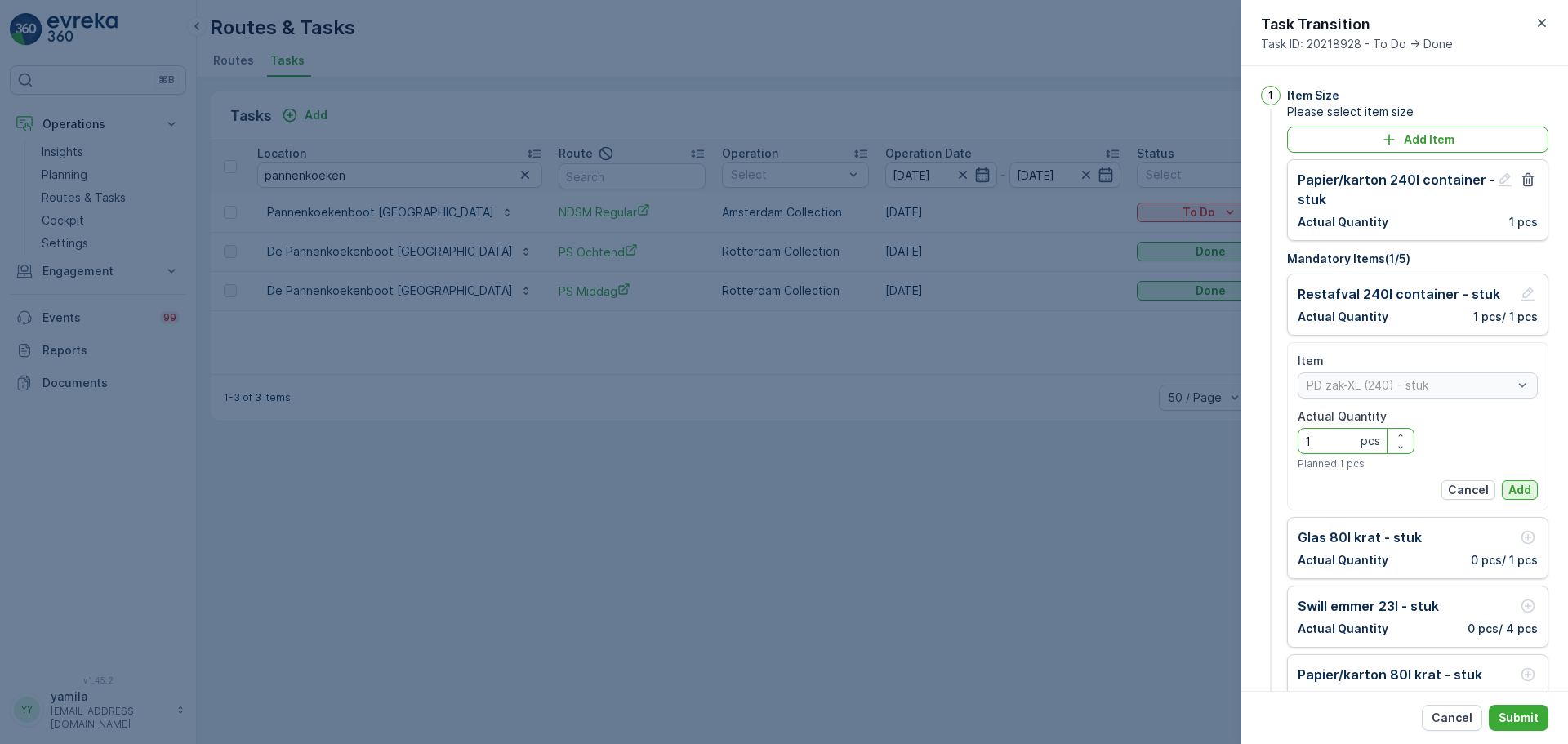 click on "Add" at bounding box center (1520, 490) 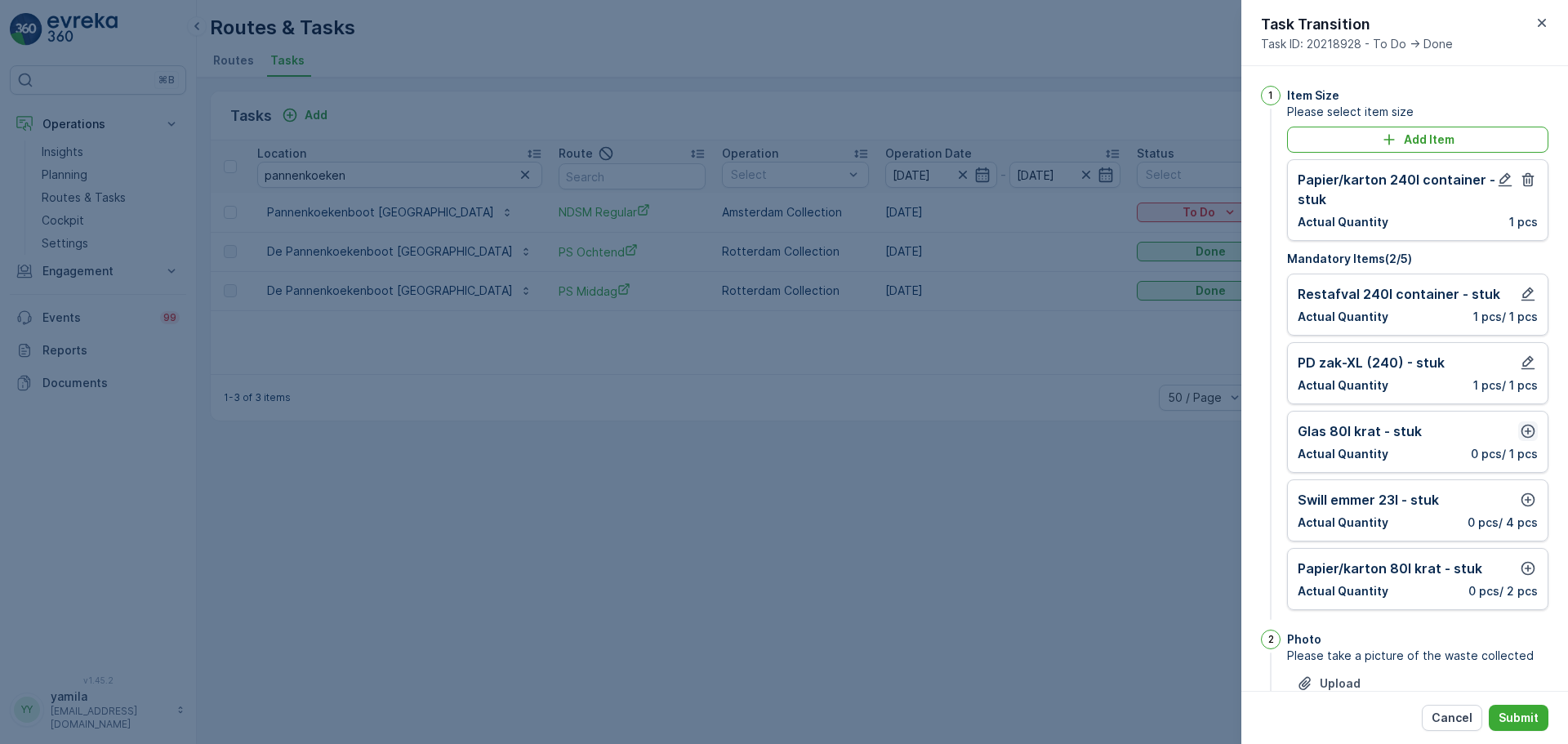 click 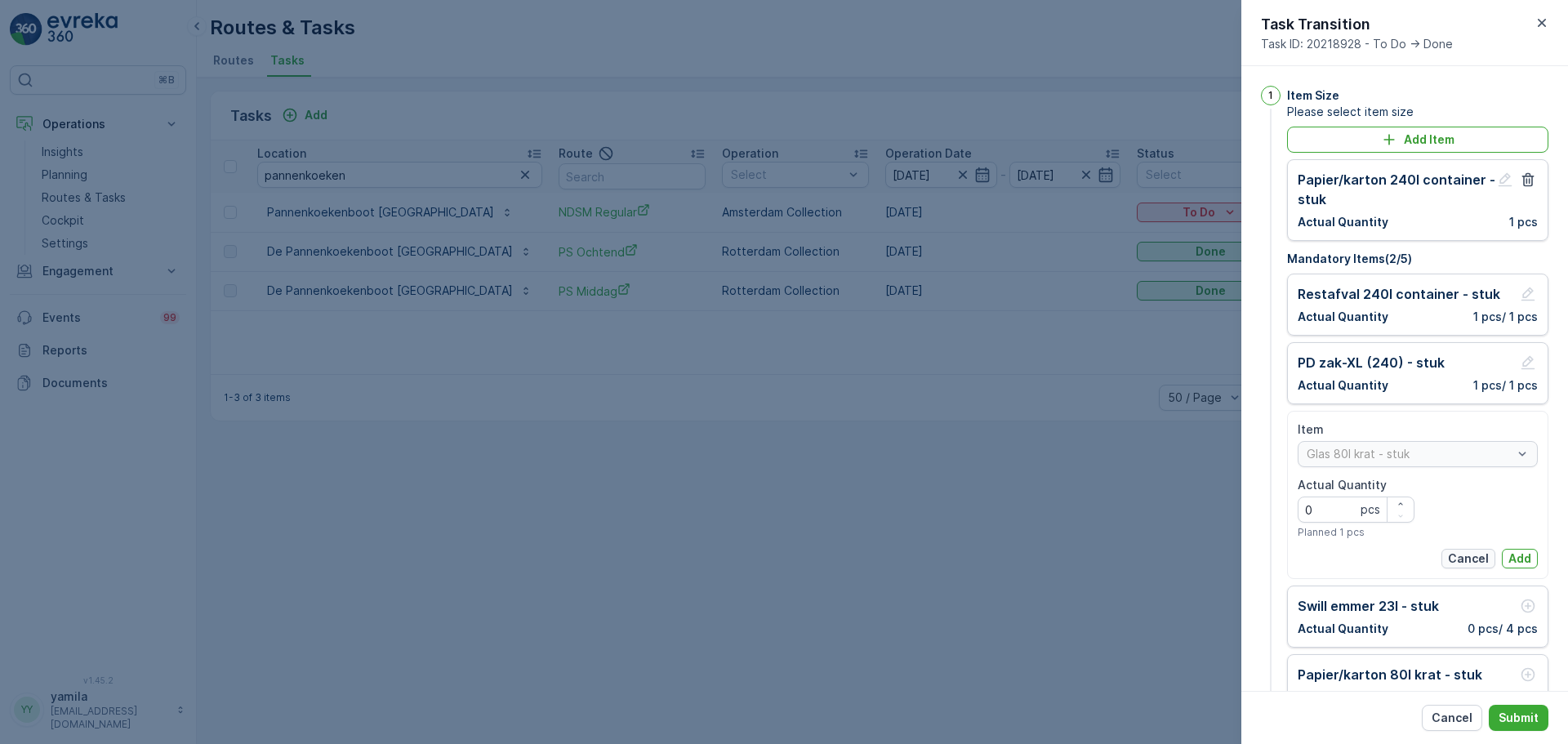 click on "Cancel" at bounding box center [1468, 559] 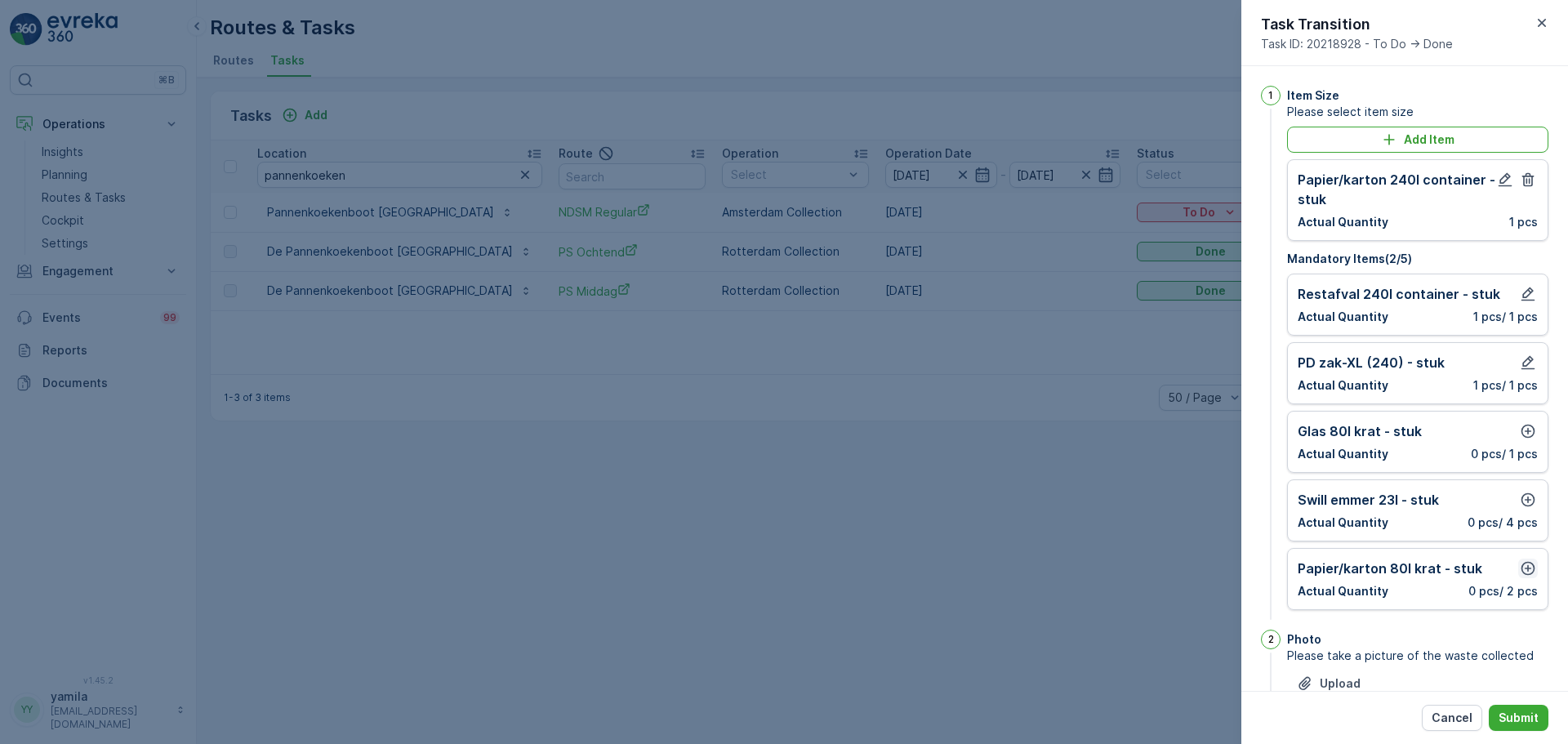 click 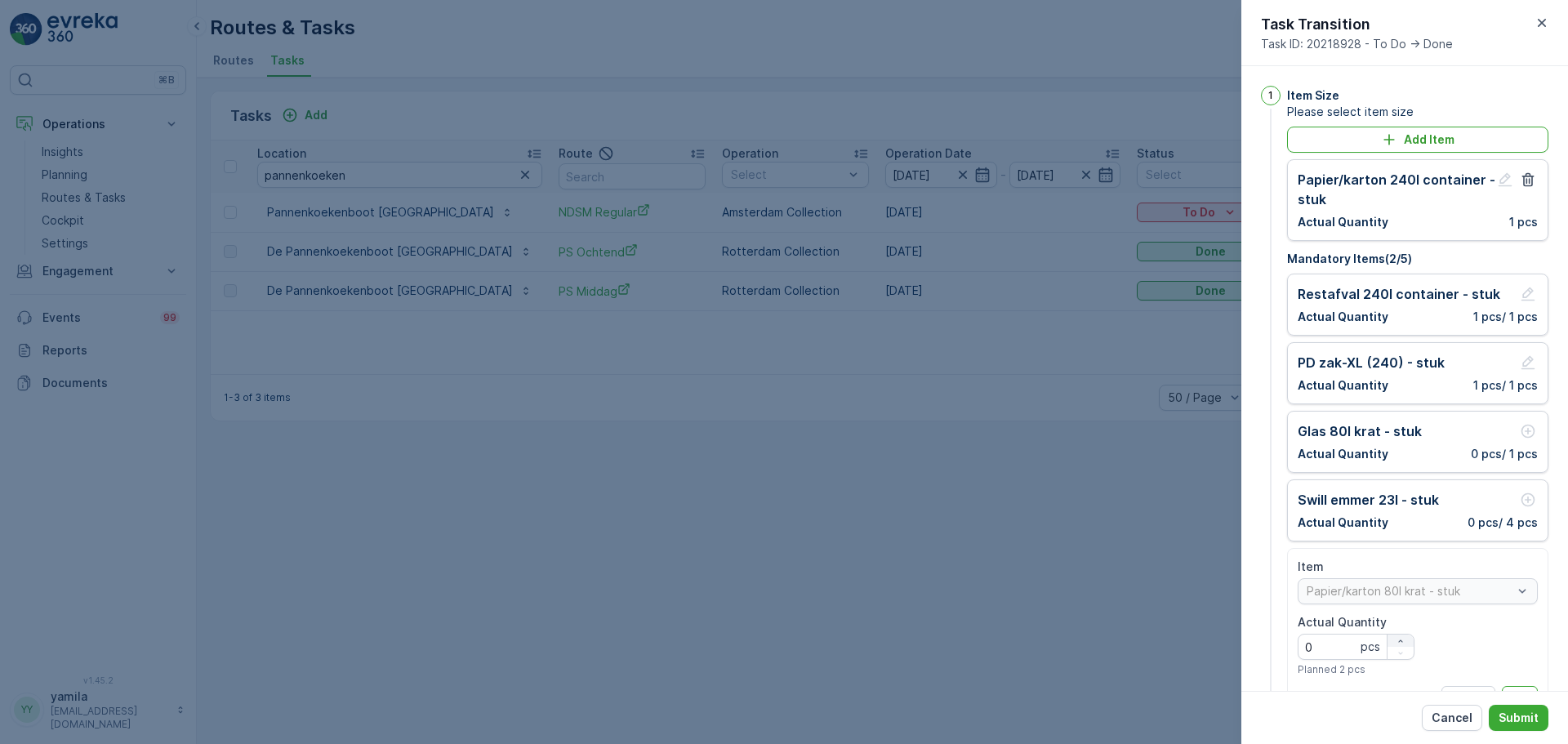 click at bounding box center (1401, 641) 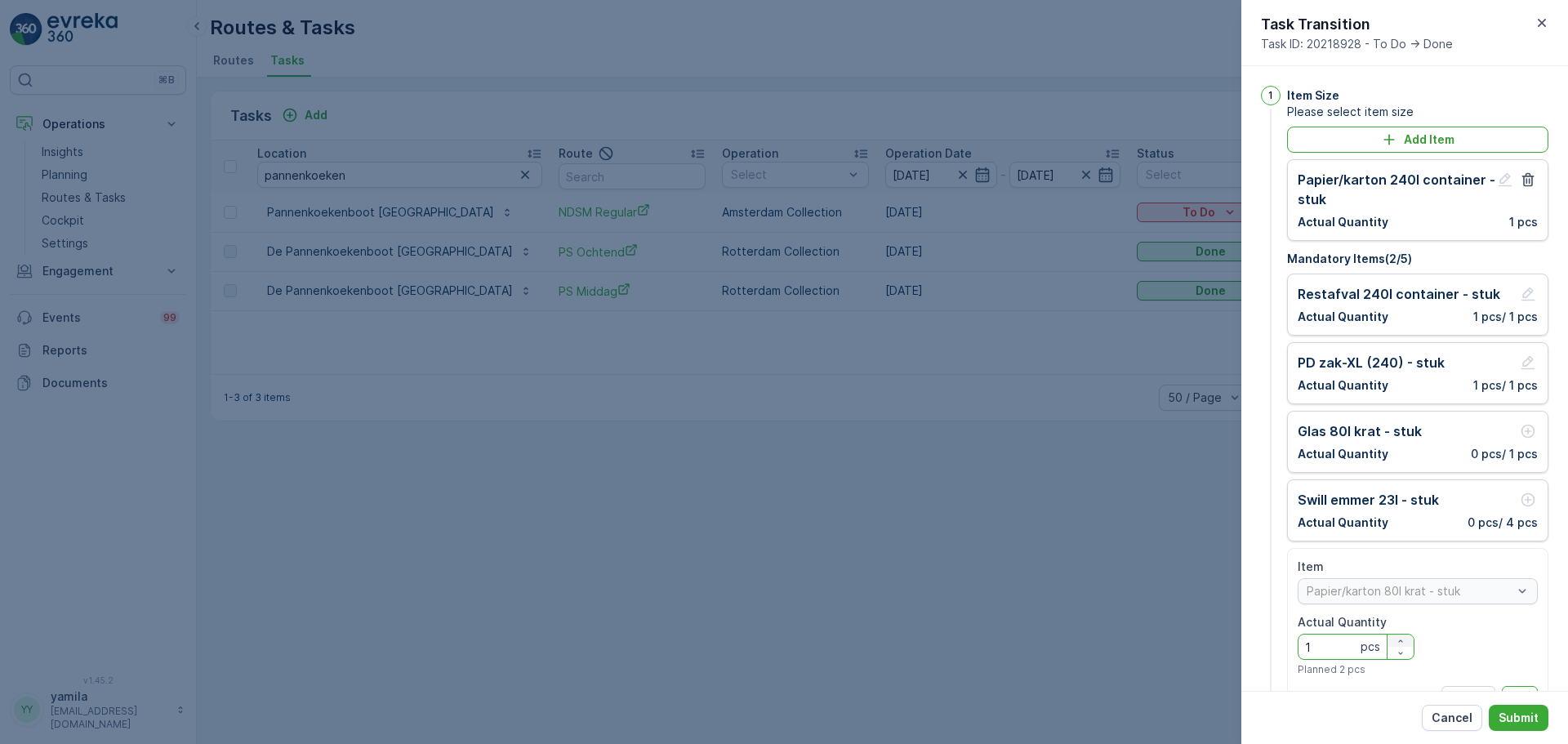 click at bounding box center (1401, 641) 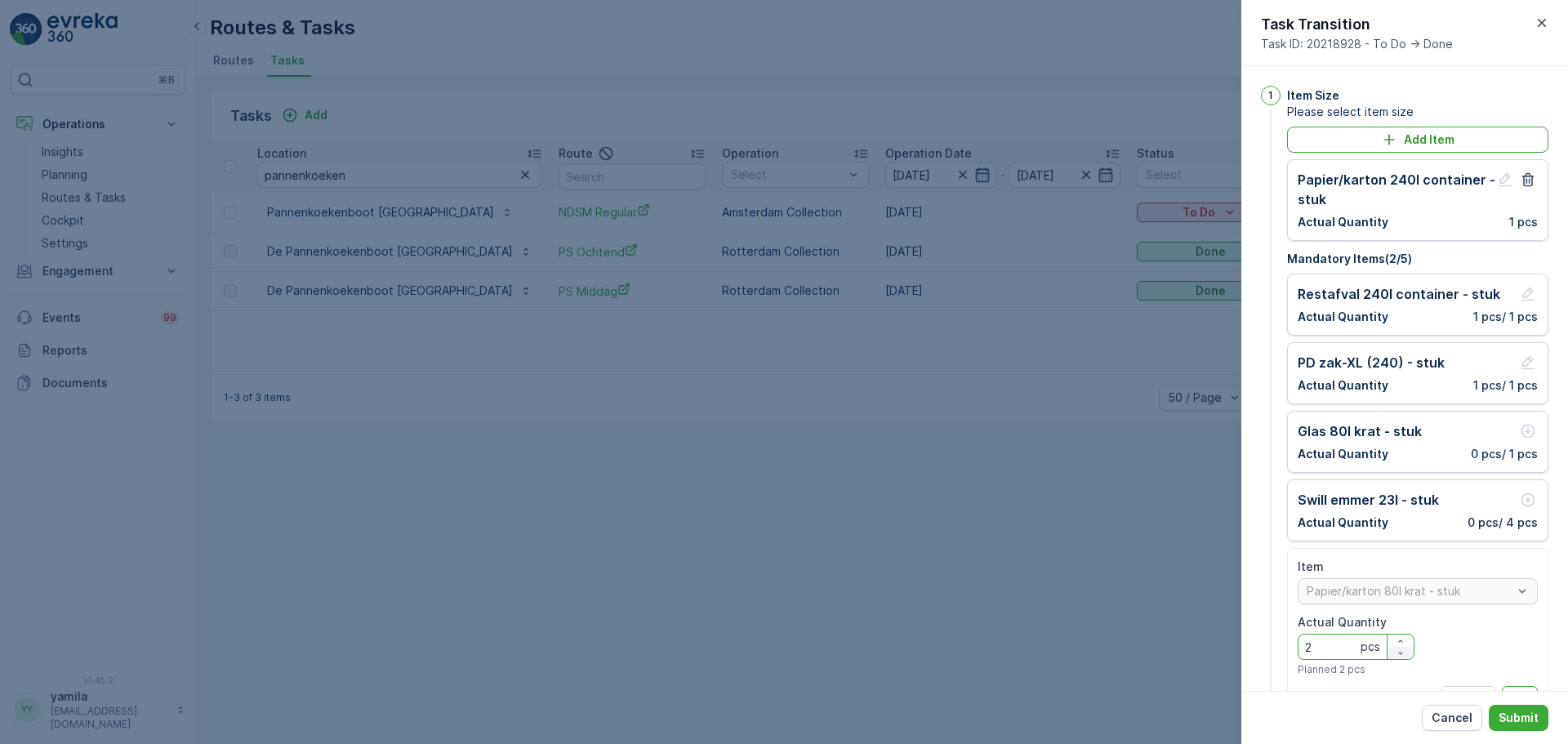 click 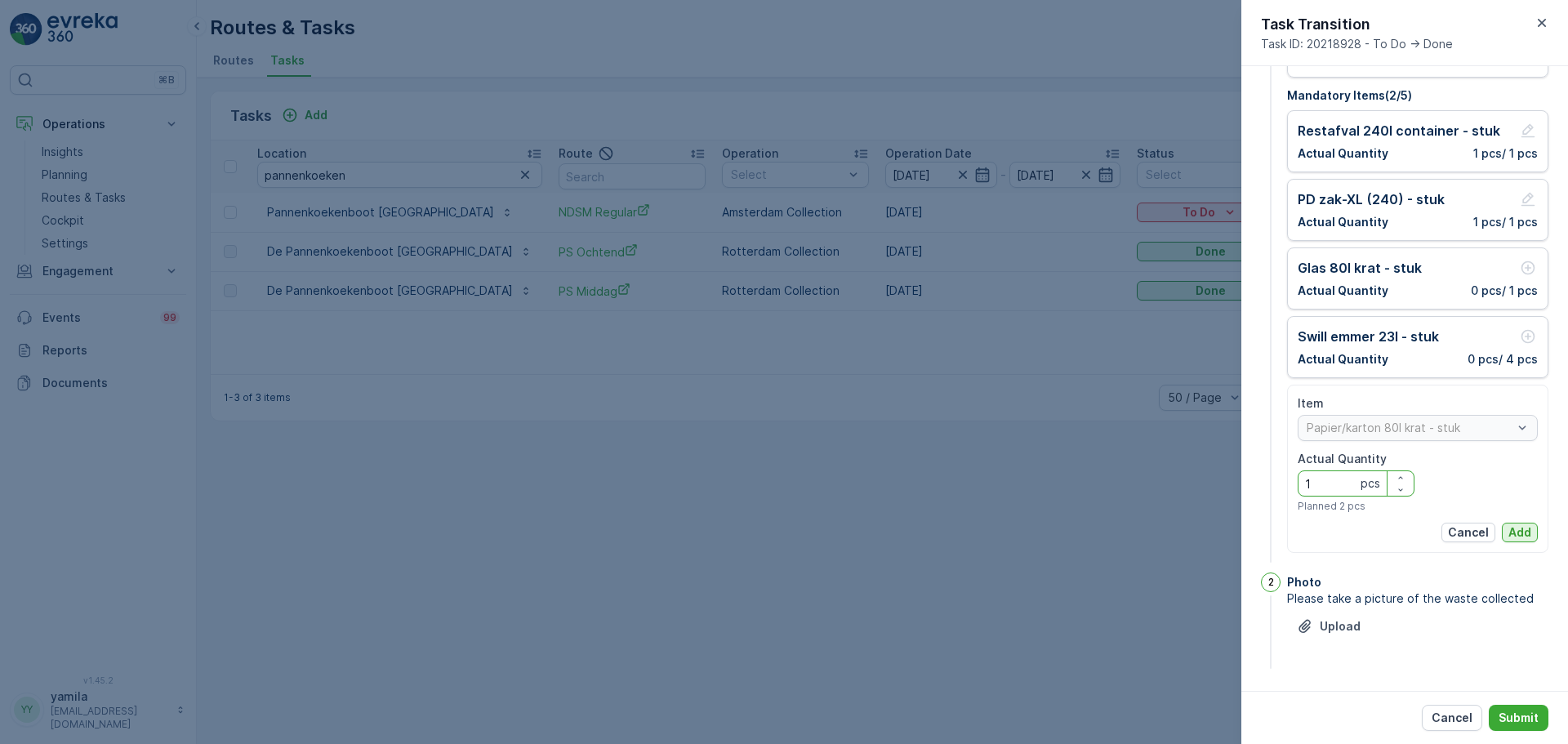 click on "Add" at bounding box center [1520, 532] 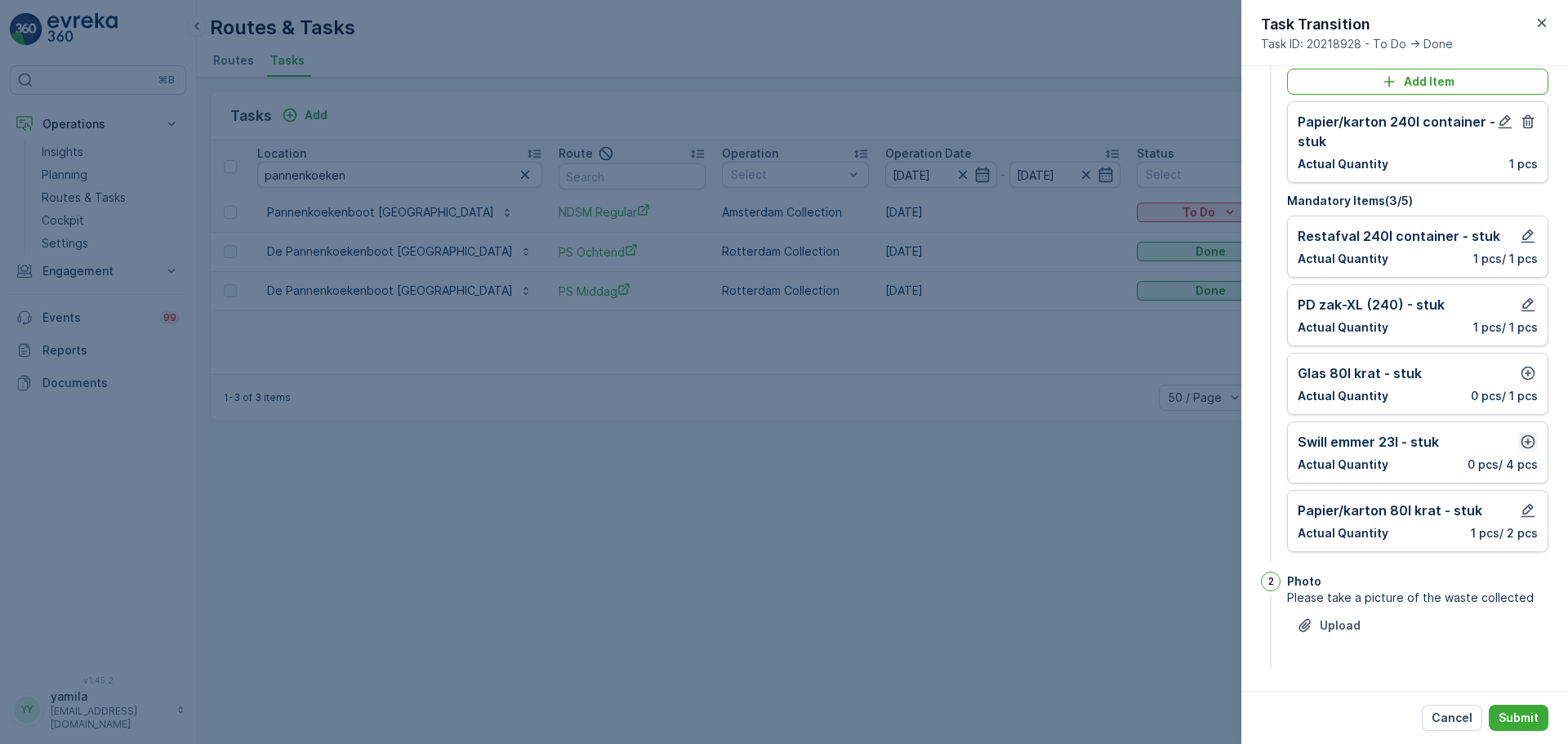 click at bounding box center (1528, 442) 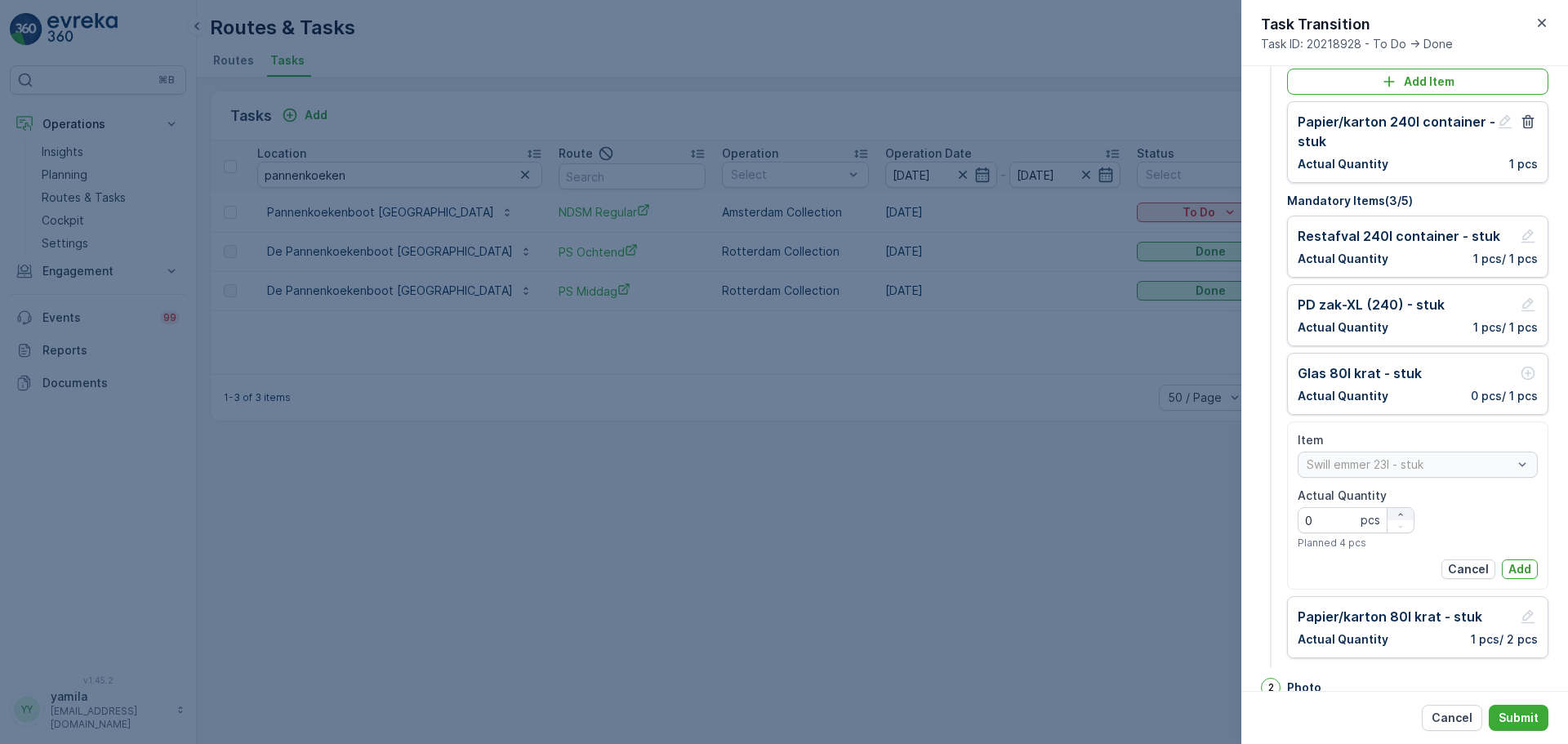click 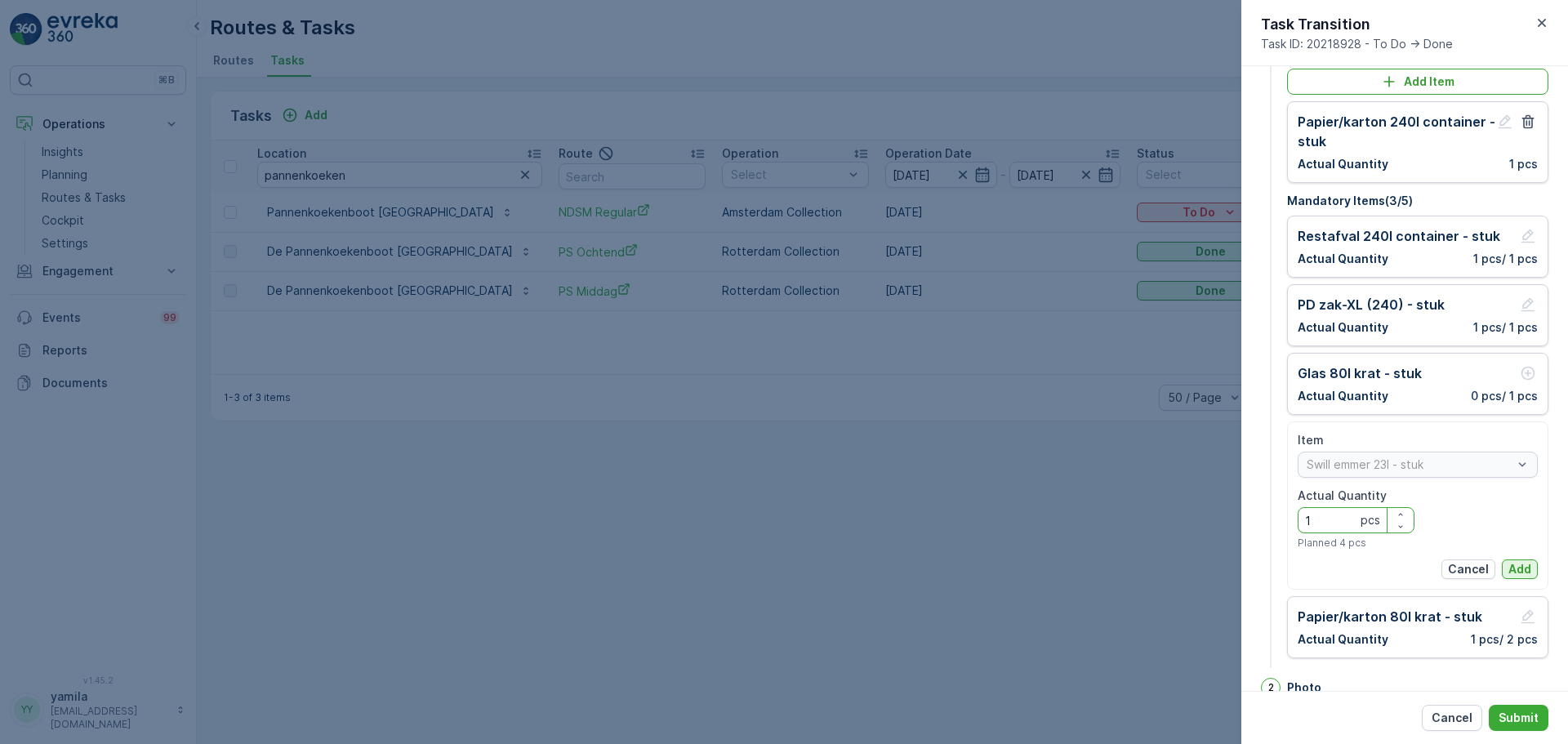 click on "Add" at bounding box center [1520, 569] 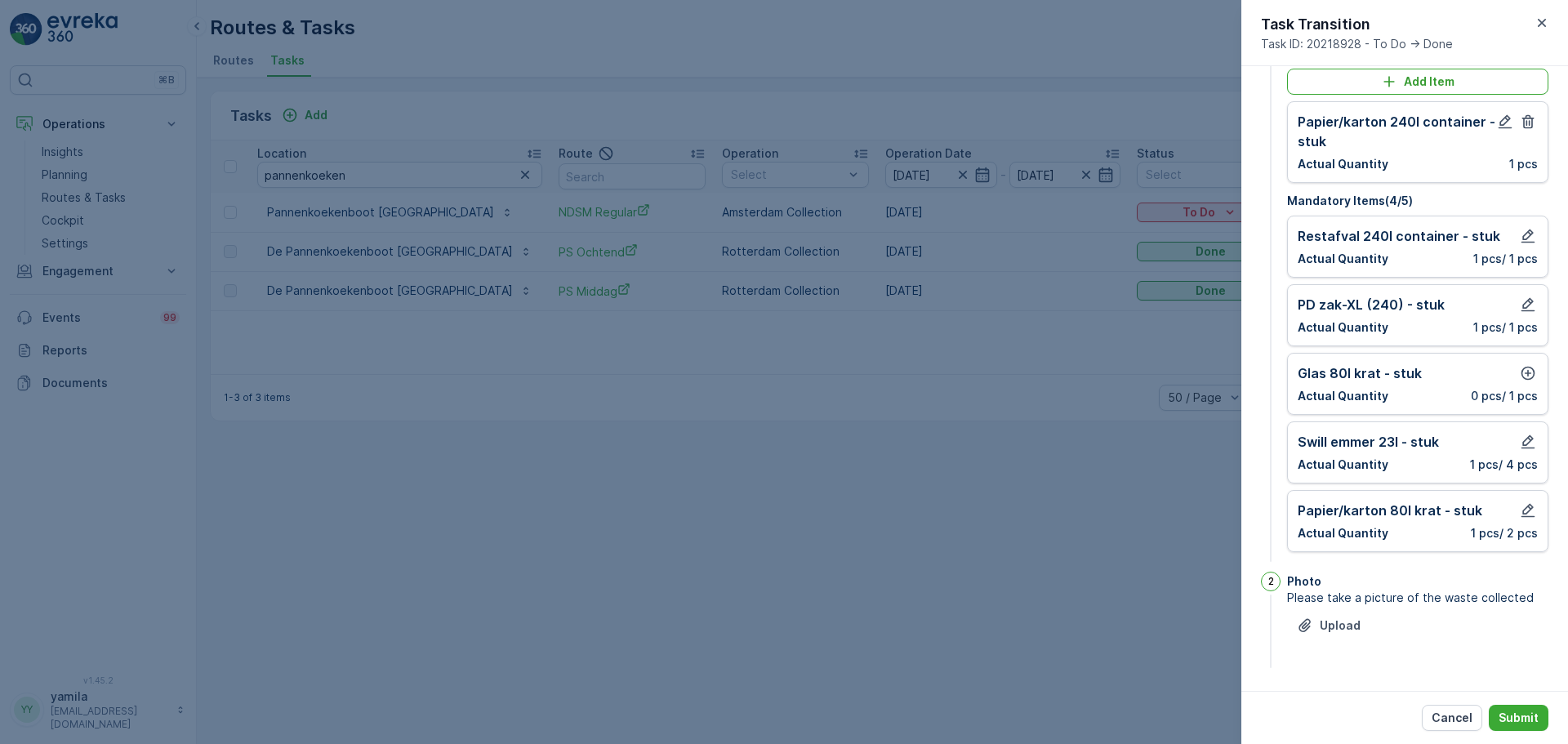 scroll, scrollTop: 0, scrollLeft: 0, axis: both 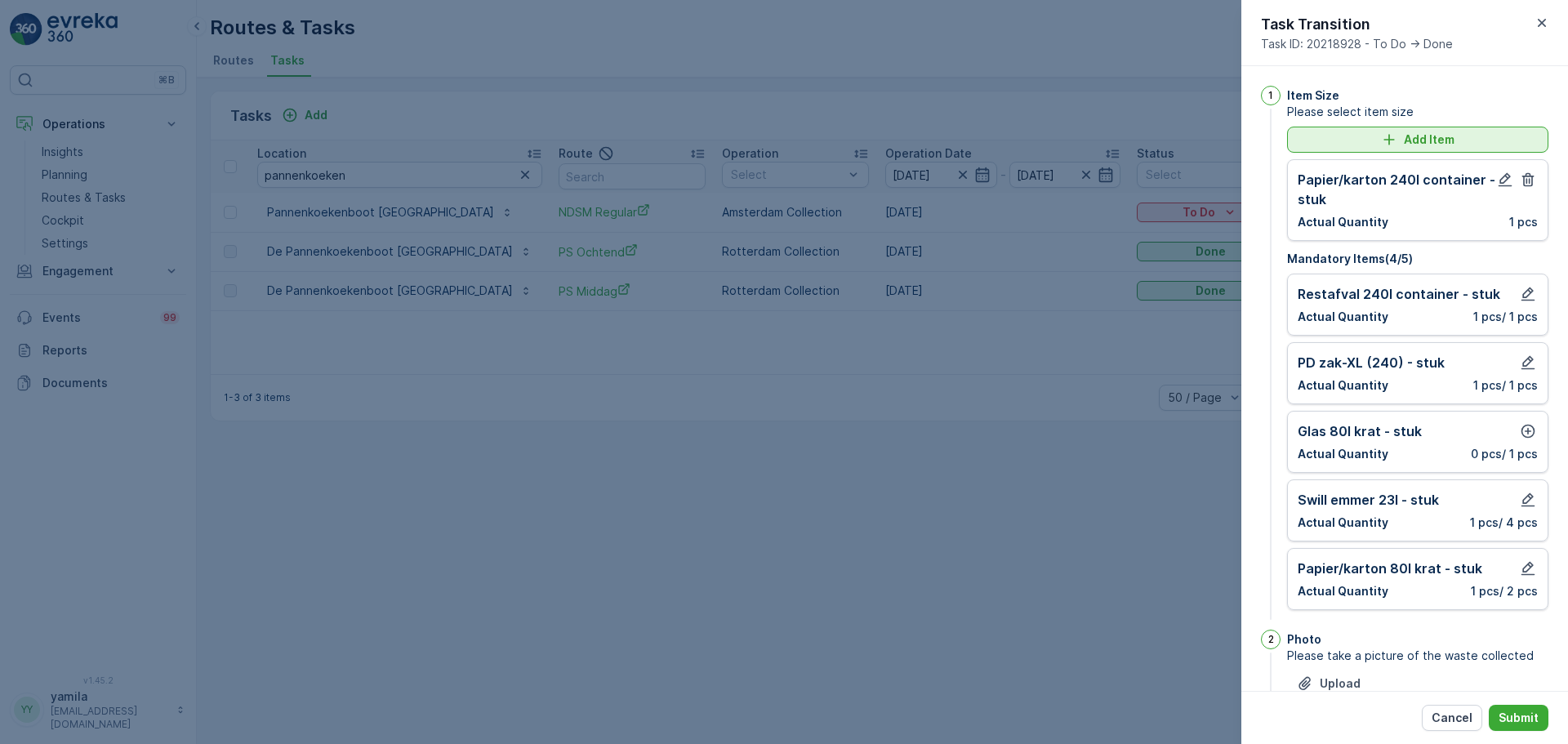 click 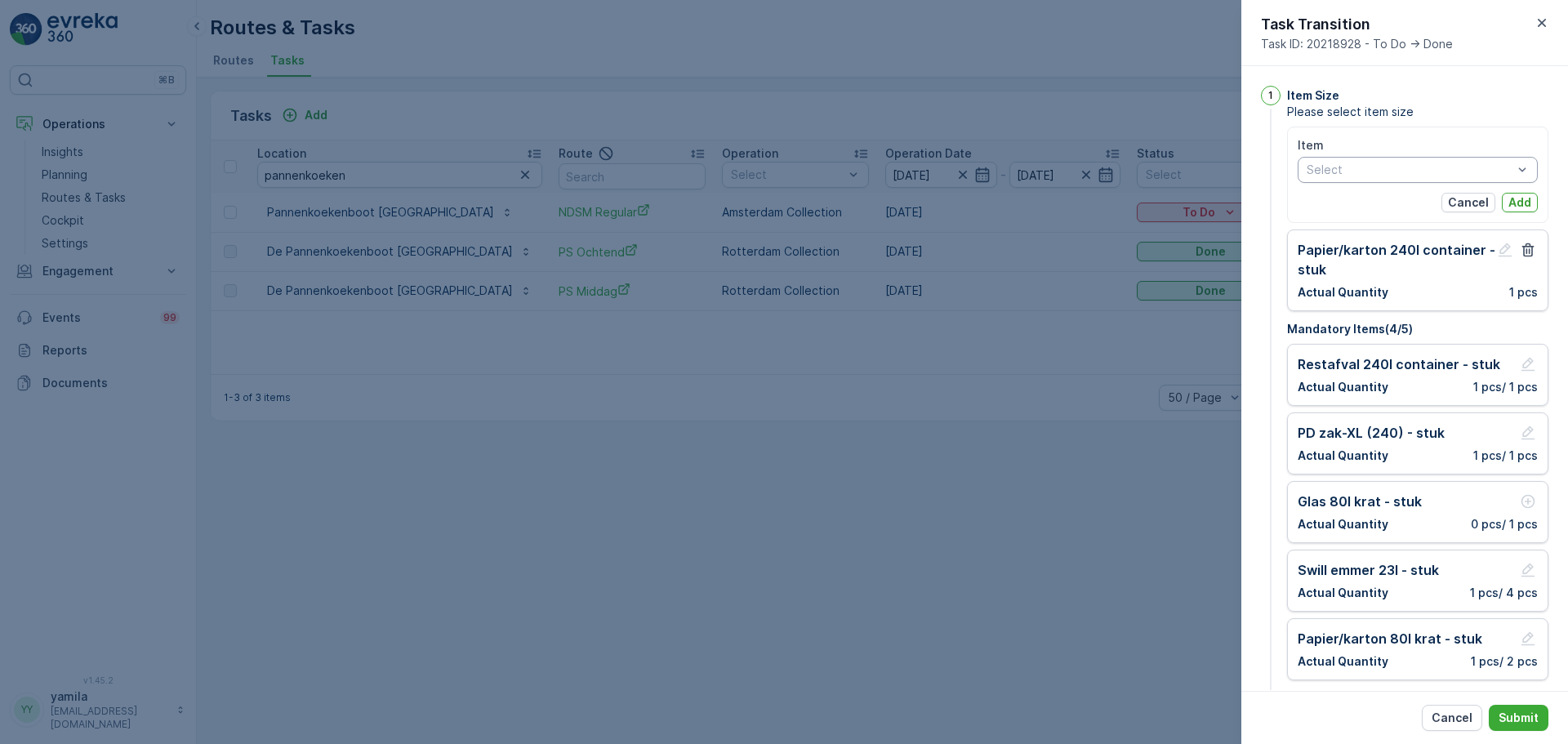 click at bounding box center [1410, 170] 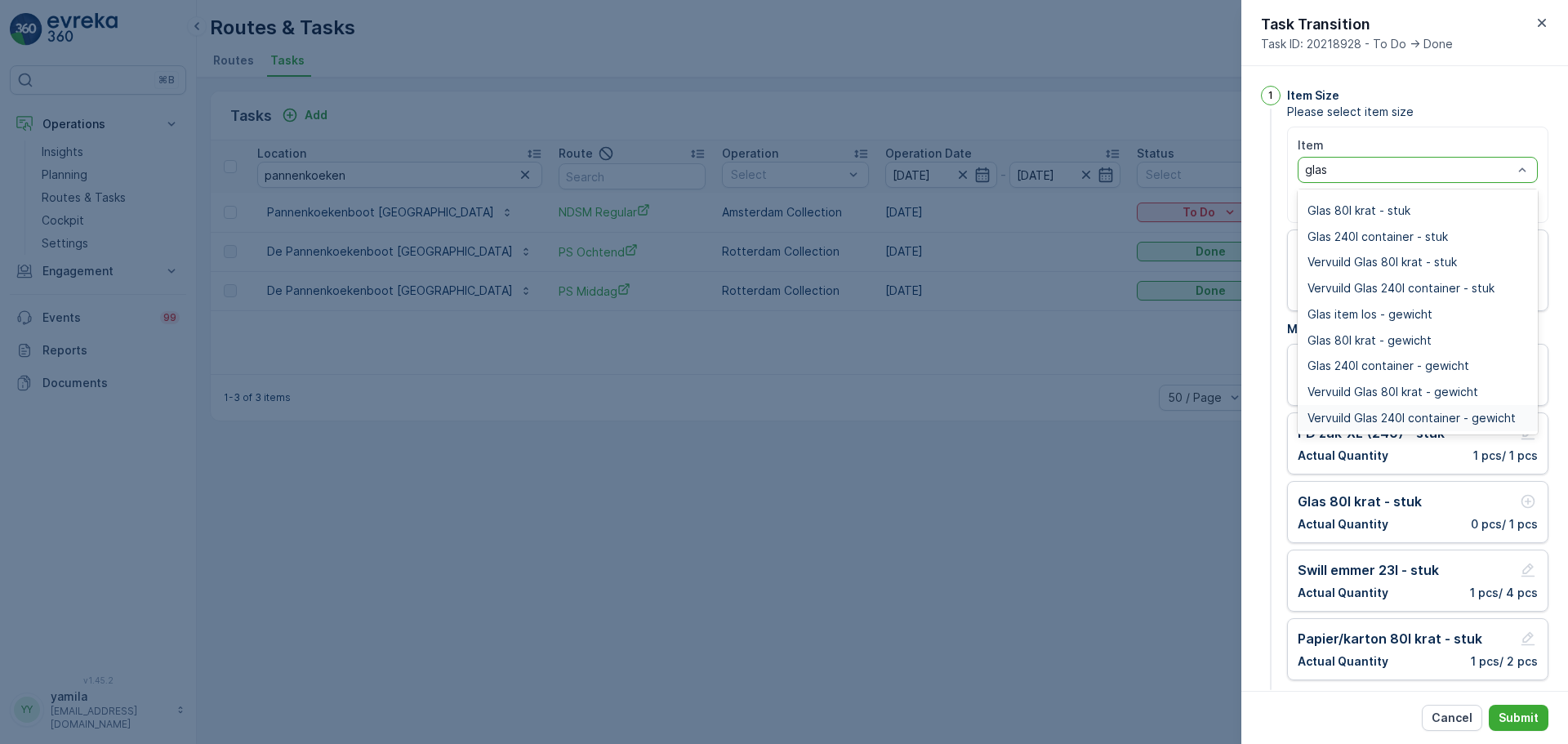 scroll, scrollTop: 0, scrollLeft: 0, axis: both 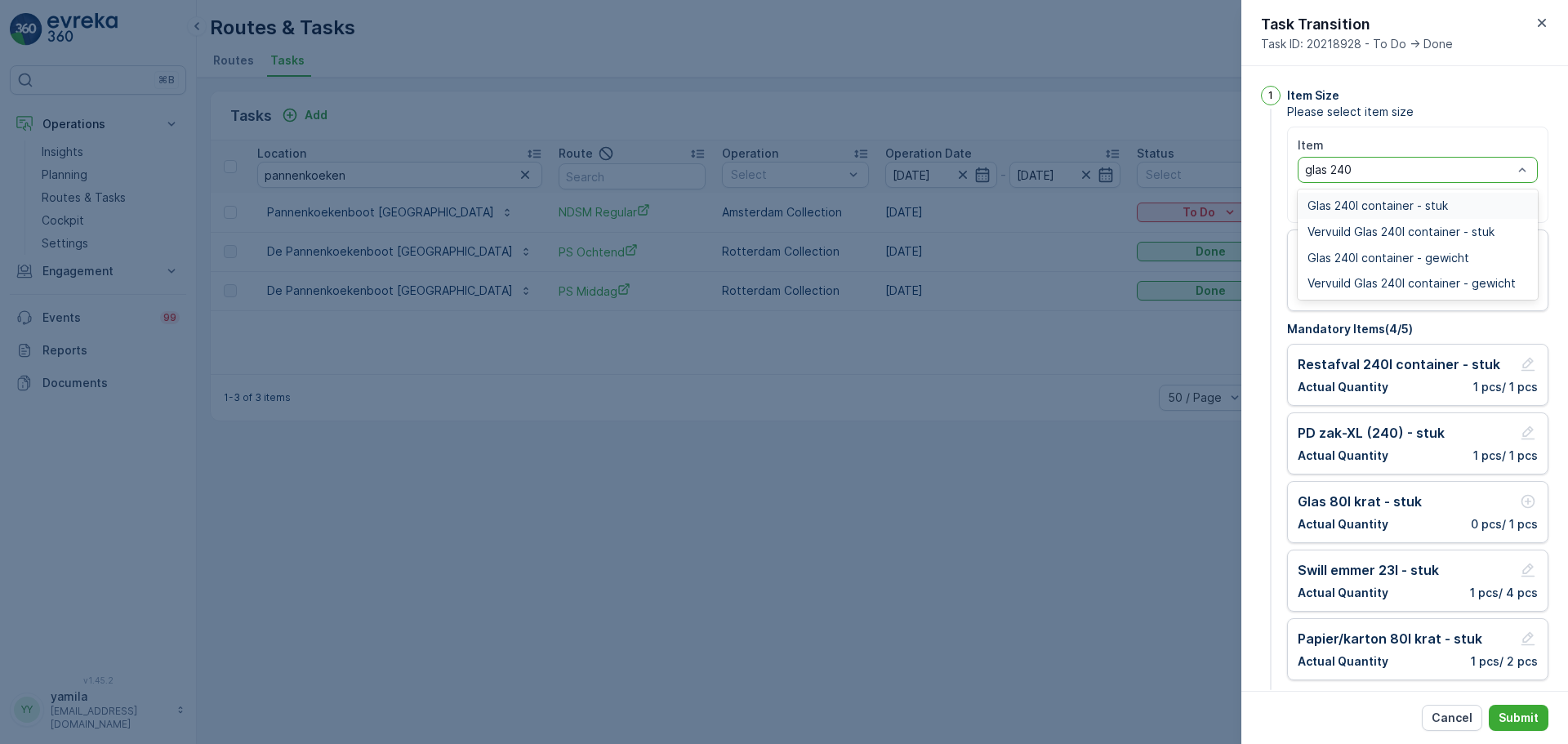 type on "glas 24" 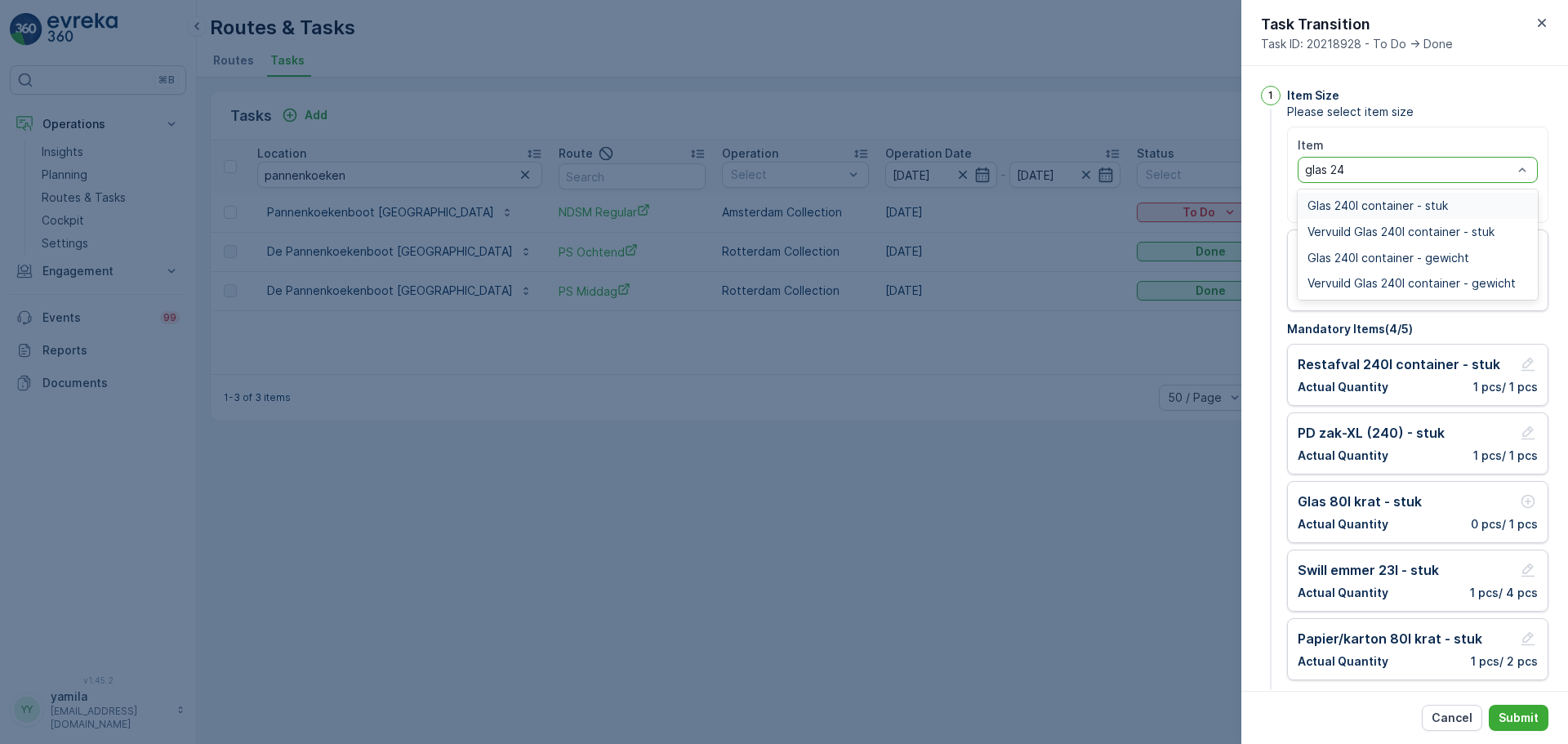 click on "Glas 240l container - stuk" at bounding box center [1378, 206] 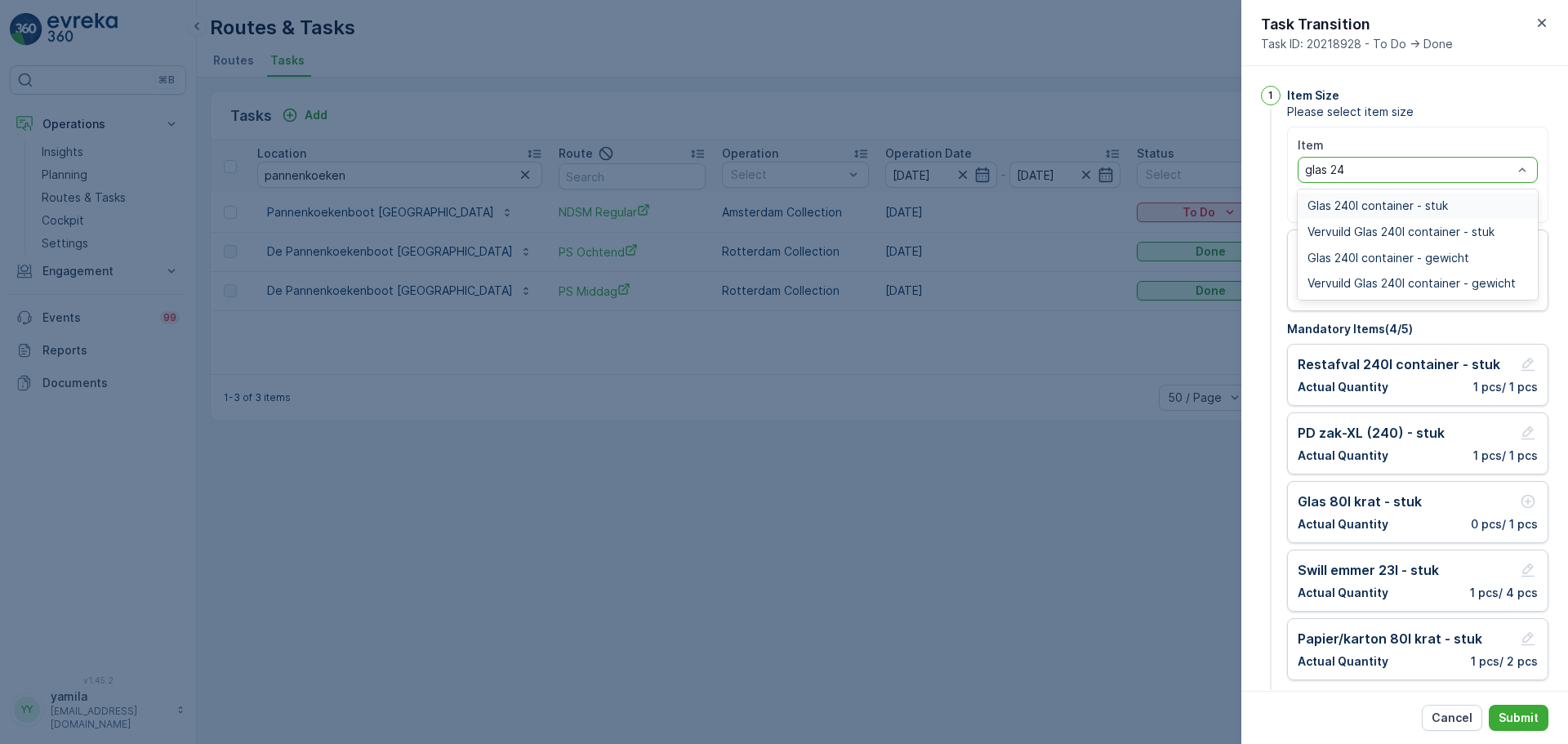 type 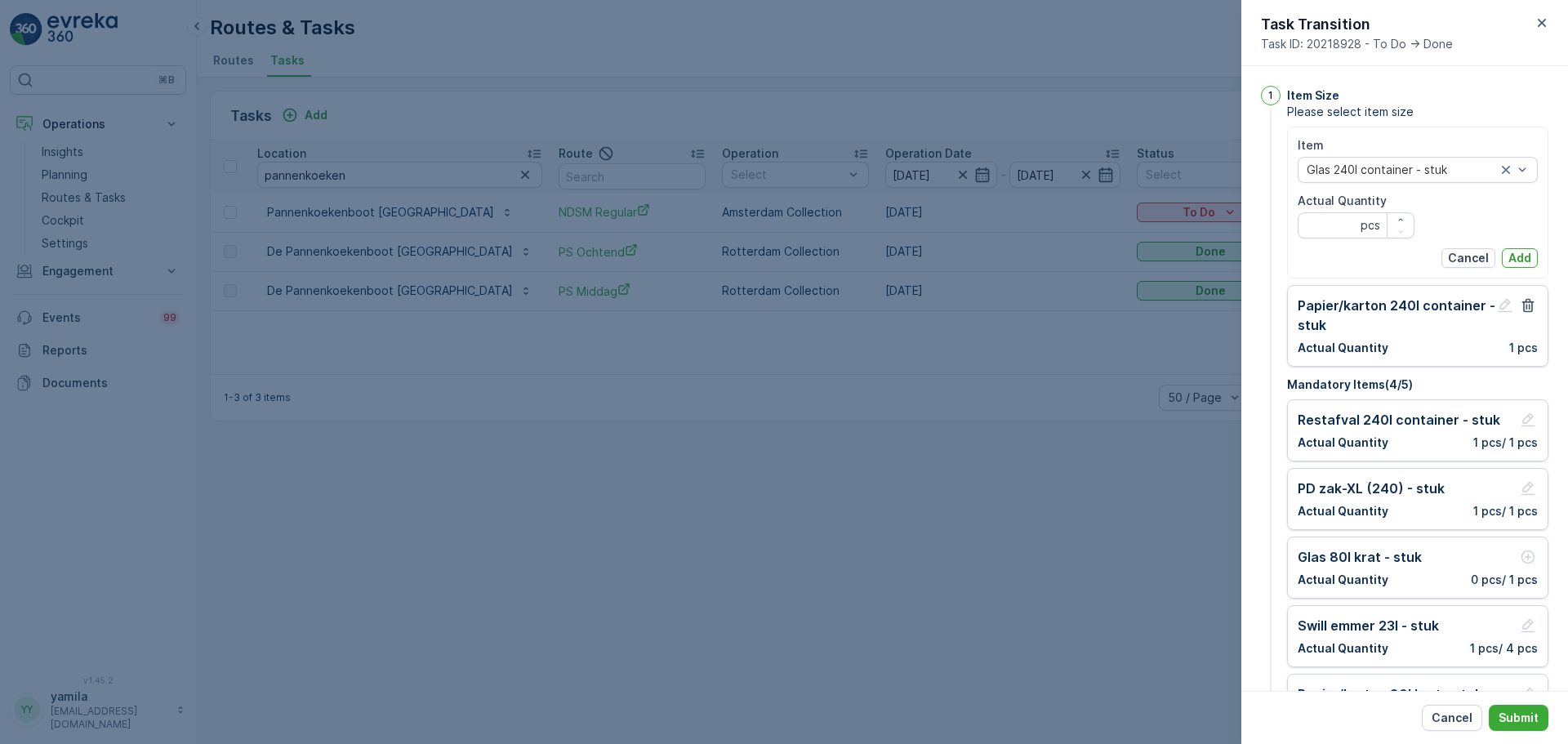 click on "Actual Quantity pcs" at bounding box center [1356, 216] 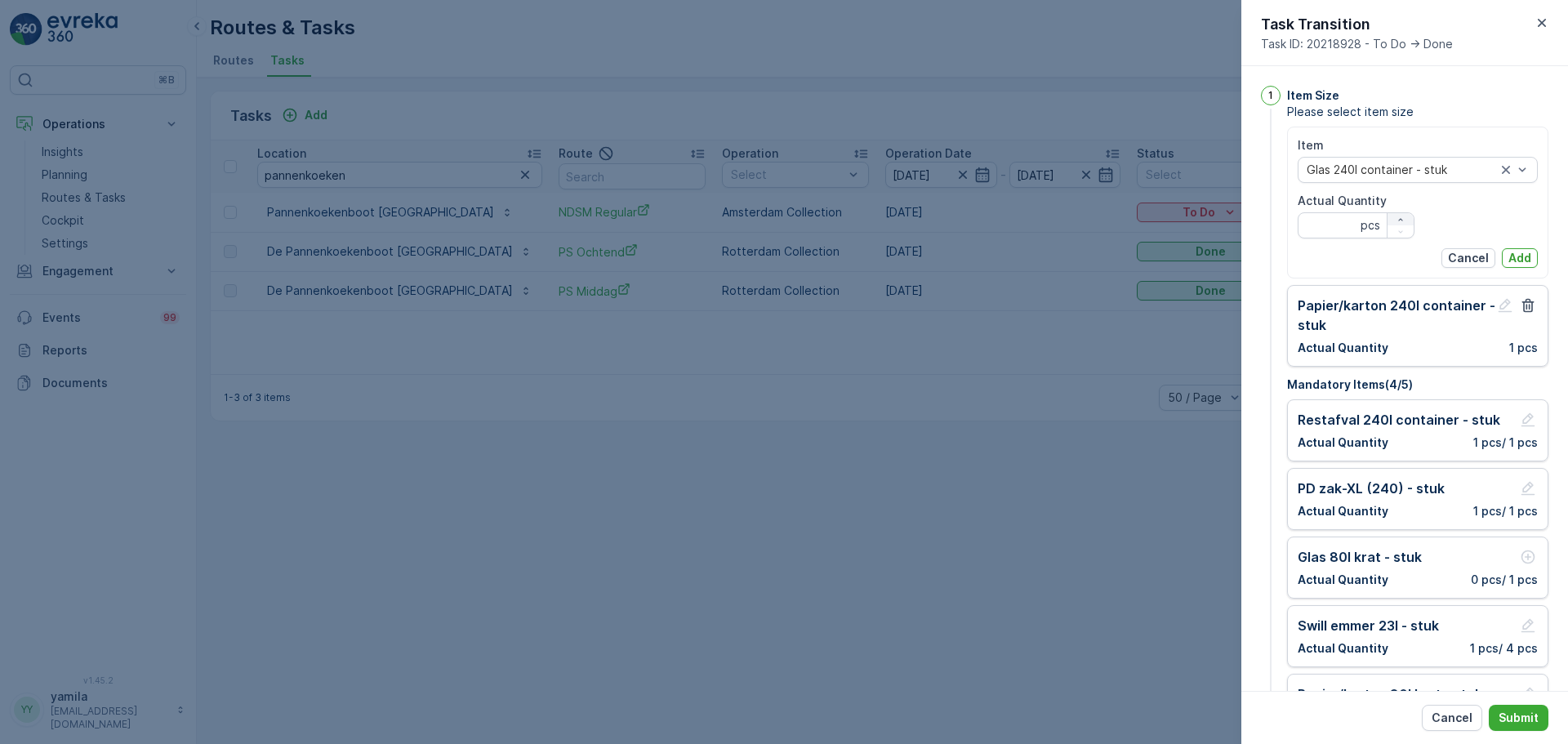 click 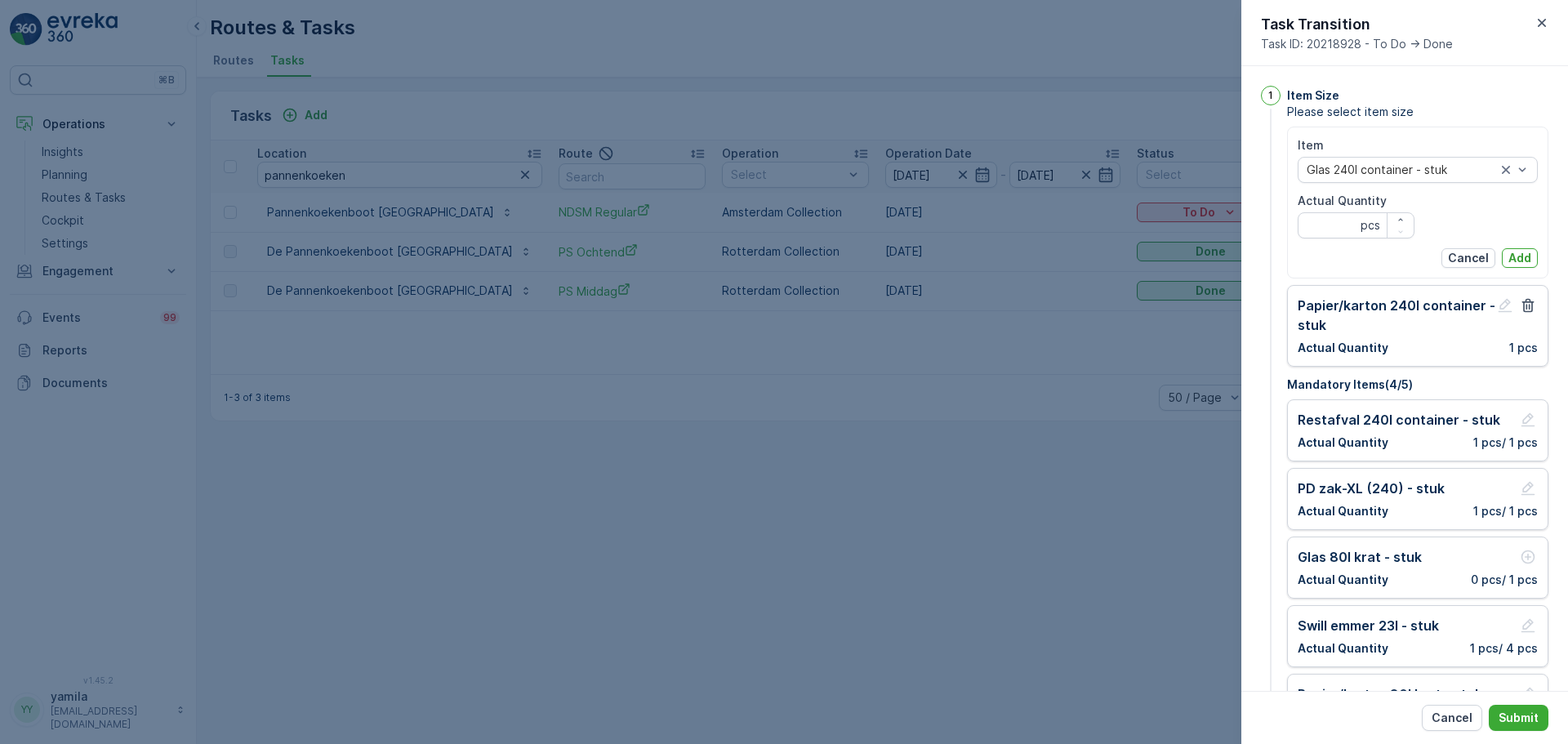 type on "1" 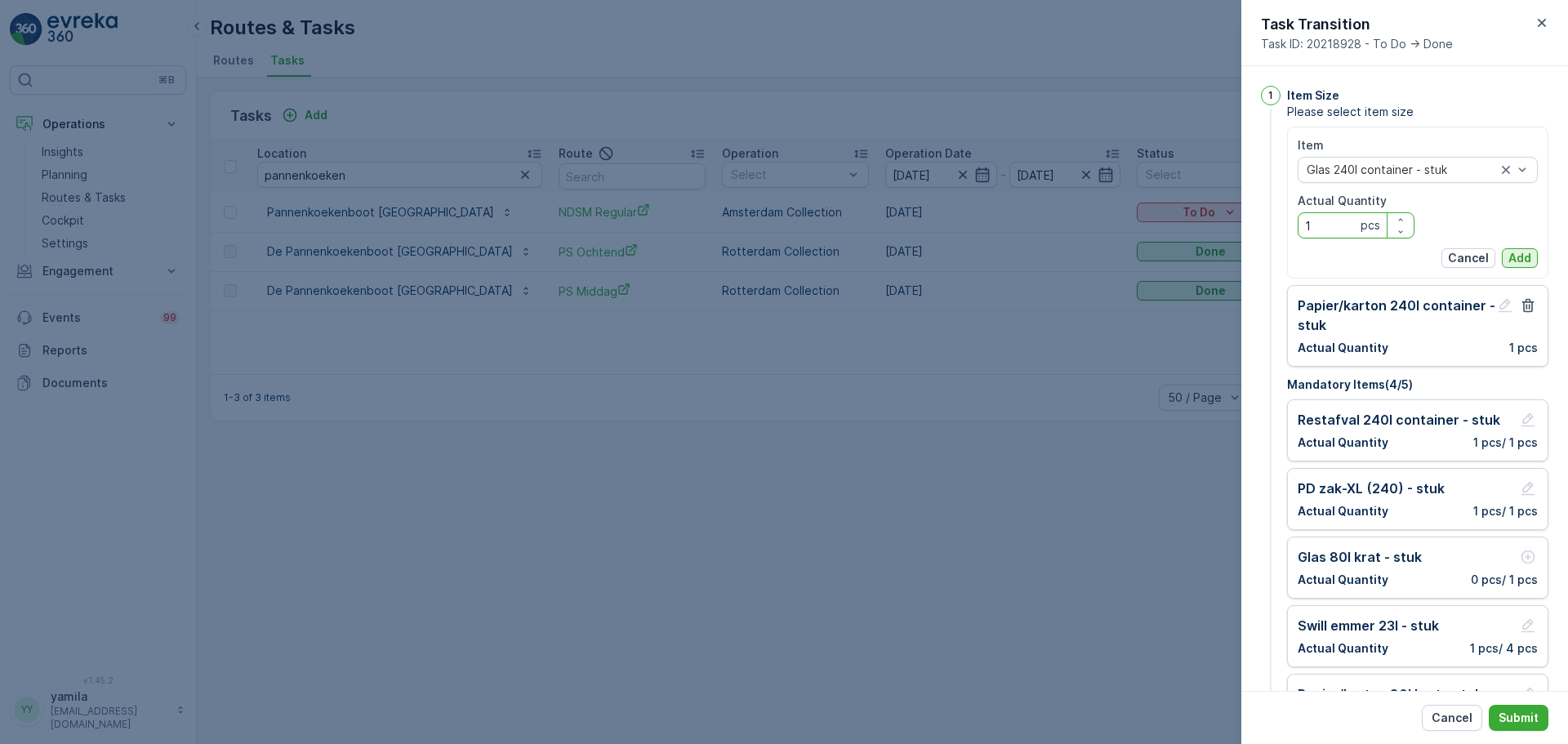 click on "Add" at bounding box center (1520, 258) 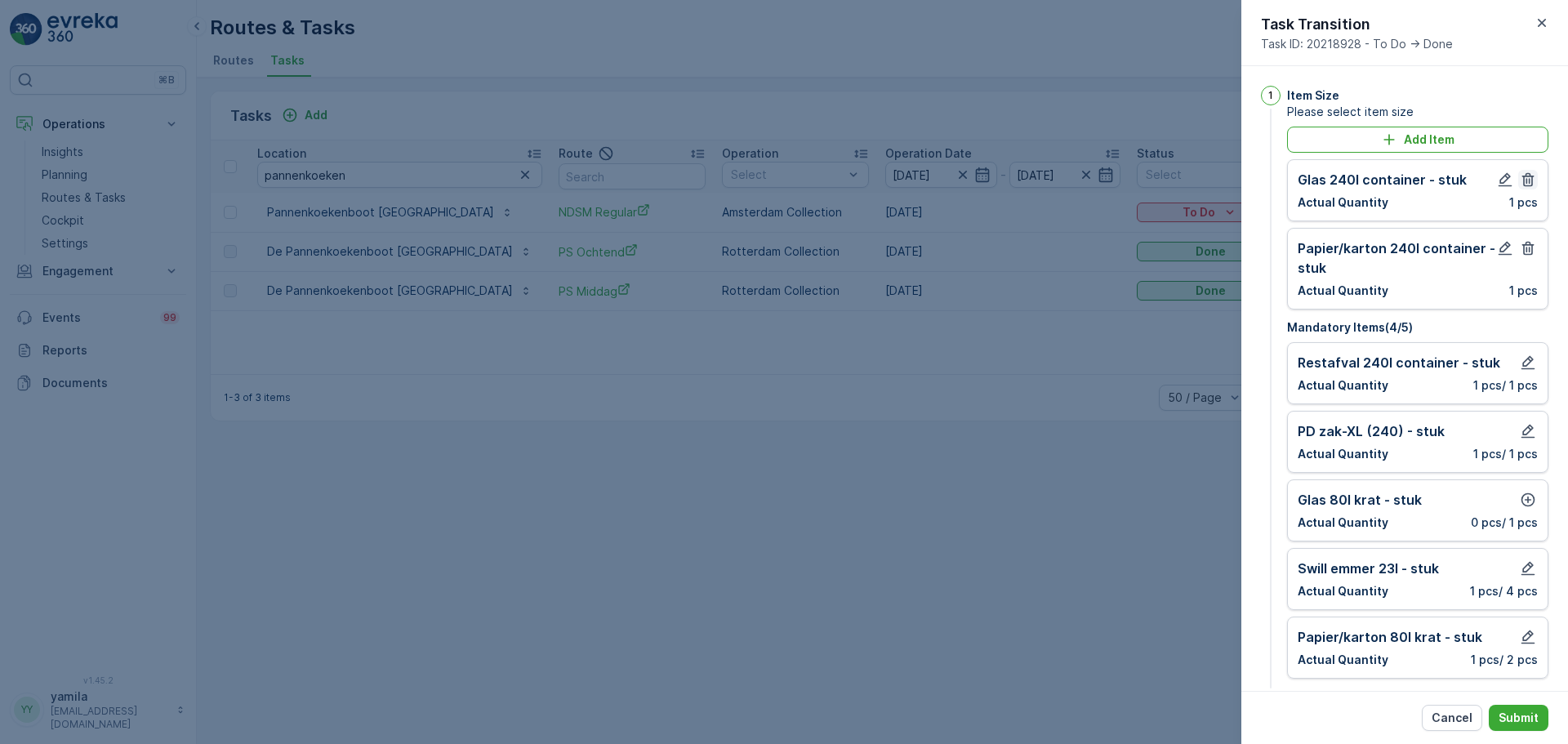 click 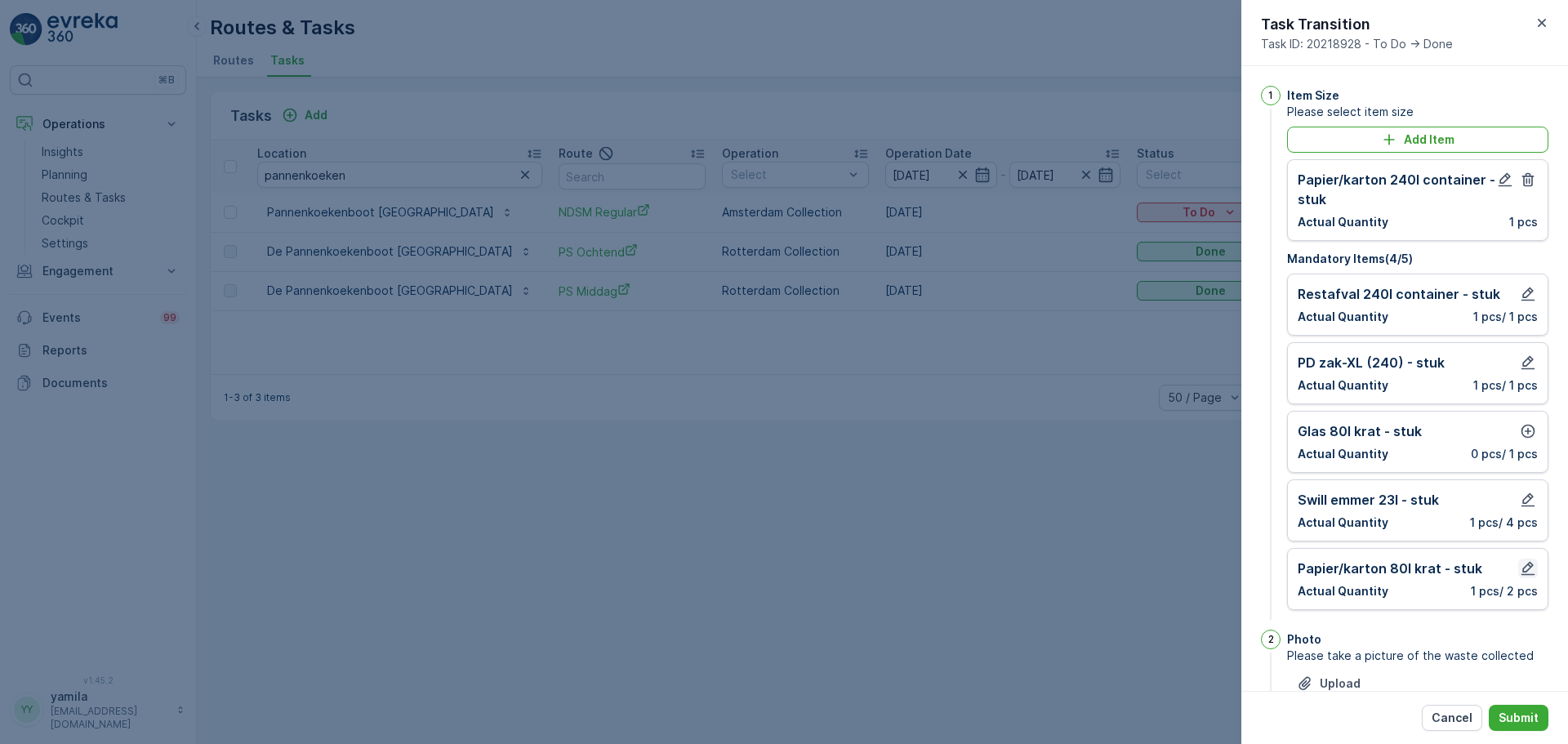 click 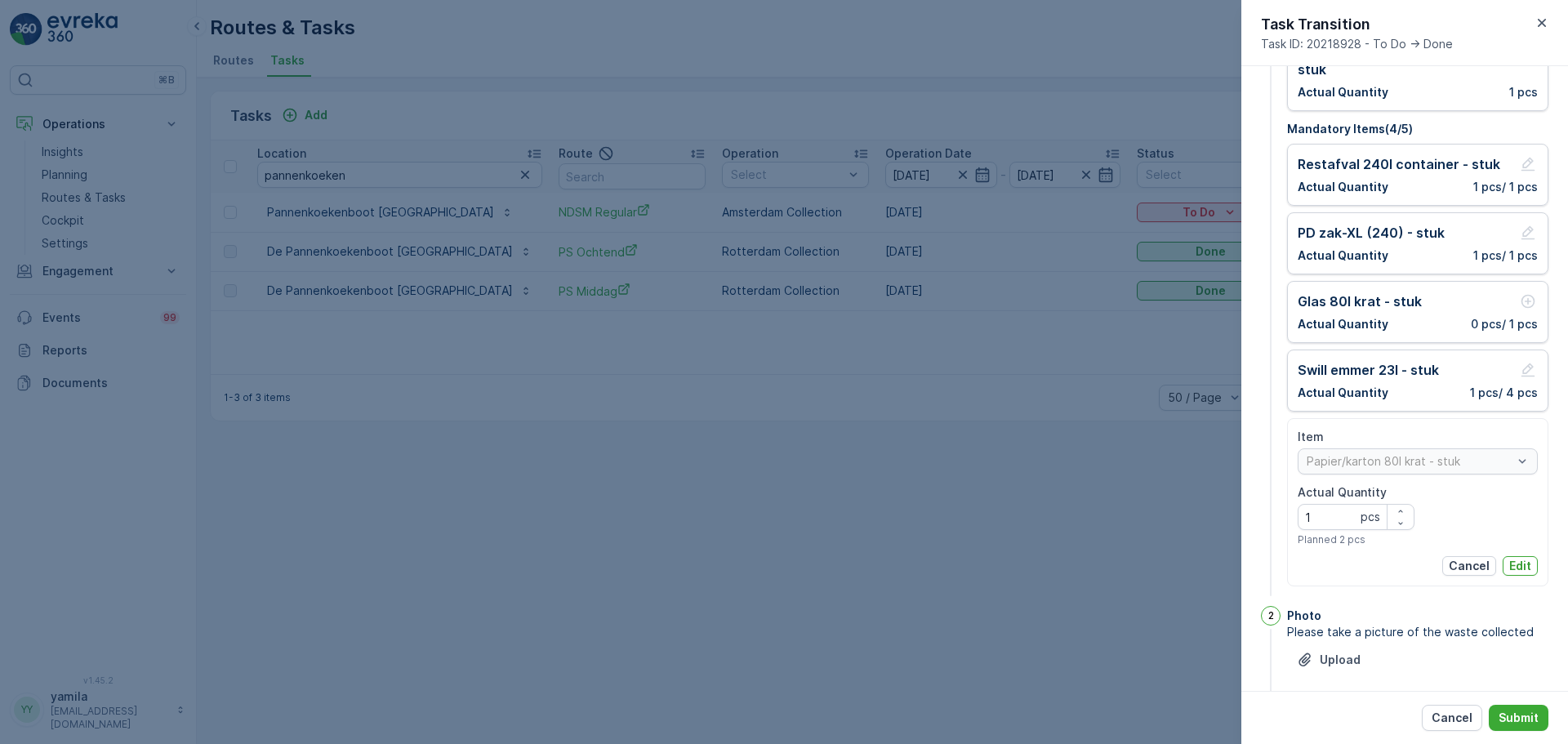 scroll, scrollTop: 163, scrollLeft: 0, axis: vertical 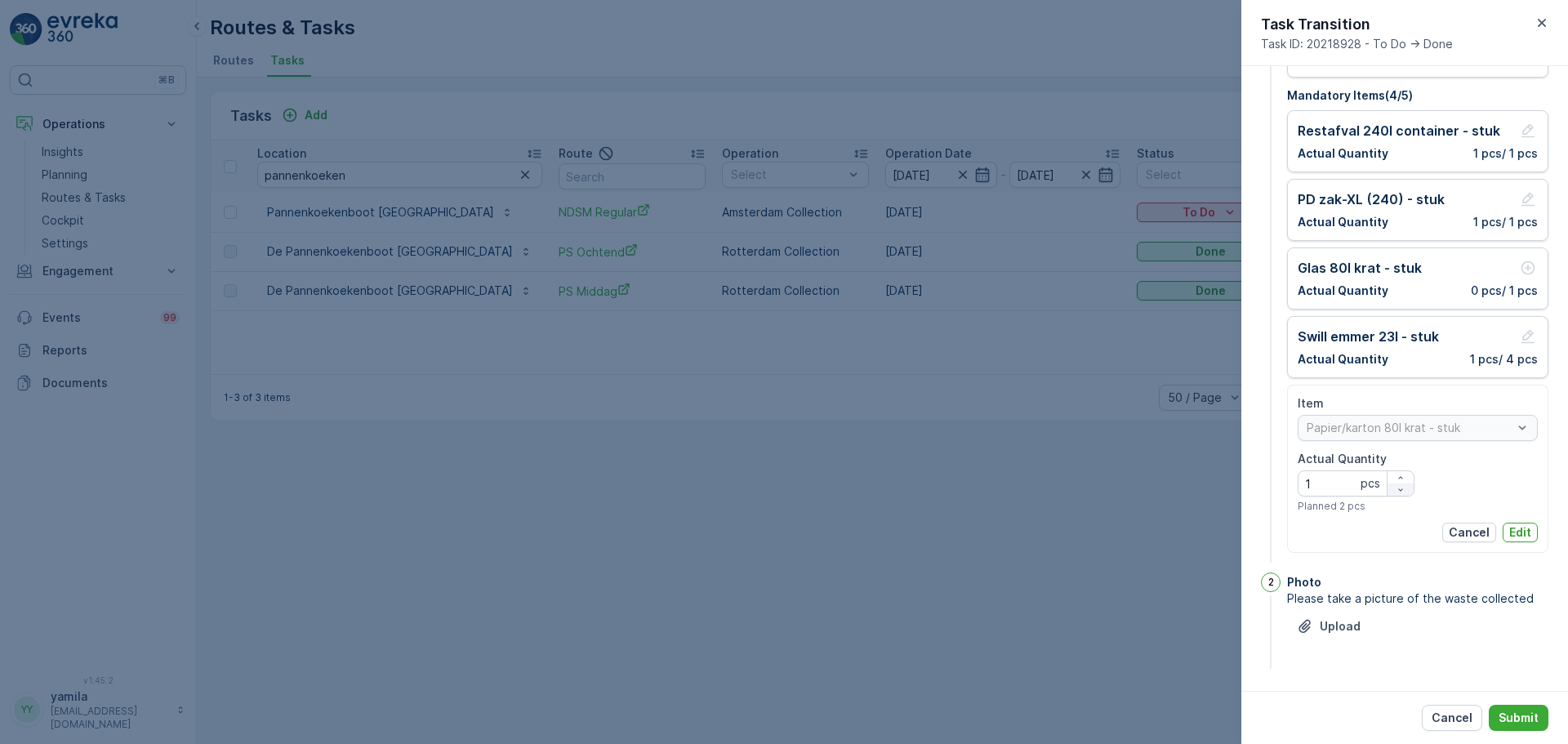 click 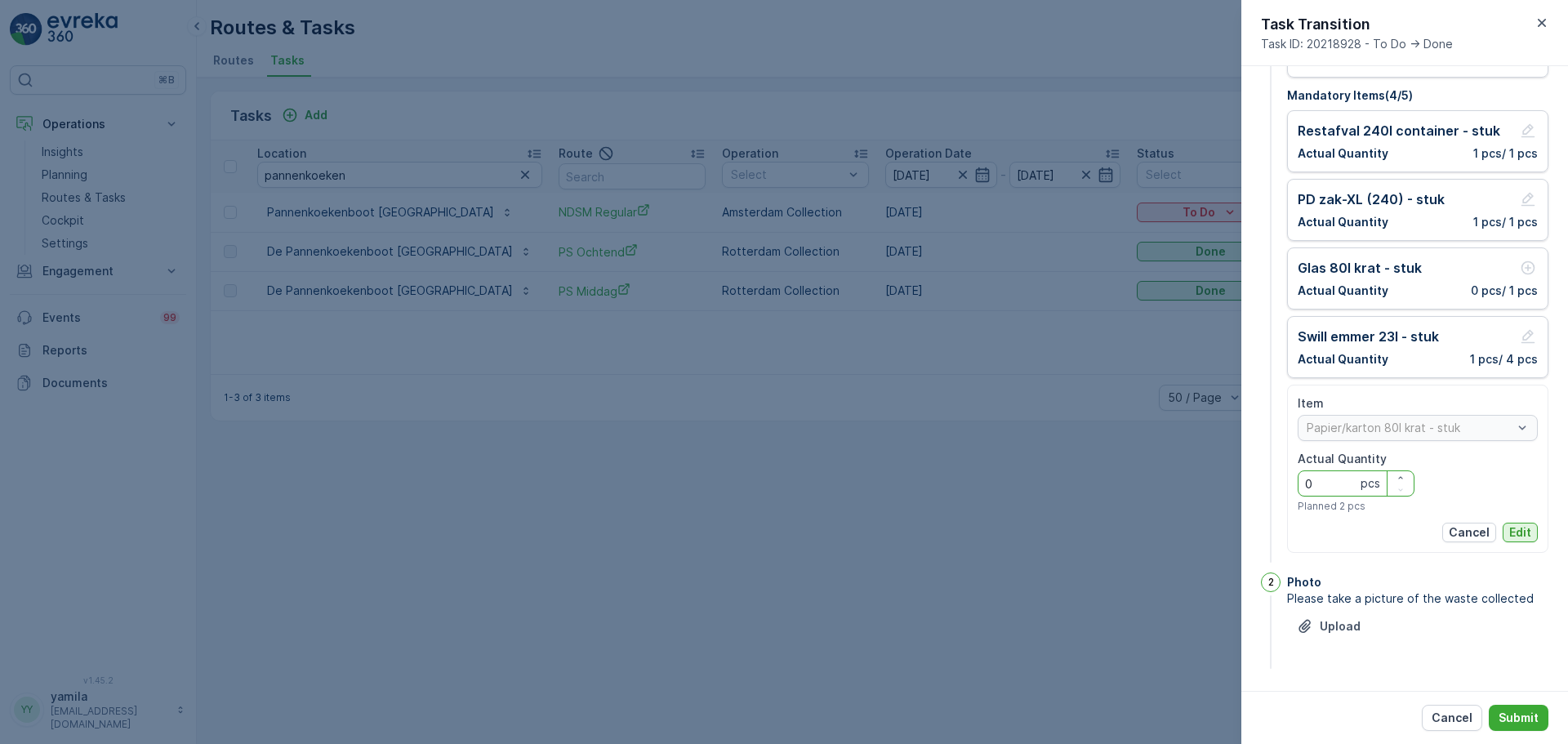 click on "Edit" at bounding box center (1520, 532) 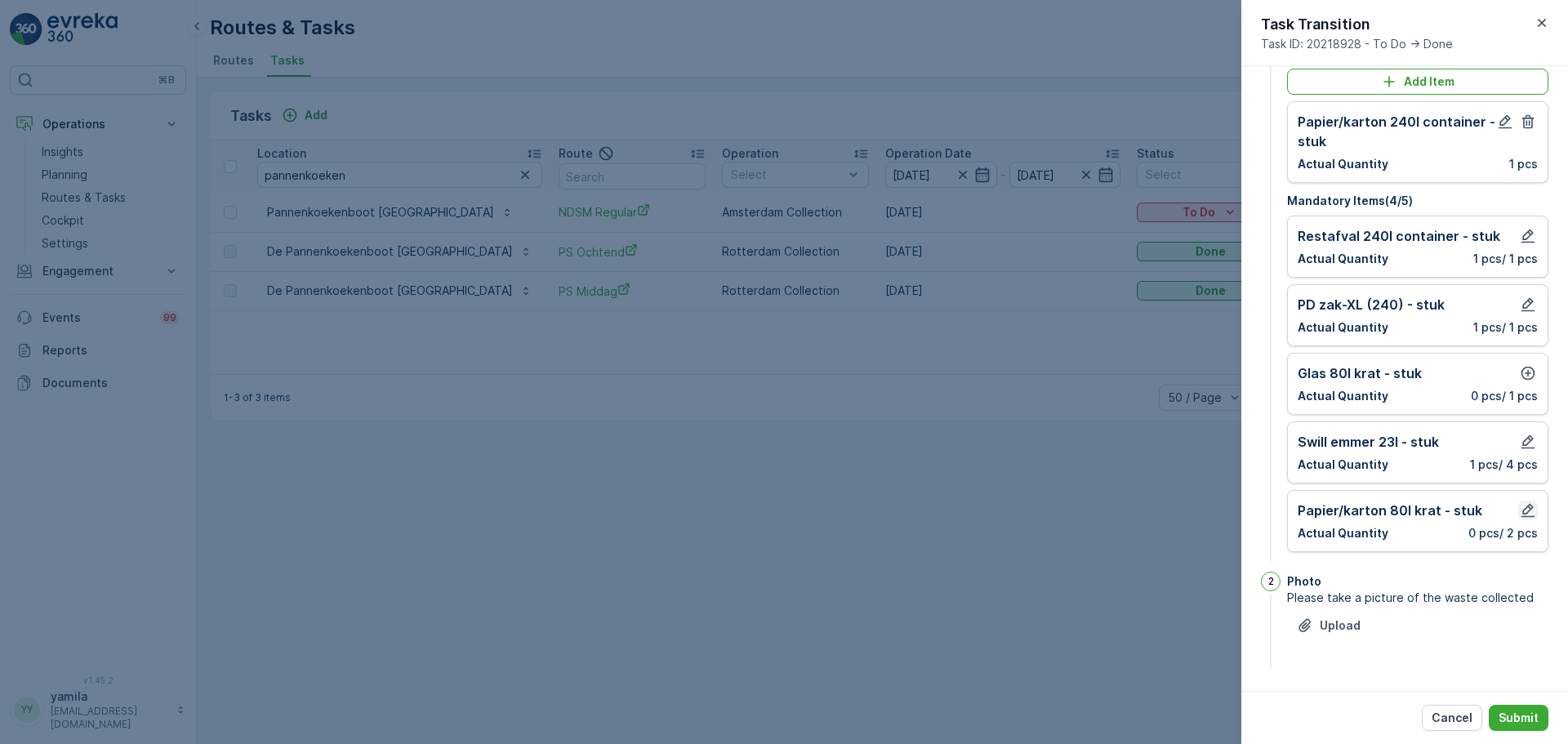 click 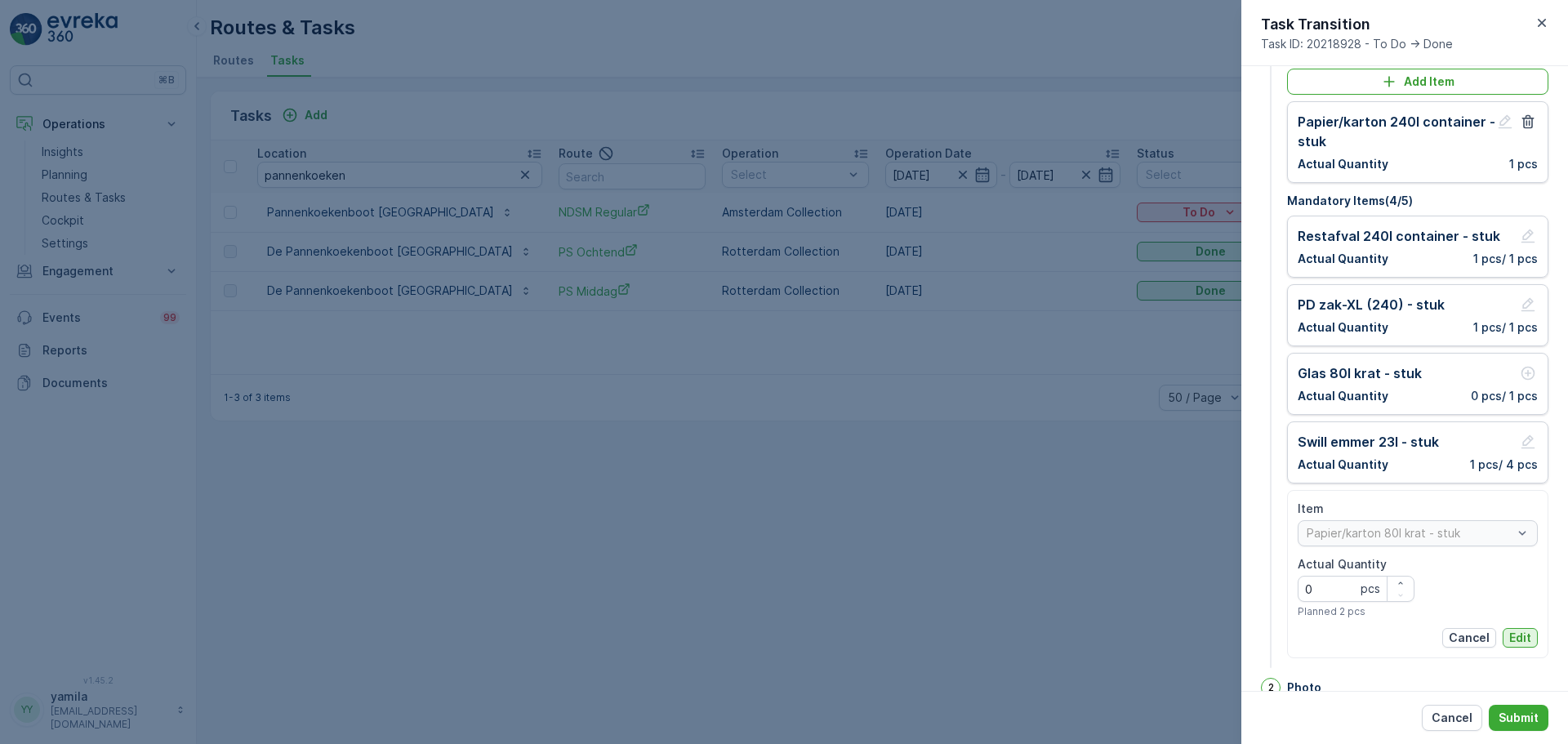 click on "Edit" at bounding box center [1520, 638] 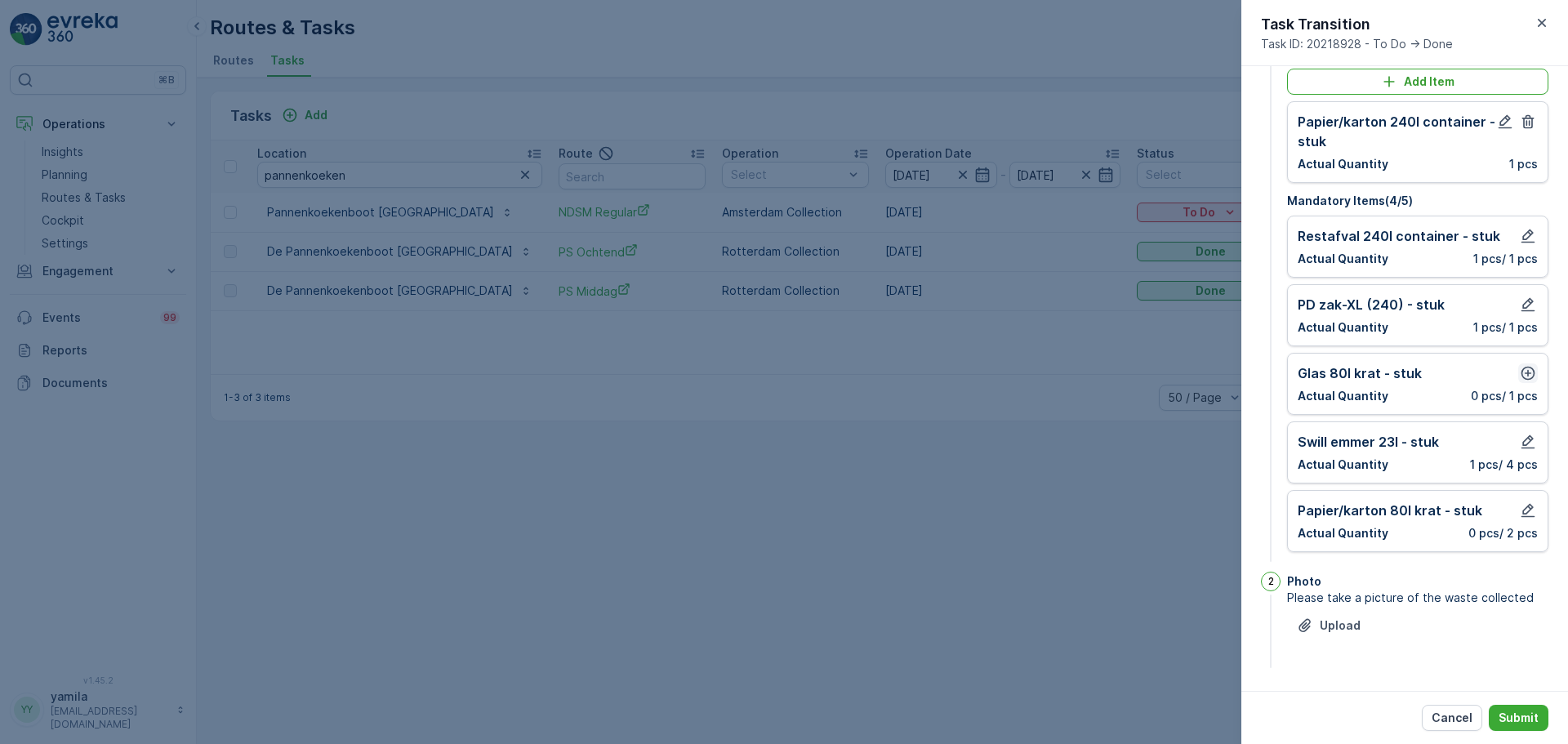click 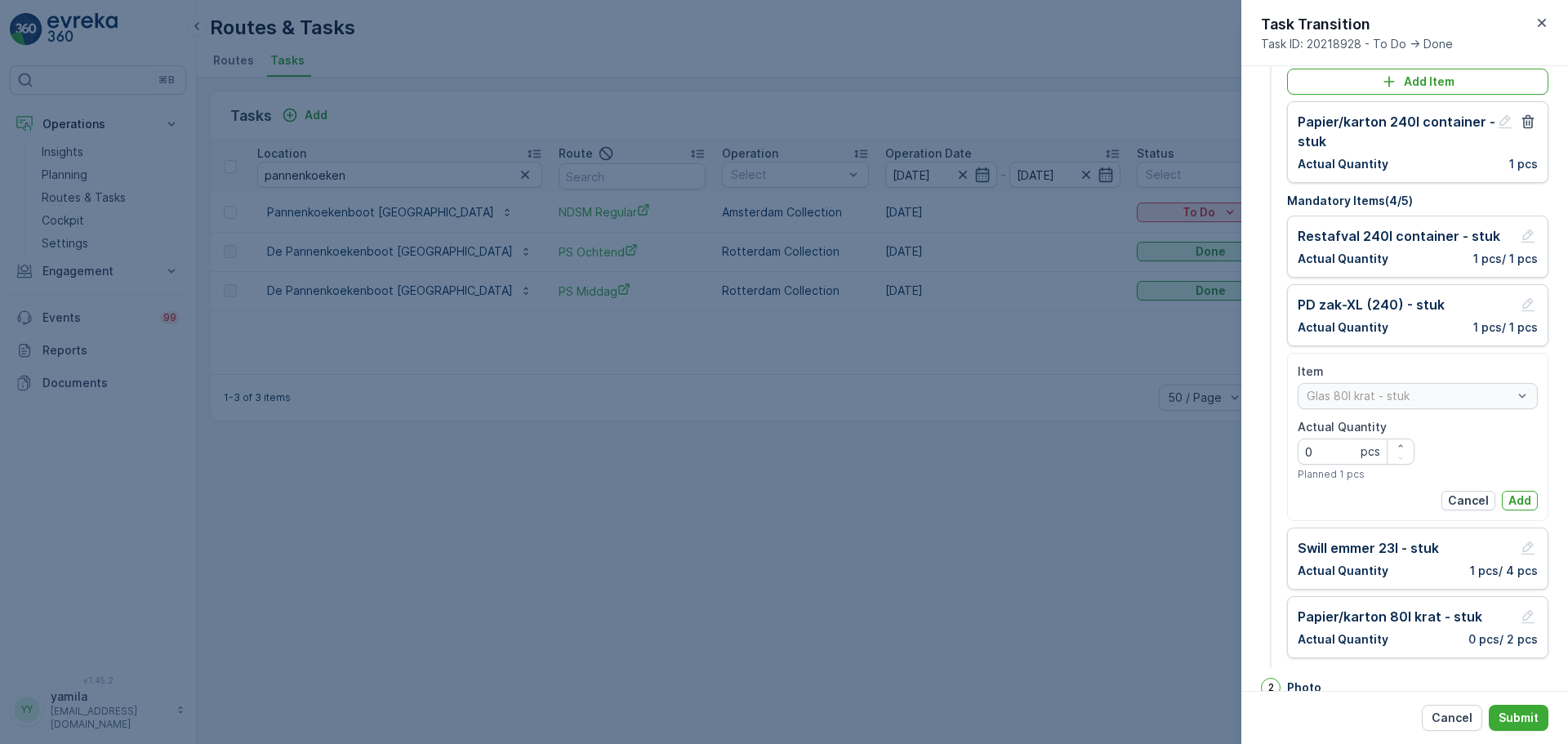 click on "Item Glas 80l krat - stuk Actual Quantity 0 pcs Planned 1 pcs Cancel Add" at bounding box center [1418, 437] 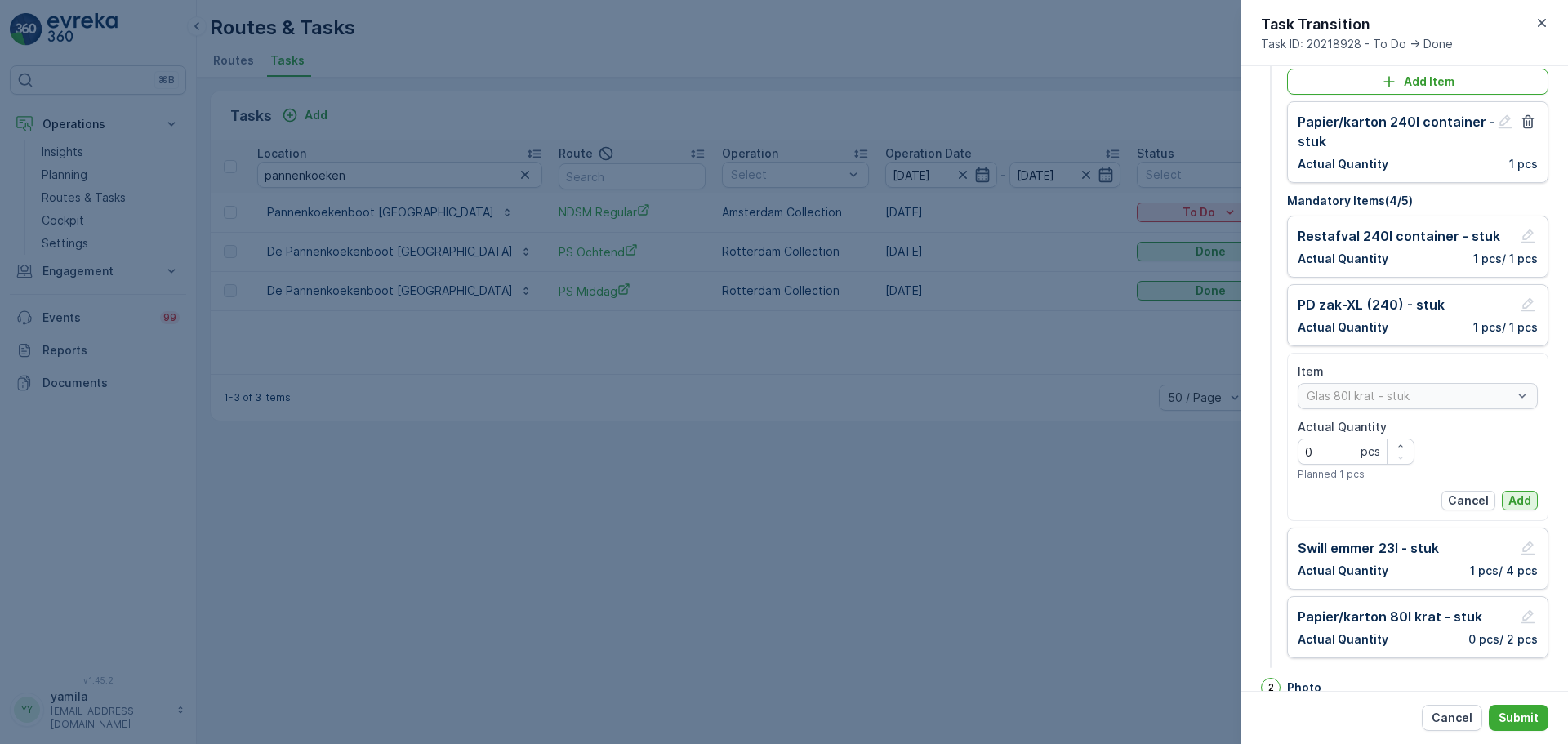 click on "Add" at bounding box center [1520, 501] 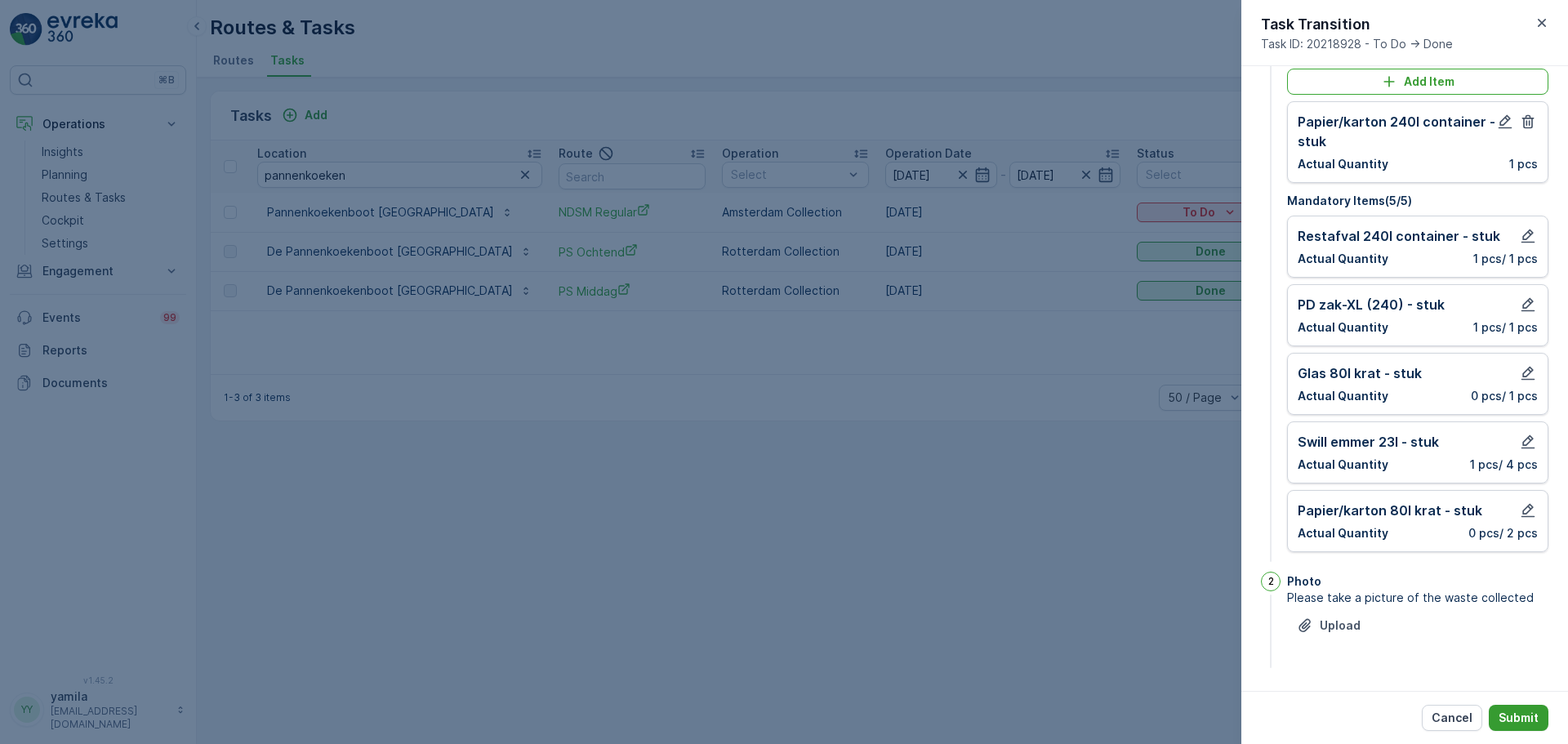 click on "Submit" at bounding box center (1518, 718) 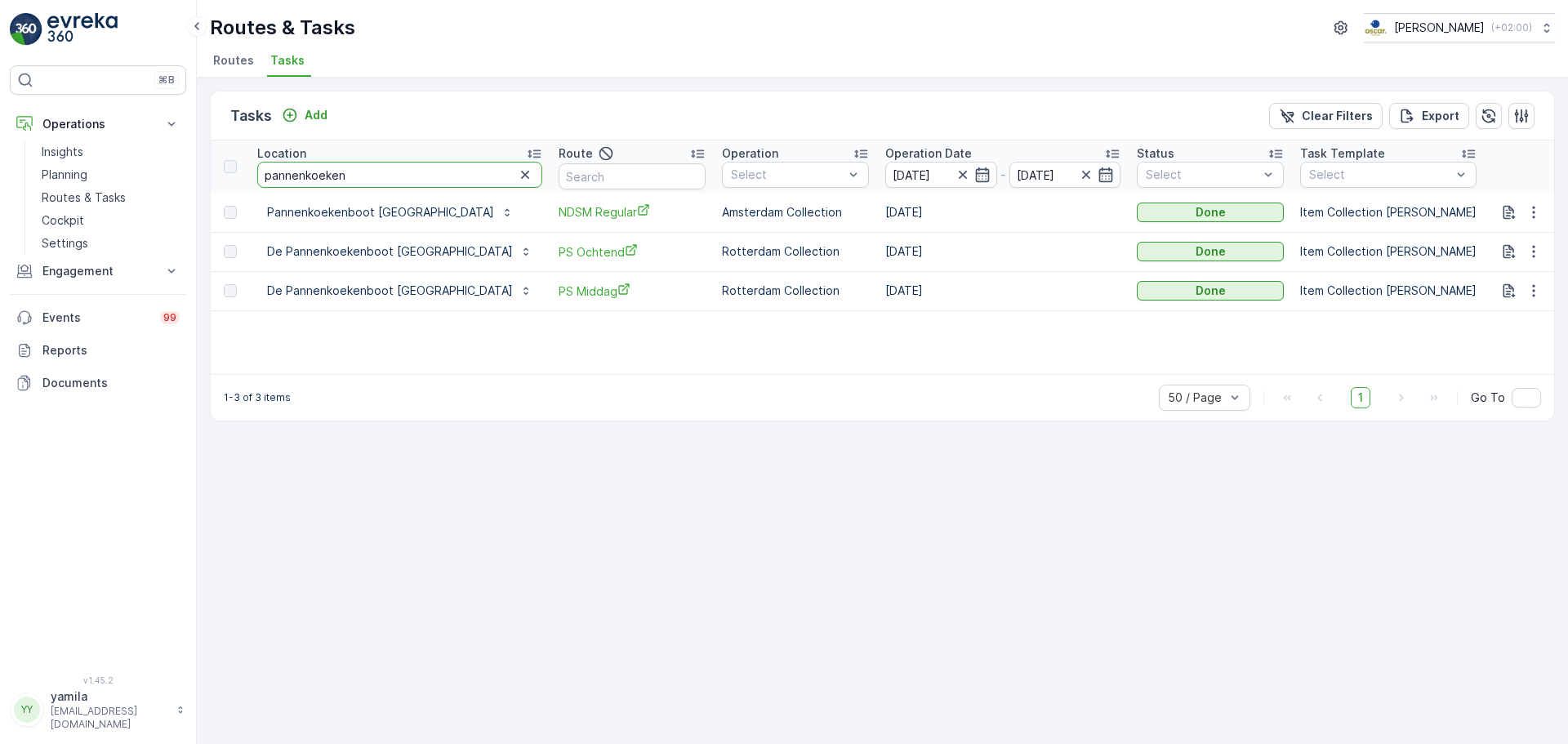 click on "pannenkoeken" at bounding box center [399, 175] 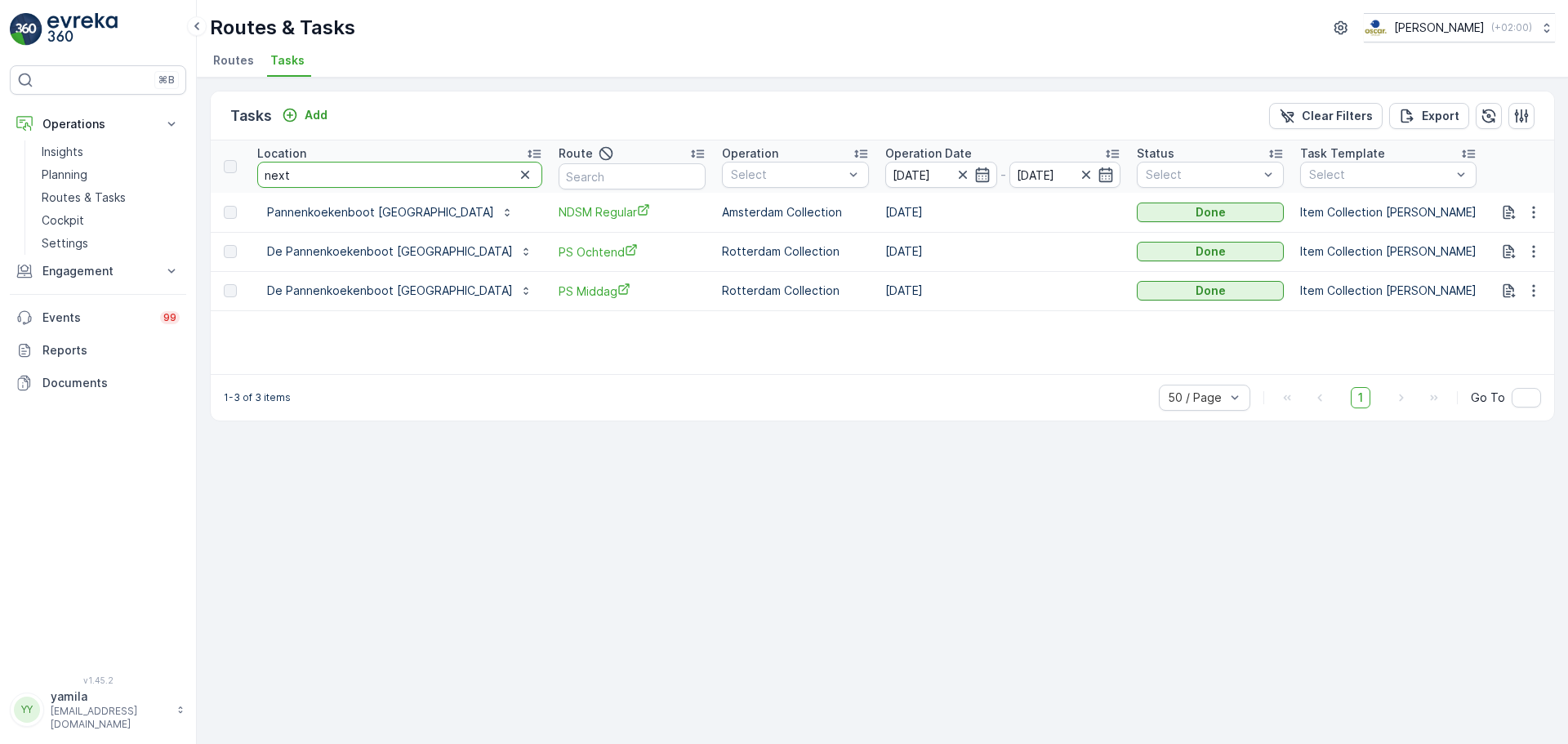 type on "next" 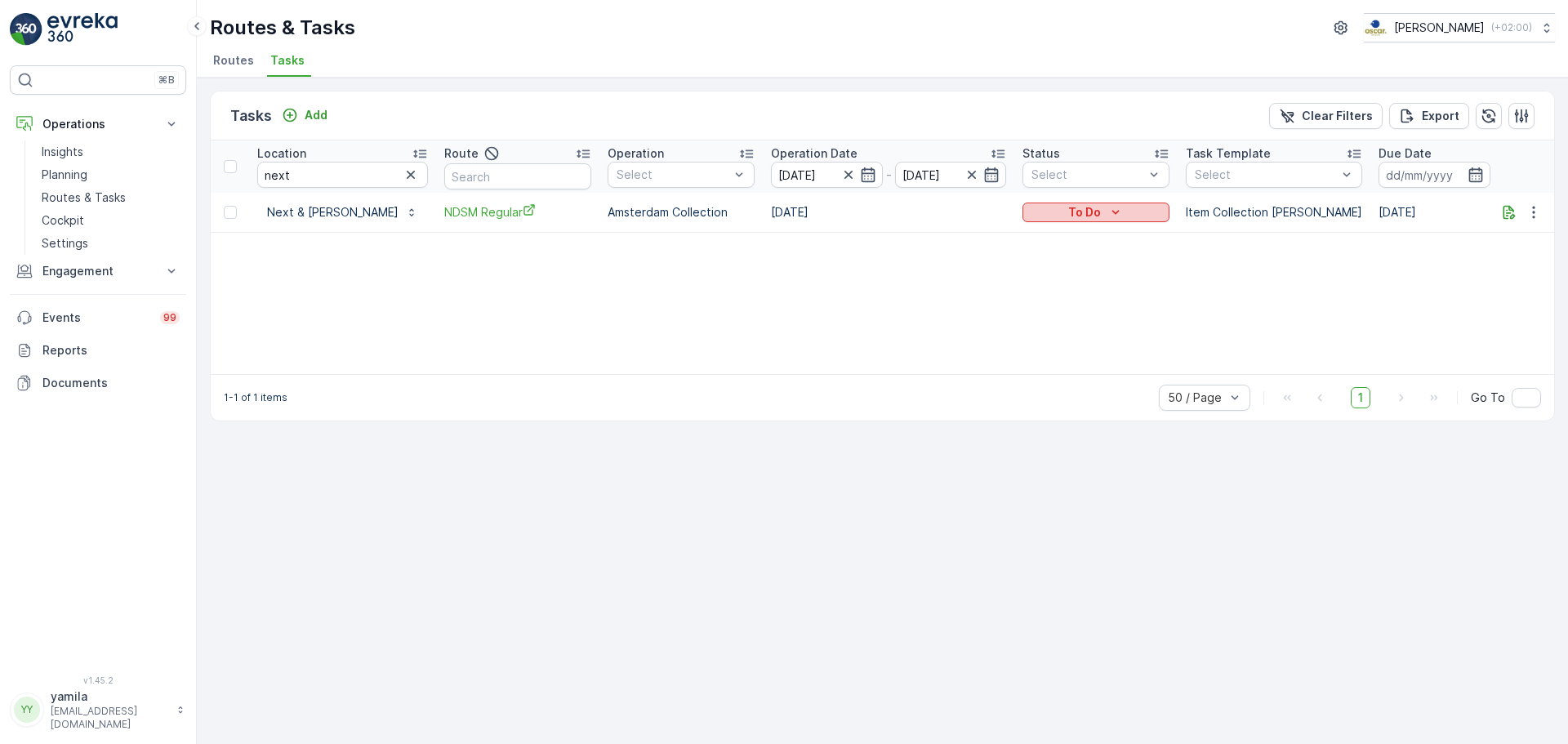 click 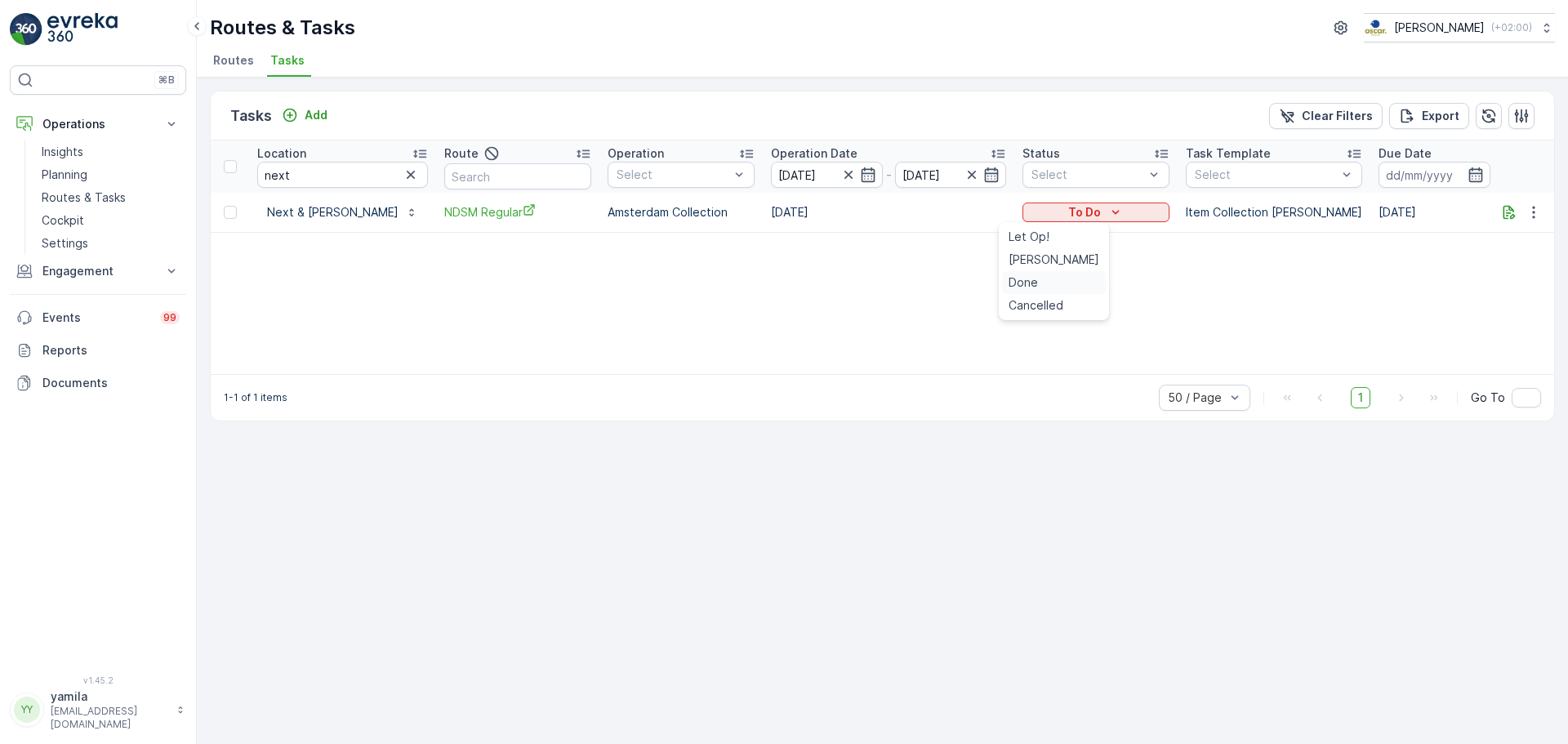 click on "Done" at bounding box center (1023, 283) 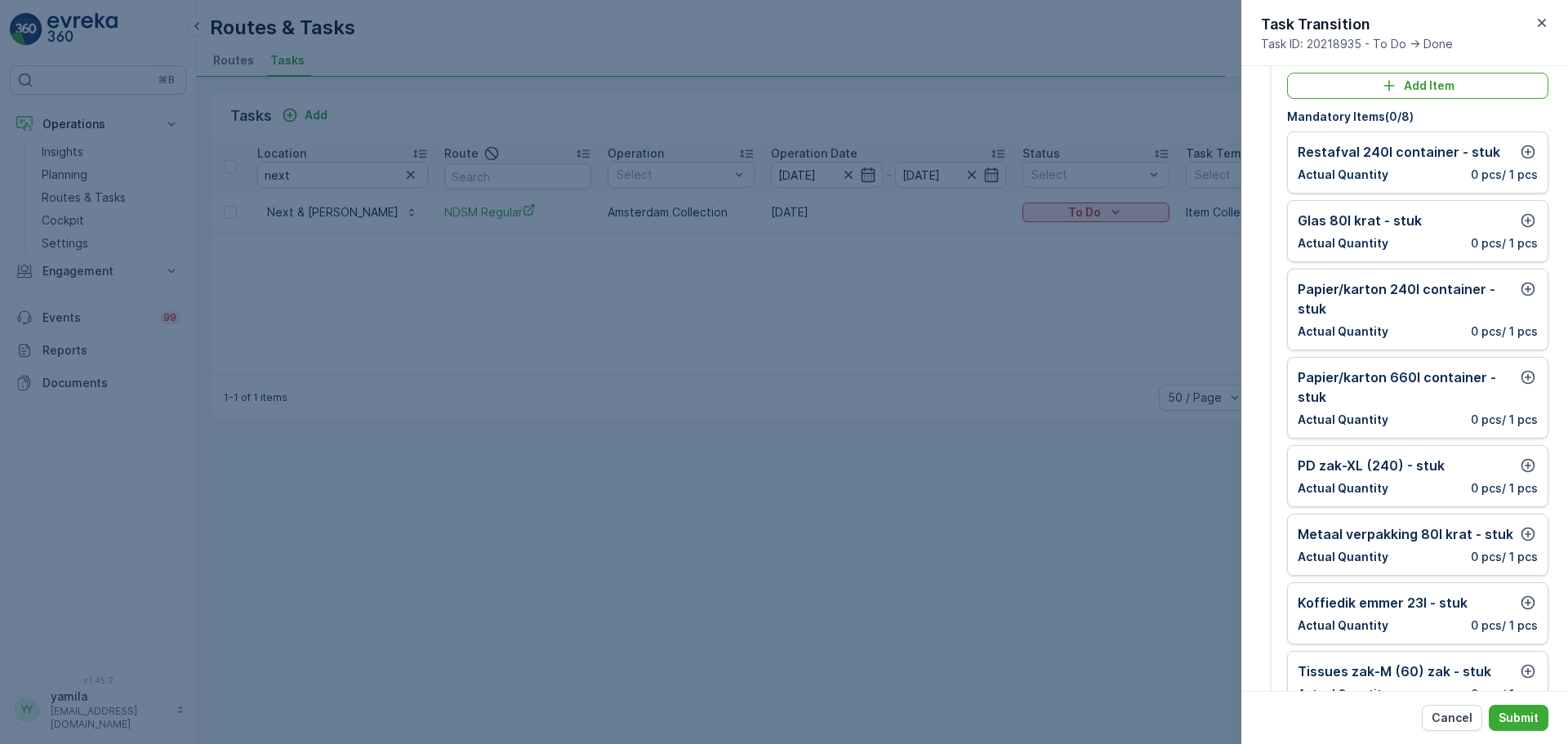 scroll, scrollTop: 82, scrollLeft: 0, axis: vertical 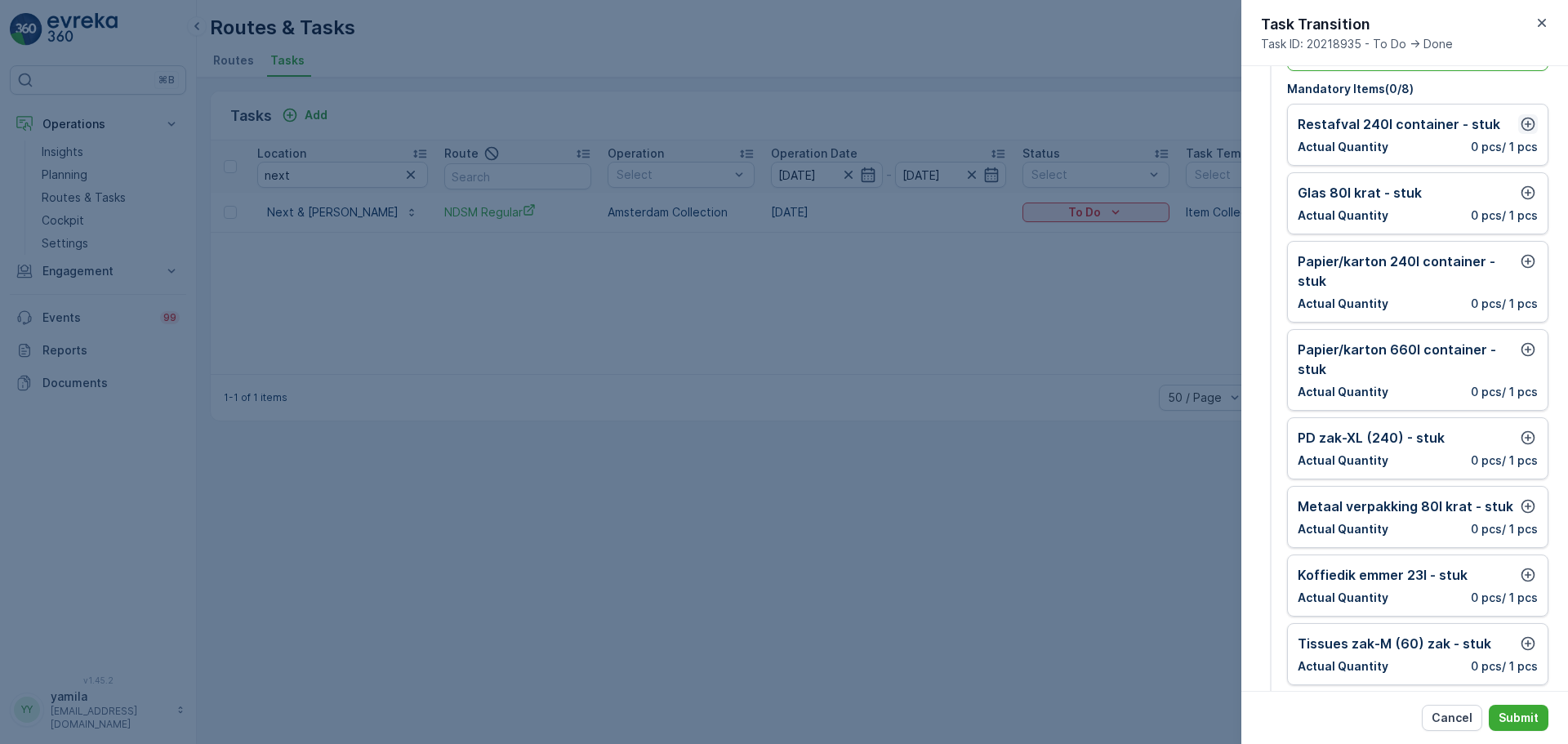 click 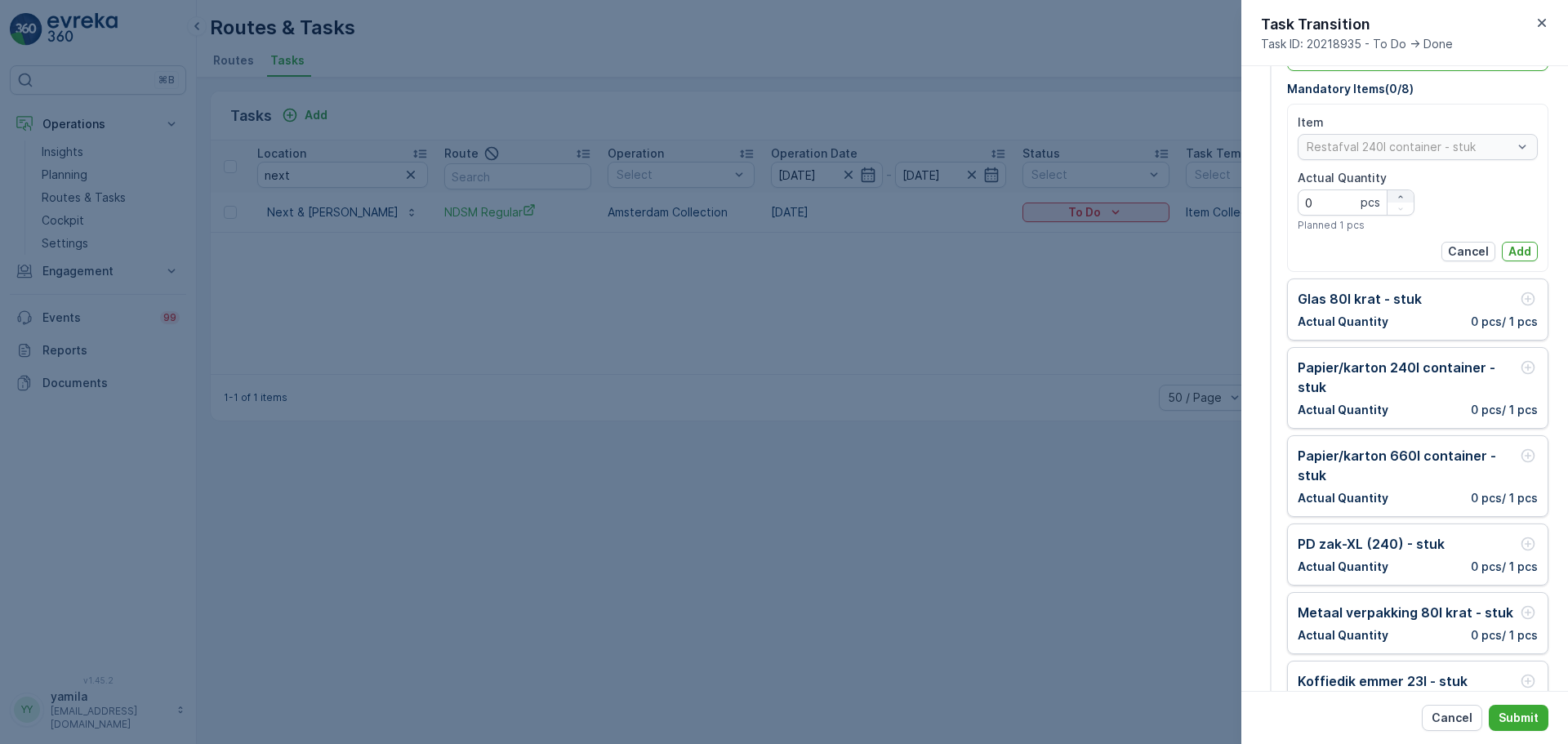 click 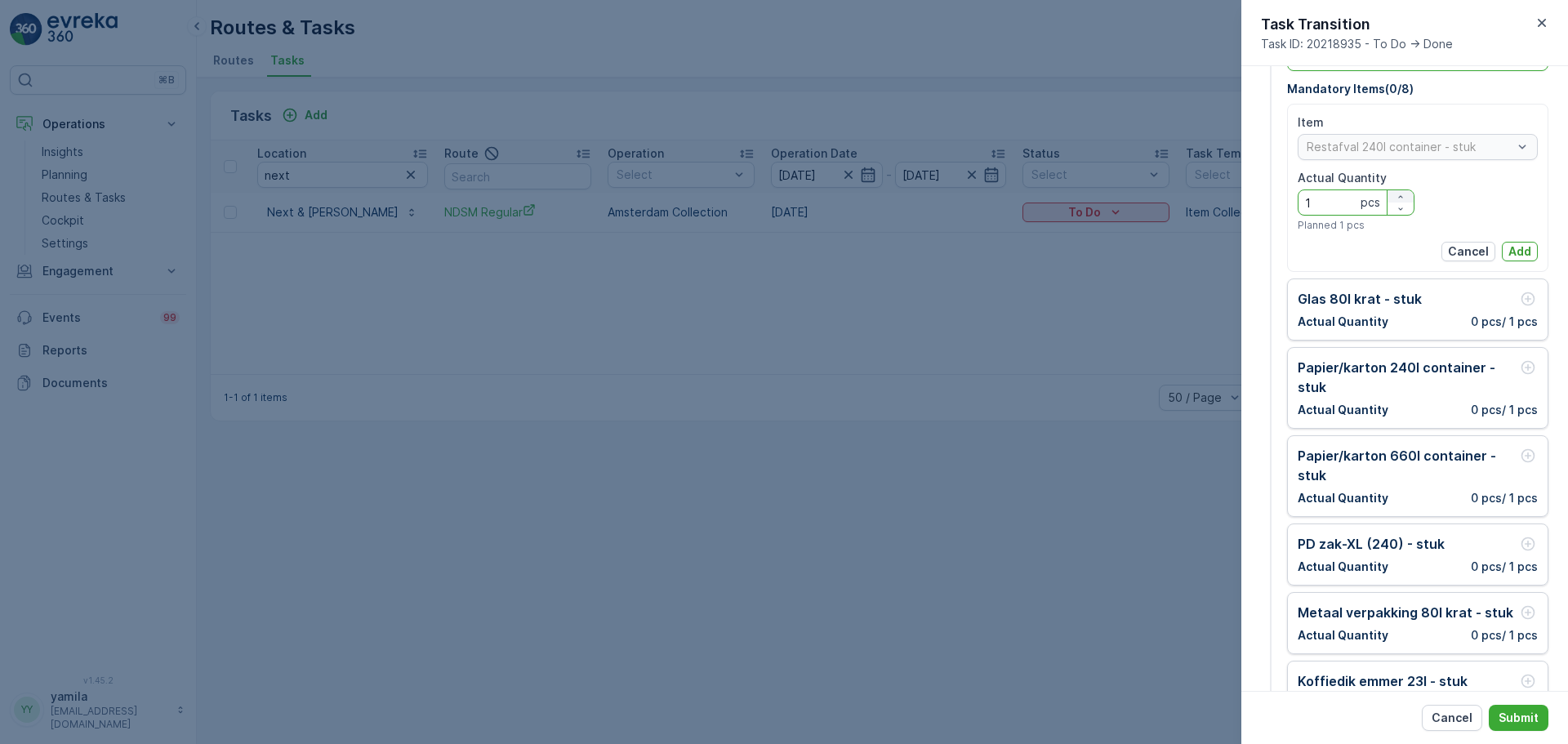 click 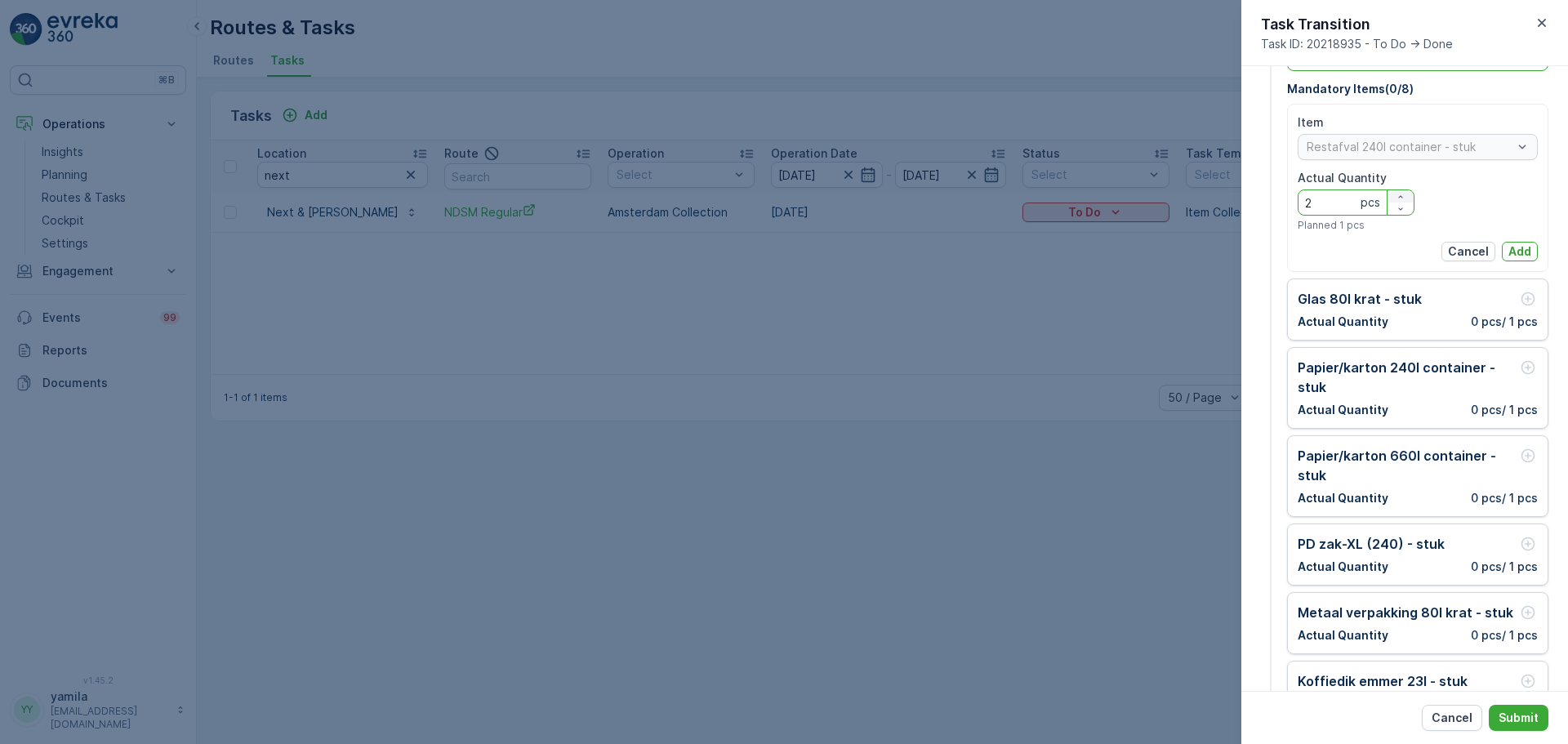 click 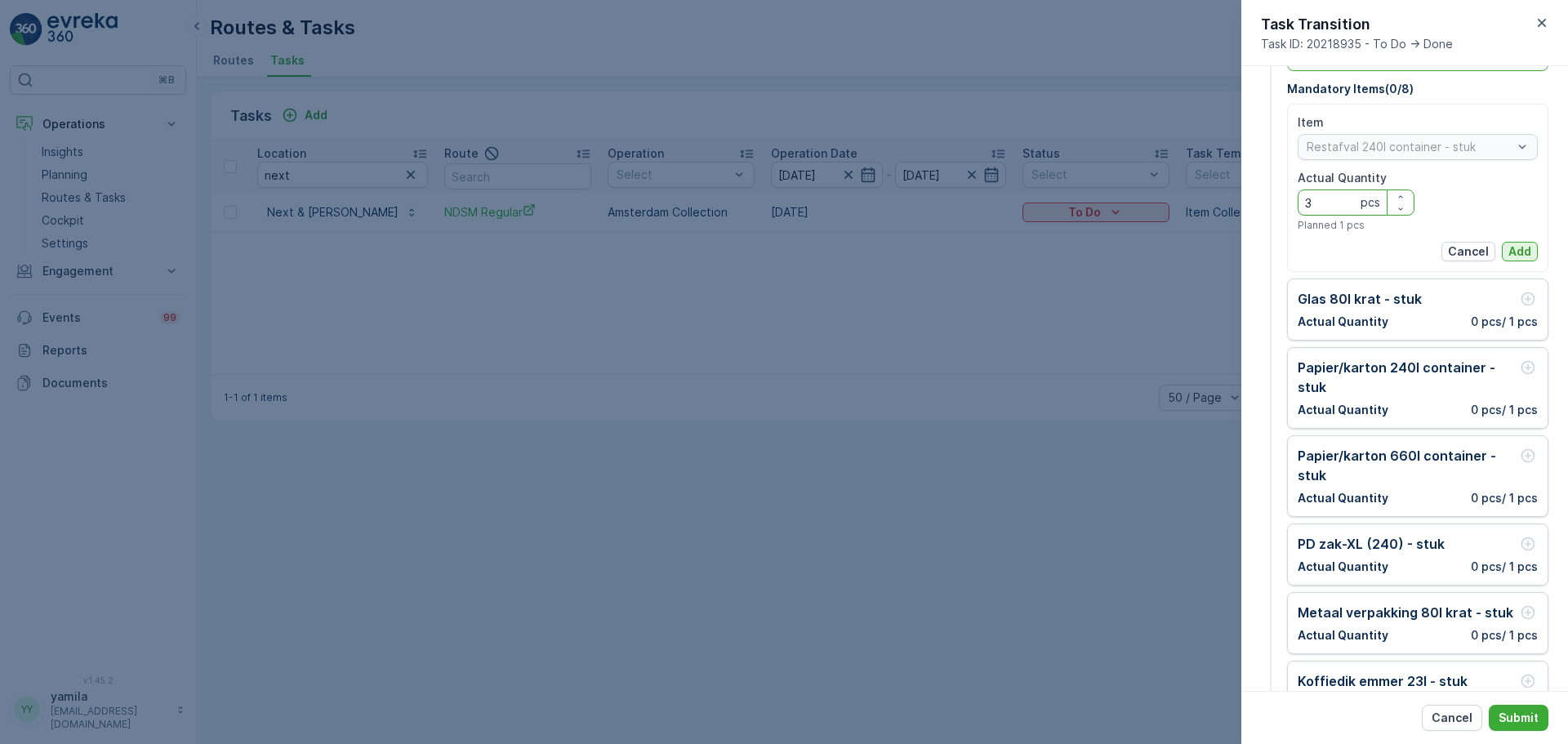 click on "Add" at bounding box center (1520, 252) 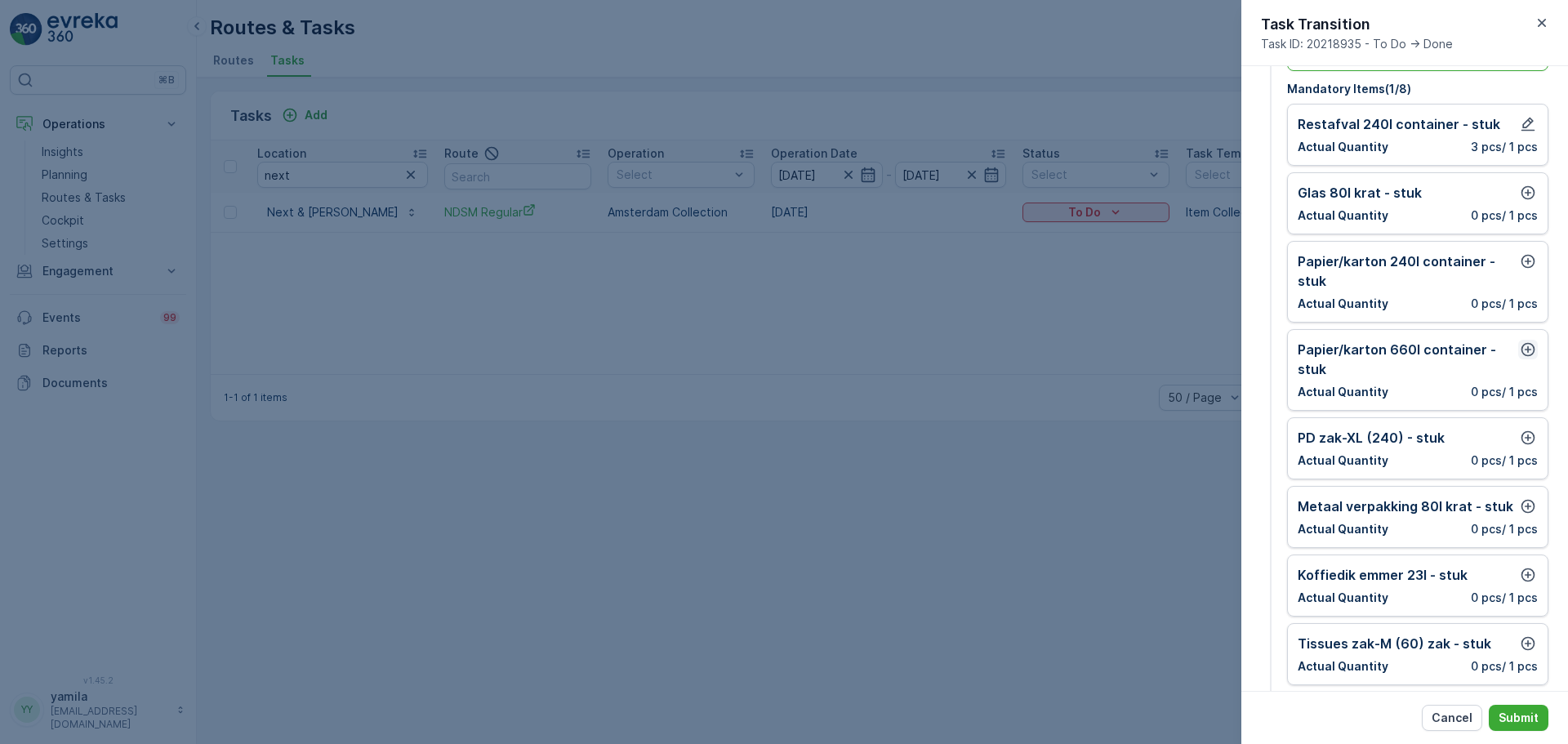 click 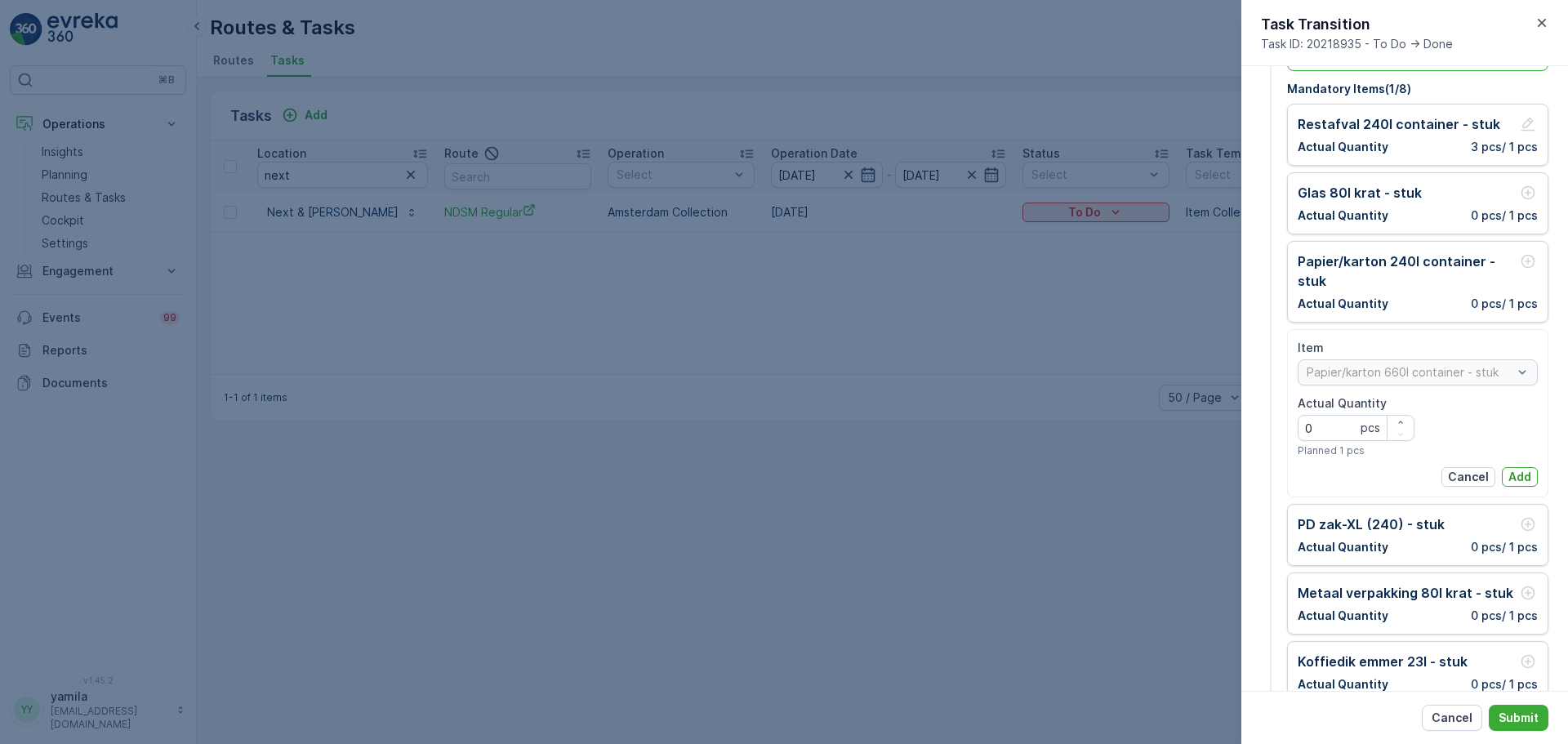 click on "Cancel" at bounding box center (1468, 477) 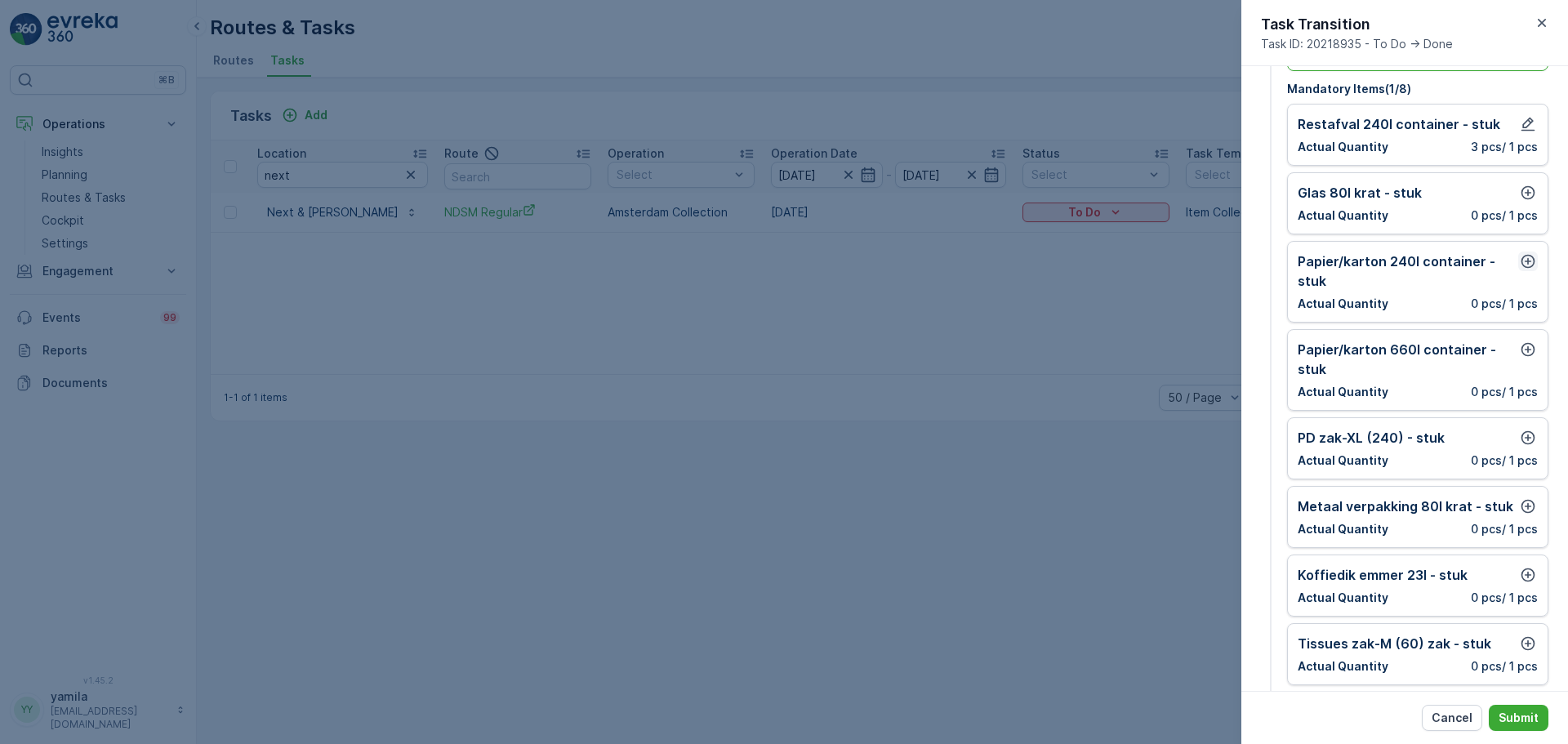 click 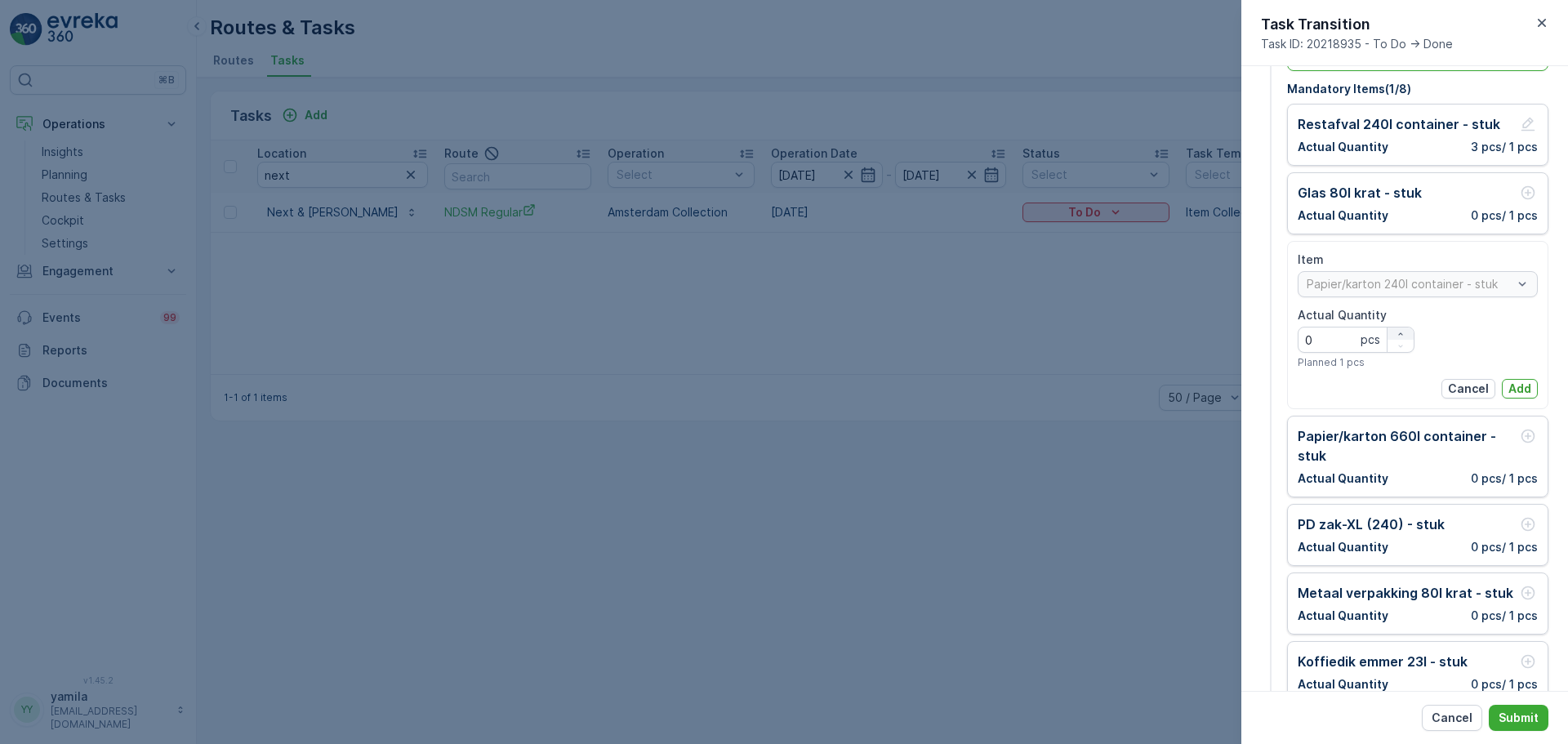 click 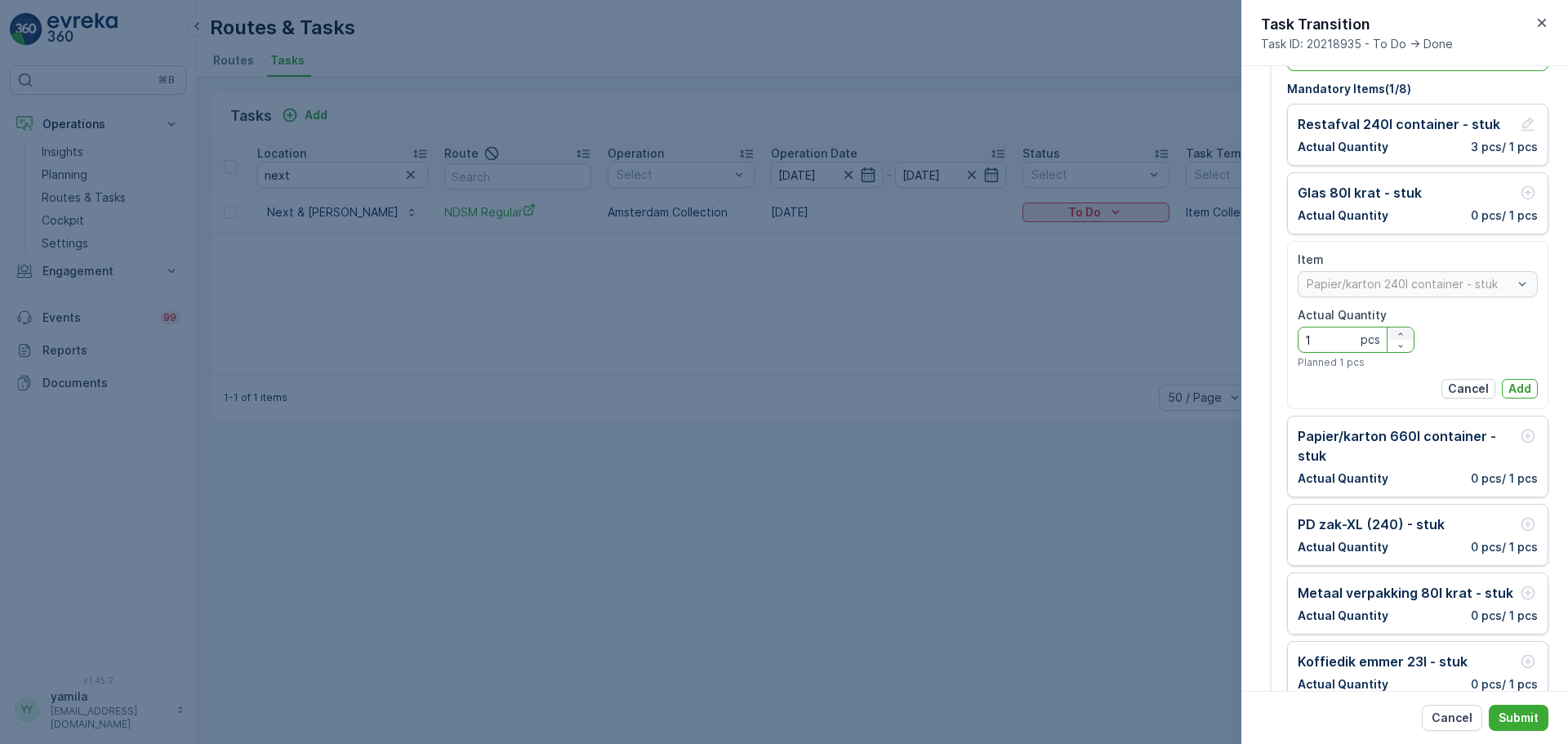 click 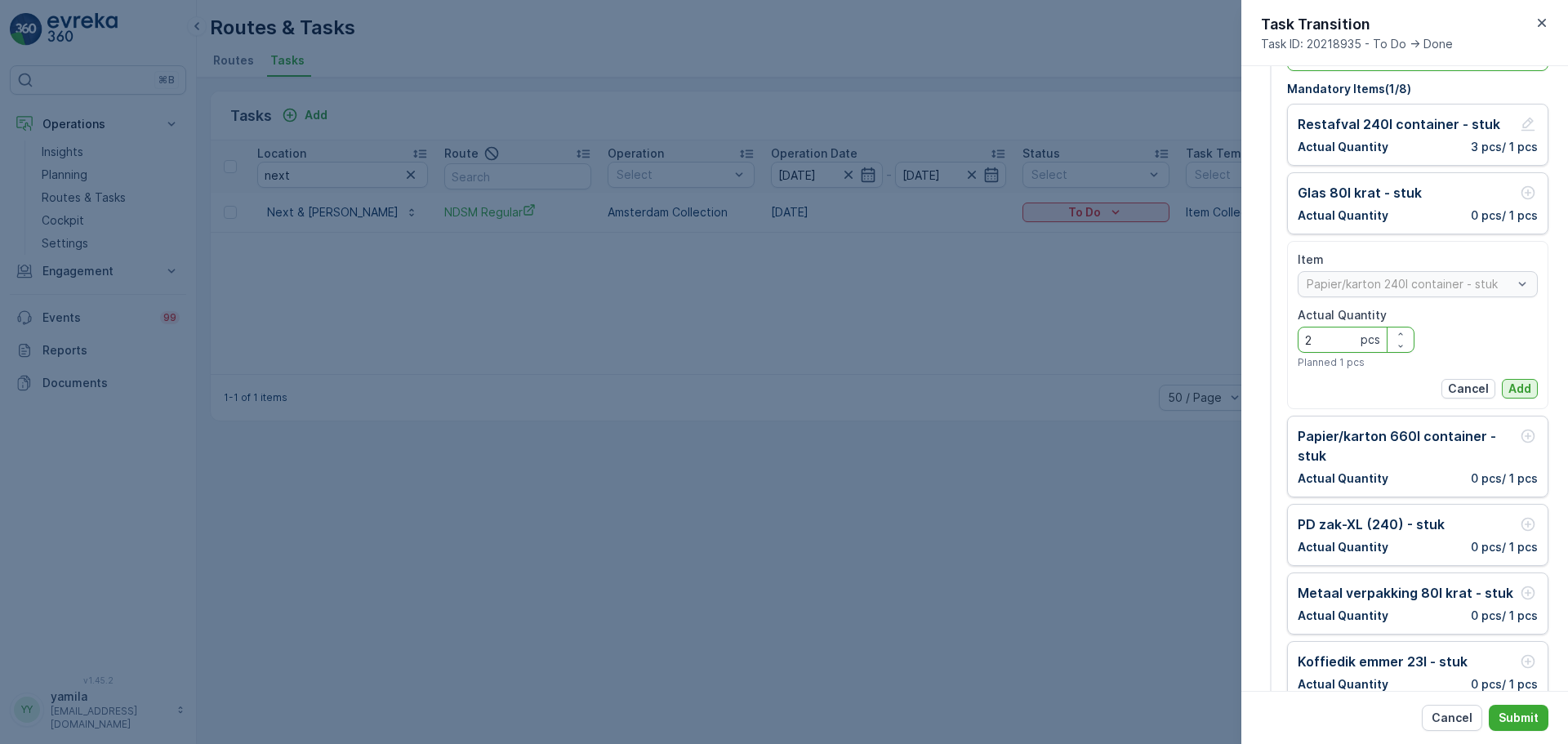 click on "Add" at bounding box center (1520, 389) 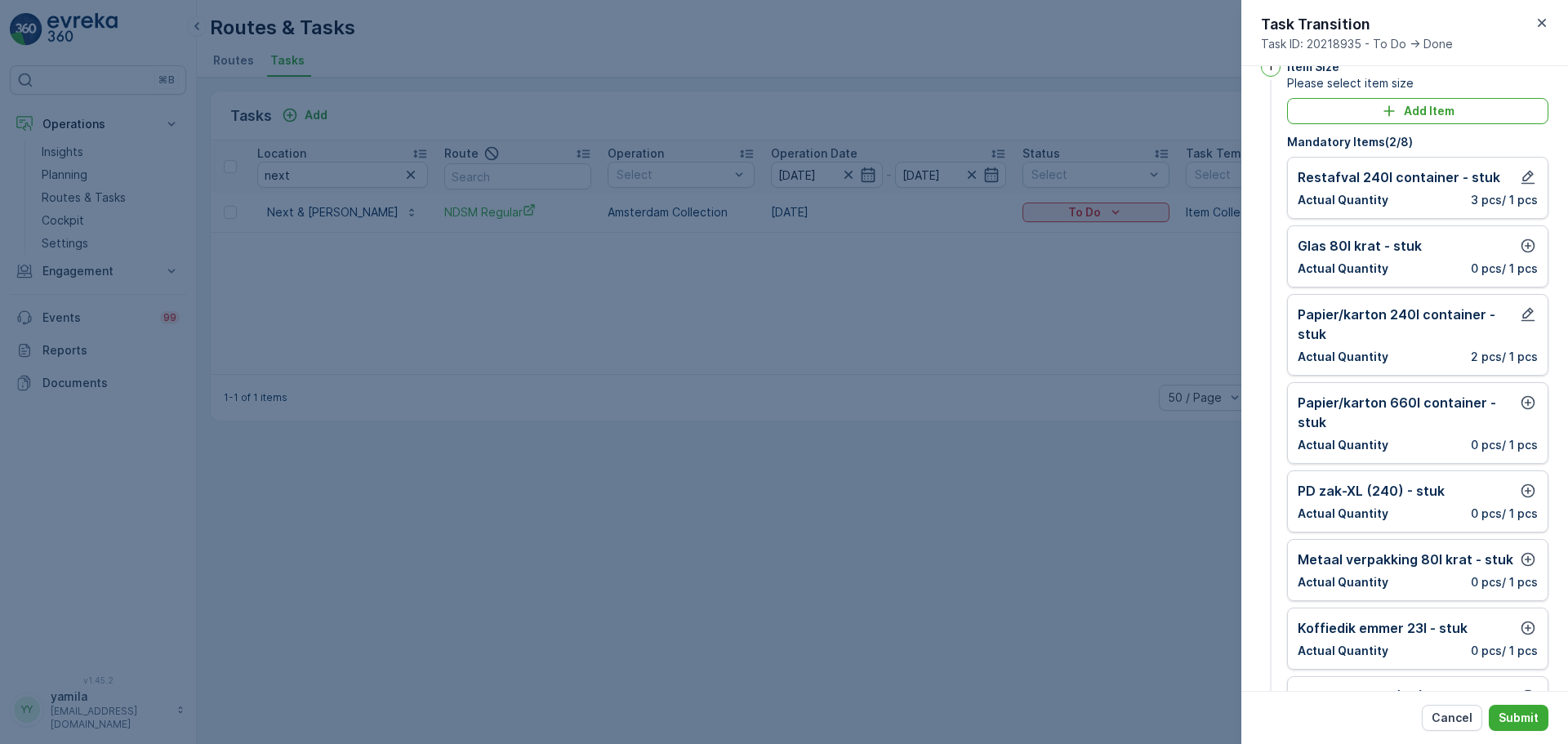 scroll, scrollTop: 0, scrollLeft: 0, axis: both 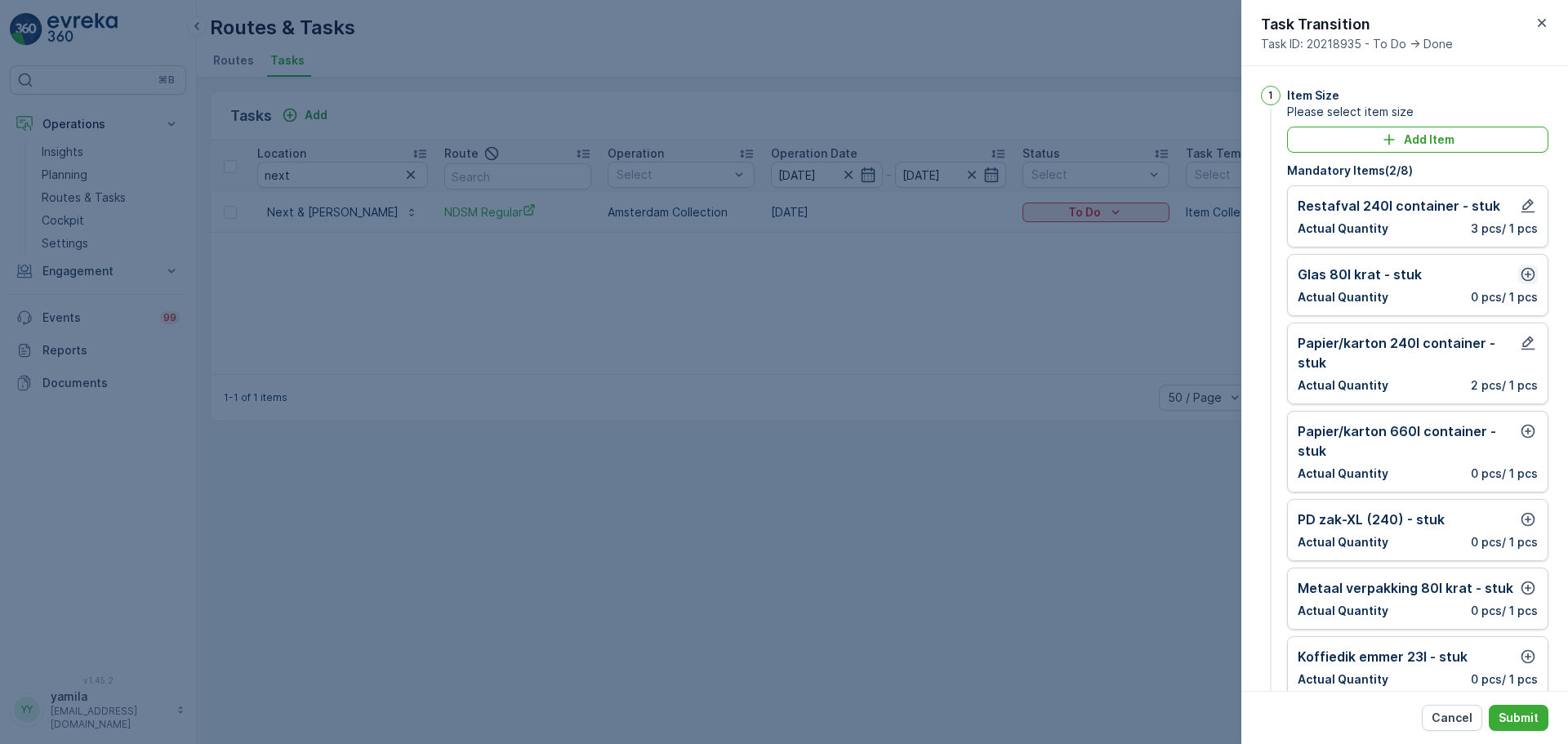 click 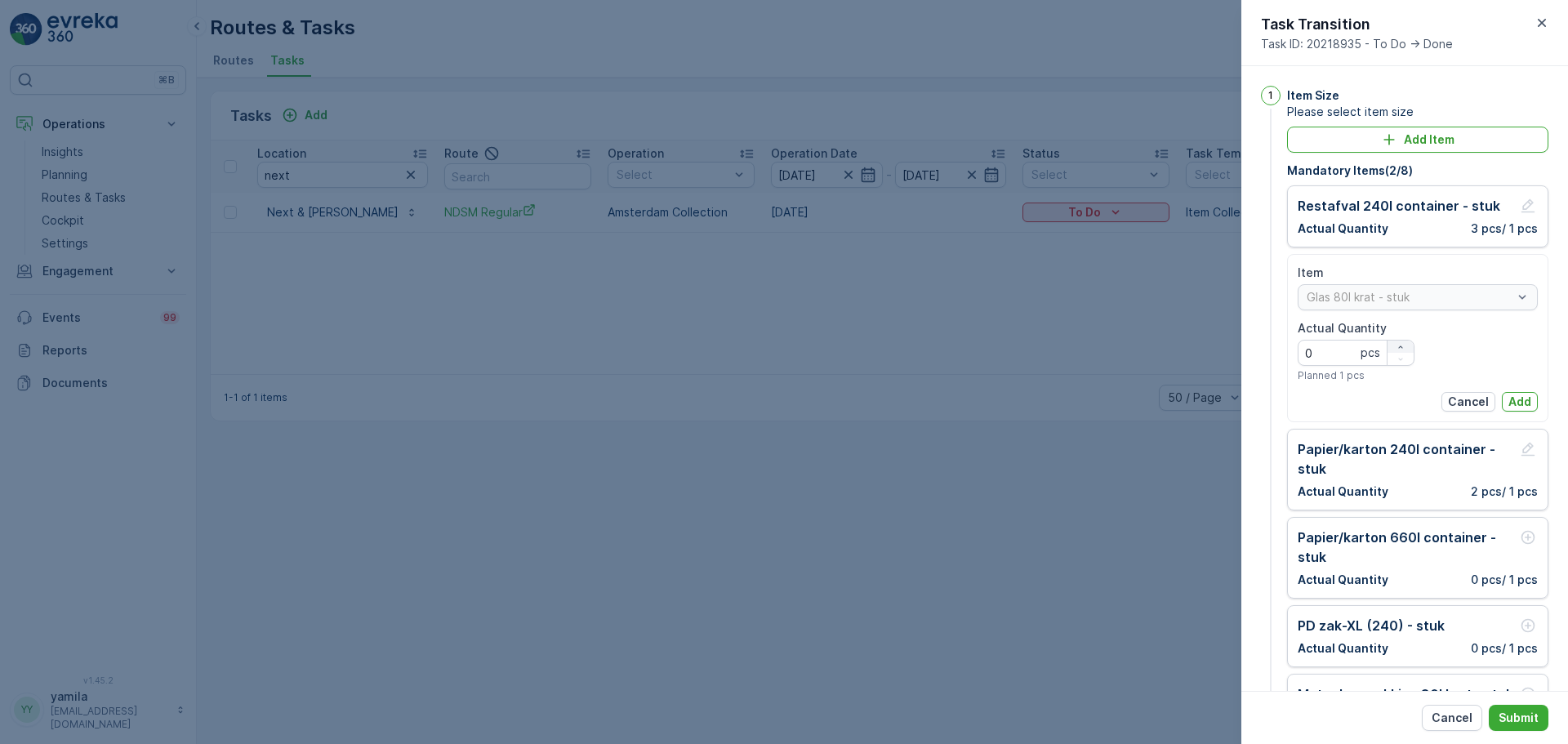 click 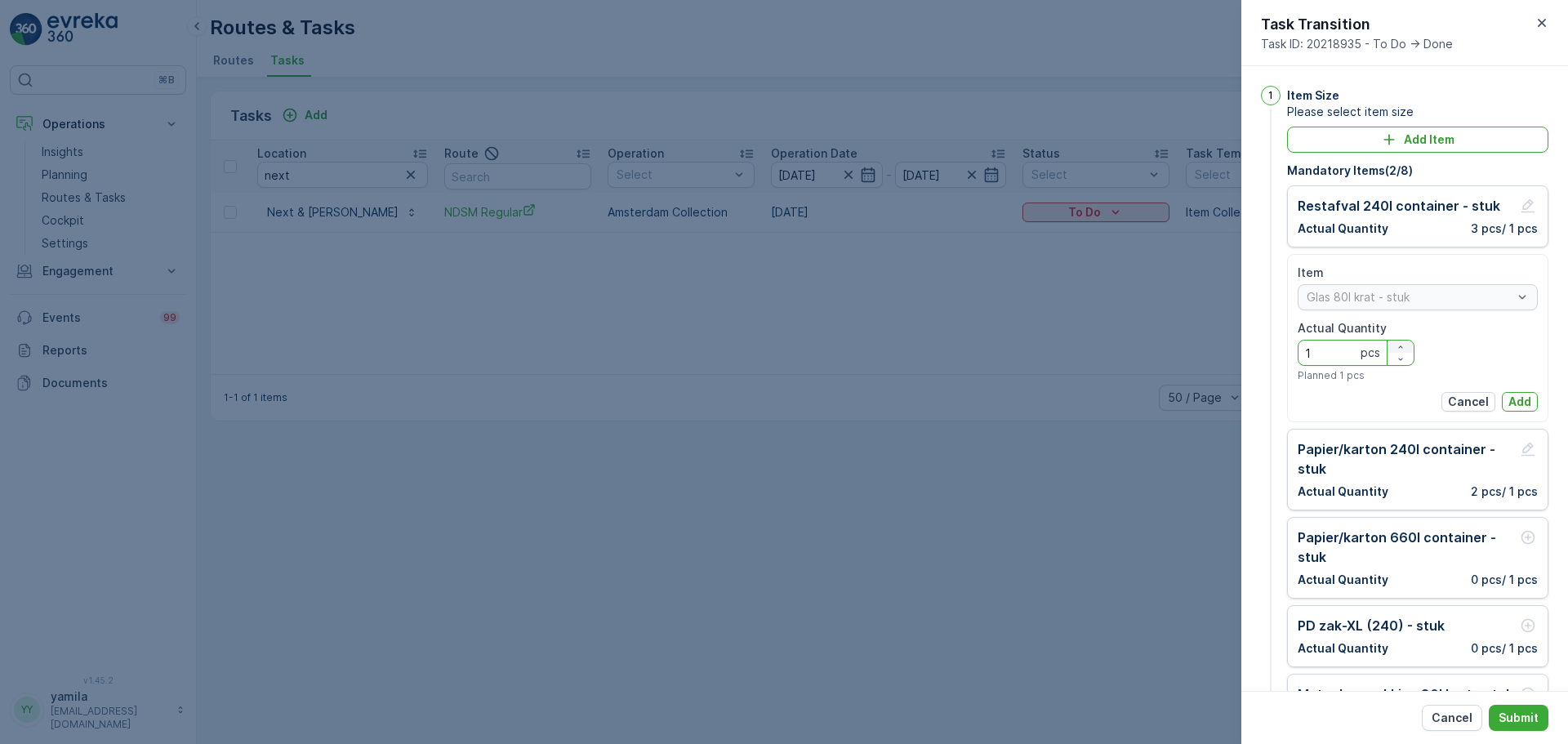 click 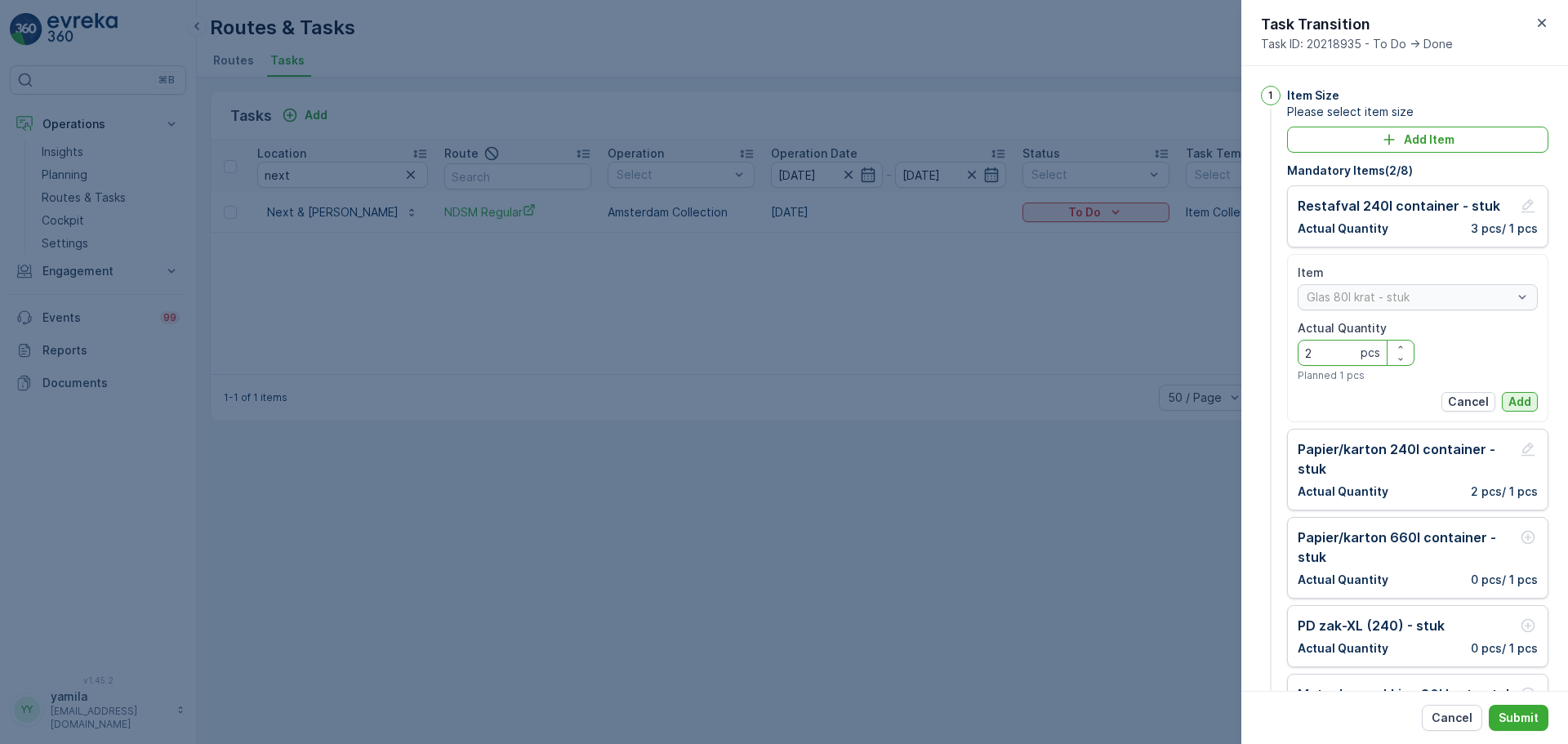 click on "Add" at bounding box center [1520, 402] 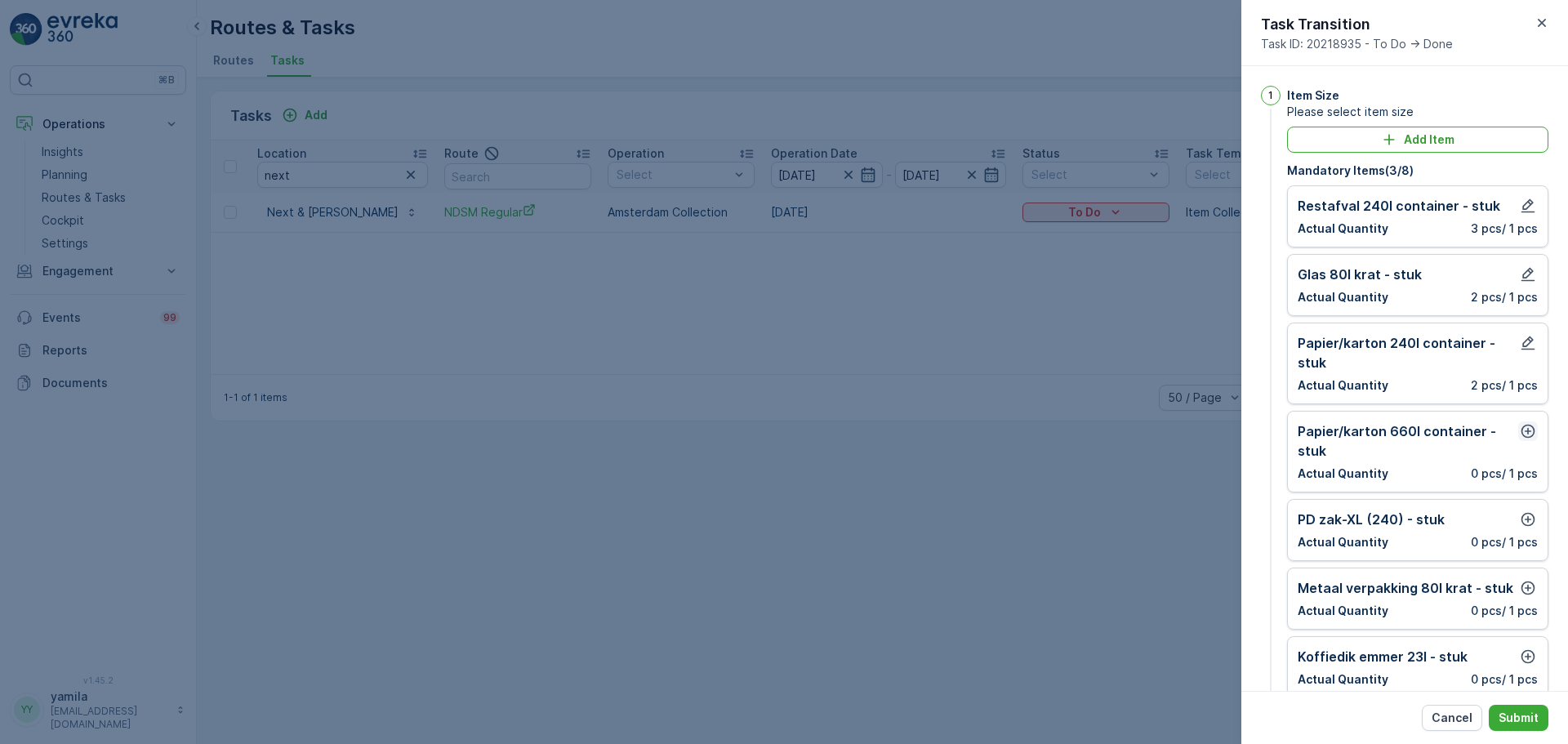 click 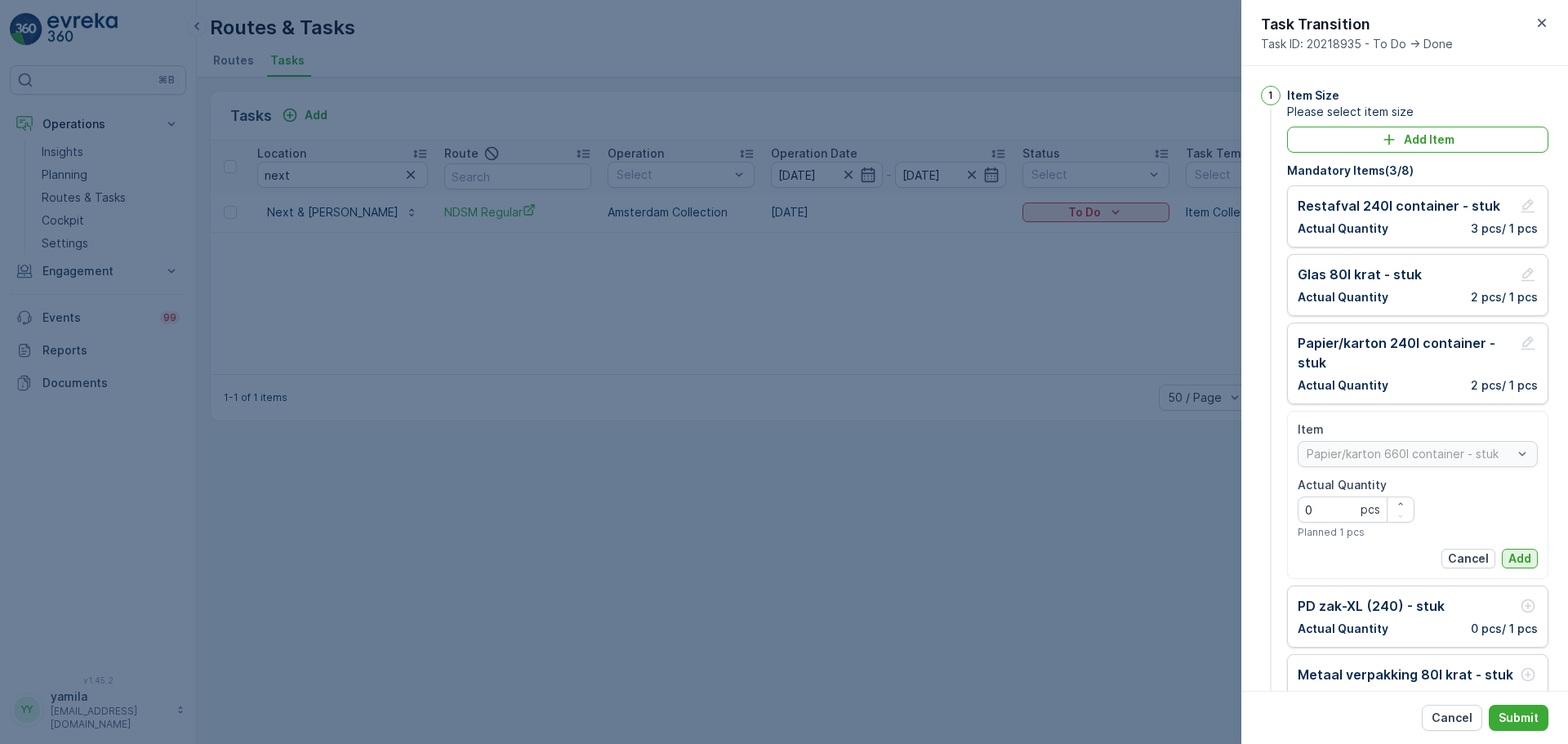 click on "Add" at bounding box center [1520, 559] 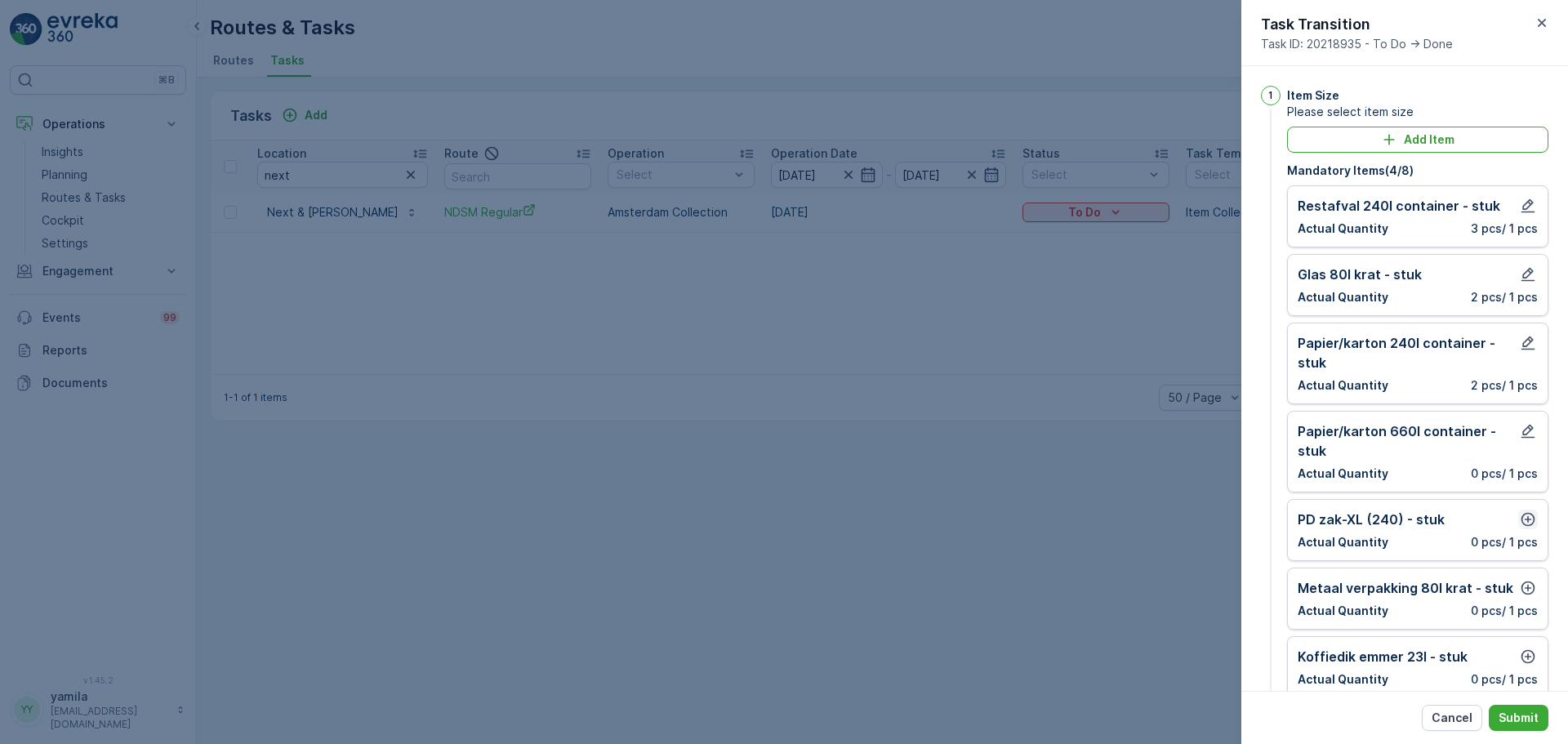 click 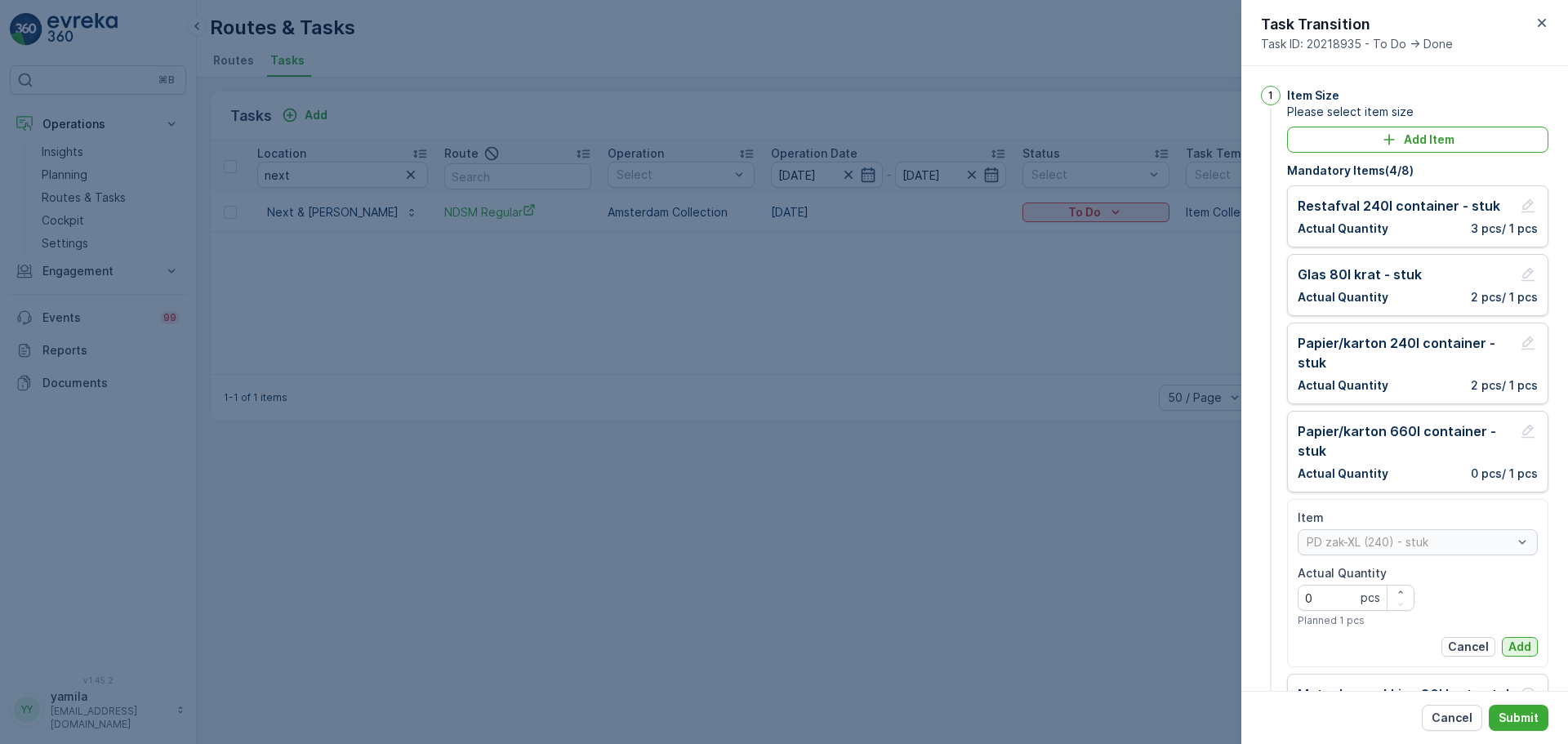 click on "Add" at bounding box center [1520, 647] 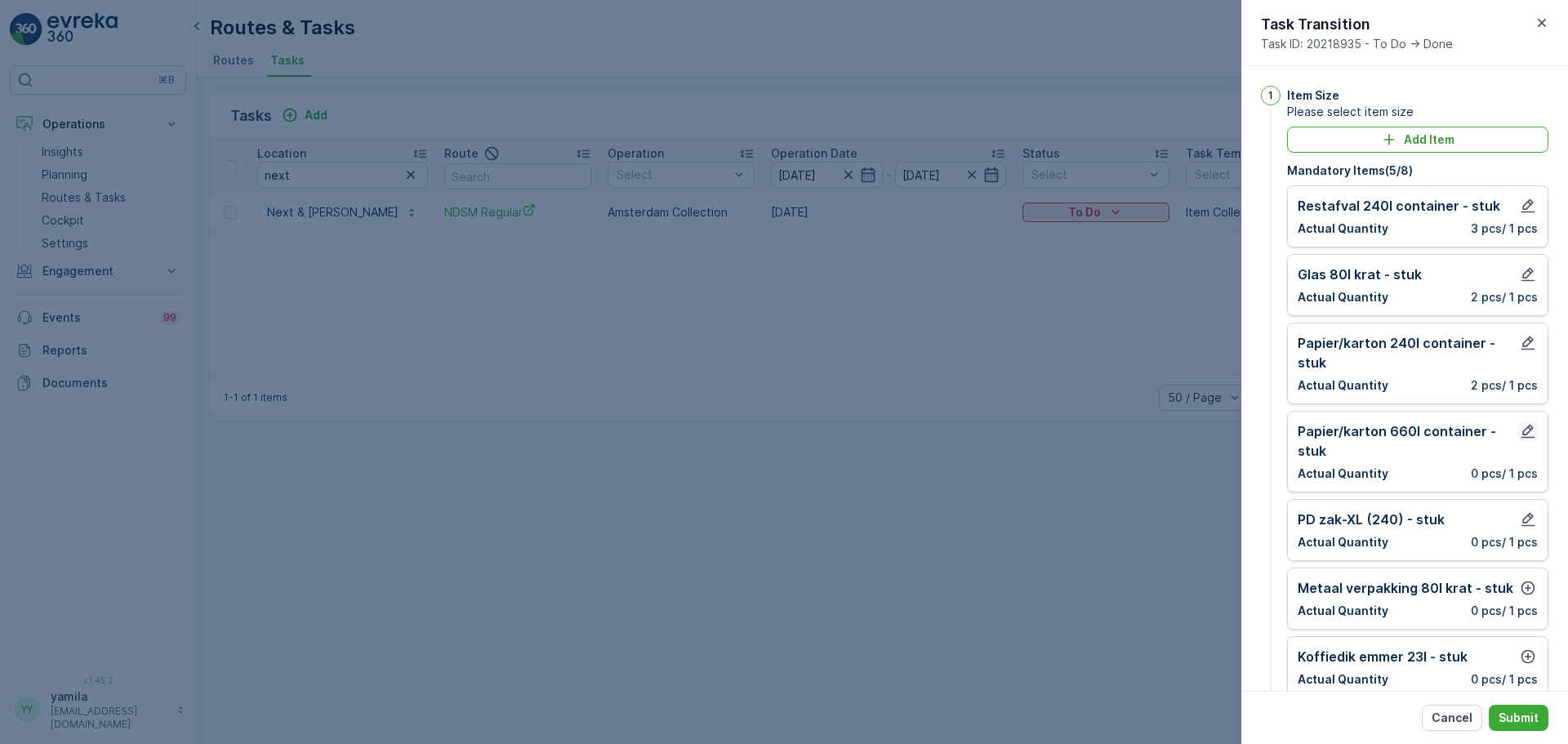 click 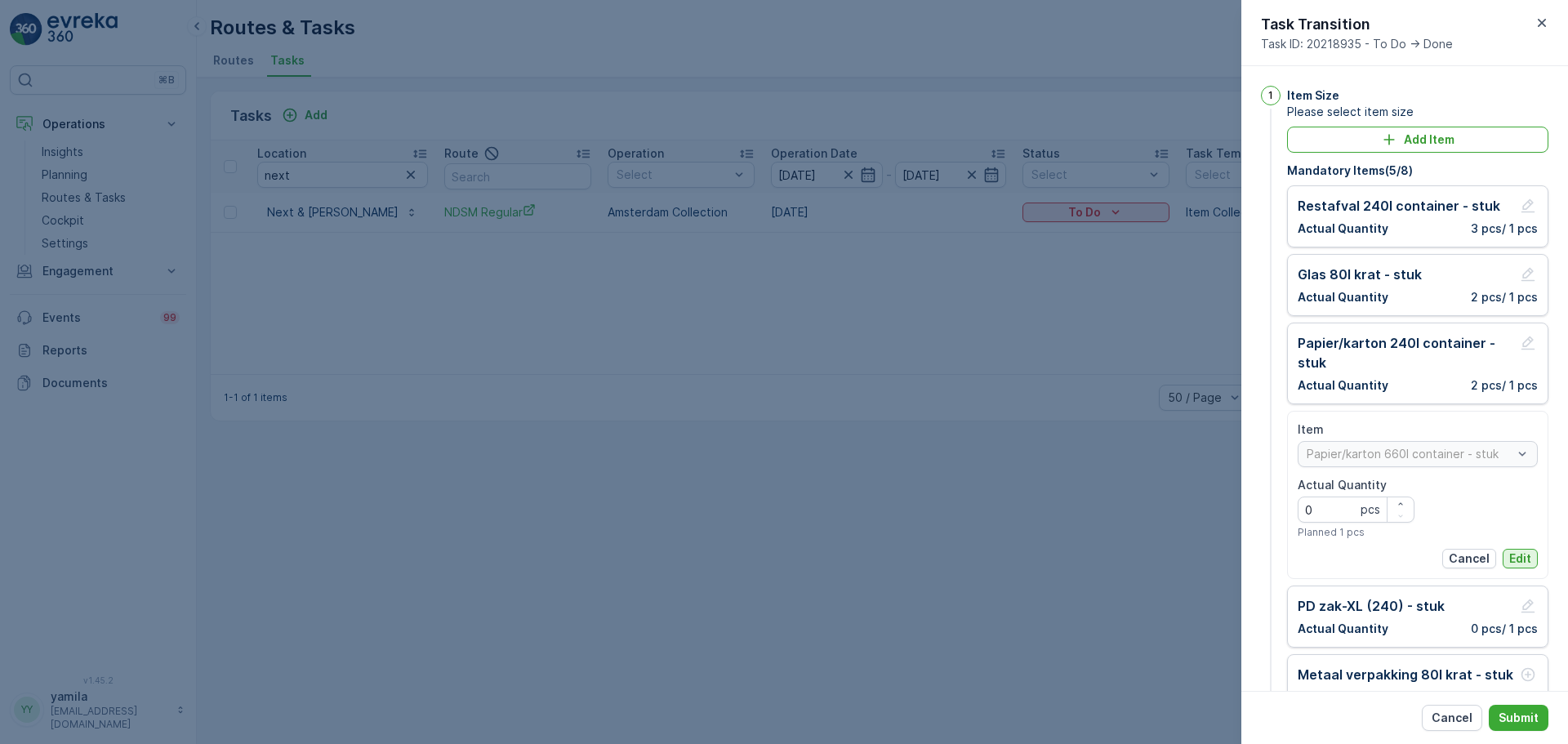 click on "Edit" at bounding box center (1520, 559) 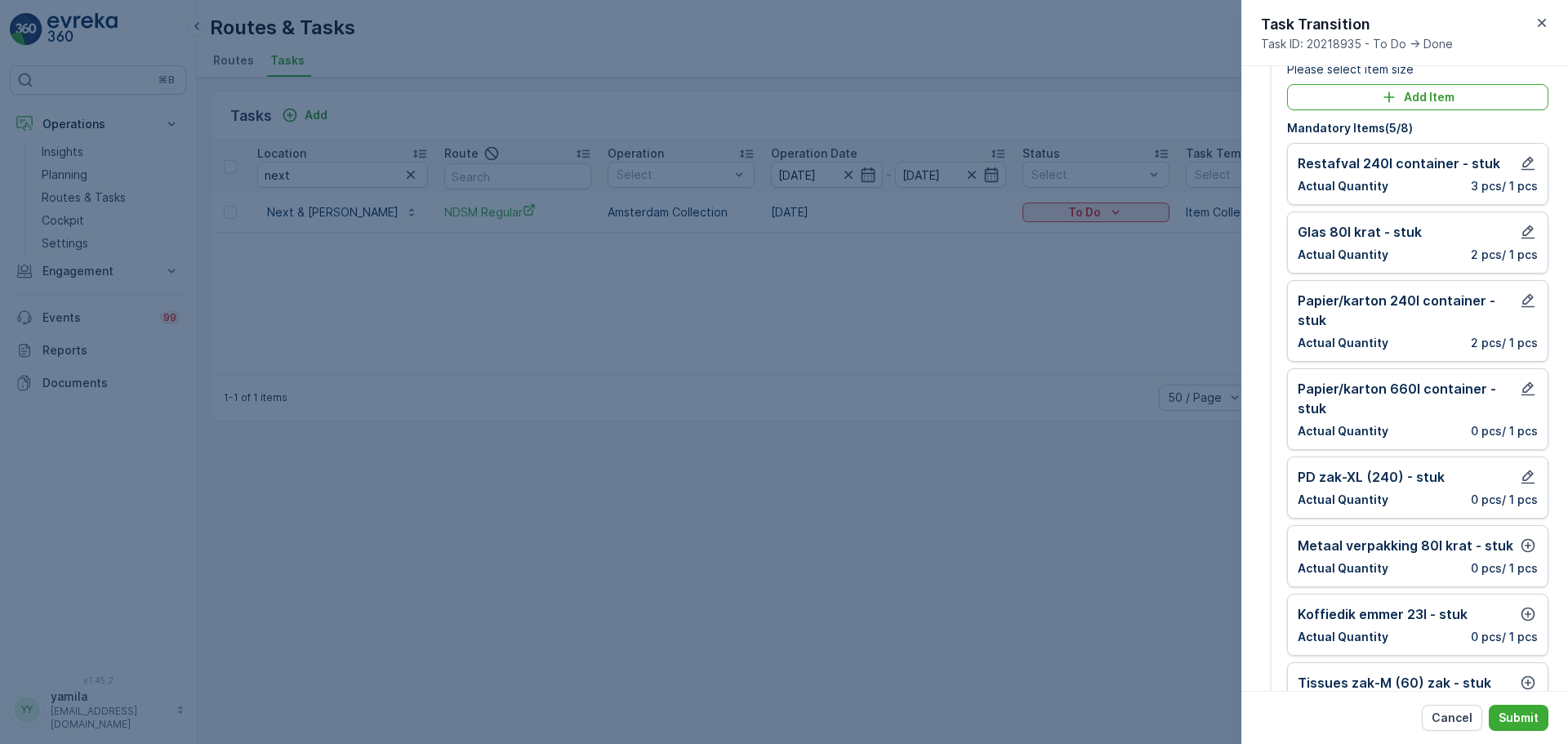 scroll, scrollTop: 82, scrollLeft: 0, axis: vertical 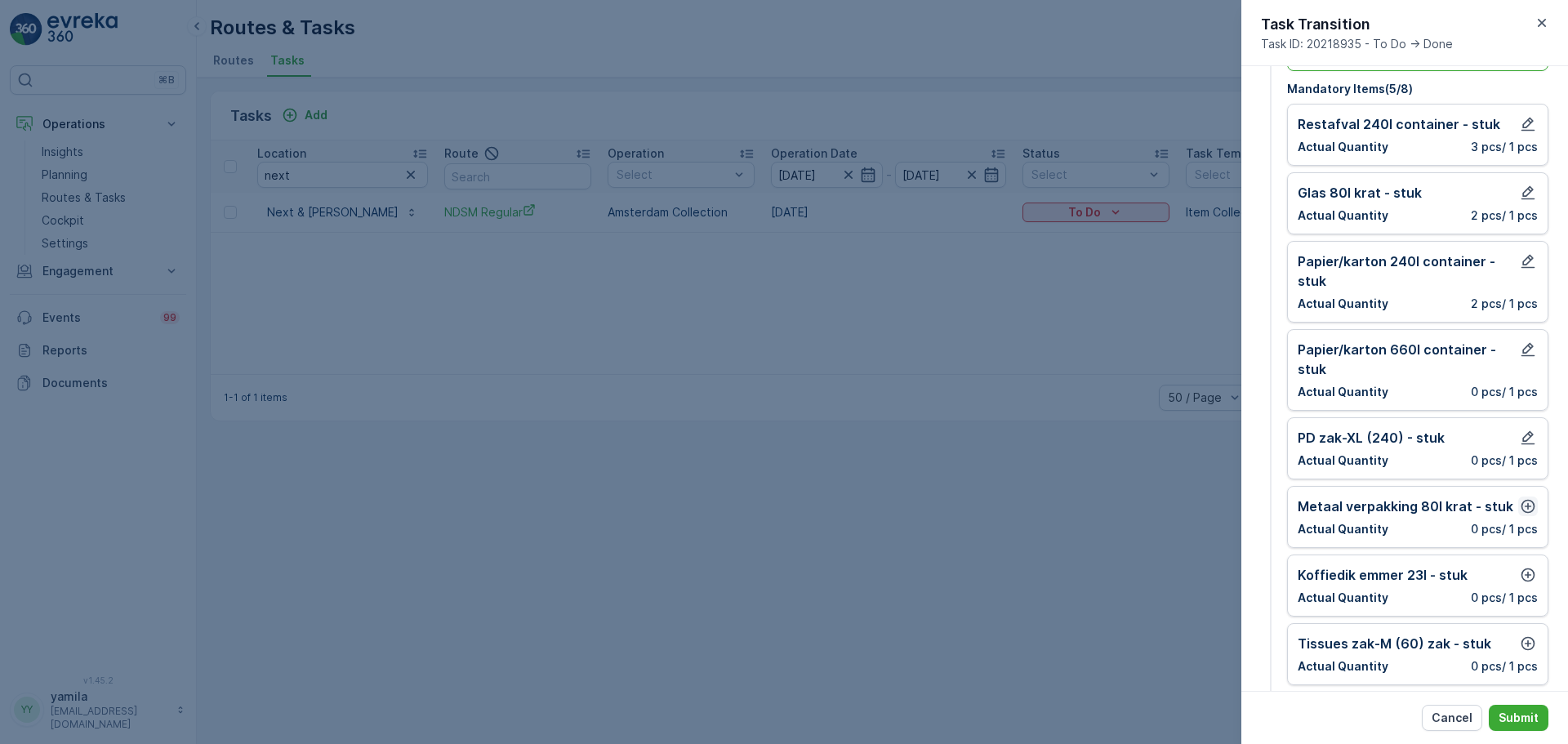 click 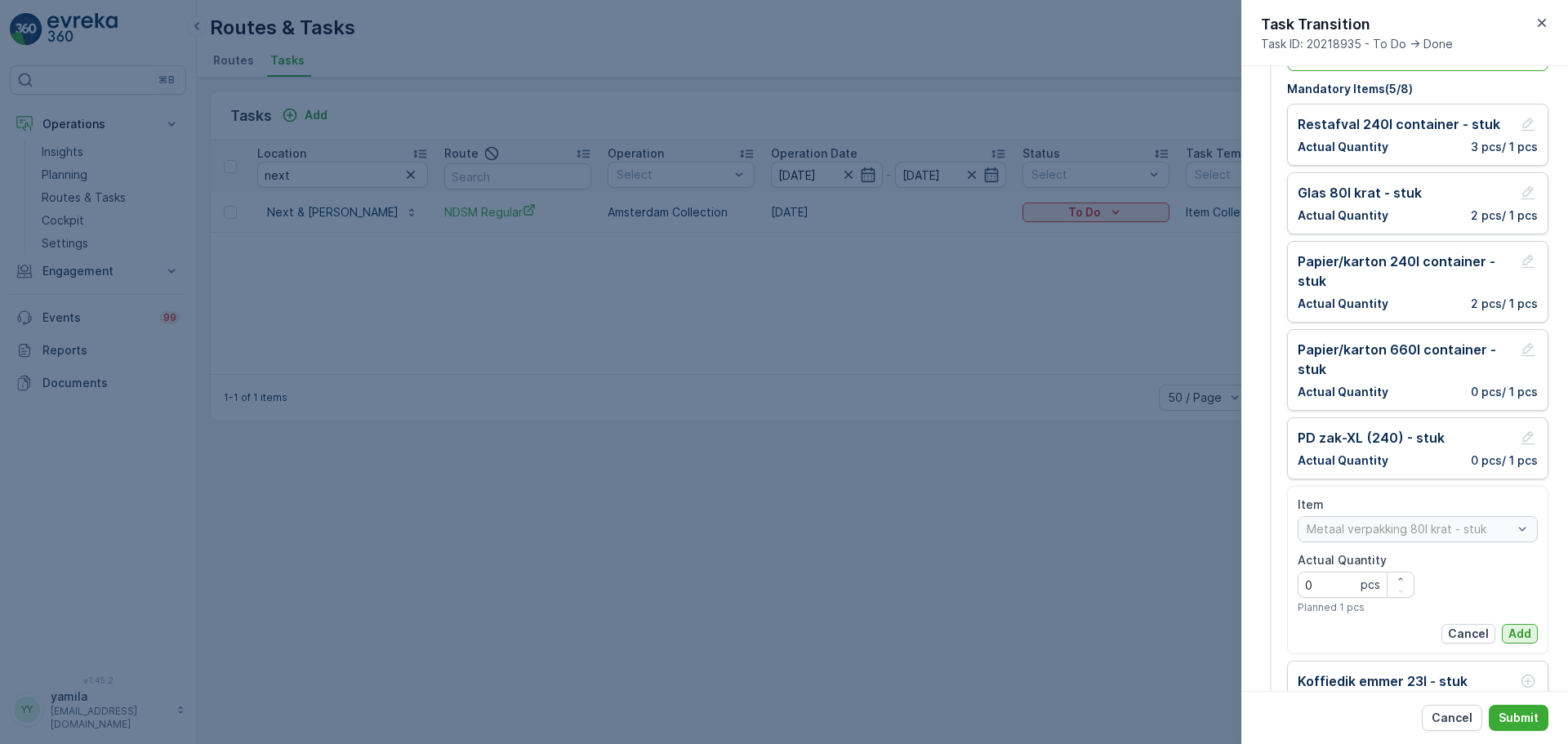 click on "Item Metaal verpakking 80l krat - stuk Actual Quantity 0 pcs Planned 1 pcs Cancel Add" at bounding box center [1418, 570] 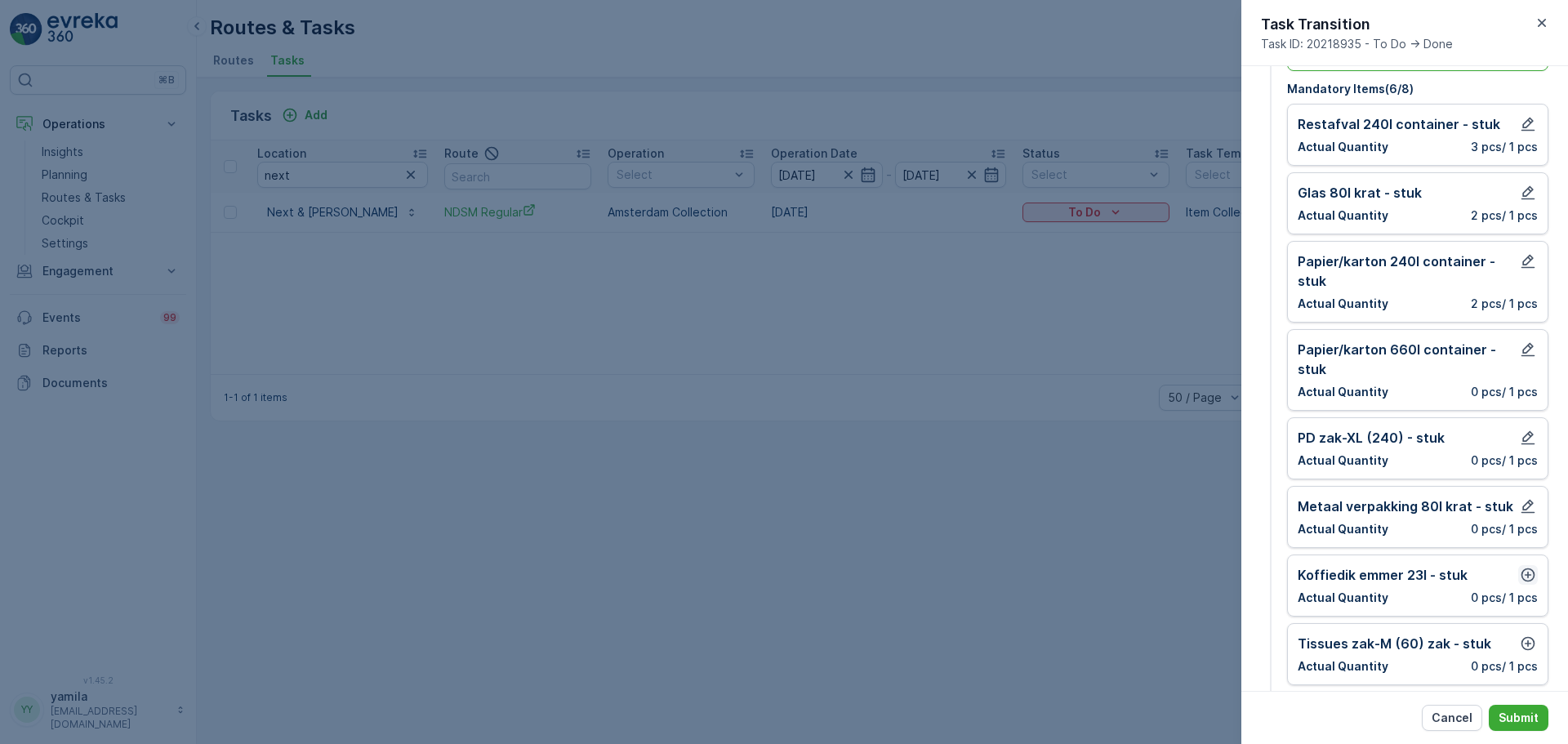 click 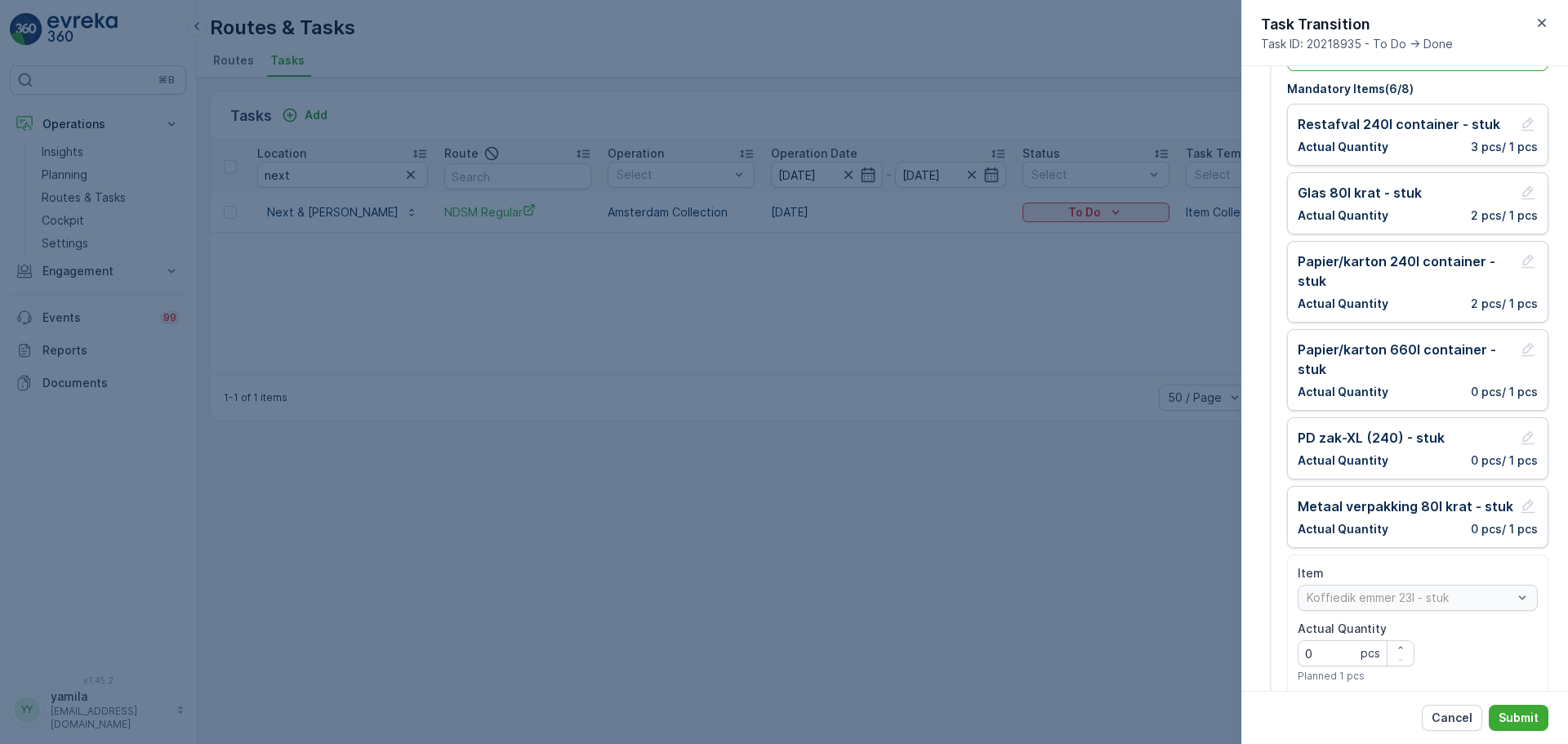 click on "Item Koffiedik emmer 23l - stuk Actual Quantity 0 pcs Planned 1 pcs" at bounding box center [1418, 624] 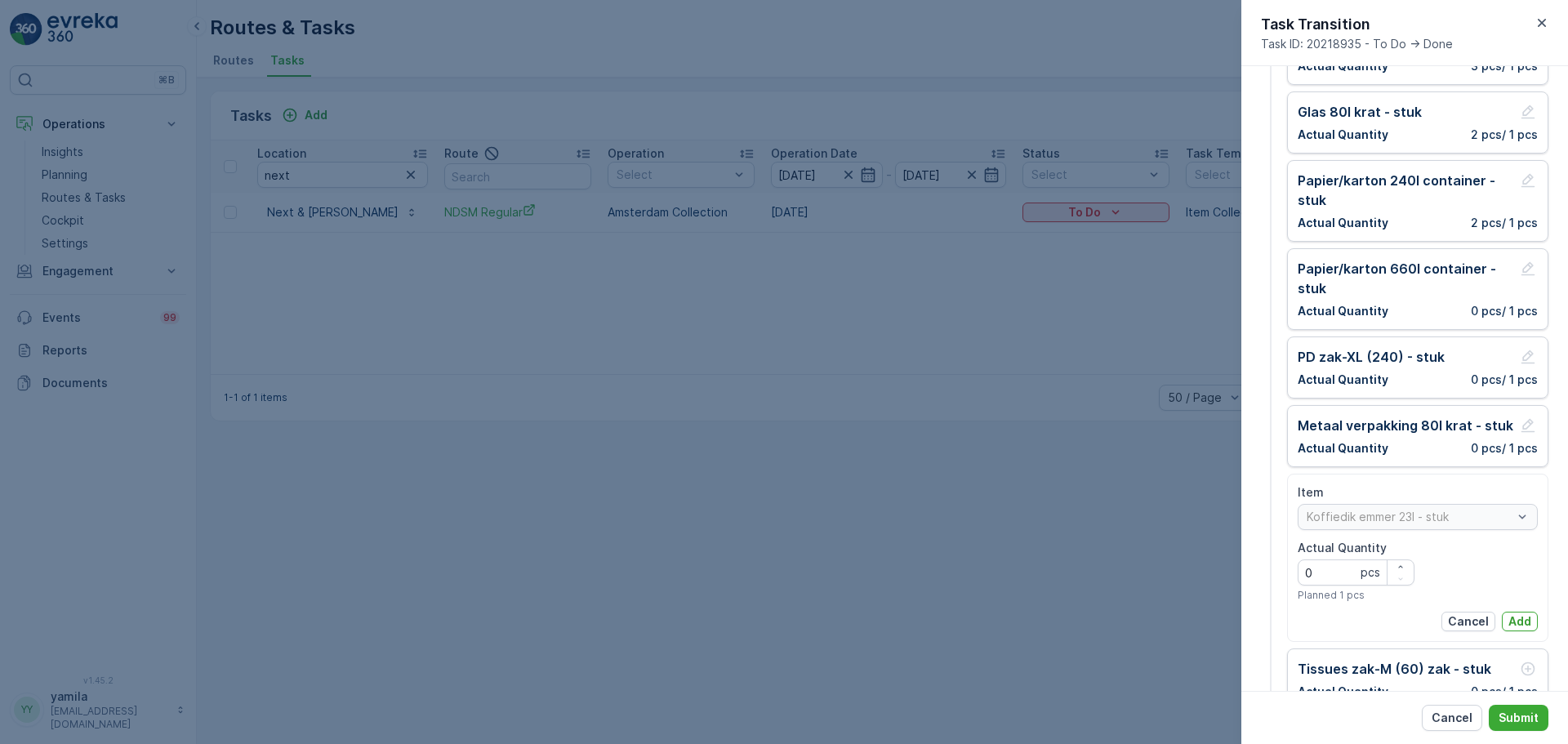 scroll, scrollTop: 163, scrollLeft: 0, axis: vertical 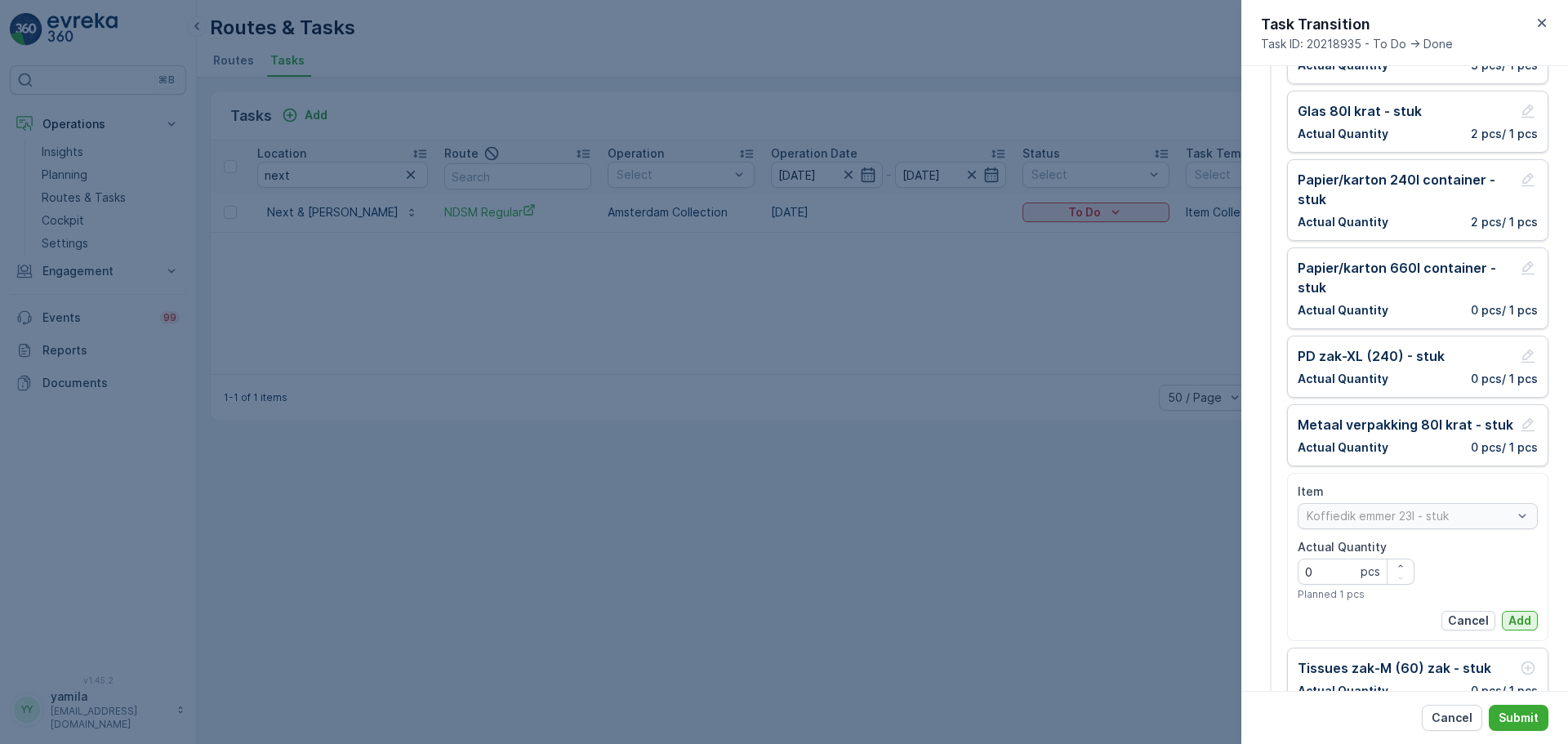 click on "Add" at bounding box center [1520, 621] 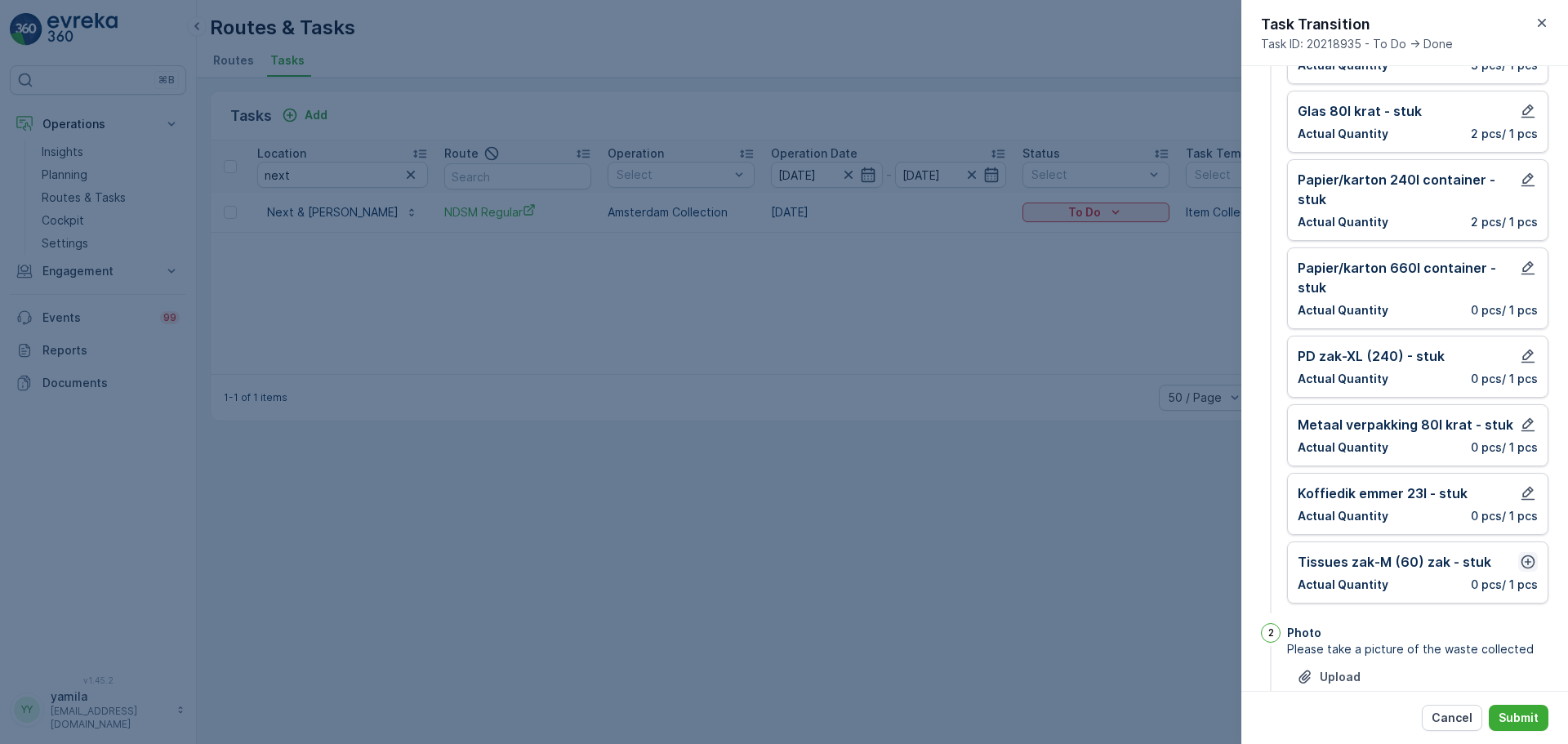 click 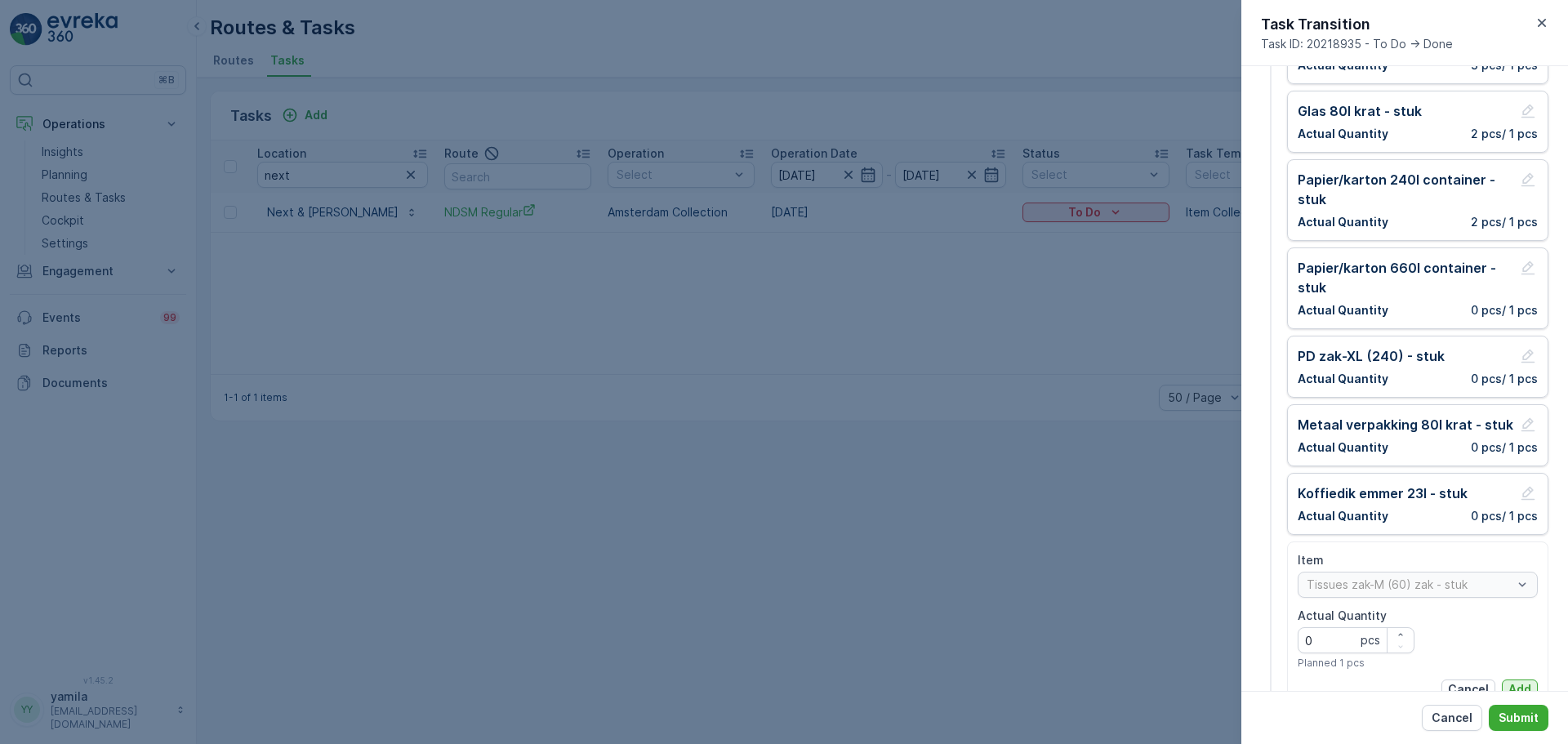 click on "Add" at bounding box center (1520, 689) 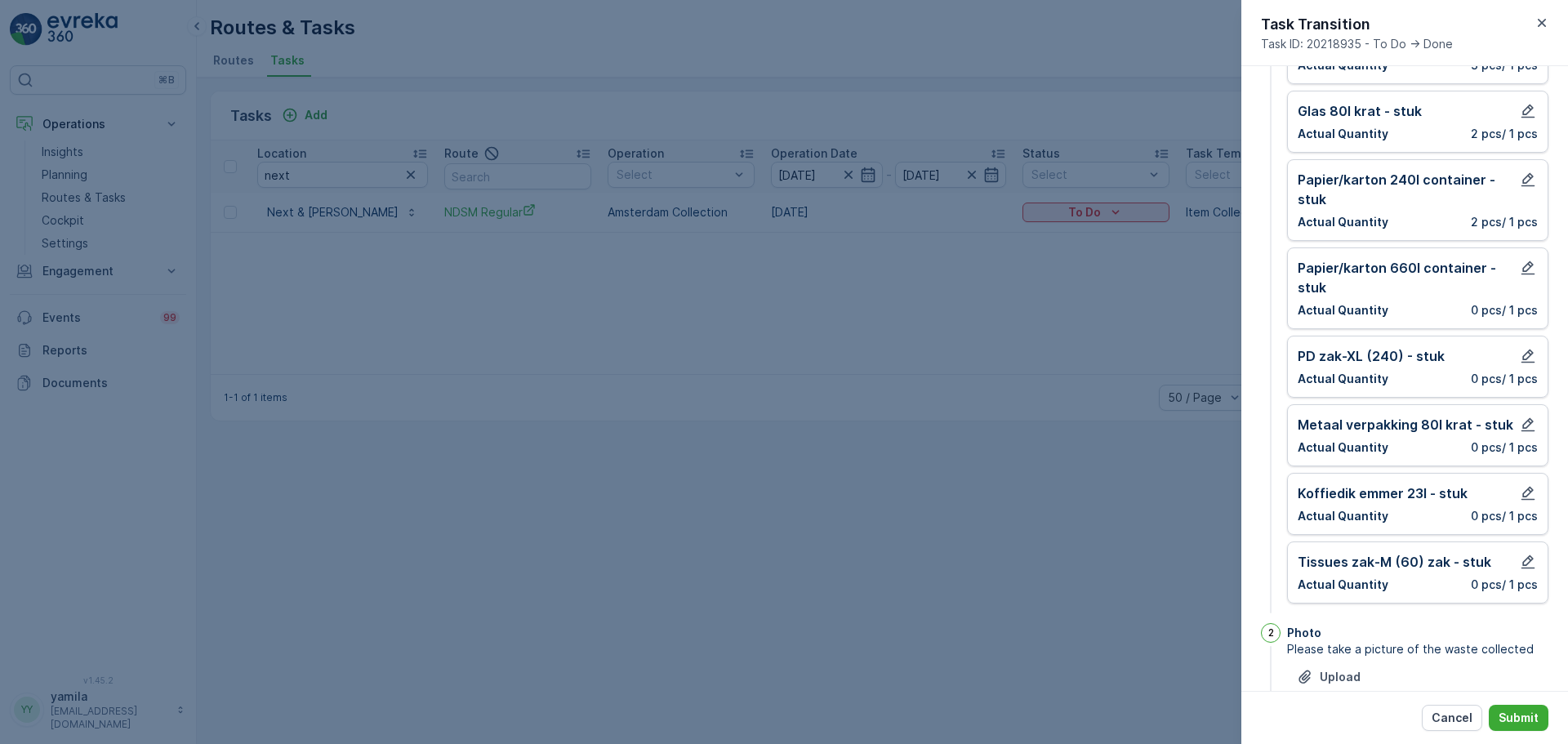 scroll, scrollTop: 215, scrollLeft: 0, axis: vertical 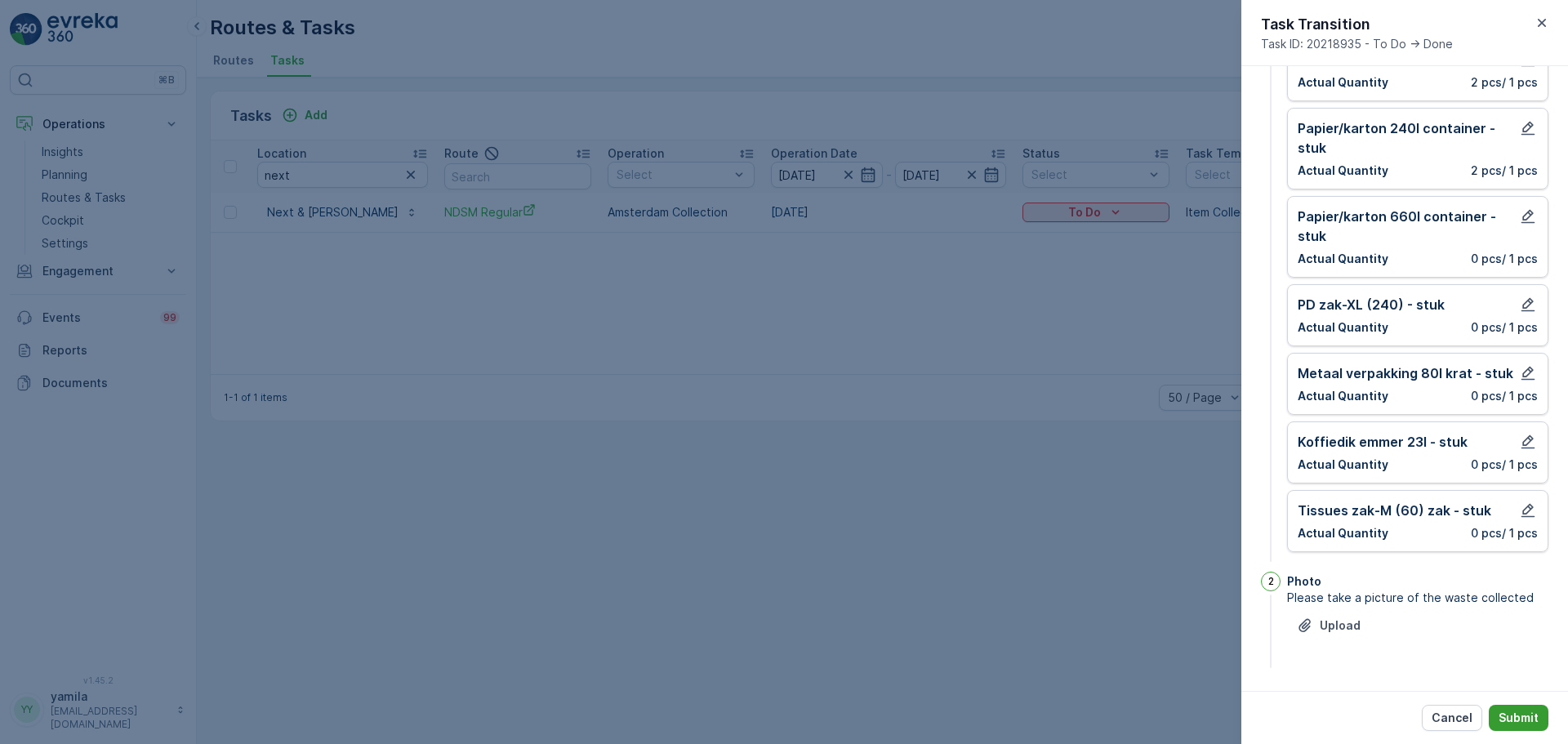 click on "Submit" at bounding box center [1518, 718] 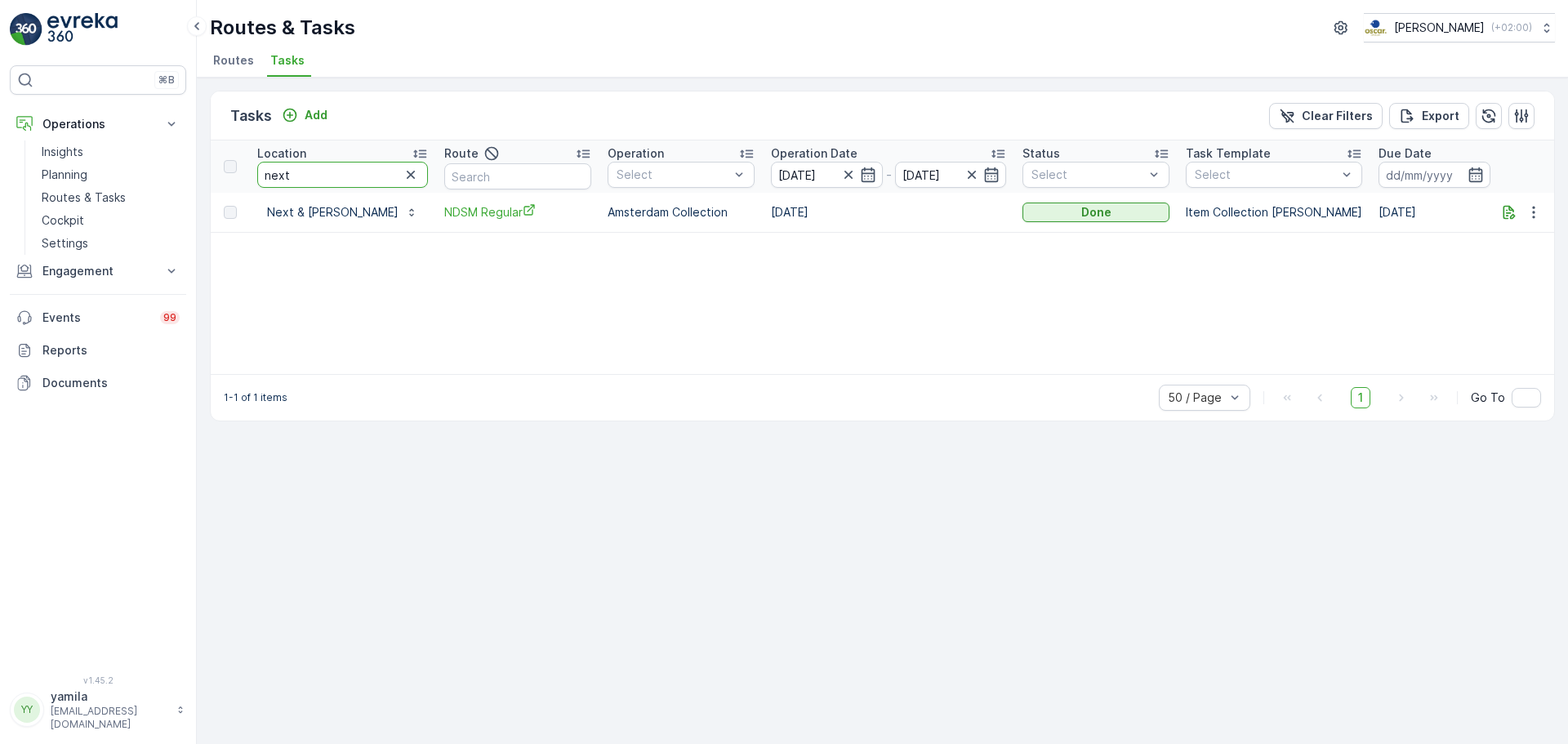 click on "next" at bounding box center (342, 175) 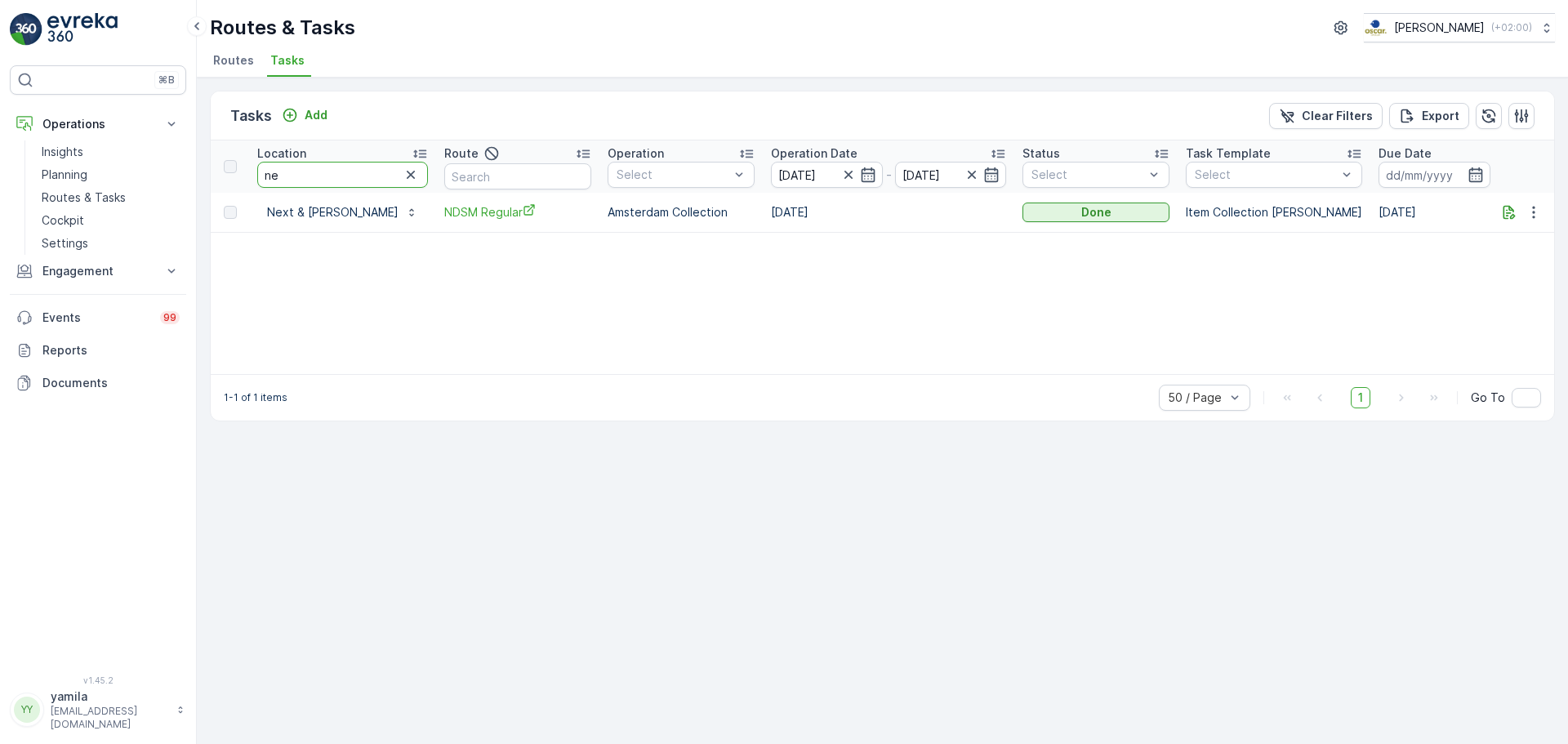 type on "n" 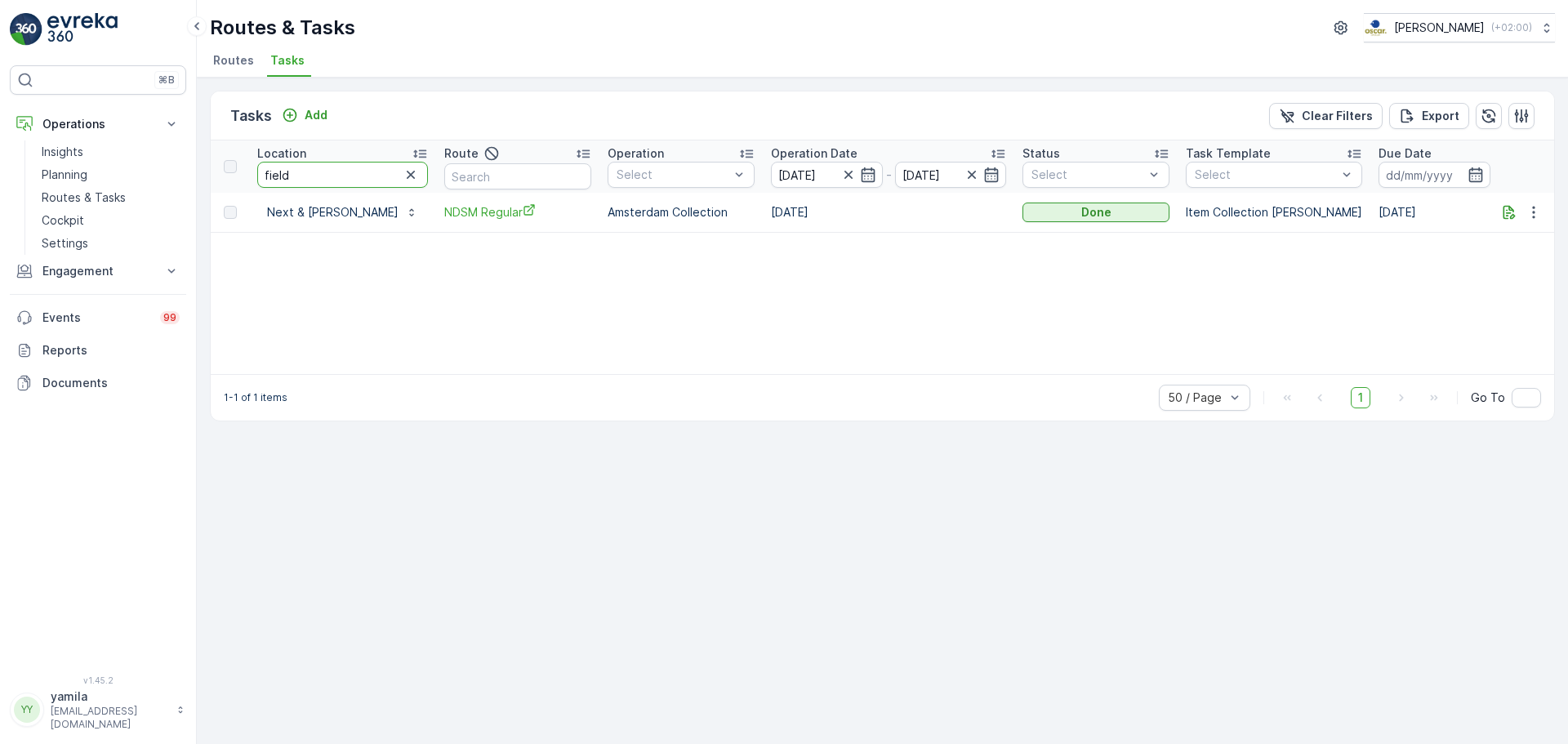 type on "fields" 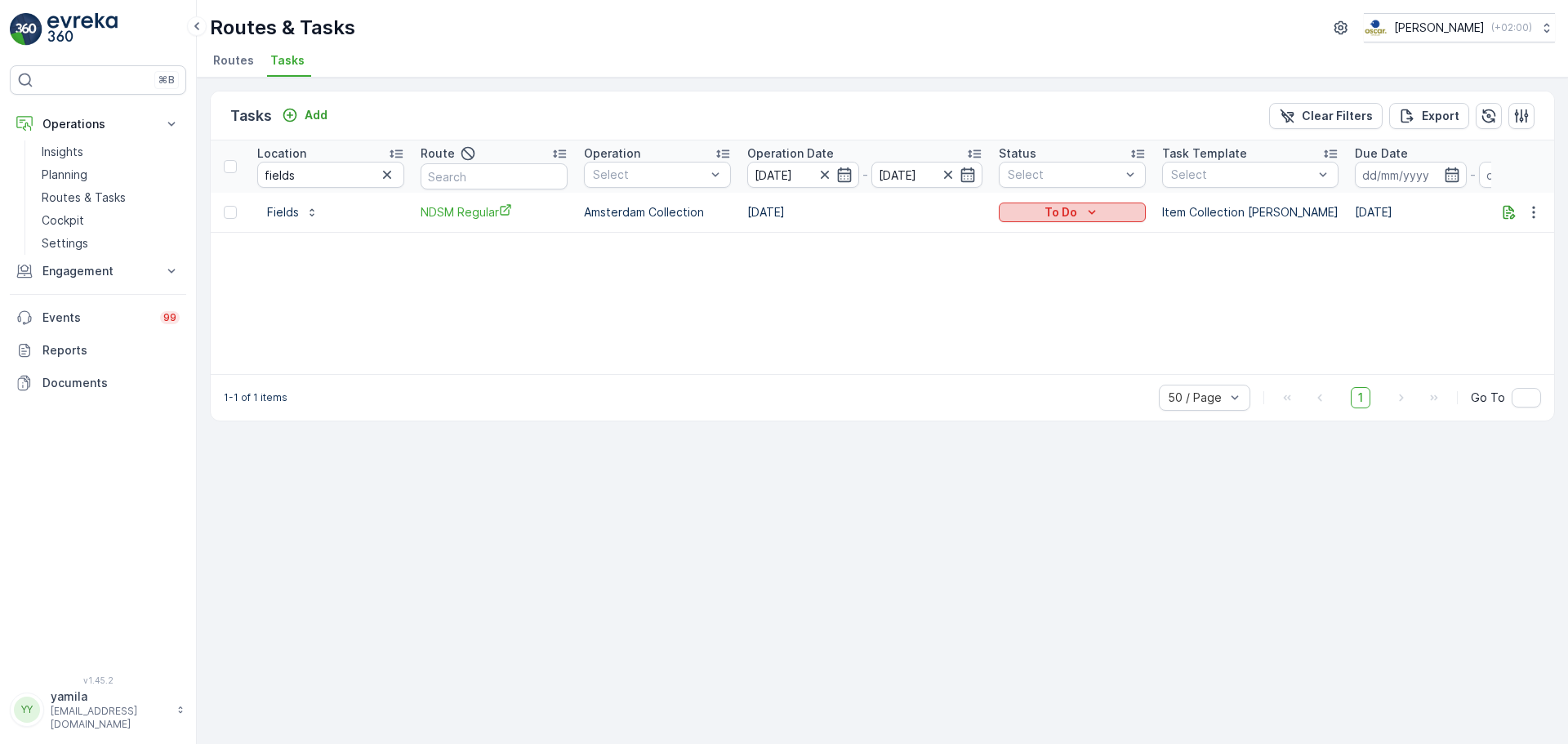 click on "To Do" at bounding box center (1072, 212) 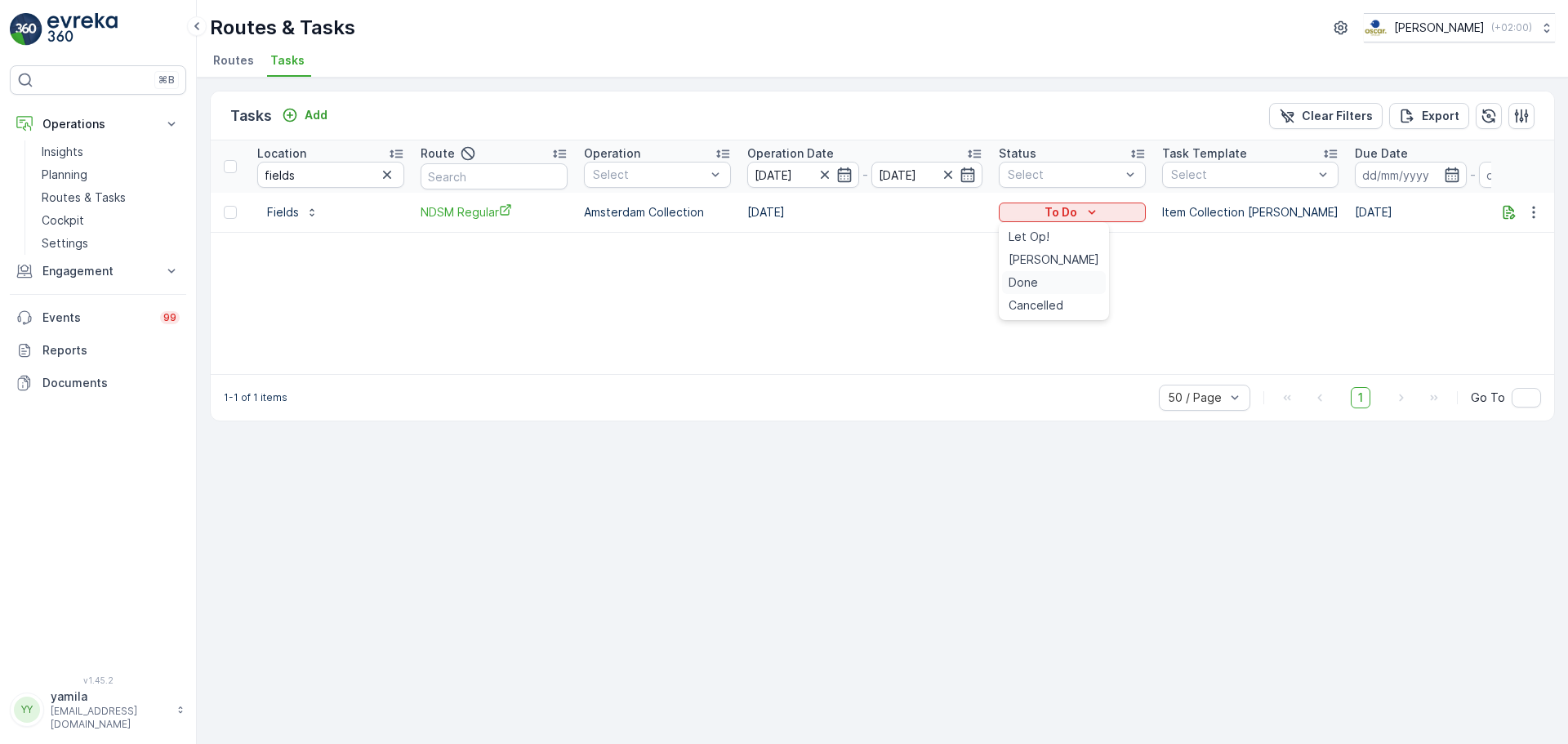 click on "Done" at bounding box center (1054, 283) 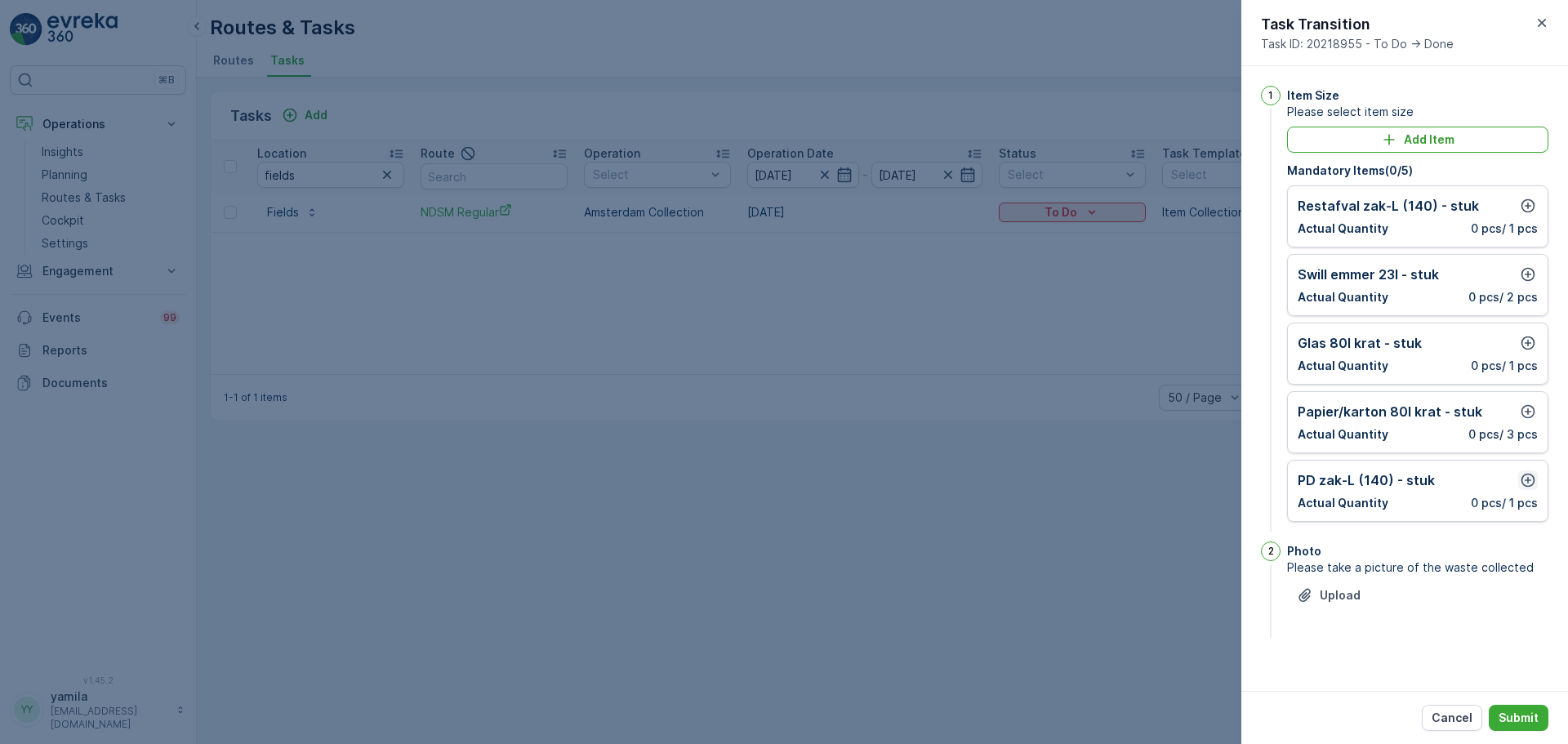 click 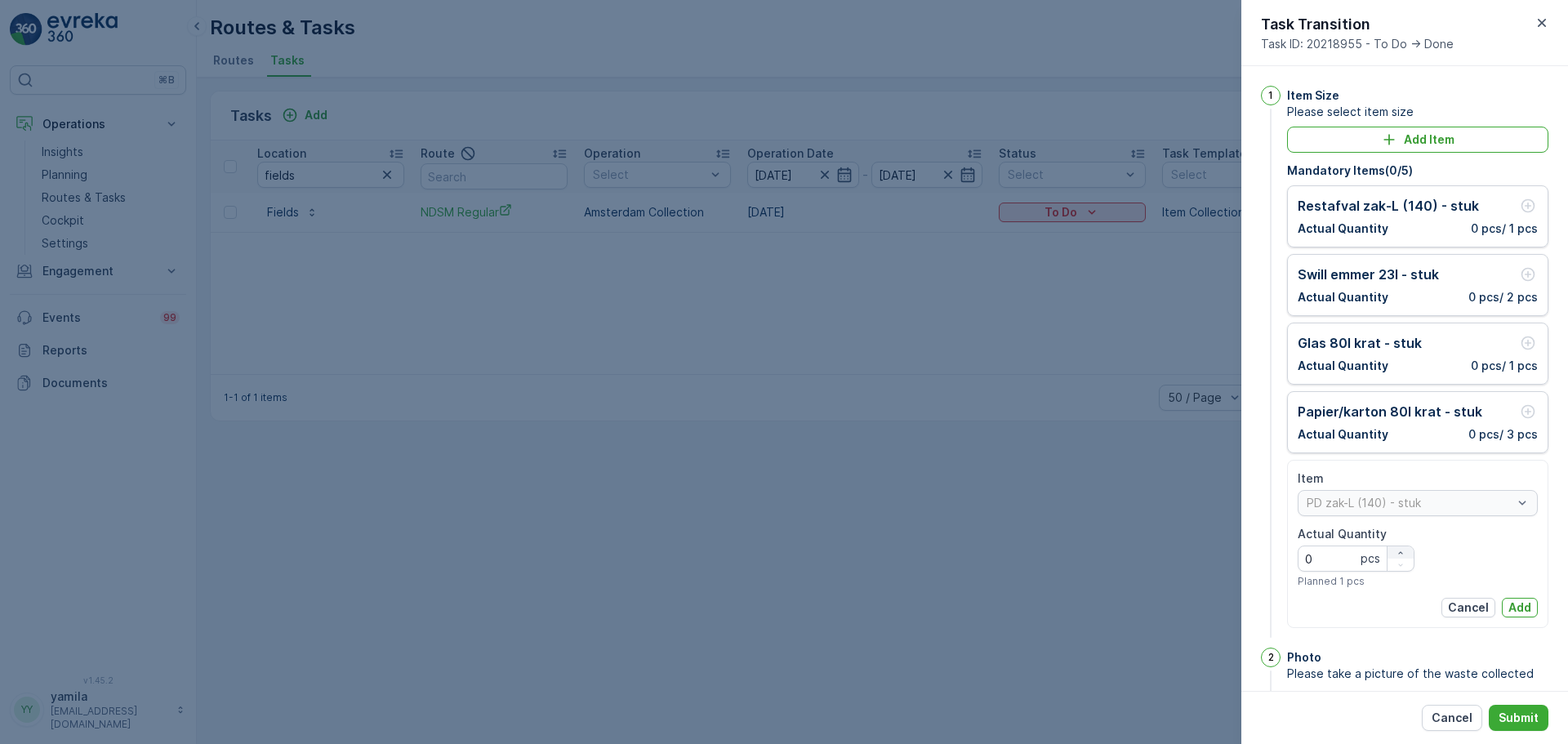 click at bounding box center (1401, 553) 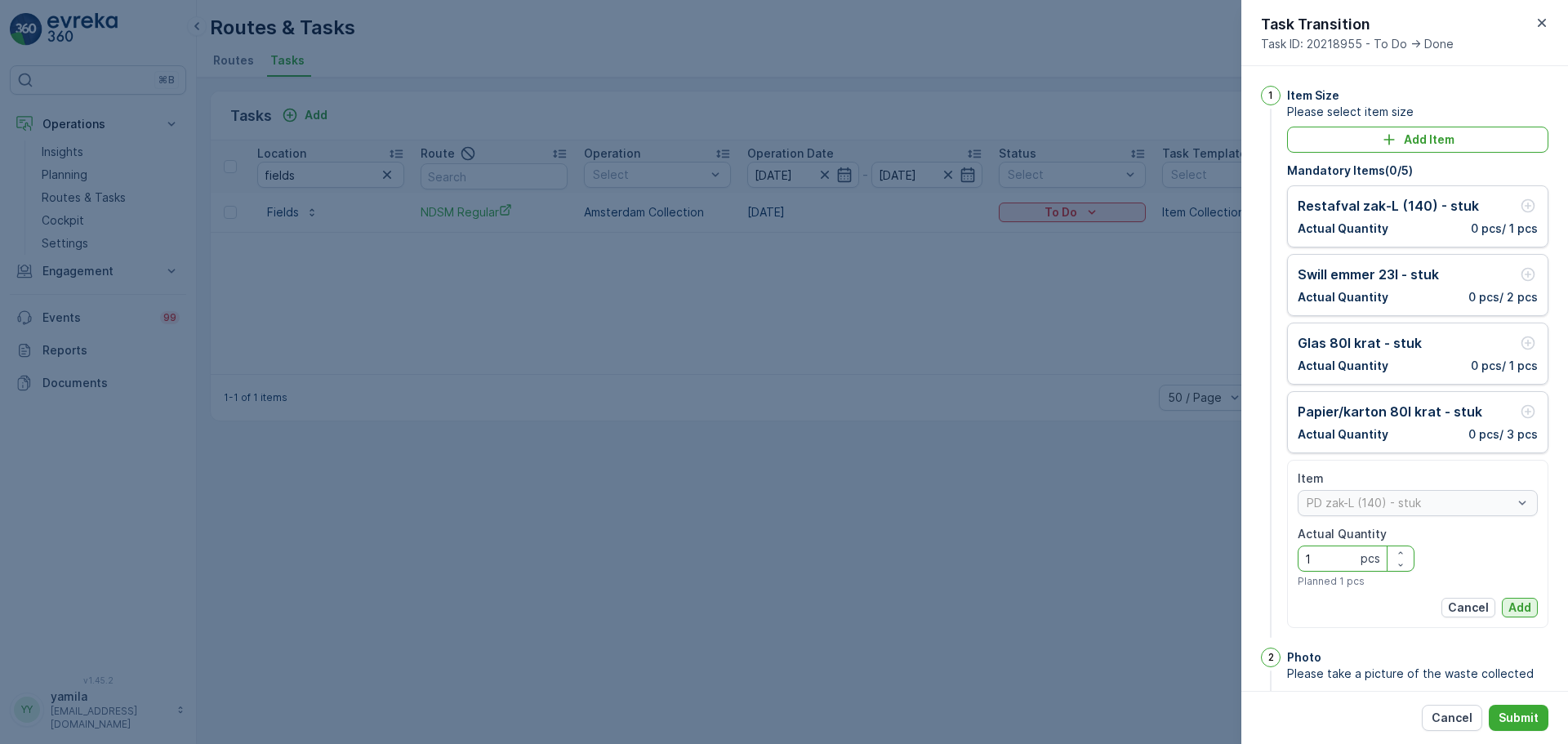 click on "Add" at bounding box center (1520, 608) 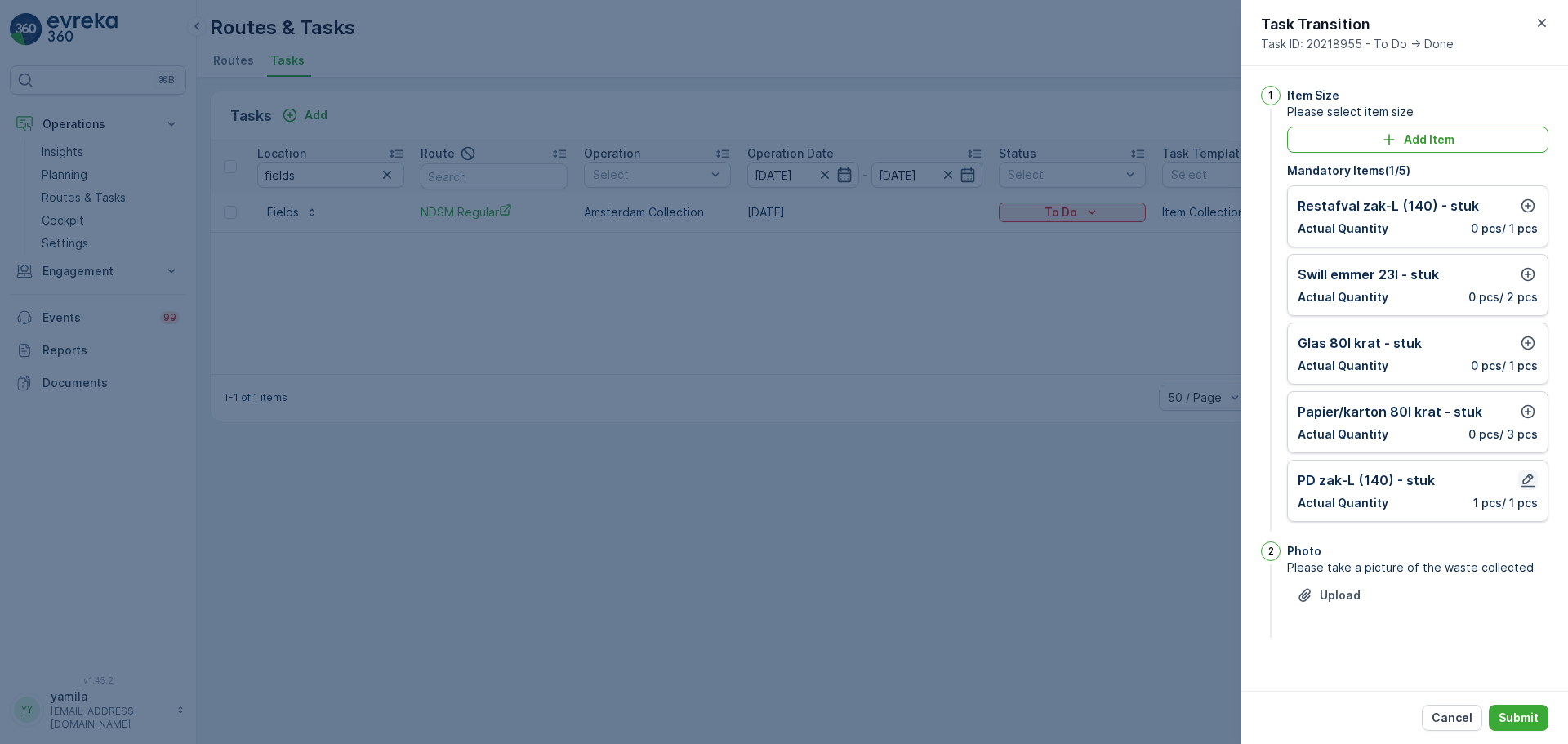 click 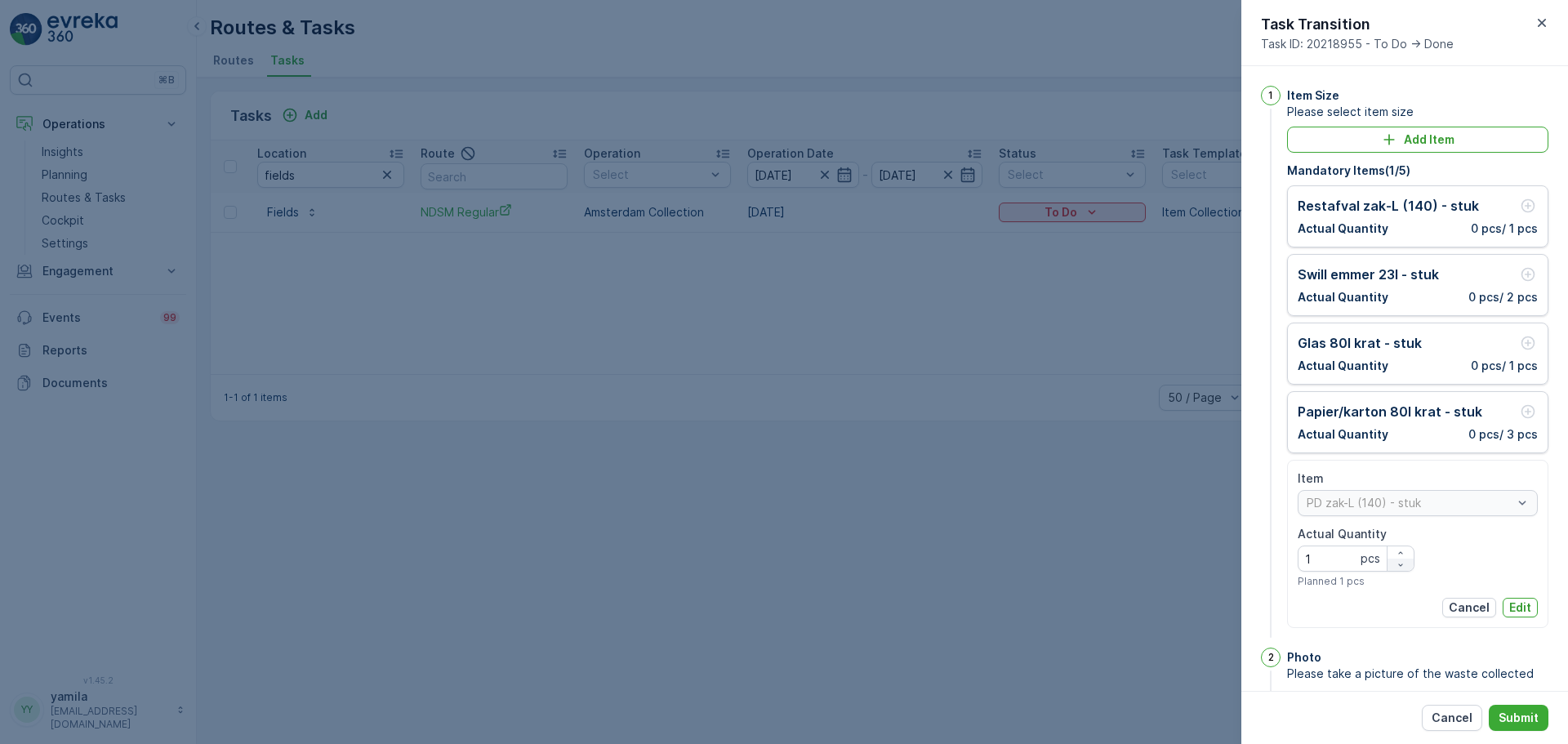 click 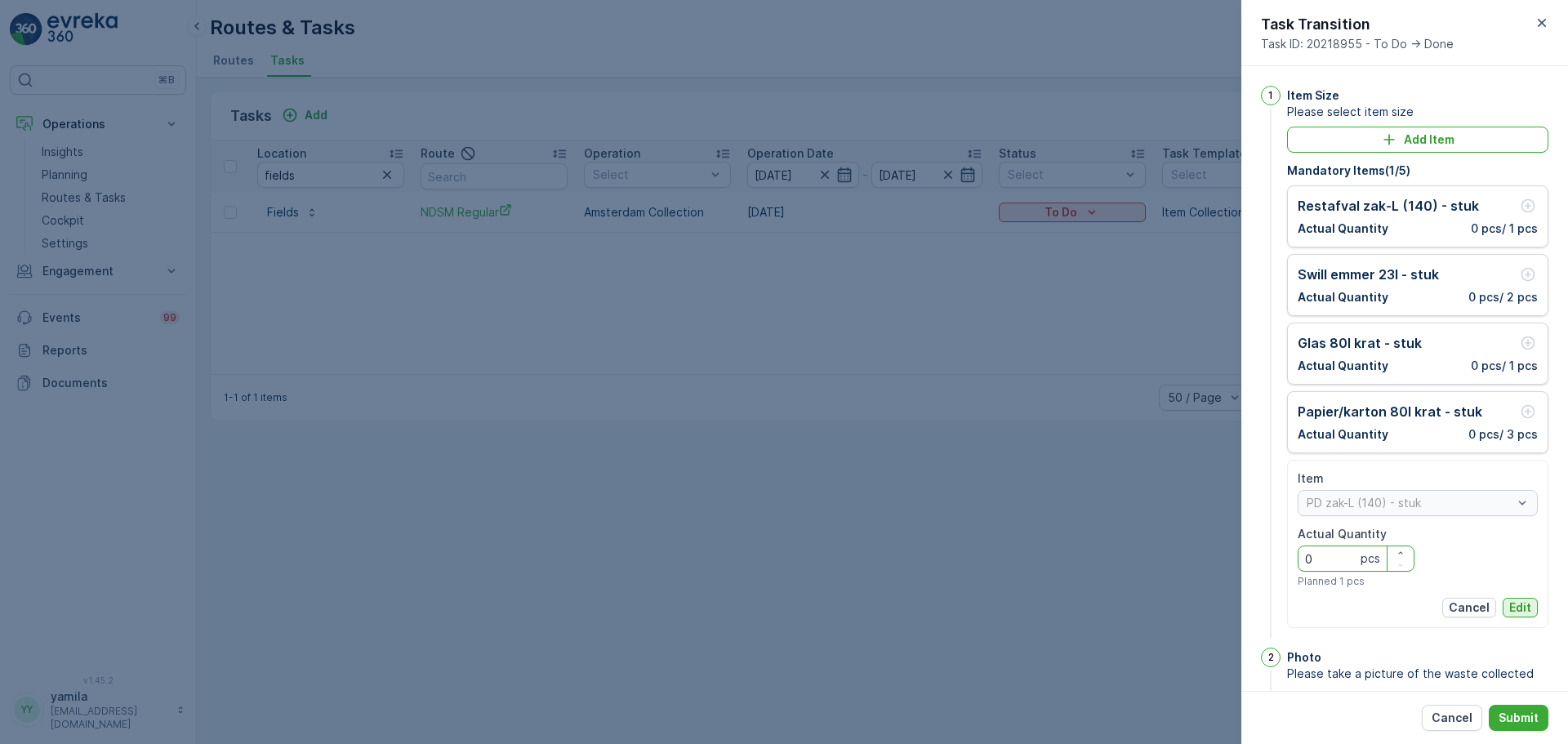 click on "Edit" at bounding box center [1520, 608] 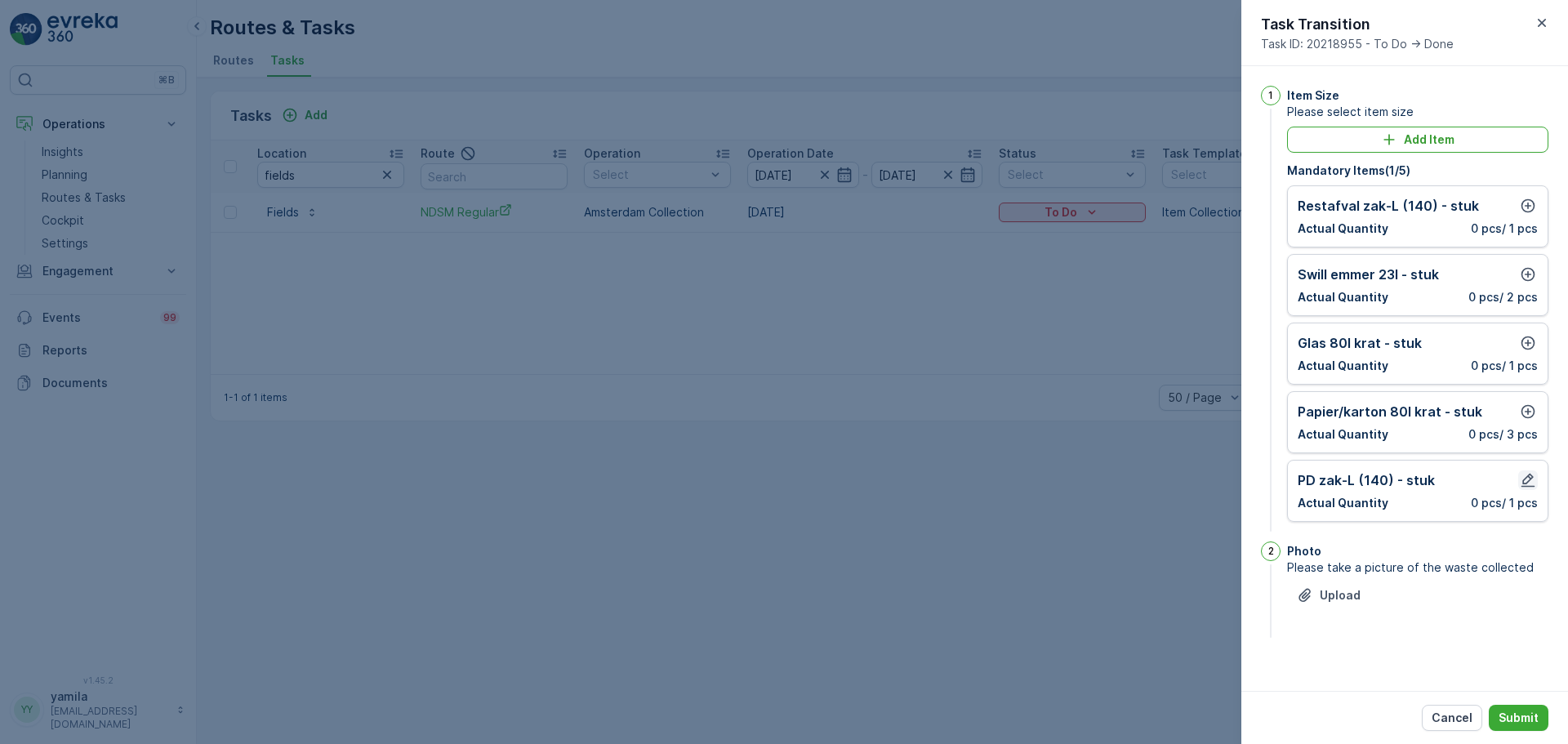 click 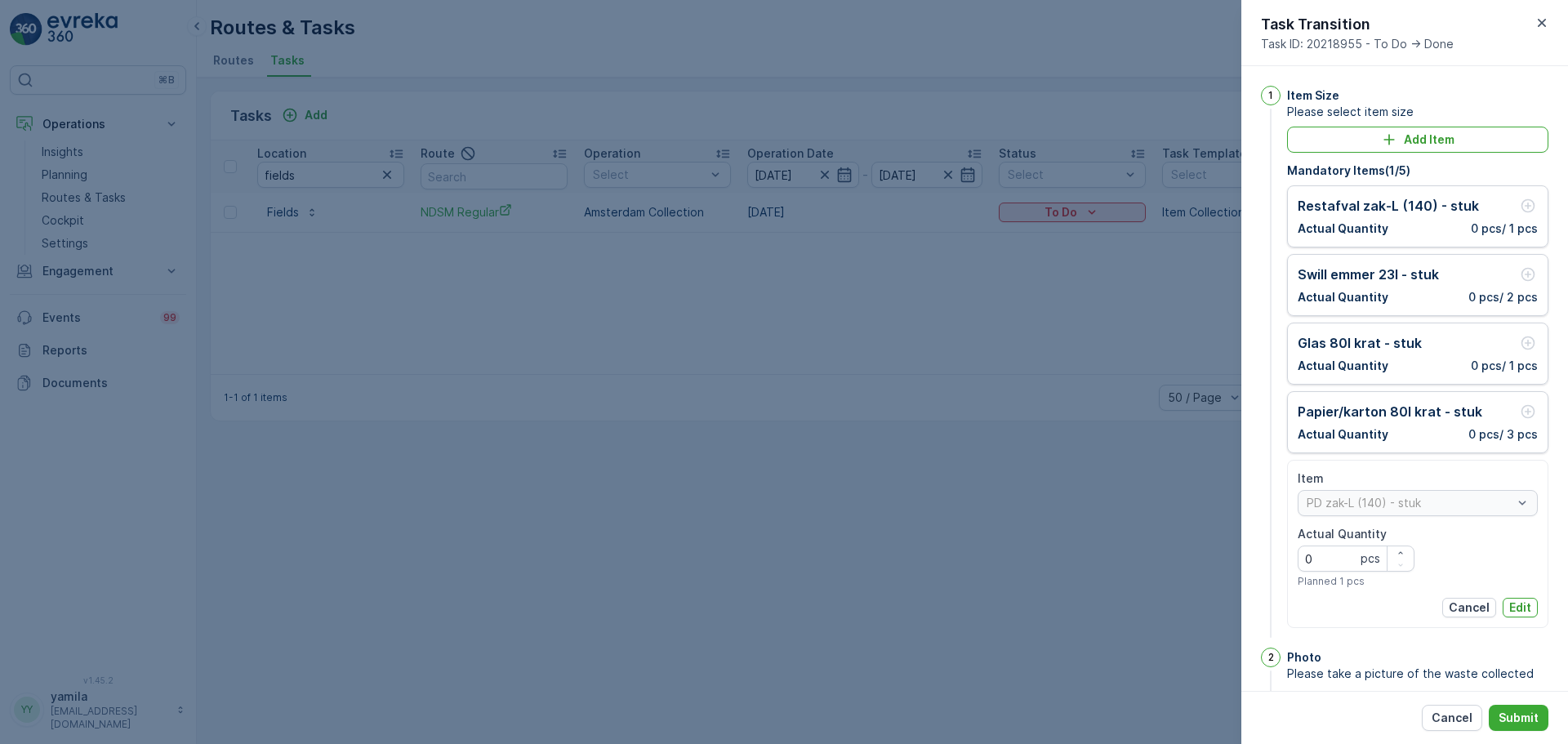 click on "pcs" at bounding box center (1388, 559) 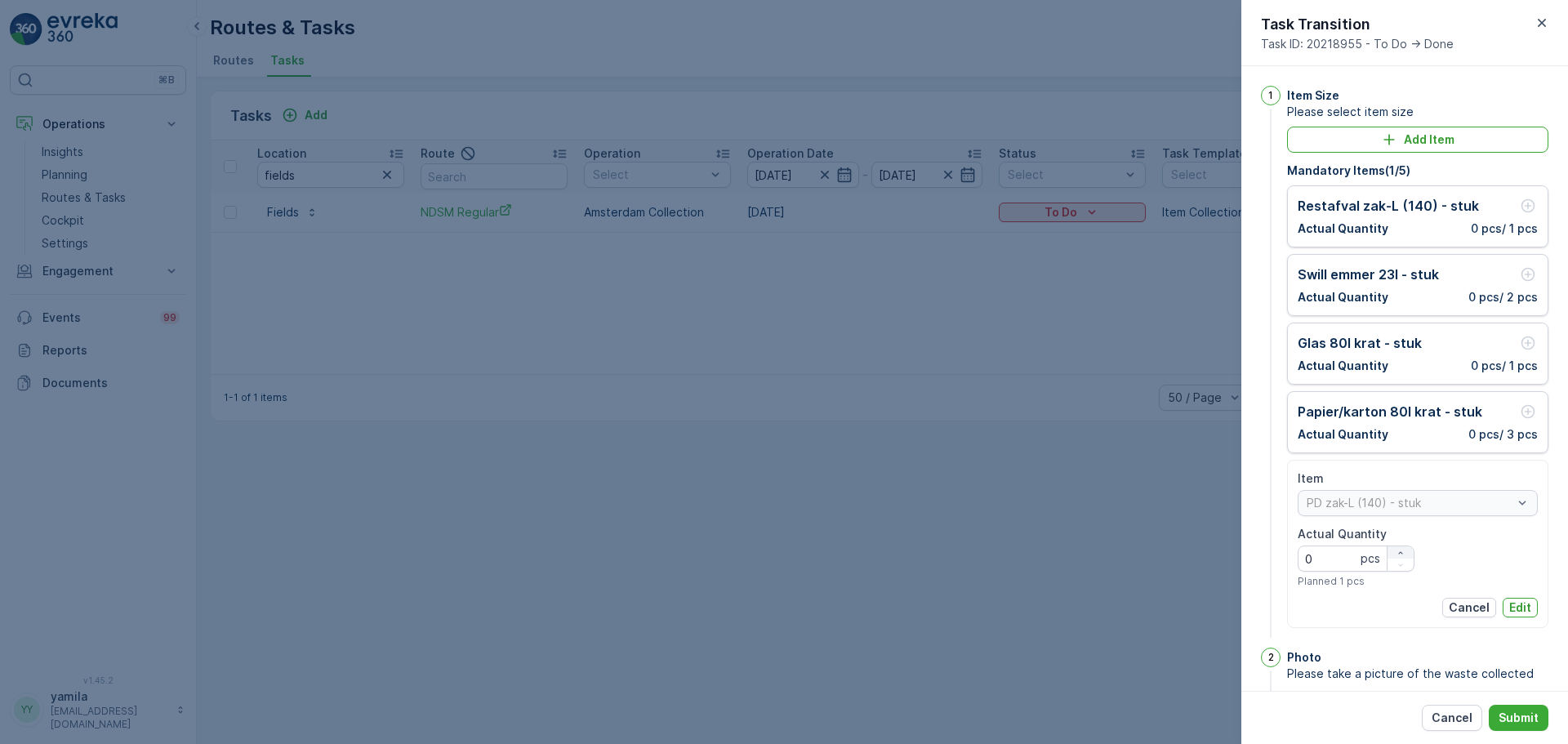 click at bounding box center [1401, 553] 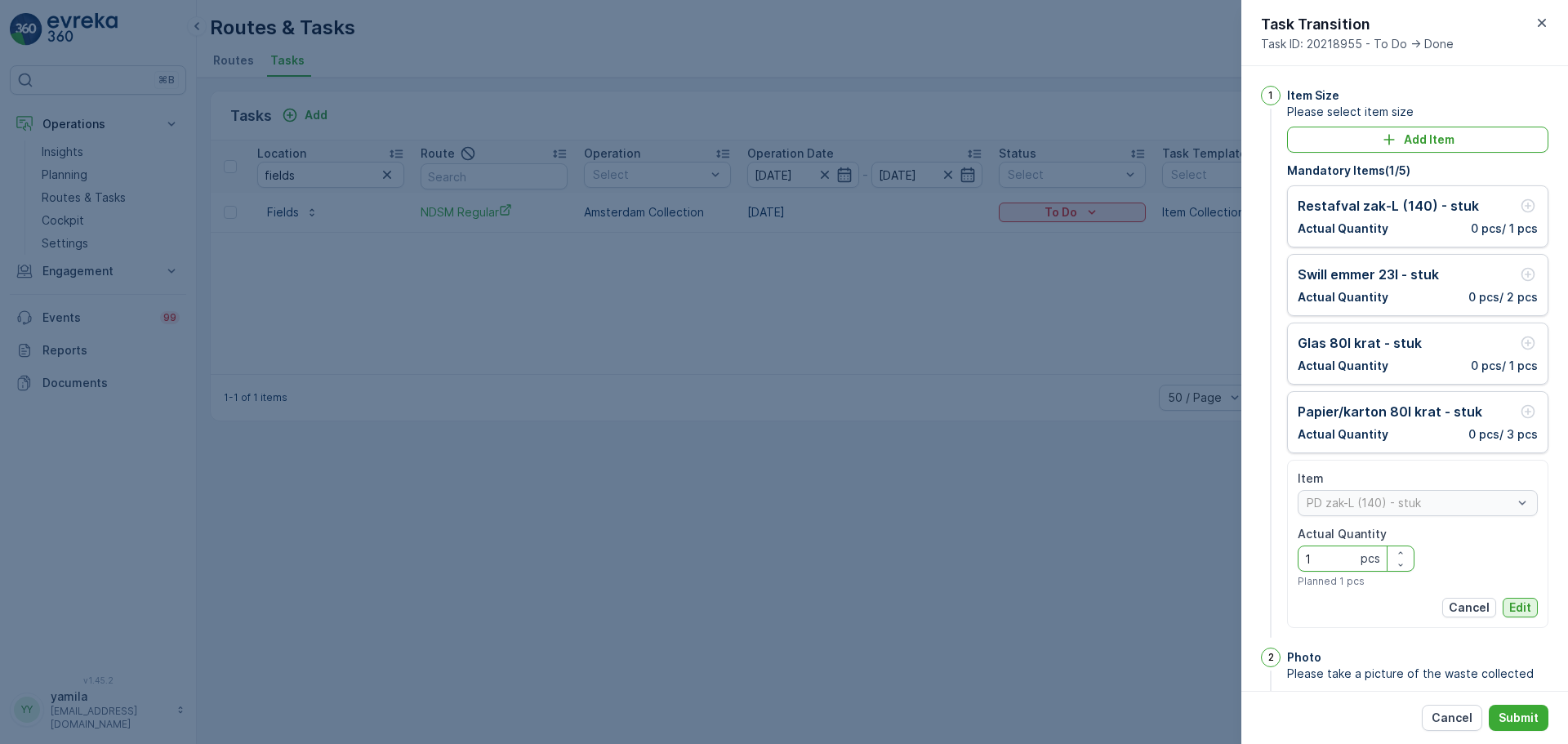 click on "Edit" at bounding box center (1520, 608) 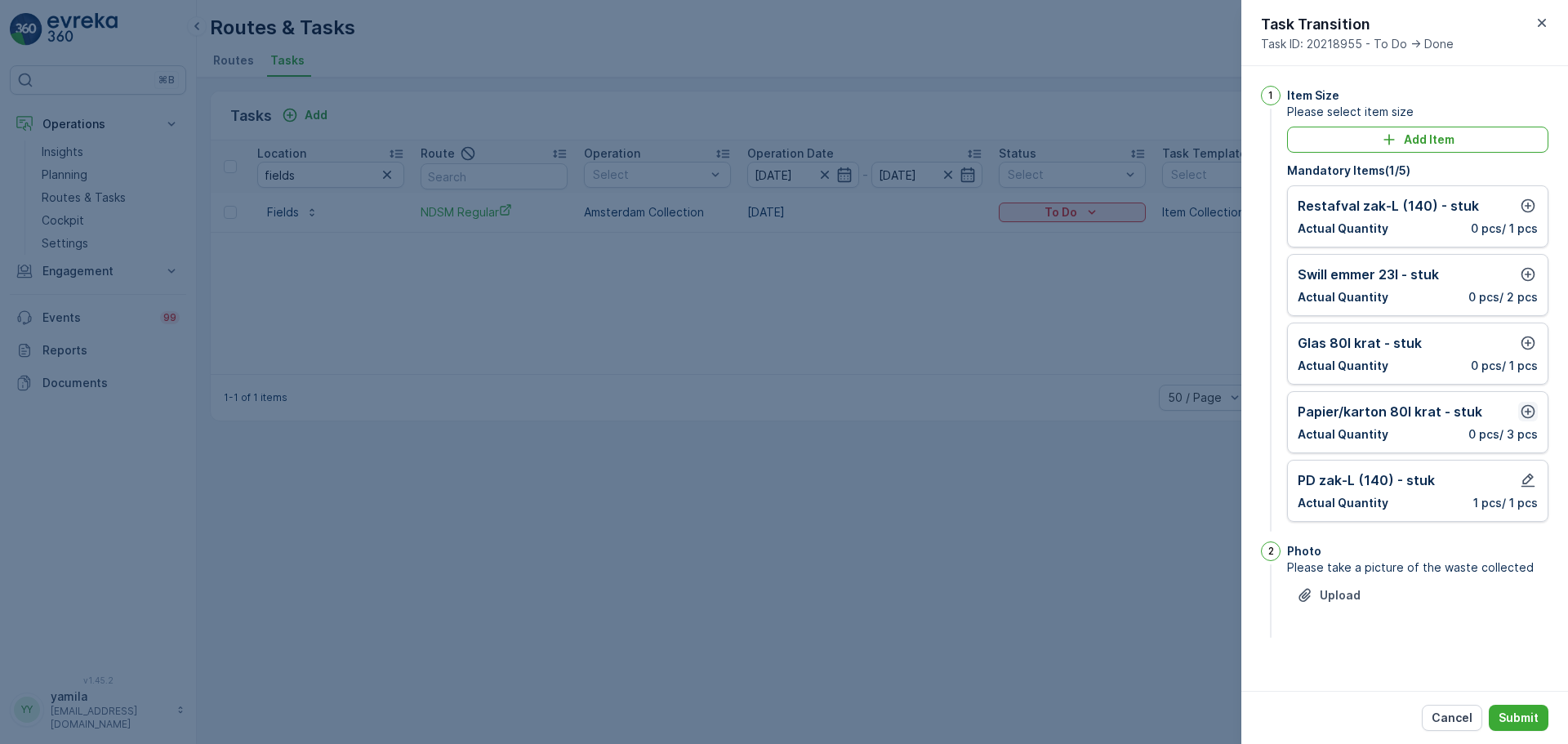 click 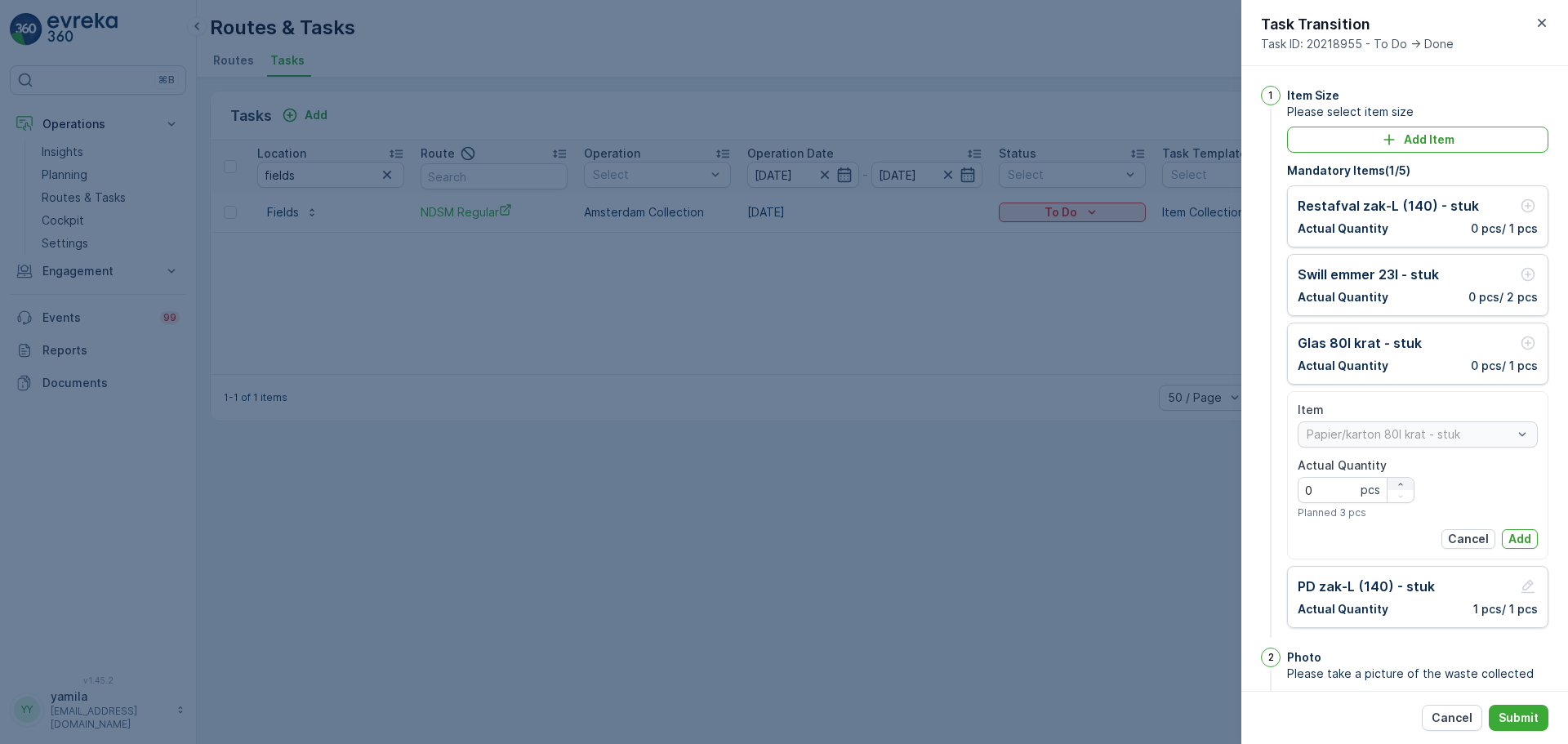 click at bounding box center (1401, 484) 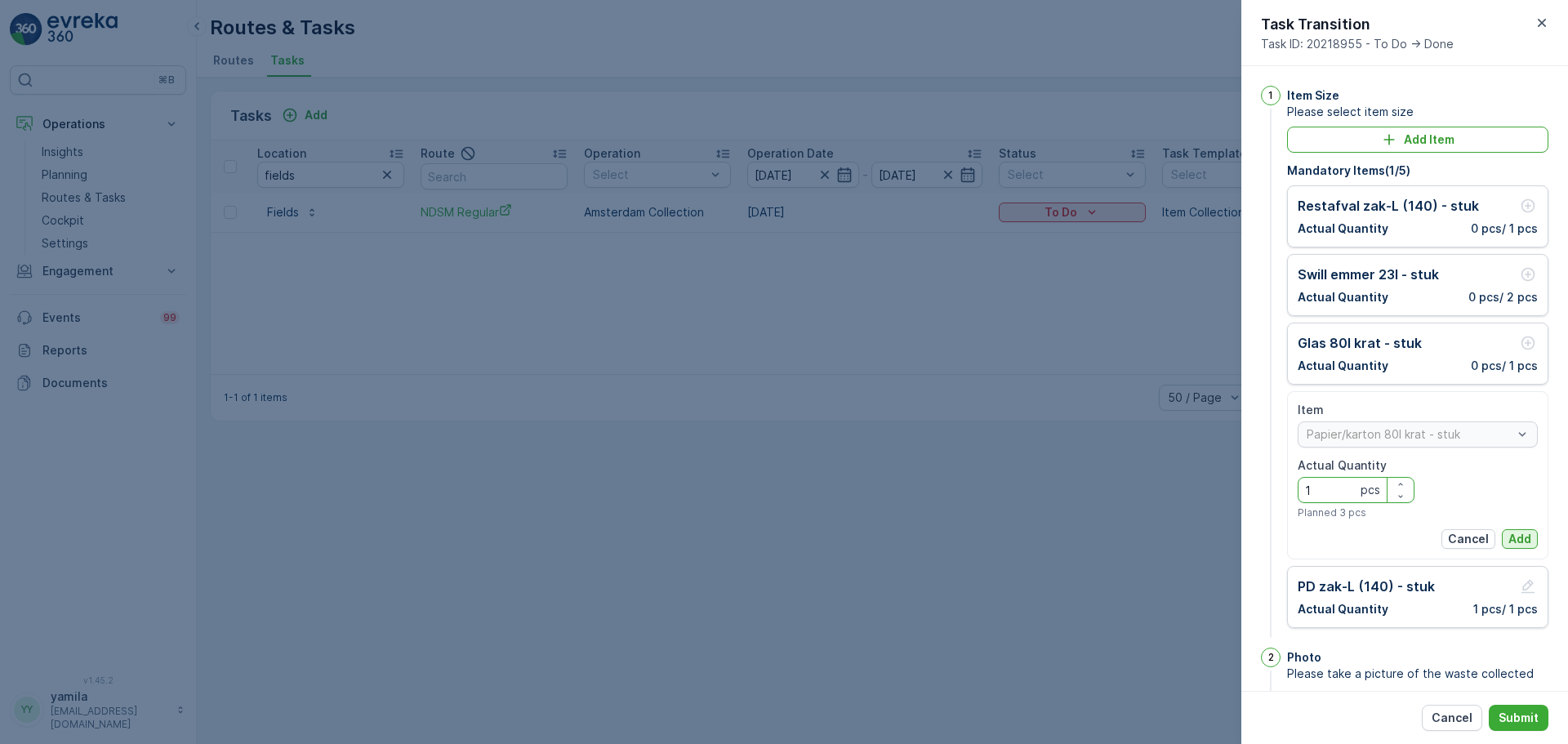 click on "Add" at bounding box center (1520, 539) 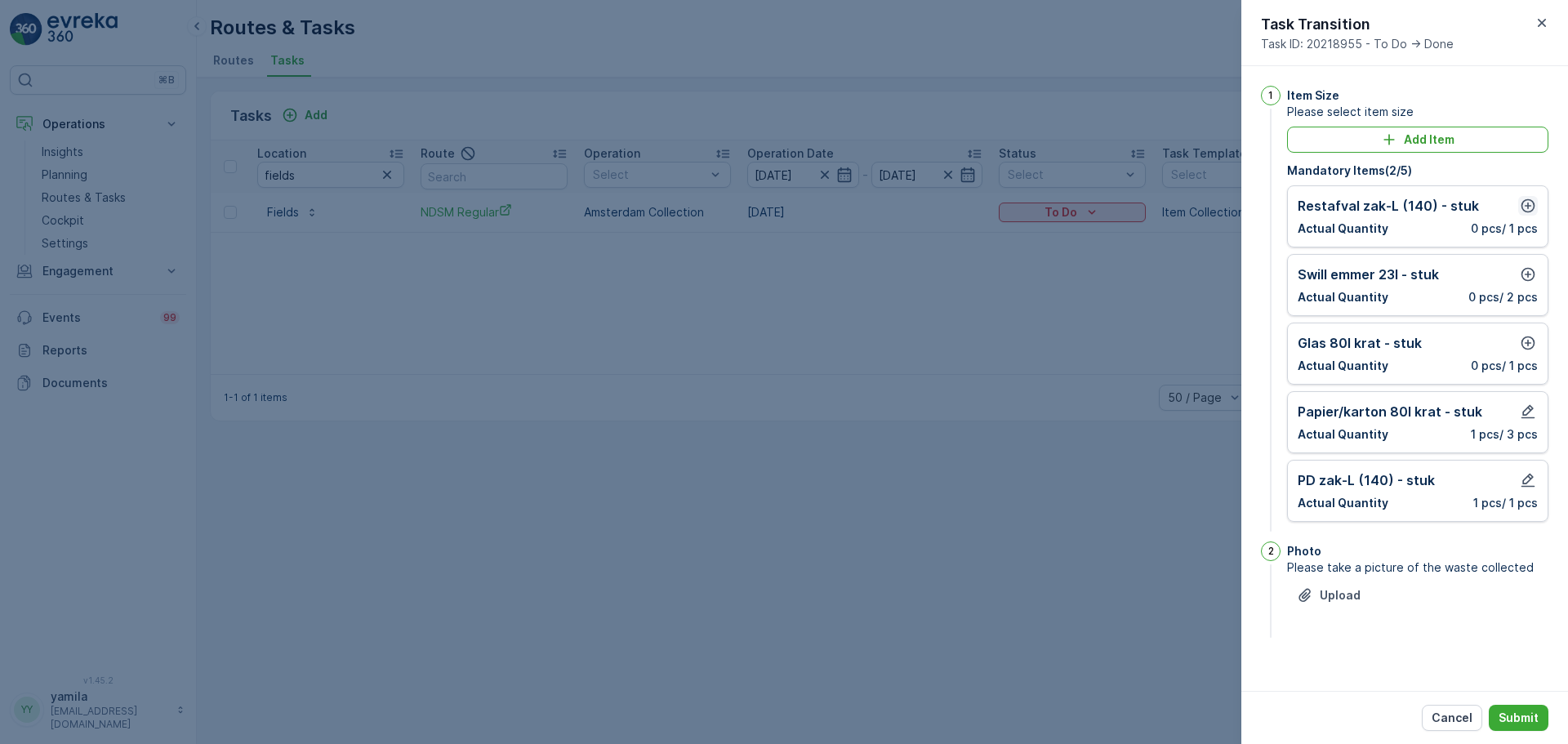 click 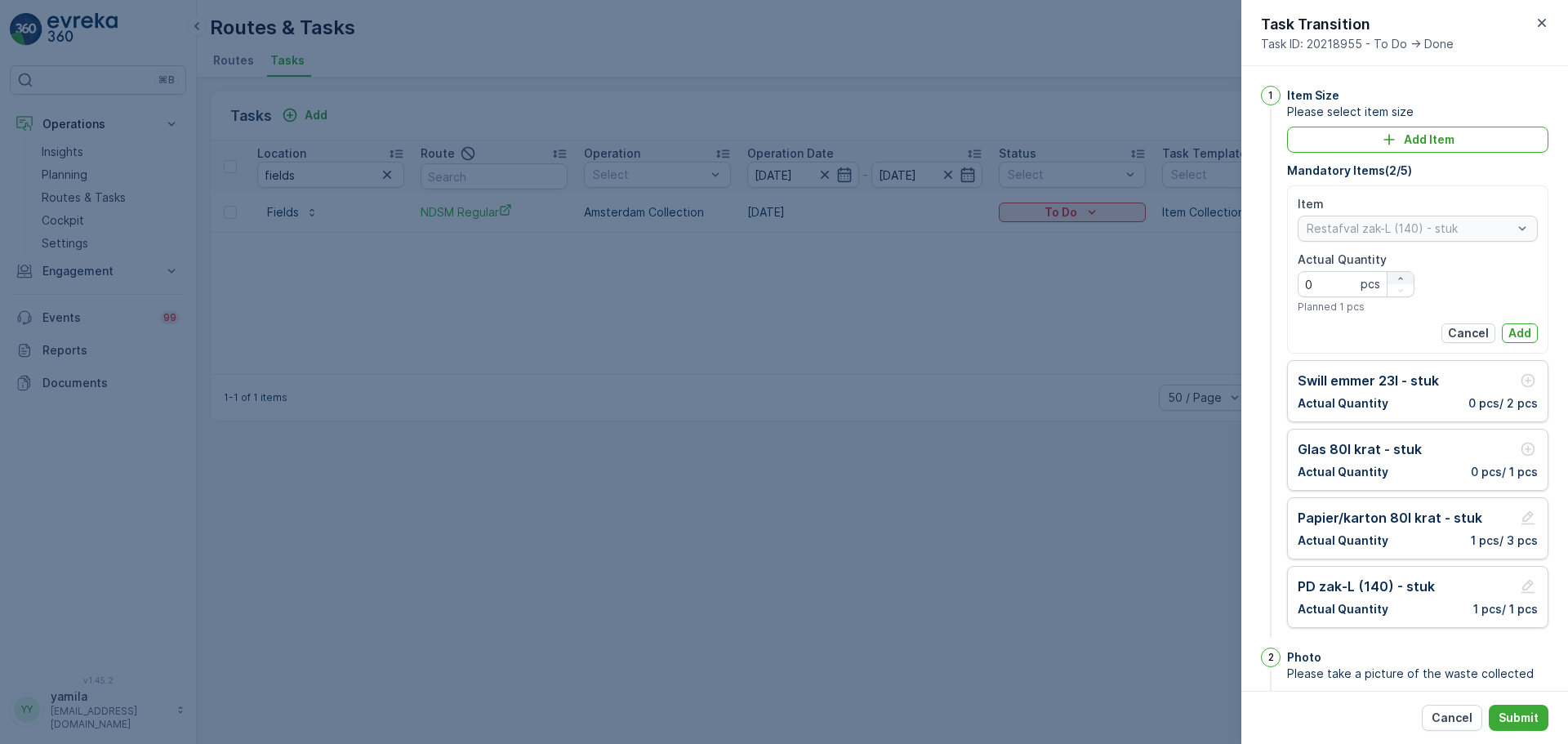 click at bounding box center [1401, 278] 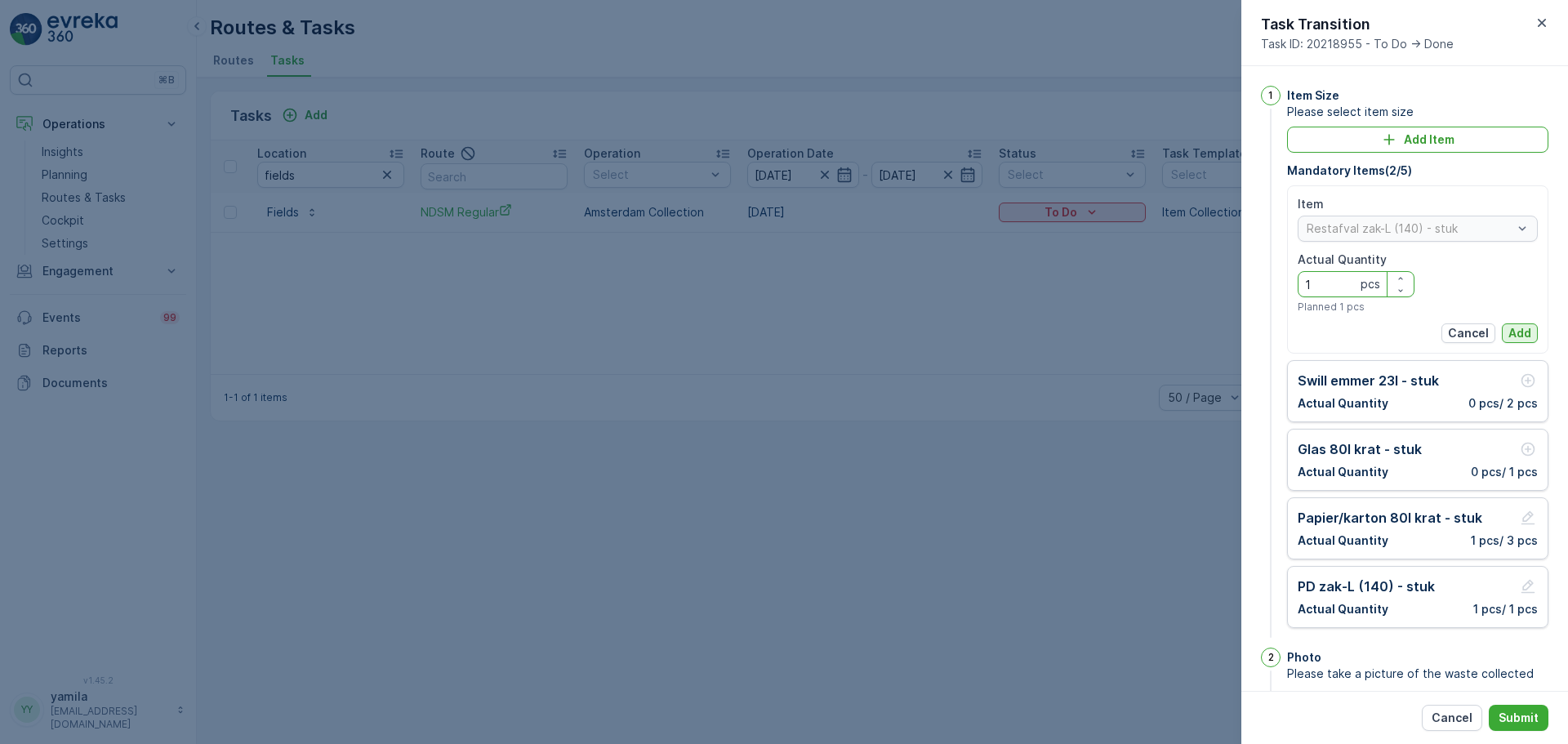 click on "Add" at bounding box center (1520, 333) 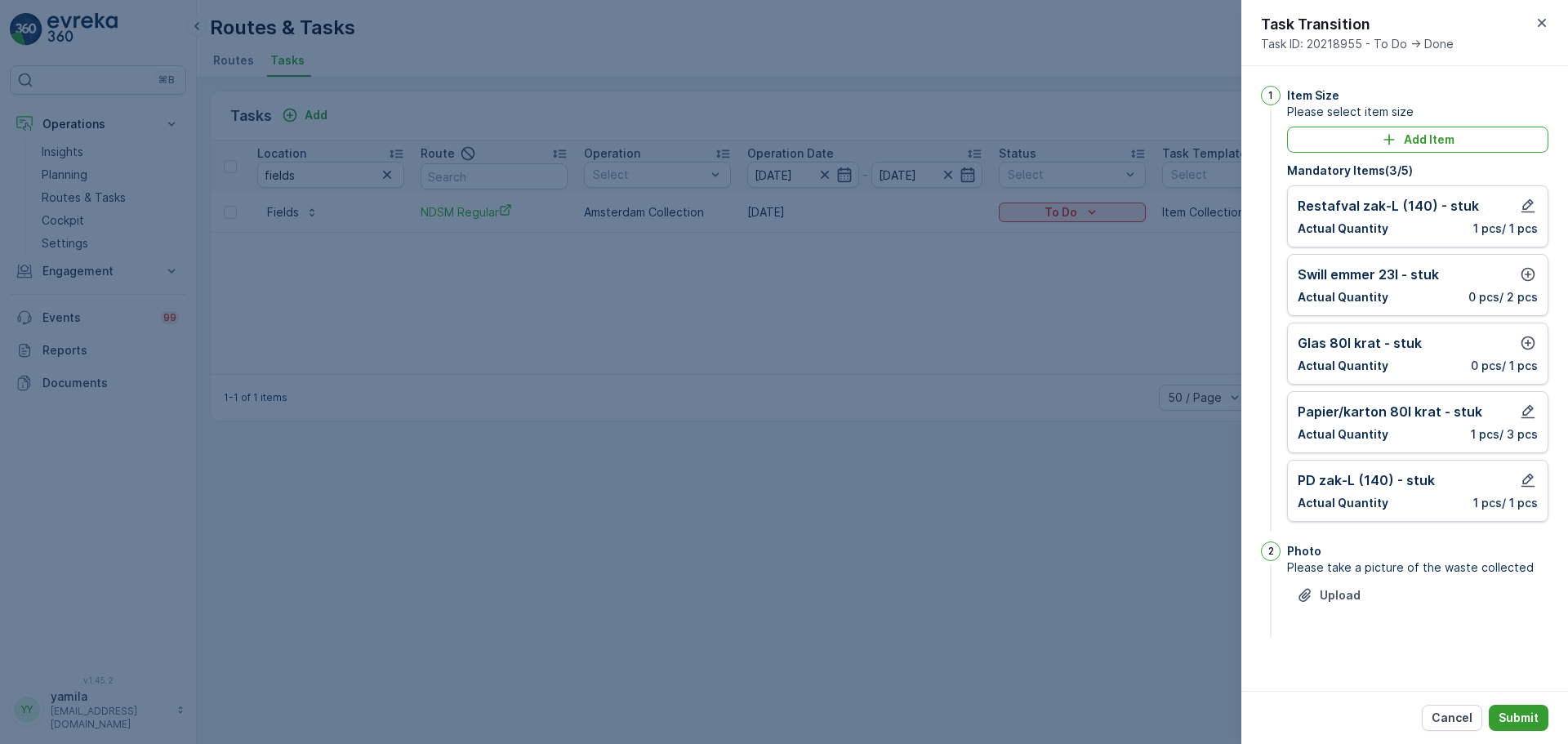 click on "Submit" at bounding box center [1518, 718] 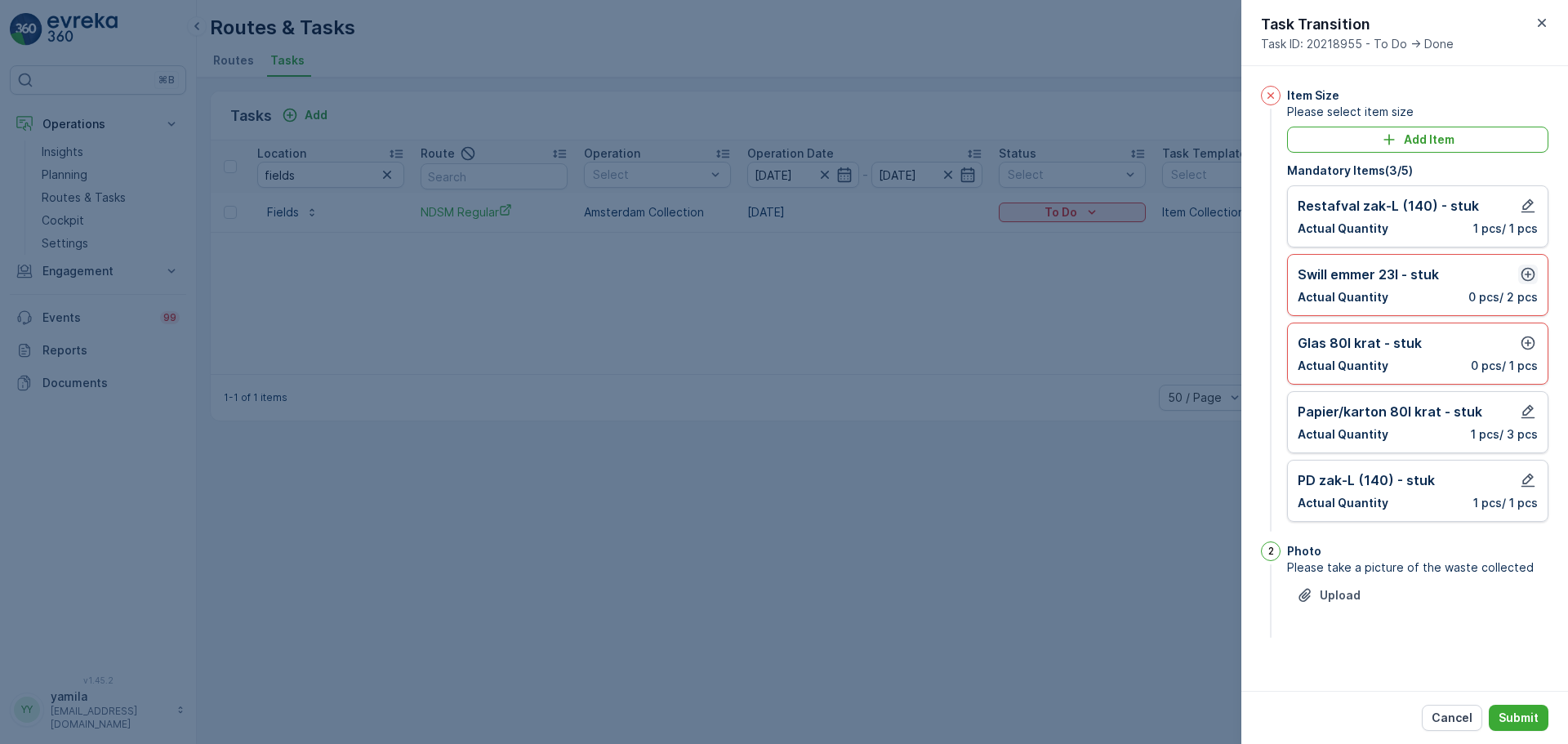 click 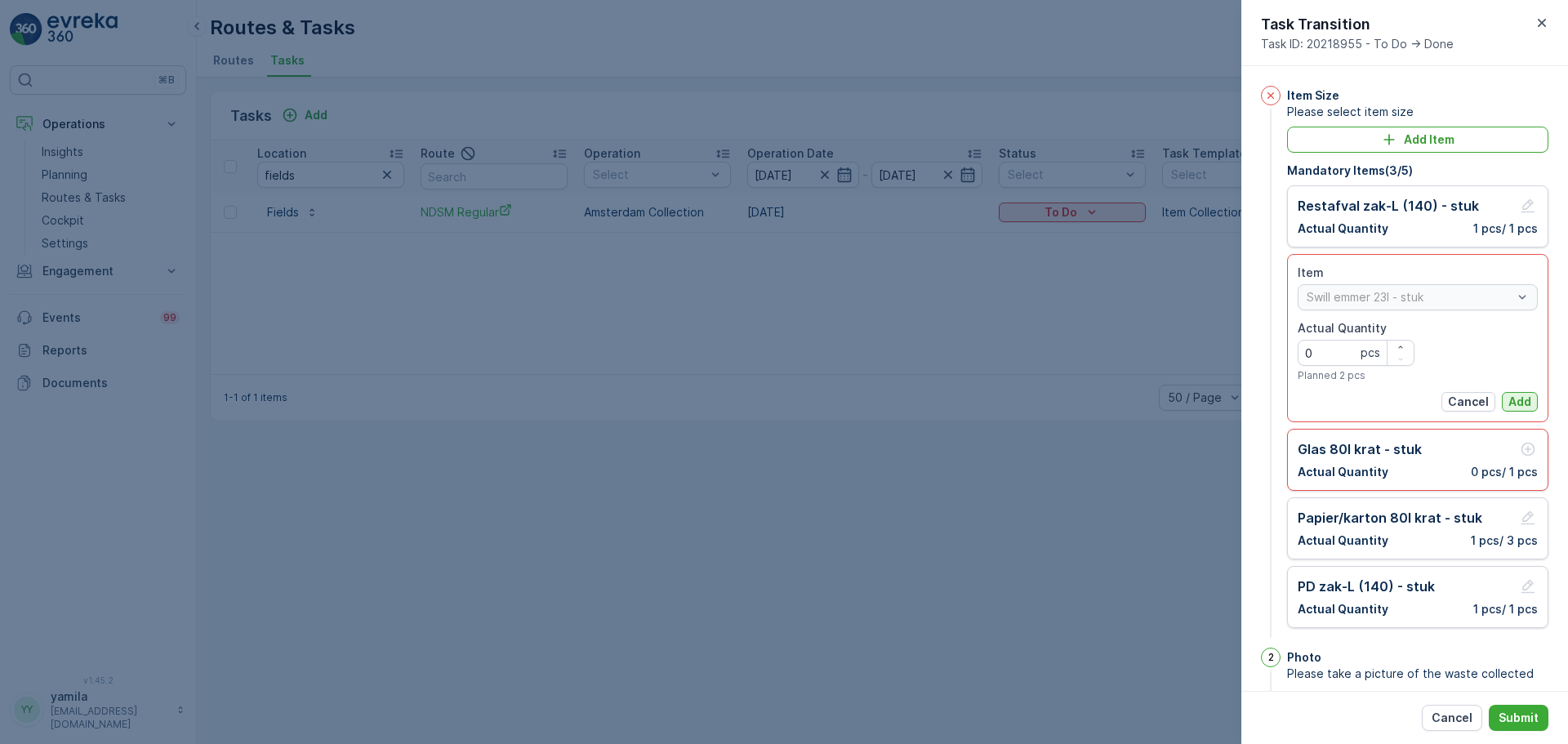 click on "Add" at bounding box center [1520, 402] 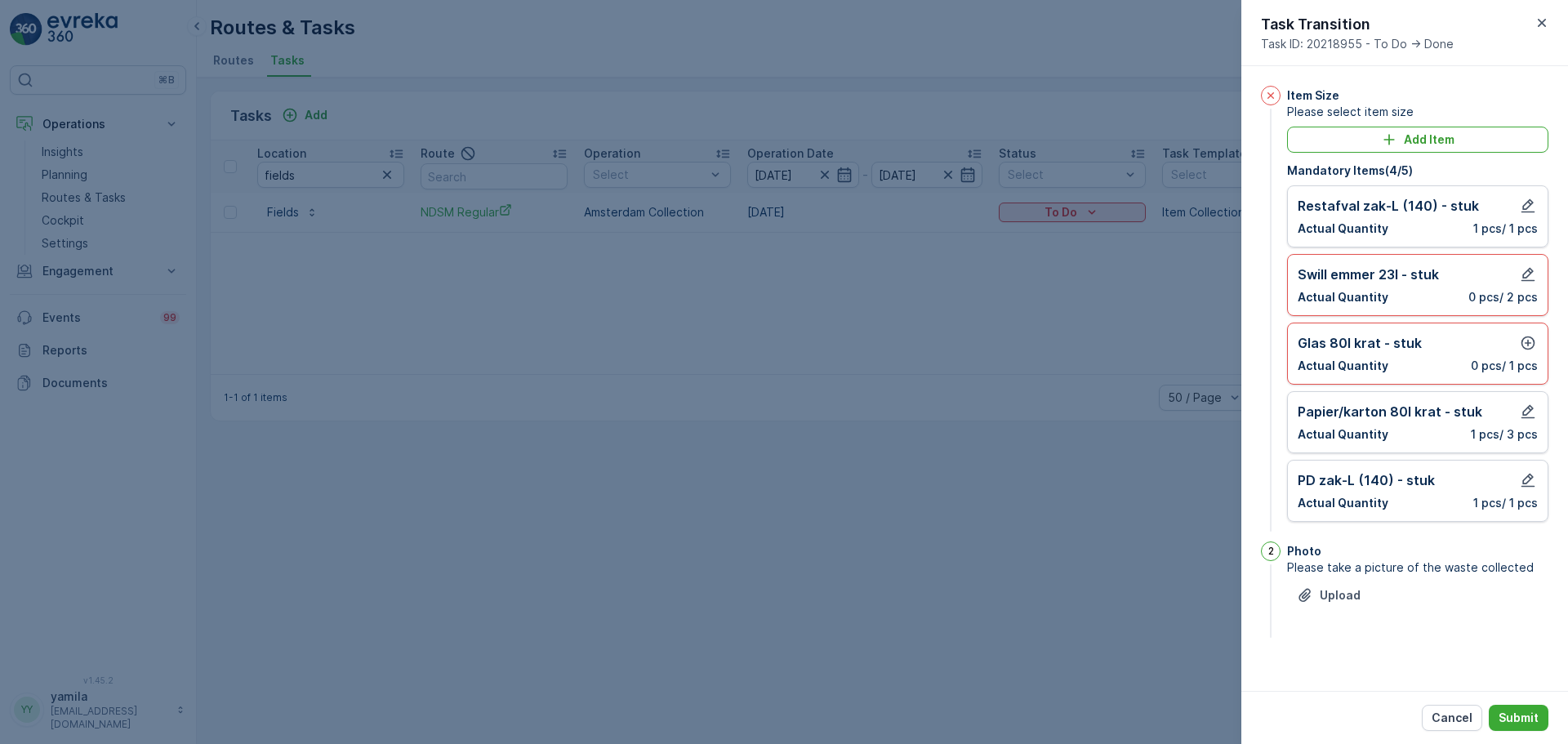 click on "Glas 80l krat - stuk Actual Quantity 0 pcs  / 1 pcs" at bounding box center (1418, 354) 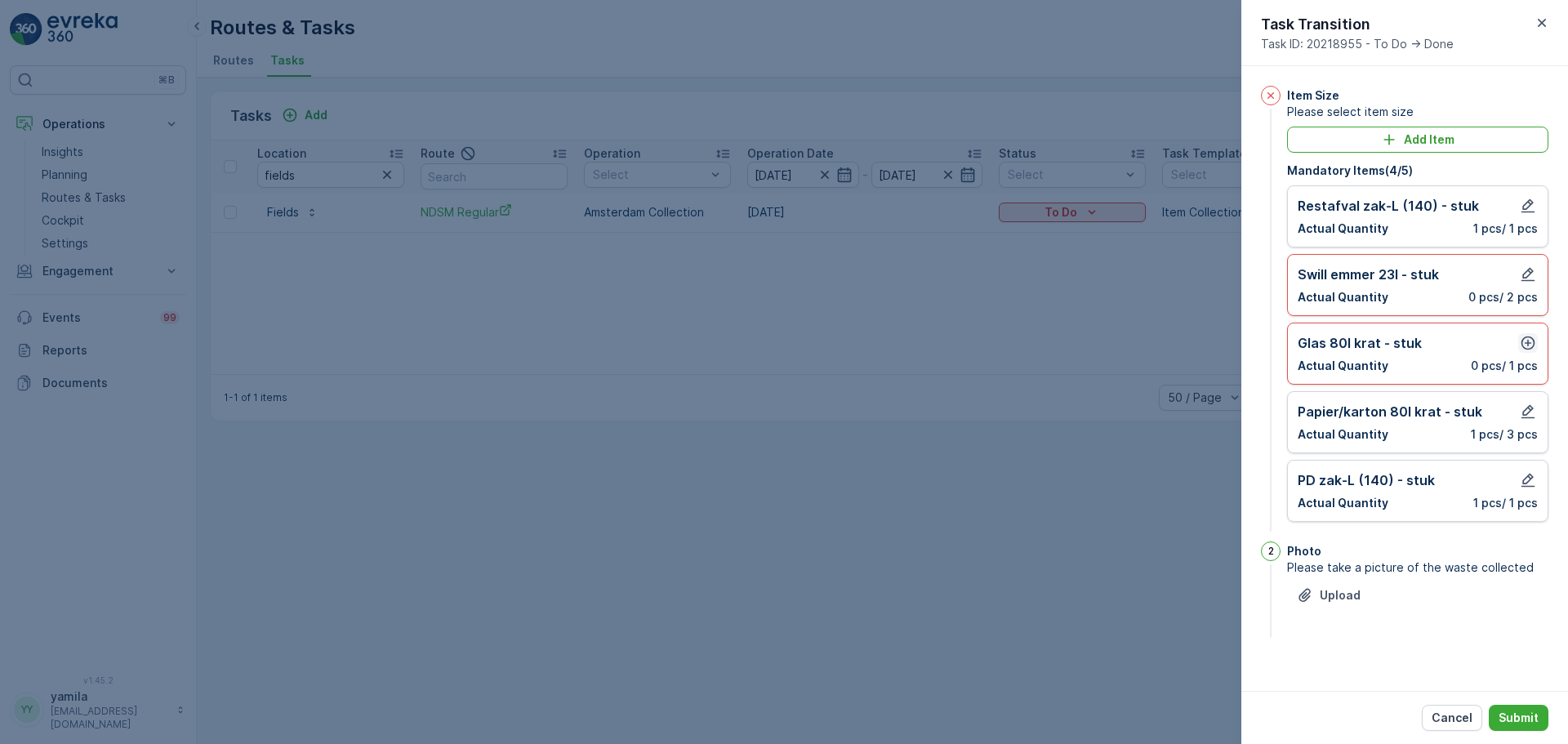 click 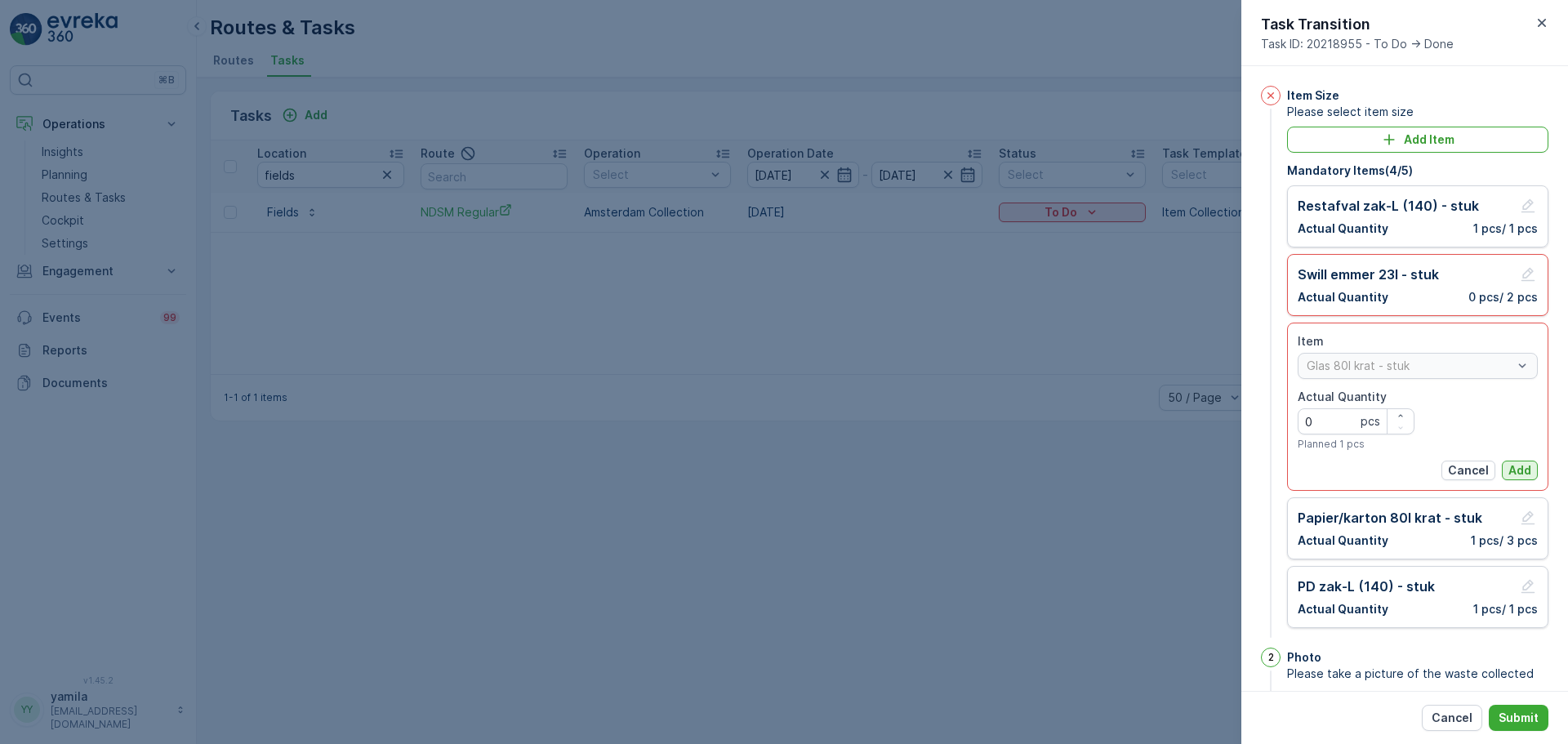 click on "Add" at bounding box center [1520, 470] 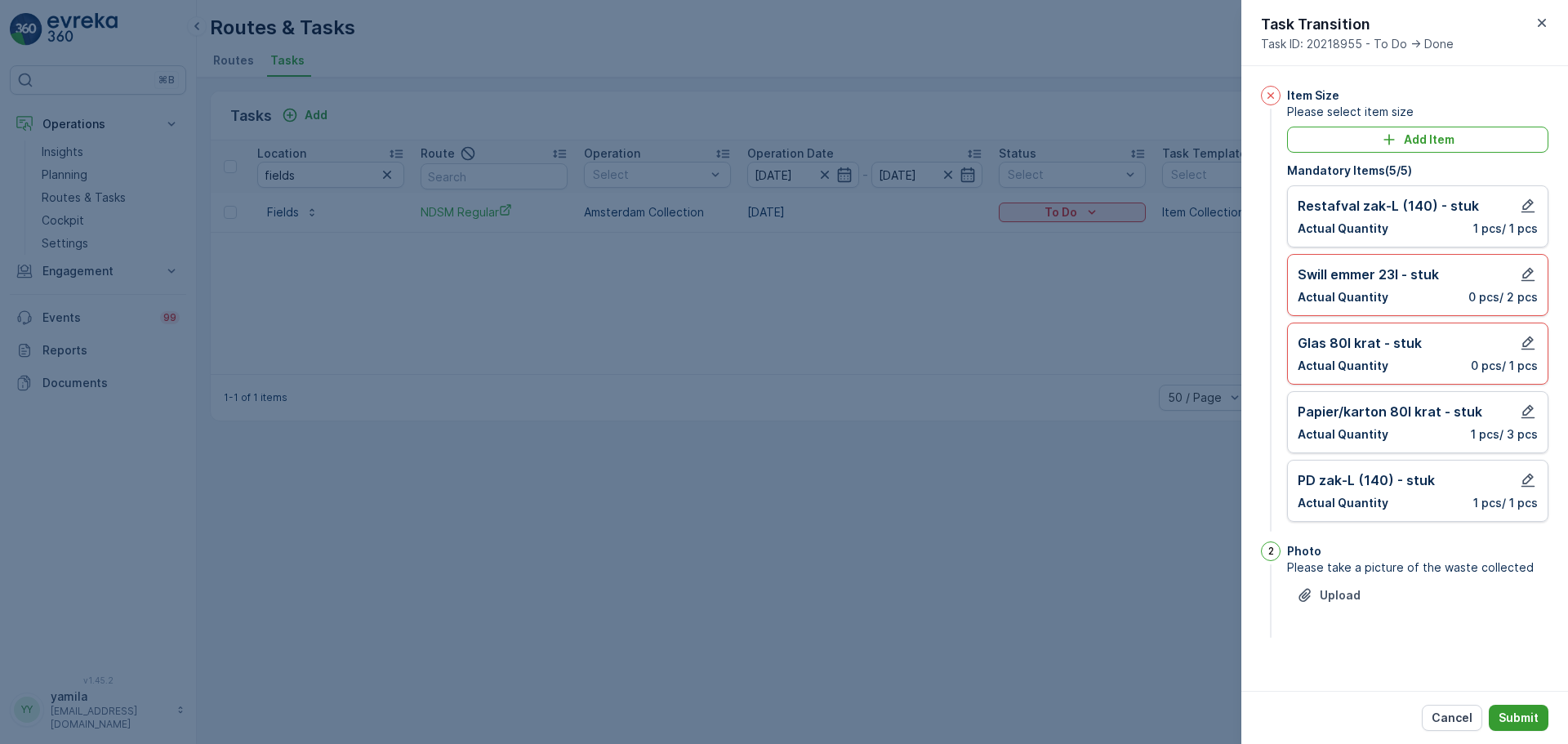 click on "Submit" at bounding box center (1518, 718) 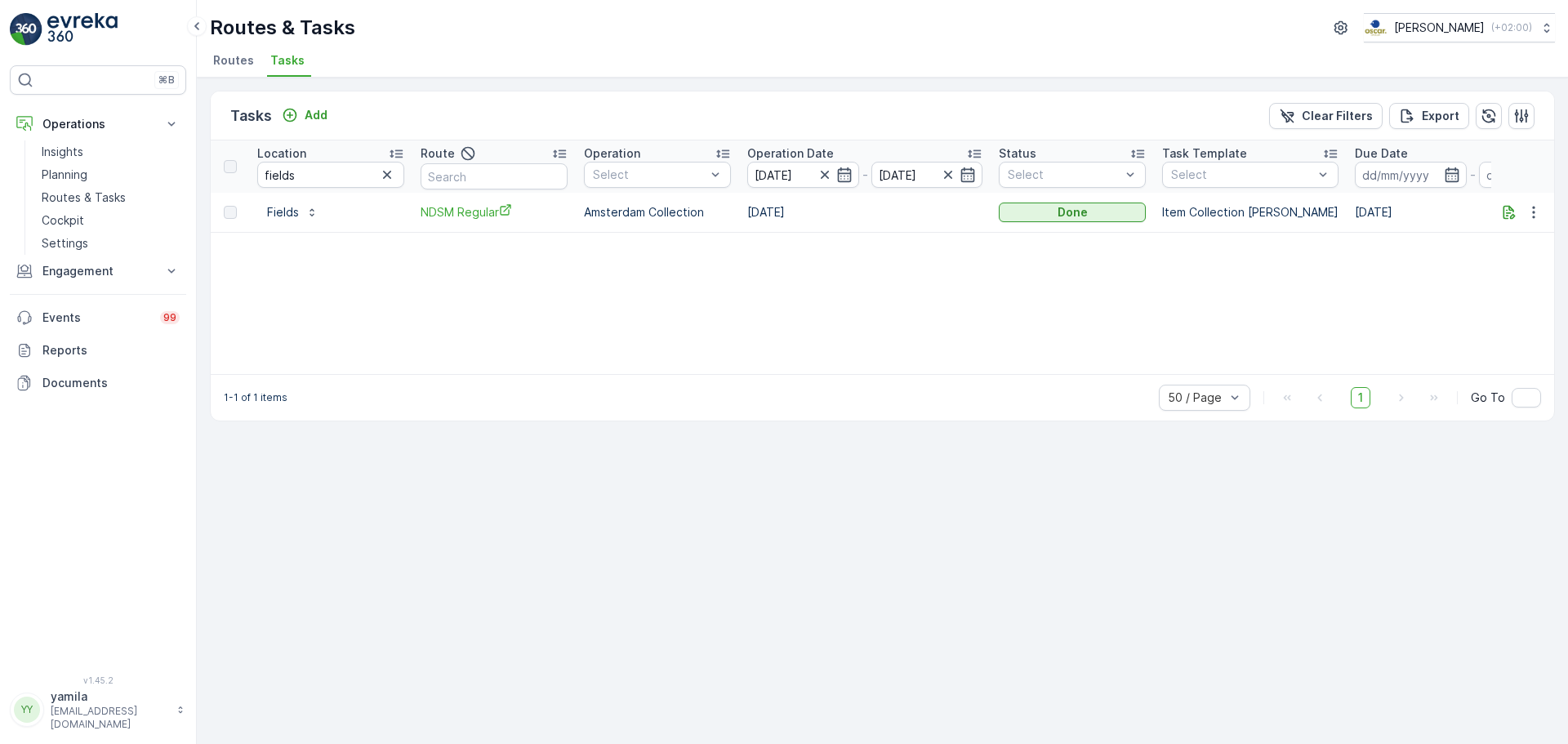 click on "Routes" at bounding box center [235, 63] 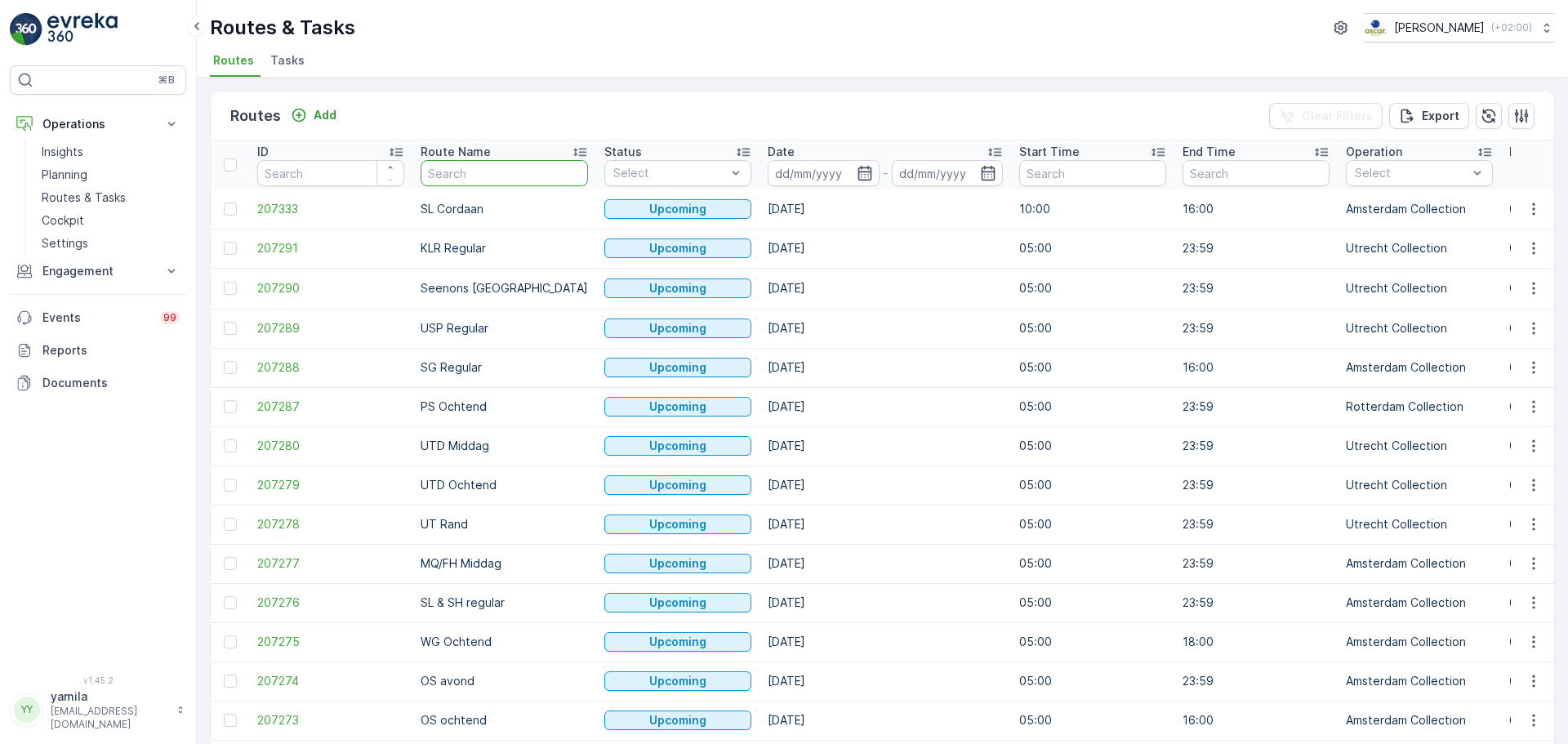 click at bounding box center [504, 173] 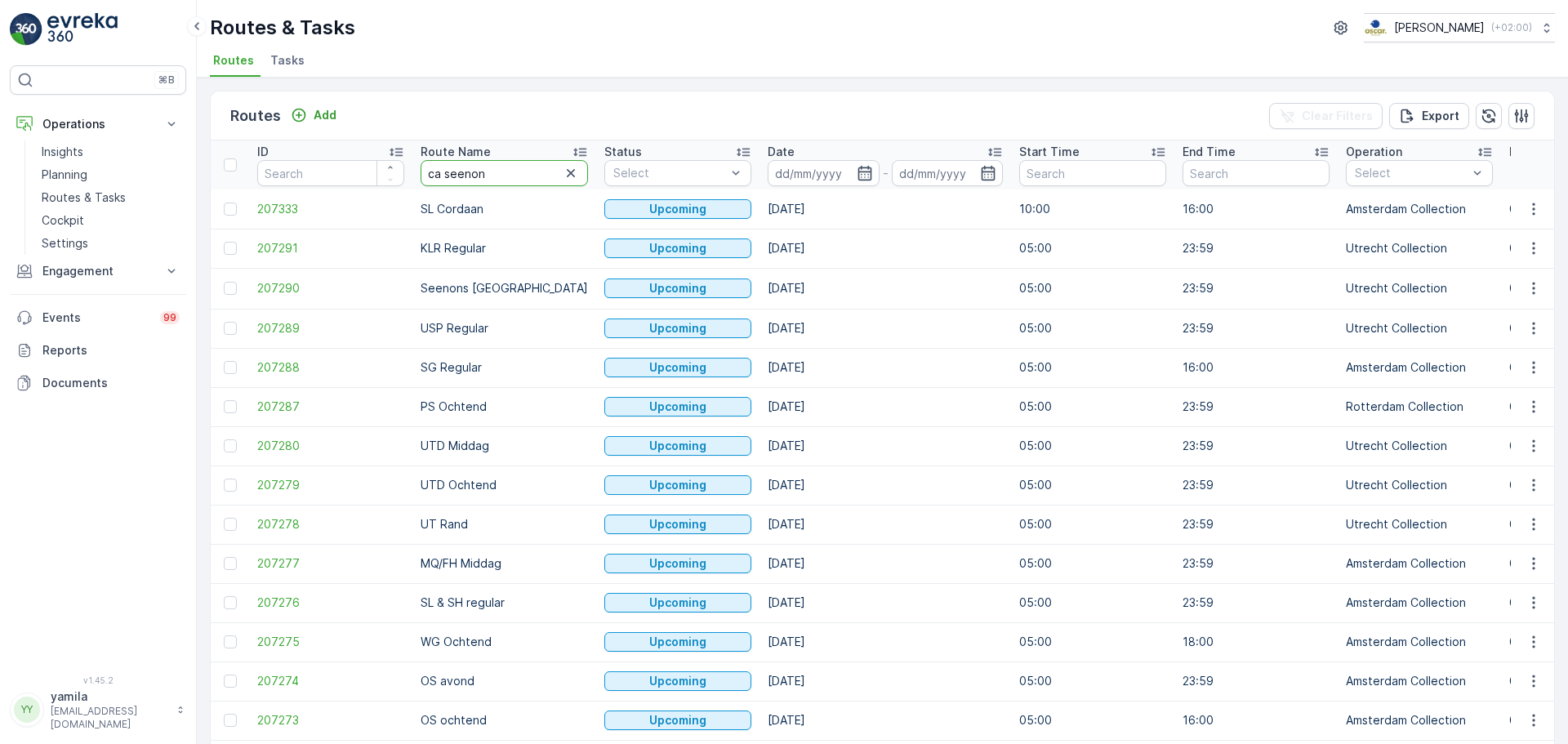 type on "ca seenons" 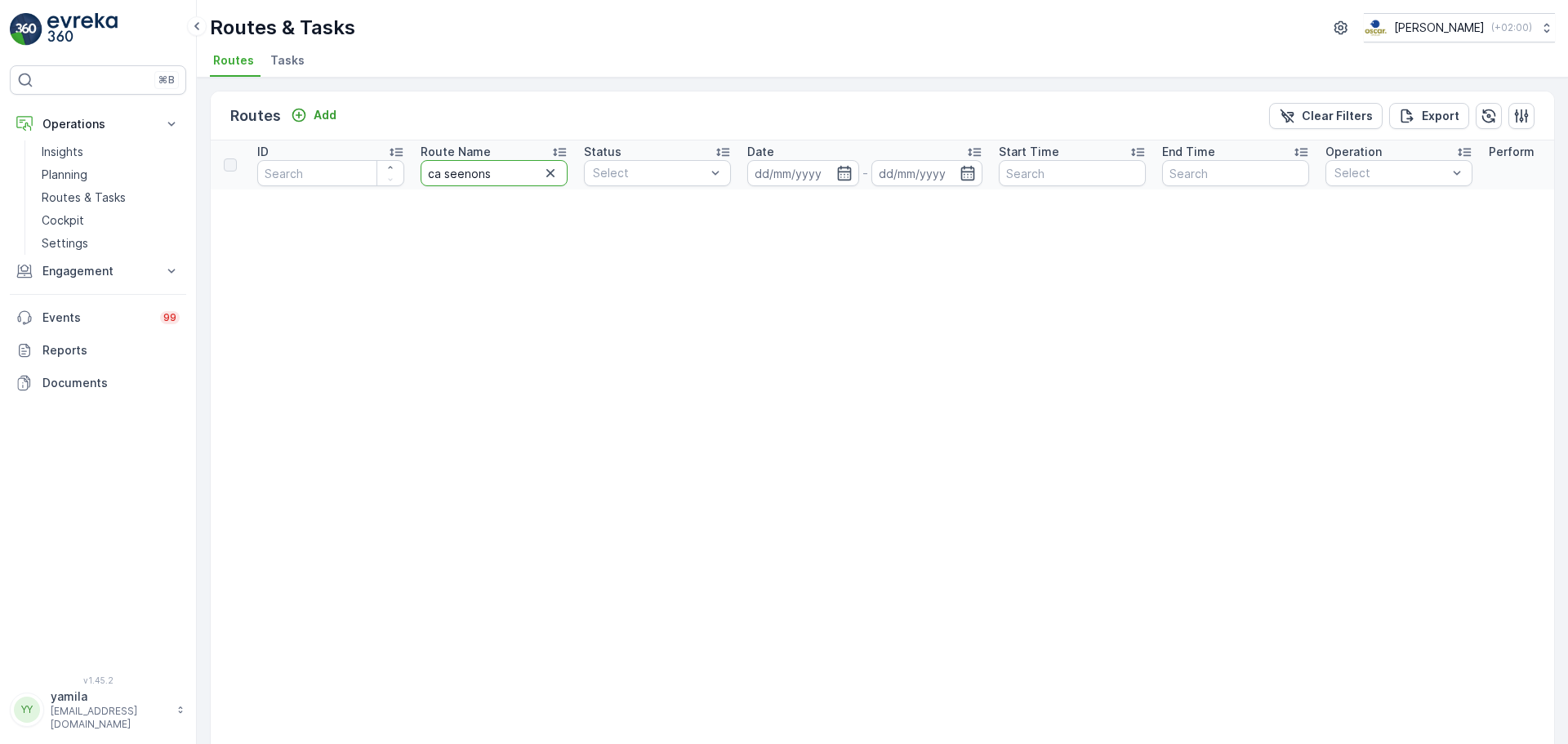 drag, startPoint x: 492, startPoint y: 167, endPoint x: 407, endPoint y: 167, distance: 85 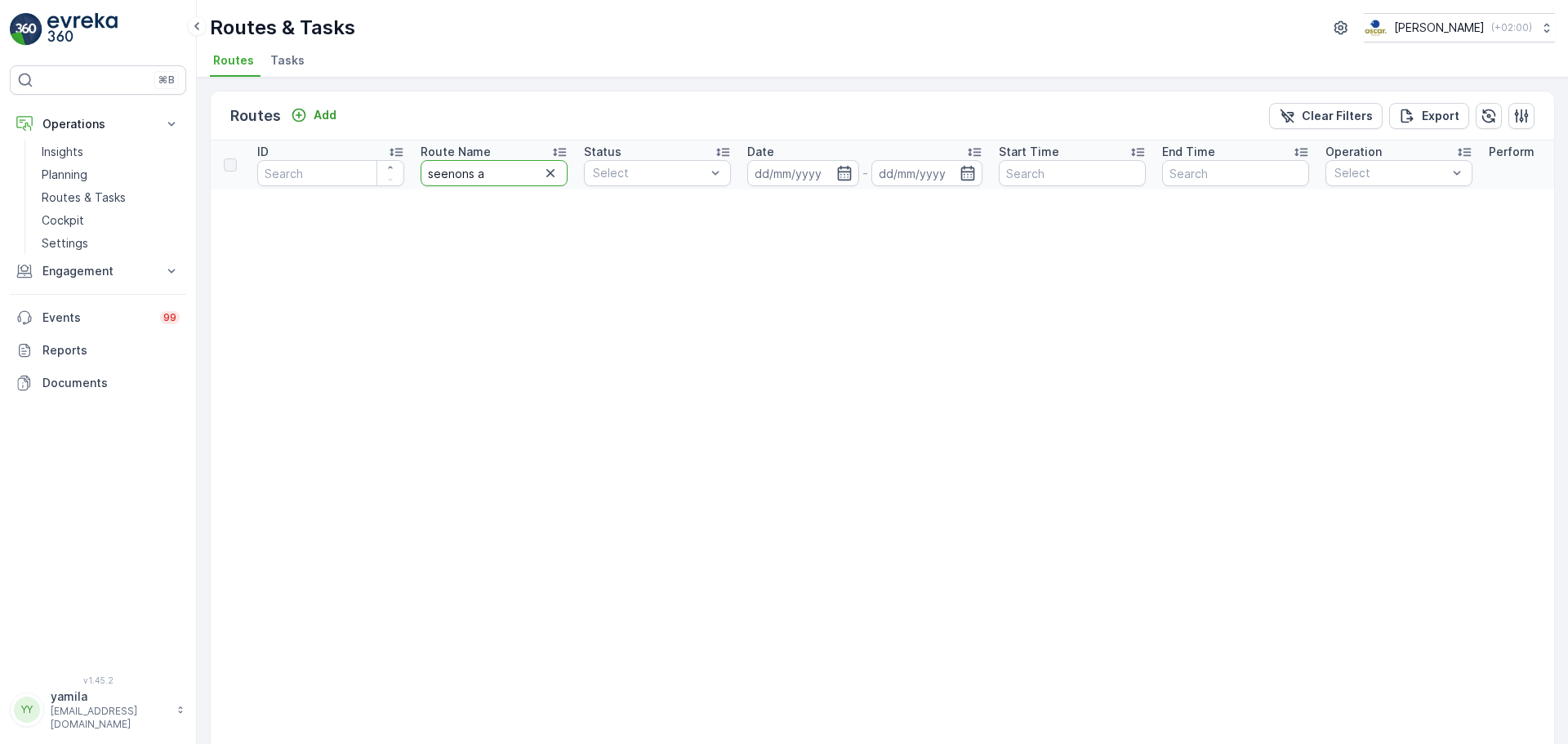 type on "seenons am" 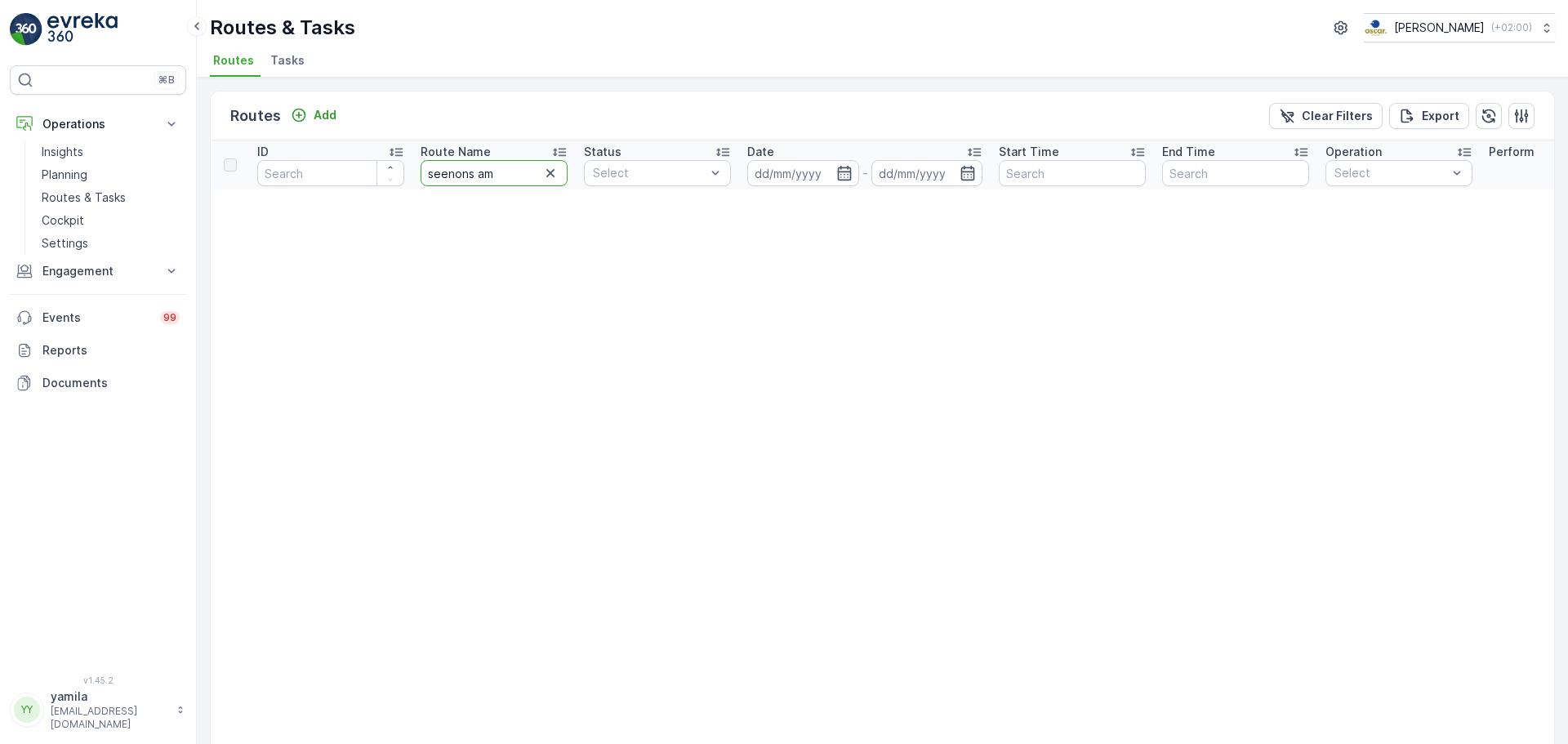 click on "seenons am" at bounding box center [494, 173] 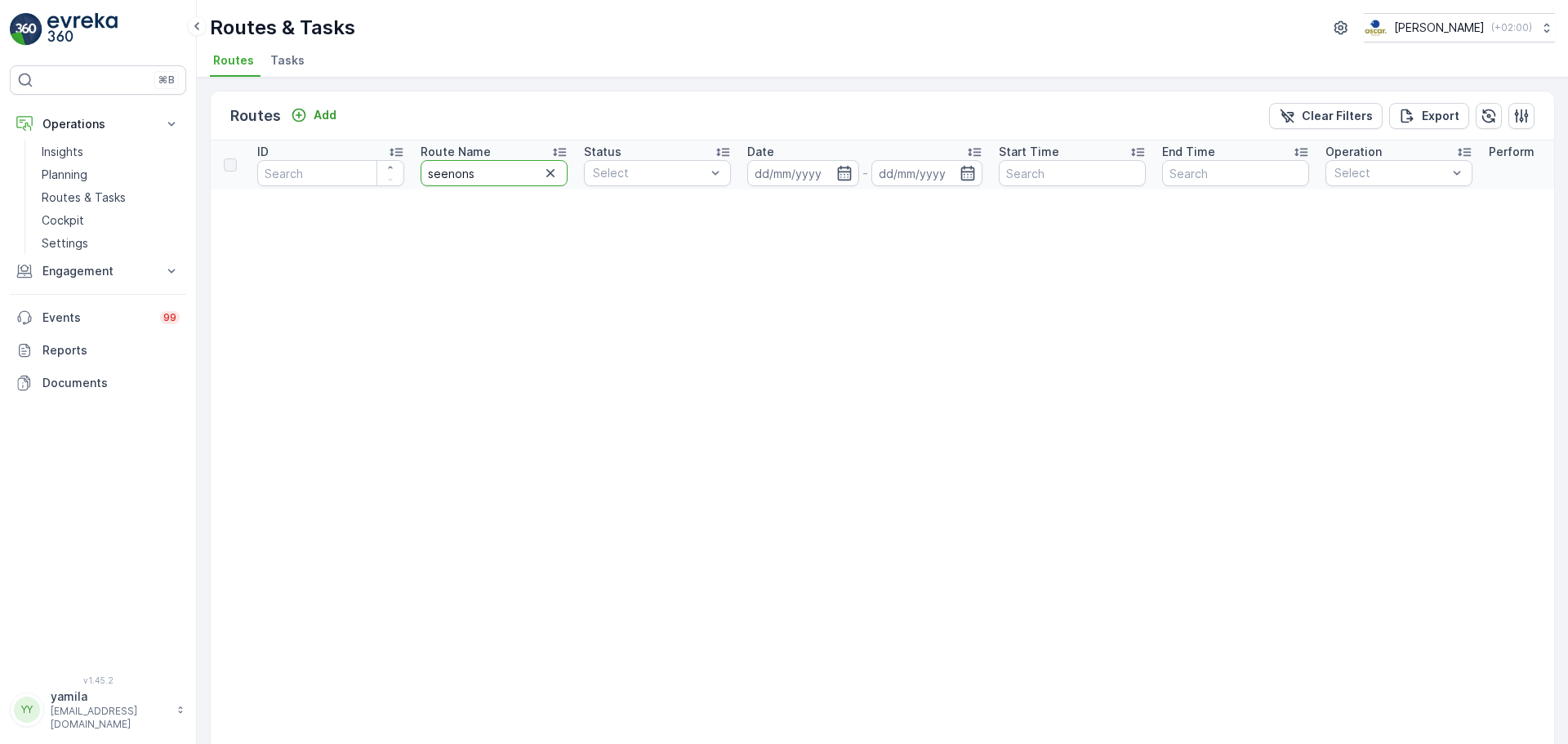 type on "seenon" 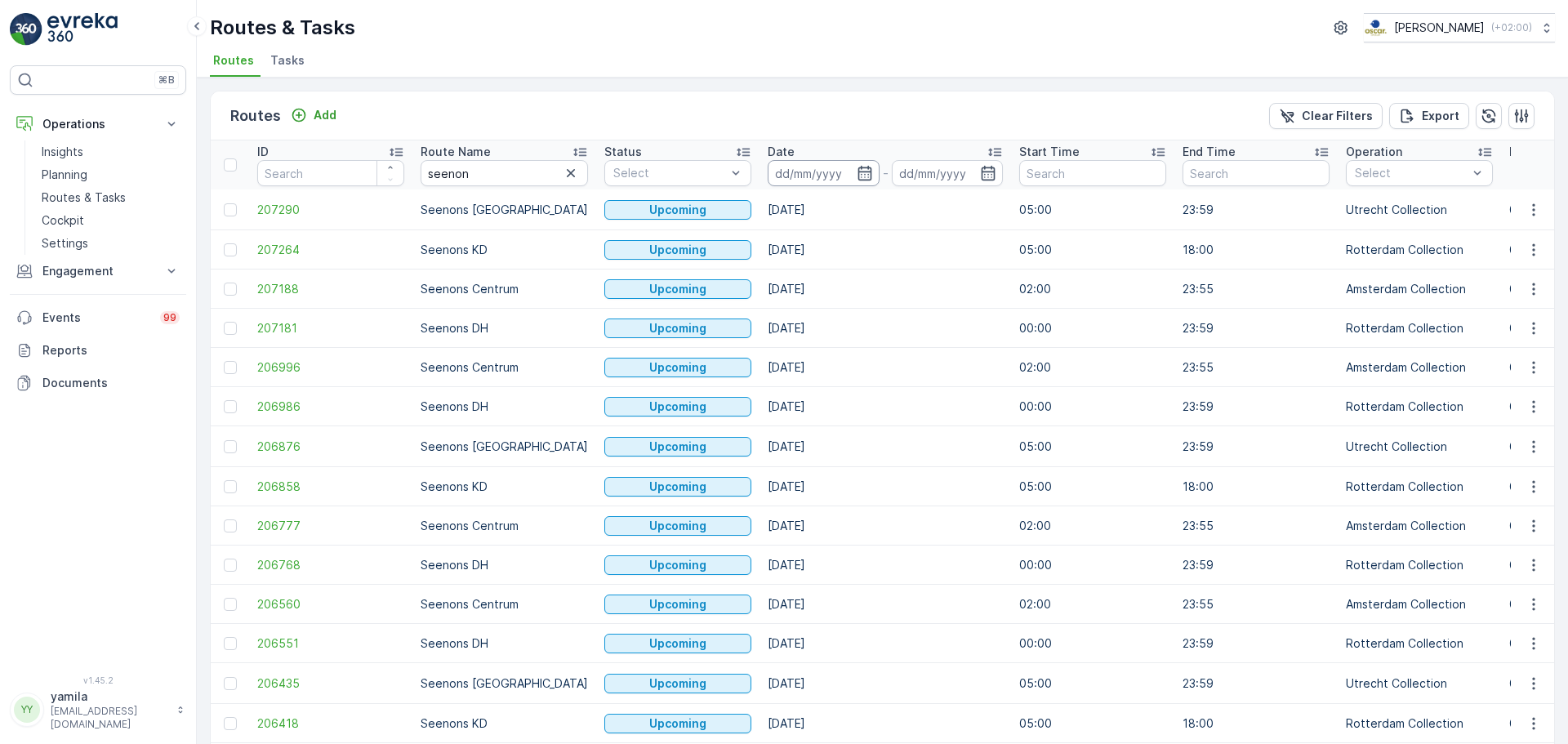 click at bounding box center [823, 173] 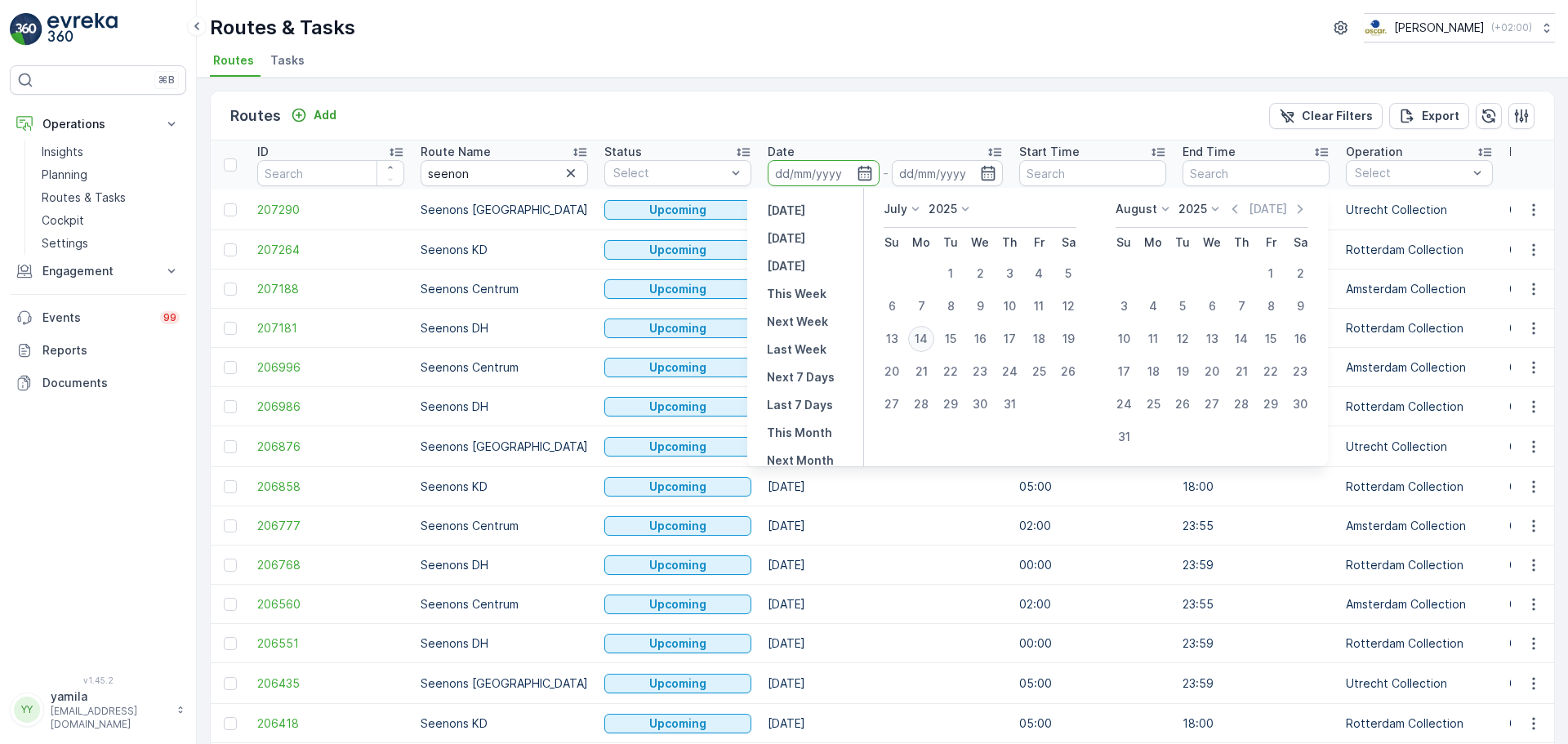 click on "14" at bounding box center (921, 339) 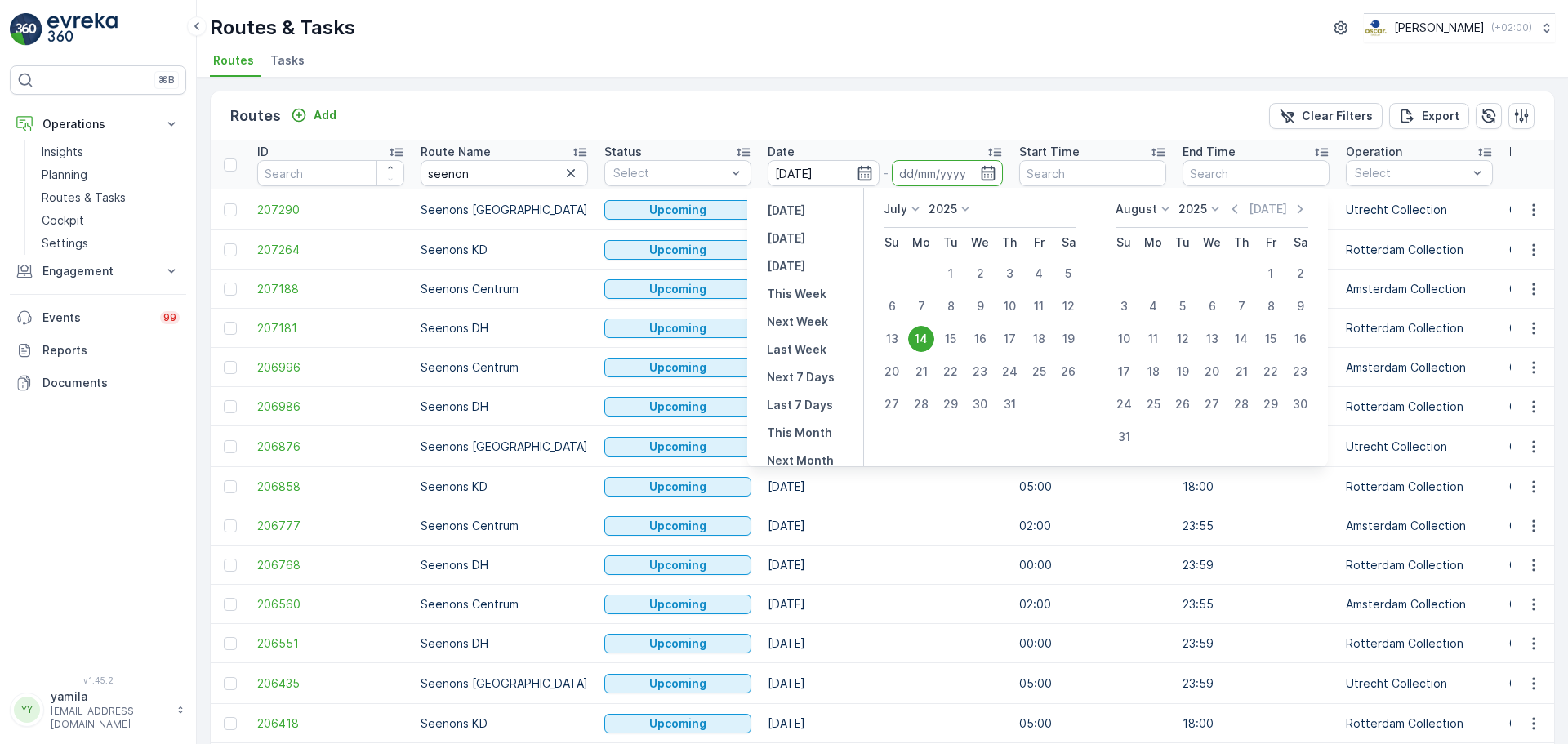 click on "14" at bounding box center [921, 339] 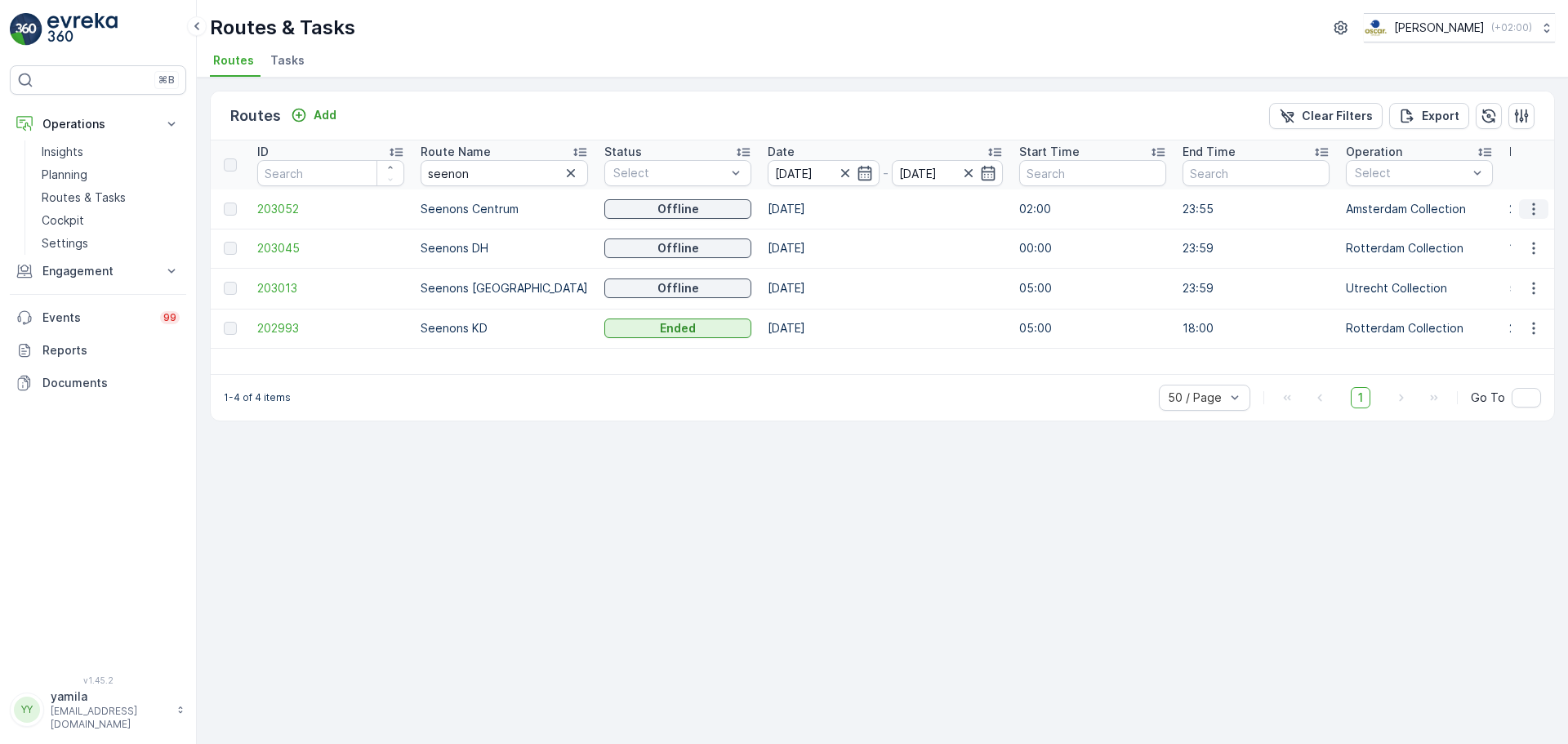 click 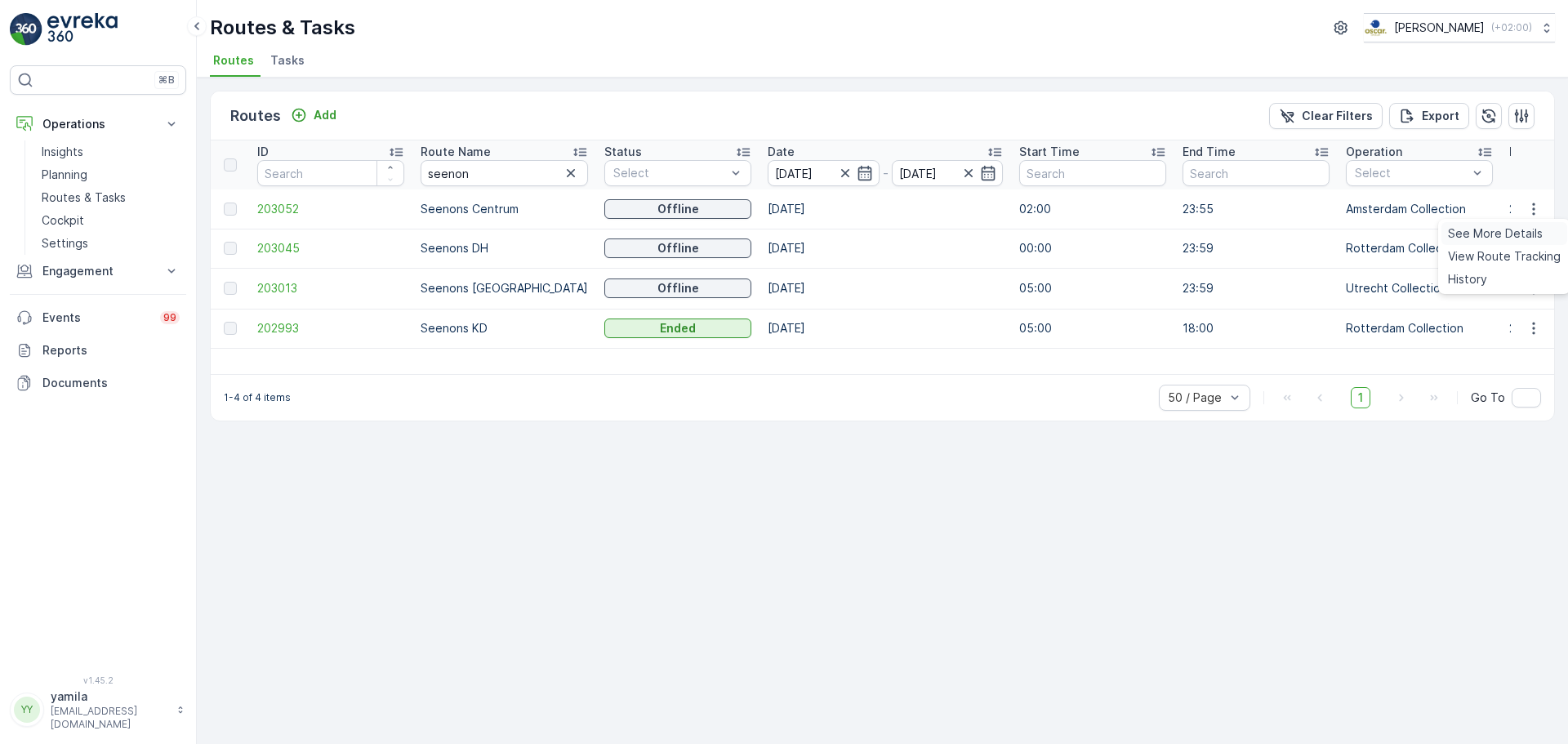 click on "See More Details" at bounding box center [1495, 234] 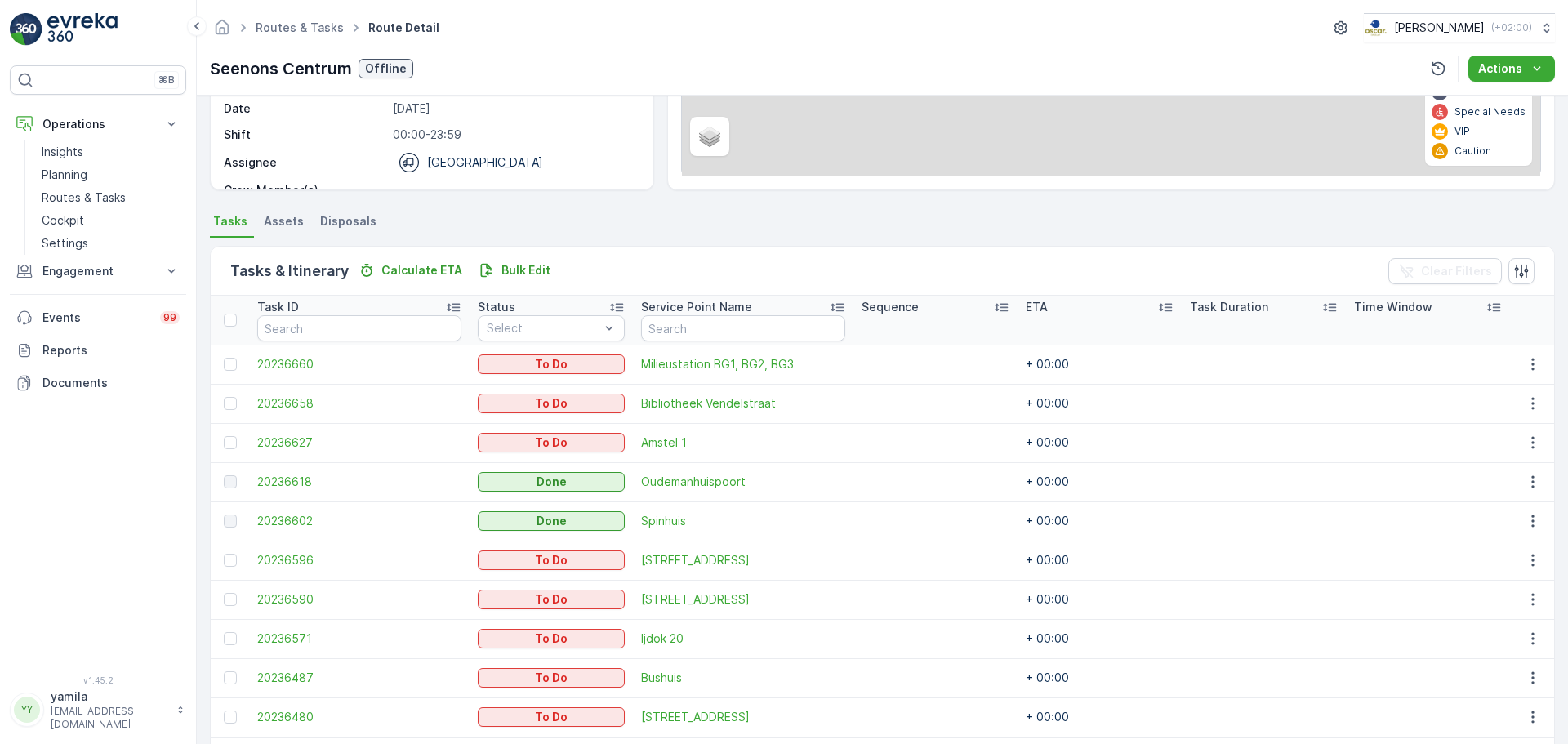 scroll, scrollTop: 307, scrollLeft: 0, axis: vertical 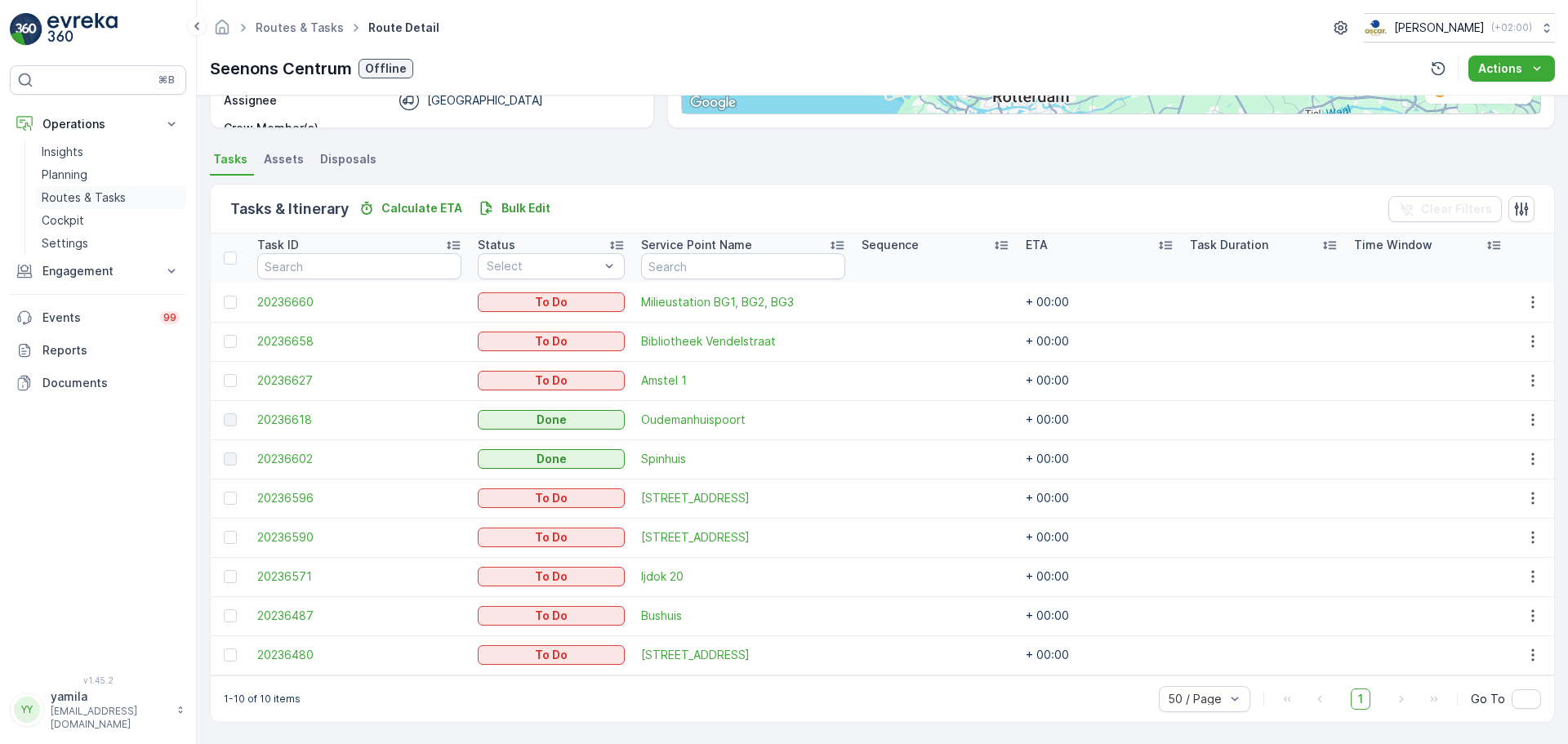 click on "Routes & Tasks" at bounding box center (83, 198) 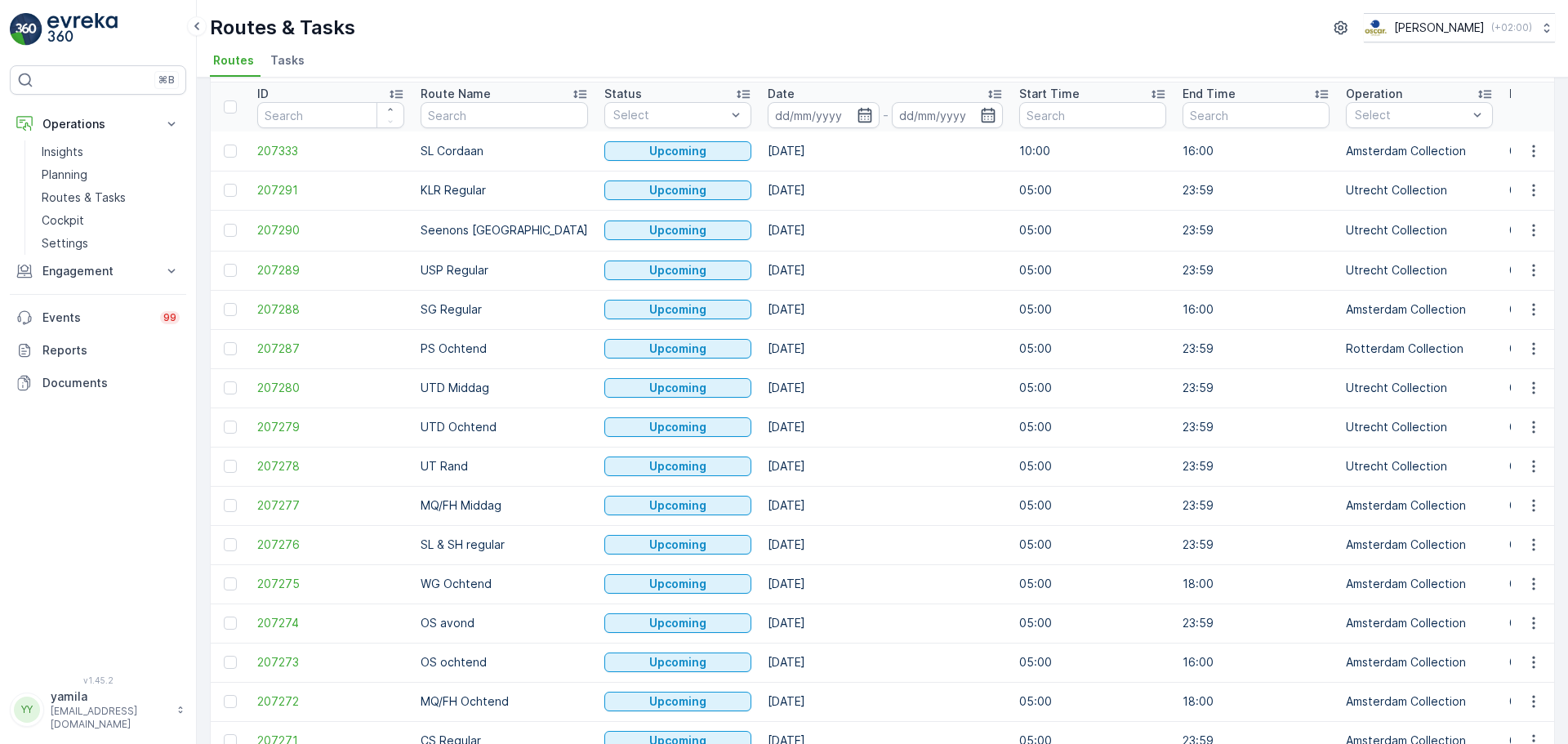 scroll, scrollTop: 82, scrollLeft: 0, axis: vertical 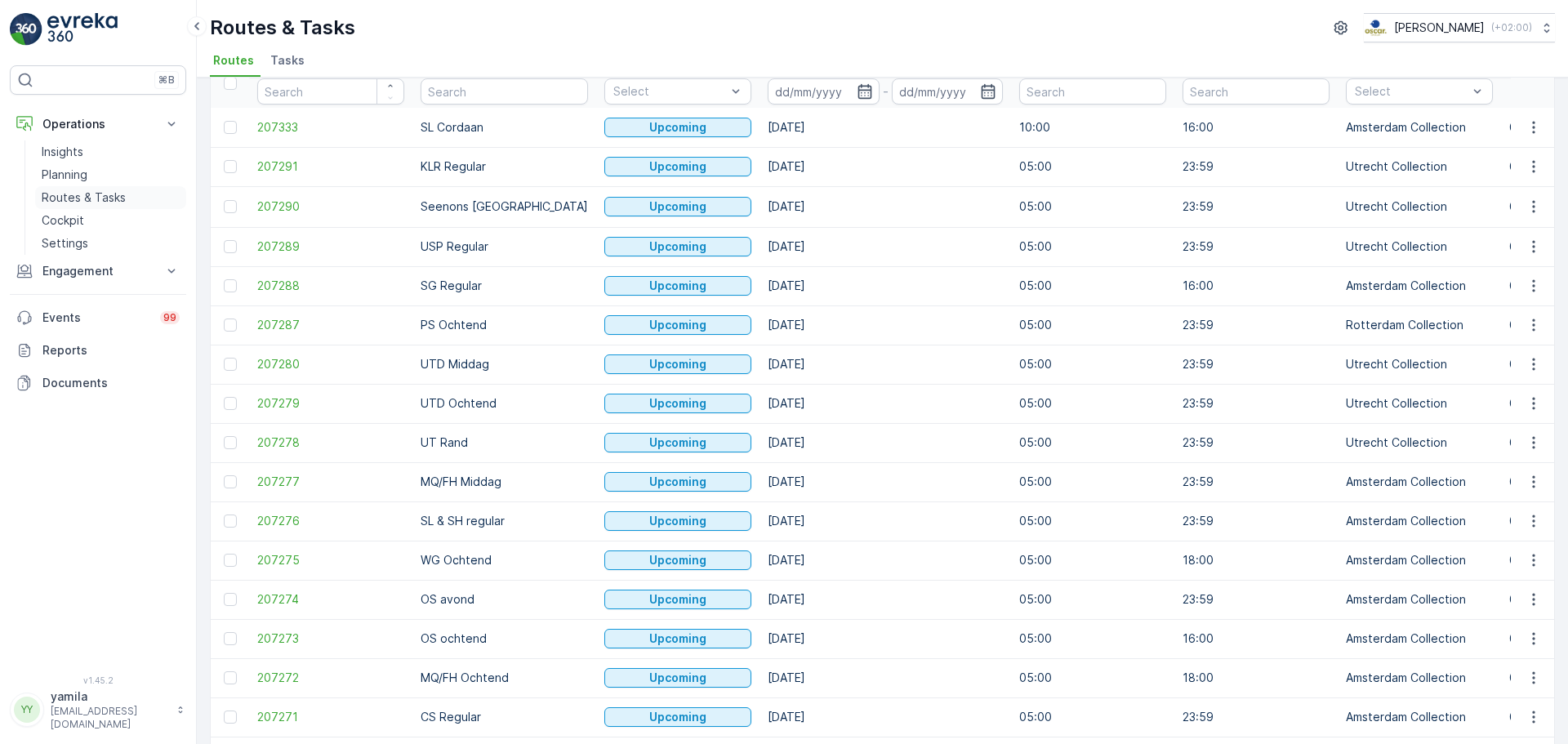 click on "Routes & Tasks" at bounding box center [83, 198] 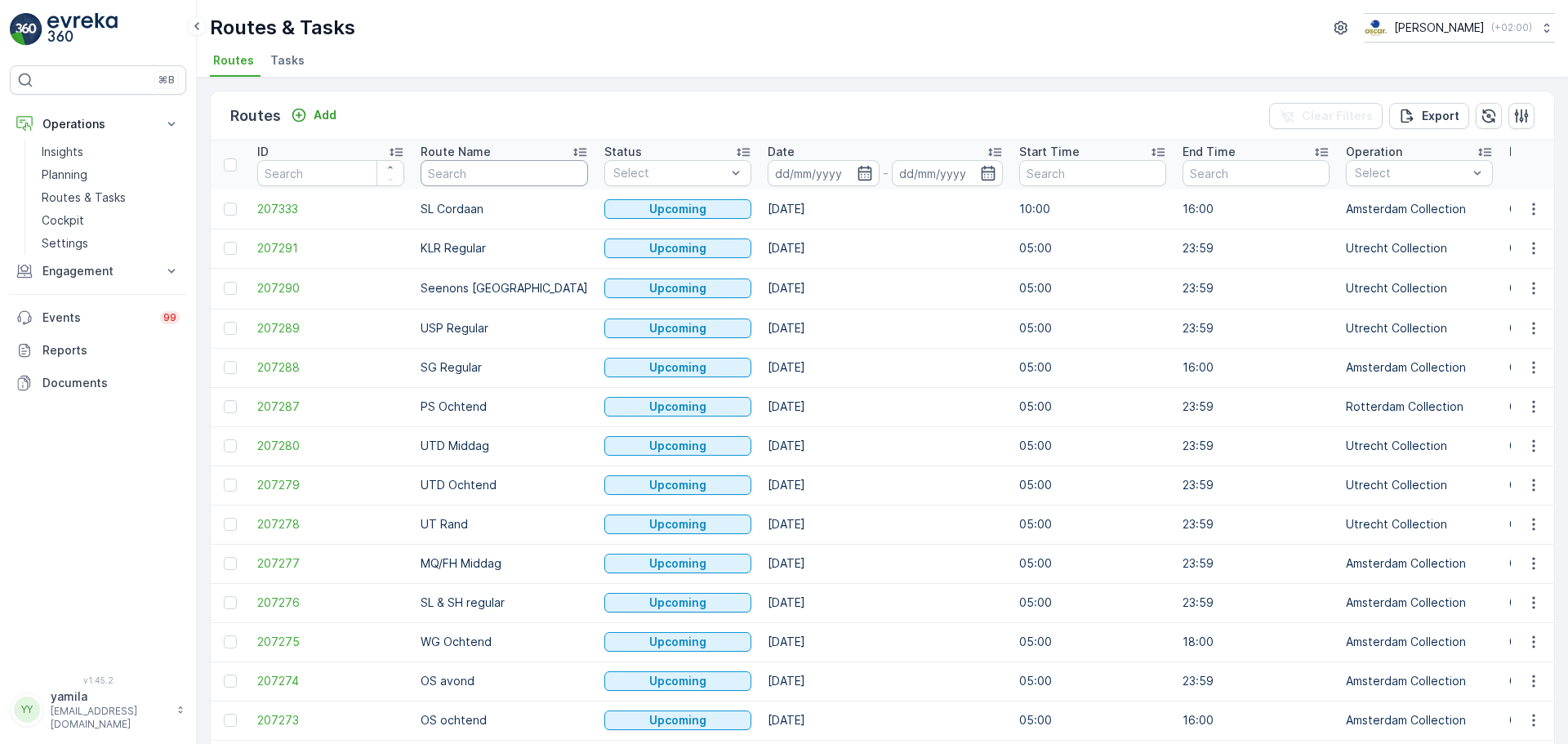 click at bounding box center (504, 173) 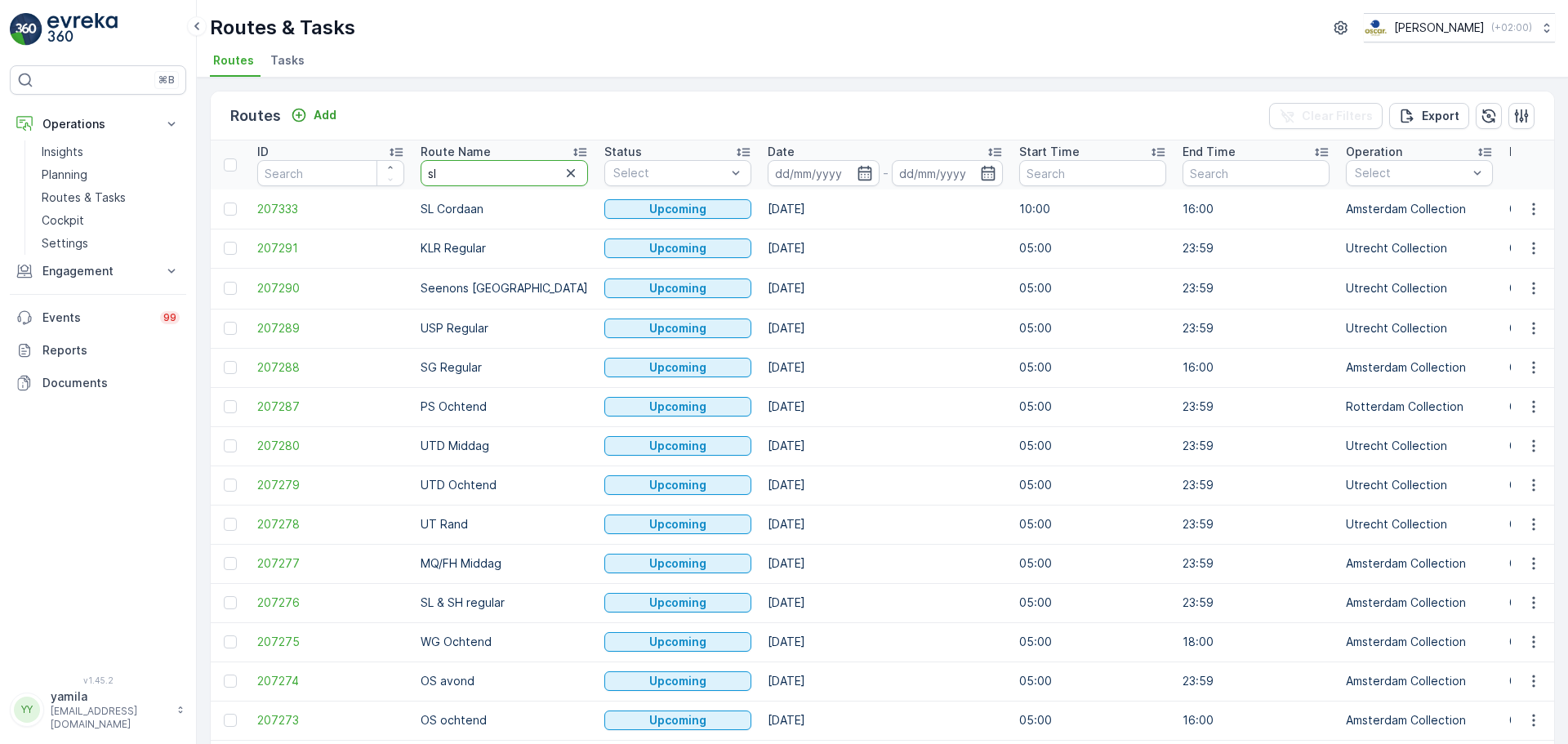 type on "sl/" 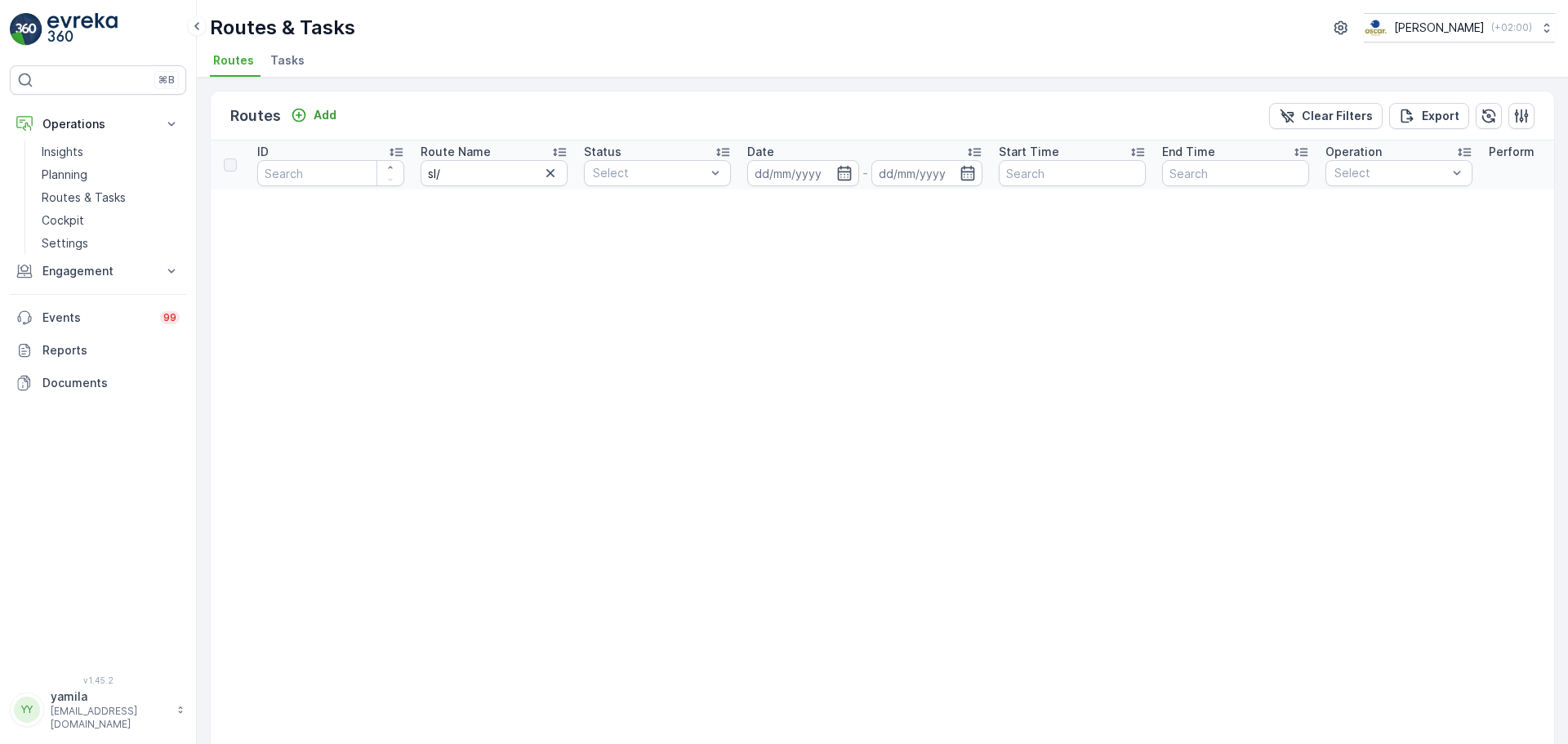 click on "sl/" at bounding box center (494, 173) 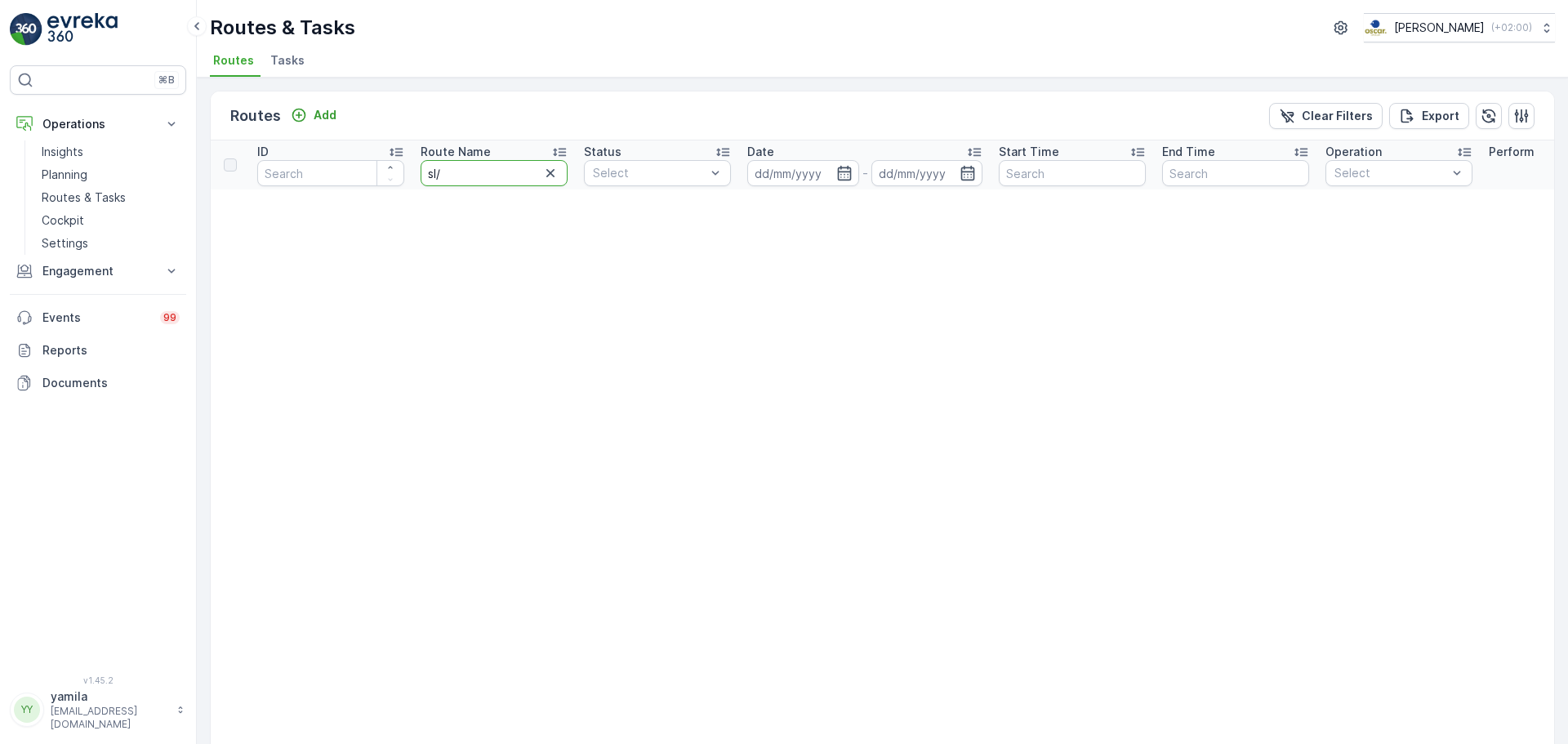 type on "sl" 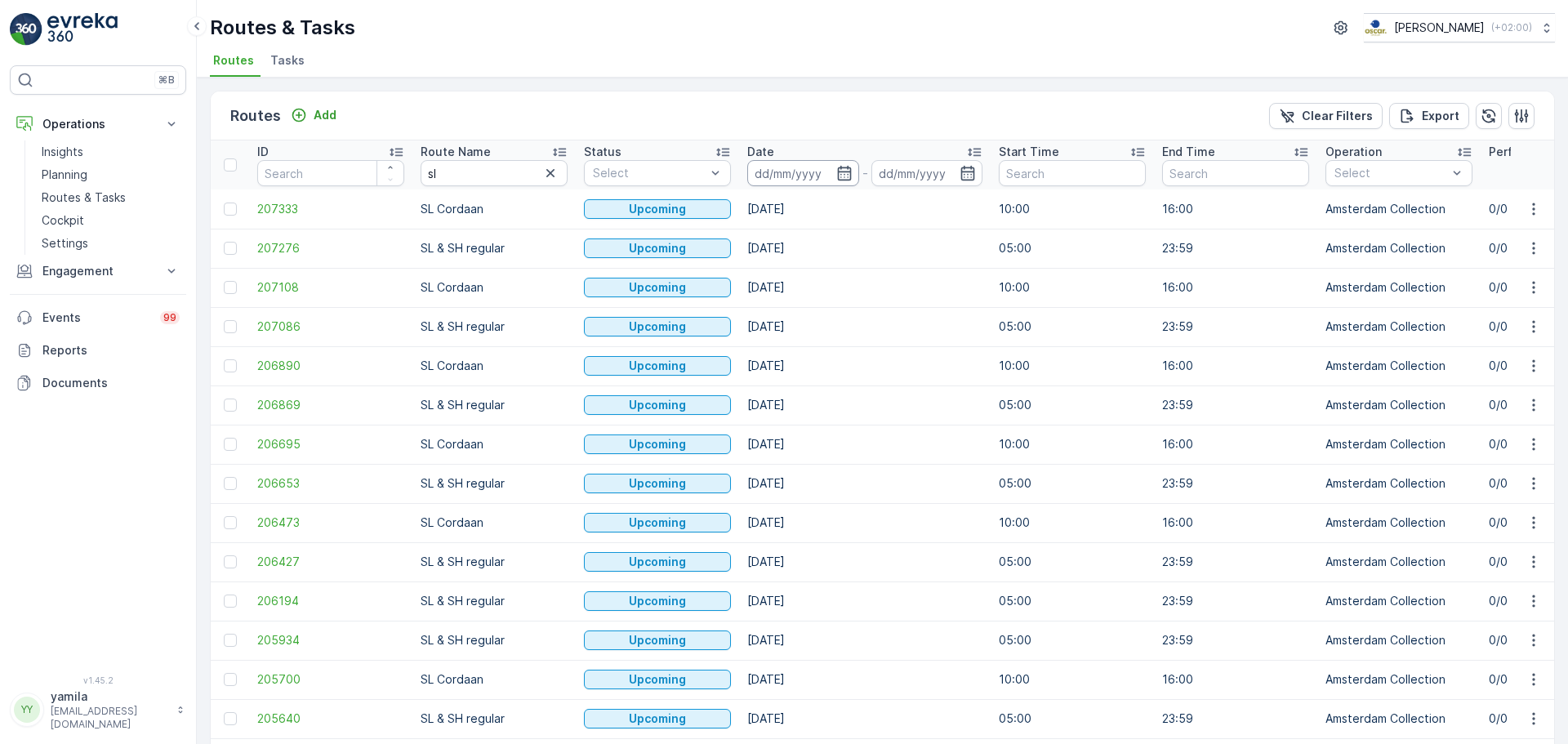 click at bounding box center [803, 173] 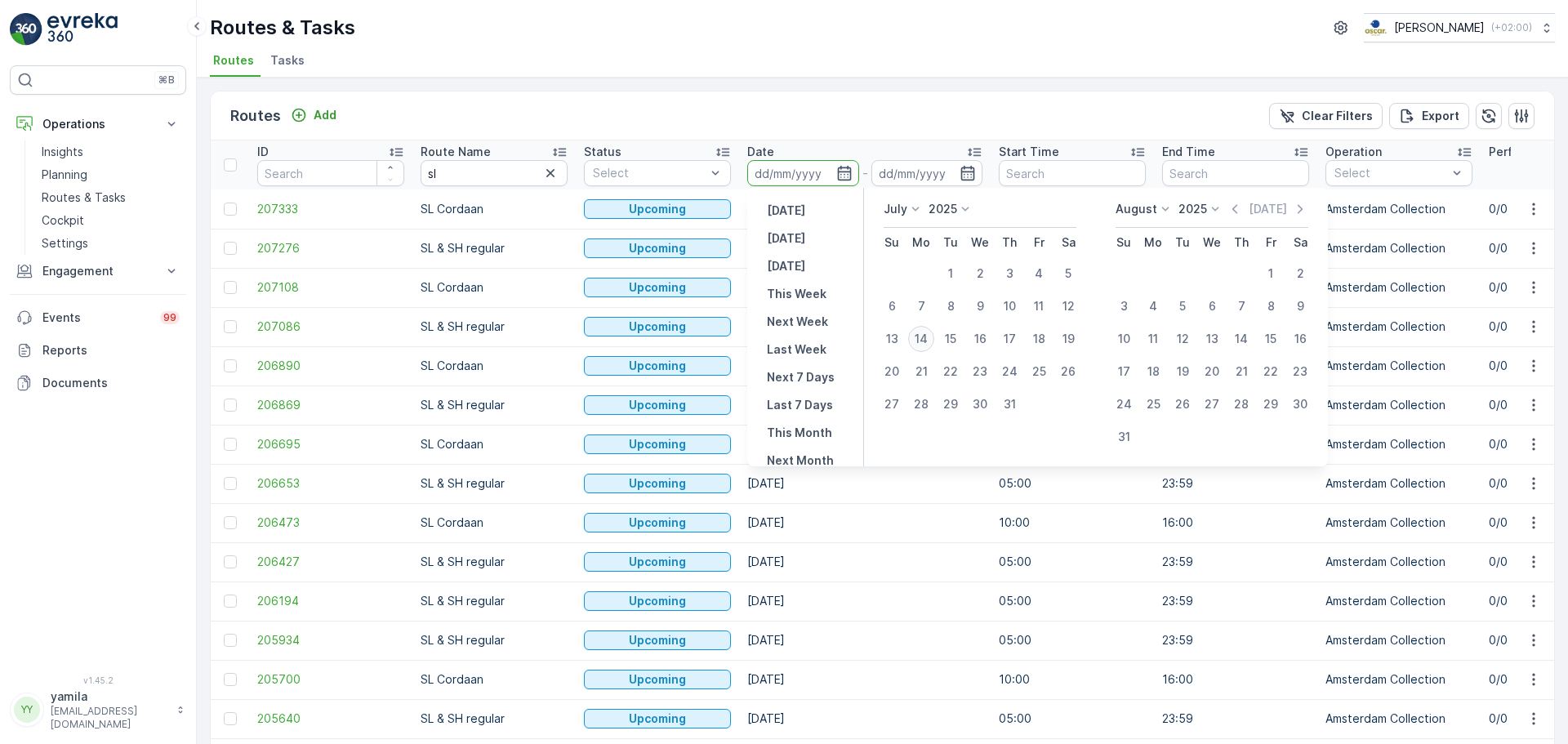 click on "14" at bounding box center [921, 339] 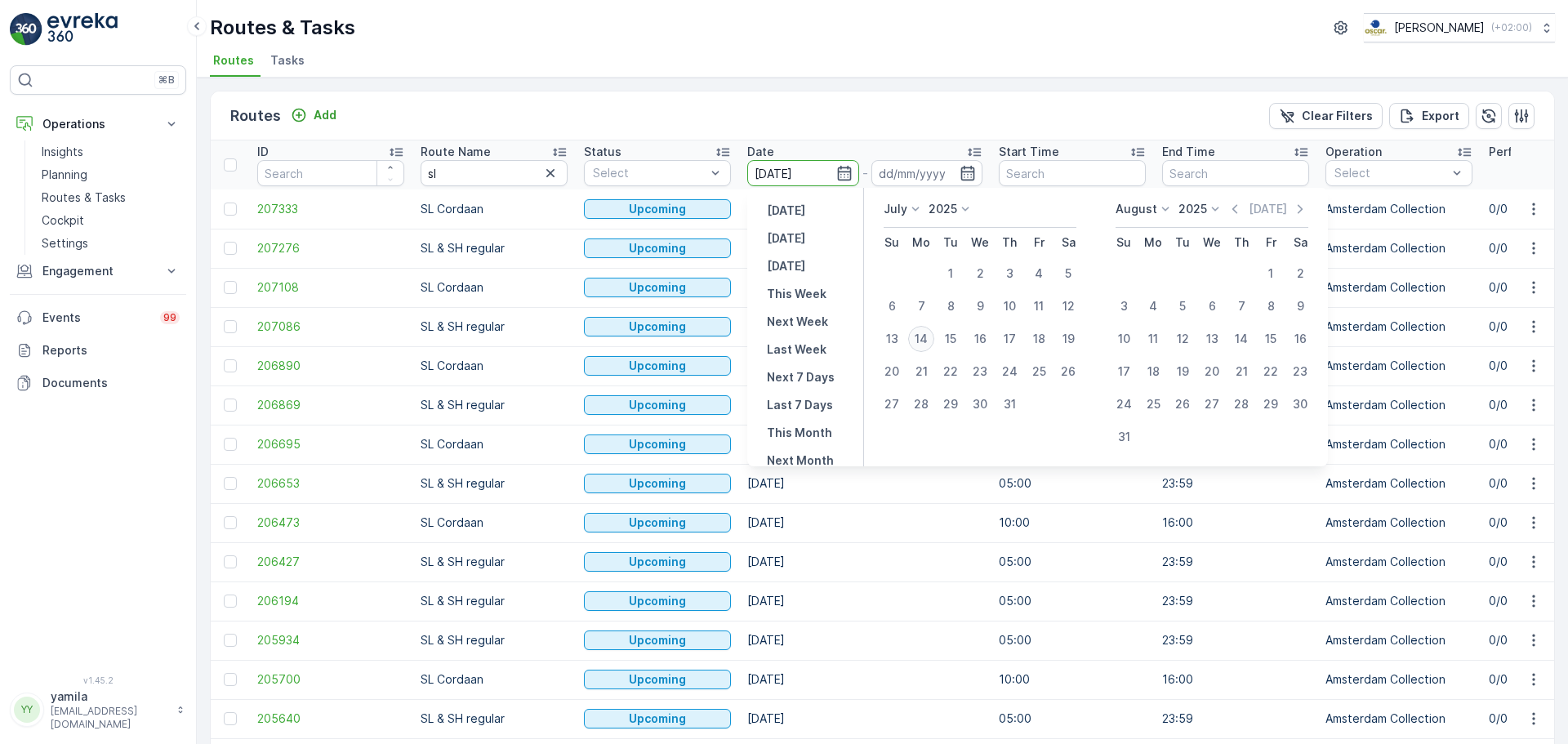 click on "14" at bounding box center [921, 339] 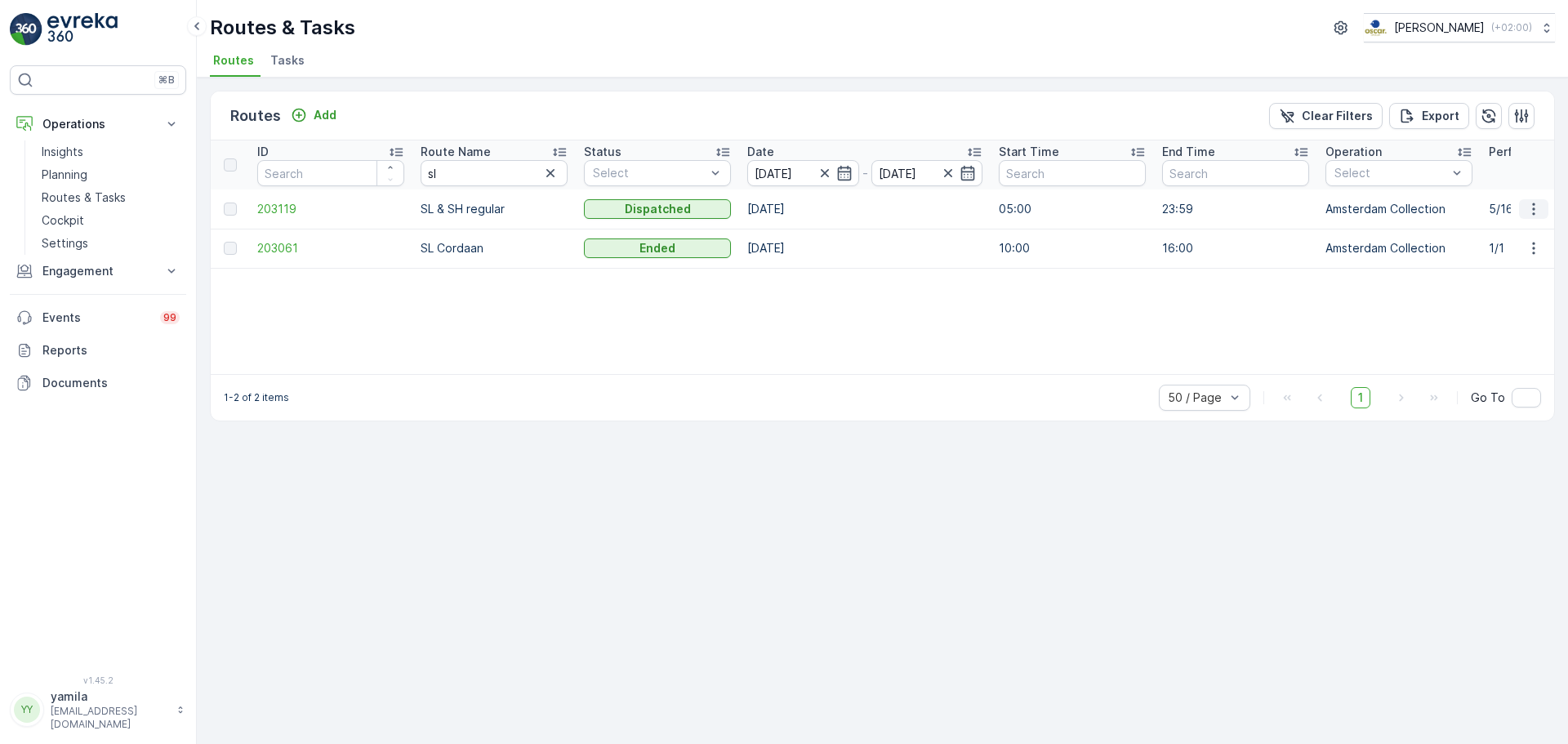 click 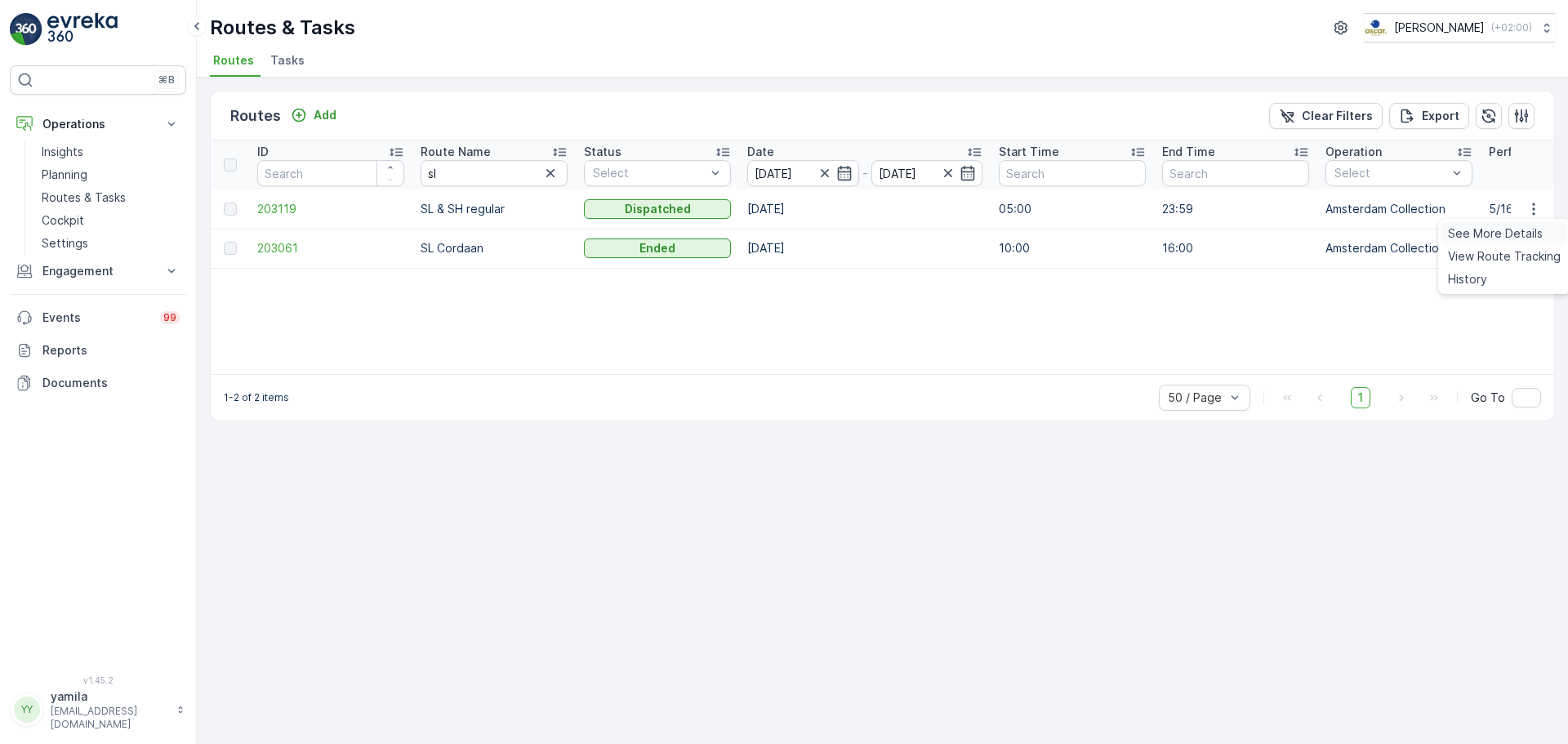 click on "See More Details" at bounding box center [1495, 234] 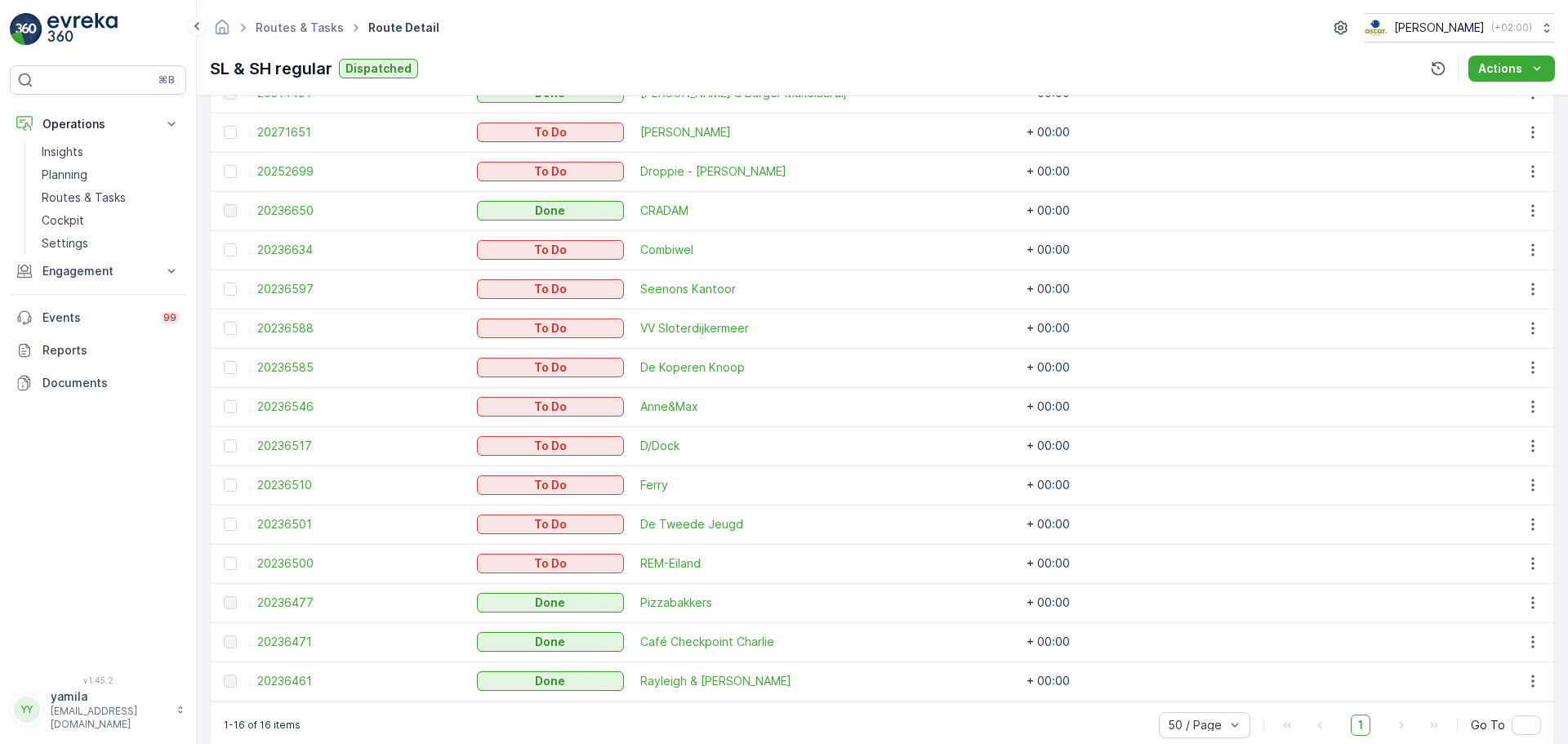 scroll, scrollTop: 542, scrollLeft: 0, axis: vertical 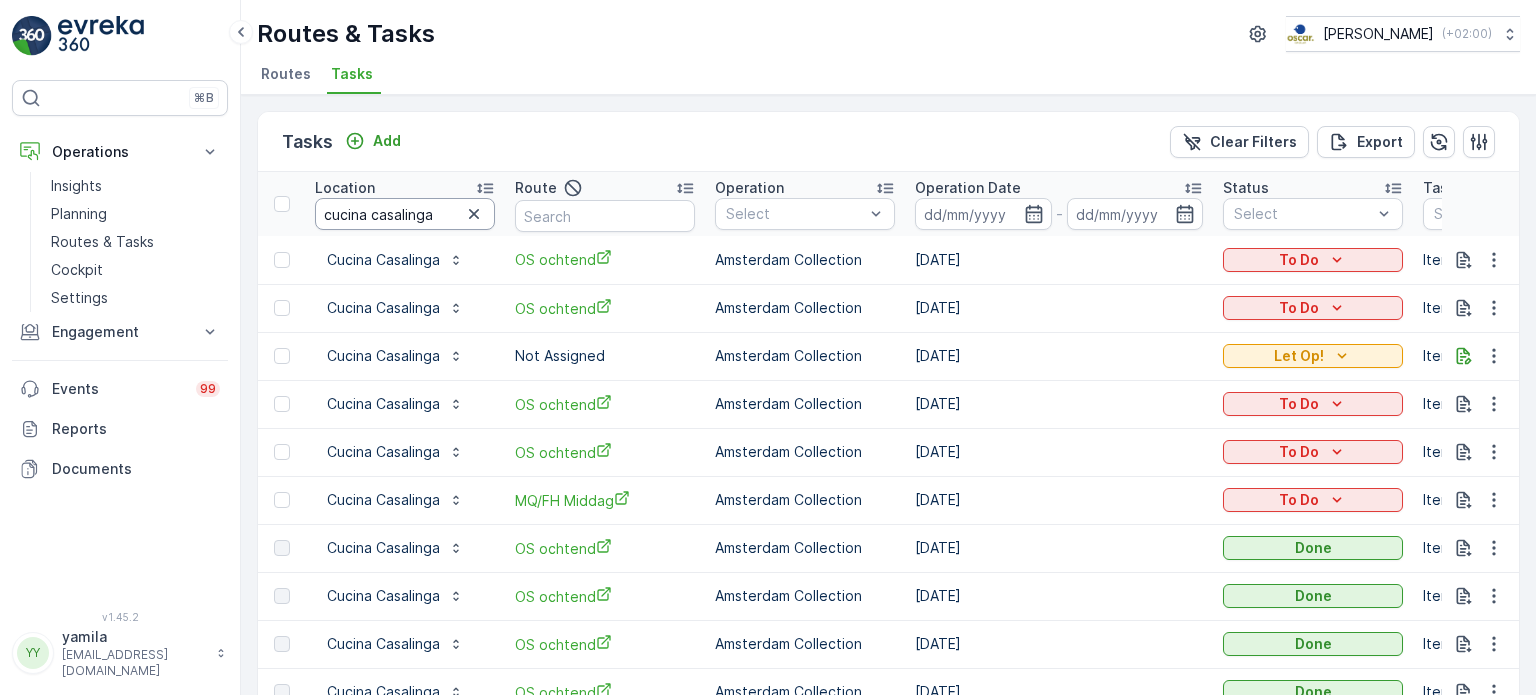 click on "cucina casalinga" at bounding box center (405, 214) 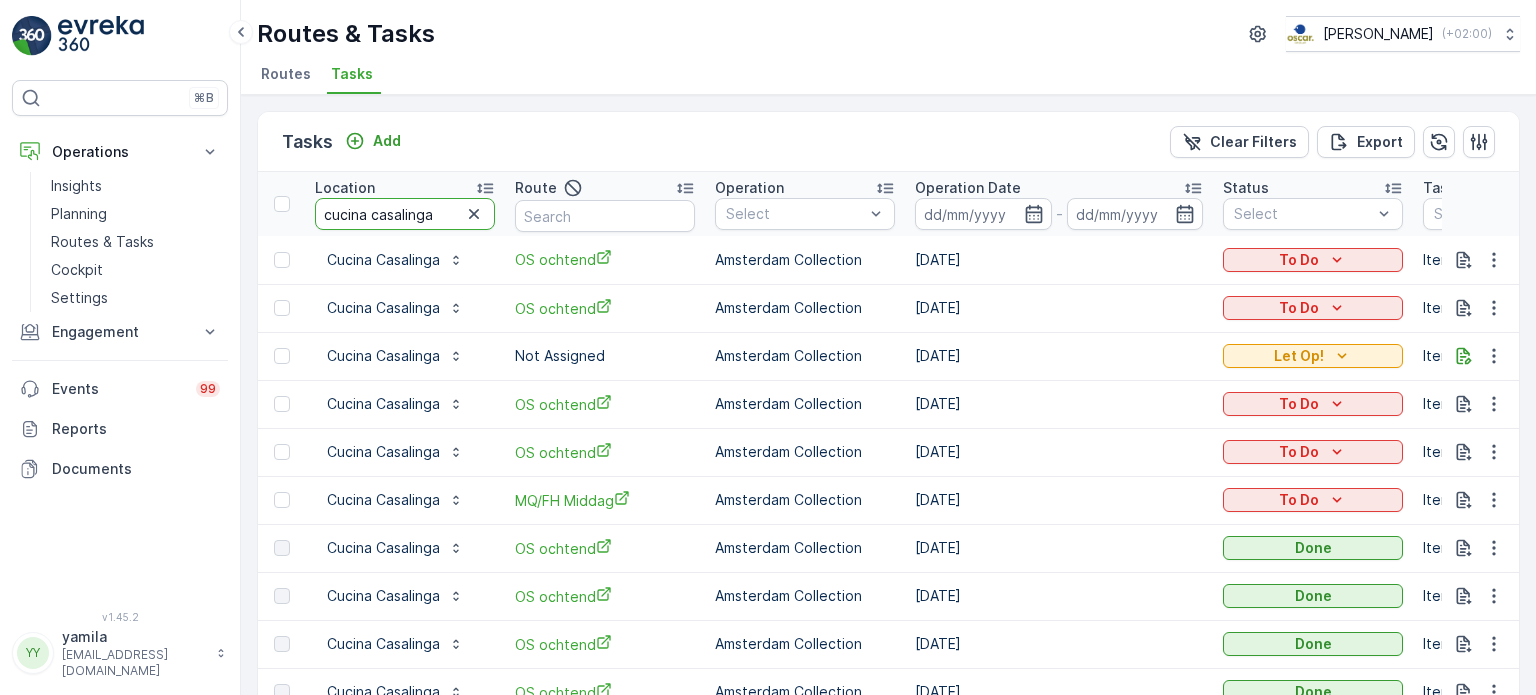click on "cucina casalinga" at bounding box center (405, 214) 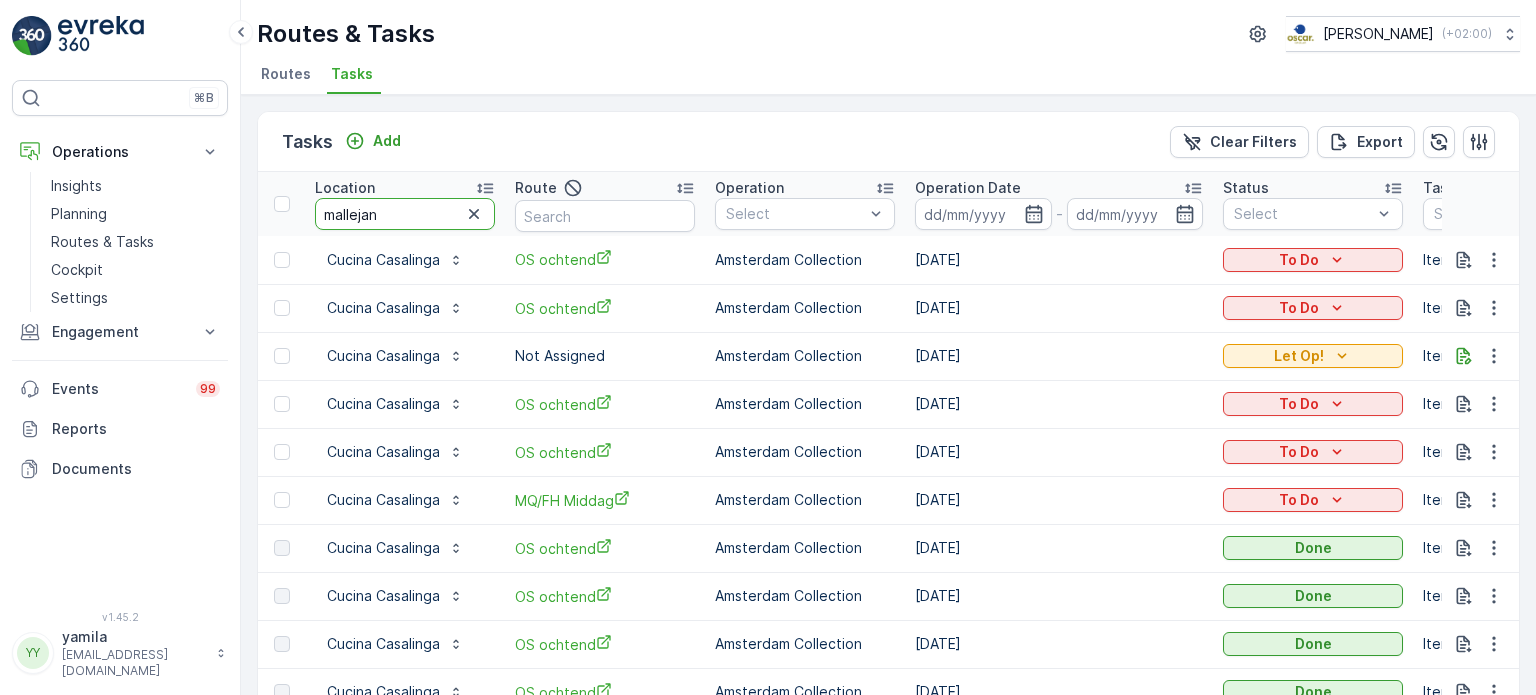 type on "mallejan" 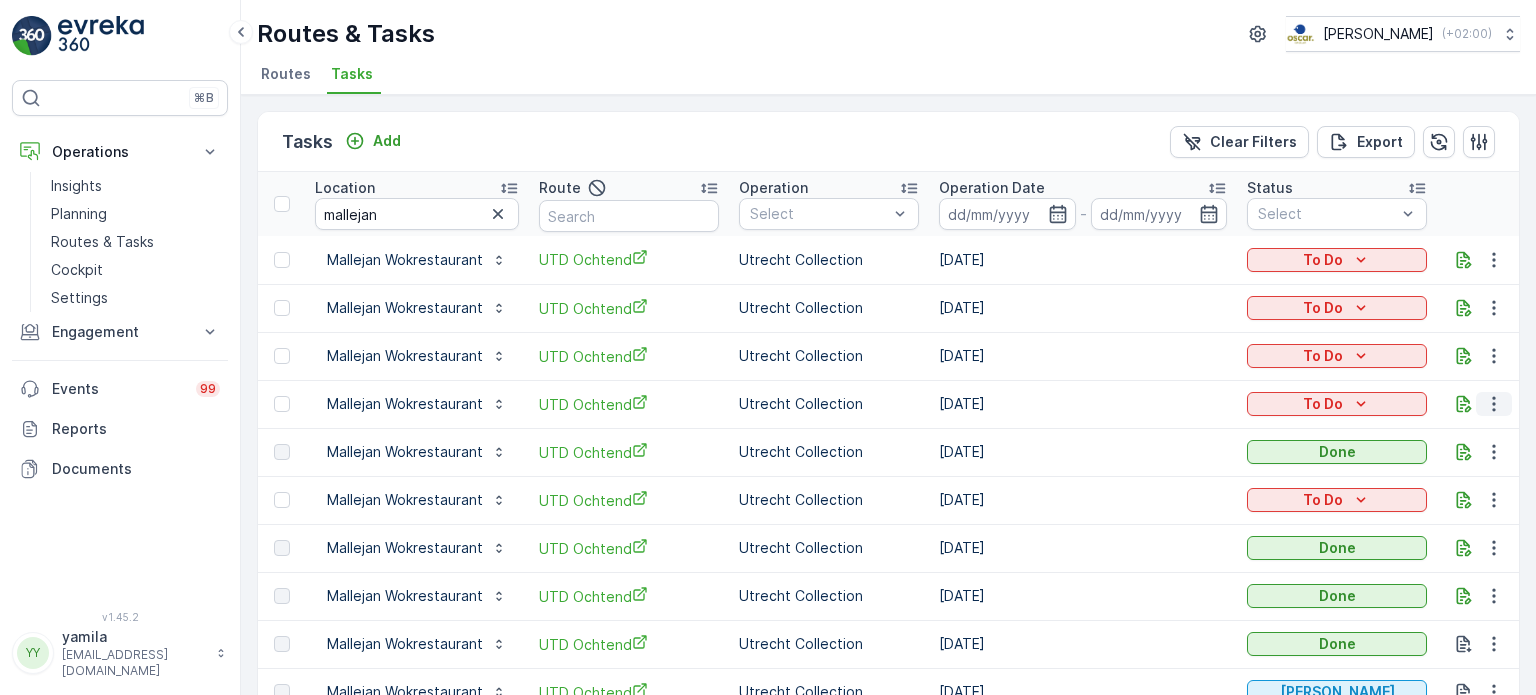 click 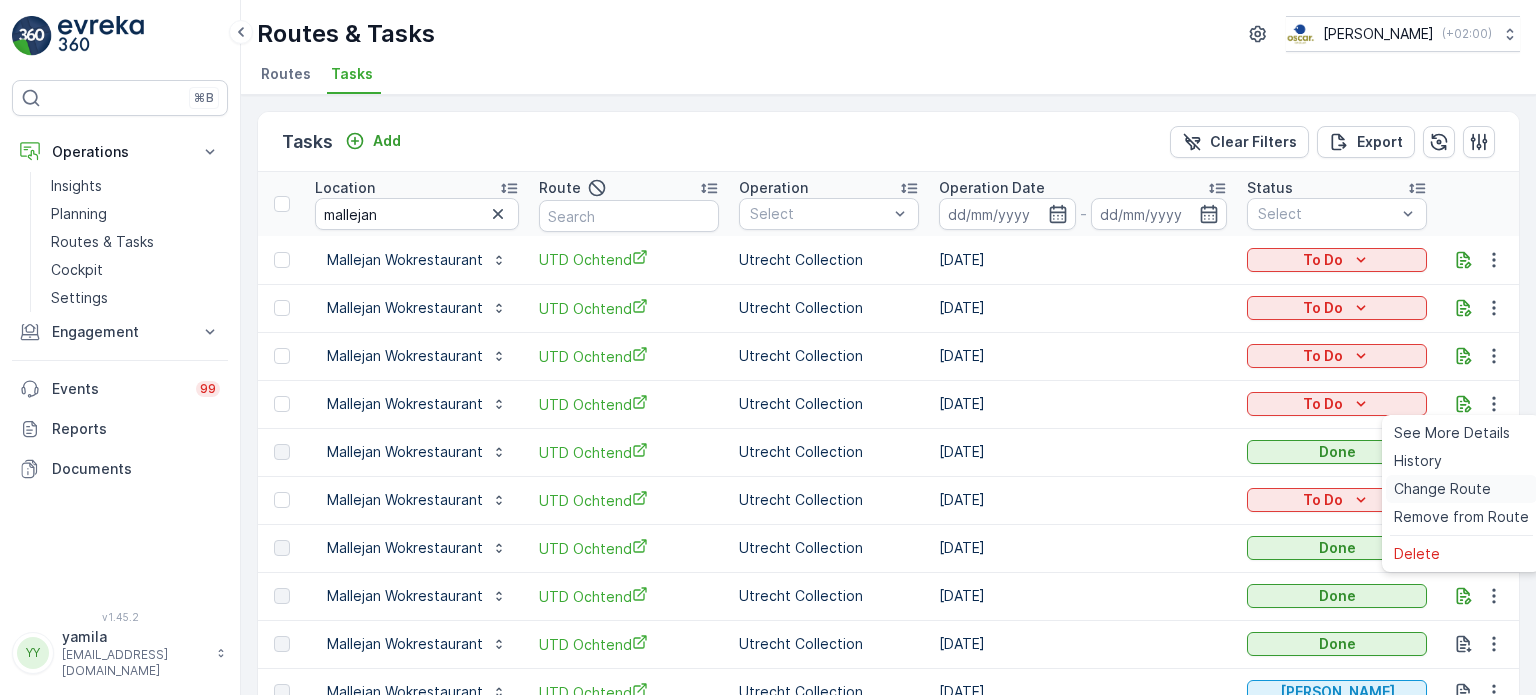 click on "Change Route" at bounding box center (1442, 489) 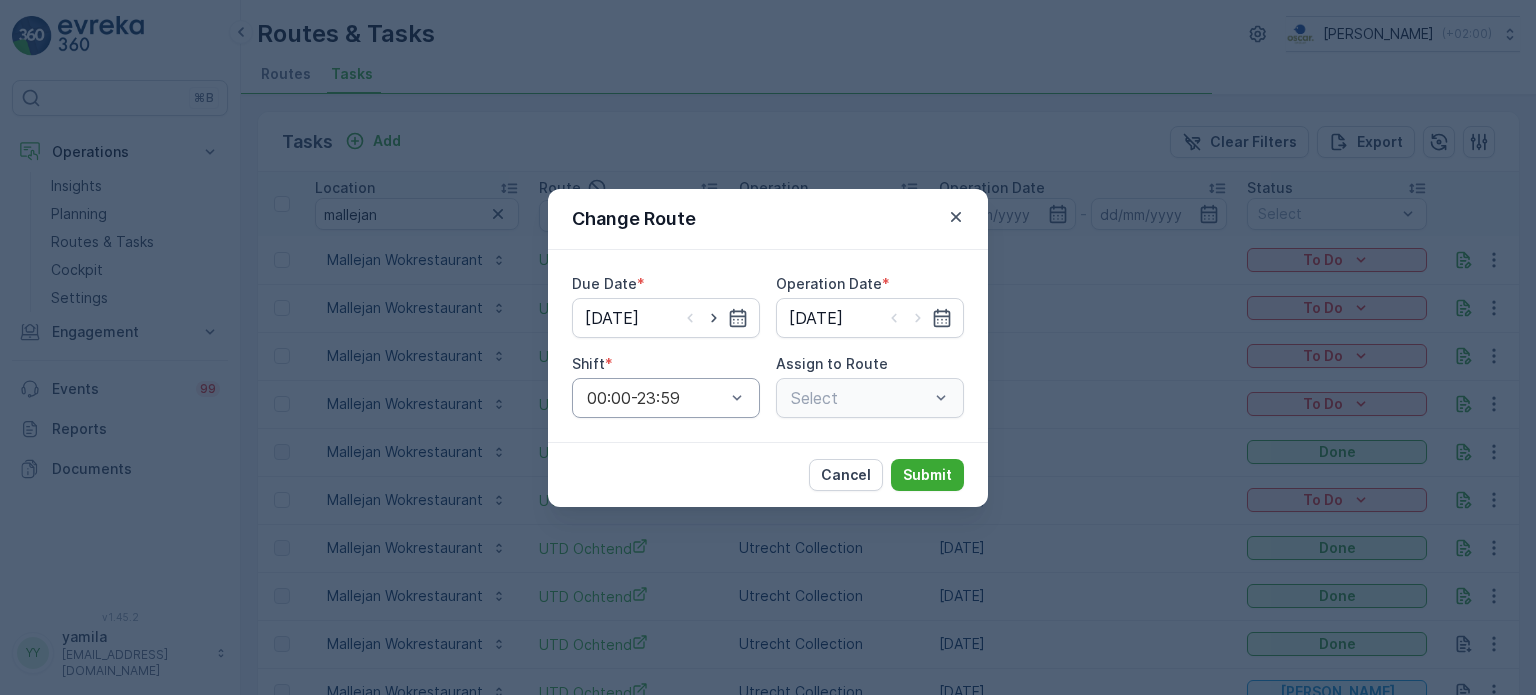 type on "[DATE]" 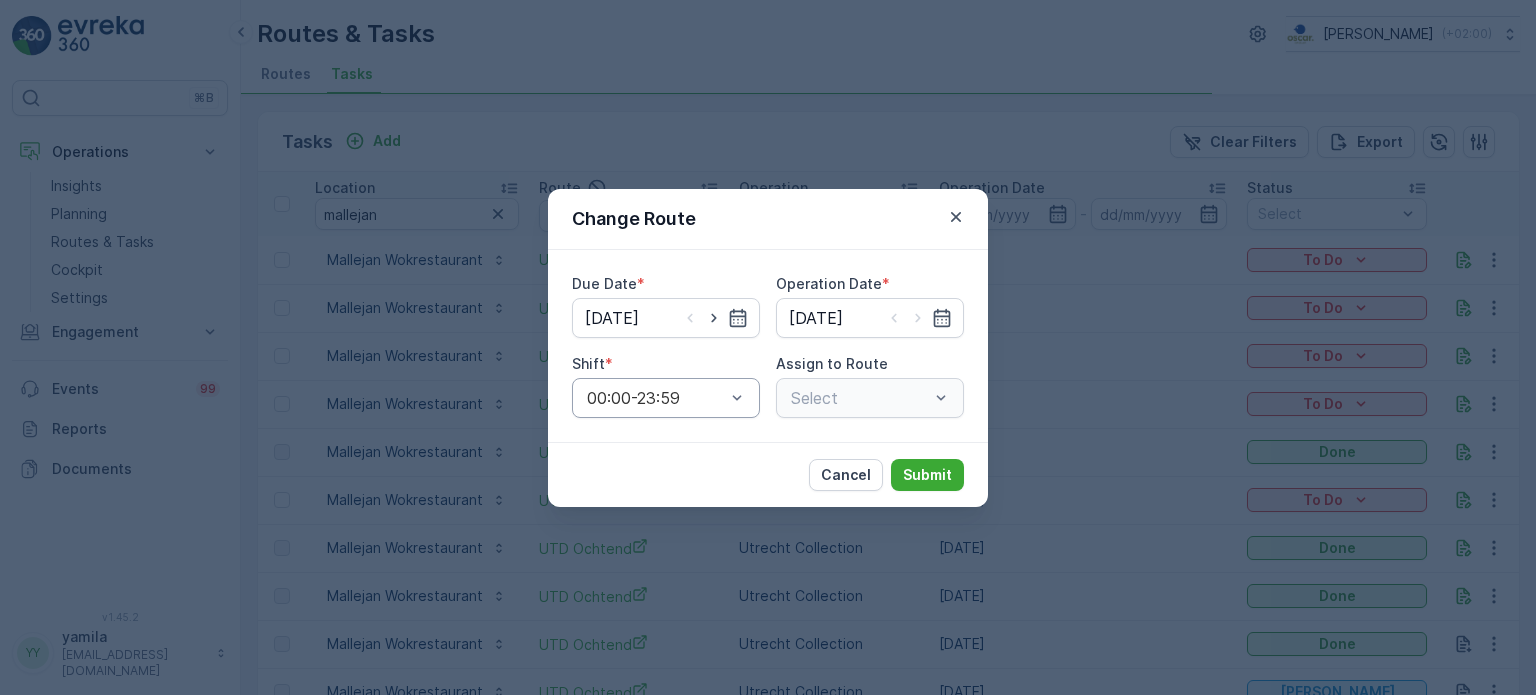 type on "[DATE]" 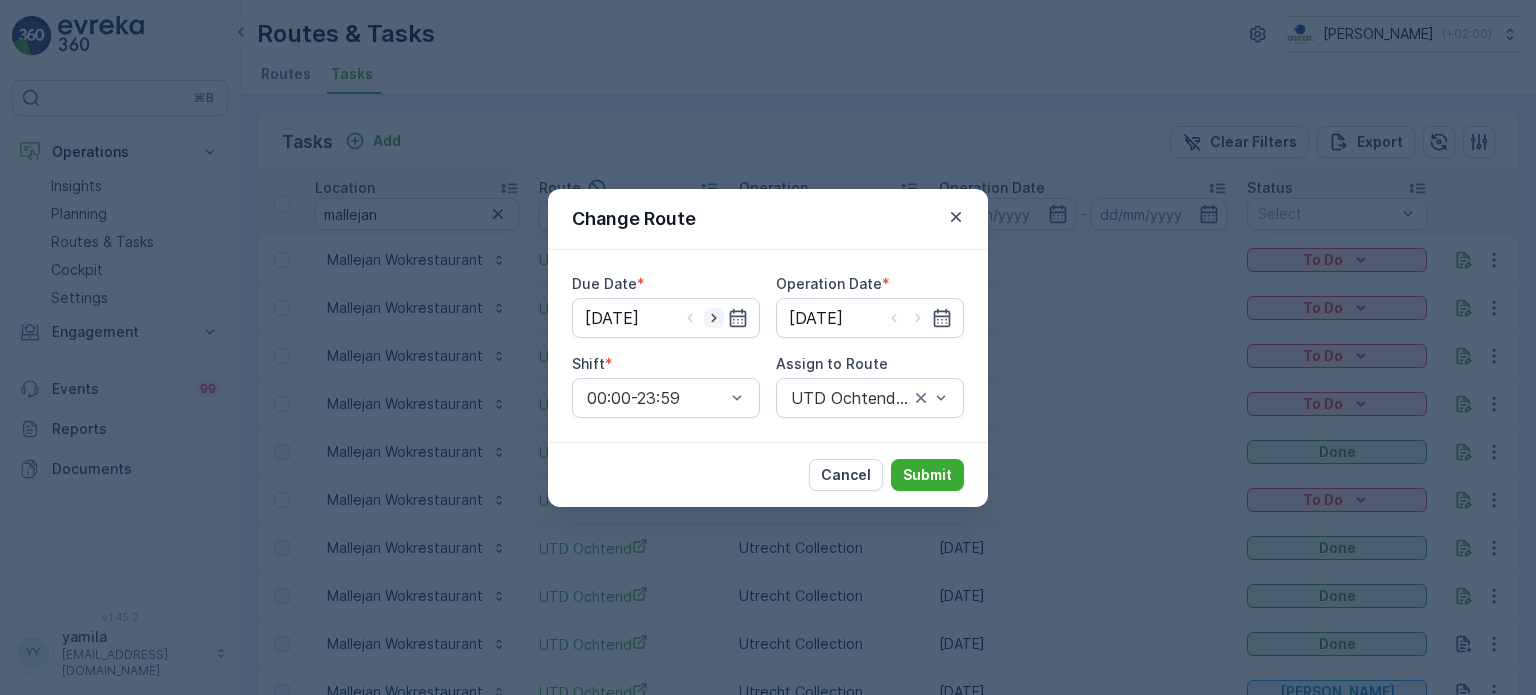 click 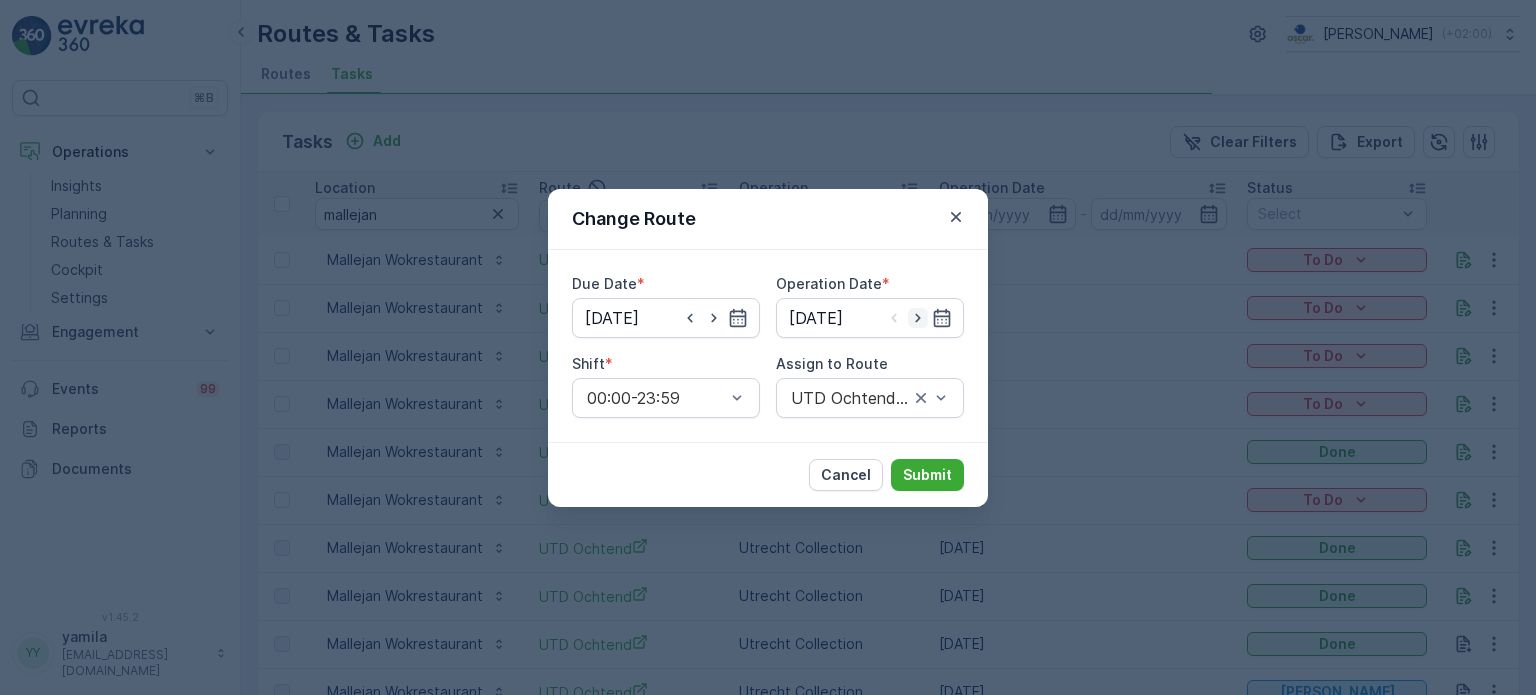 click 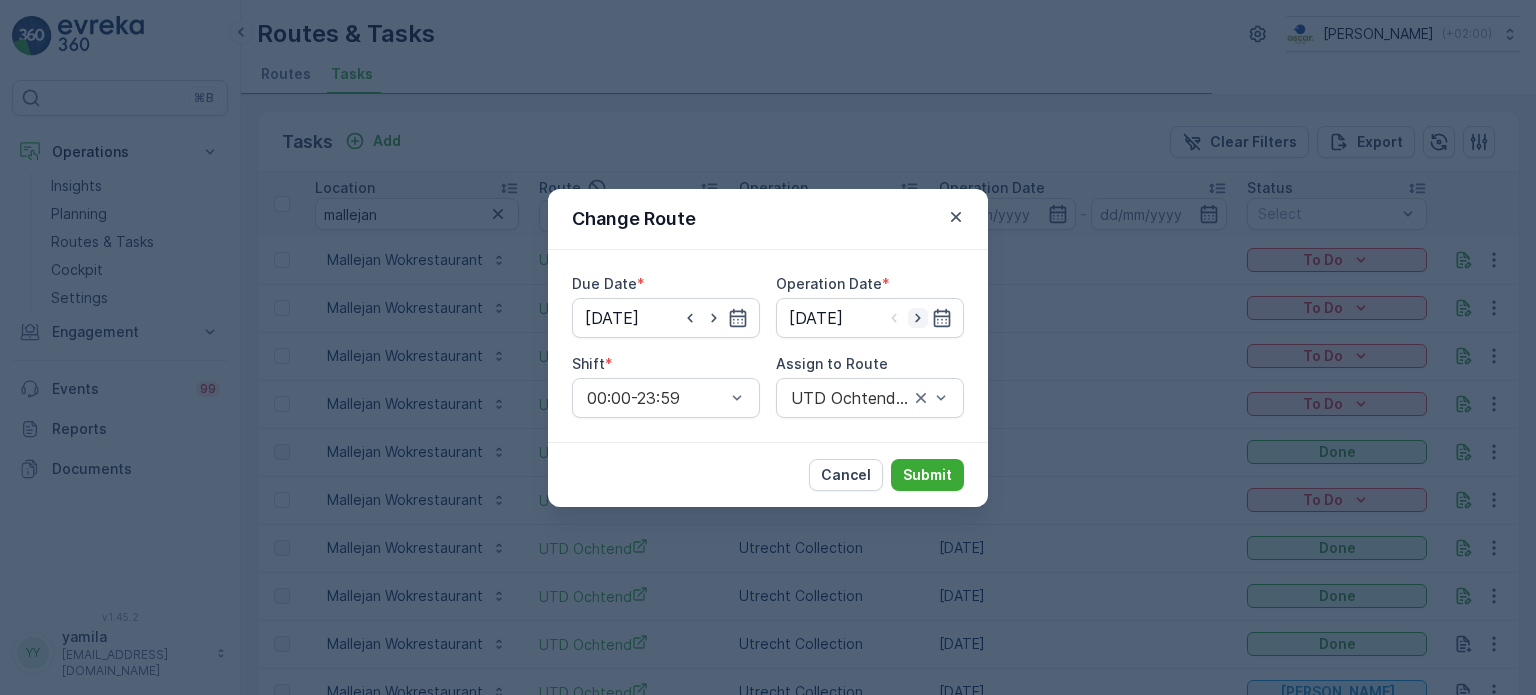 type on "[DATE]" 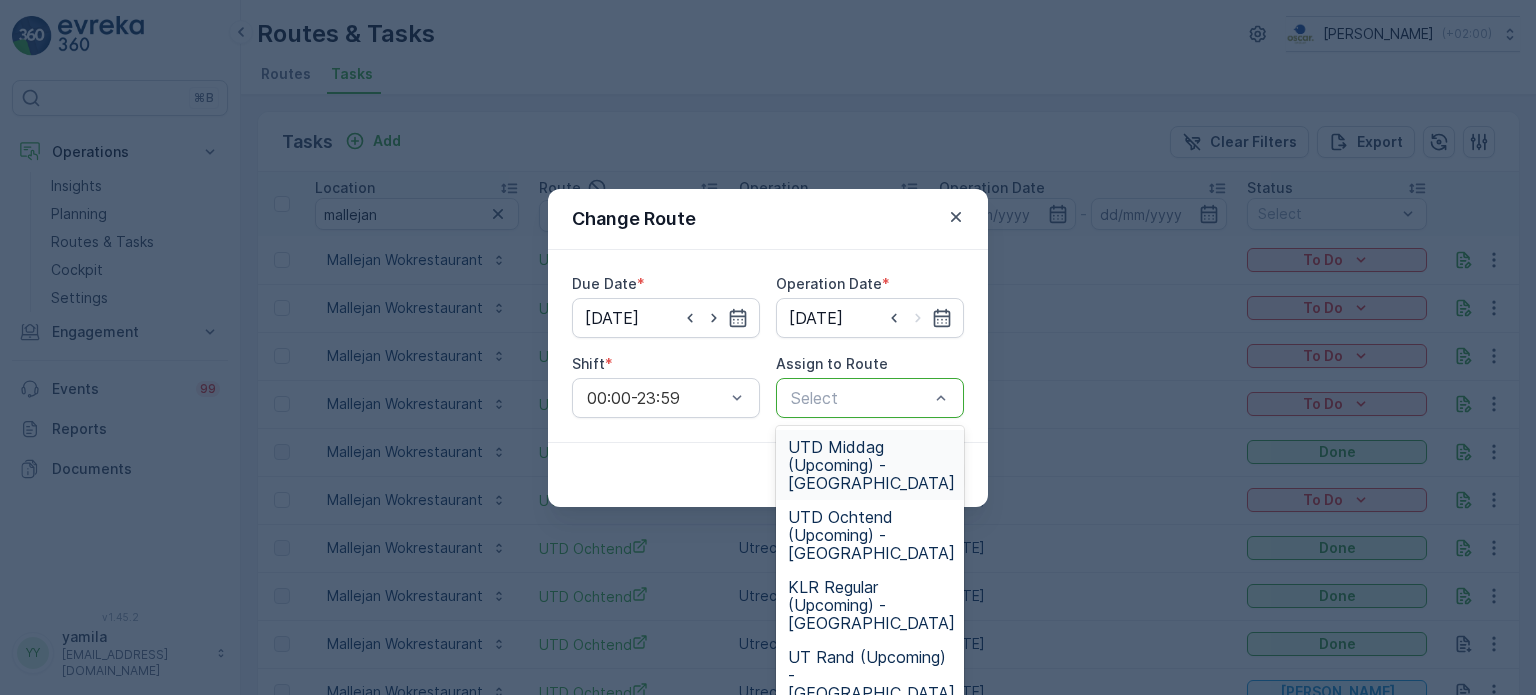 click at bounding box center (860, 398) 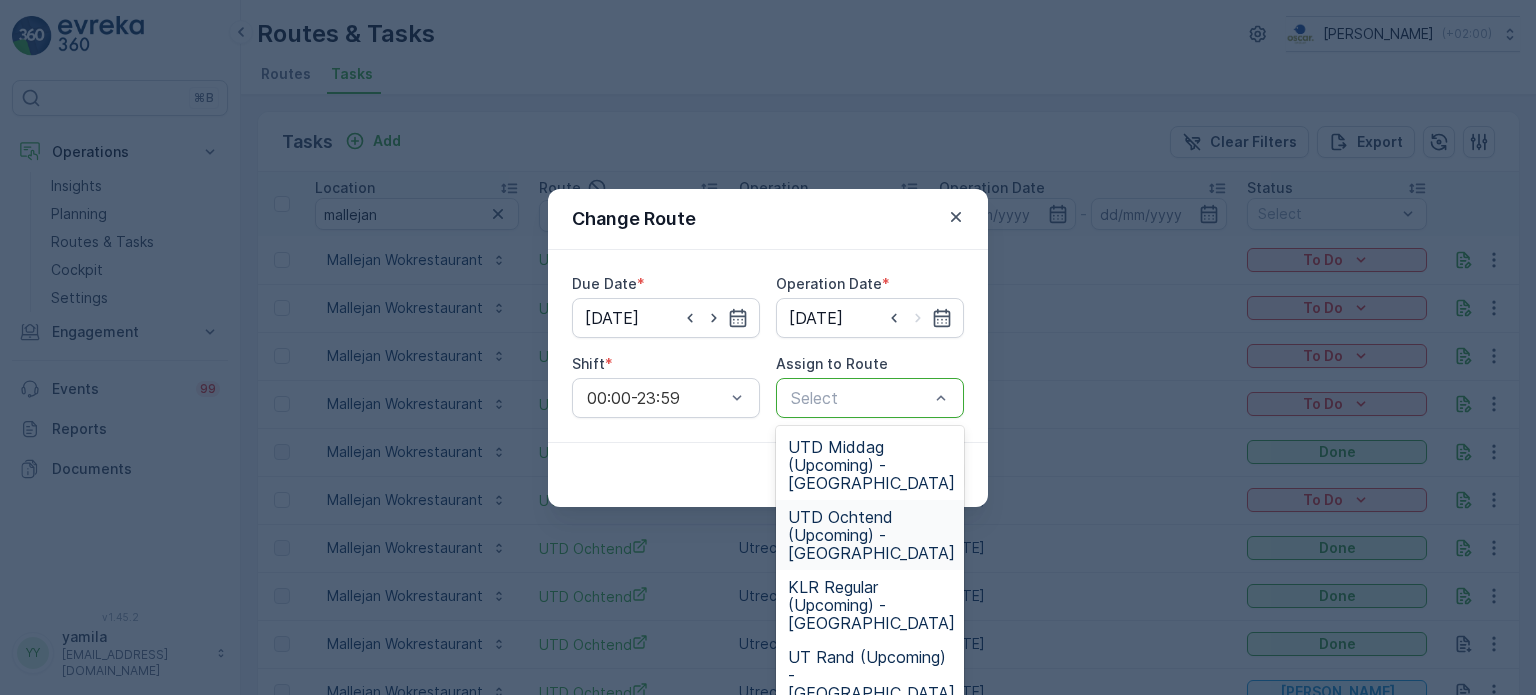 click on "UTD Ochtend (Upcoming) - Utrecht" at bounding box center [871, 535] 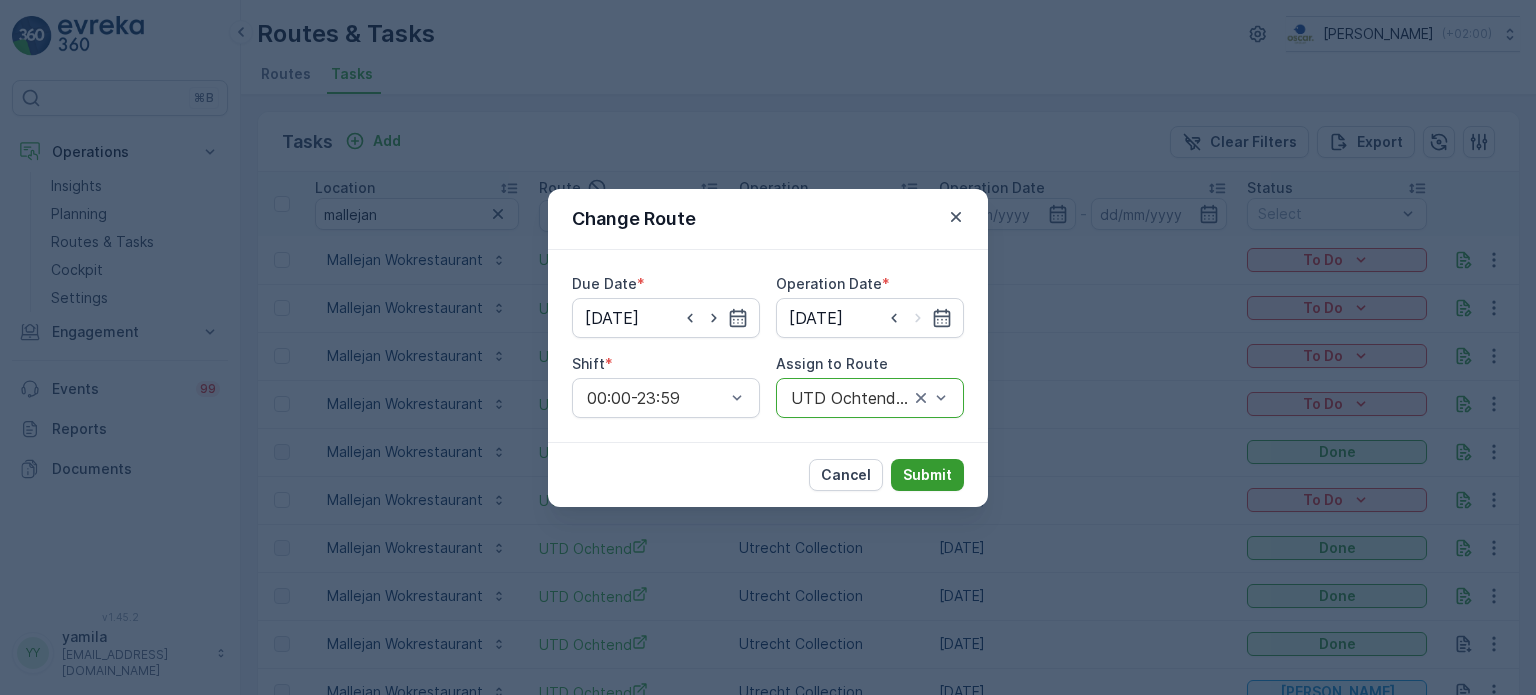 click on "Submit" at bounding box center (927, 475) 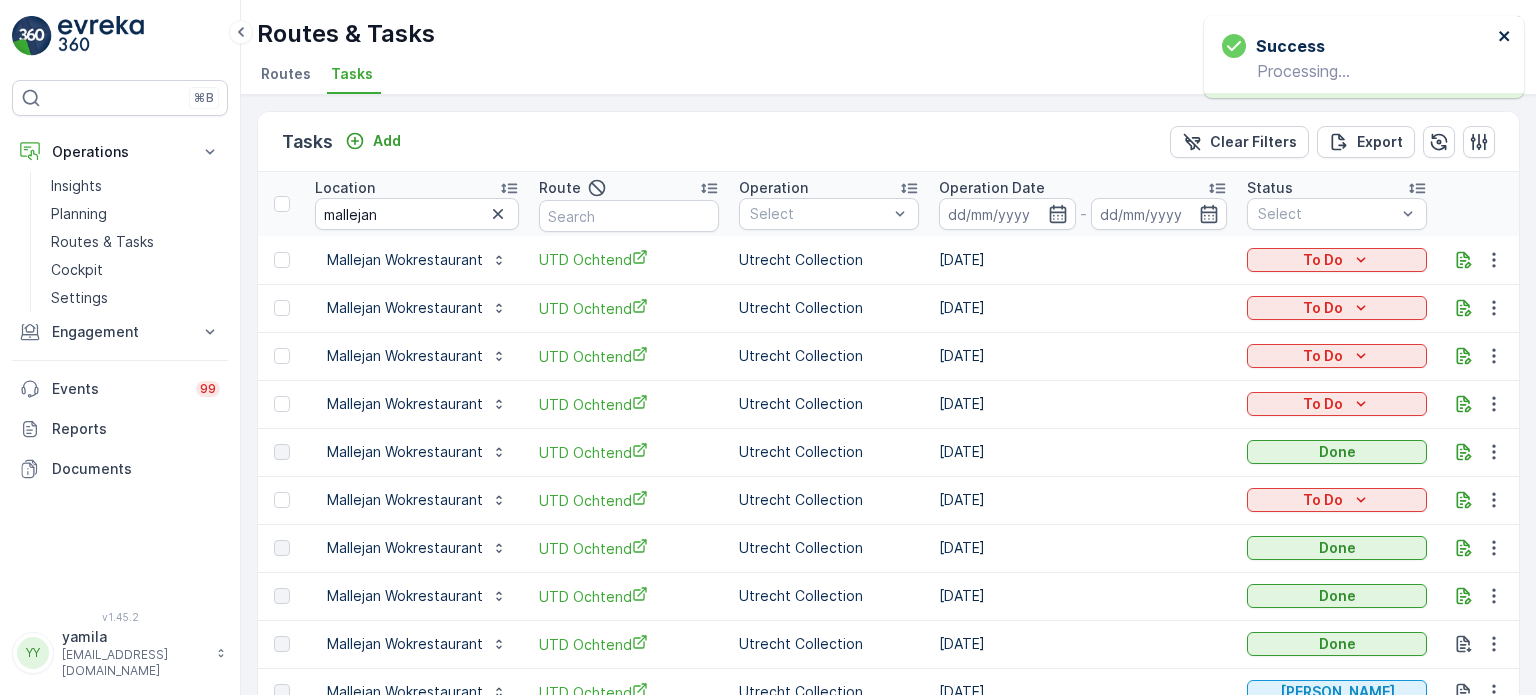 click 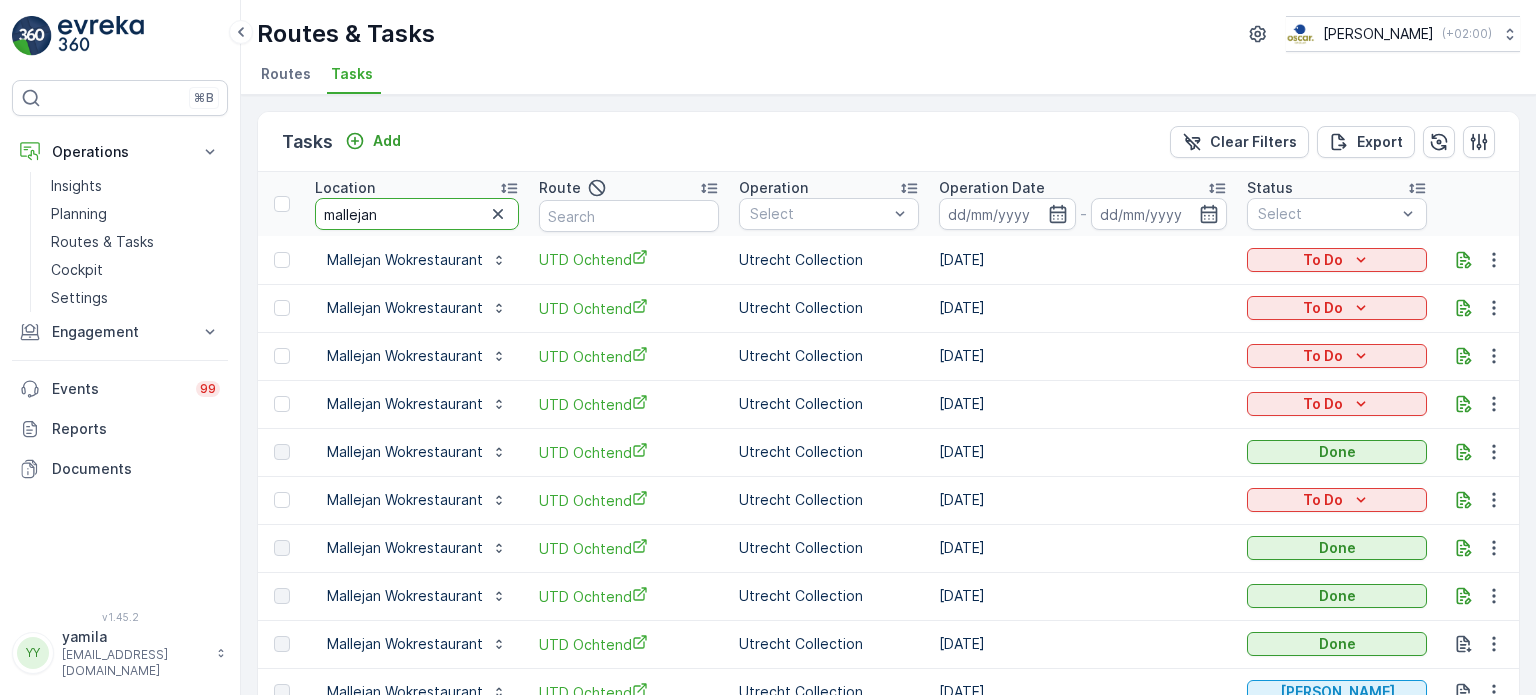 click on "mallejan" at bounding box center [417, 214] 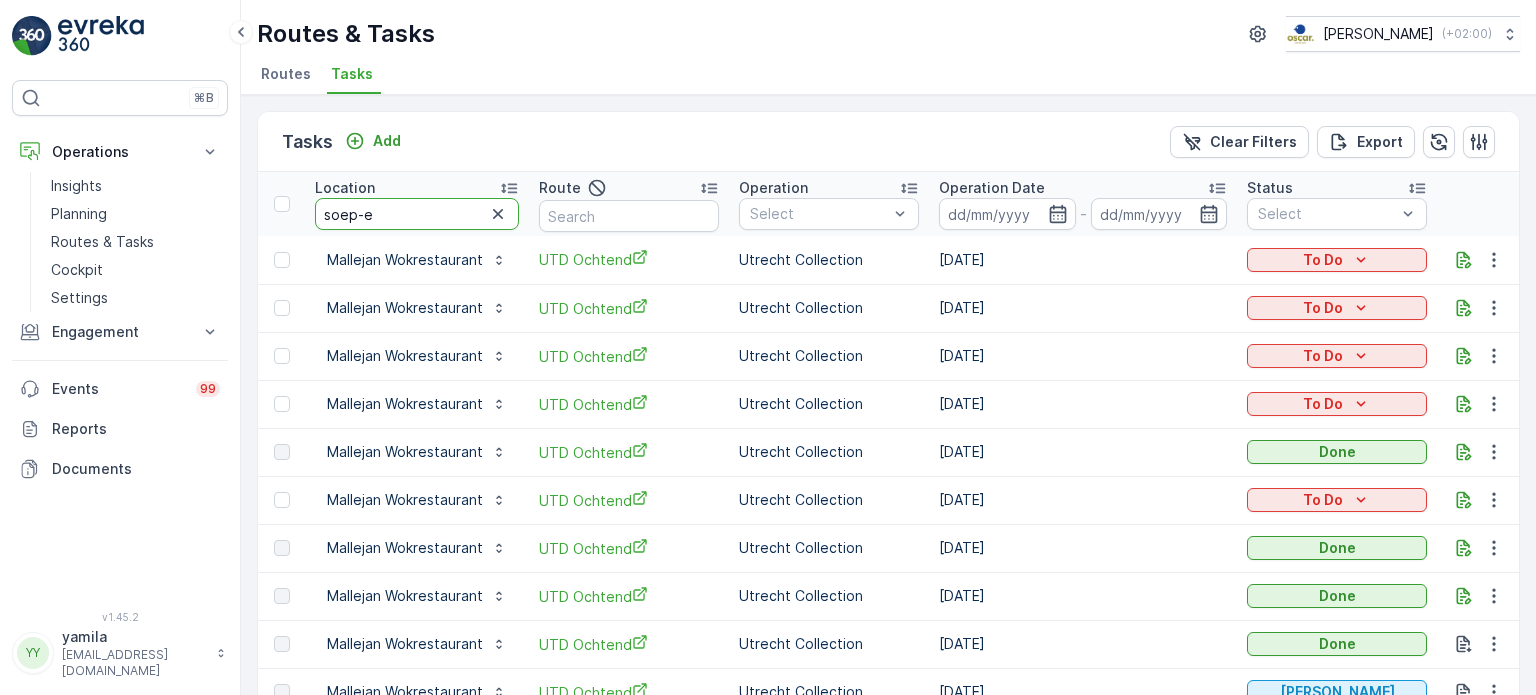 type on "soep-er" 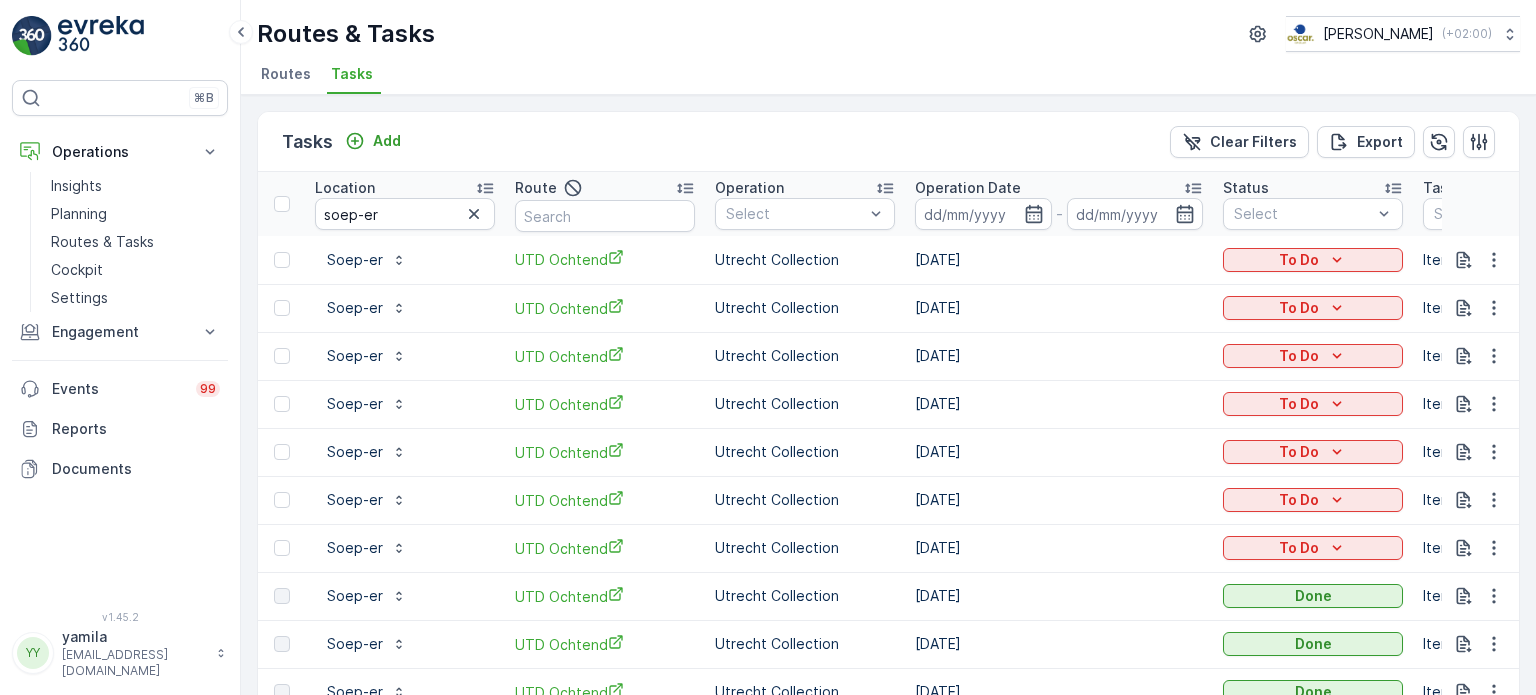 click on "To Do" at bounding box center [1313, 548] 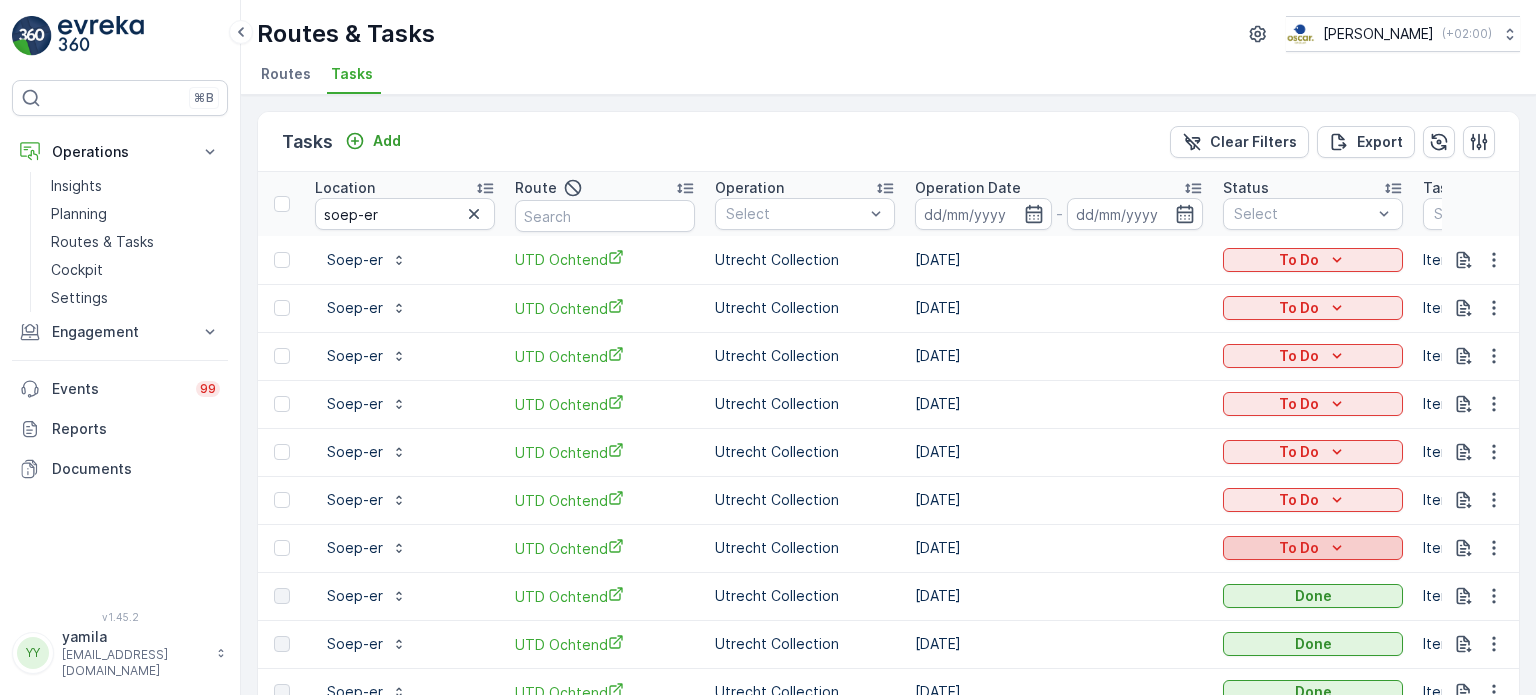 click on "To Do" at bounding box center [1313, 548] 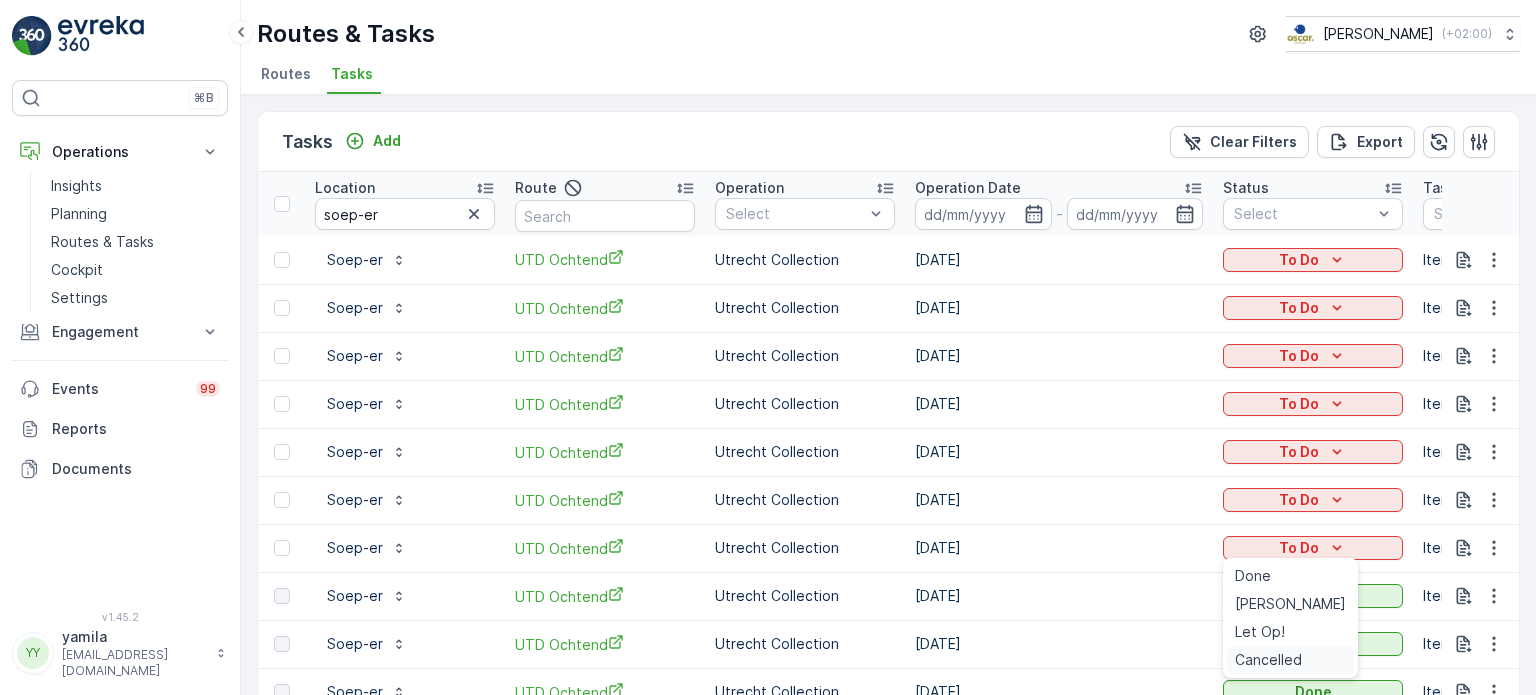 click on "Cancelled" at bounding box center [1268, 660] 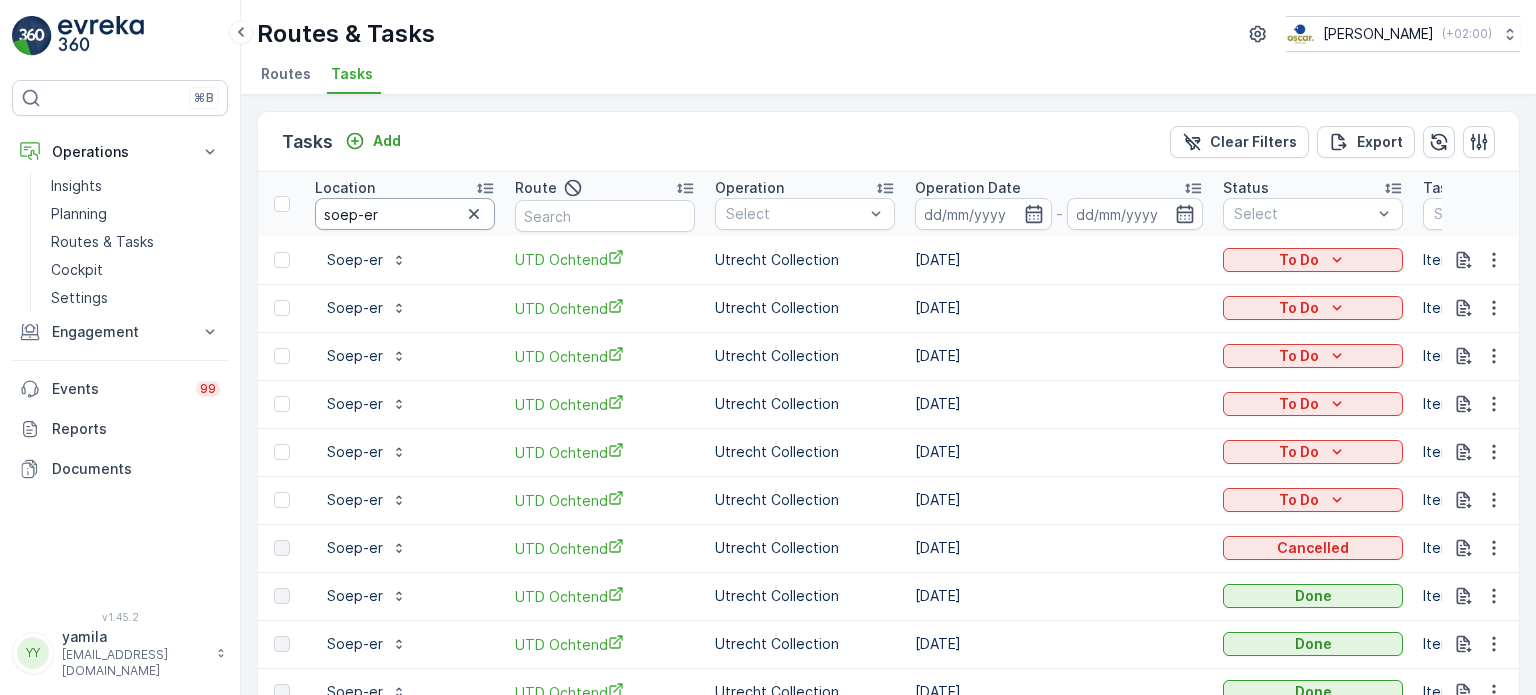 click on "soep-er" at bounding box center (405, 214) 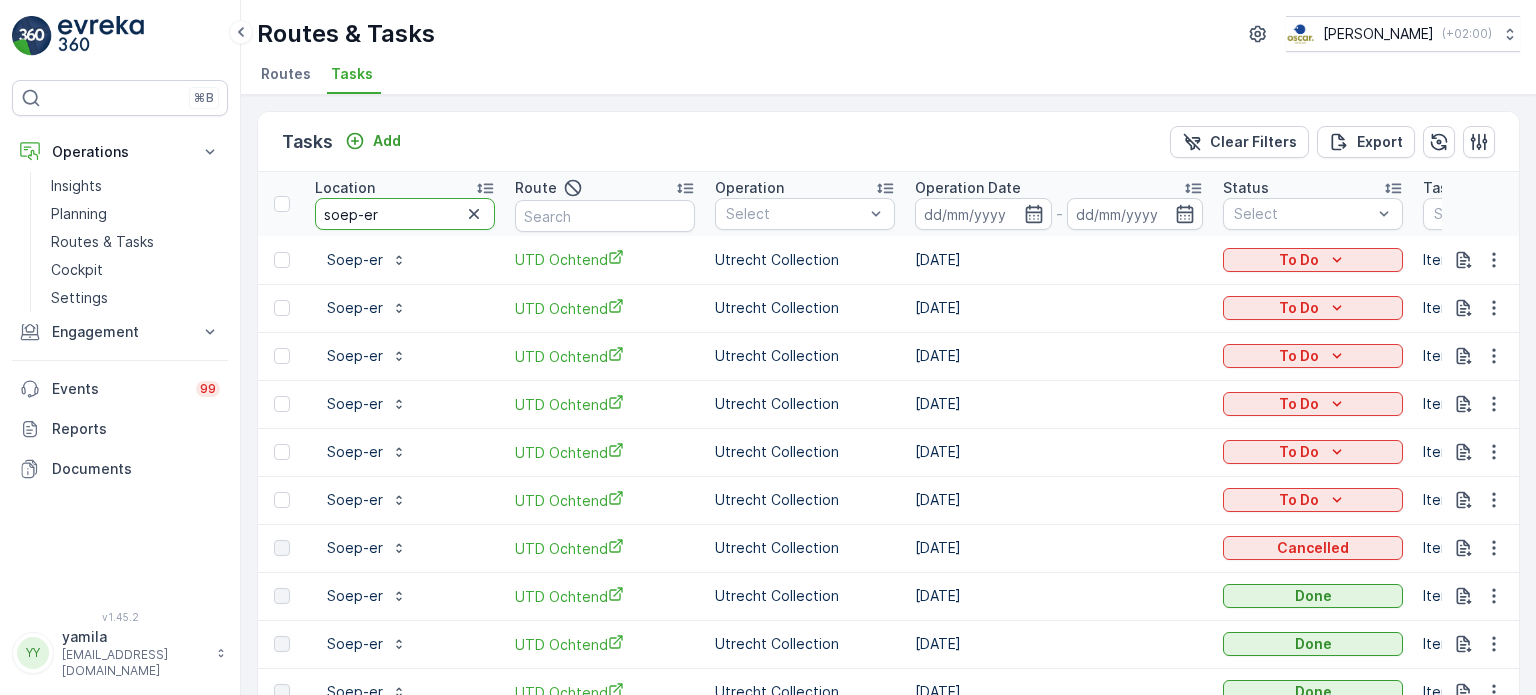 click on "soep-er" at bounding box center (405, 214) 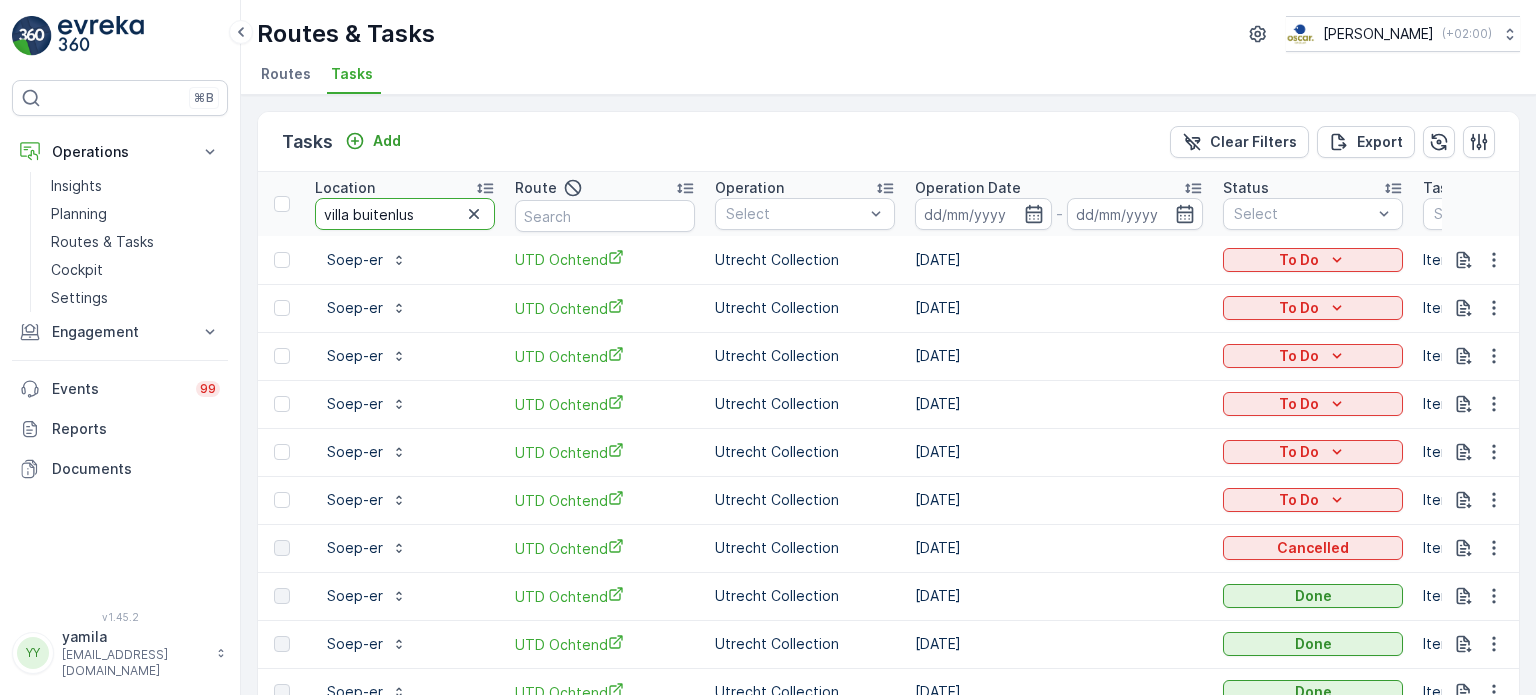 type on "villa buitenlust" 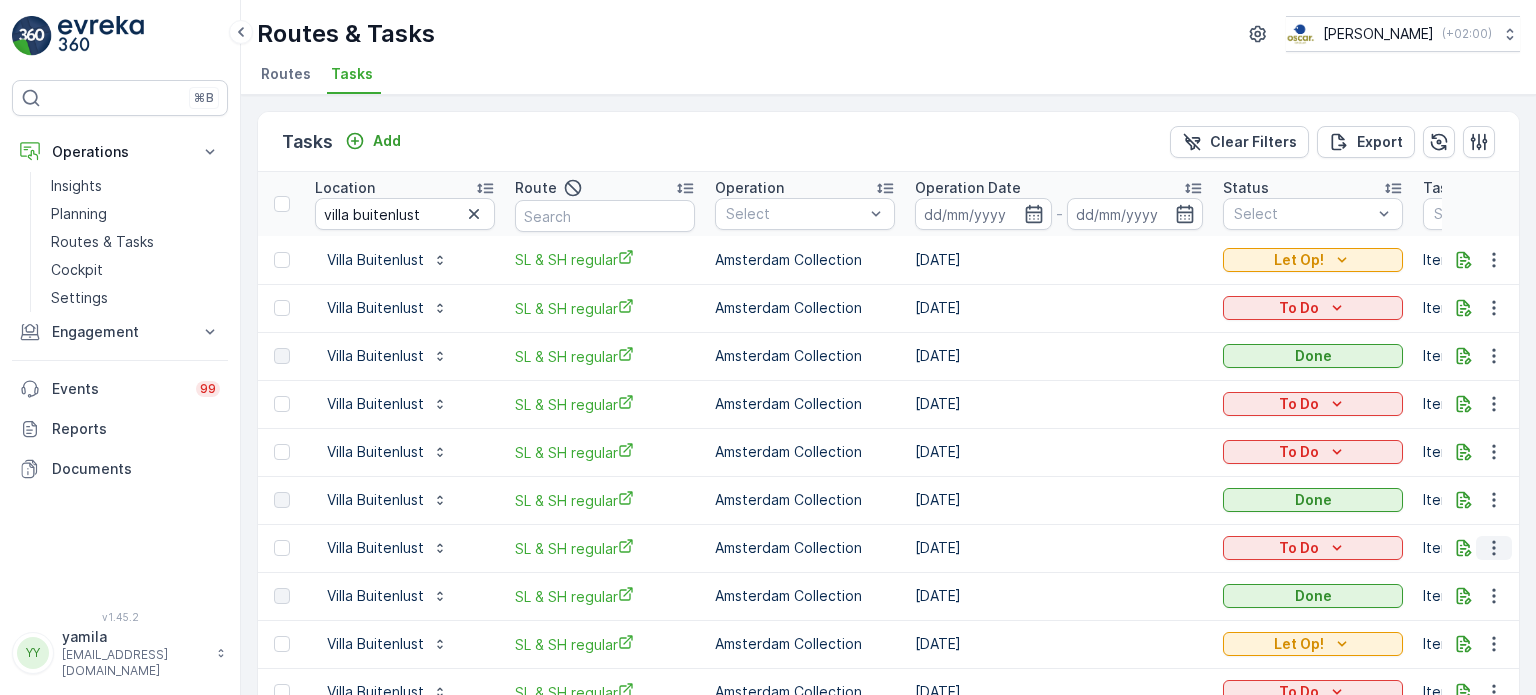 click 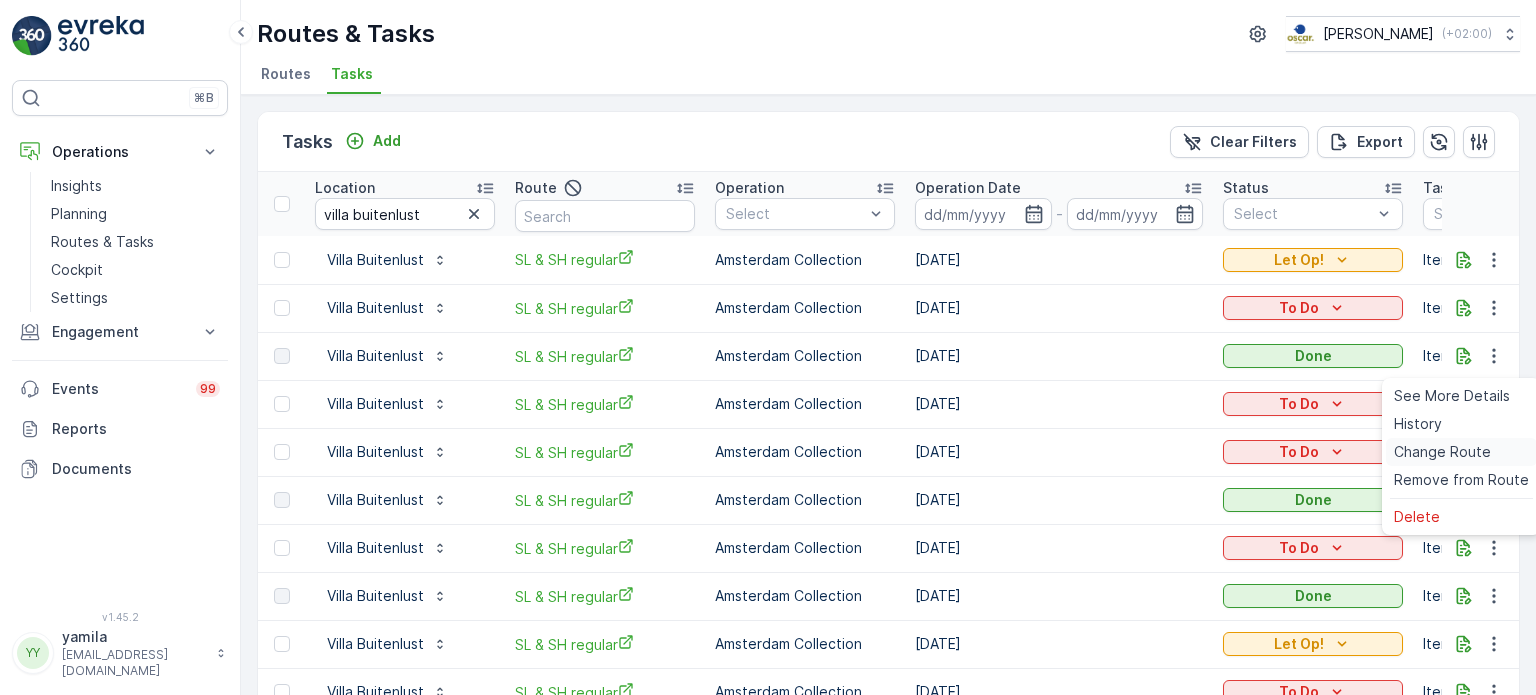 click on "Change Route" at bounding box center [1442, 452] 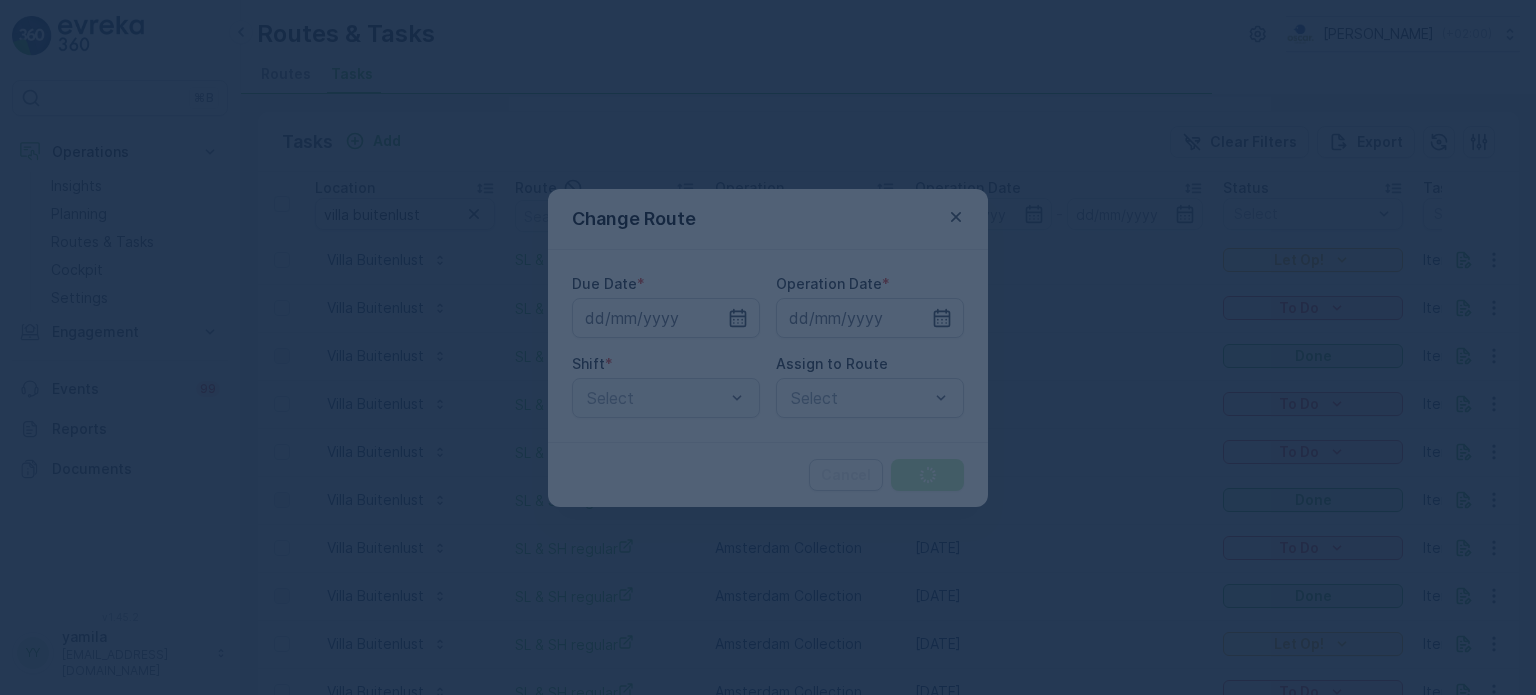 type on "[DATE]" 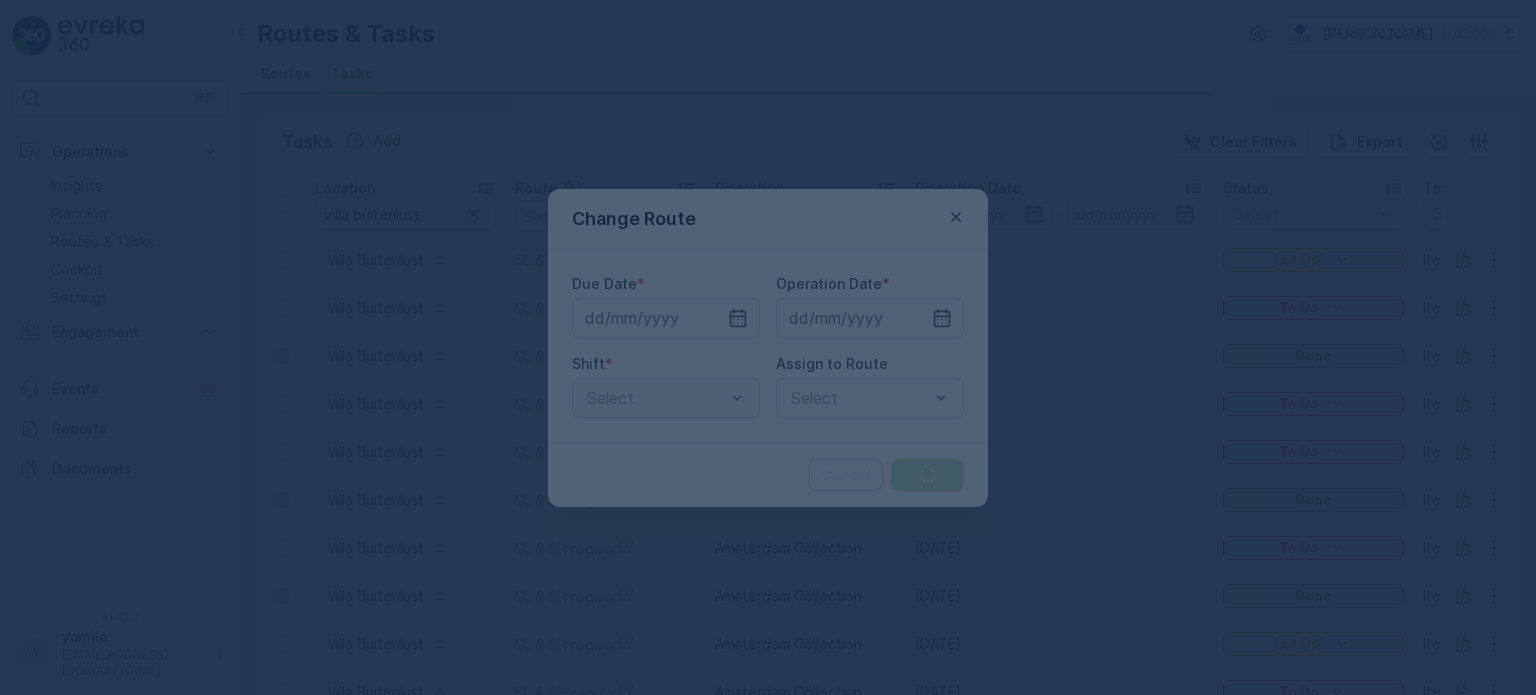 type on "[DATE]" 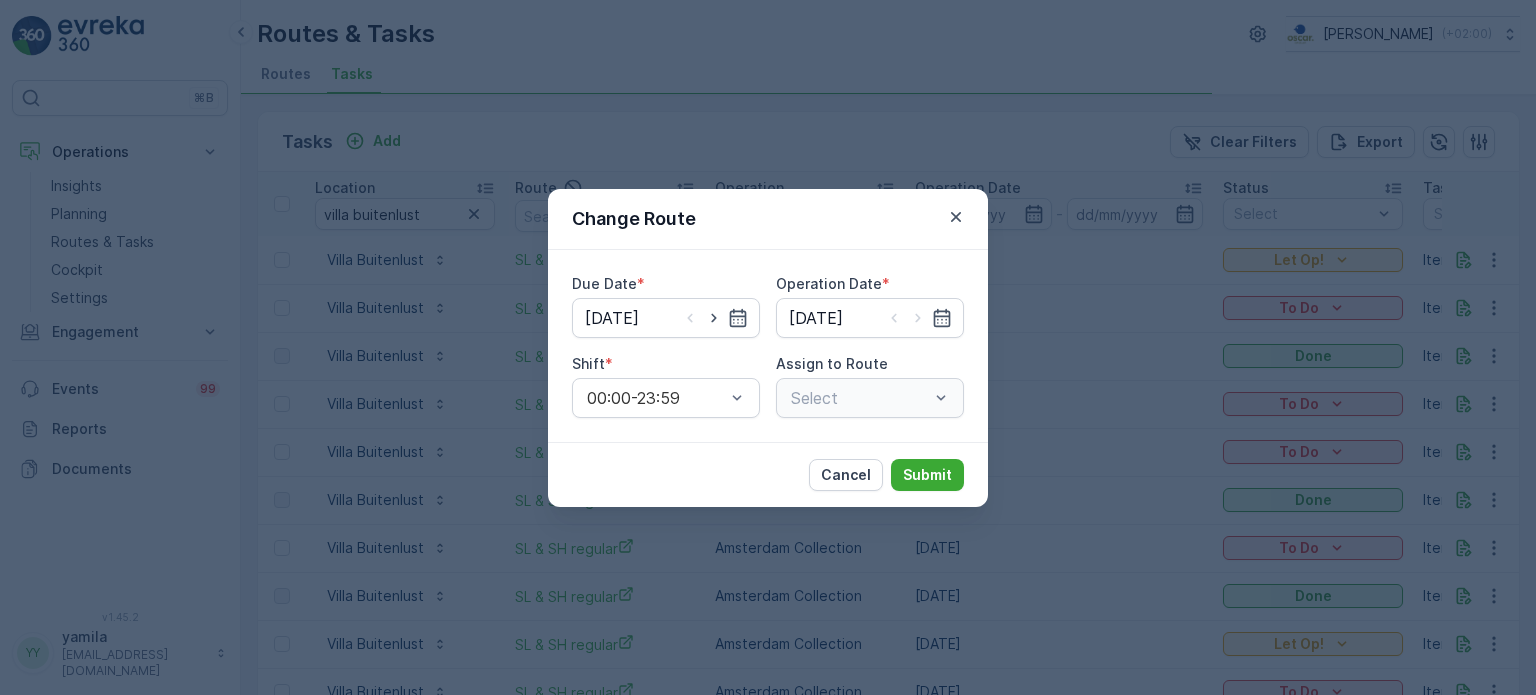 click on "Select" at bounding box center [870, 398] 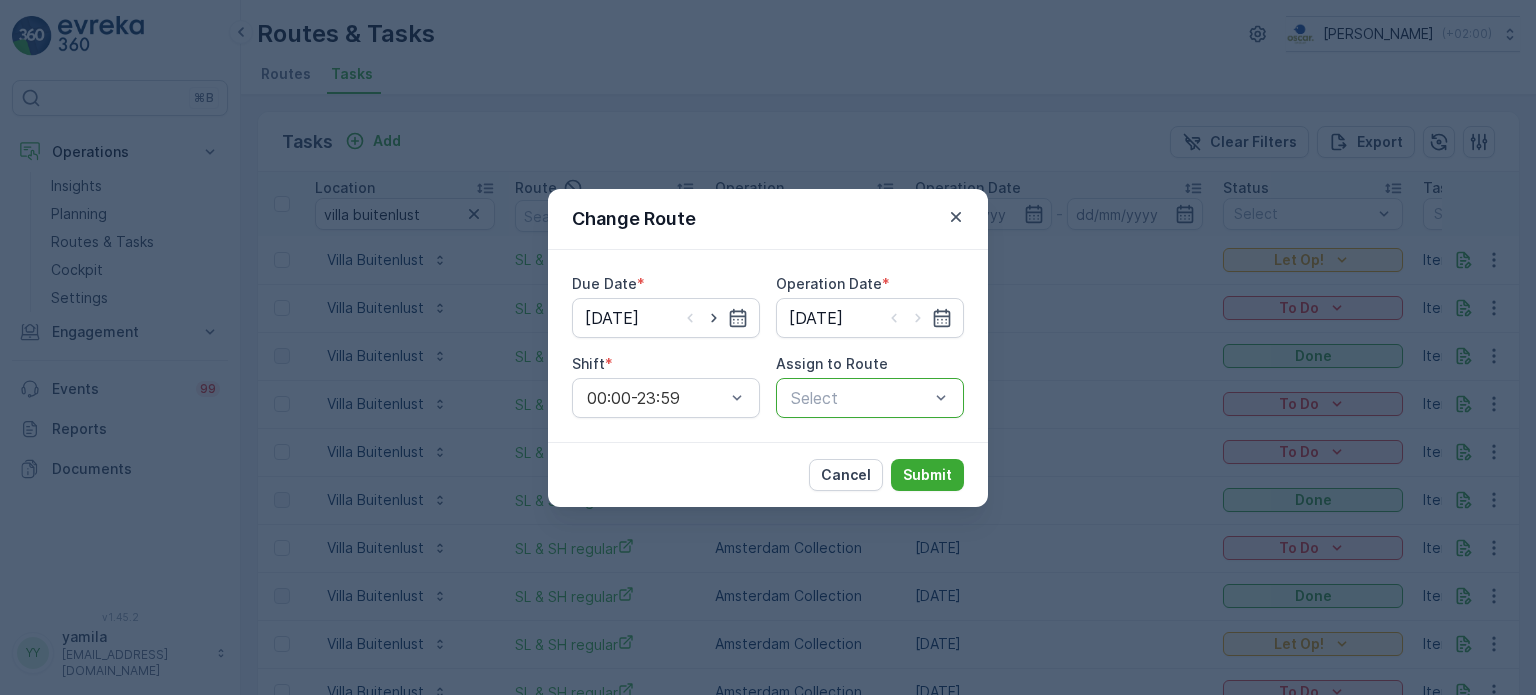 click at bounding box center (860, 398) 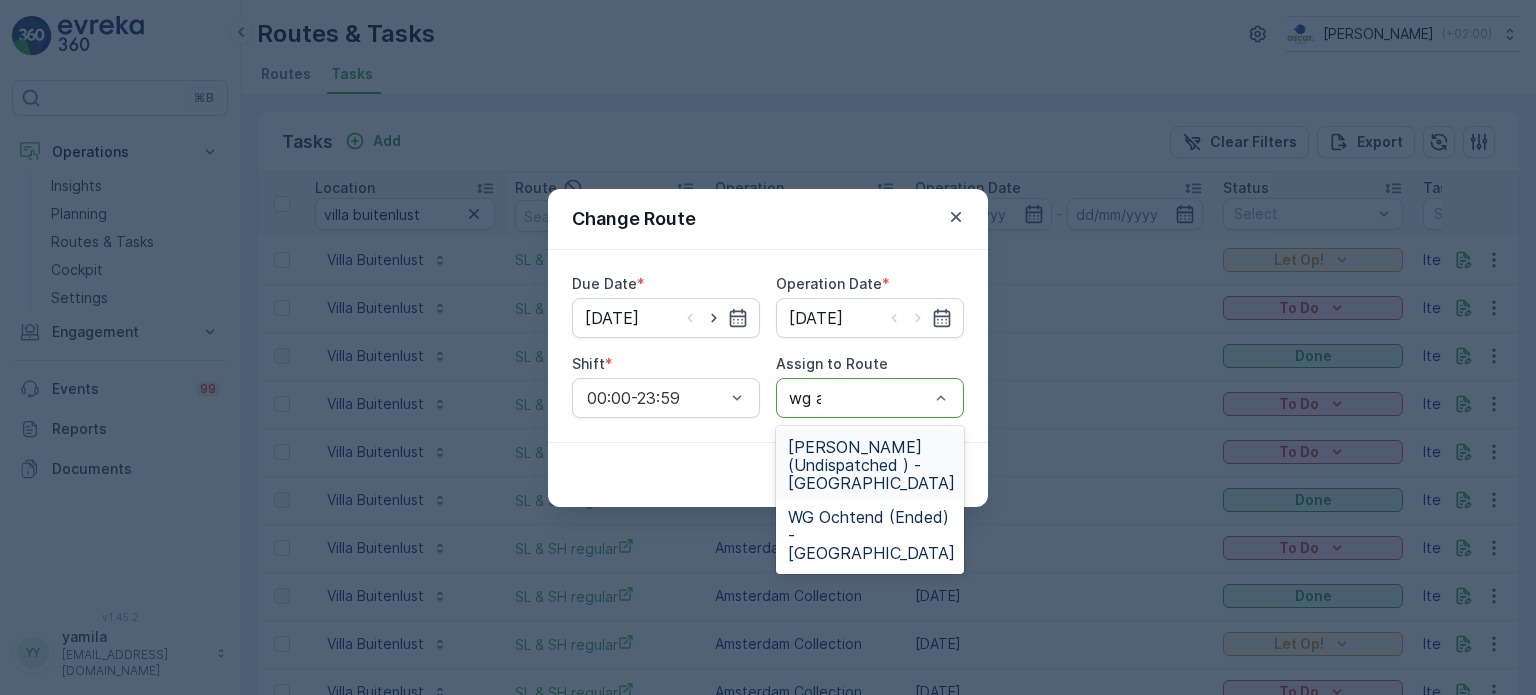 type on "wg avon" 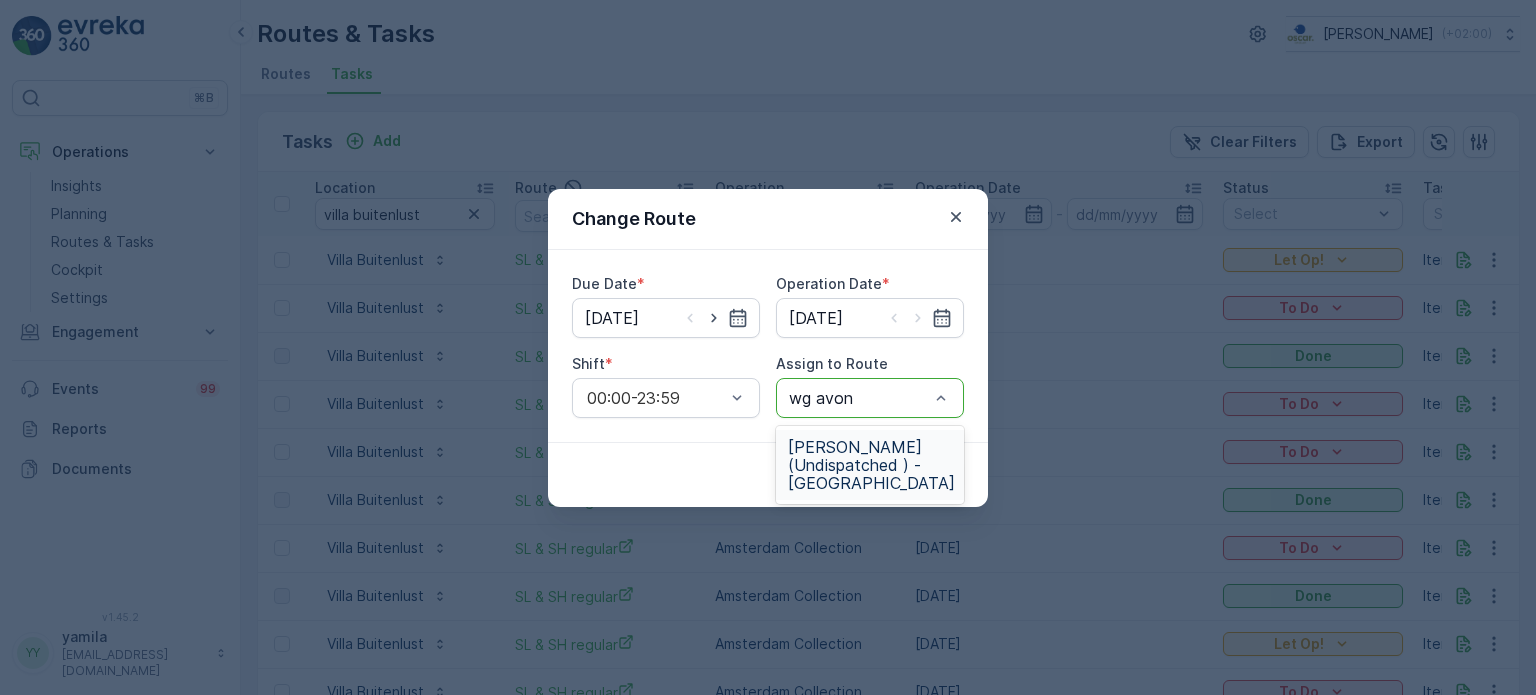 click on "WG avond (Undispatched ) - Amsterdam" at bounding box center [871, 465] 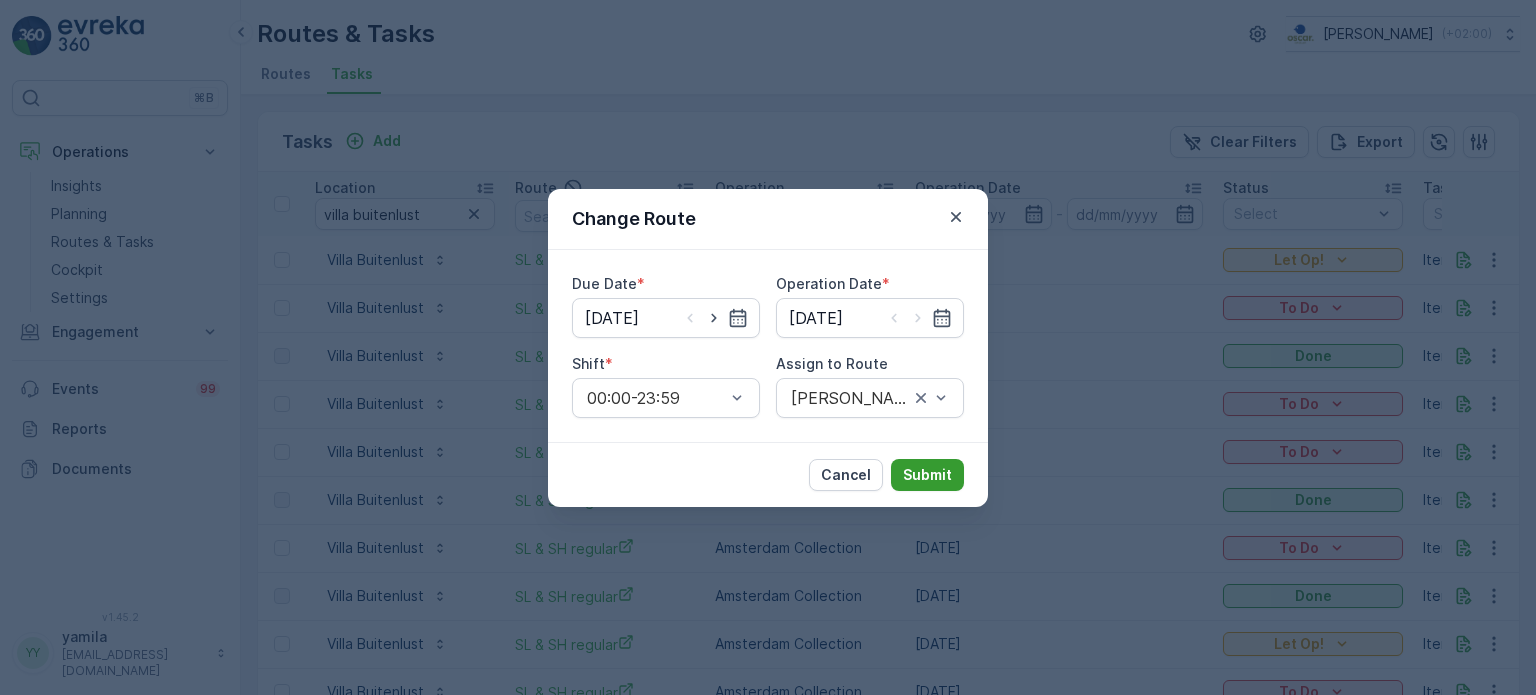 click on "Submit" at bounding box center (927, 475) 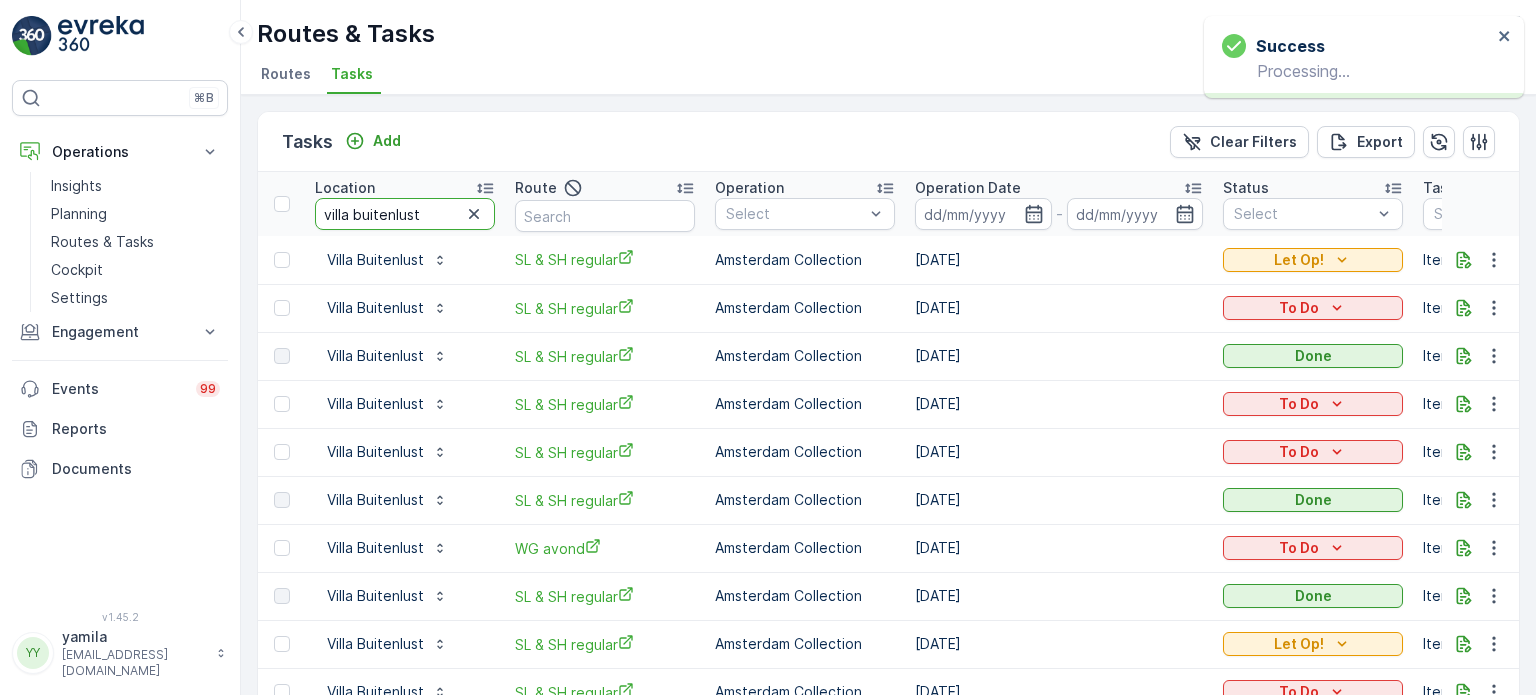 click on "villa buitenlust" at bounding box center [405, 214] 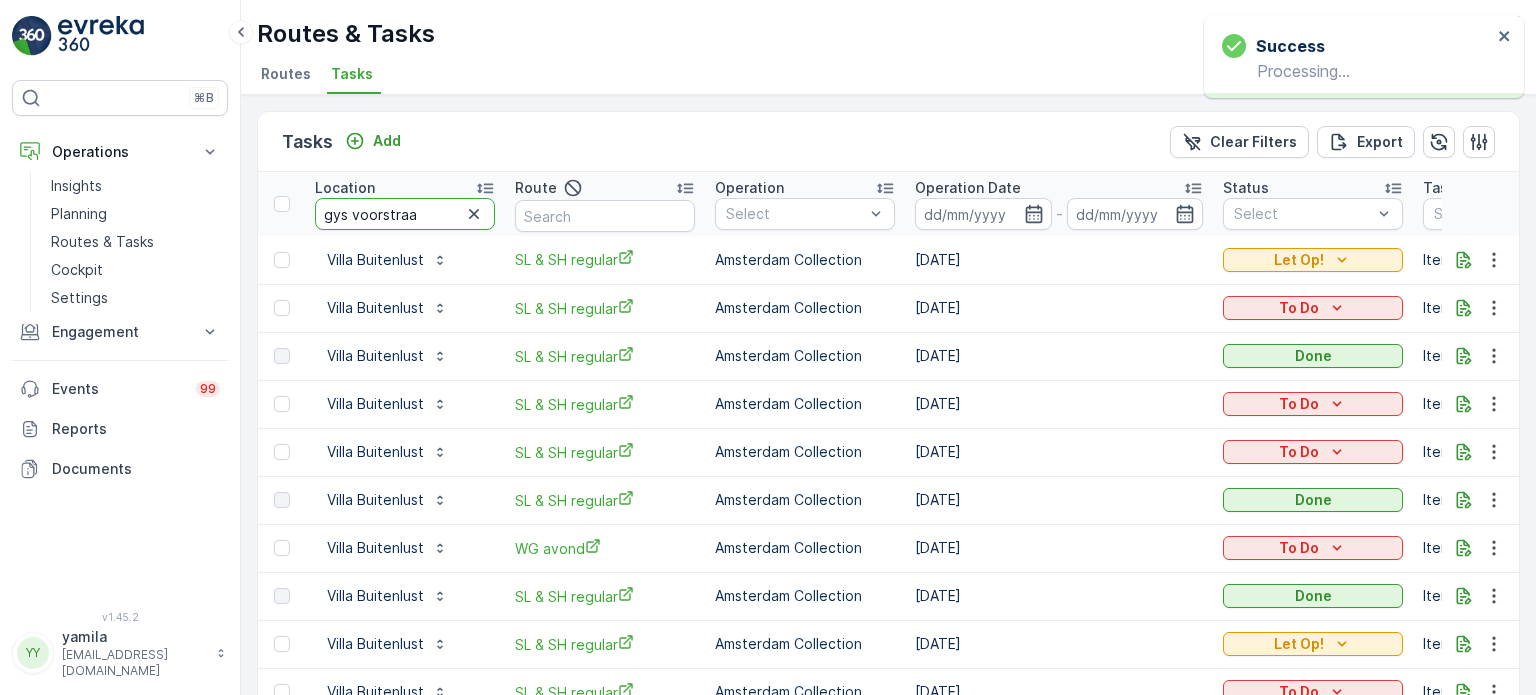 type on "gys voorstraat" 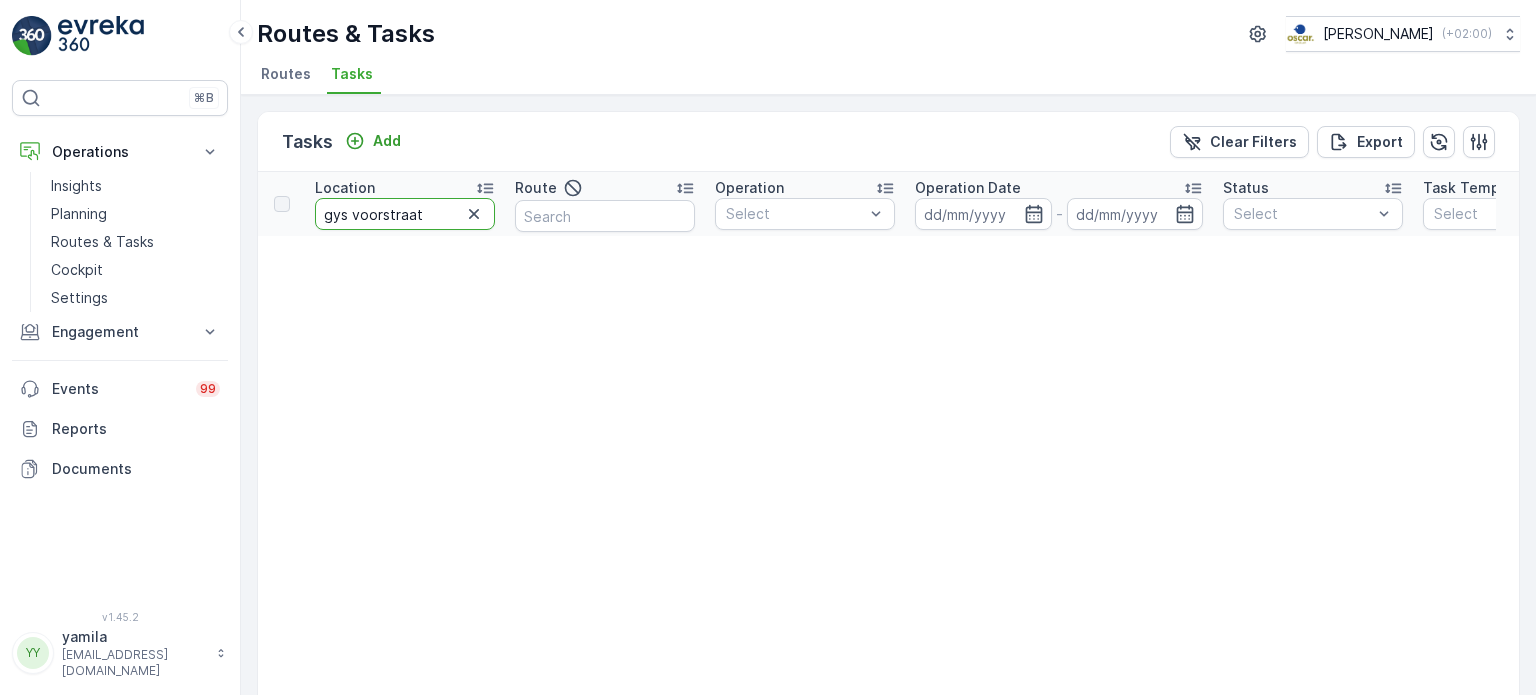 drag, startPoint x: 368, startPoint y: 207, endPoint x: 352, endPoint y: 208, distance: 16.03122 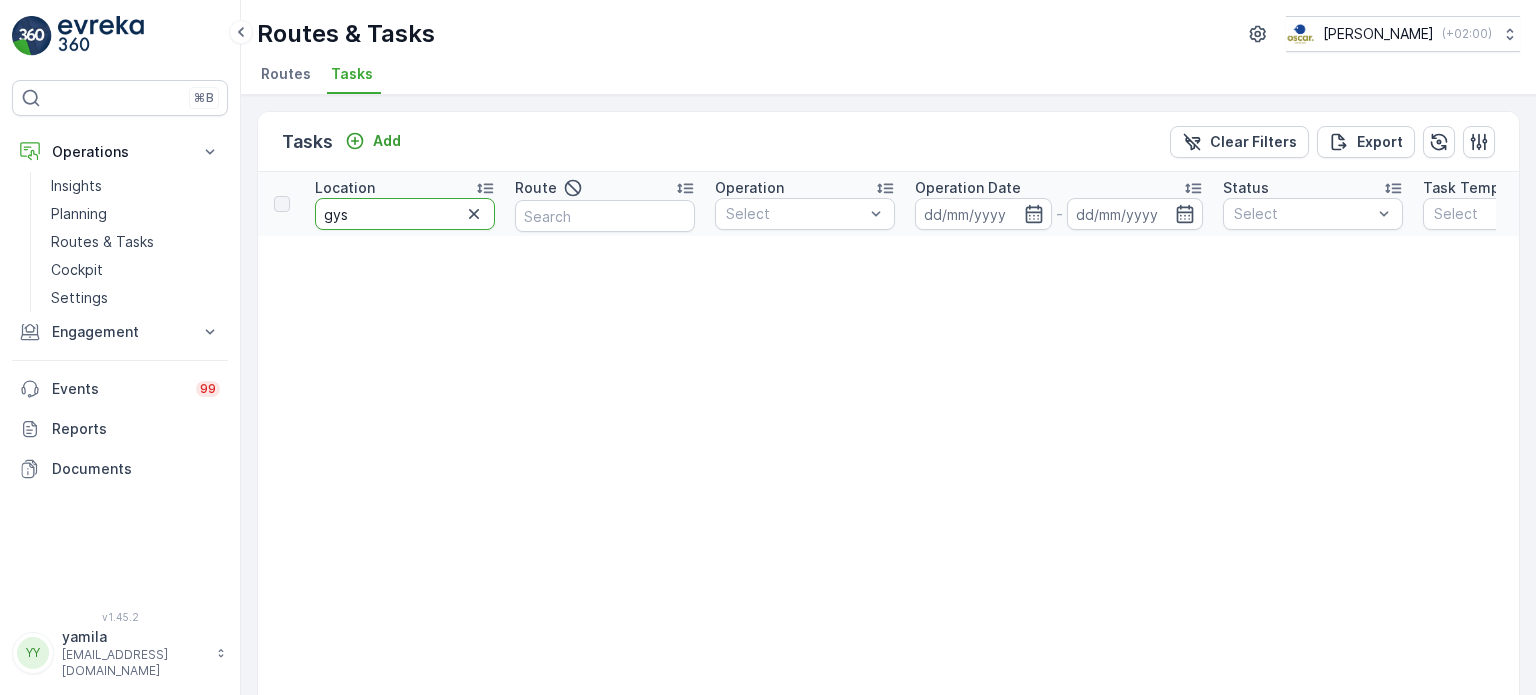 type on "gys" 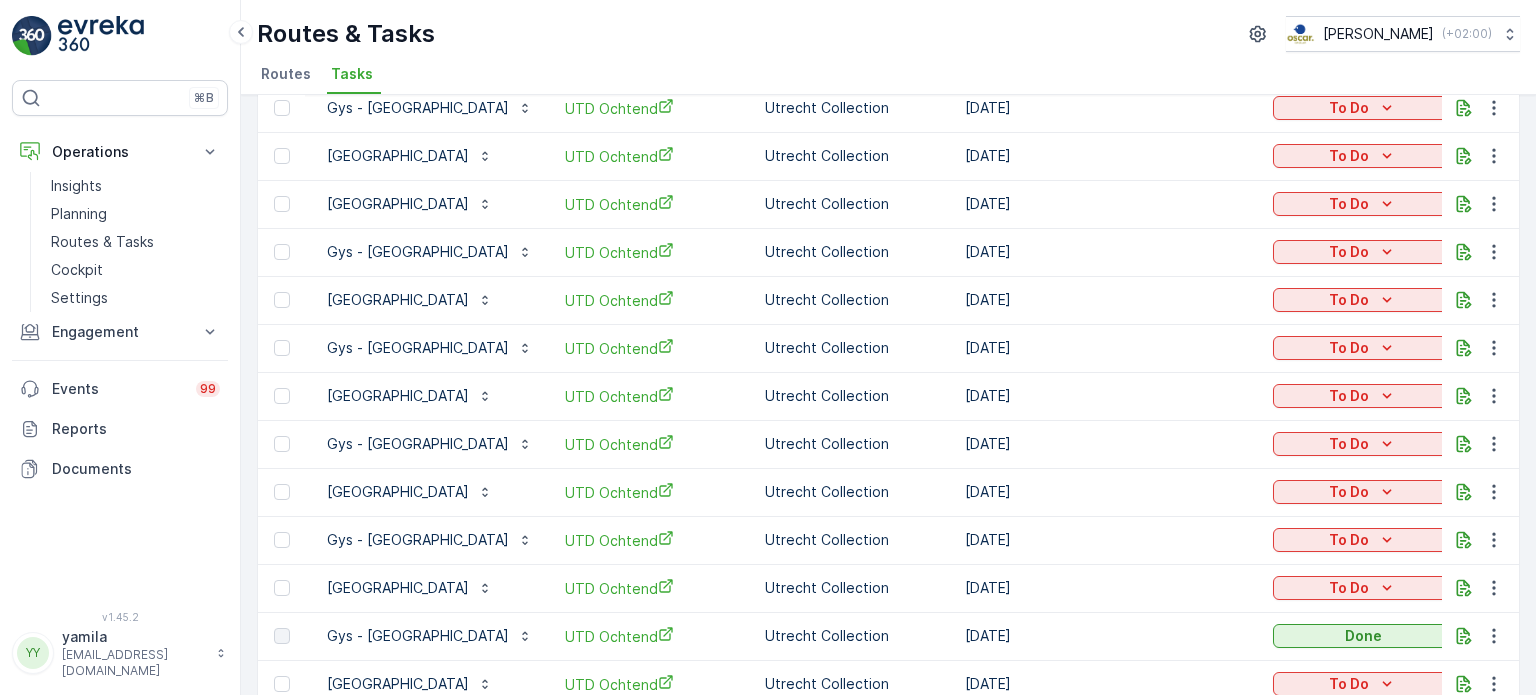 scroll, scrollTop: 300, scrollLeft: 0, axis: vertical 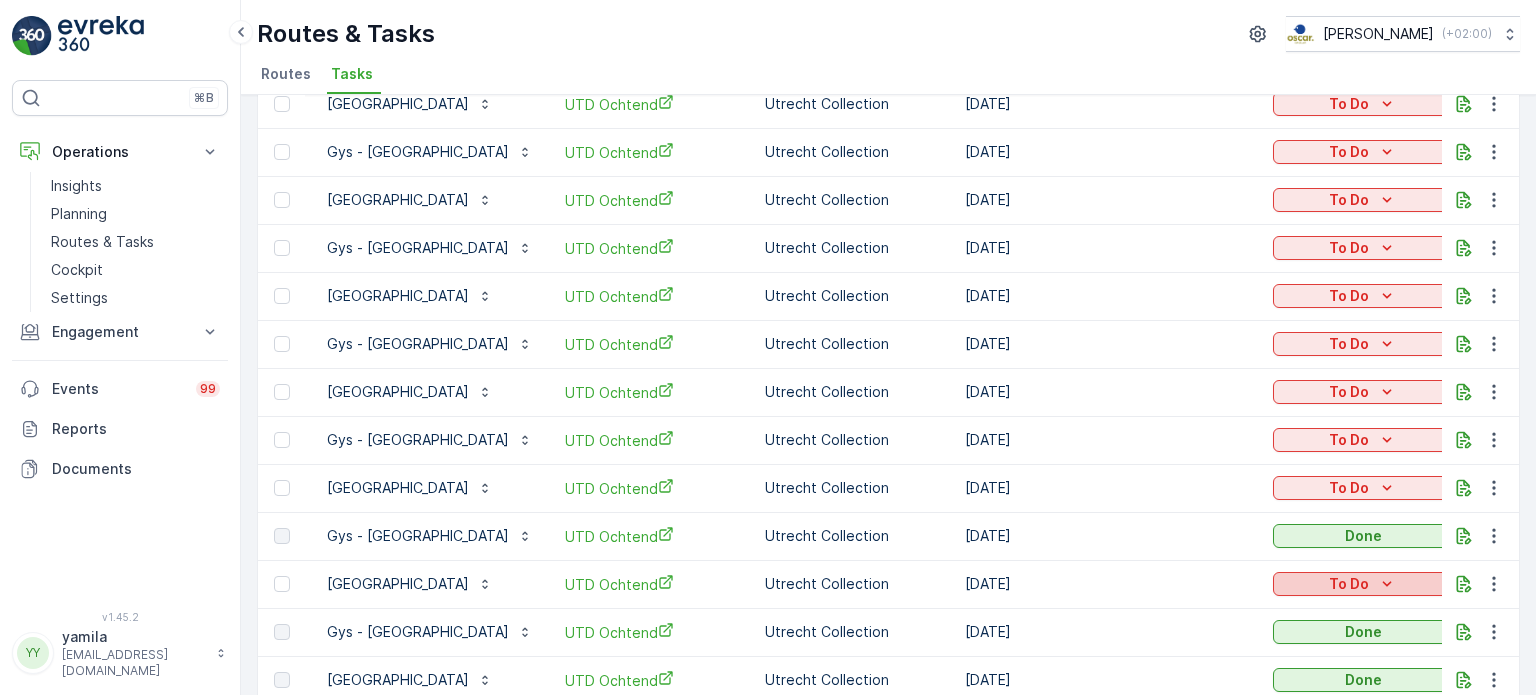 click on "To Do" at bounding box center (1349, 584) 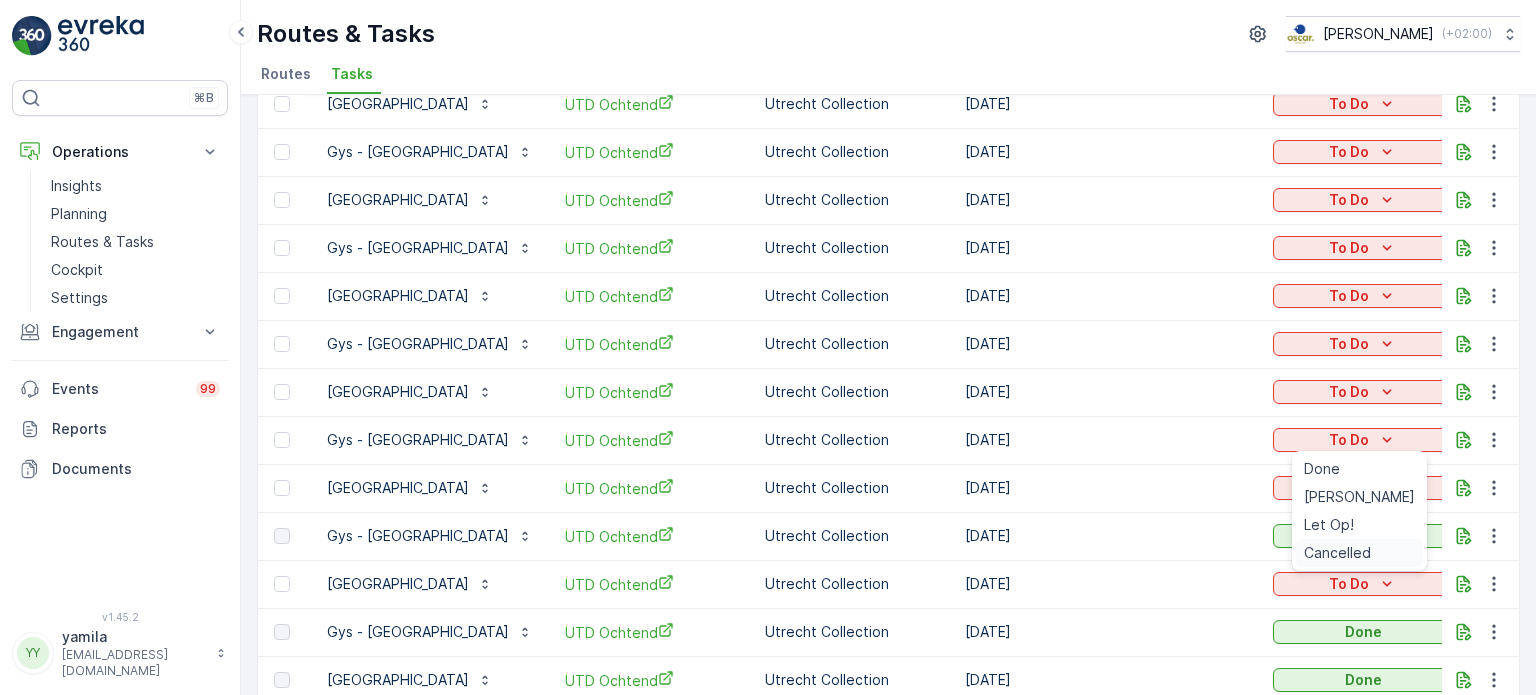 click on "Cancelled" at bounding box center (1337, 553) 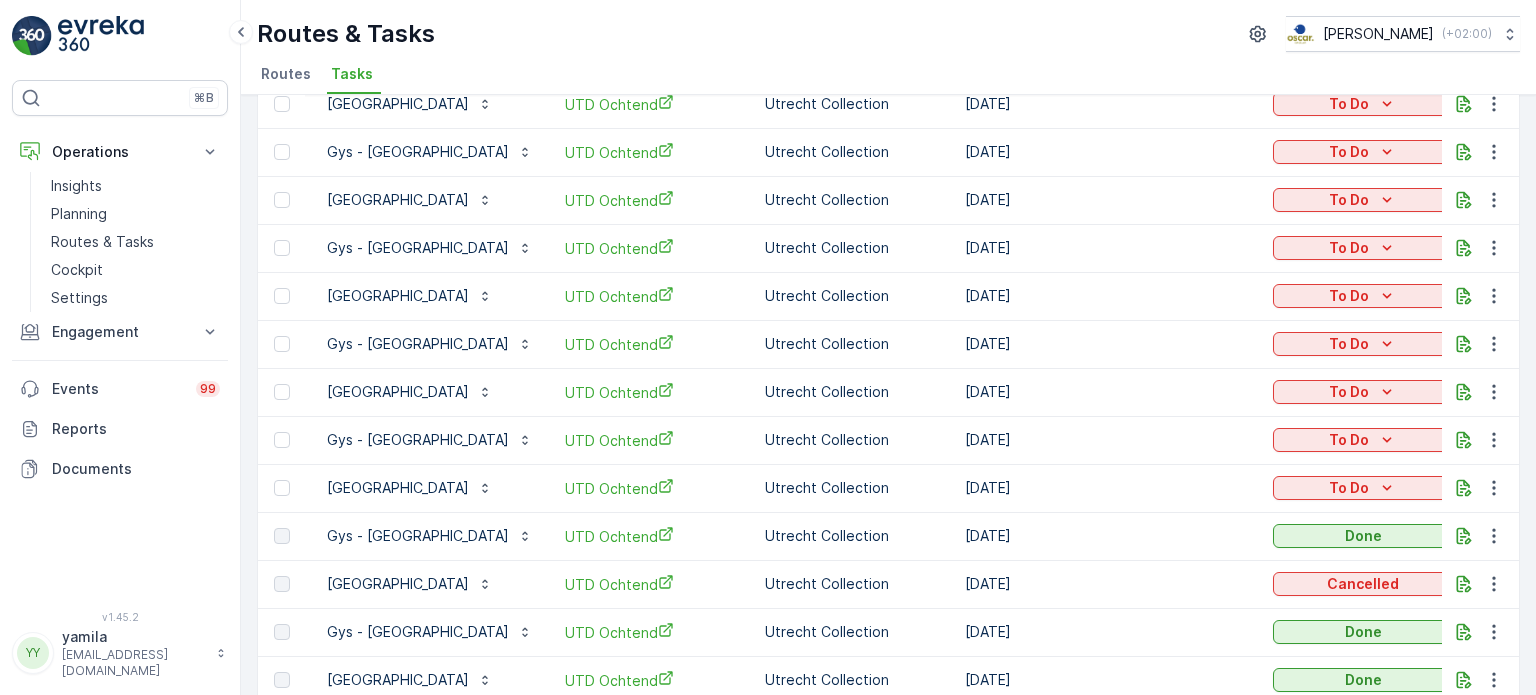 scroll, scrollTop: 0, scrollLeft: 0, axis: both 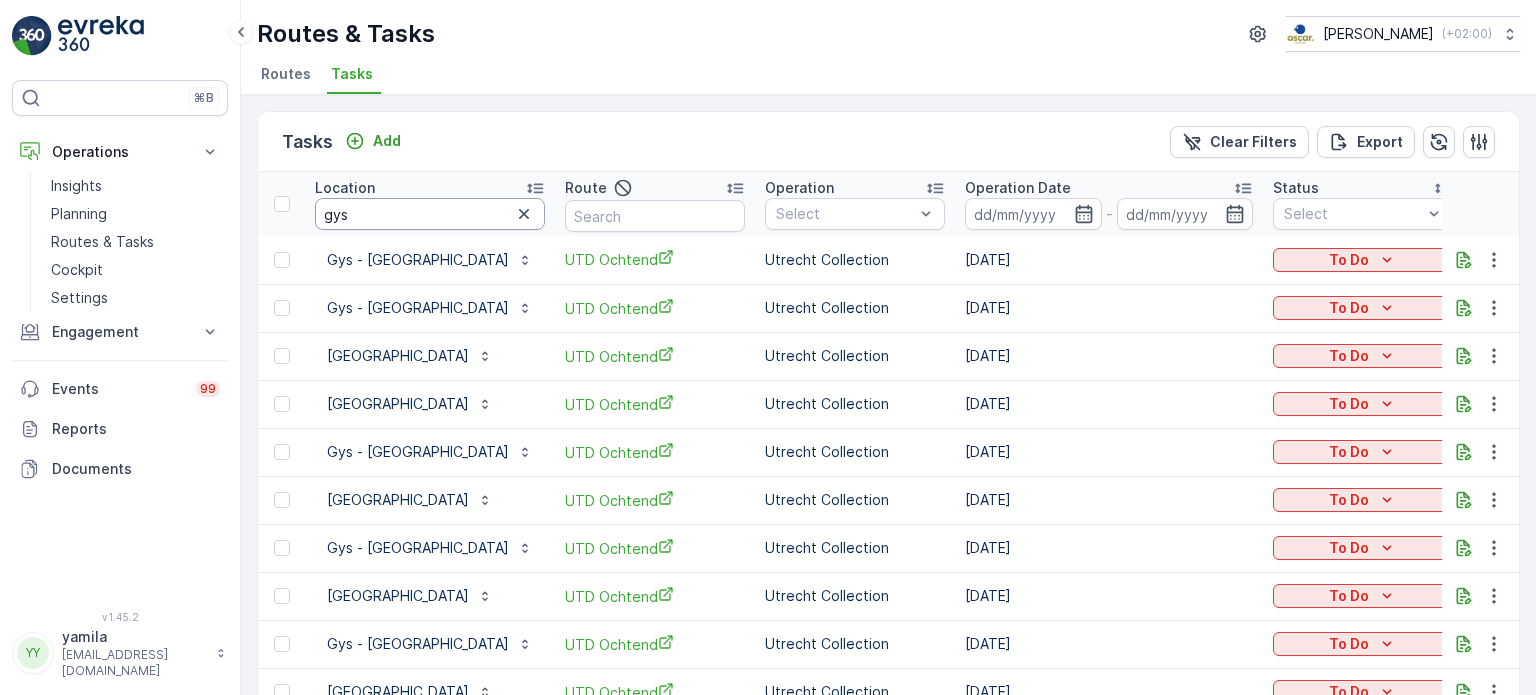 click on "gys" at bounding box center [430, 214] 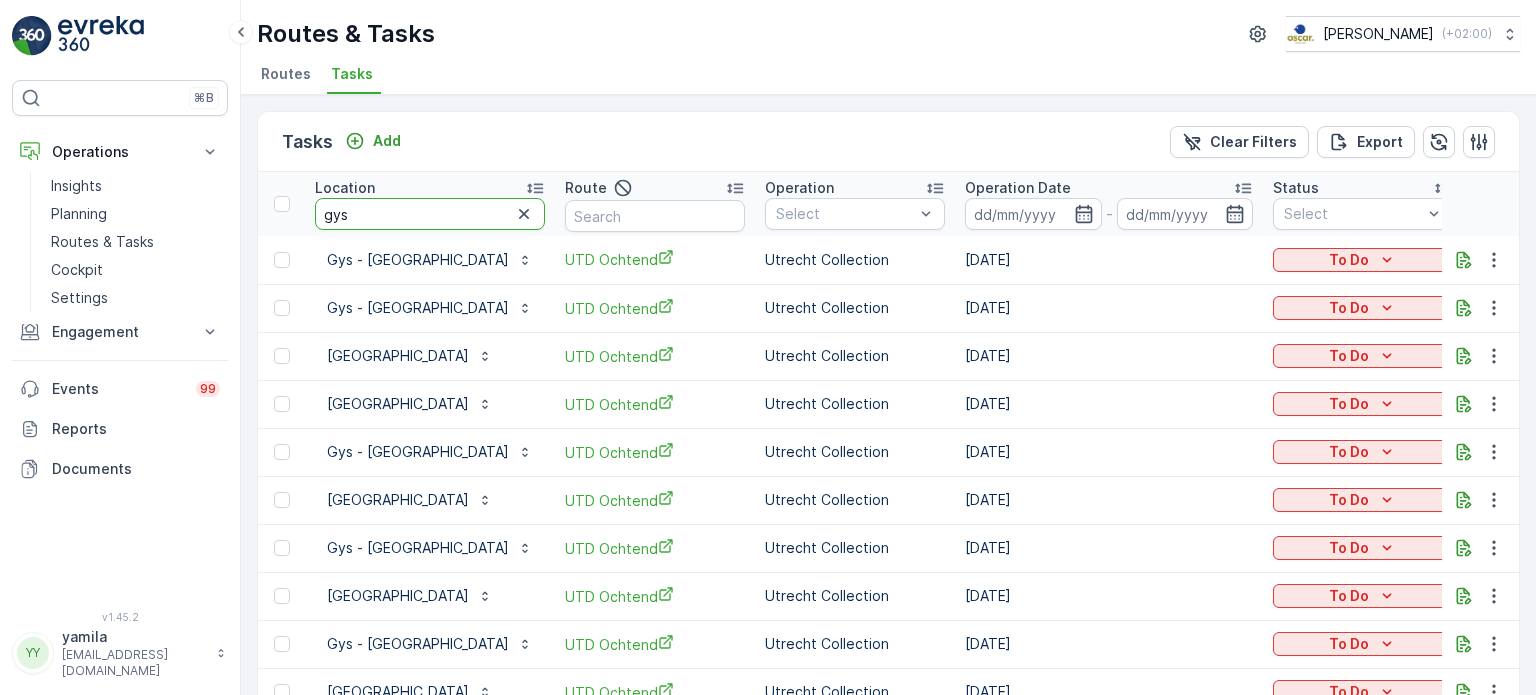 click on "gys" at bounding box center (430, 214) 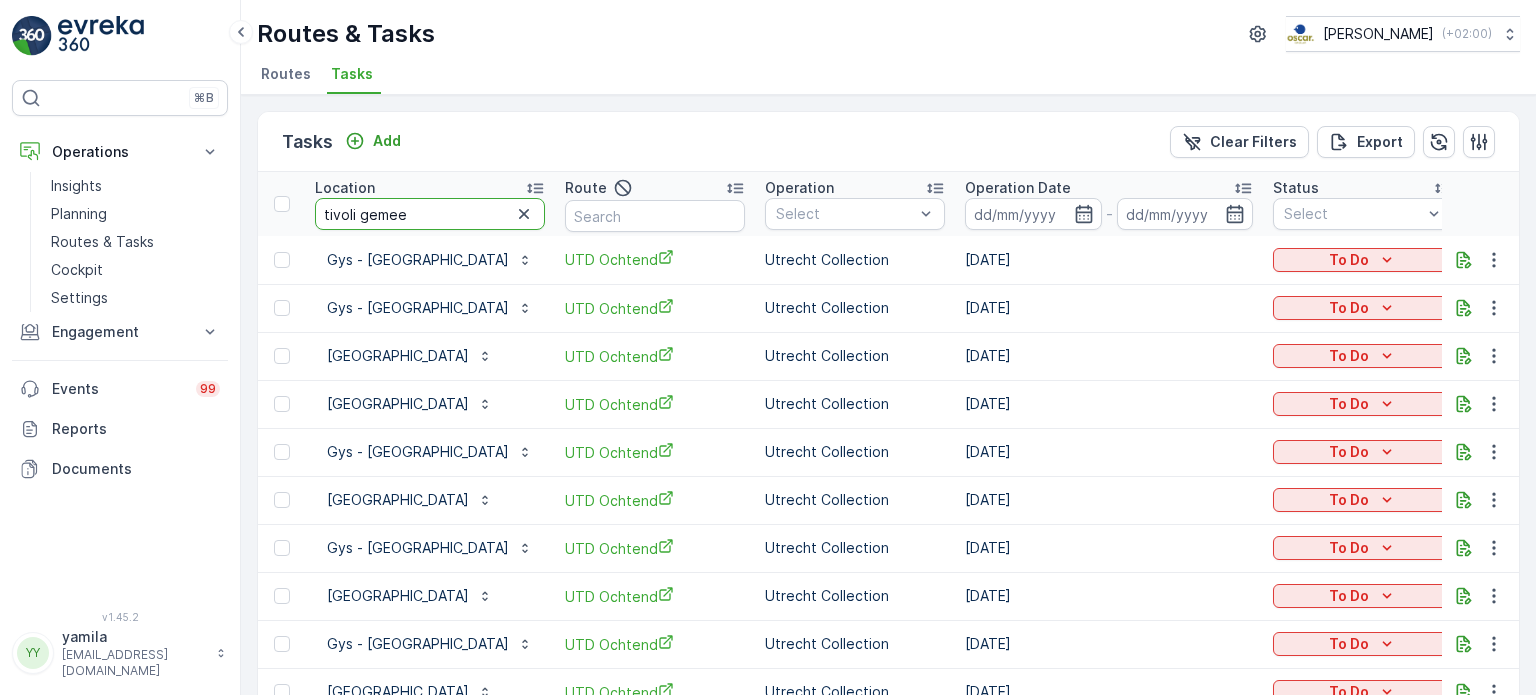 type on "tivoli gemeen" 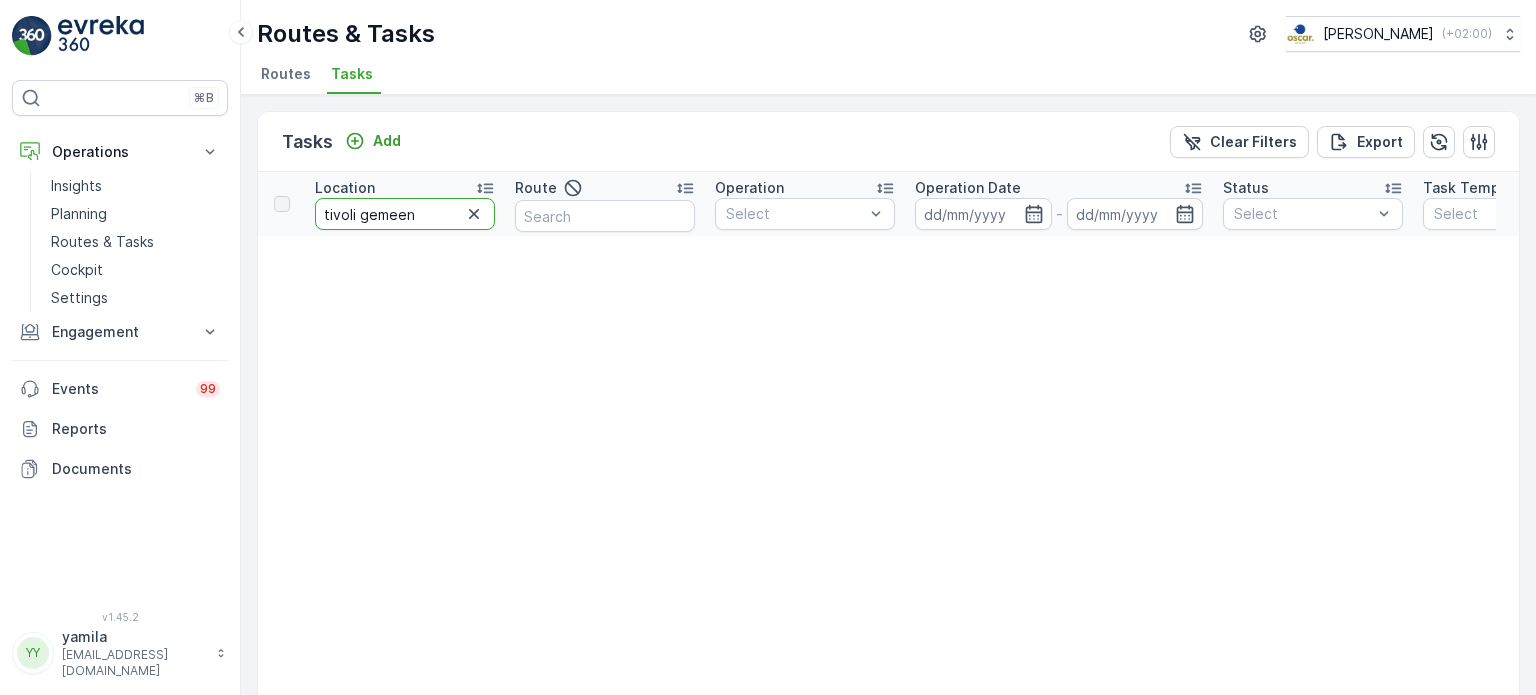 drag, startPoint x: 417, startPoint y: 210, endPoint x: 361, endPoint y: 211, distance: 56.008926 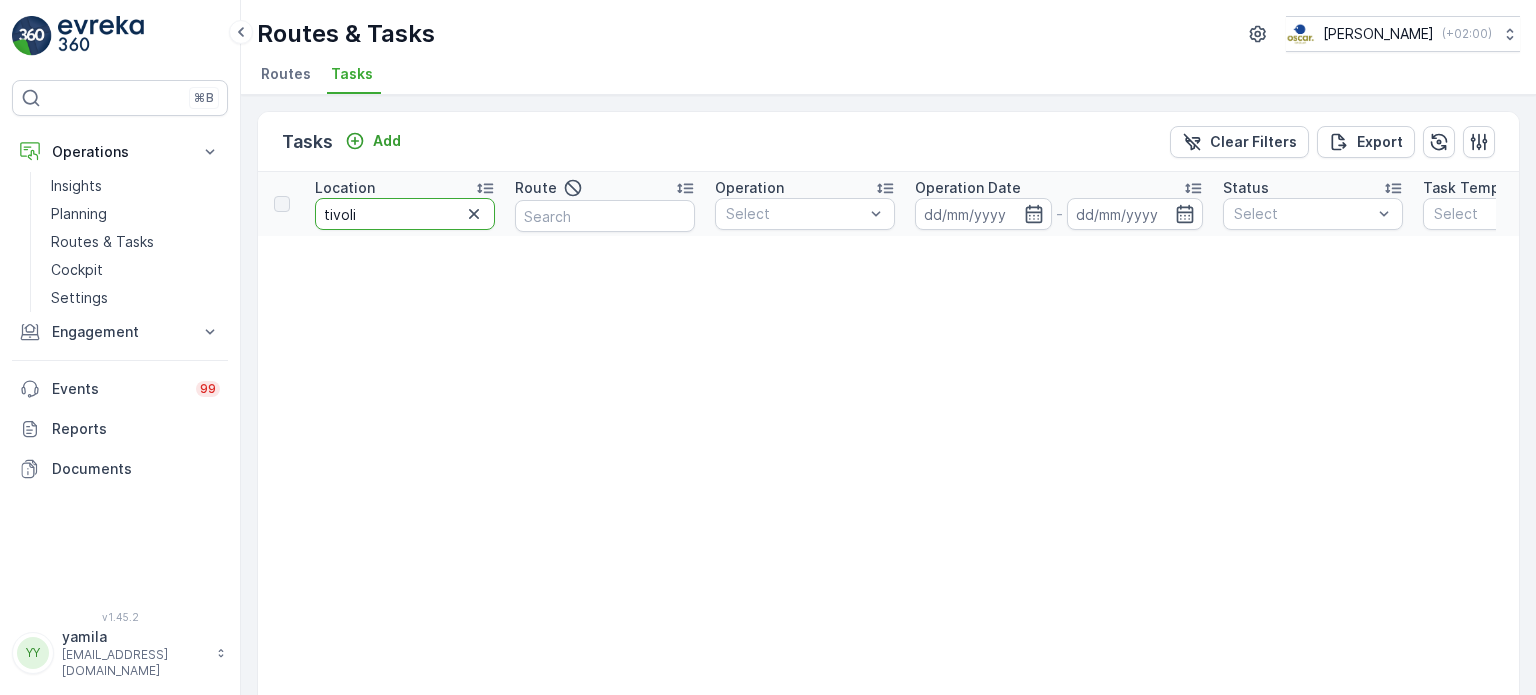 type on "tivoli" 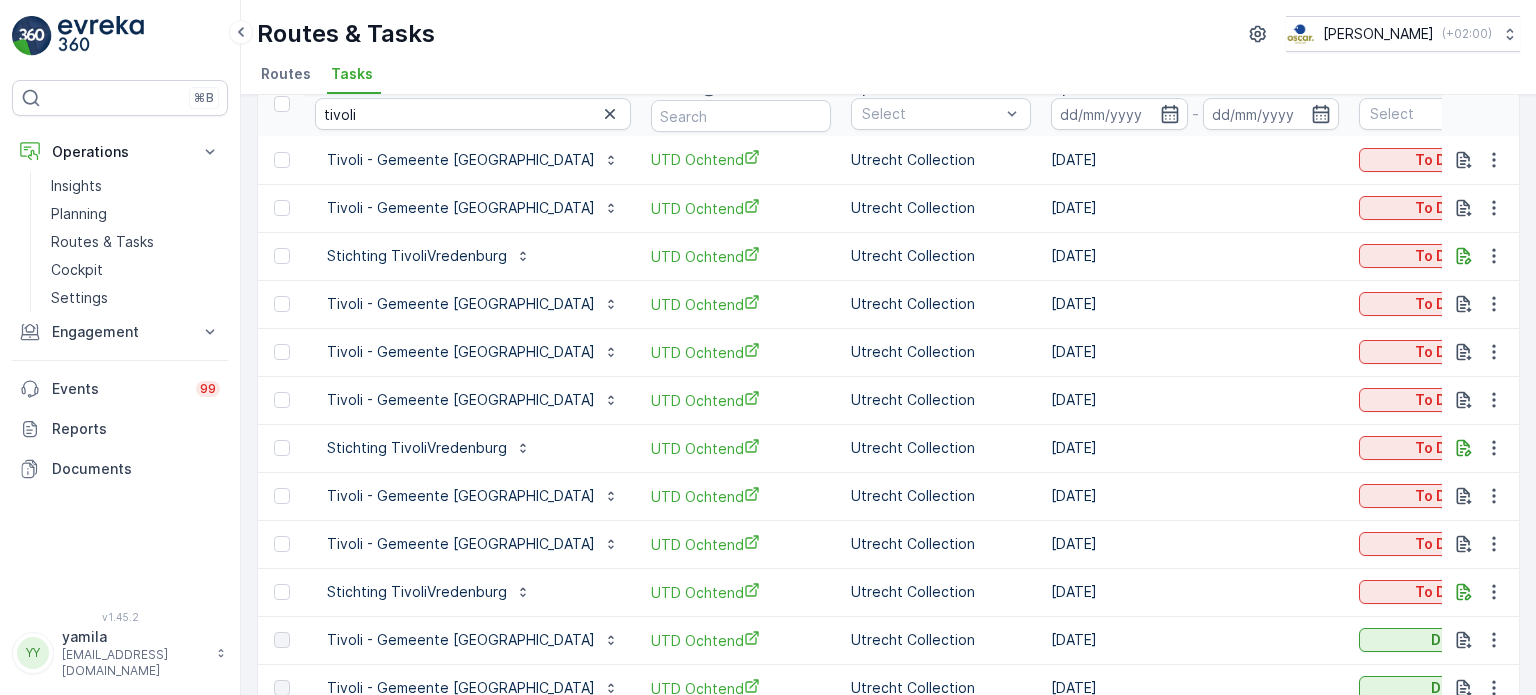 scroll, scrollTop: 200, scrollLeft: 0, axis: vertical 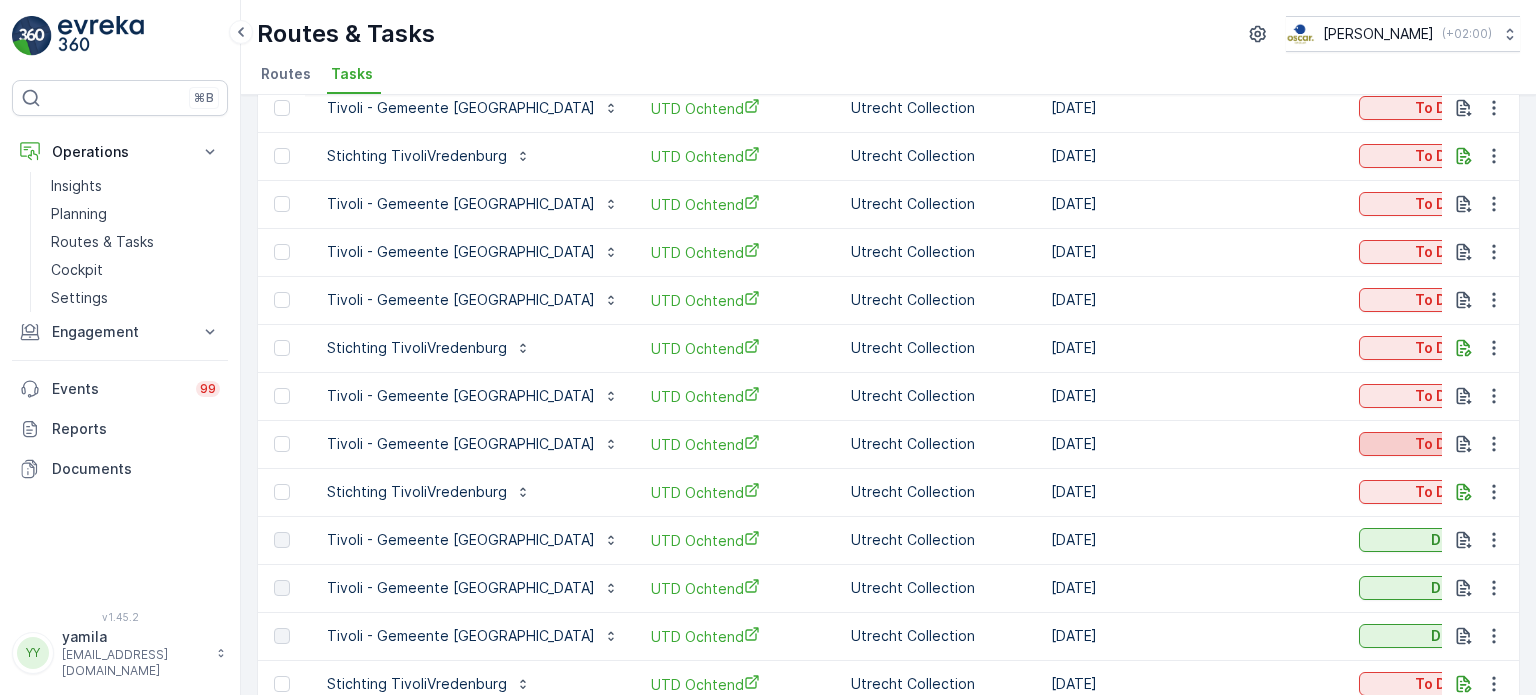 click 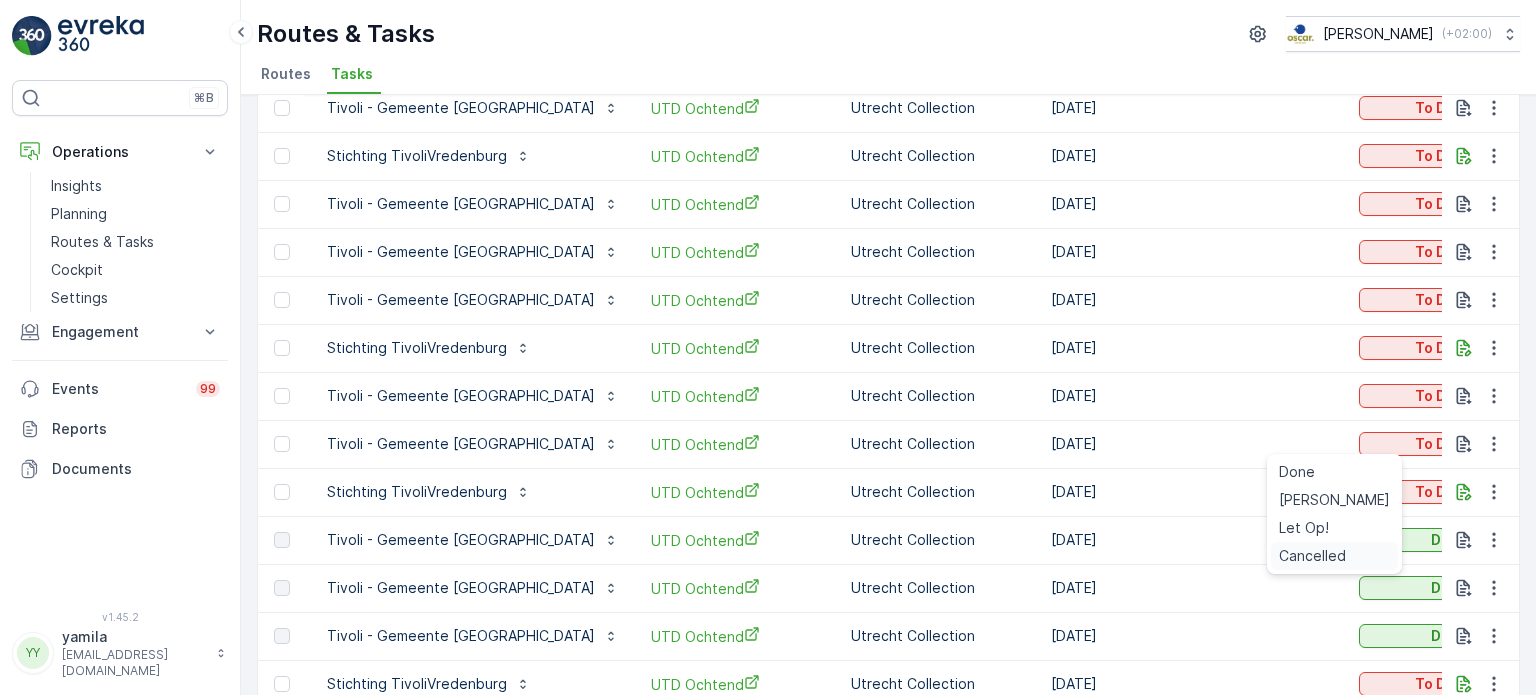 click on "Cancelled" at bounding box center (1312, 556) 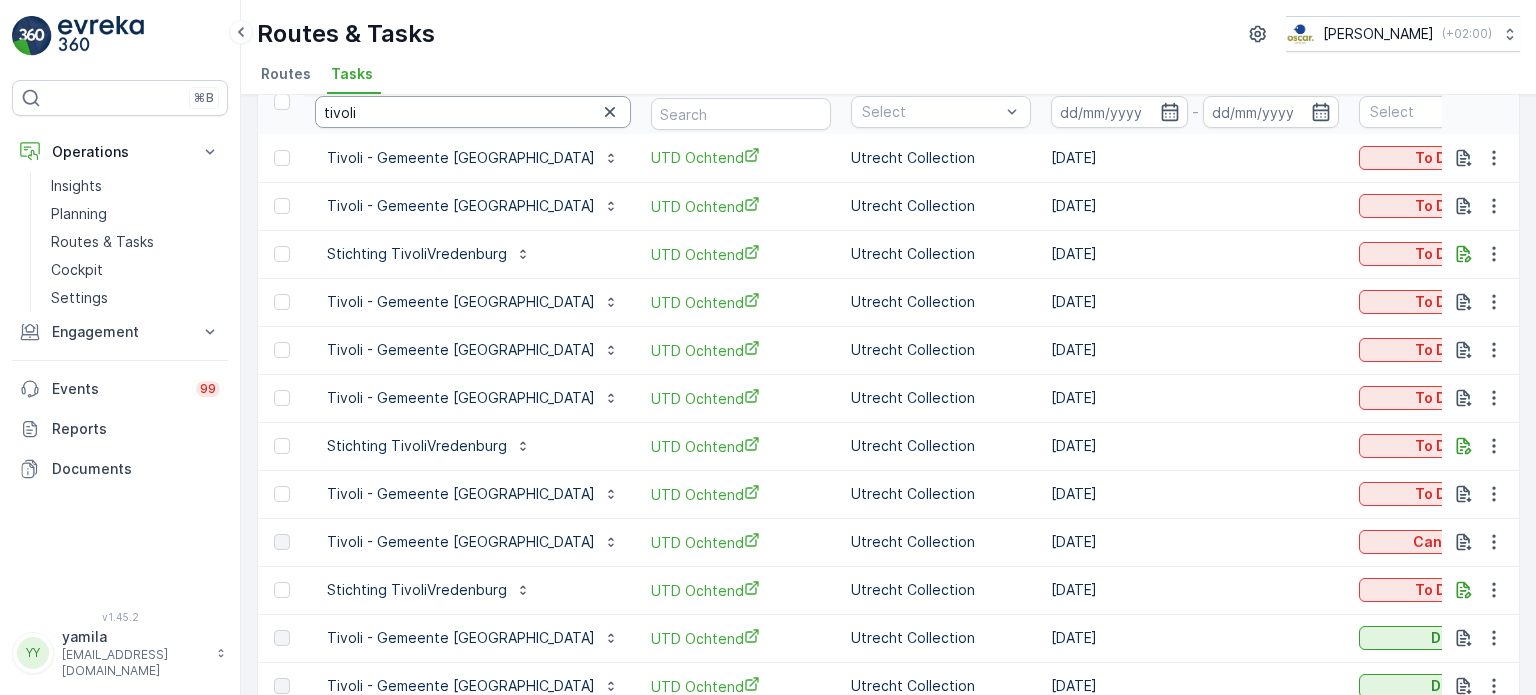 scroll, scrollTop: 0, scrollLeft: 0, axis: both 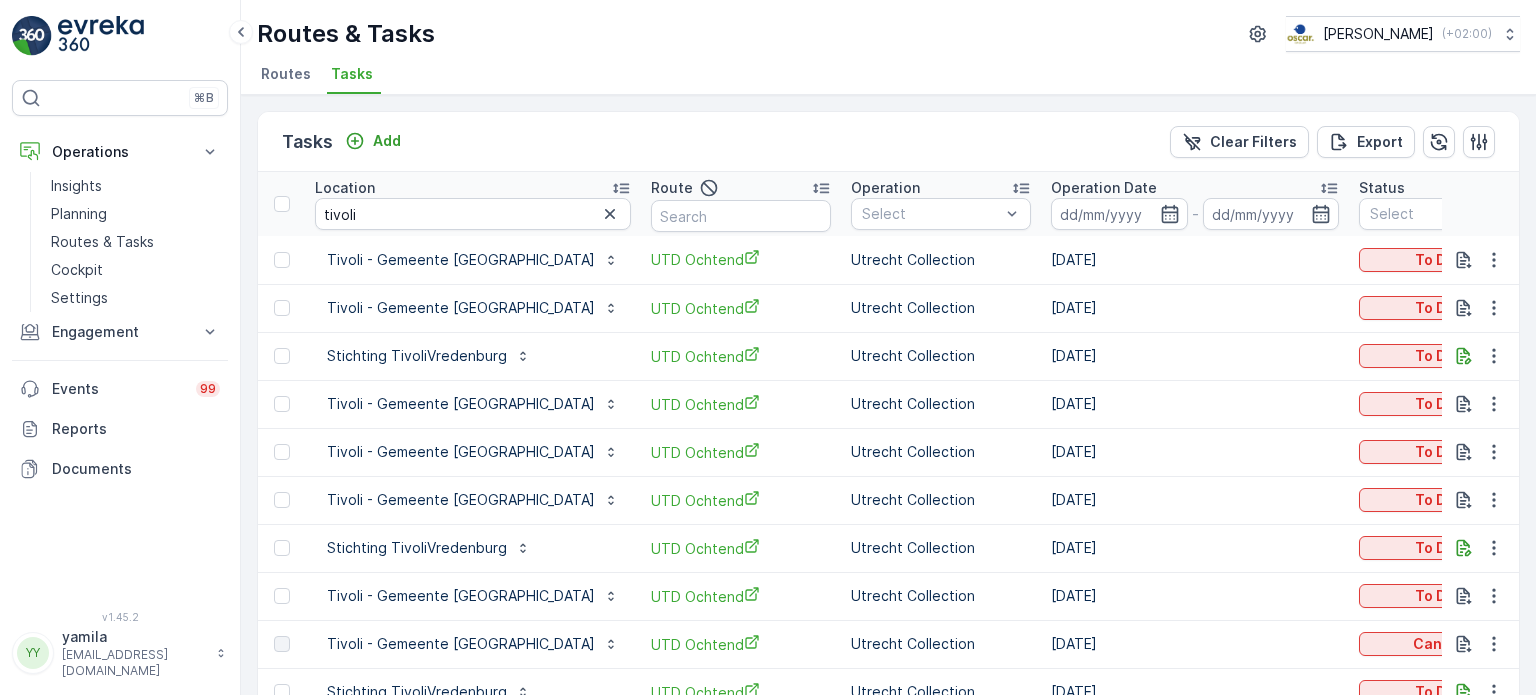 click on "tivoli" at bounding box center [473, 214] 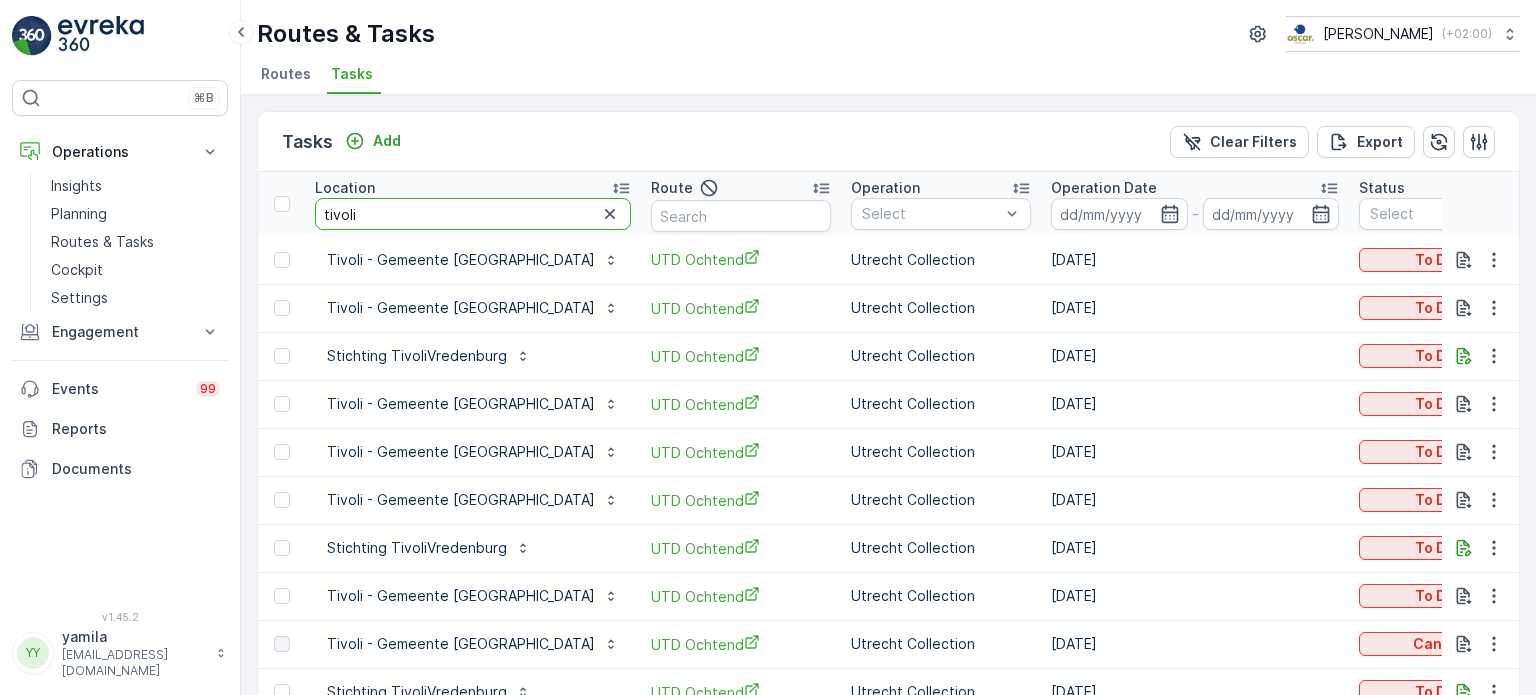 click on "tivoli" at bounding box center [473, 214] 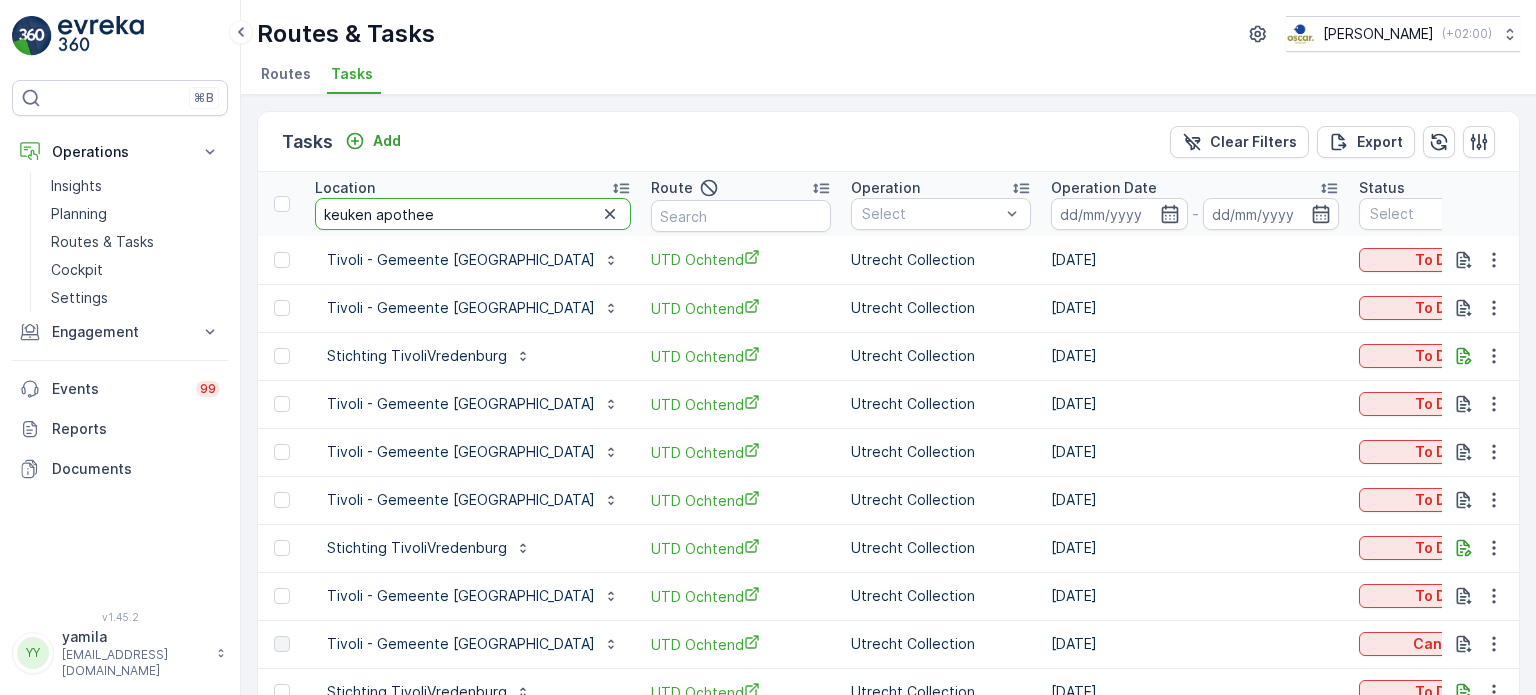 type on "keuken apotheek" 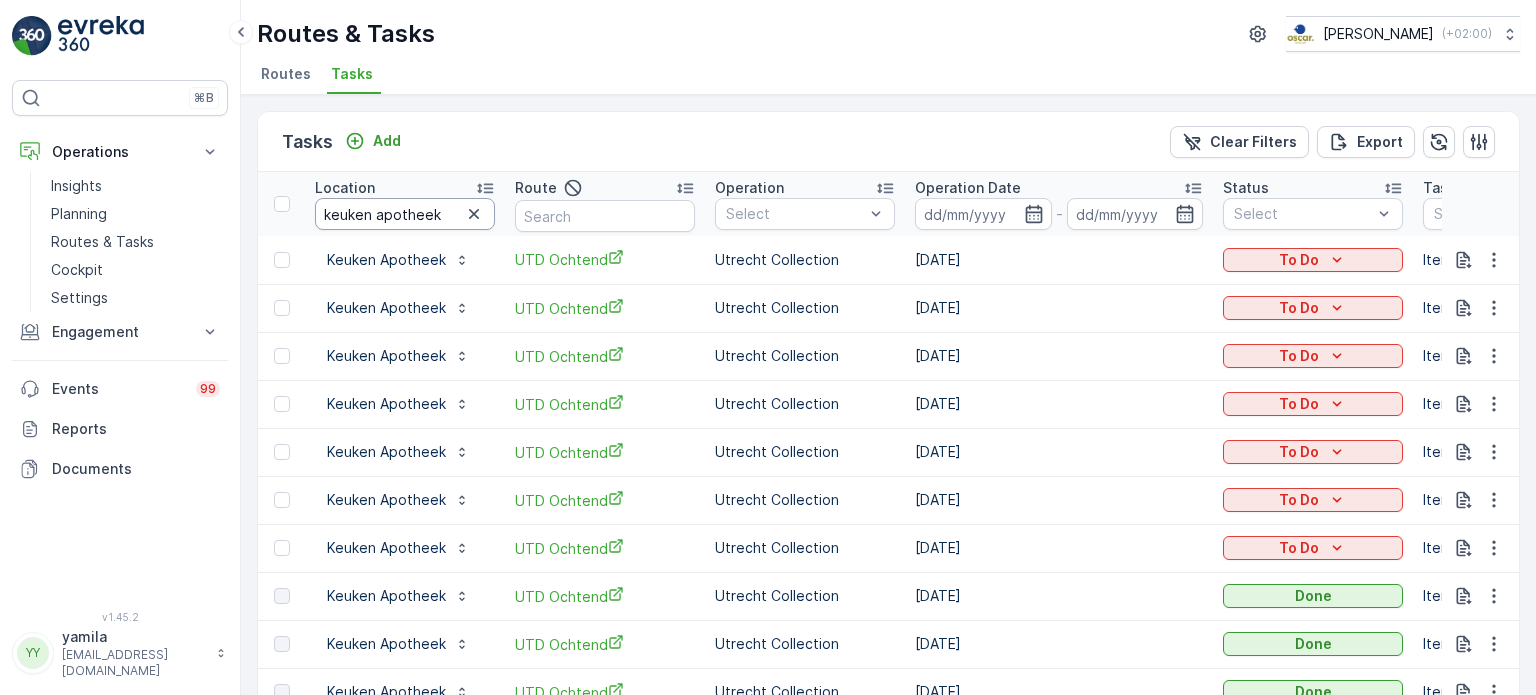 click on "keuken apotheek" at bounding box center [405, 214] 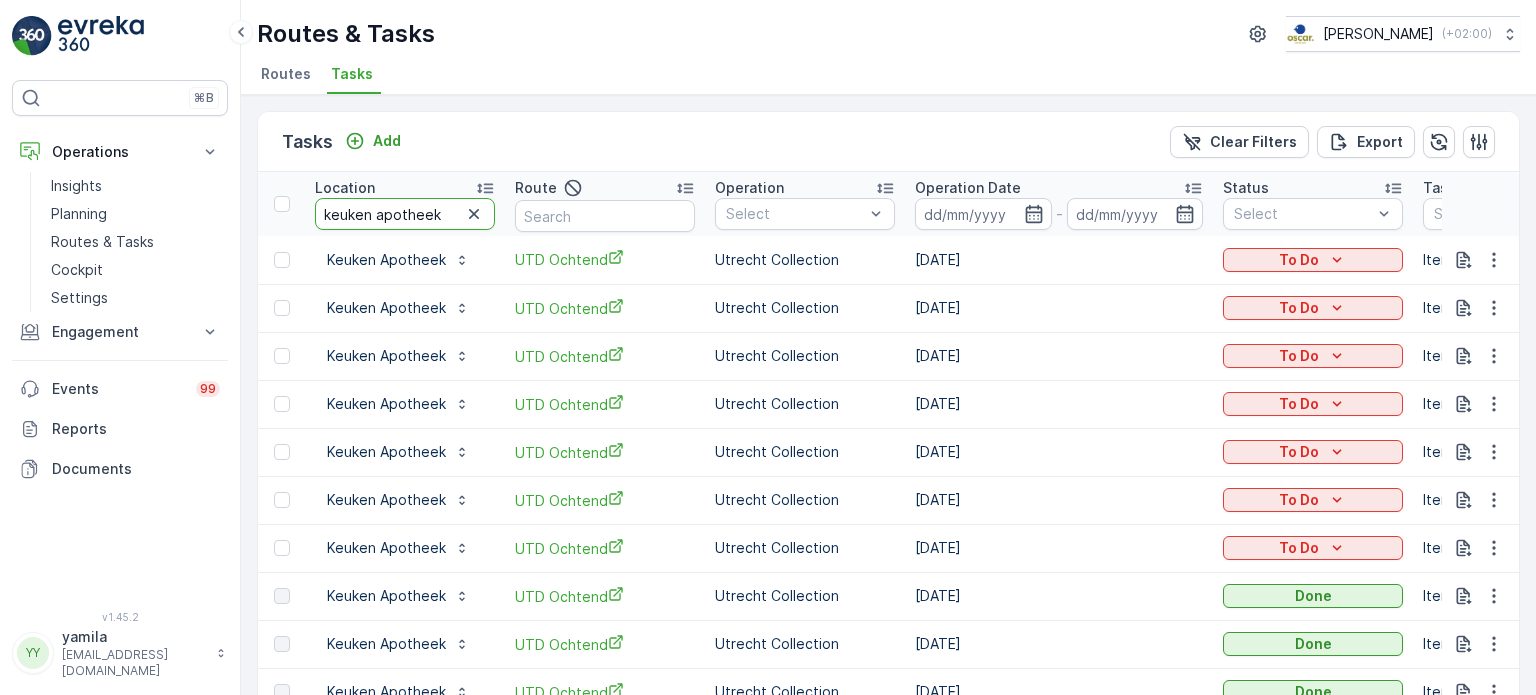 click on "keuken apotheek" at bounding box center (405, 214) 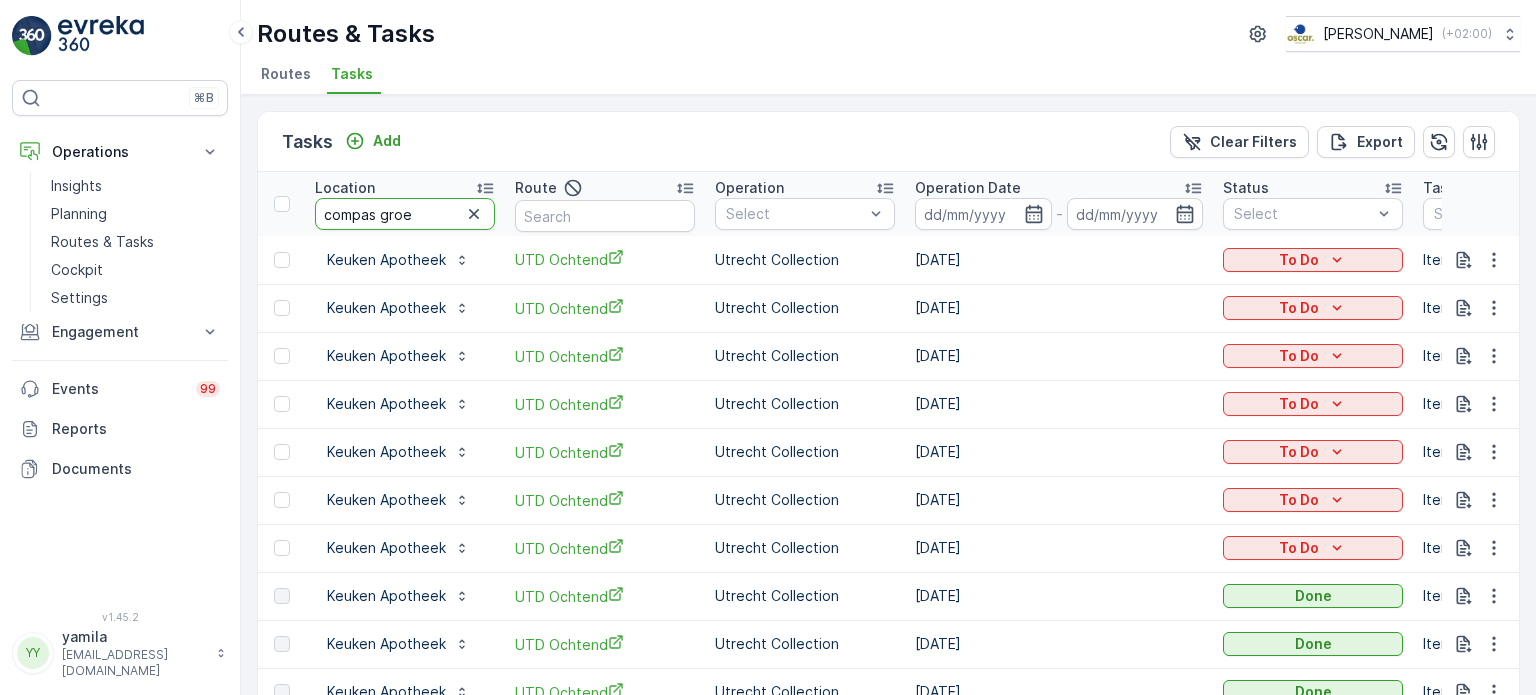 type on "compas groep" 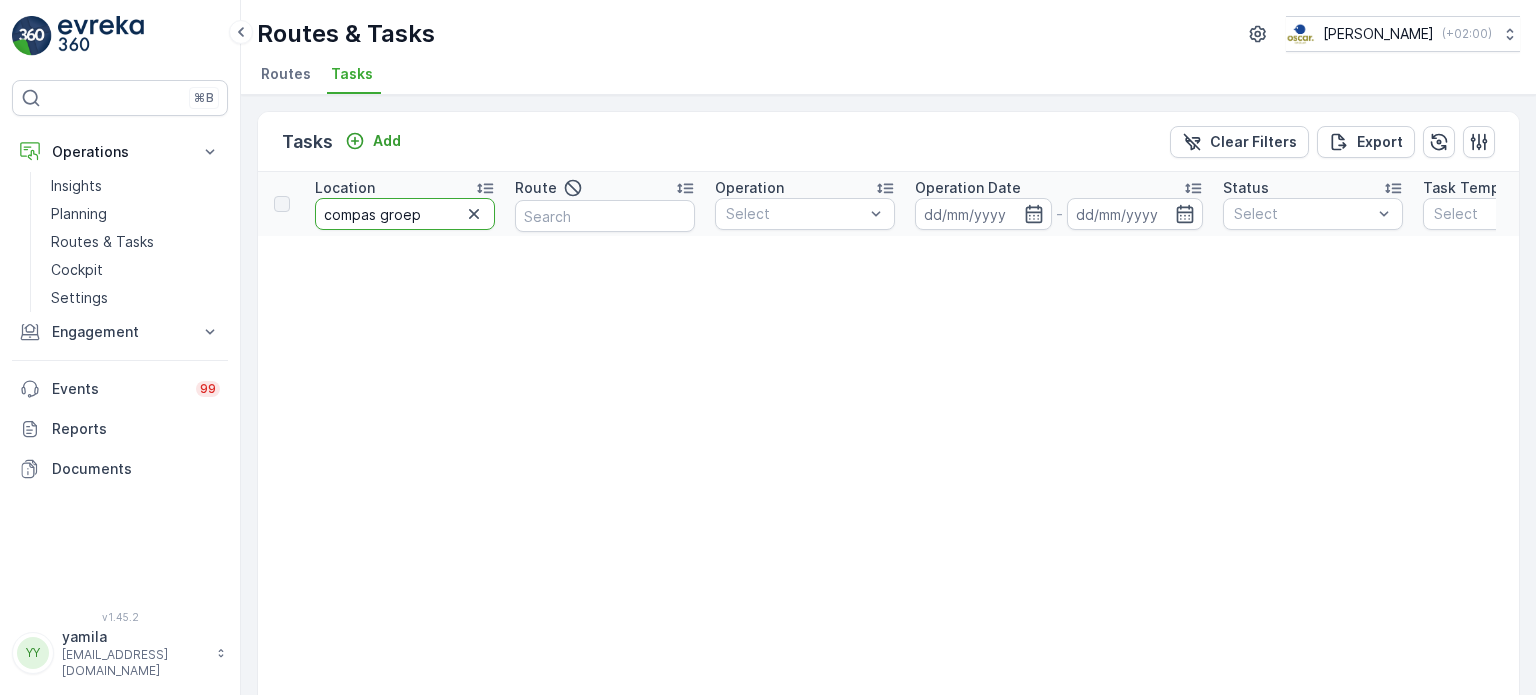 click on "compas groep" at bounding box center (405, 214) 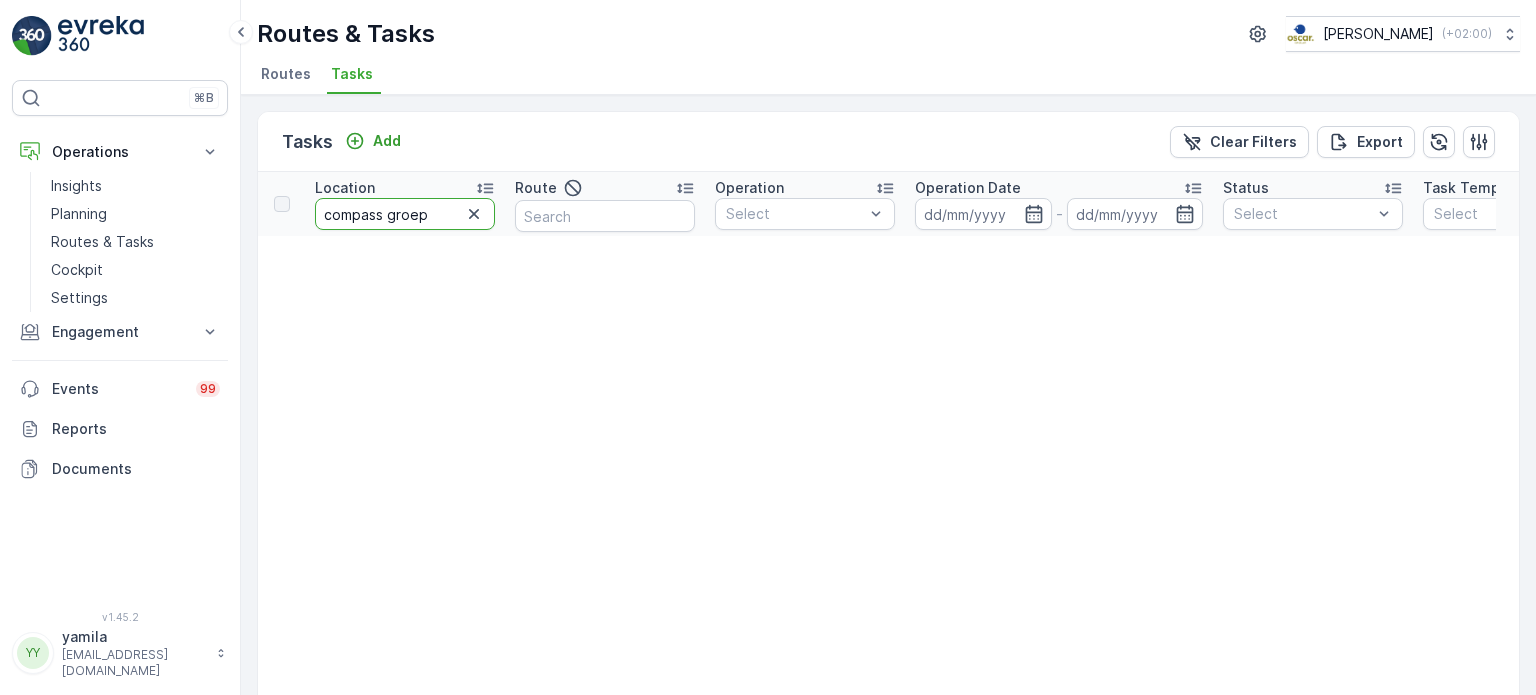 click on "compass groep" at bounding box center (405, 214) 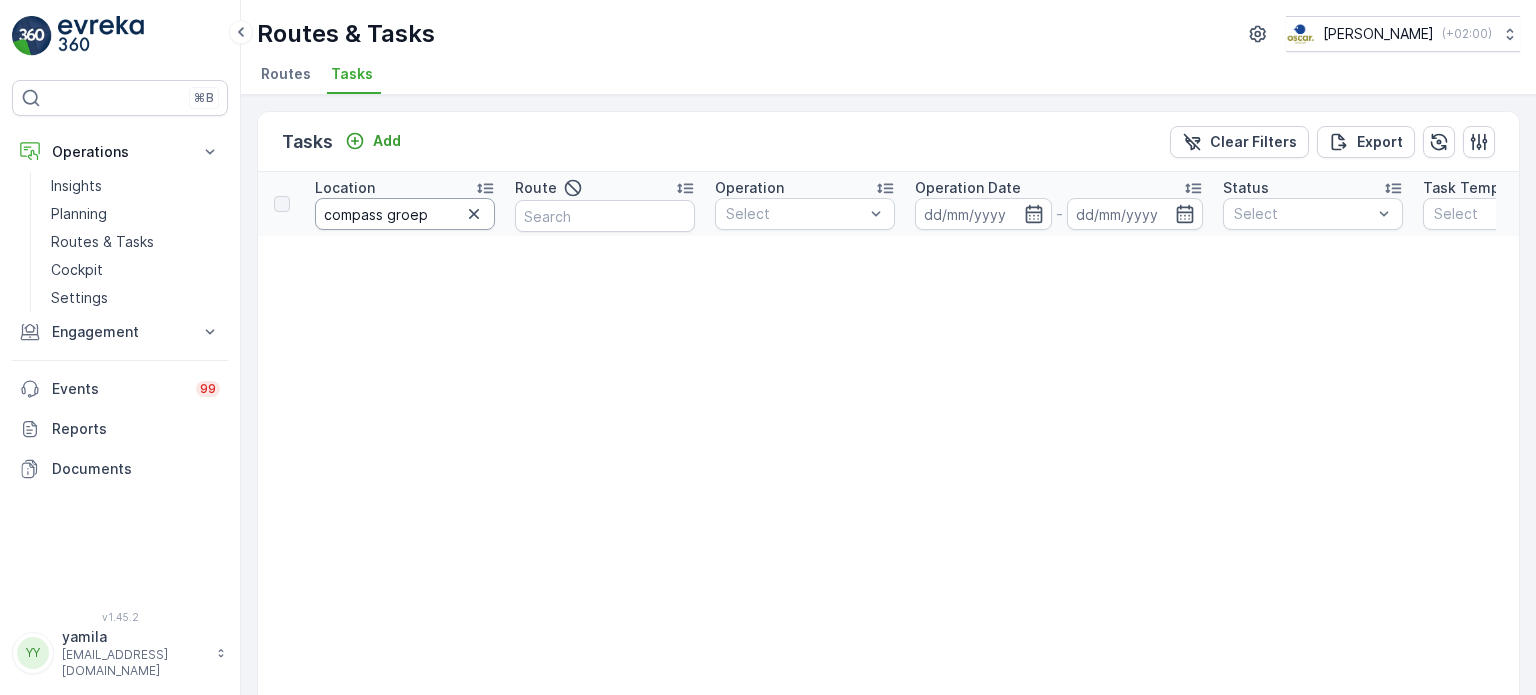 click on "compass groep" at bounding box center (405, 214) 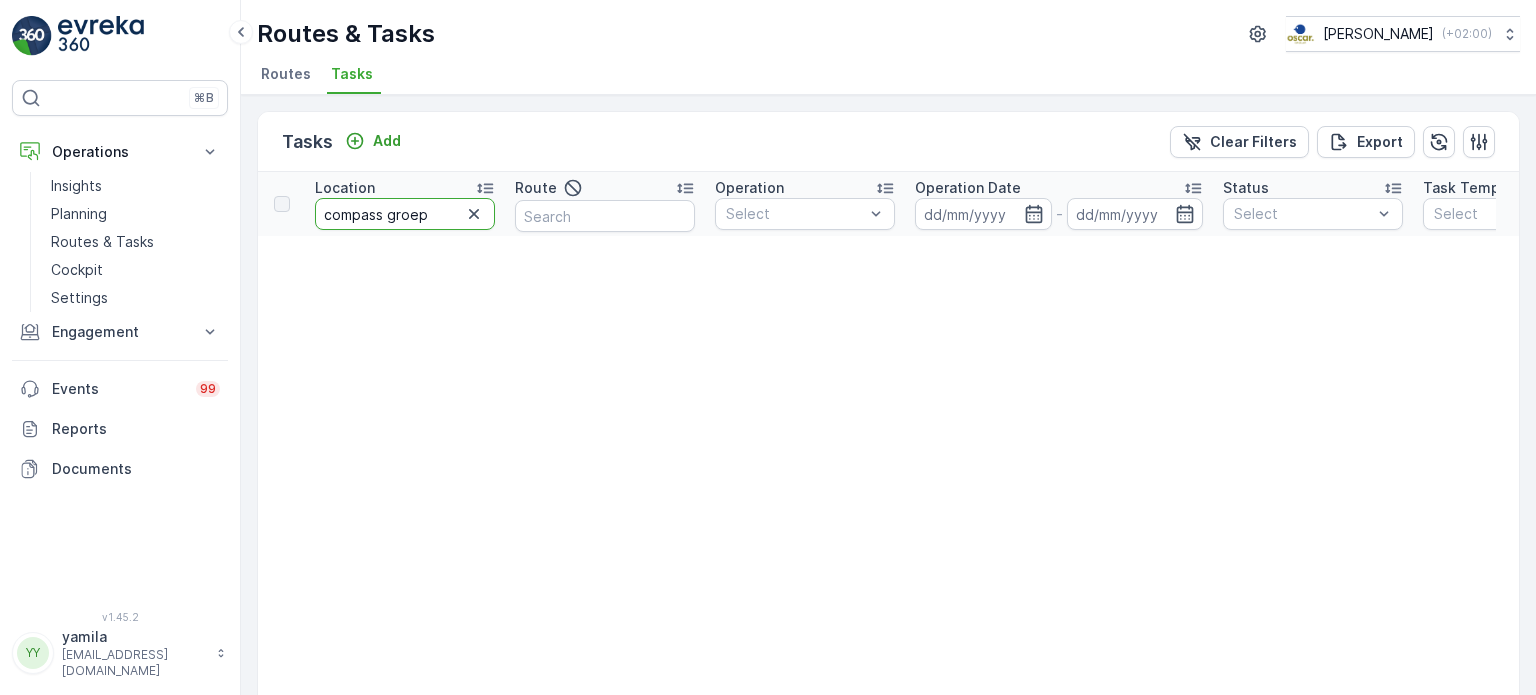 drag, startPoint x: 447, startPoint y: 218, endPoint x: 312, endPoint y: 203, distance: 135.83078 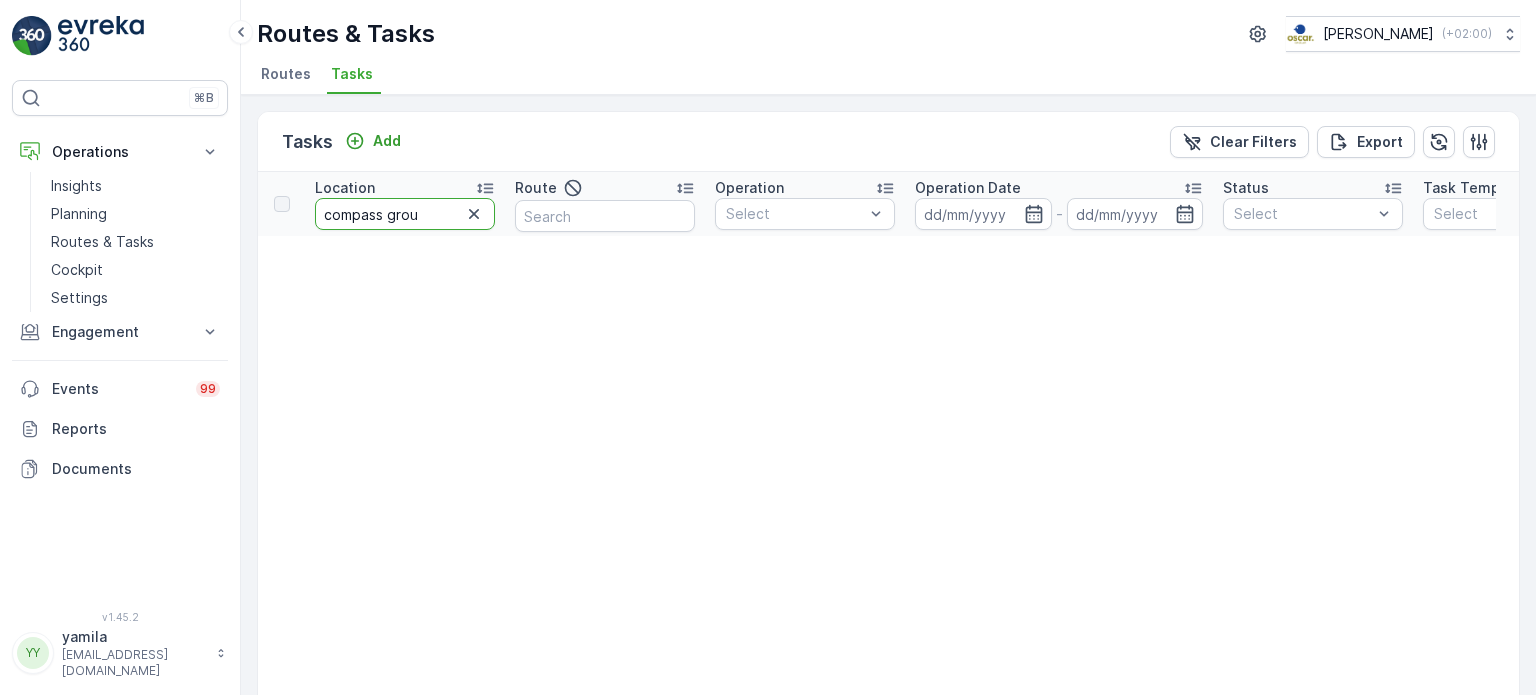 type on "compass group" 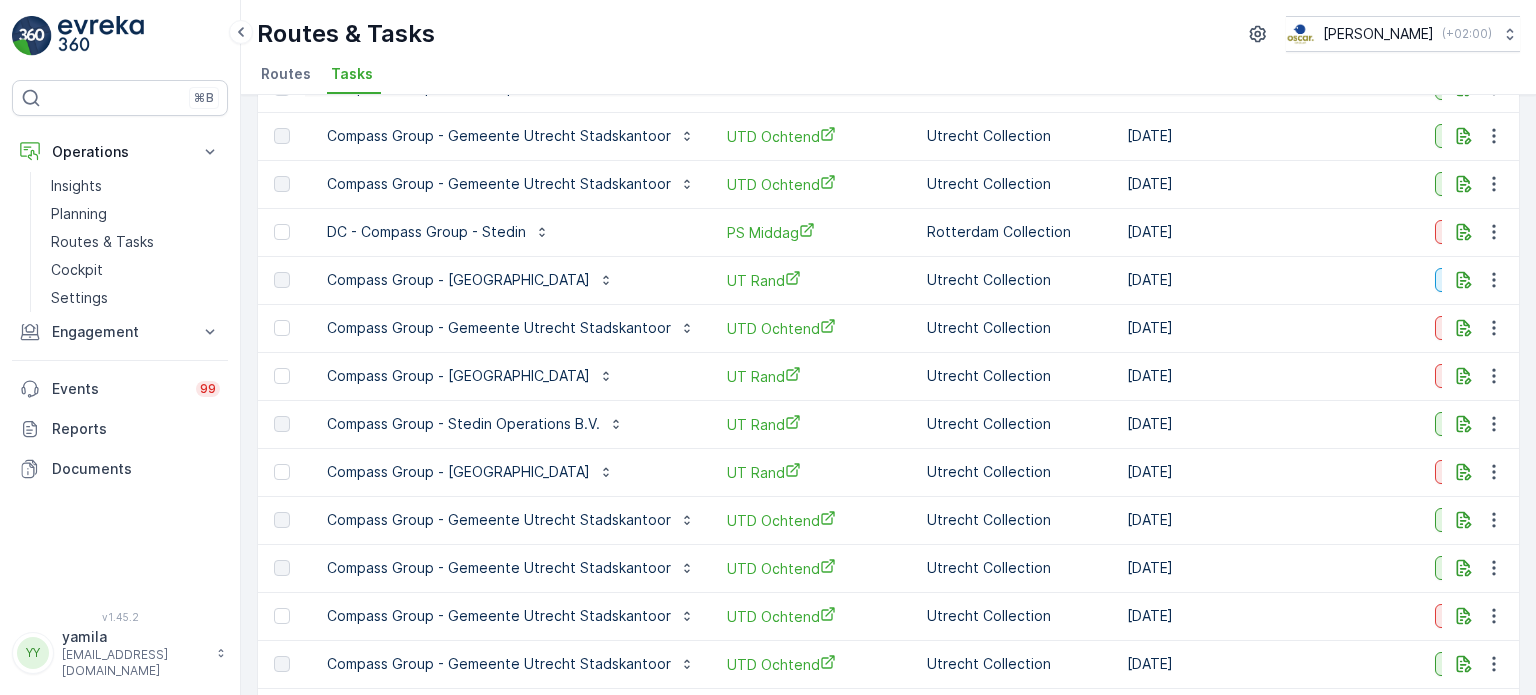 scroll, scrollTop: 1300, scrollLeft: 0, axis: vertical 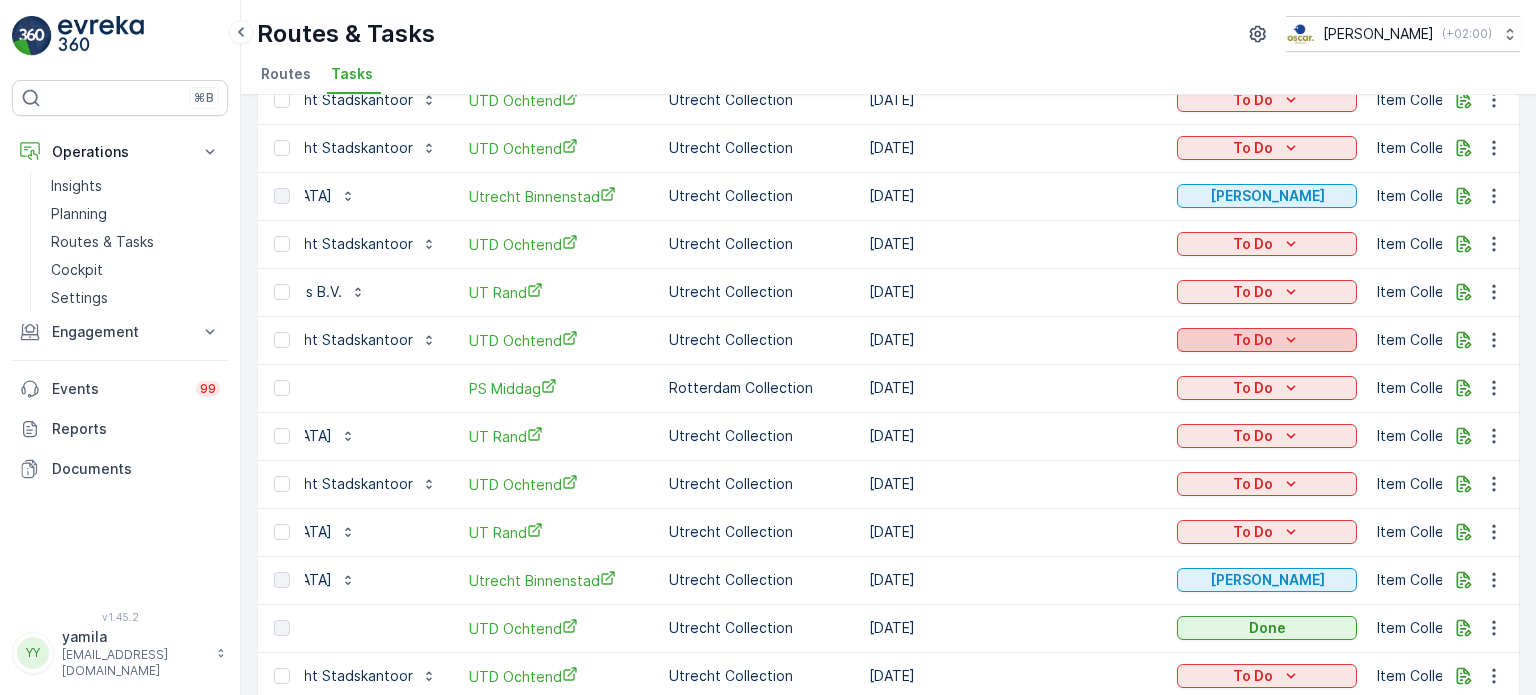 click 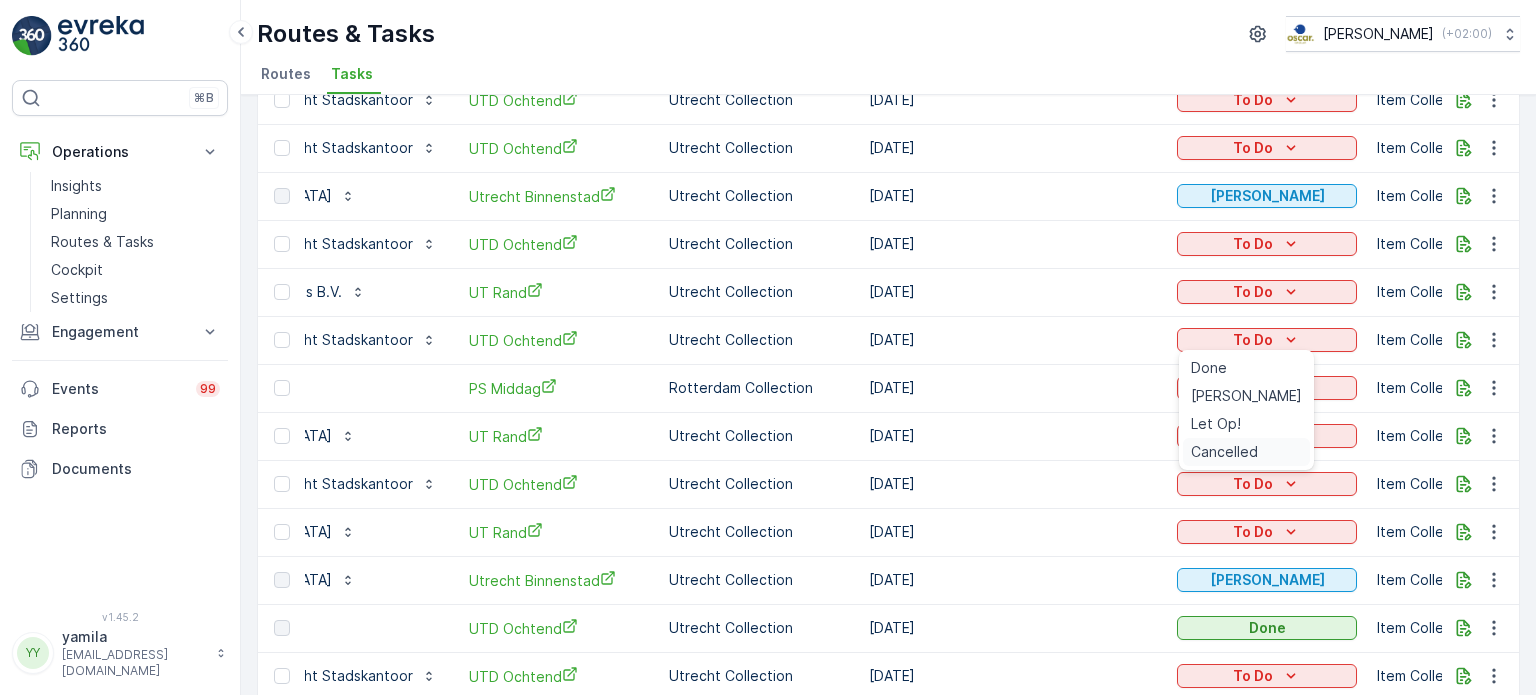 click on "Cancelled" at bounding box center [1224, 452] 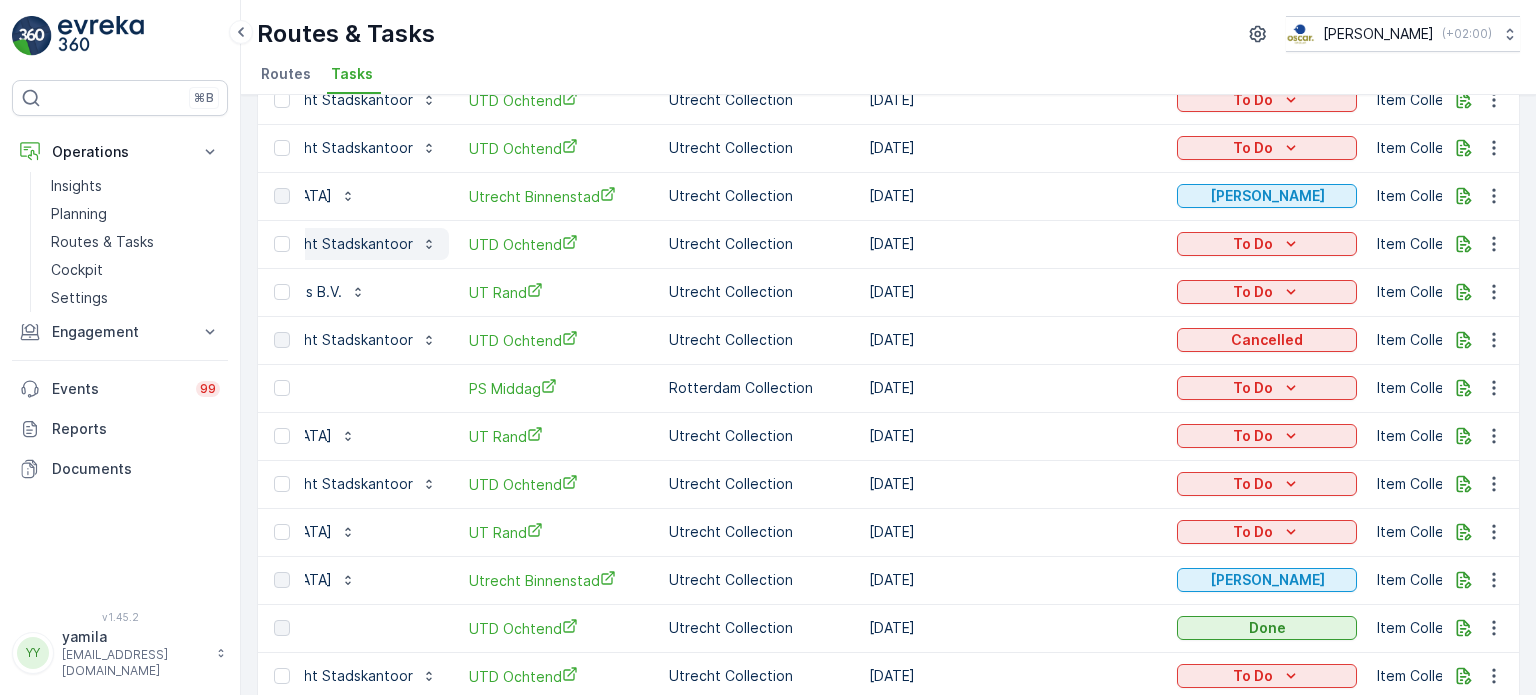 scroll, scrollTop: 0, scrollLeft: 0, axis: both 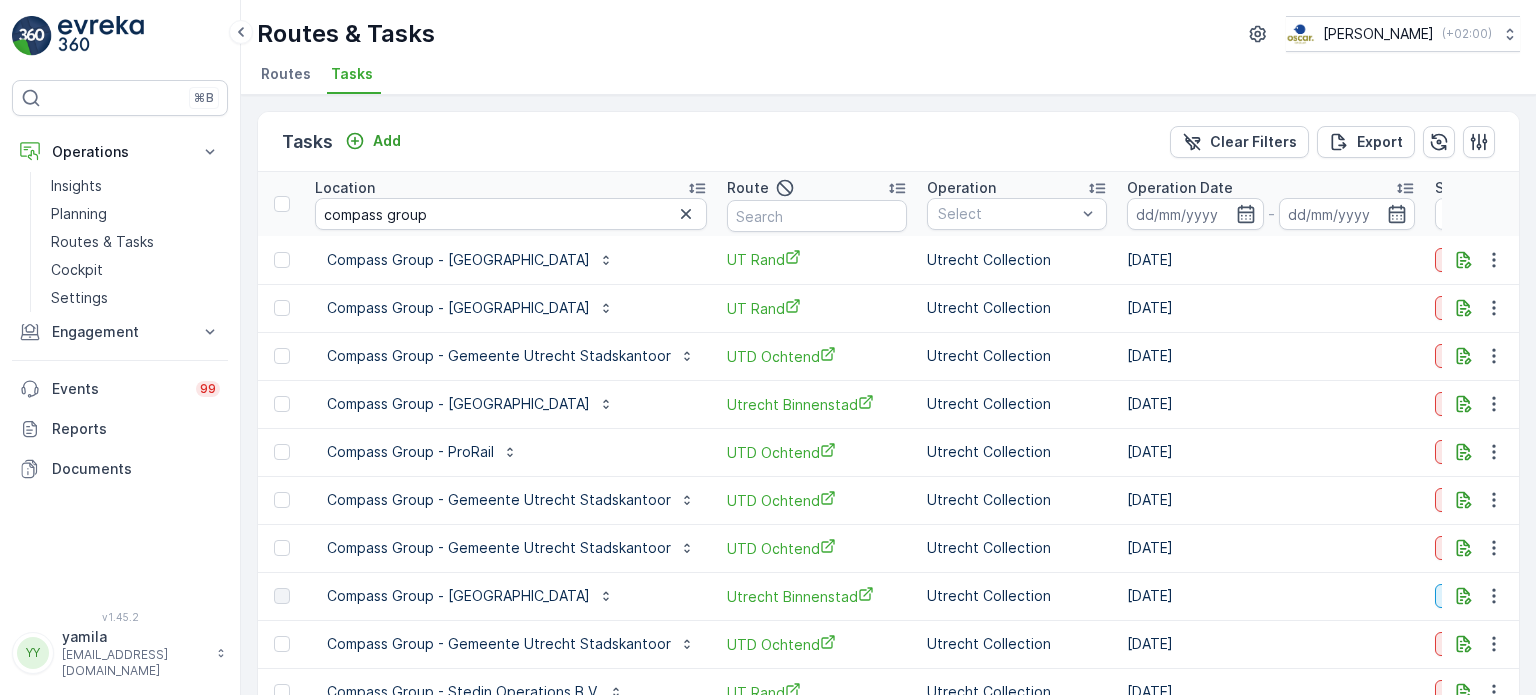click on "compass group" at bounding box center (511, 214) 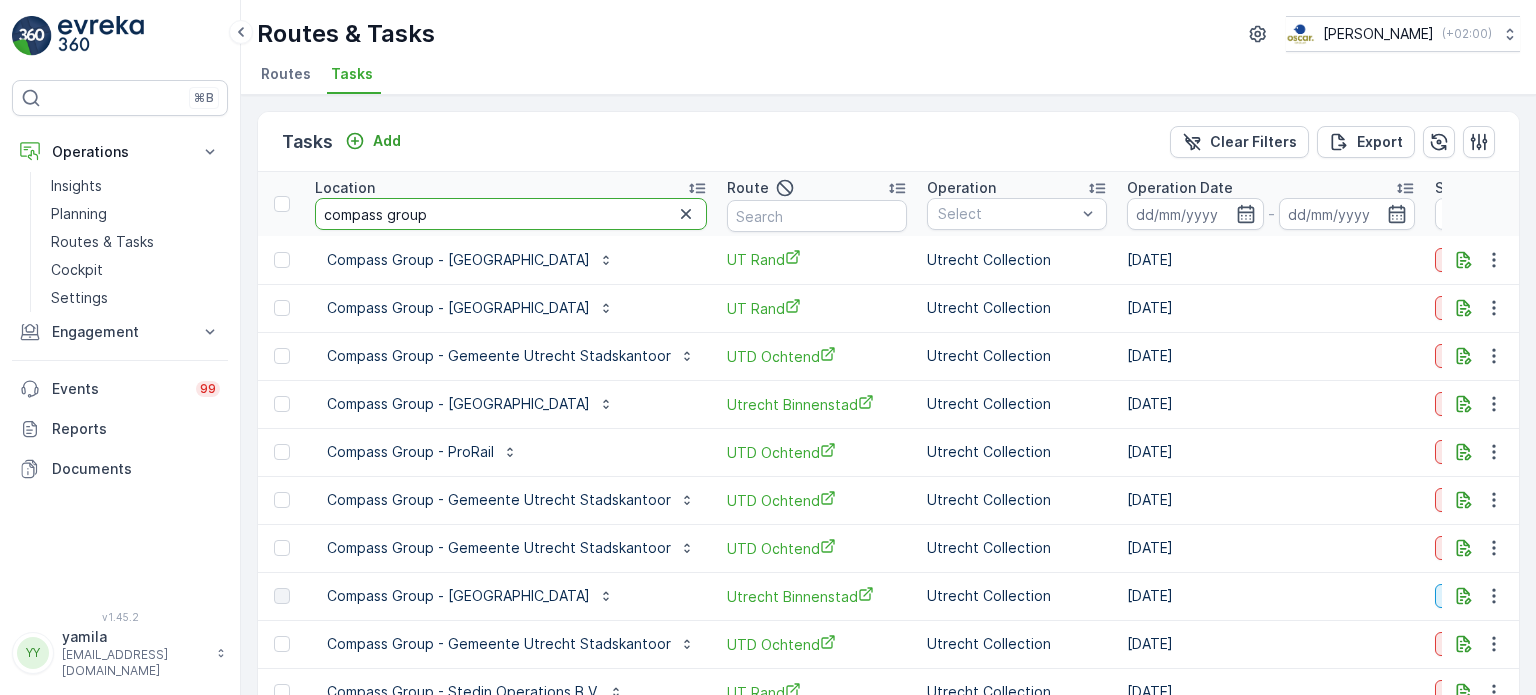 click on "compass group" at bounding box center [511, 214] 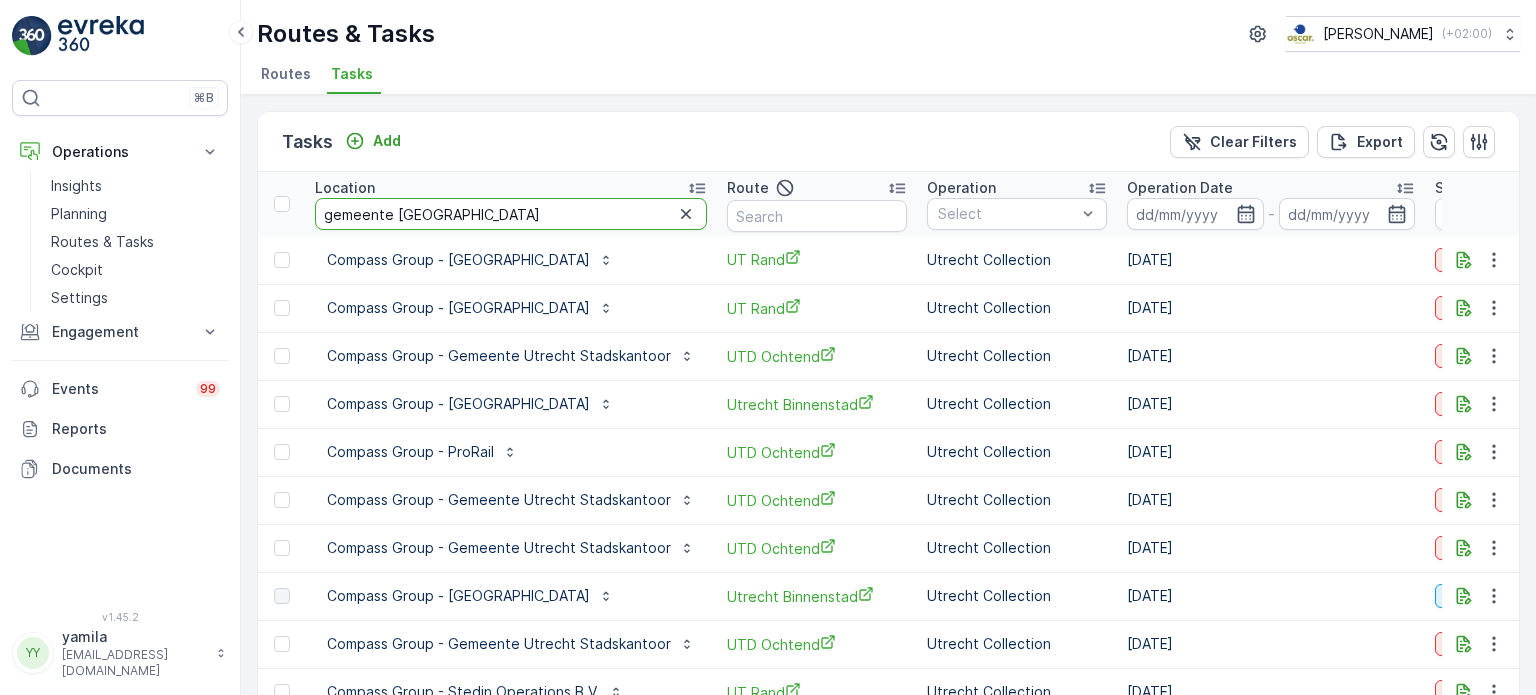type on "gemeente utrecht" 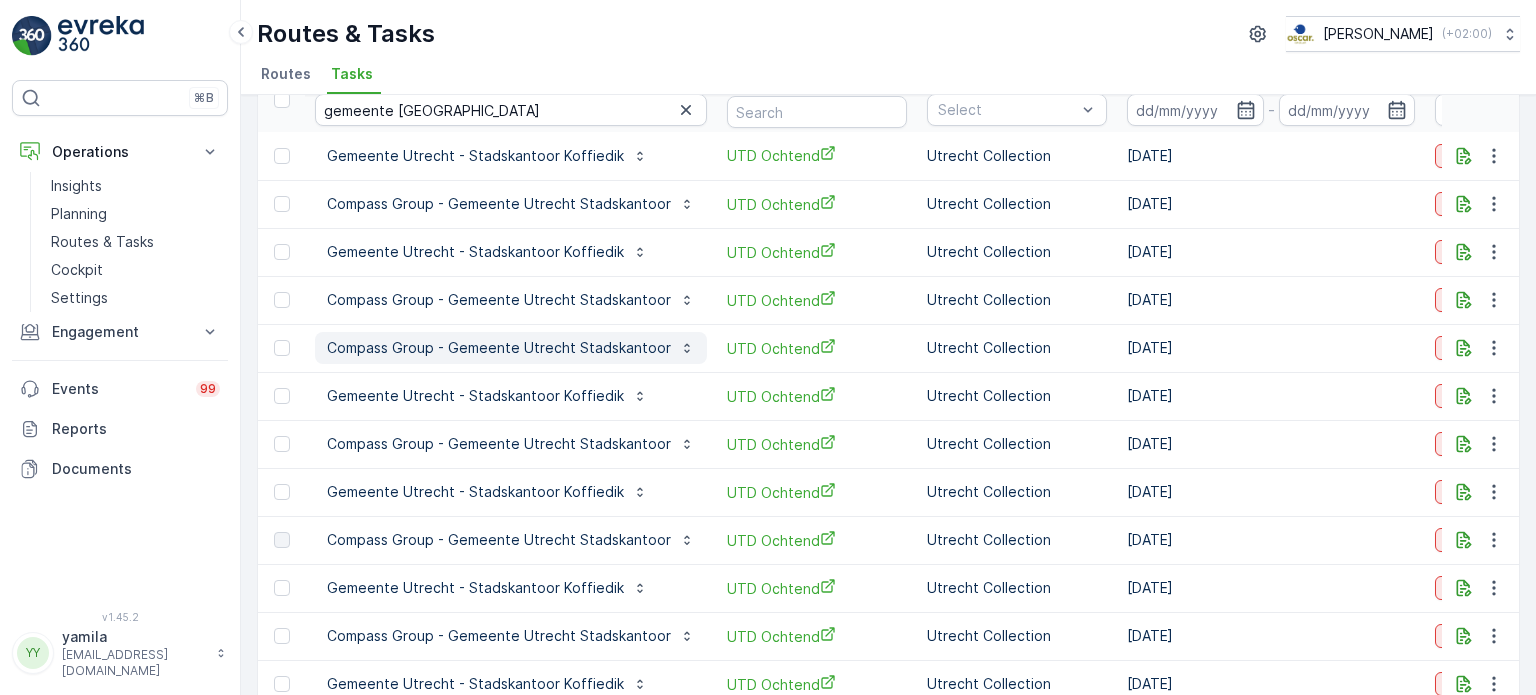 scroll, scrollTop: 200, scrollLeft: 0, axis: vertical 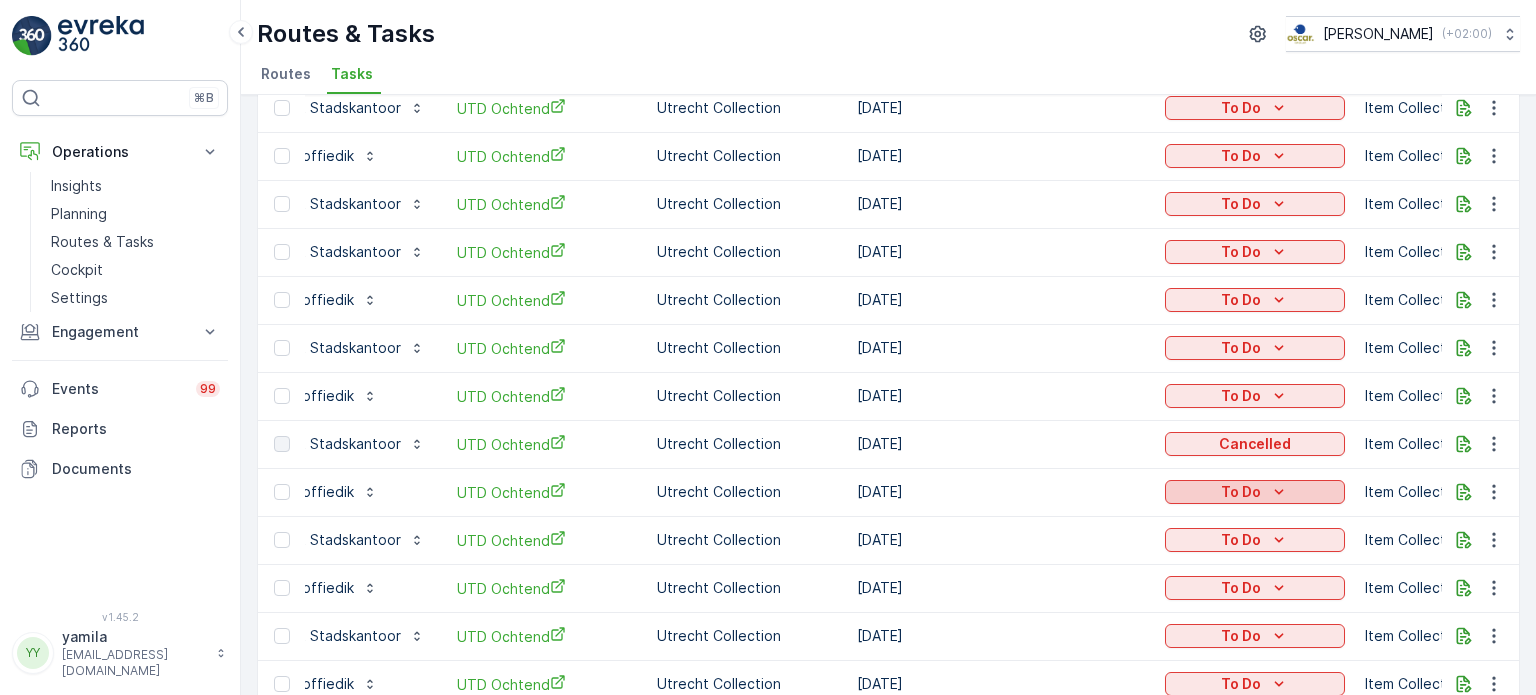 click on "To Do" at bounding box center [1255, 492] 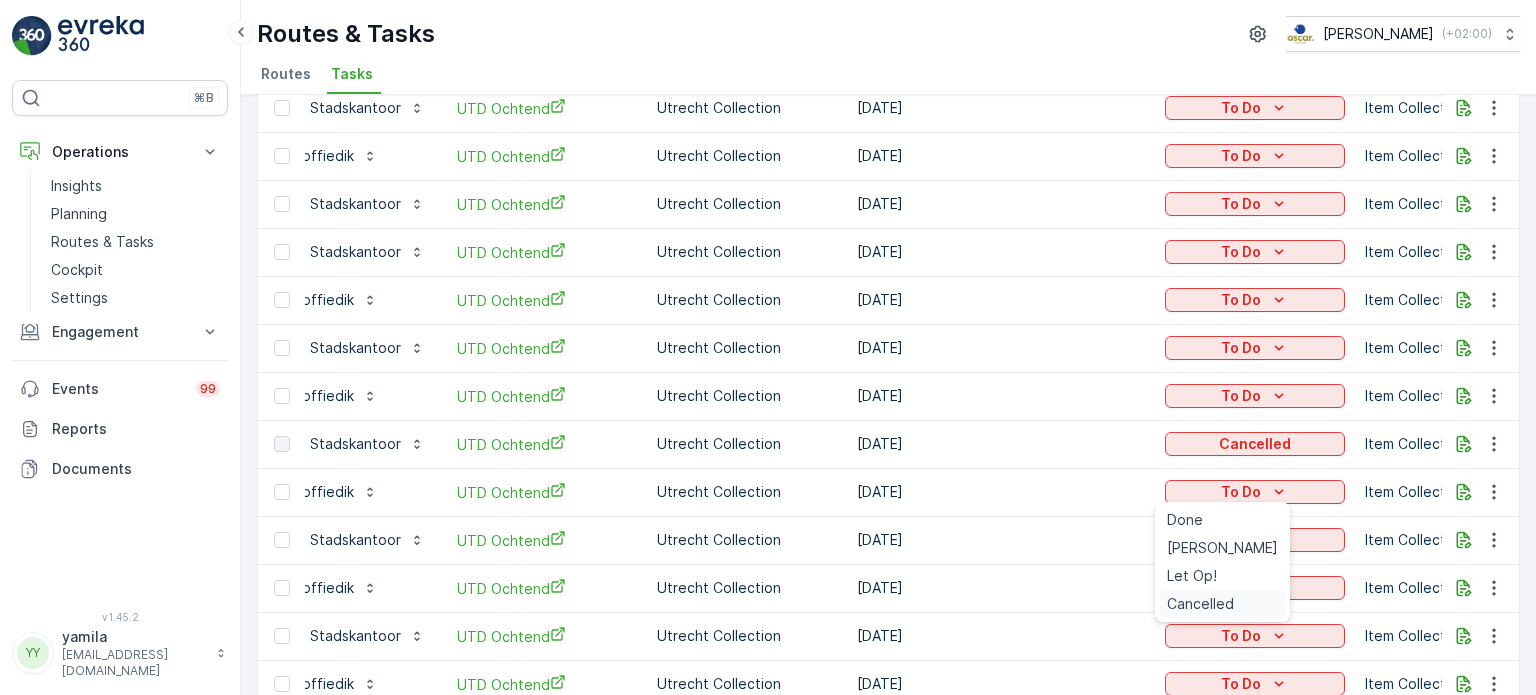 click on "Cancelled" at bounding box center (1200, 604) 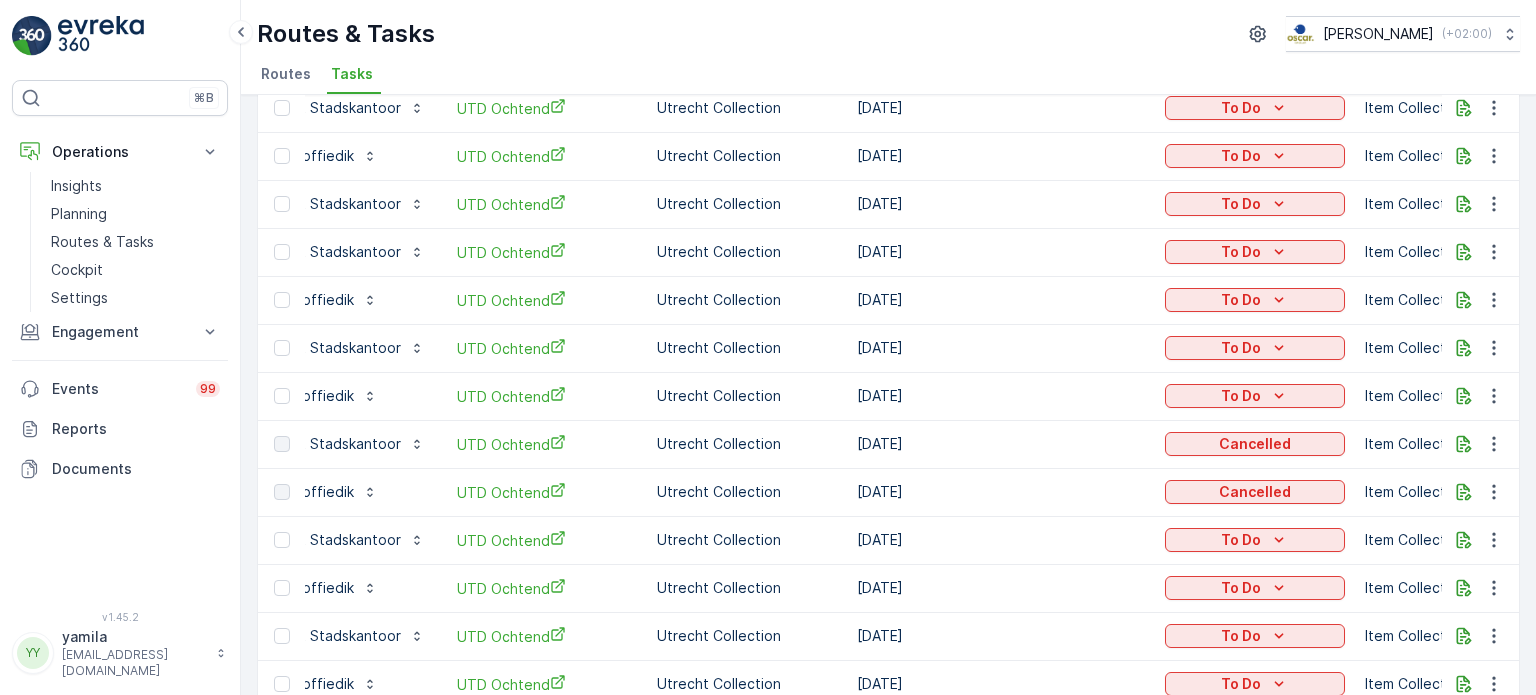 scroll, scrollTop: 0, scrollLeft: 0, axis: both 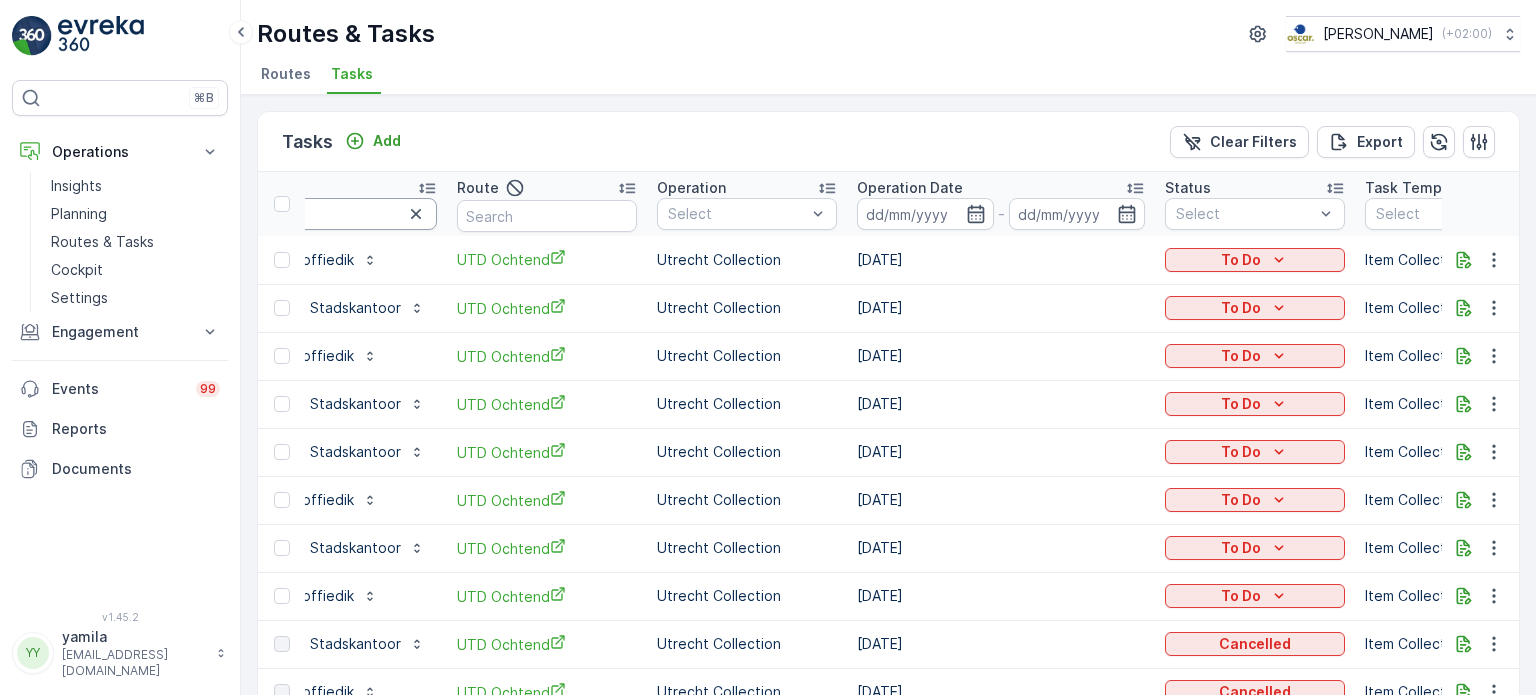 click on "gemeente utrecht" at bounding box center [241, 214] 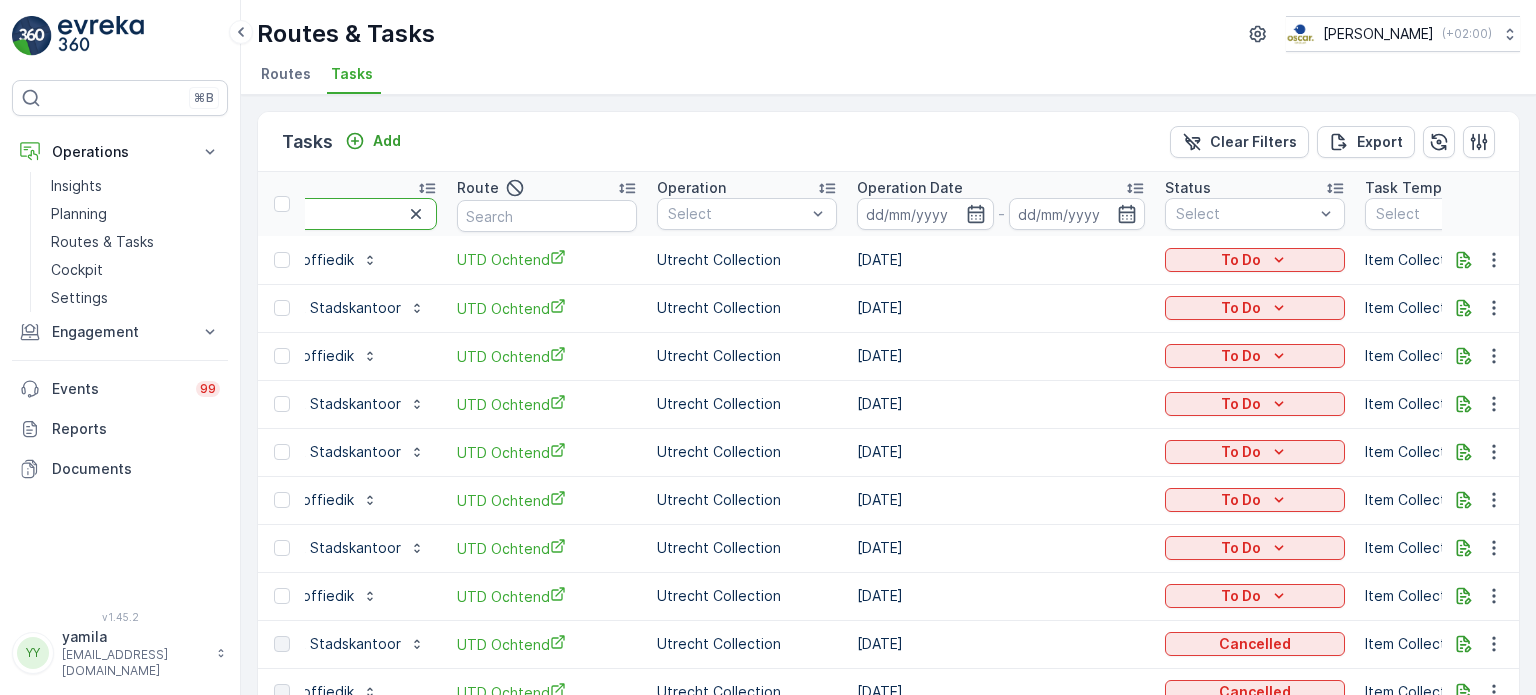 click on "gemeente utrecht" at bounding box center (241, 214) 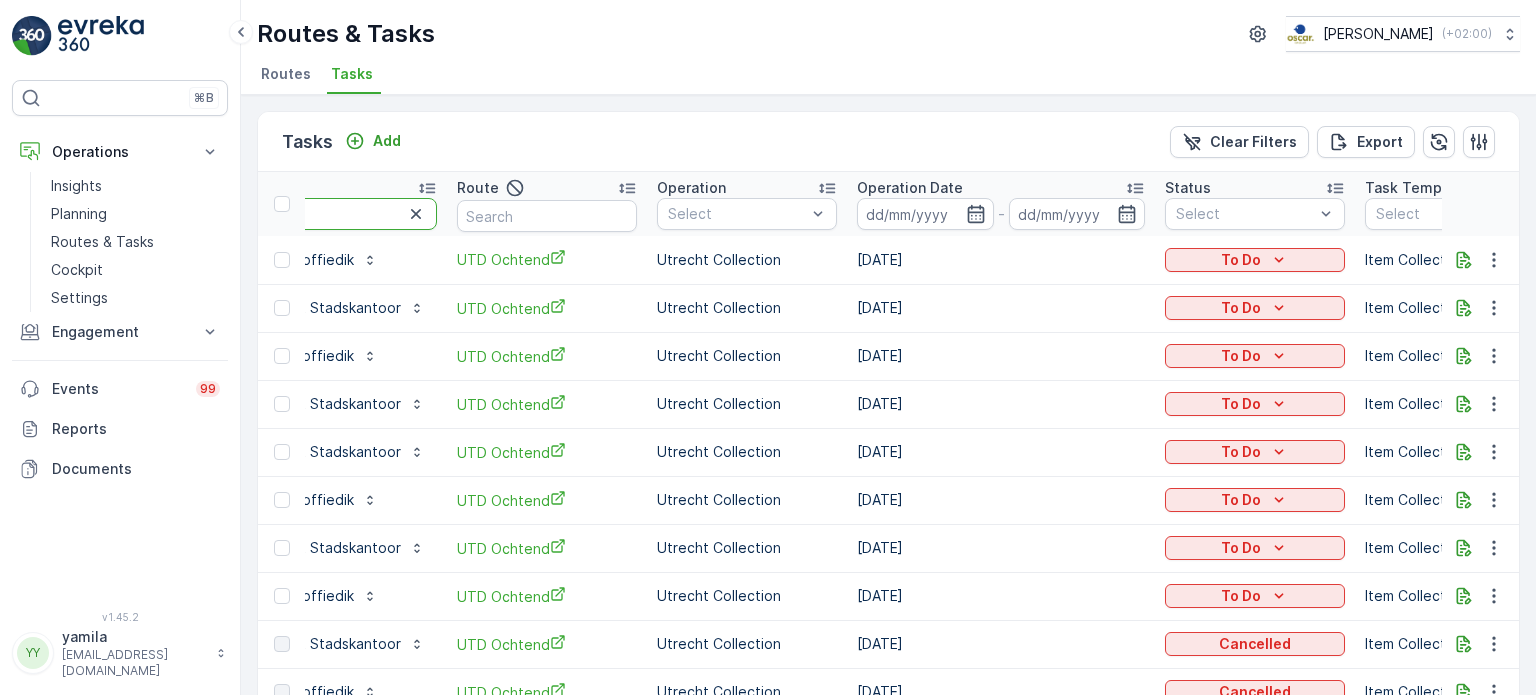 type on "de ut" 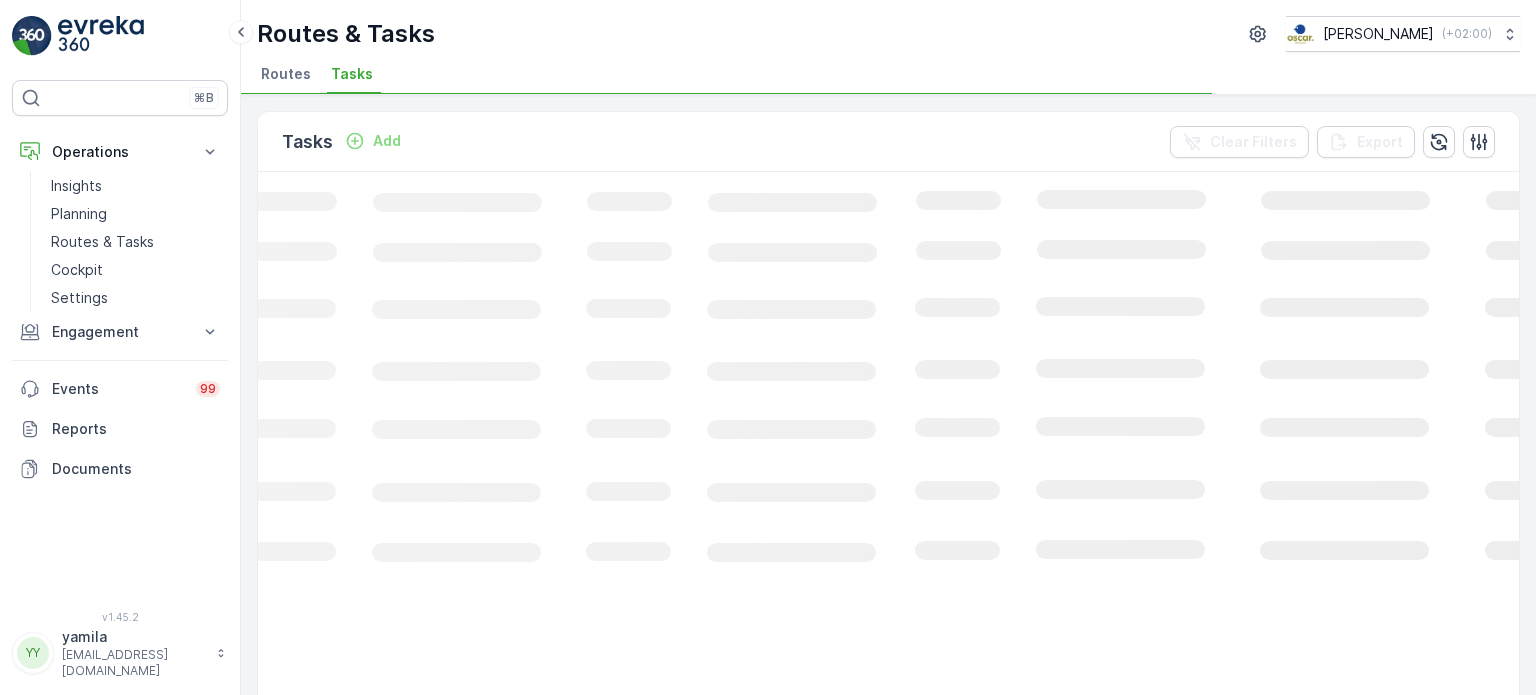 click 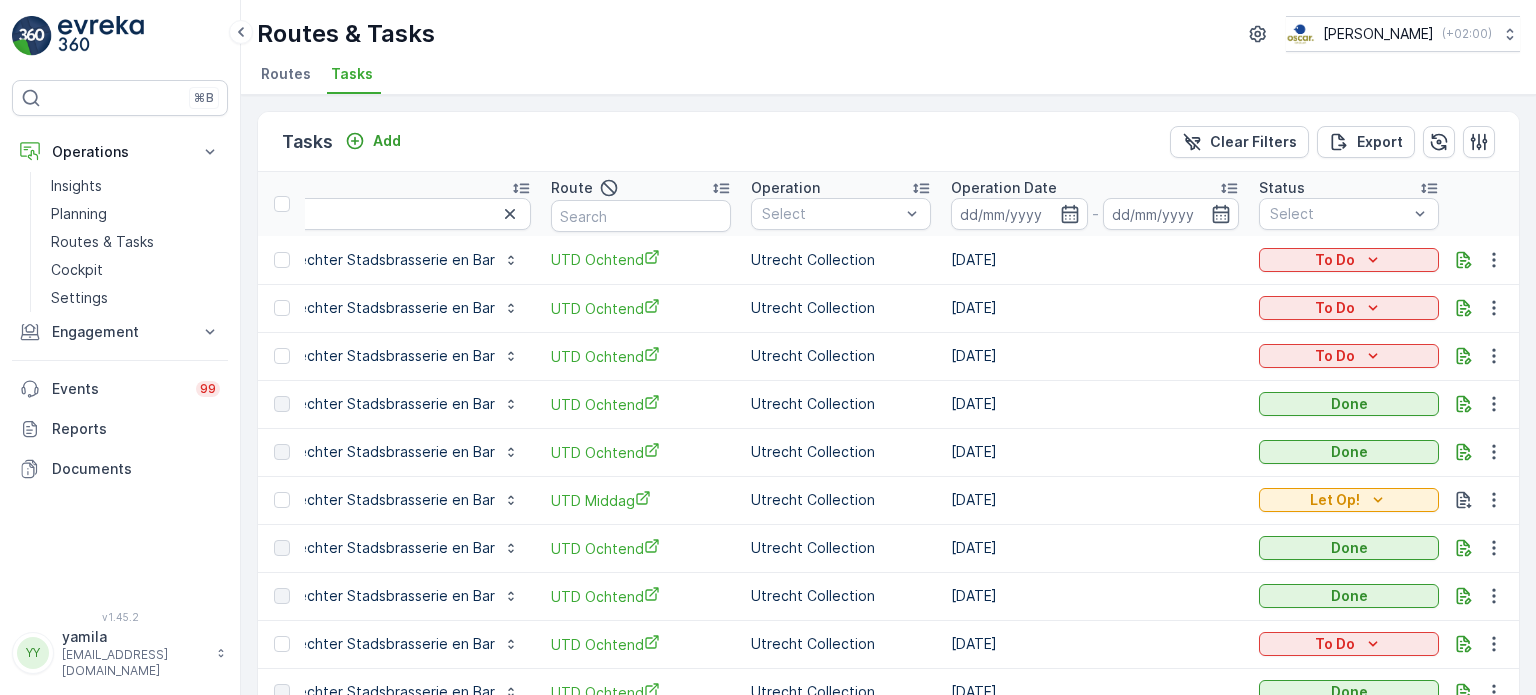 scroll, scrollTop: 0, scrollLeft: 0, axis: both 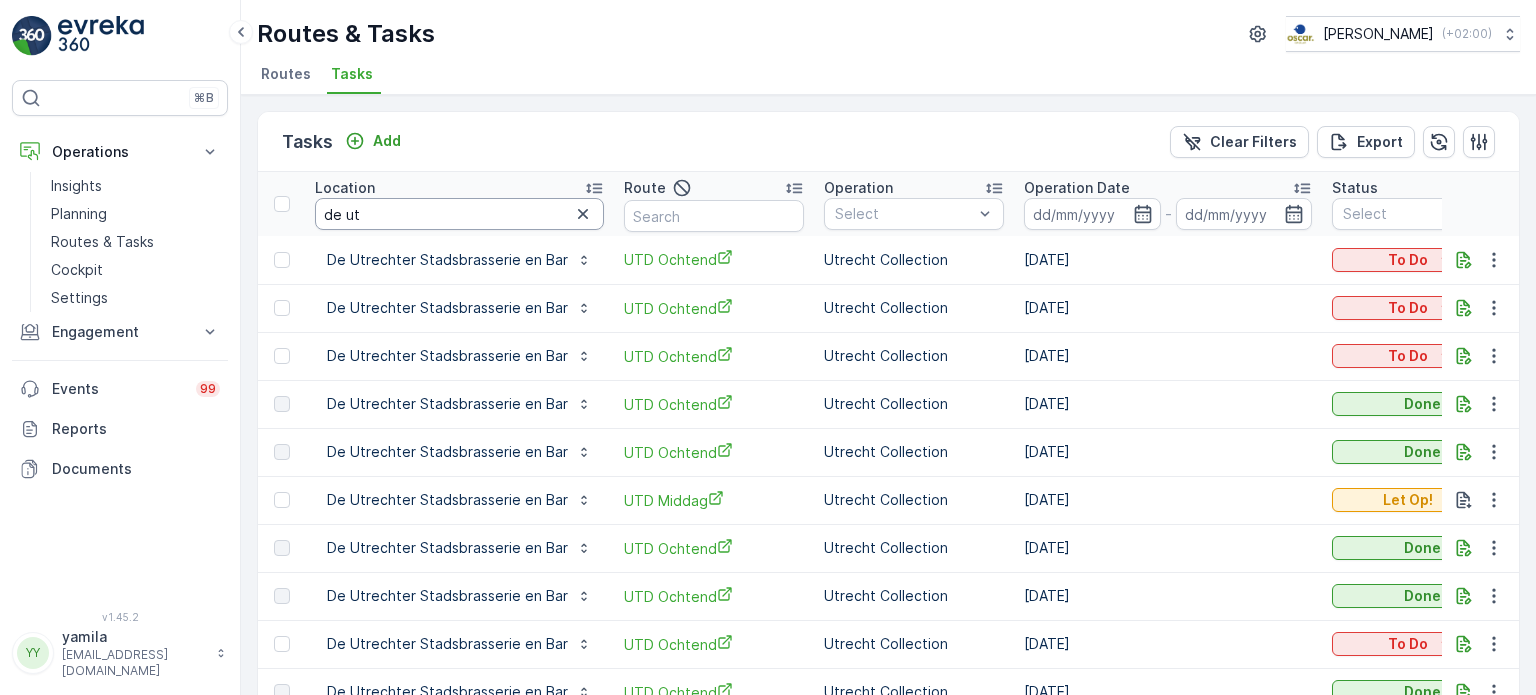 click on "de ut" at bounding box center (459, 214) 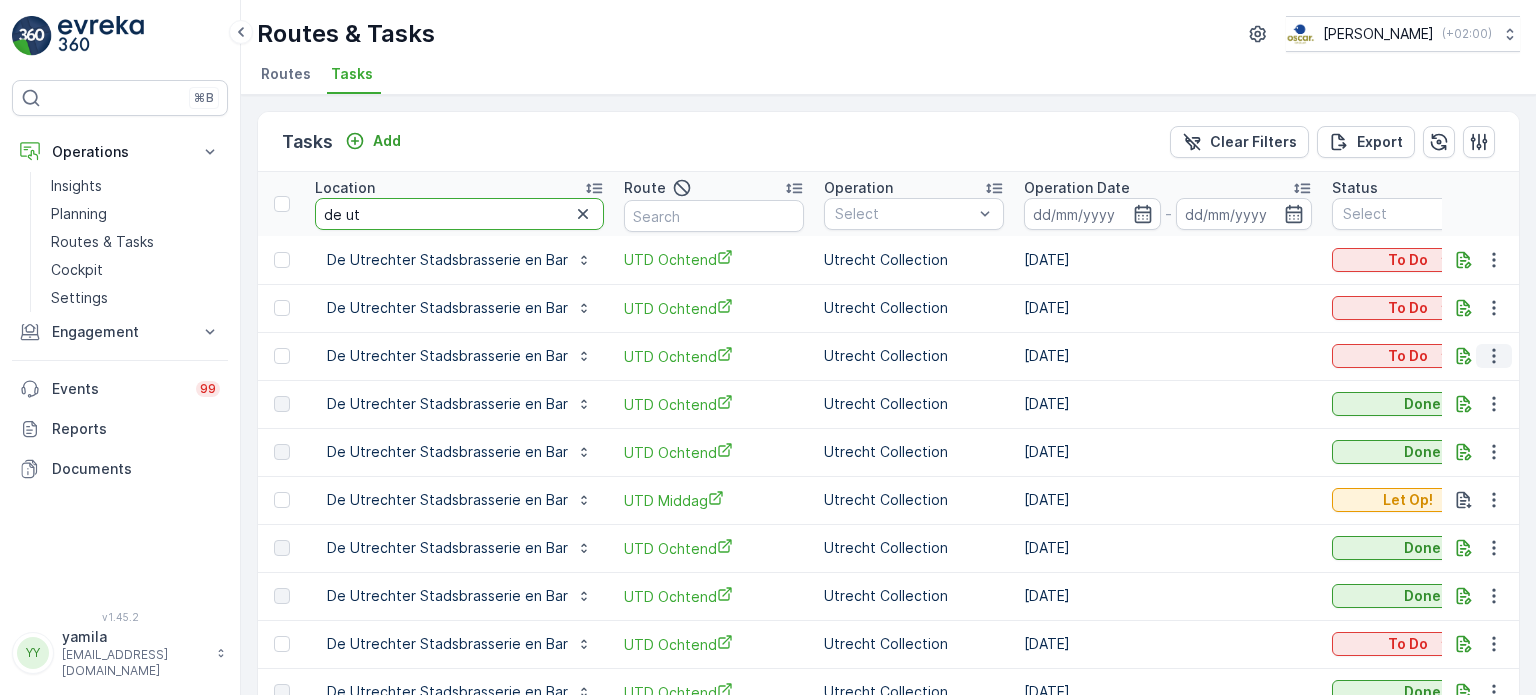 click 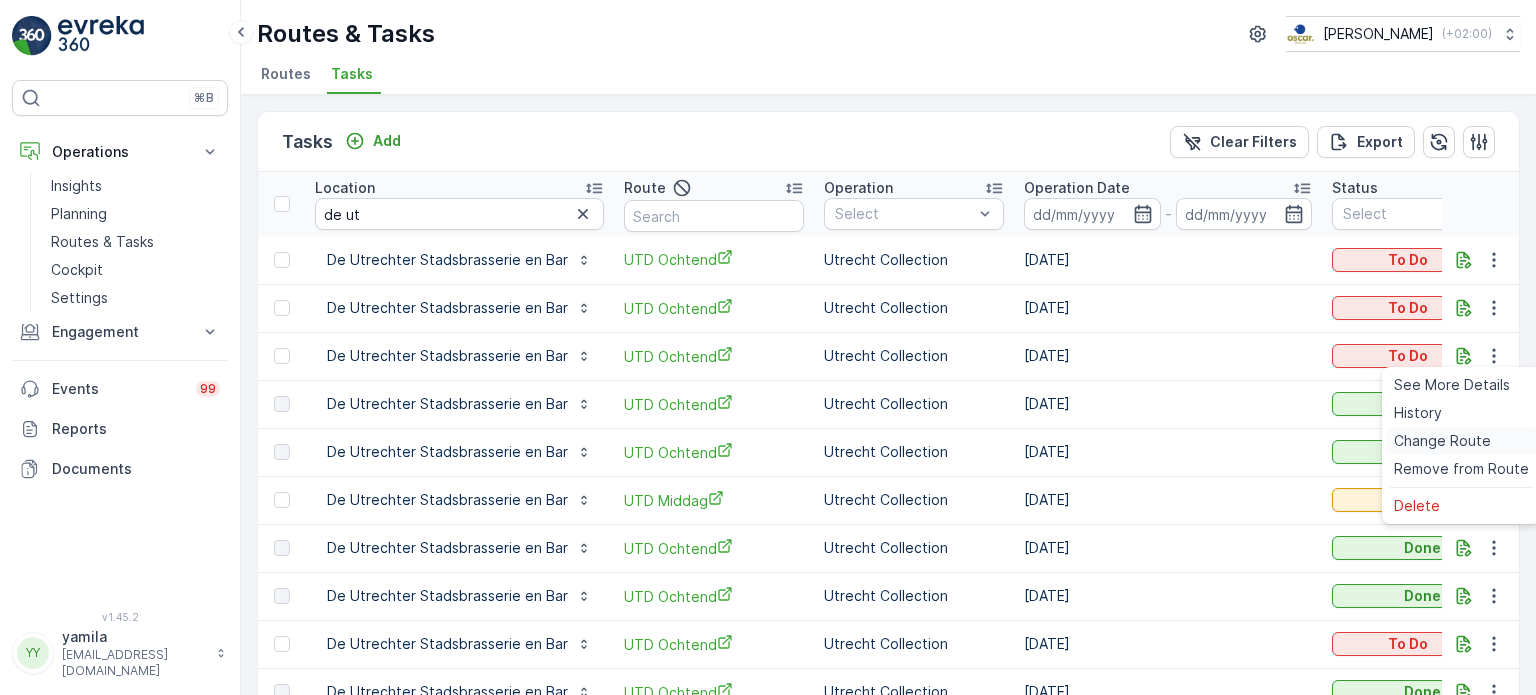 click on "Change Route" at bounding box center [1442, 441] 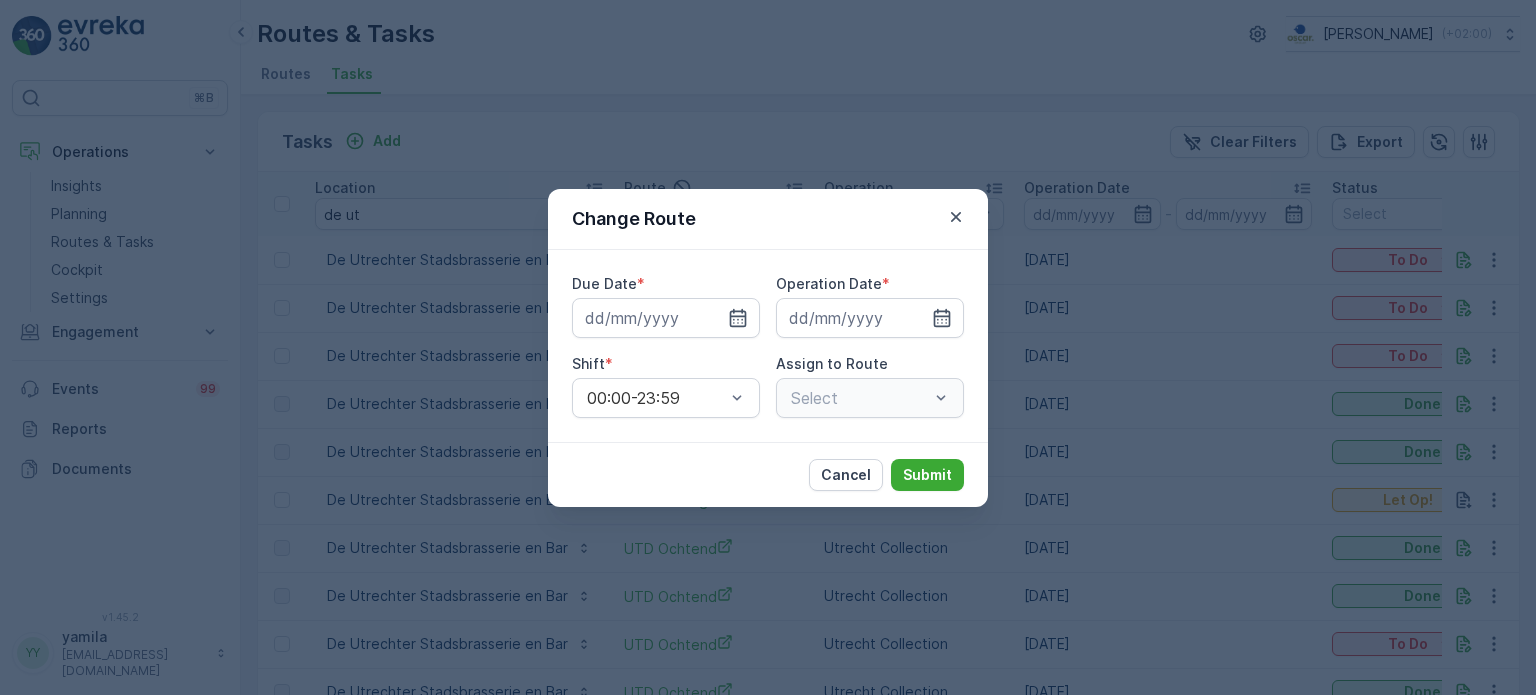 type on "[DATE]" 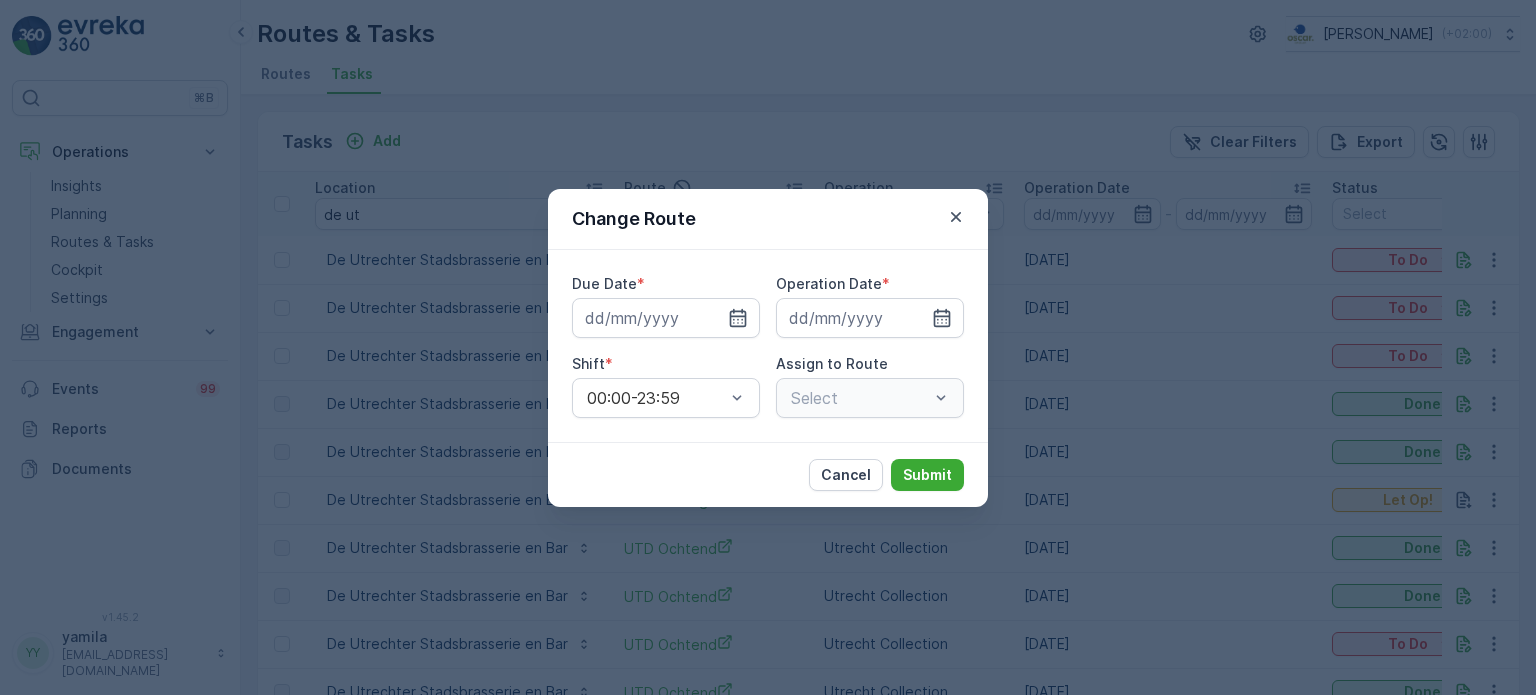 type on "[DATE]" 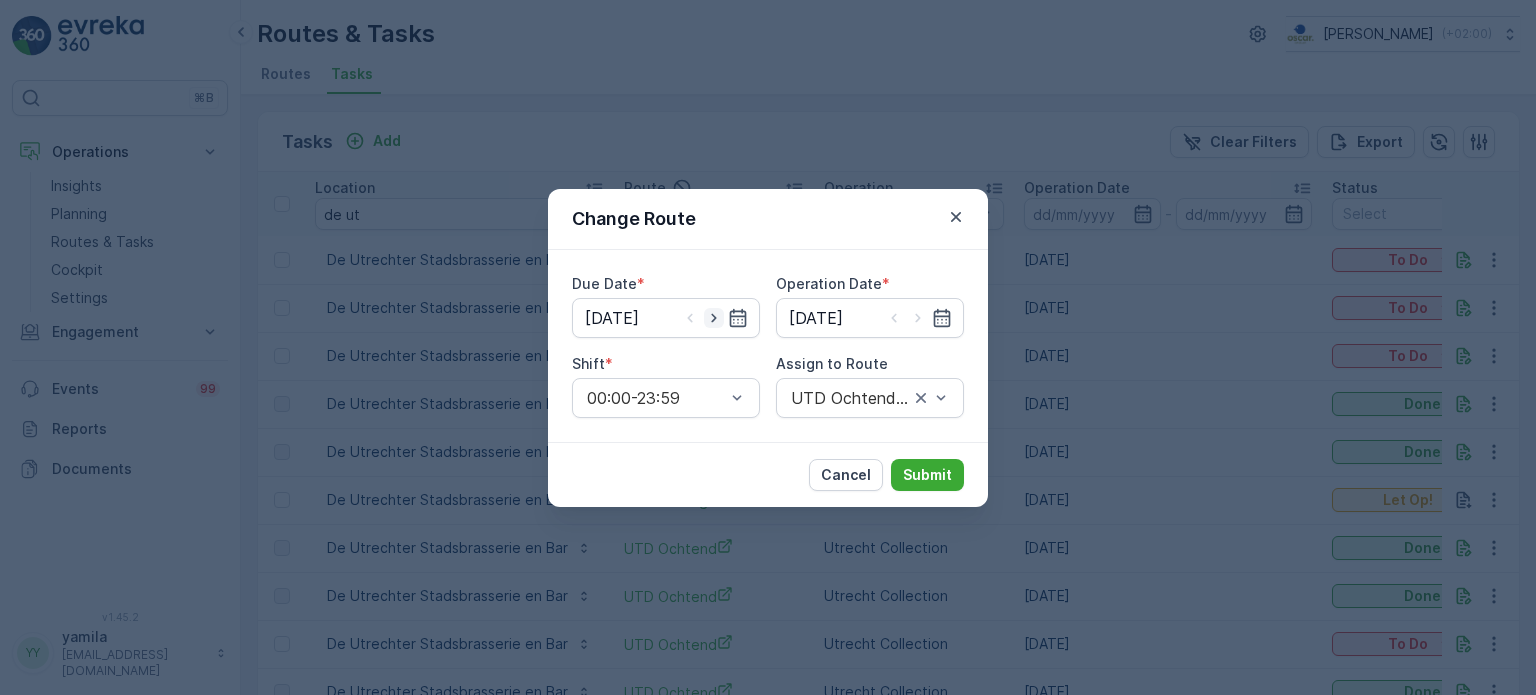 click 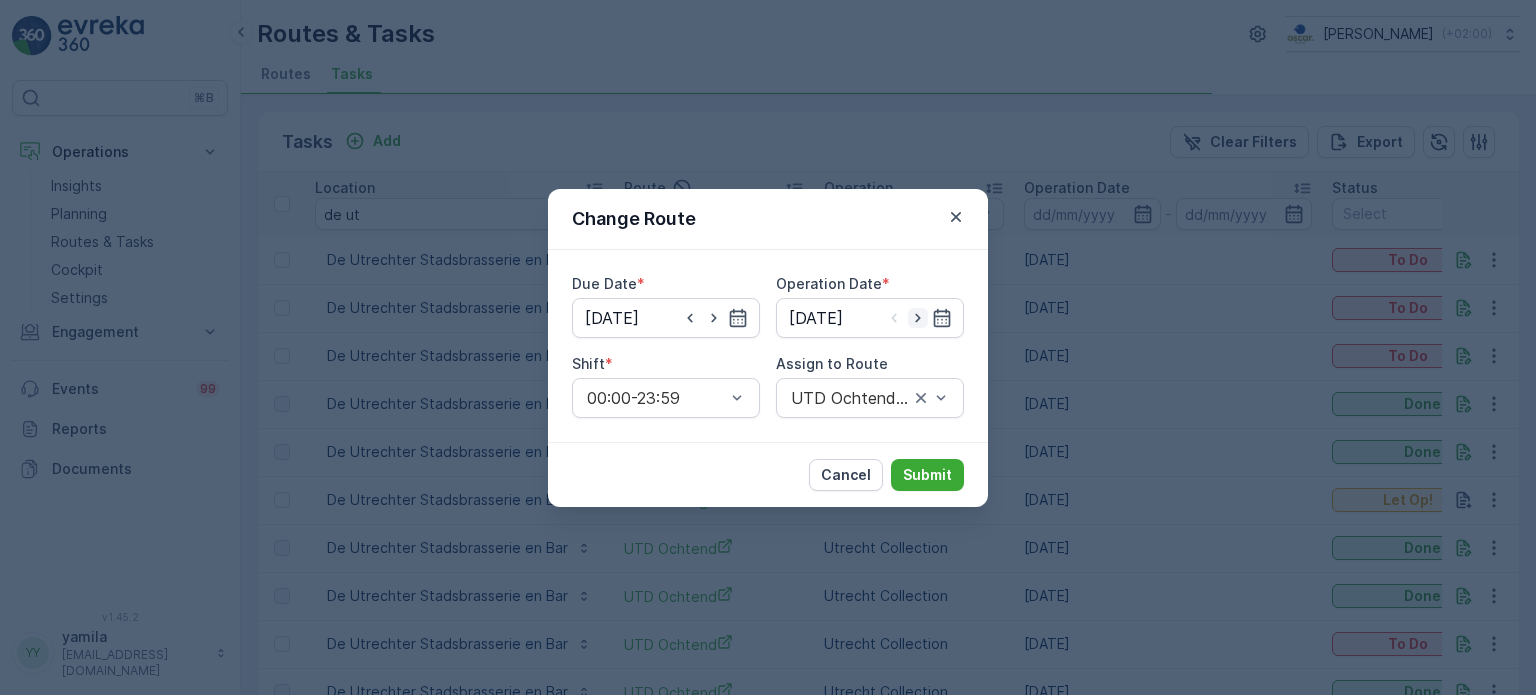click 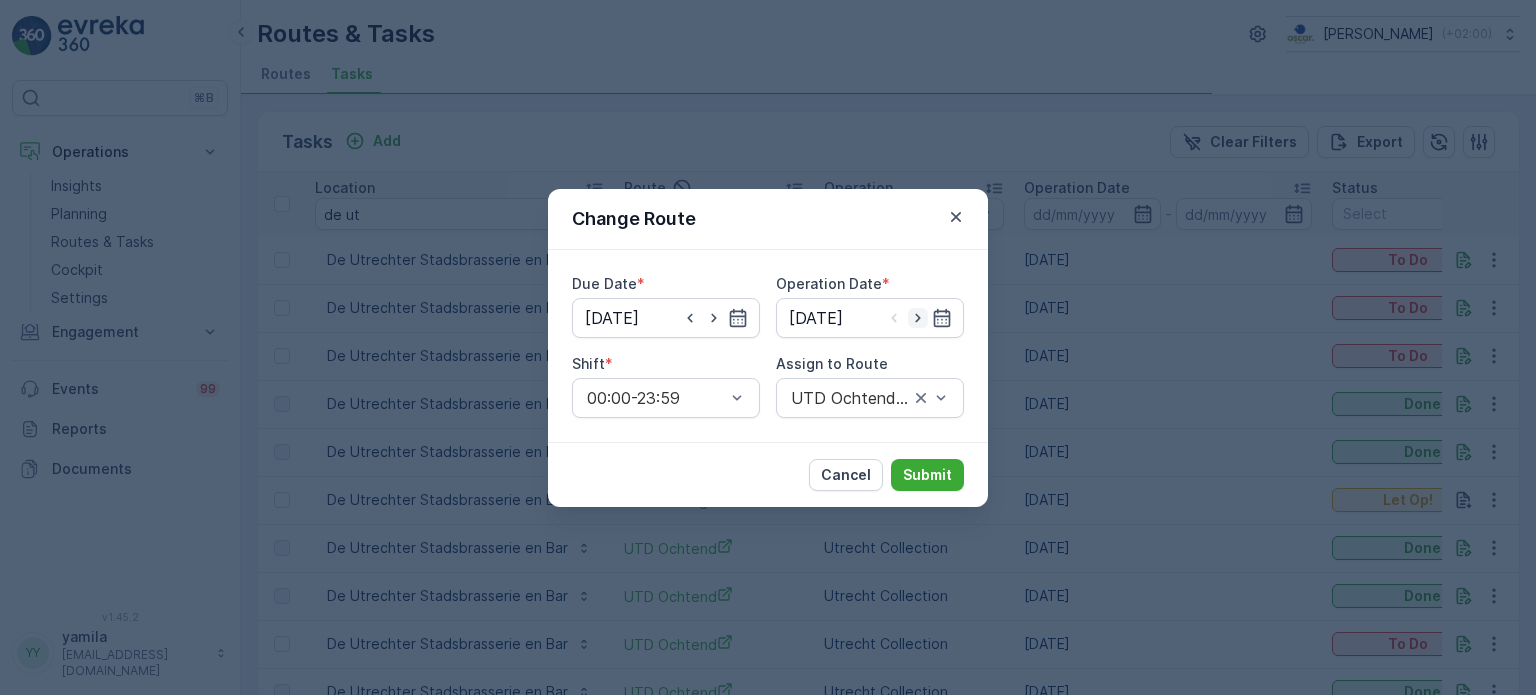 type on "[DATE]" 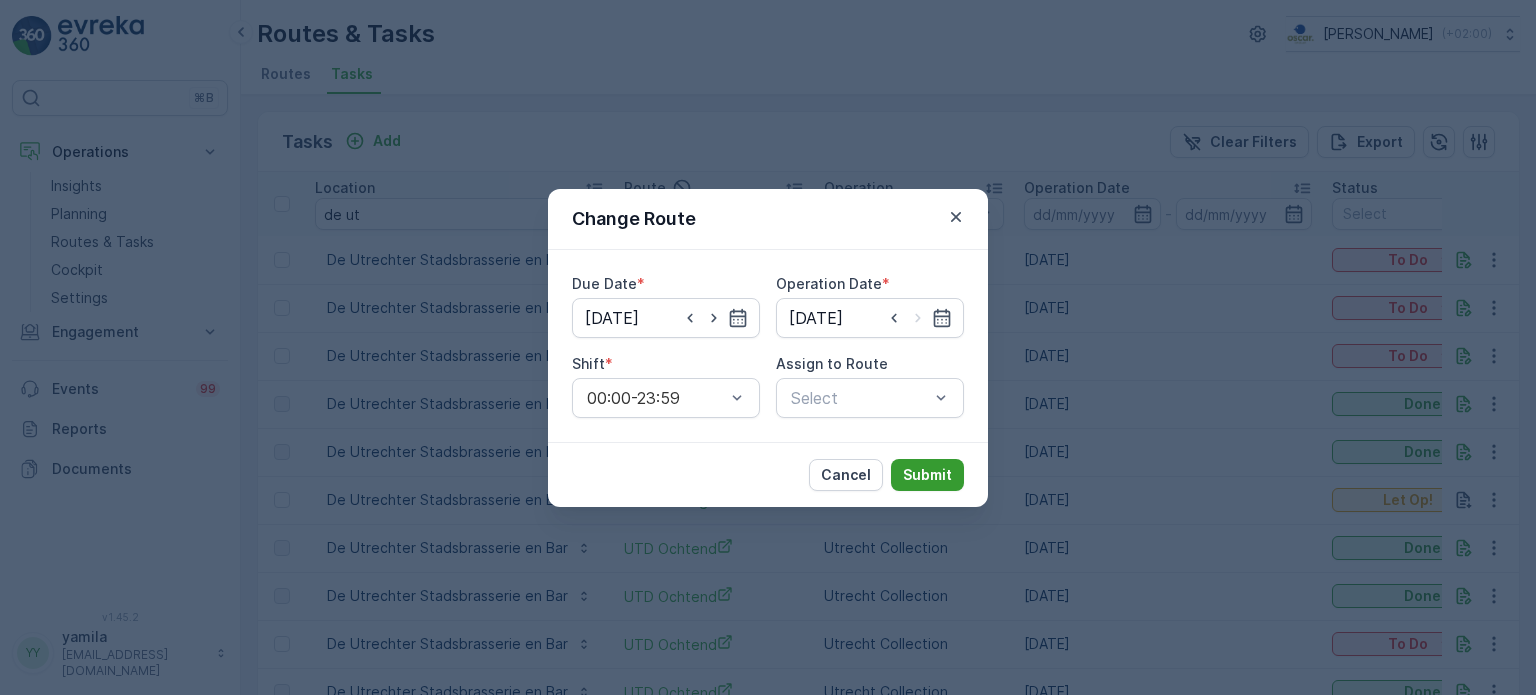 click on "Submit" at bounding box center [927, 475] 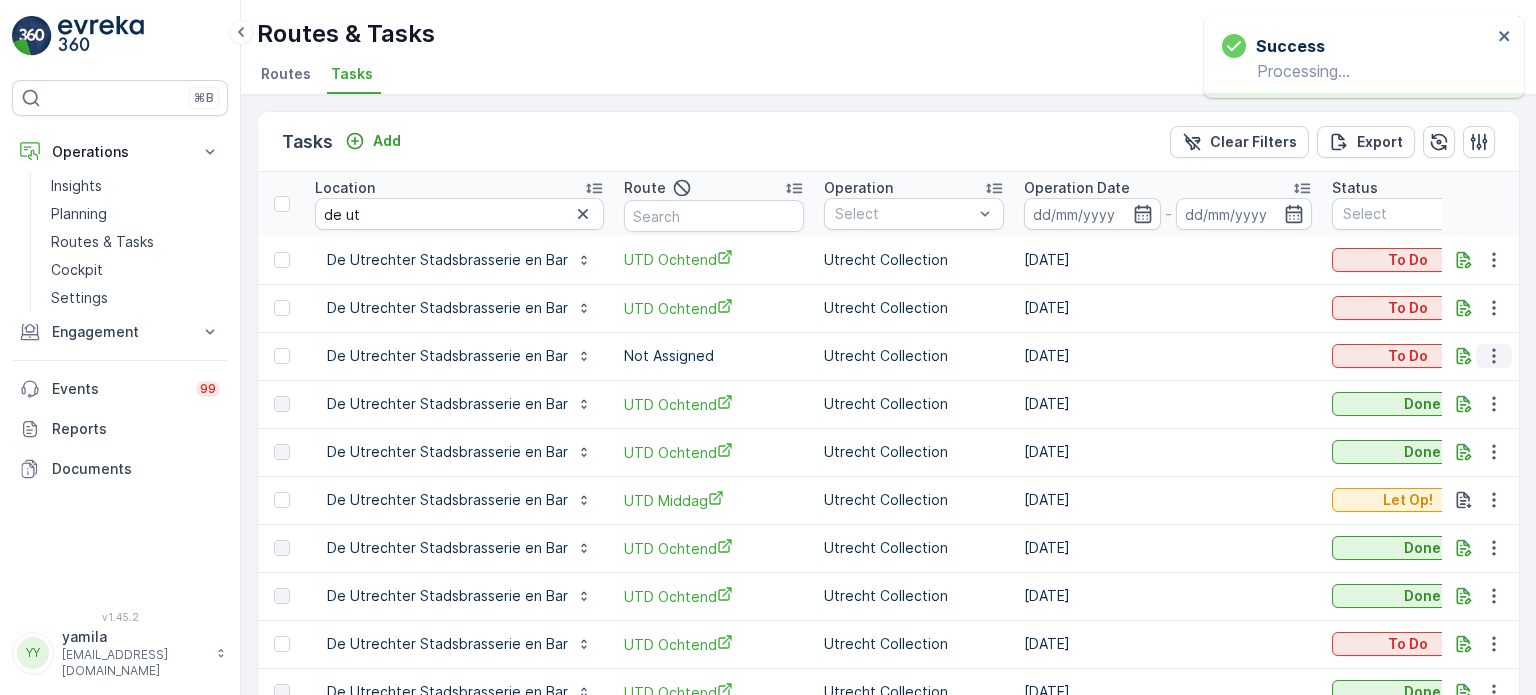 click 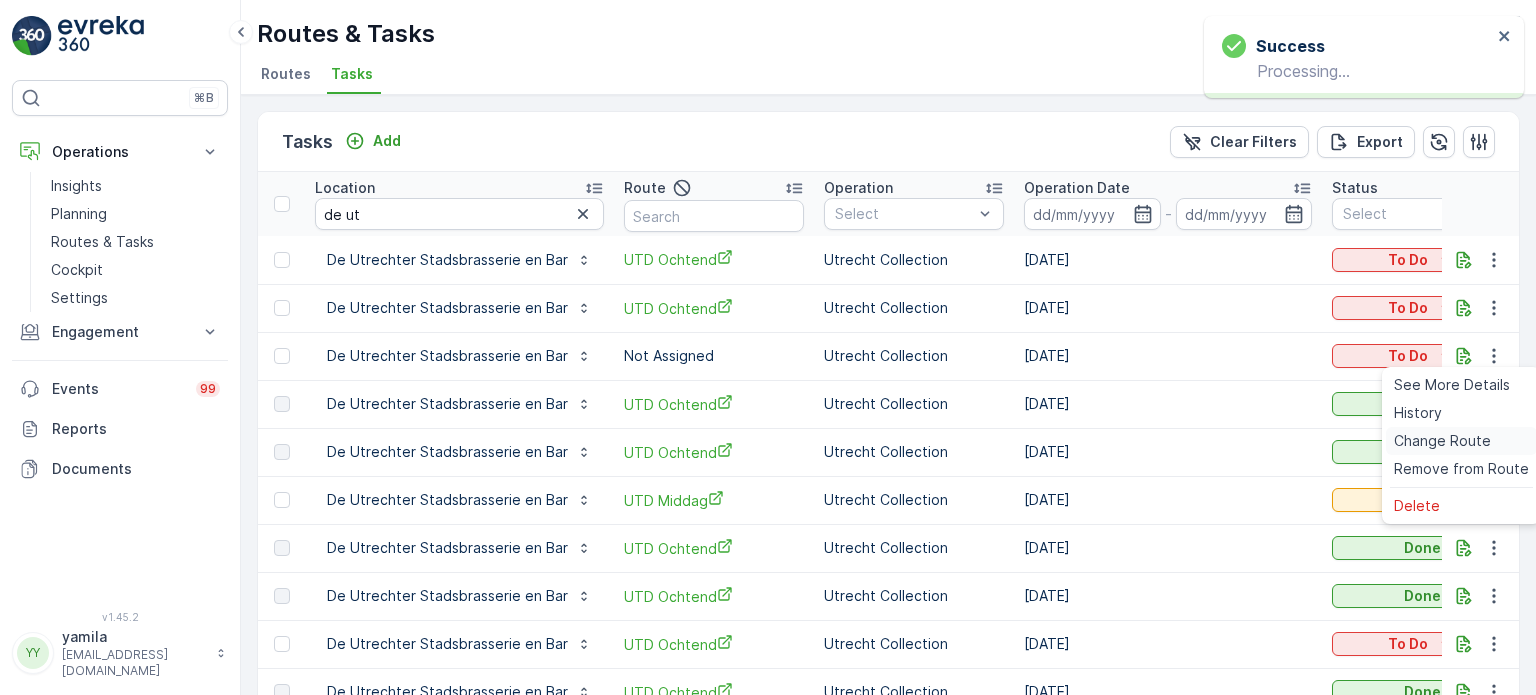 click on "Change Route" at bounding box center (1442, 441) 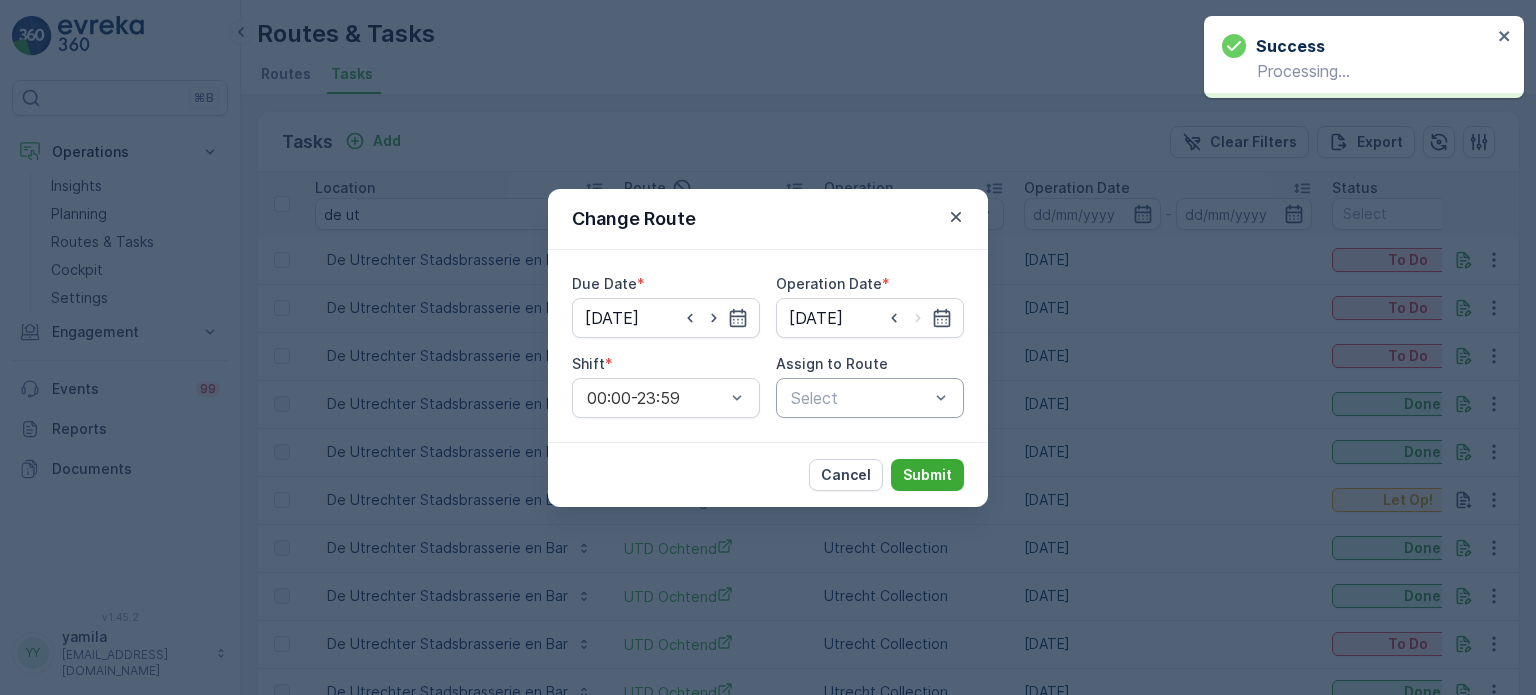click at bounding box center [860, 398] 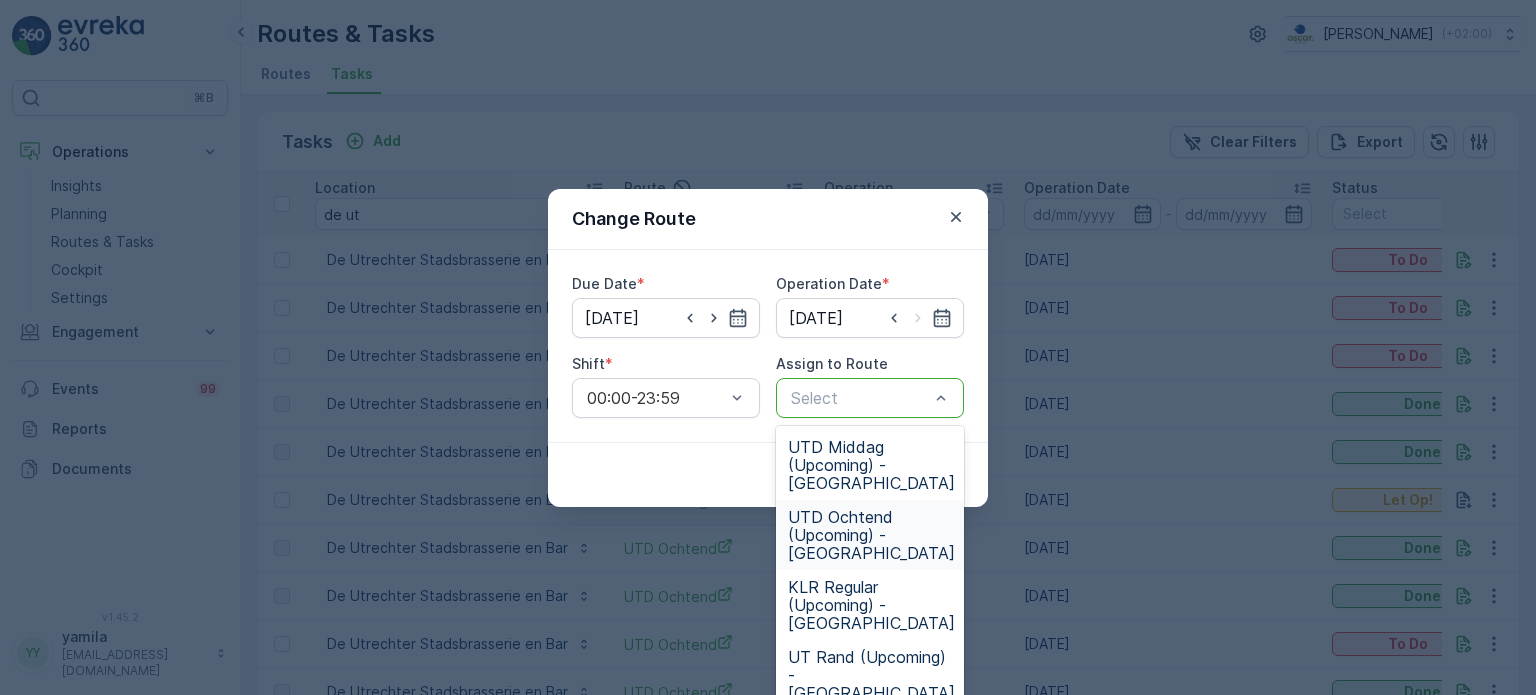 click on "UTD Ochtend (Upcoming) - Utrecht" at bounding box center (871, 535) 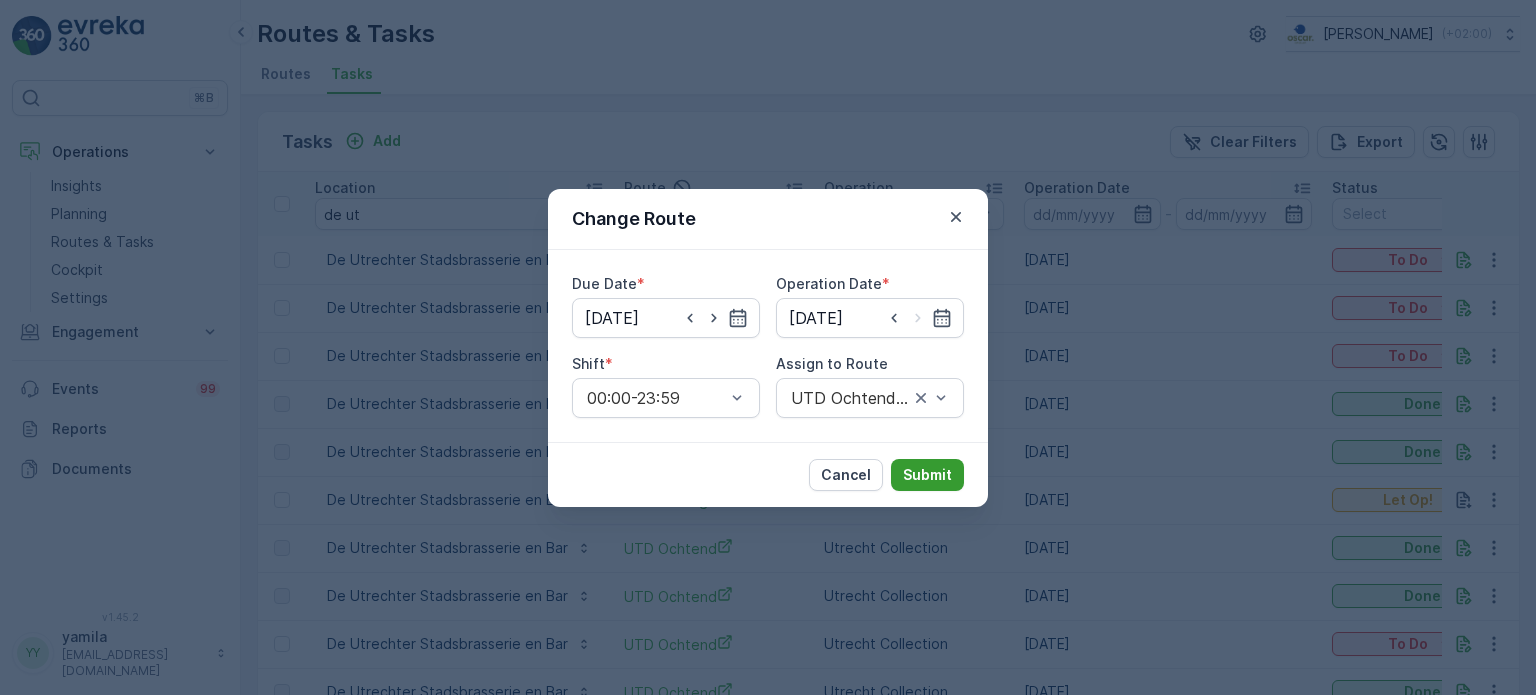 click on "Submit" at bounding box center (927, 475) 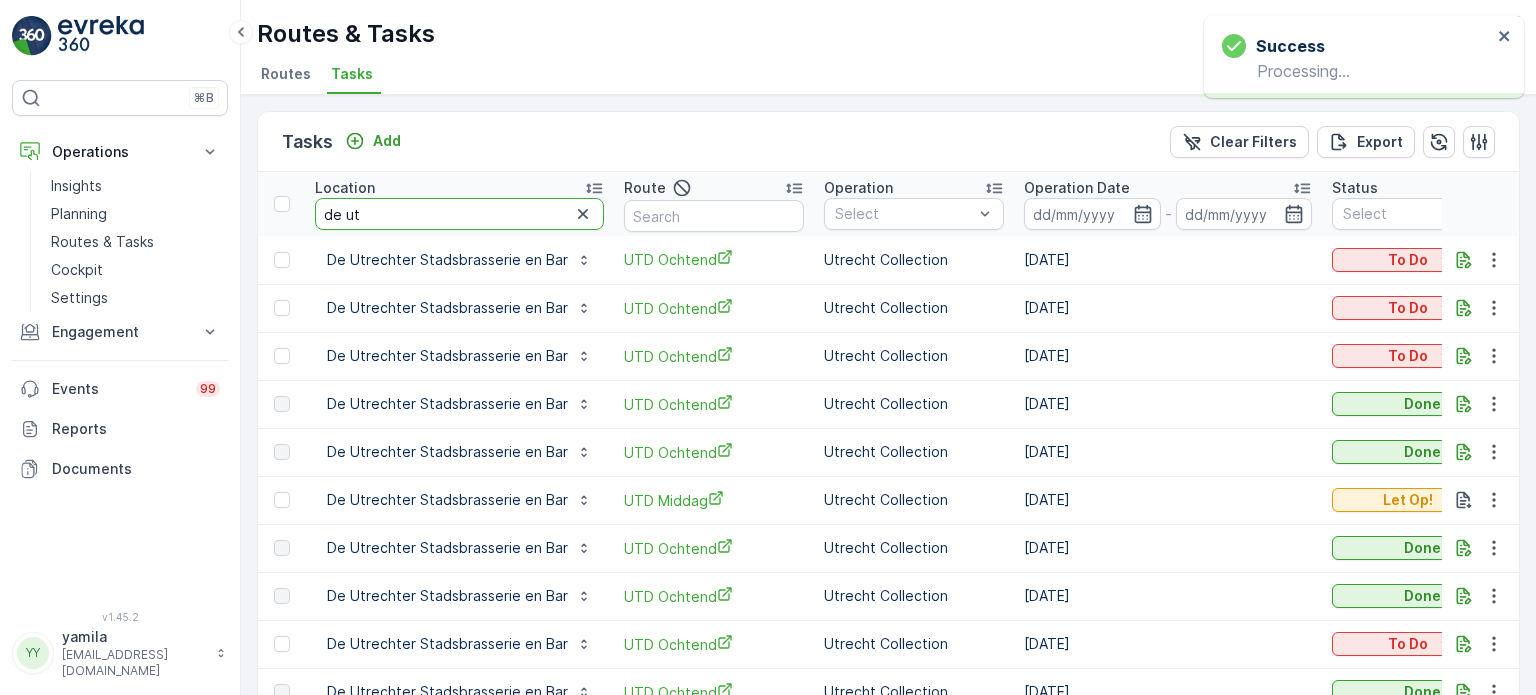 click on "de ut" at bounding box center (459, 214) 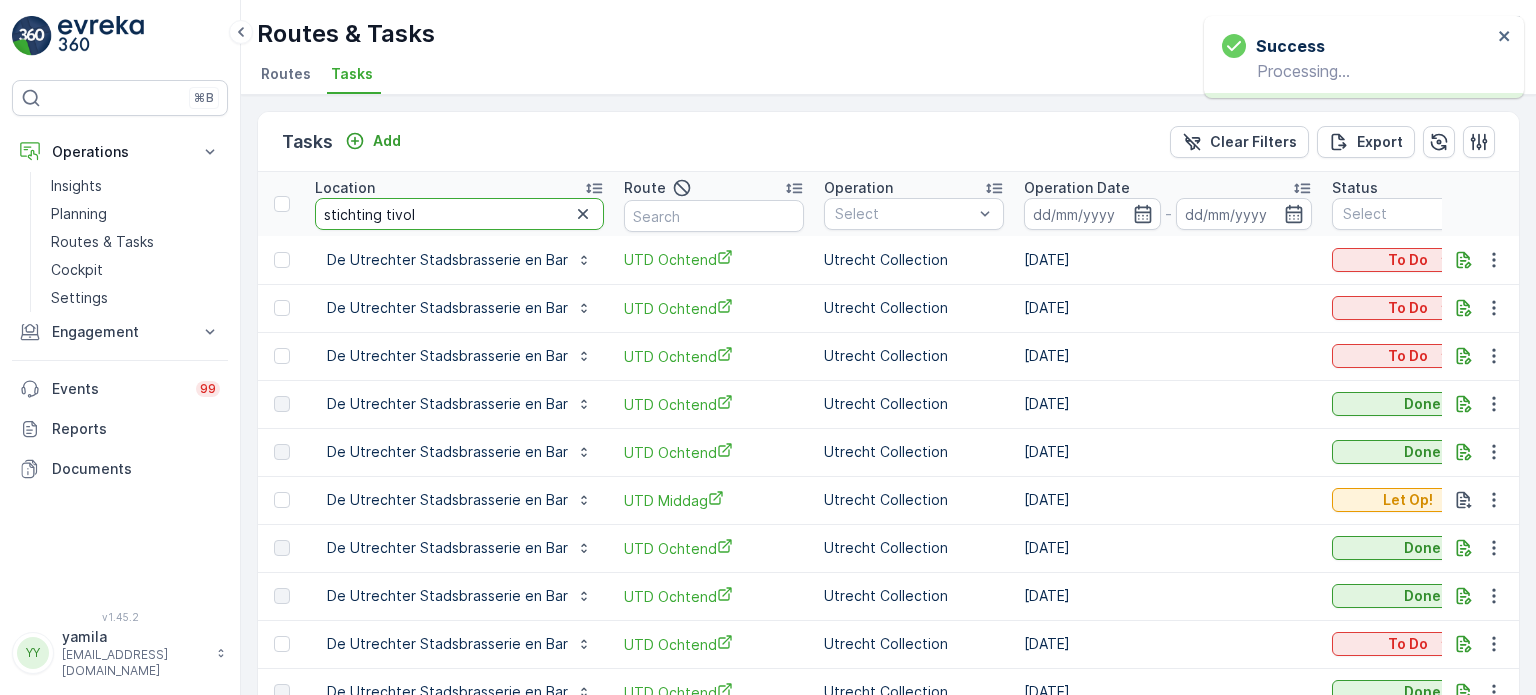 type on "stichting tivoli" 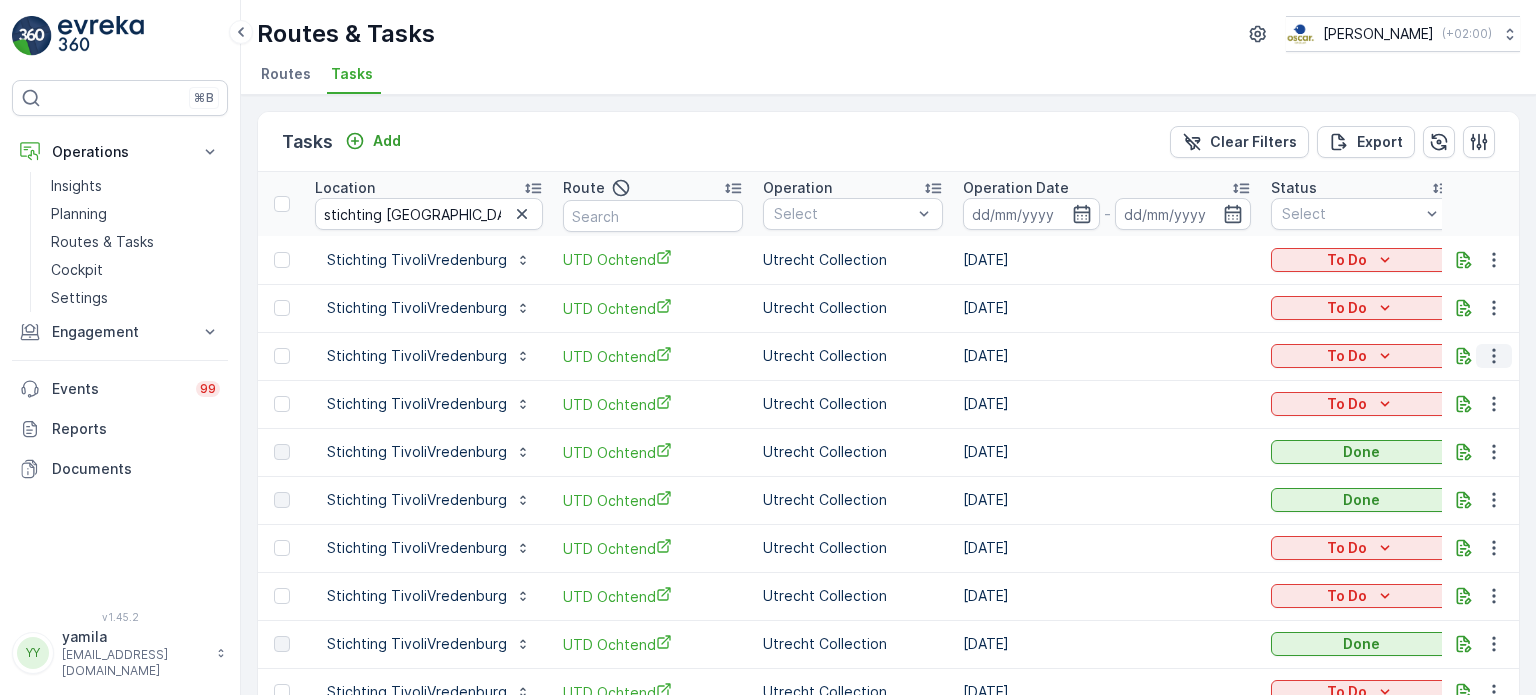 click 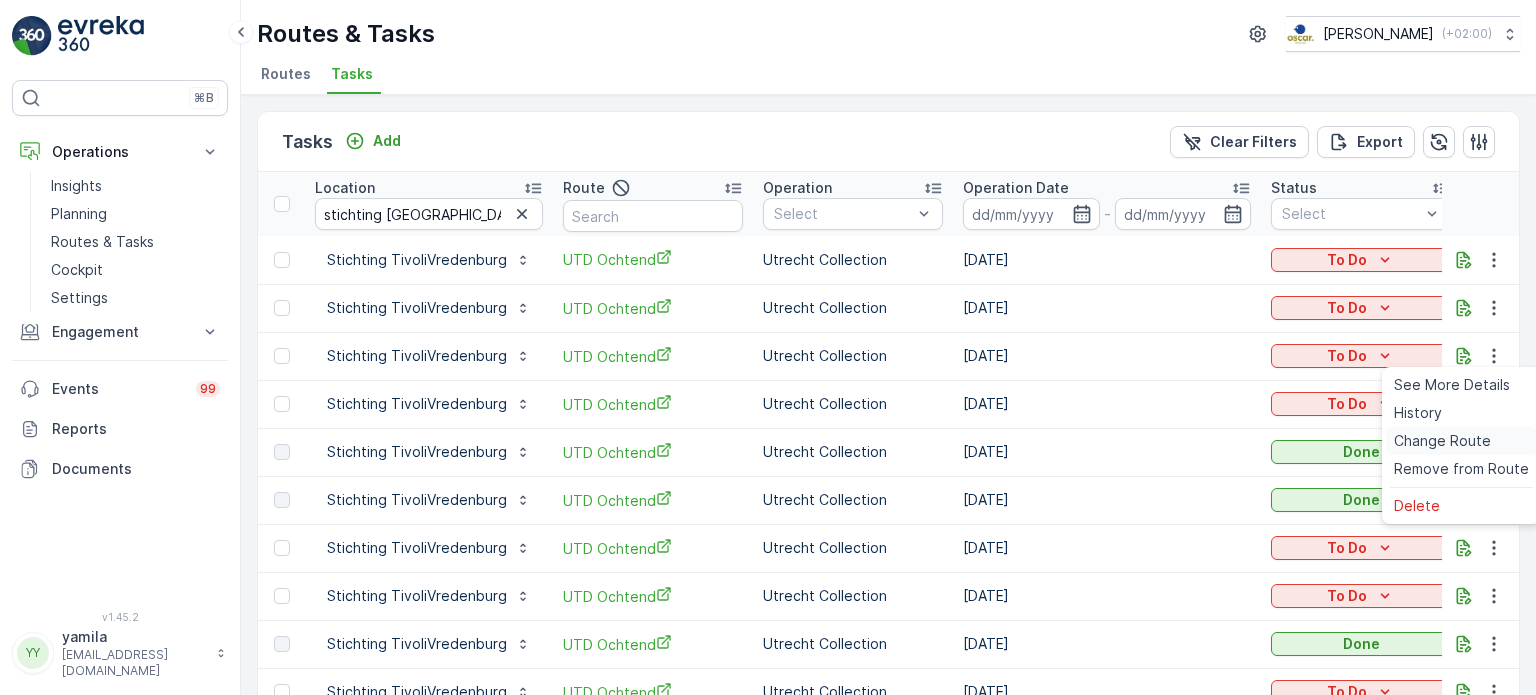 click on "Change Route" at bounding box center [1442, 441] 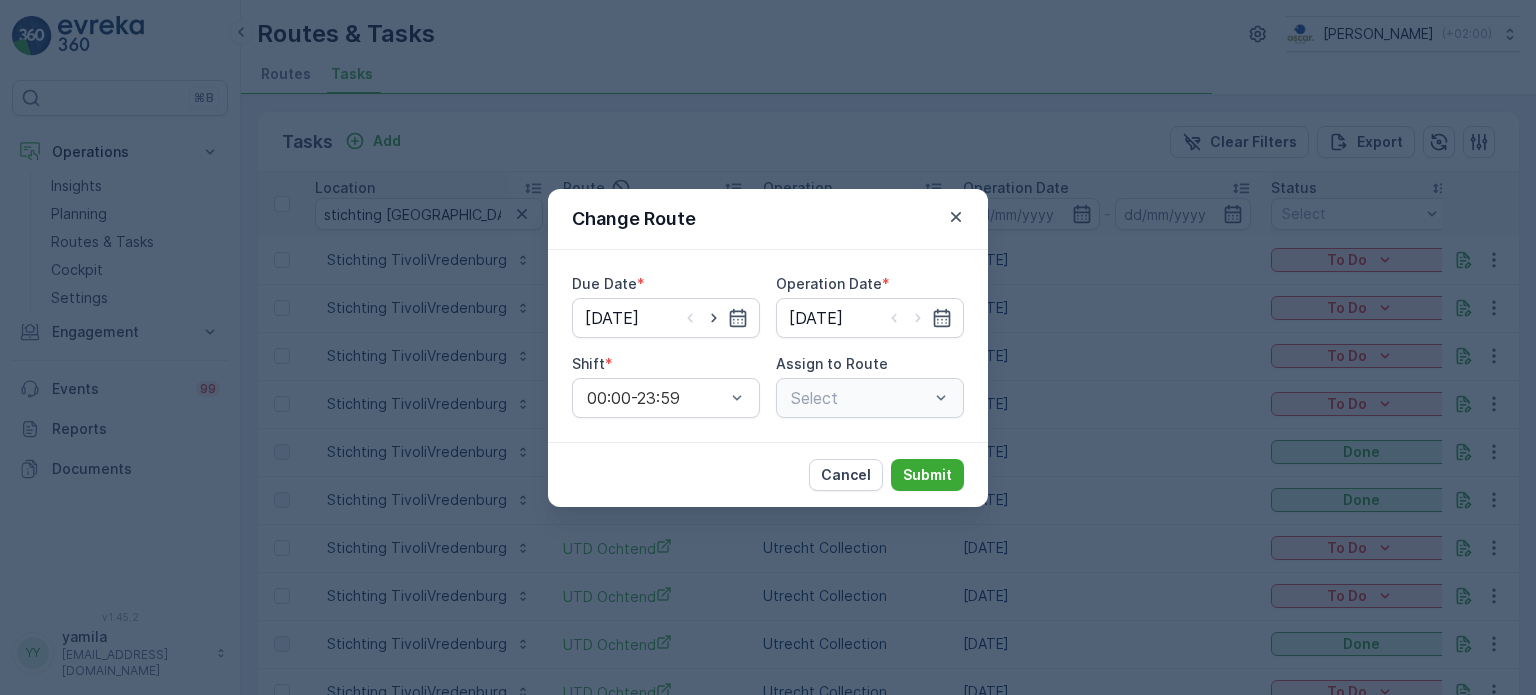 type on "[DATE]" 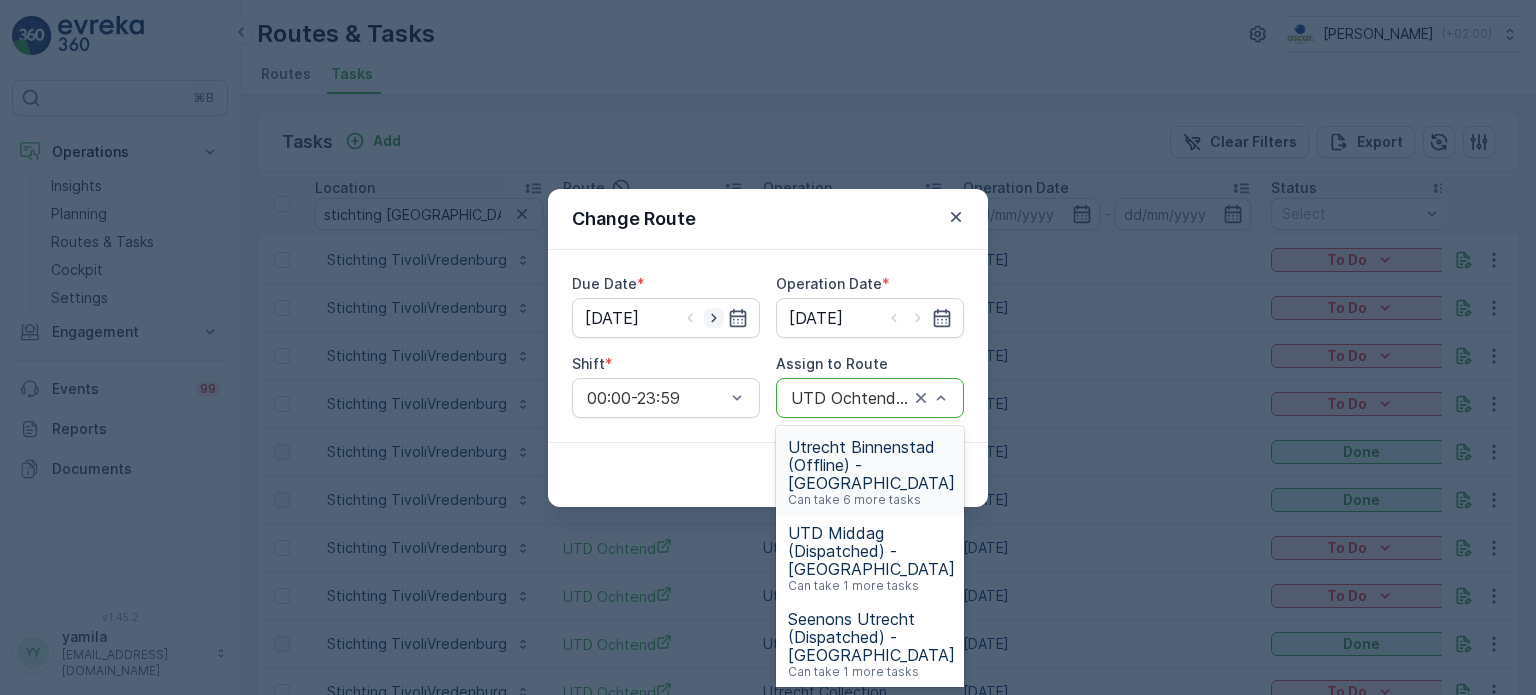 click 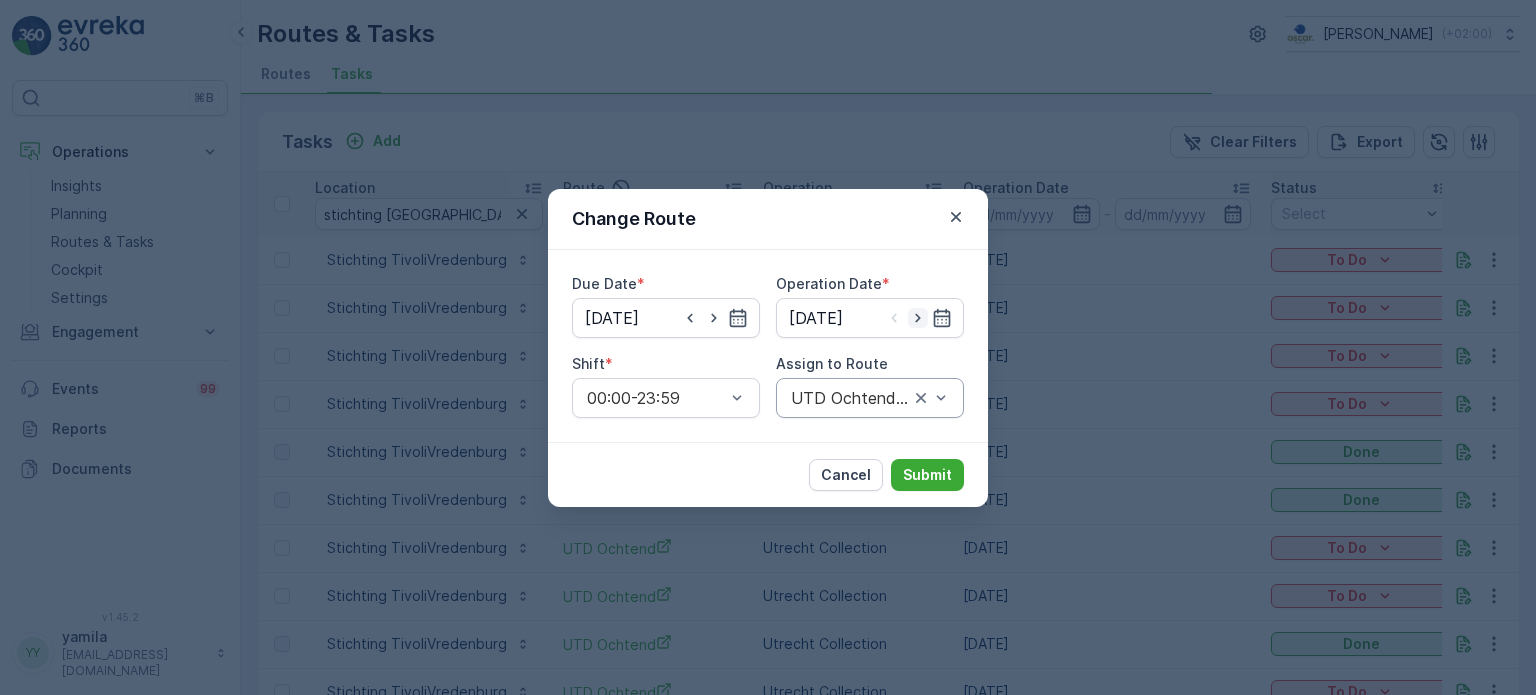 click 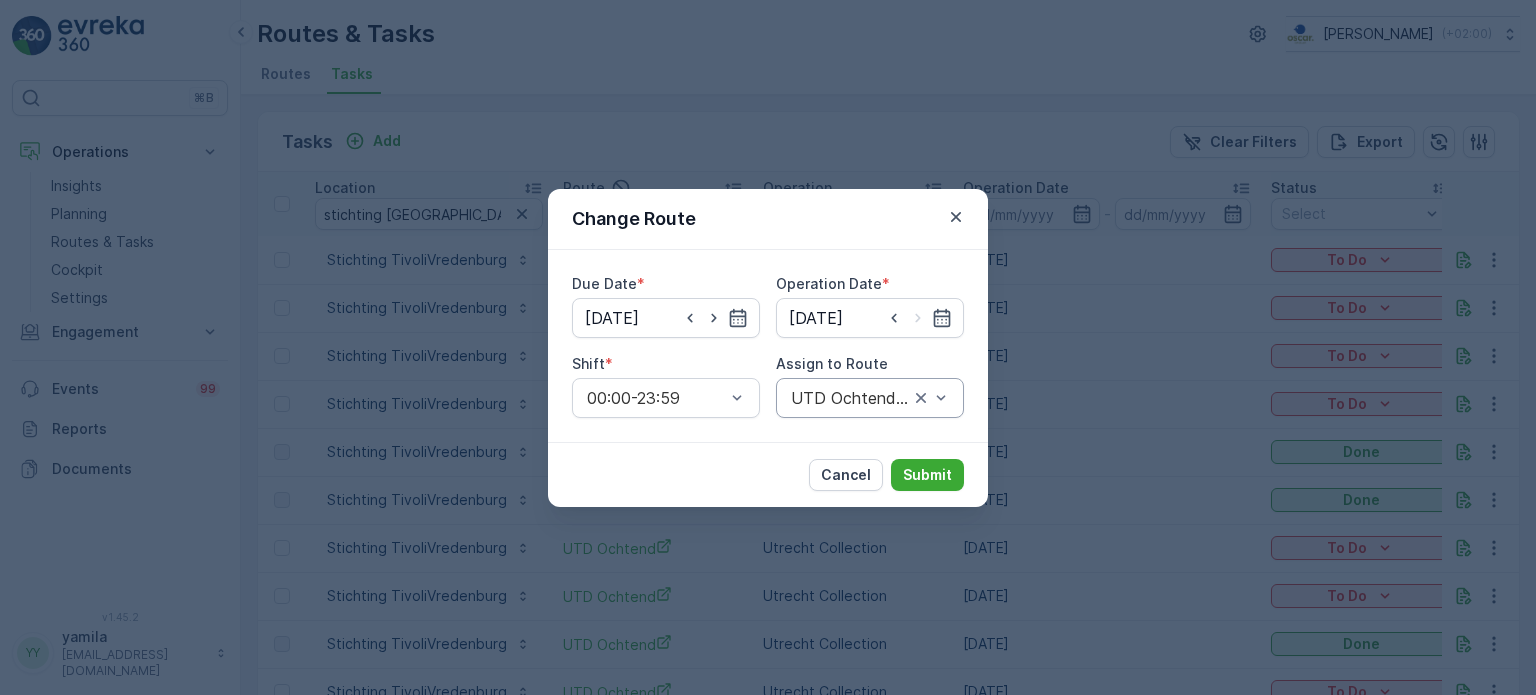 type on "[DATE]" 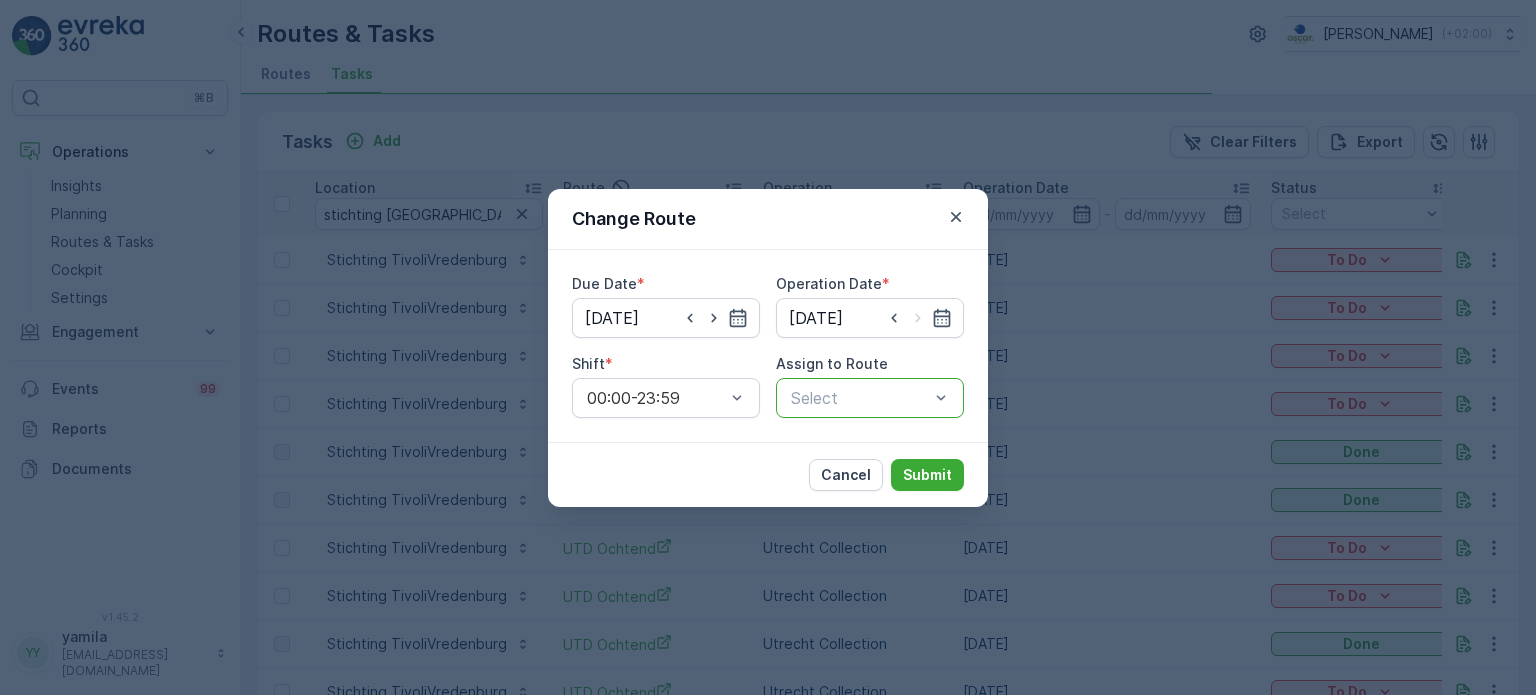click at bounding box center [860, 398] 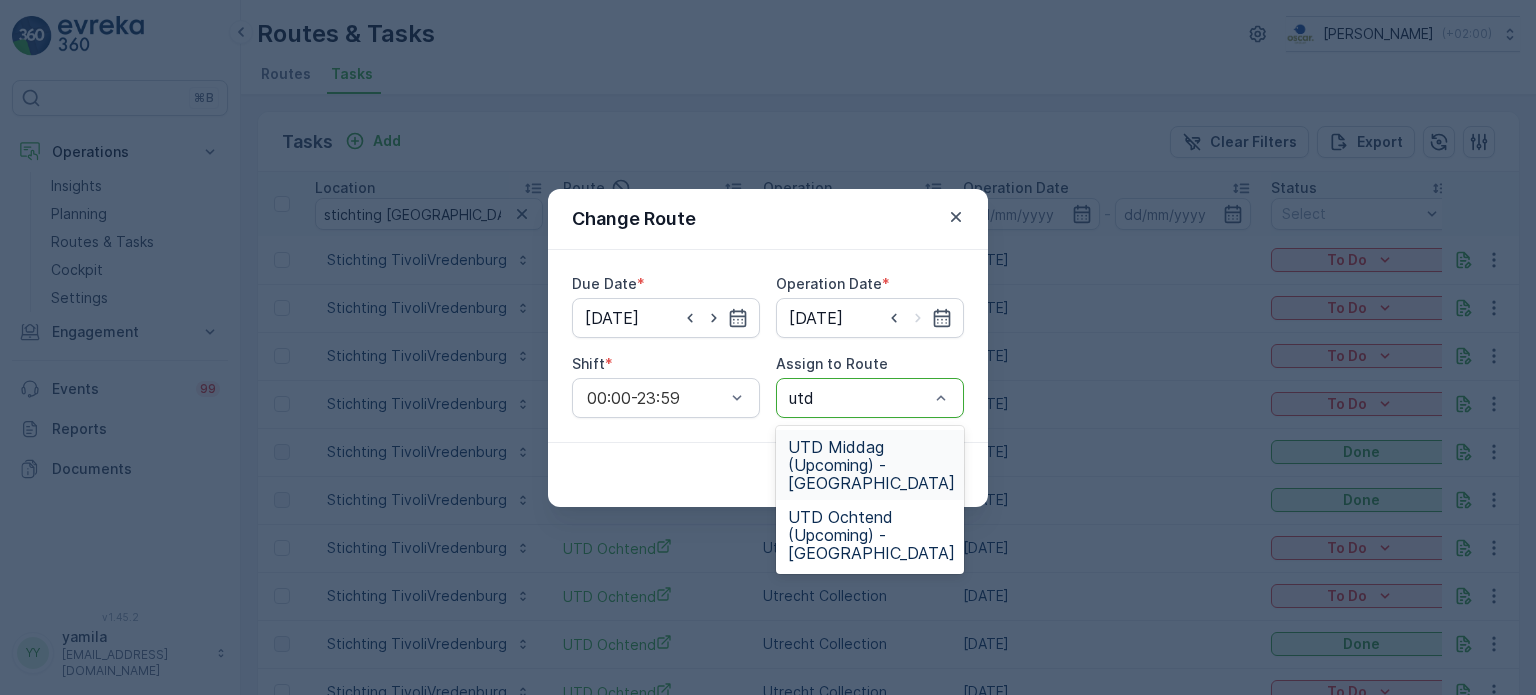 type on "utd m" 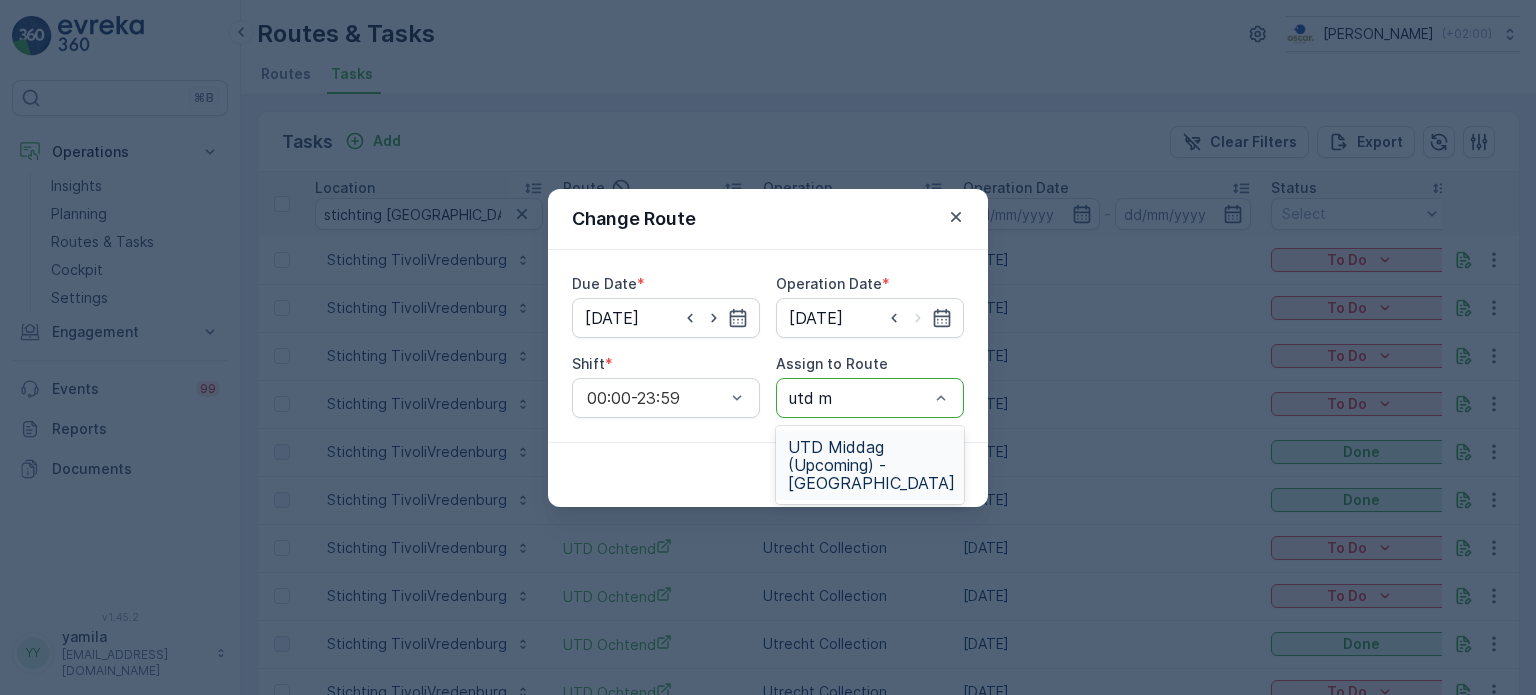 click on "UTD Middag (Upcoming) - Utrecht" at bounding box center (871, 465) 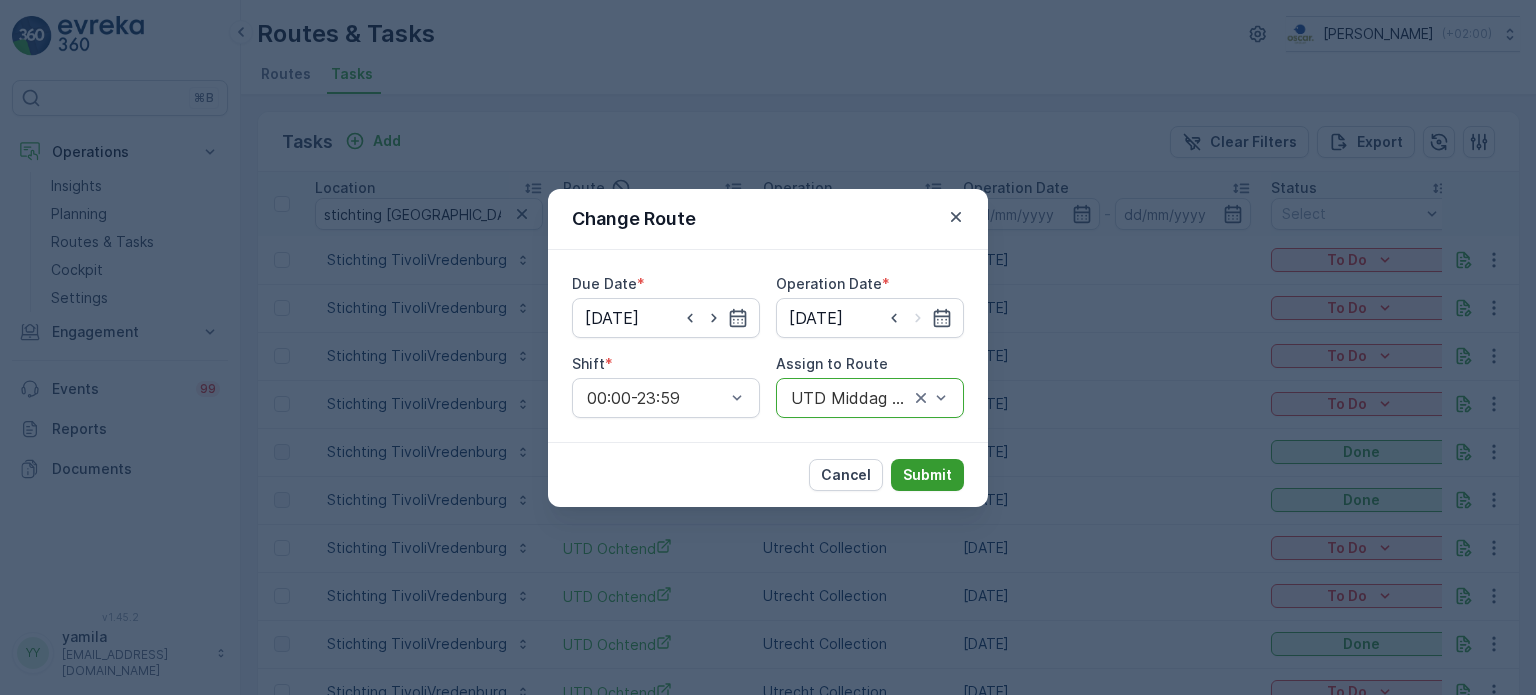 click on "Submit" at bounding box center (927, 475) 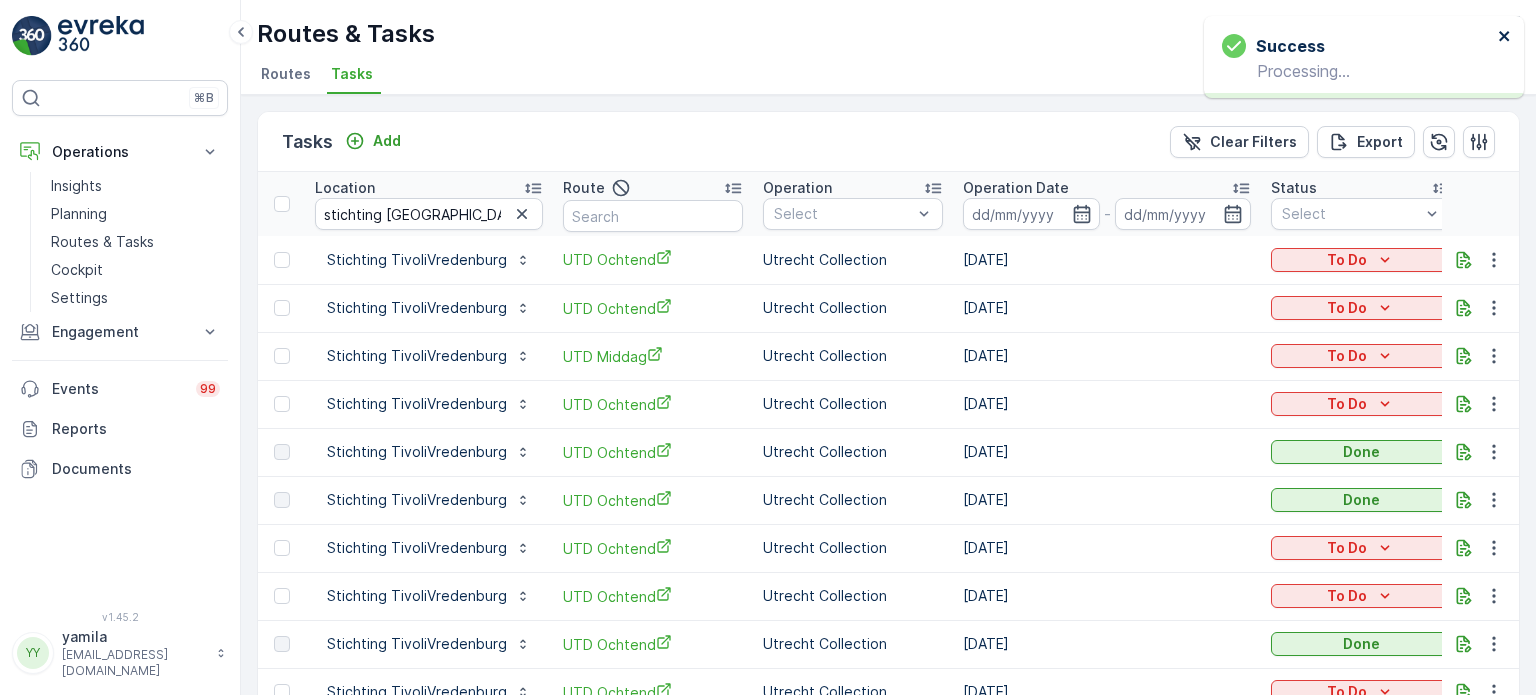 click 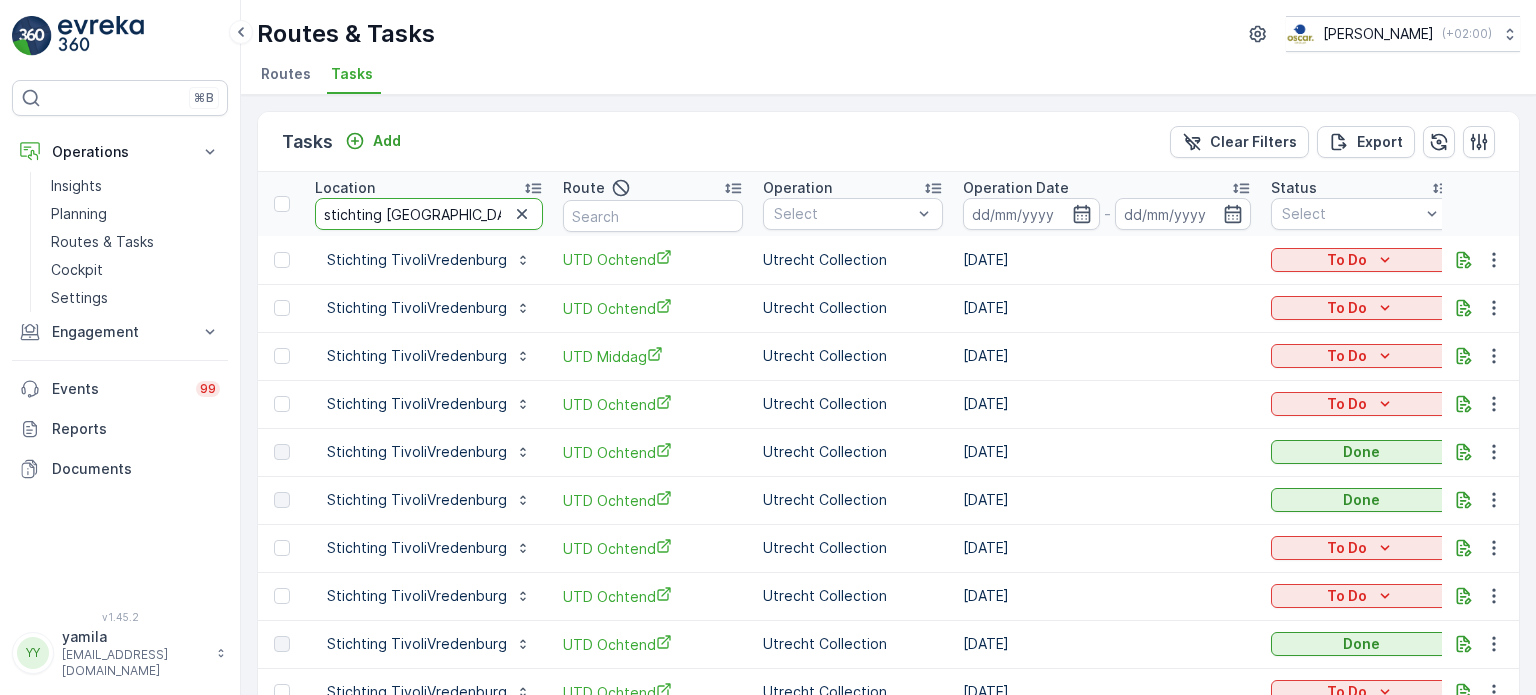 click on "stichting tivoli" at bounding box center [429, 214] 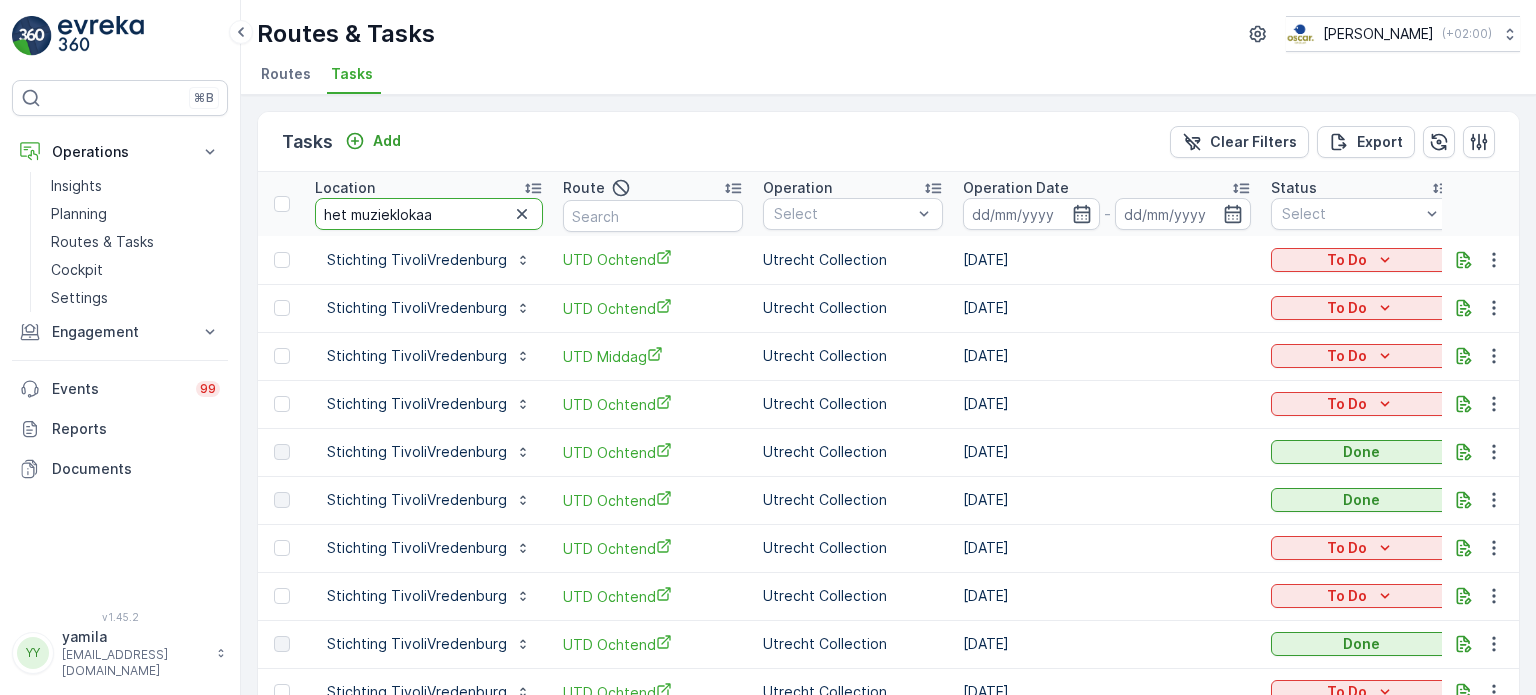 type on "het muzieklokaal" 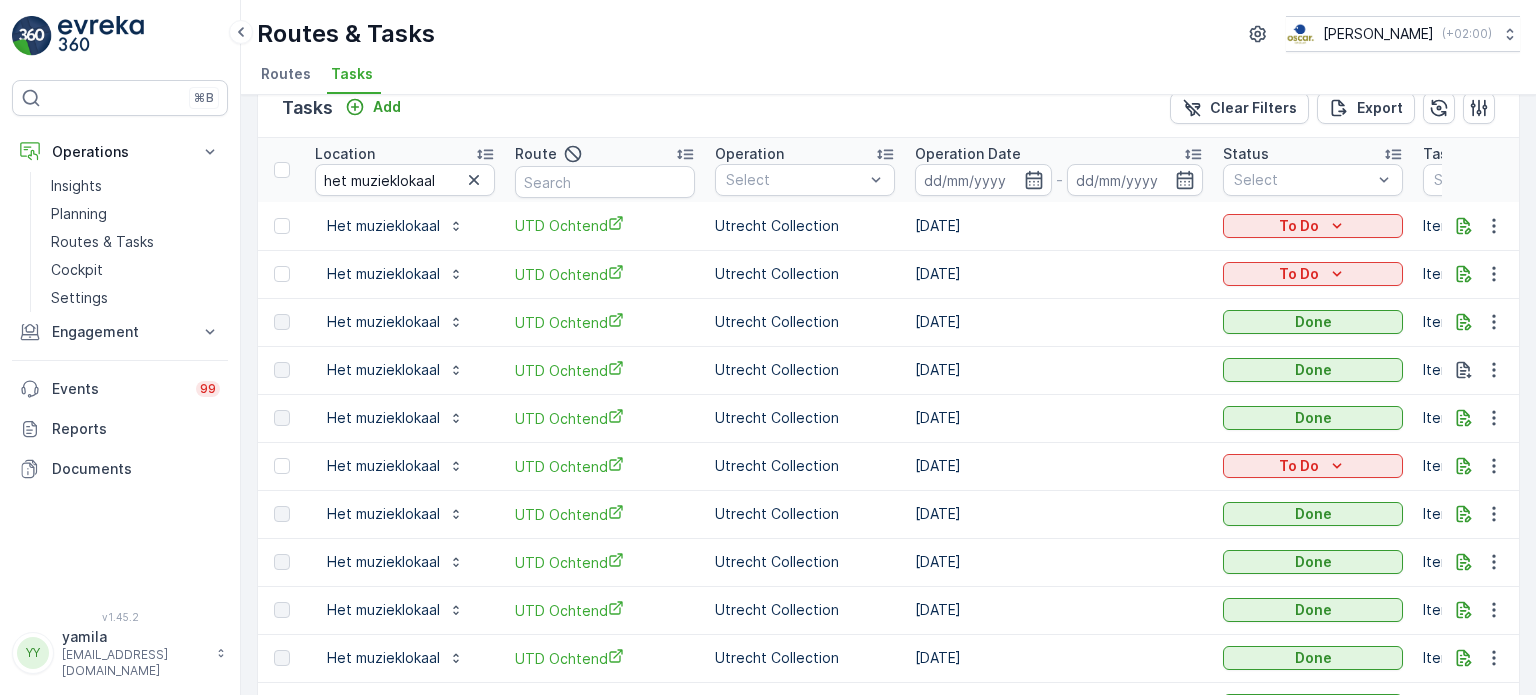 scroll, scrollTop: 0, scrollLeft: 0, axis: both 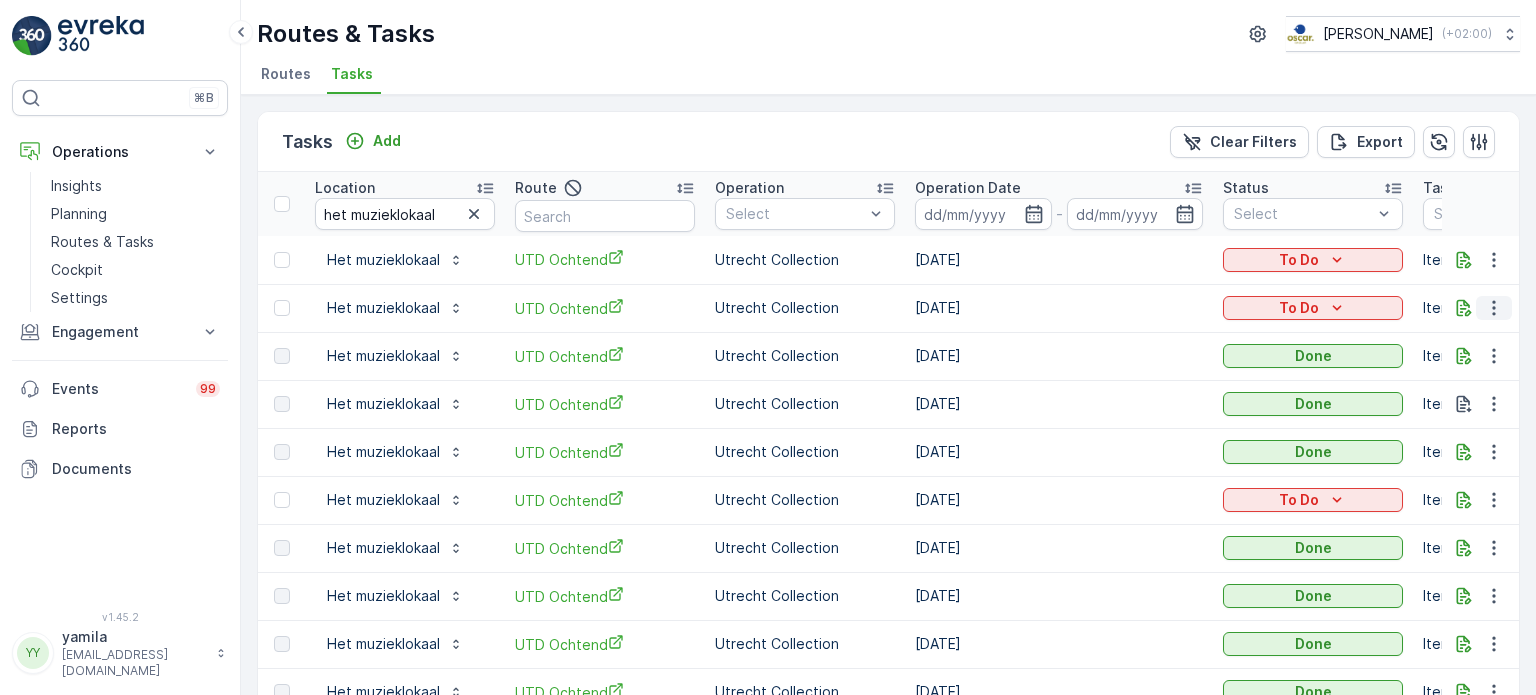 click 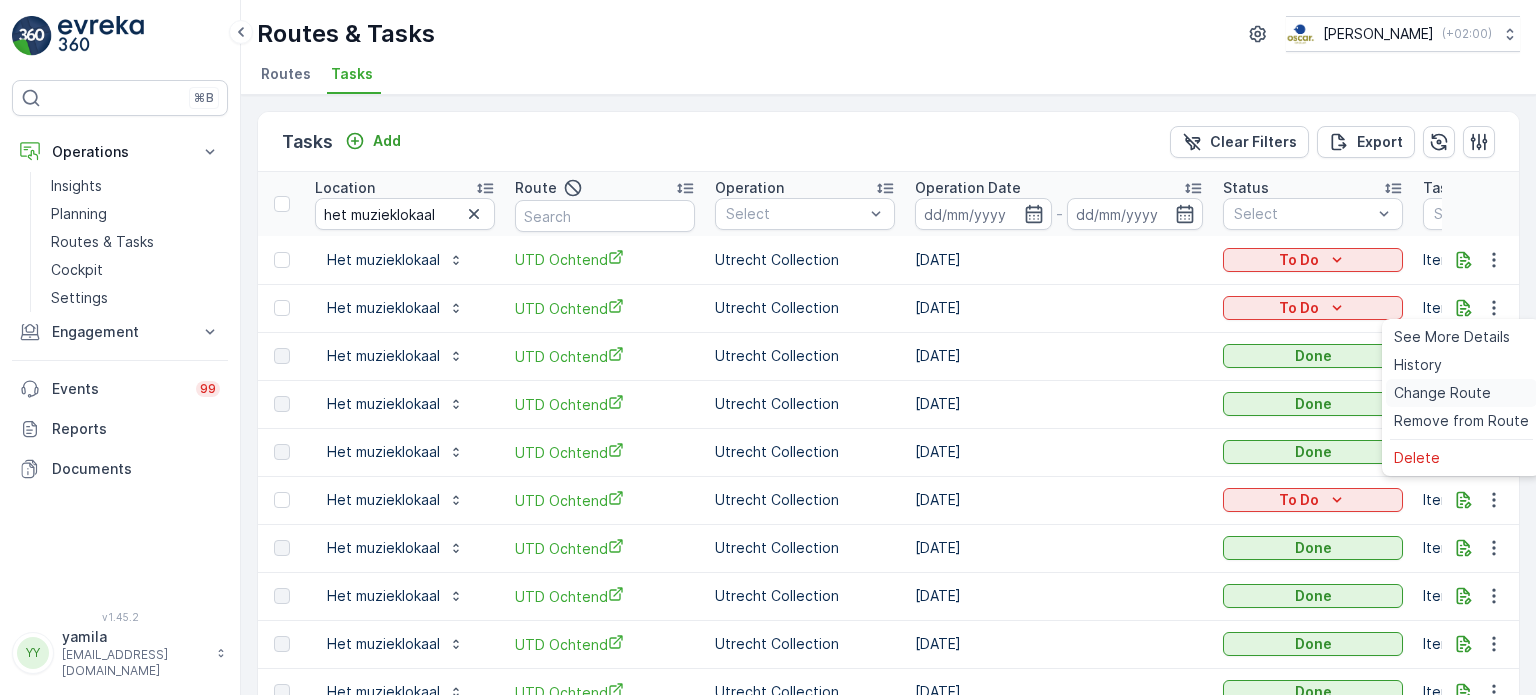 click on "Change Route" at bounding box center [1442, 393] 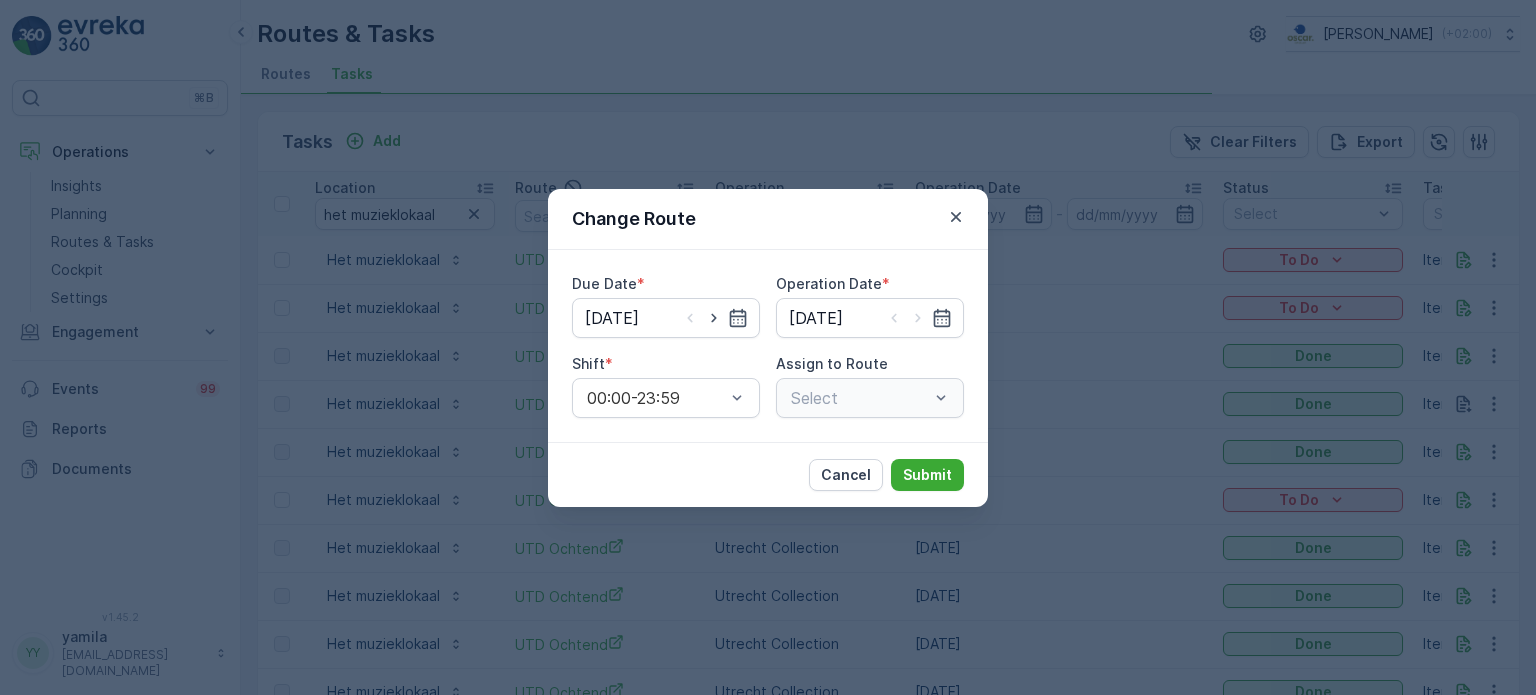 type on "[DATE]" 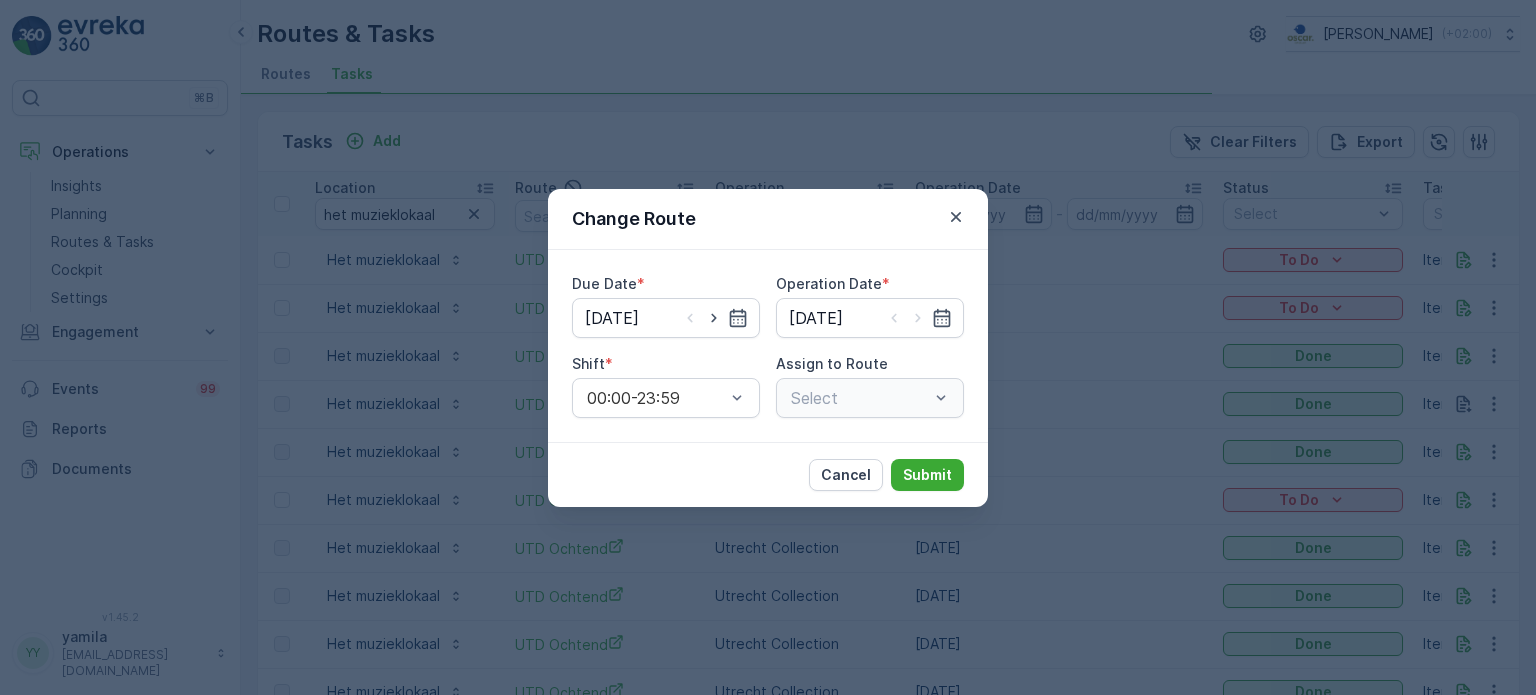 type on "[DATE]" 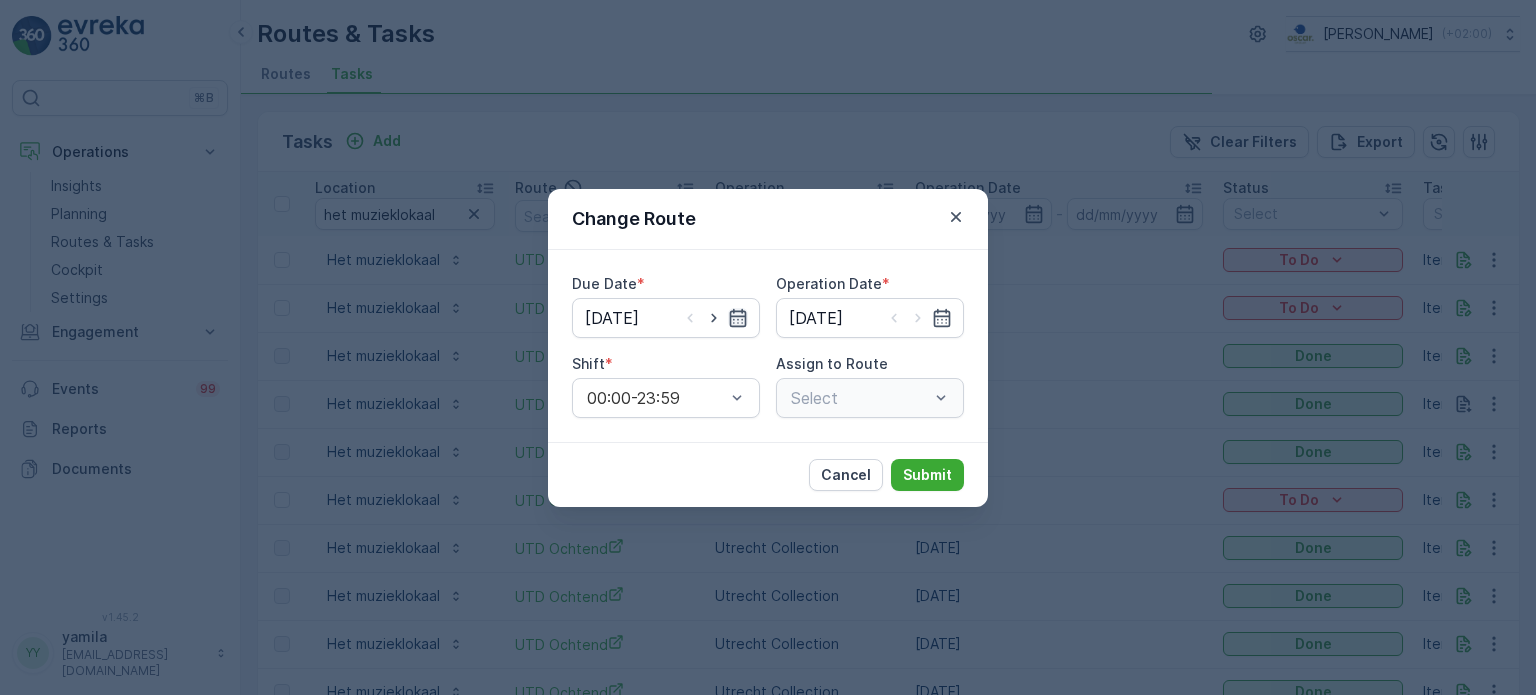click 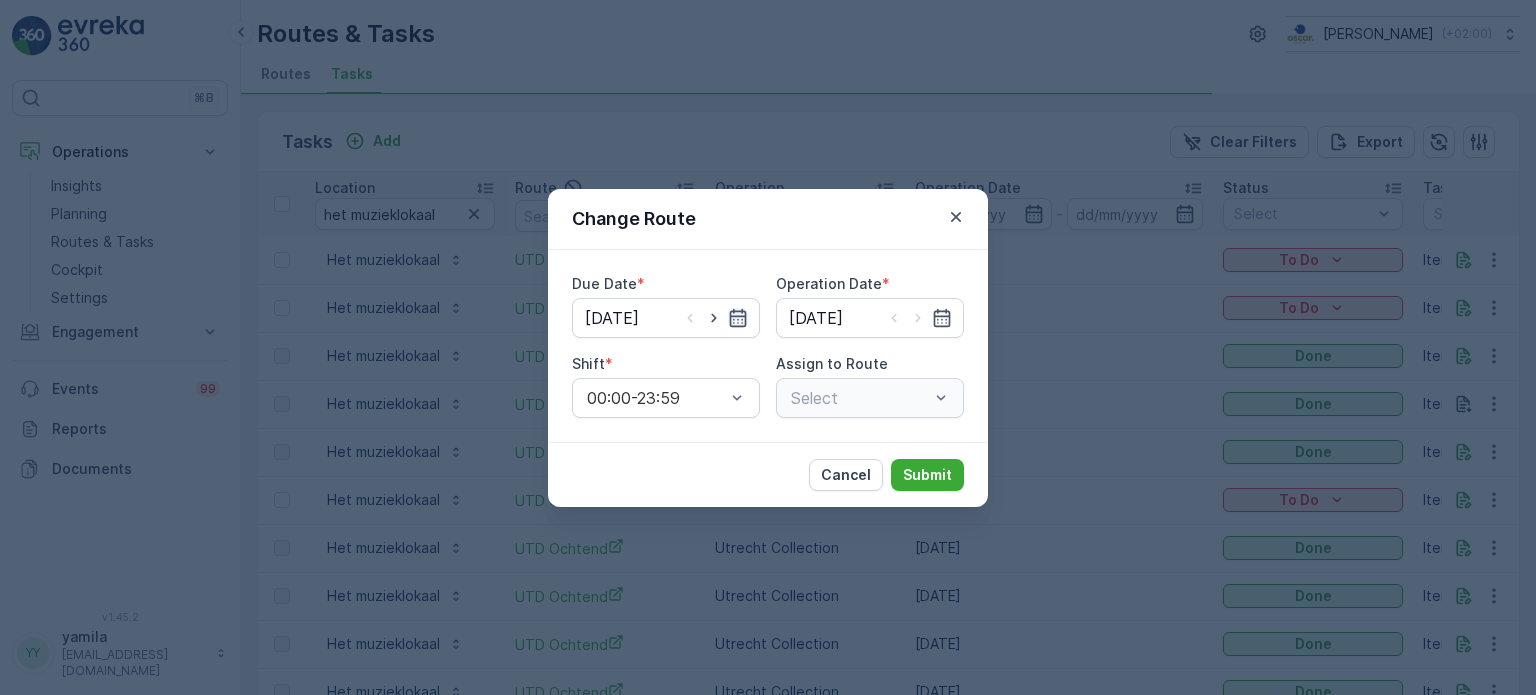 type on "[DATE]" 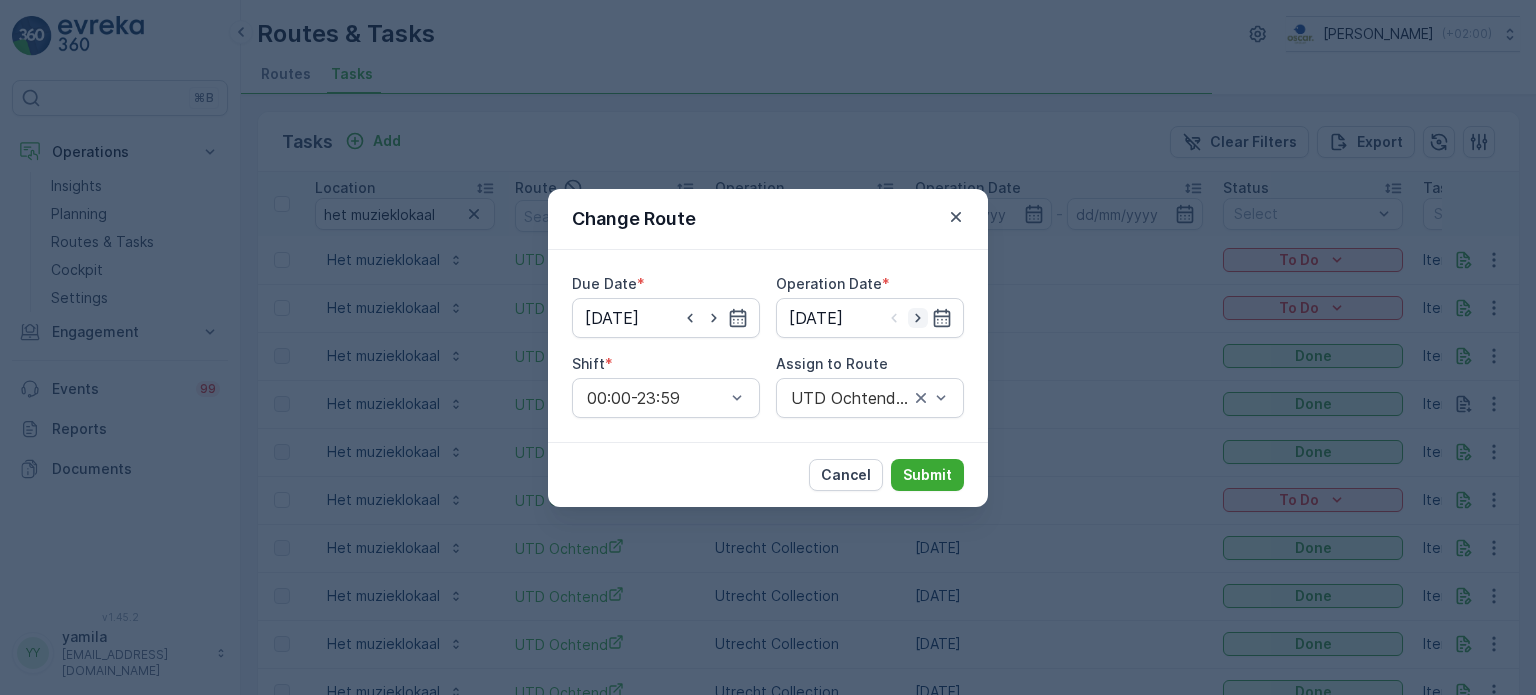 click 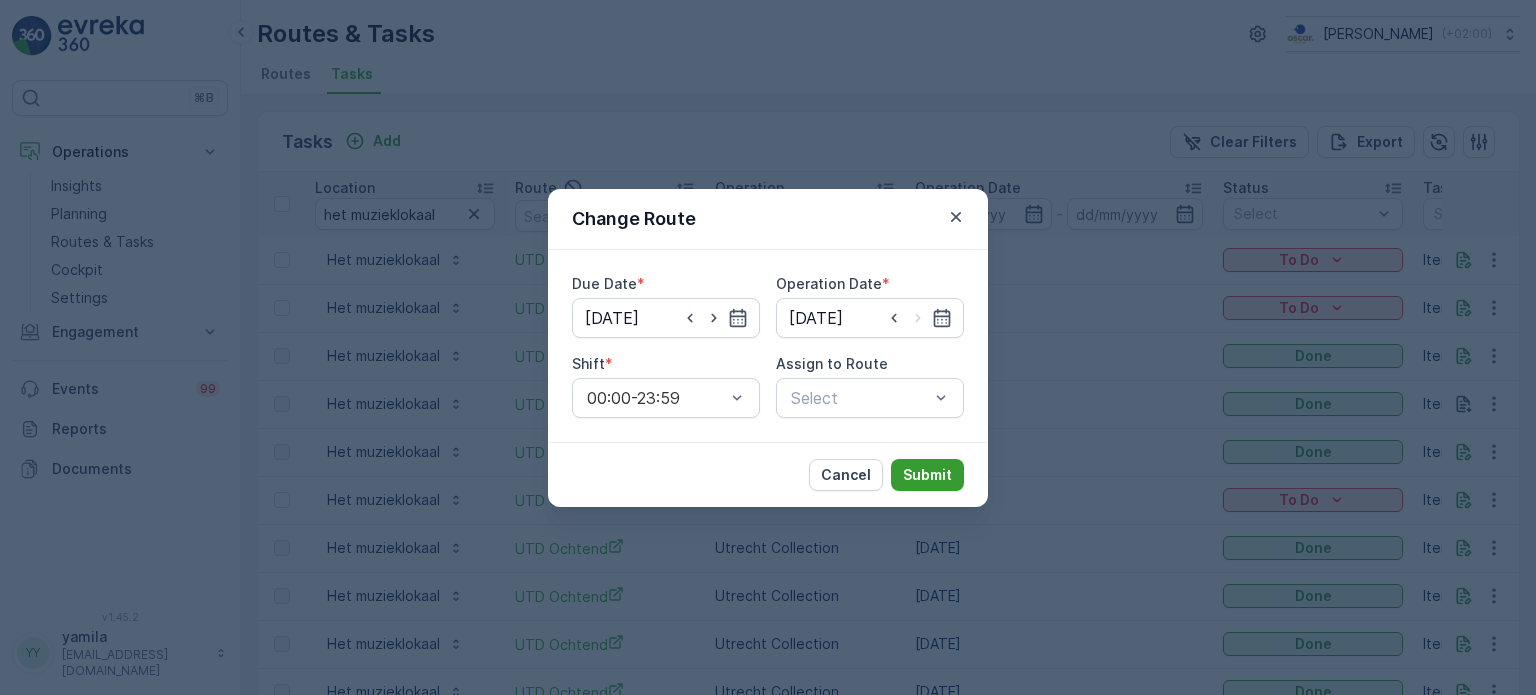 click on "Submit" at bounding box center (927, 475) 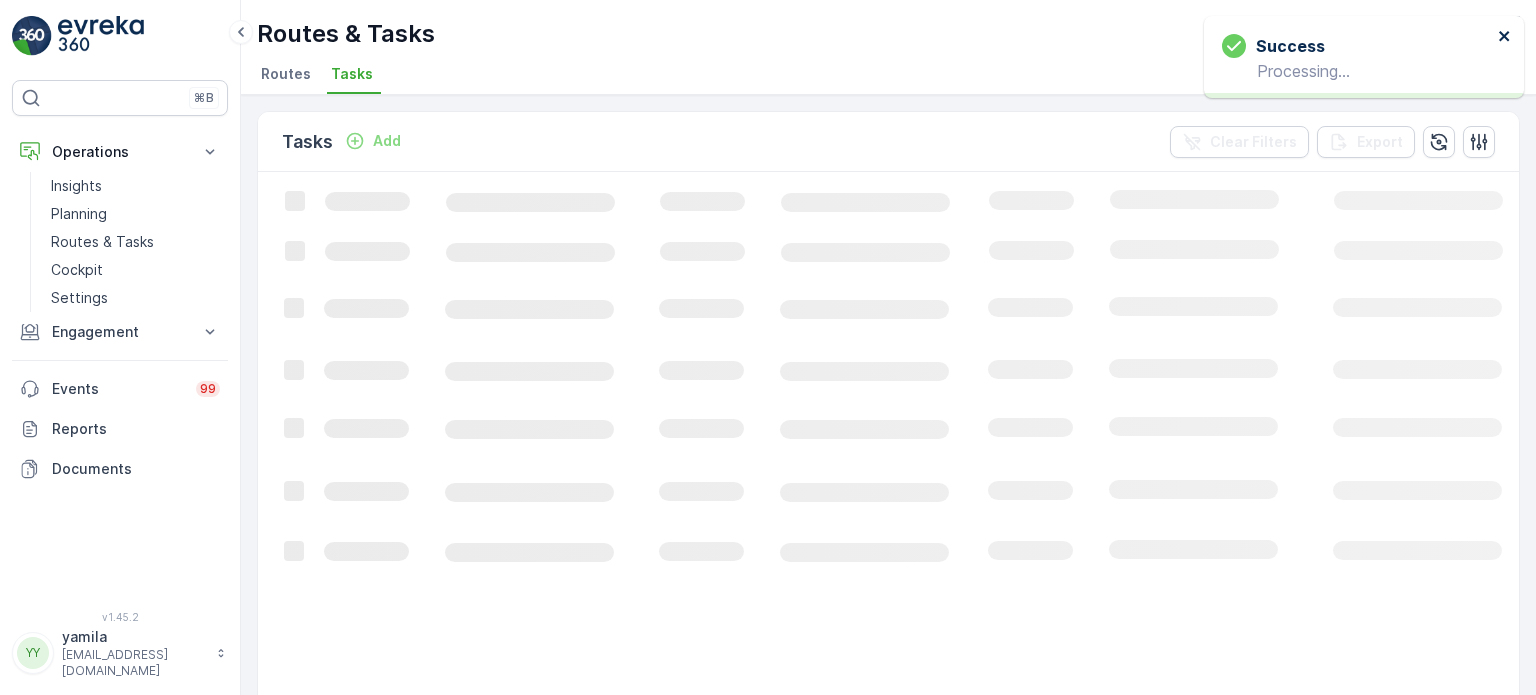 click 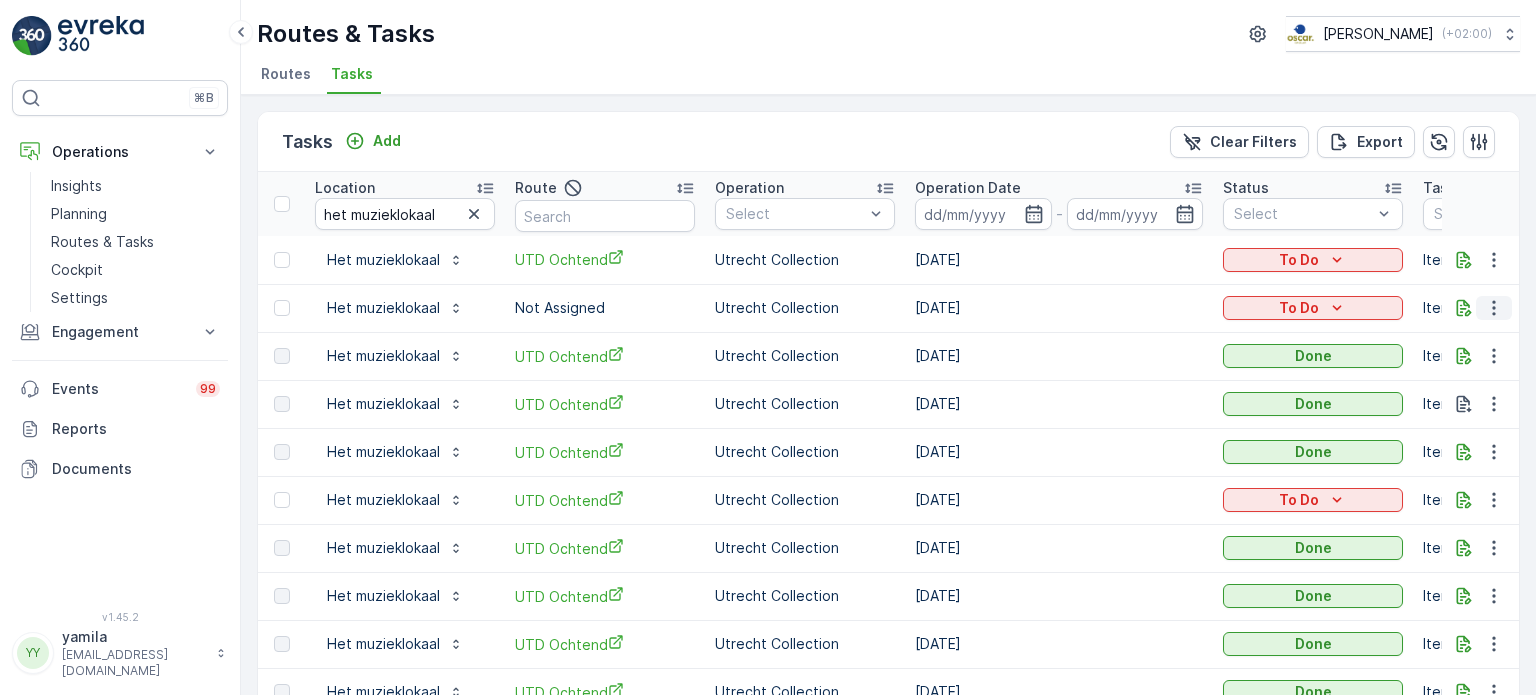 click 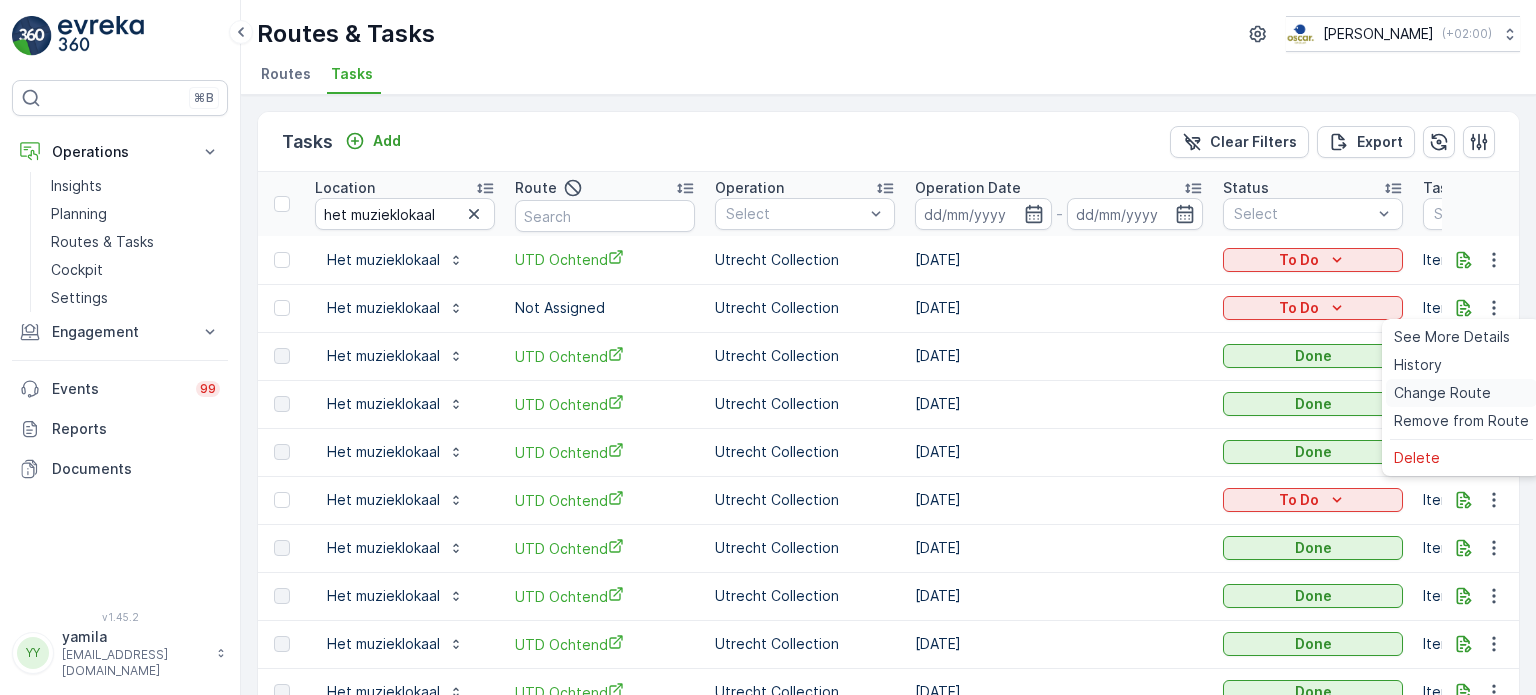 click on "Change Route" at bounding box center [1442, 393] 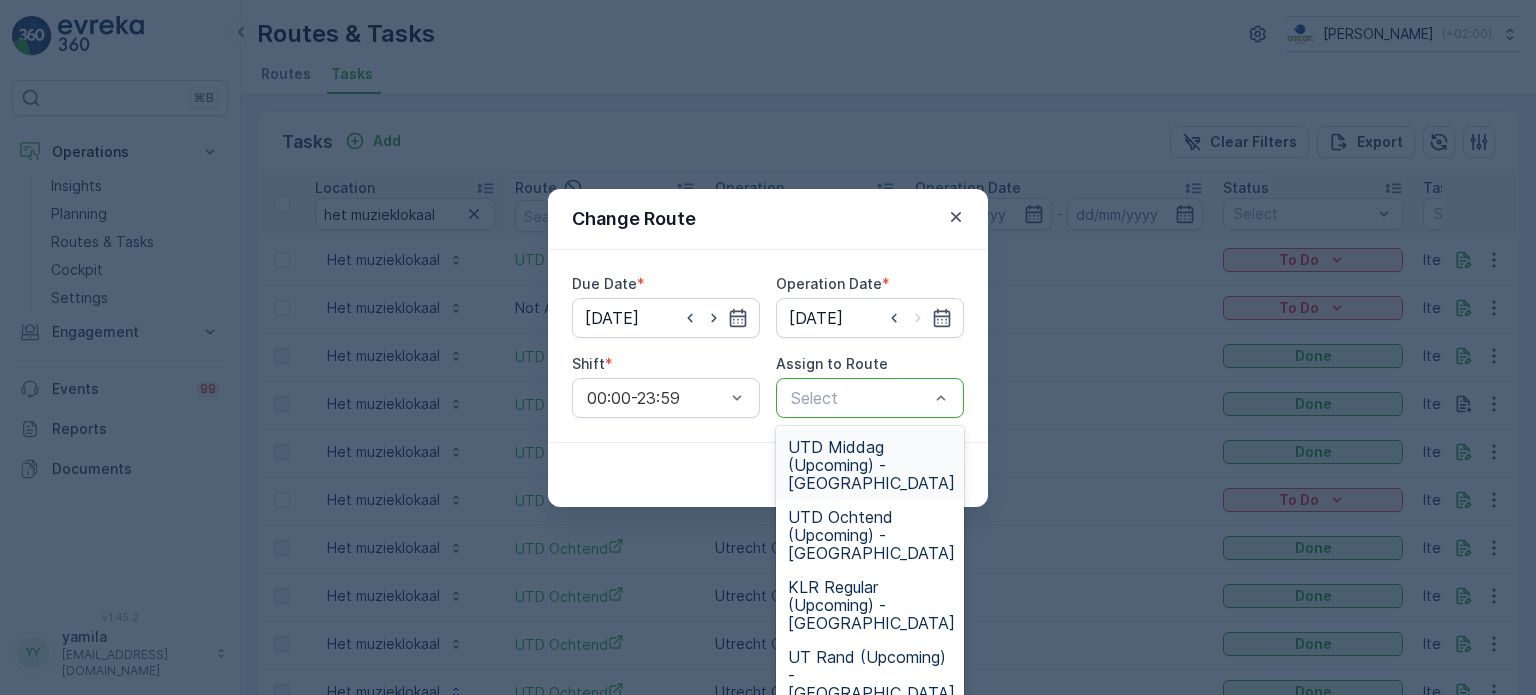 drag, startPoint x: 953, startPoint y: 392, endPoint x: 940, endPoint y: 395, distance: 13.341664 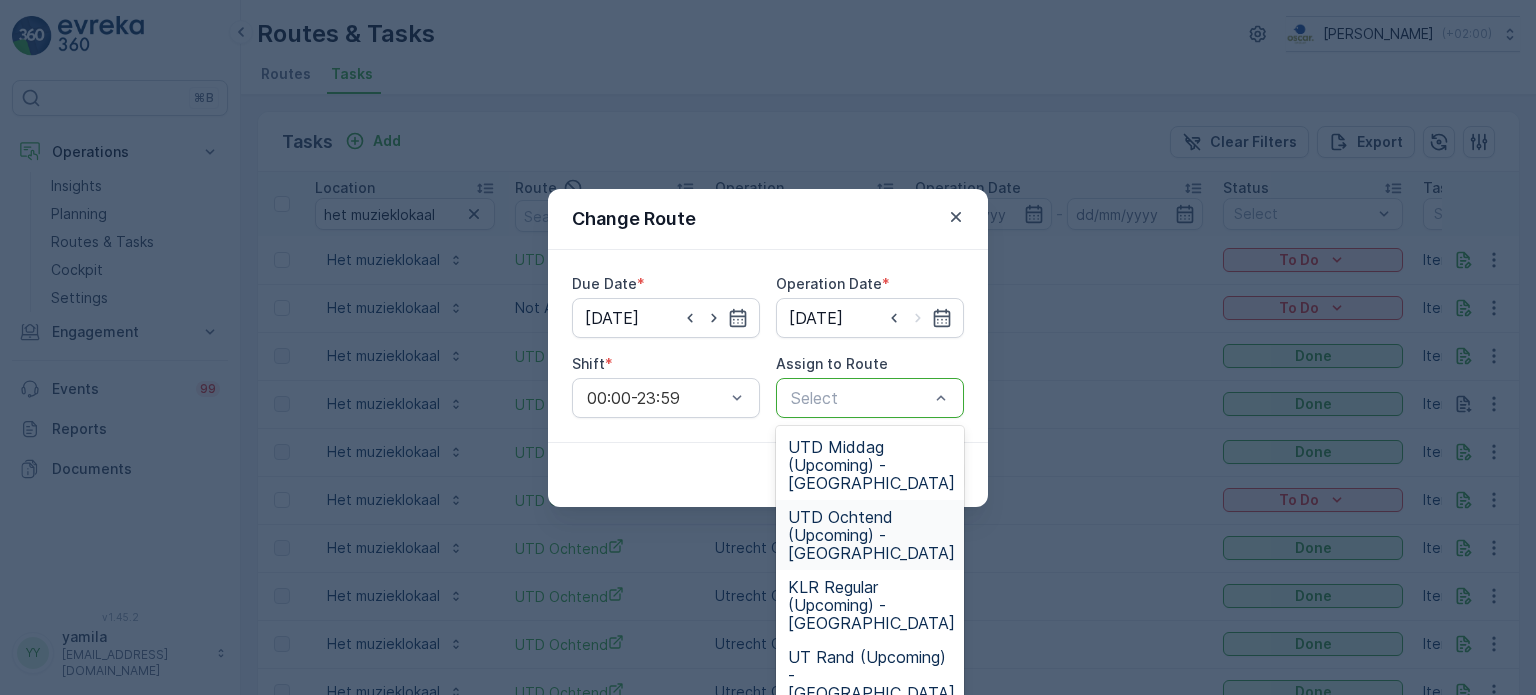 click on "UTD Ochtend (Upcoming) - Utrecht" at bounding box center [871, 535] 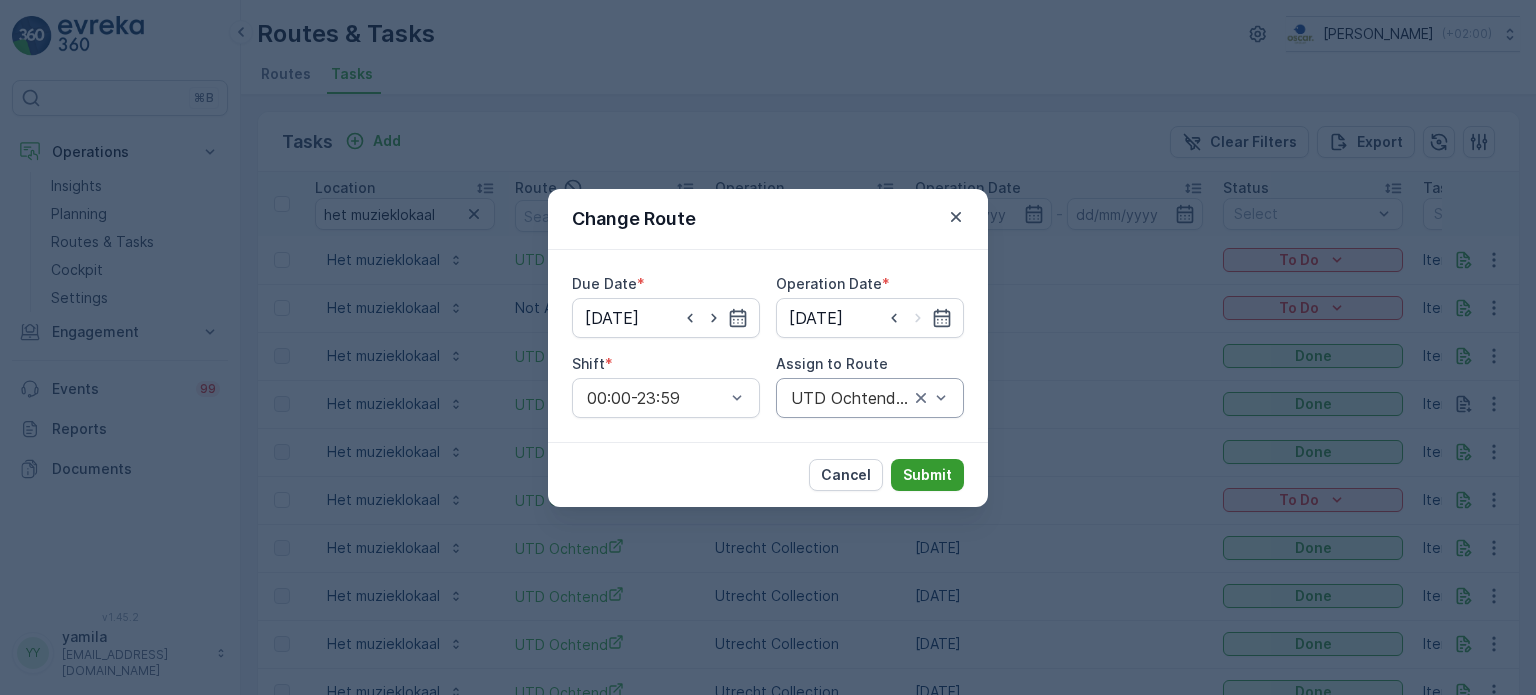 click on "Submit" at bounding box center [927, 475] 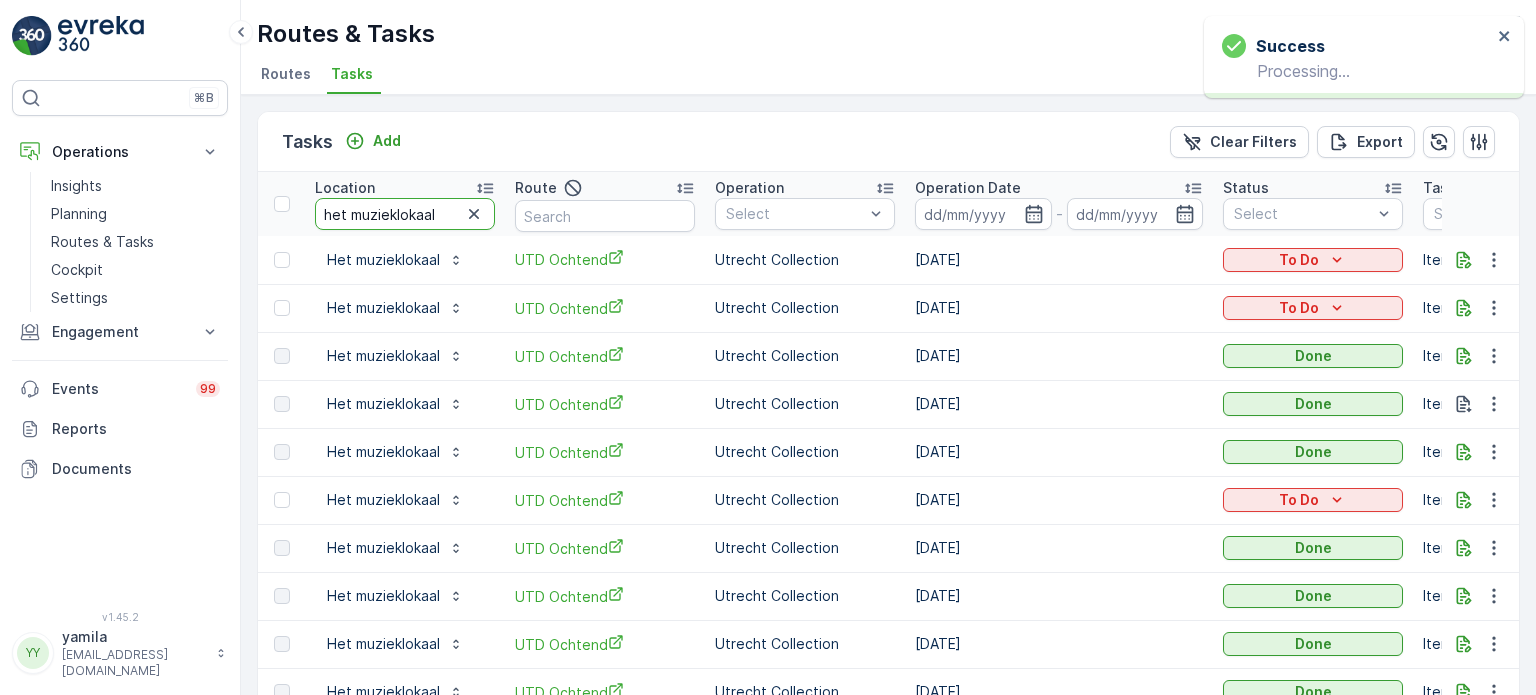 click on "het muzieklokaal" at bounding box center (405, 214) 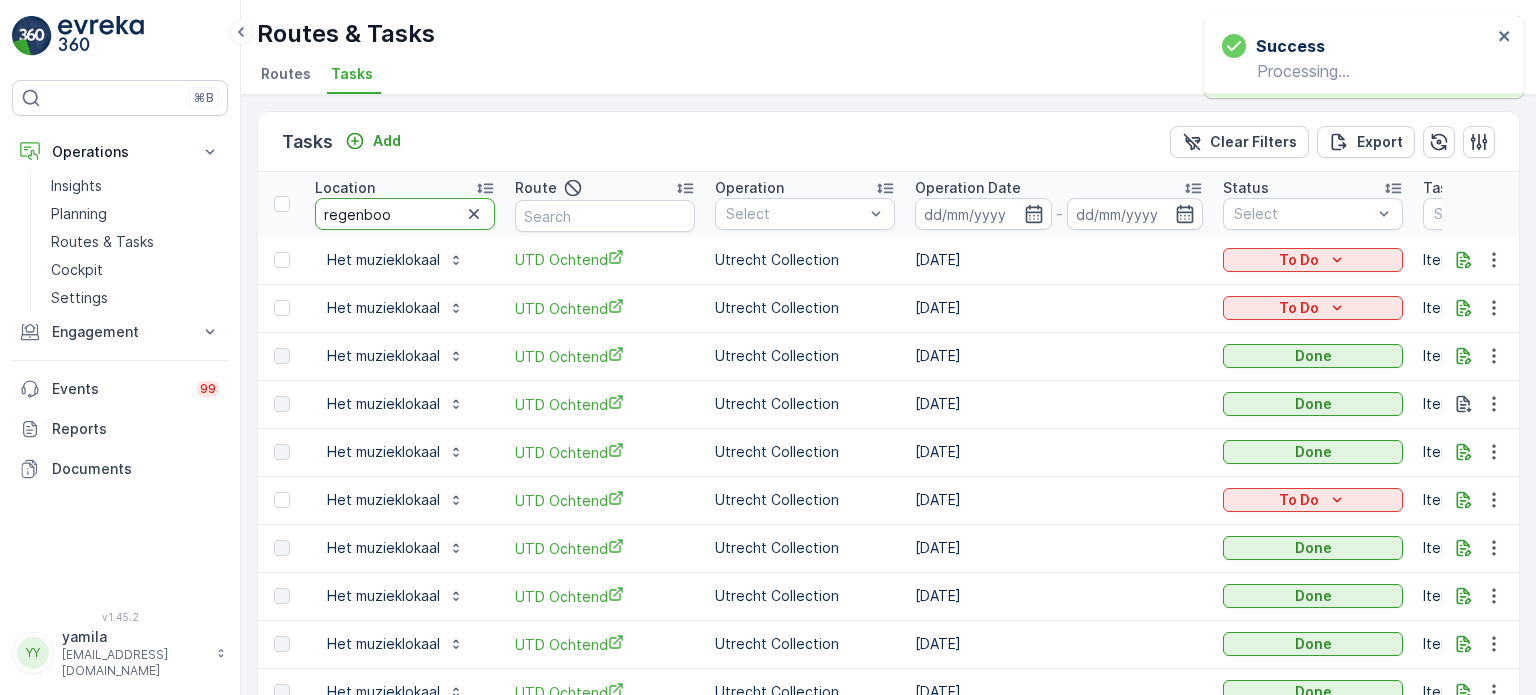 type on "regenboog" 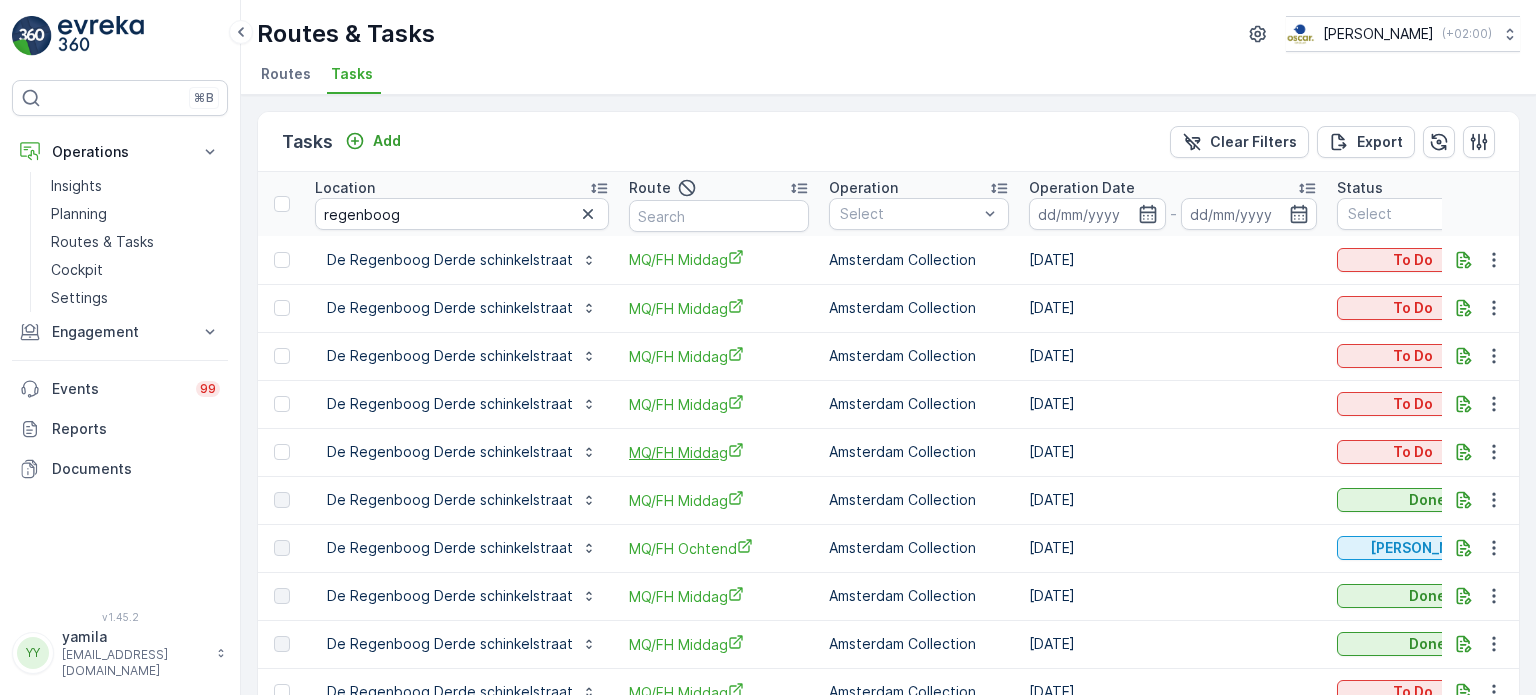 click on "MQ/FH Middag" at bounding box center [719, 452] 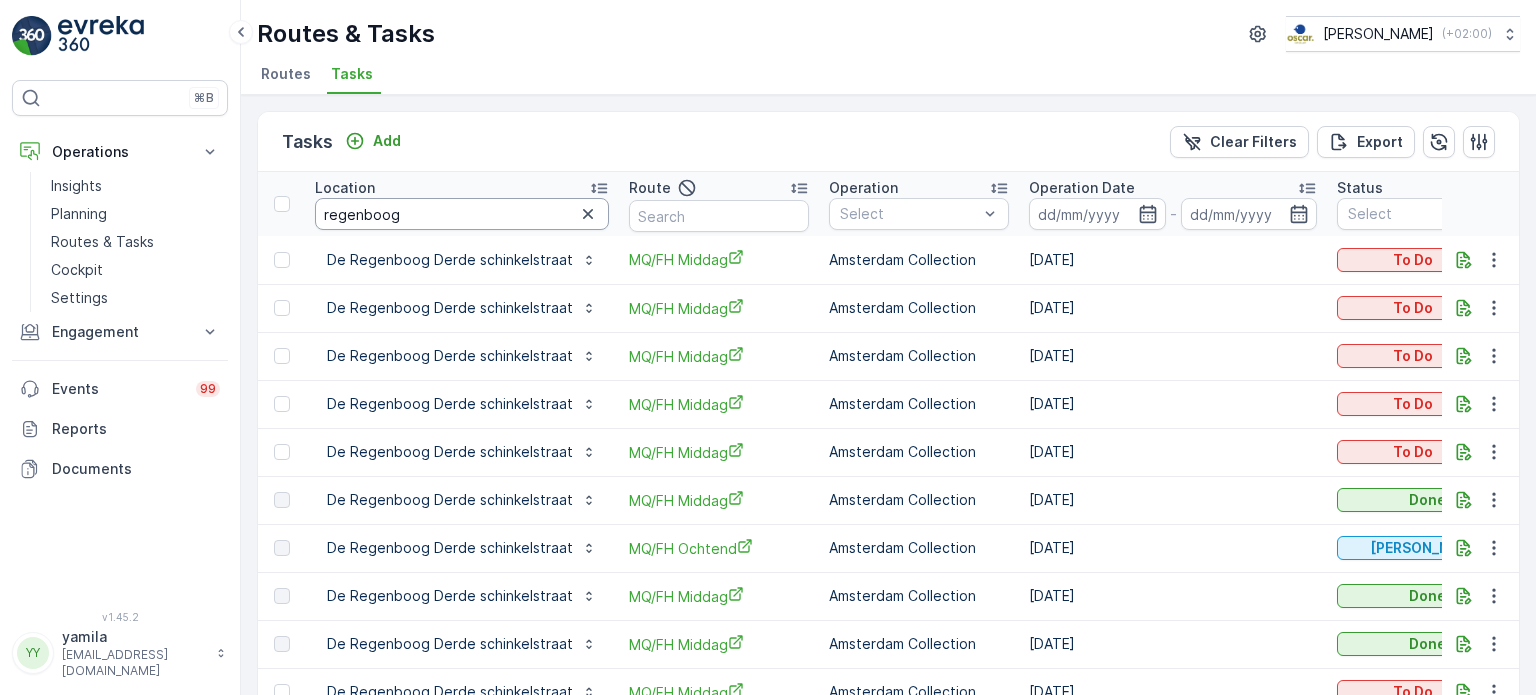 click on "regenboog" at bounding box center (462, 214) 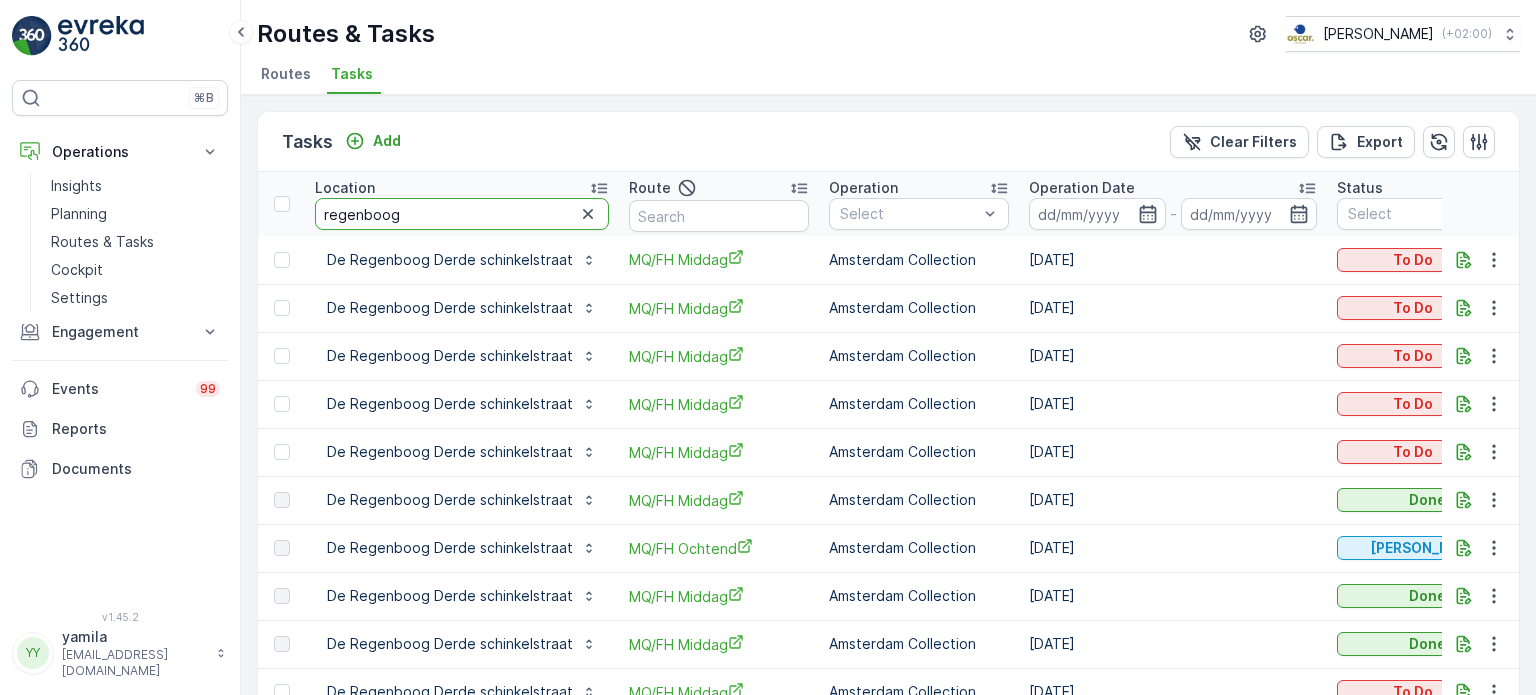 click on "regenboog" at bounding box center (462, 214) 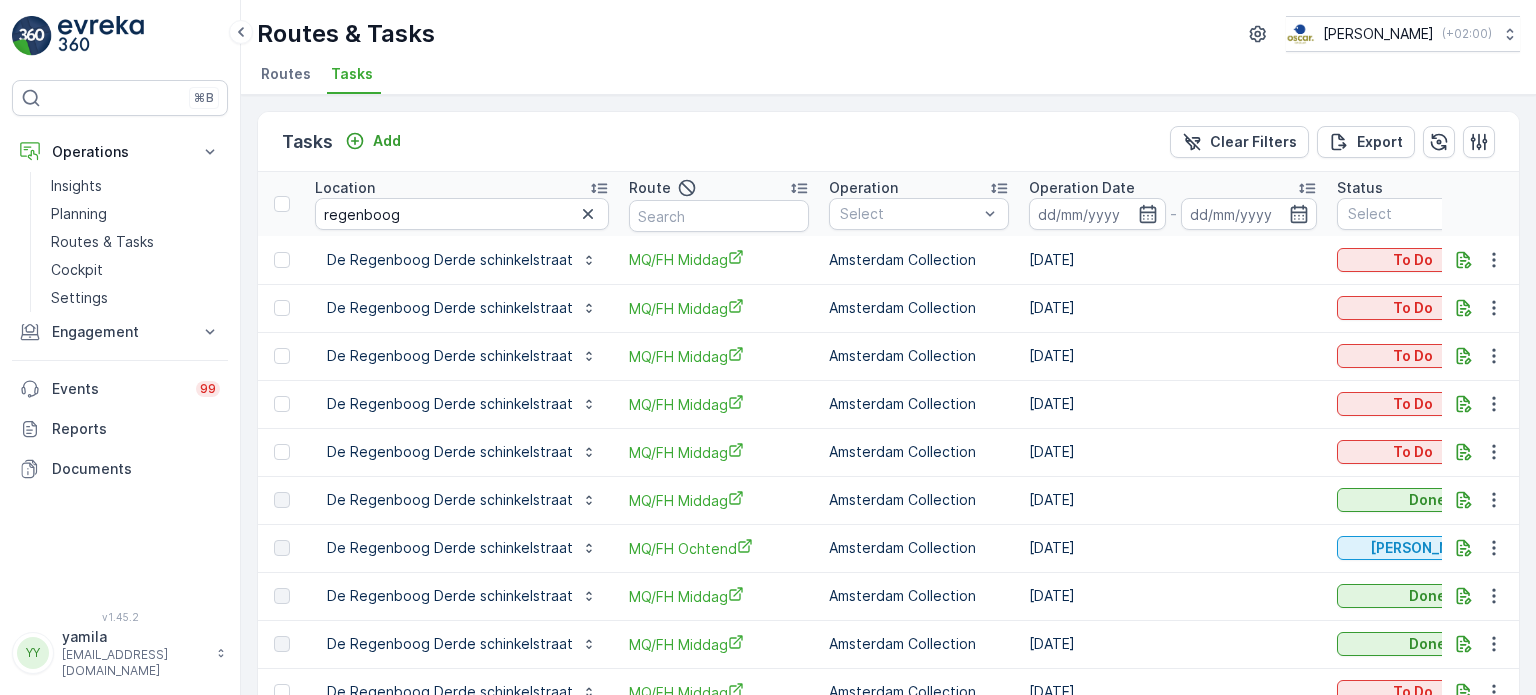 click on "Routes" at bounding box center [286, 74] 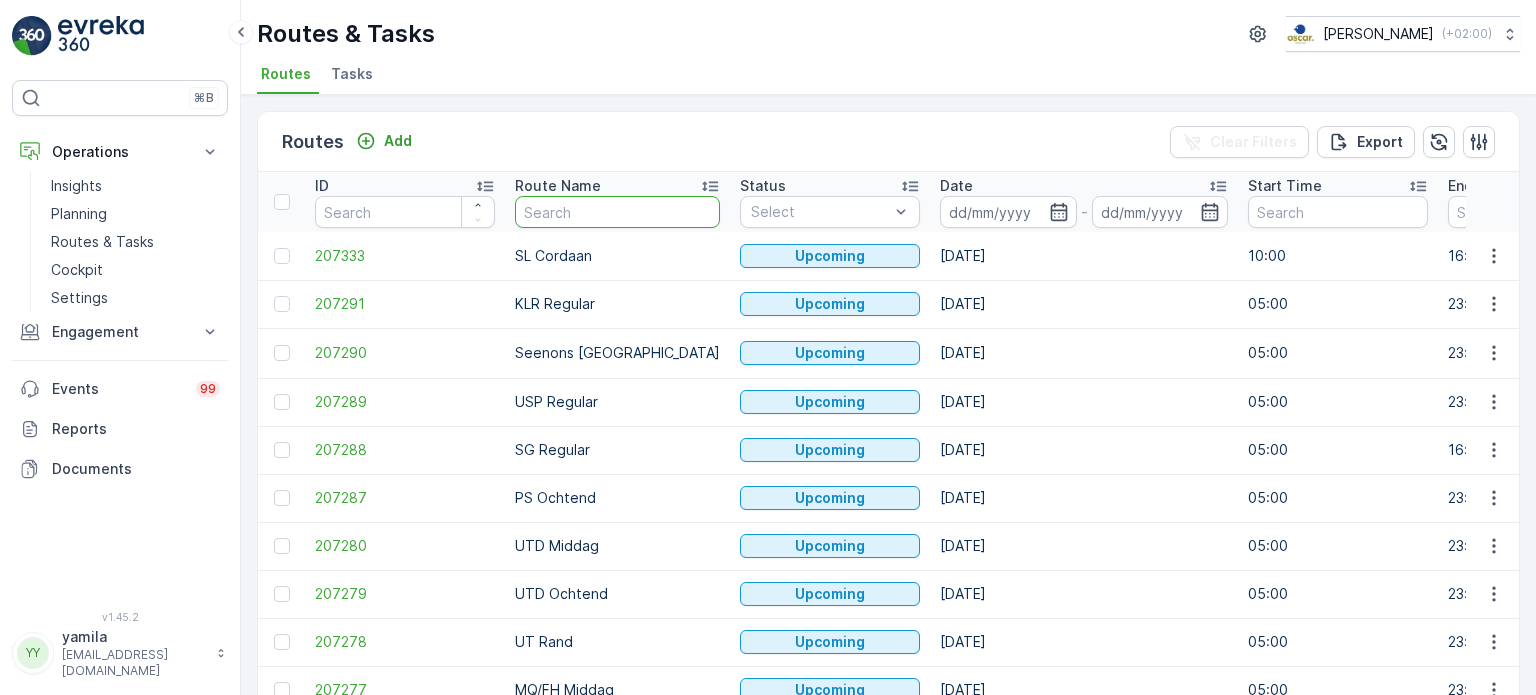 click at bounding box center (617, 212) 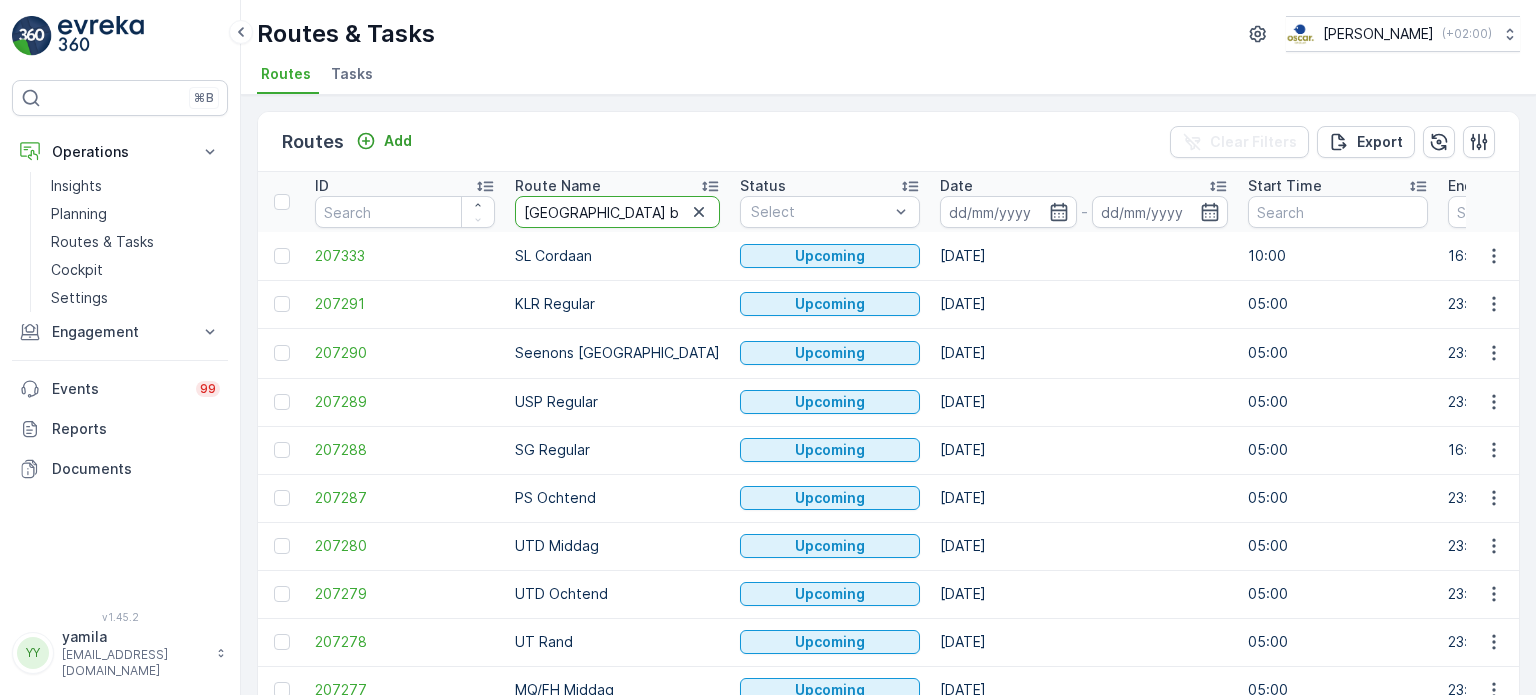 type on "utrecht binnen" 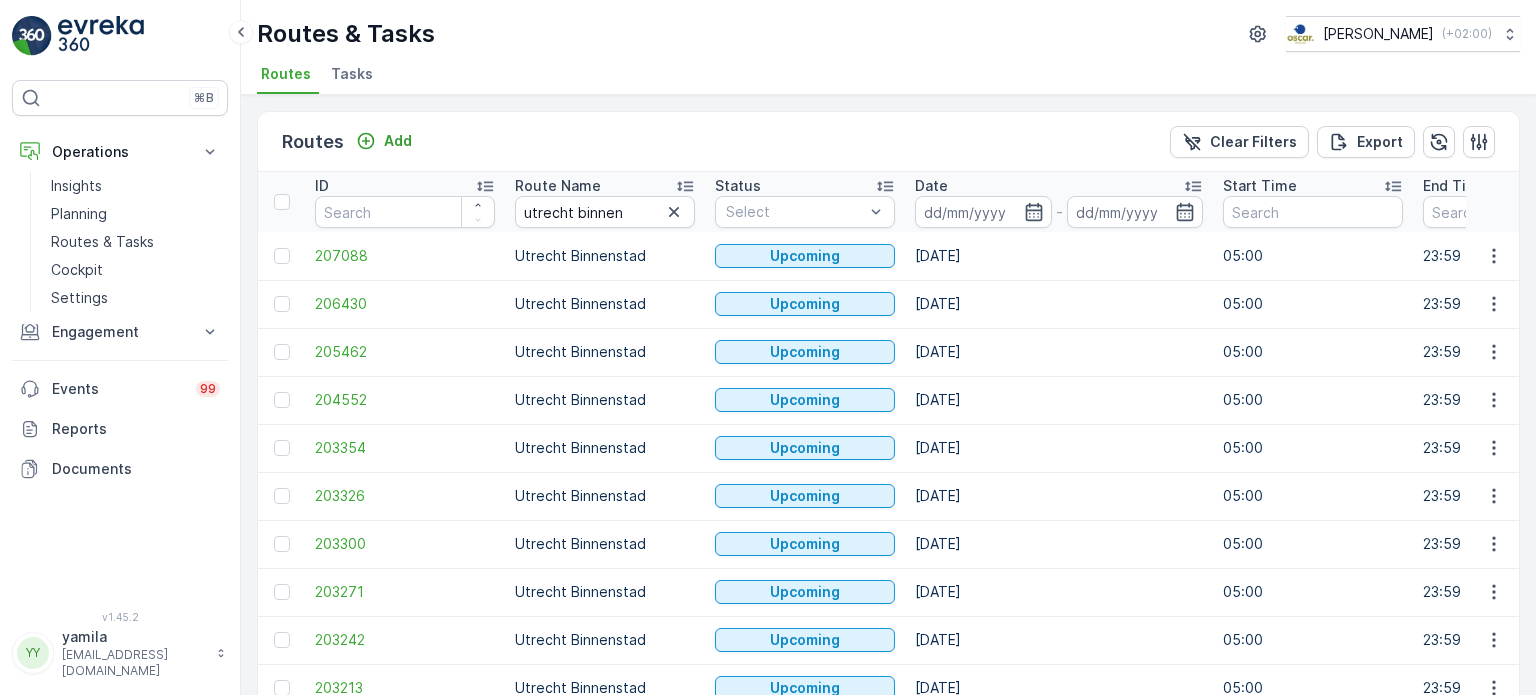 click on "Date -" at bounding box center [1059, 202] 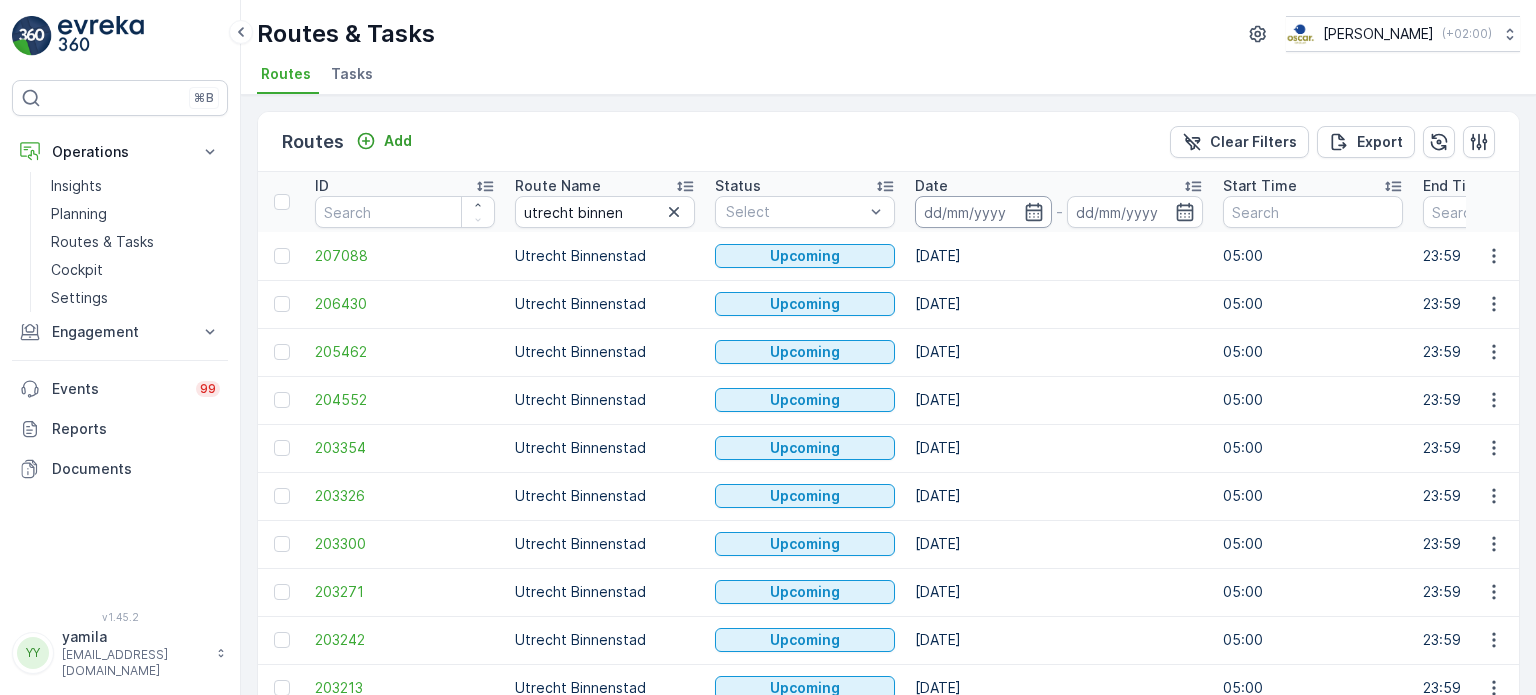 click at bounding box center (983, 212) 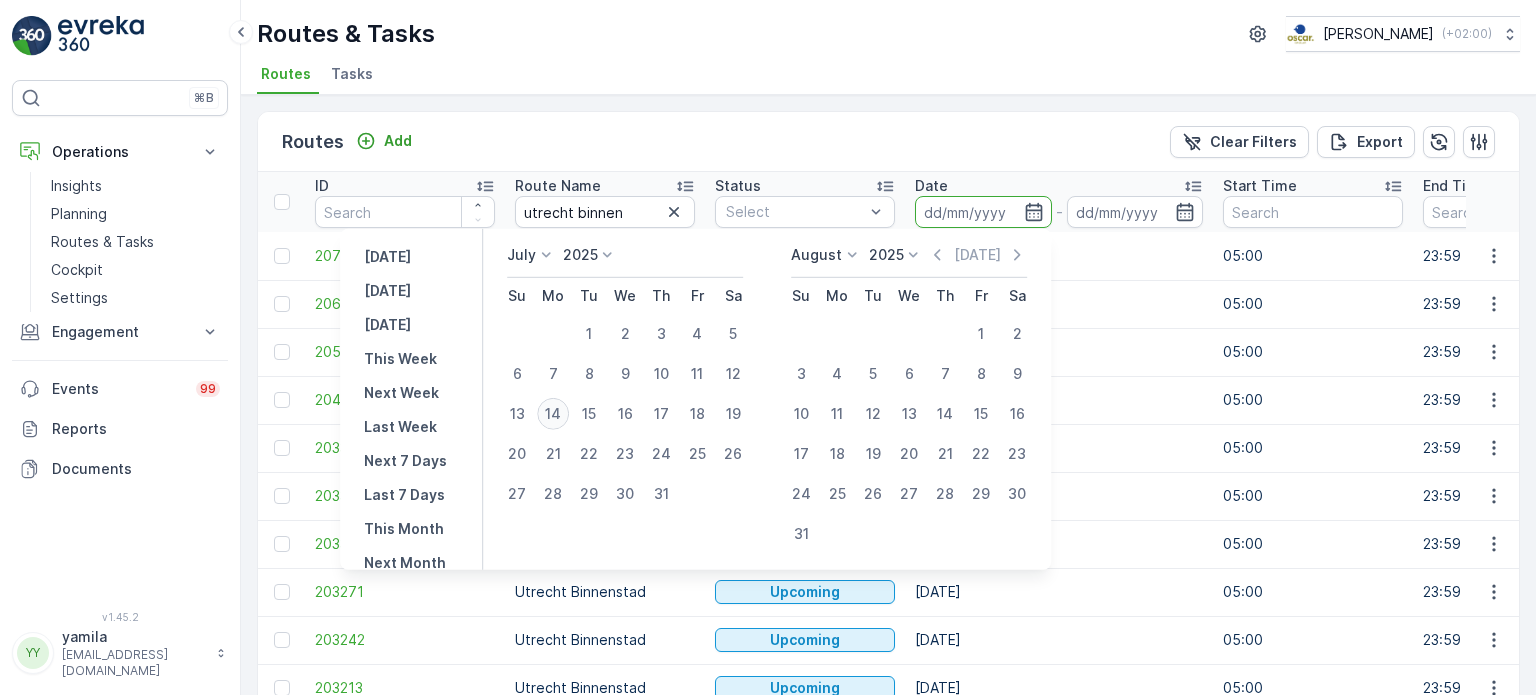 click on "14" at bounding box center (553, 414) 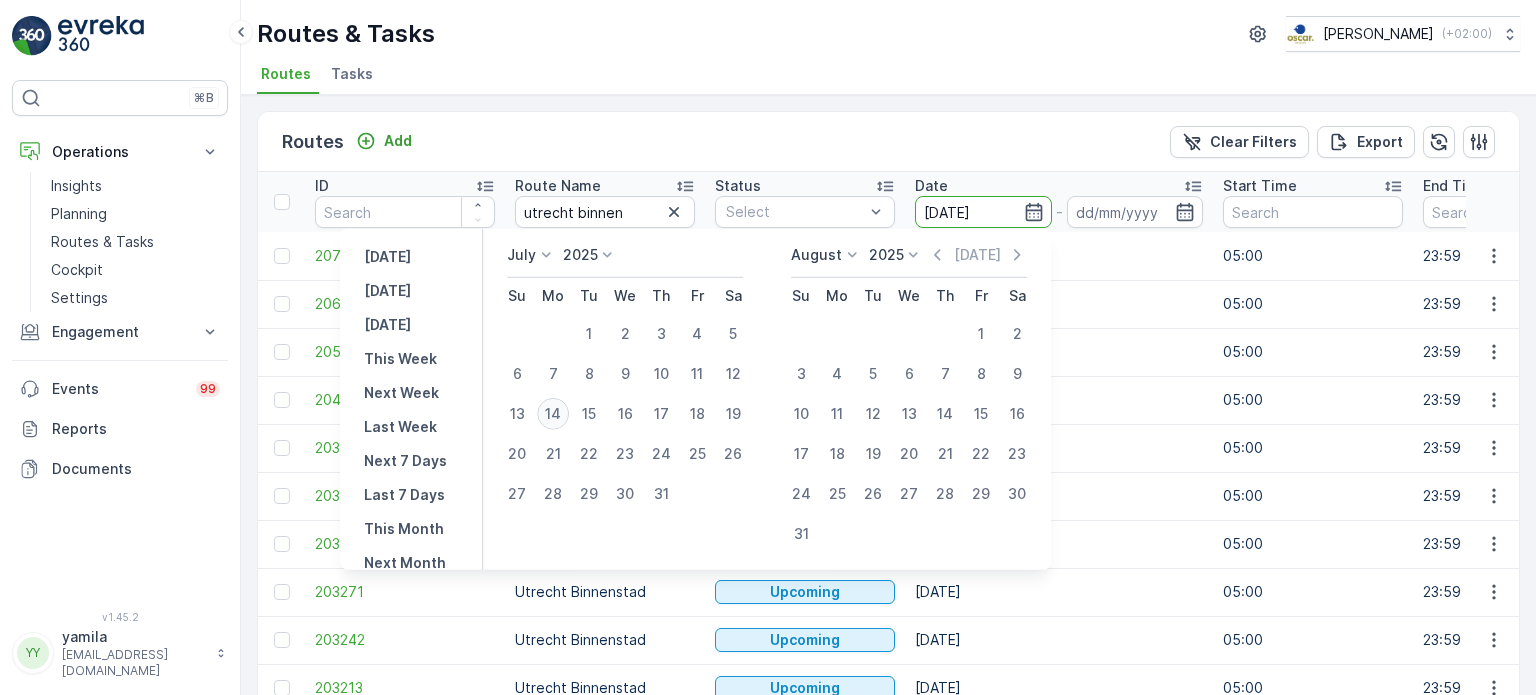 click on "14" at bounding box center (553, 414) 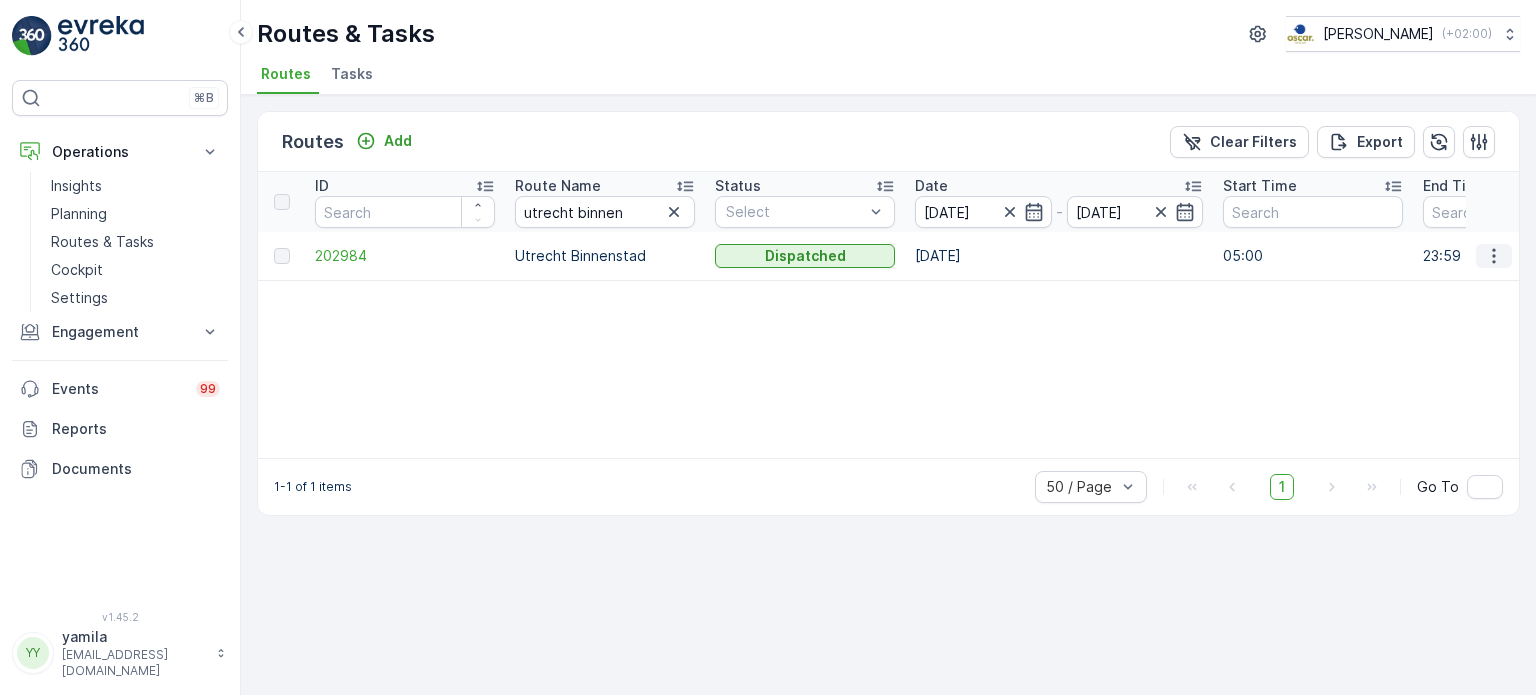 click 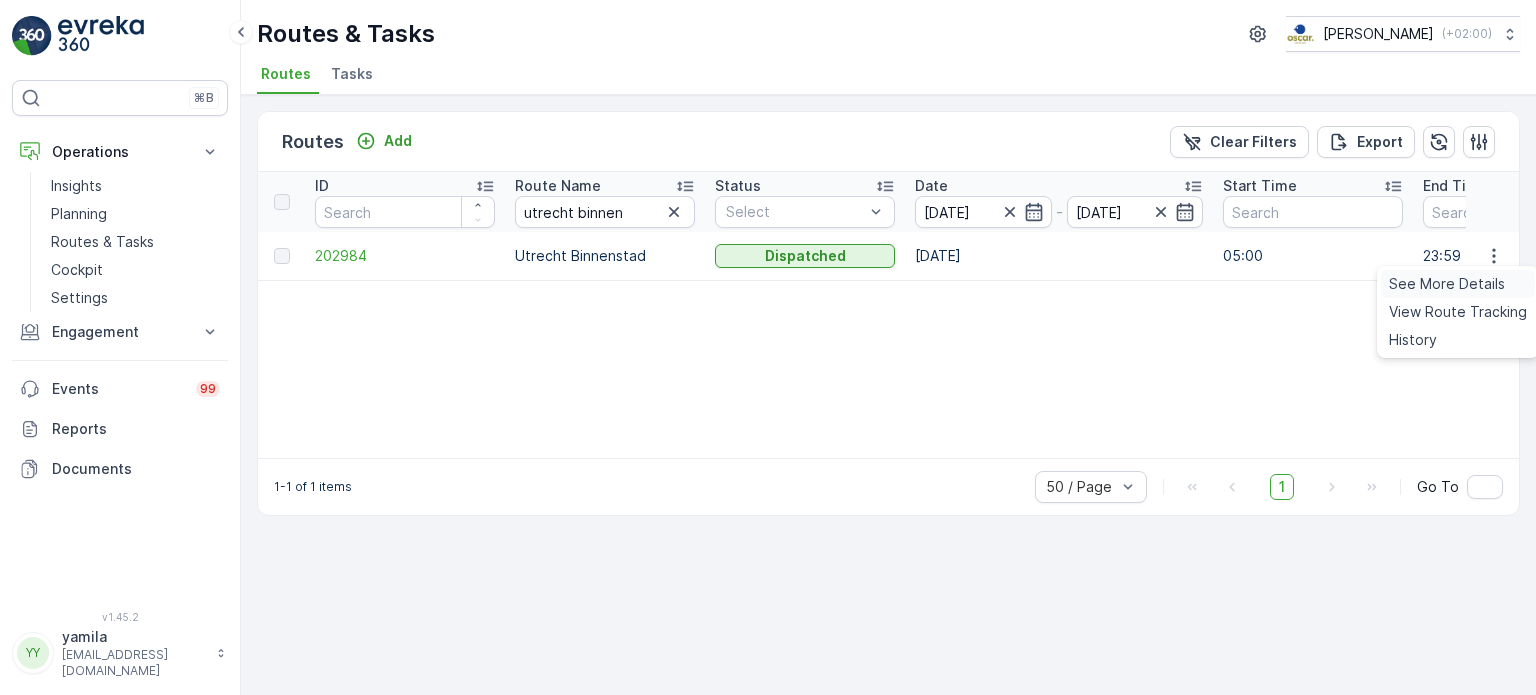 click on "See More Details" at bounding box center (1447, 284) 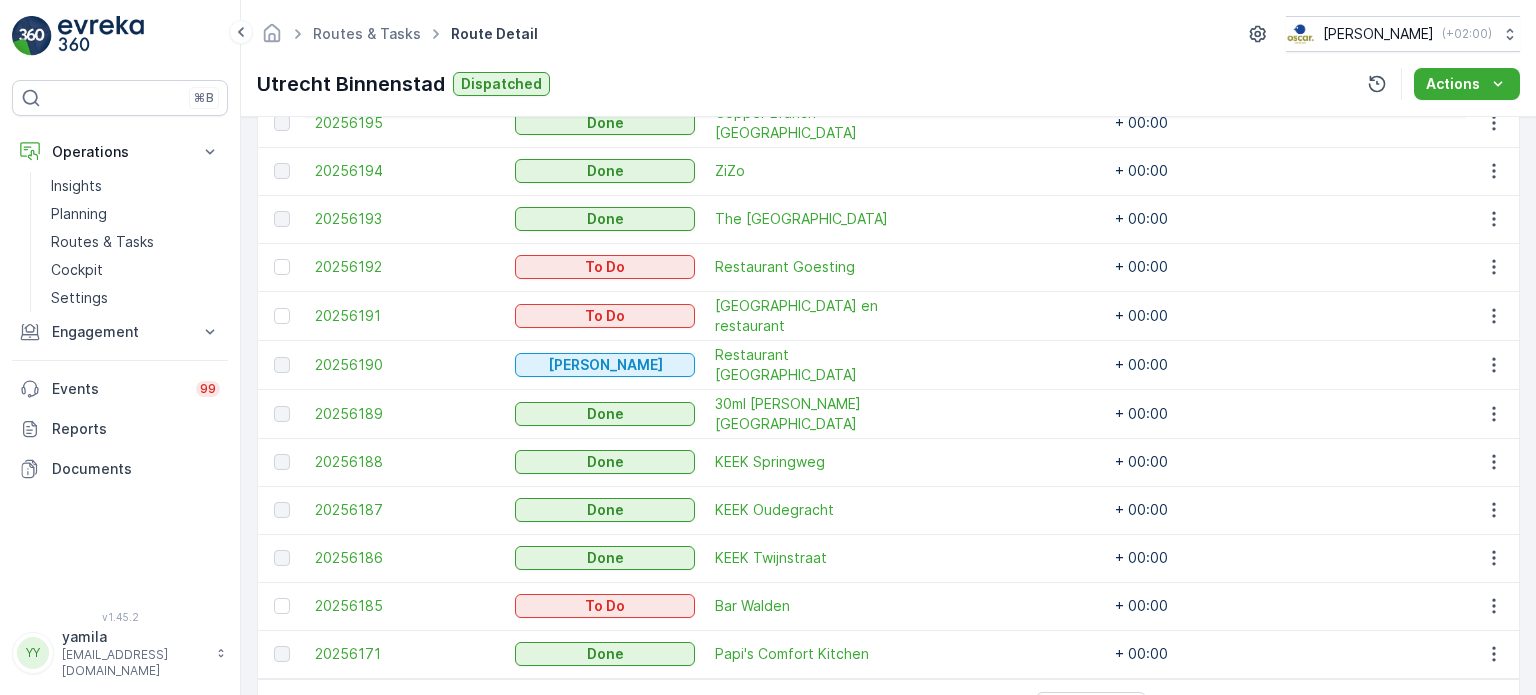 scroll, scrollTop: 788, scrollLeft: 0, axis: vertical 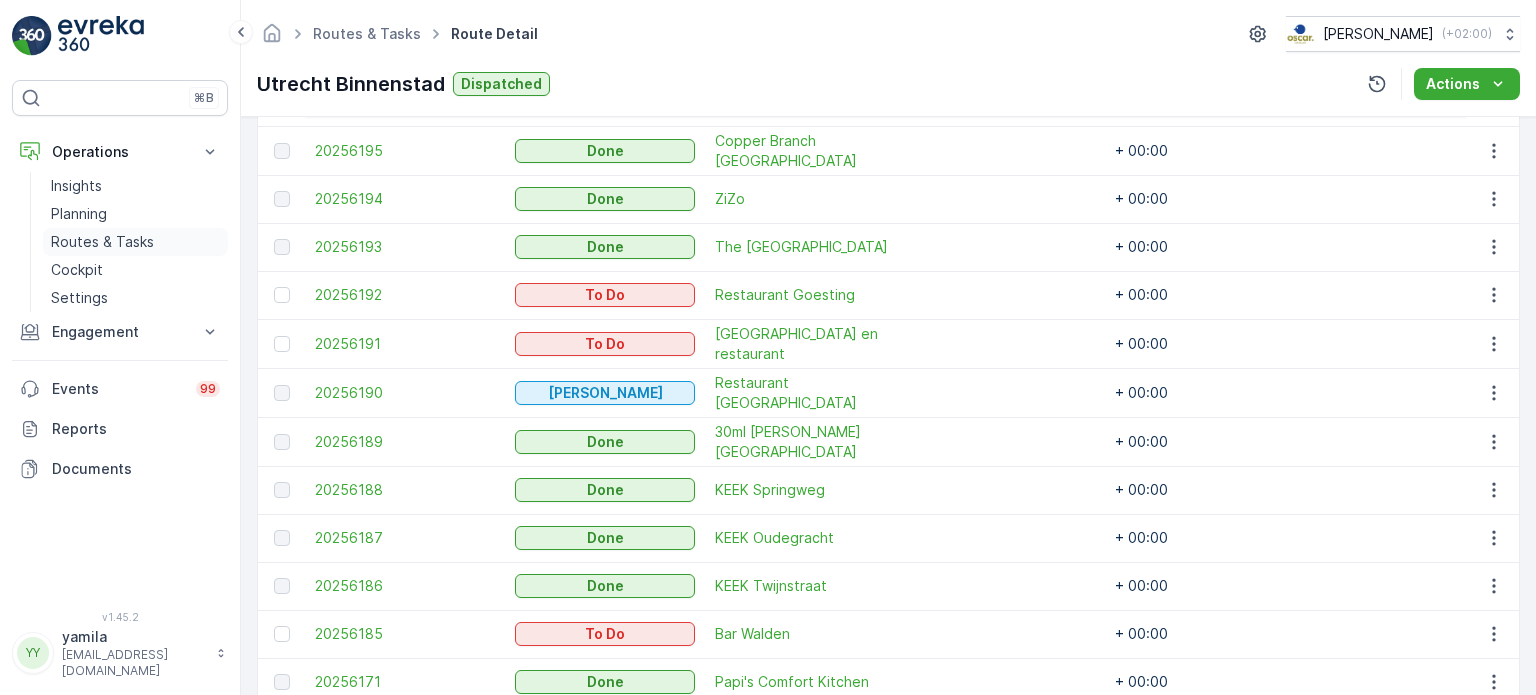 click on "Routes & Tasks" at bounding box center (102, 242) 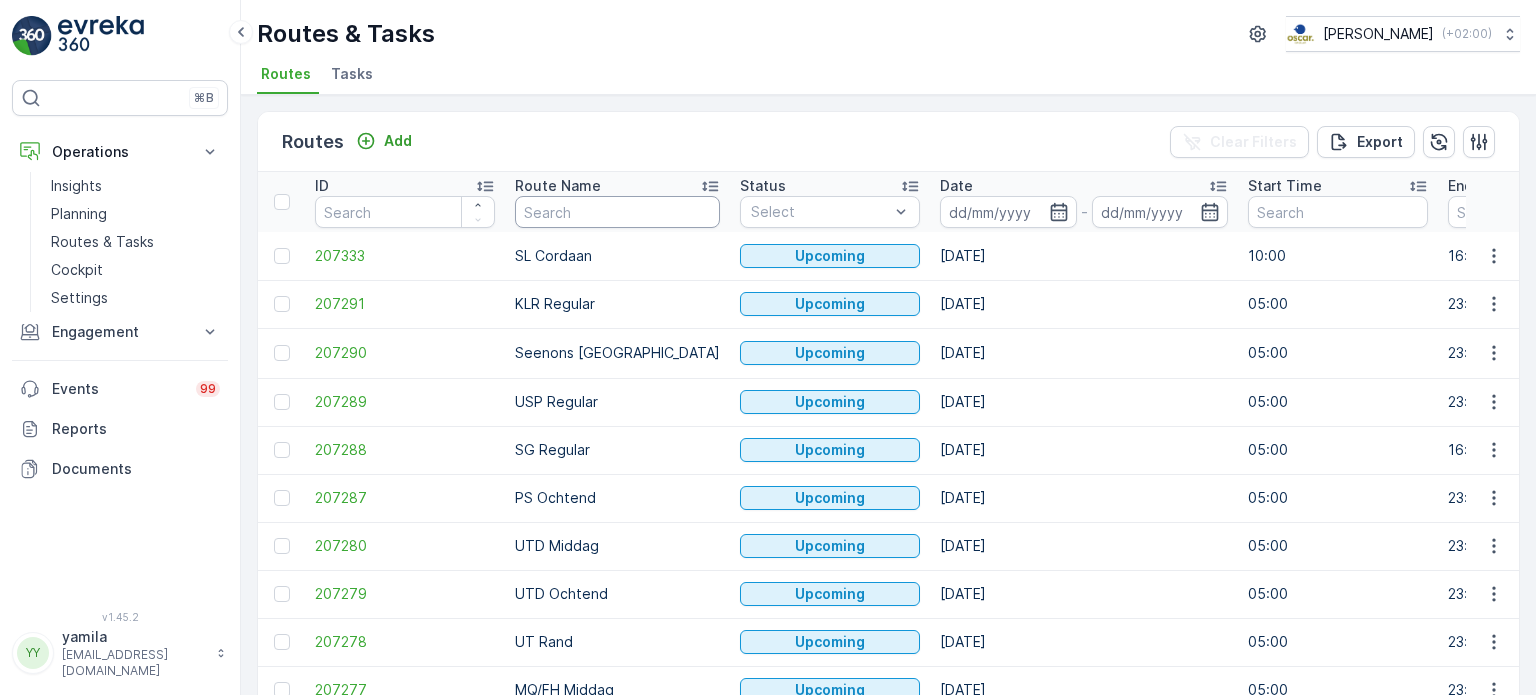 click at bounding box center (617, 212) 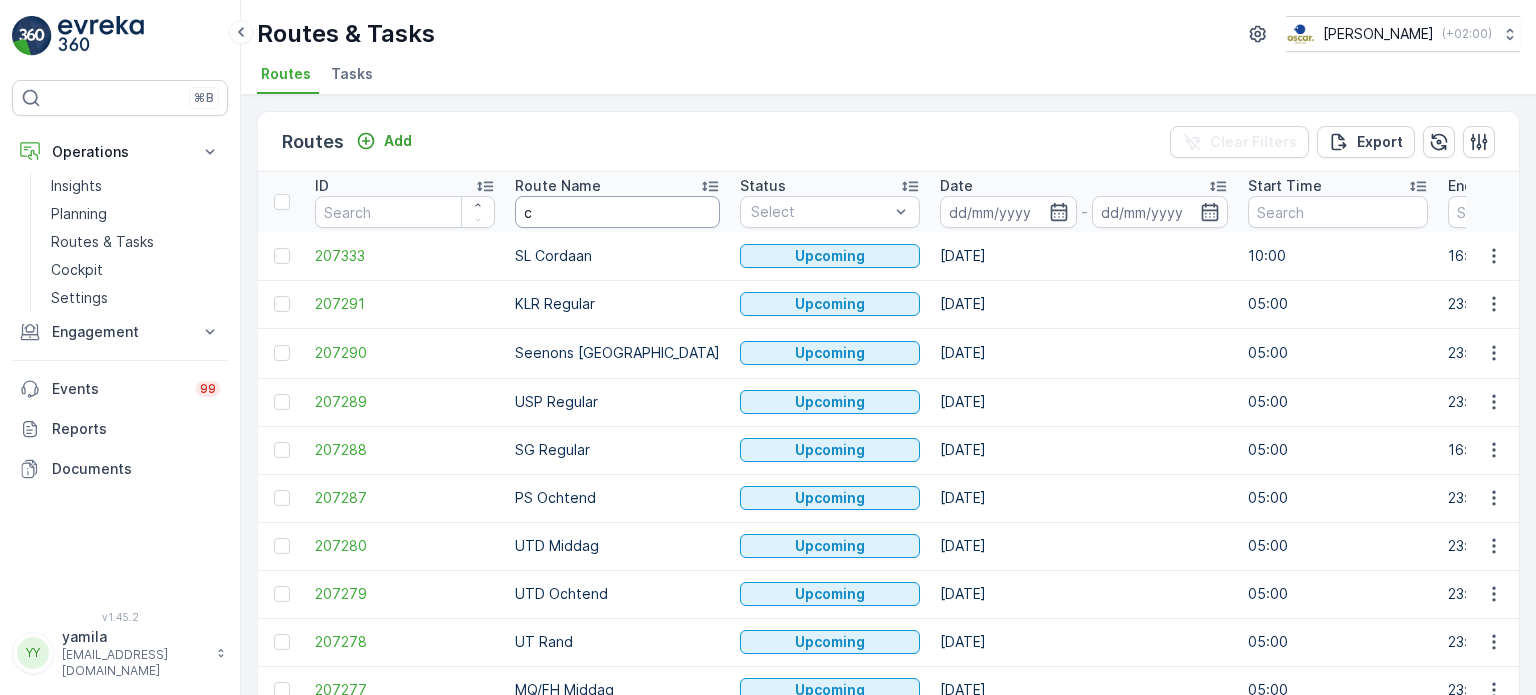 type on "cs" 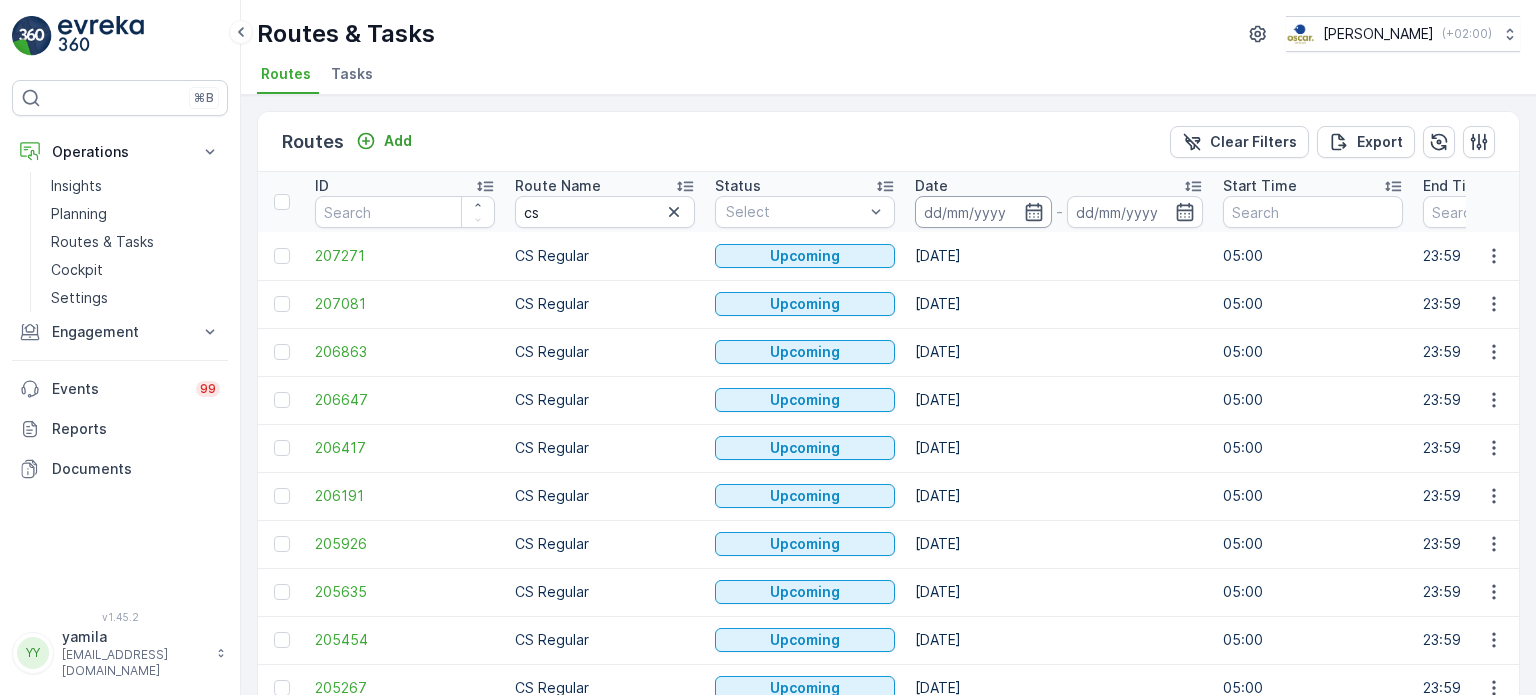 click at bounding box center (983, 212) 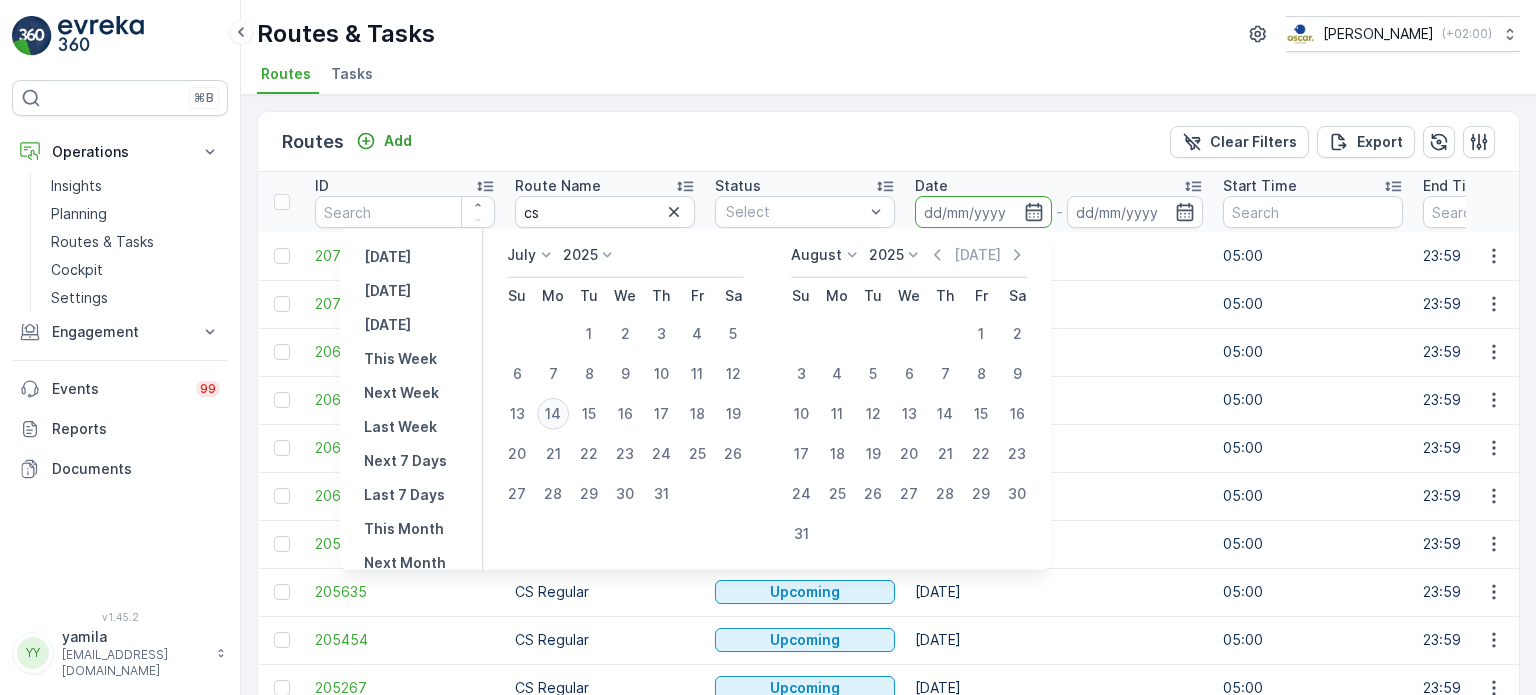 click on "14" at bounding box center [553, 414] 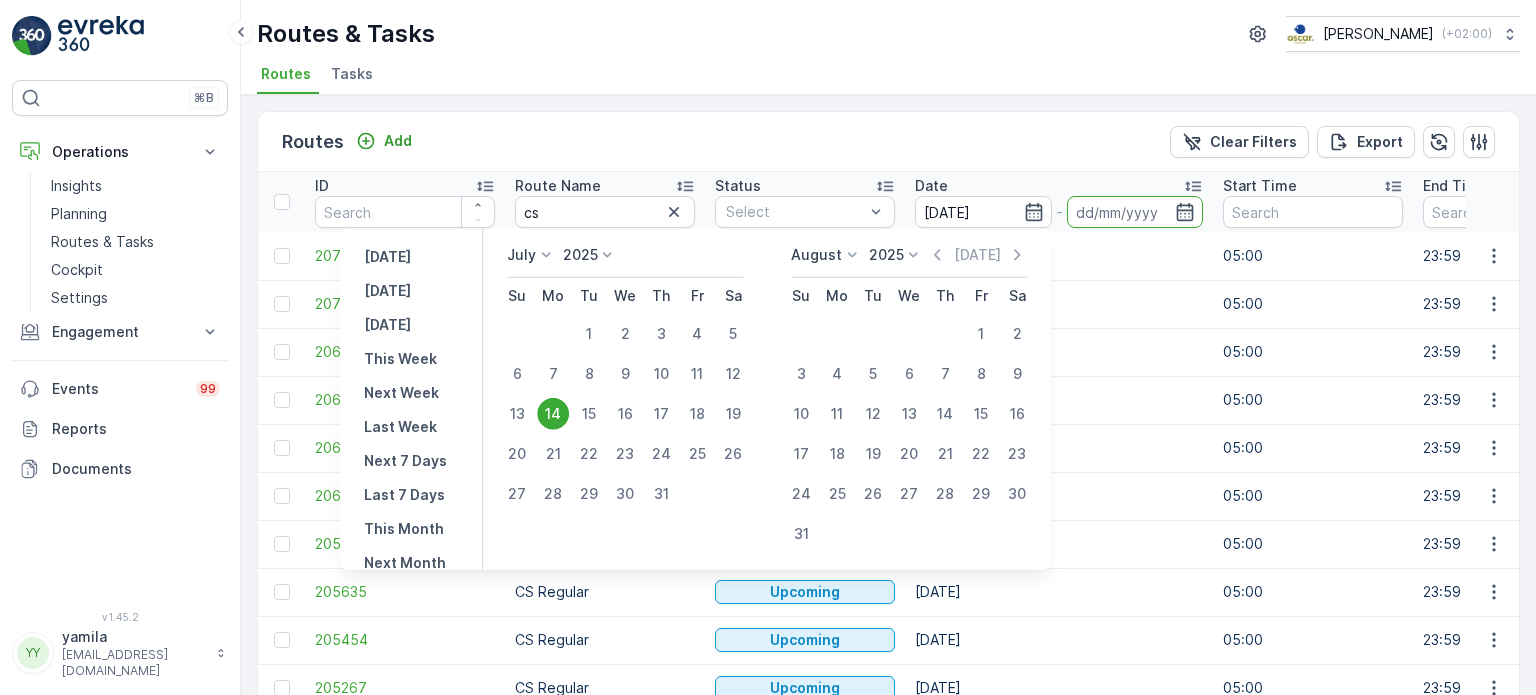 click on "14" at bounding box center [553, 414] 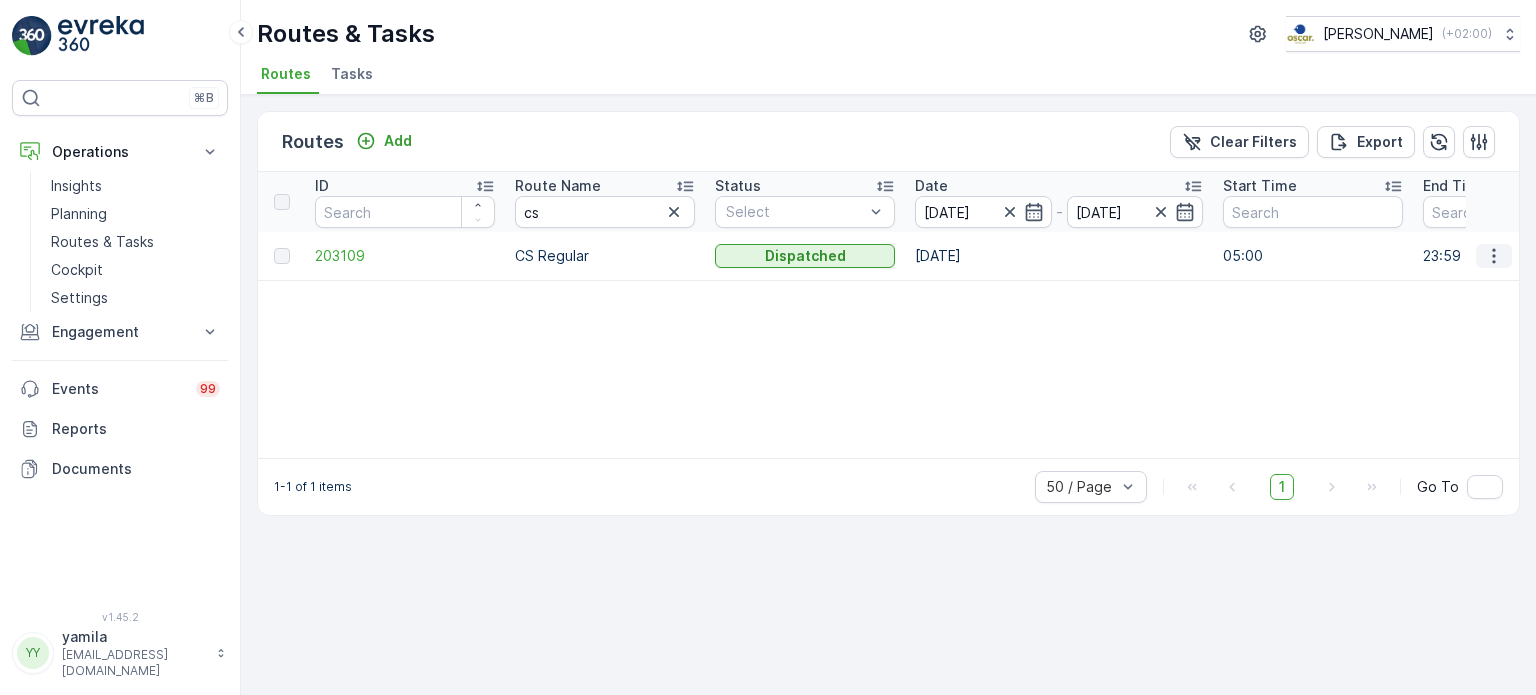 click 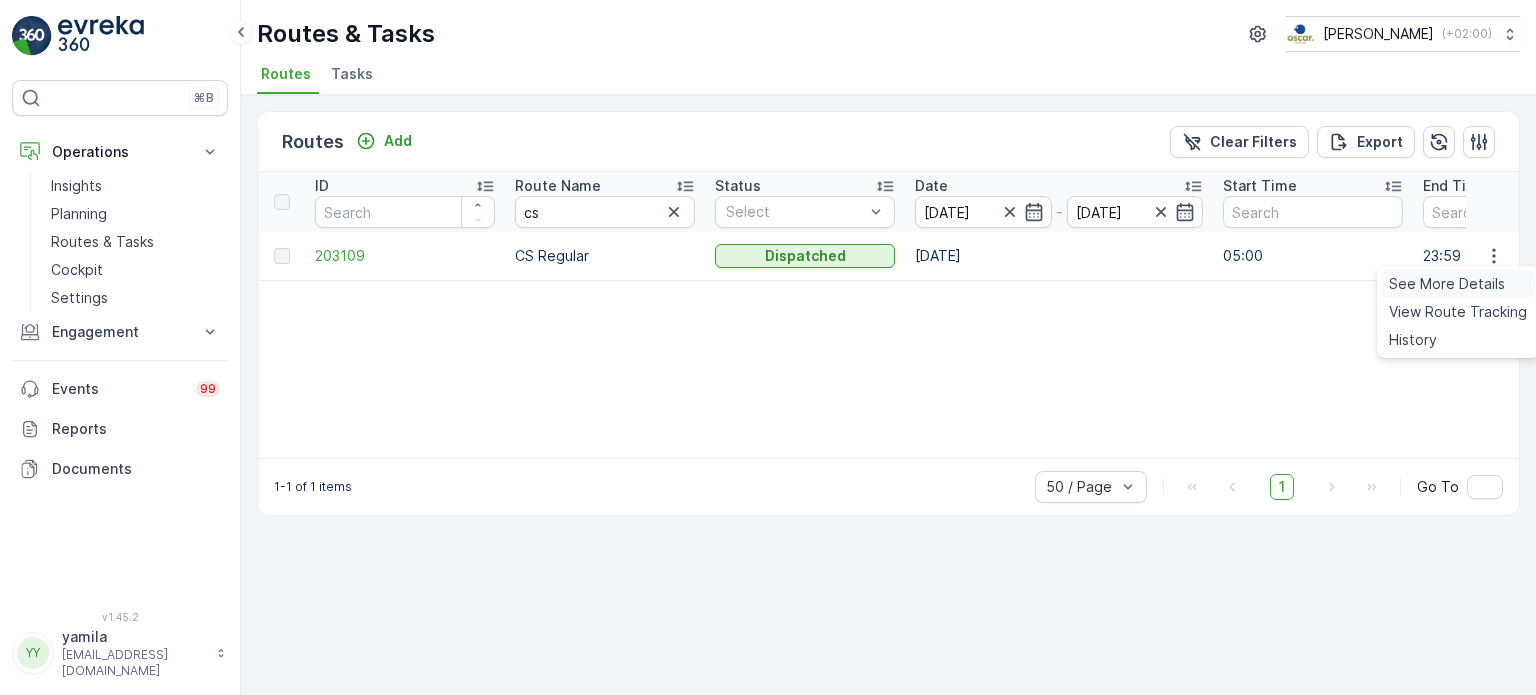click on "See More Details" at bounding box center [1447, 284] 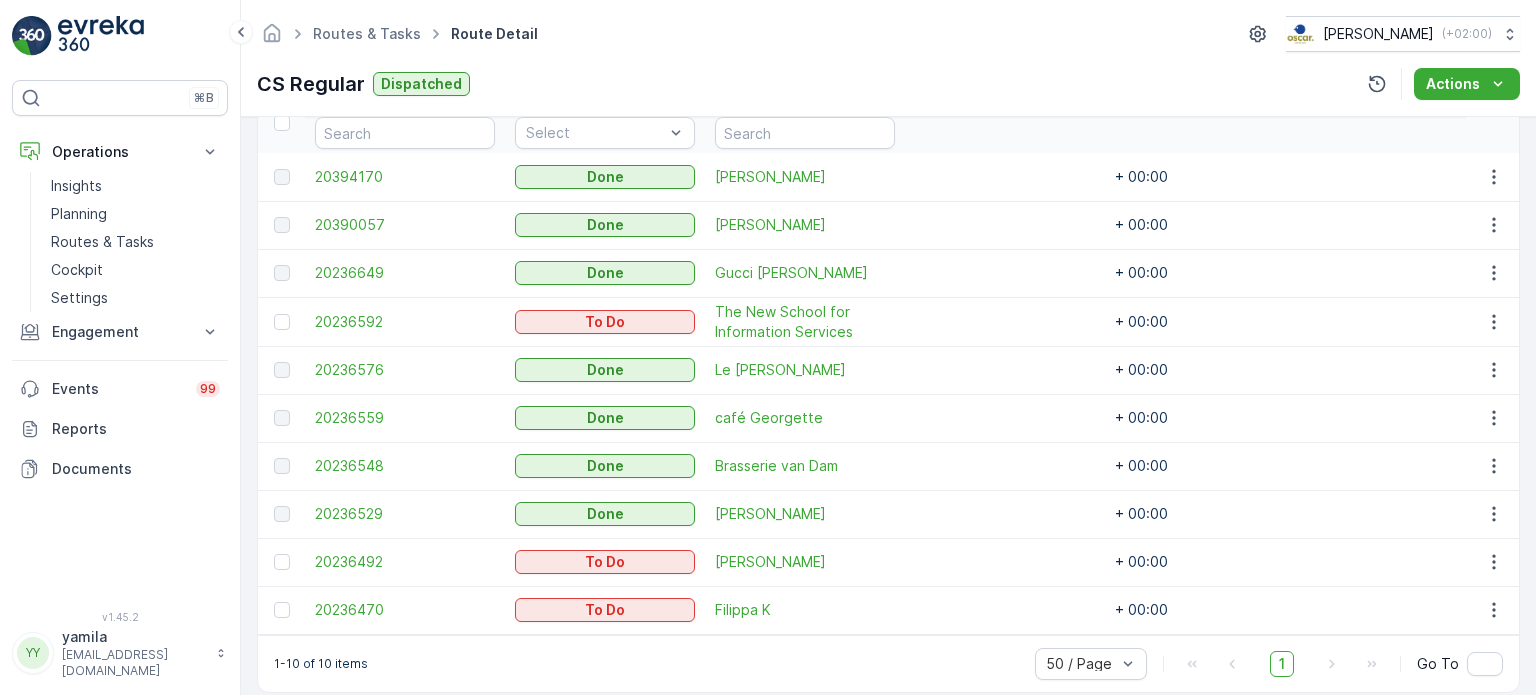 scroll, scrollTop: 600, scrollLeft: 0, axis: vertical 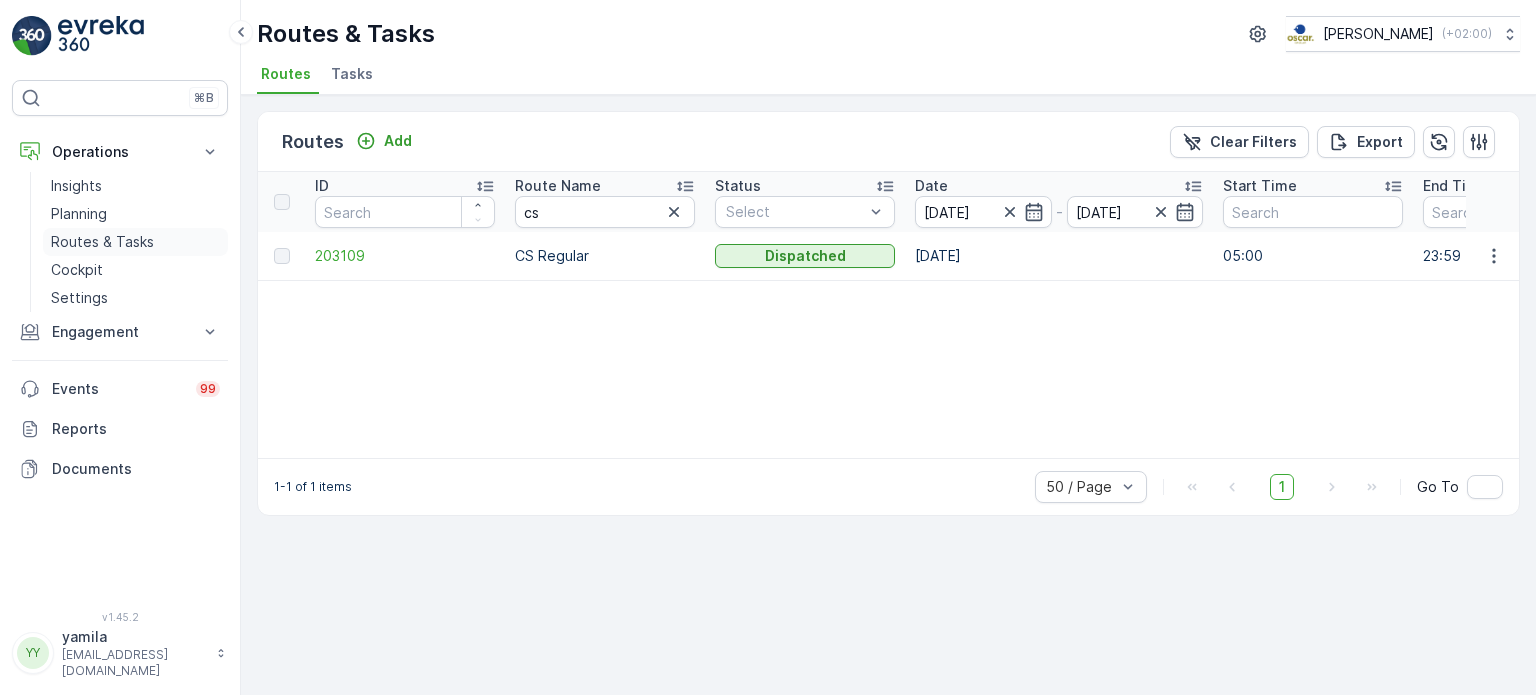 click on "Routes & Tasks" at bounding box center [102, 242] 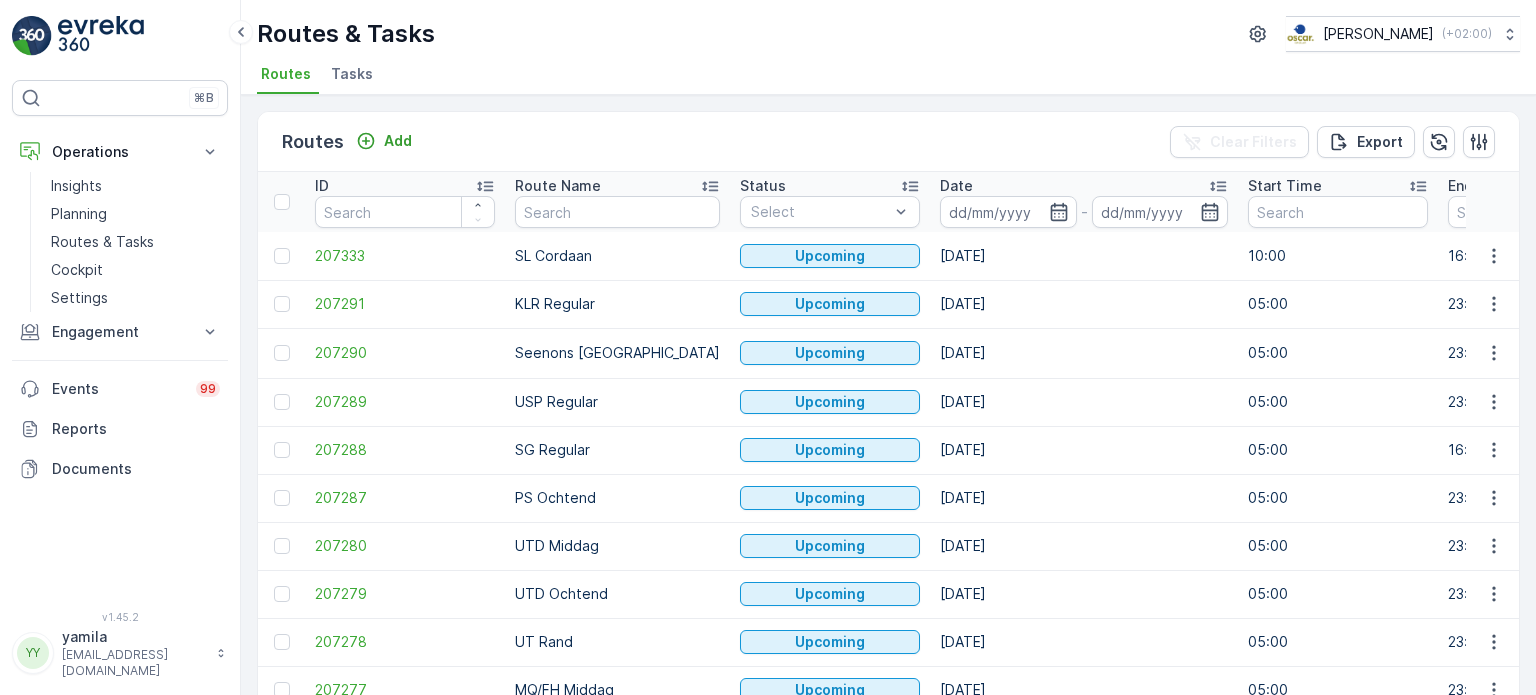 click at bounding box center [617, 212] 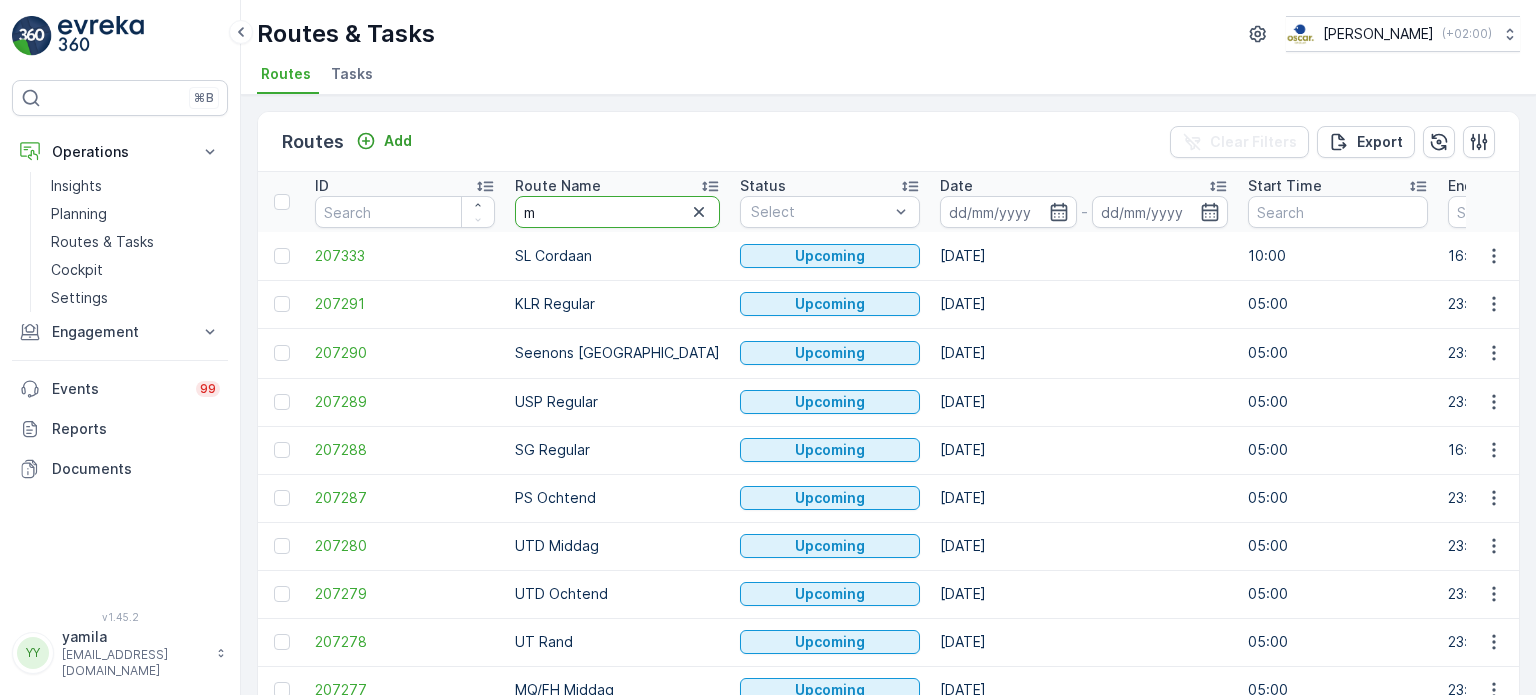 type on "mw" 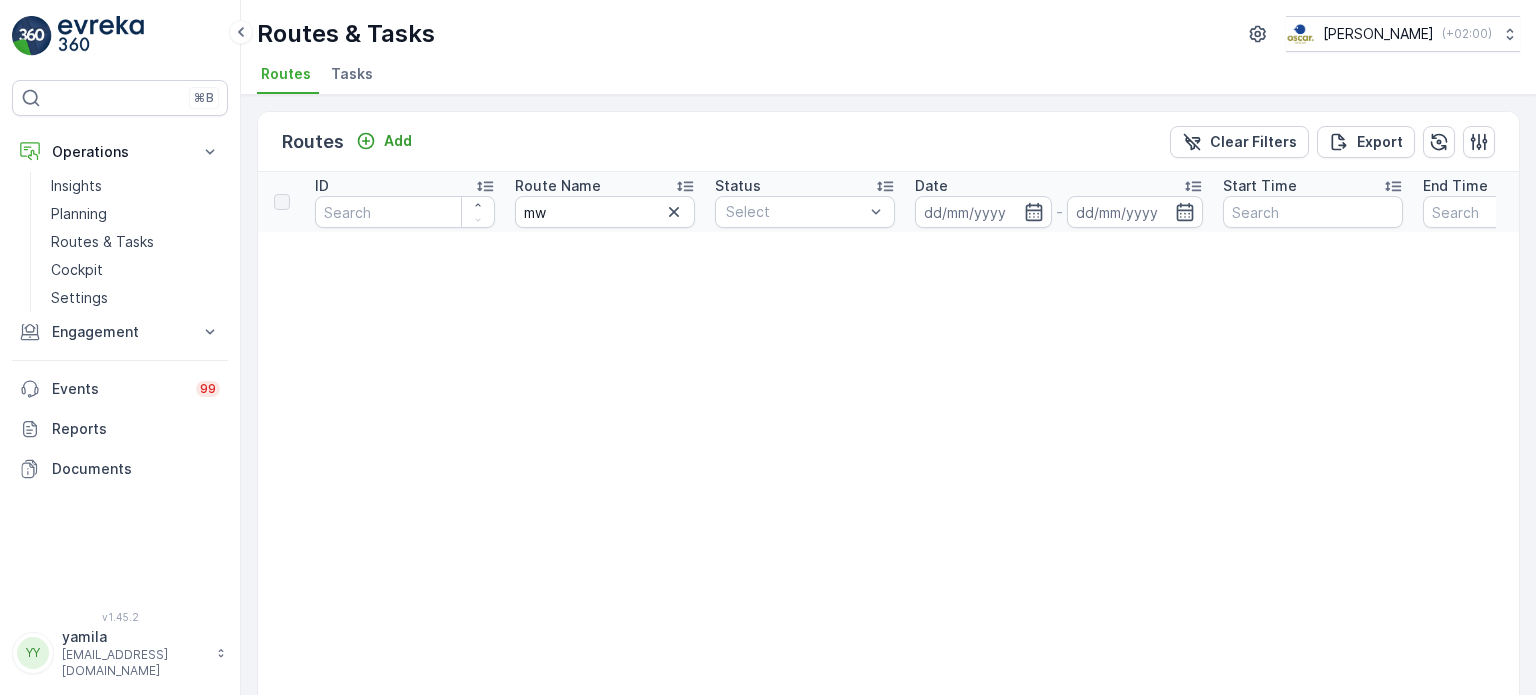 click on "mw" at bounding box center [605, 212] 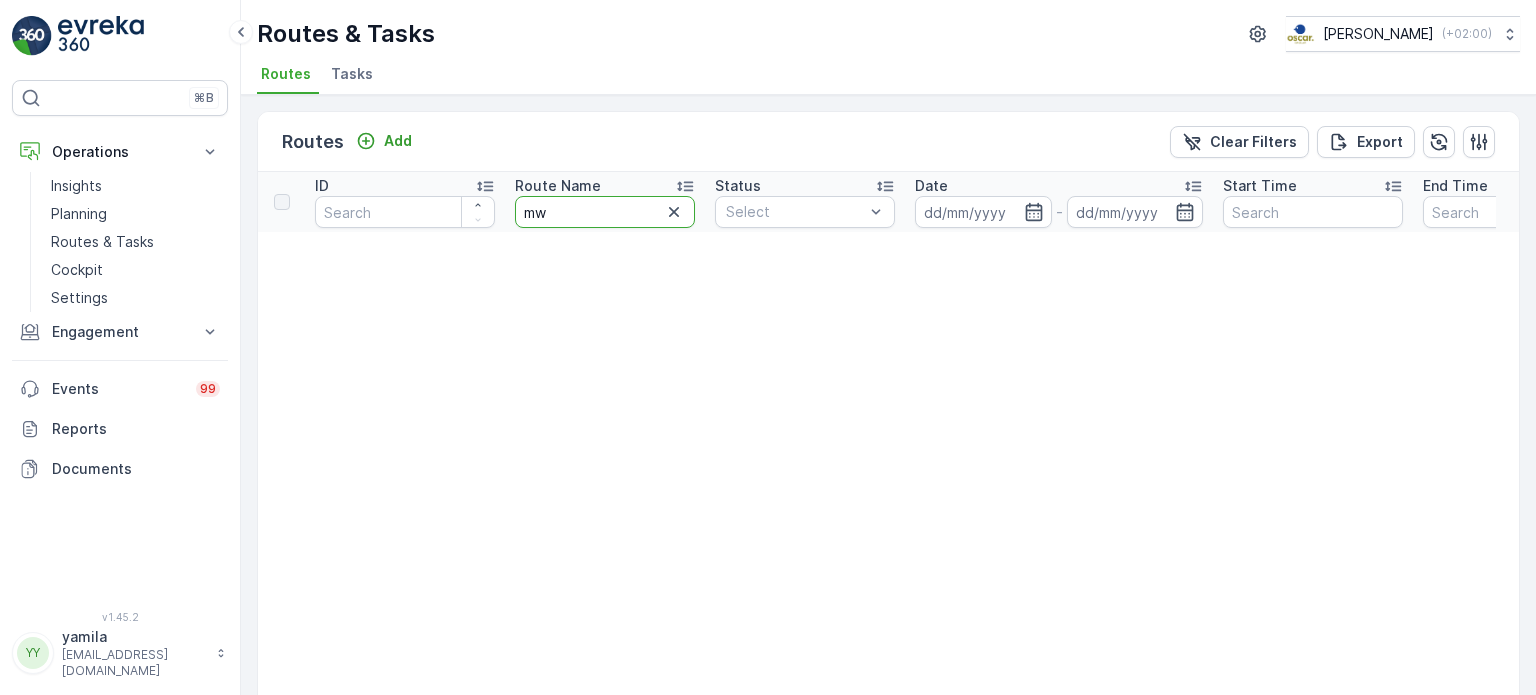 click on "mw" at bounding box center (605, 212) 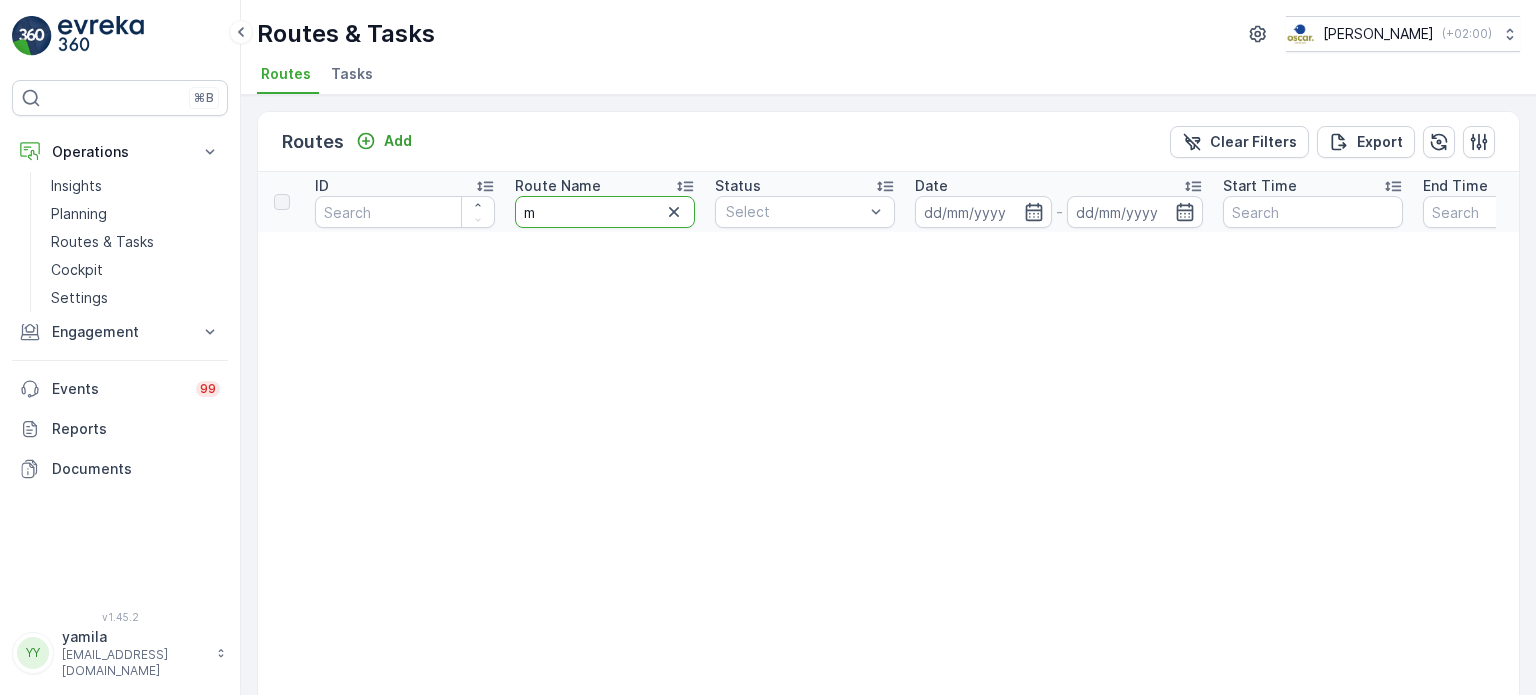 type on "m2" 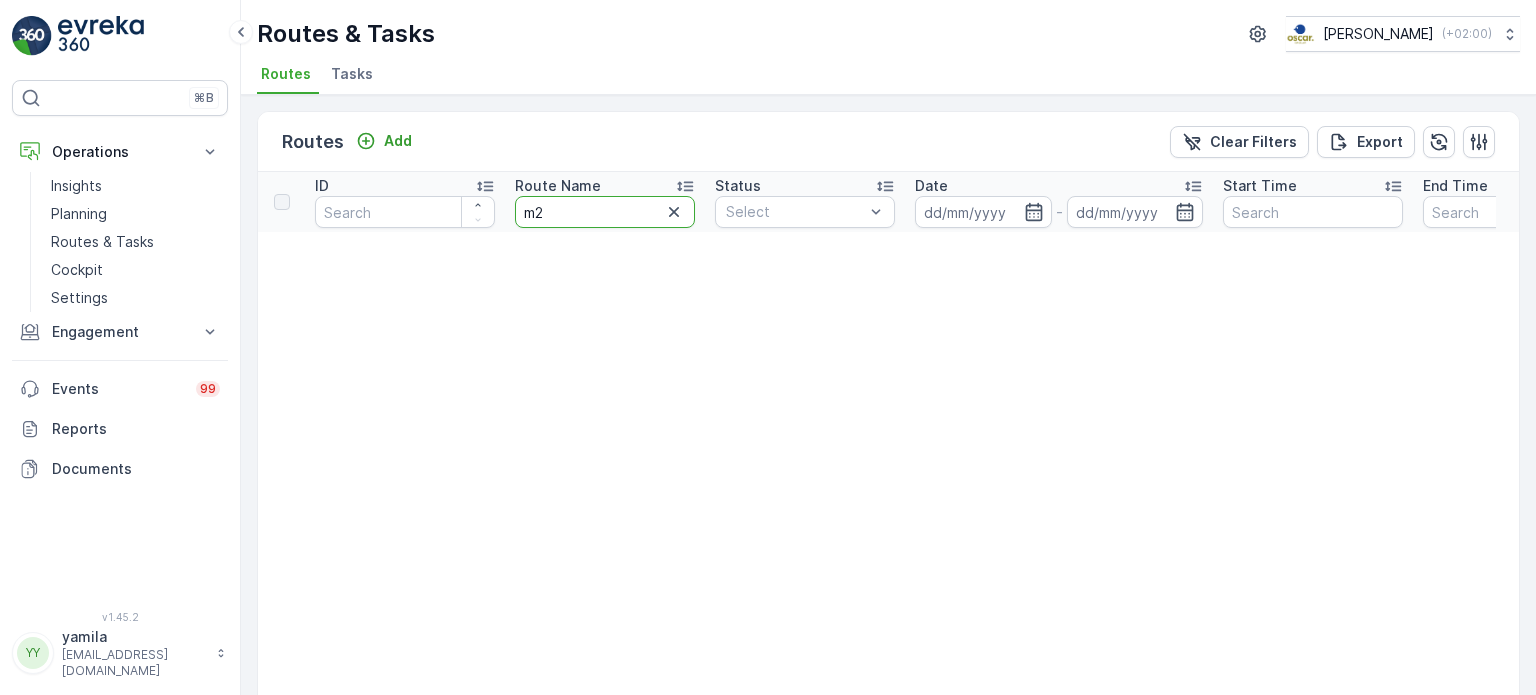 click on "m2" at bounding box center (605, 212) 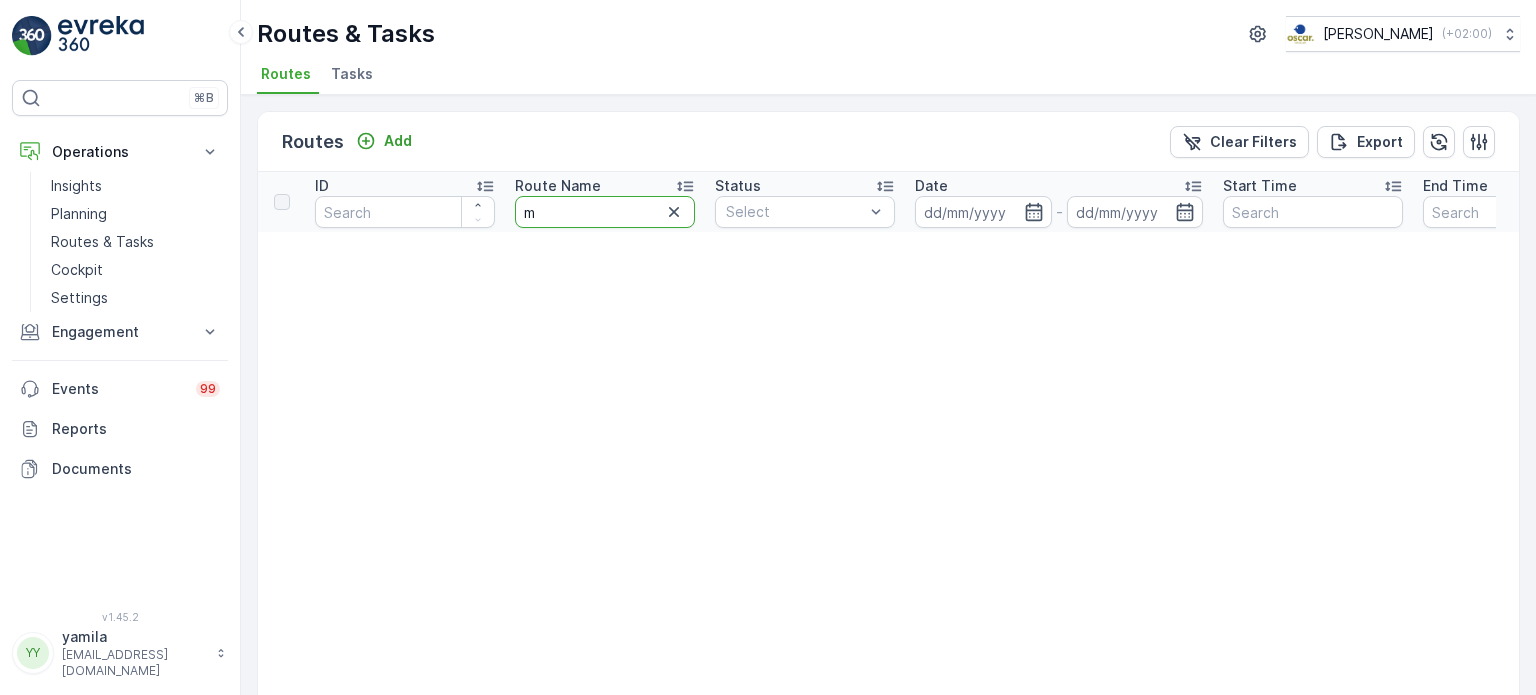 type on "mq" 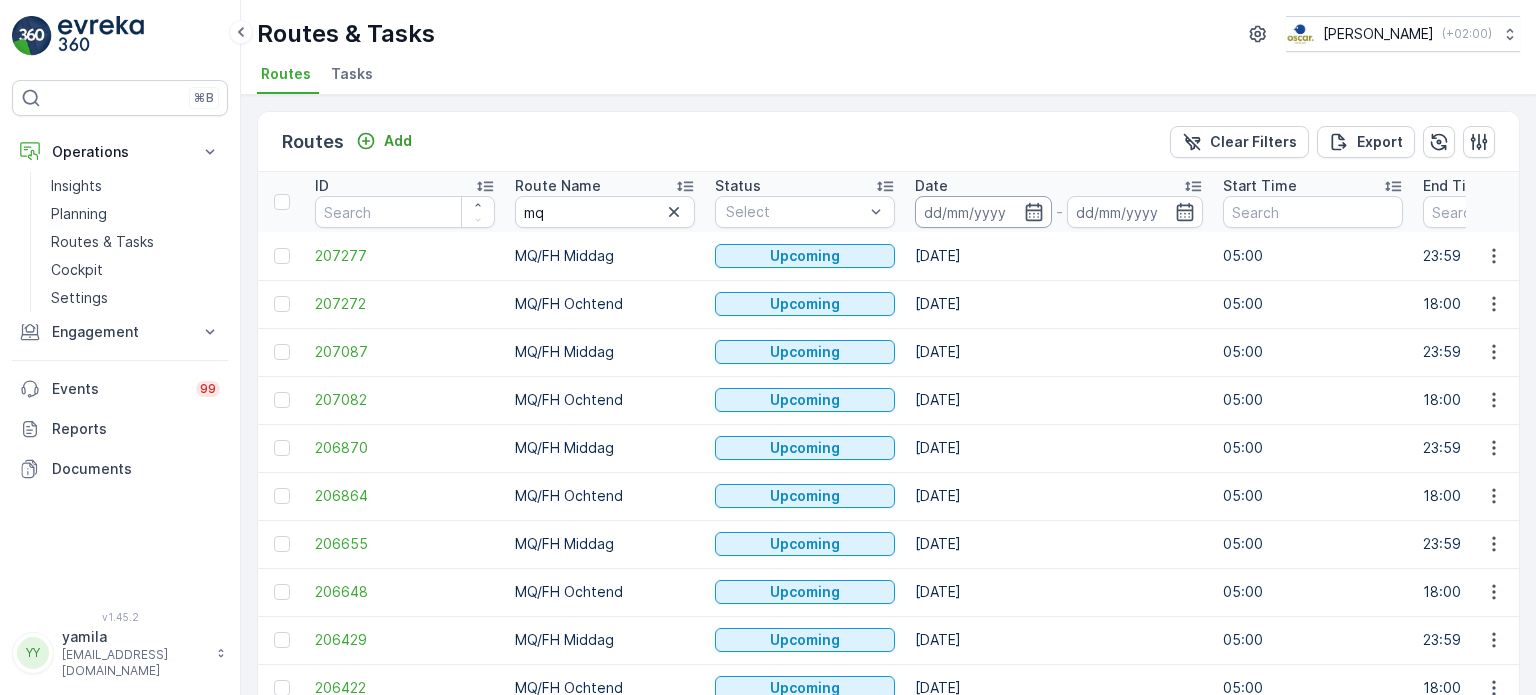 click at bounding box center [983, 212] 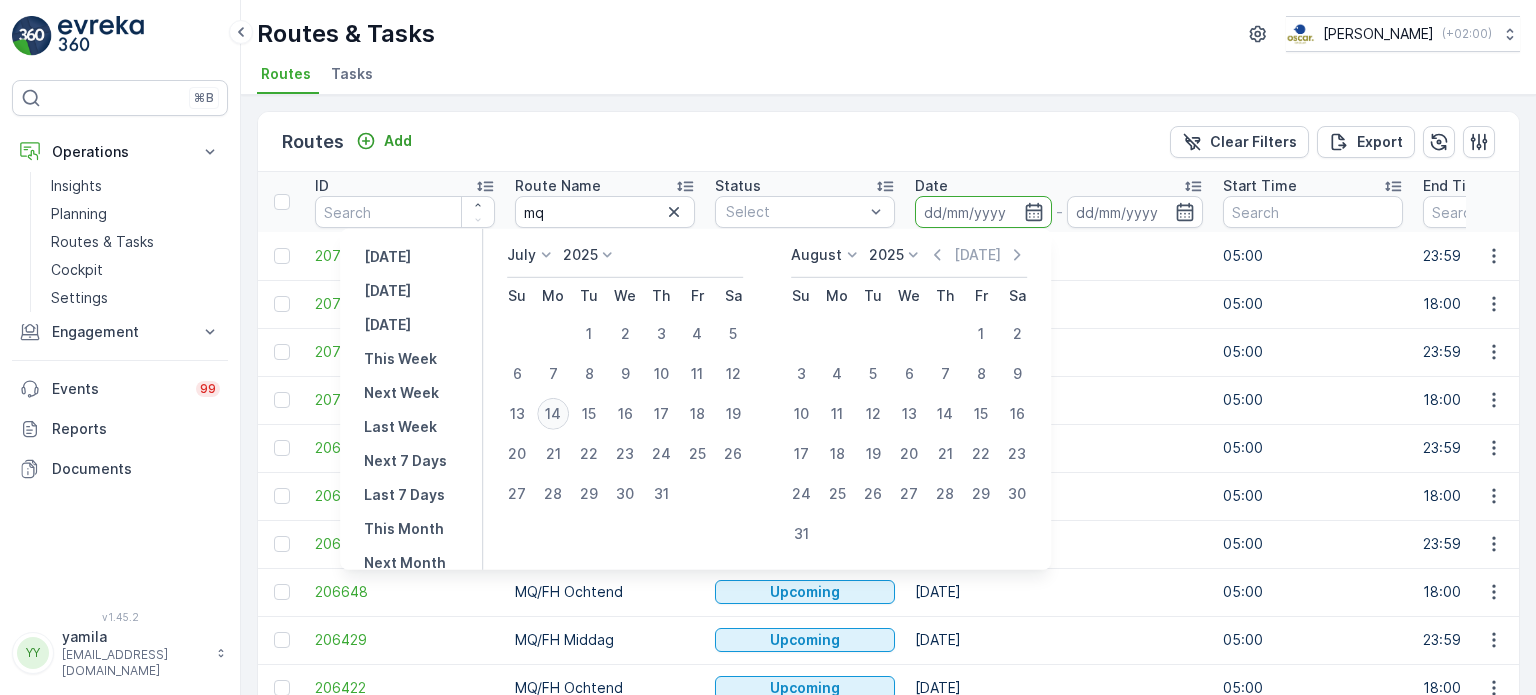 click on "14" at bounding box center (553, 414) 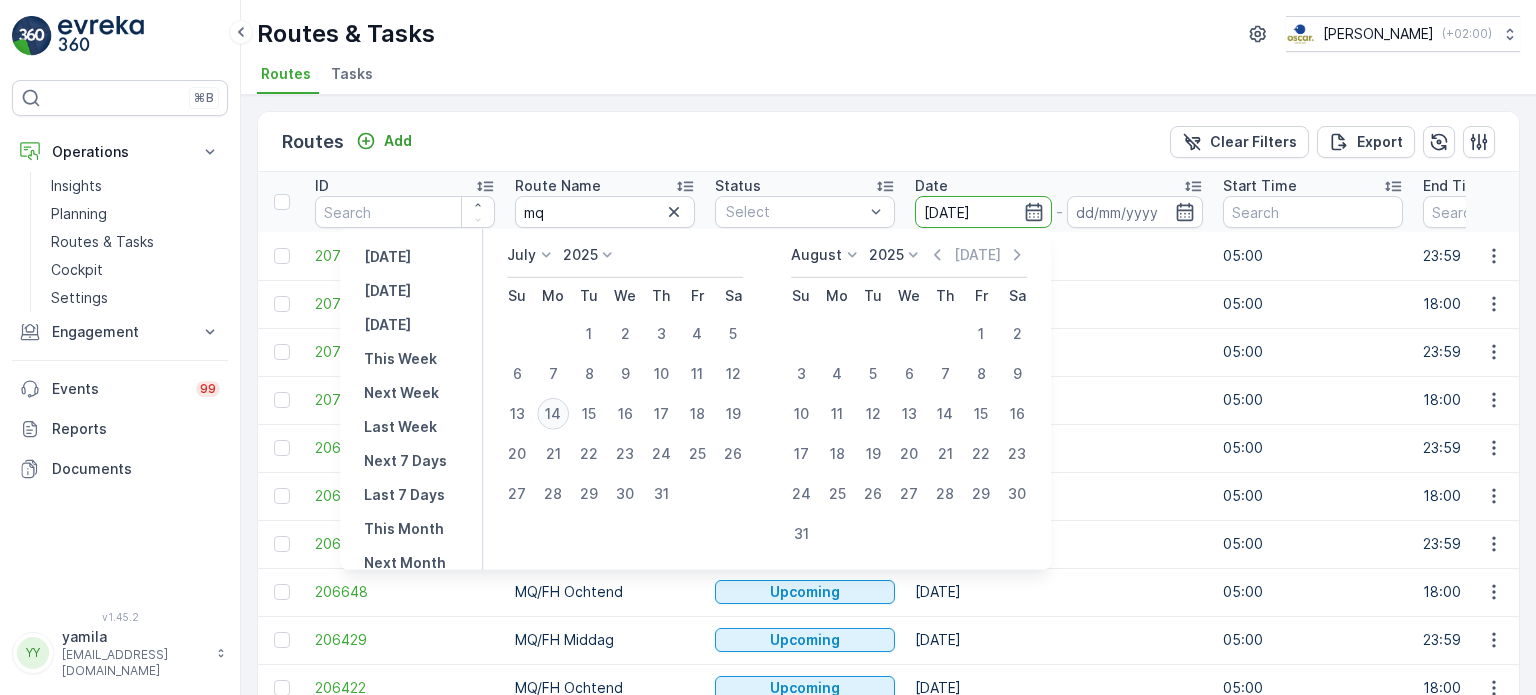 click on "14" at bounding box center (553, 414) 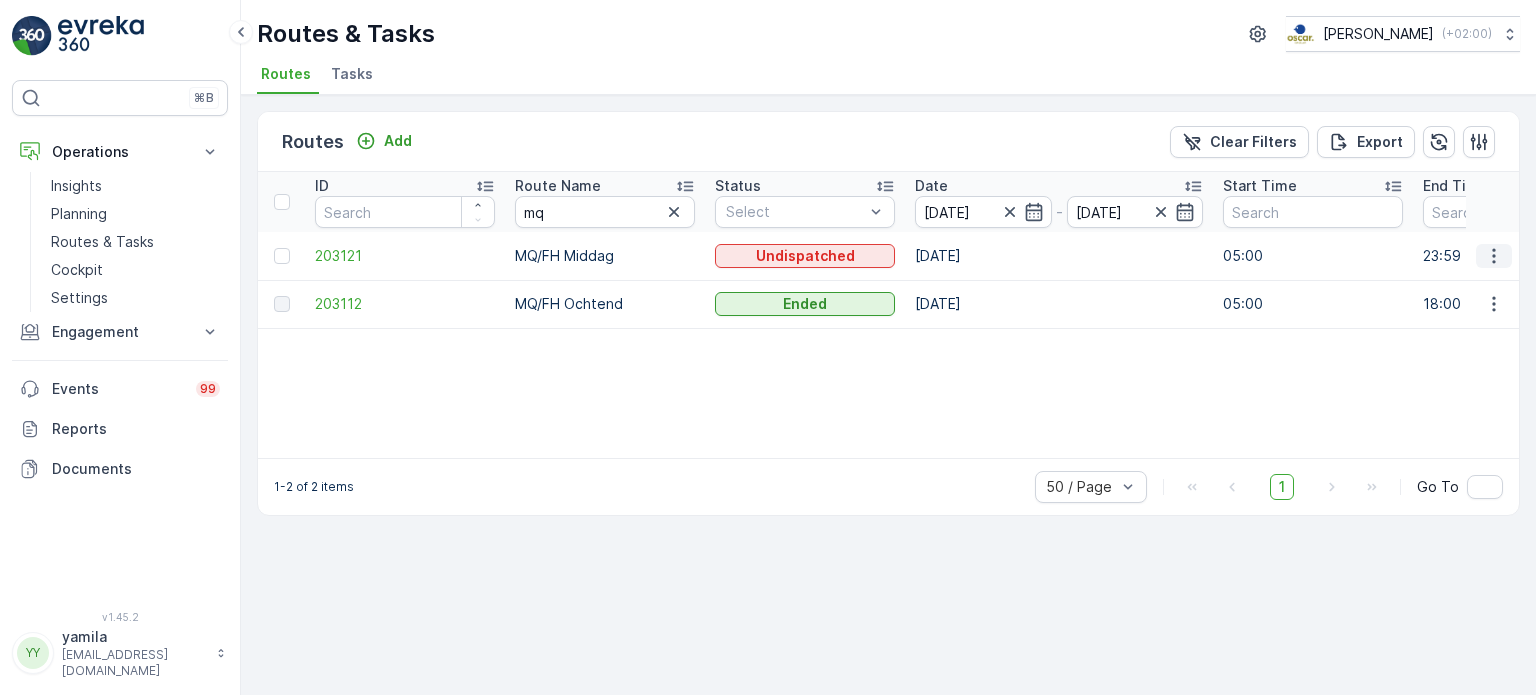click 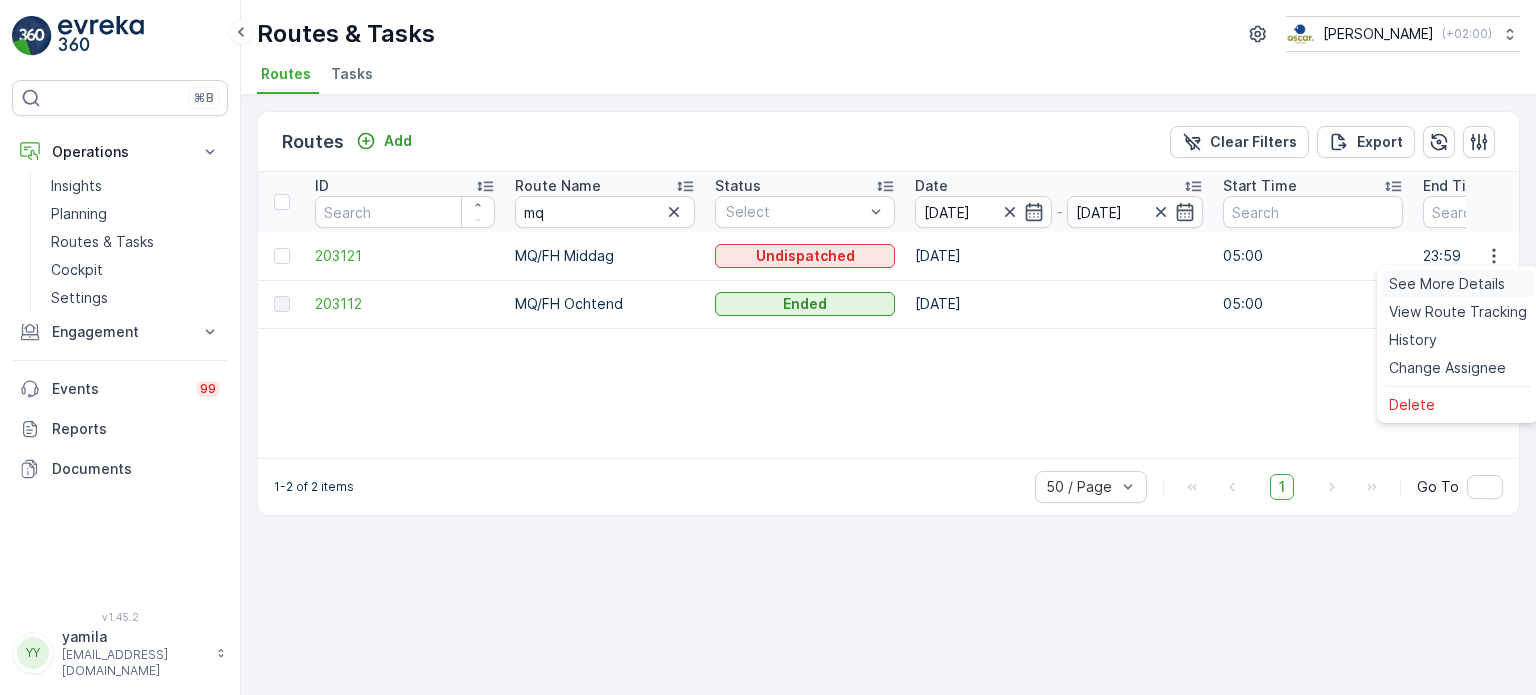 click on "See More Details" at bounding box center (1447, 284) 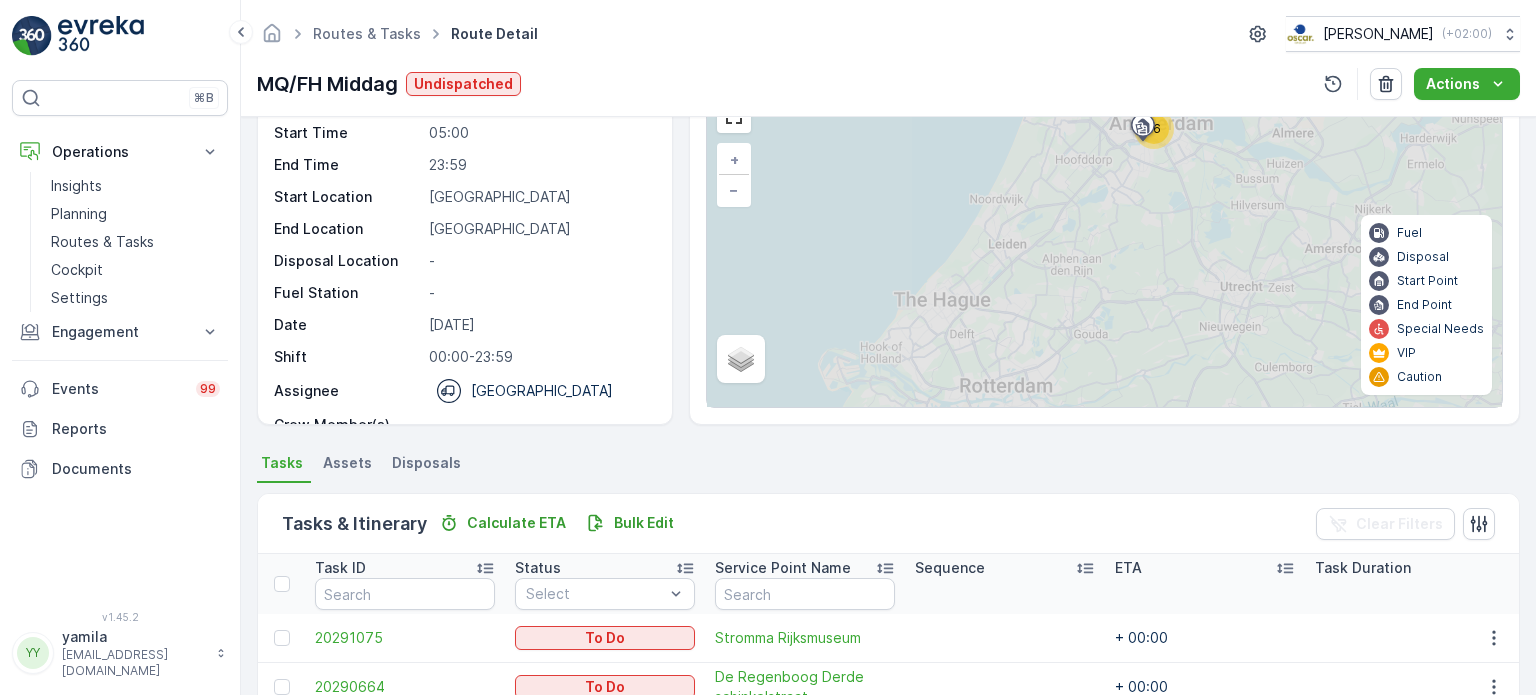 scroll, scrollTop: 100, scrollLeft: 0, axis: vertical 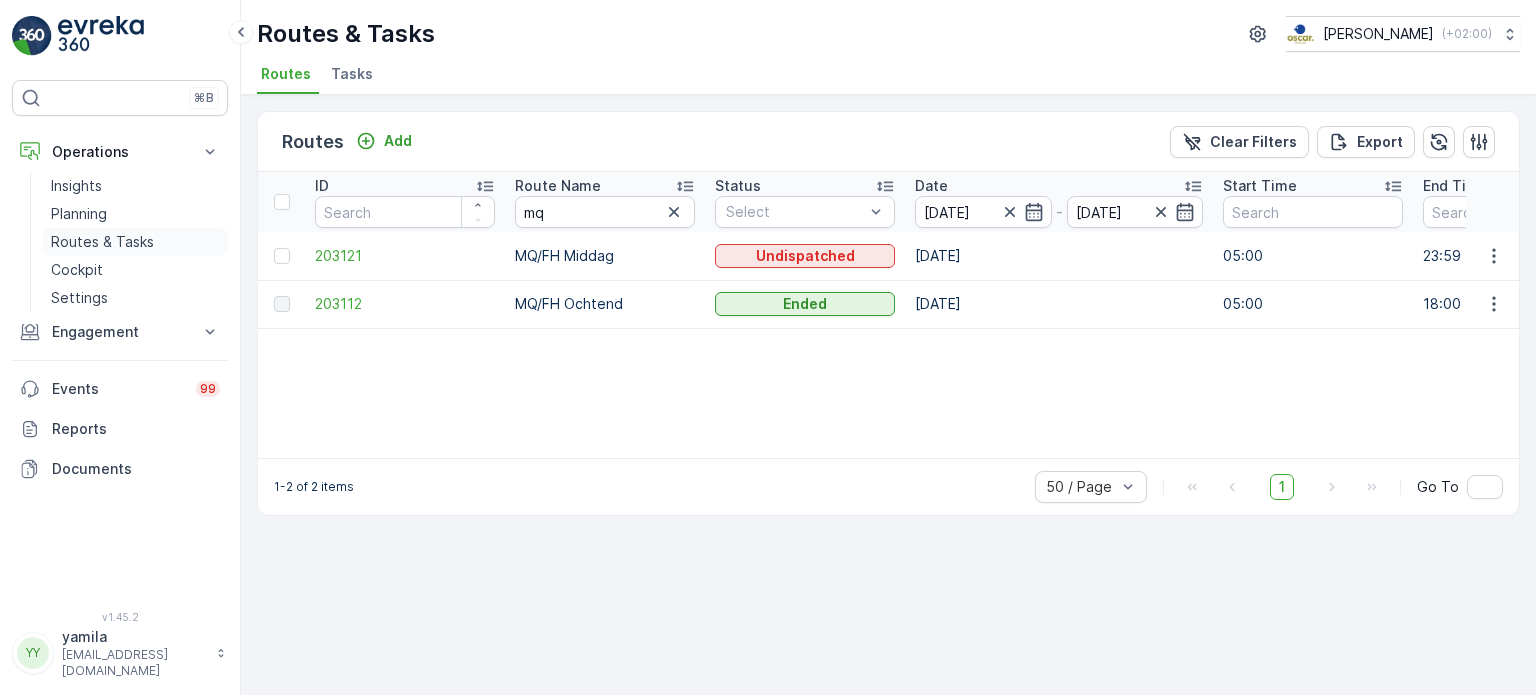 click on "Routes & Tasks" at bounding box center [102, 242] 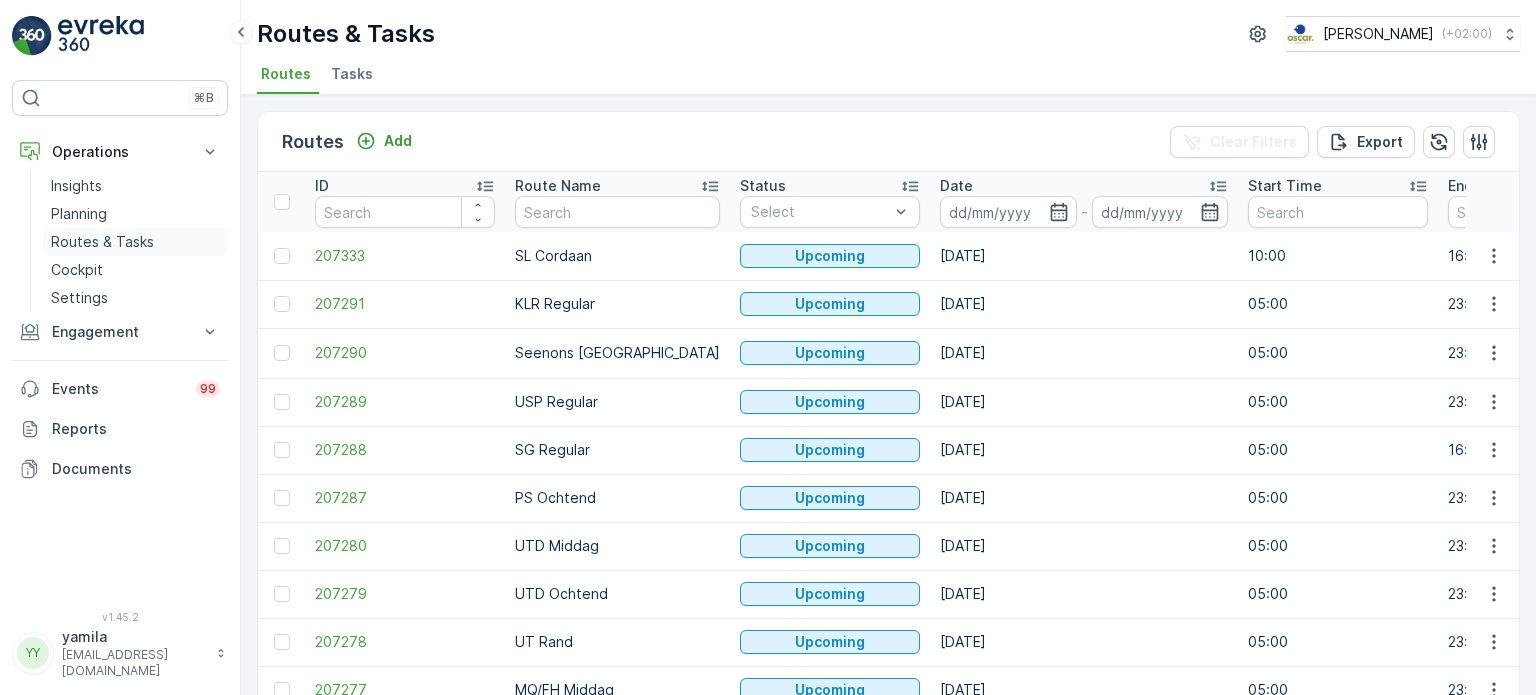 click on "Tasks" at bounding box center (354, 77) 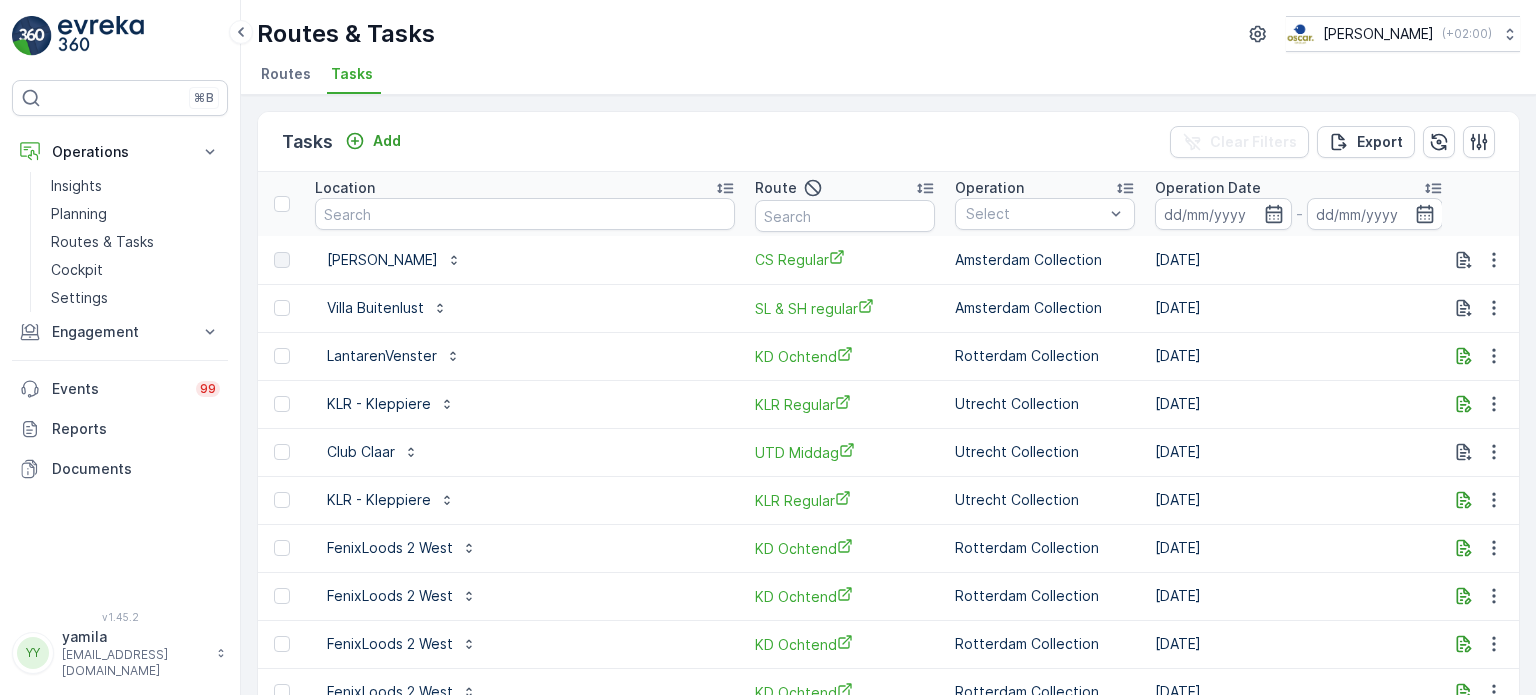 click at bounding box center (1543, 214) 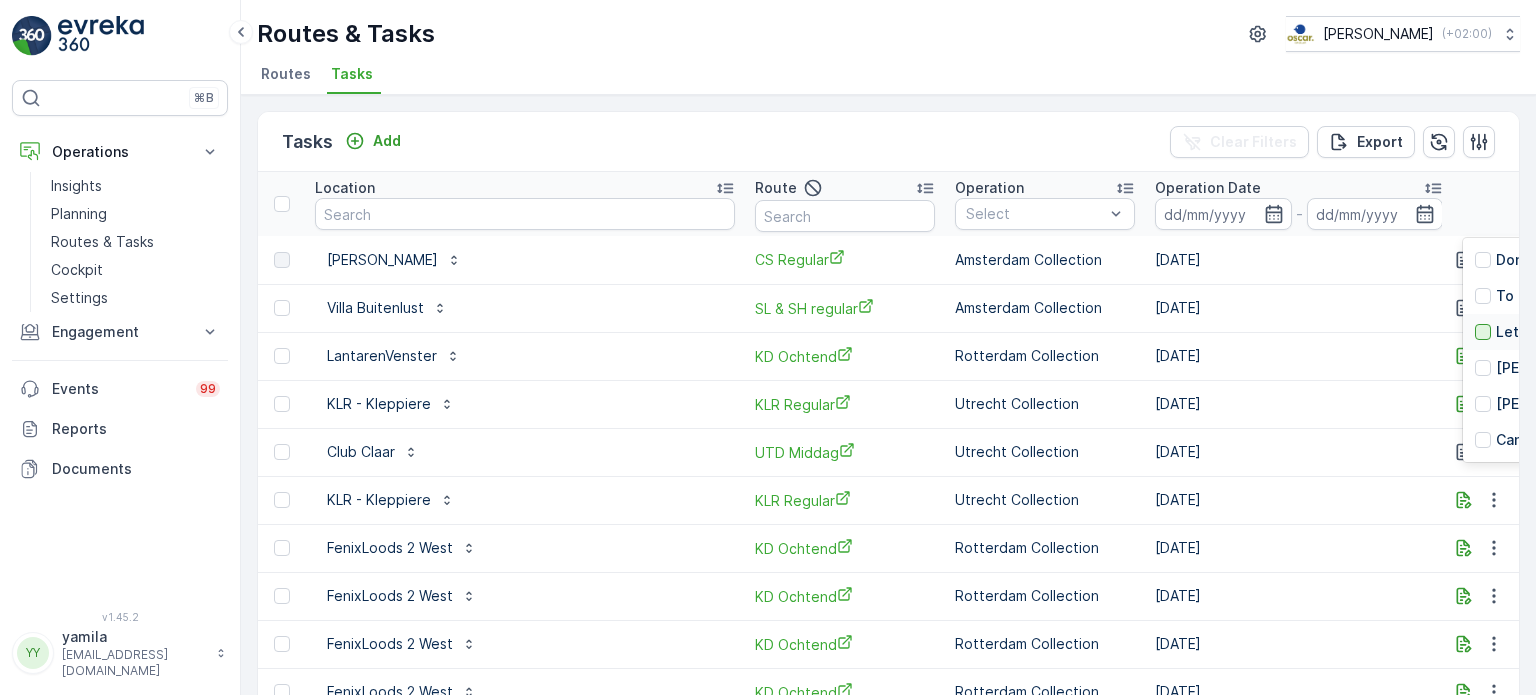 click at bounding box center (1483, 332) 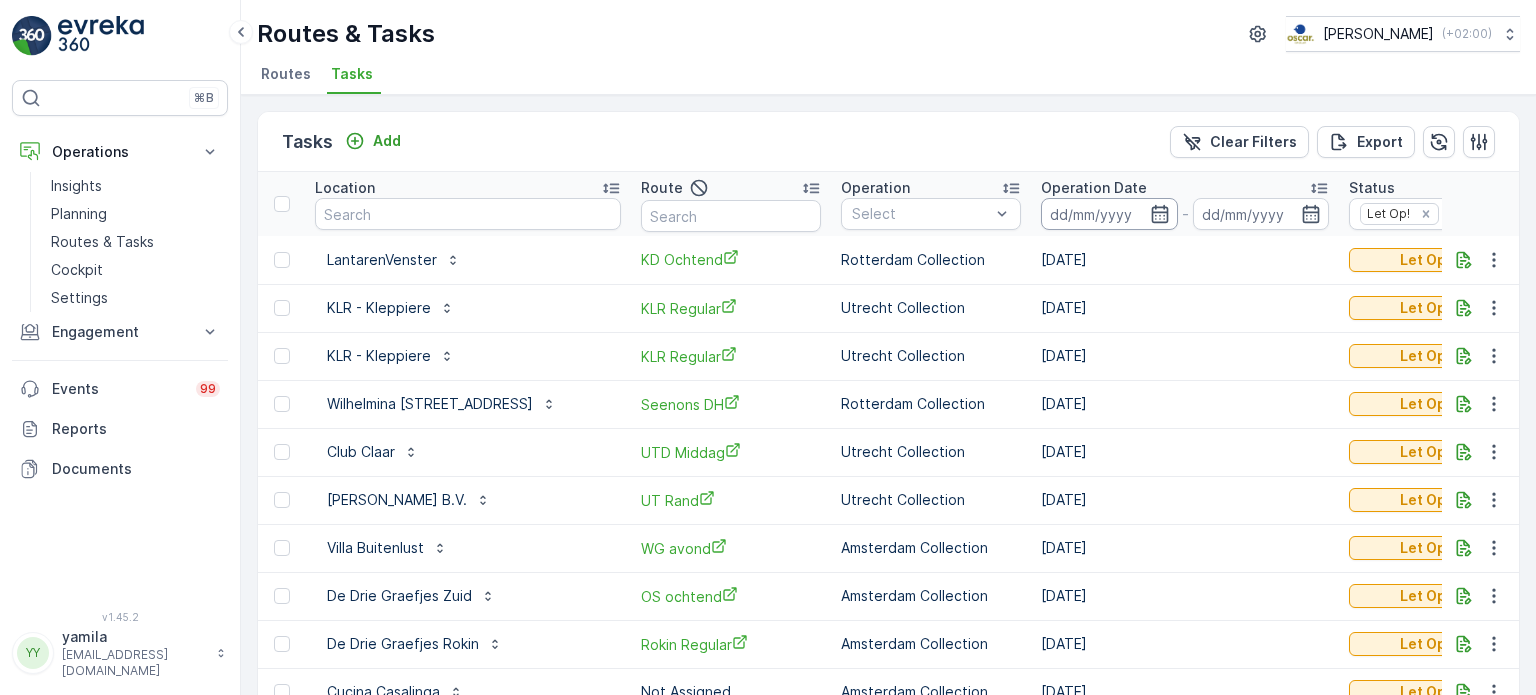 click at bounding box center [1109, 214] 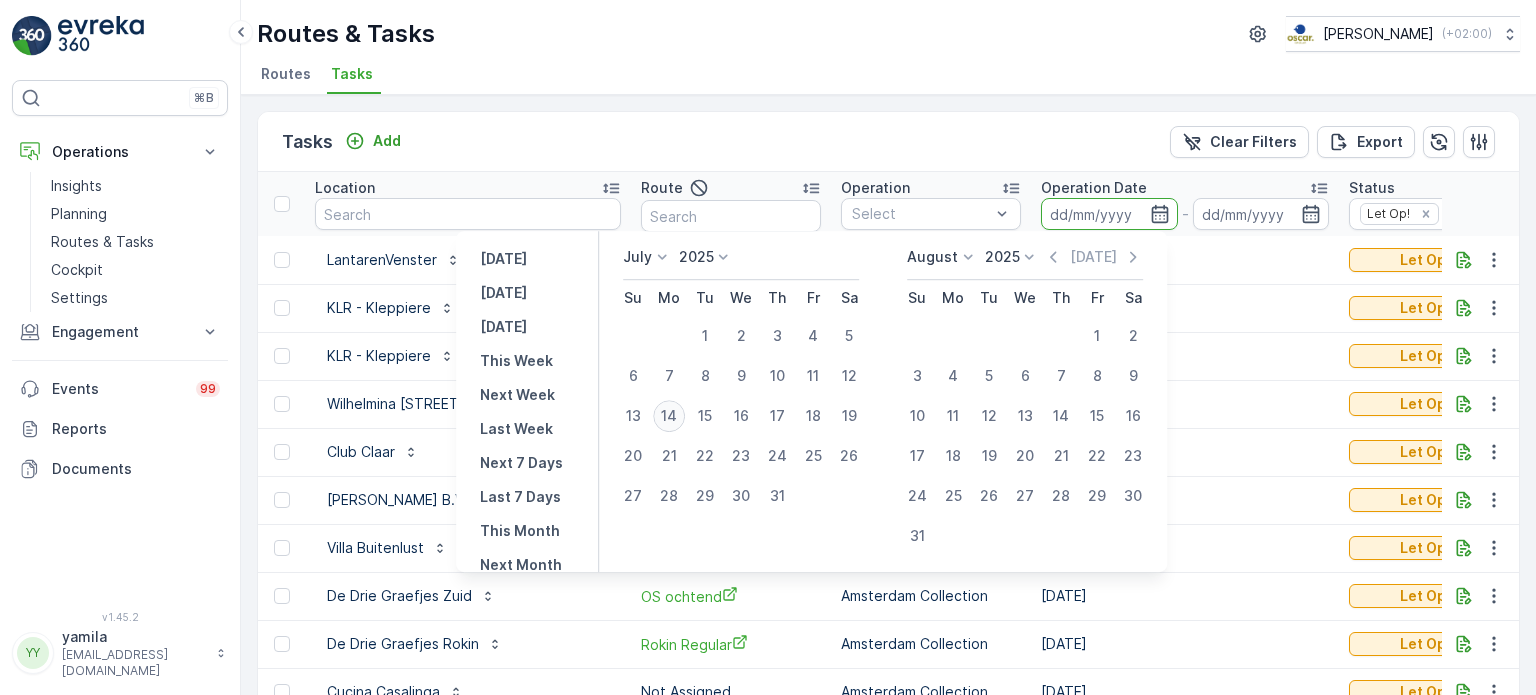 click on "14" at bounding box center (669, 416) 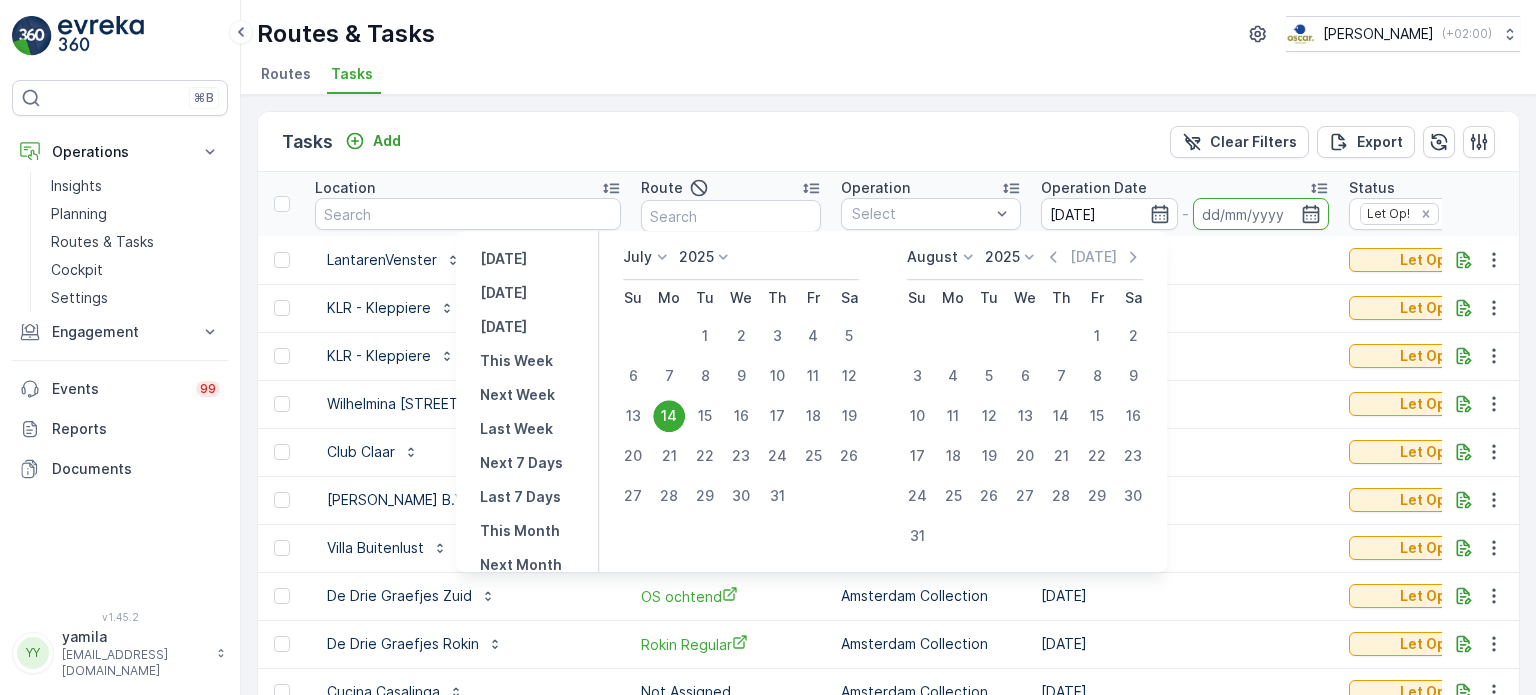 click on "14" at bounding box center [669, 416] 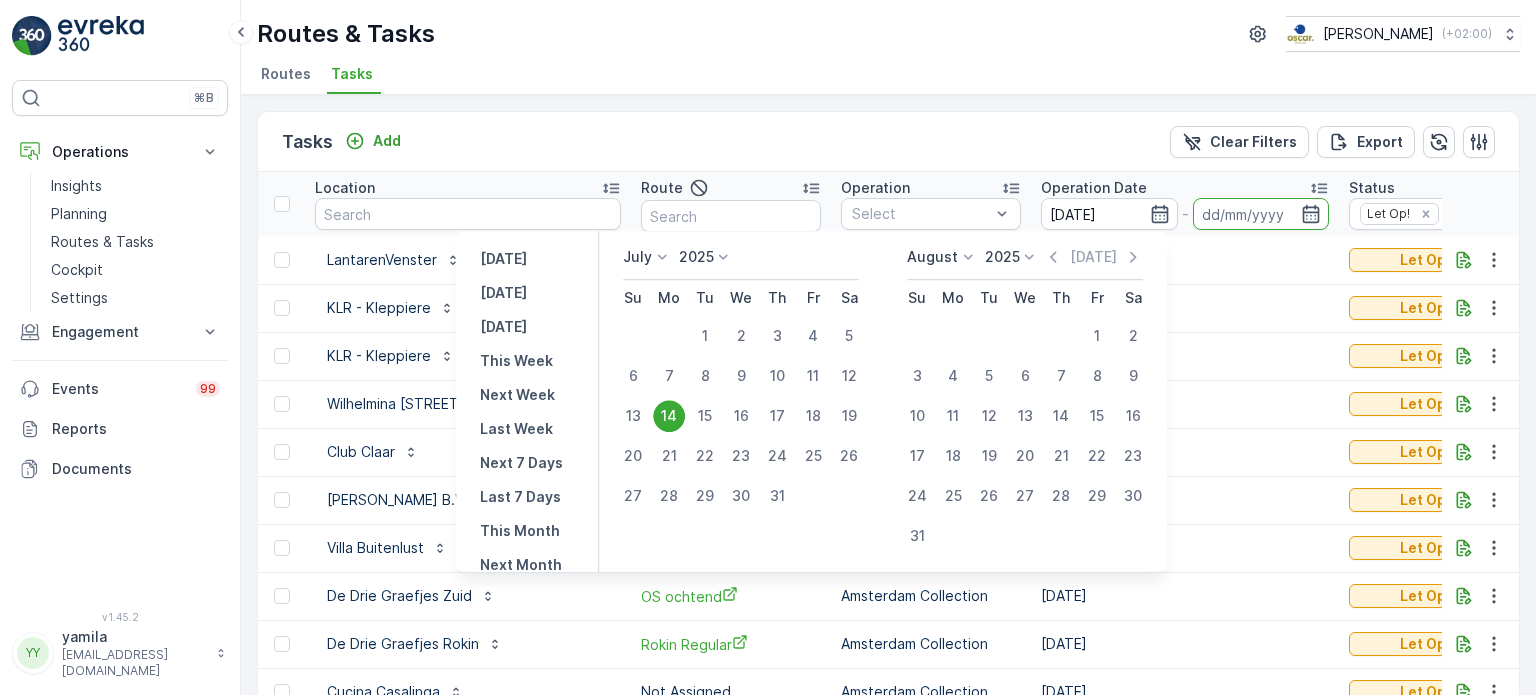 type on "[DATE]" 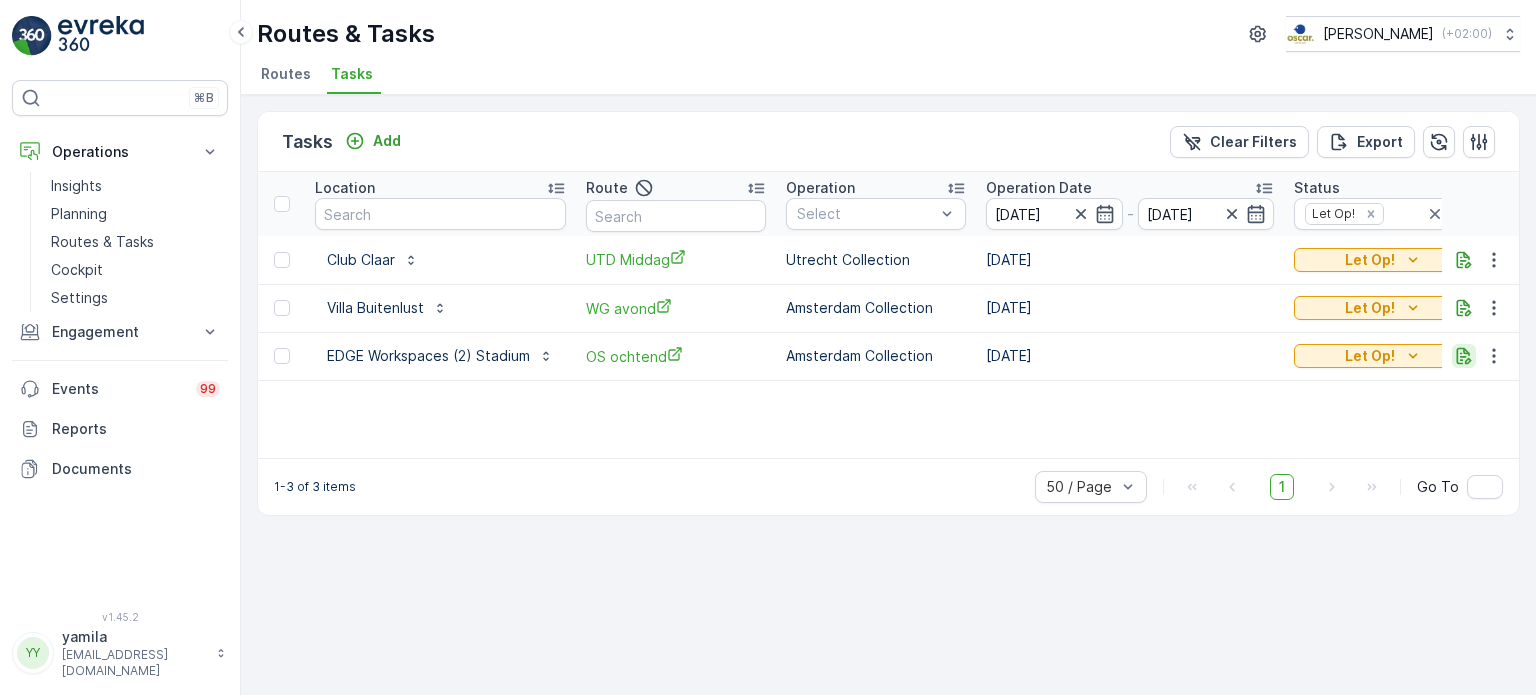 click 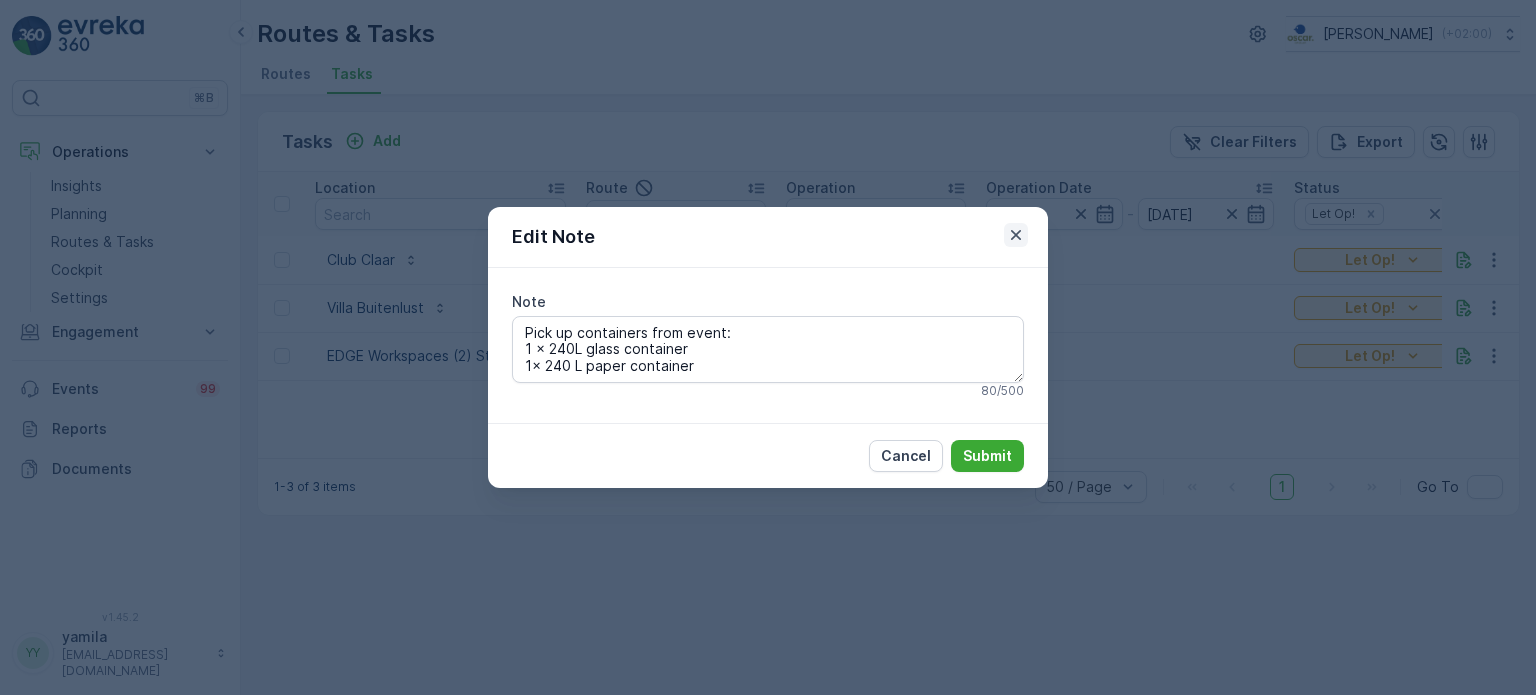 click 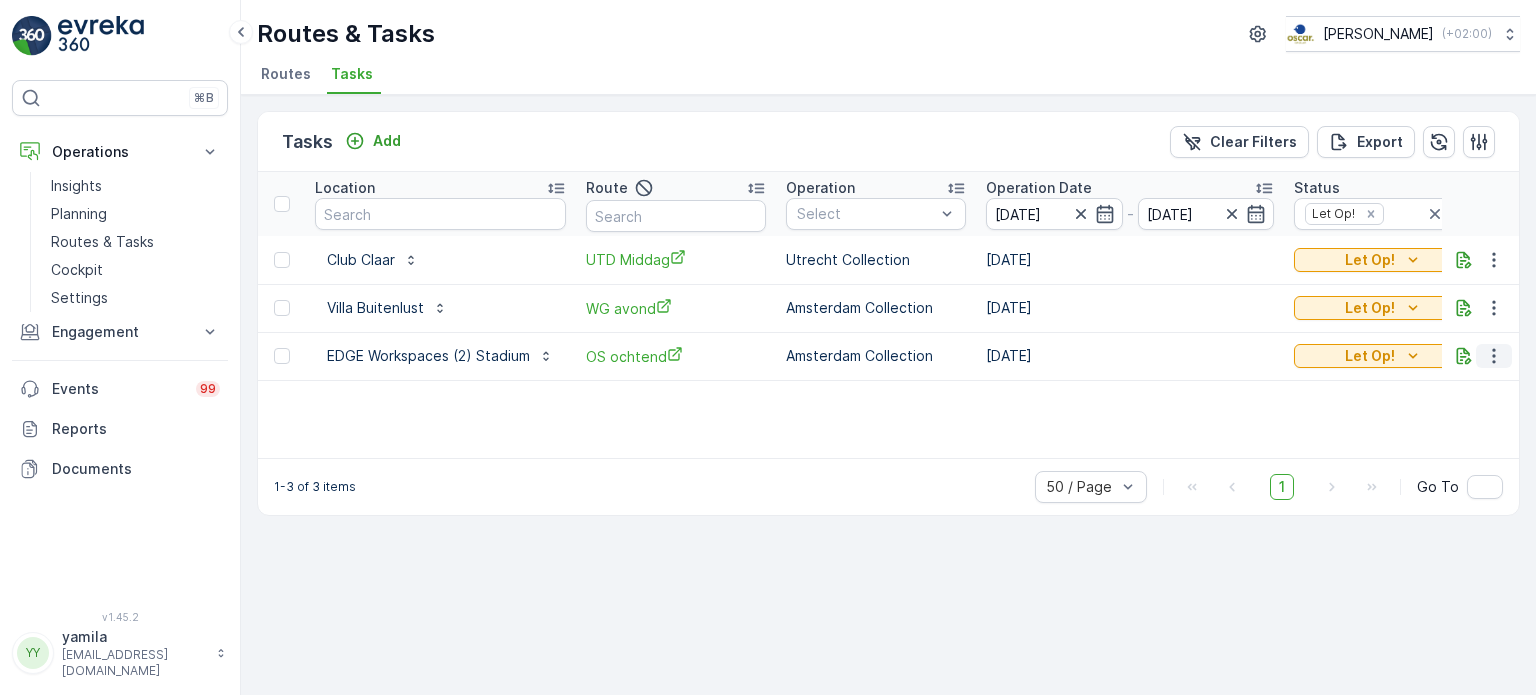 click 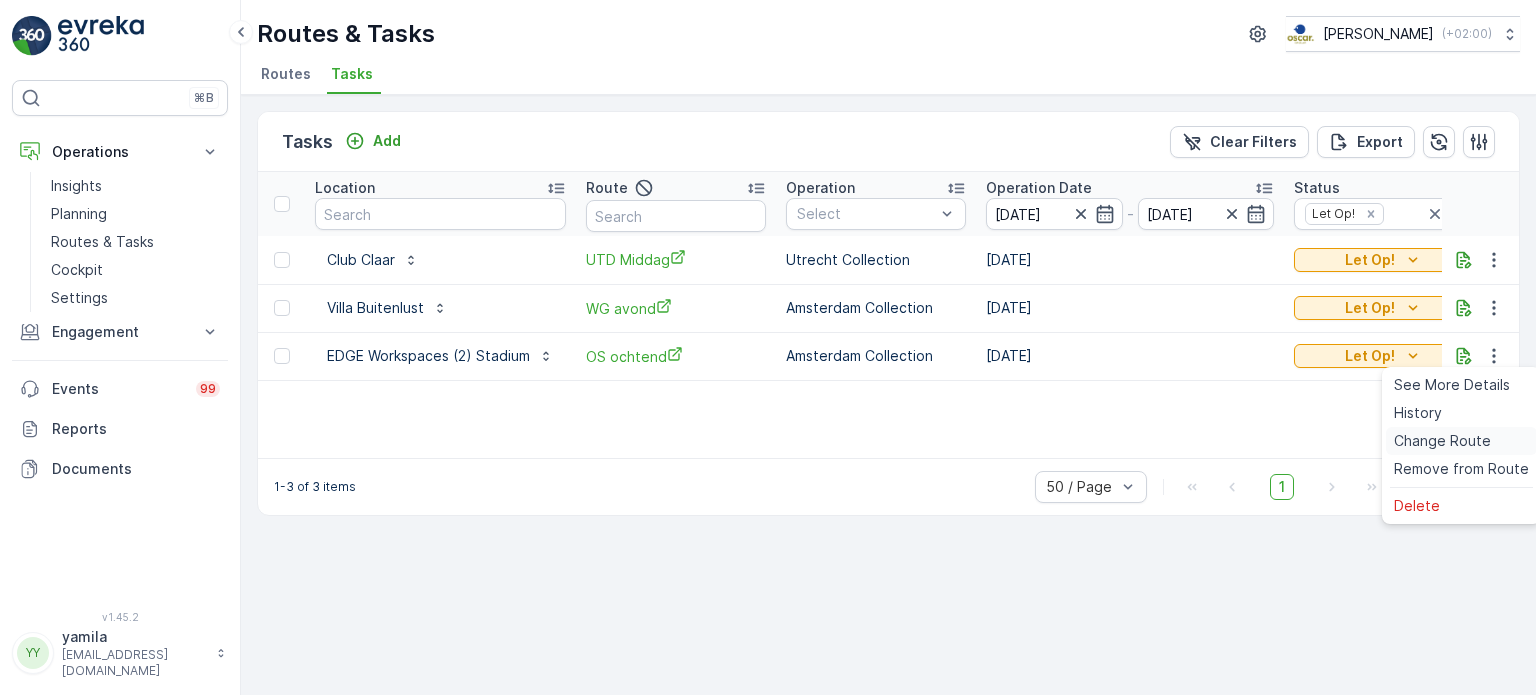 click on "Change Route" at bounding box center [1442, 441] 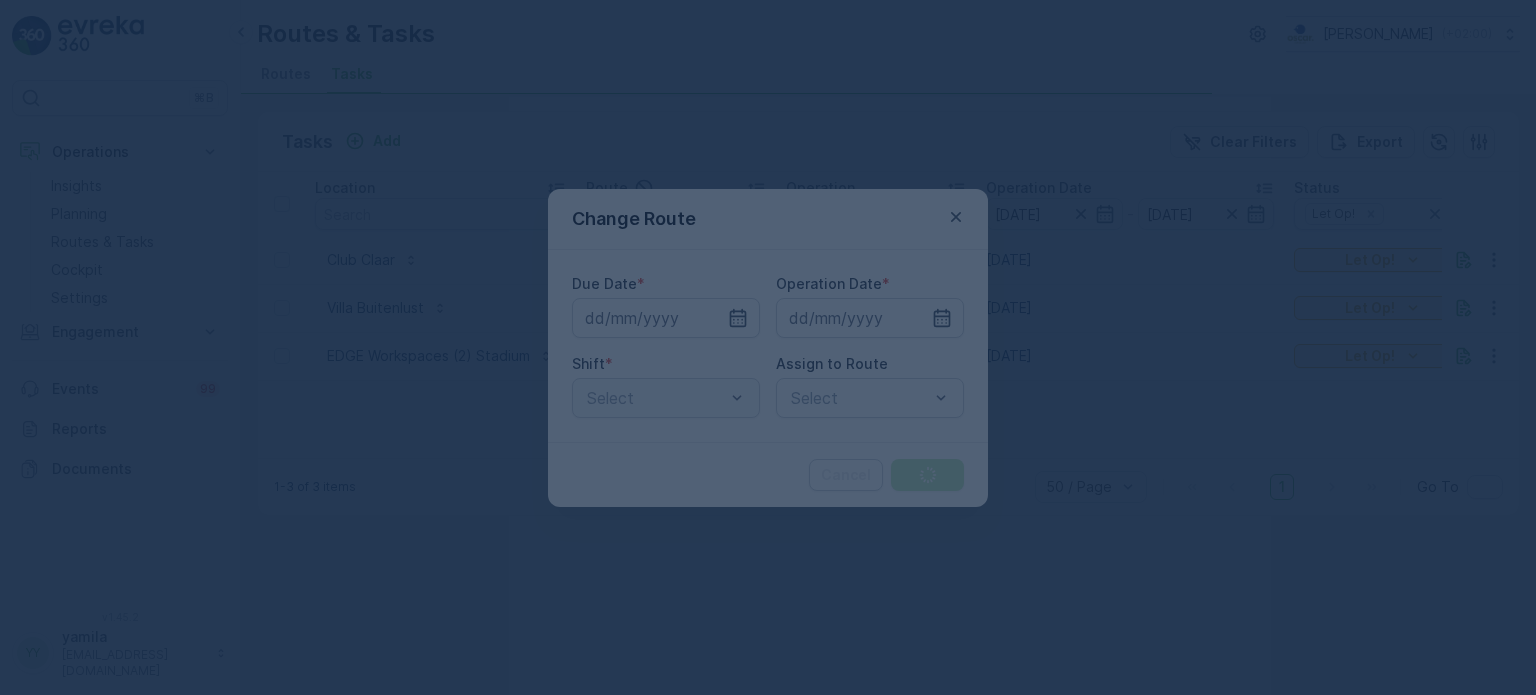 type on "[DATE]" 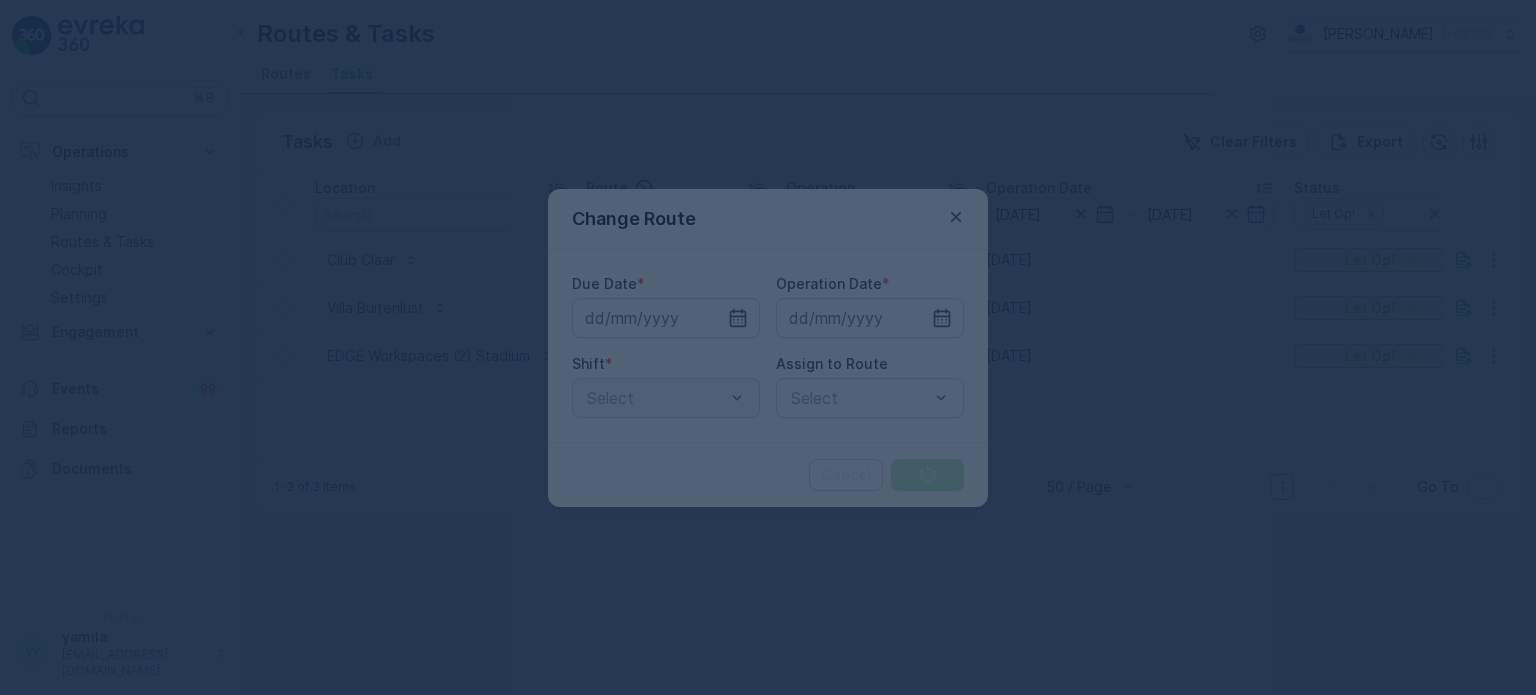 type on "[DATE]" 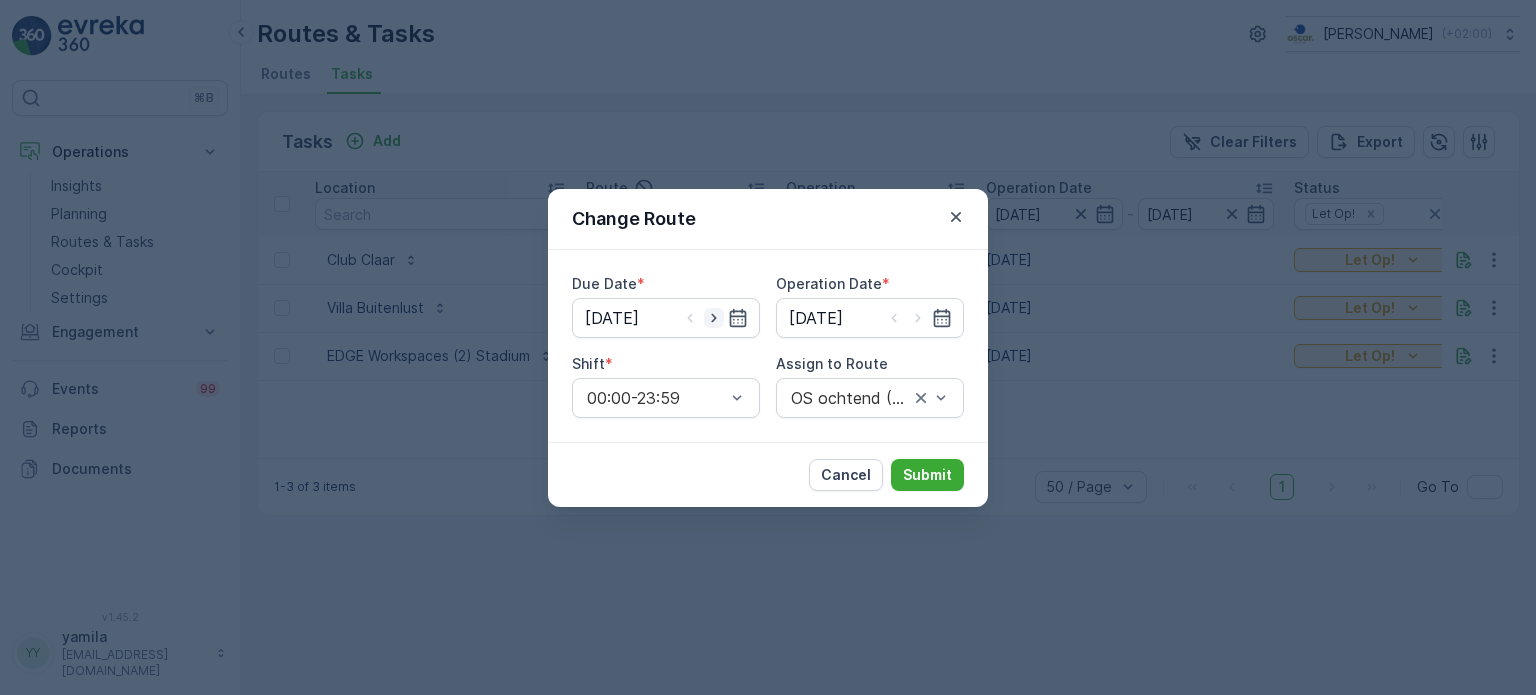 click 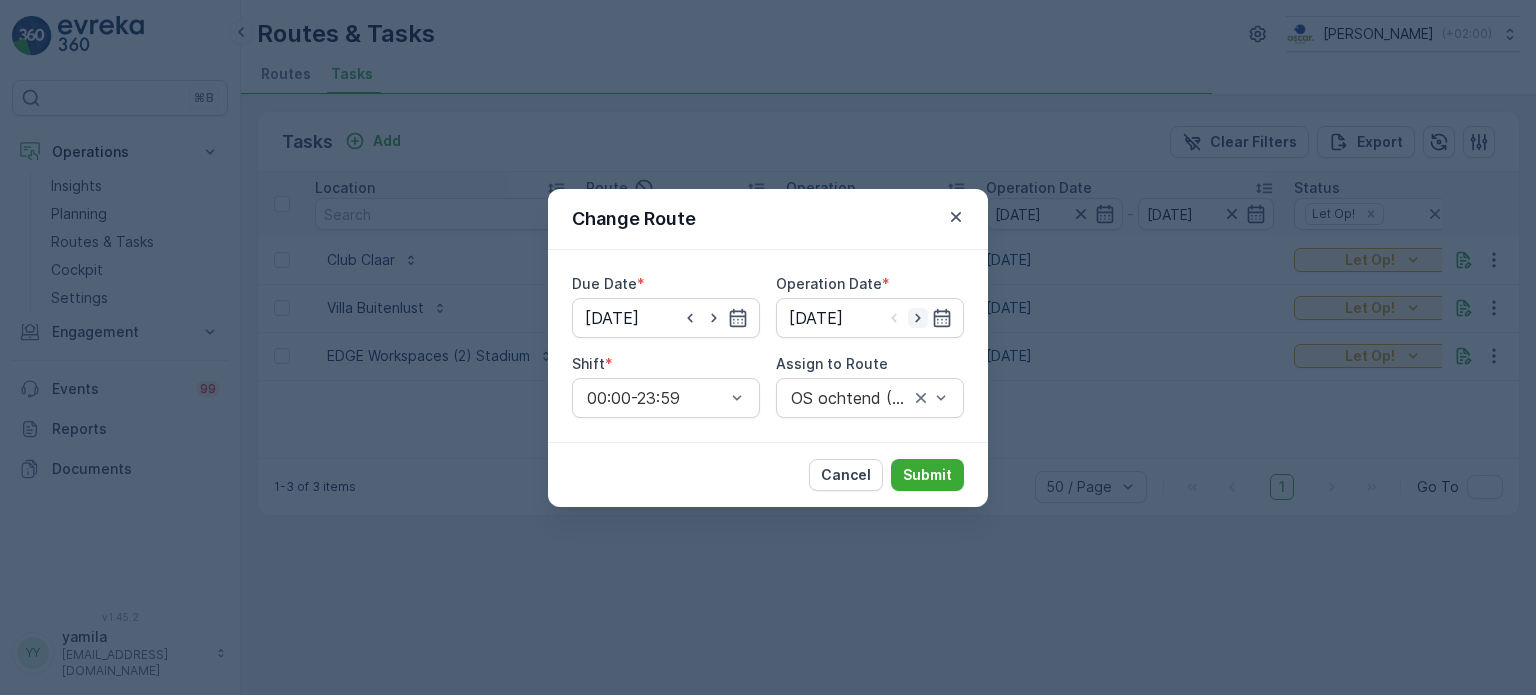 click 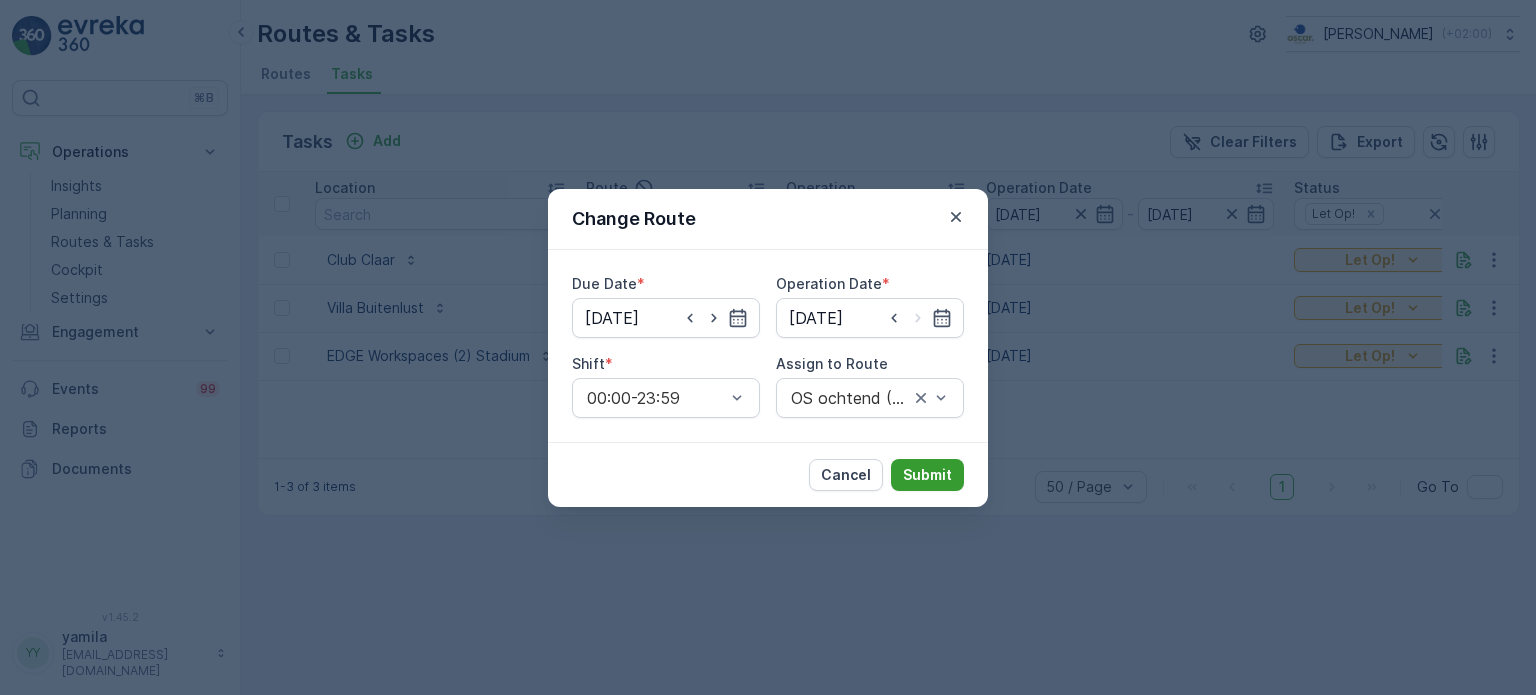 click on "Submit" at bounding box center [927, 475] 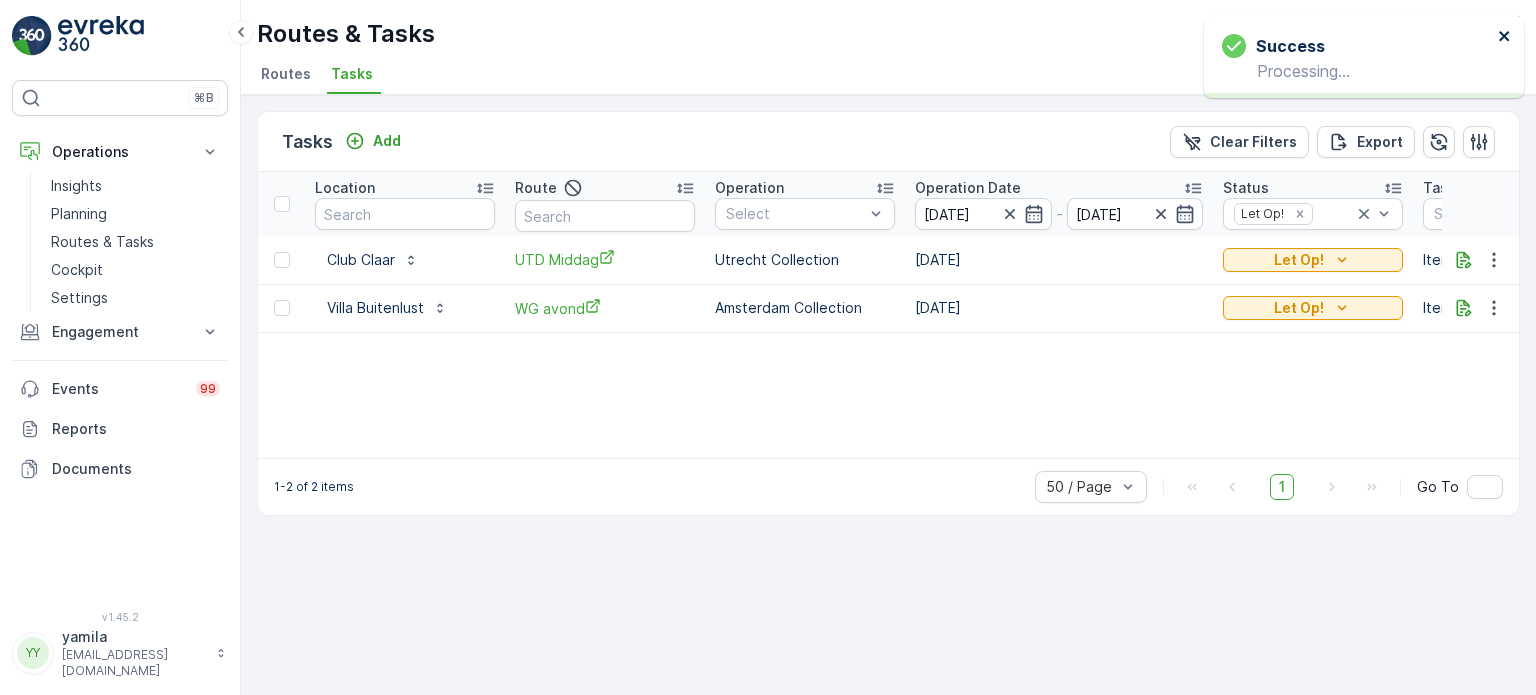 click 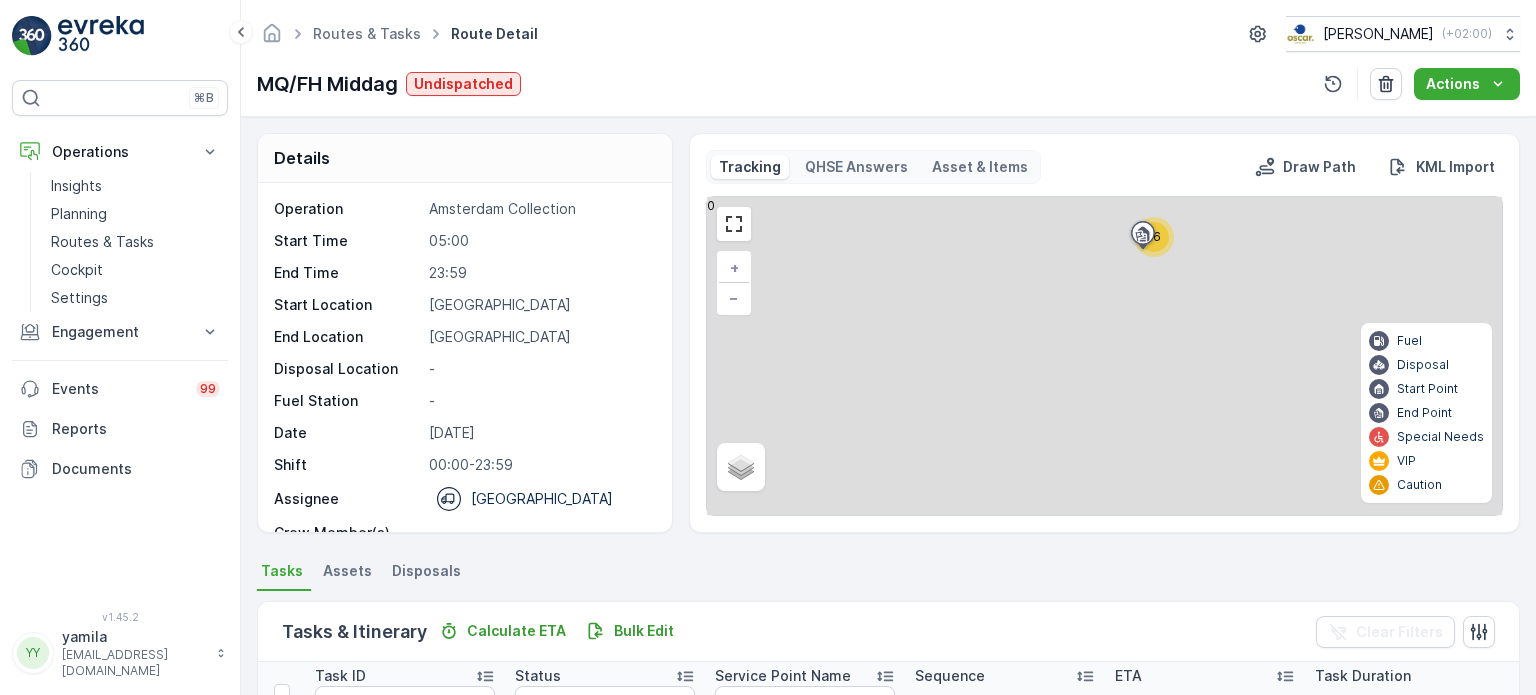 scroll, scrollTop: 0, scrollLeft: 0, axis: both 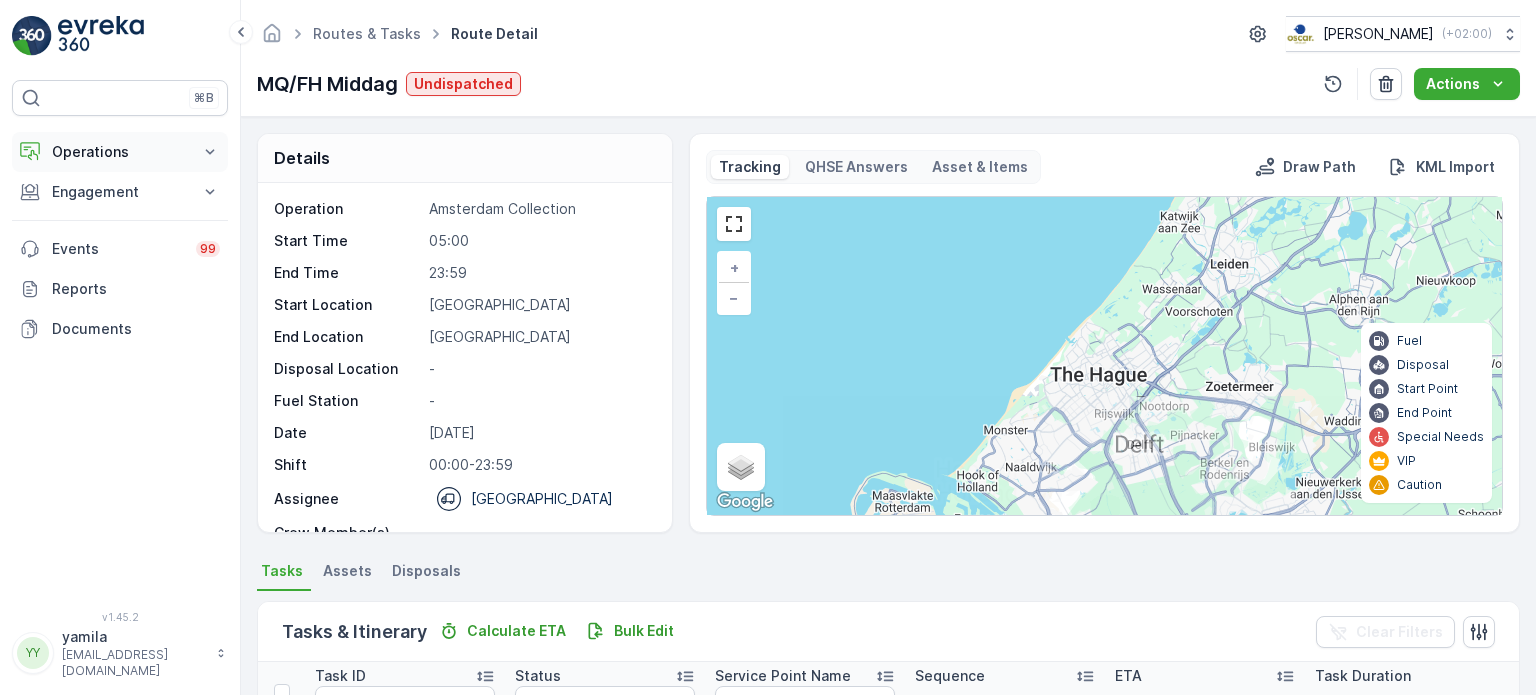 click on "Operations" at bounding box center (120, 152) 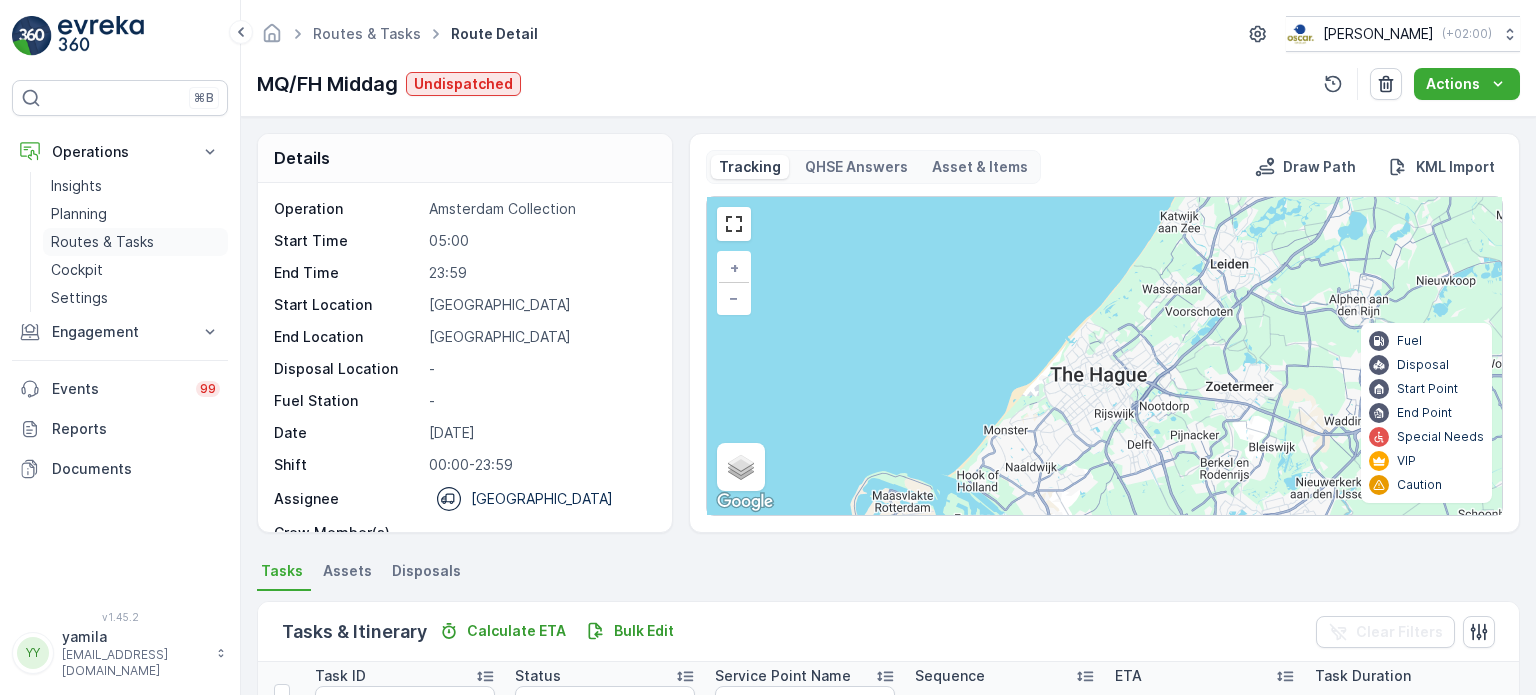 click on "Routes & Tasks" at bounding box center [102, 242] 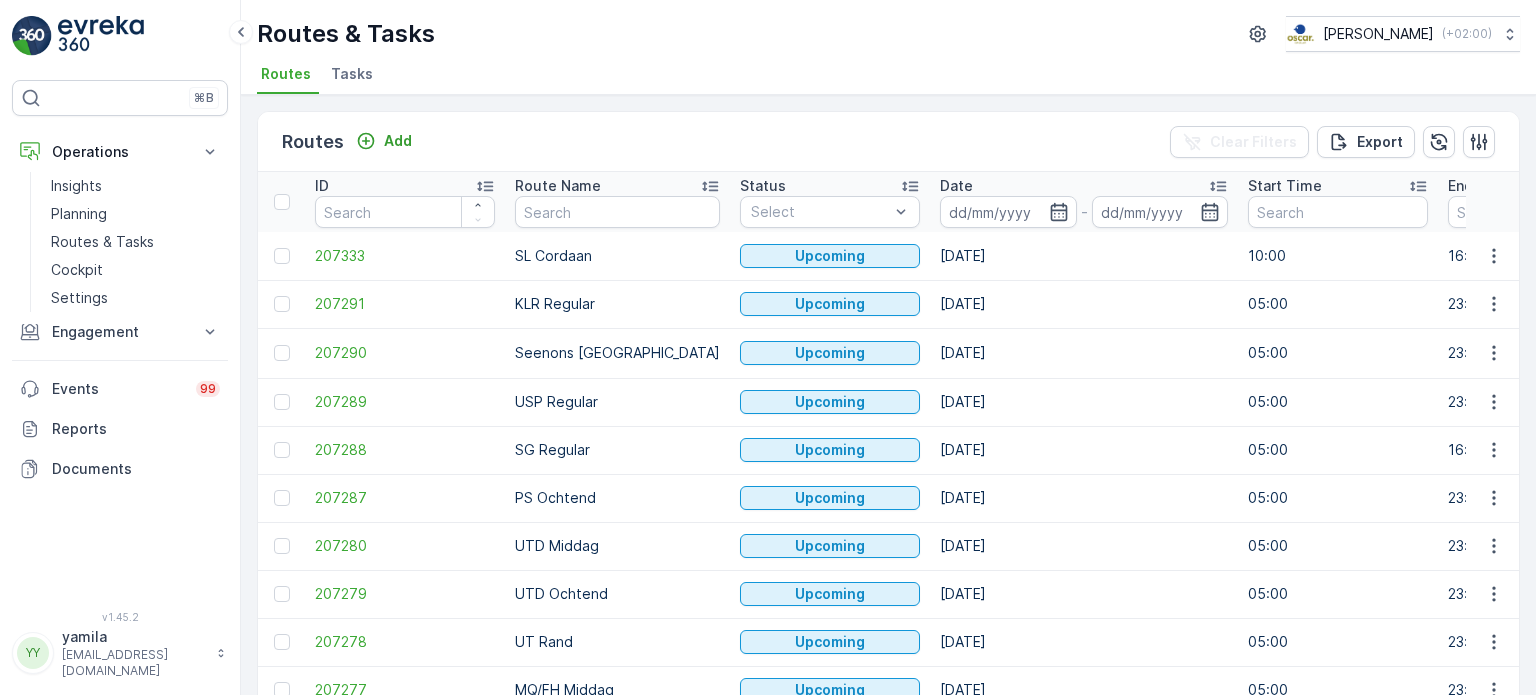 click at bounding box center (617, 212) 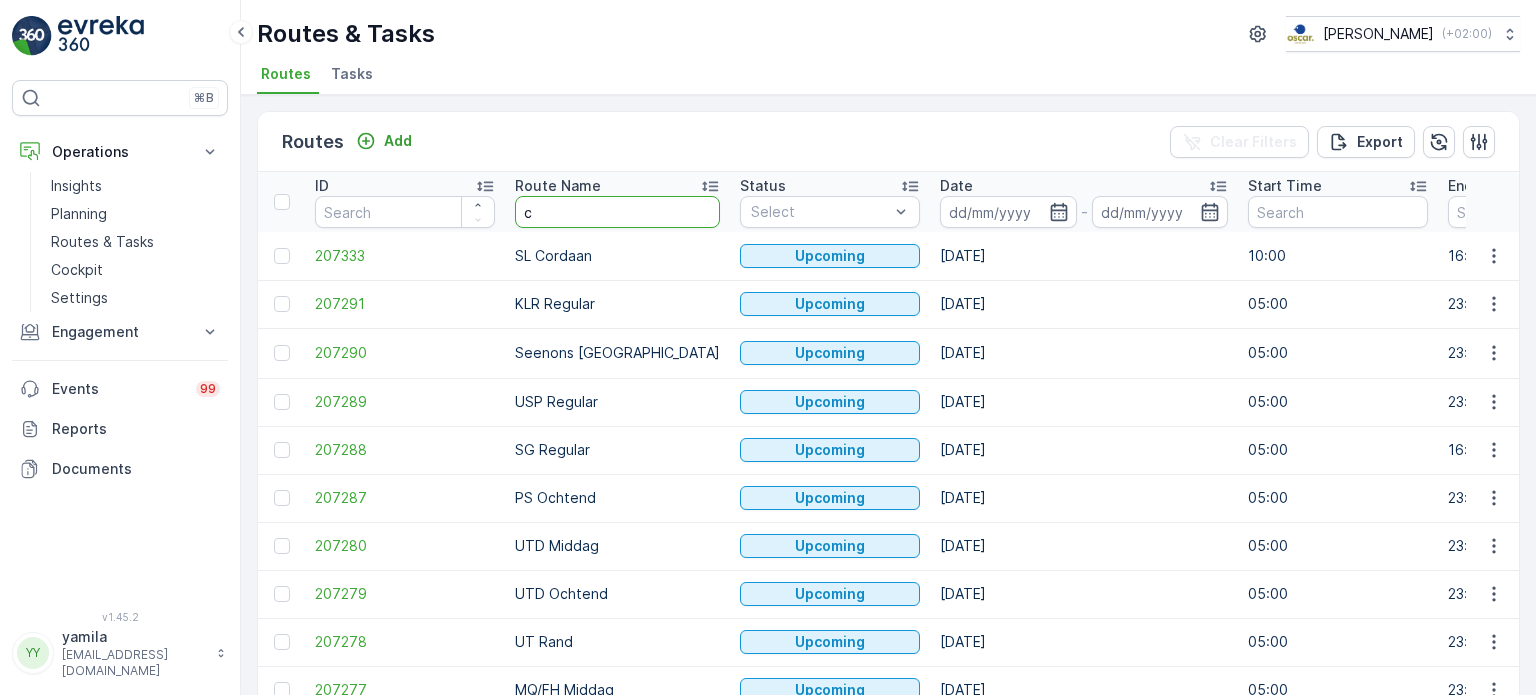 type on "cs" 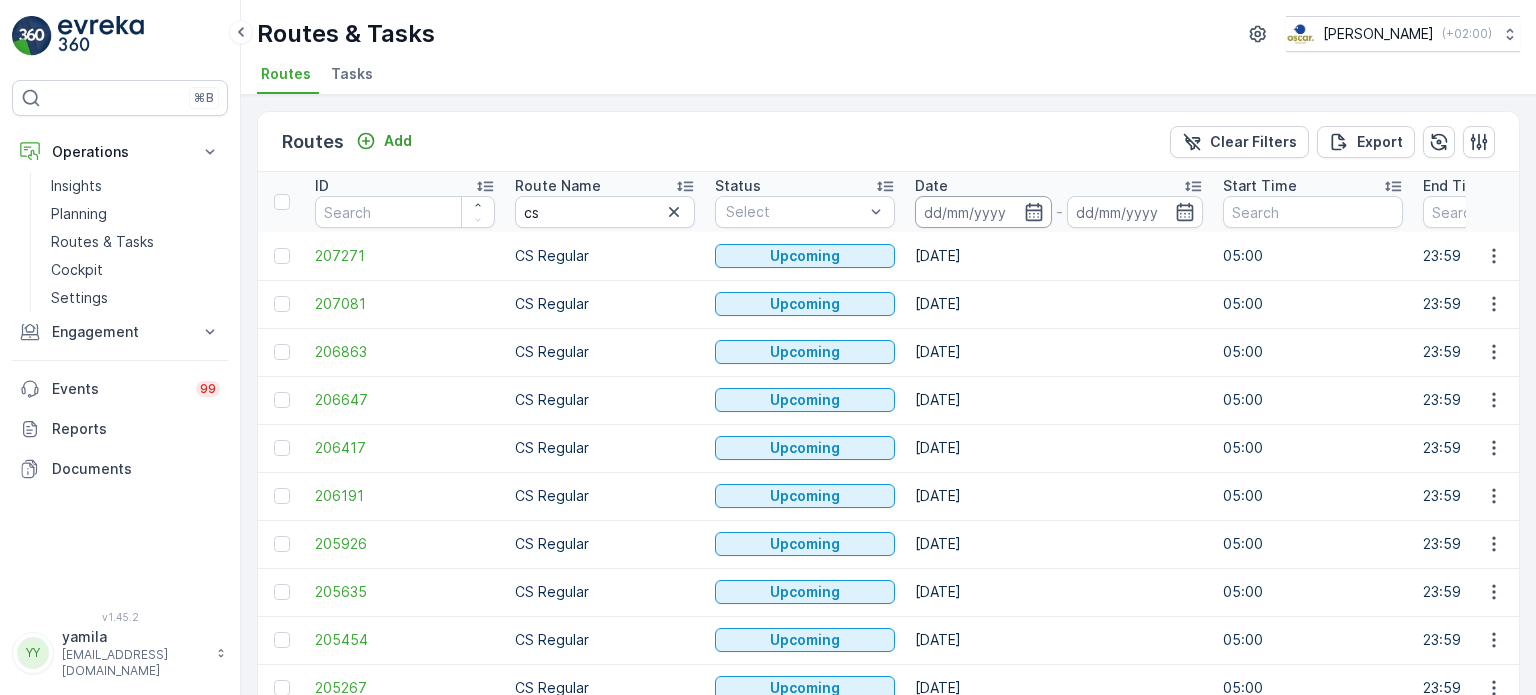 click at bounding box center [983, 212] 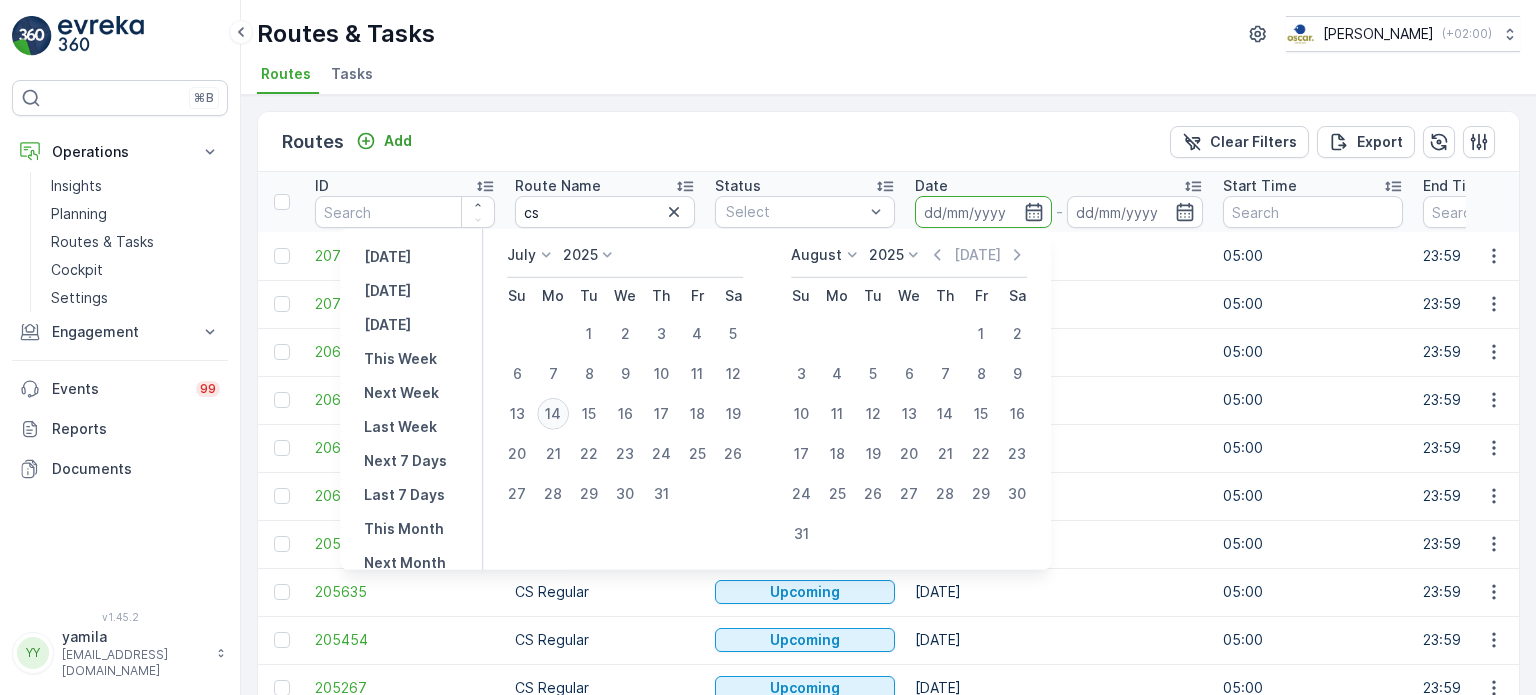 click on "14" at bounding box center (553, 414) 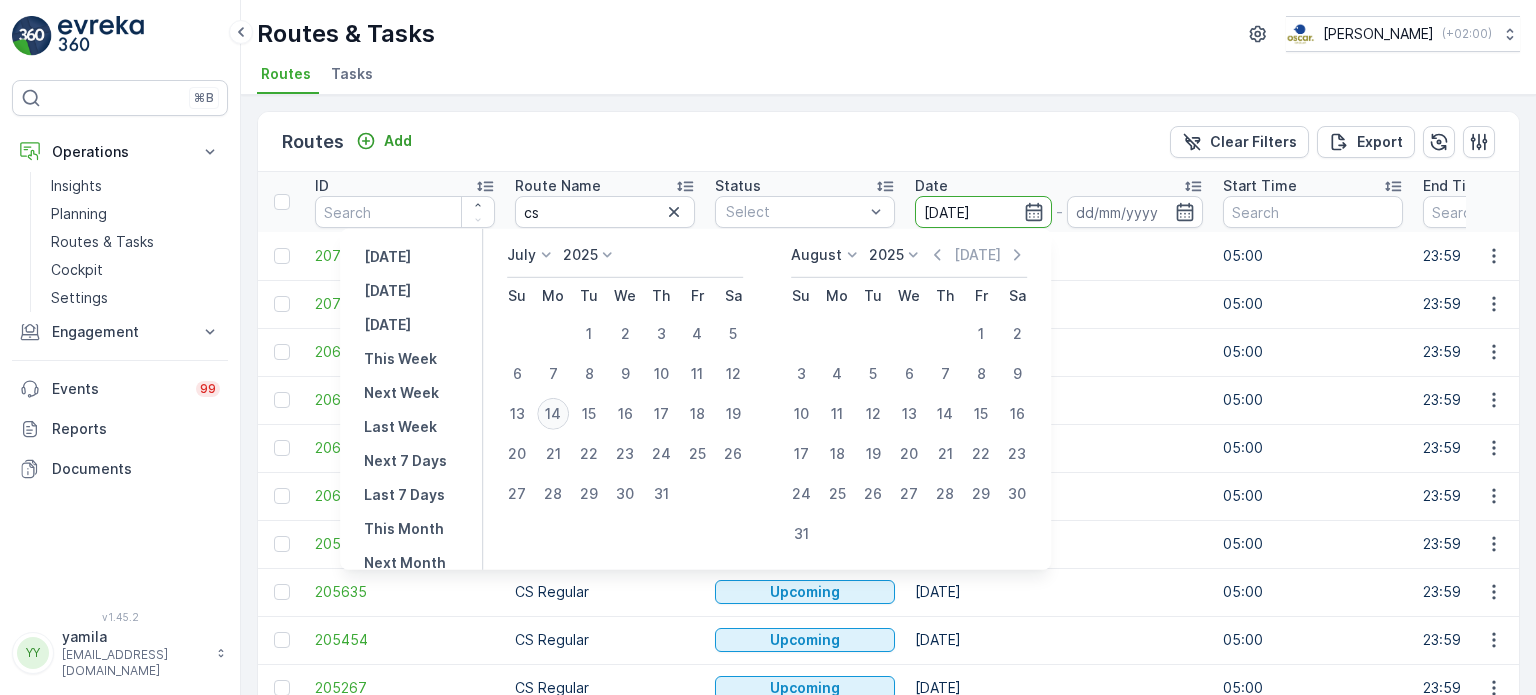 click on "14" at bounding box center (553, 414) 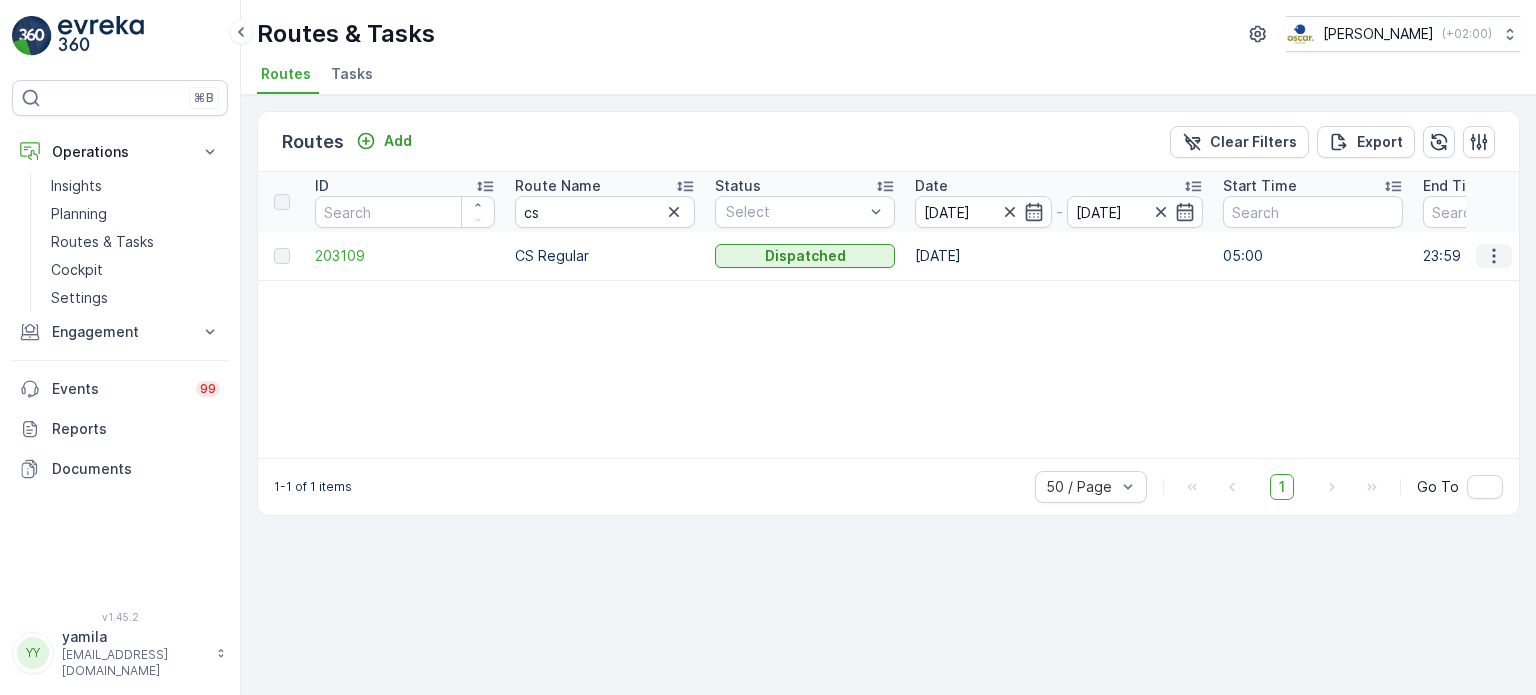 click at bounding box center (1494, 256) 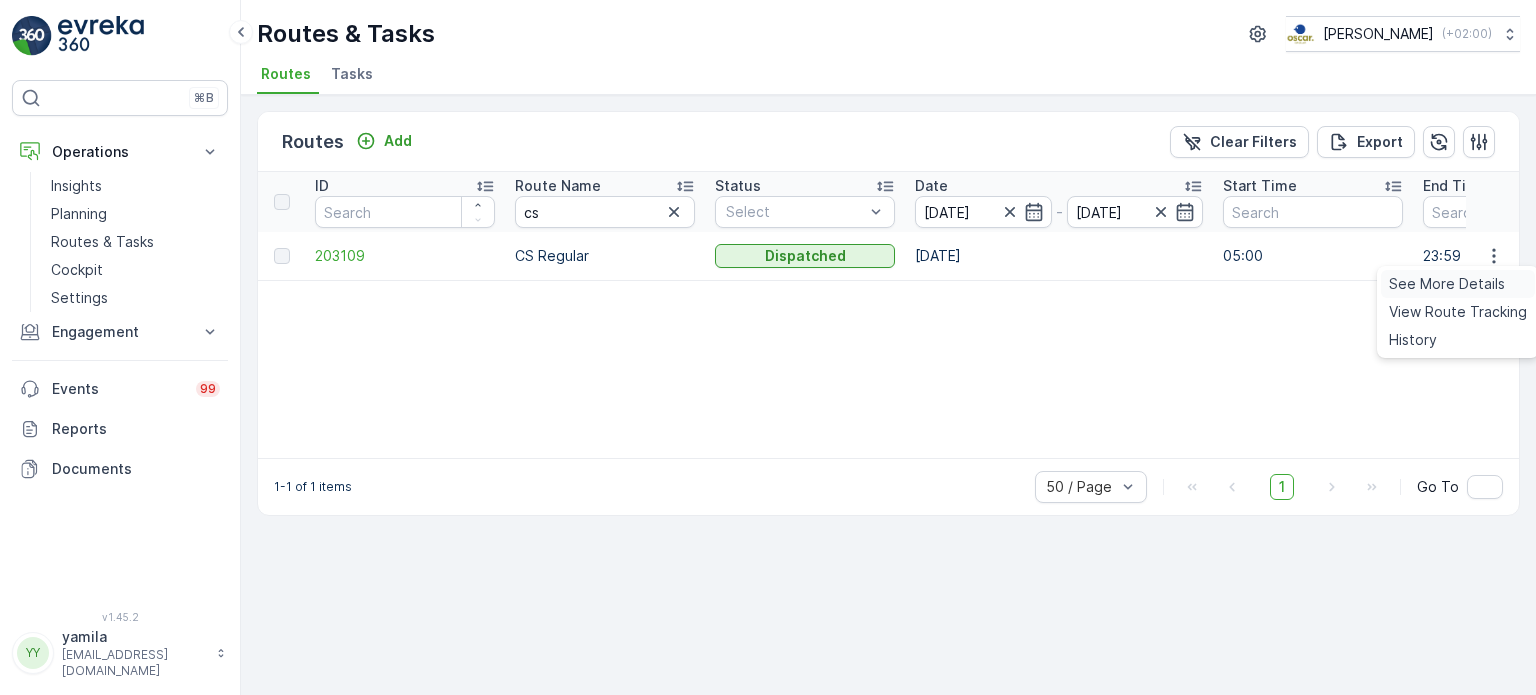 click on "See More Details" at bounding box center (1447, 284) 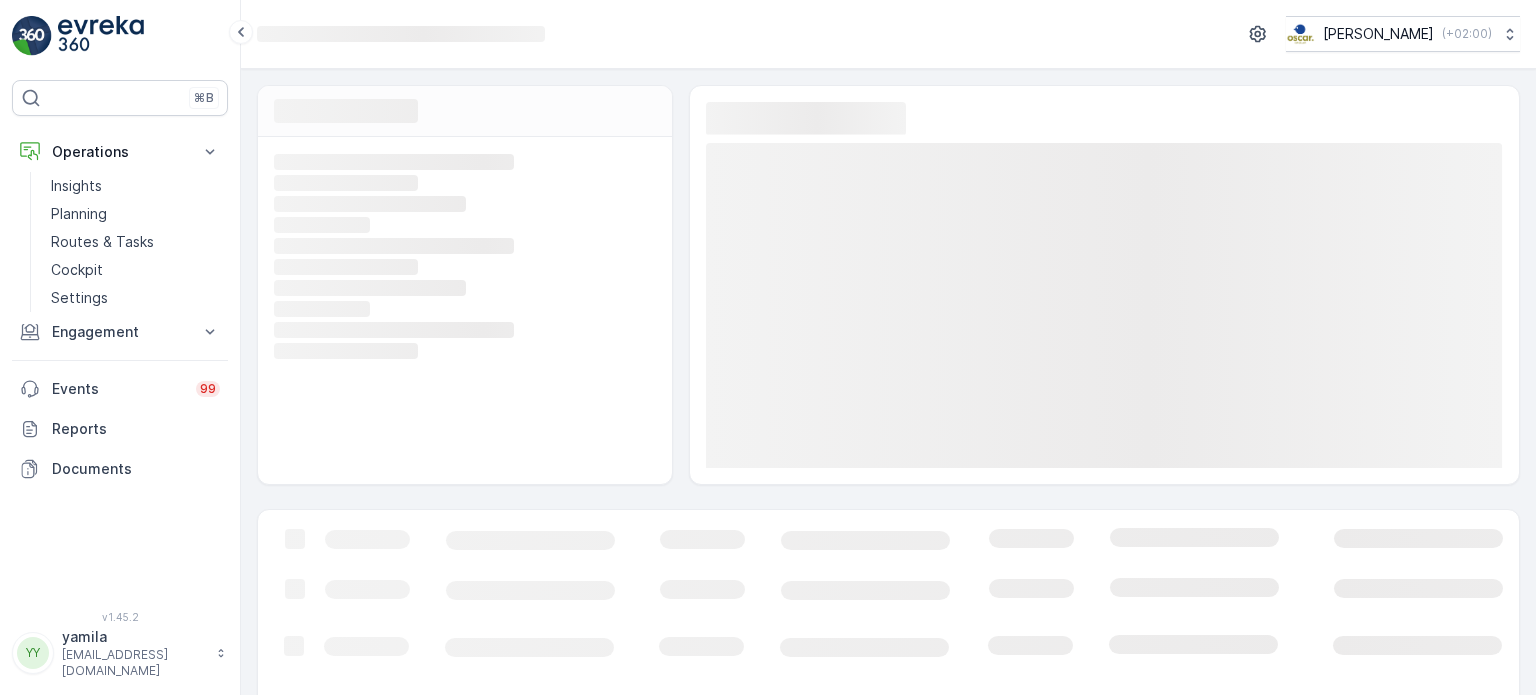 scroll, scrollTop: 0, scrollLeft: 0, axis: both 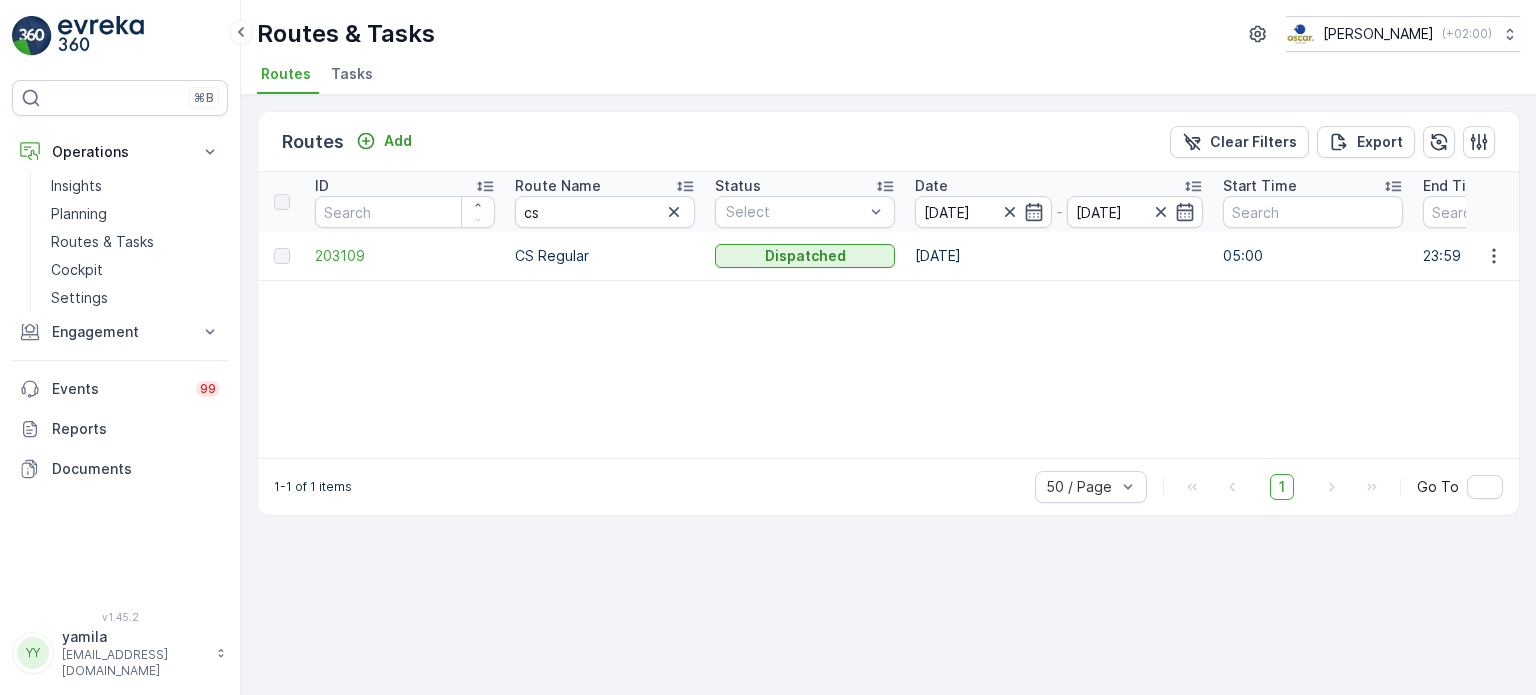 click on "cs" at bounding box center [605, 212] 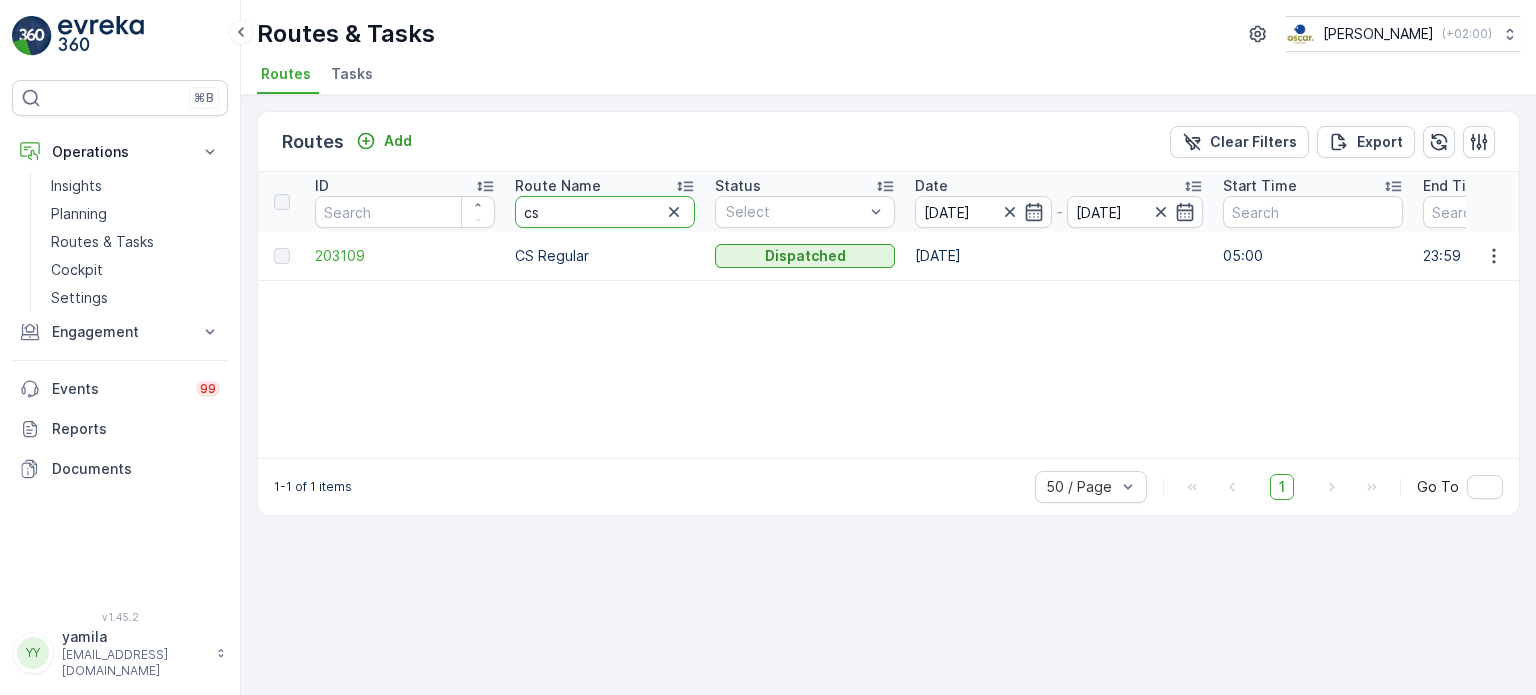 click on "cs" at bounding box center (605, 212) 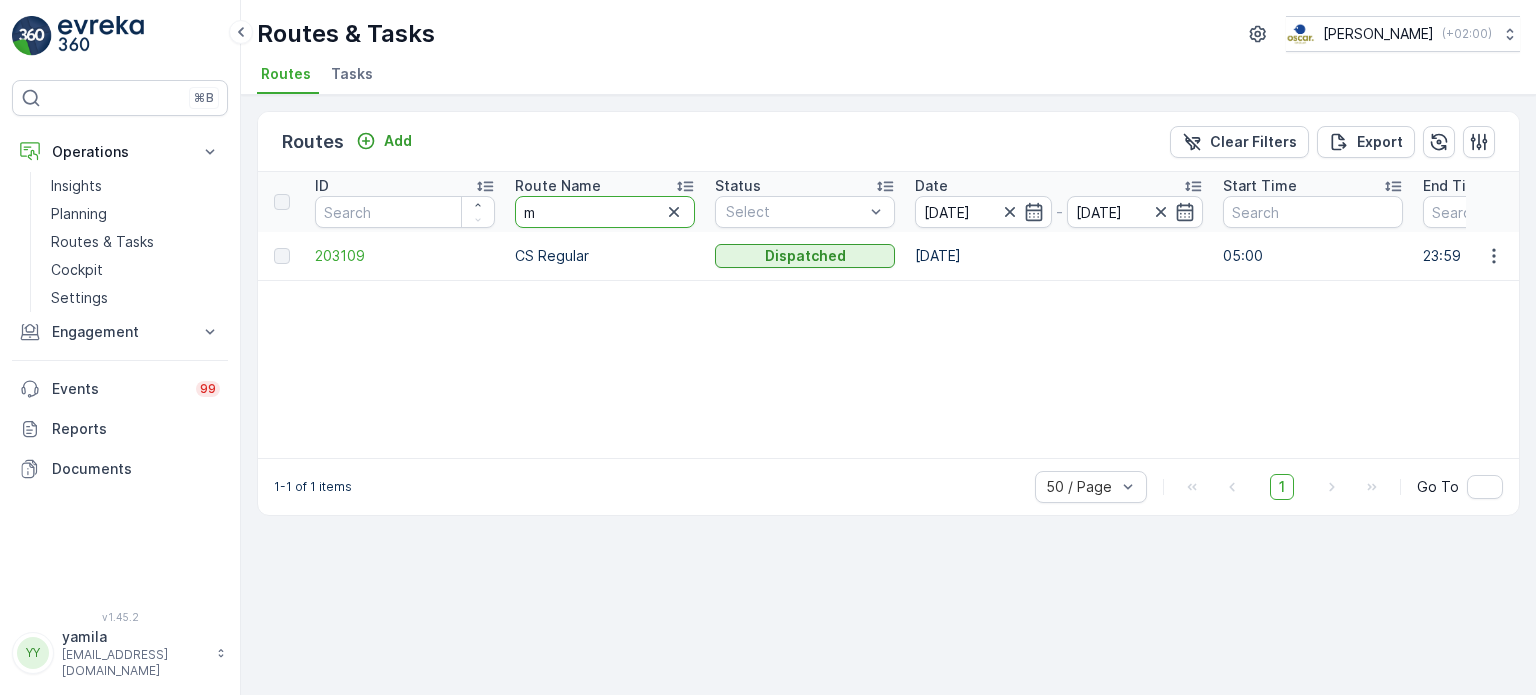 type on "mq" 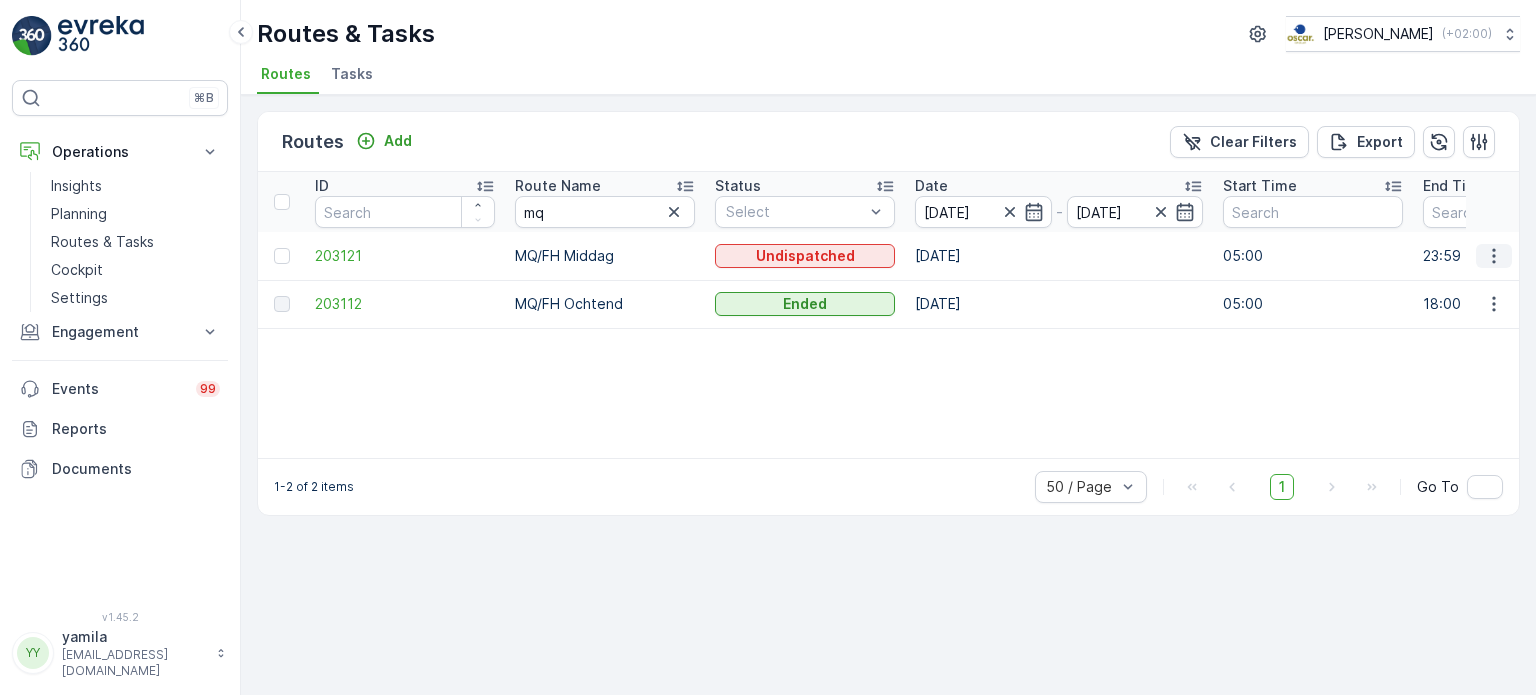 click 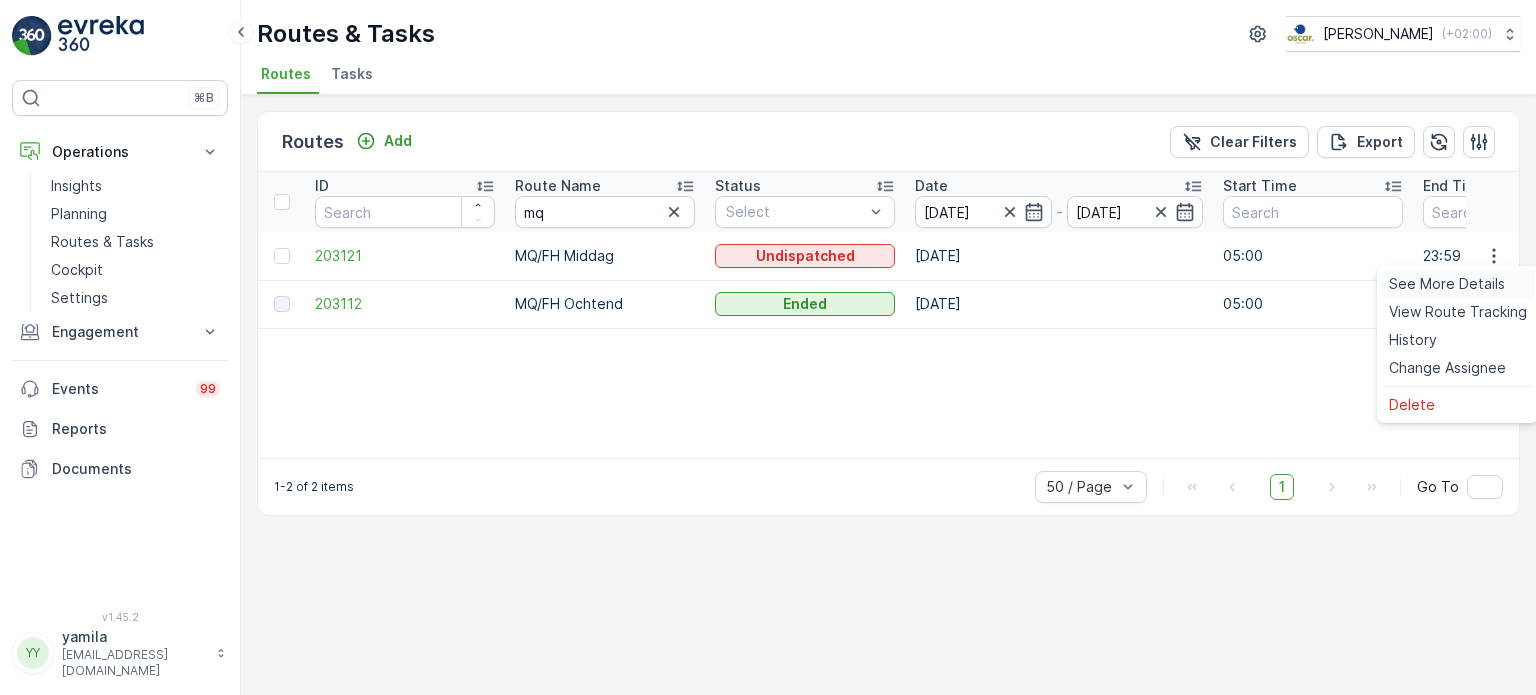 click on "See More Details" at bounding box center (1447, 284) 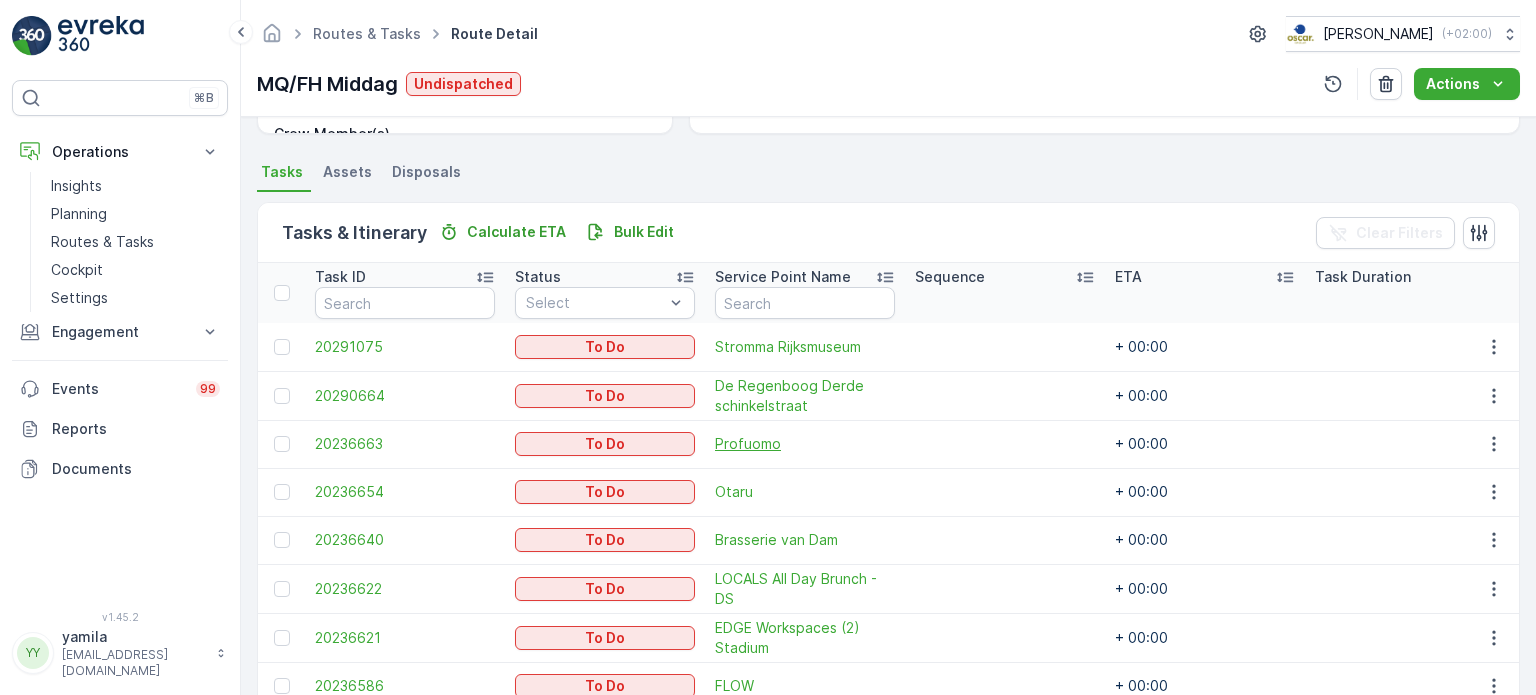scroll, scrollTop: 400, scrollLeft: 0, axis: vertical 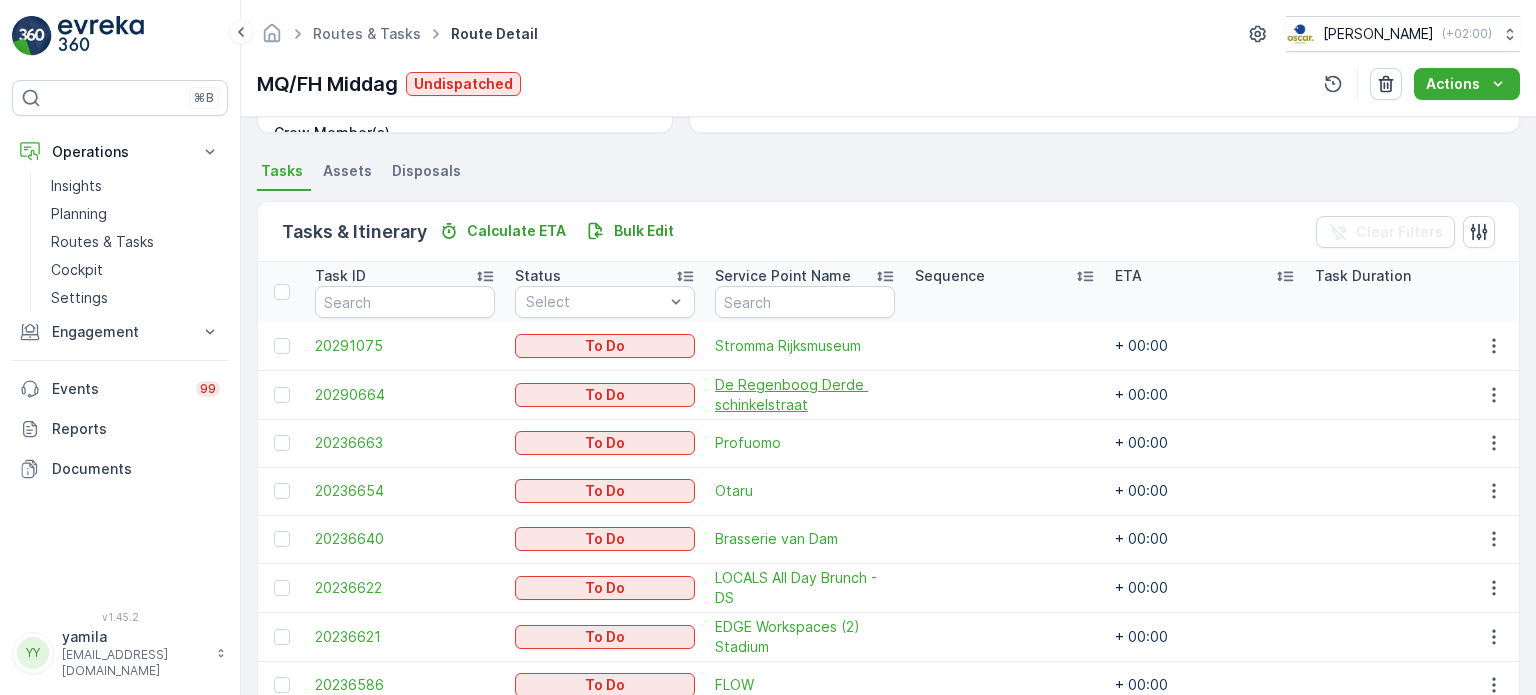 click on "De Regenboog Derde schinkelstraat" at bounding box center [805, 395] 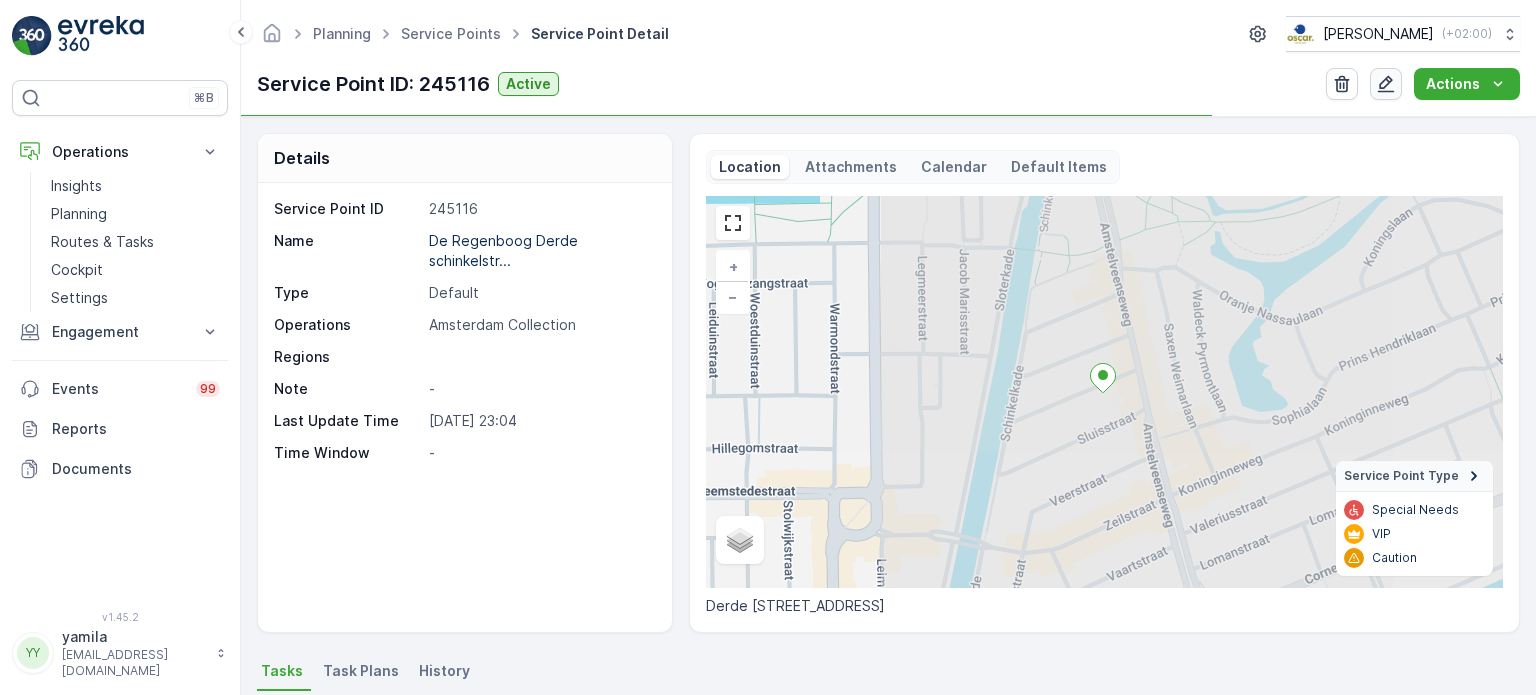 click at bounding box center [1386, 84] 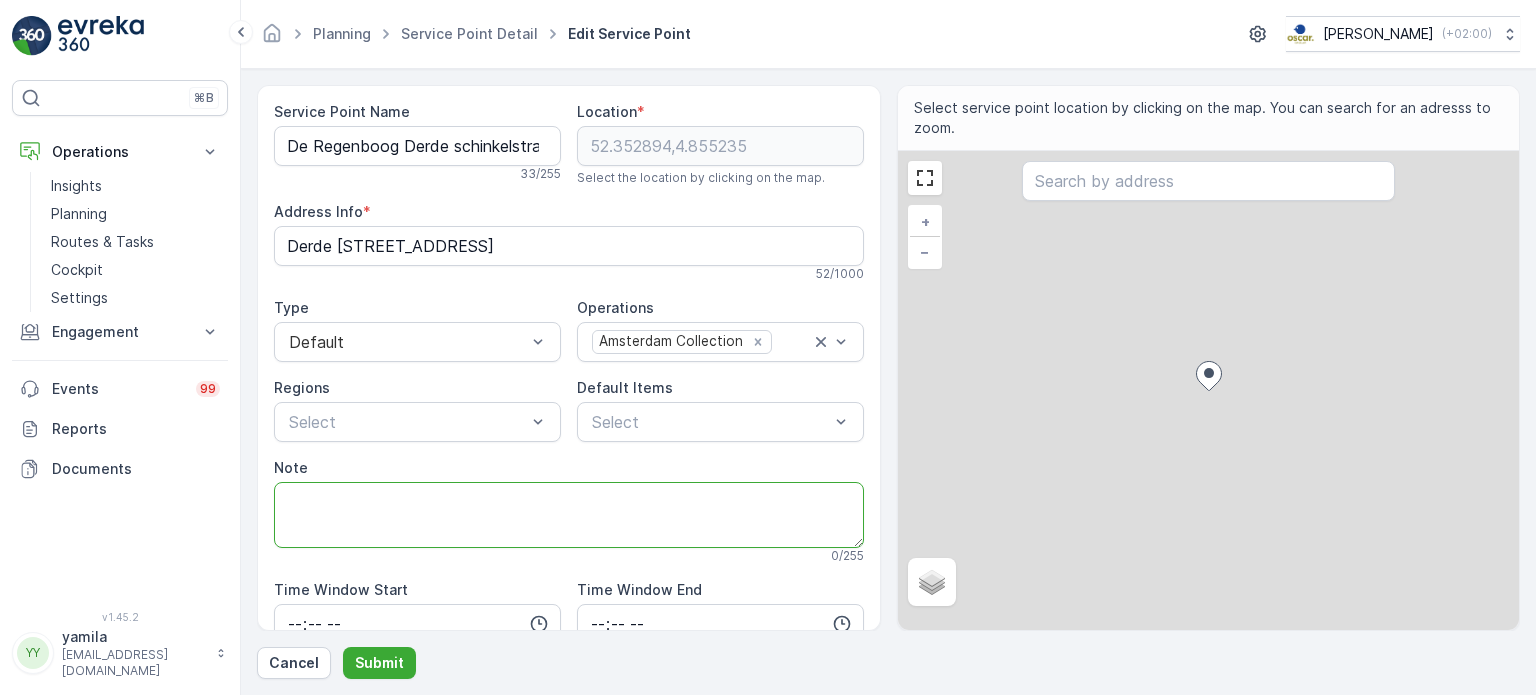 click on "Note" at bounding box center [569, 515] 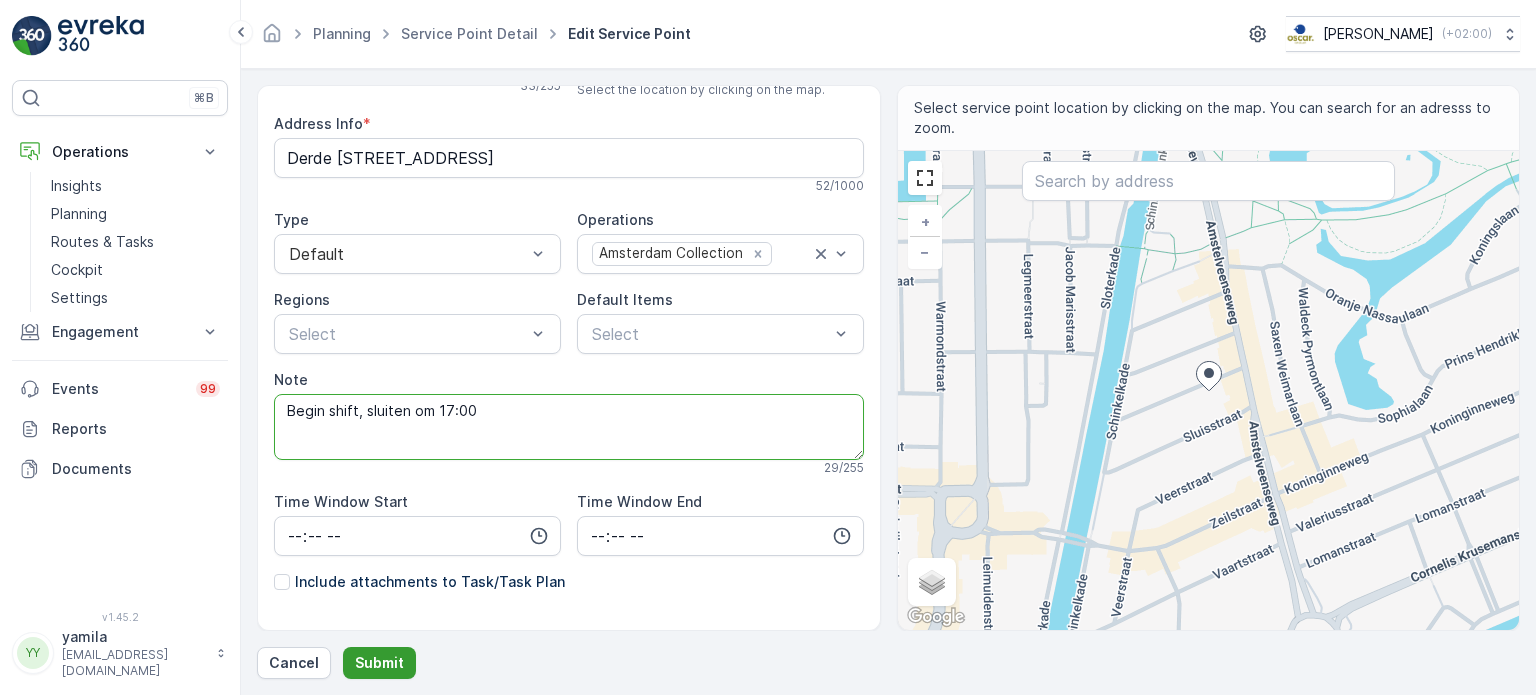 scroll, scrollTop: 44, scrollLeft: 0, axis: vertical 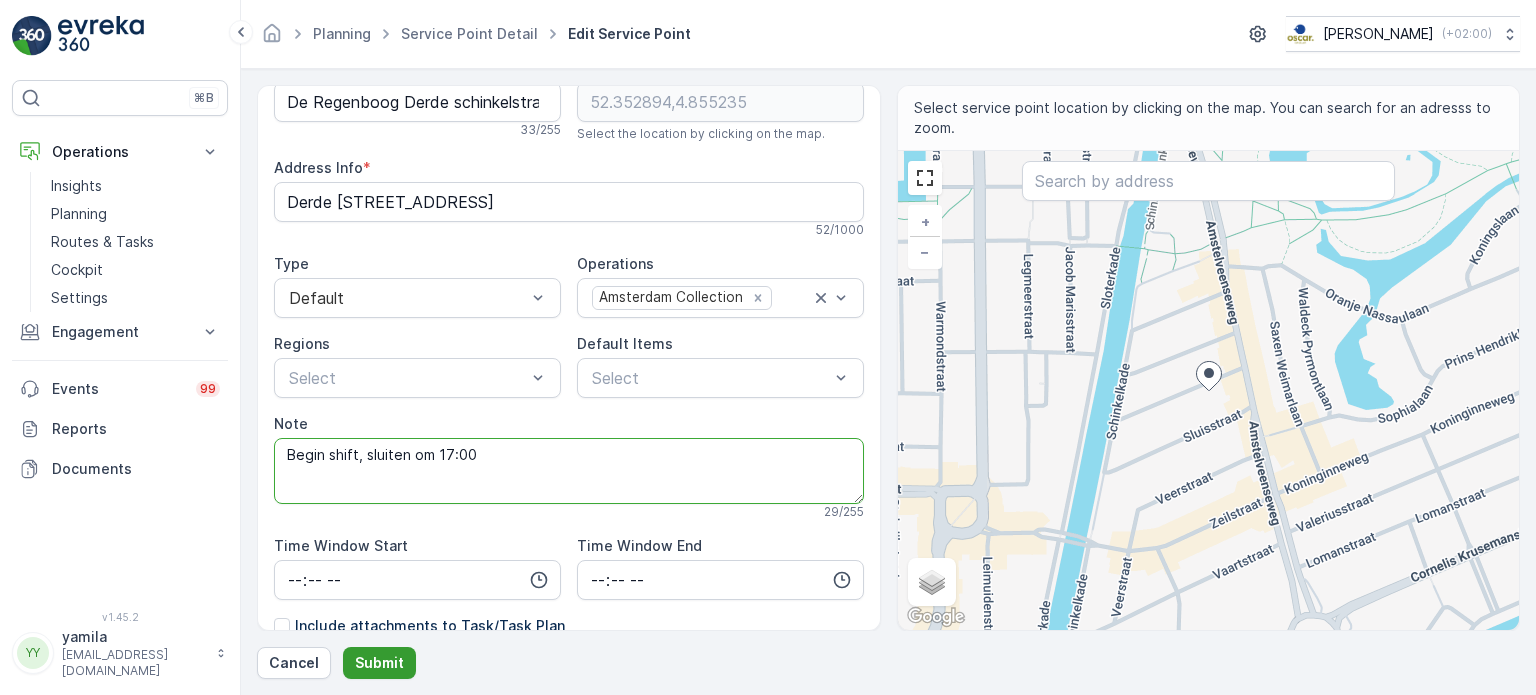 type on "Begin shift, sluiten om 17:00" 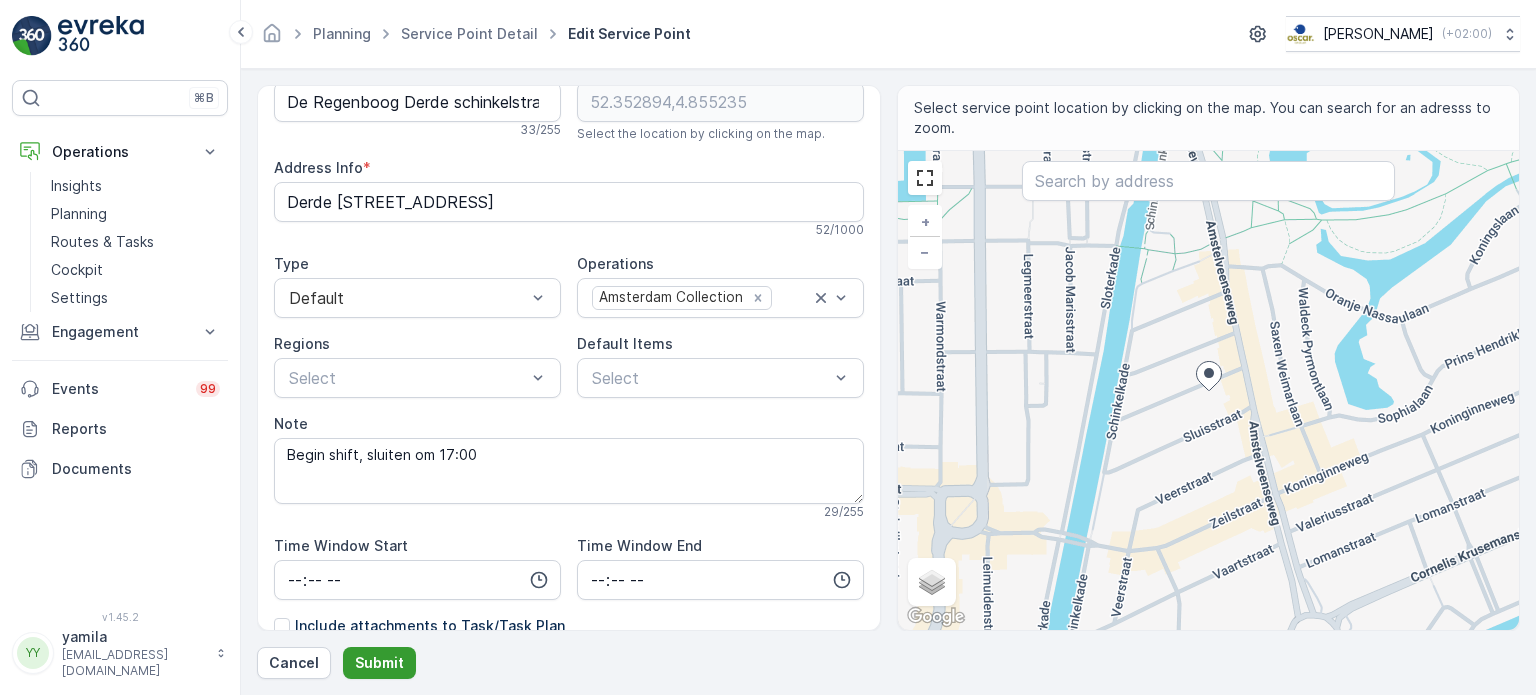 click on "Submit" at bounding box center (379, 663) 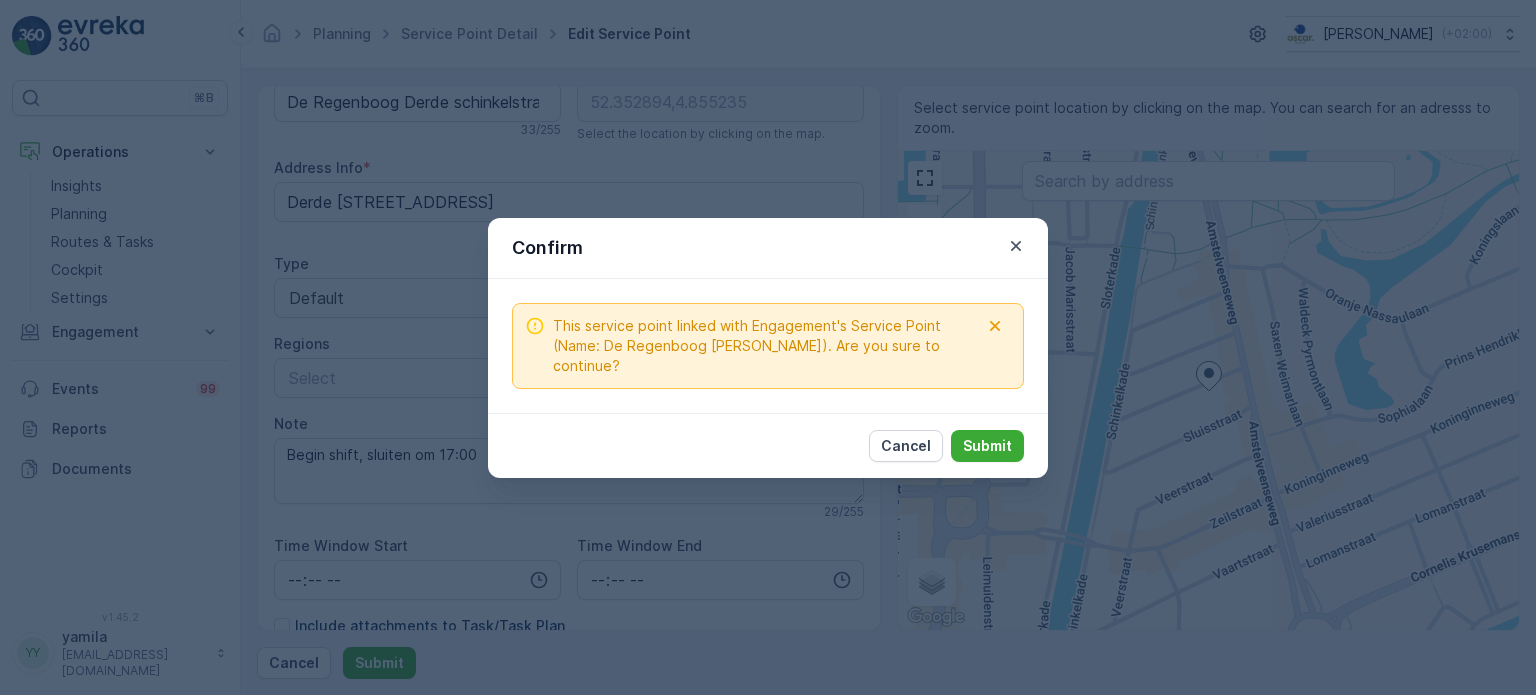 click on "Cancel Submit" at bounding box center (768, 445) 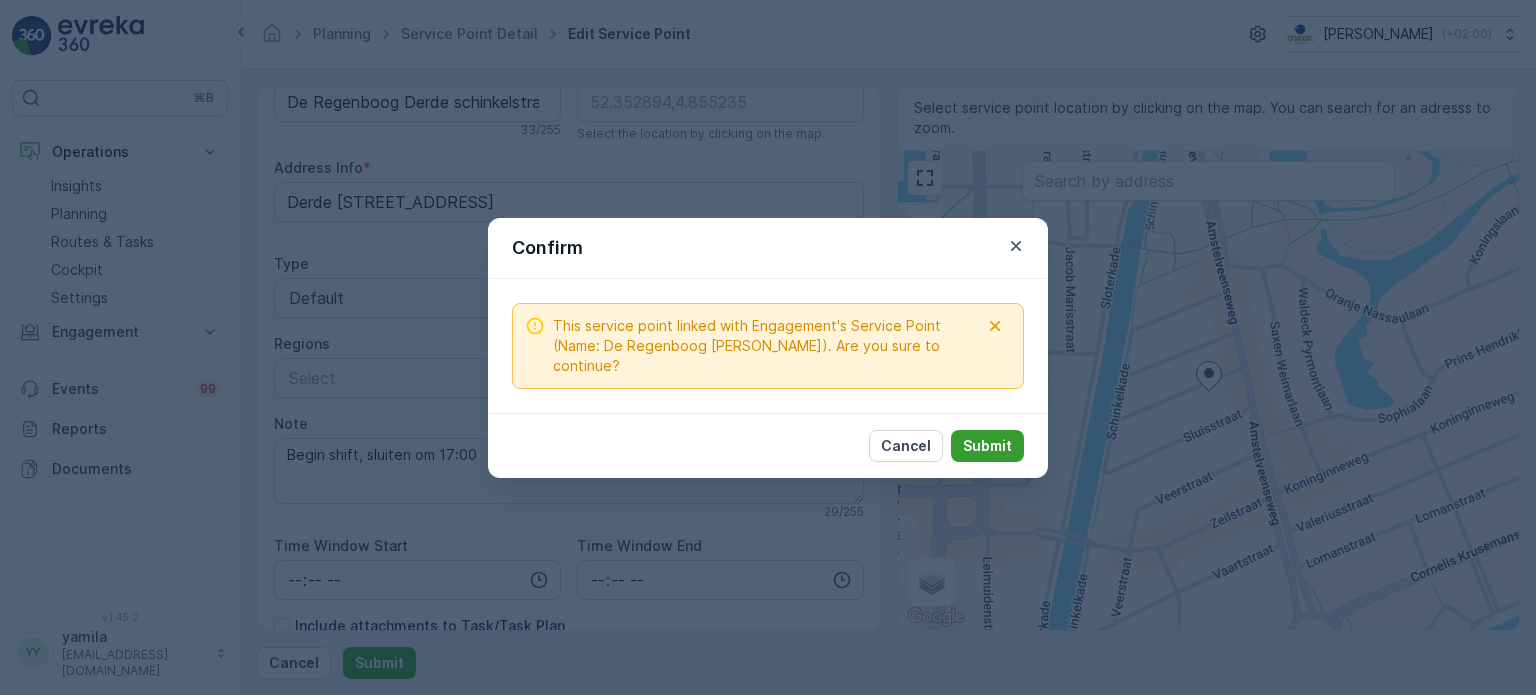 click on "Submit" at bounding box center (987, 446) 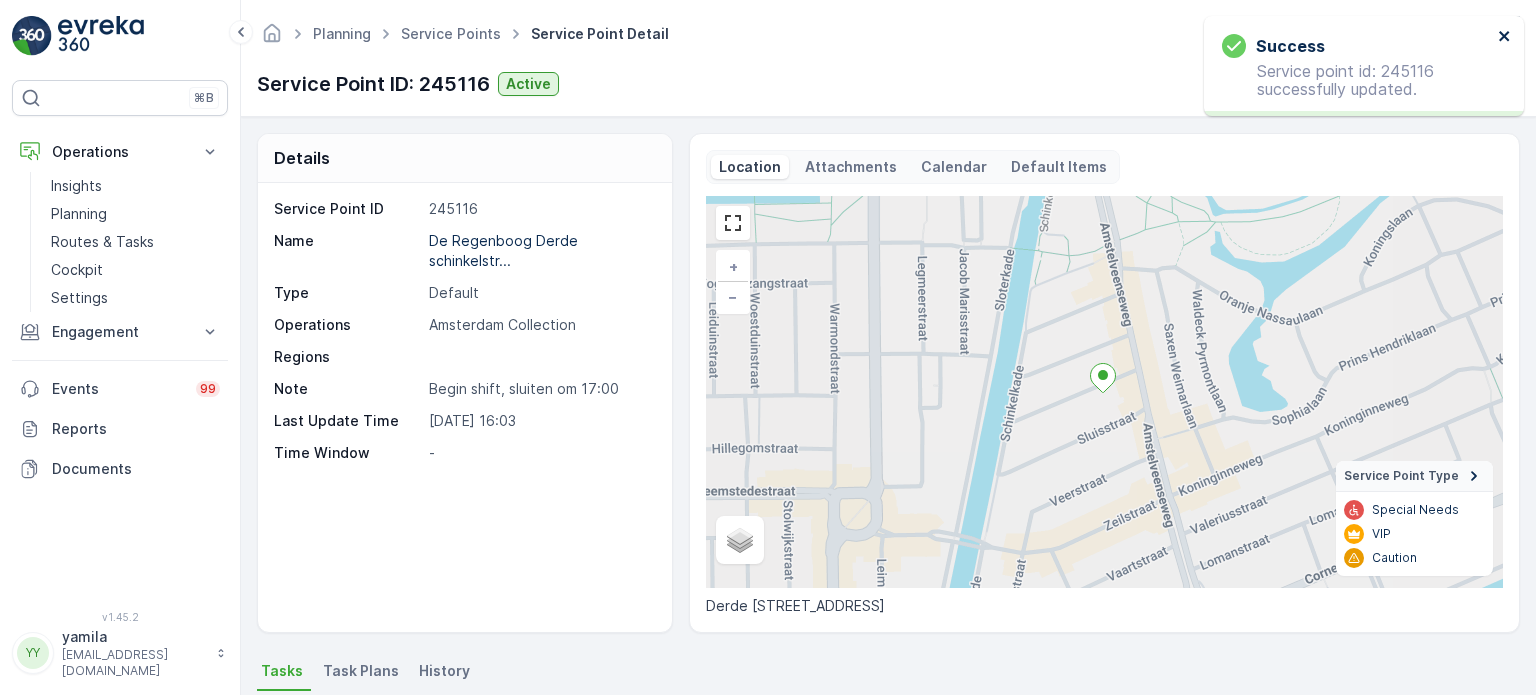 click on "Success Service point id: 245116 successfully updated." at bounding box center (1364, 66) 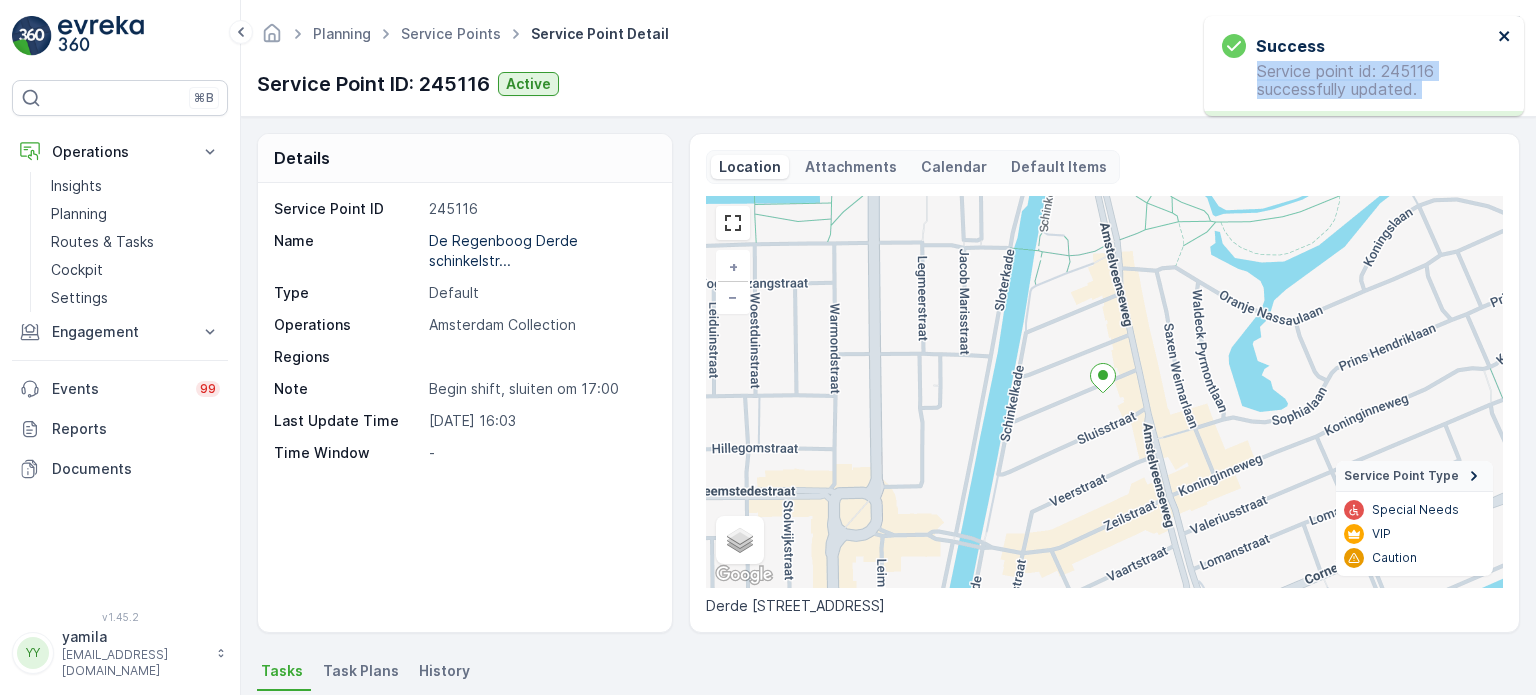 click 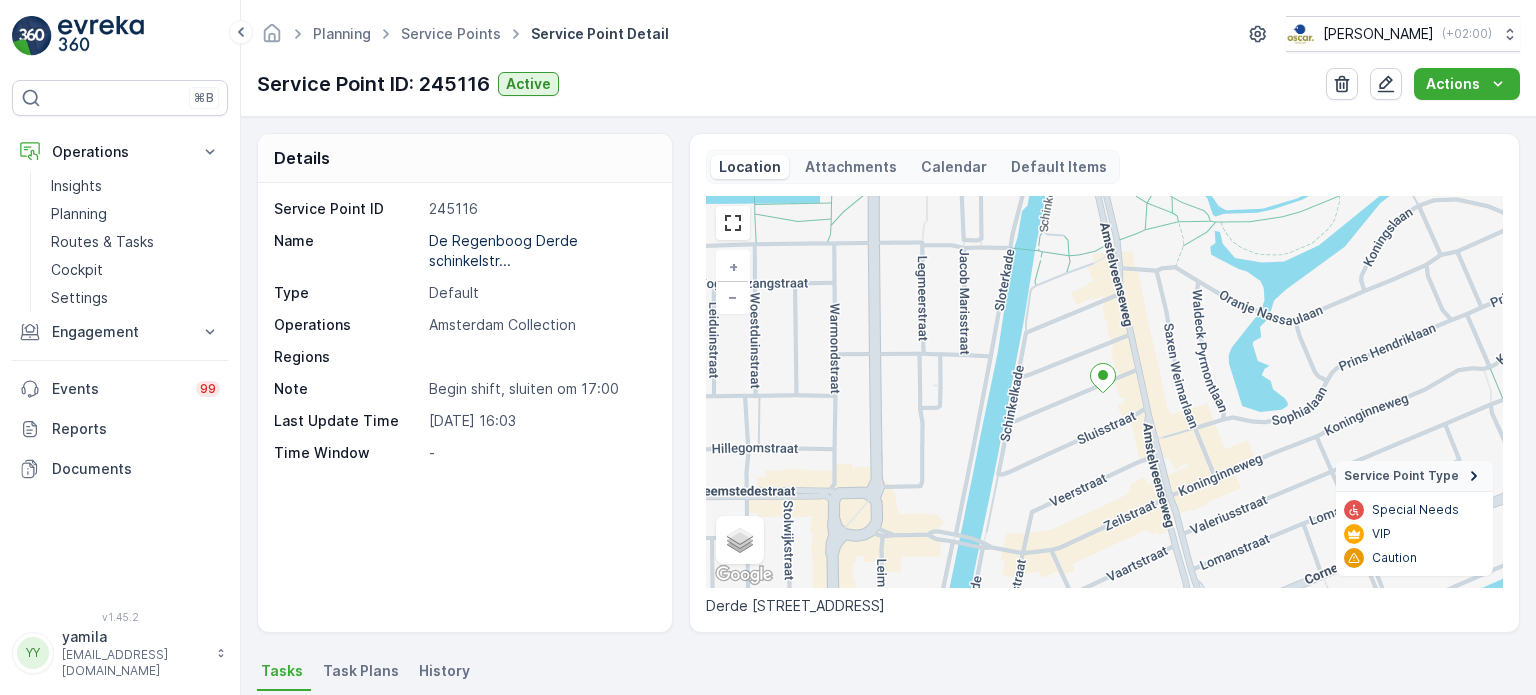 click on "Service Point ID: 245116 Active Actions" at bounding box center [888, 84] 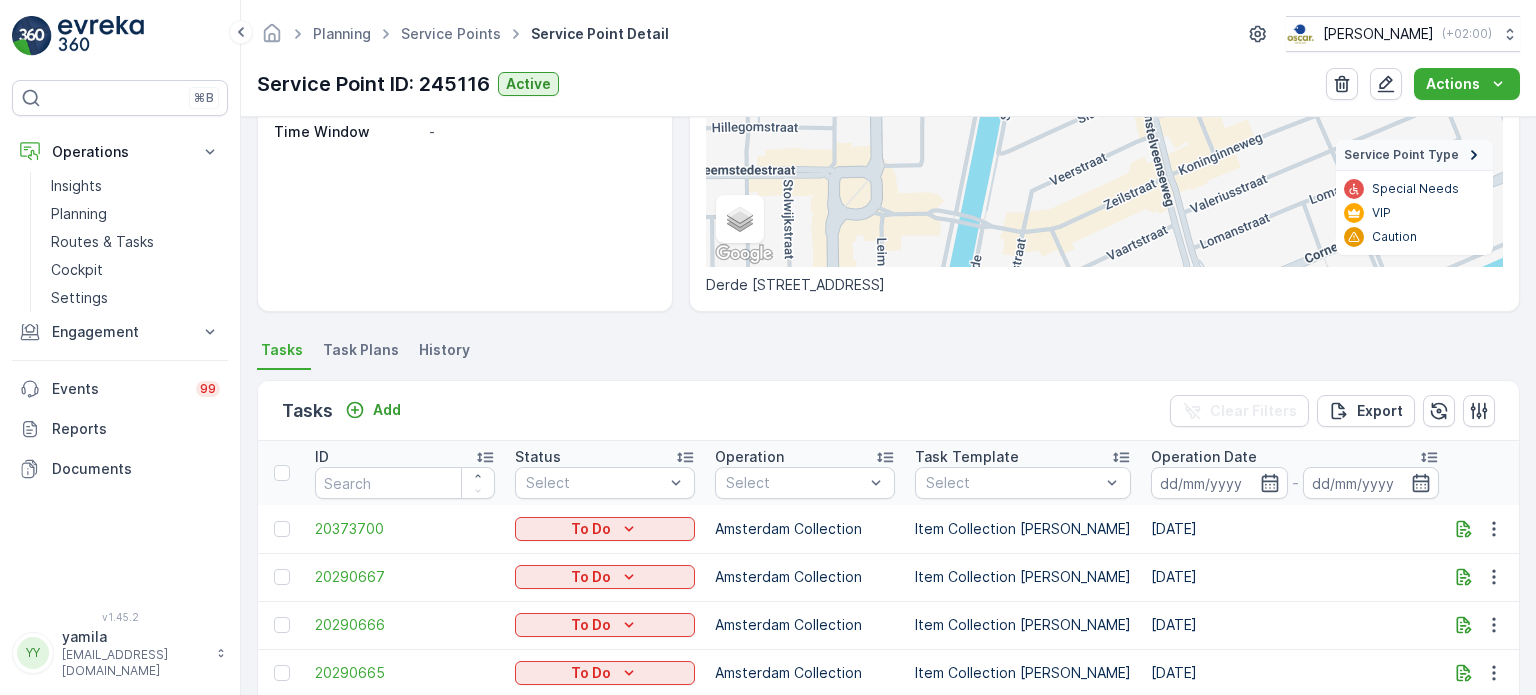 scroll, scrollTop: 0, scrollLeft: 0, axis: both 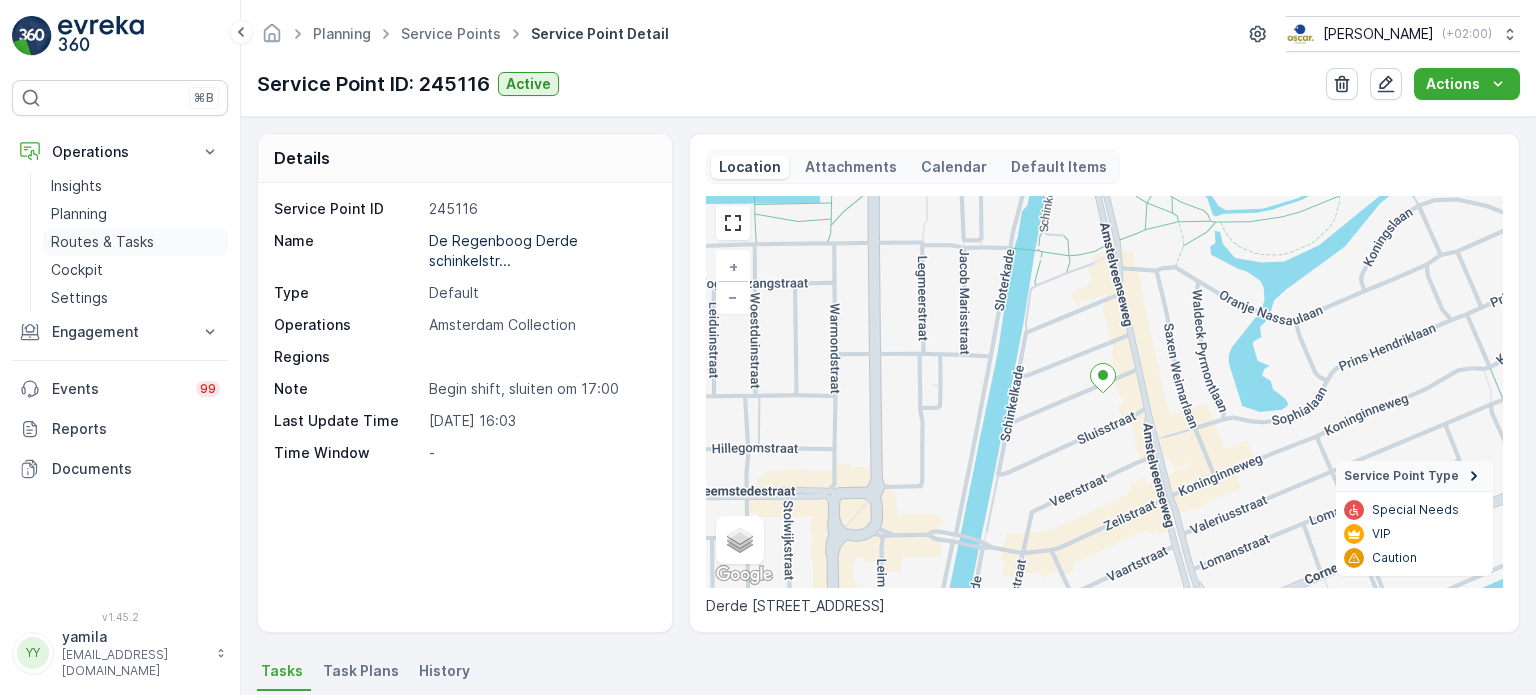 click on "Routes & Tasks" at bounding box center [102, 242] 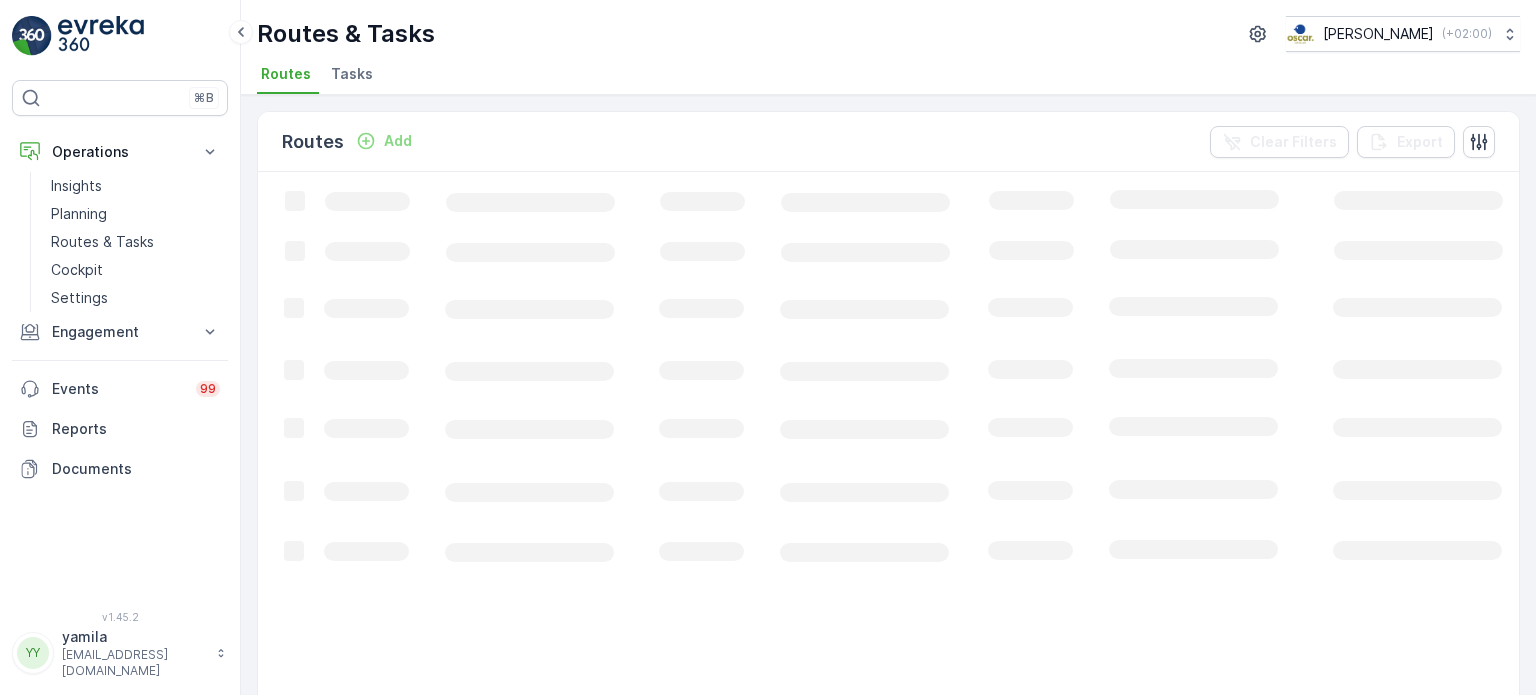 click on "Routes Tasks" at bounding box center [880, 77] 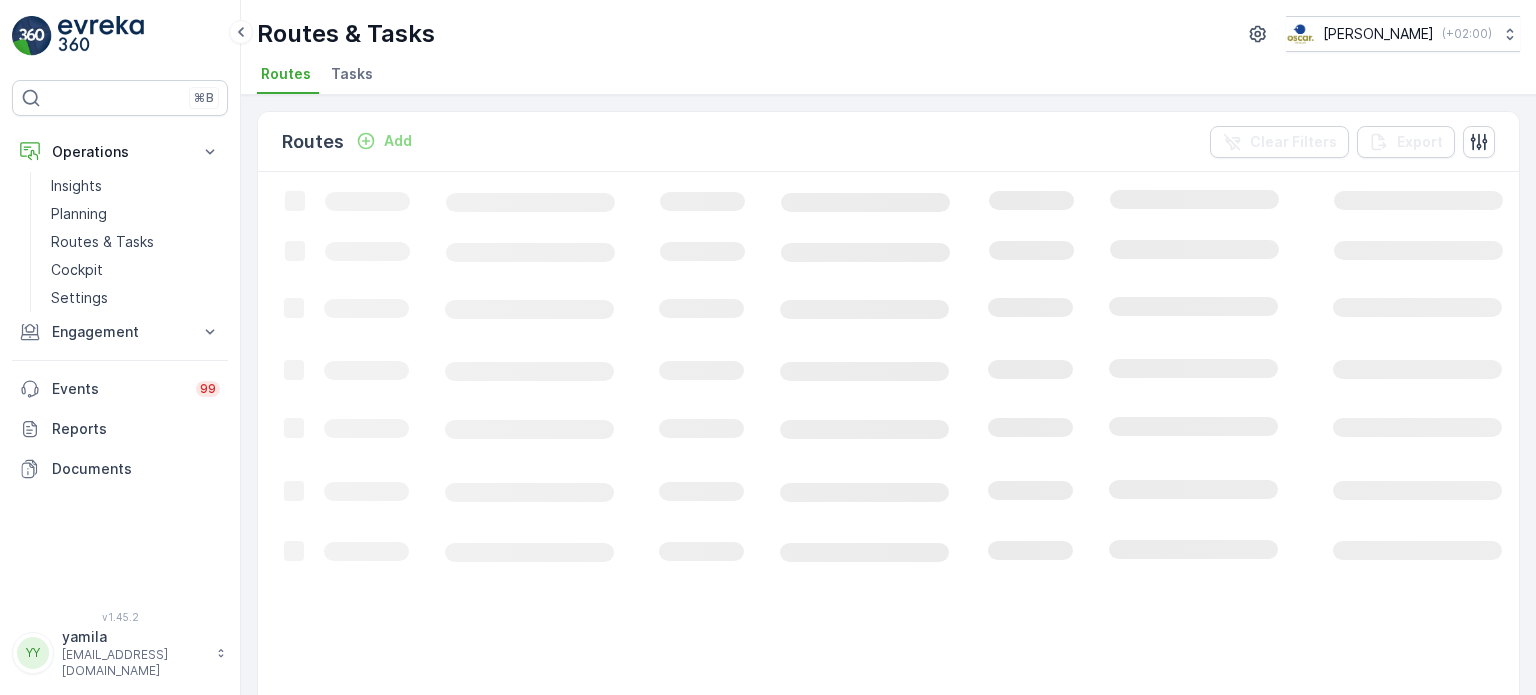 click on "Routes Tasks" at bounding box center (880, 77) 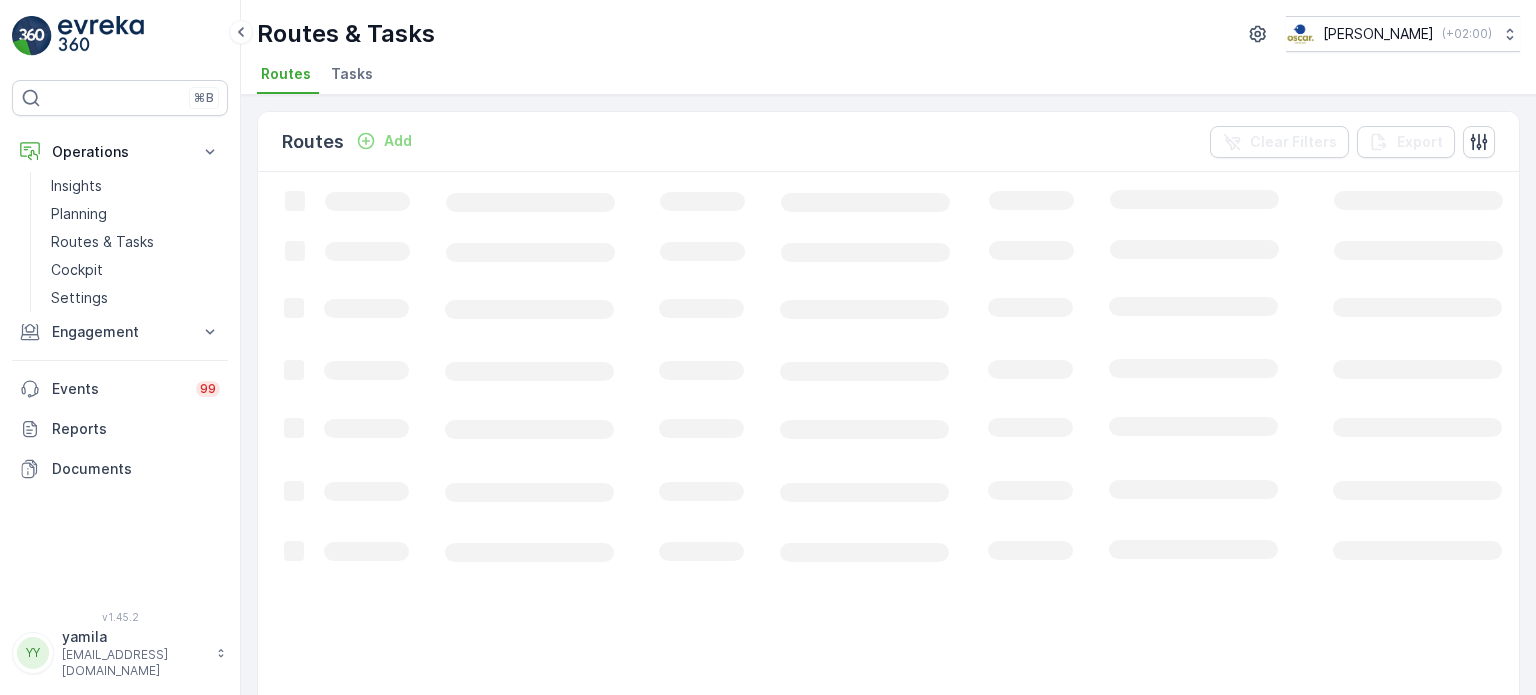 click on "Tasks" at bounding box center [354, 77] 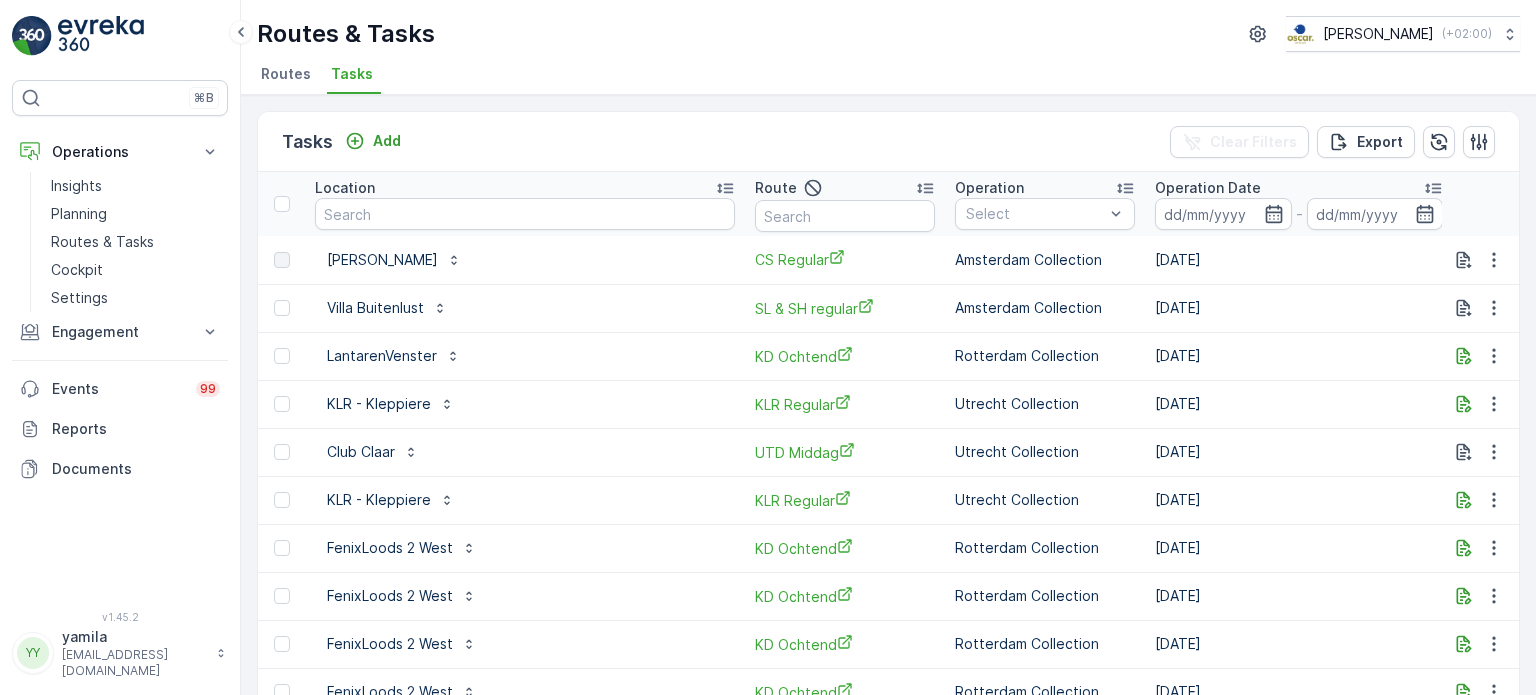 click at bounding box center [525, 214] 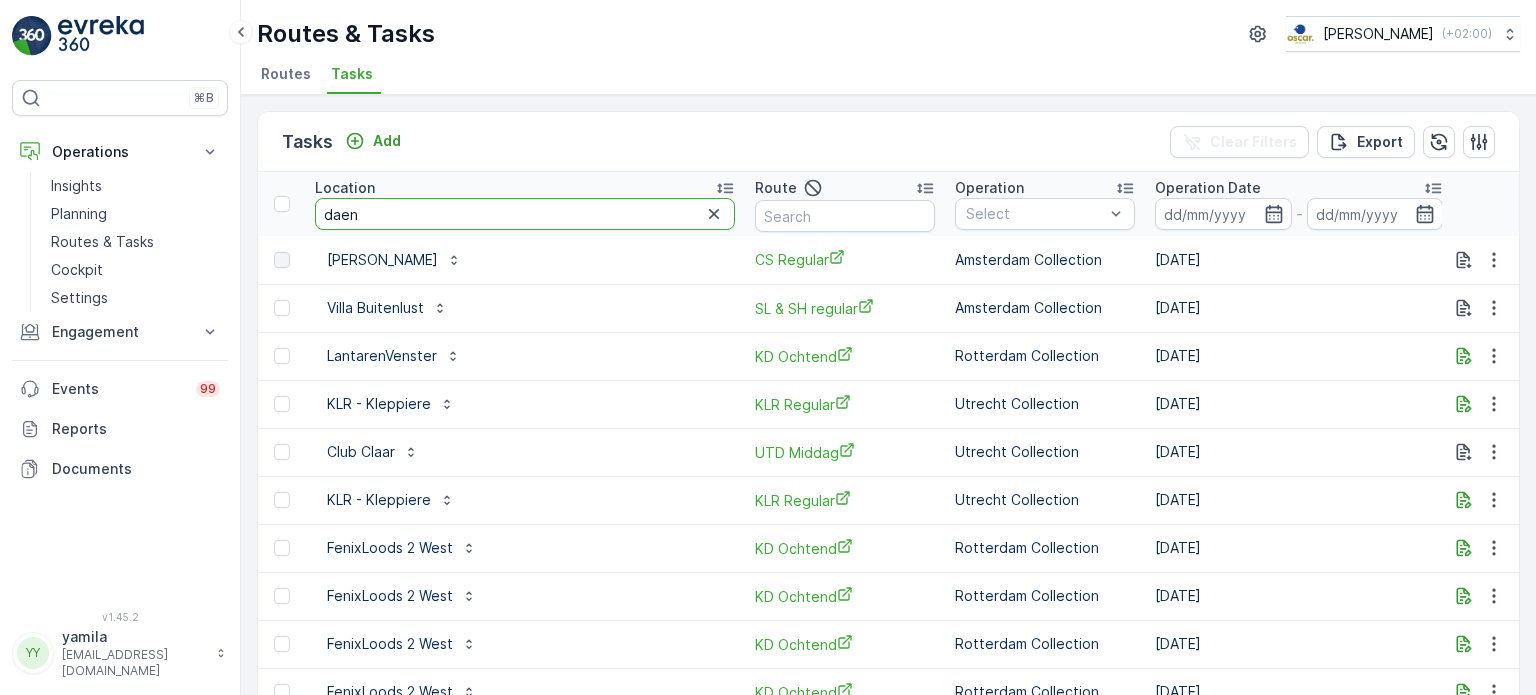 type on "daens" 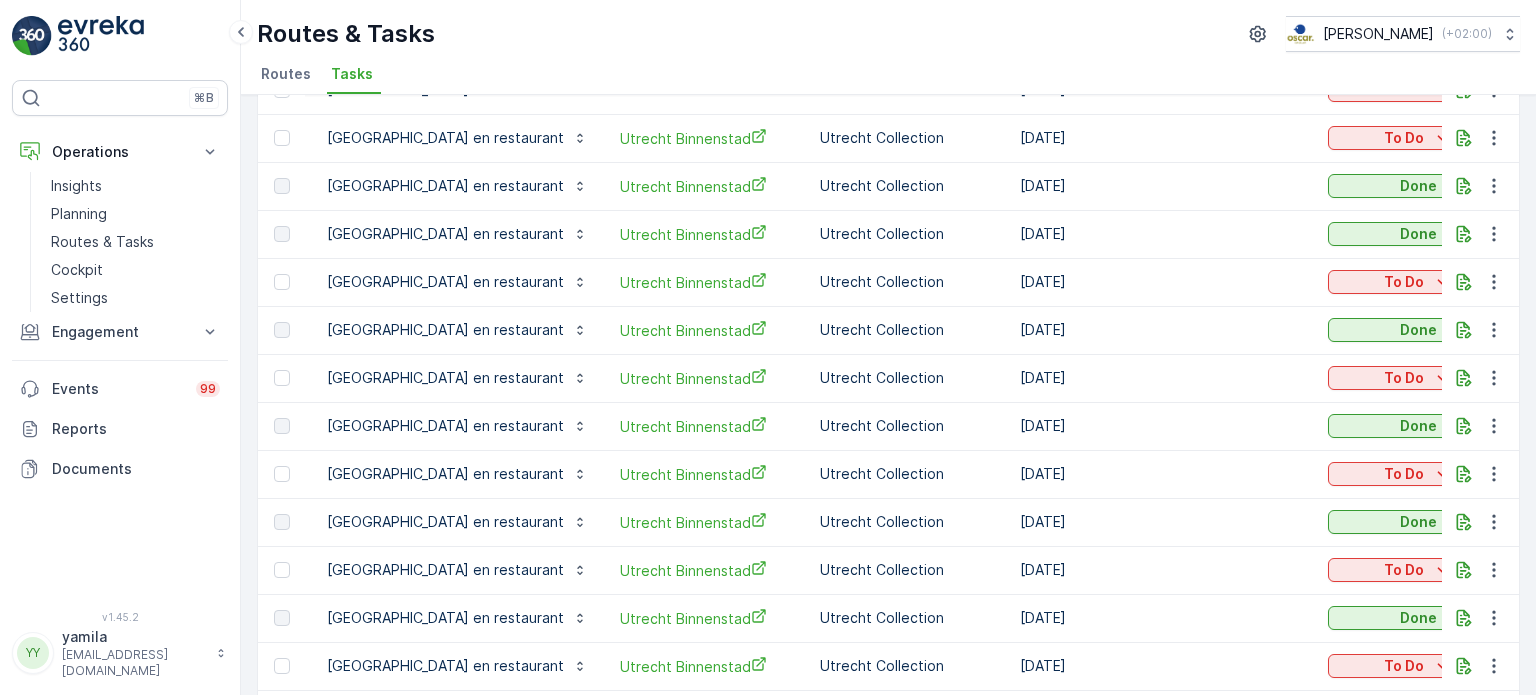 scroll, scrollTop: 0, scrollLeft: 0, axis: both 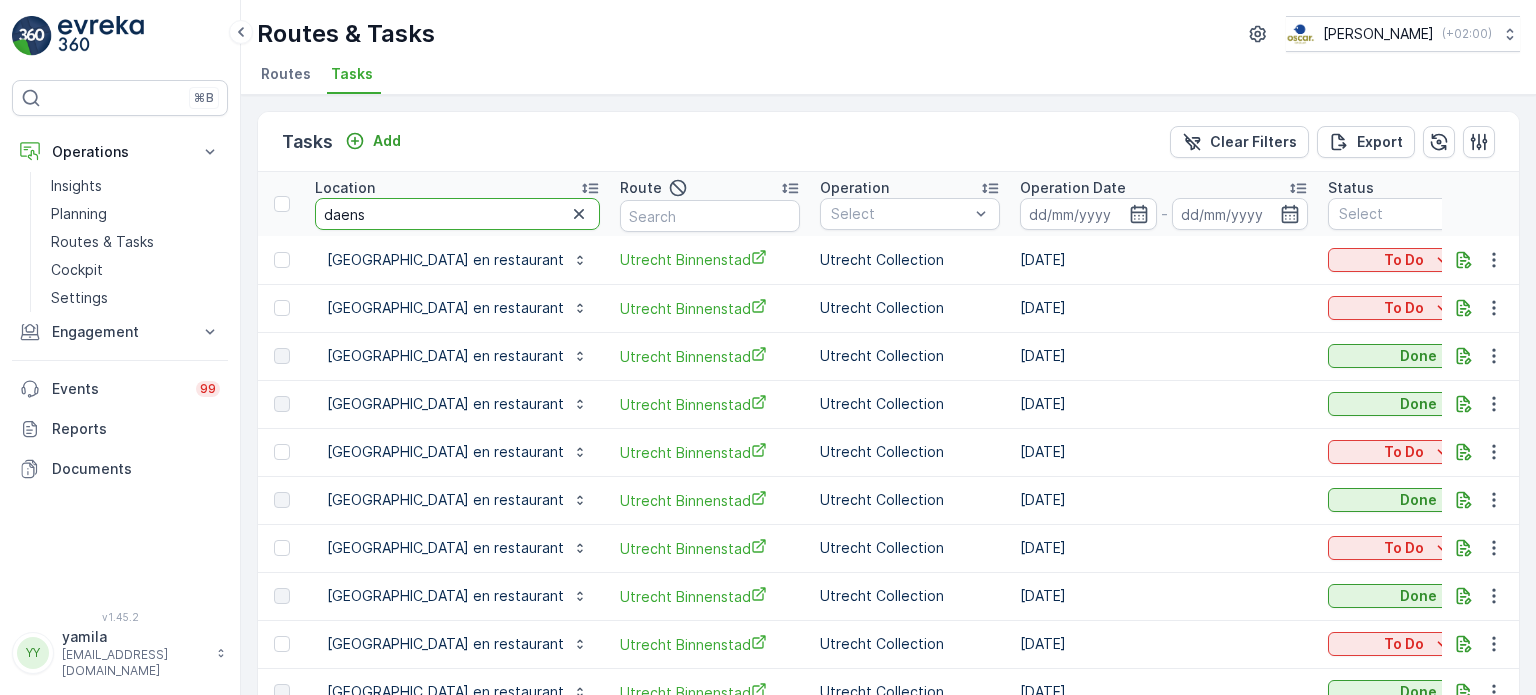 click on "daens" at bounding box center (457, 214) 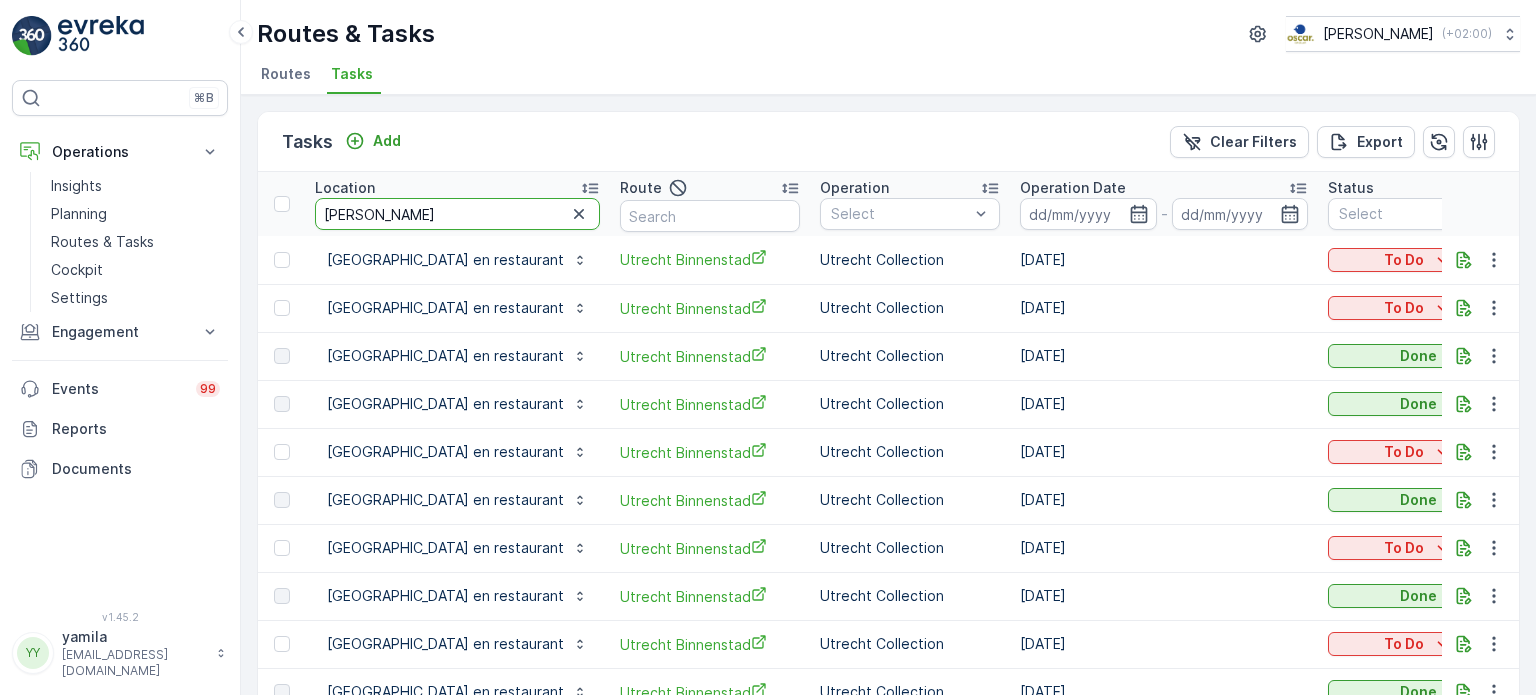 type on "[PERSON_NAME]" 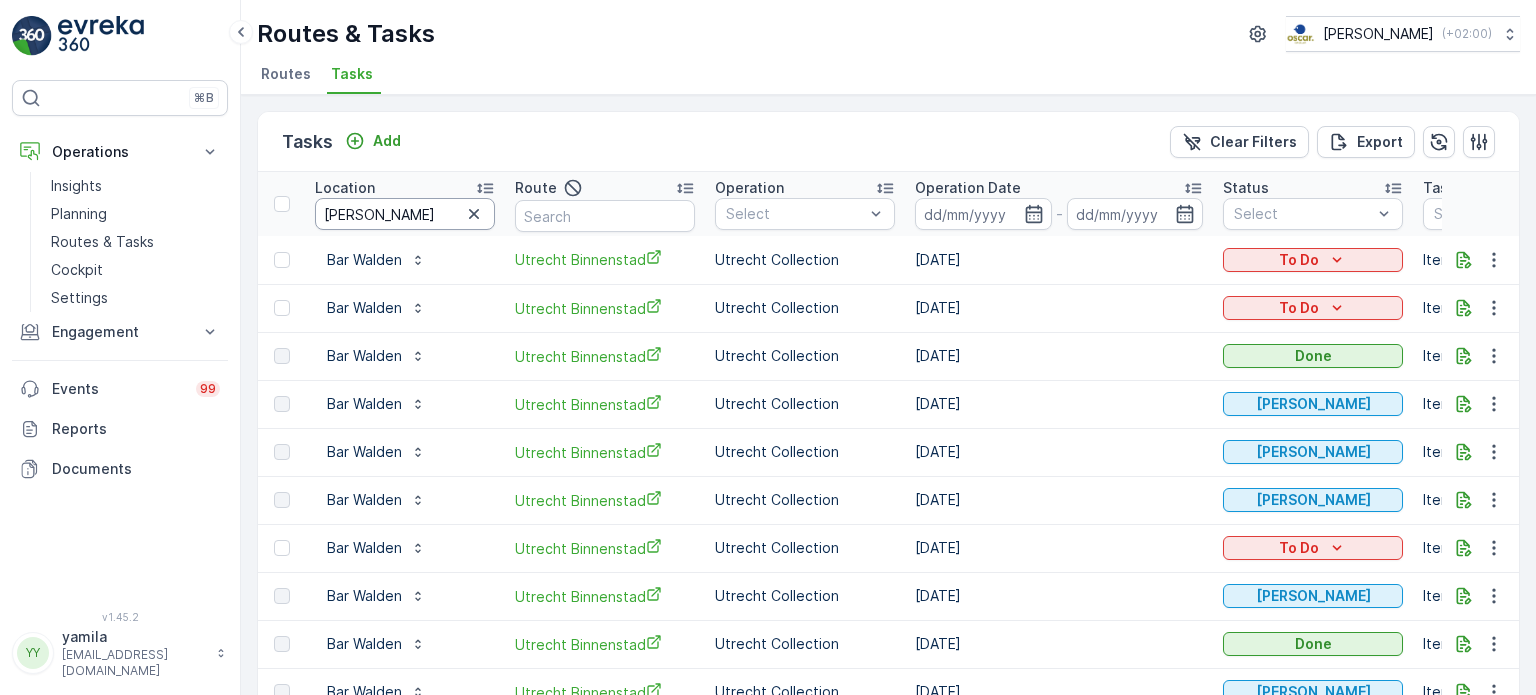 click on "[PERSON_NAME]" at bounding box center [405, 214] 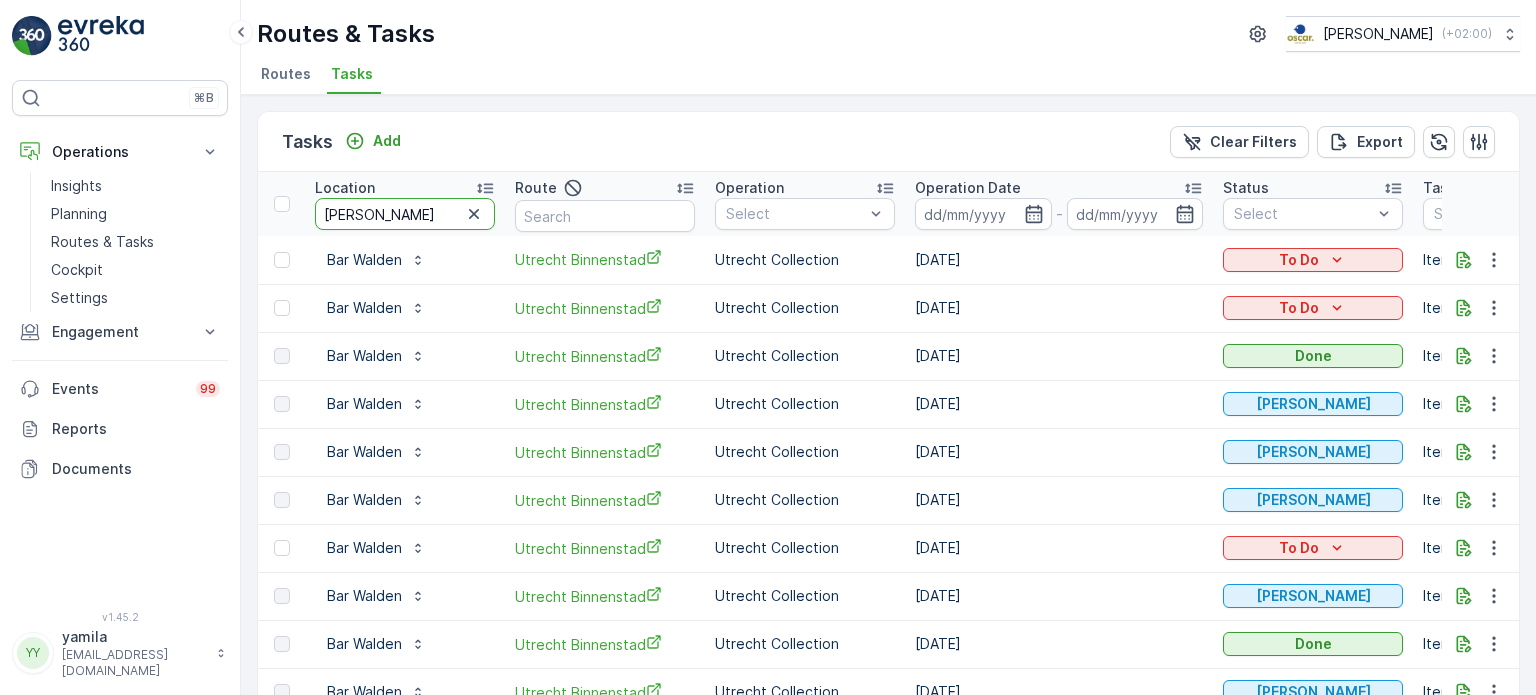 click on "[PERSON_NAME]" at bounding box center (405, 214) 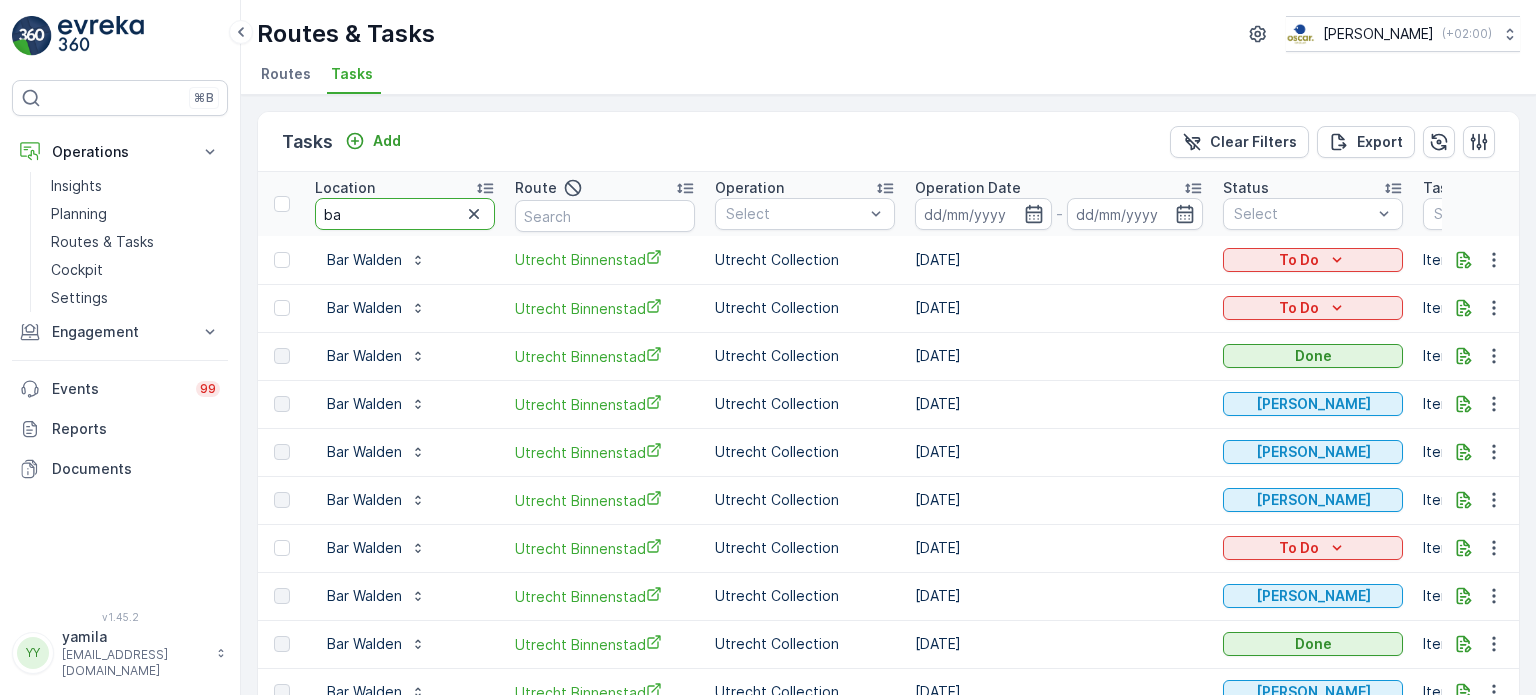 type on "b" 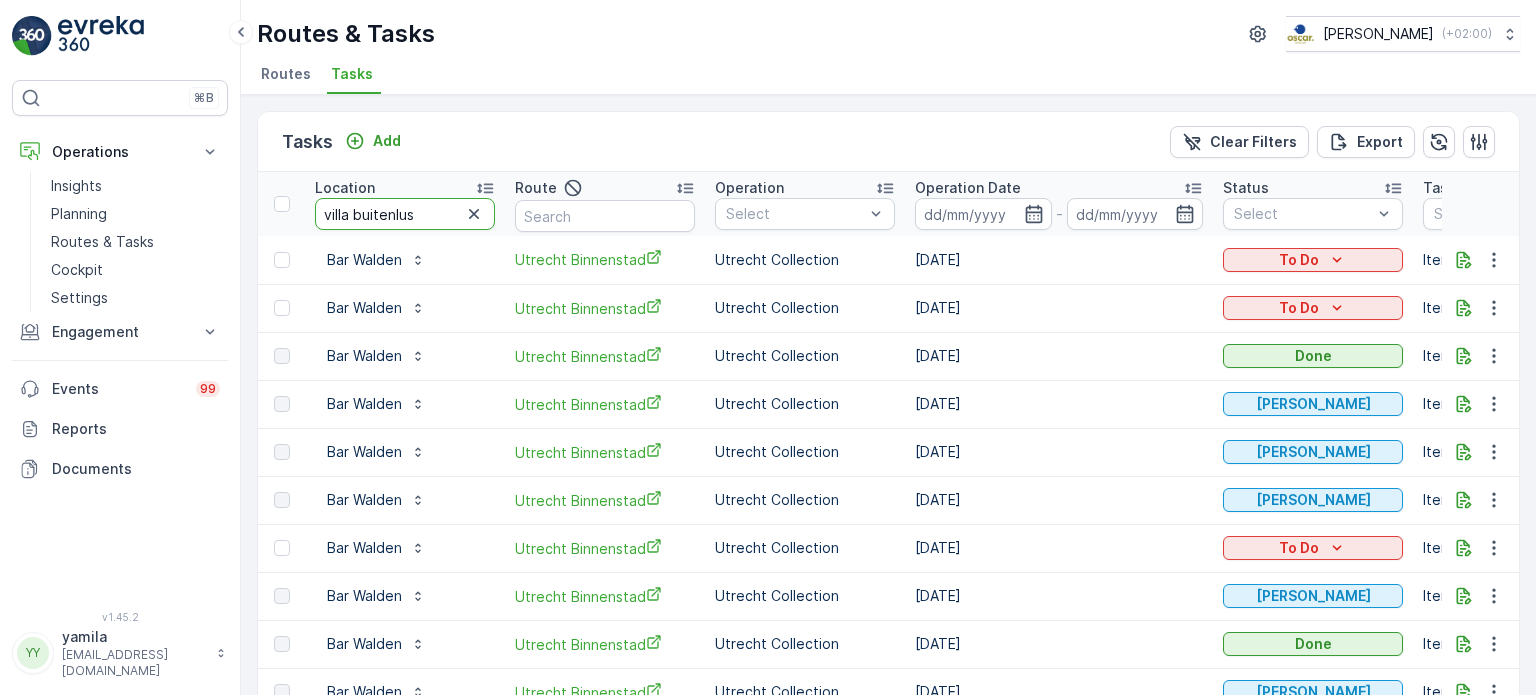 type on "villa buitenlust" 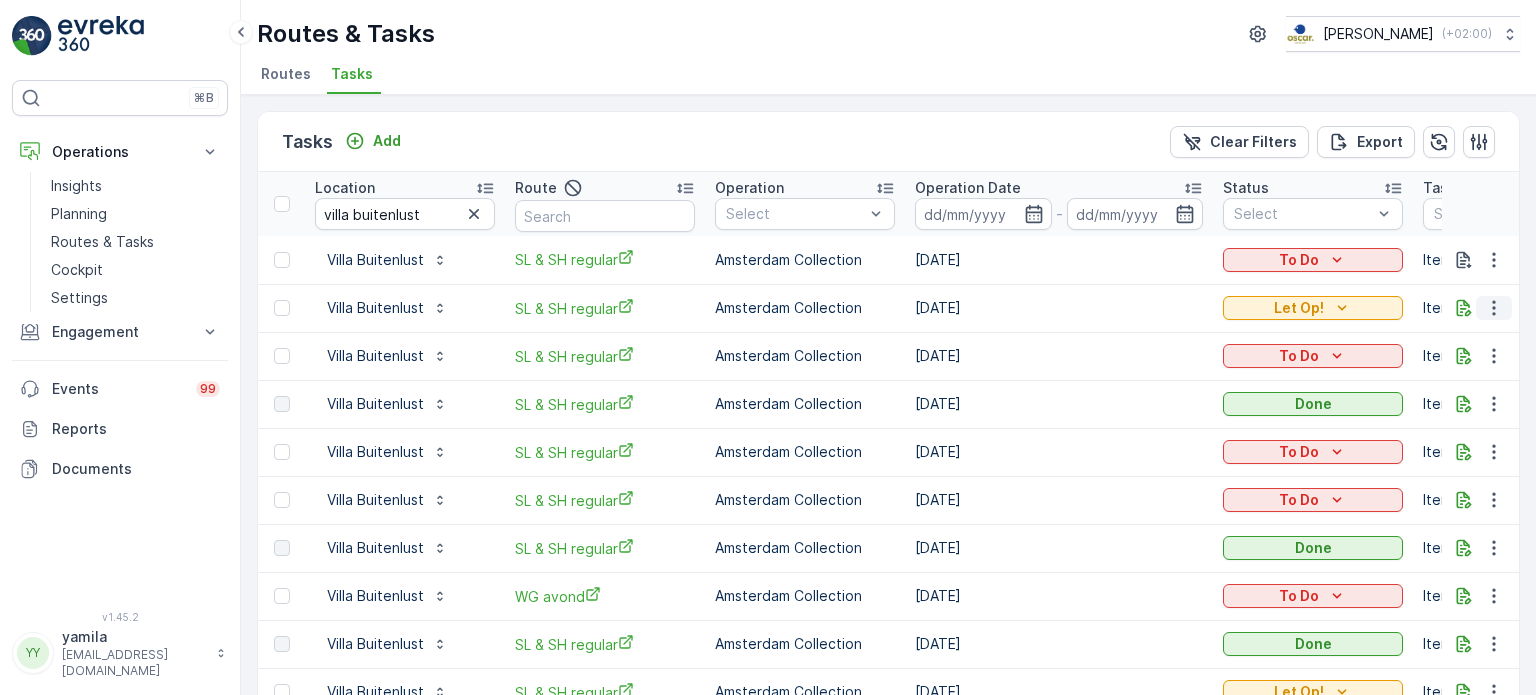 click 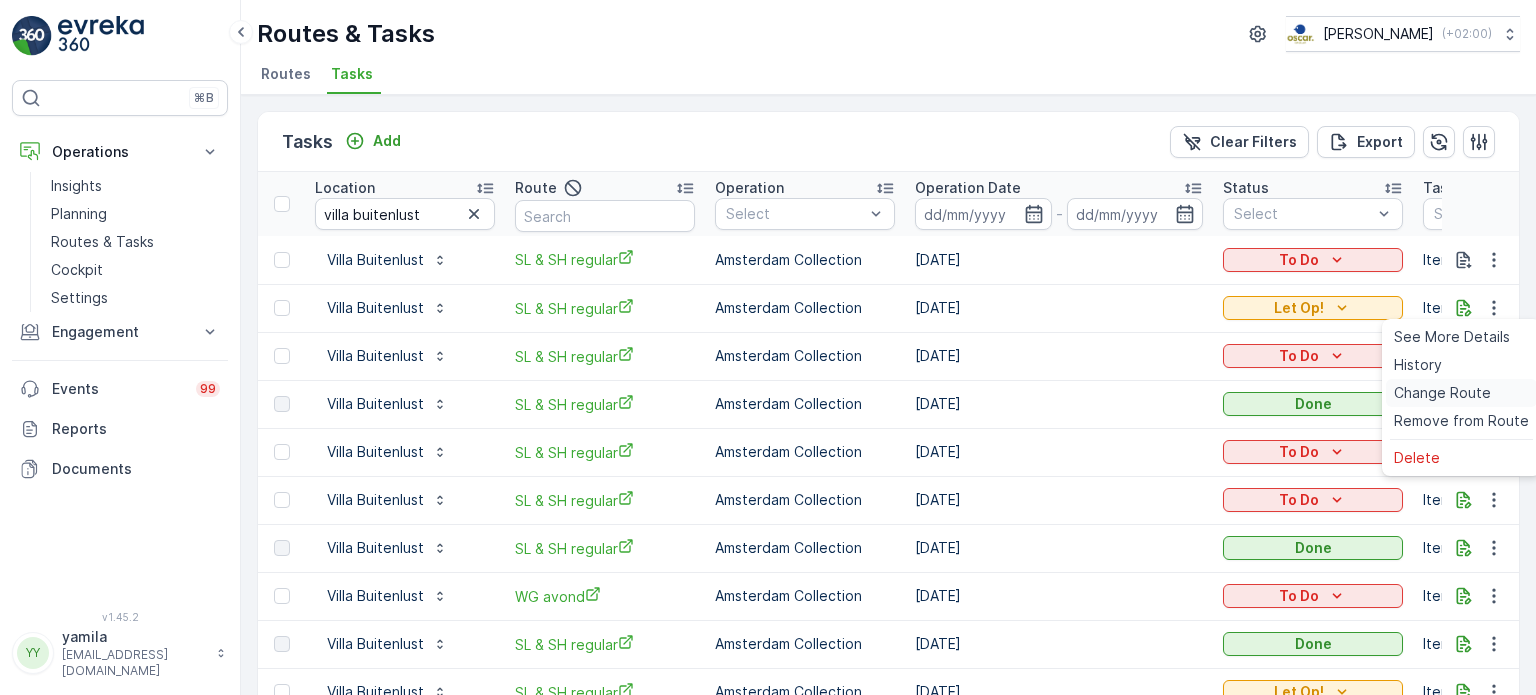 click on "Change Route" at bounding box center (1442, 393) 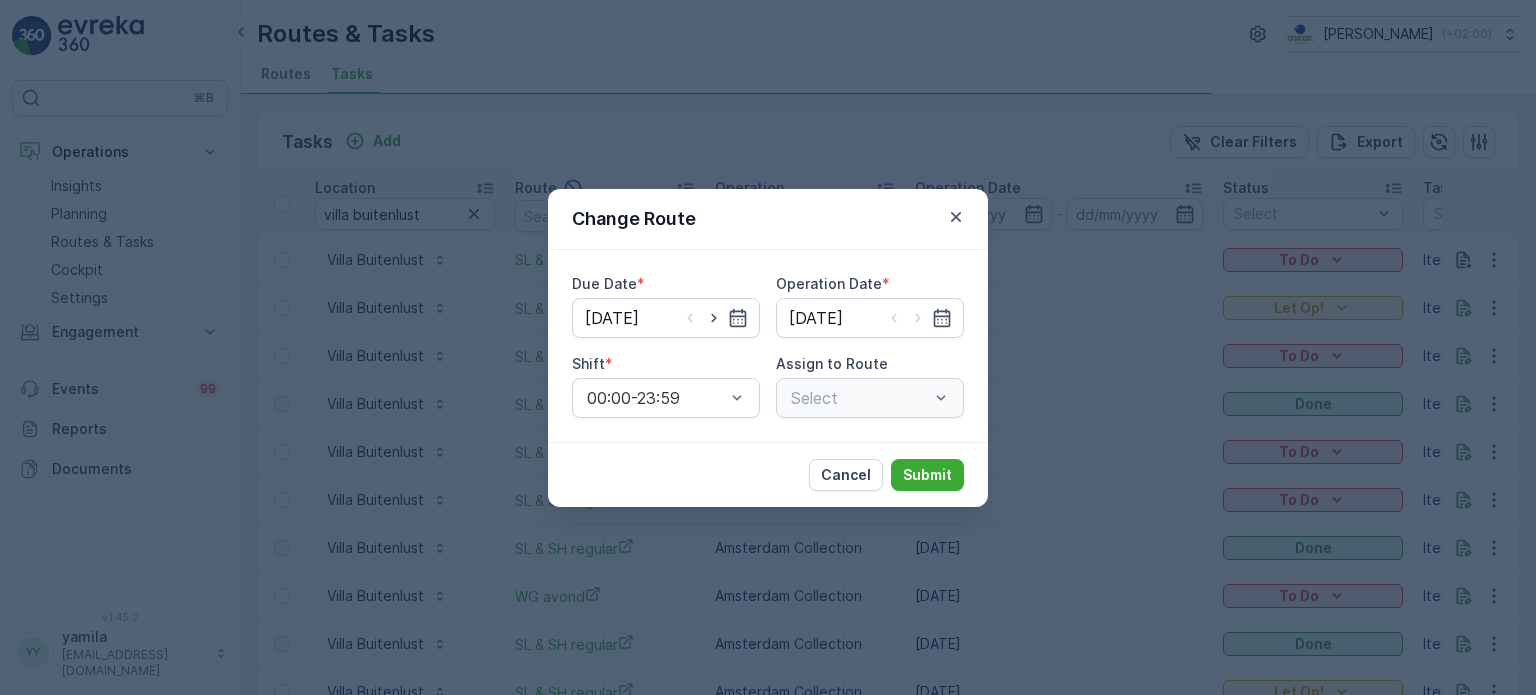 type on "[DATE]" 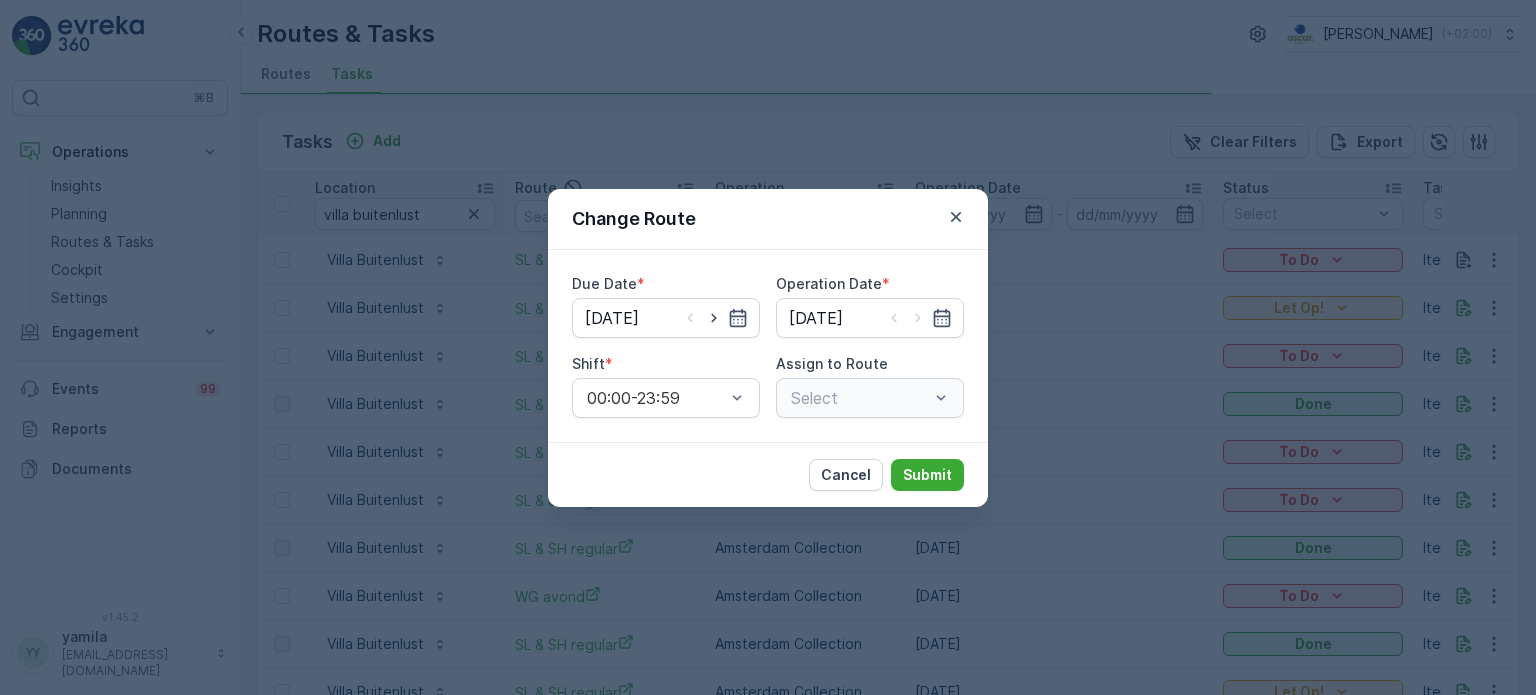 type on "[DATE]" 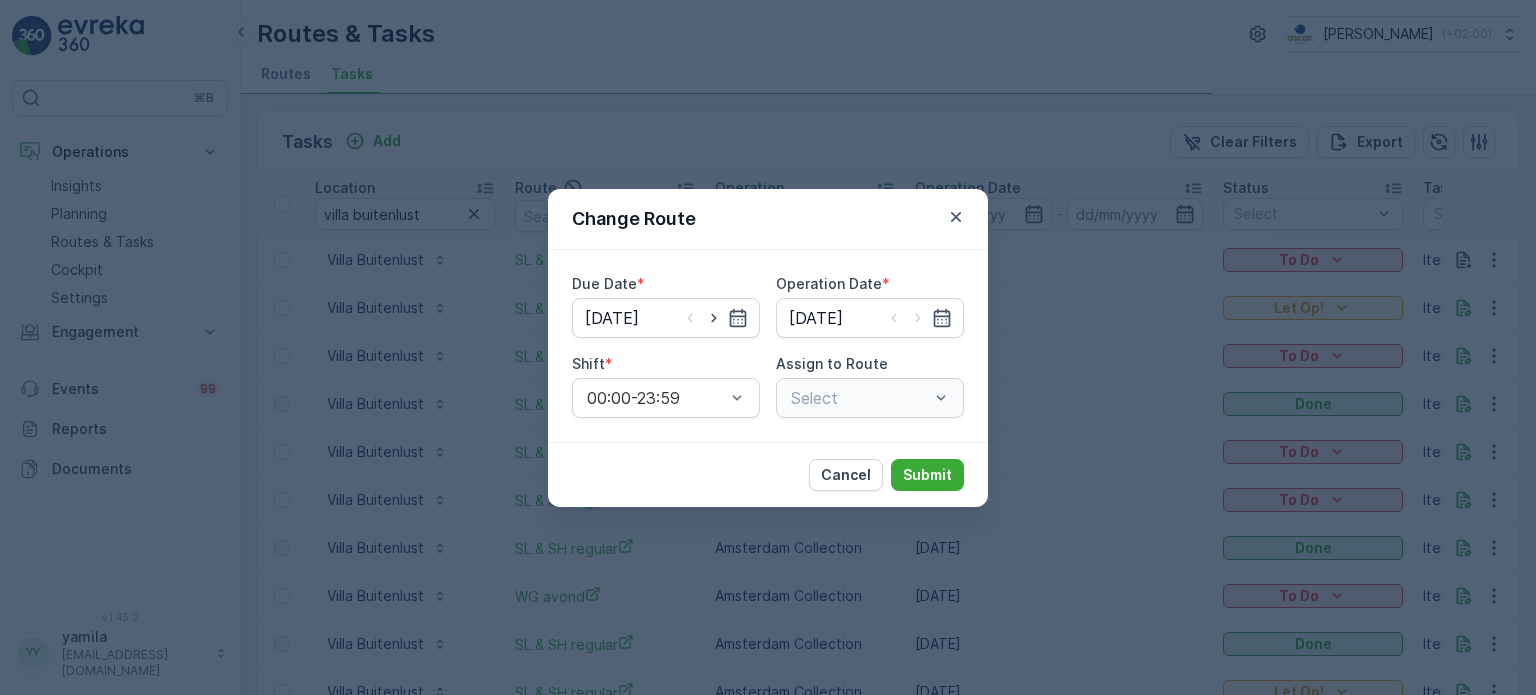 click on "Select" at bounding box center (870, 398) 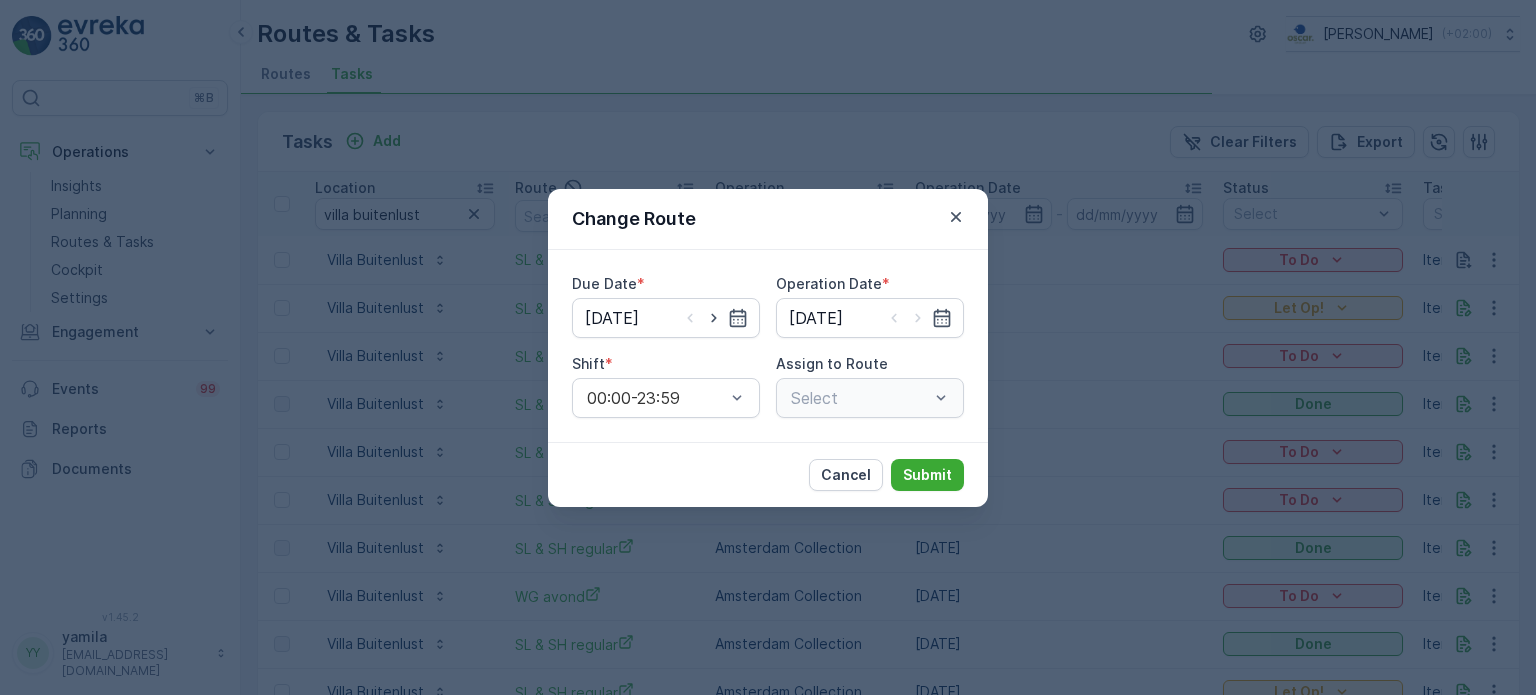click on "Select" at bounding box center (870, 398) 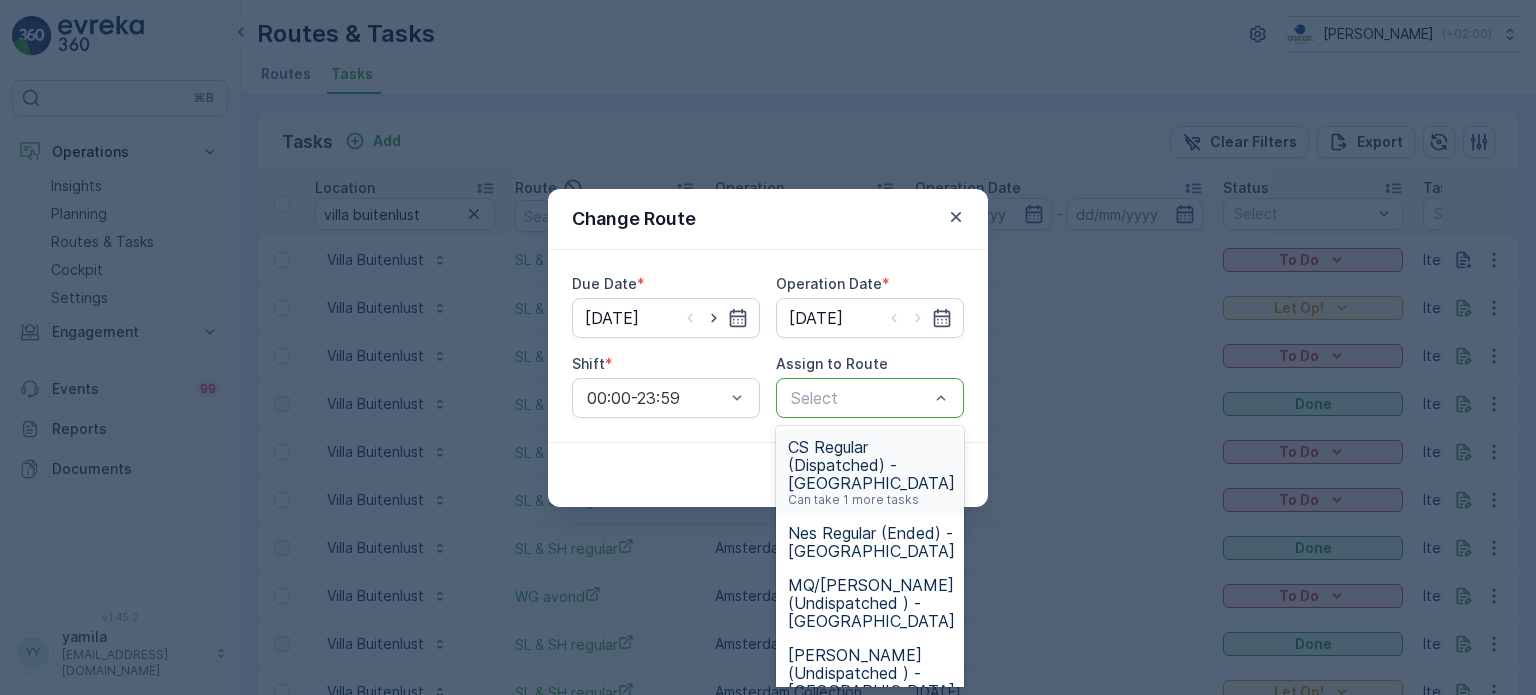 click at bounding box center (860, 398) 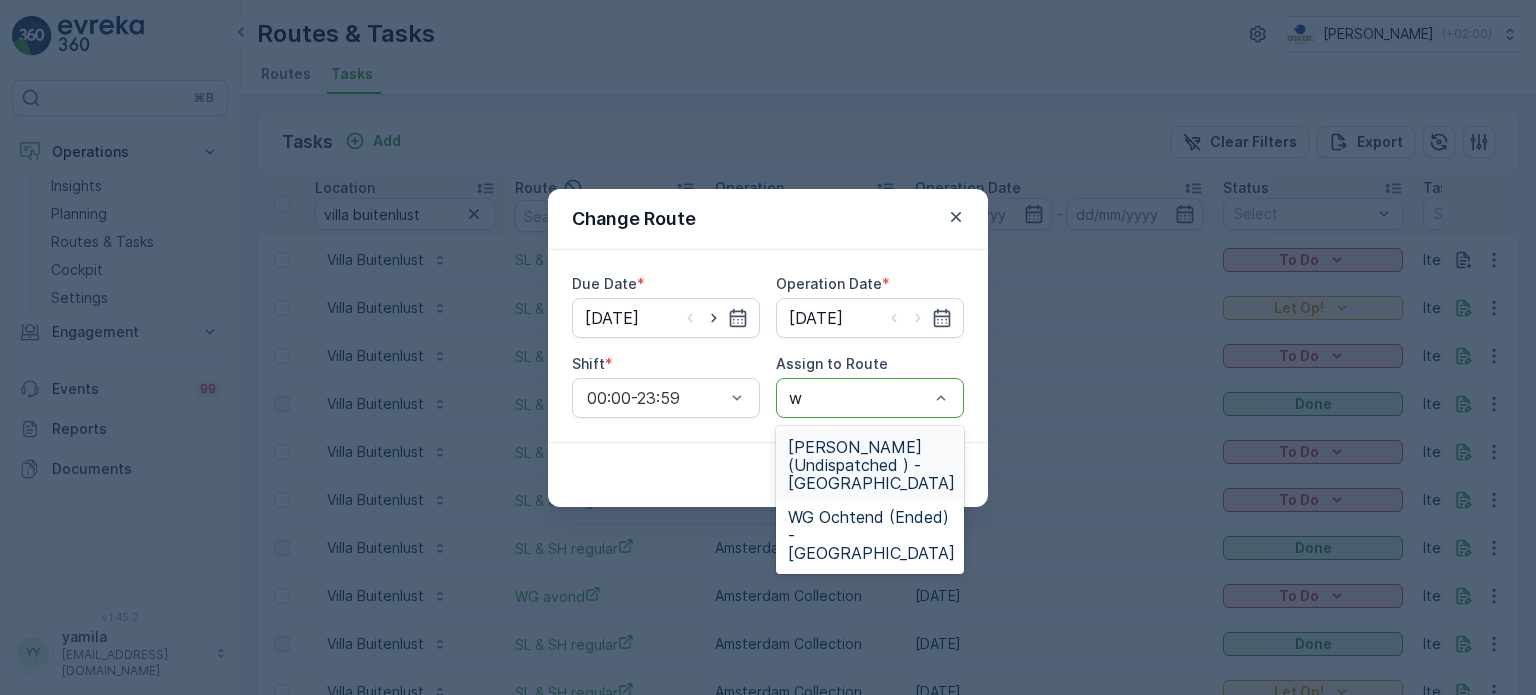 type on "wg" 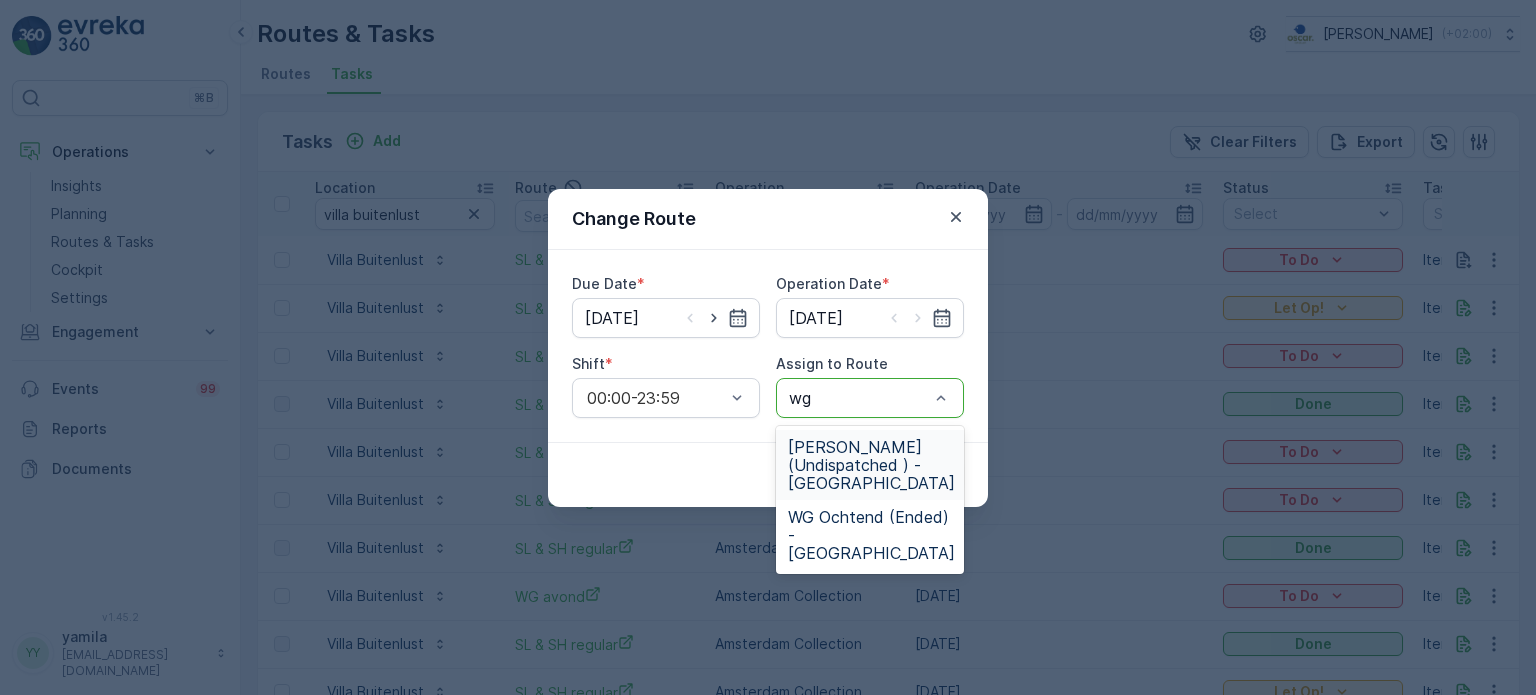 click on "[PERSON_NAME] (Undispatched ) - [GEOGRAPHIC_DATA]" at bounding box center (871, 465) 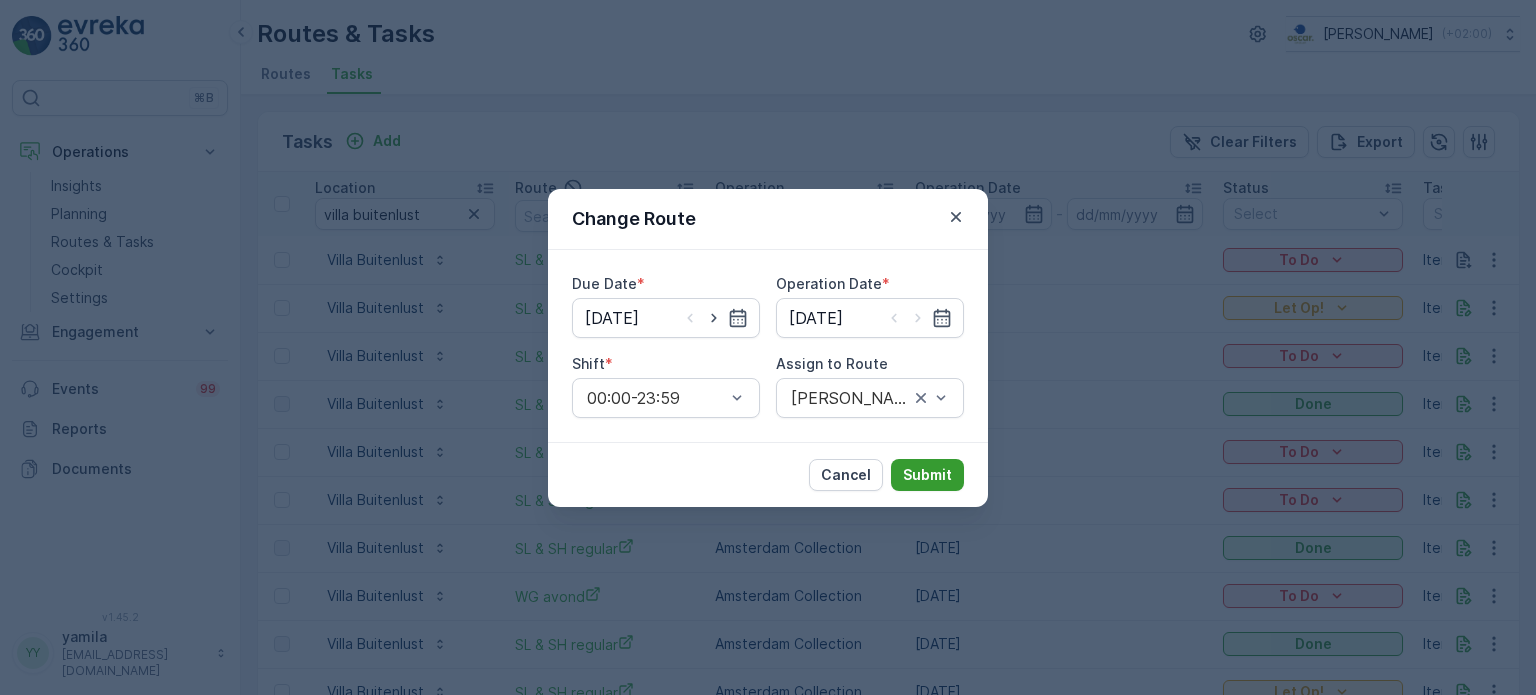 click on "Submit" at bounding box center (927, 475) 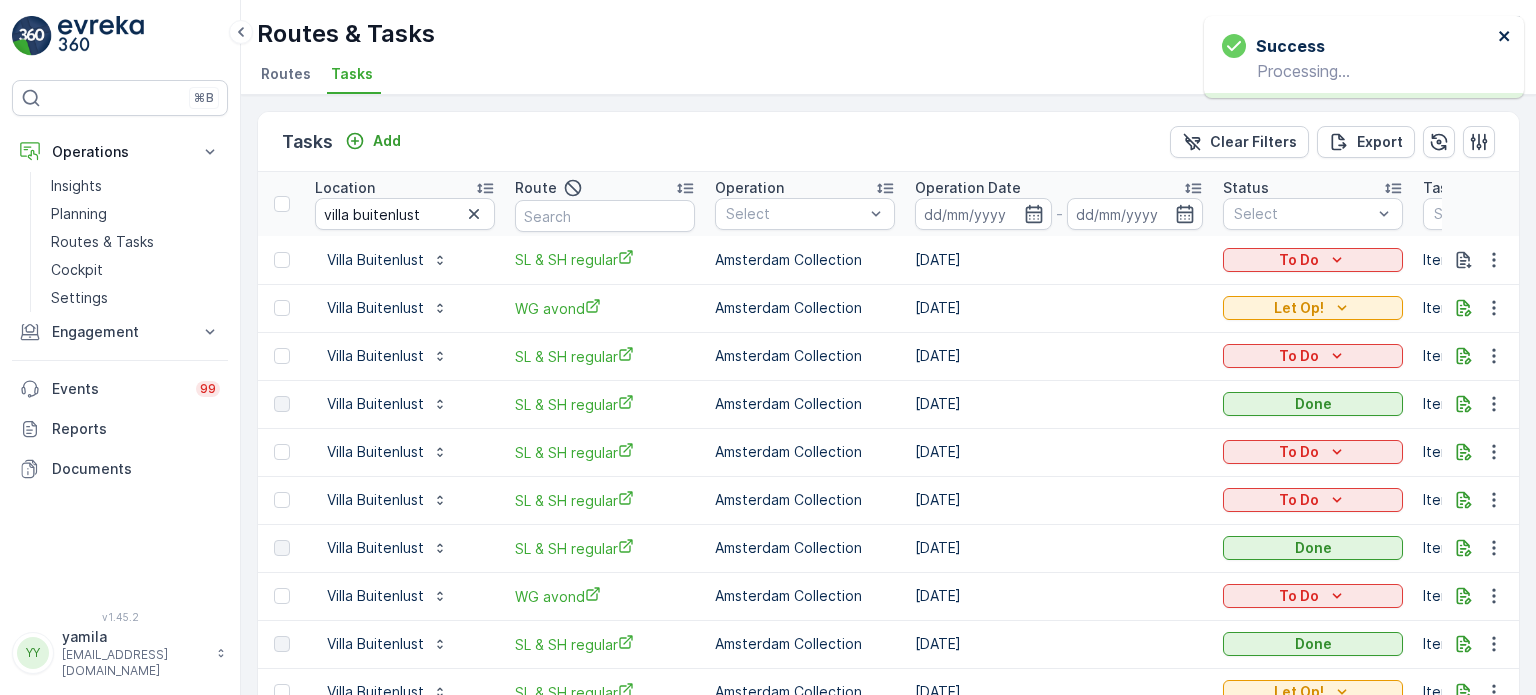 click 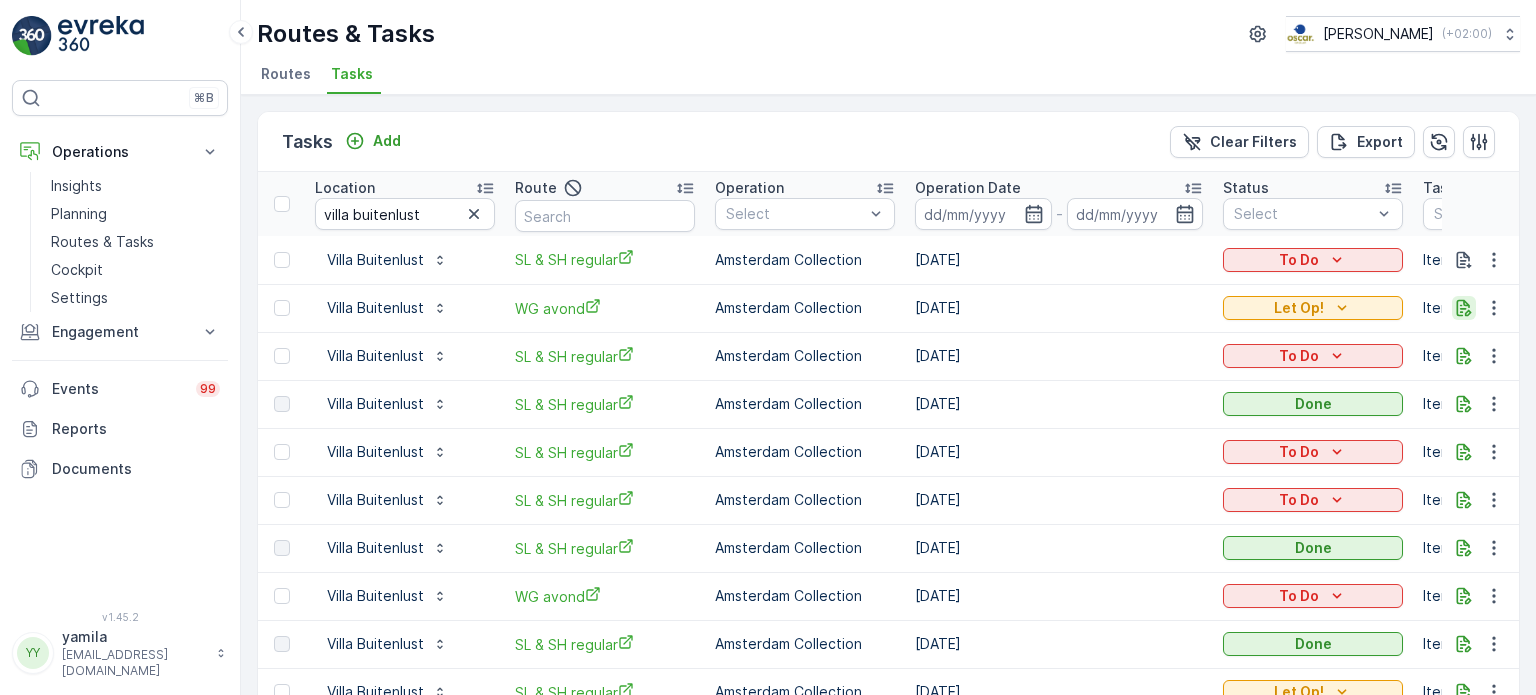click at bounding box center (1482, 308) 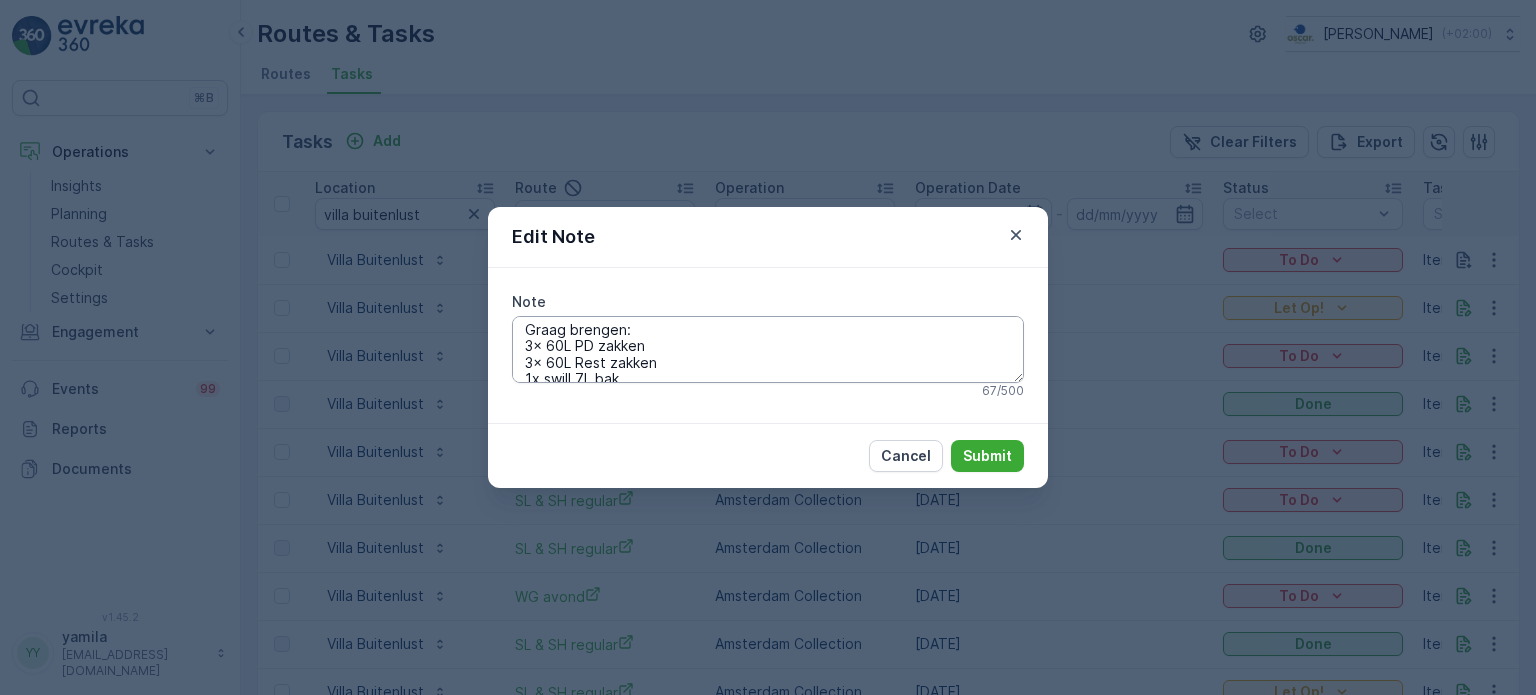 scroll, scrollTop: 0, scrollLeft: 0, axis: both 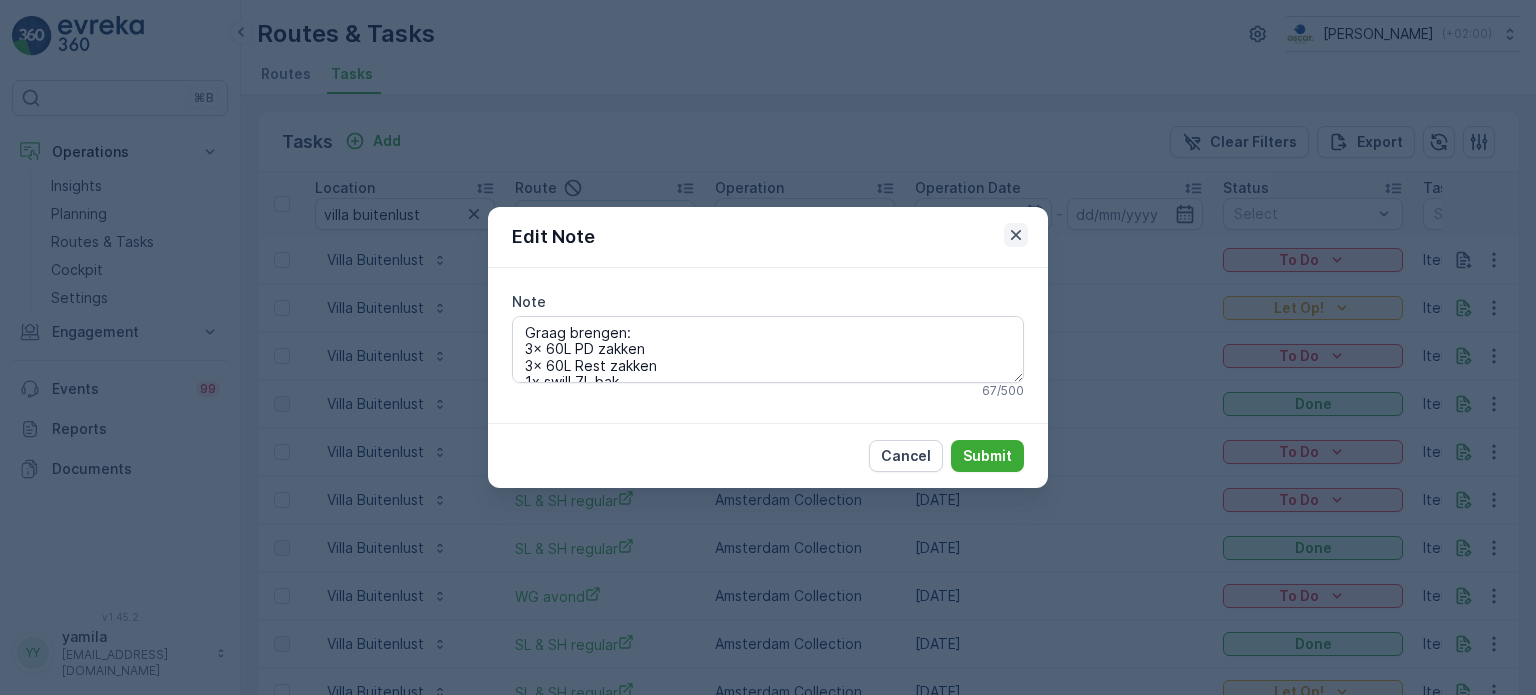 click 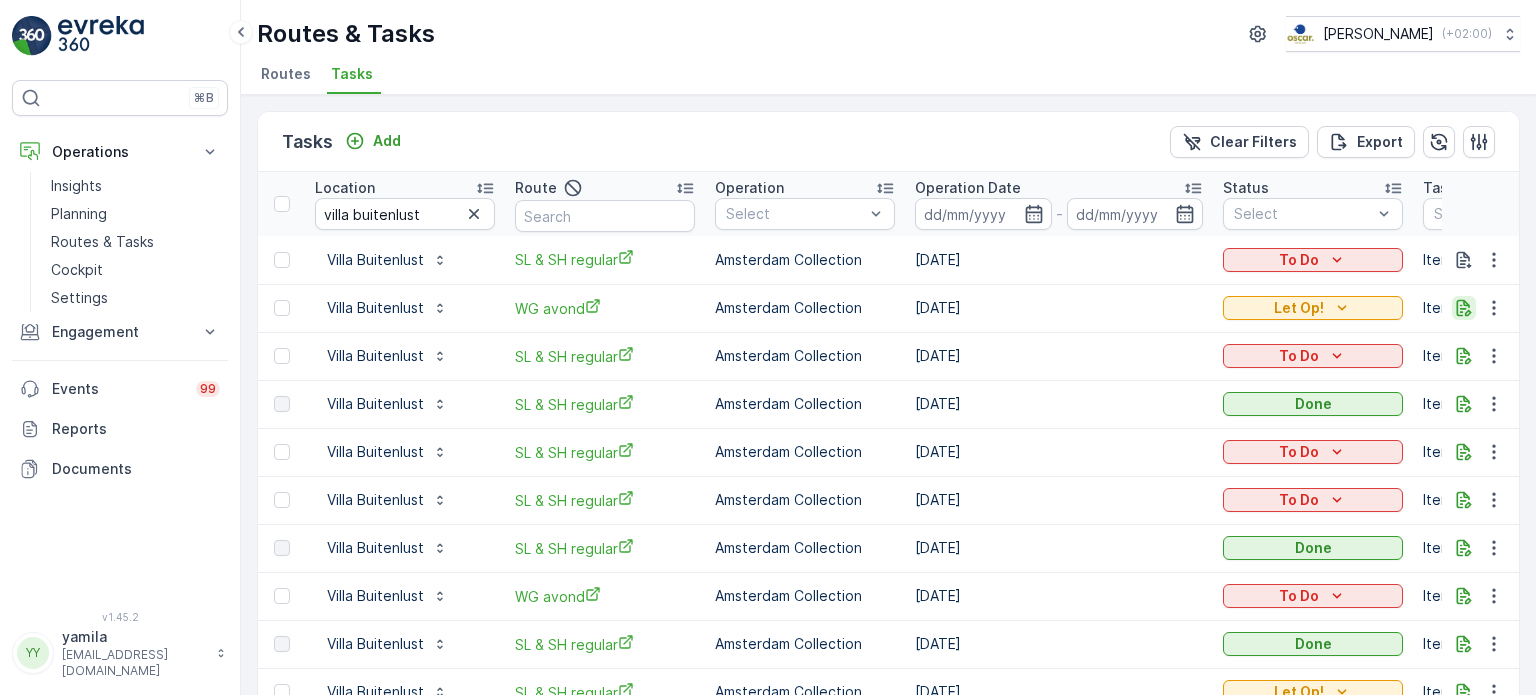 click 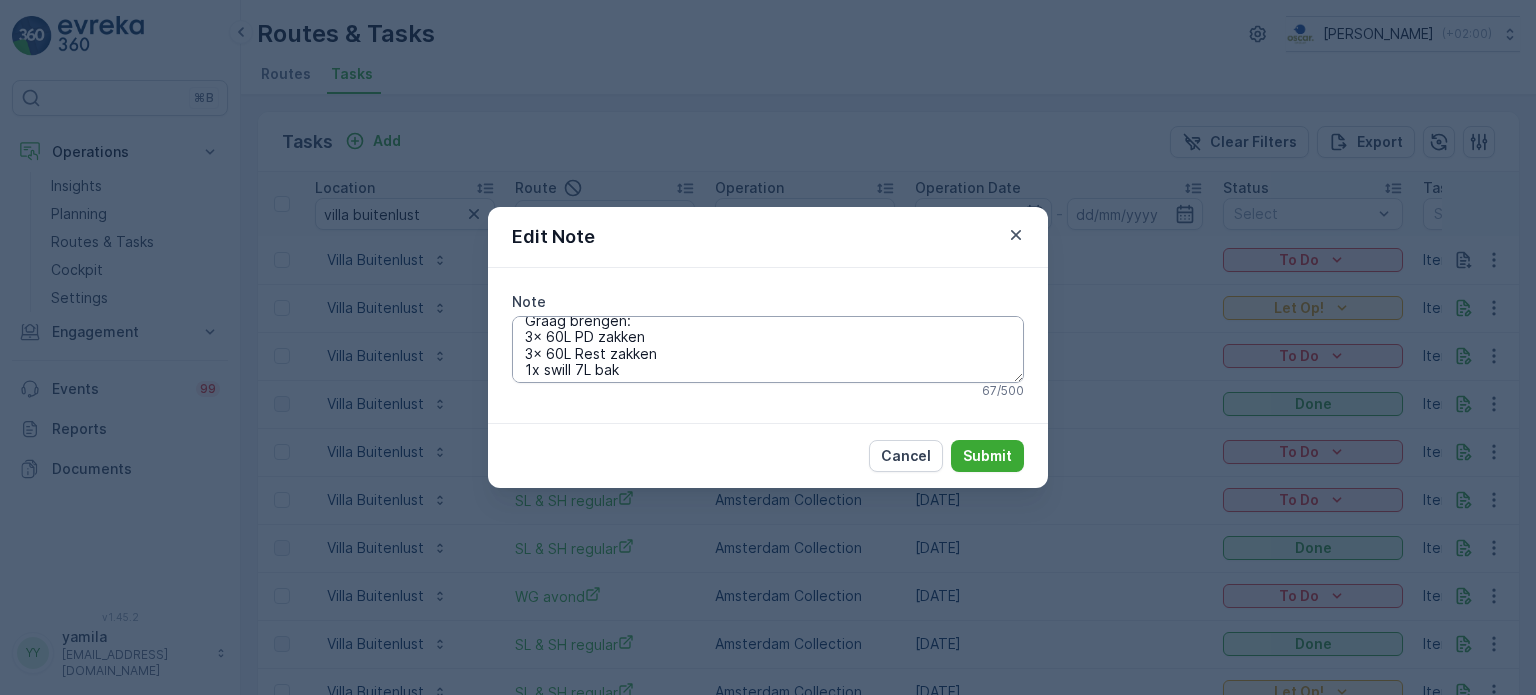 scroll, scrollTop: 16, scrollLeft: 0, axis: vertical 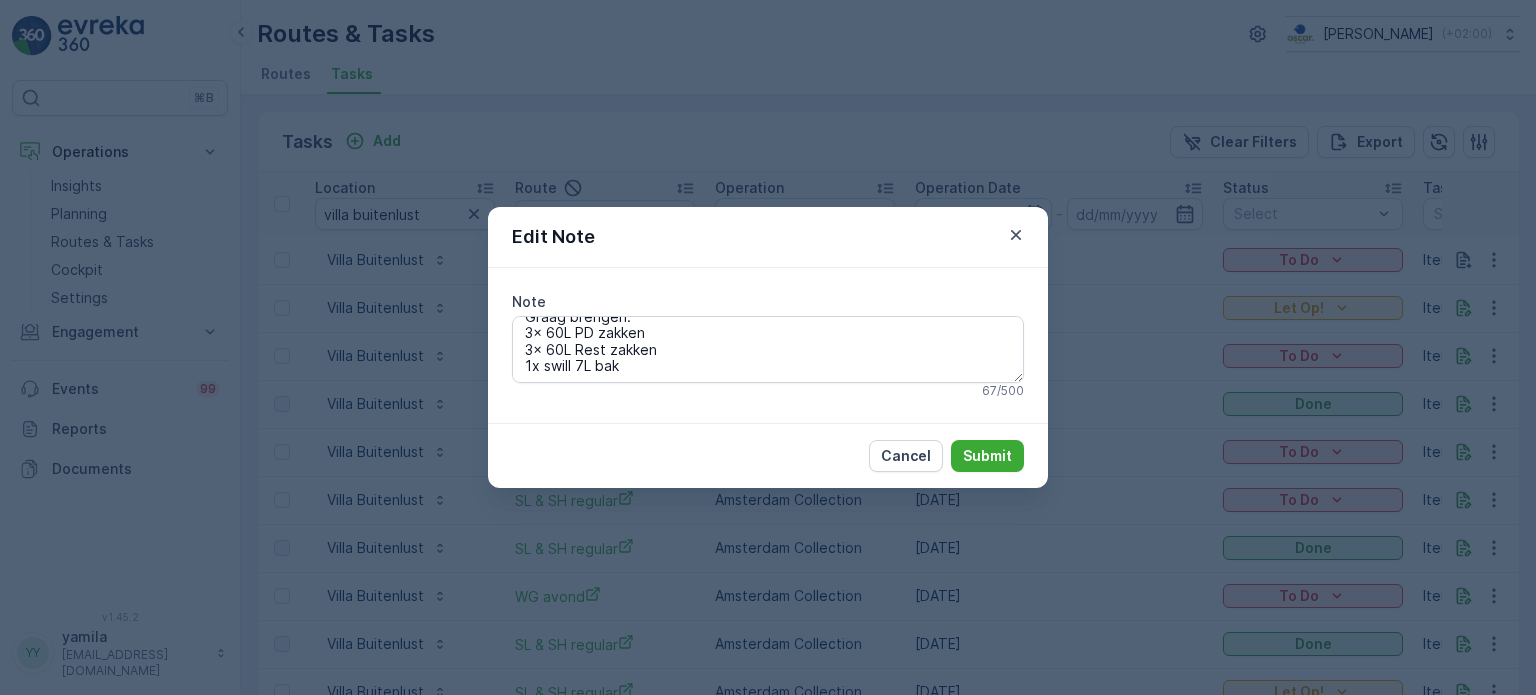 drag, startPoint x: 627, startPoint y: 367, endPoint x: 488, endPoint y: 363, distance: 139.05754 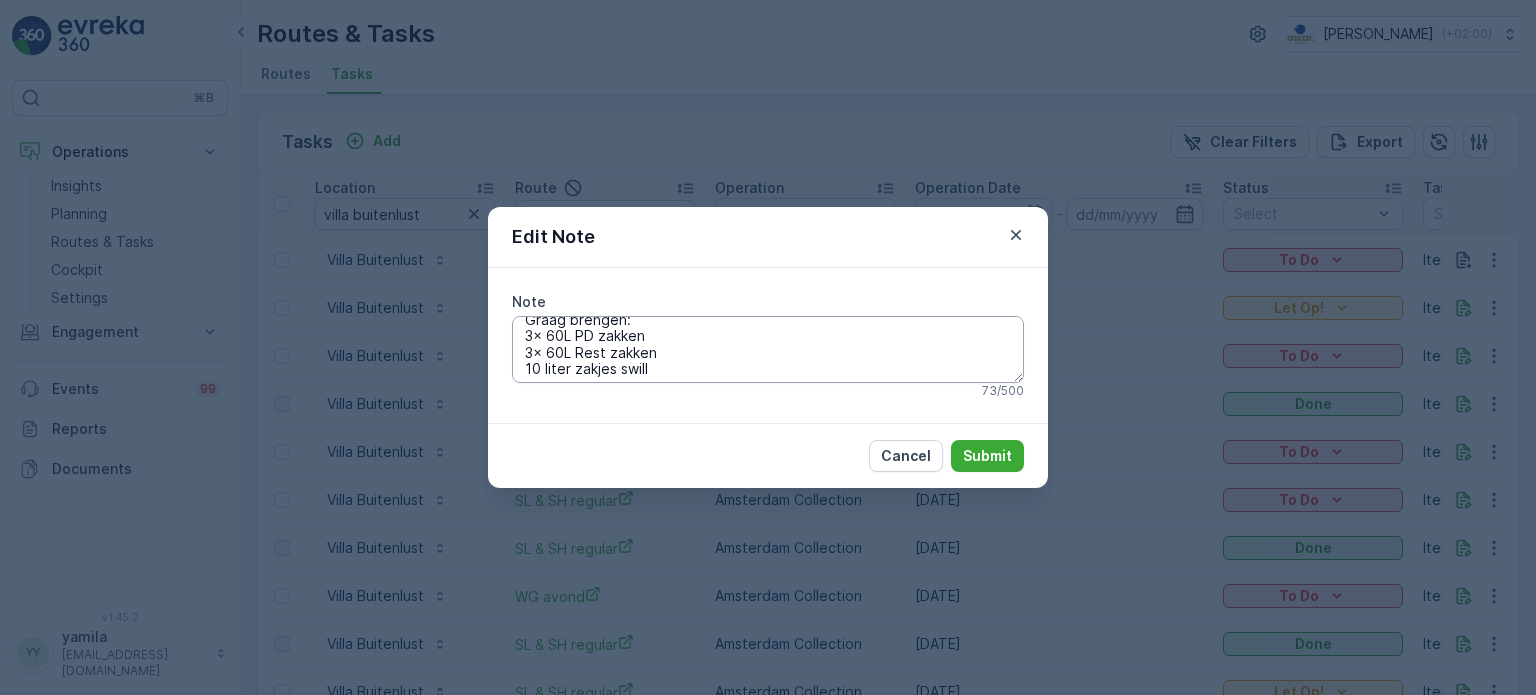 scroll, scrollTop: 16, scrollLeft: 0, axis: vertical 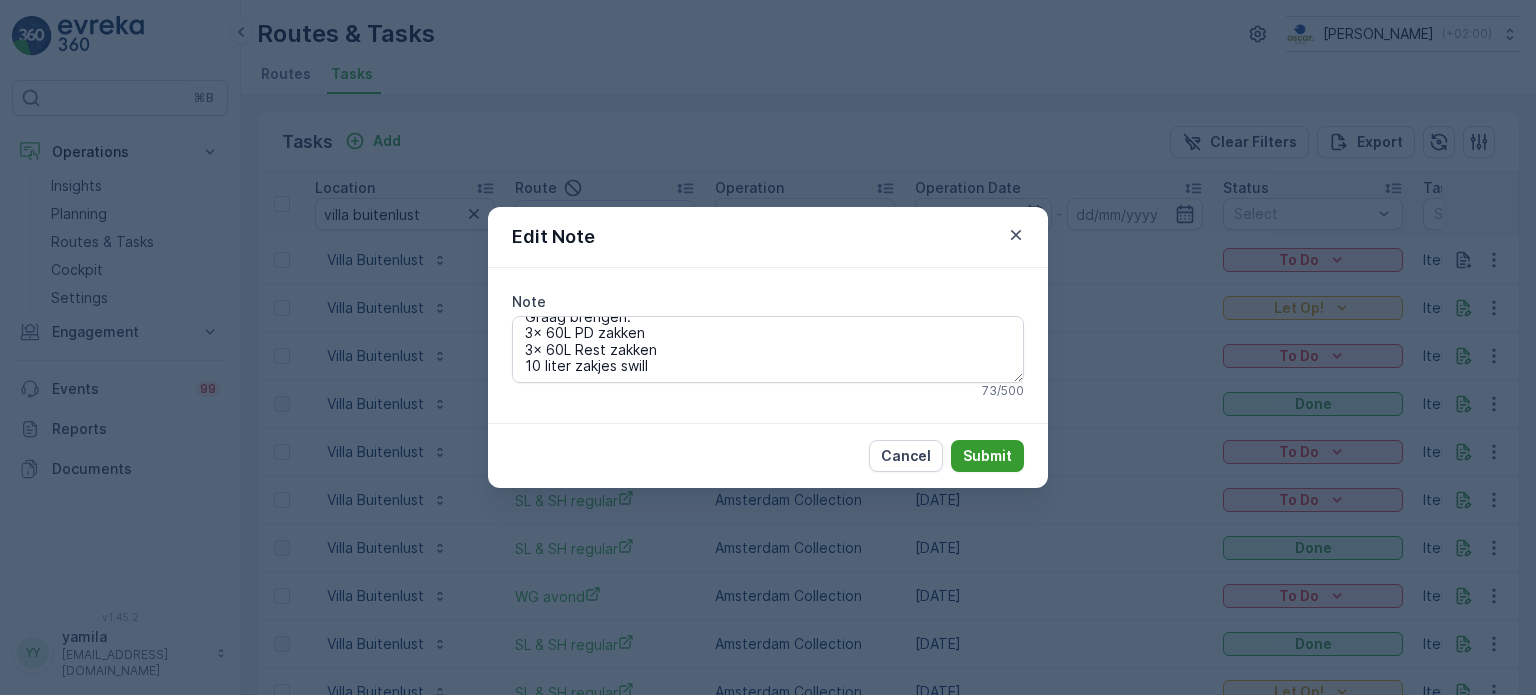 type on "Graag brengen:
3x 60L PD zakken
3x 60L Rest zakken
10 liter zakjes swill" 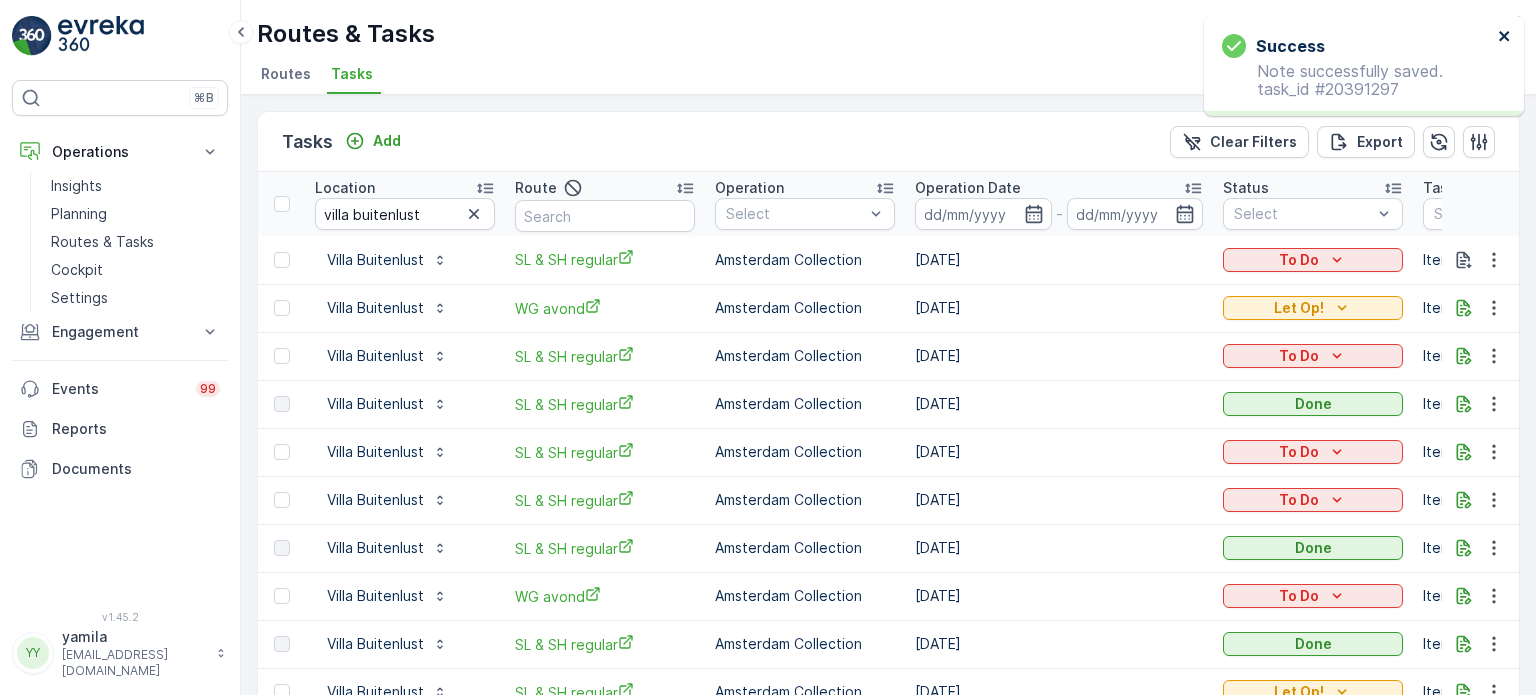 click 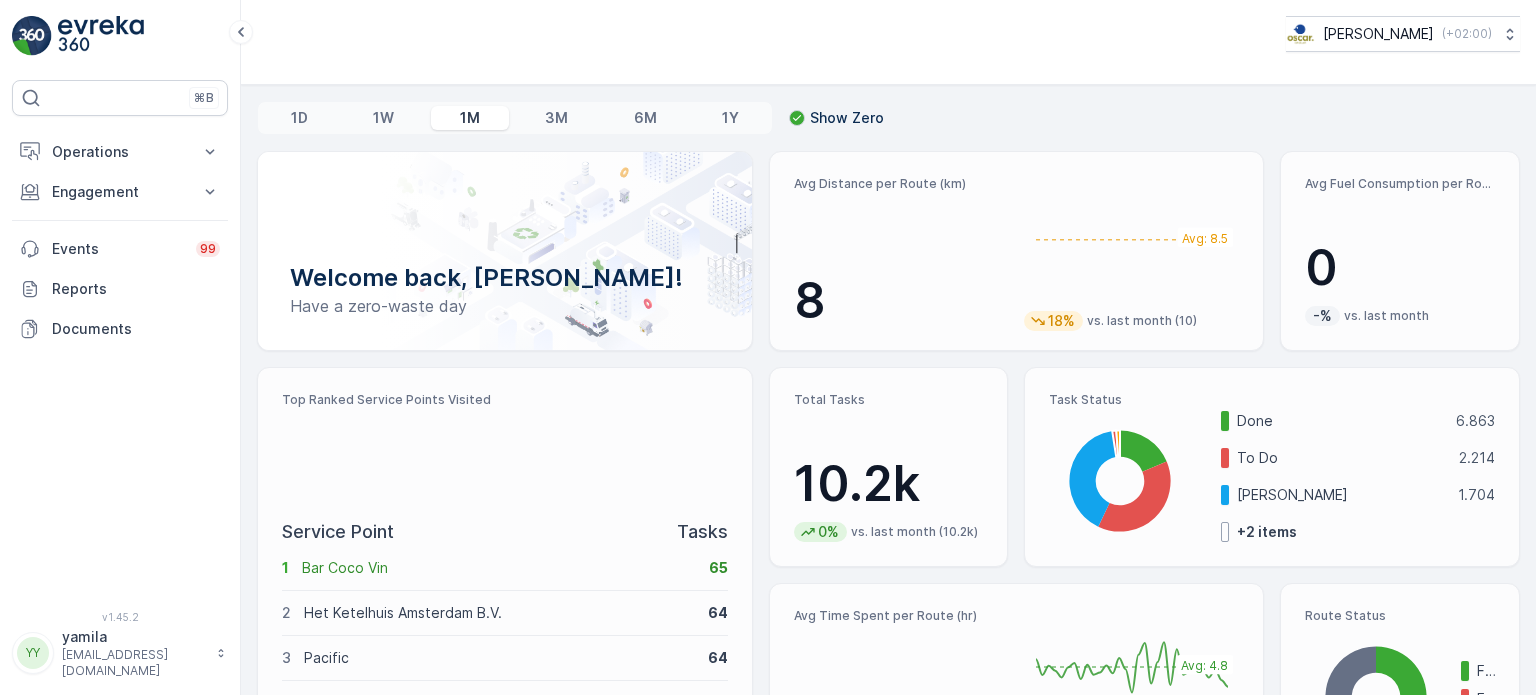 scroll, scrollTop: 0, scrollLeft: 0, axis: both 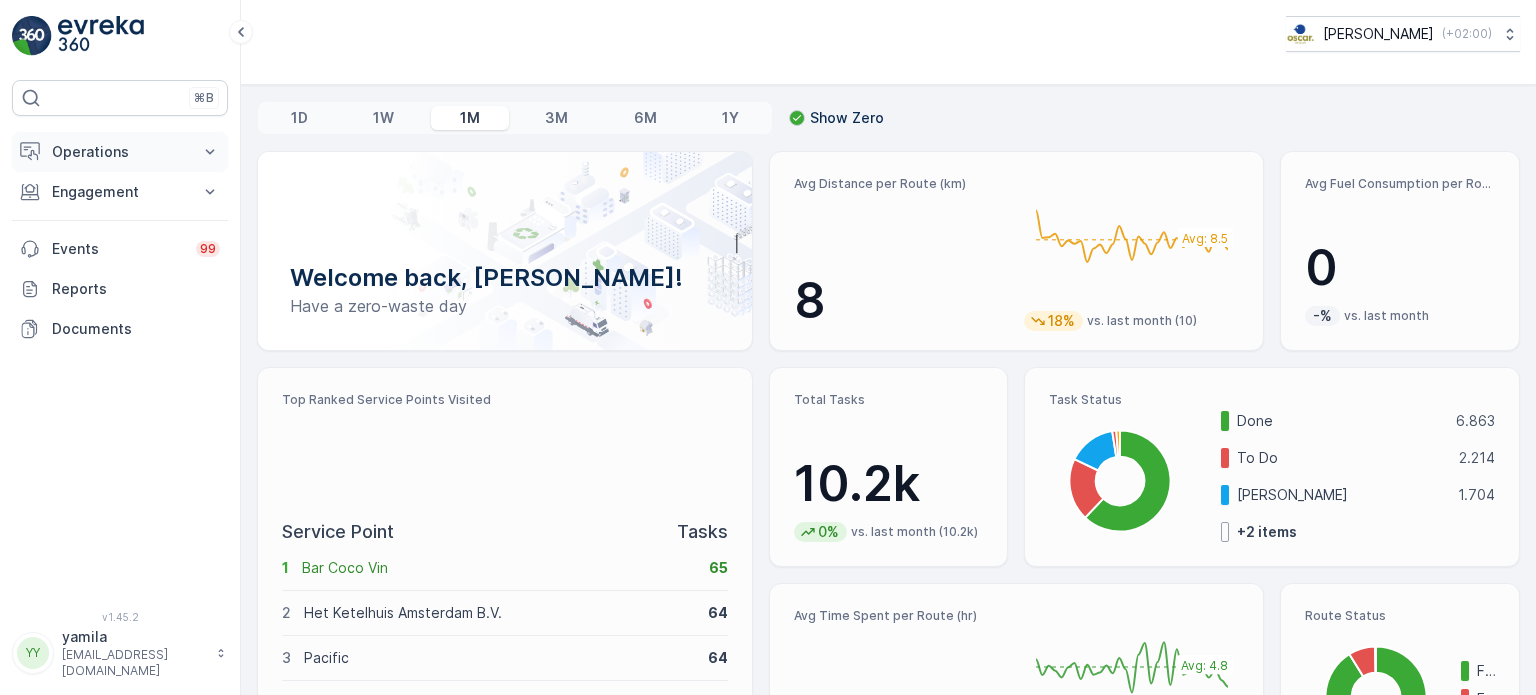 click on "Operations" at bounding box center [120, 152] 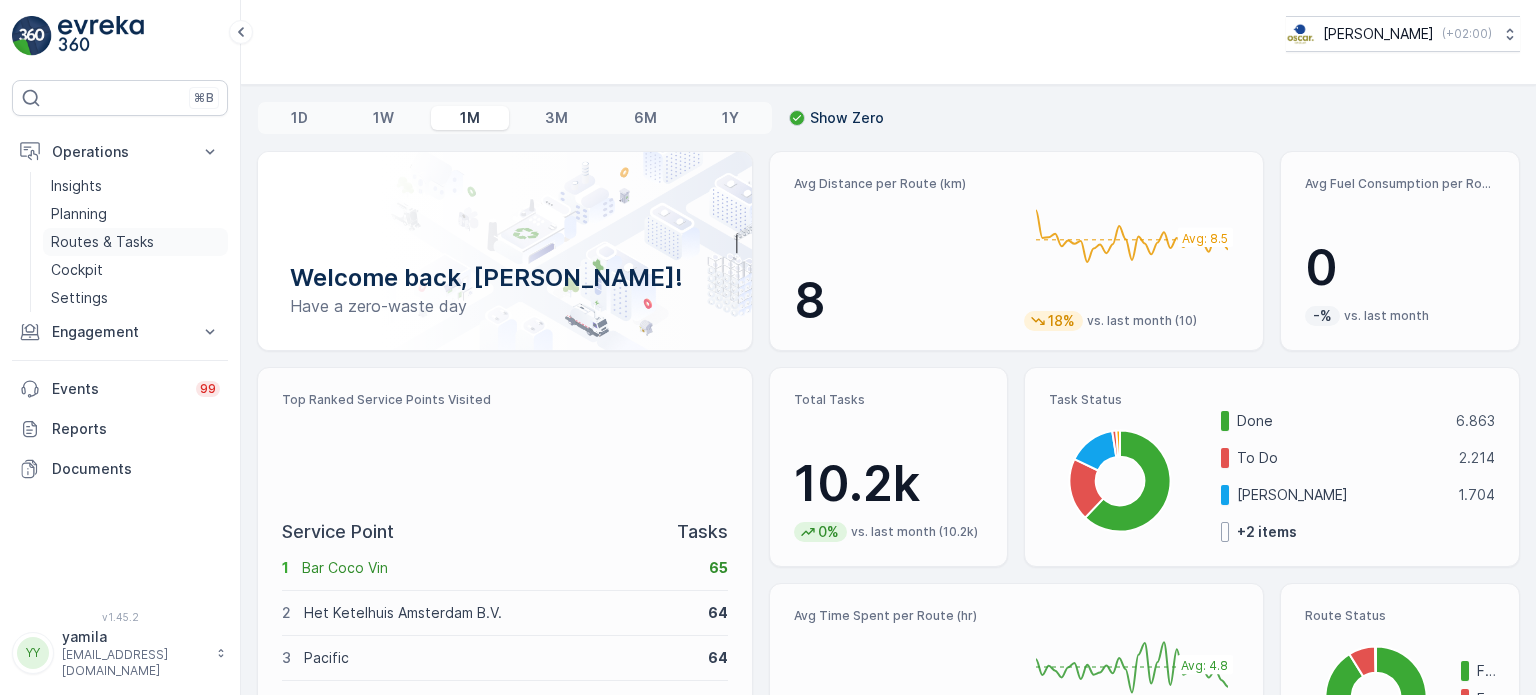 click on "Routes & Tasks" at bounding box center [102, 242] 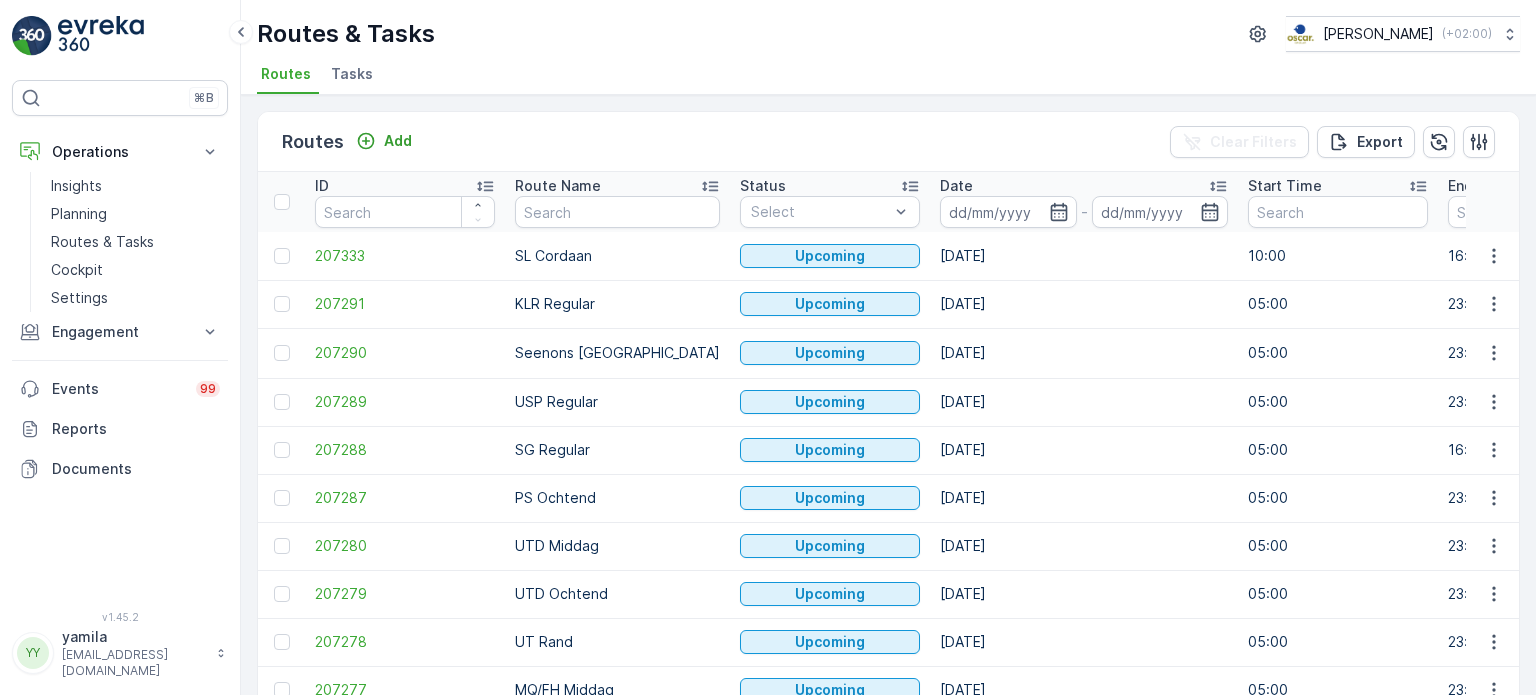 click on "Tasks" at bounding box center [352, 74] 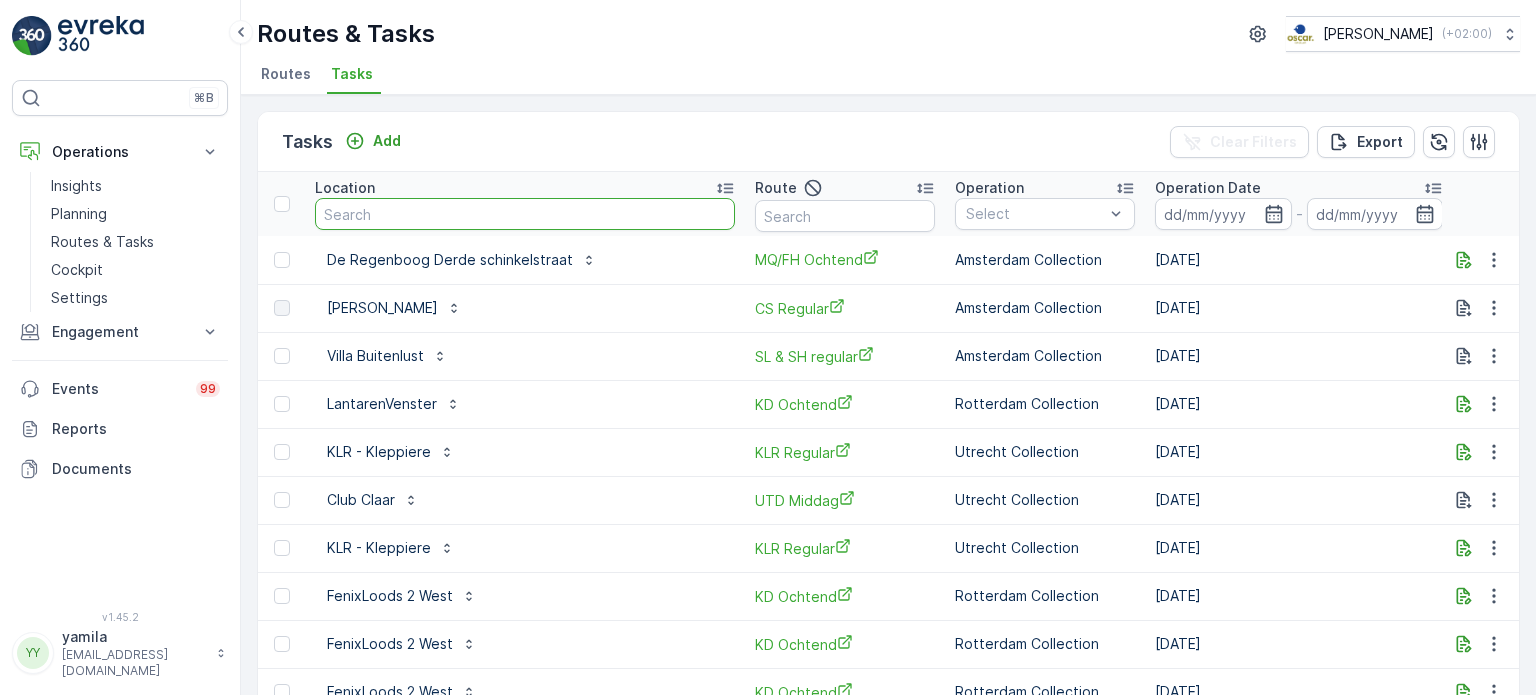 click at bounding box center [525, 214] 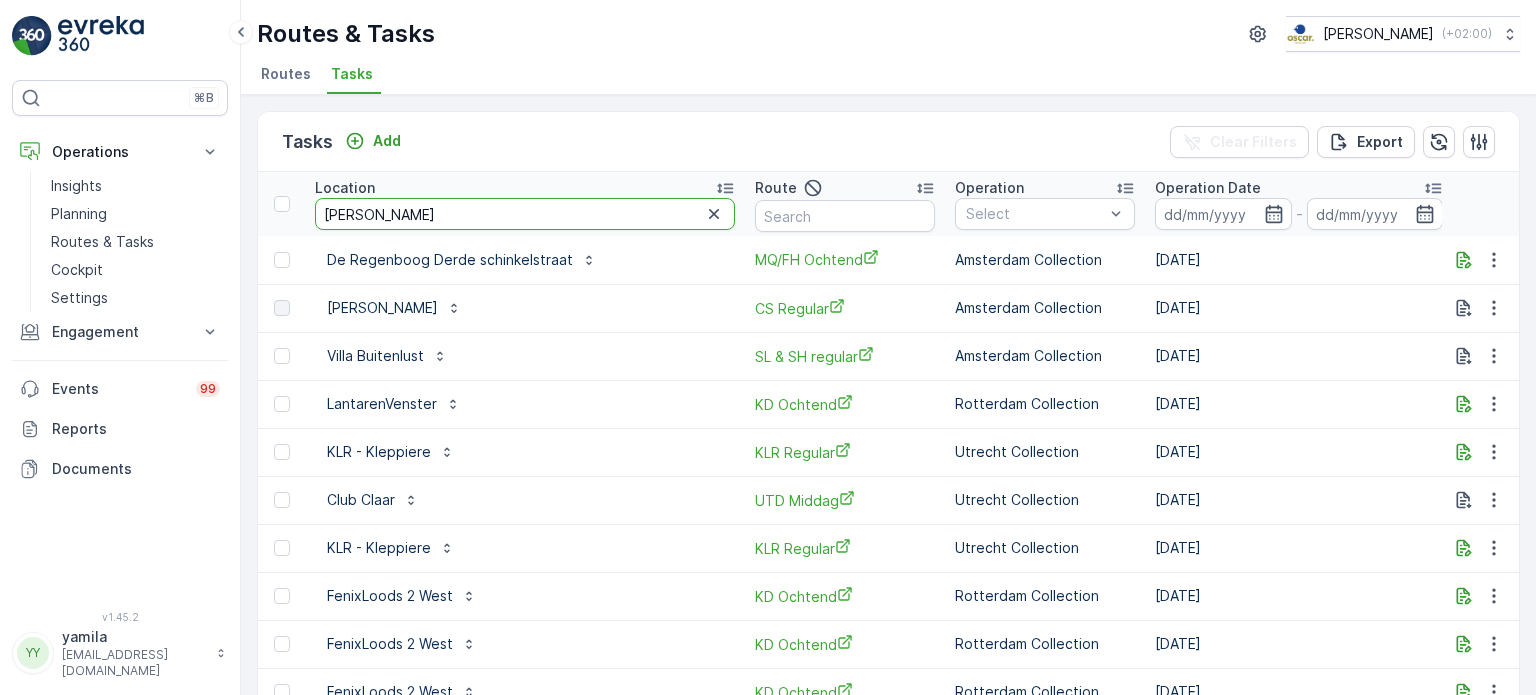 type on "george queen" 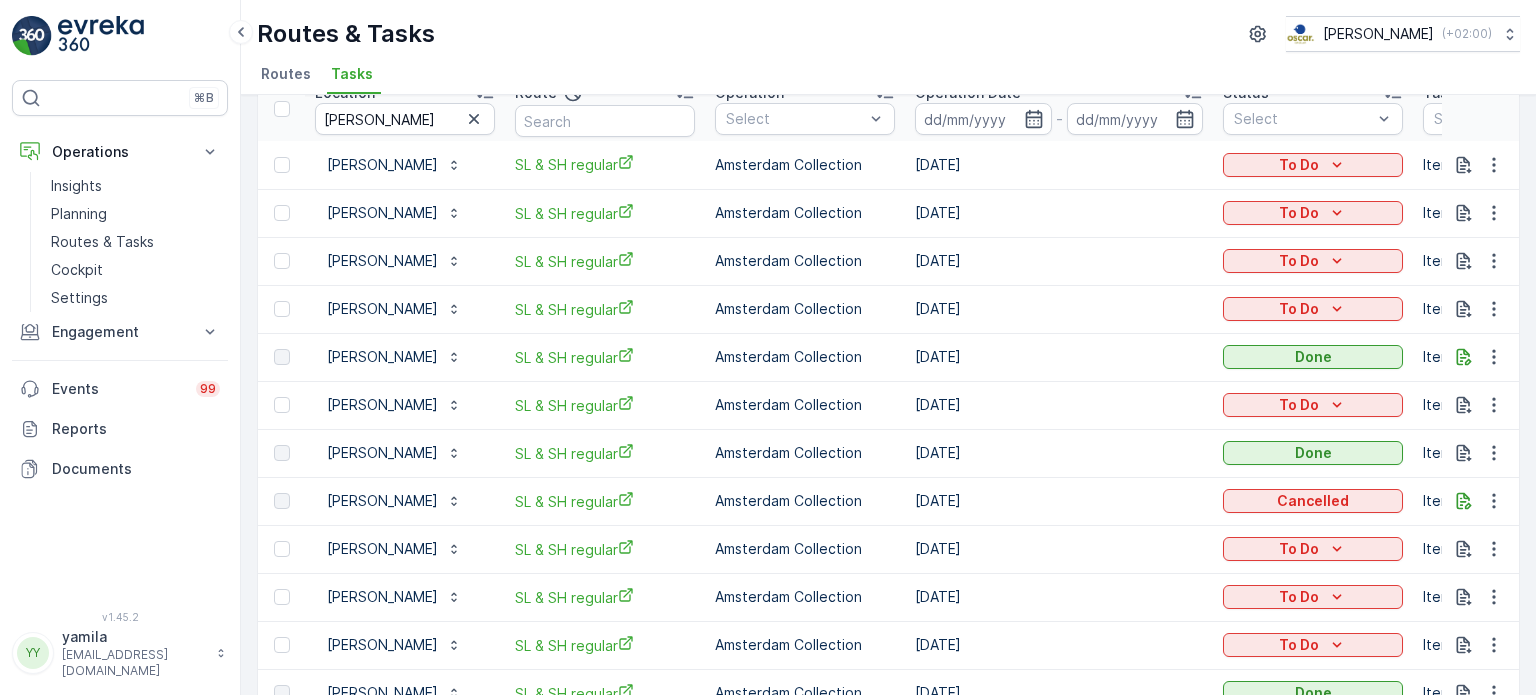scroll, scrollTop: 0, scrollLeft: 0, axis: both 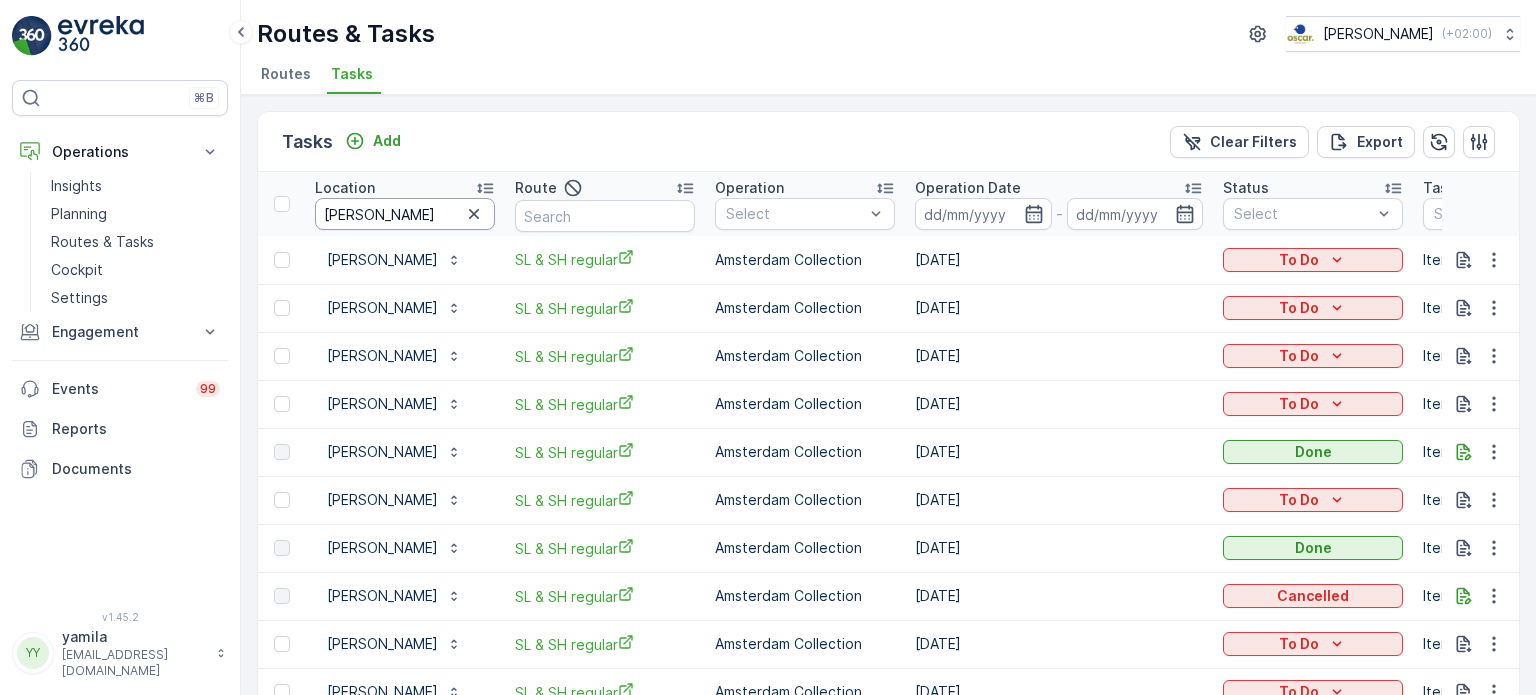 click on "george queen" at bounding box center (405, 214) 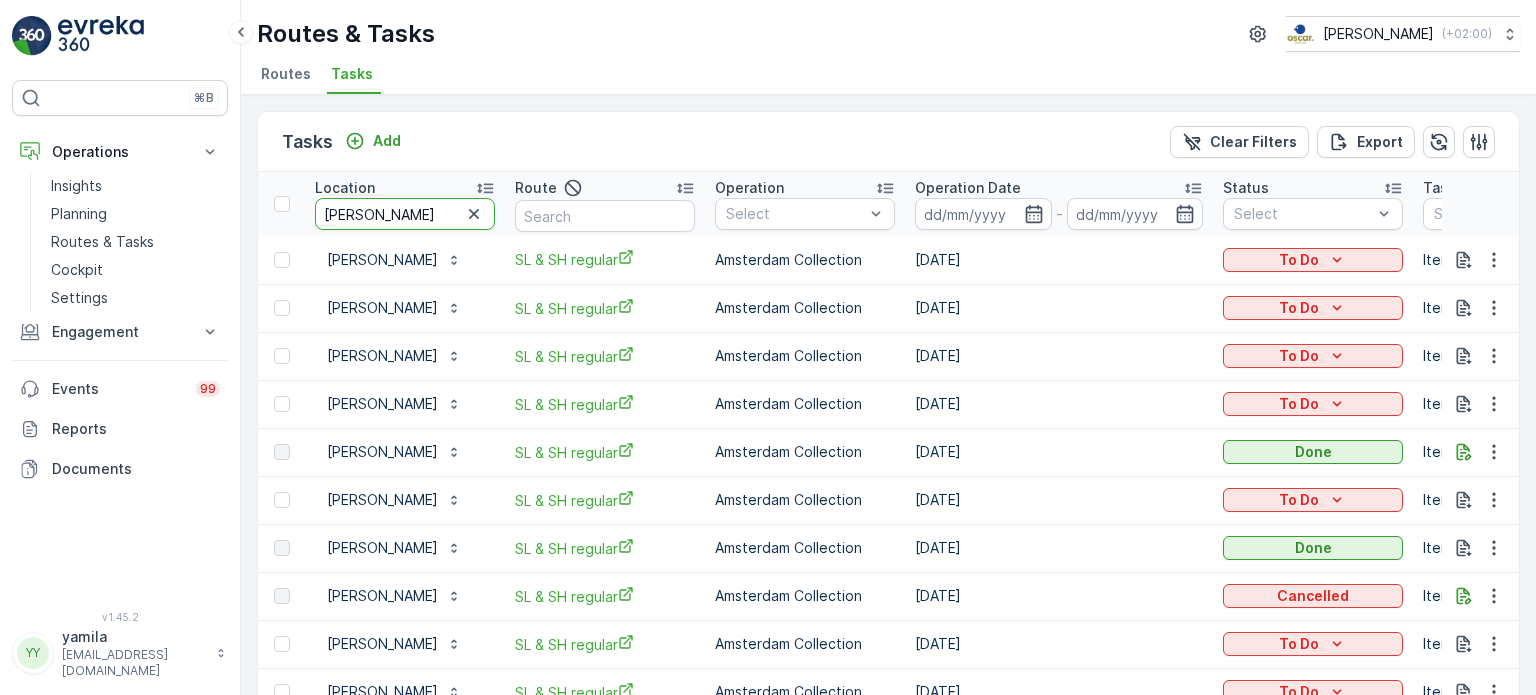 click on "george queen" at bounding box center (405, 214) 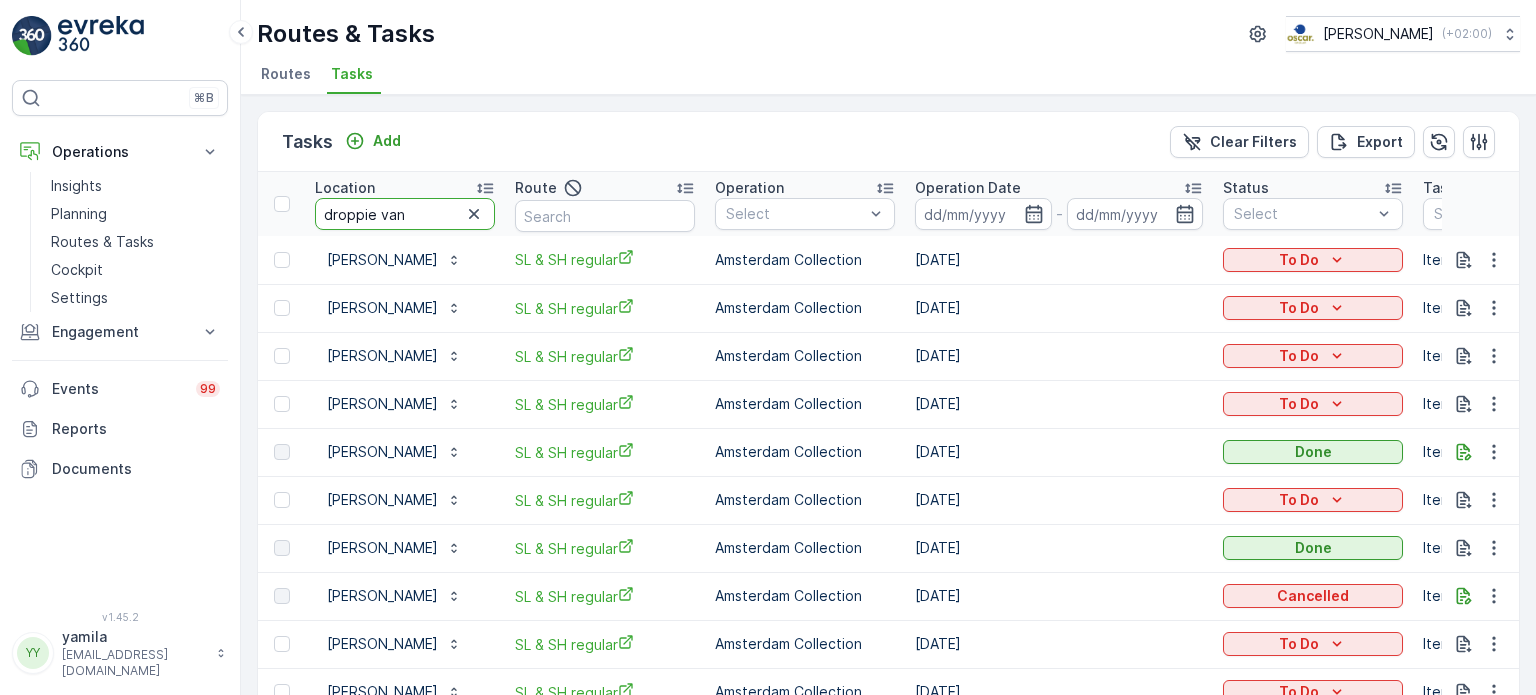 type on "droppie van" 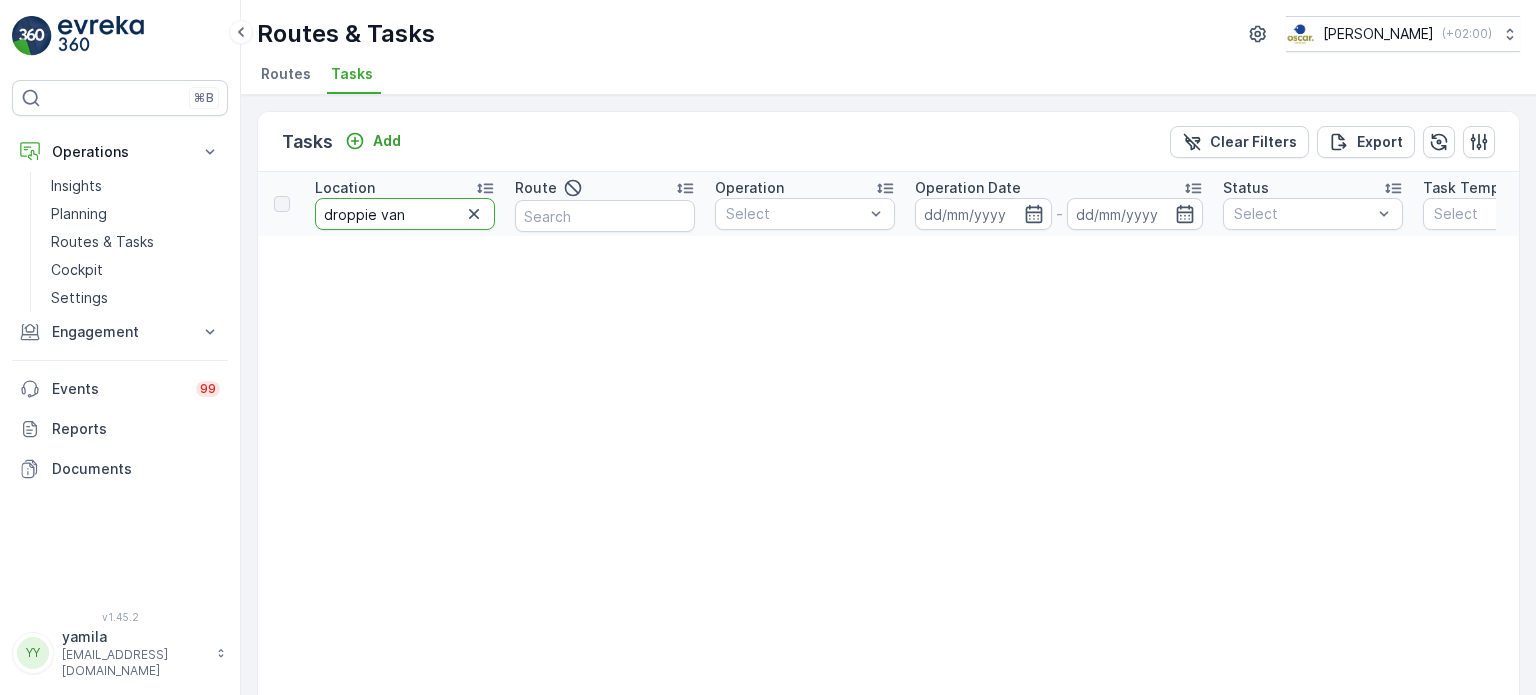 click on "droppie van" at bounding box center (405, 214) 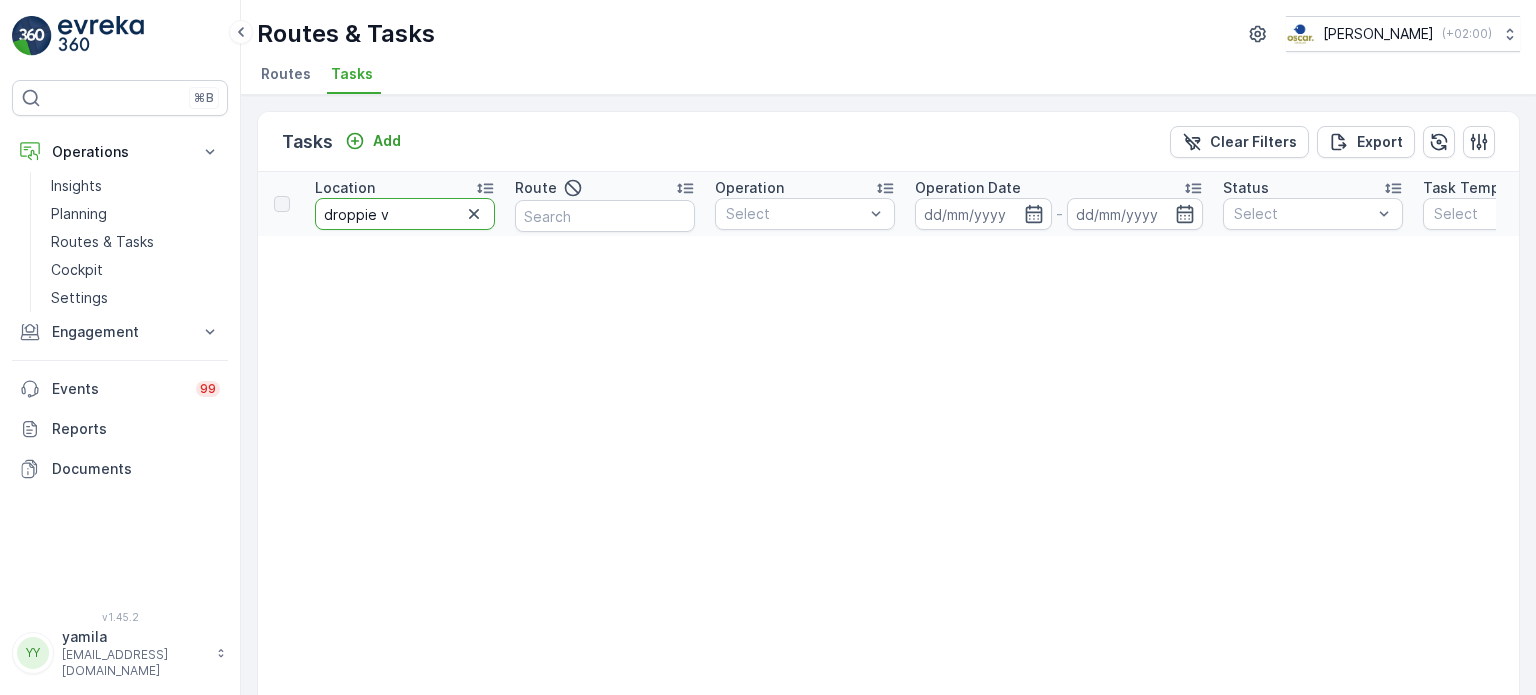 type on "droppie" 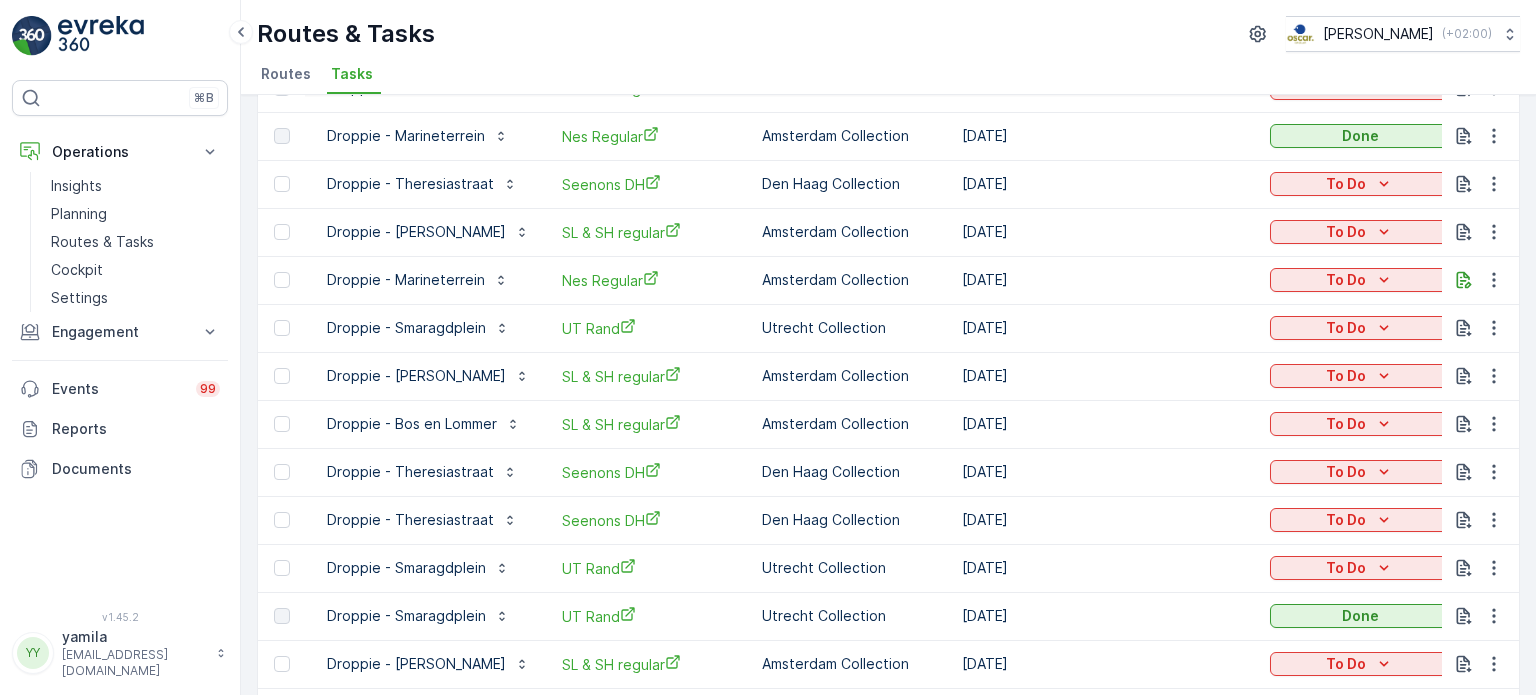 scroll, scrollTop: 300, scrollLeft: 0, axis: vertical 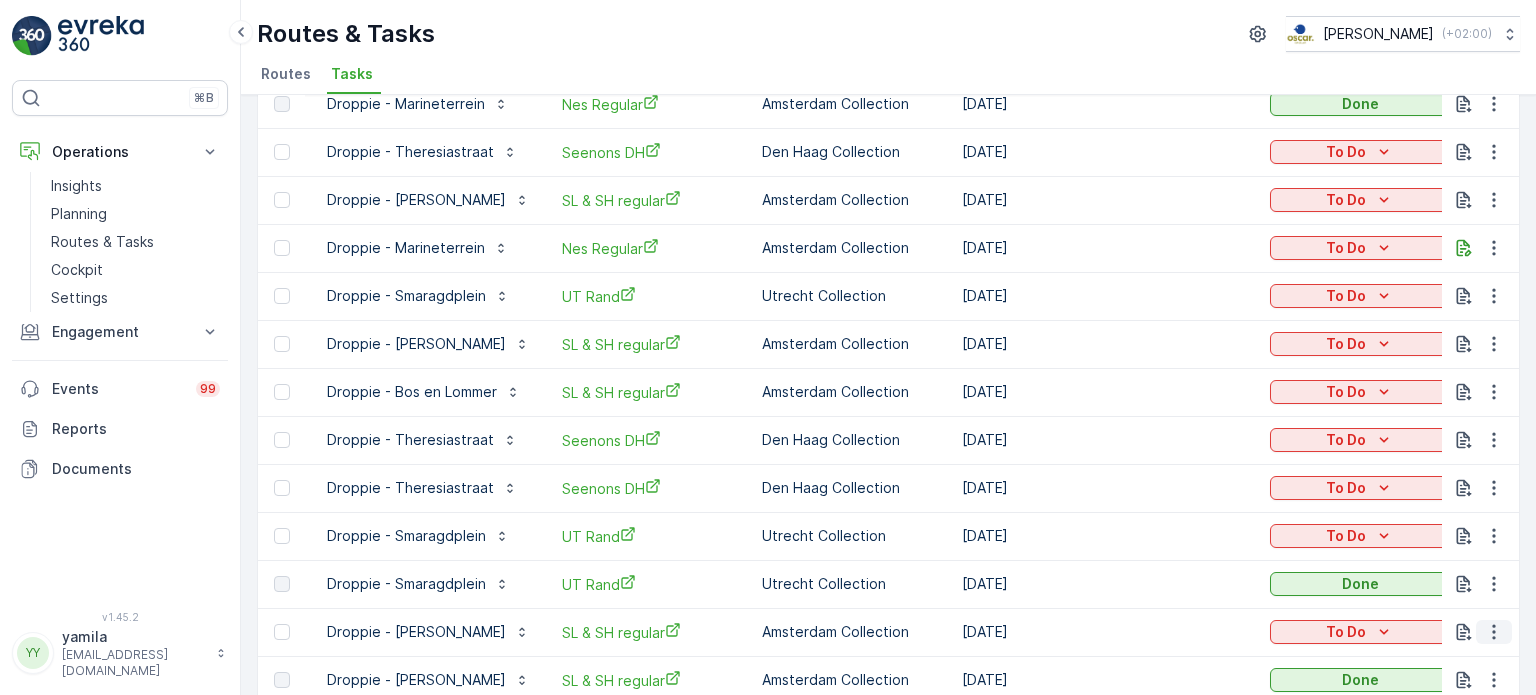 click 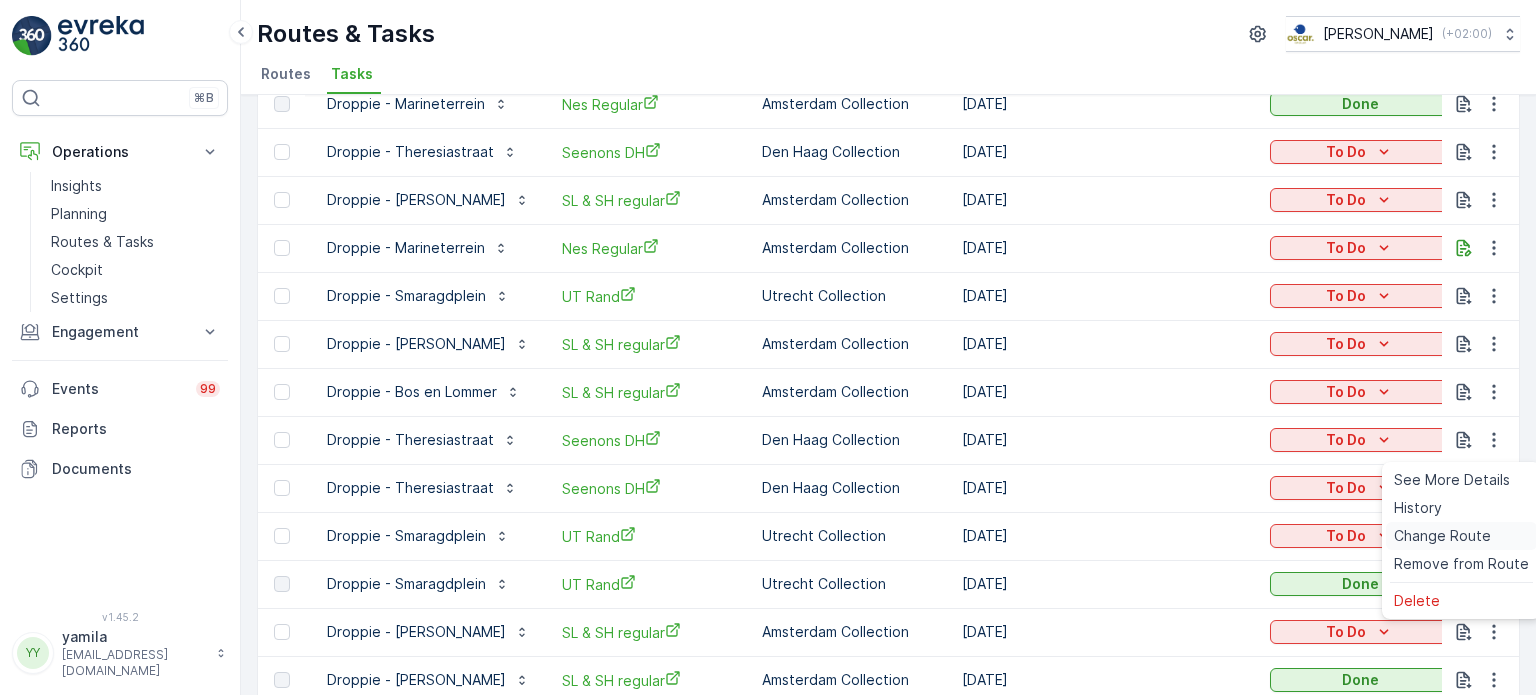 click on "Change Route" at bounding box center (1442, 536) 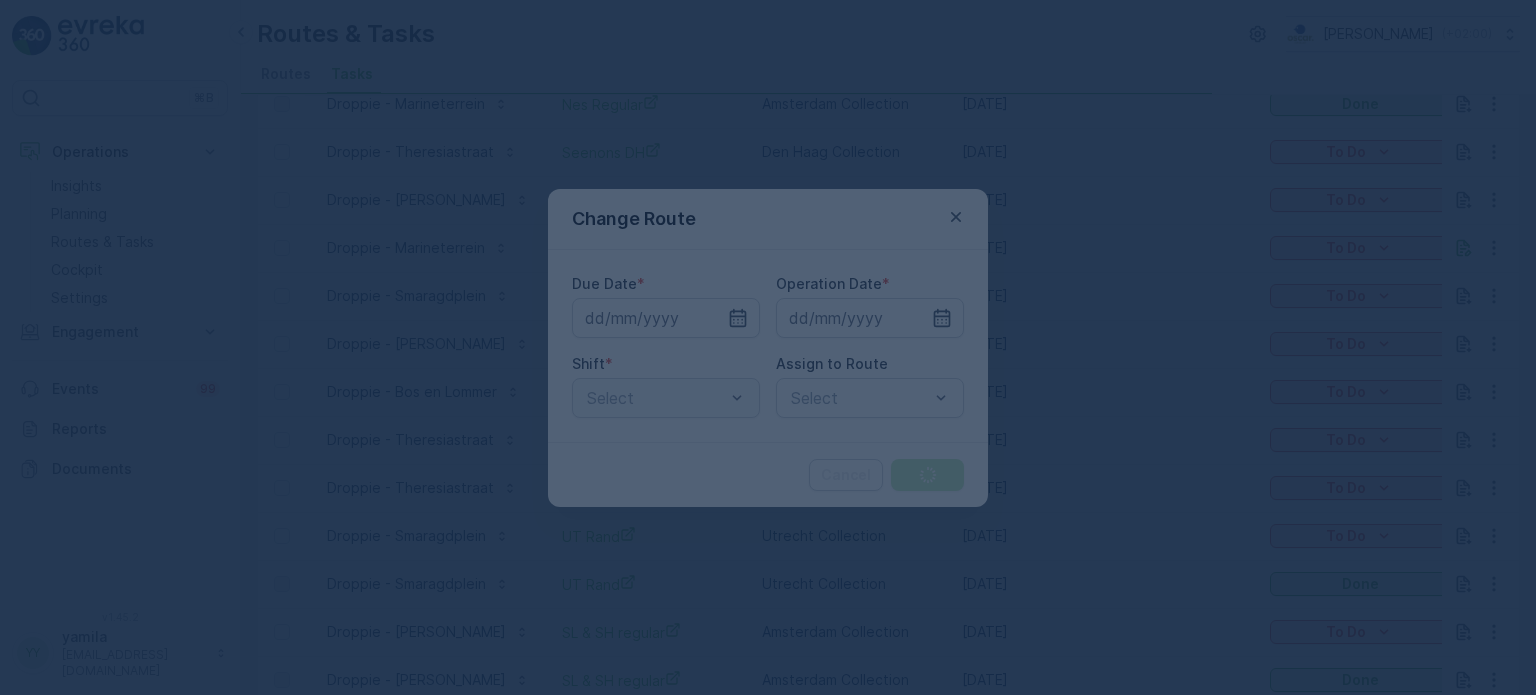 type on "[DATE]" 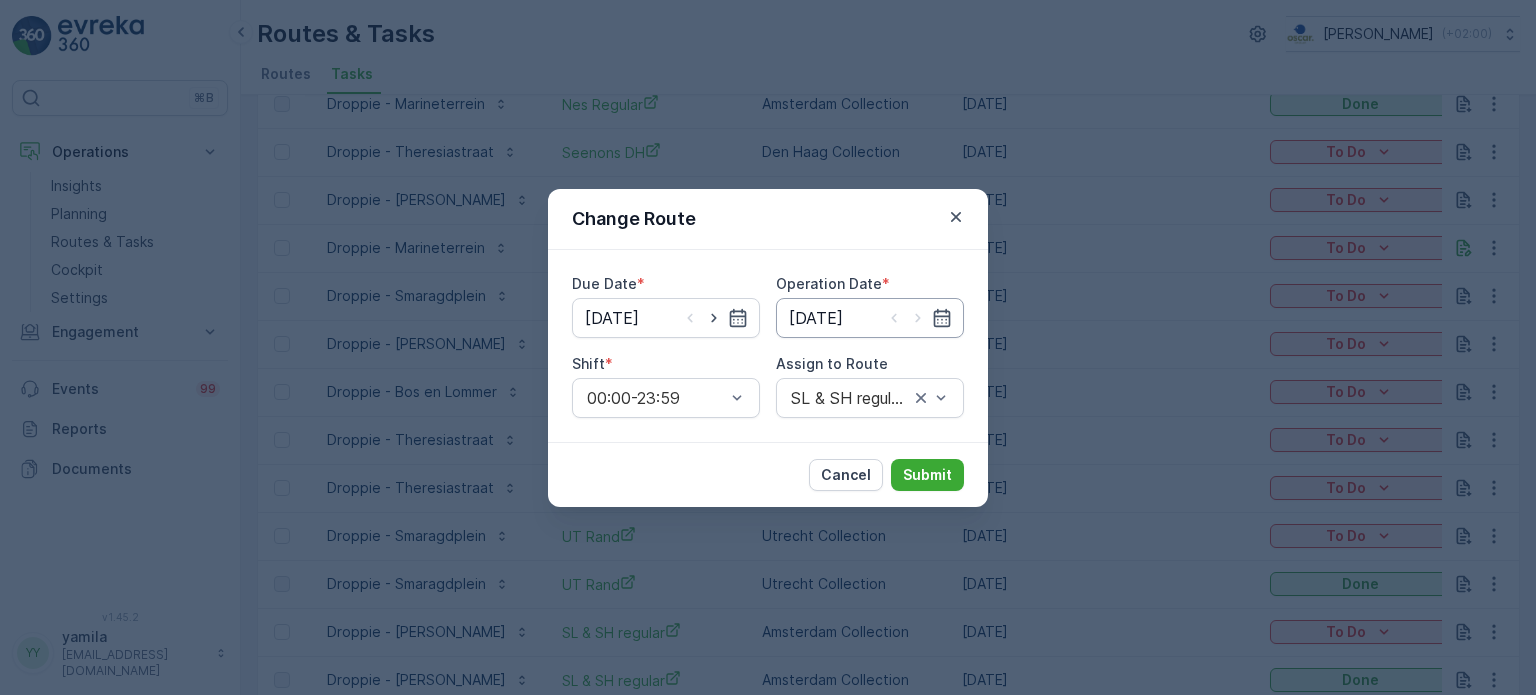 click 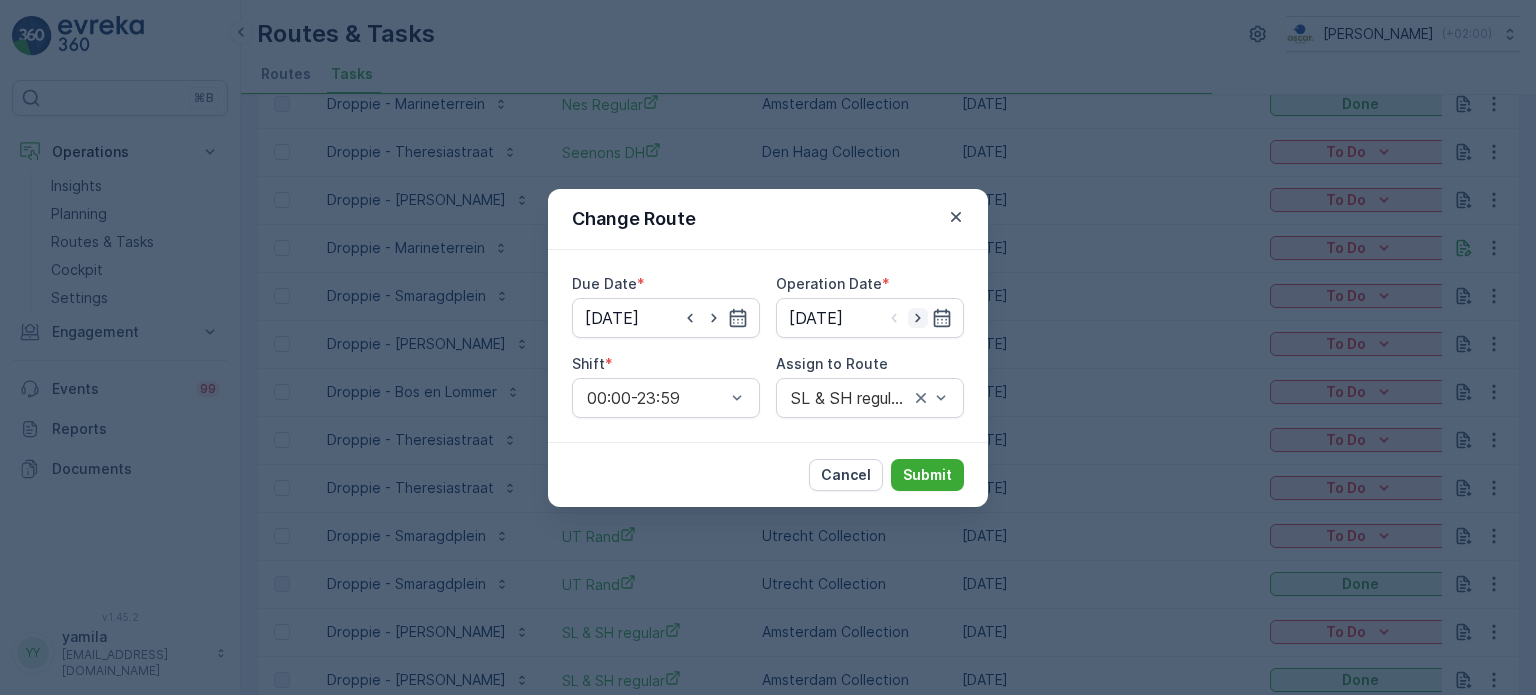 click 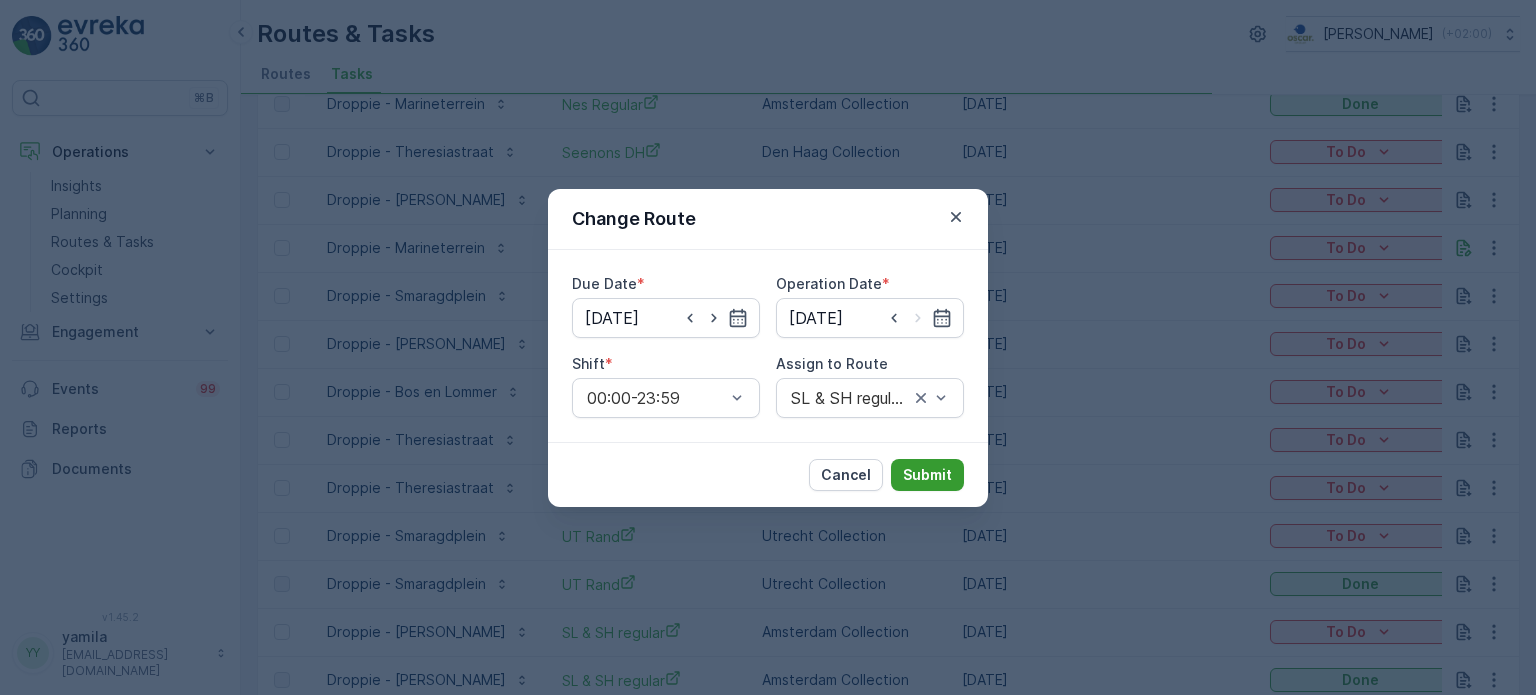 click on "Submit" at bounding box center (927, 475) 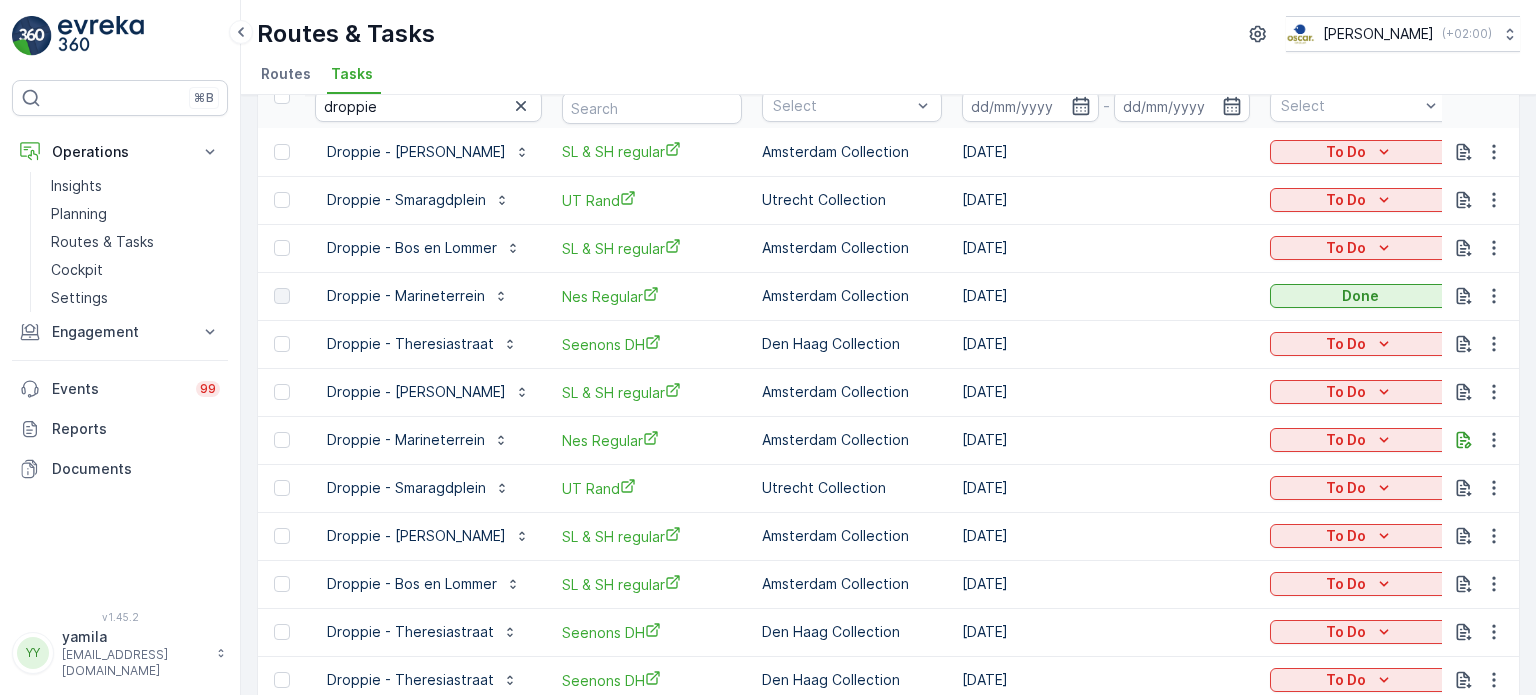 scroll, scrollTop: 0, scrollLeft: 0, axis: both 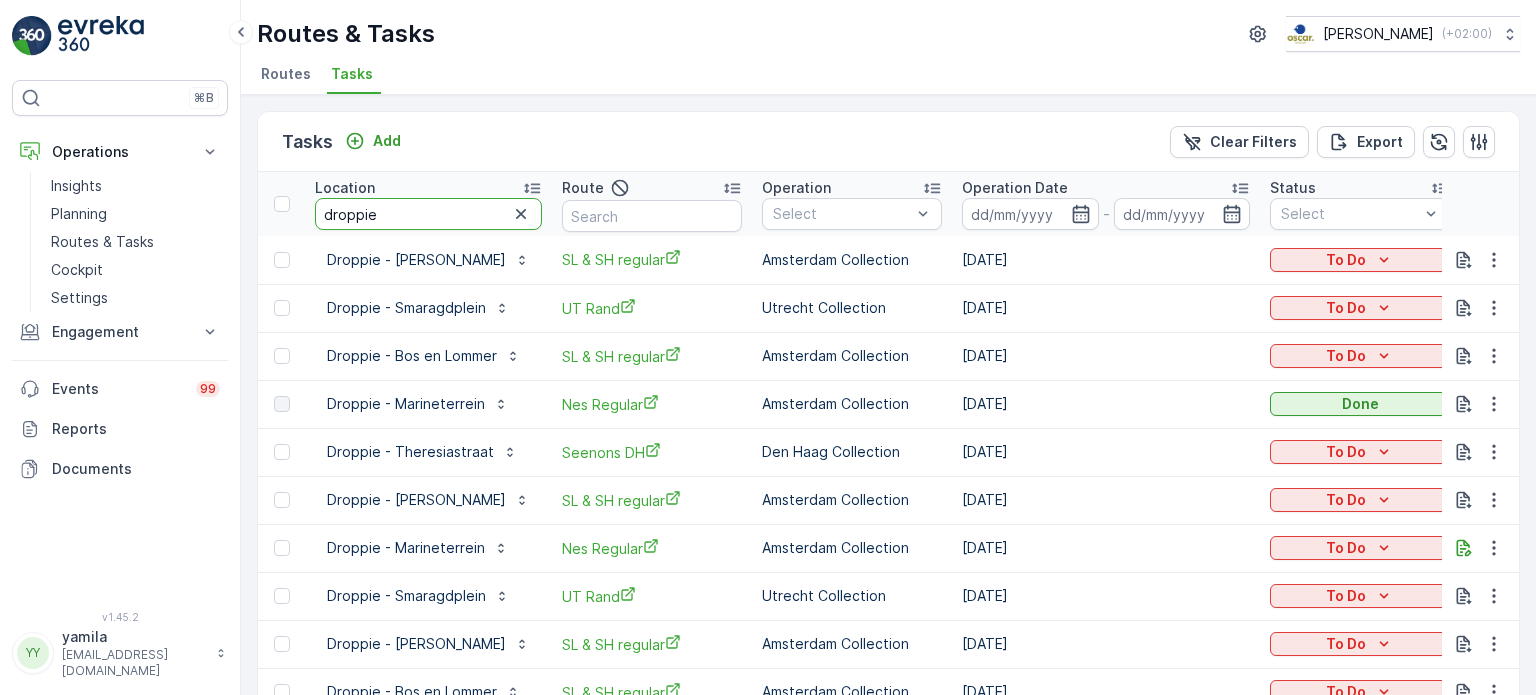 click on "droppie" at bounding box center [428, 214] 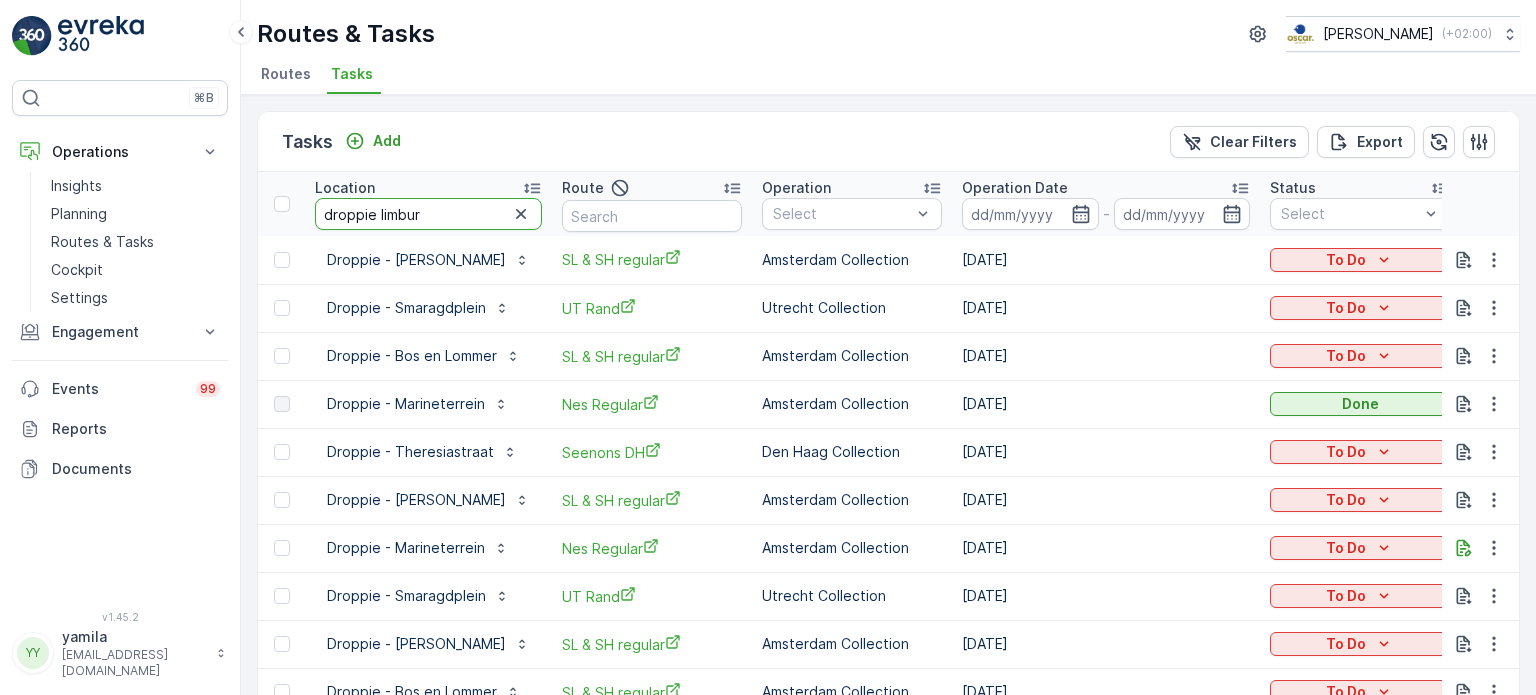 type on "droppie limburg" 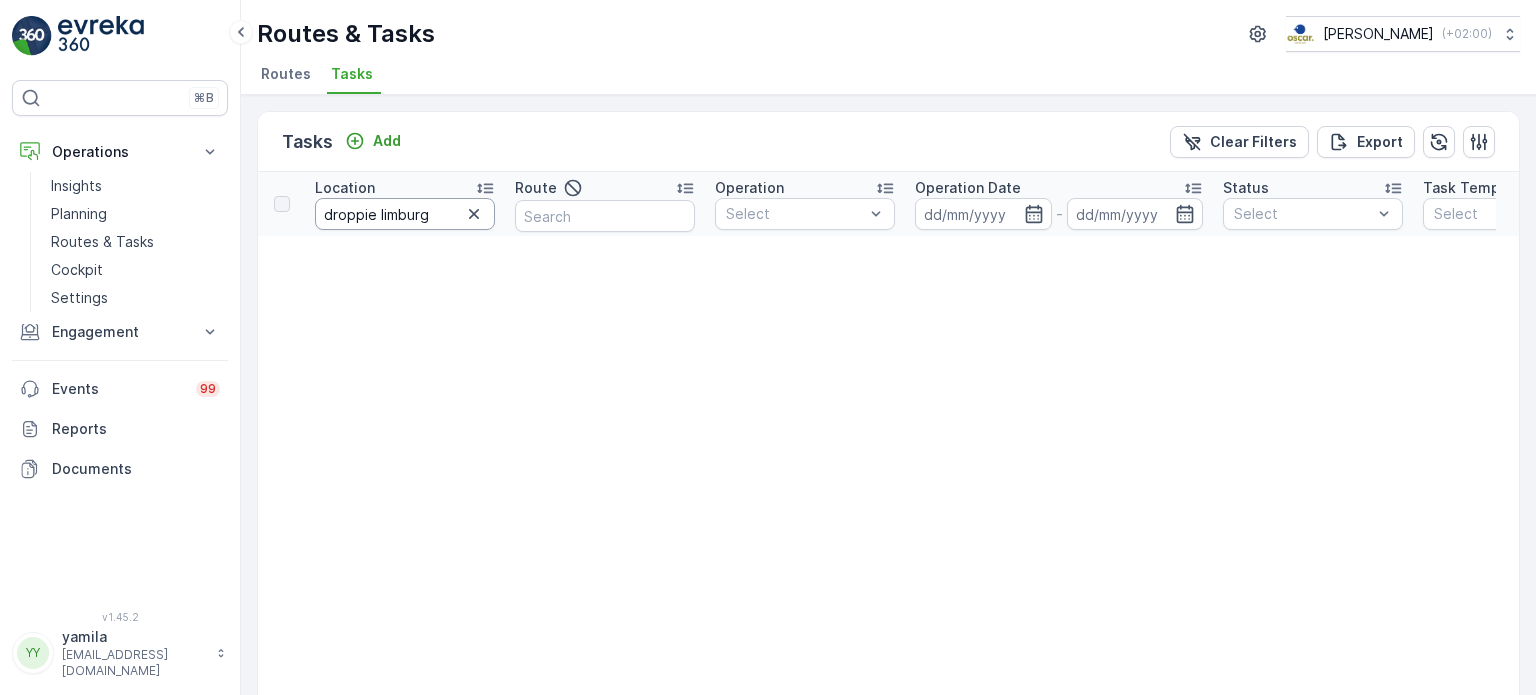 click on "droppie limburg" at bounding box center (405, 214) 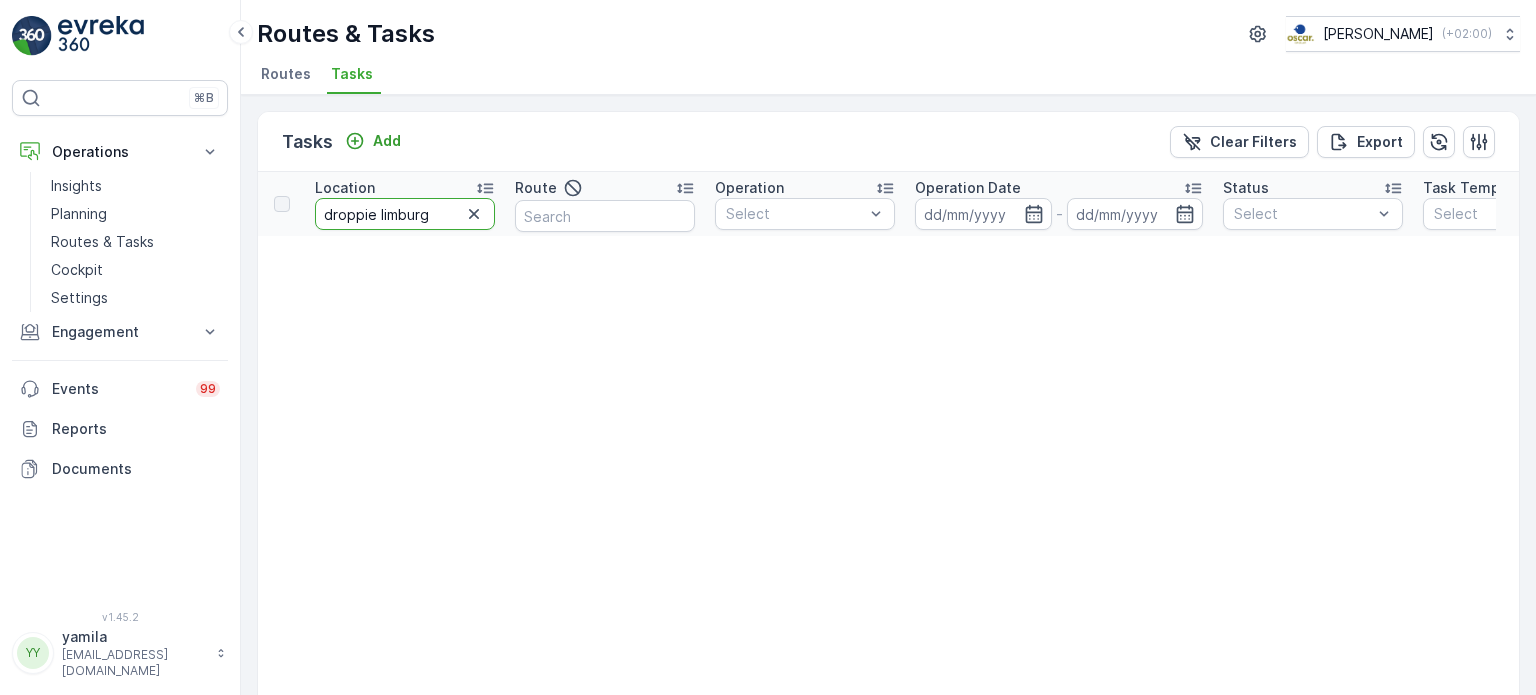 drag, startPoint x: 444, startPoint y: 213, endPoint x: 379, endPoint y: 212, distance: 65.00769 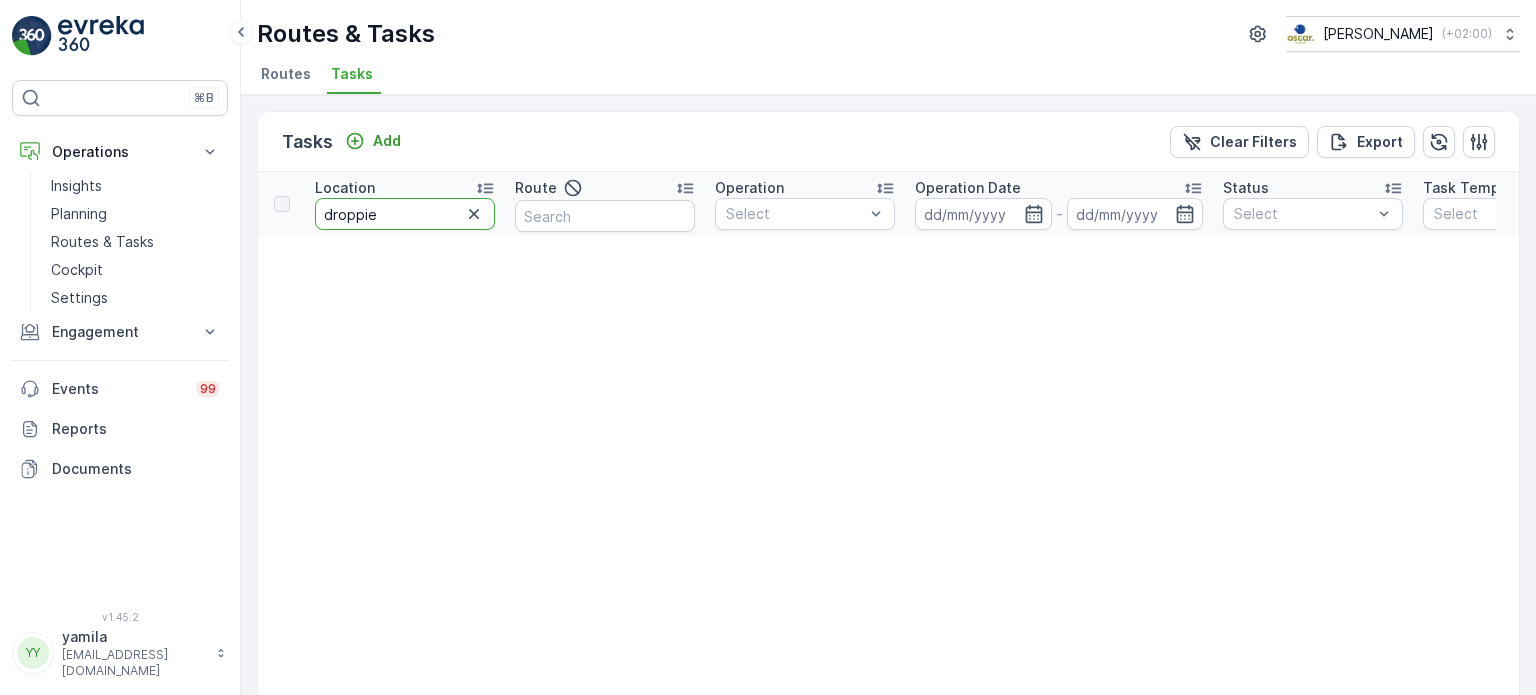type on "droppie" 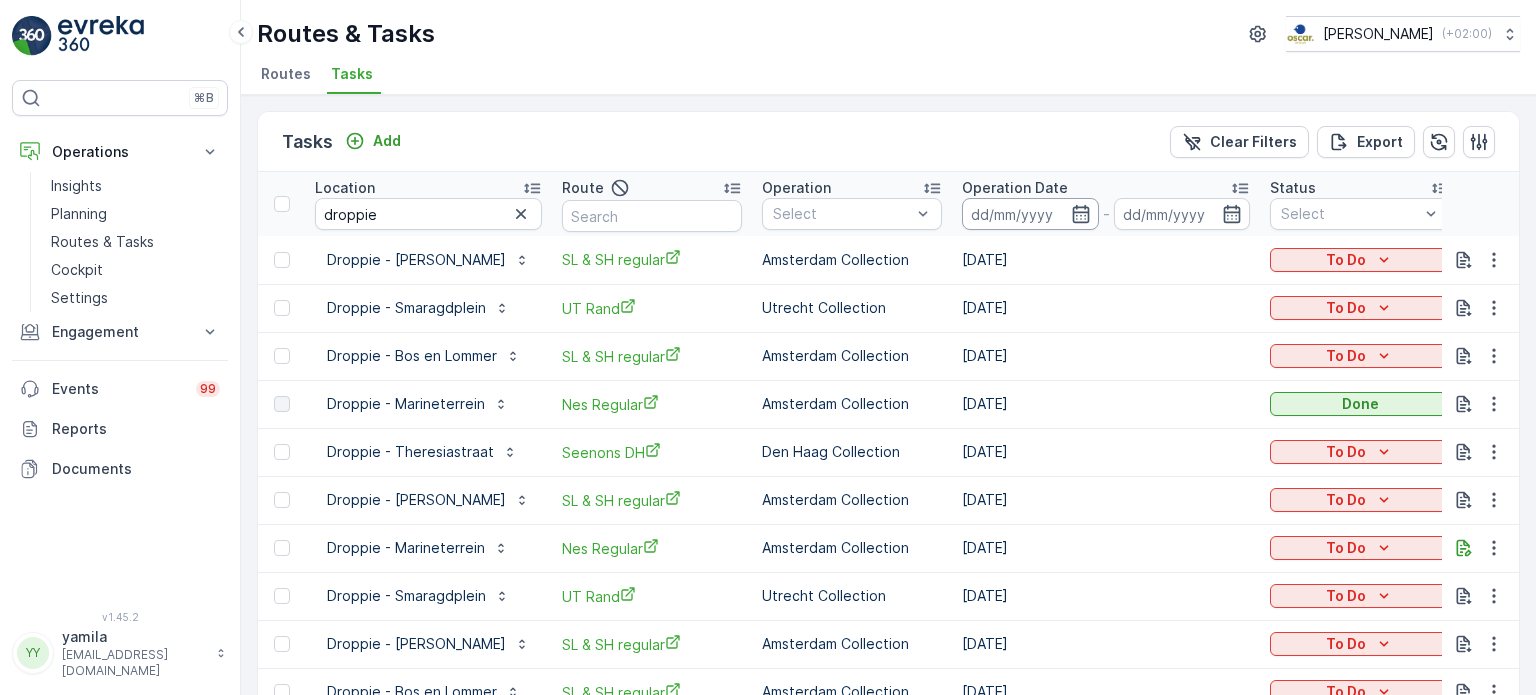 click at bounding box center [1030, 214] 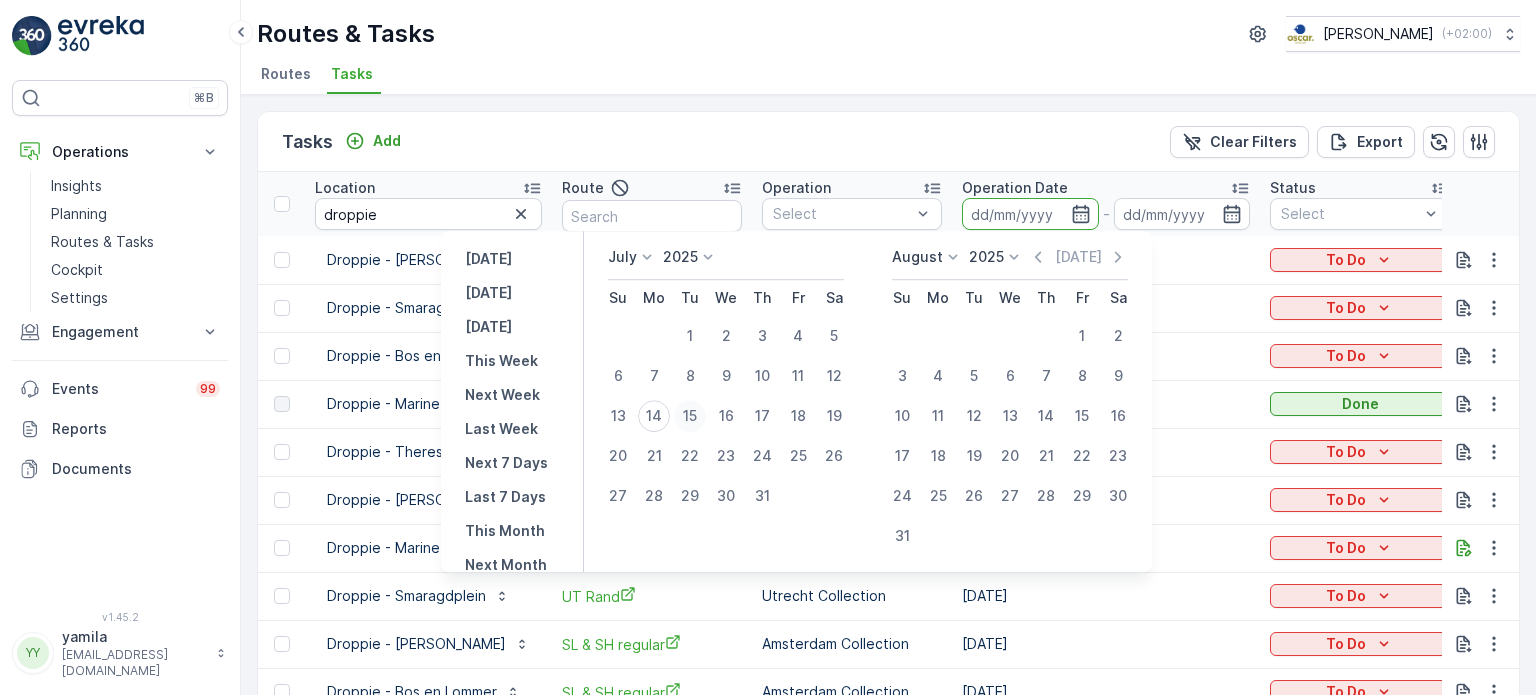 click on "15" at bounding box center [690, 416] 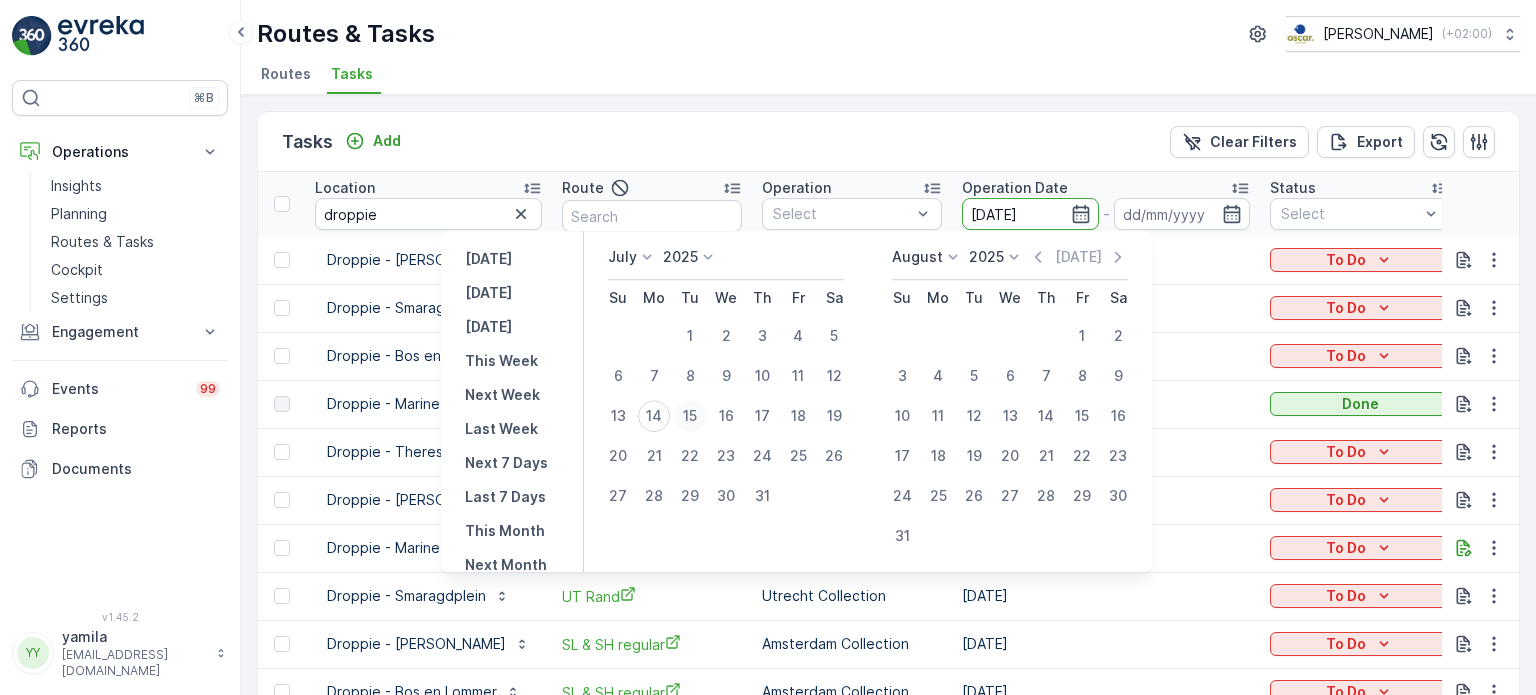 click on "15" at bounding box center (690, 416) 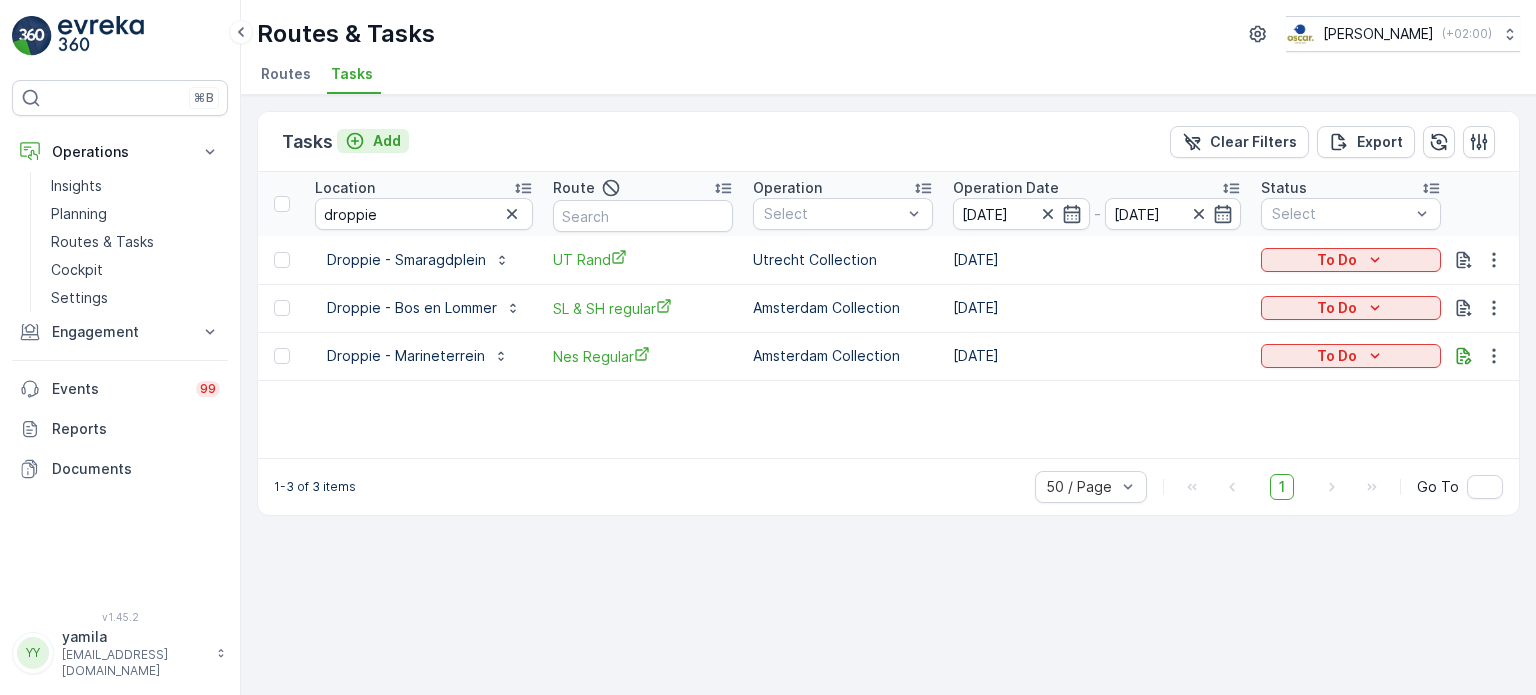 click on "Add" at bounding box center (387, 141) 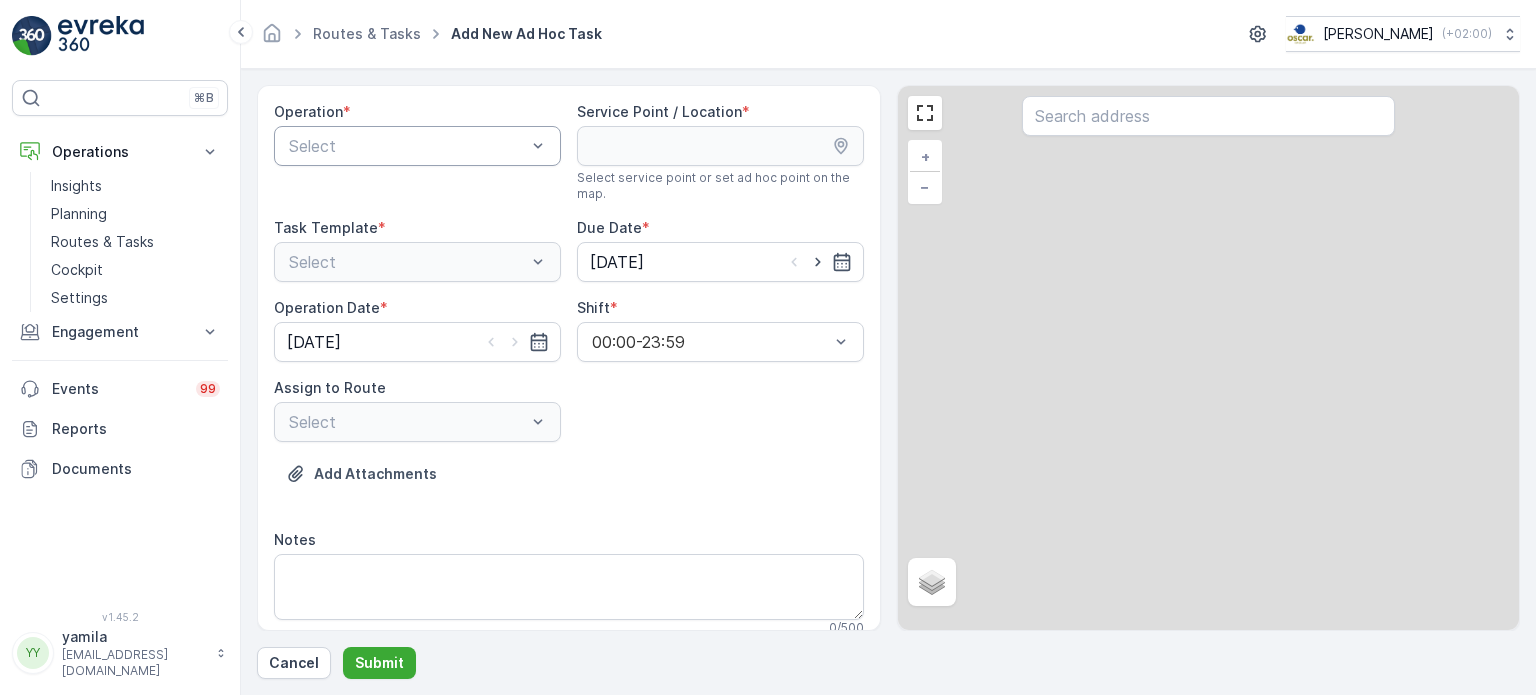 click at bounding box center (407, 146) 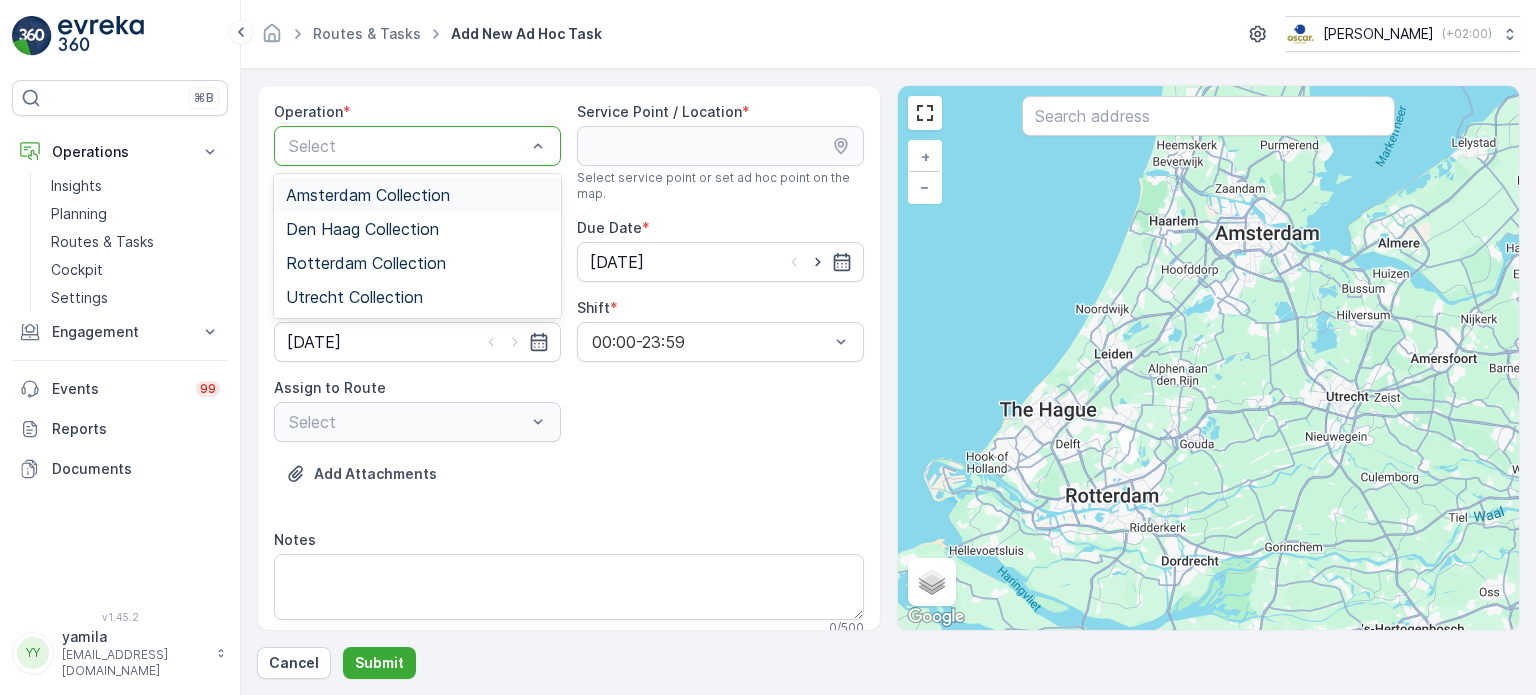 drag, startPoint x: 342, startPoint y: 195, endPoint x: 787, endPoint y: 155, distance: 446.79413 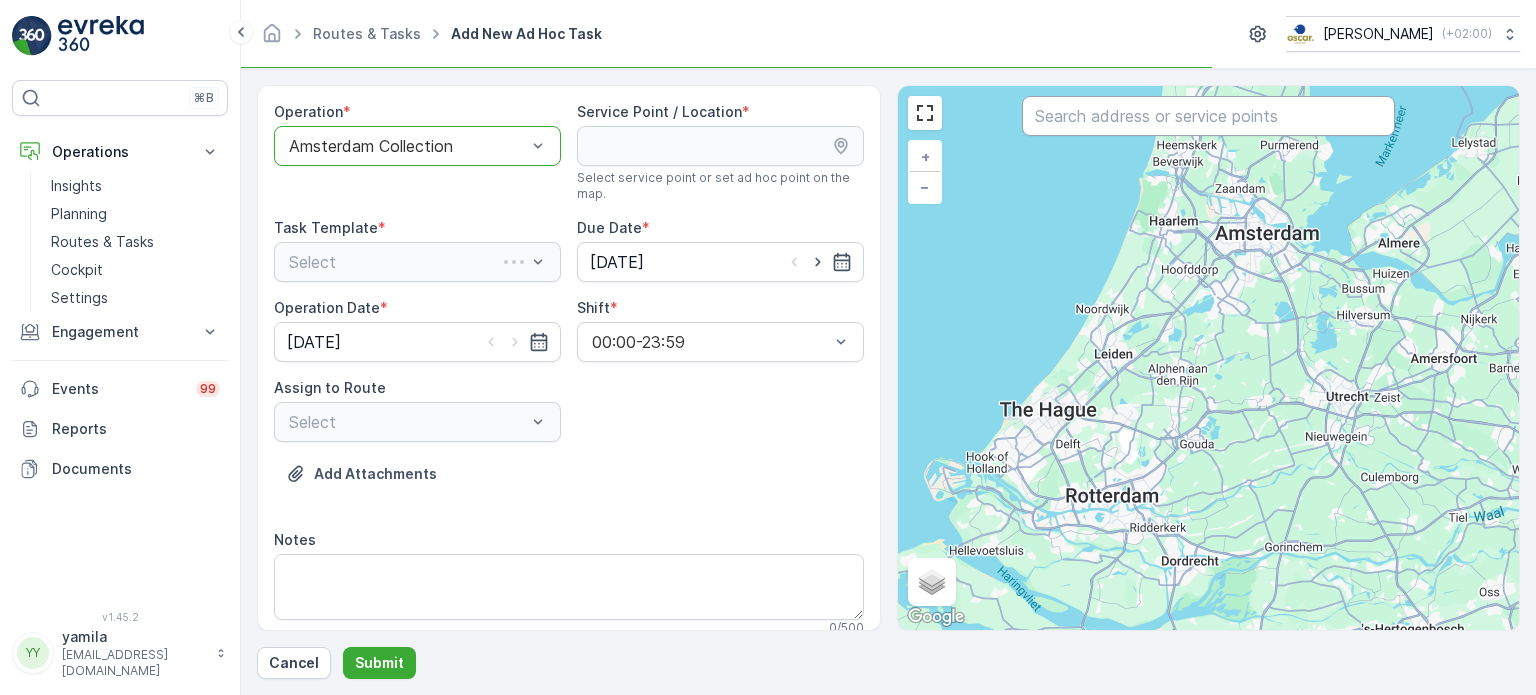 click at bounding box center (1208, 116) 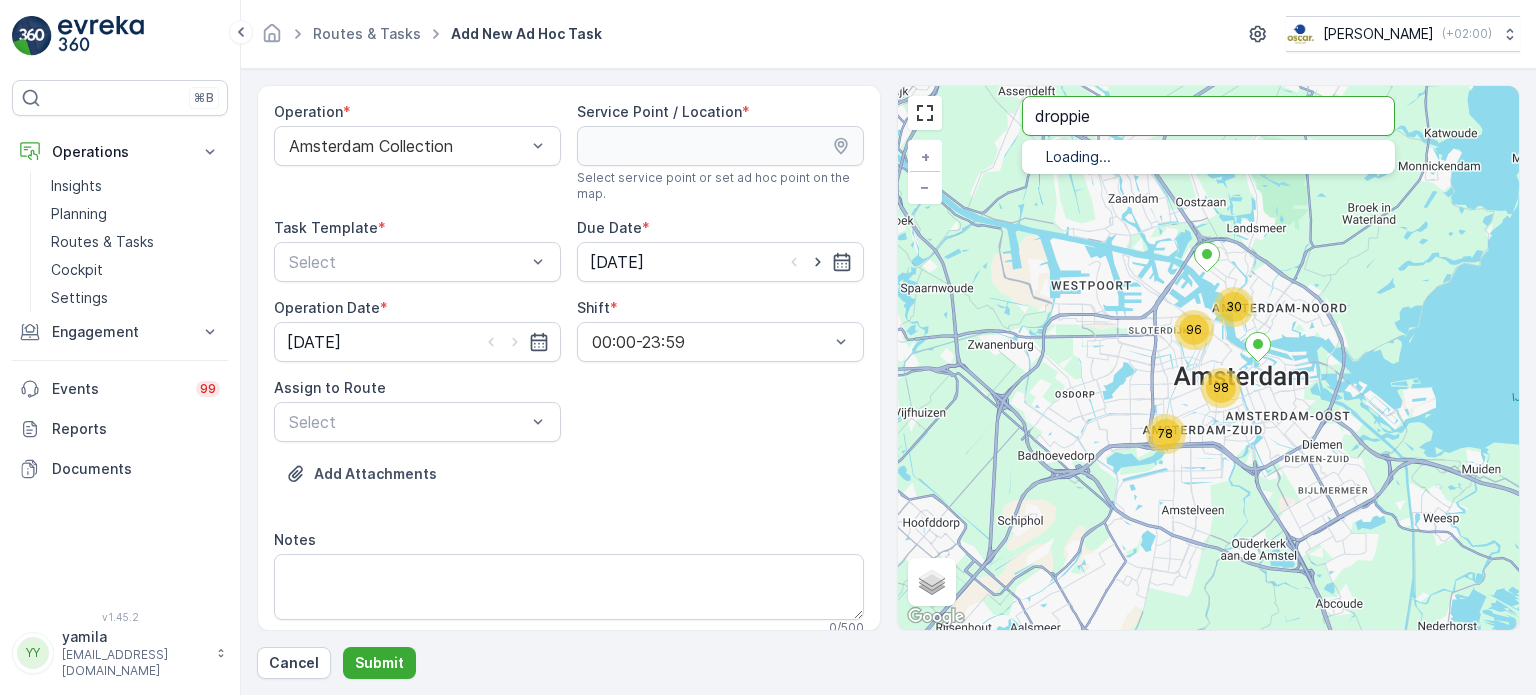 type on "droppie" 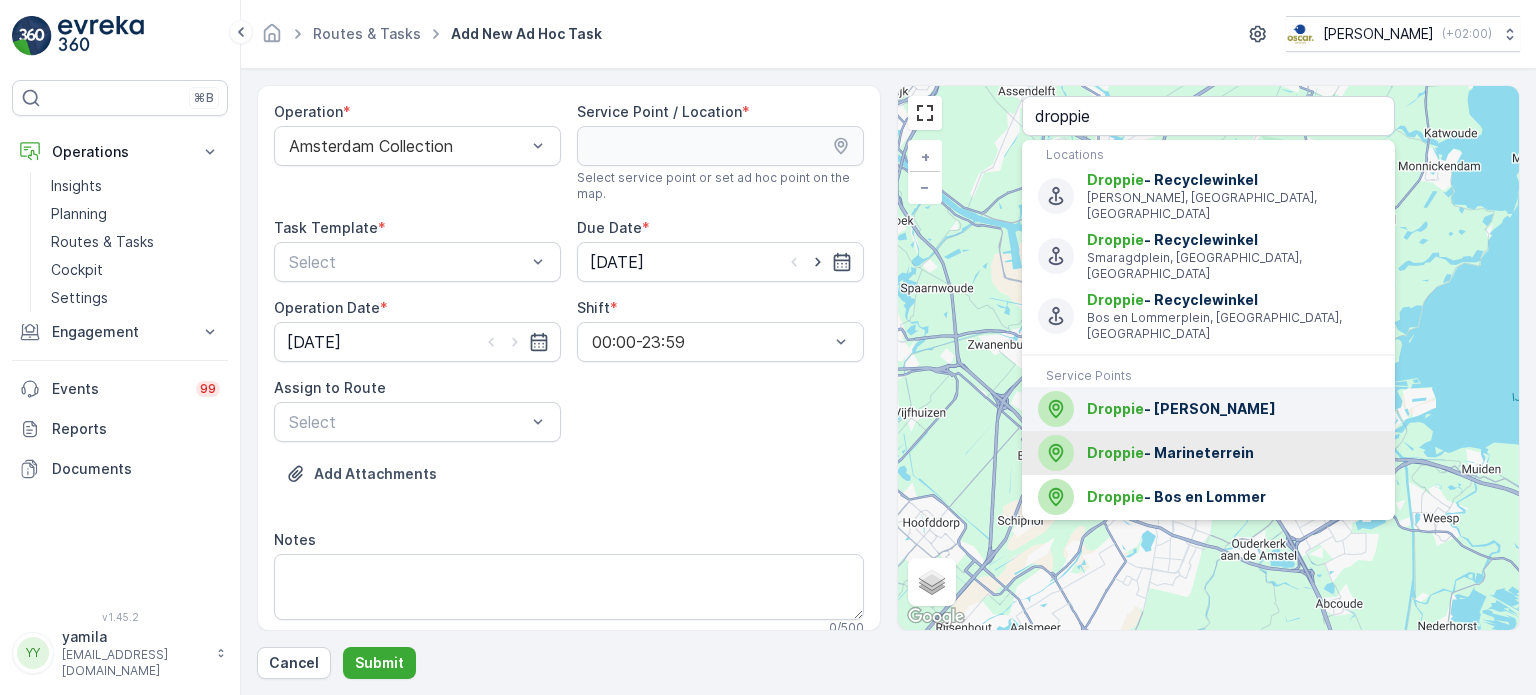 click on "Droppie  - van Limburg Stirumstraat" at bounding box center [1233, 409] 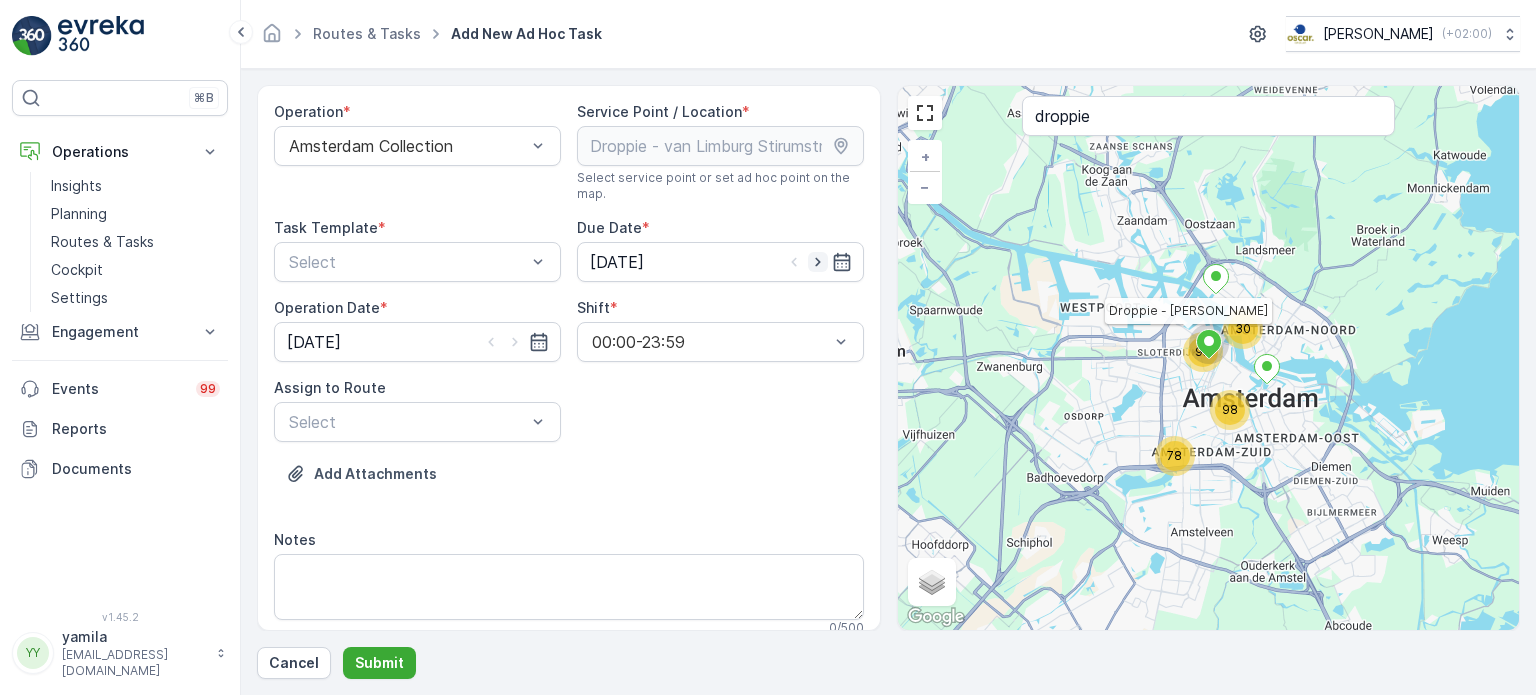 click 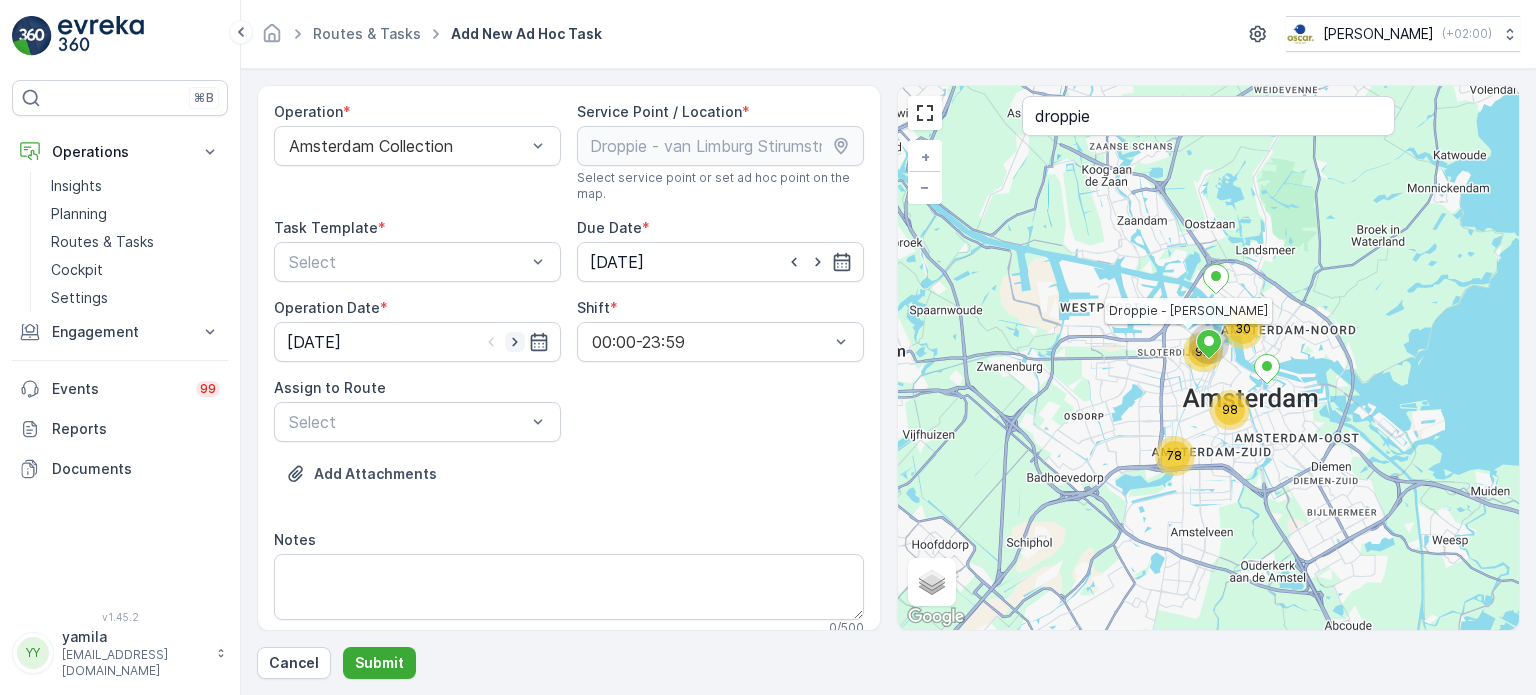 click 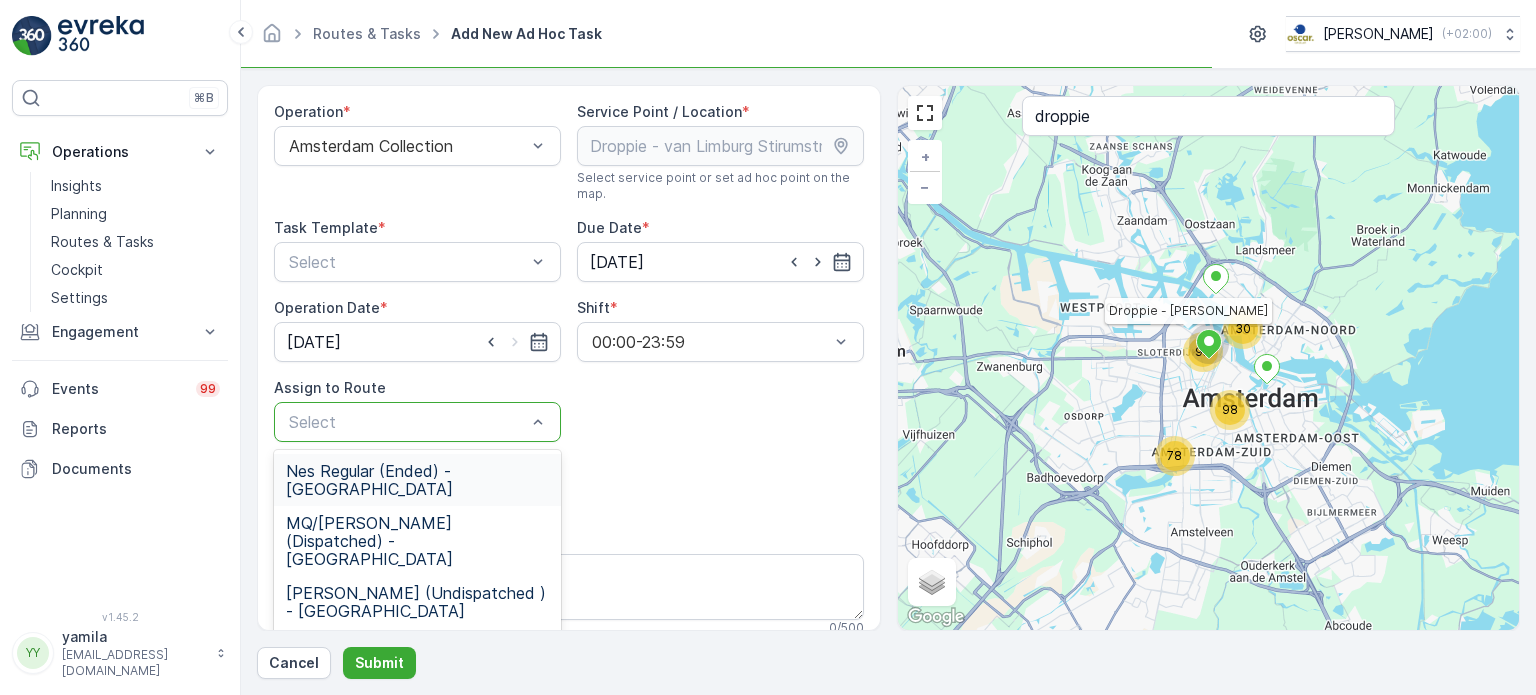 click at bounding box center (407, 422) 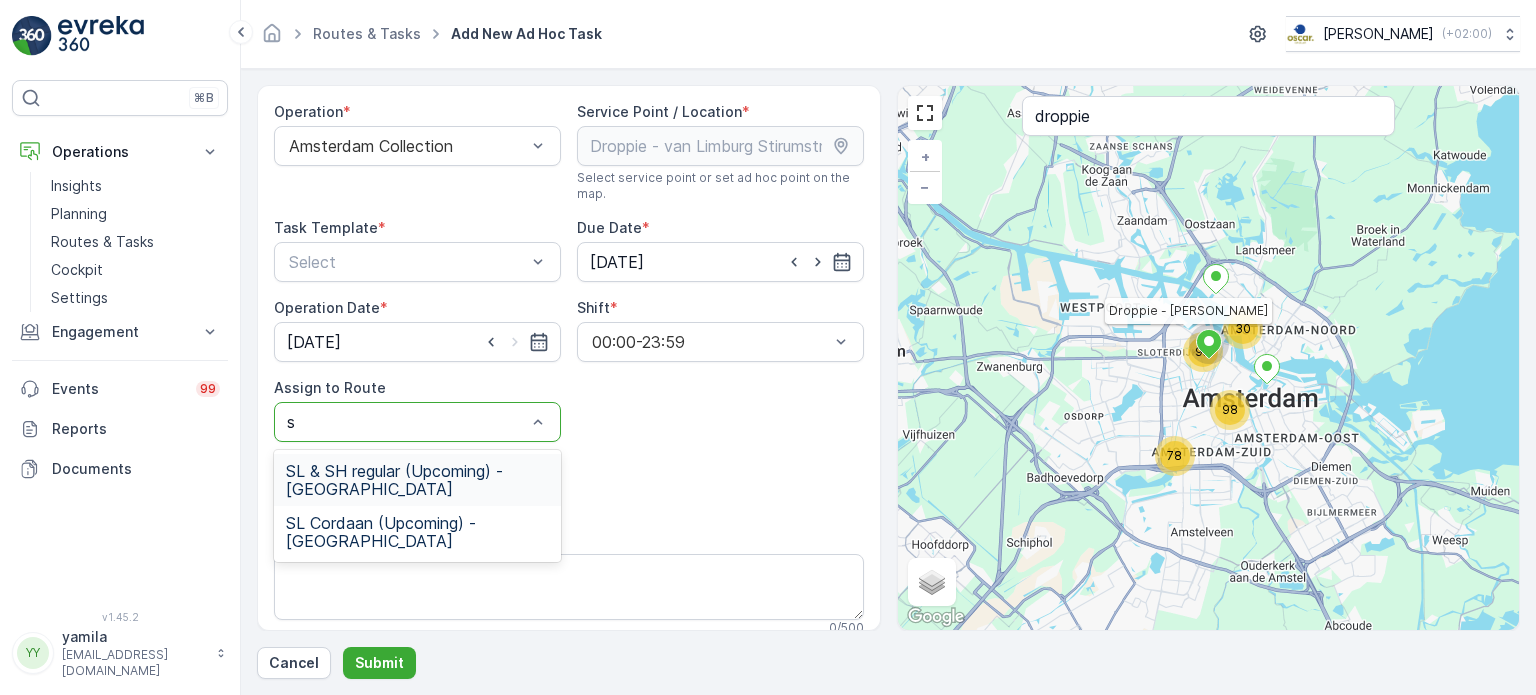 type on "sl" 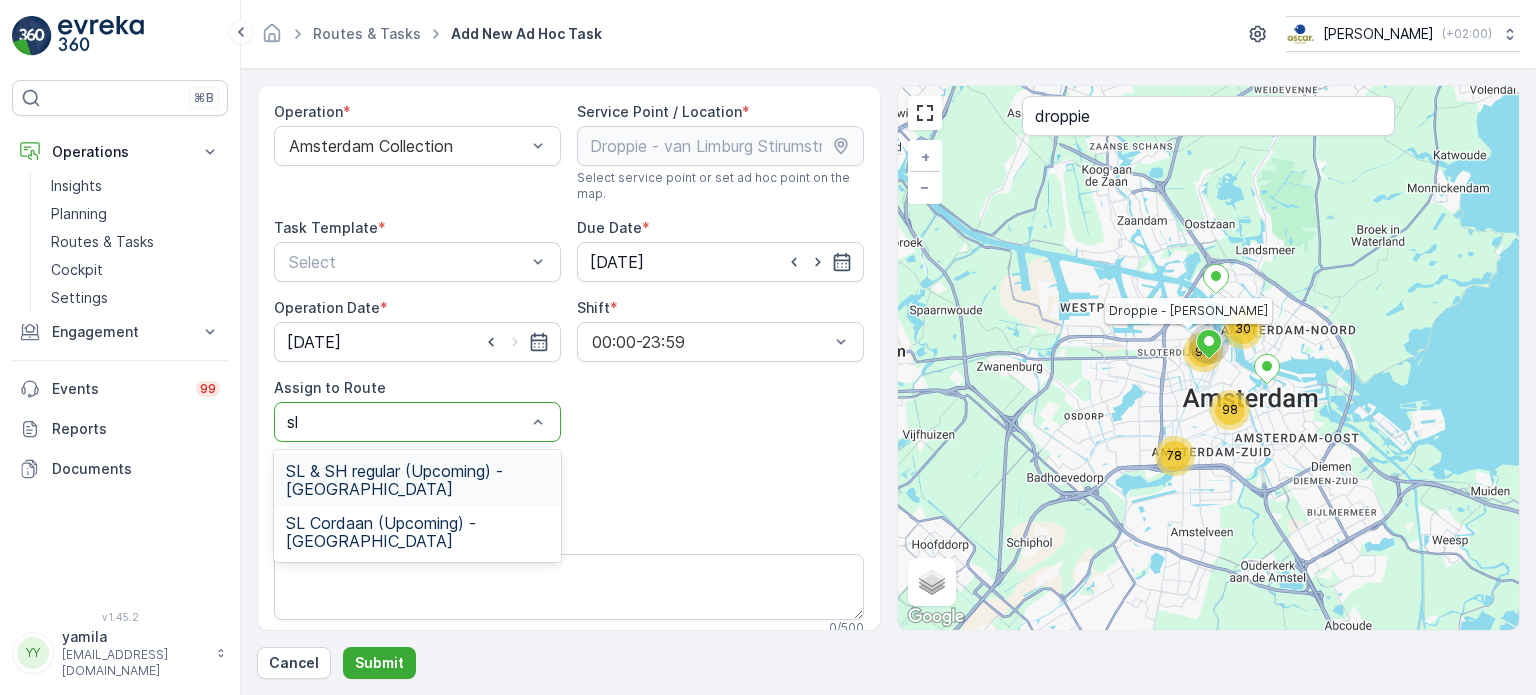 click on "SL & SH regular (Upcoming) - Amsterdam" at bounding box center (417, 480) 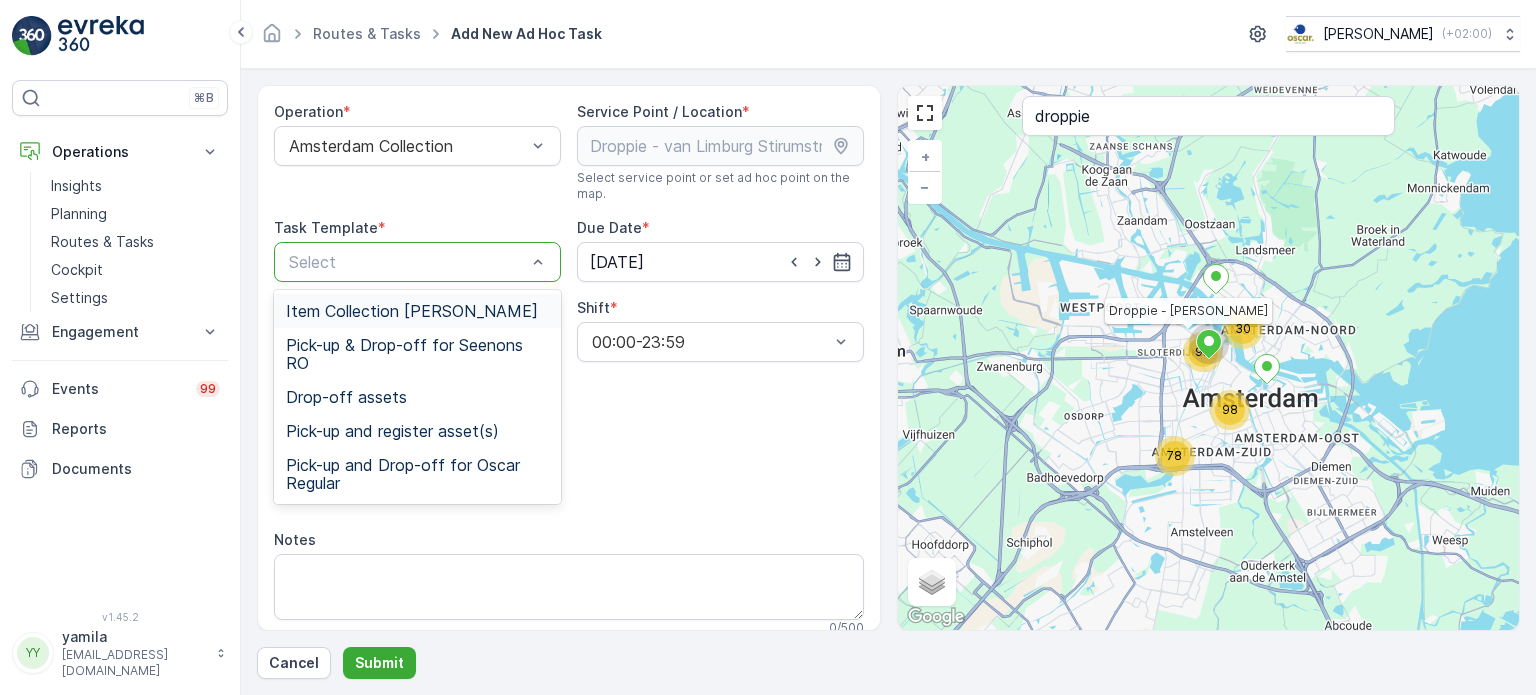 click on "Item Collection Oscar Regulier Pick-up & Drop-off for Seenons RO Drop-off assets Pick-up and register asset(s) Pick-up and Drop-off for Oscar Regular" at bounding box center [417, 397] 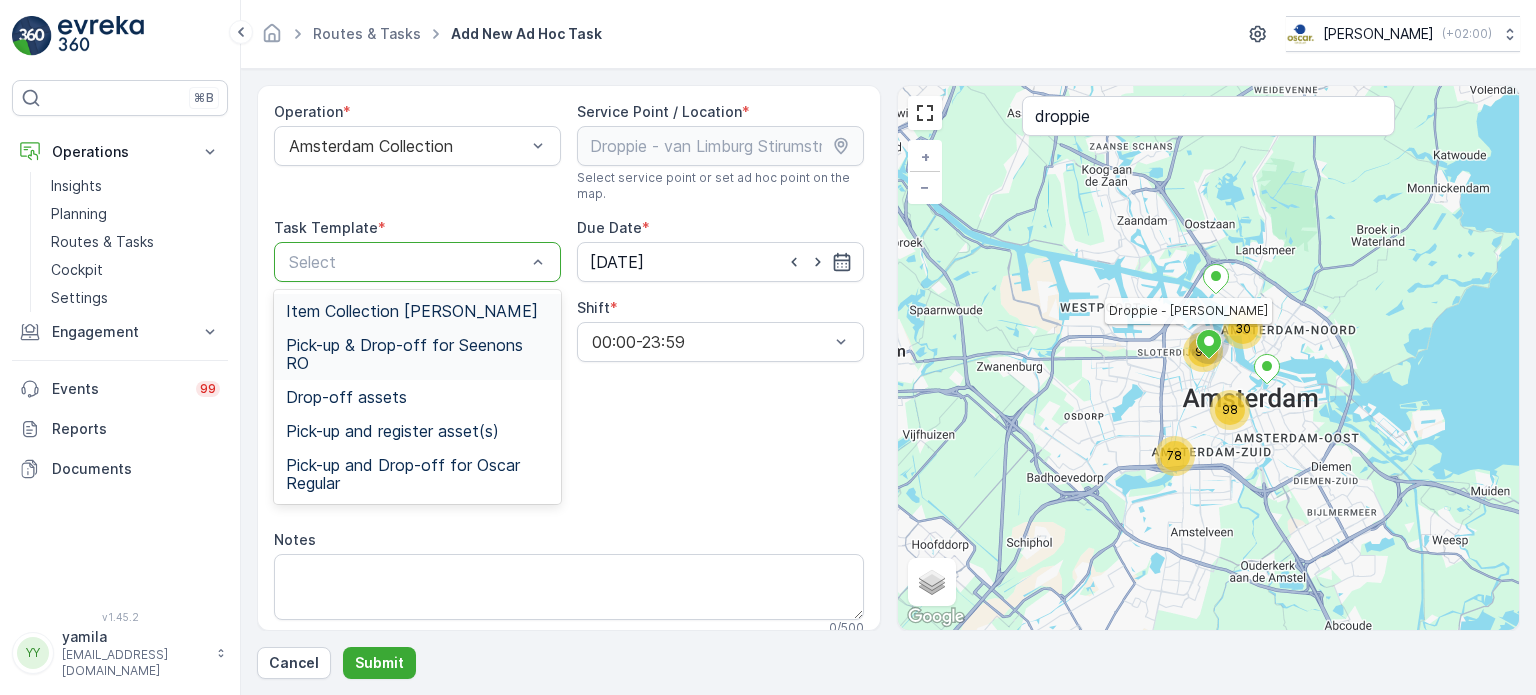 click on "Item Collection Oscar Regulier" at bounding box center [412, 311] 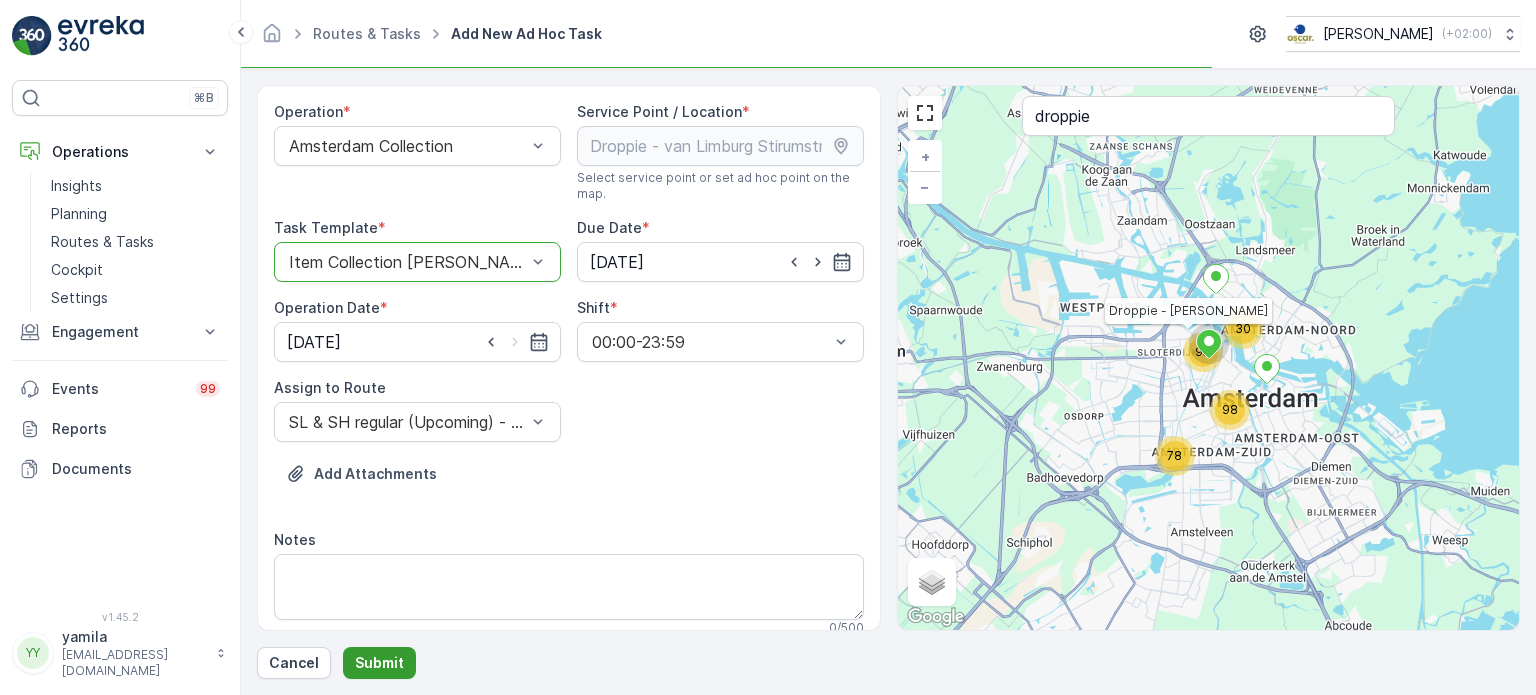click on "Submit" at bounding box center [379, 663] 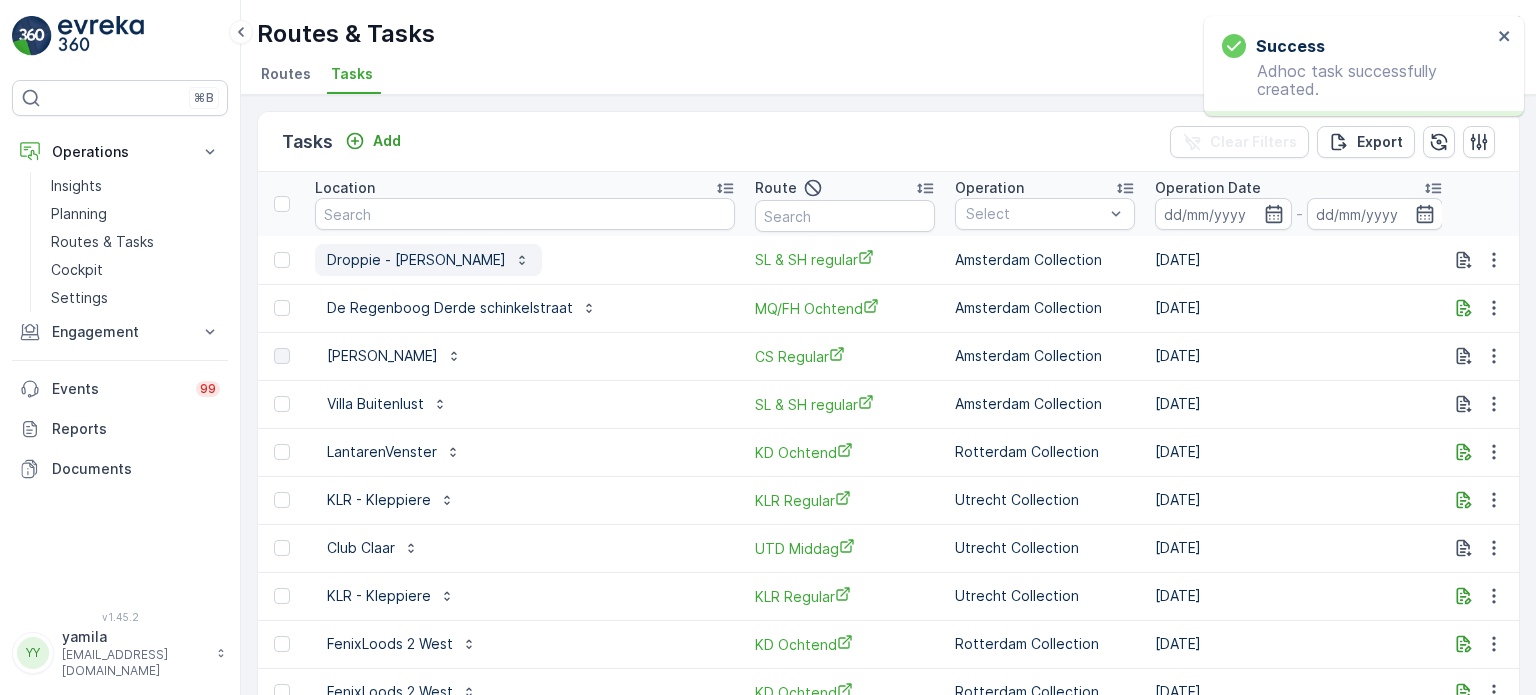 scroll, scrollTop: 100, scrollLeft: 0, axis: vertical 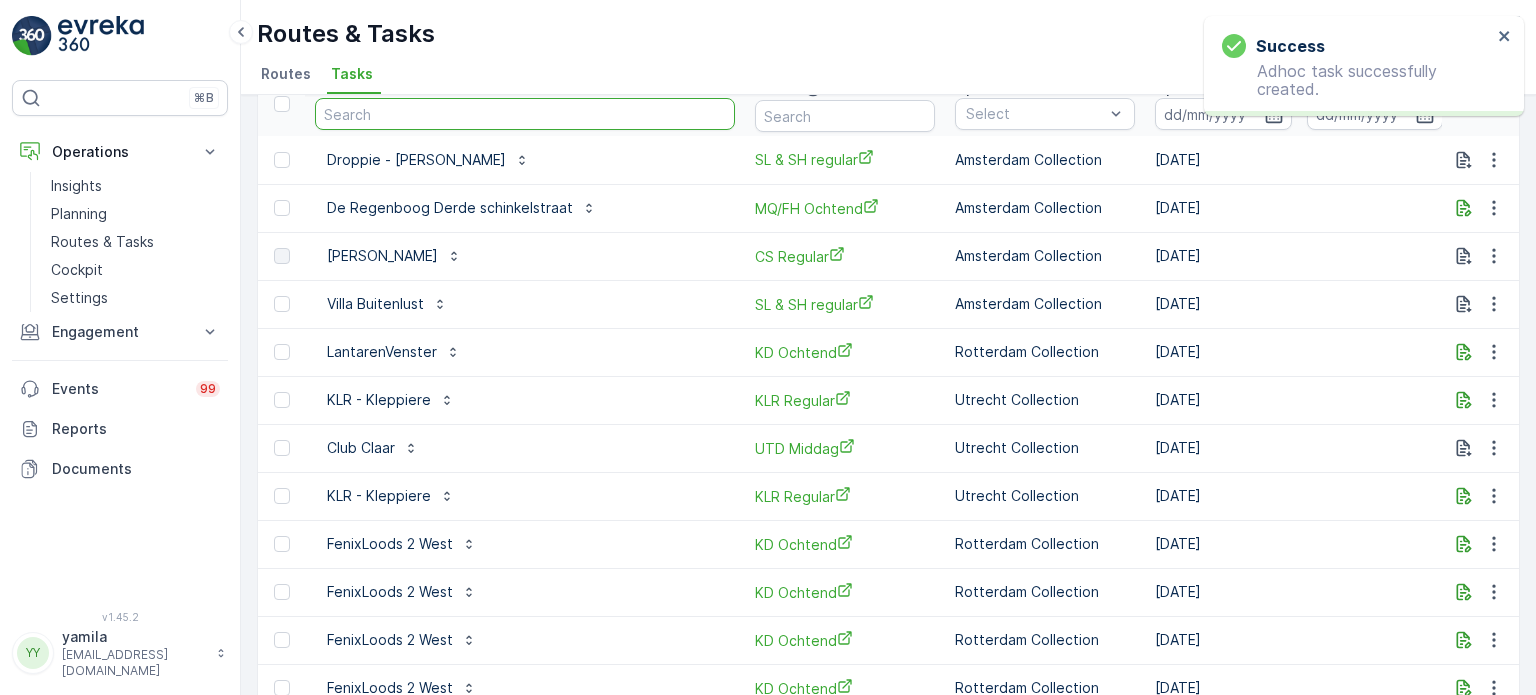 click at bounding box center [525, 114] 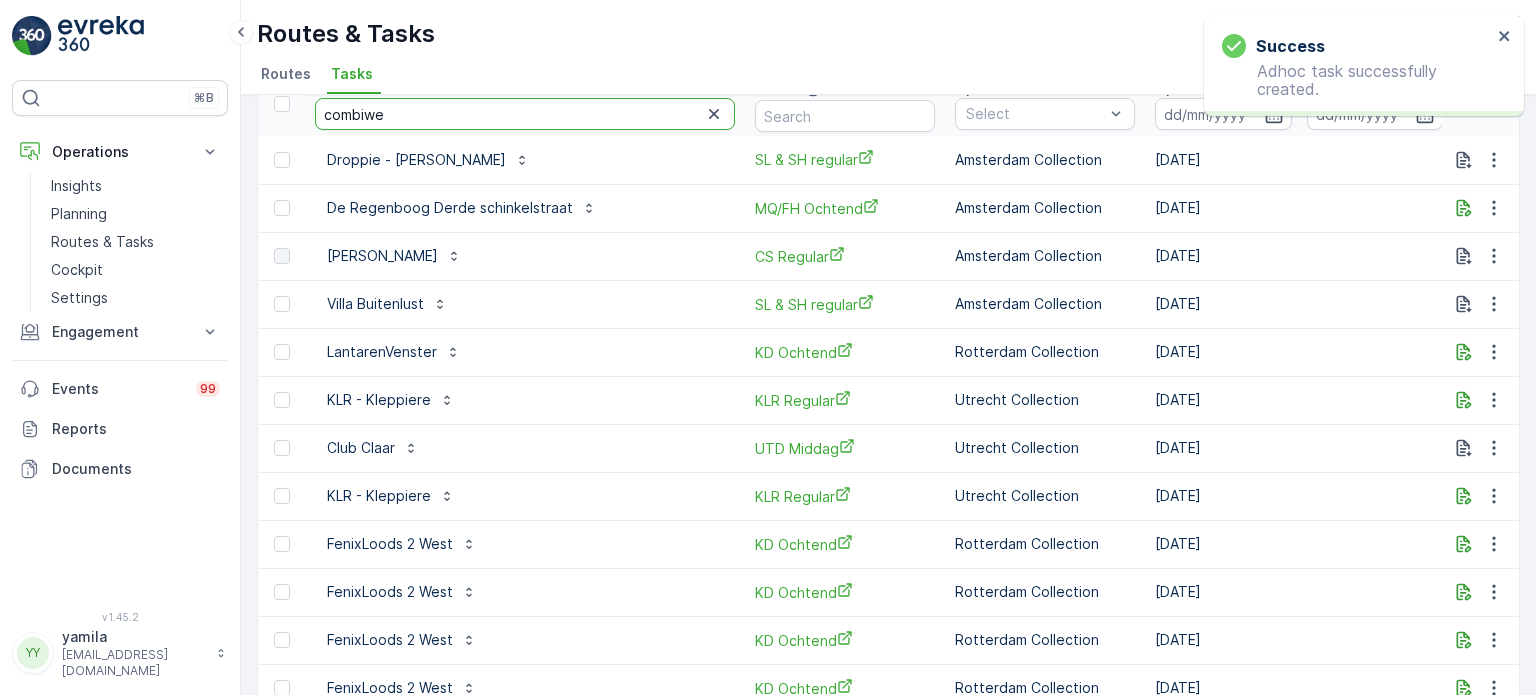type on "combiwel" 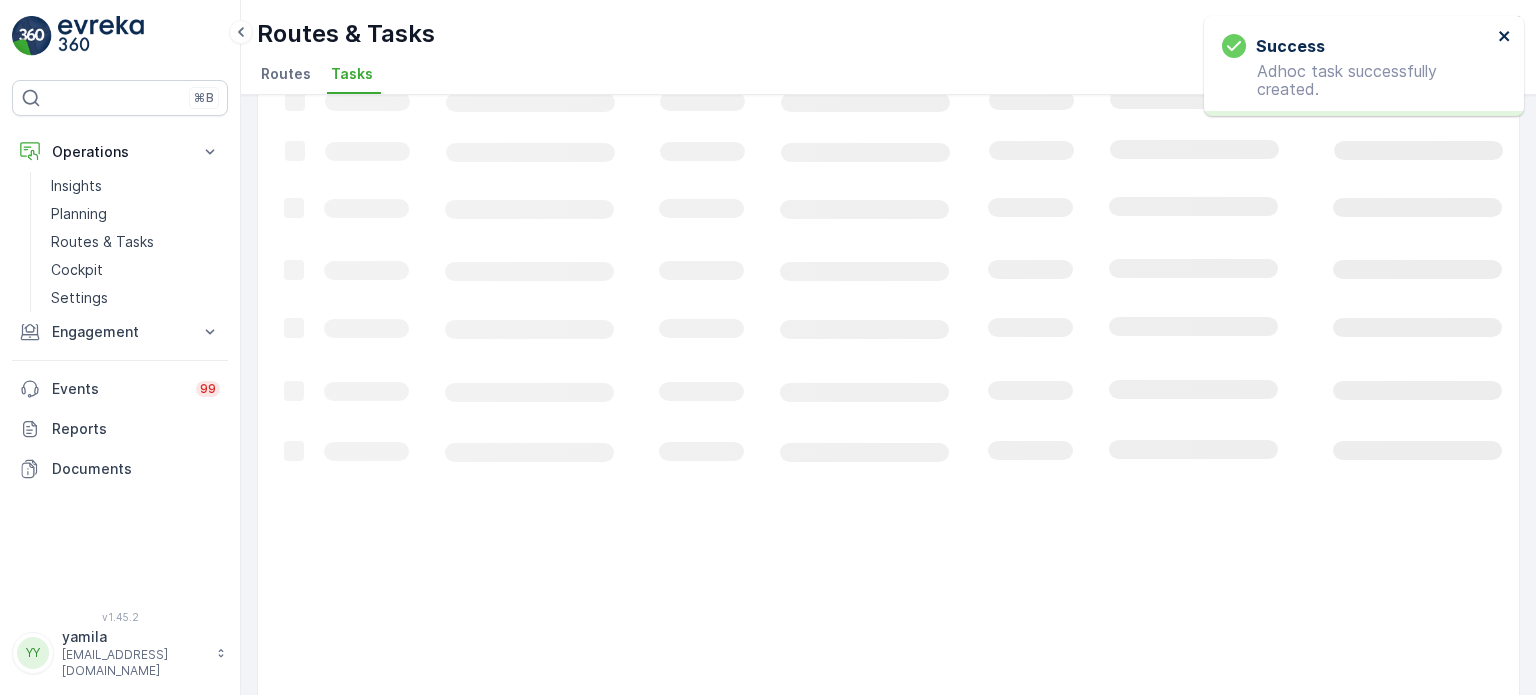 click 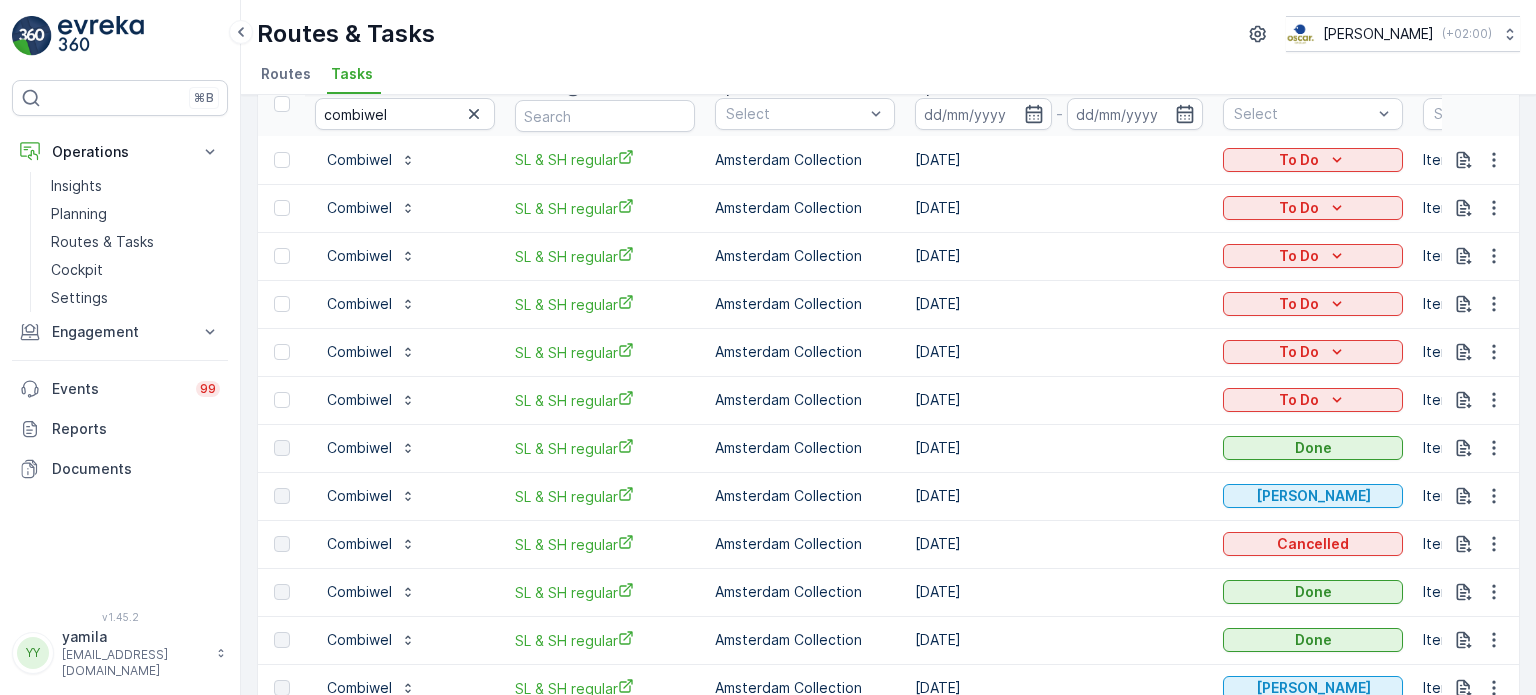click on "combiwel" at bounding box center (405, 114) 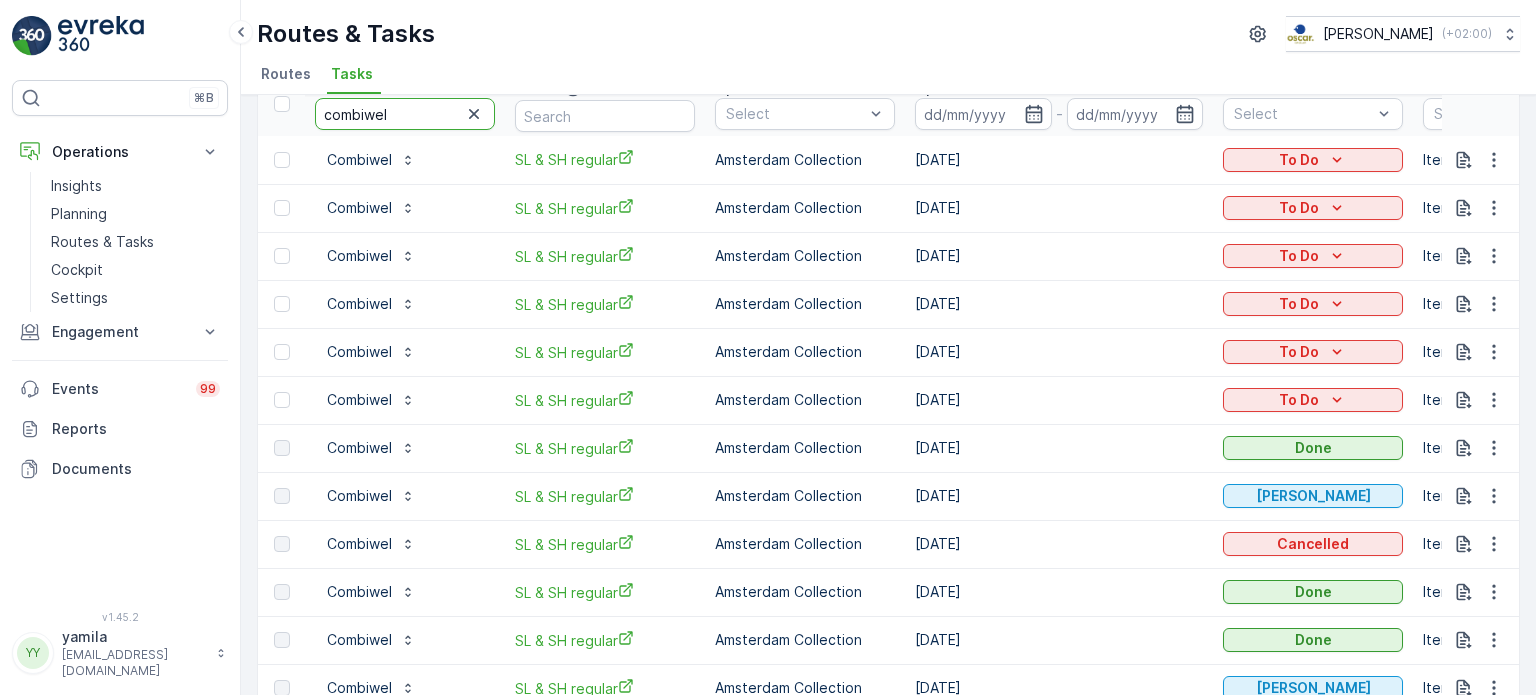 click on "combiwel" at bounding box center [405, 114] 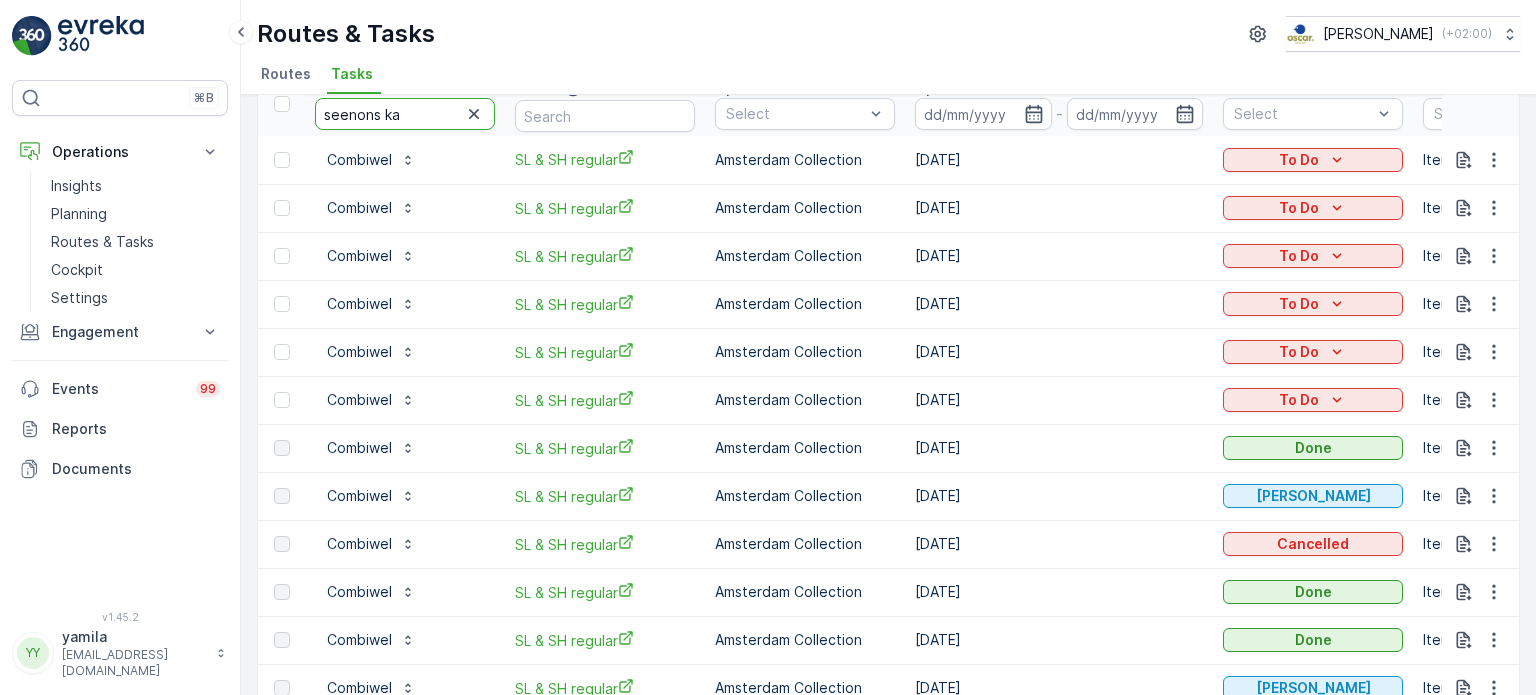 type on "seenons kan" 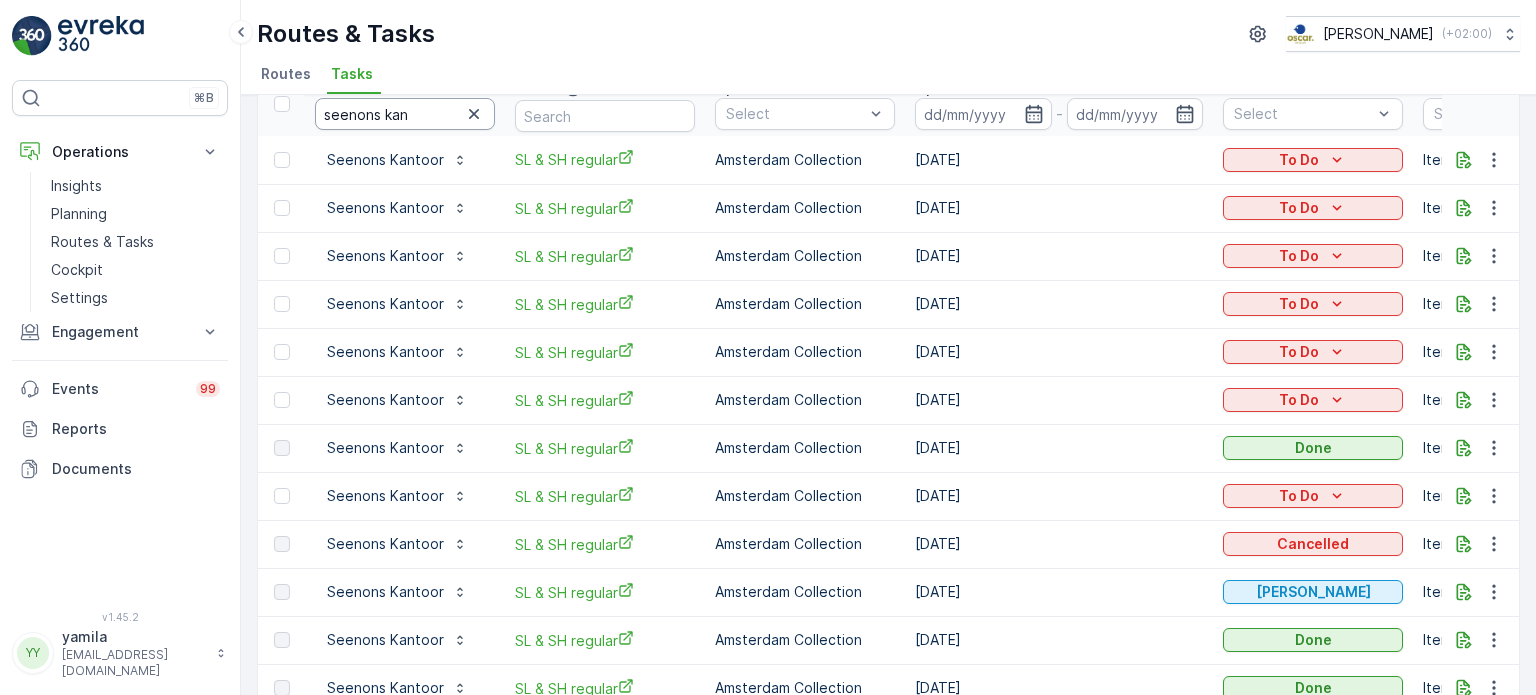 click on "seenons kan" at bounding box center [405, 114] 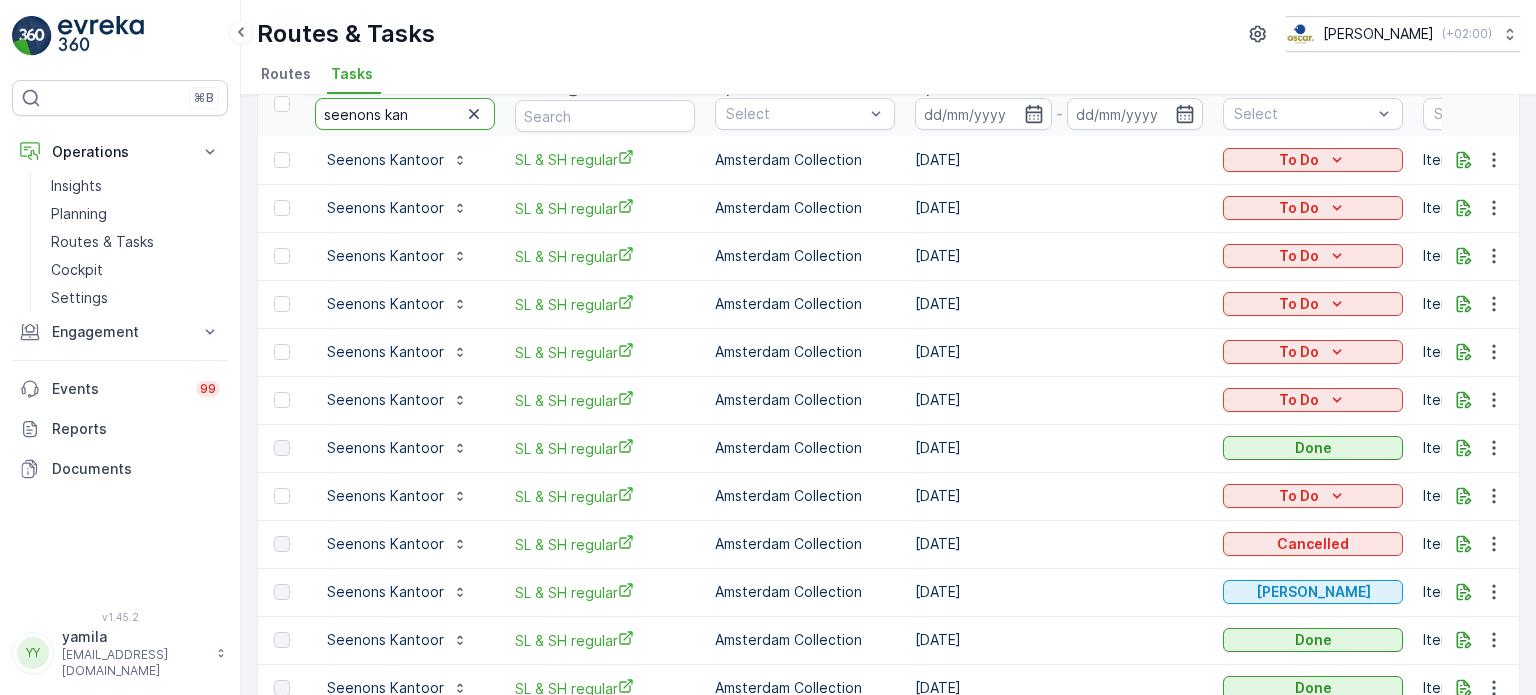 click on "seenons kan" at bounding box center [405, 114] 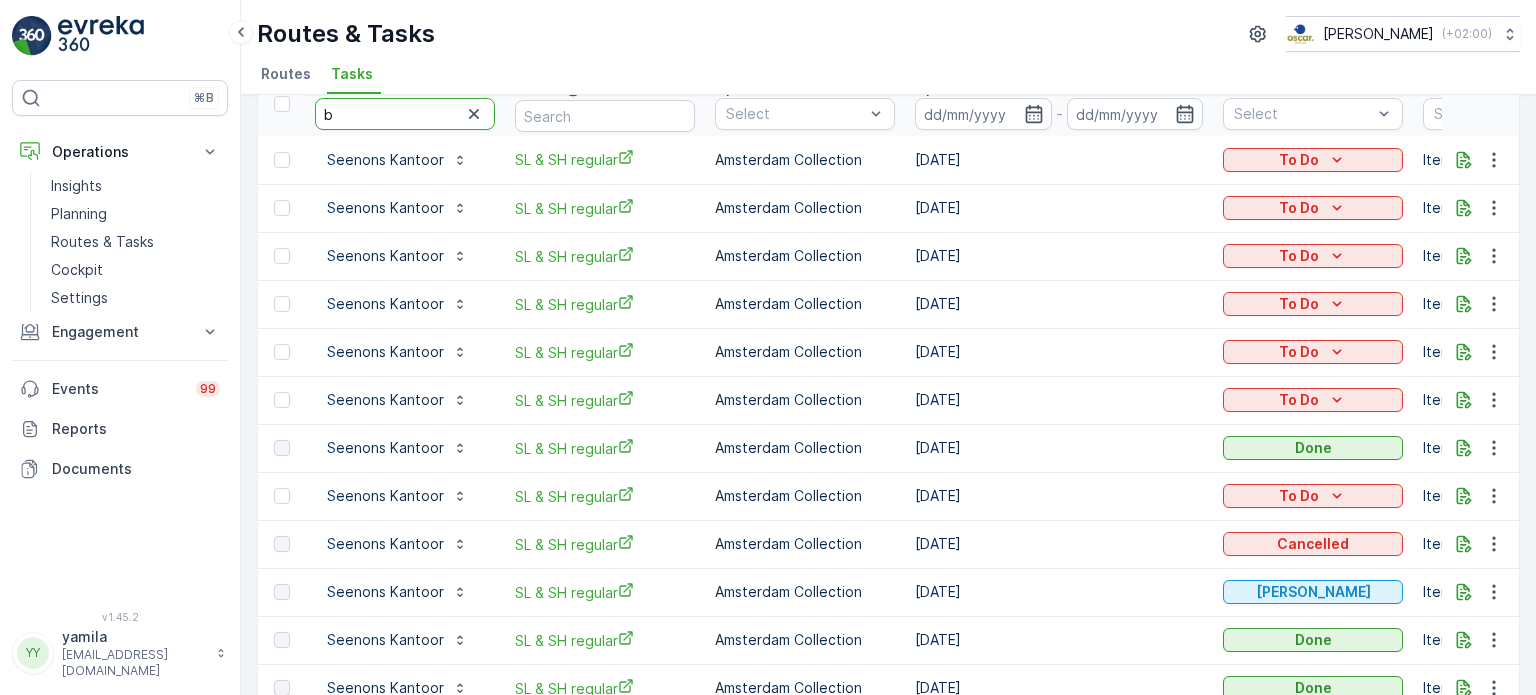 type on "bv" 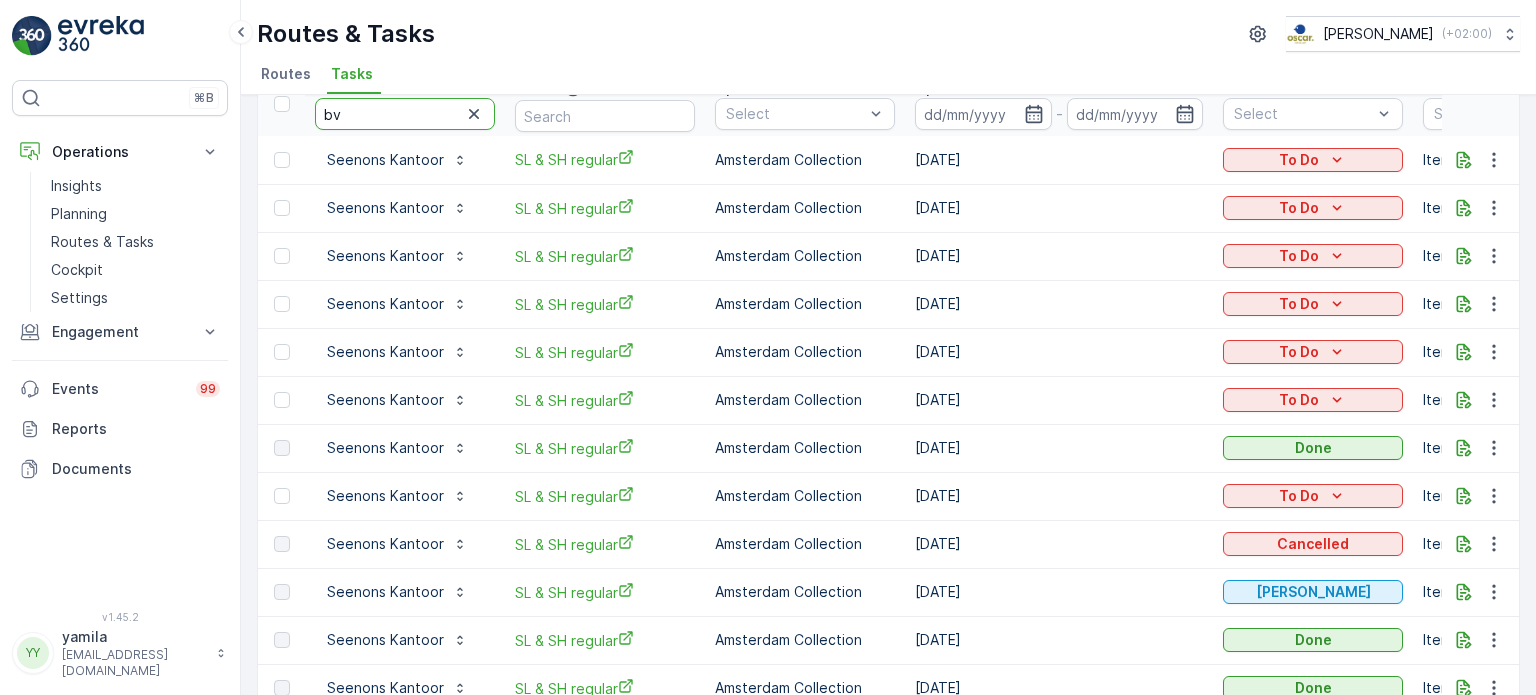 click on "bv" at bounding box center (405, 114) 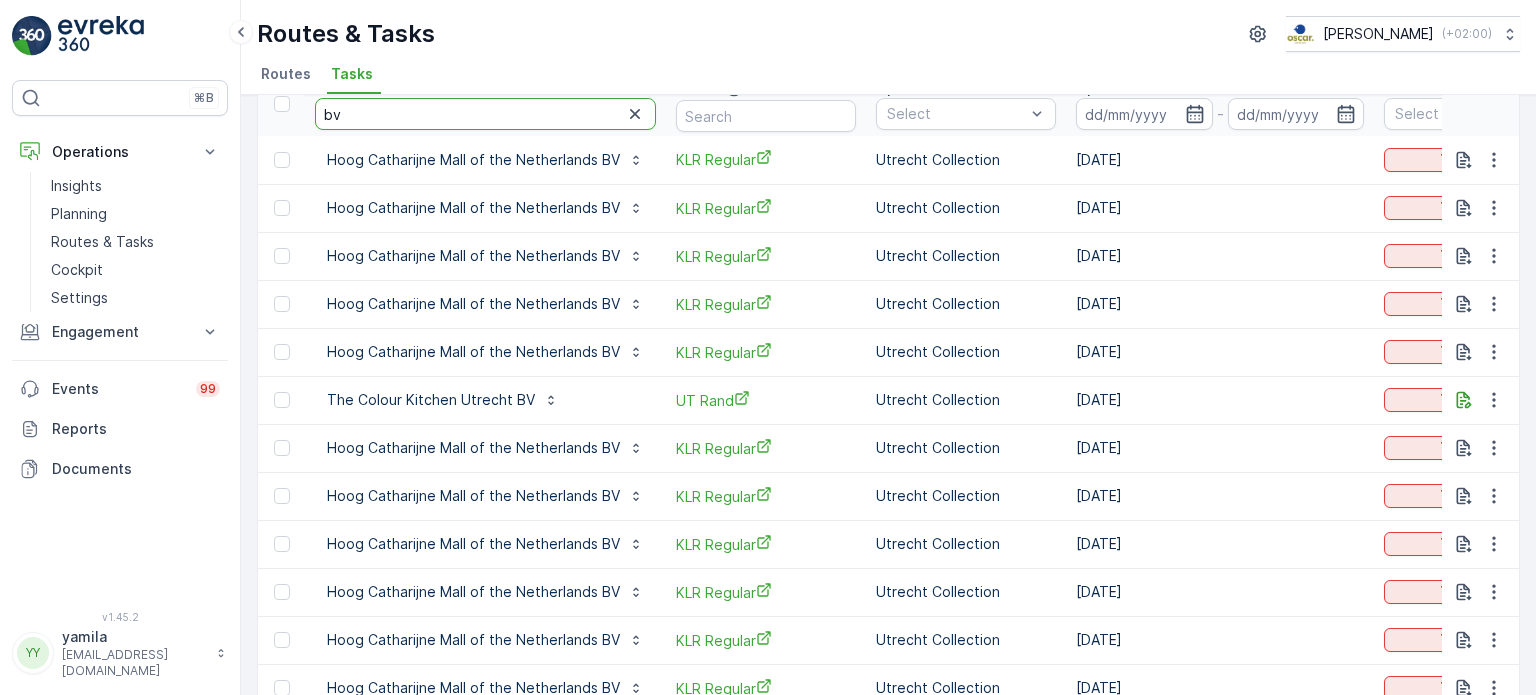 click on "bv" at bounding box center [485, 114] 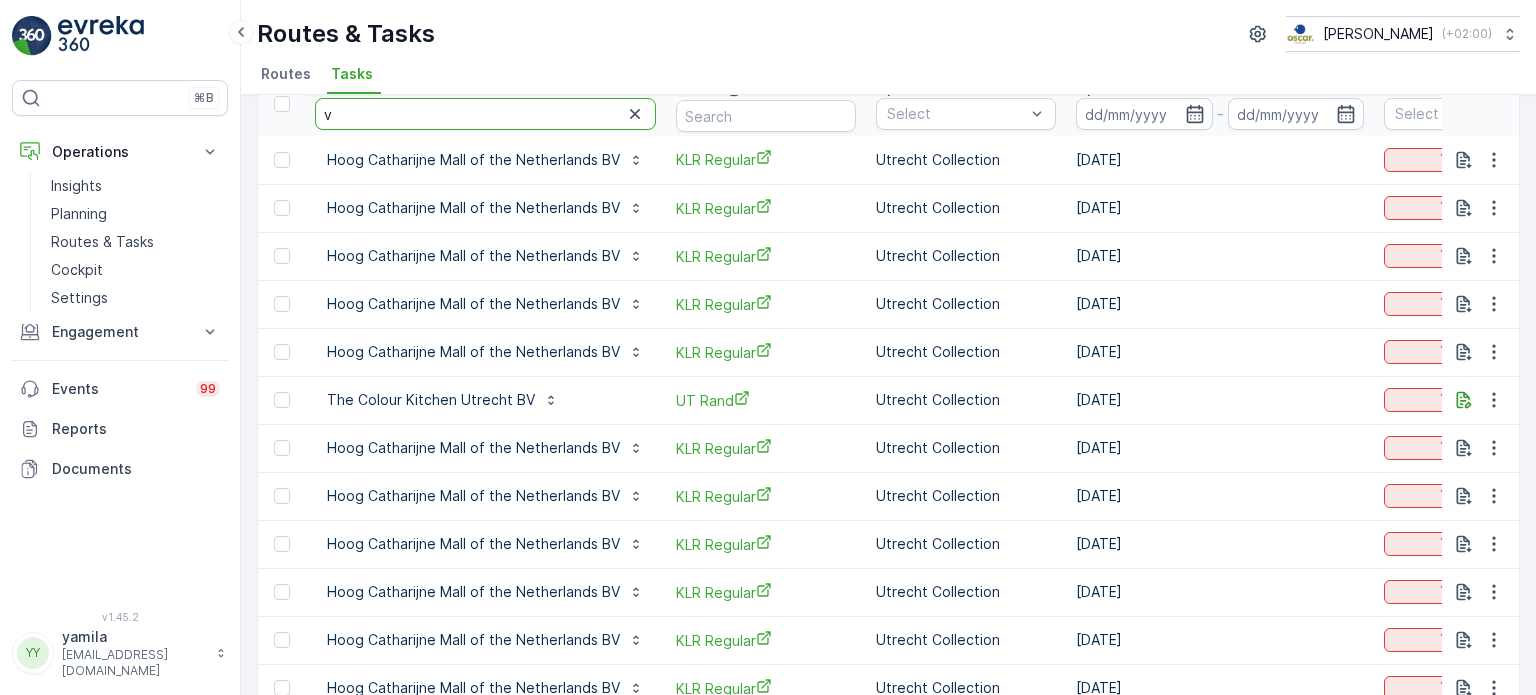 type on "vv" 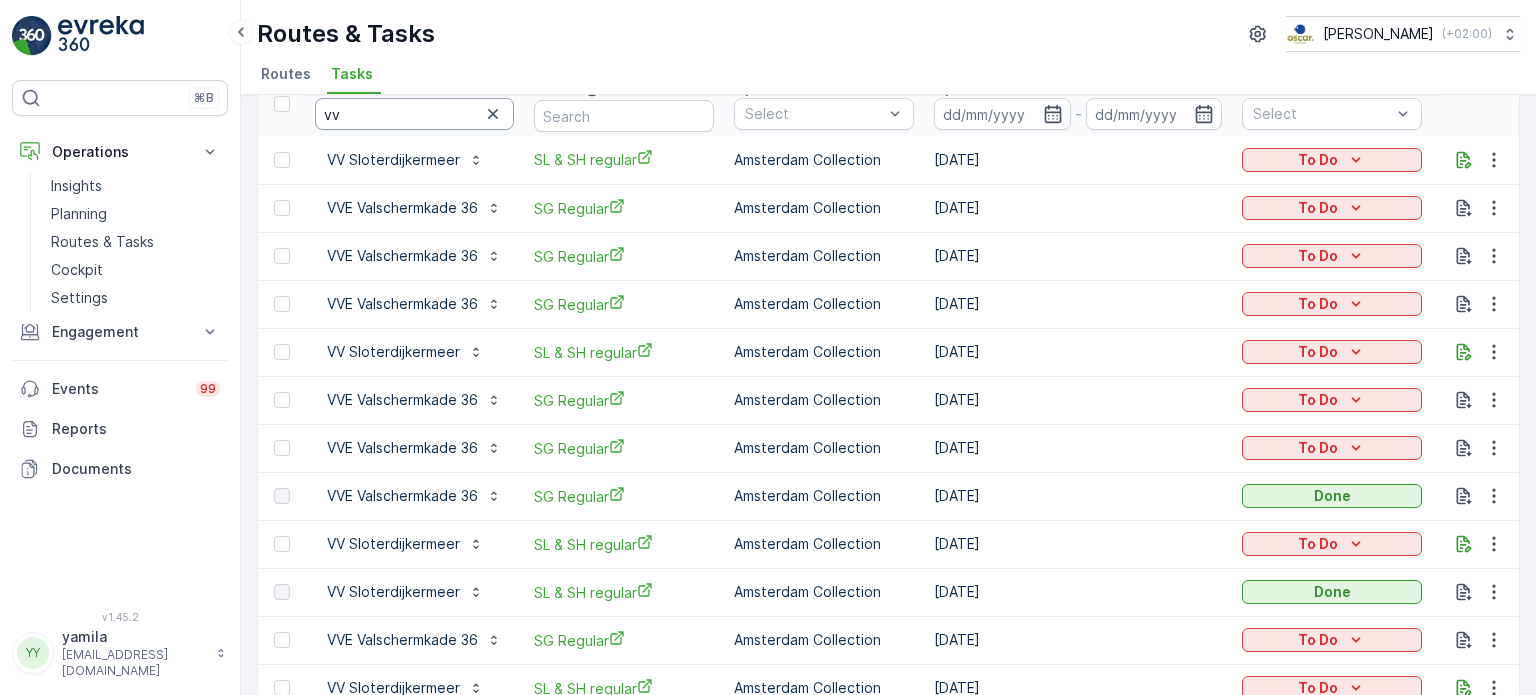 click on "vv" at bounding box center (414, 114) 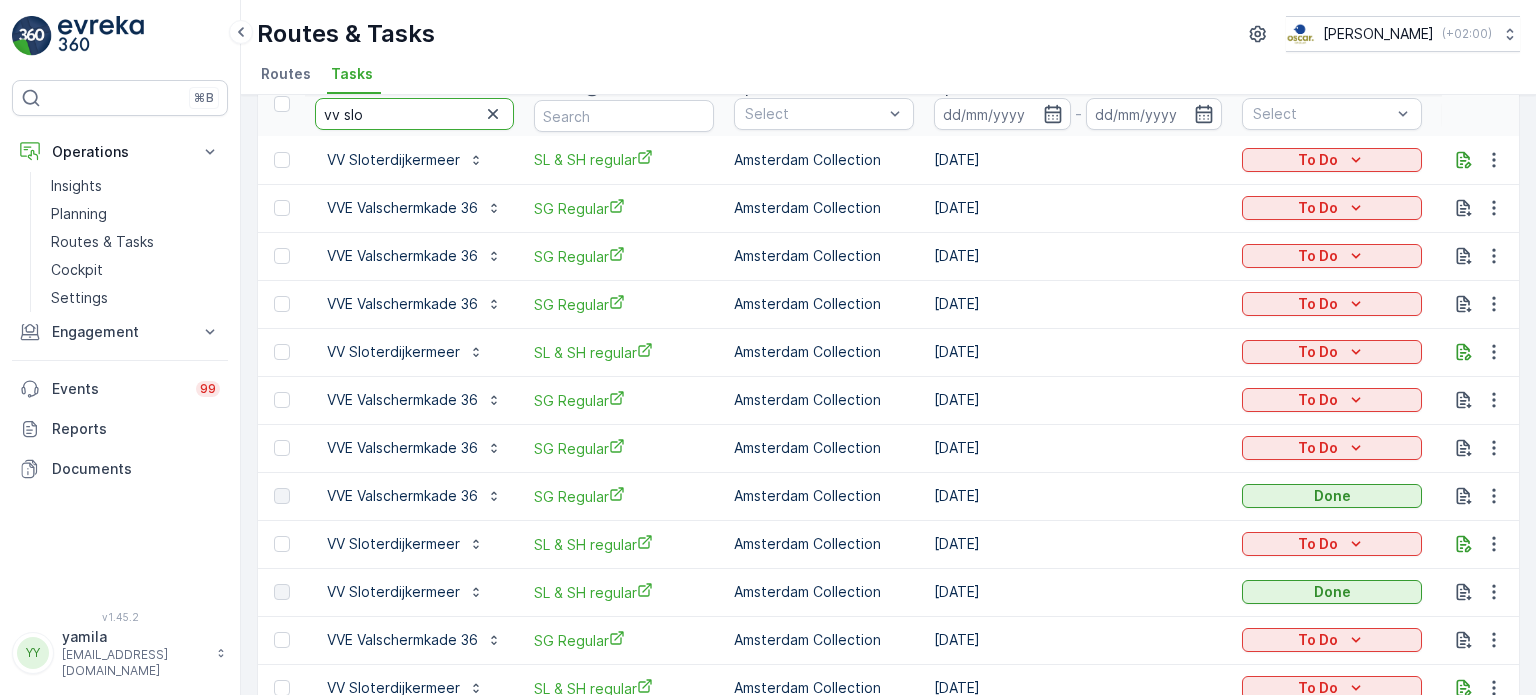 type on "vv slot" 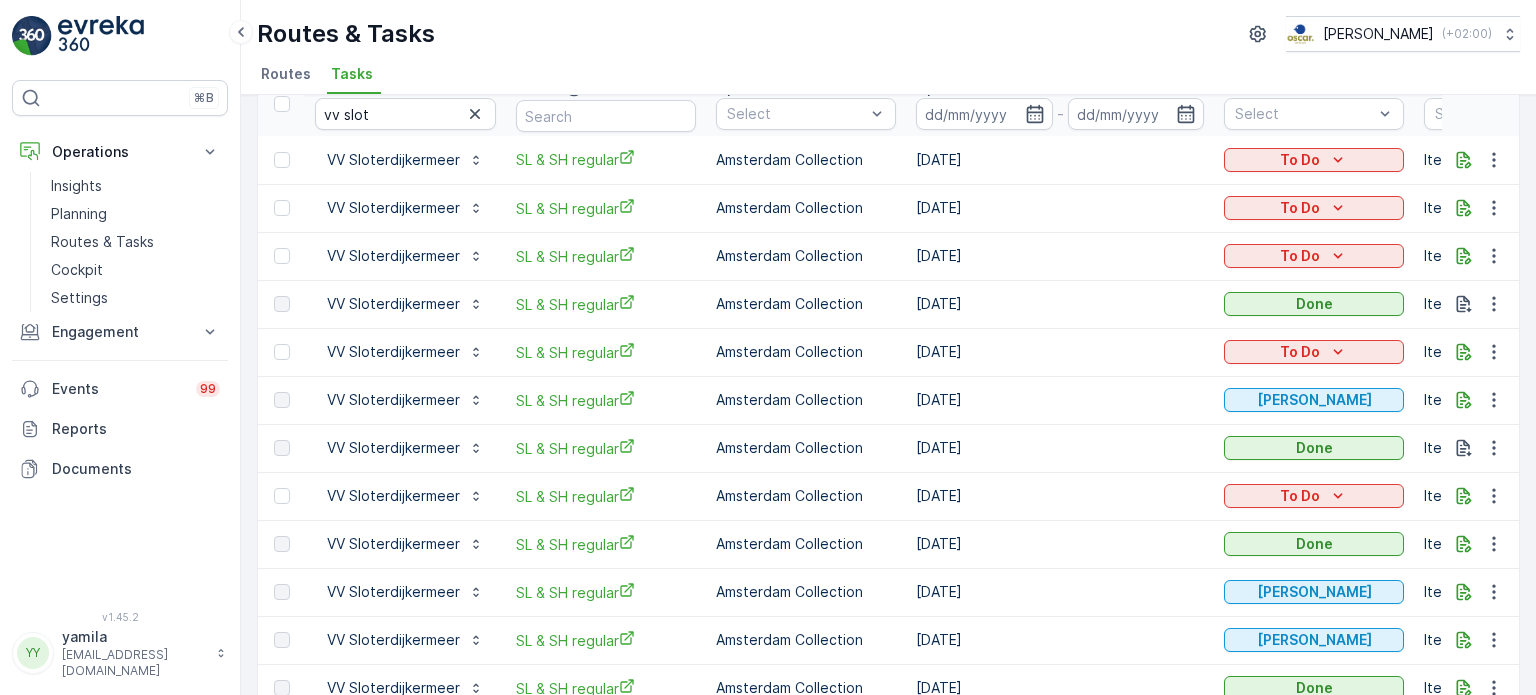scroll, scrollTop: 200, scrollLeft: 0, axis: vertical 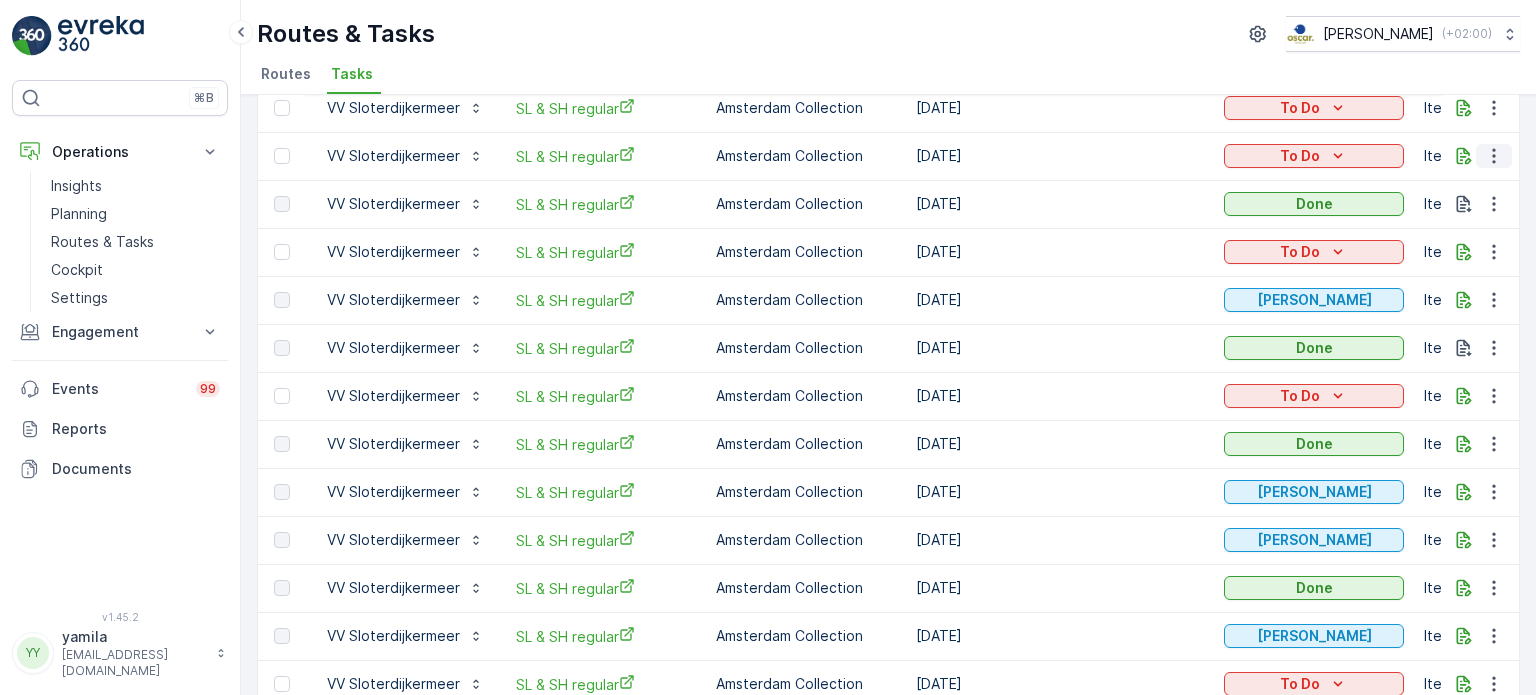 click 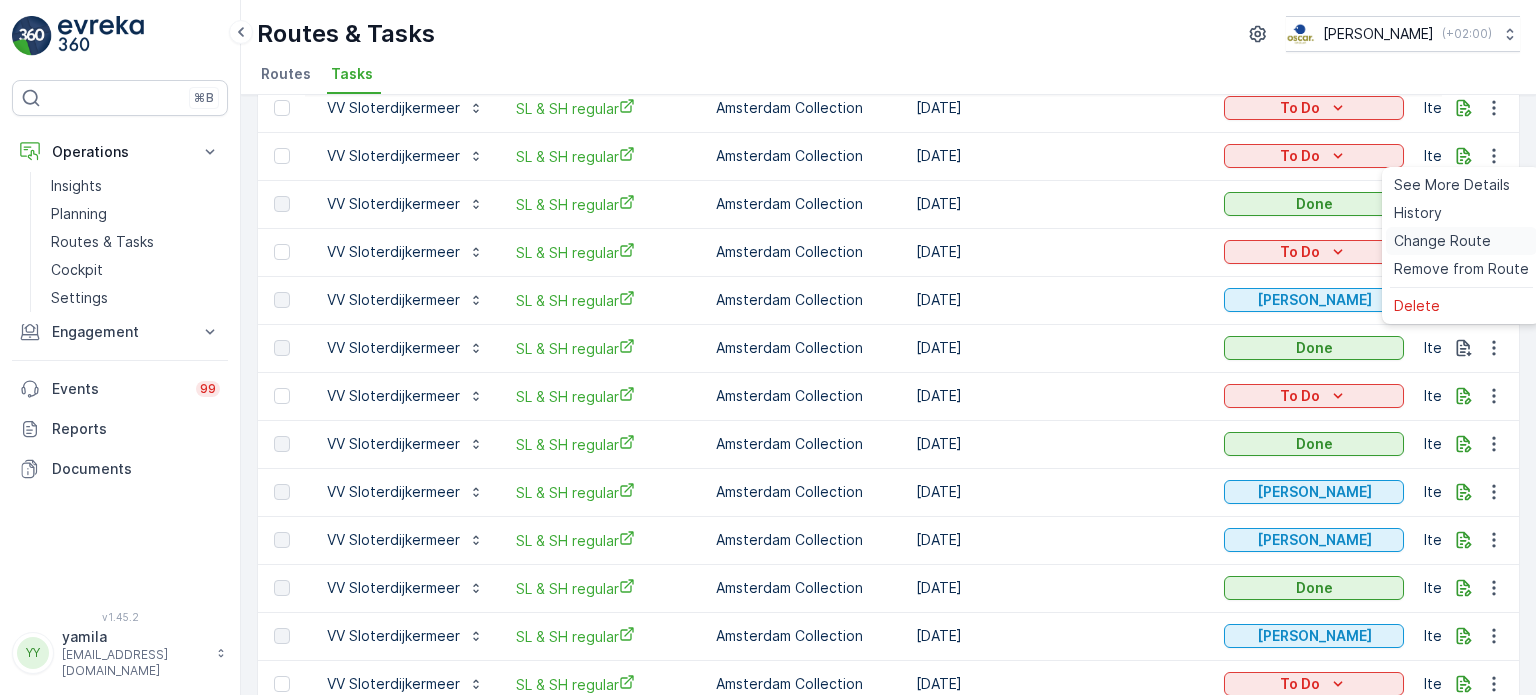 click on "Change Route" at bounding box center [1442, 241] 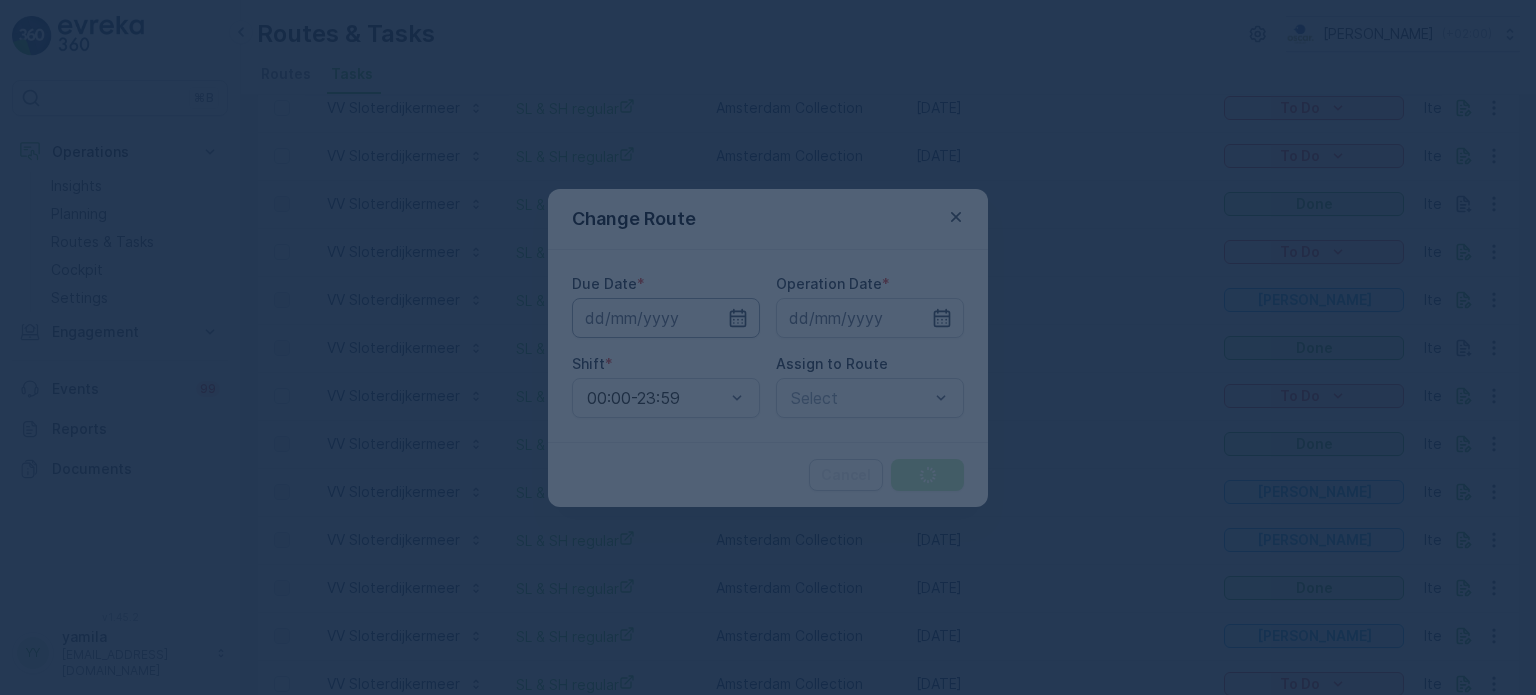 type on "[DATE]" 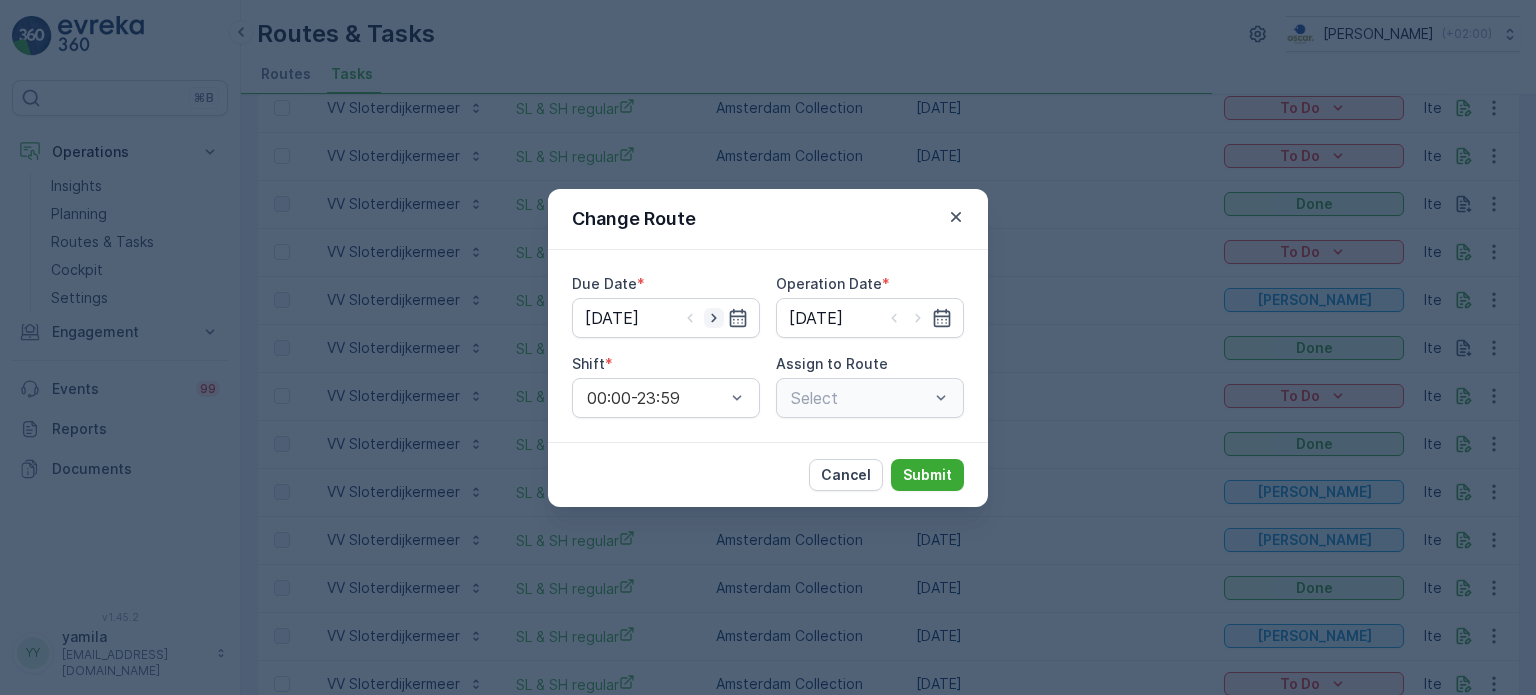 click 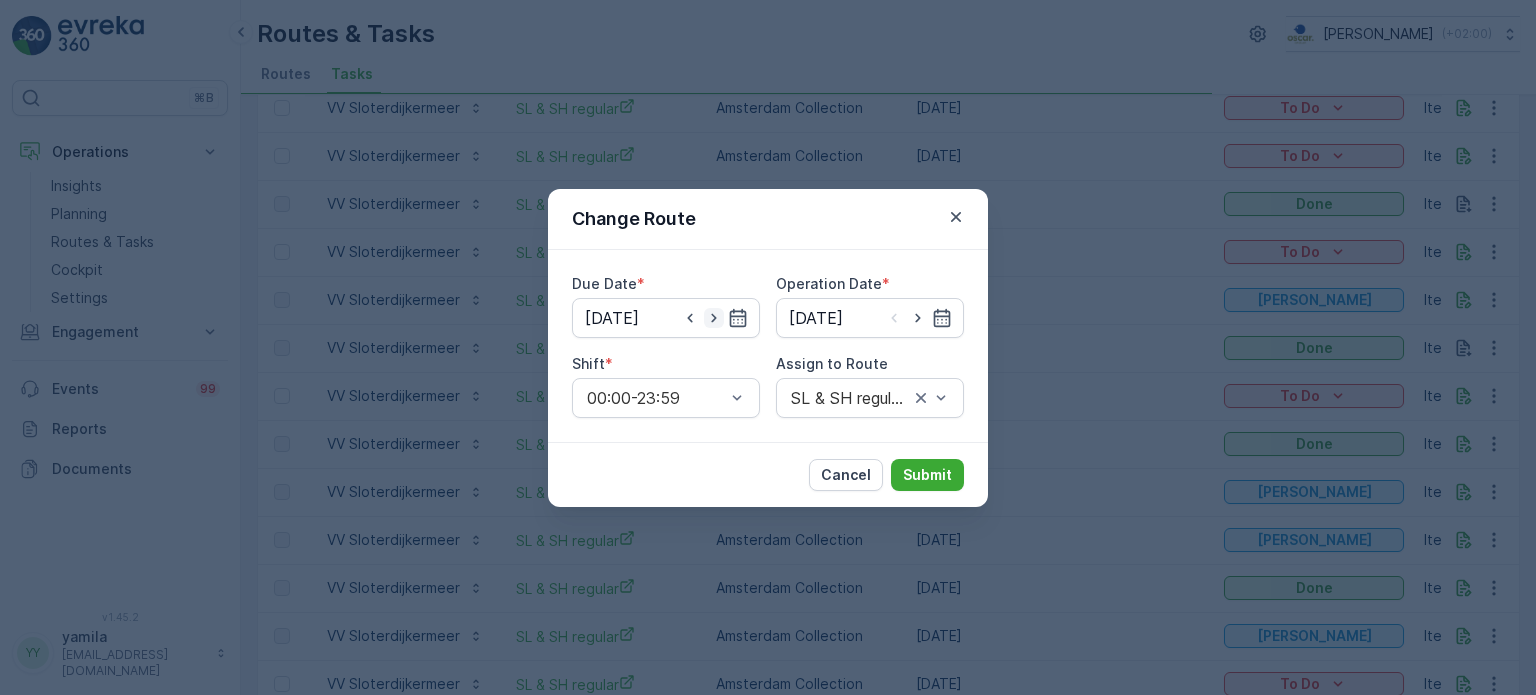 type on "[DATE]" 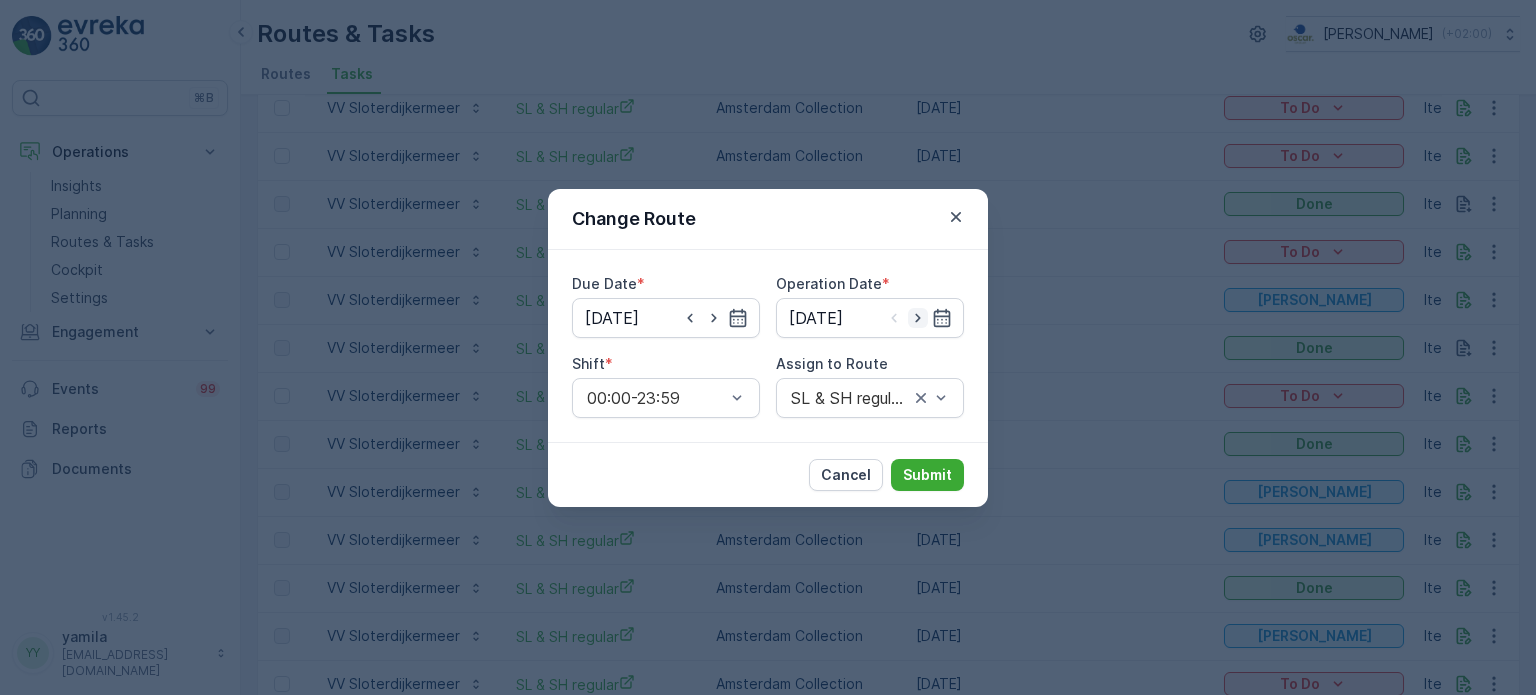 click 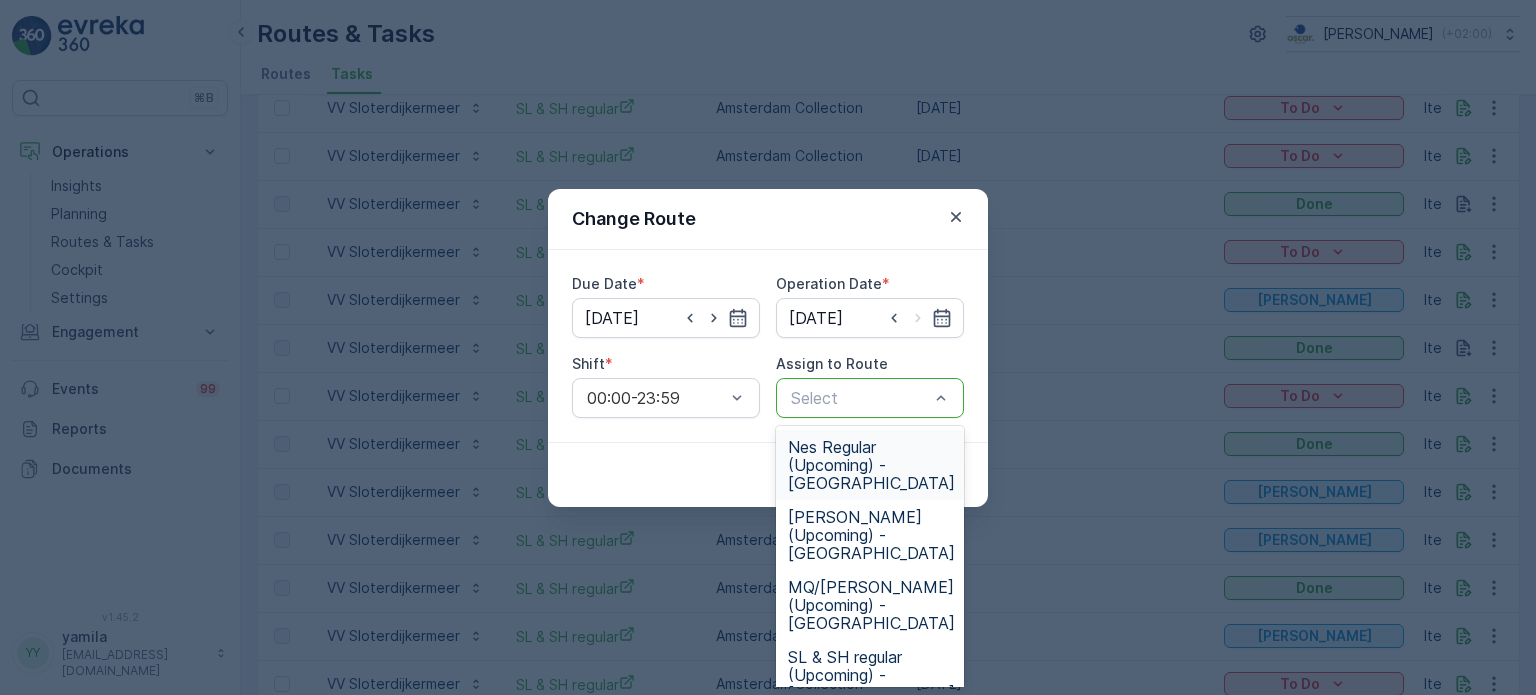 click at bounding box center [860, 398] 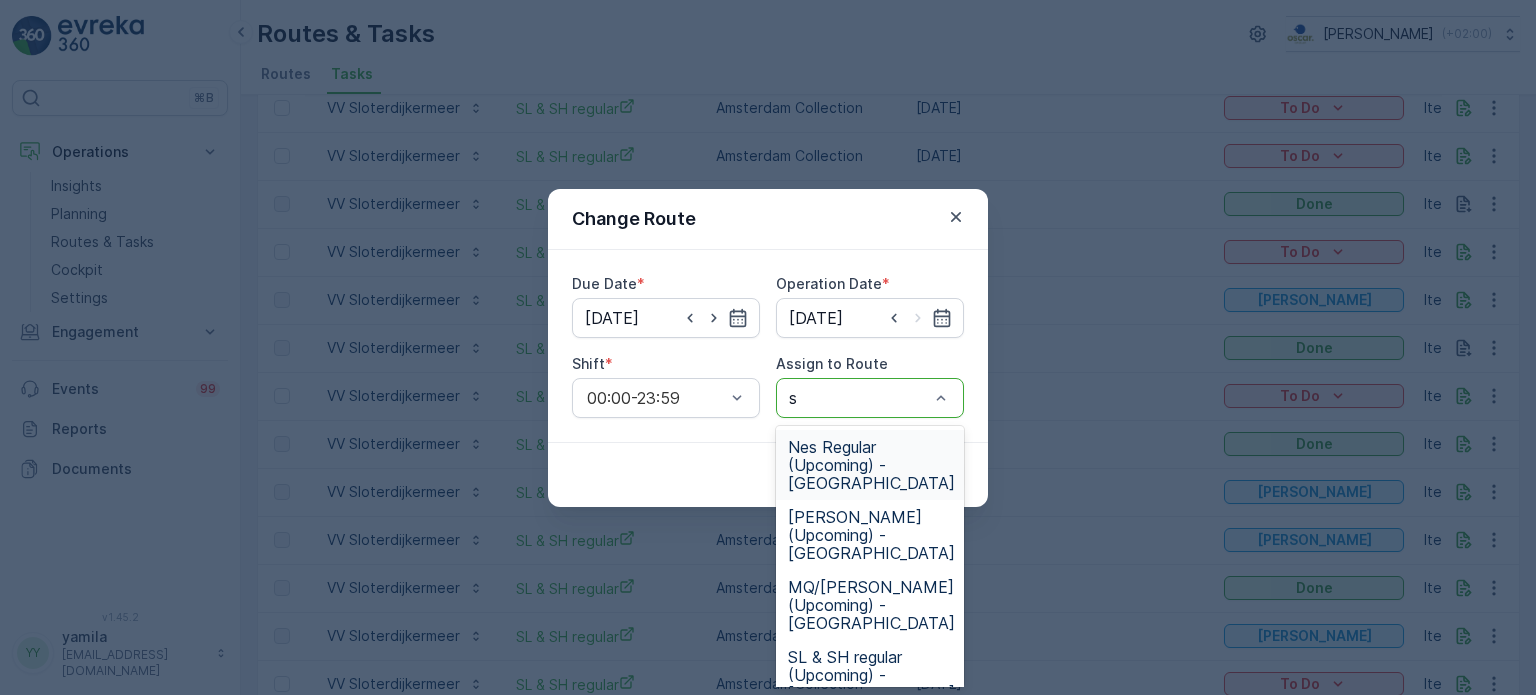 type on "sl" 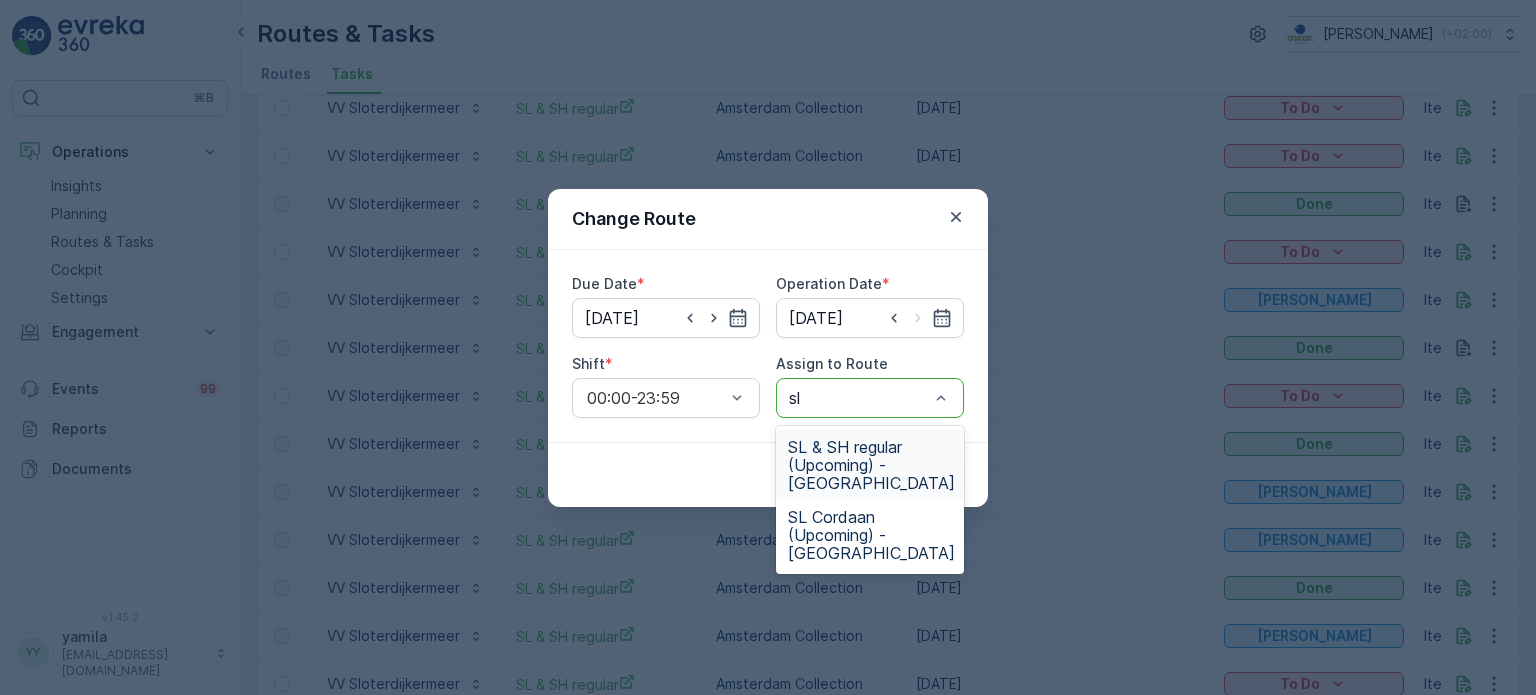 click on "SL & SH regular (Upcoming) - Amsterdam" at bounding box center [871, 465] 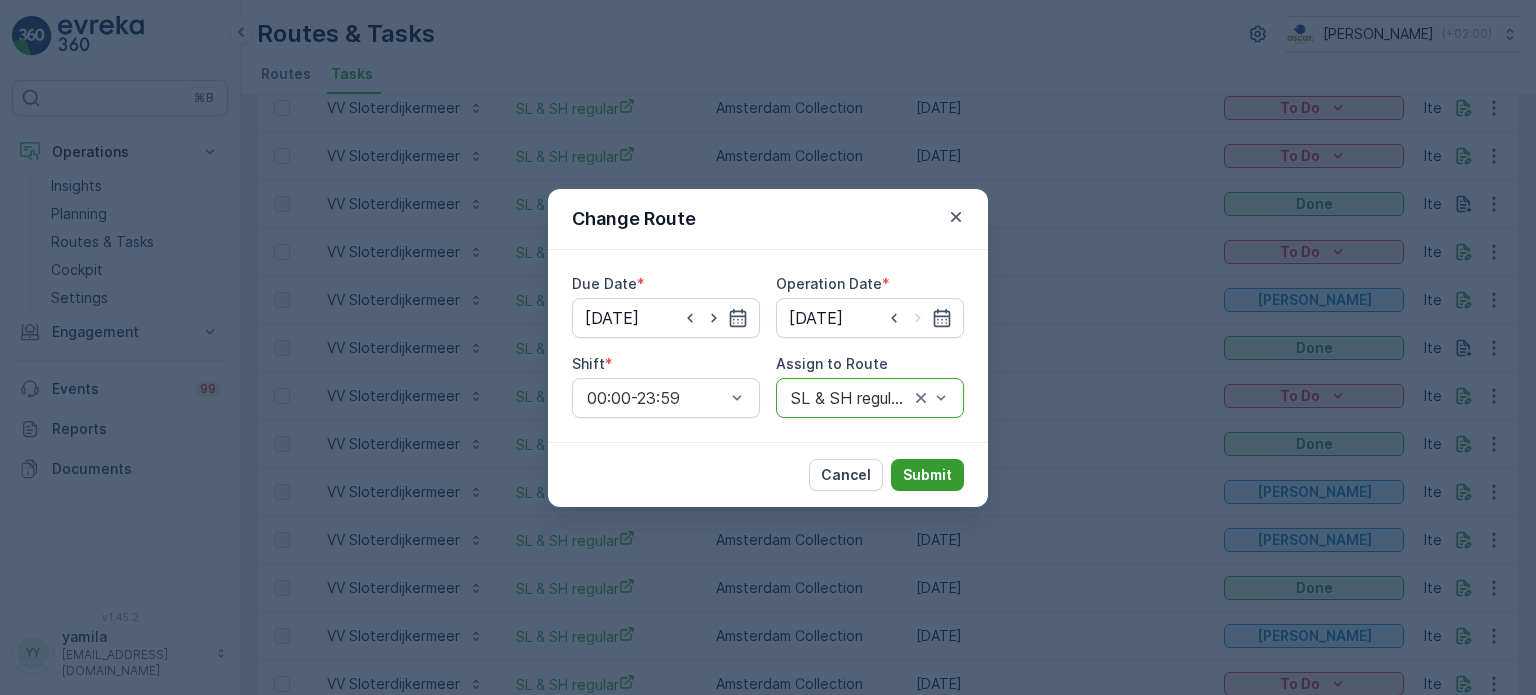 click on "Submit" at bounding box center (927, 475) 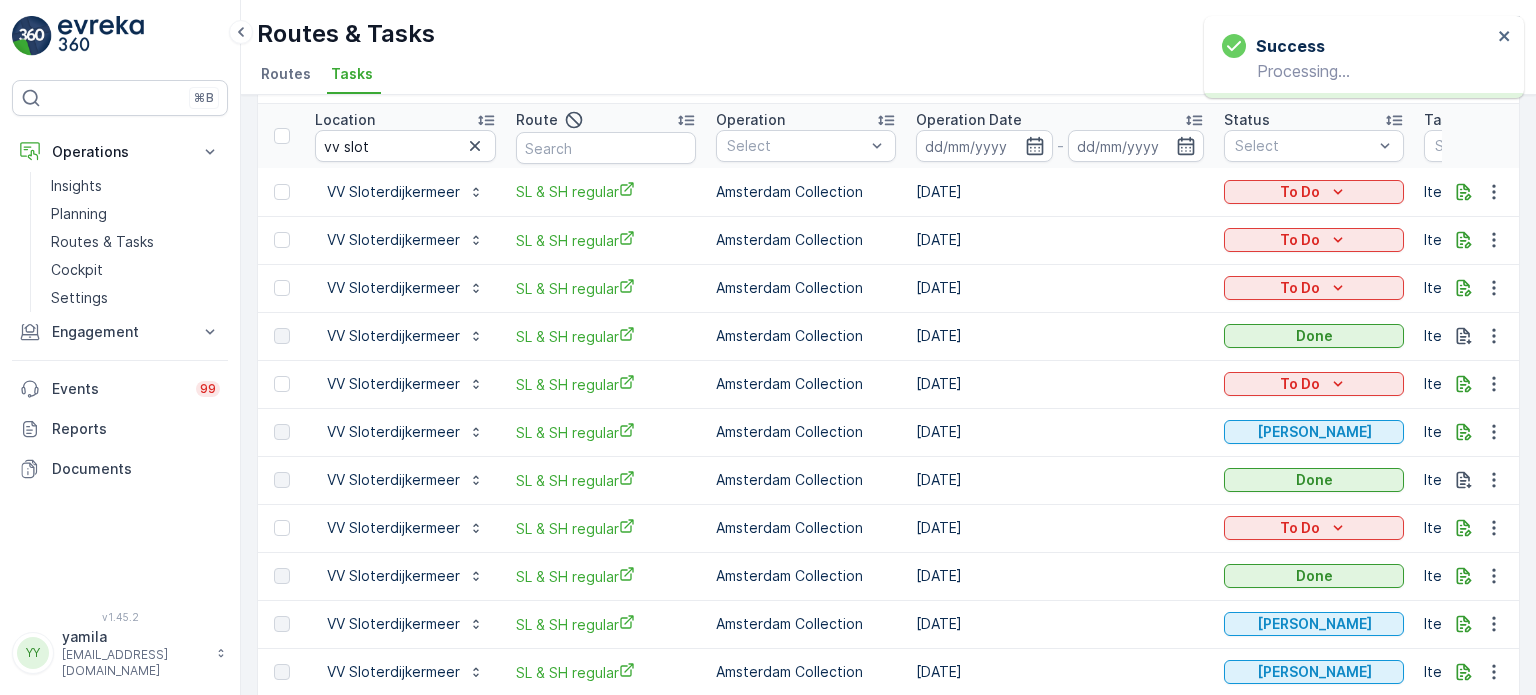 scroll, scrollTop: 0, scrollLeft: 0, axis: both 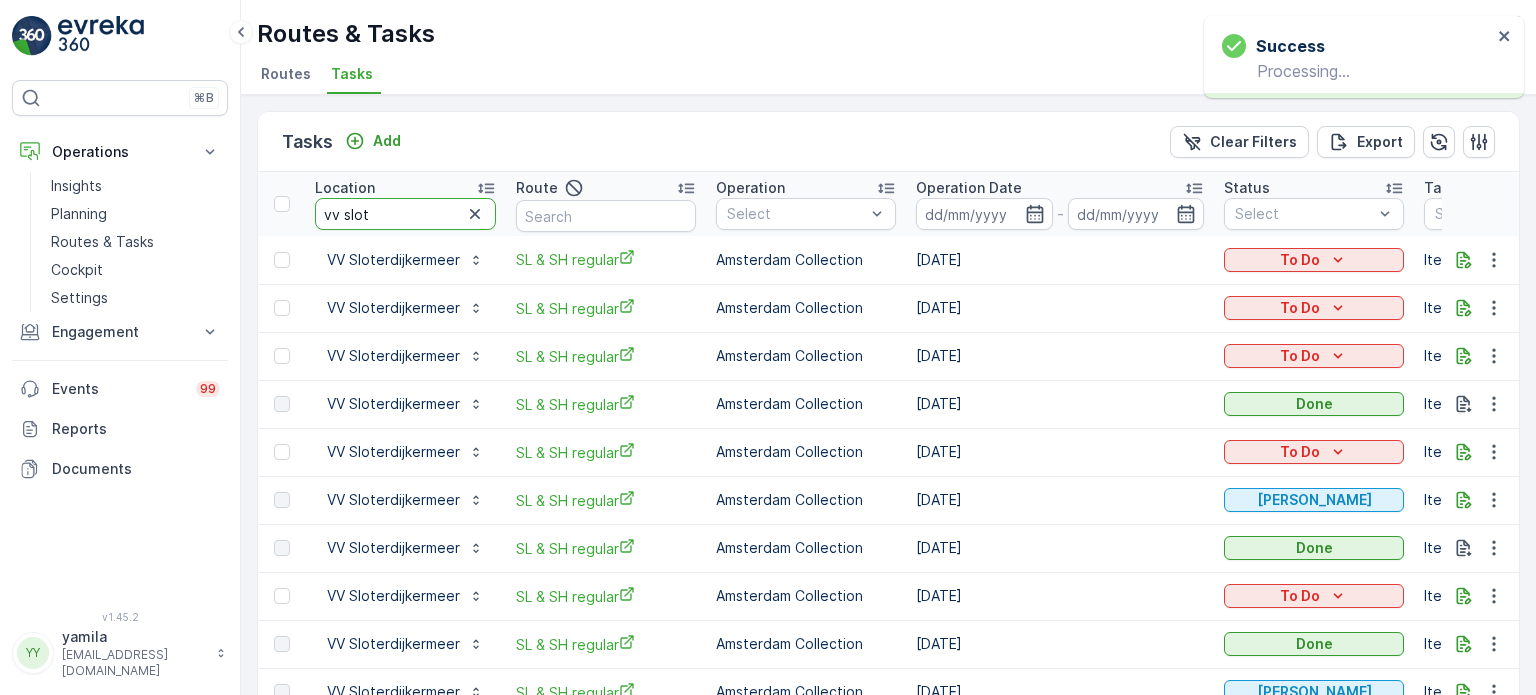 click on "vv slot" at bounding box center [405, 214] 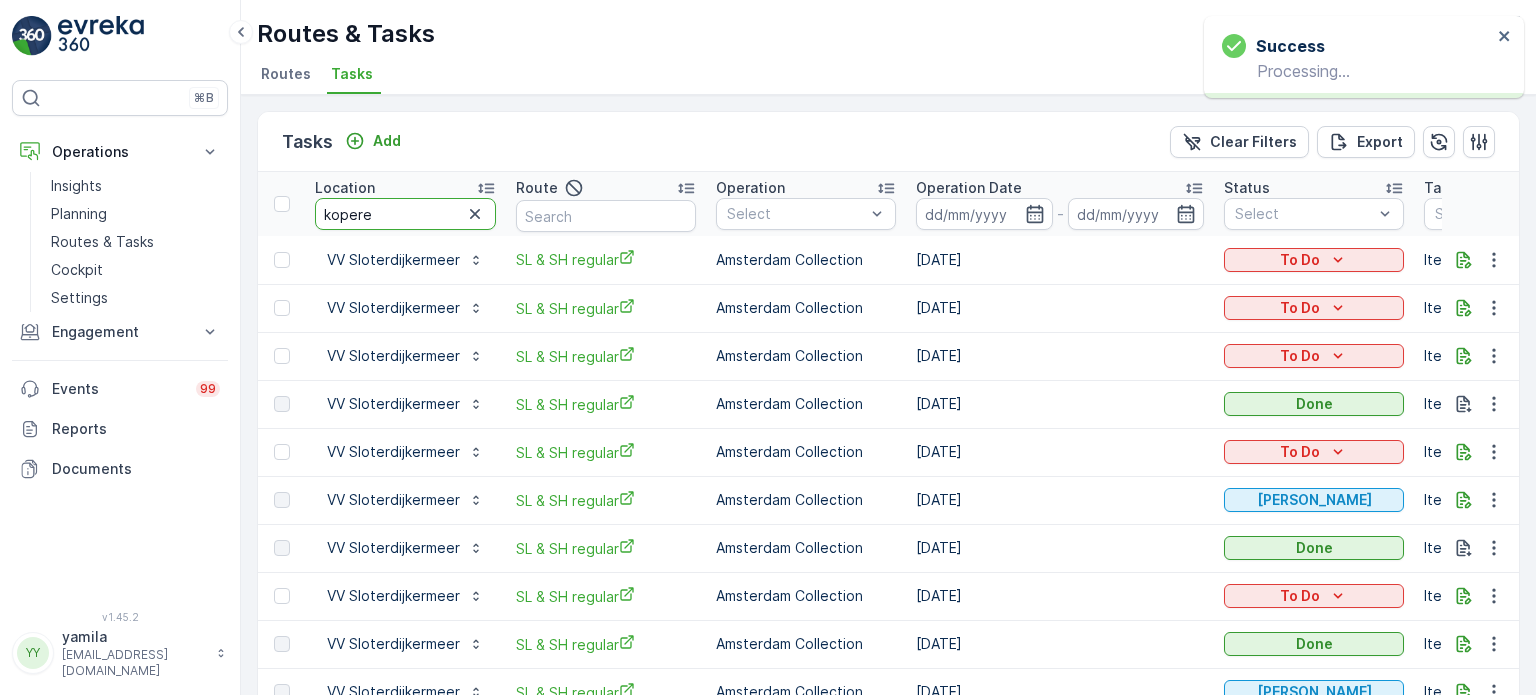type on "koperen" 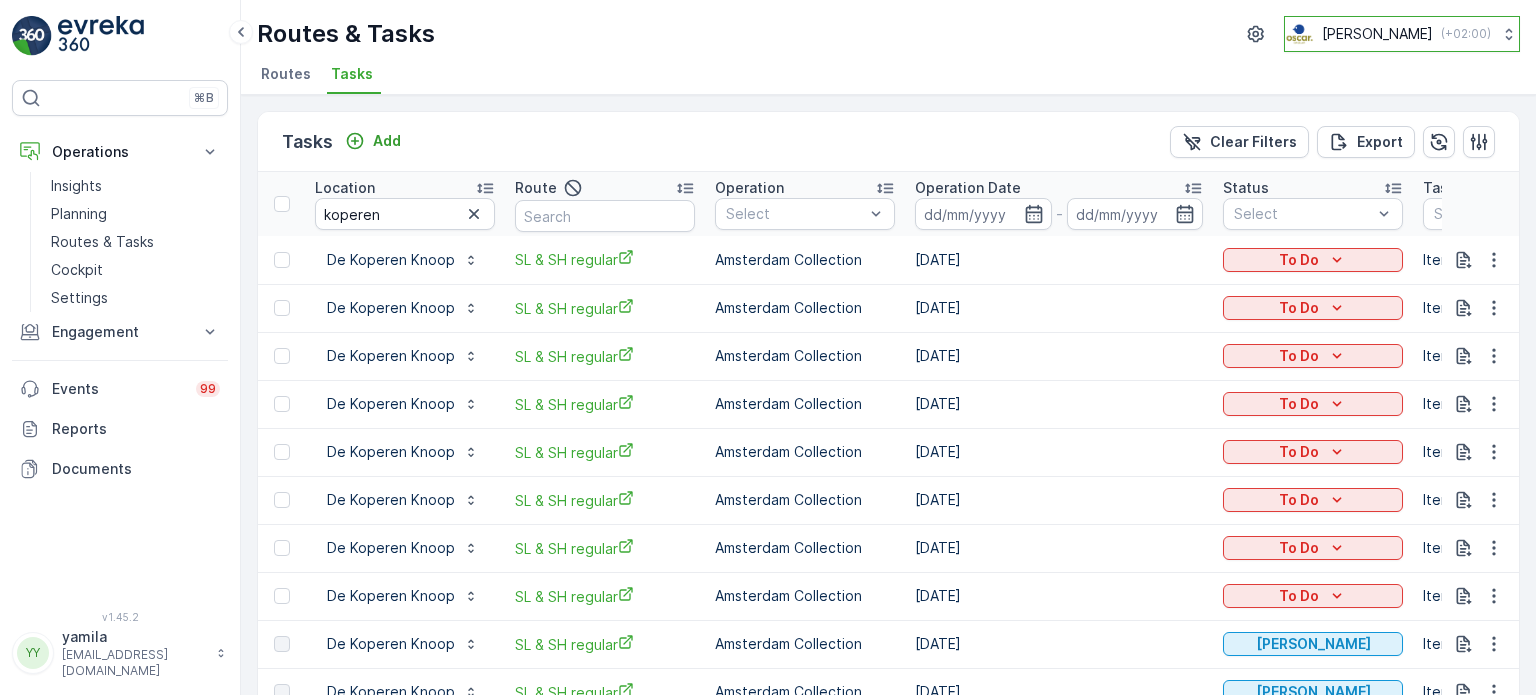 click 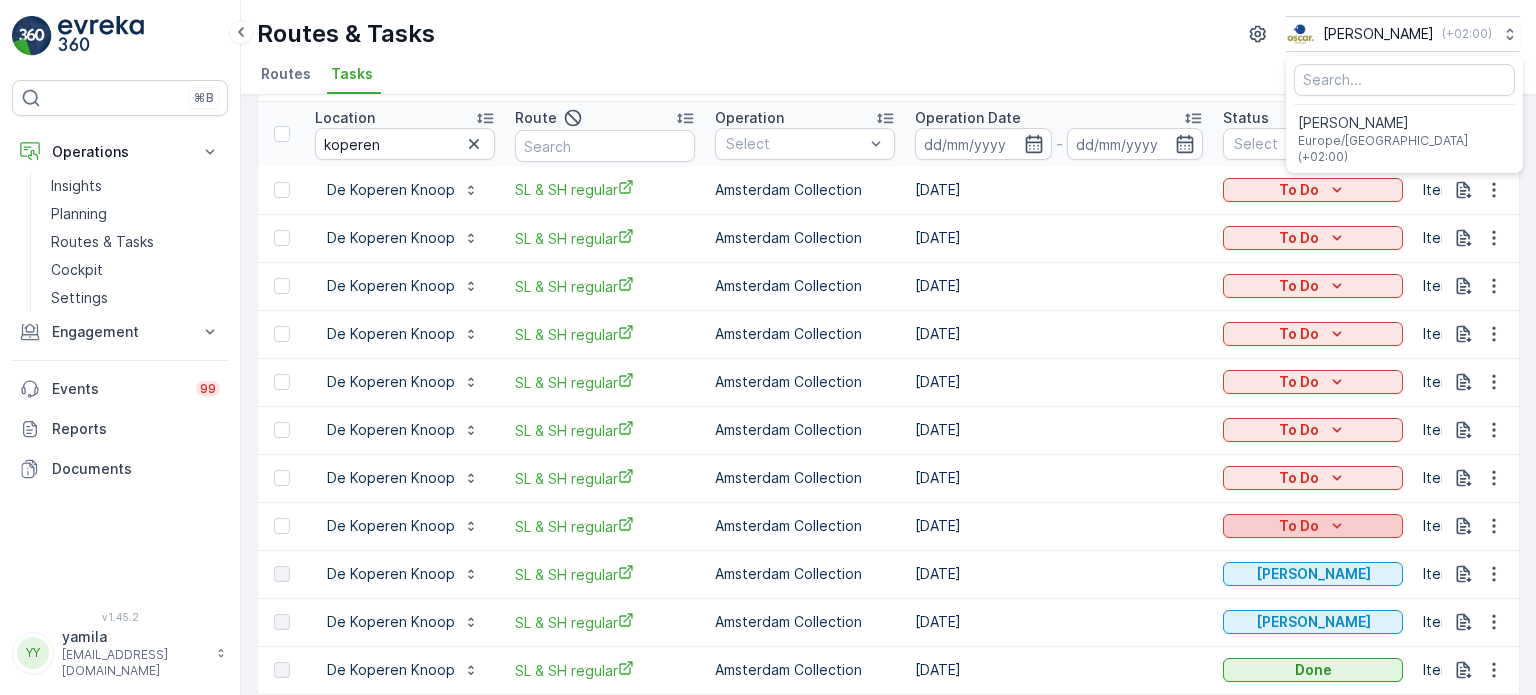 scroll, scrollTop: 100, scrollLeft: 0, axis: vertical 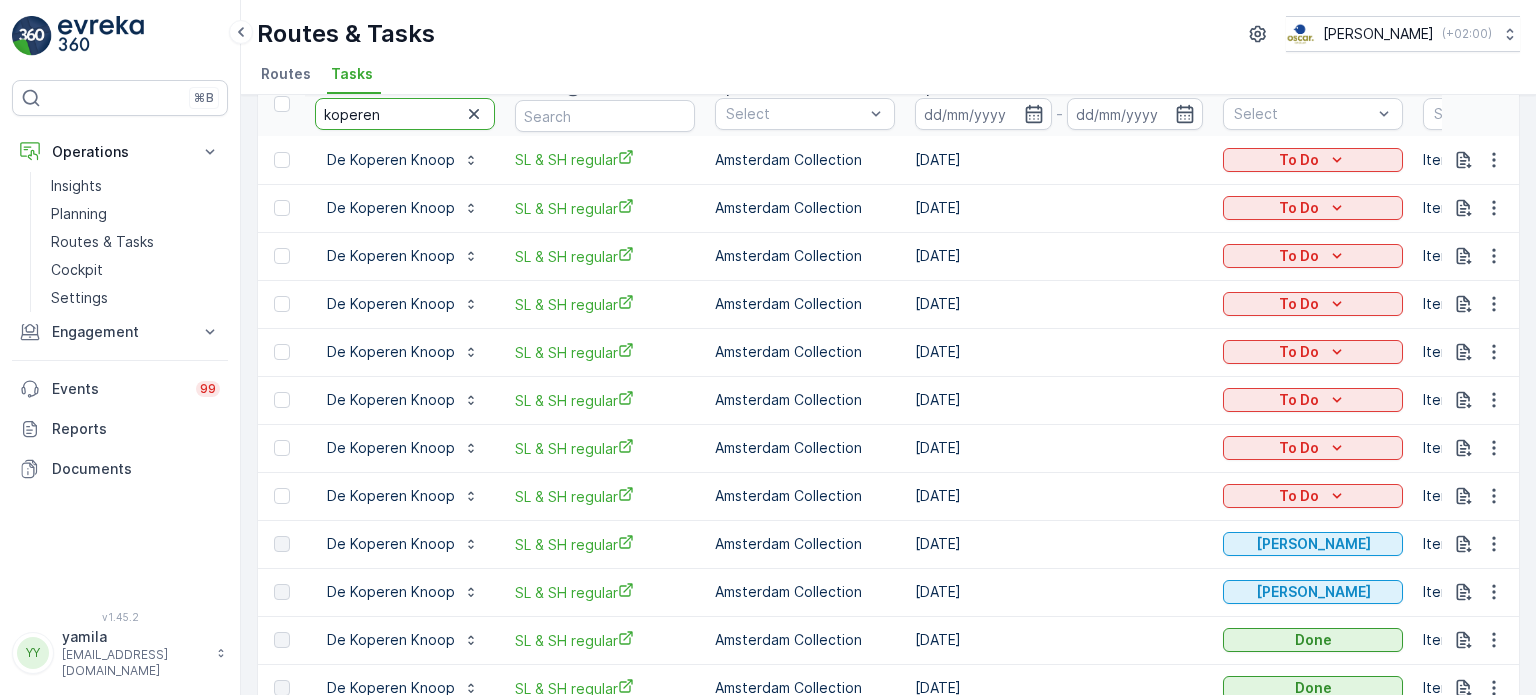 click on "koperen" at bounding box center [405, 114] 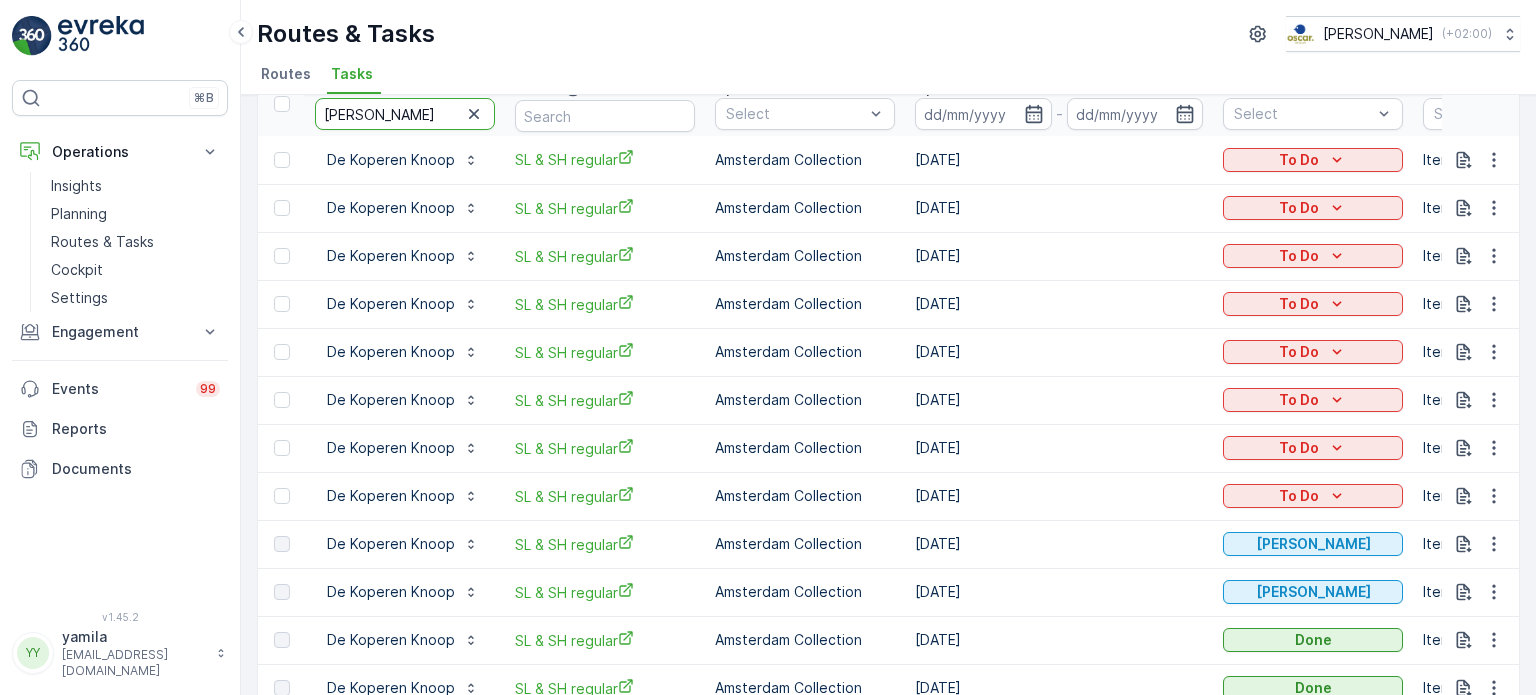 type on "anne&" 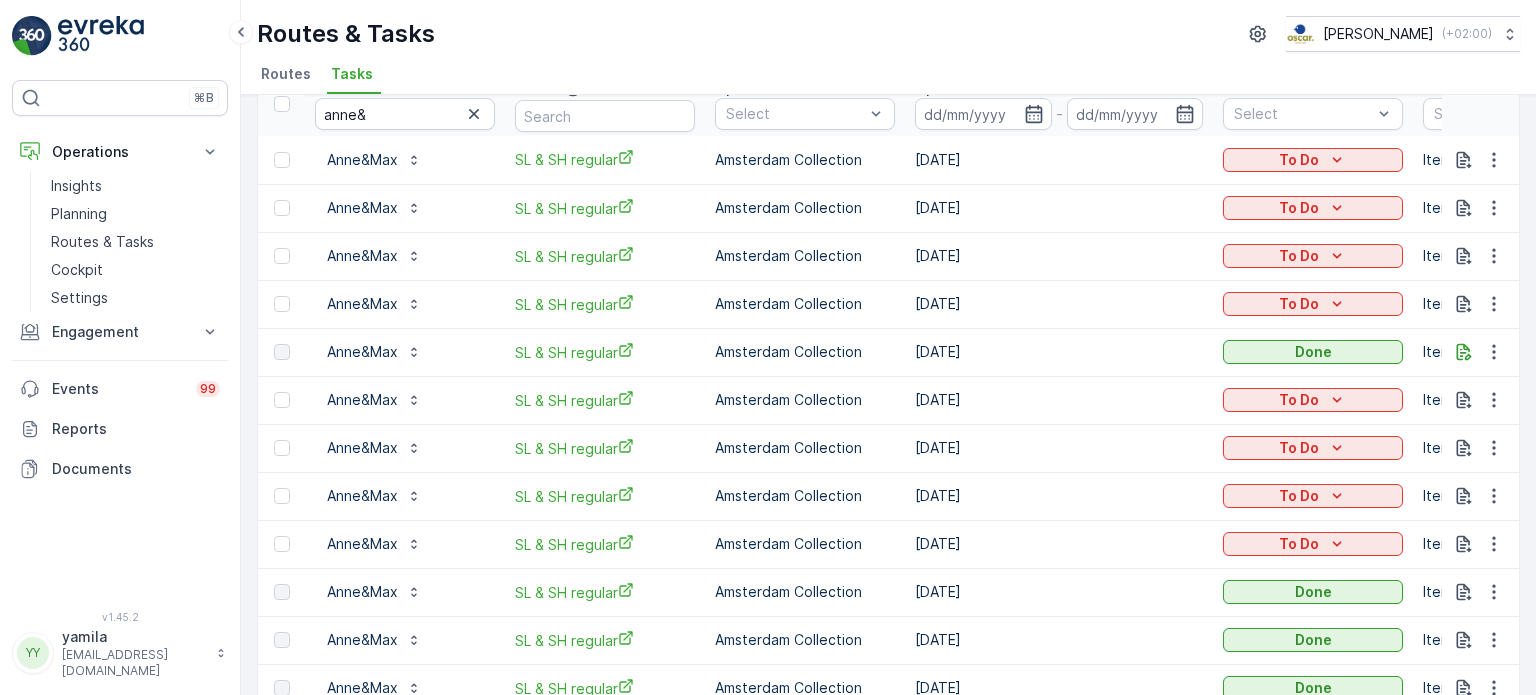 scroll, scrollTop: 0, scrollLeft: 0, axis: both 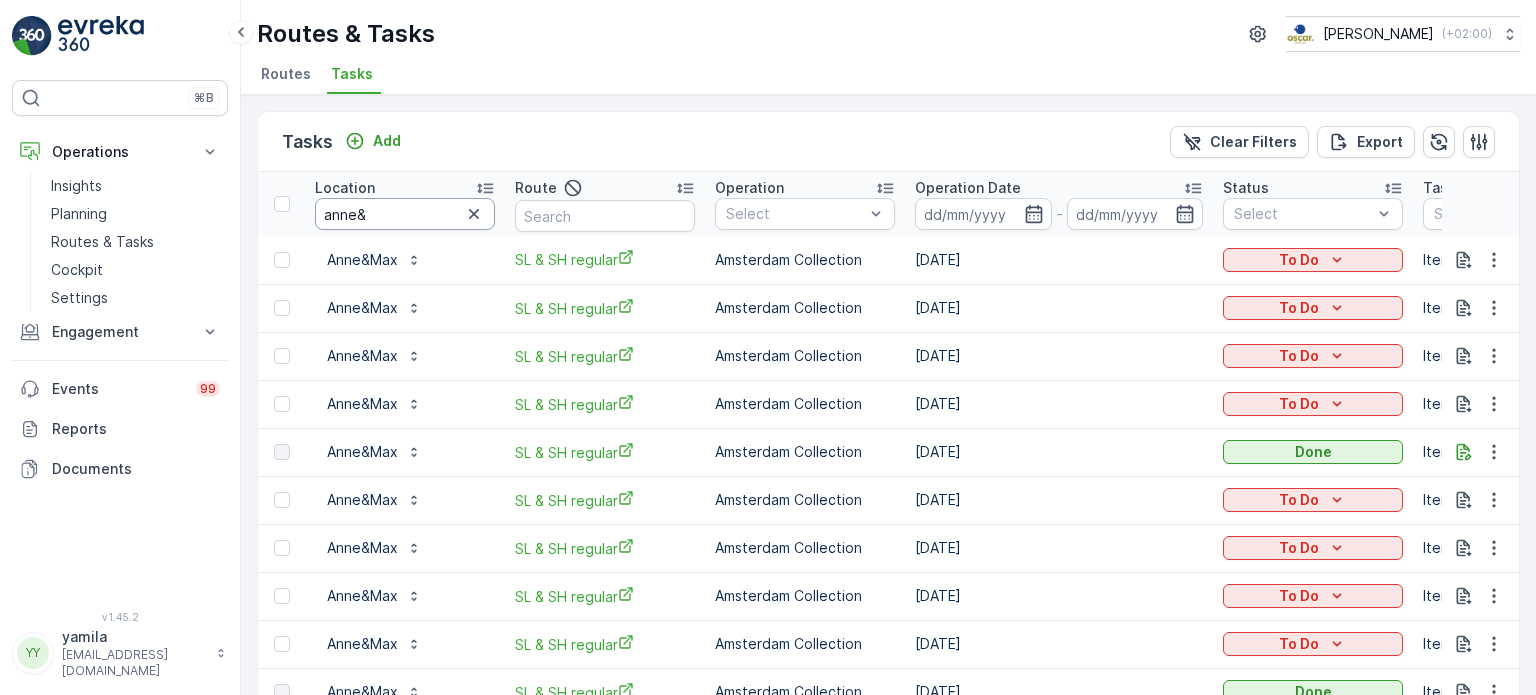 click on "anne&" at bounding box center [405, 214] 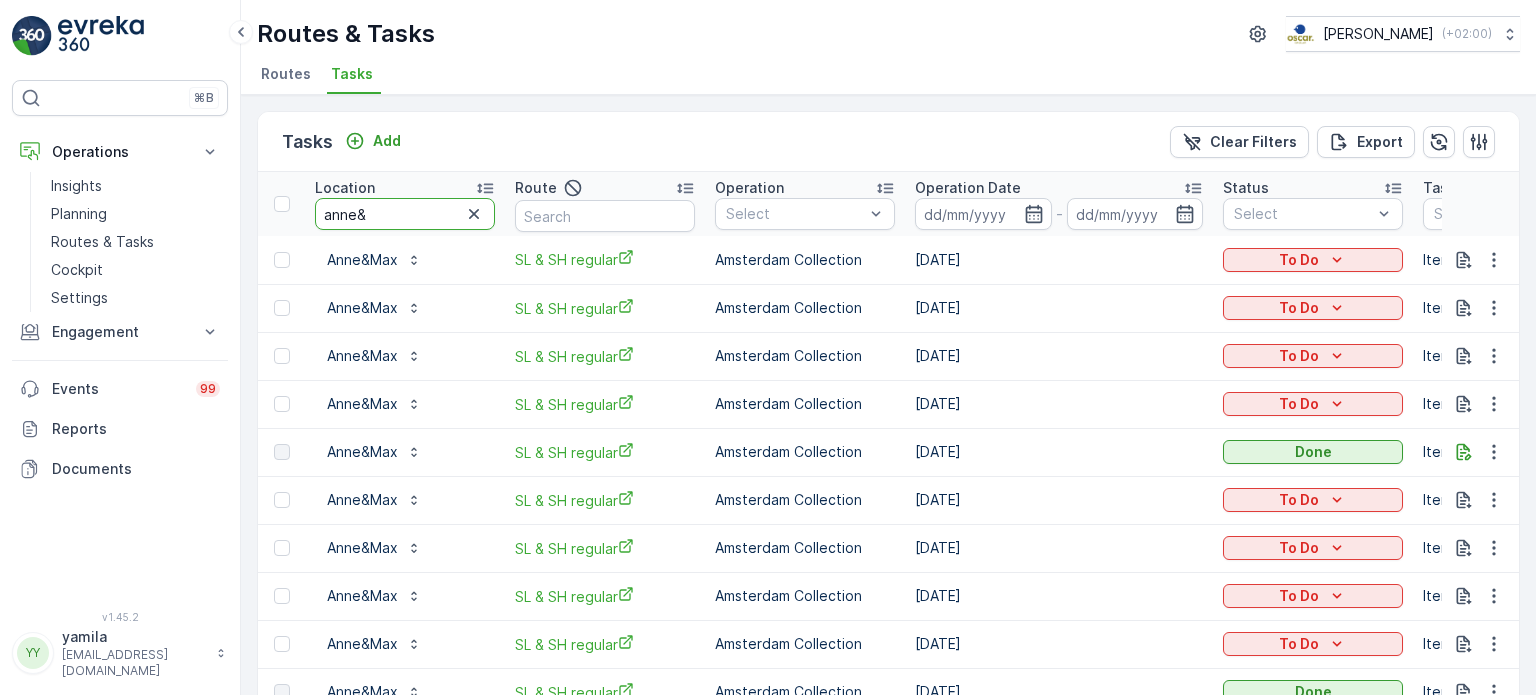 click on "anne&" at bounding box center (405, 214) 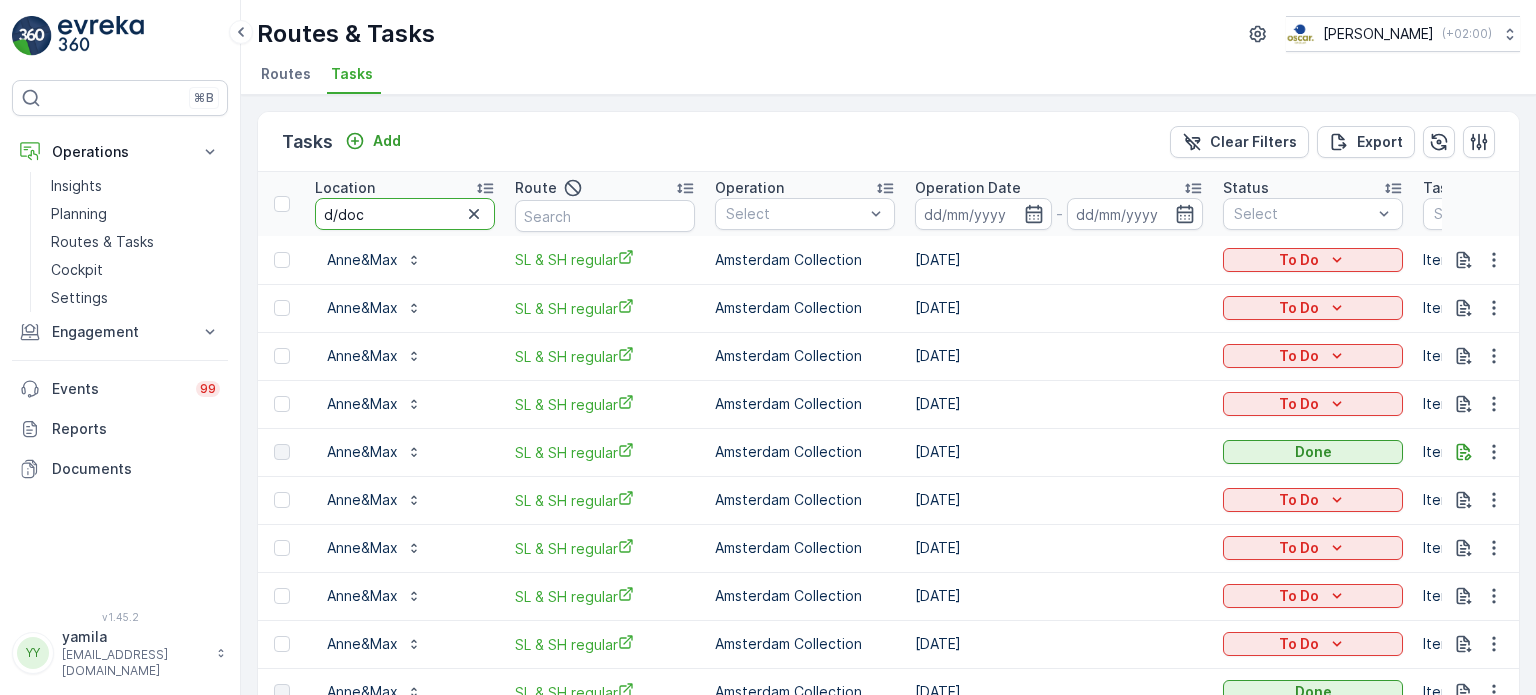 type on "d/dock" 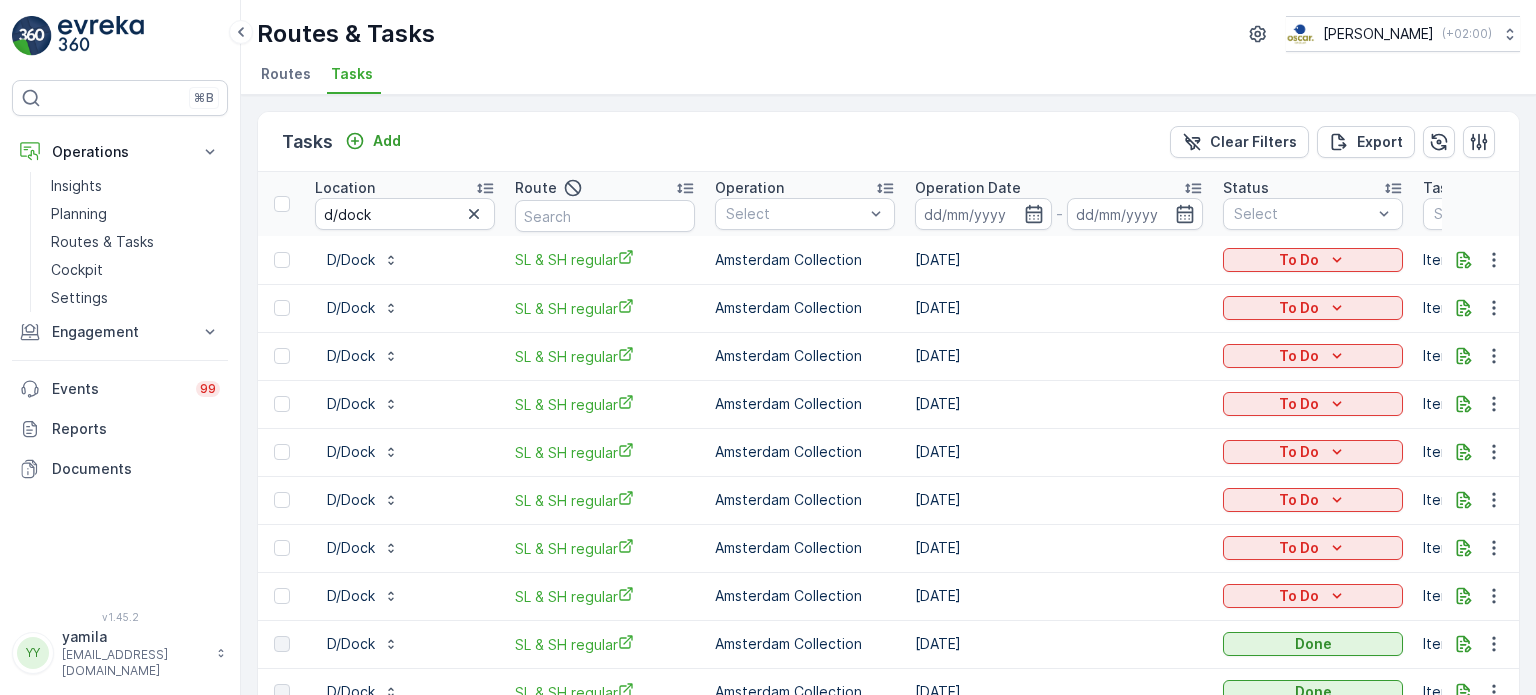 click on "d/dock" at bounding box center [405, 214] 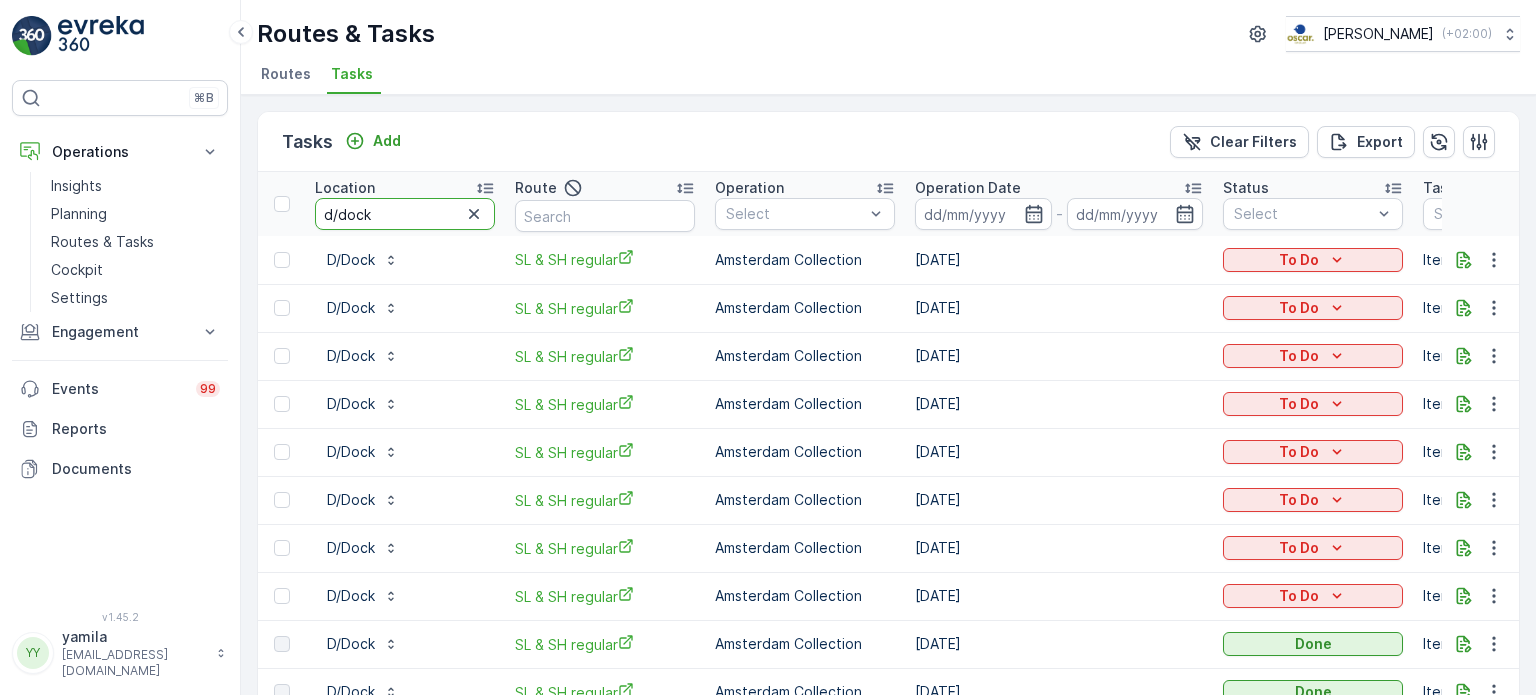click on "d/dock" at bounding box center [405, 214] 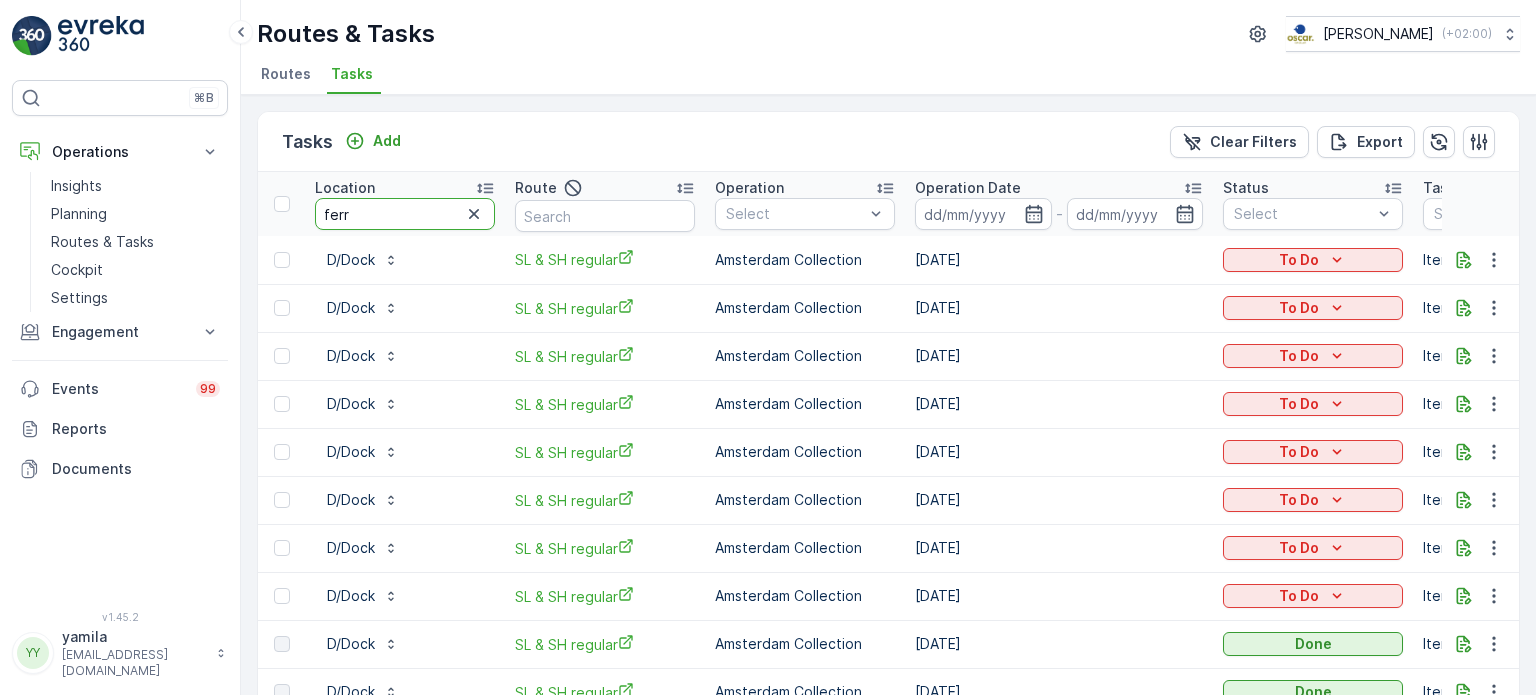 type on "ferry" 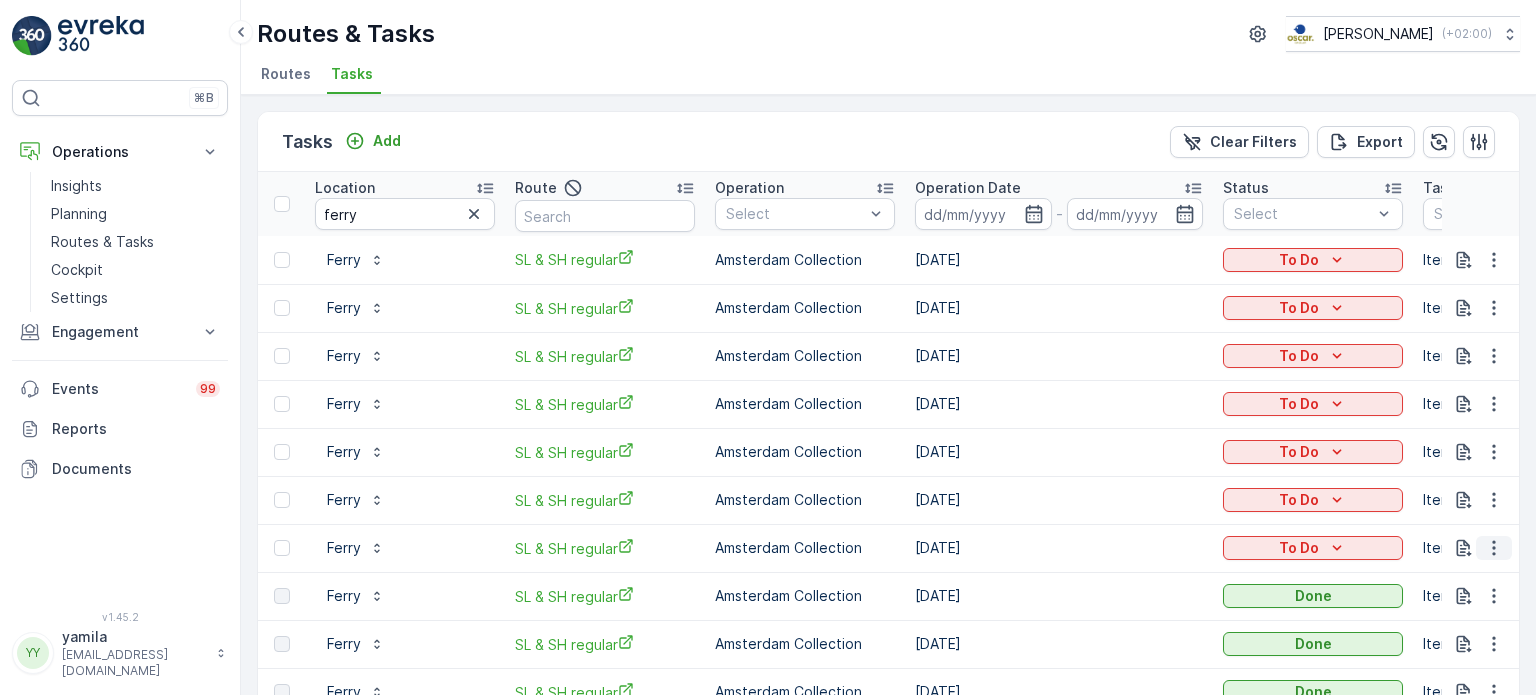 click 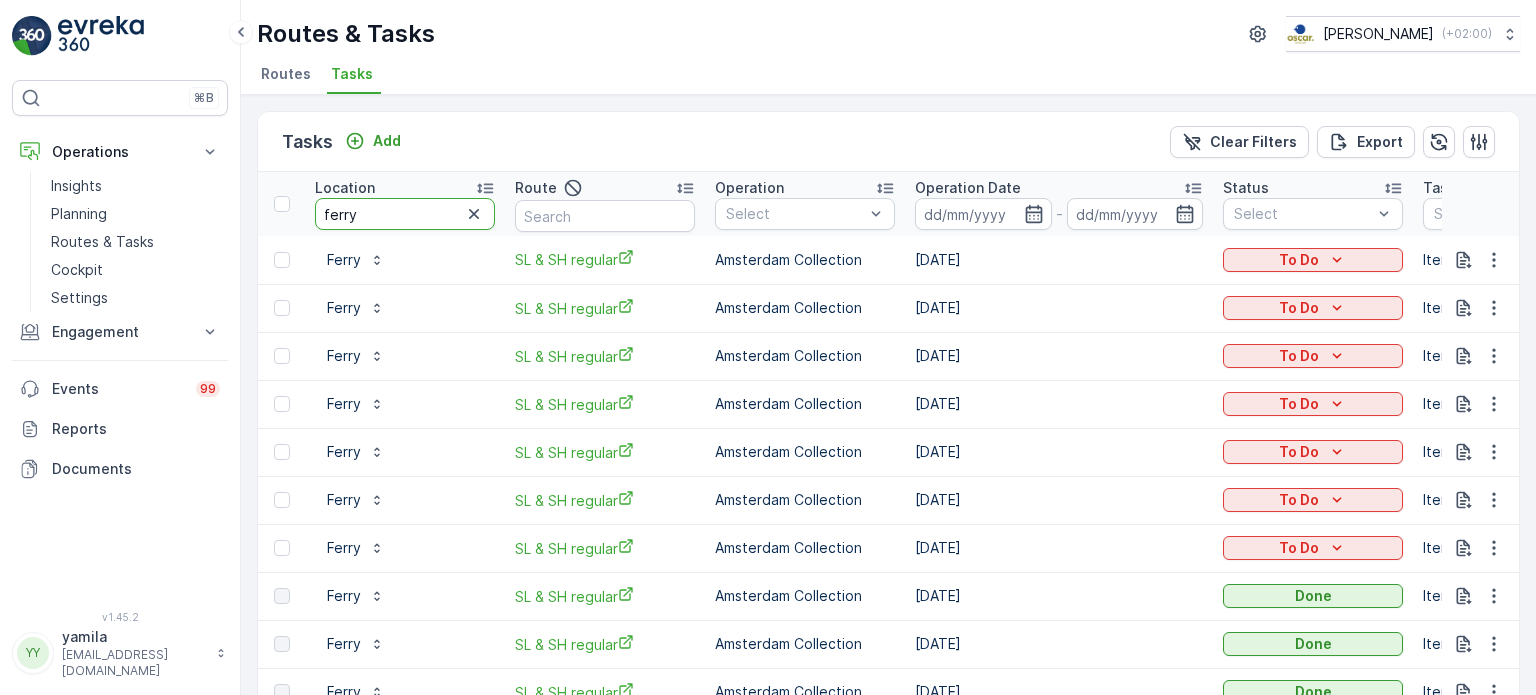 click on "ferry" at bounding box center (405, 214) 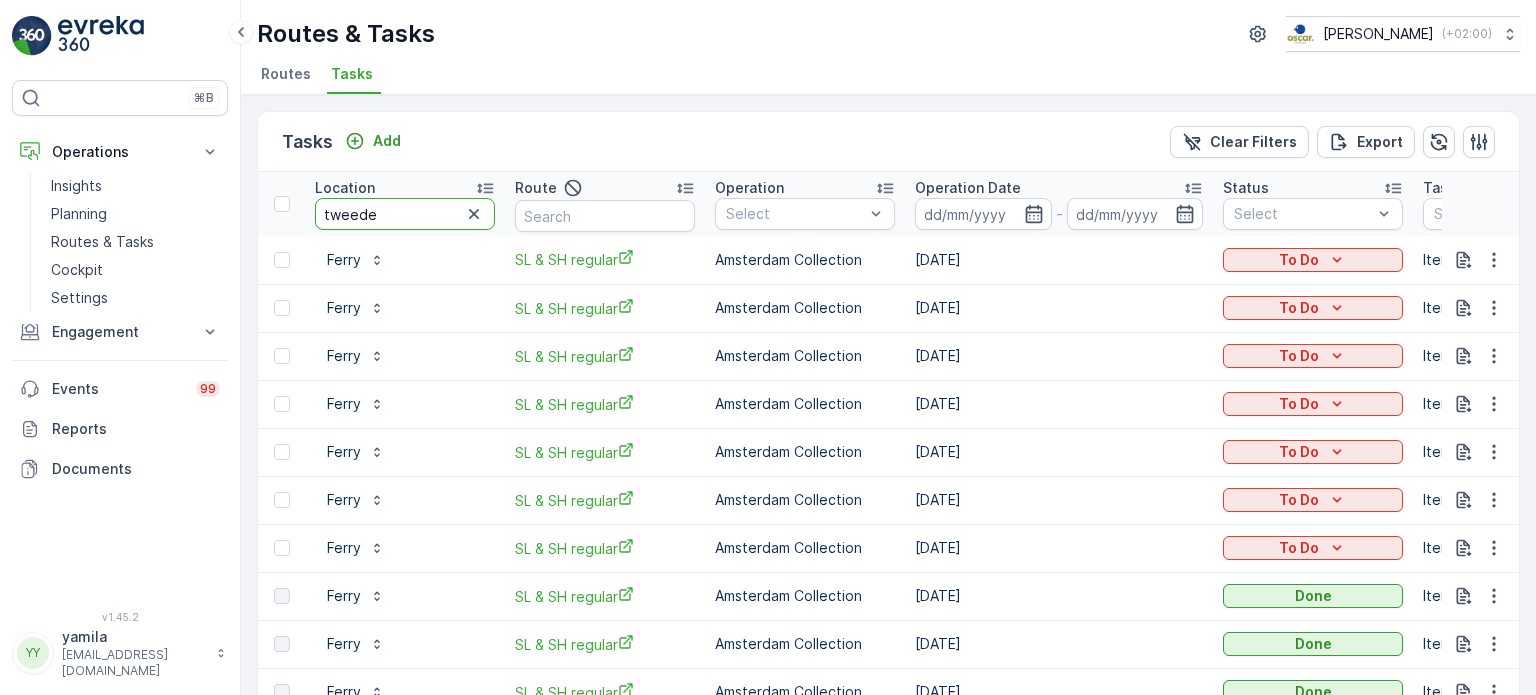 type on "tweede" 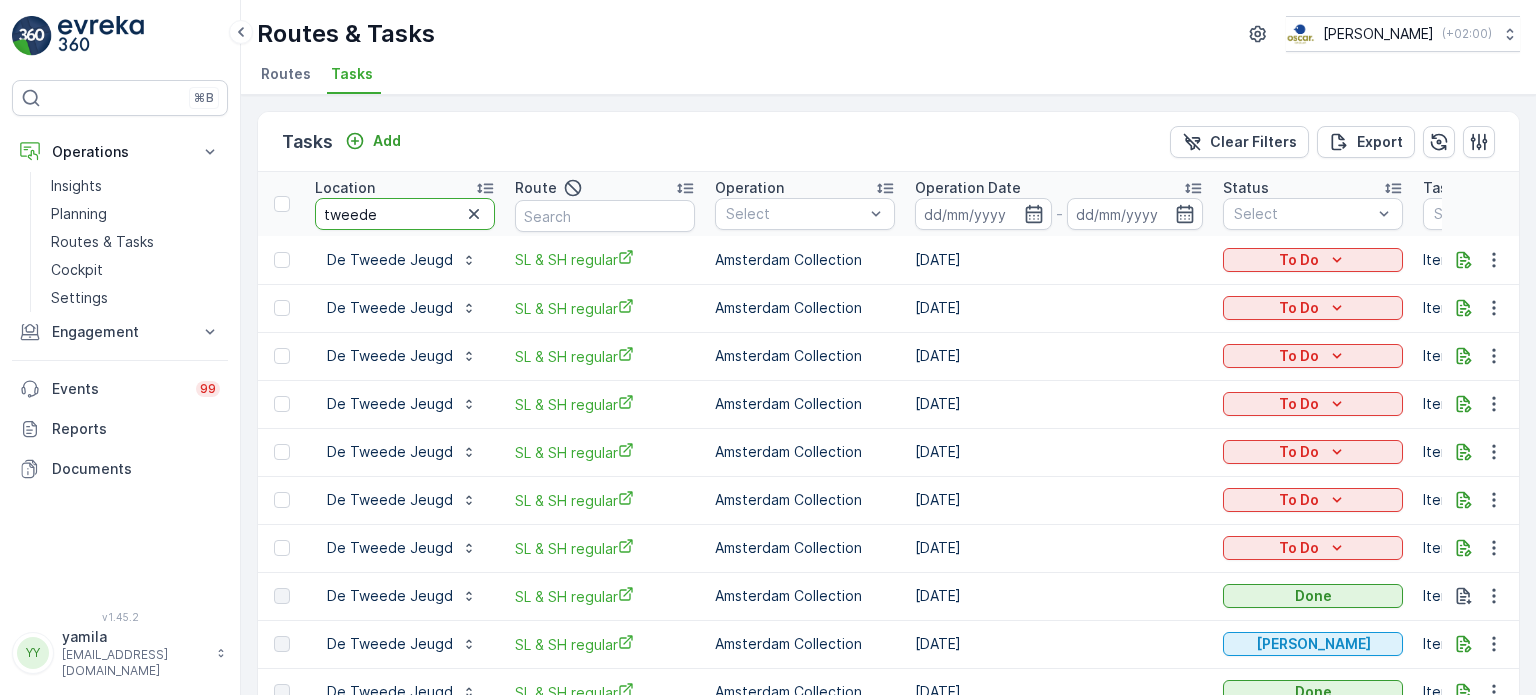 click on "tweede" at bounding box center (405, 214) 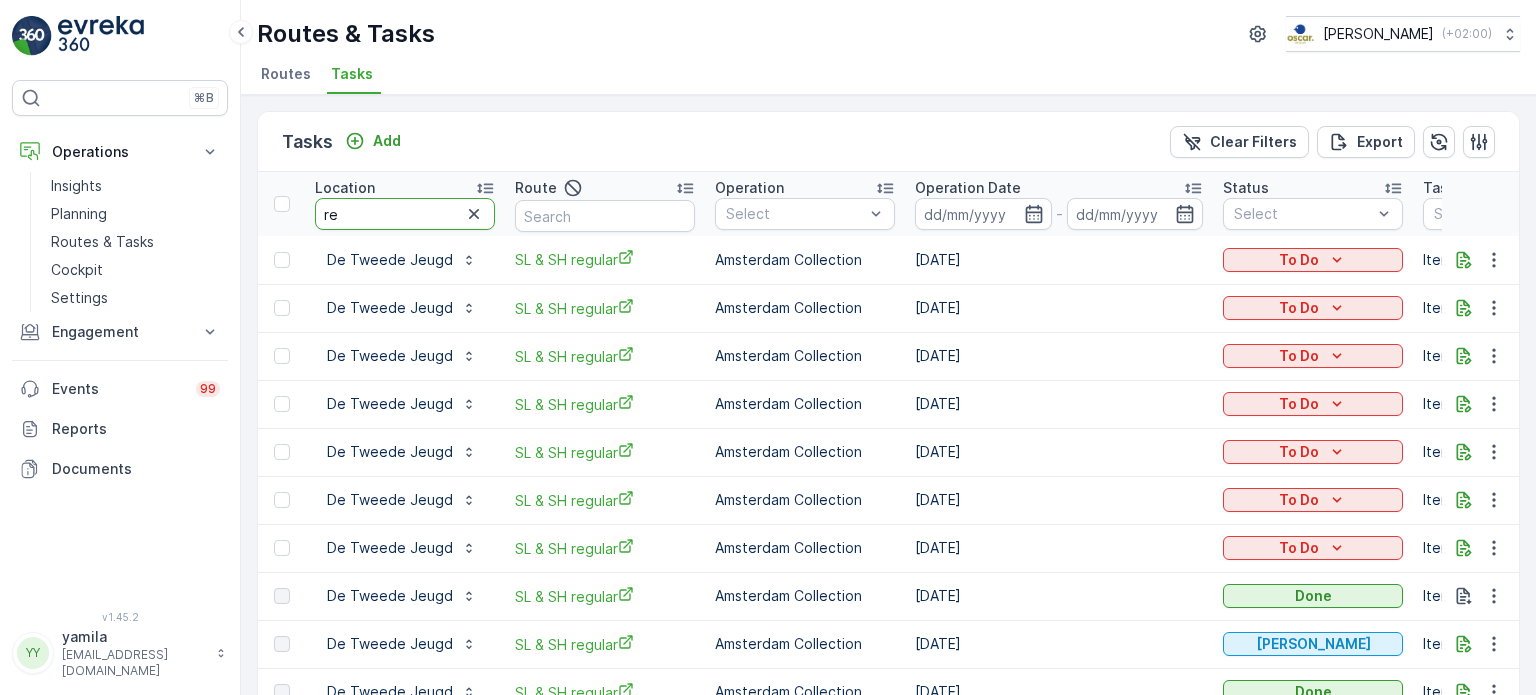 type on "rem" 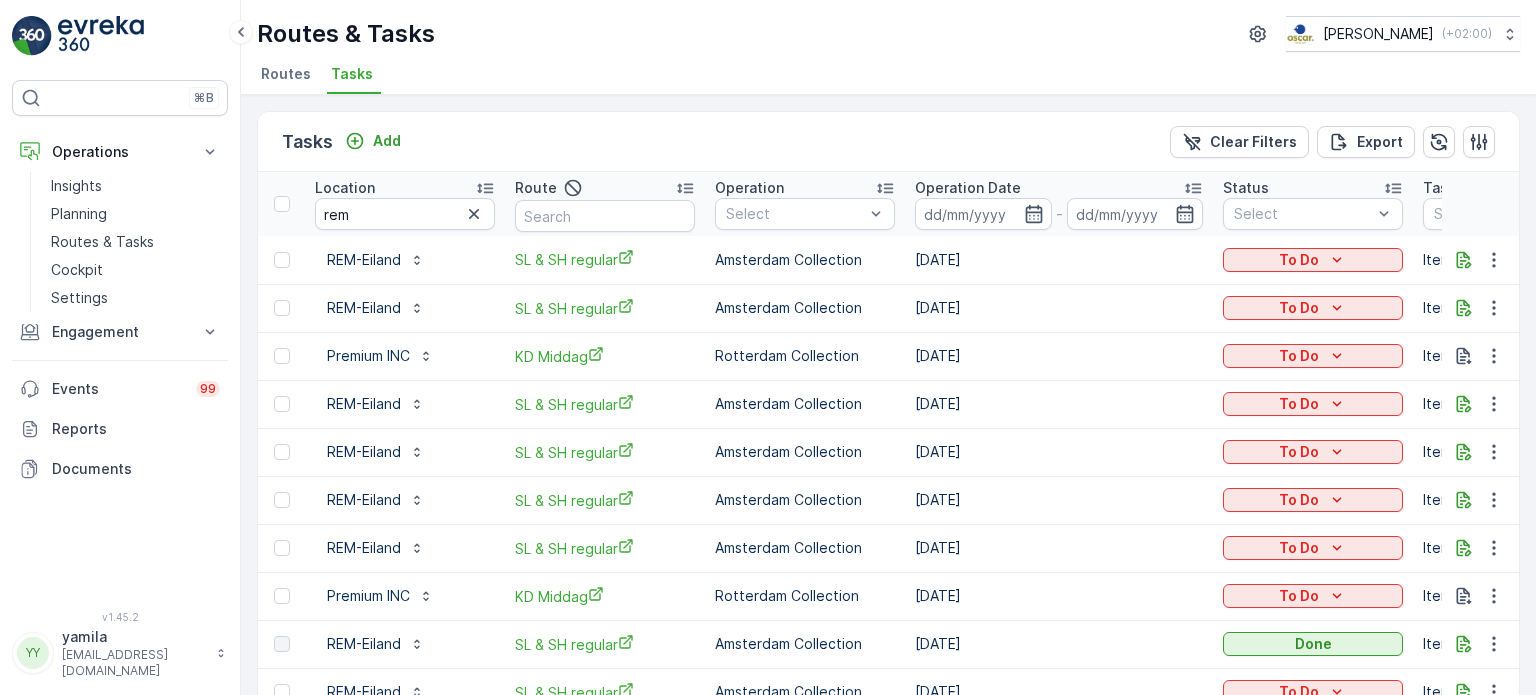 scroll, scrollTop: 100, scrollLeft: 0, axis: vertical 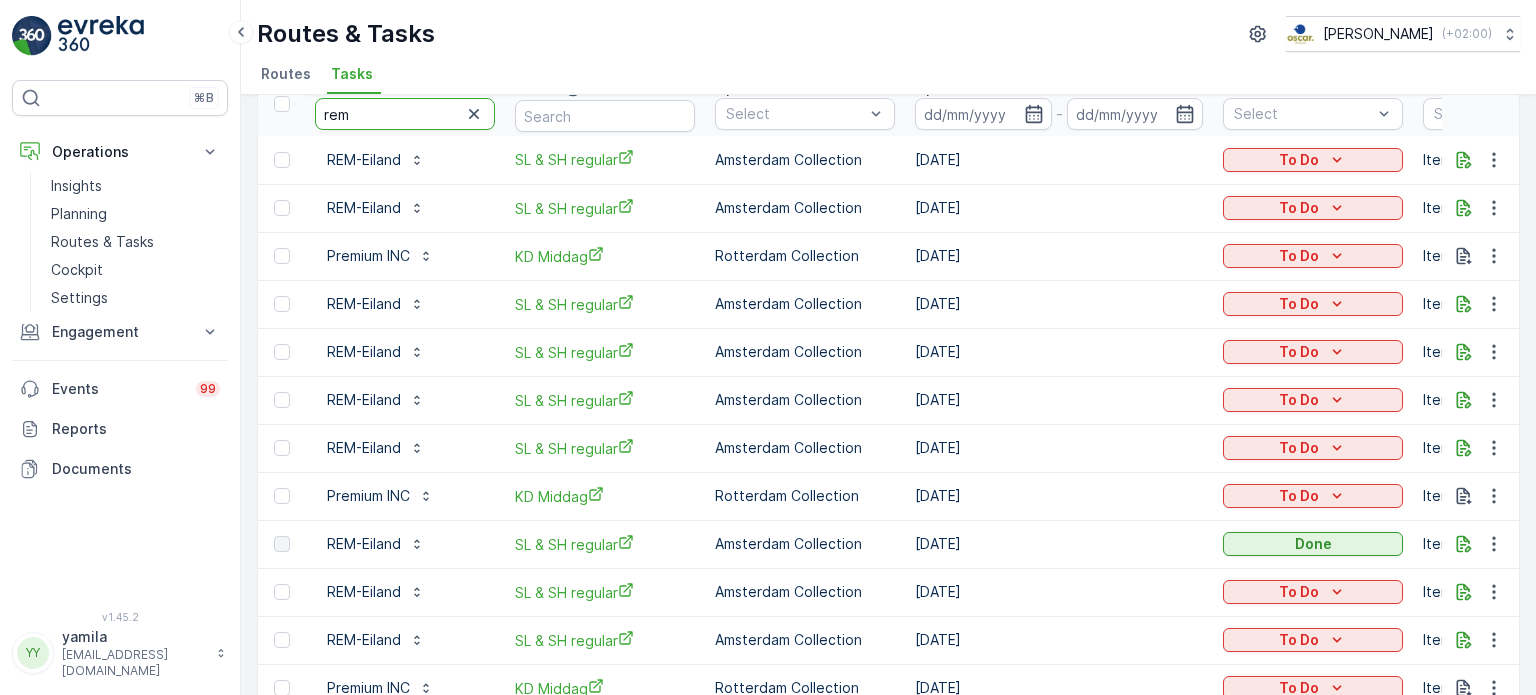 click on "rem" at bounding box center [405, 114] 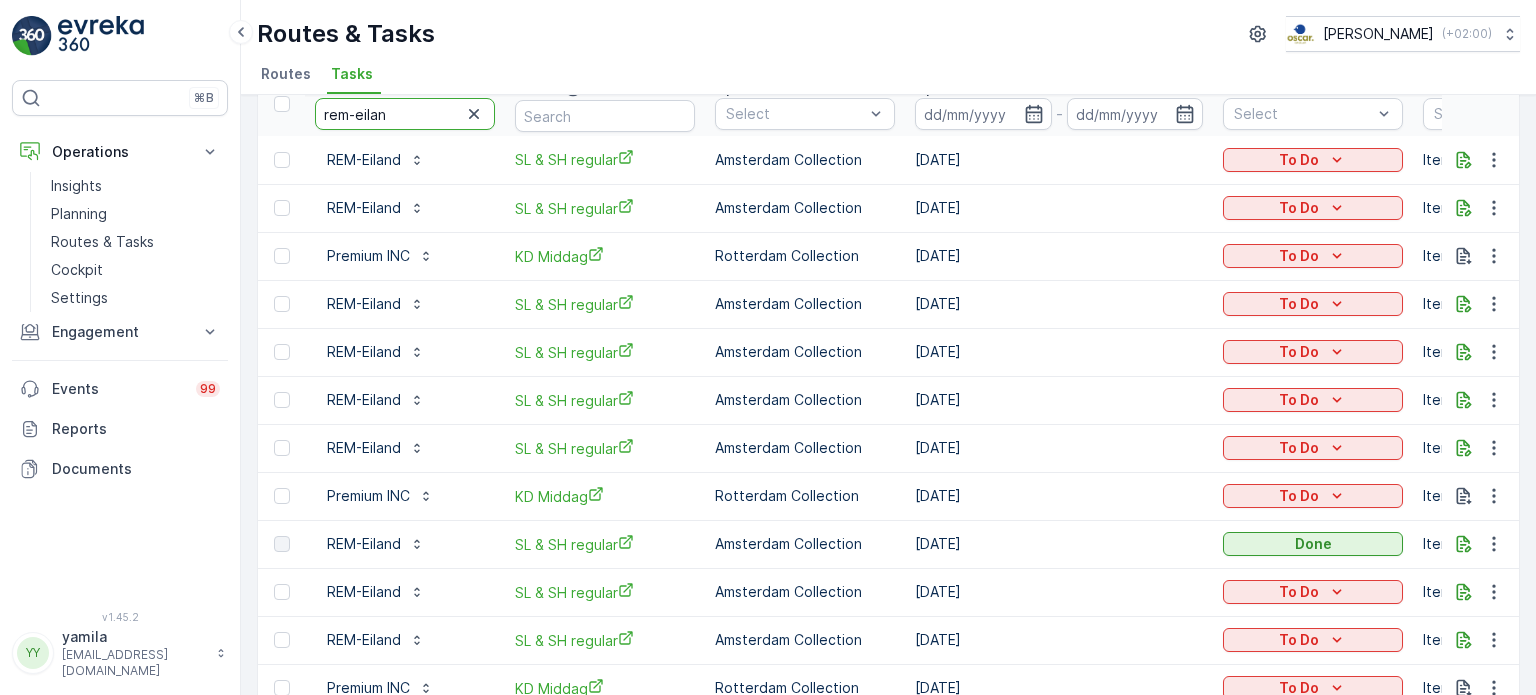 type on "rem-eiland" 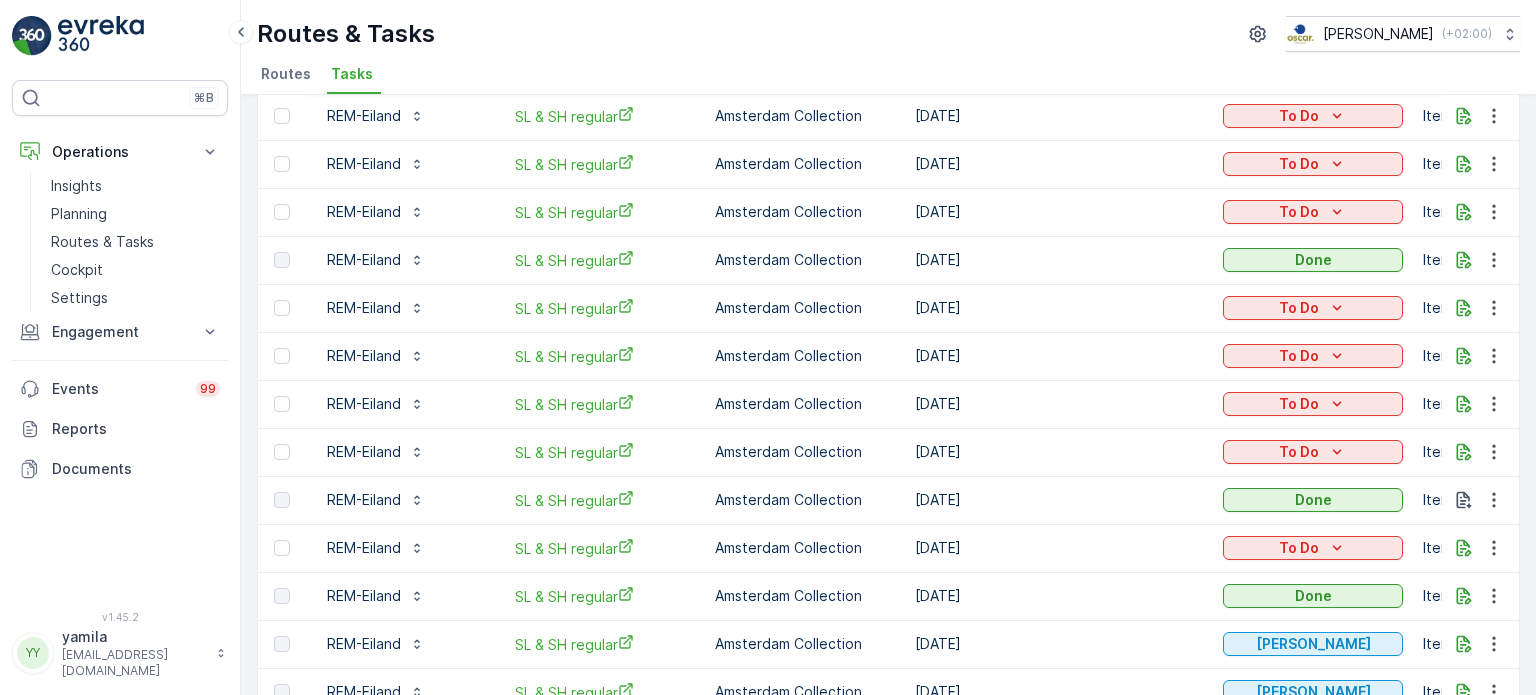 scroll, scrollTop: 300, scrollLeft: 0, axis: vertical 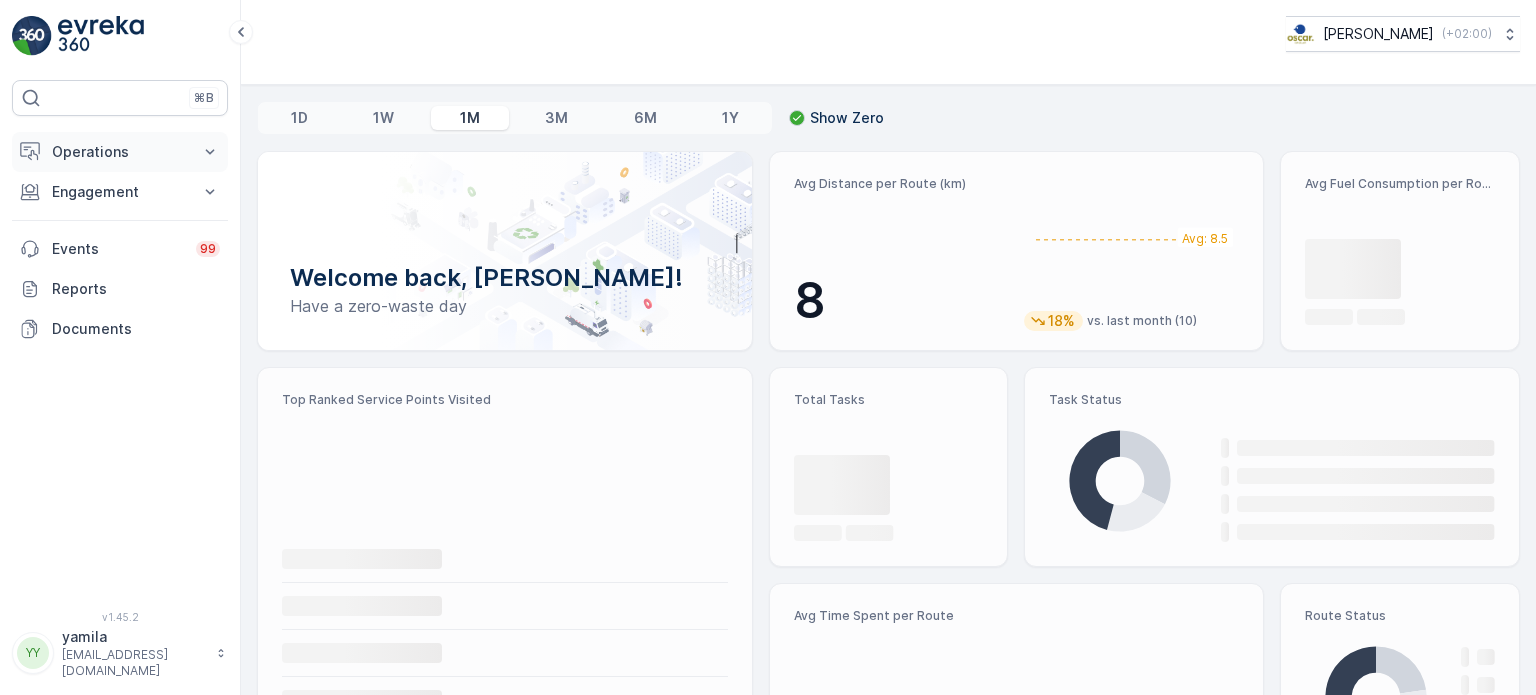 click on "Operations" at bounding box center (120, 152) 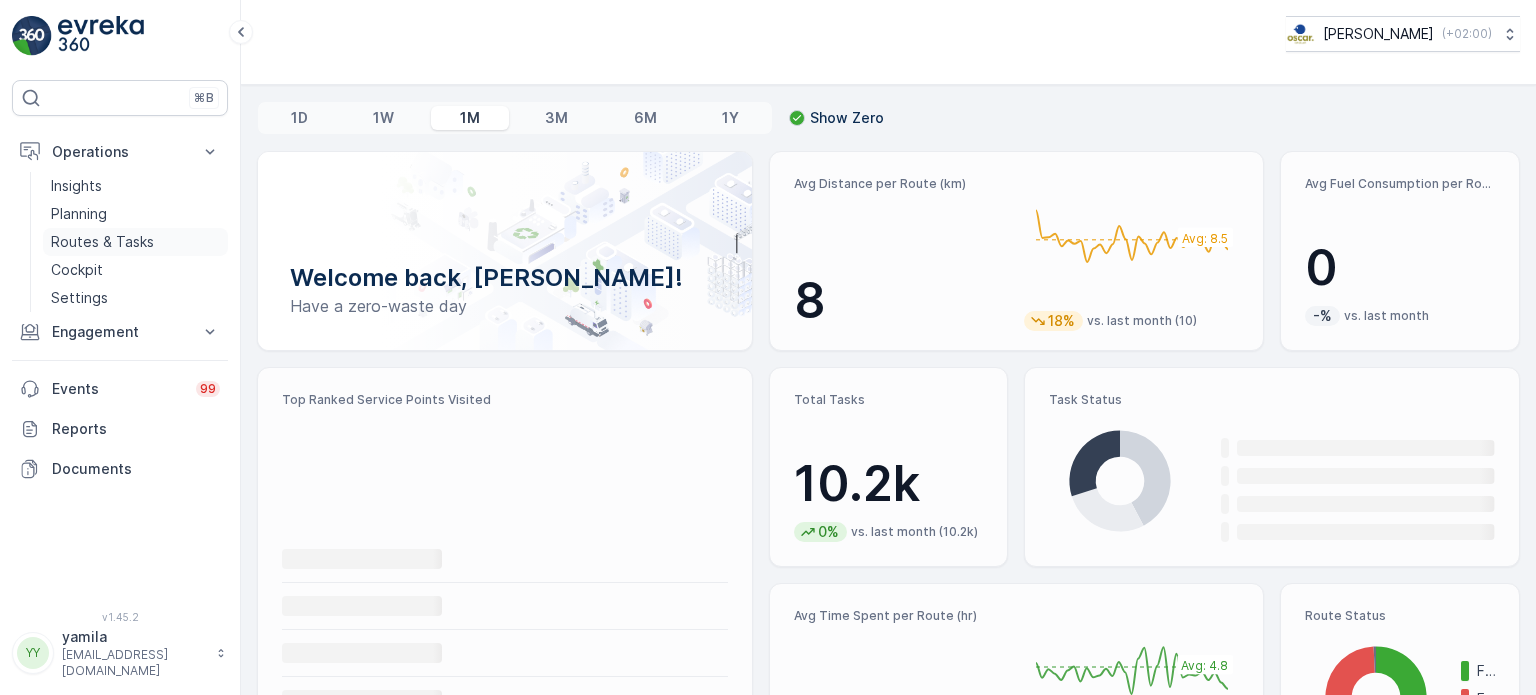click on "Routes & Tasks" at bounding box center [102, 242] 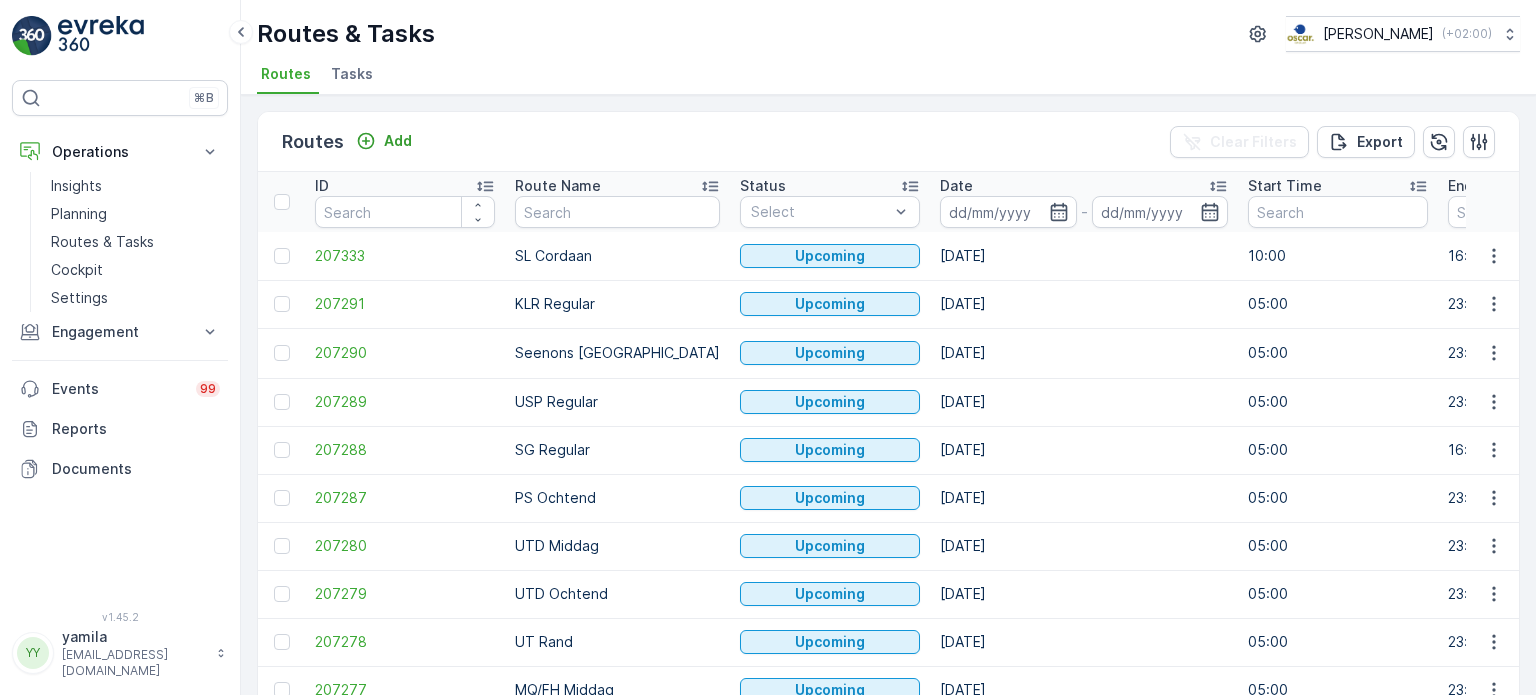 click at bounding box center (617, 212) 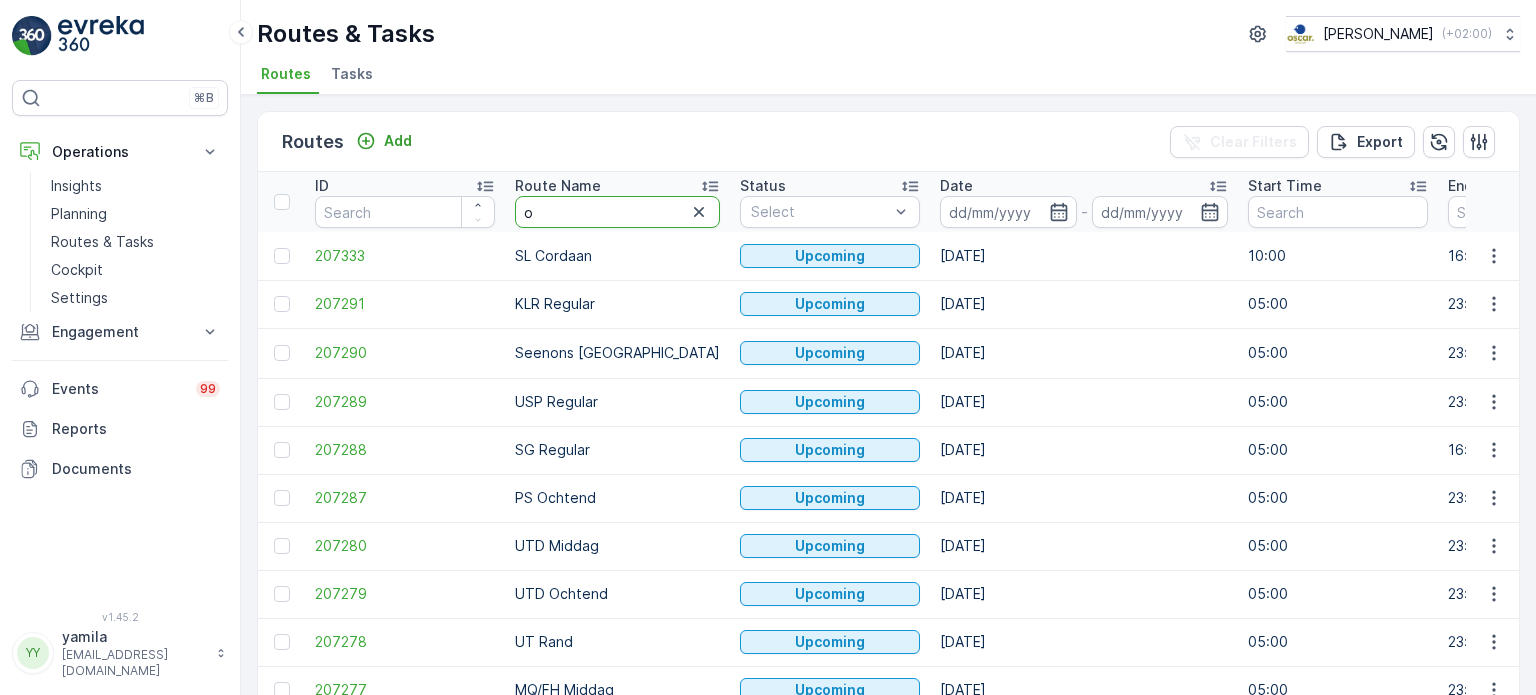 type on "os" 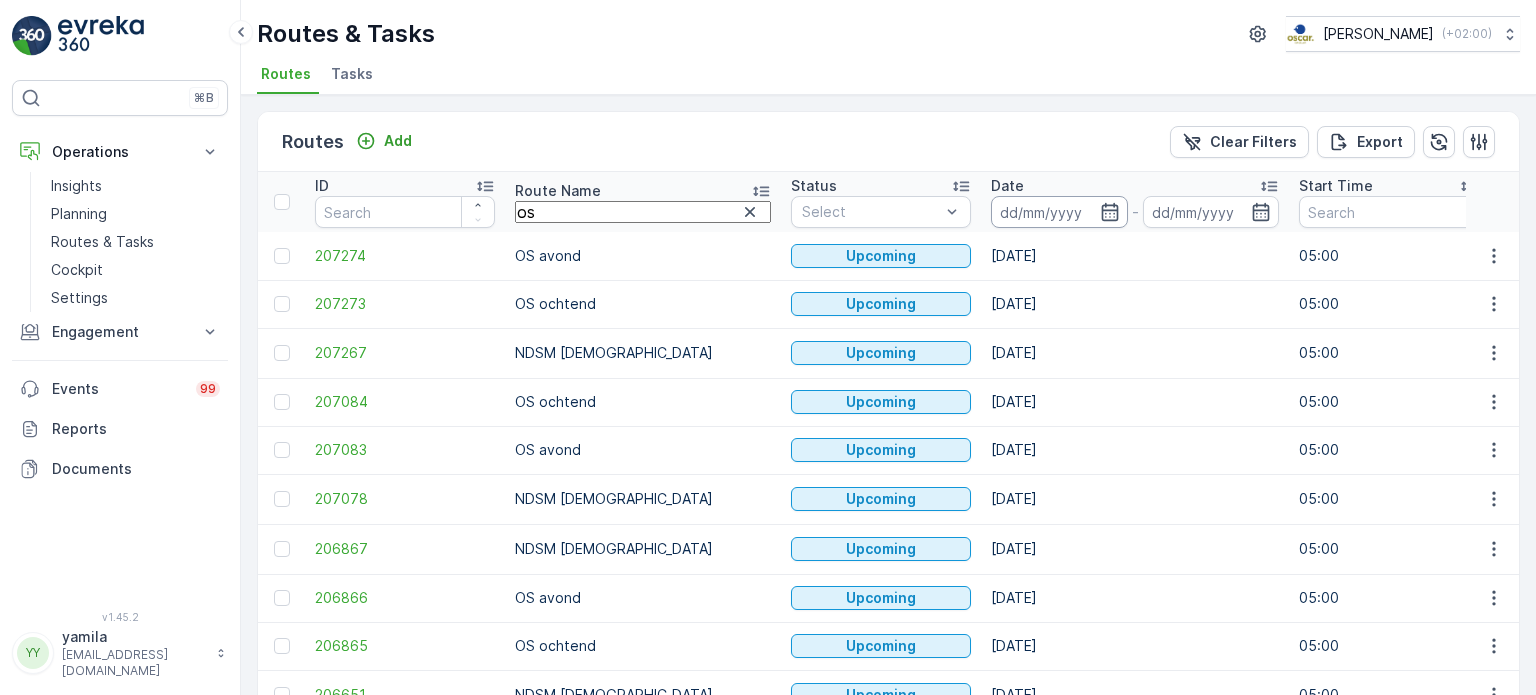 click at bounding box center (1059, 212) 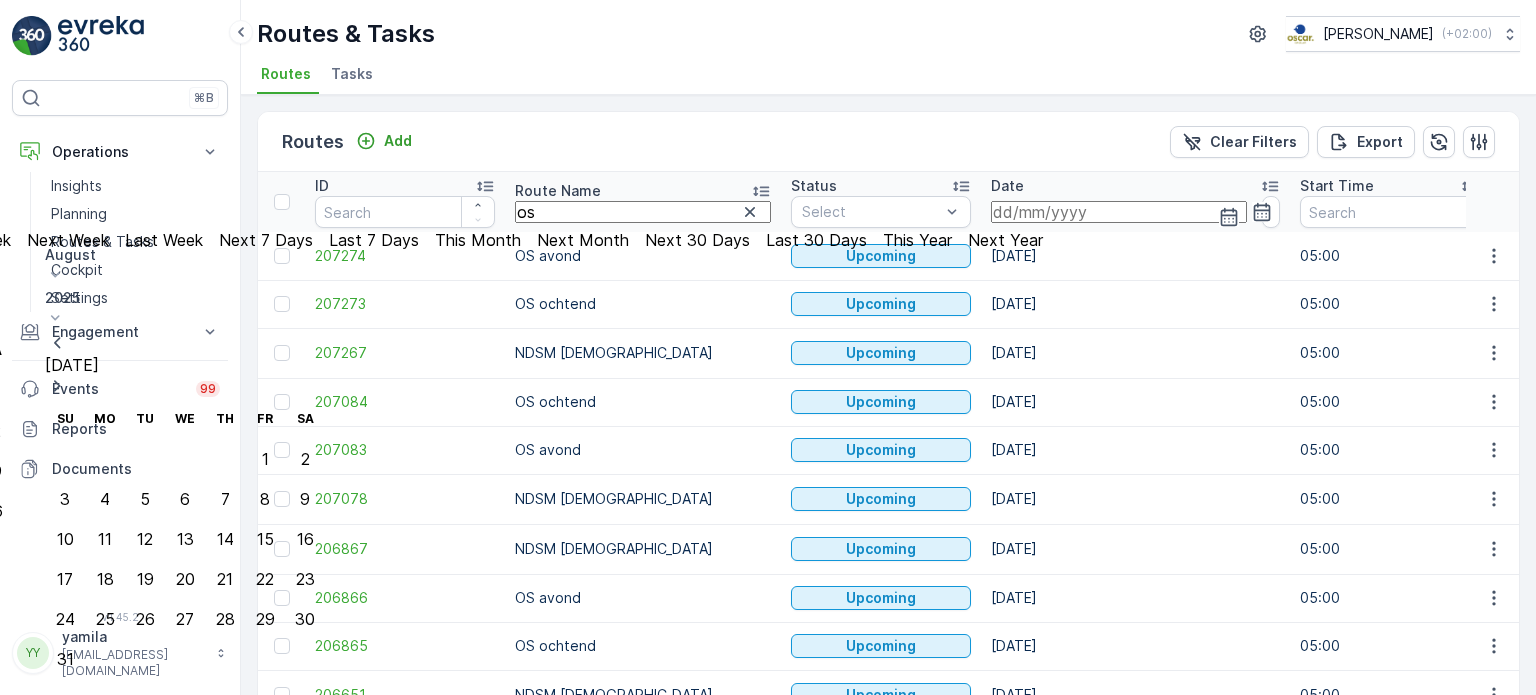 click on "14" at bounding box center [-207, 471] 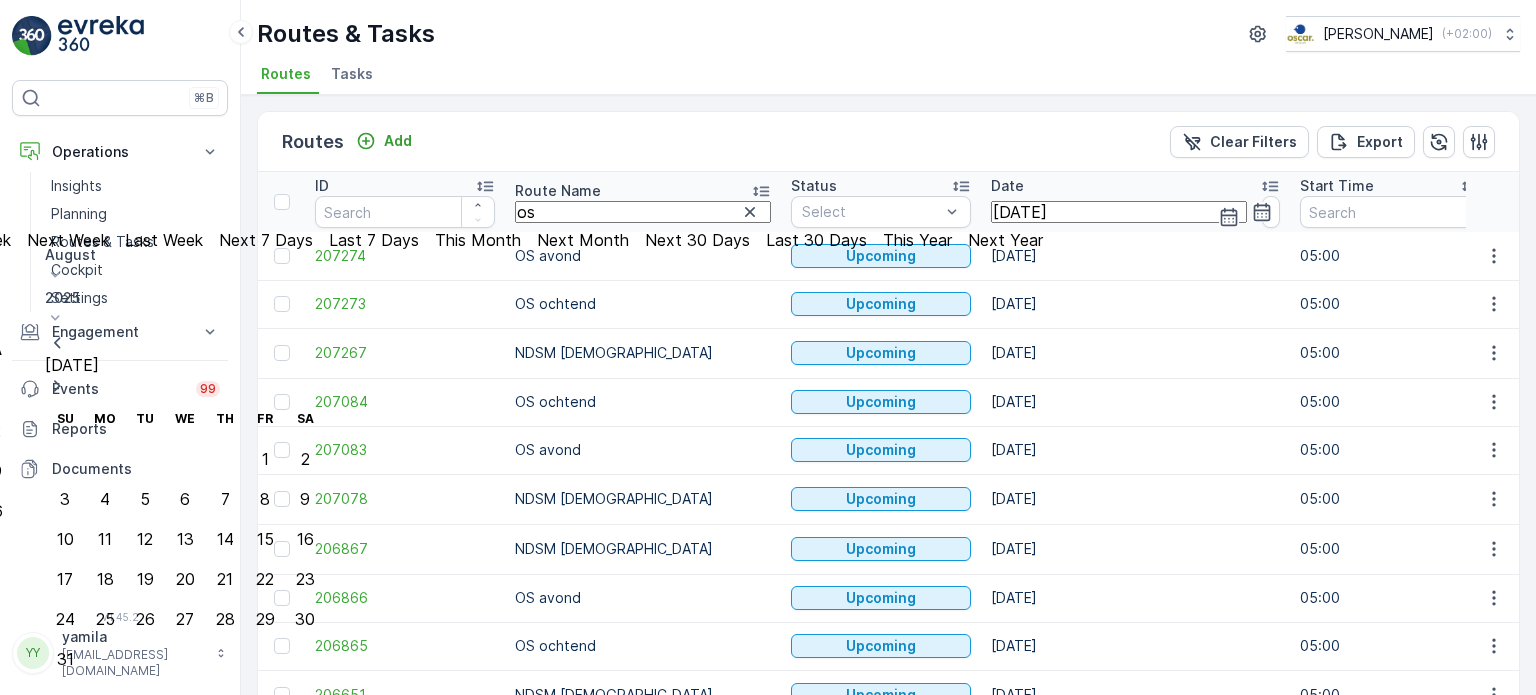 click on "14" at bounding box center (-207, 471) 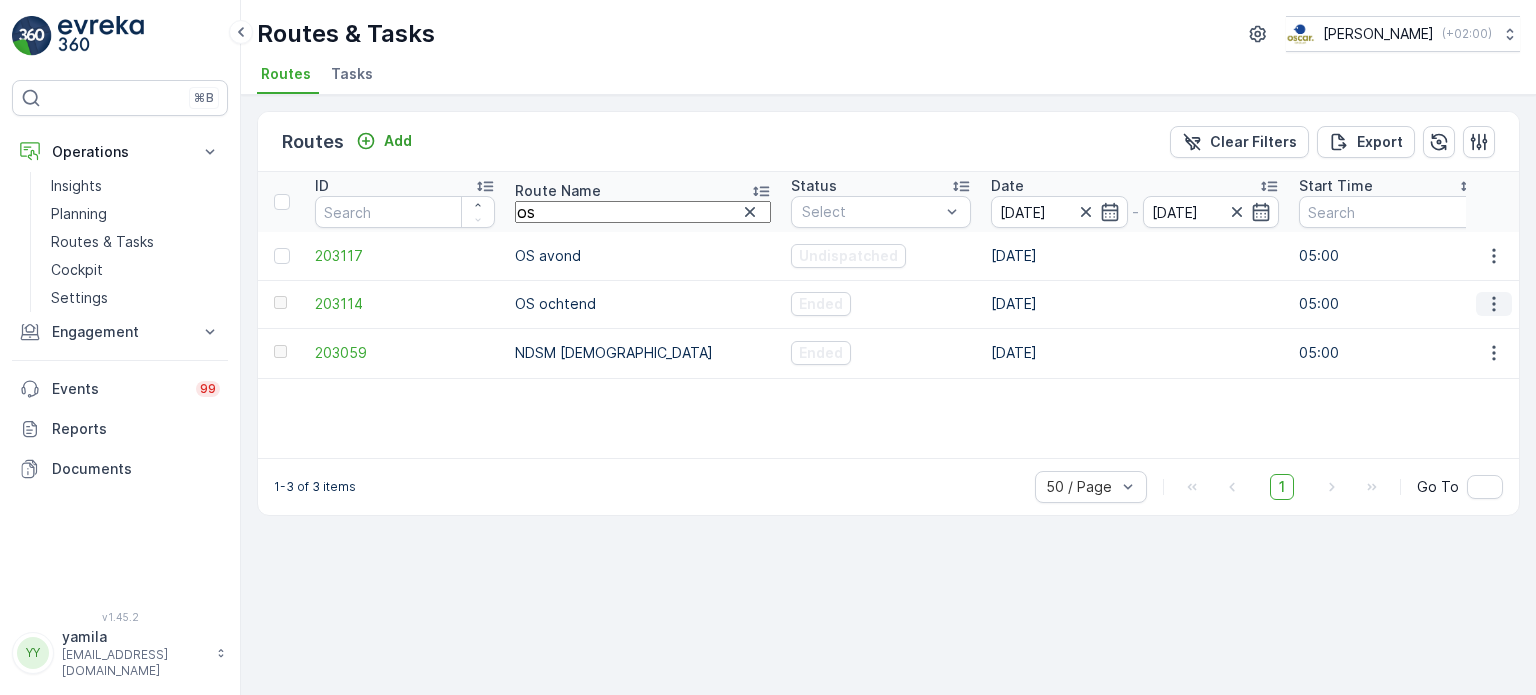 click at bounding box center [1494, 304] 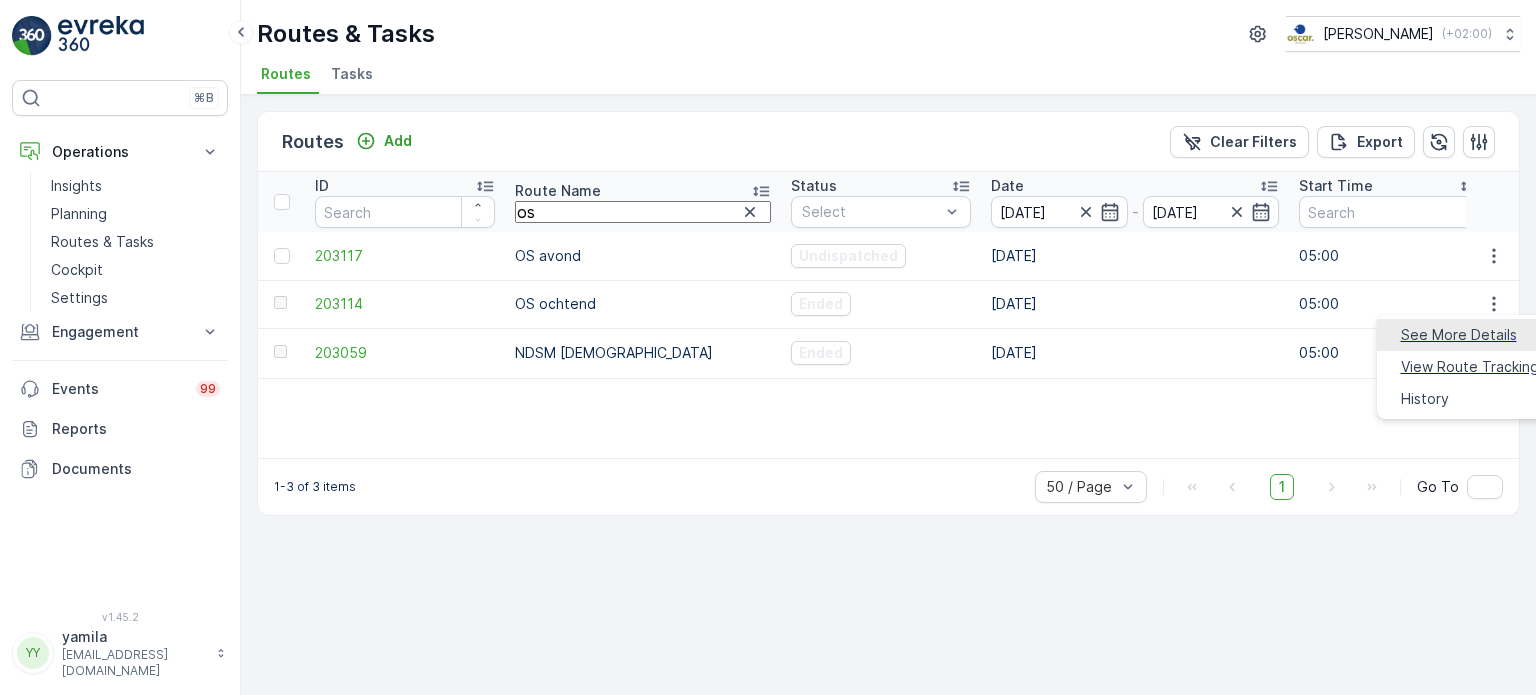 click on "See More Details" at bounding box center [1459, 335] 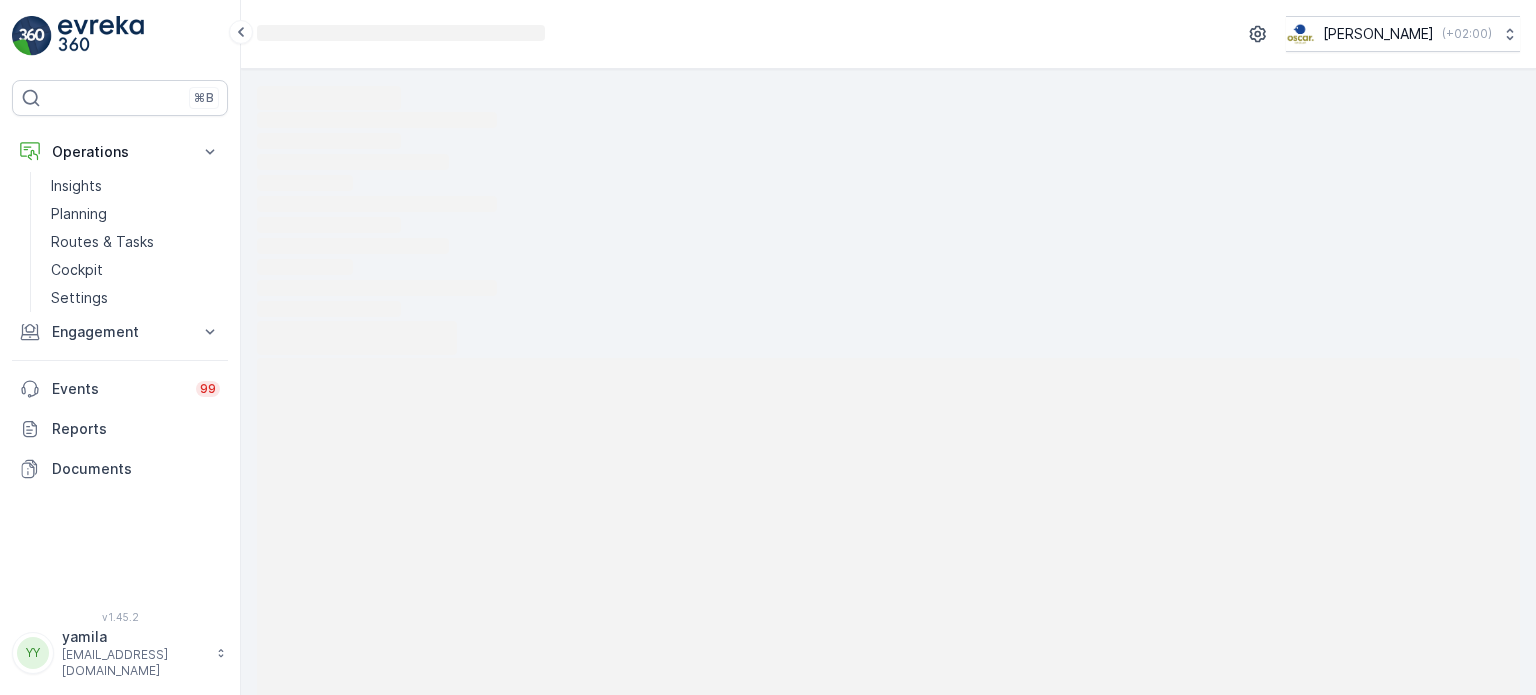 scroll, scrollTop: 229, scrollLeft: 0, axis: vertical 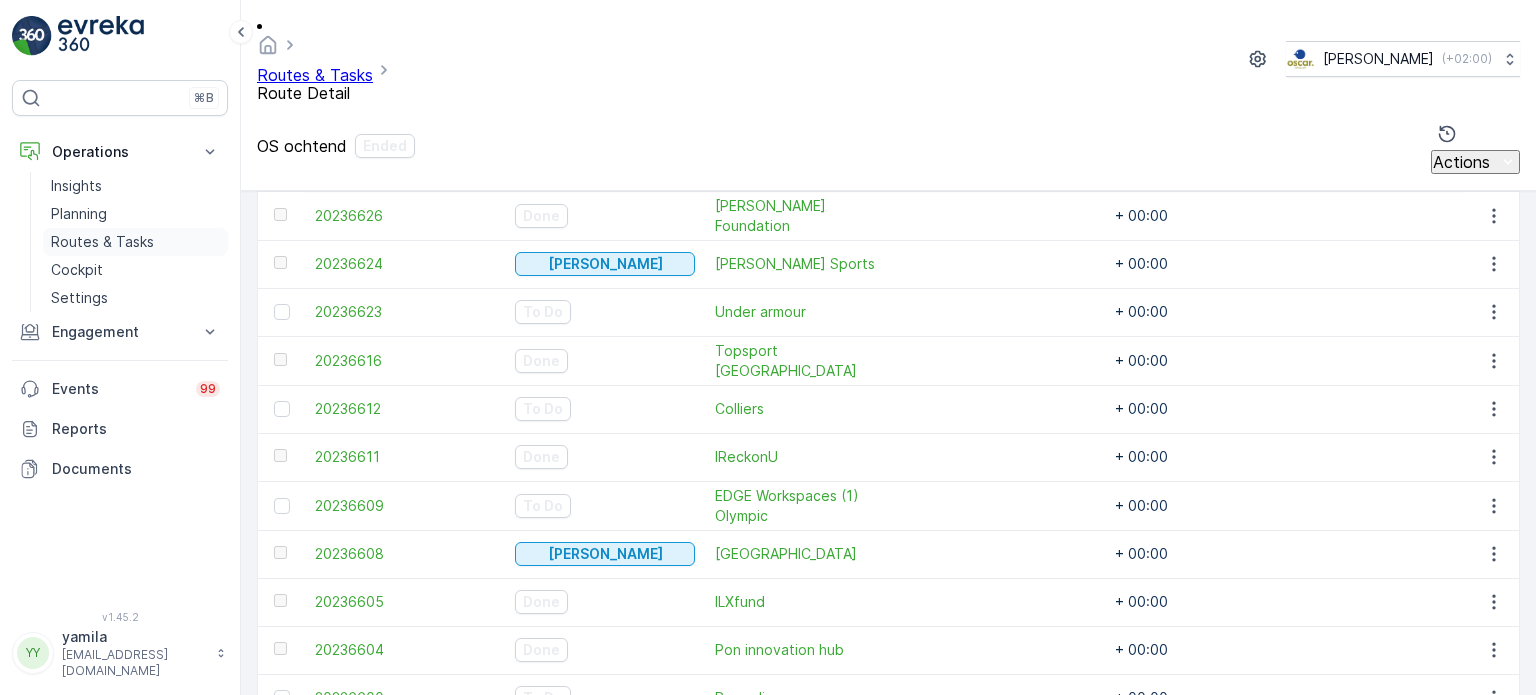 click on "Routes & Tasks" at bounding box center (102, 242) 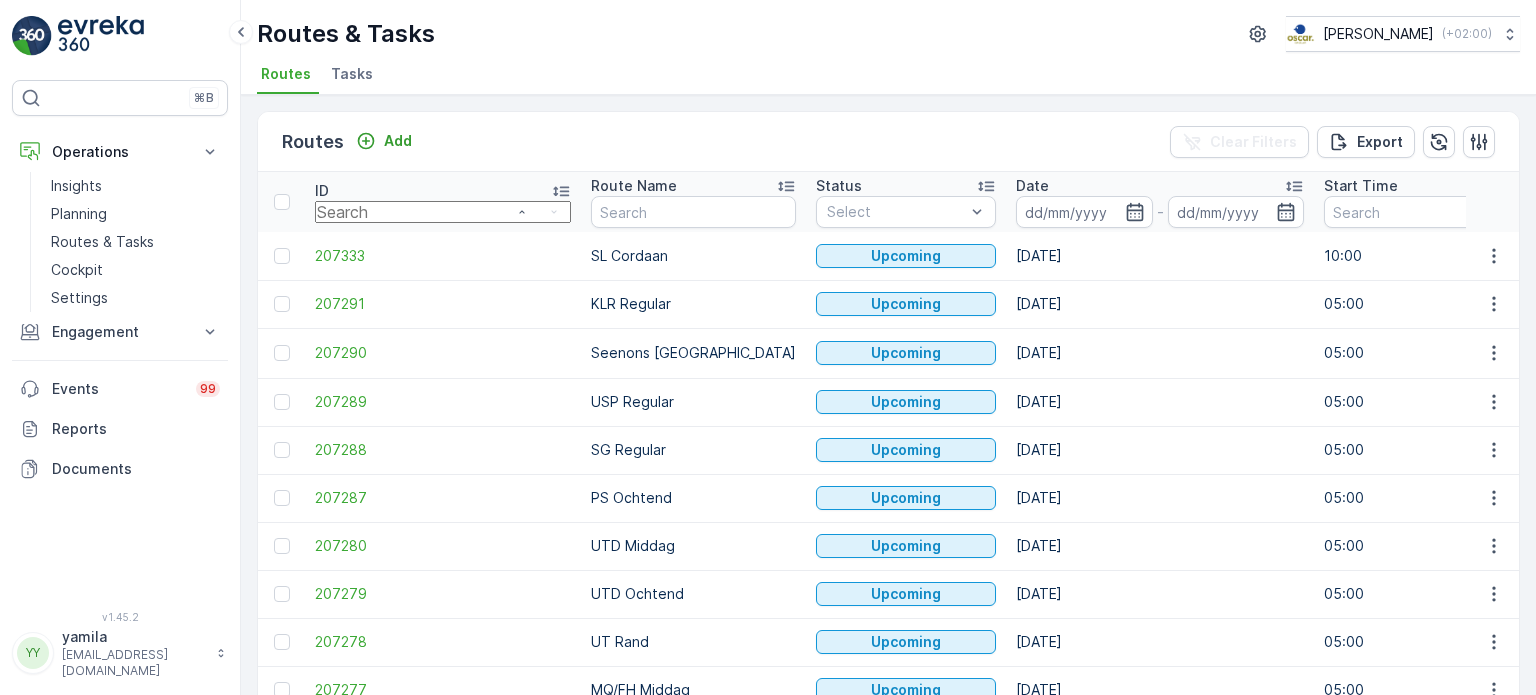 scroll, scrollTop: 100, scrollLeft: 0, axis: vertical 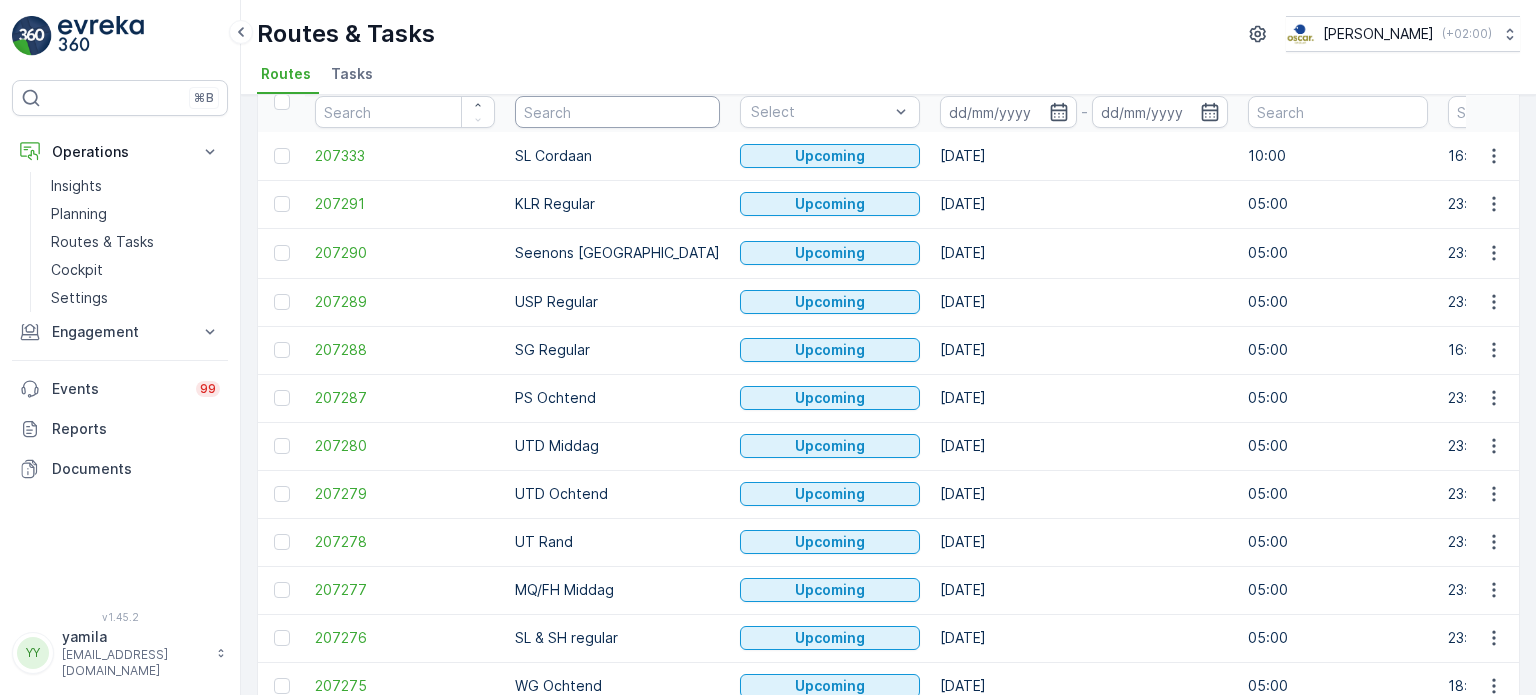 click at bounding box center (617, 112) 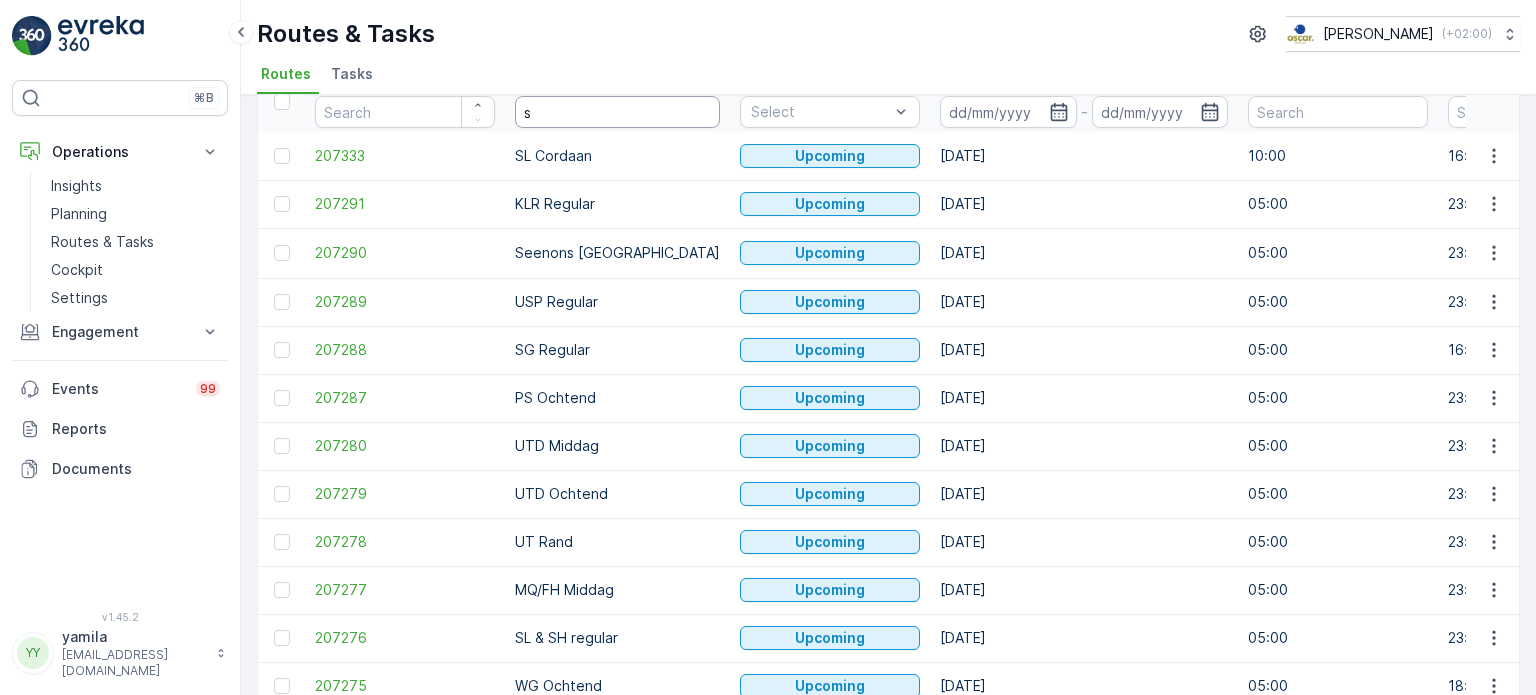 type on "sg" 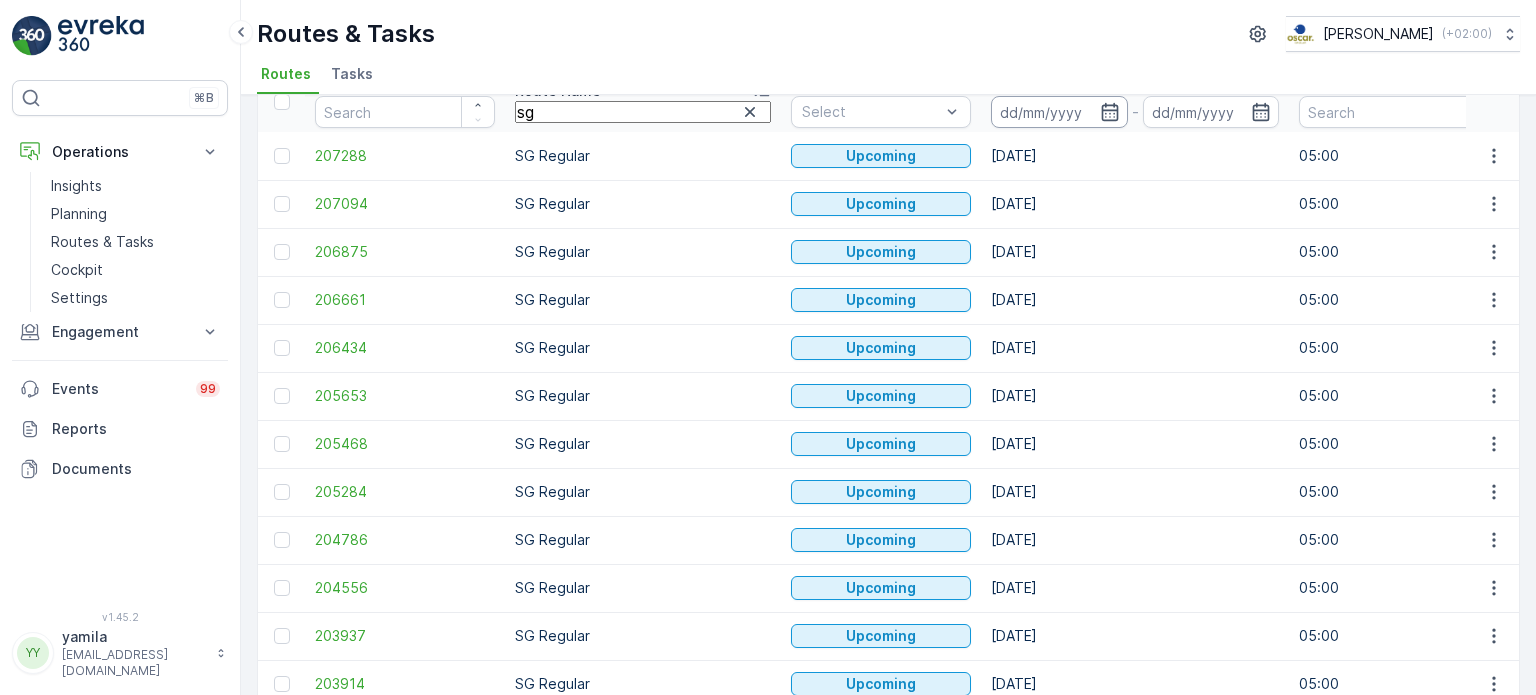 click at bounding box center [1059, 112] 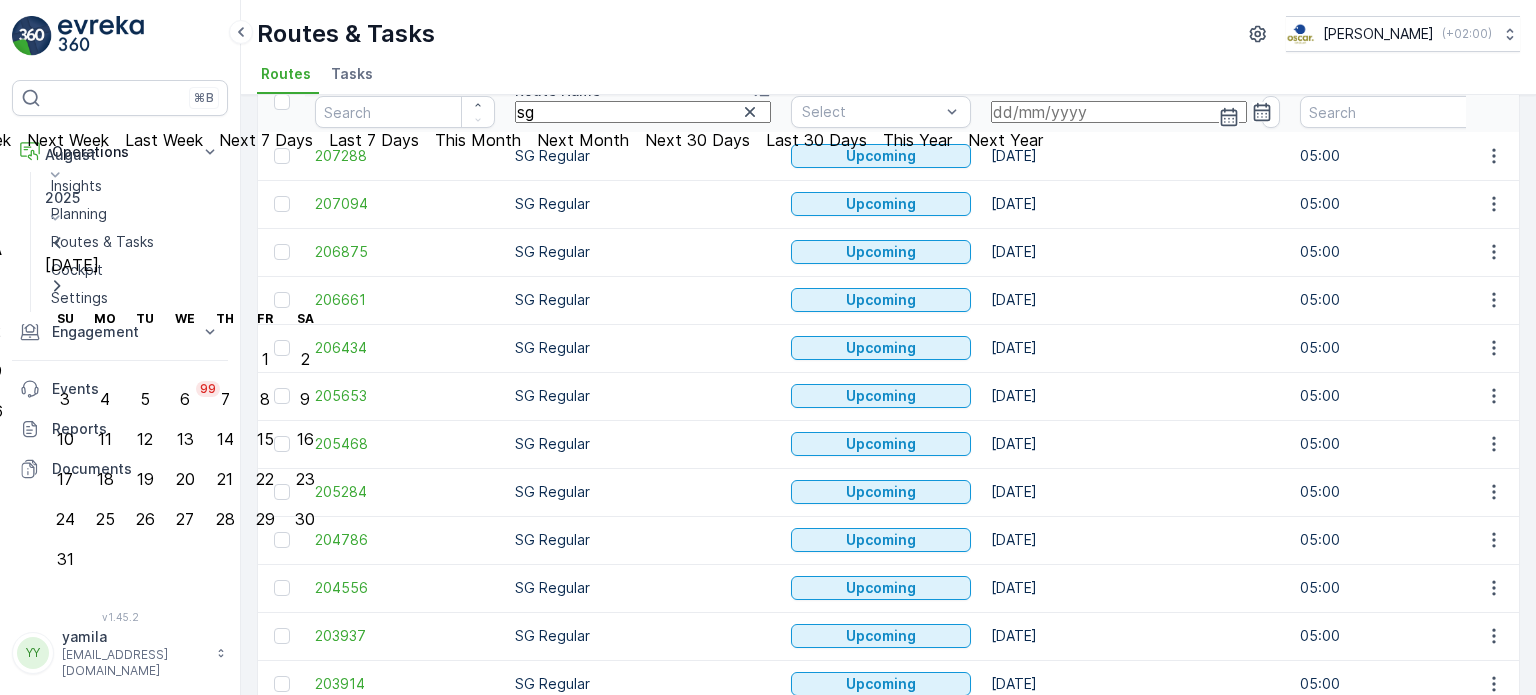 click on "14" at bounding box center (-207, 371) 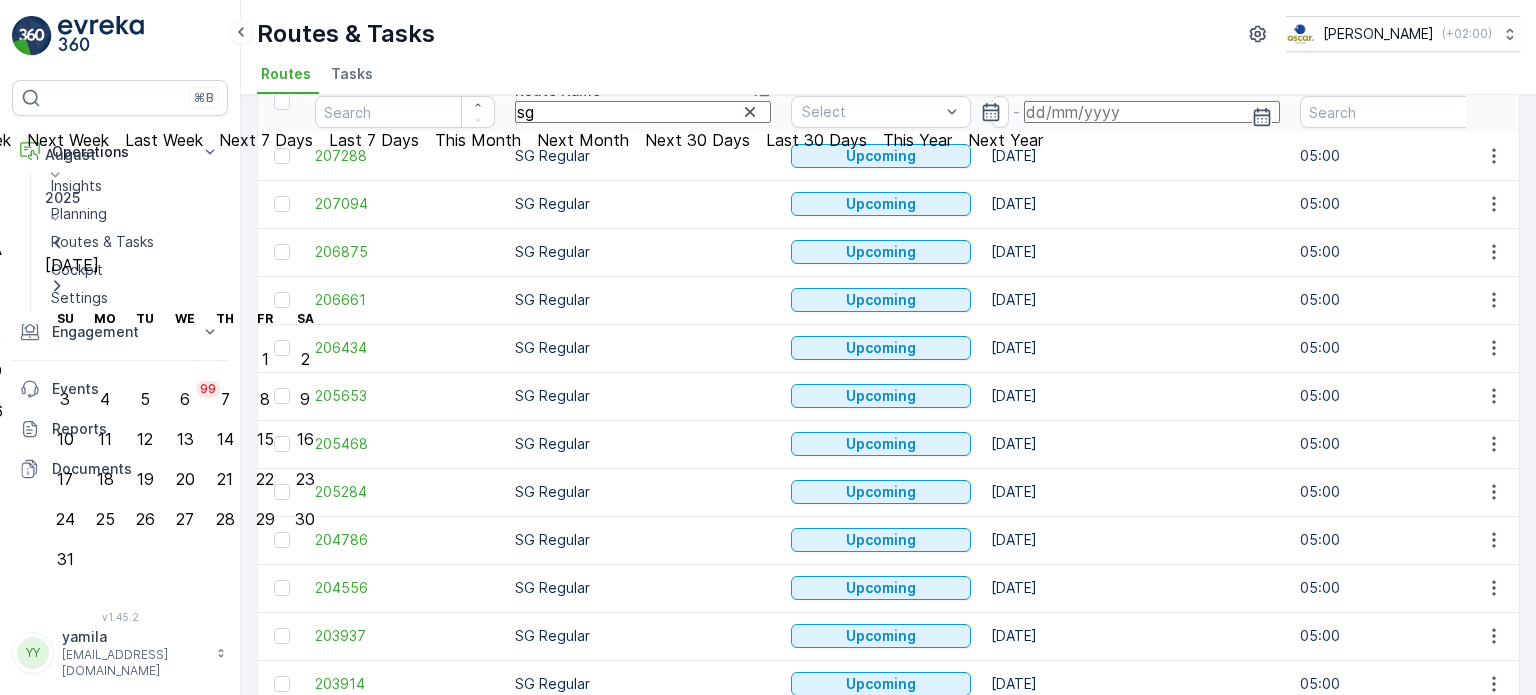 click on "14" at bounding box center (-207, 371) 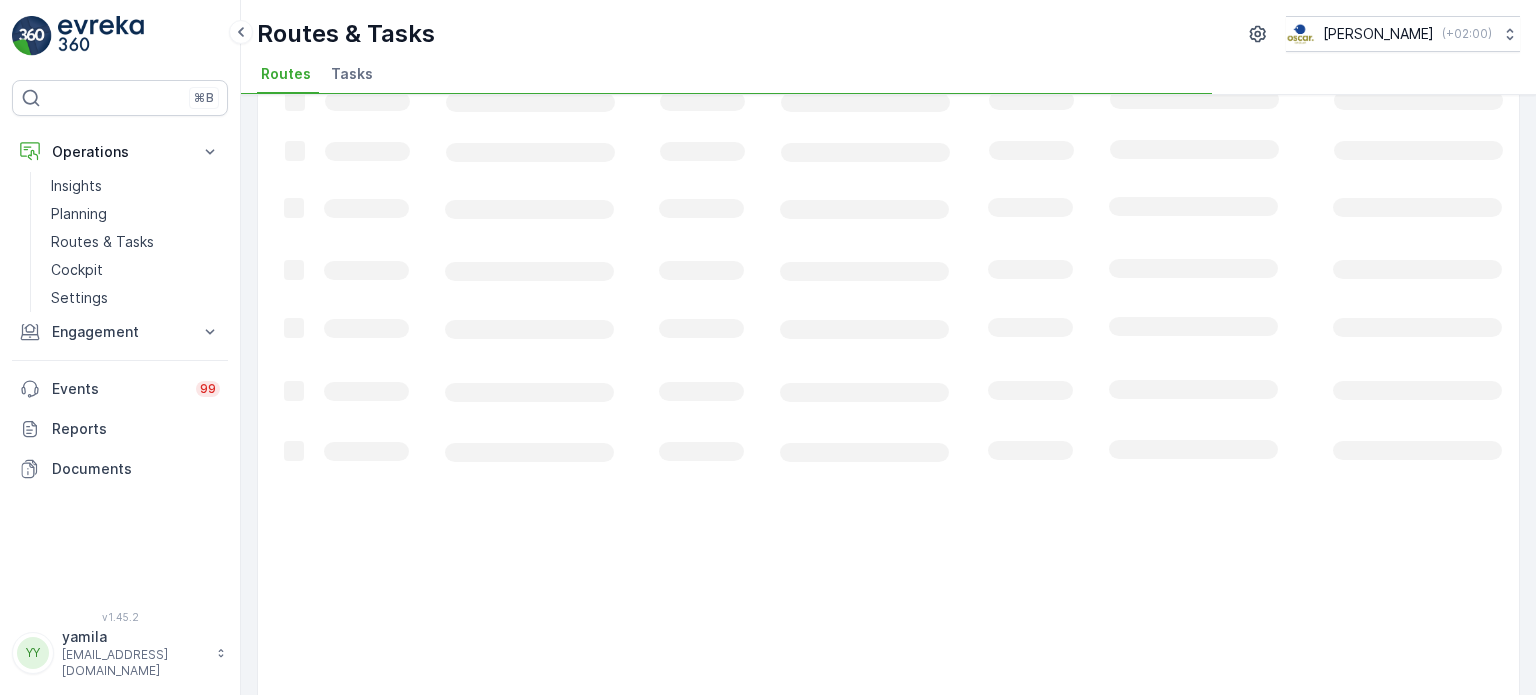 scroll, scrollTop: 0, scrollLeft: 0, axis: both 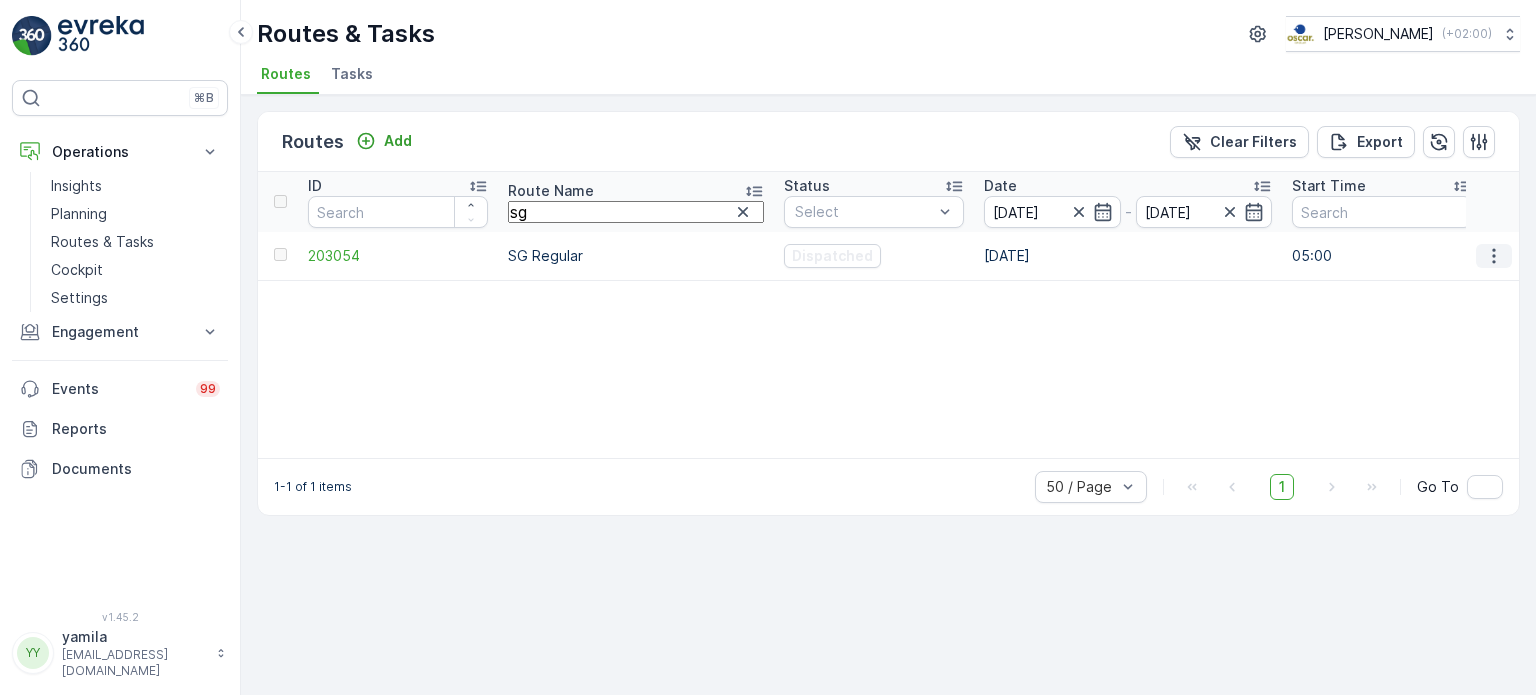 click 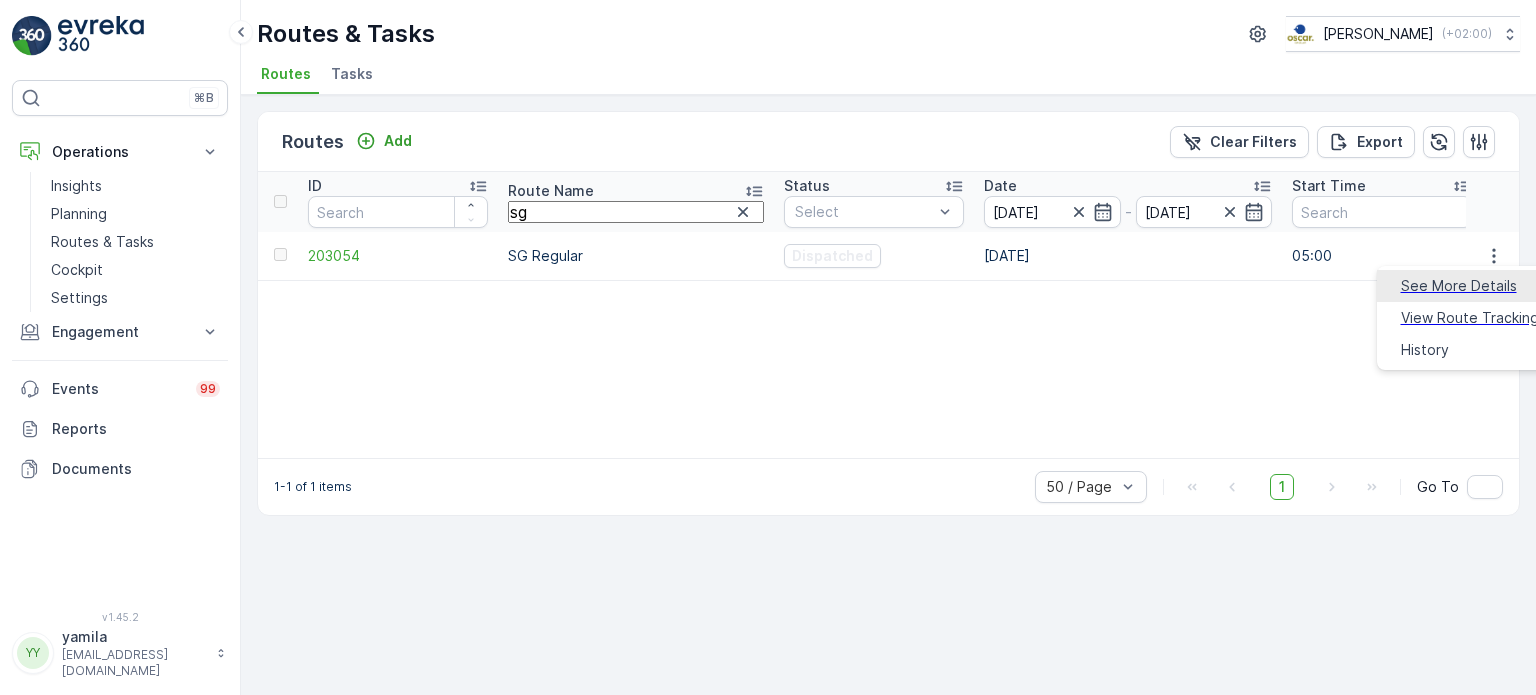 click on "See More Details" at bounding box center [1459, 286] 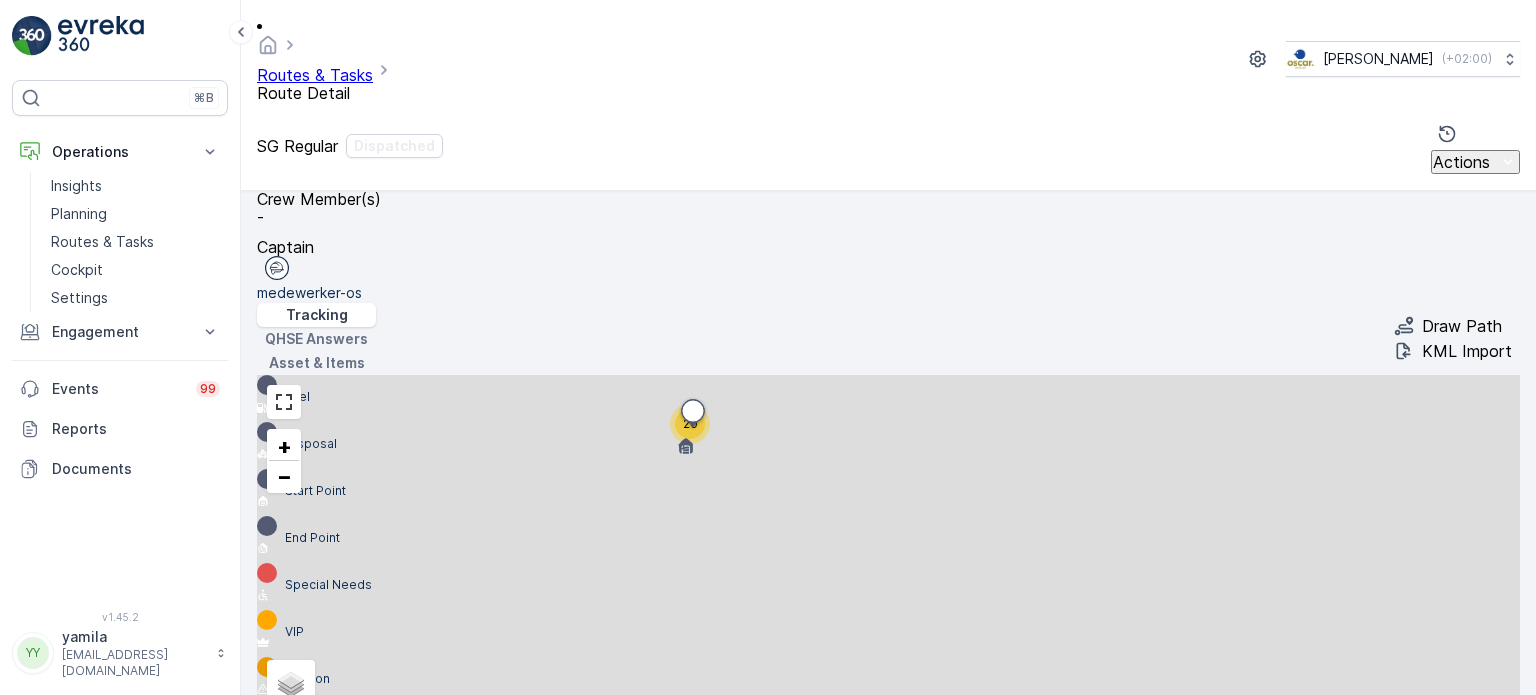 scroll, scrollTop: 0, scrollLeft: 0, axis: both 